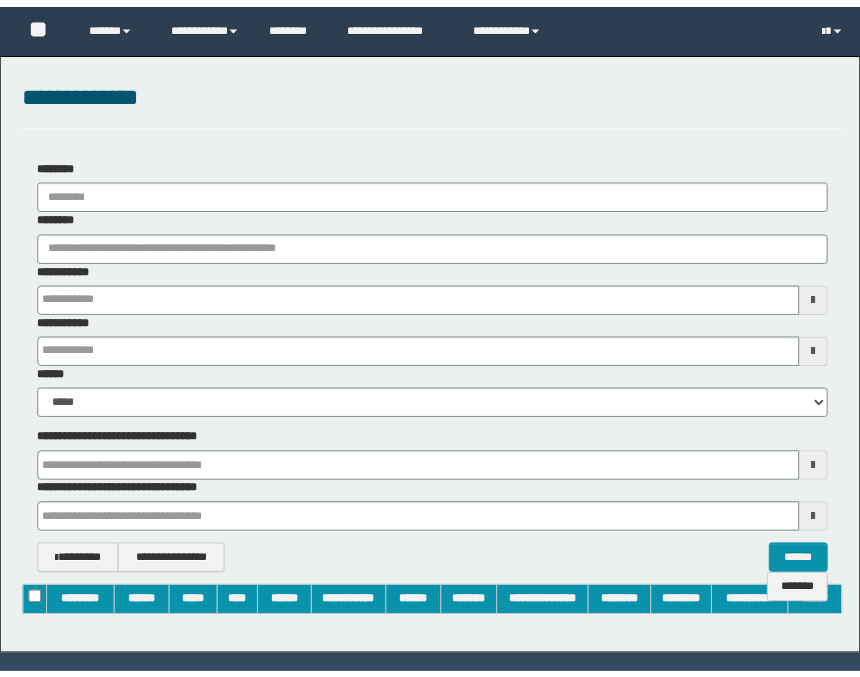 scroll, scrollTop: 0, scrollLeft: 0, axis: both 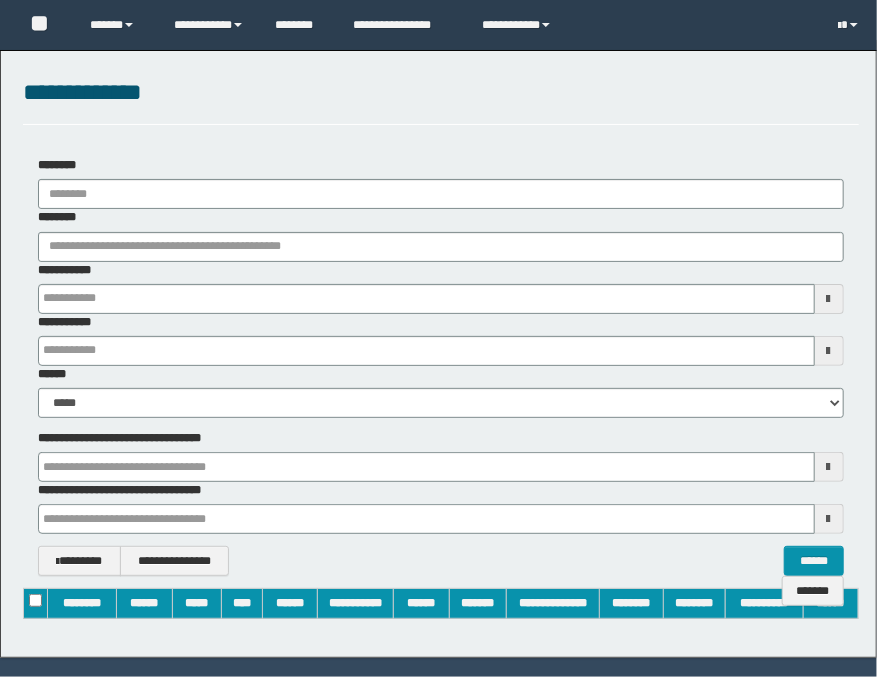 type on "**********" 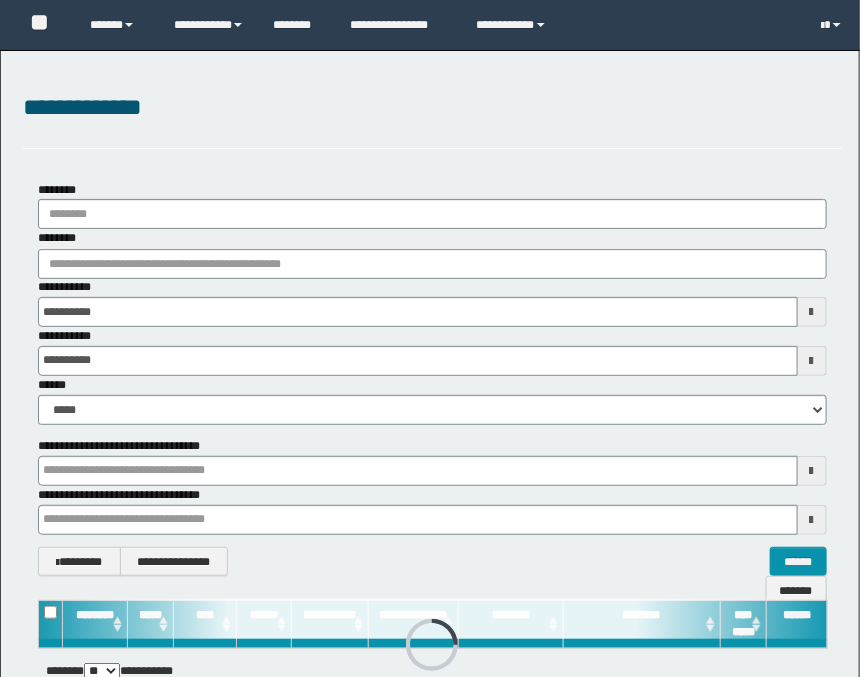 scroll, scrollTop: 0, scrollLeft: 0, axis: both 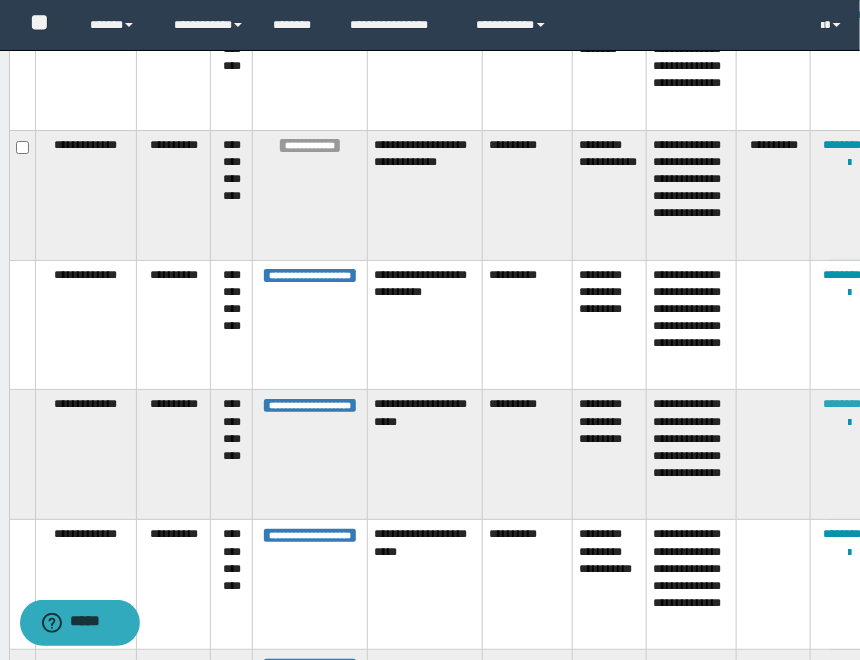click on "********" at bounding box center (843, 404) 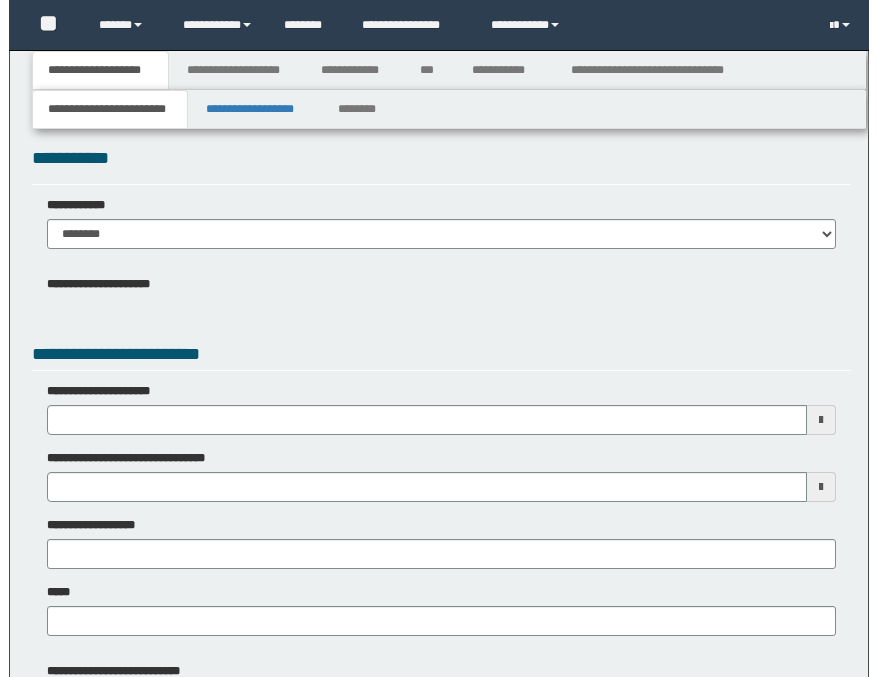 scroll, scrollTop: 0, scrollLeft: 0, axis: both 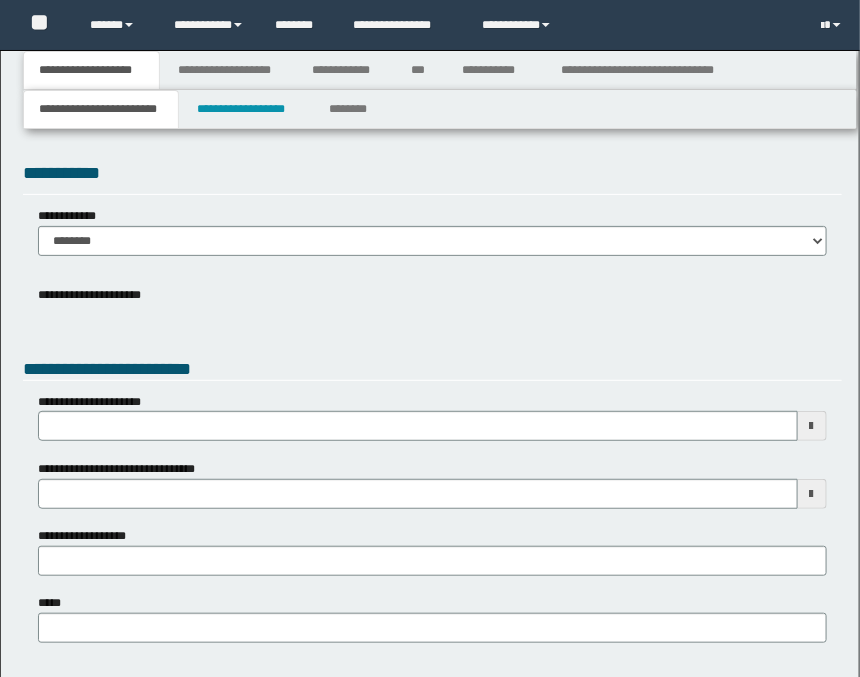 type 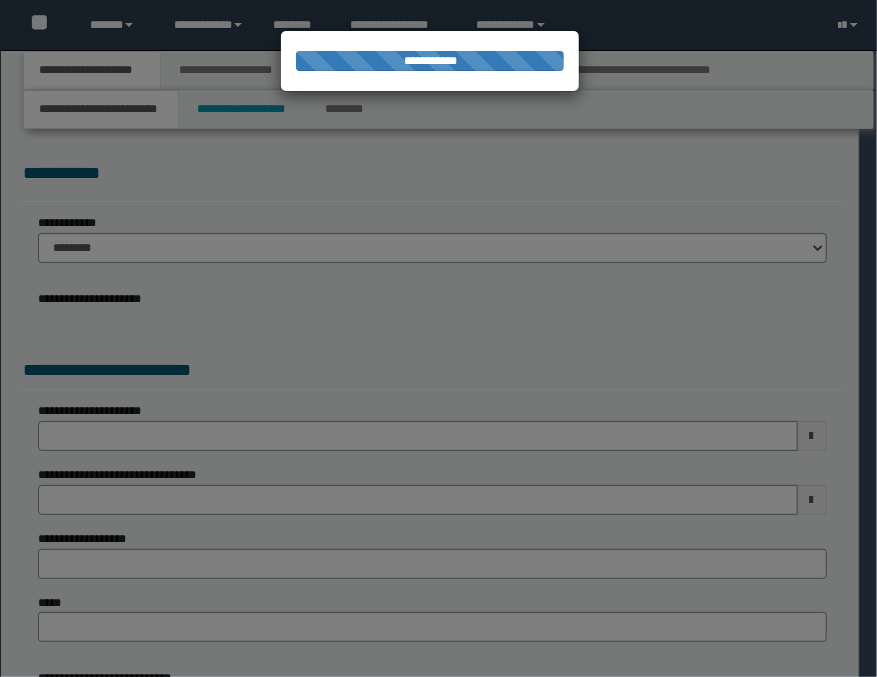 scroll, scrollTop: 0, scrollLeft: 0, axis: both 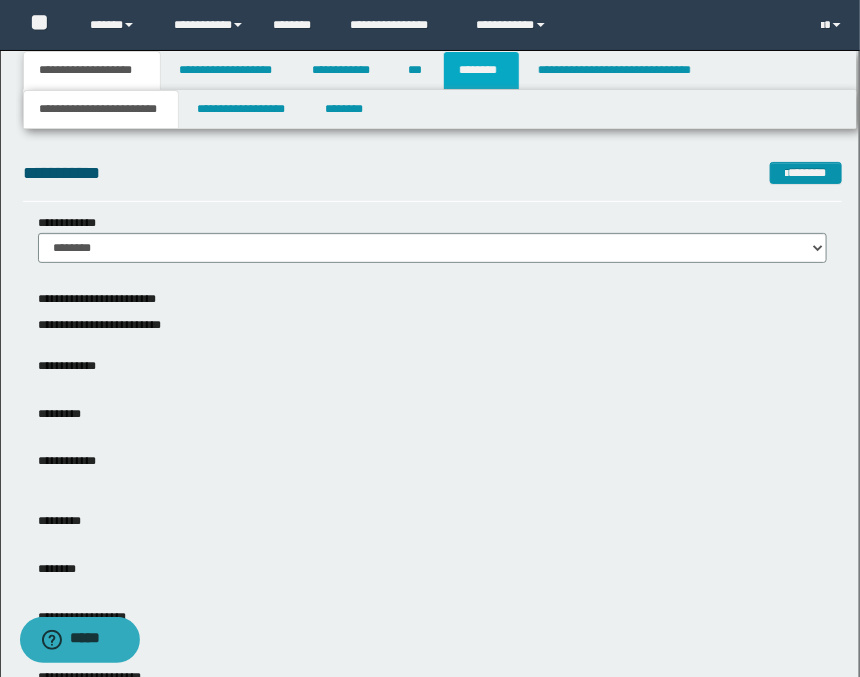 click on "********" at bounding box center [481, 70] 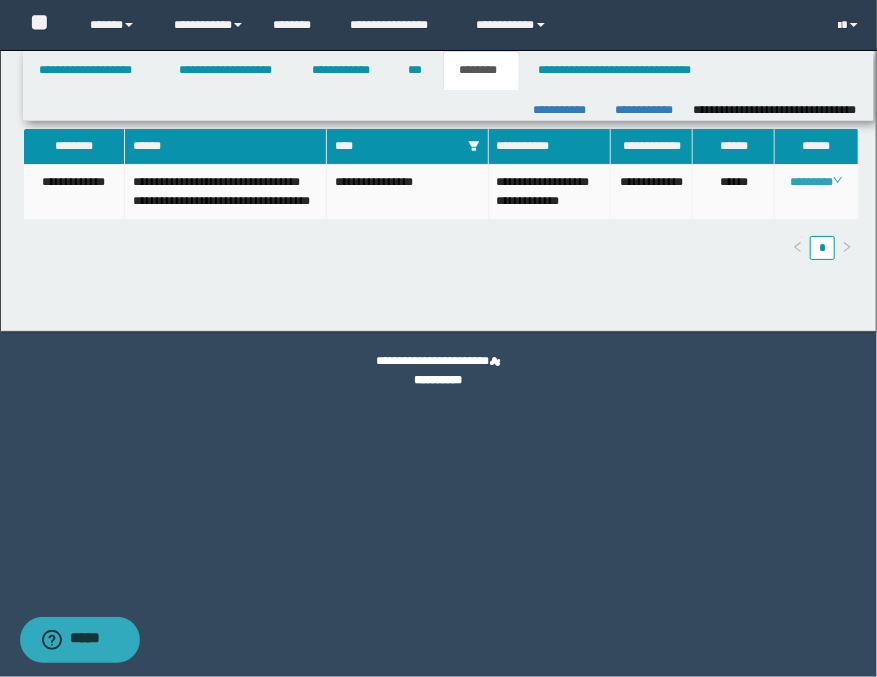 click on "********" at bounding box center [816, 182] 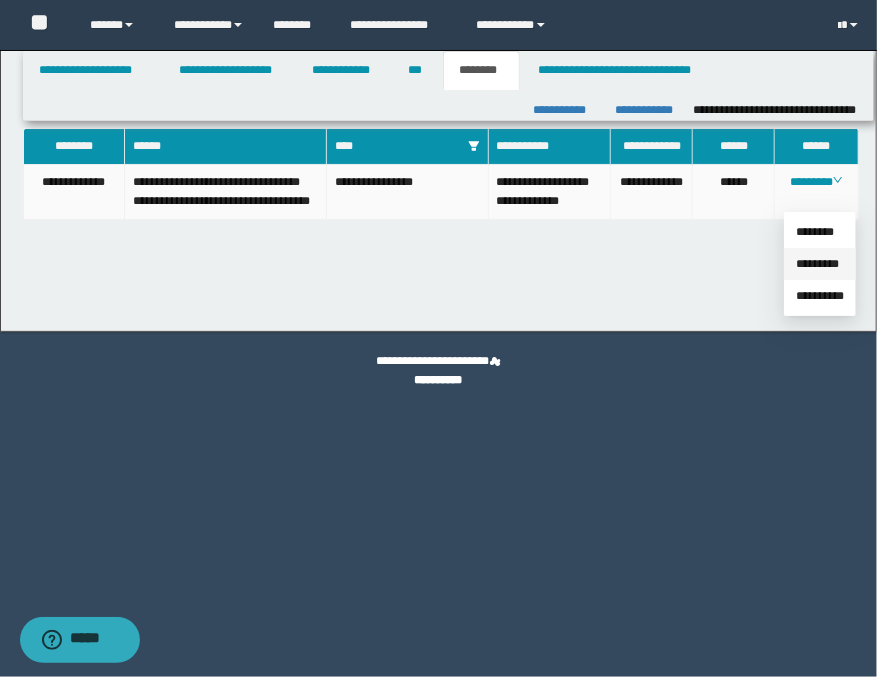 click on "*********" at bounding box center (817, 264) 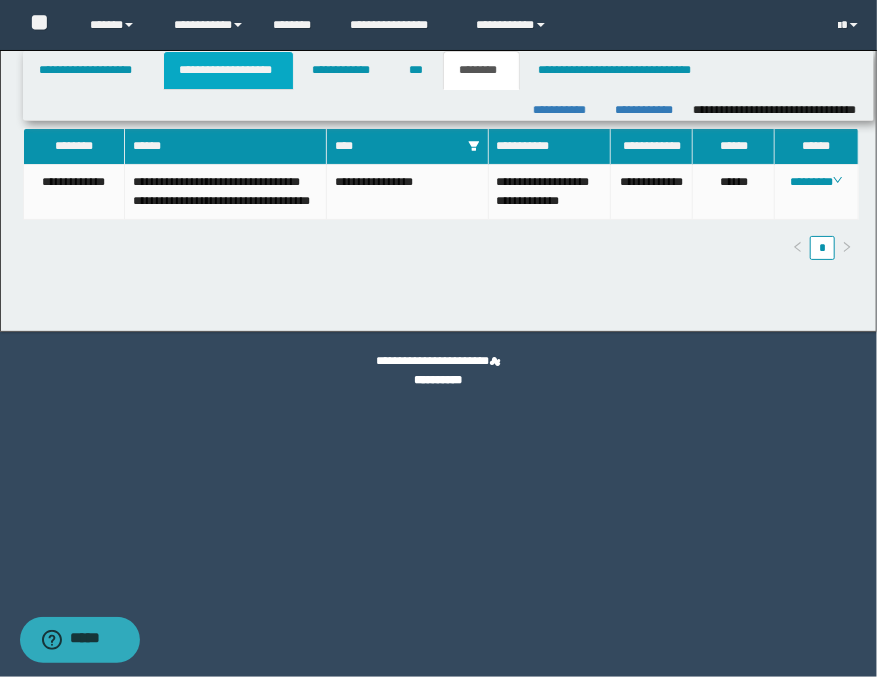 click on "**********" at bounding box center [228, 70] 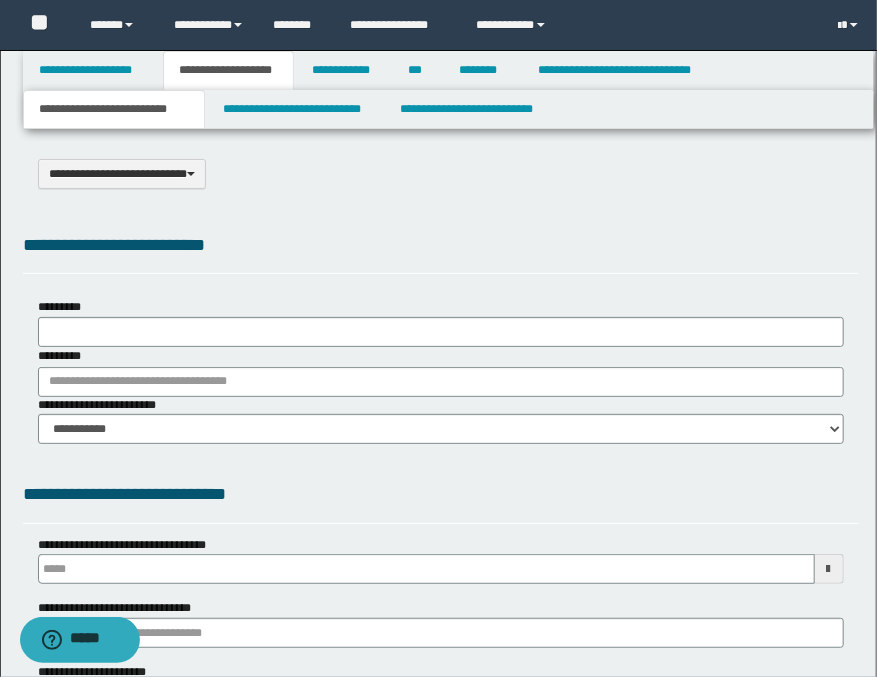 scroll, scrollTop: 0, scrollLeft: 0, axis: both 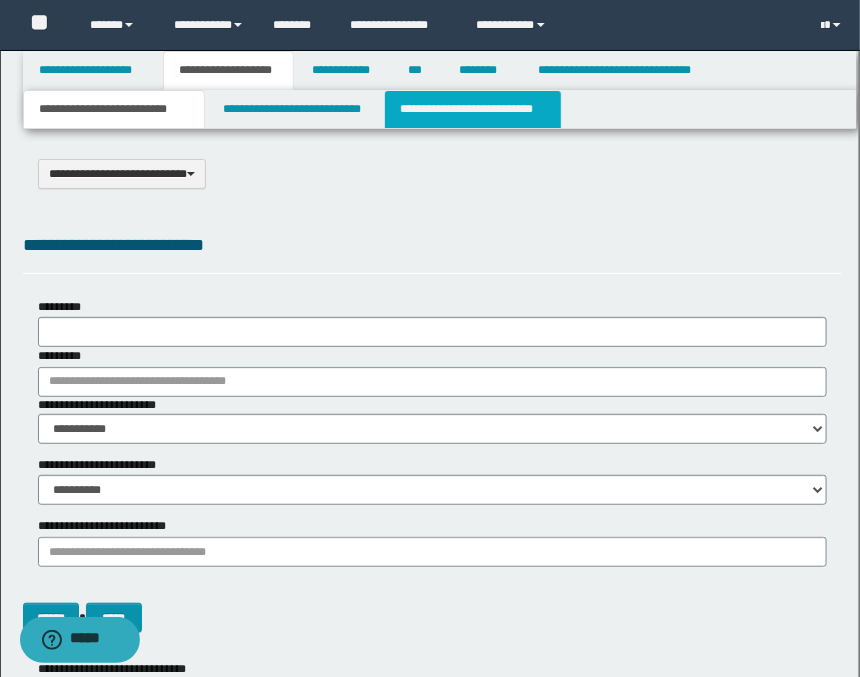 click on "**********" at bounding box center [472, 109] 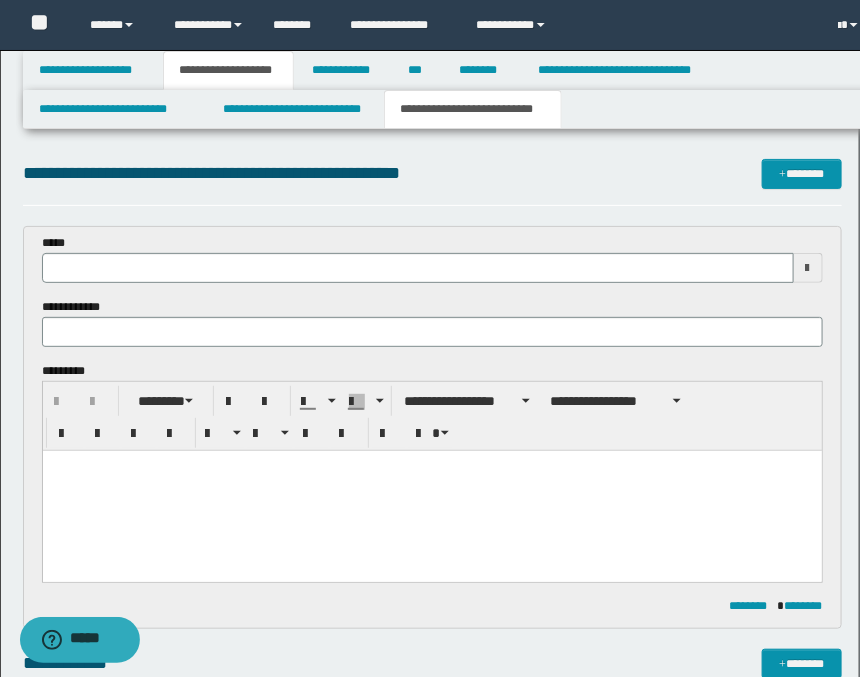 scroll, scrollTop: 0, scrollLeft: 0, axis: both 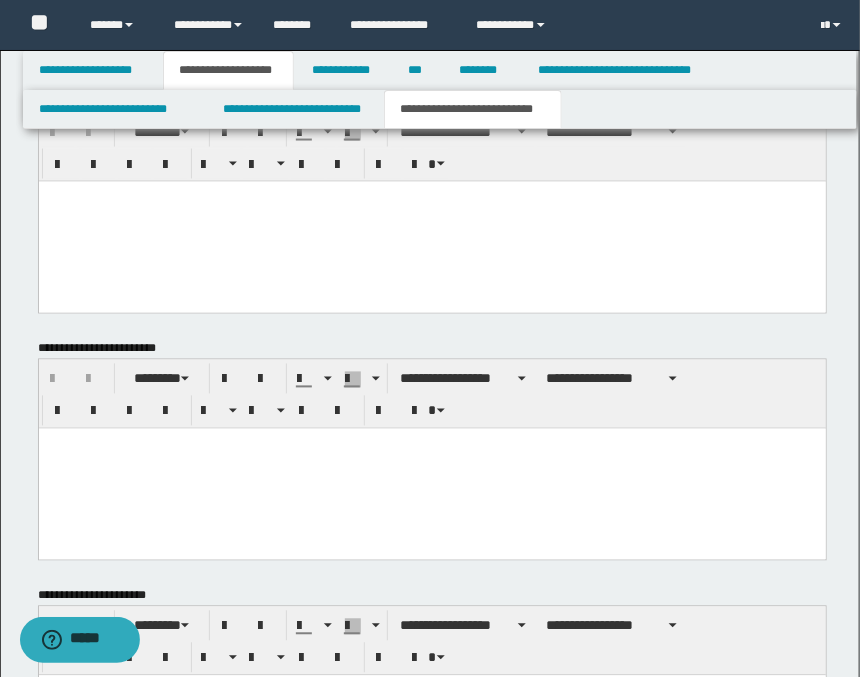 click at bounding box center [431, 221] 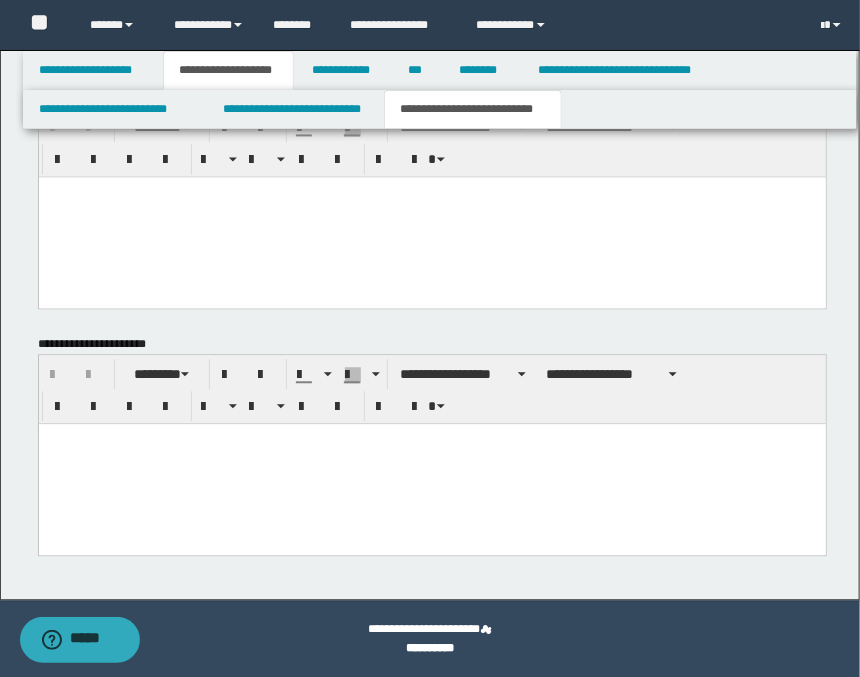 click at bounding box center (431, 463) 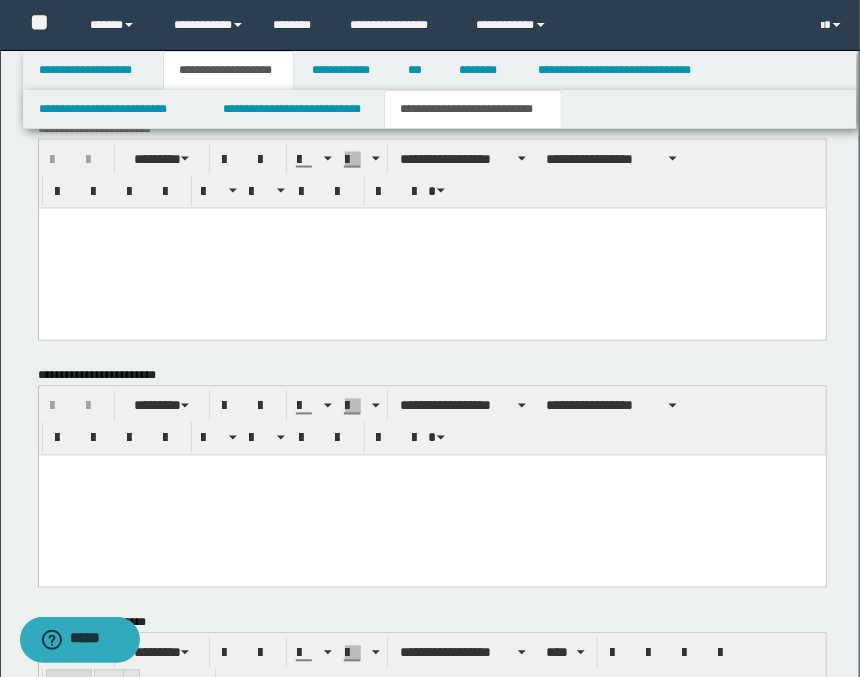 scroll, scrollTop: 696, scrollLeft: 0, axis: vertical 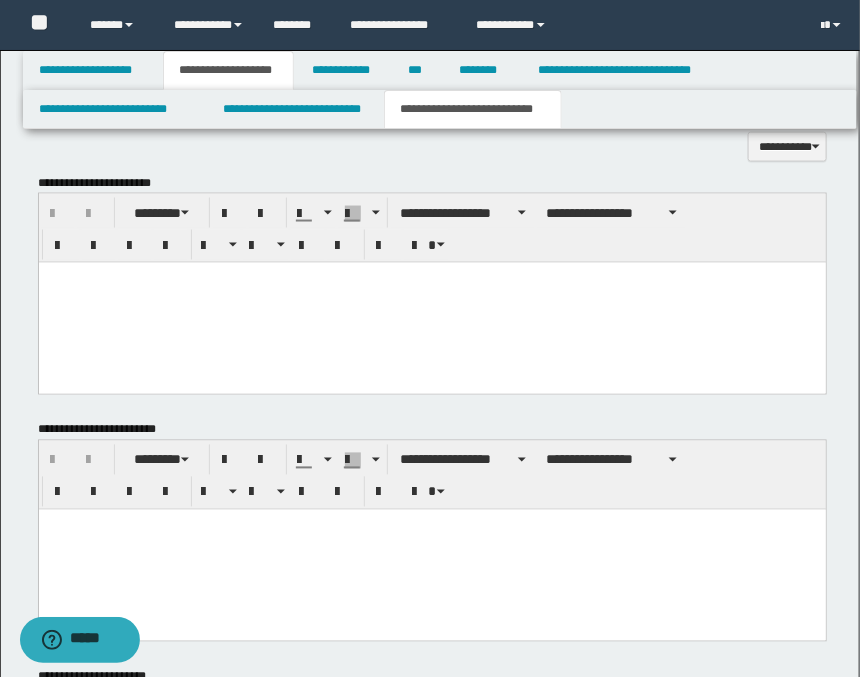 click at bounding box center [431, 302] 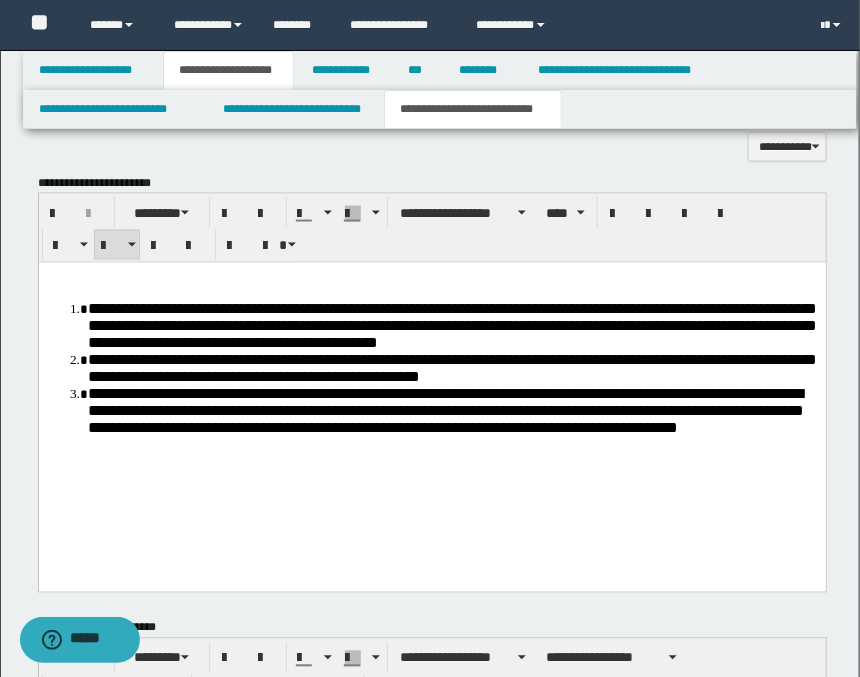click on "**********" at bounding box center (451, 325) 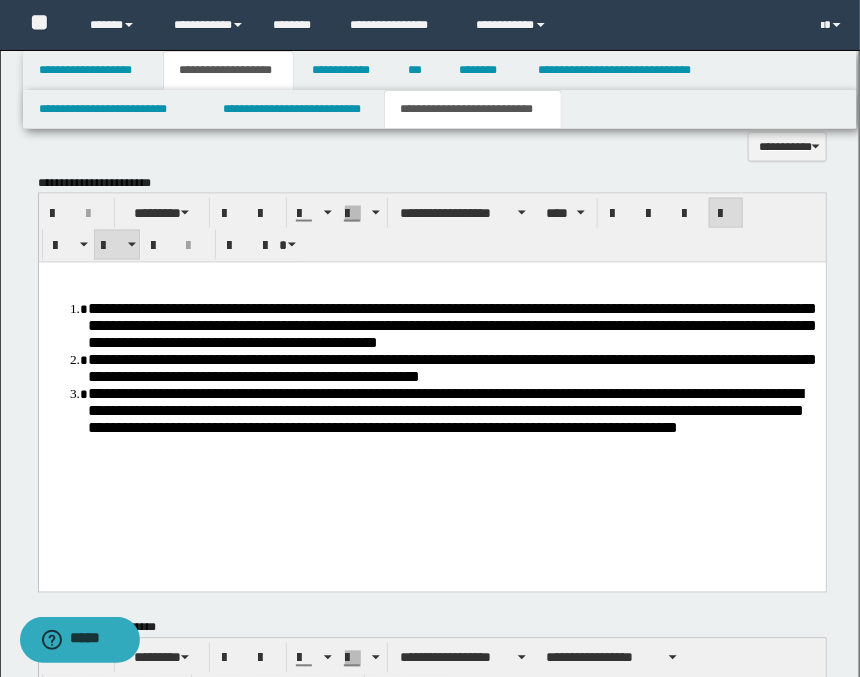 type 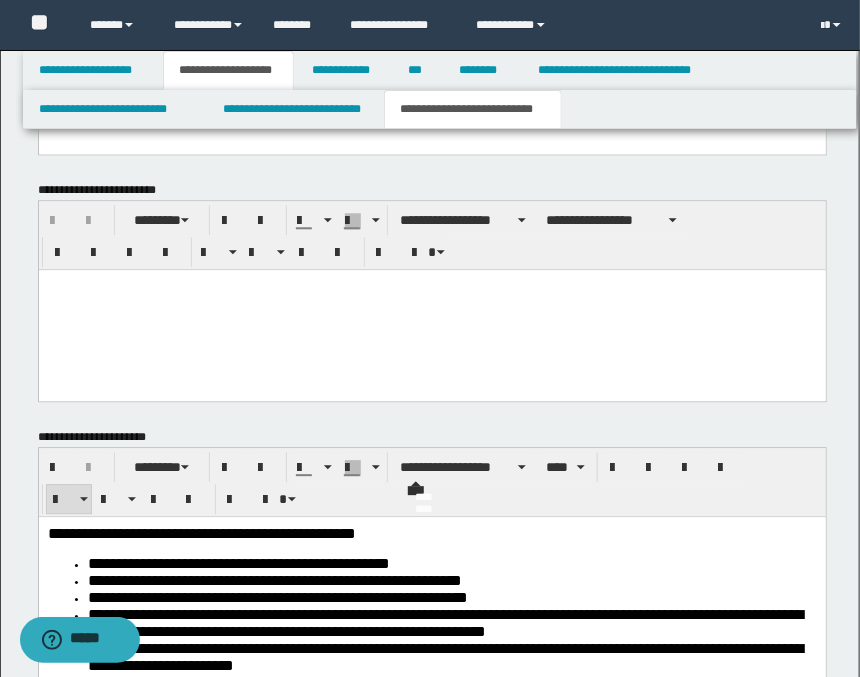 scroll, scrollTop: 1140, scrollLeft: 0, axis: vertical 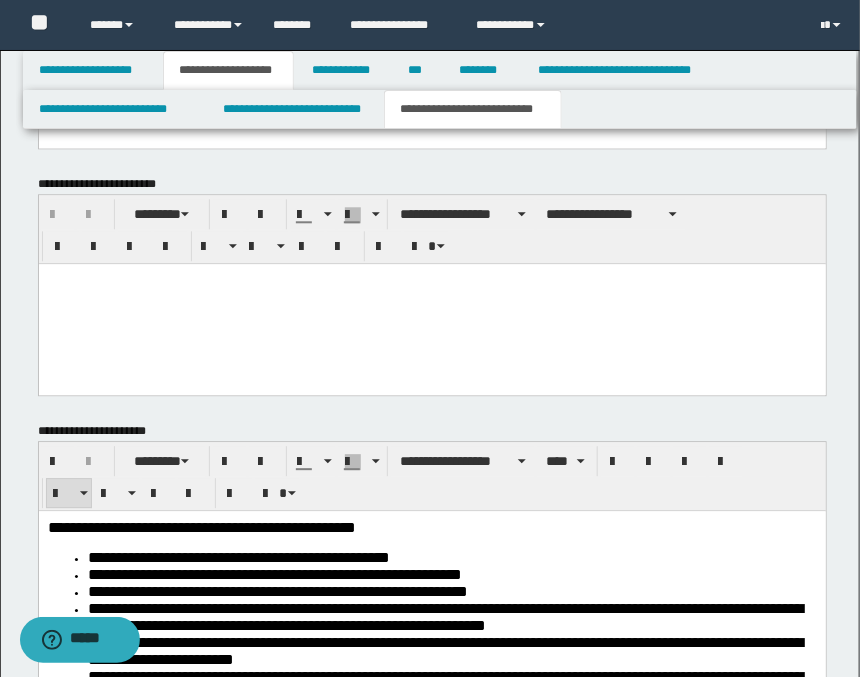 click at bounding box center (431, 303) 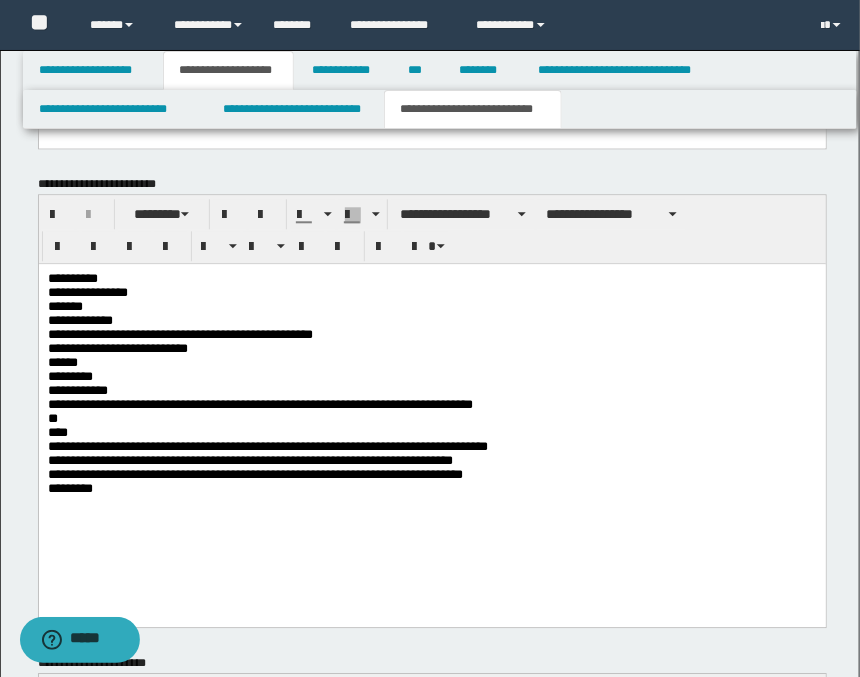 click on "**********" at bounding box center (432, 394) 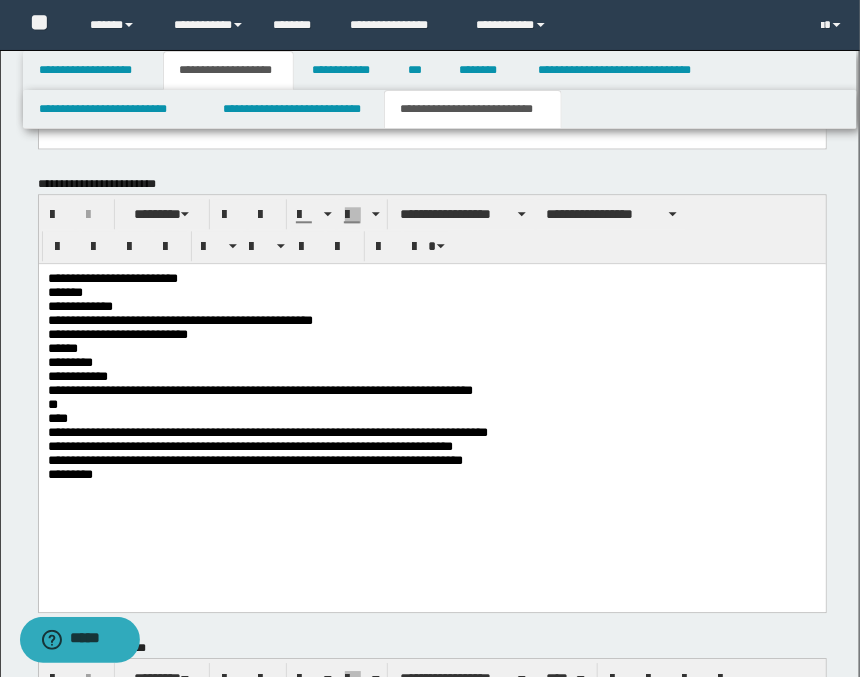 click on "**********" at bounding box center [432, 387] 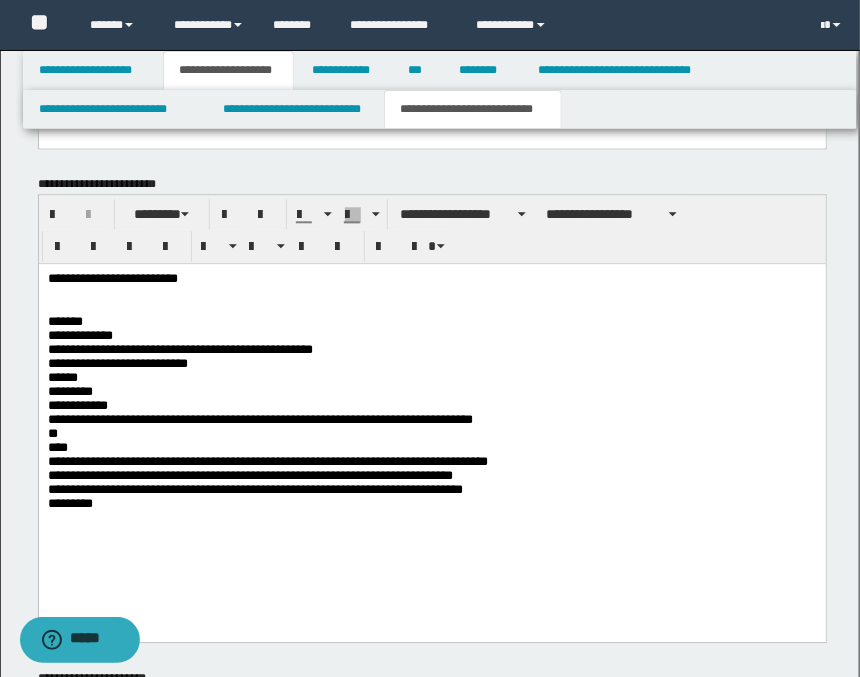 click on "**********" at bounding box center [432, 416] 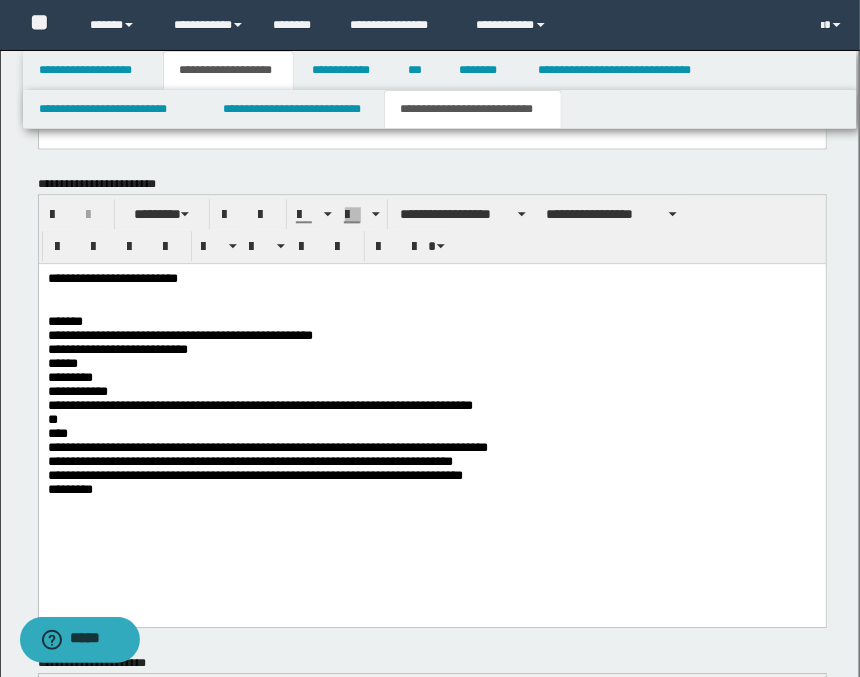 click on "**********" at bounding box center (432, 408) 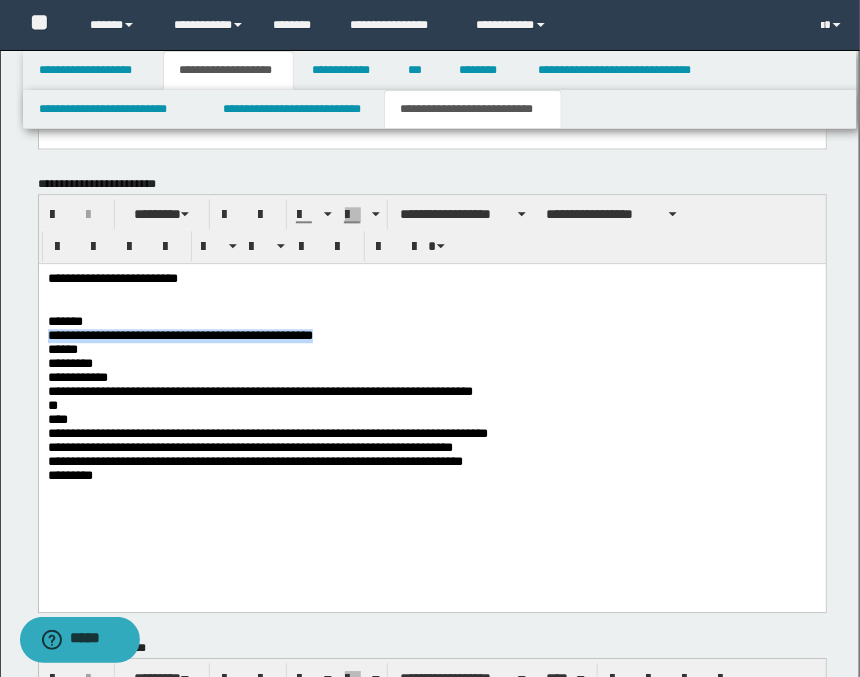 drag, startPoint x: 444, startPoint y: 341, endPoint x: 57, endPoint y: 330, distance: 387.1563 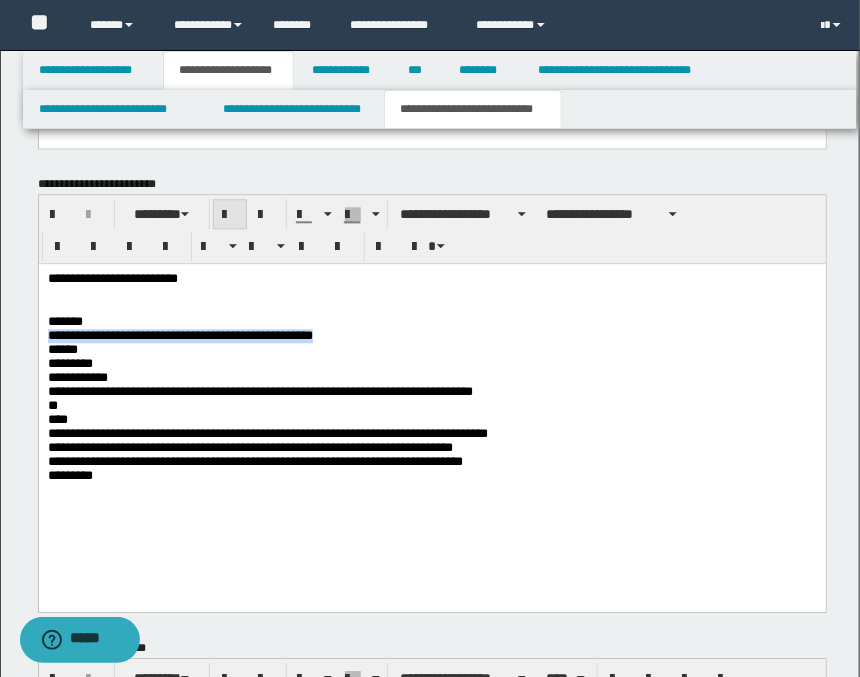 click at bounding box center (230, 215) 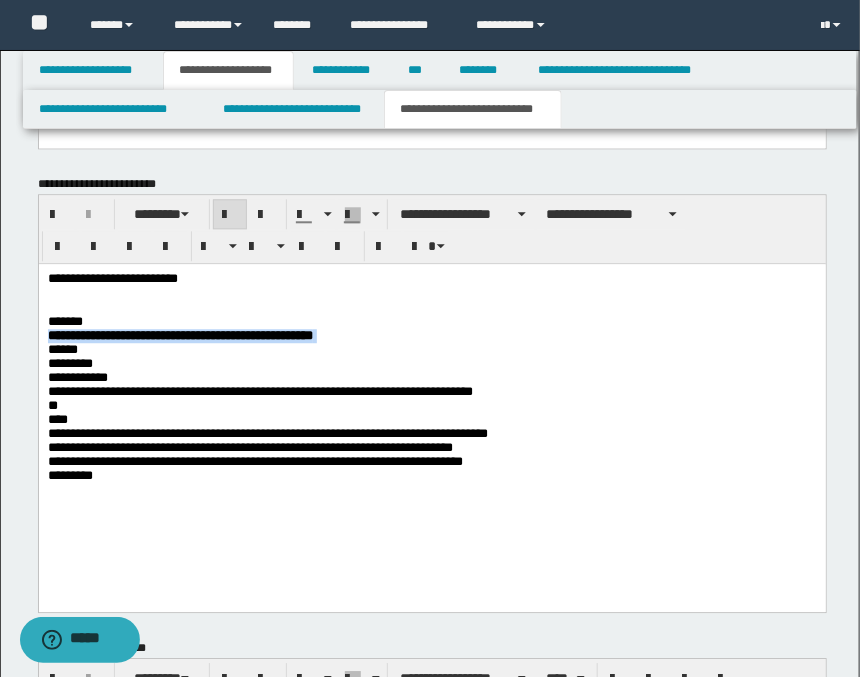 drag, startPoint x: 522, startPoint y: 334, endPoint x: 503, endPoint y: 343, distance: 21.023796 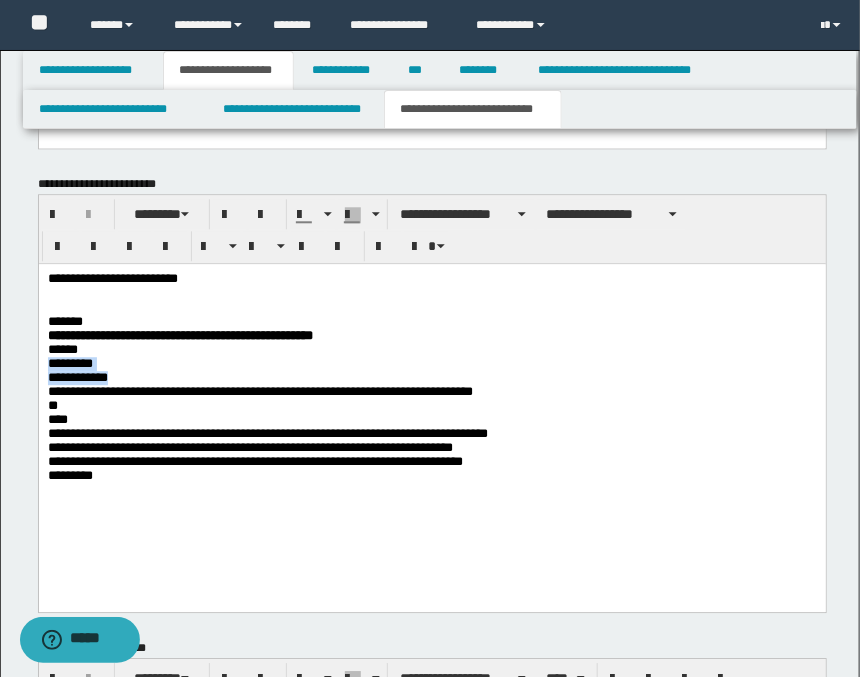 drag, startPoint x: 116, startPoint y: 387, endPoint x: 42, endPoint y: 376, distance: 74.8131 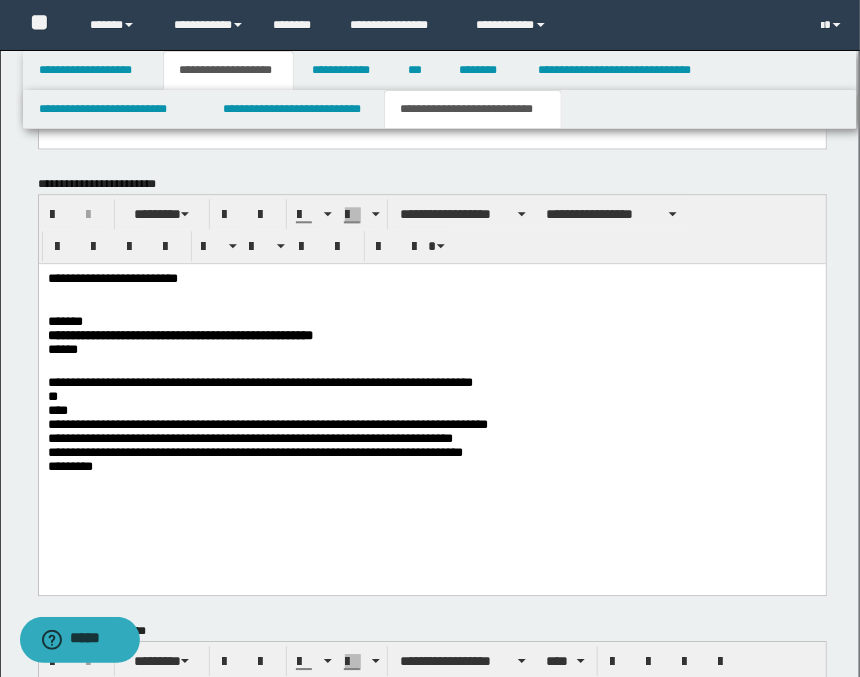 click on "**********" at bounding box center [432, 423] 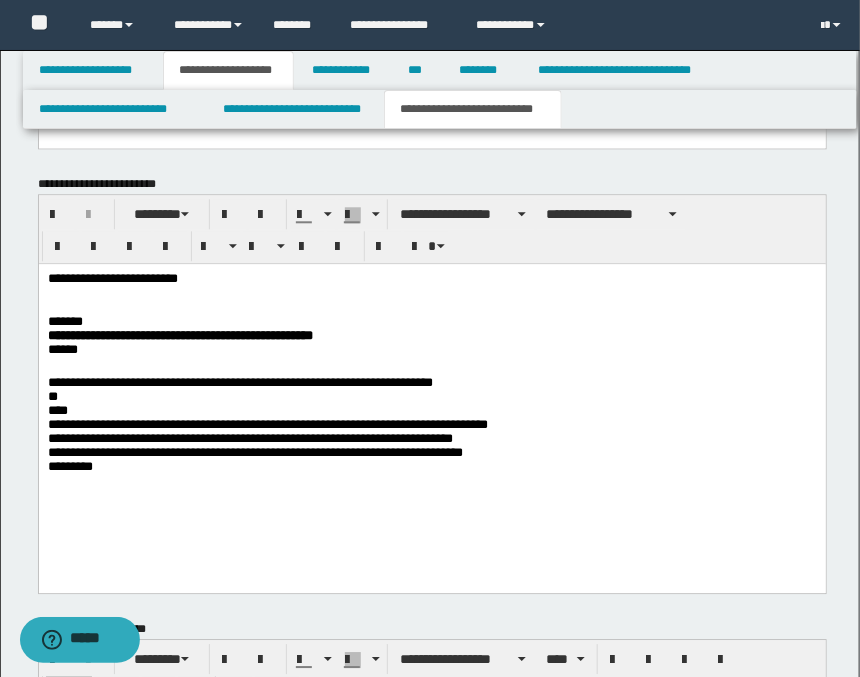 click on "**********" at bounding box center [432, 422] 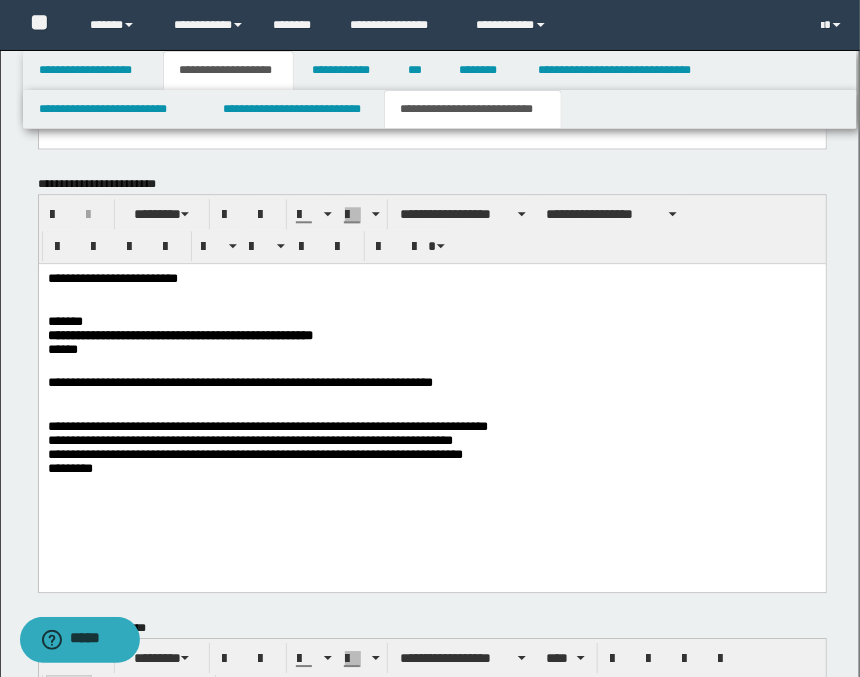 click on "**********" at bounding box center (431, 400) 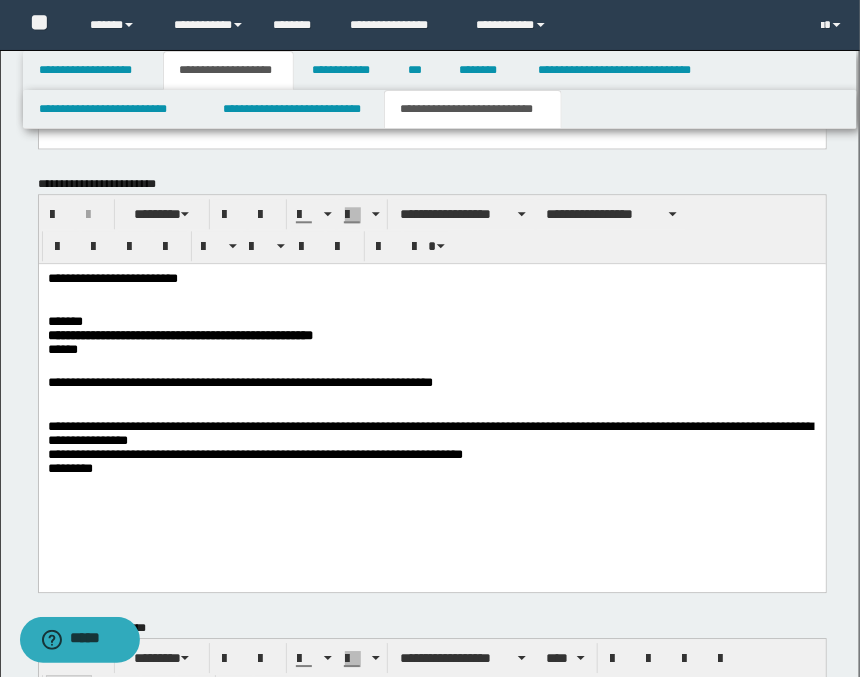click on "**********" at bounding box center (431, 400) 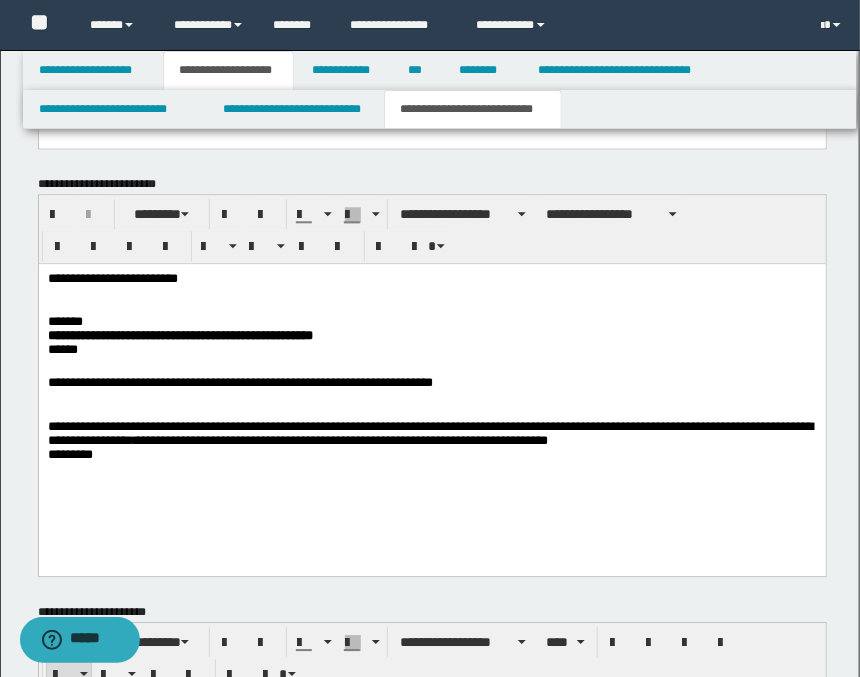 click on "**********" at bounding box center [432, 435] 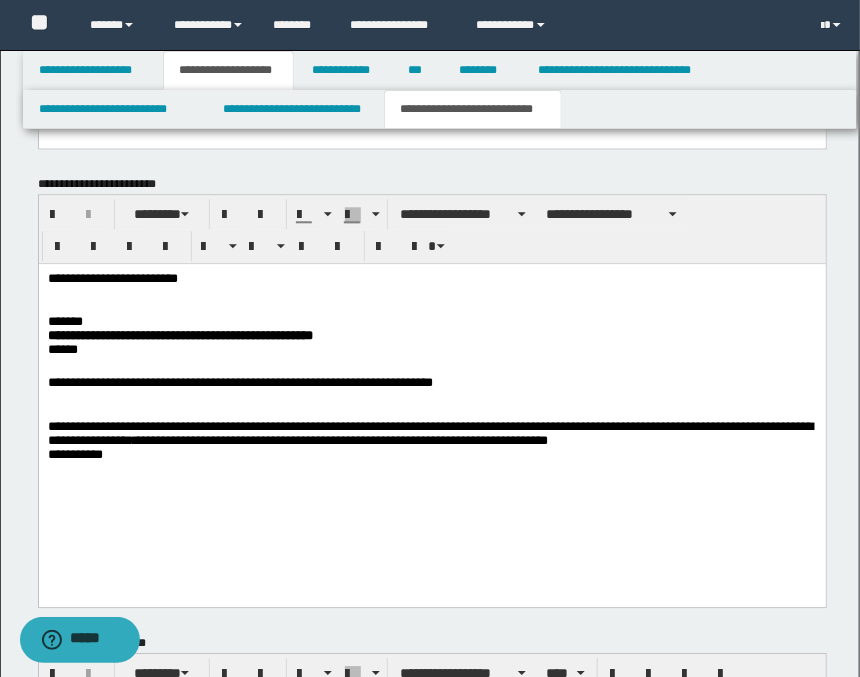 click on "**********" at bounding box center [431, 407] 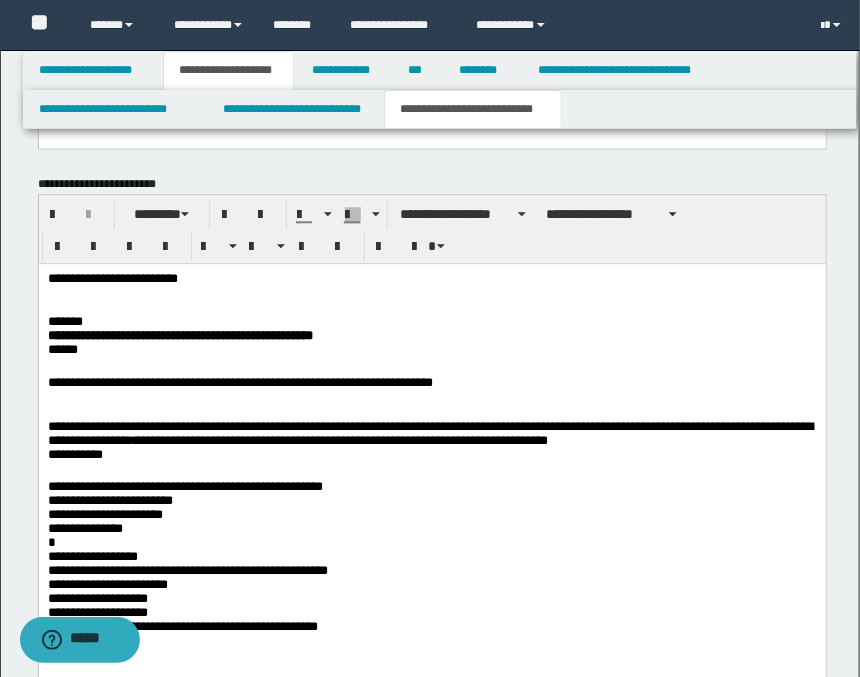 click on "**********" at bounding box center (432, 562) 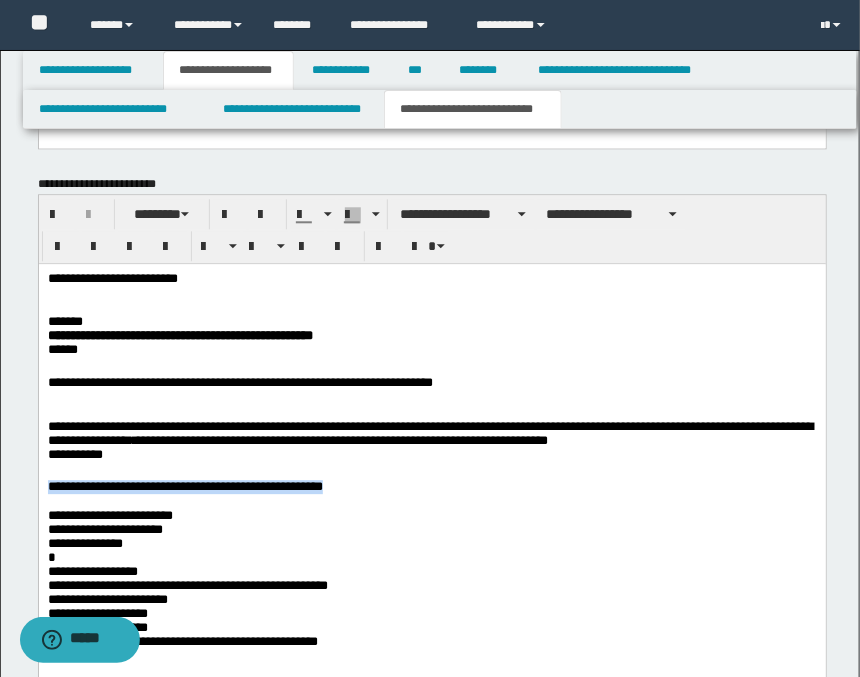 drag, startPoint x: 460, startPoint y: 485, endPoint x: 44, endPoint y: 482, distance: 416.0108 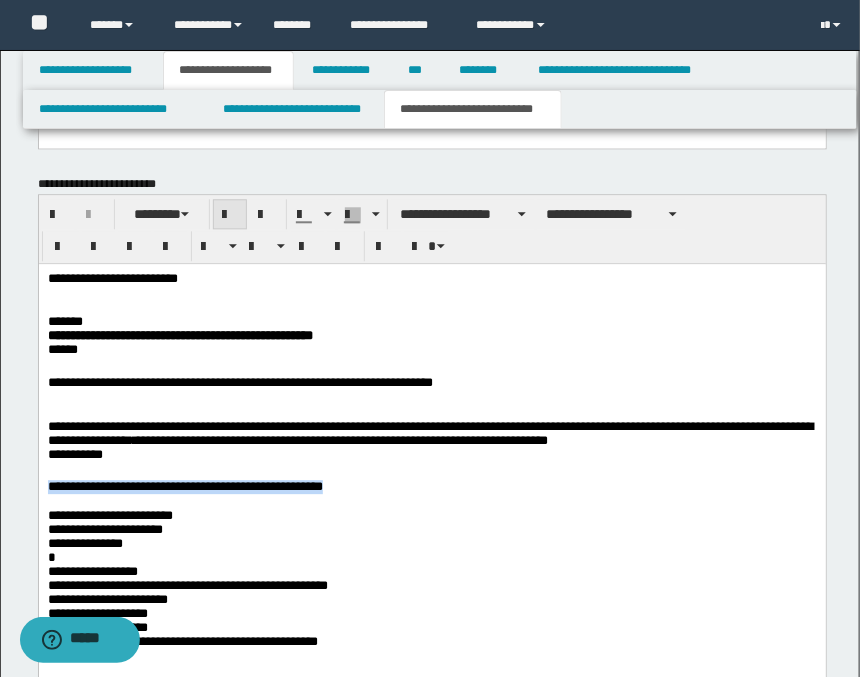 click at bounding box center (230, 215) 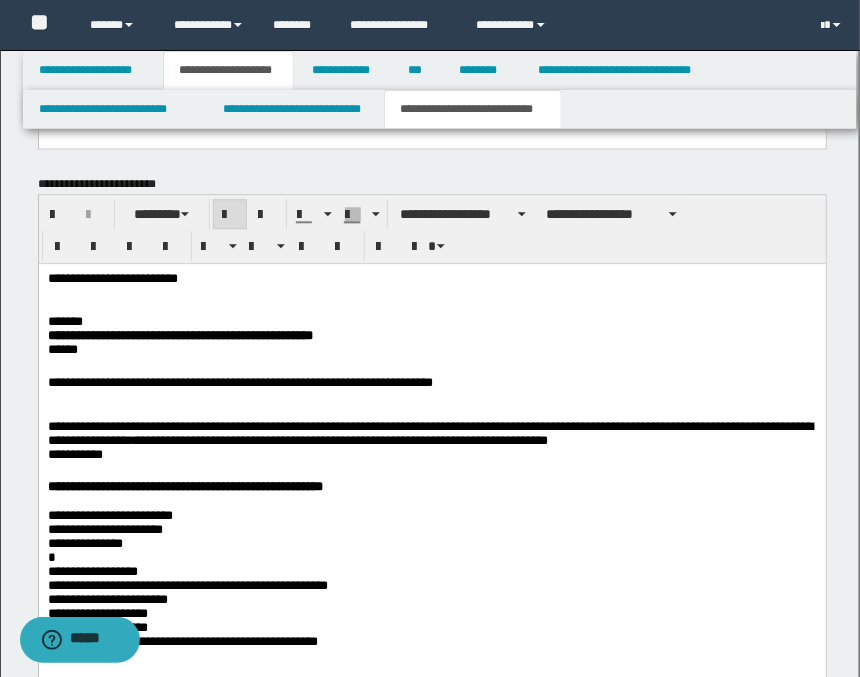 click on "**********" at bounding box center (432, 577) 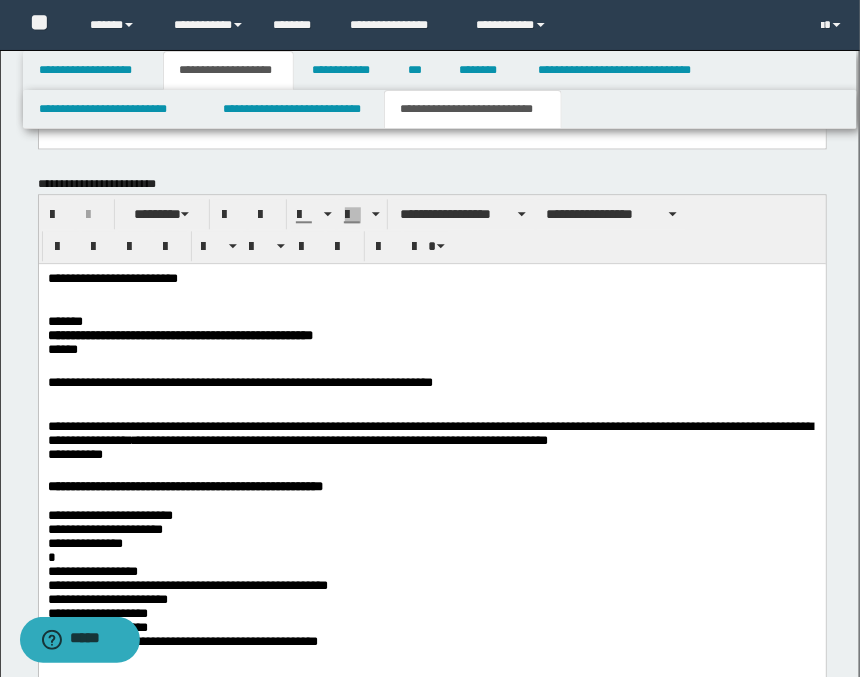 click on "**********" at bounding box center (432, 577) 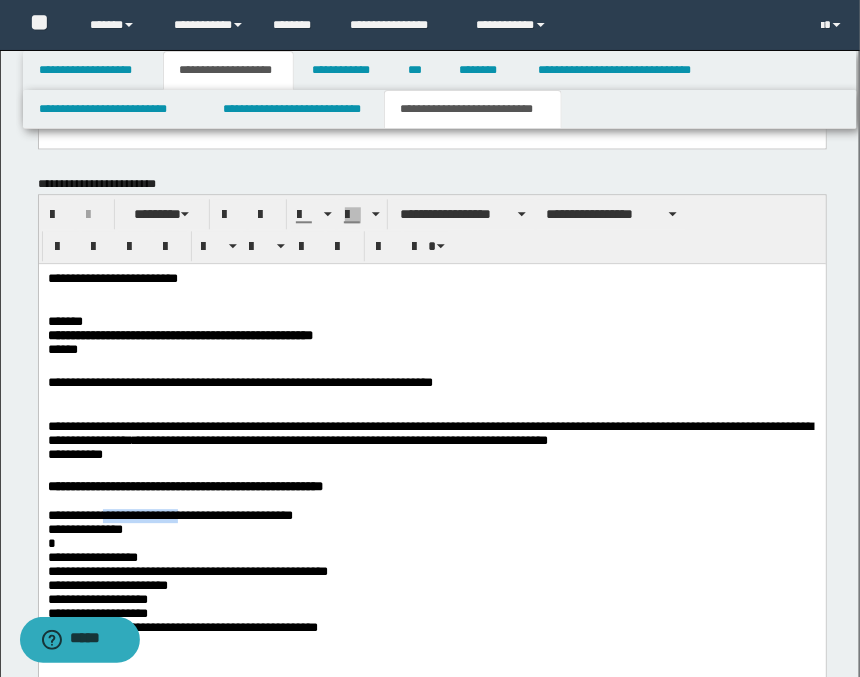 drag, startPoint x: 208, startPoint y: 523, endPoint x: 103, endPoint y: 517, distance: 105.17129 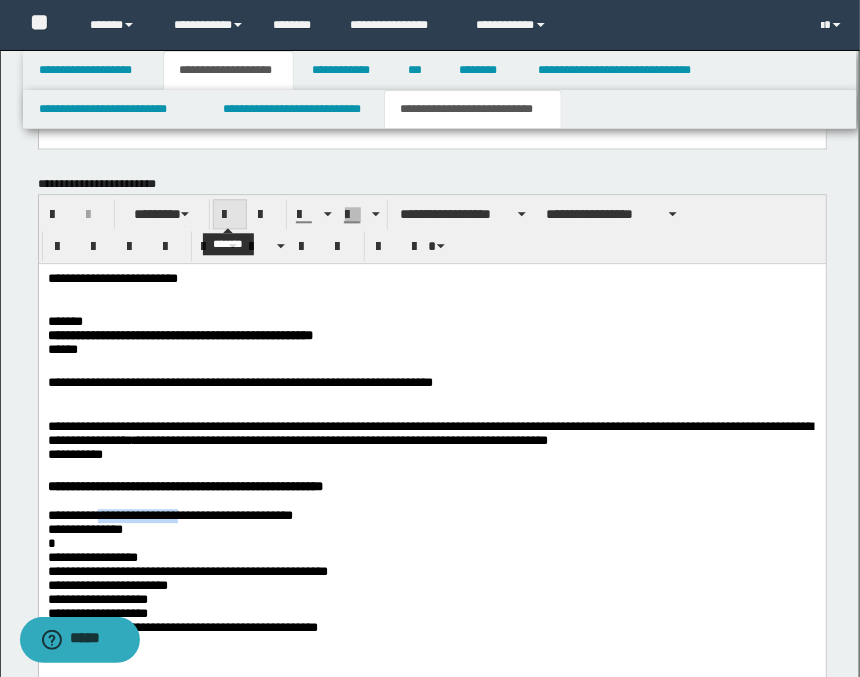 click at bounding box center [230, 215] 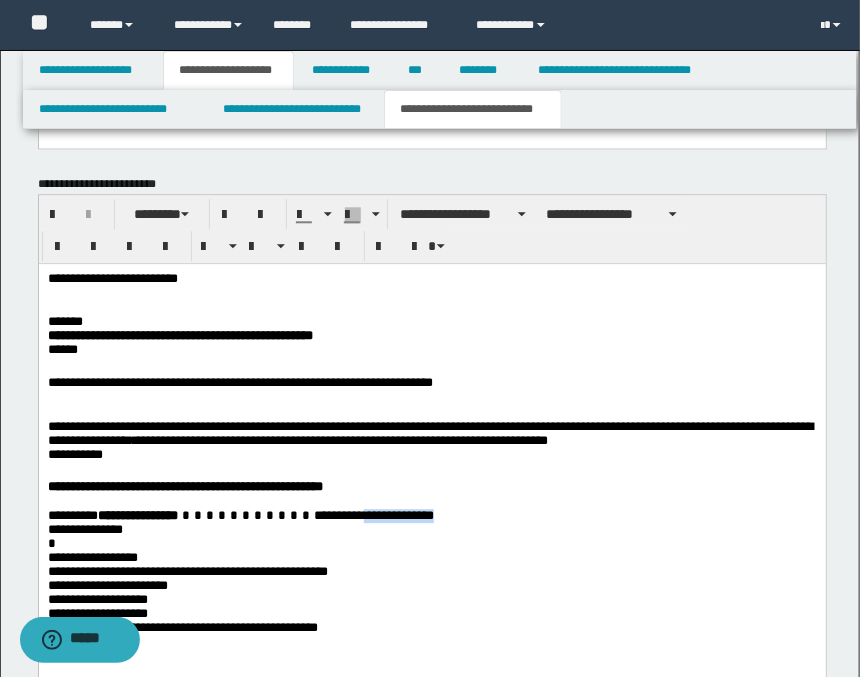 drag, startPoint x: 478, startPoint y: 525, endPoint x: 284, endPoint y: 357, distance: 256.63202 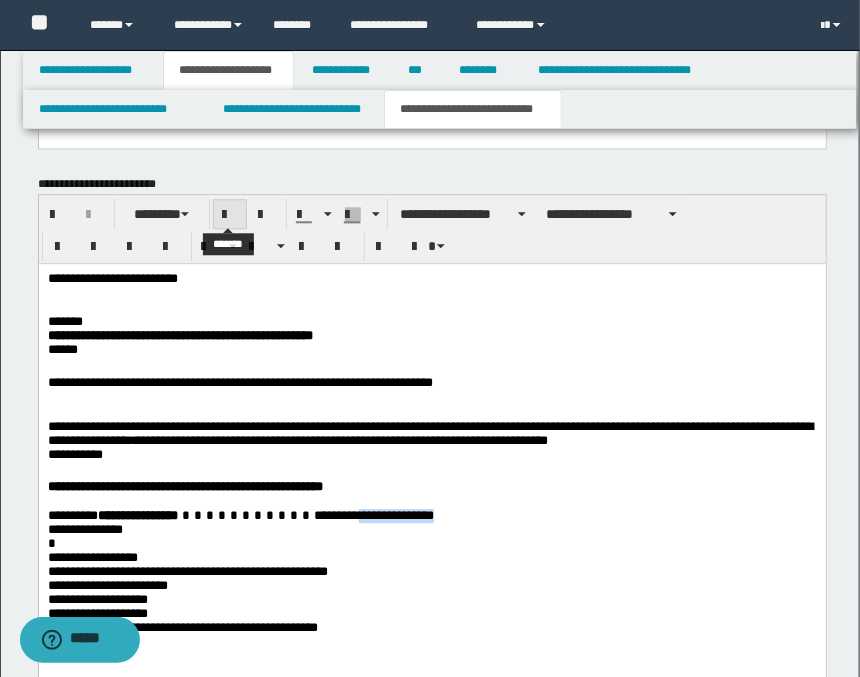 click at bounding box center [230, 215] 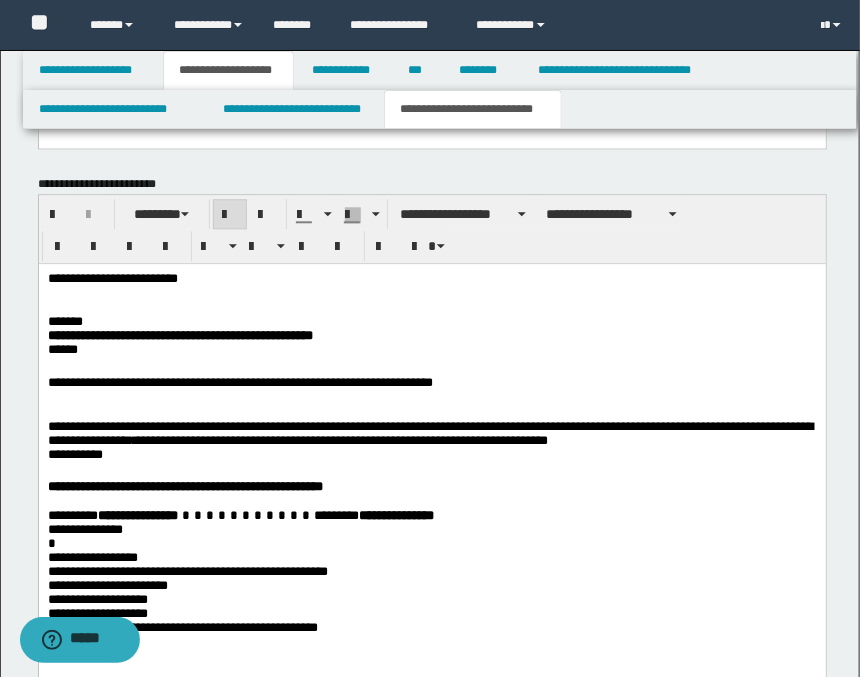 click on "**********" at bounding box center (432, 569) 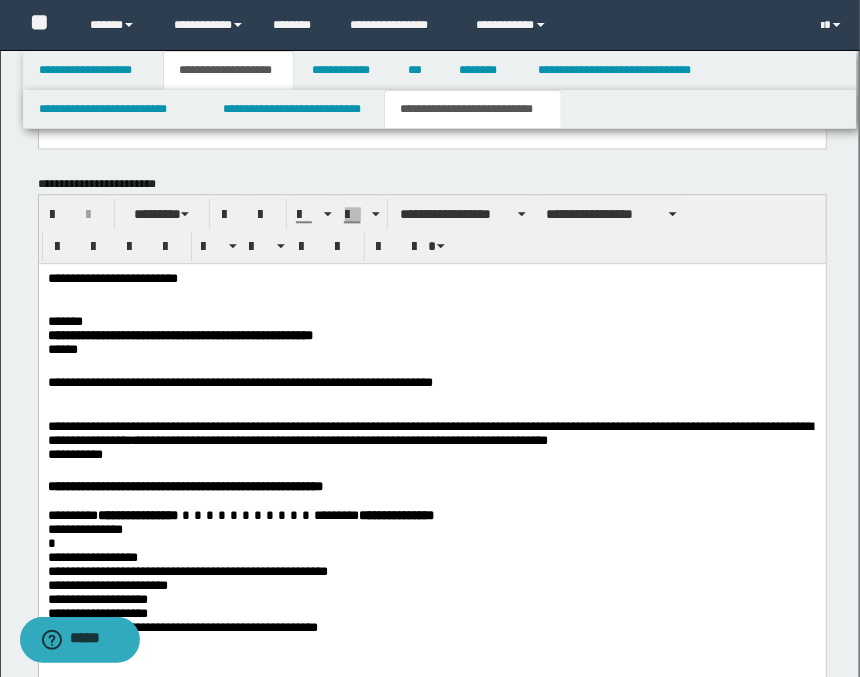 click on "**********" at bounding box center [432, 569] 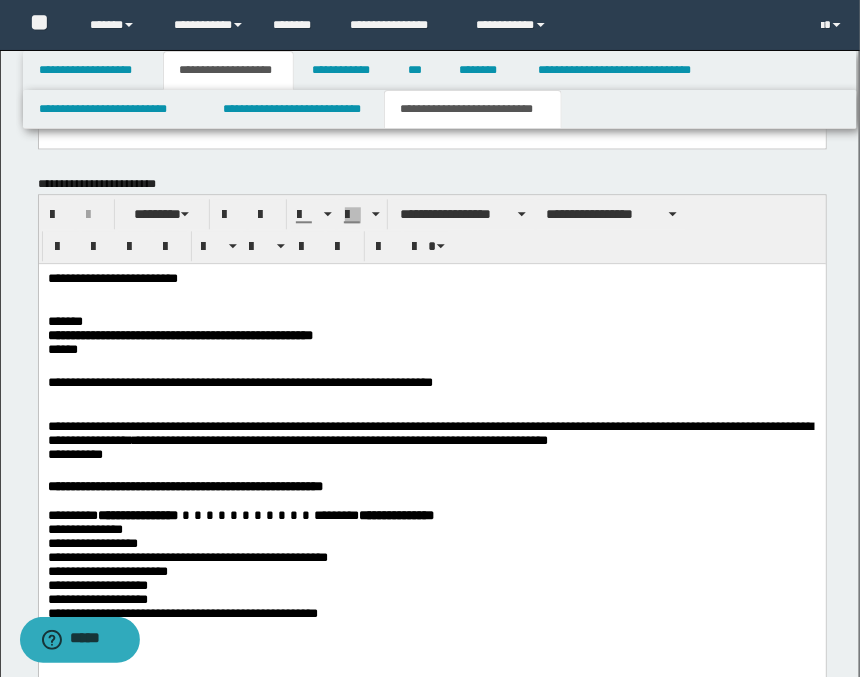 click on "**********" at bounding box center (431, 475) 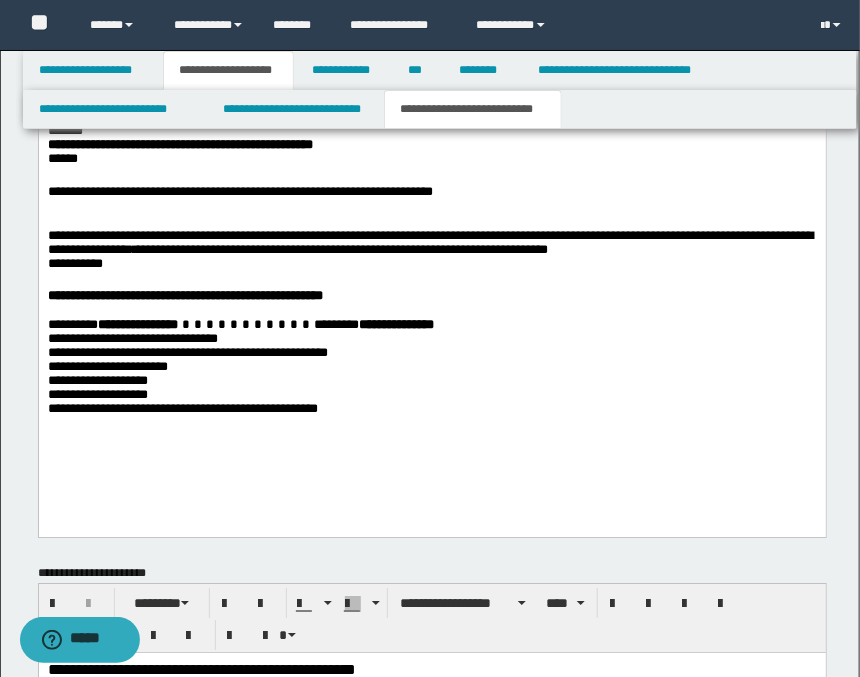 scroll, scrollTop: 1362, scrollLeft: 0, axis: vertical 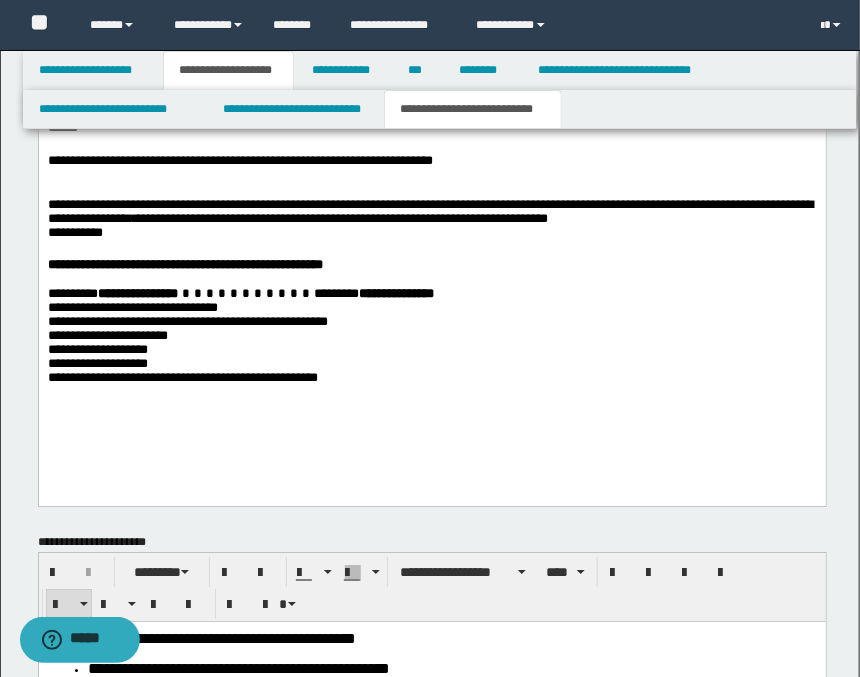 click on "**********" at bounding box center [431, 246] 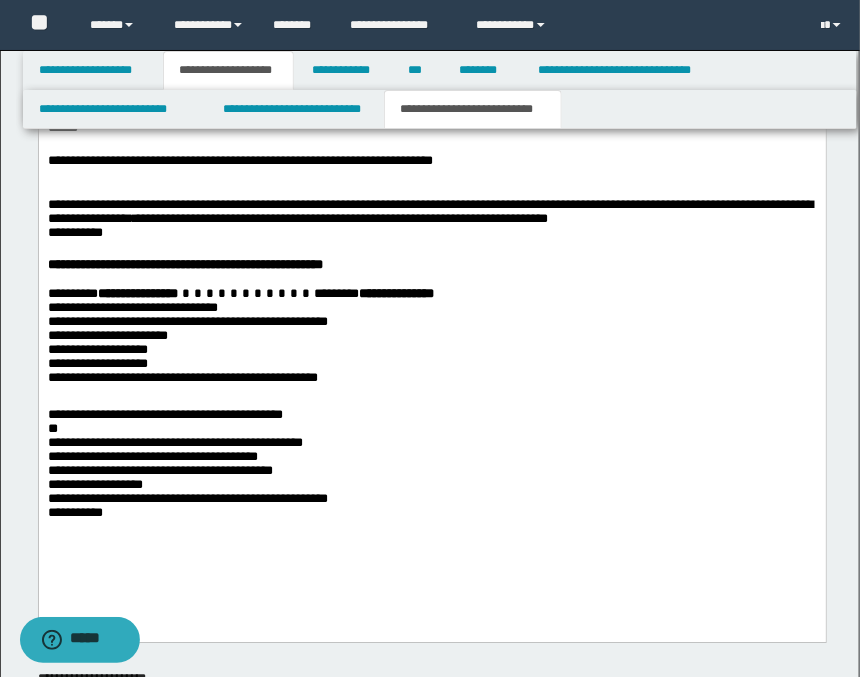 click on "**********" at bounding box center [432, 467] 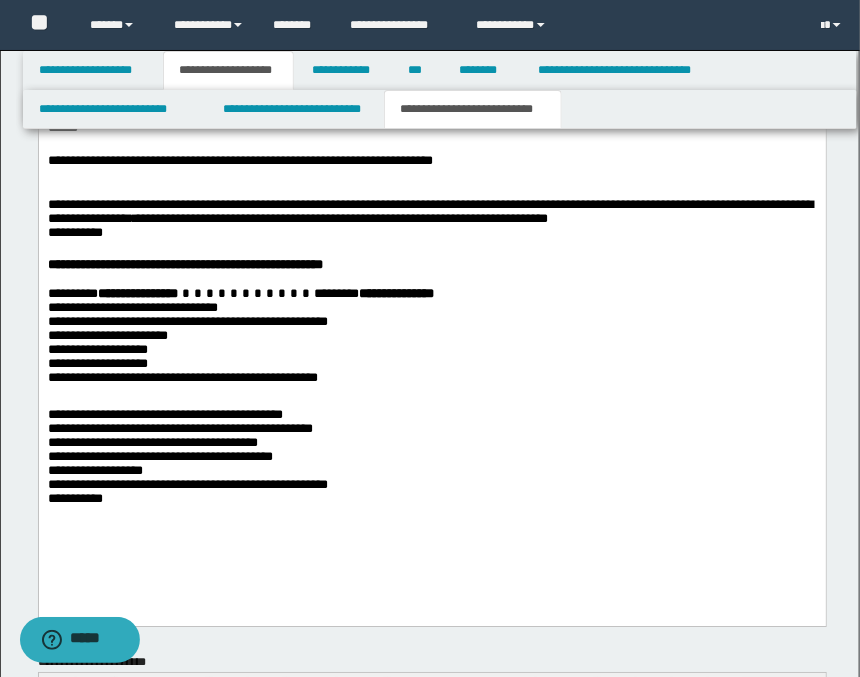 click on "**********" at bounding box center [432, 460] 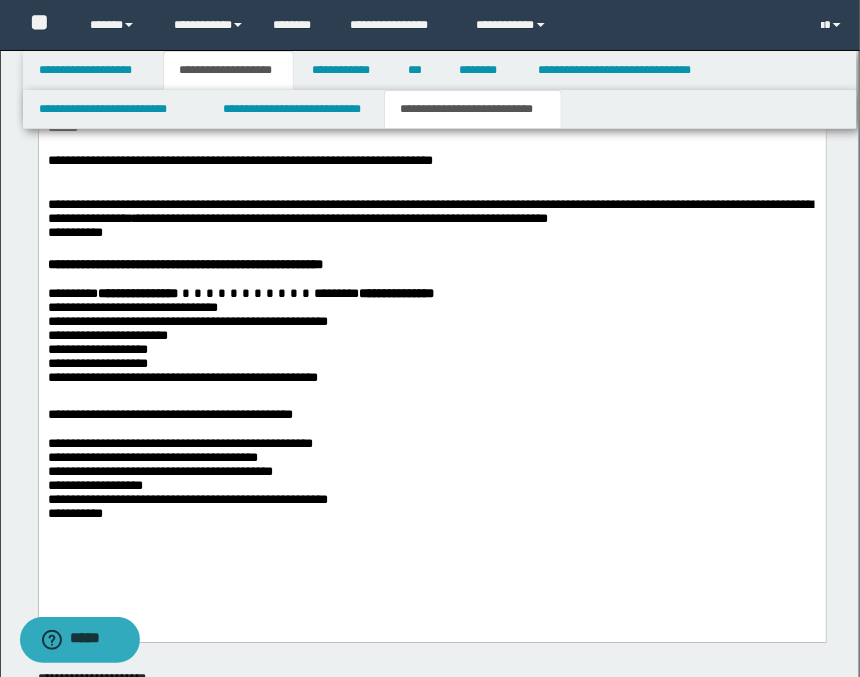 click on "**********" at bounding box center (432, 475) 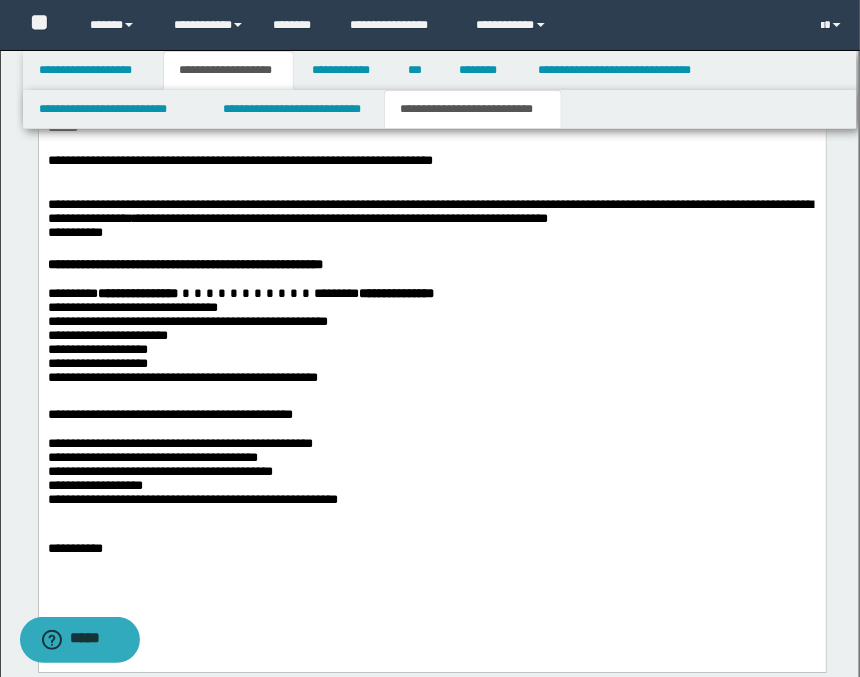 click on "**********" at bounding box center [432, 542] 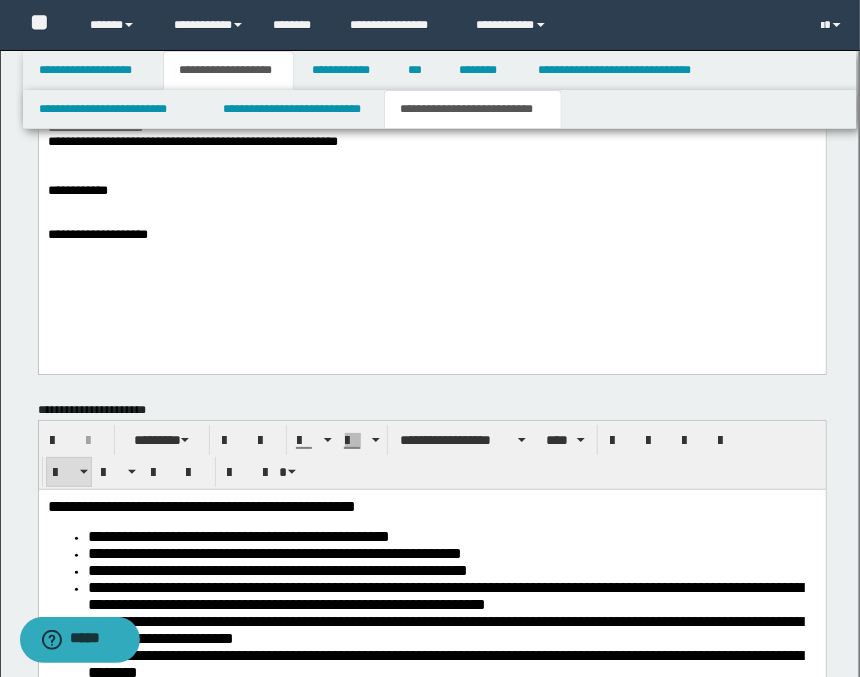 scroll, scrollTop: 1696, scrollLeft: 0, axis: vertical 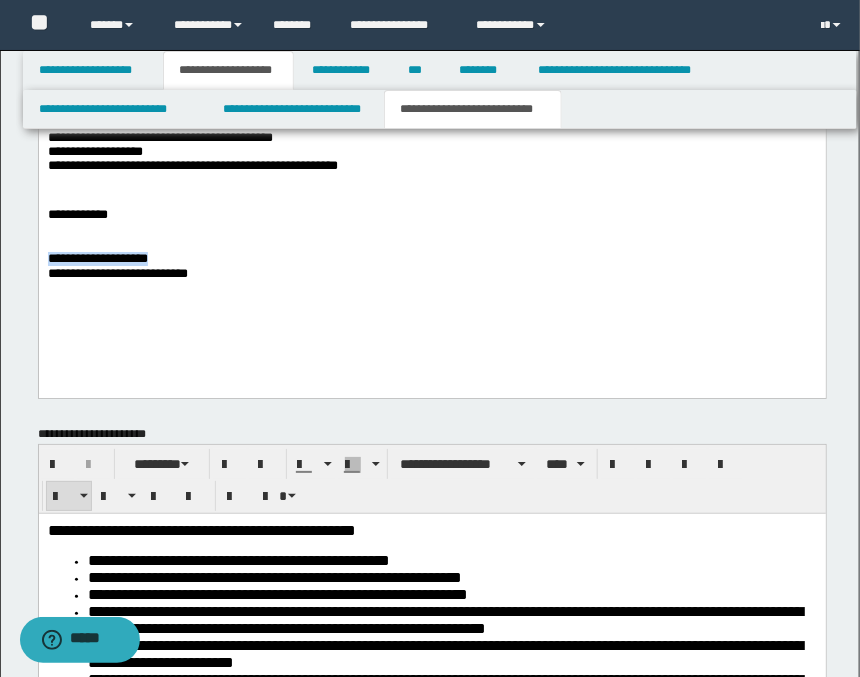 drag, startPoint x: 207, startPoint y: 267, endPoint x: 44, endPoint y: 264, distance: 163.0276 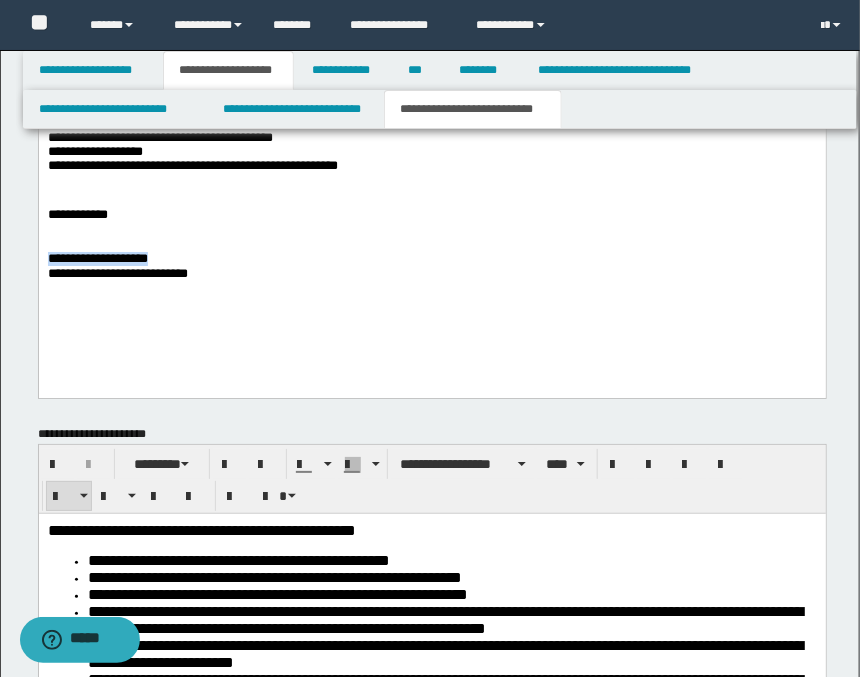 click on "**********" at bounding box center (431, 24) 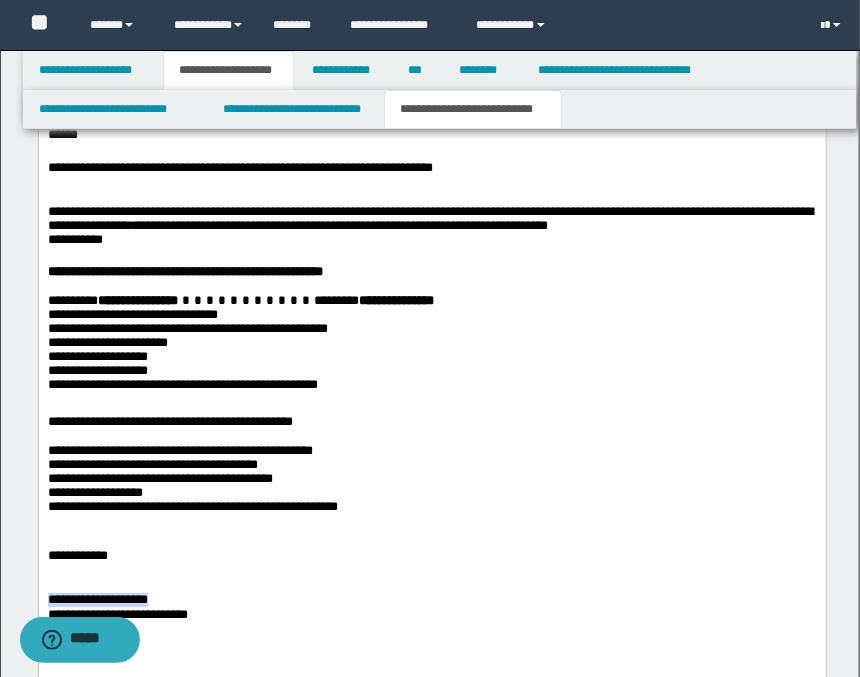 scroll, scrollTop: 1140, scrollLeft: 0, axis: vertical 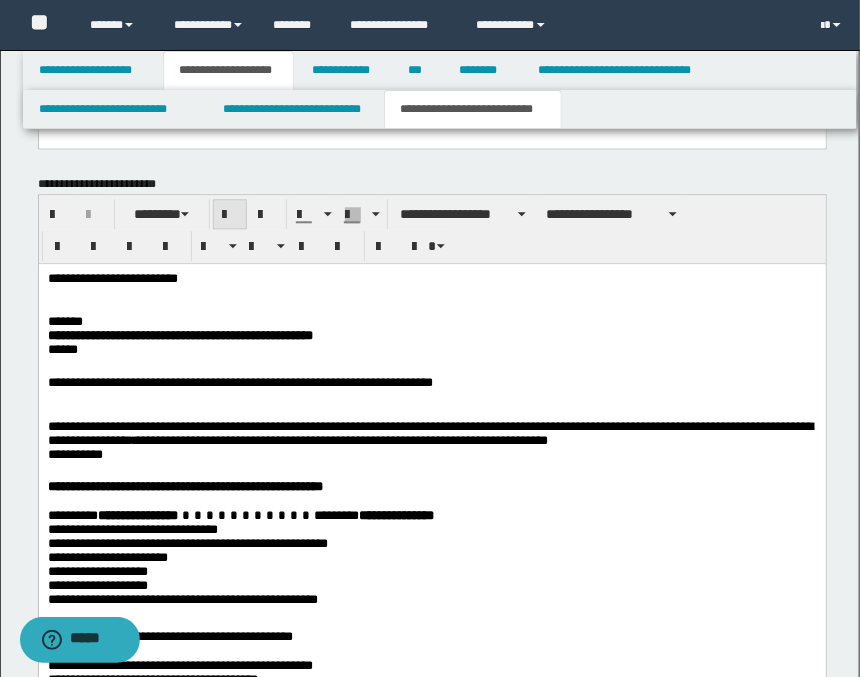 click at bounding box center (230, 215) 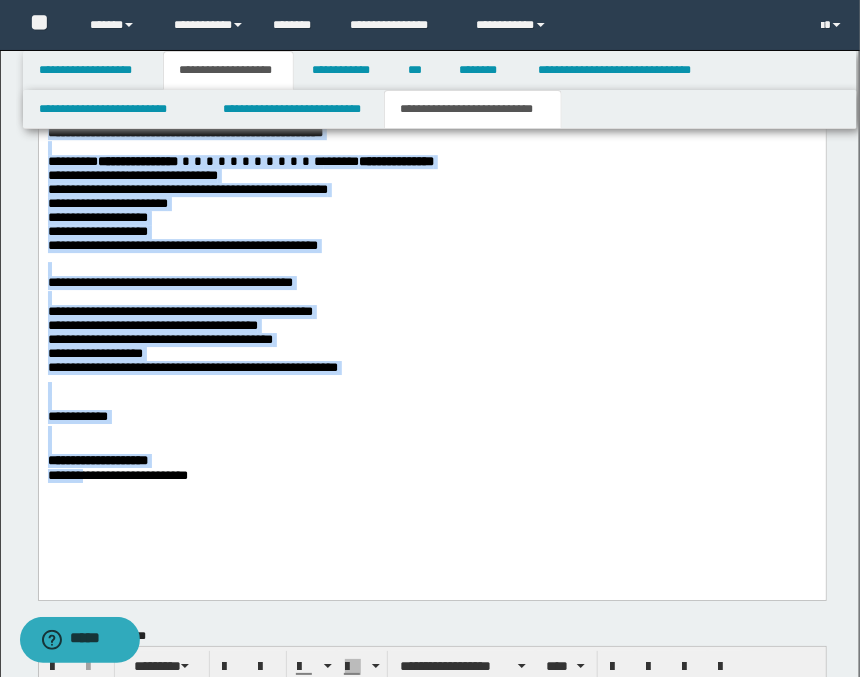 scroll, scrollTop: 1527, scrollLeft: 0, axis: vertical 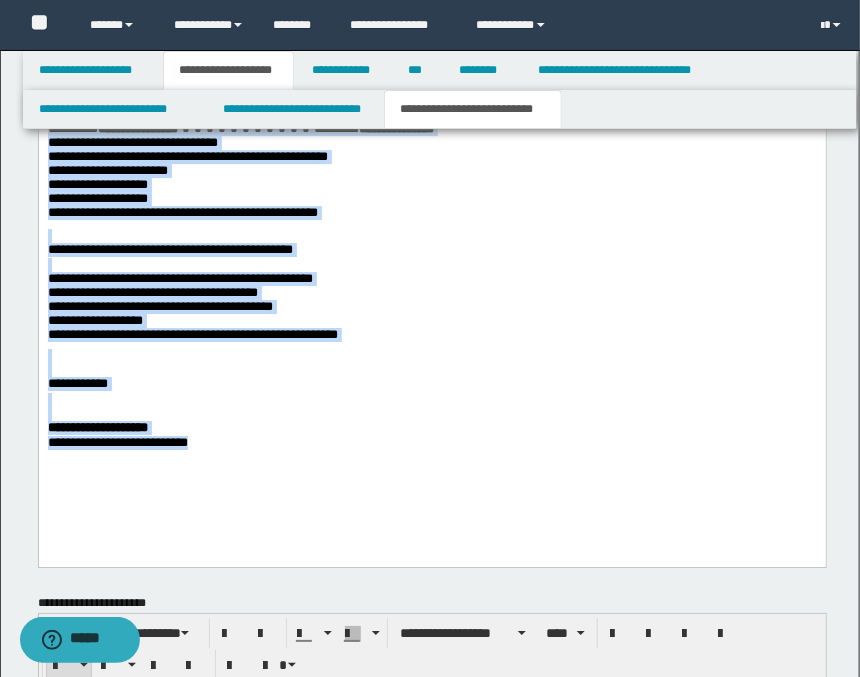 drag, startPoint x: 46, startPoint y: -106, endPoint x: 351, endPoint y: 495, distance: 673.9629 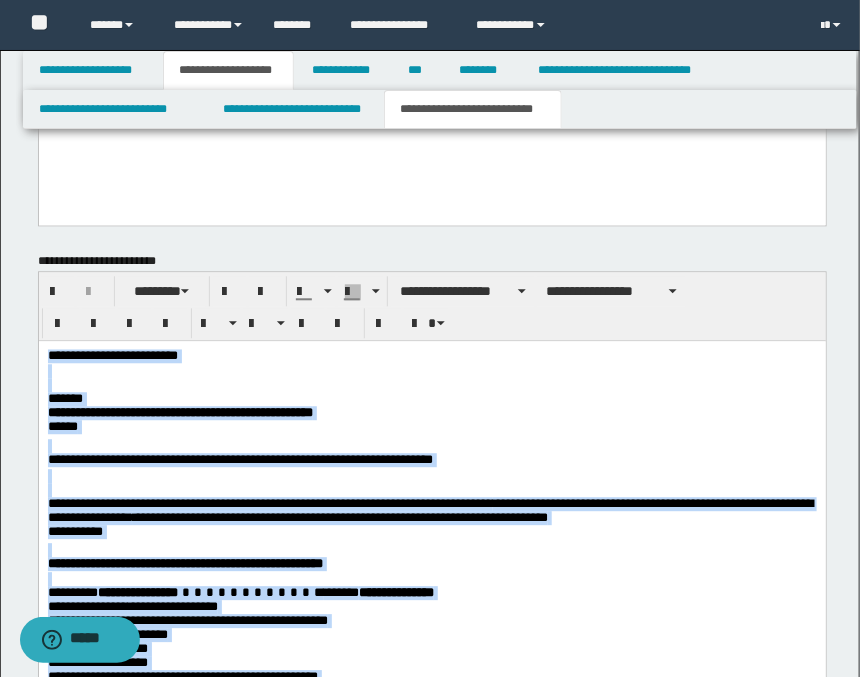 scroll, scrollTop: 1082, scrollLeft: 0, axis: vertical 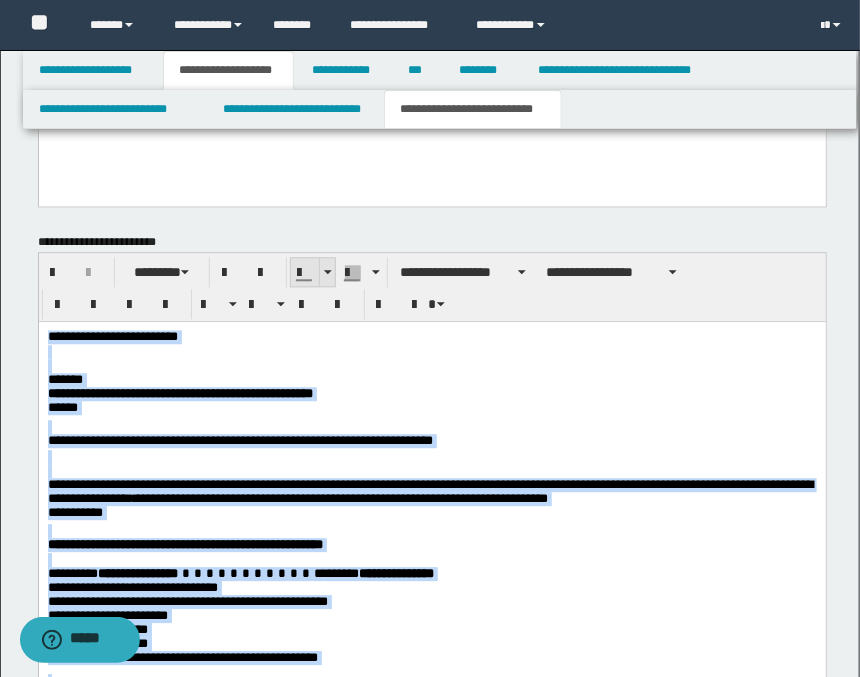 click at bounding box center [328, 272] 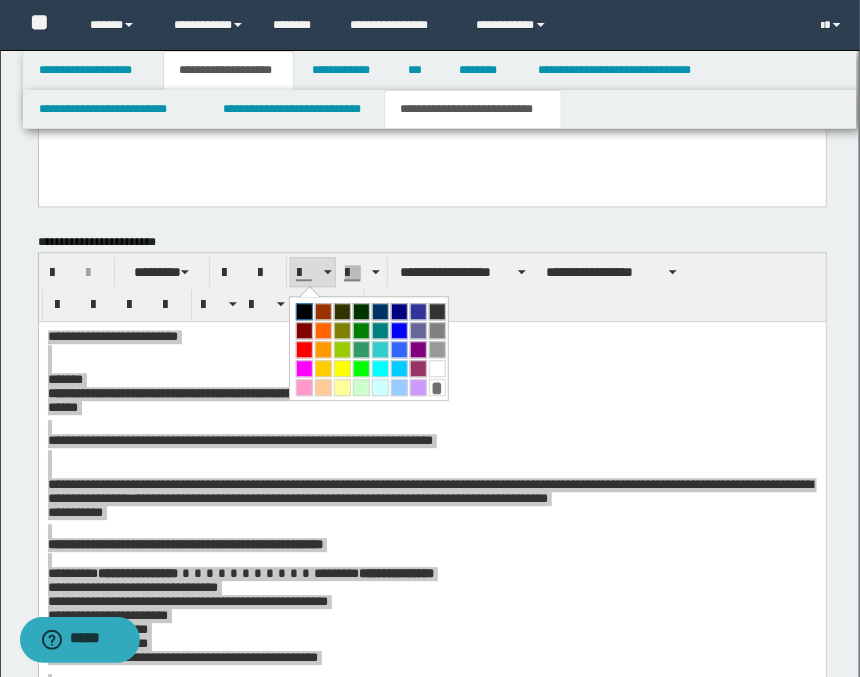 click at bounding box center (304, 311) 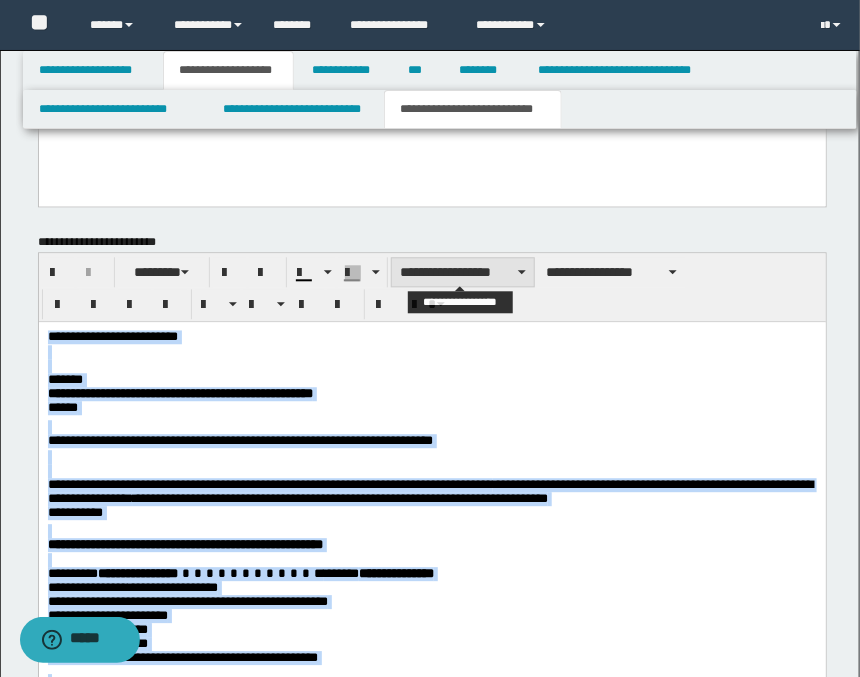click on "**********" at bounding box center (463, 272) 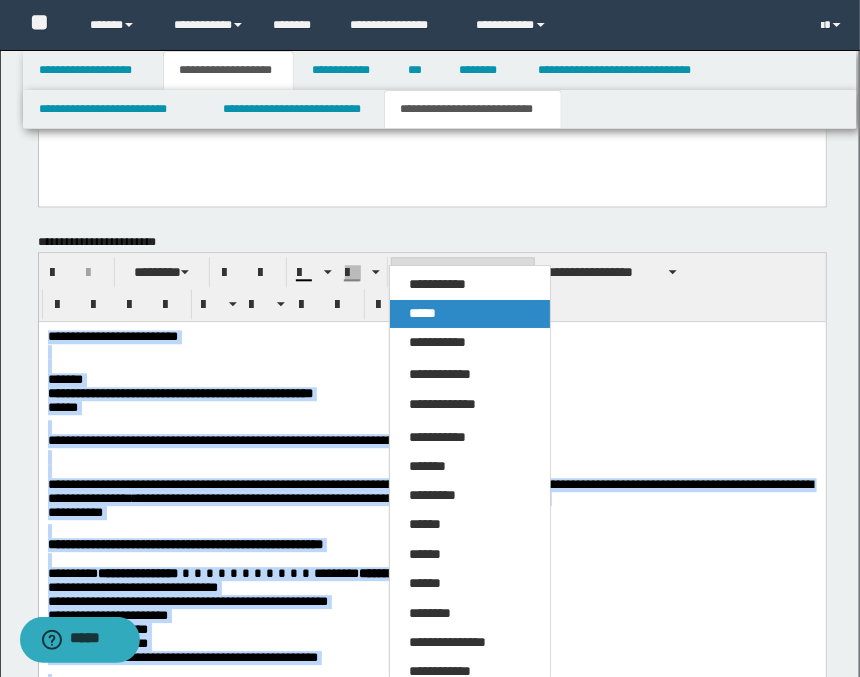 click on "*****" at bounding box center (470, 314) 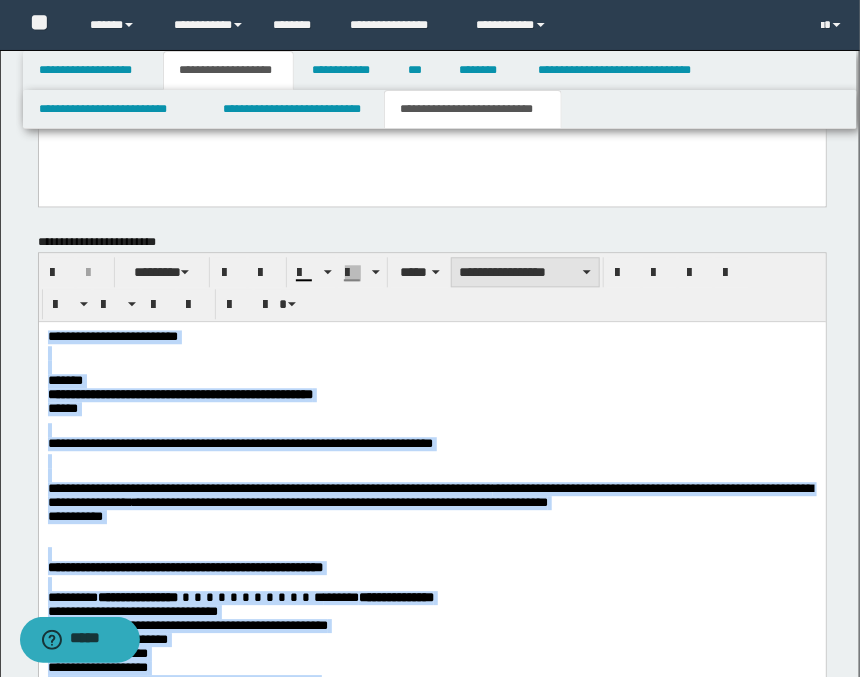 click on "**********" at bounding box center (525, 272) 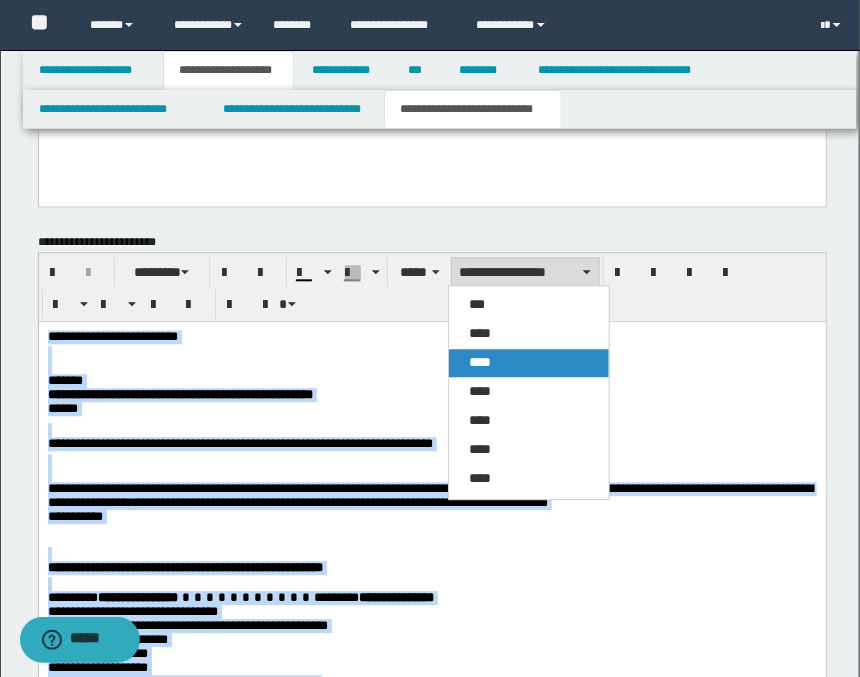 click on "****" at bounding box center [529, 363] 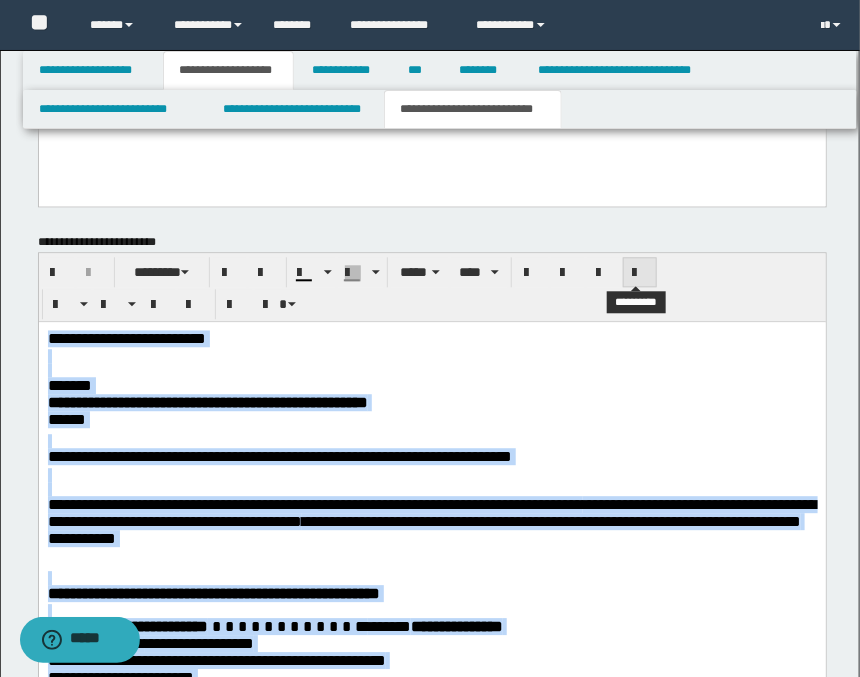 click at bounding box center [640, 273] 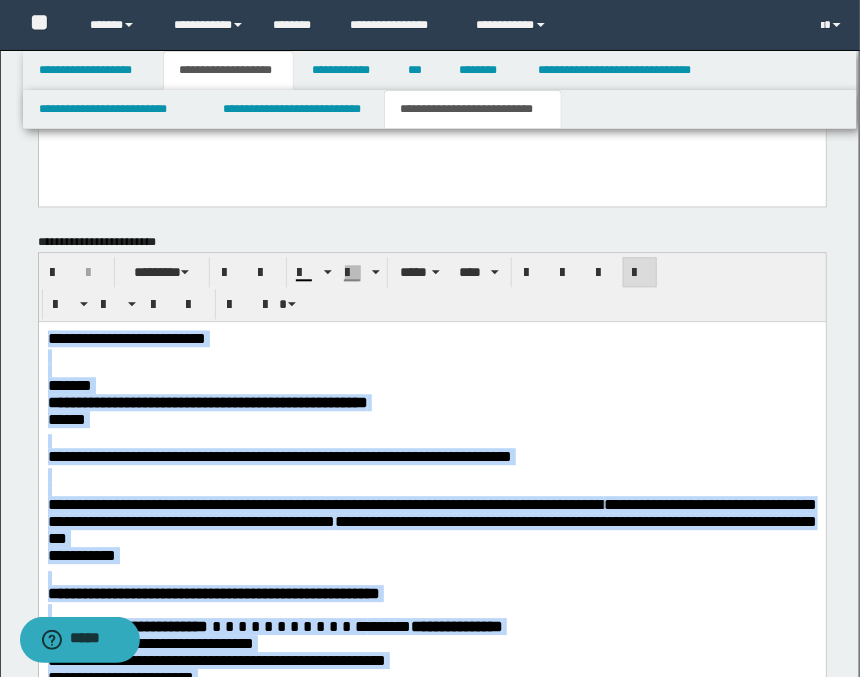 click on "**********" at bounding box center [432, 397] 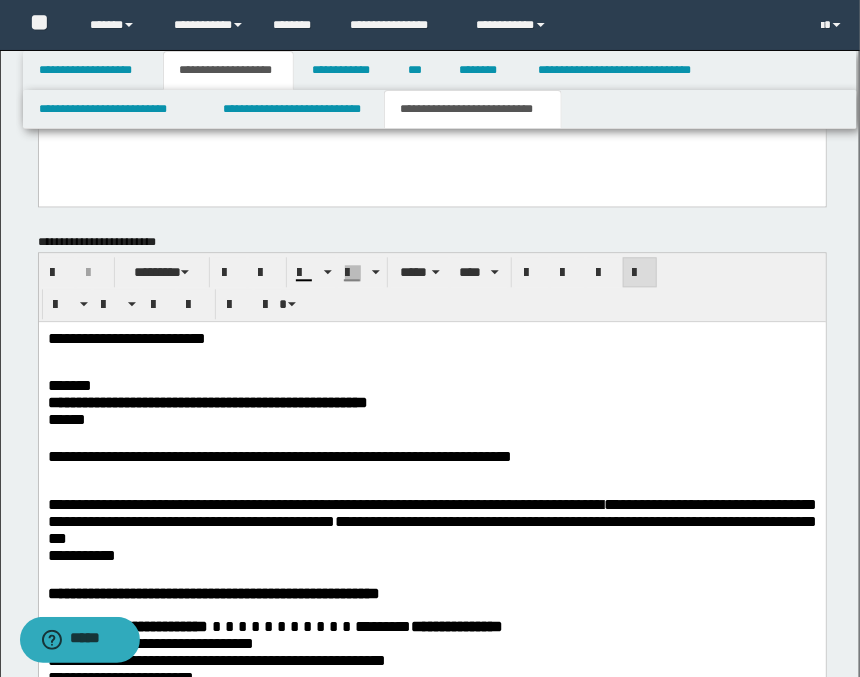 click on "**********" at bounding box center (81, 554) 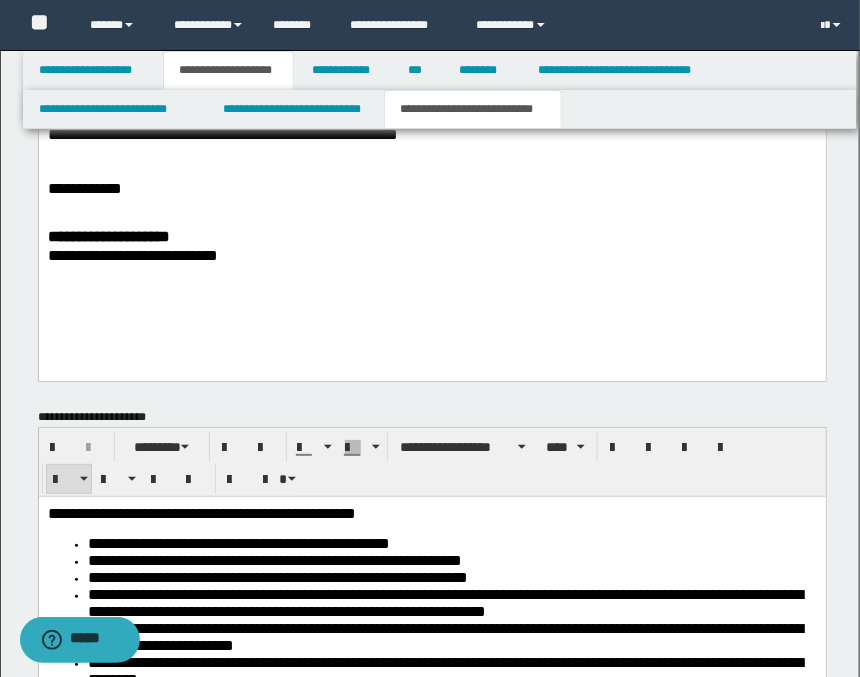 scroll, scrollTop: 1749, scrollLeft: 0, axis: vertical 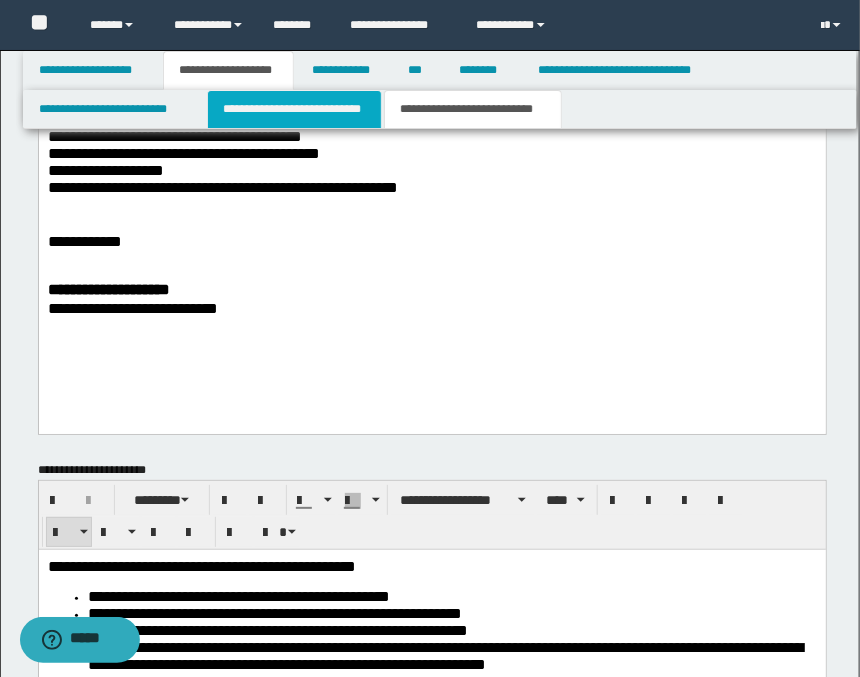 click on "**********" at bounding box center [294, 109] 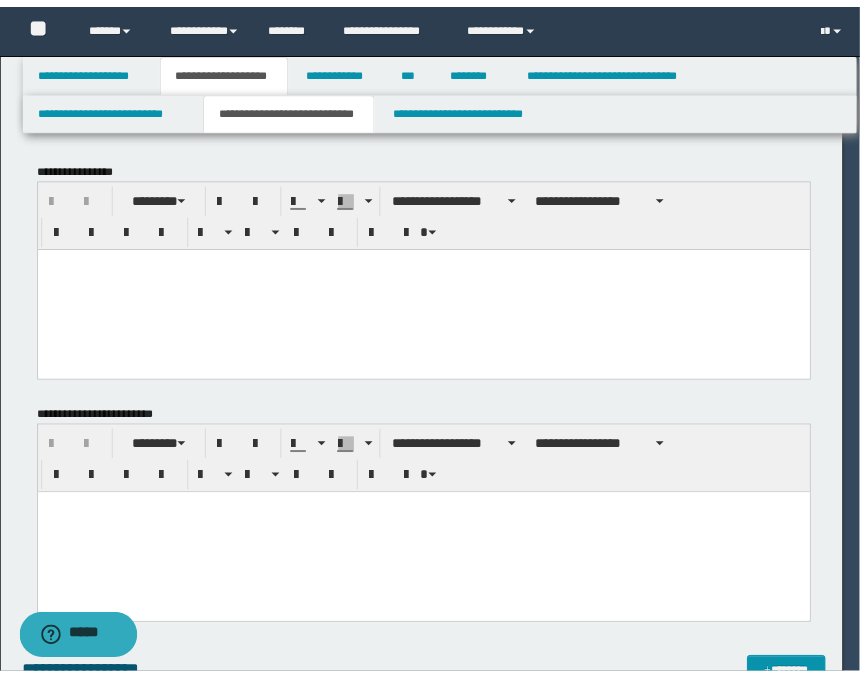 scroll, scrollTop: 0, scrollLeft: 0, axis: both 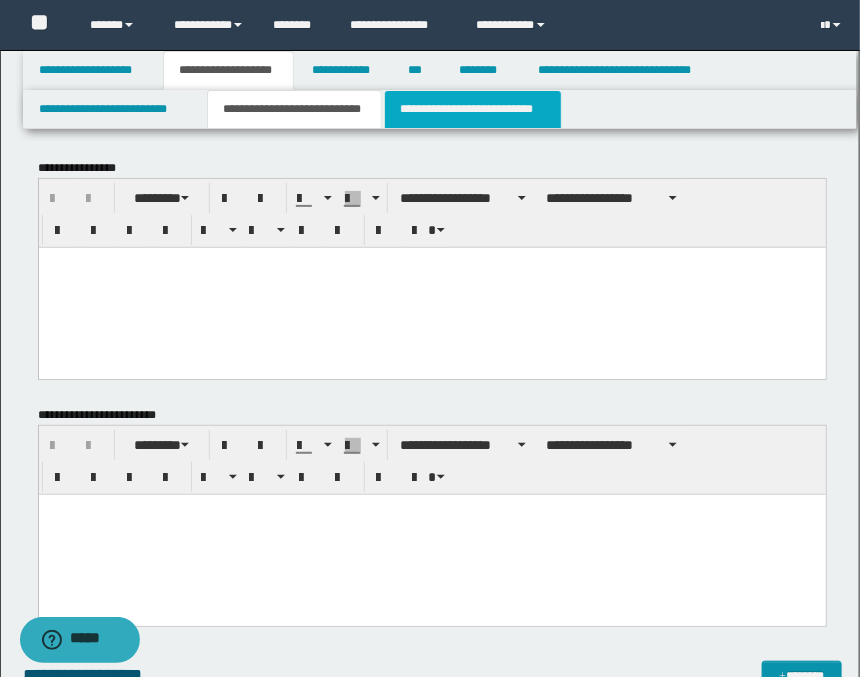 click on "**********" at bounding box center [472, 109] 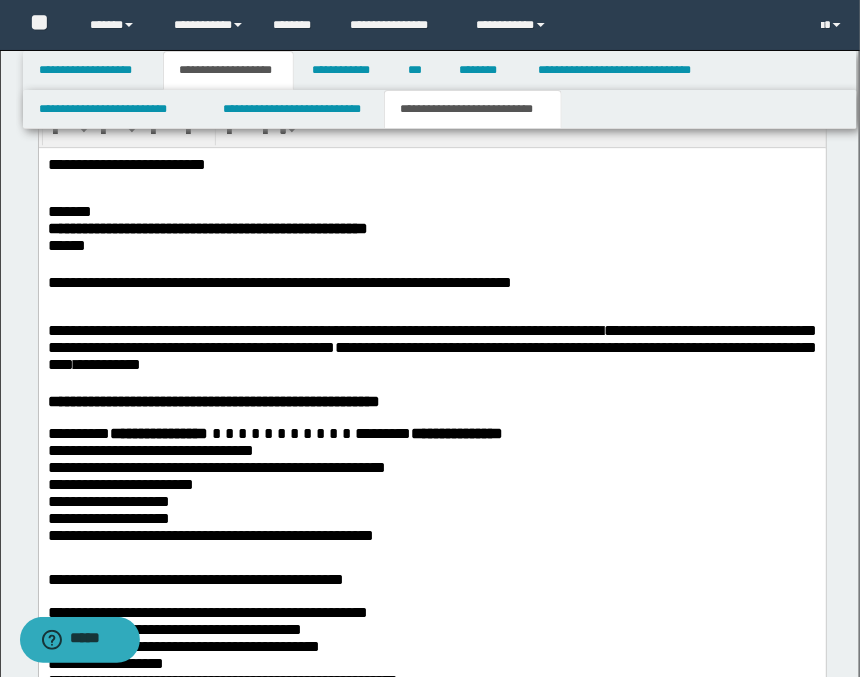 scroll, scrollTop: 1111, scrollLeft: 0, axis: vertical 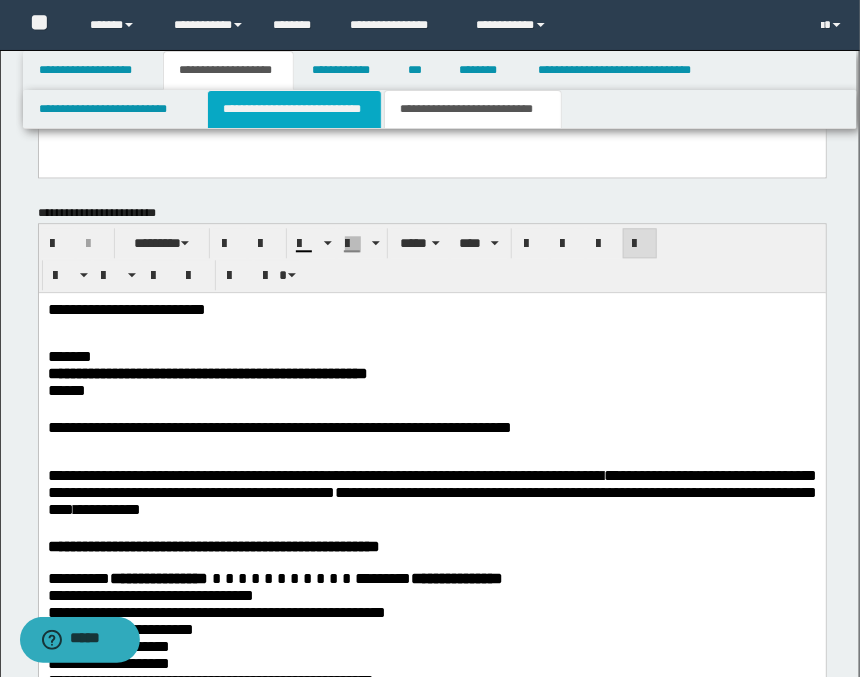 click on "**********" at bounding box center [294, 109] 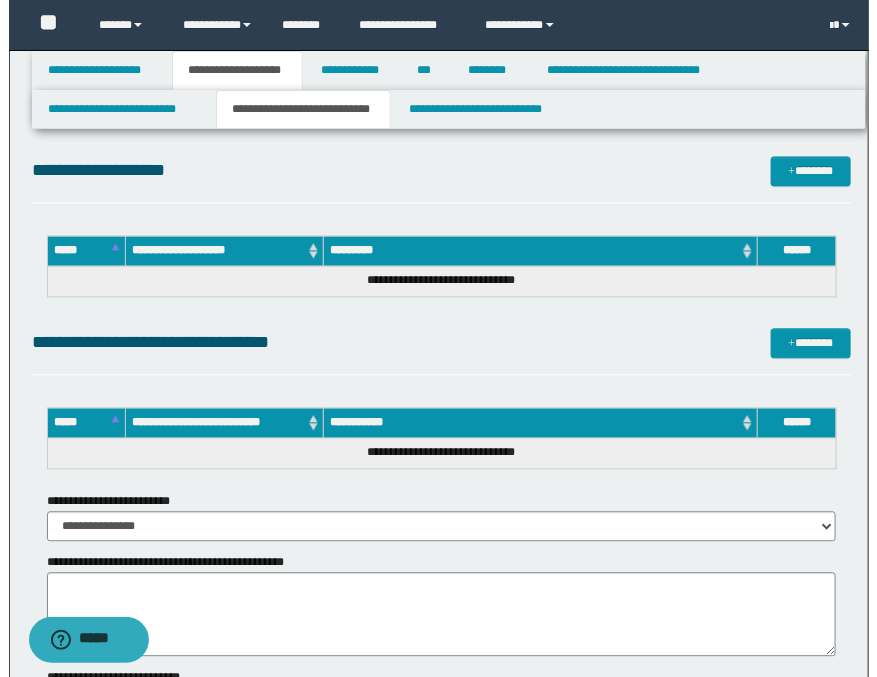 scroll, scrollTop: 888, scrollLeft: 0, axis: vertical 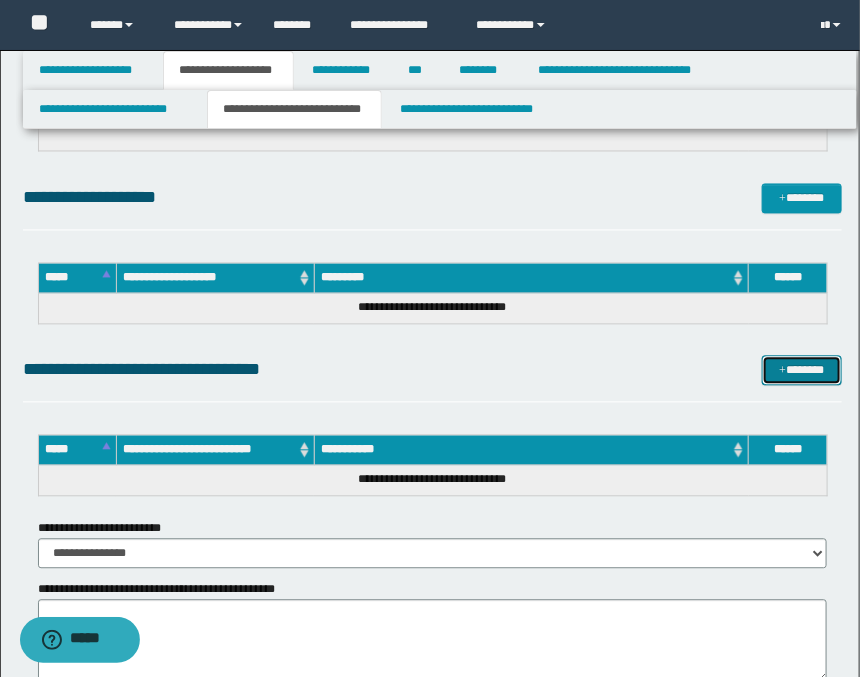 click on "*******" at bounding box center (802, 371) 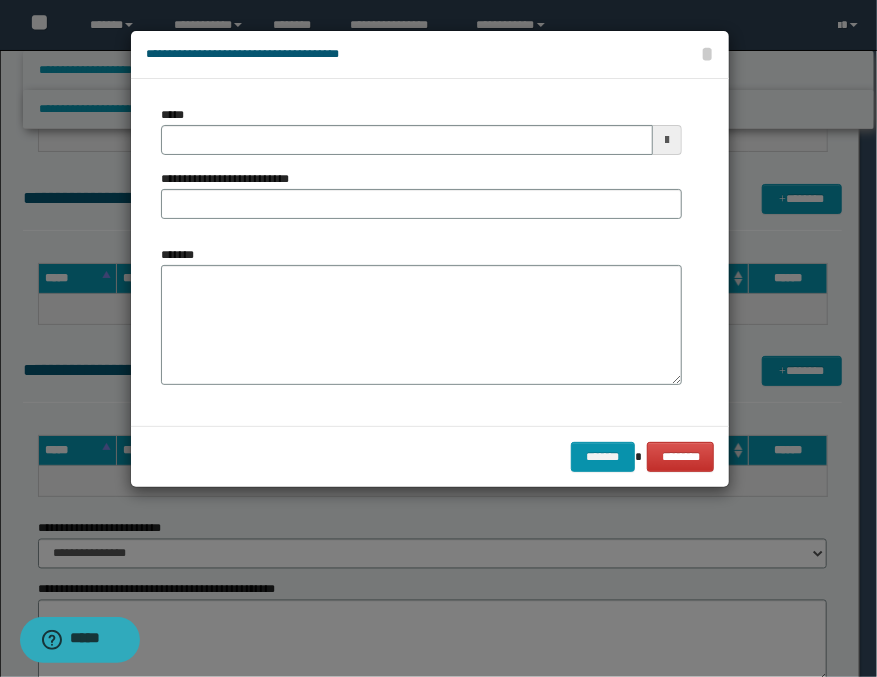 click at bounding box center (667, 140) 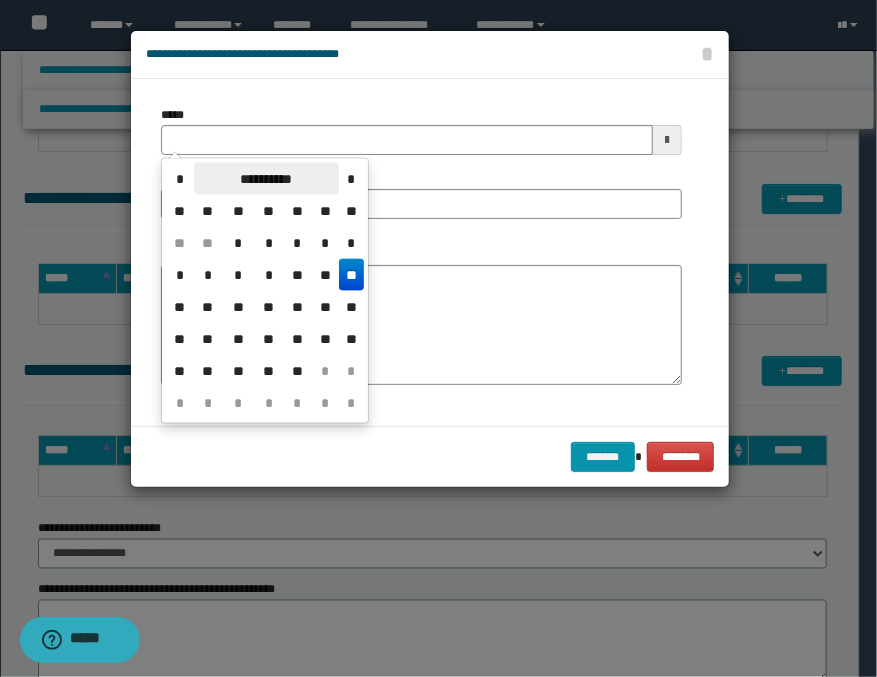 click on "**********" at bounding box center [266, 179] 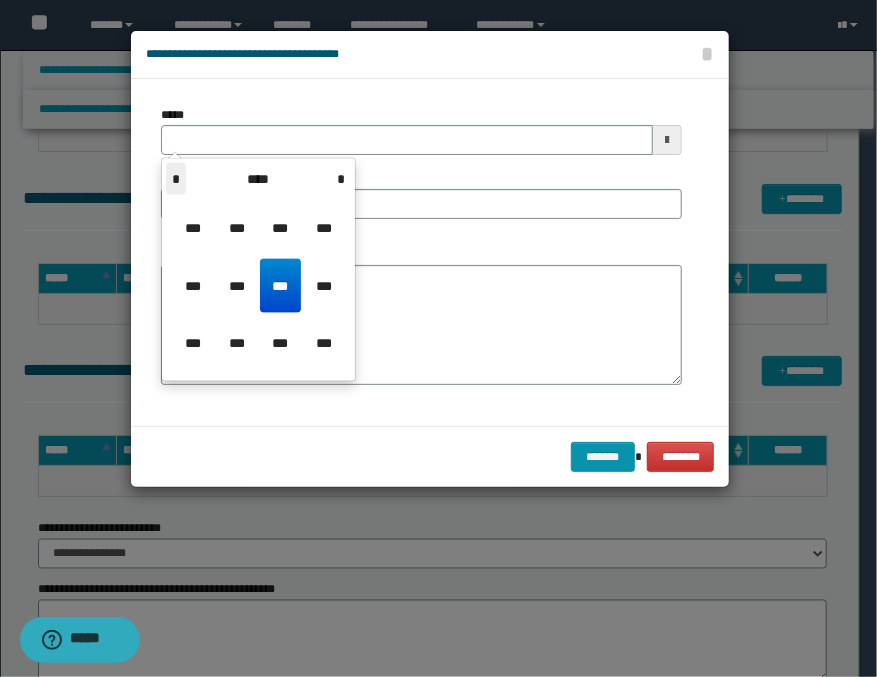 click on "*" at bounding box center (176, 179) 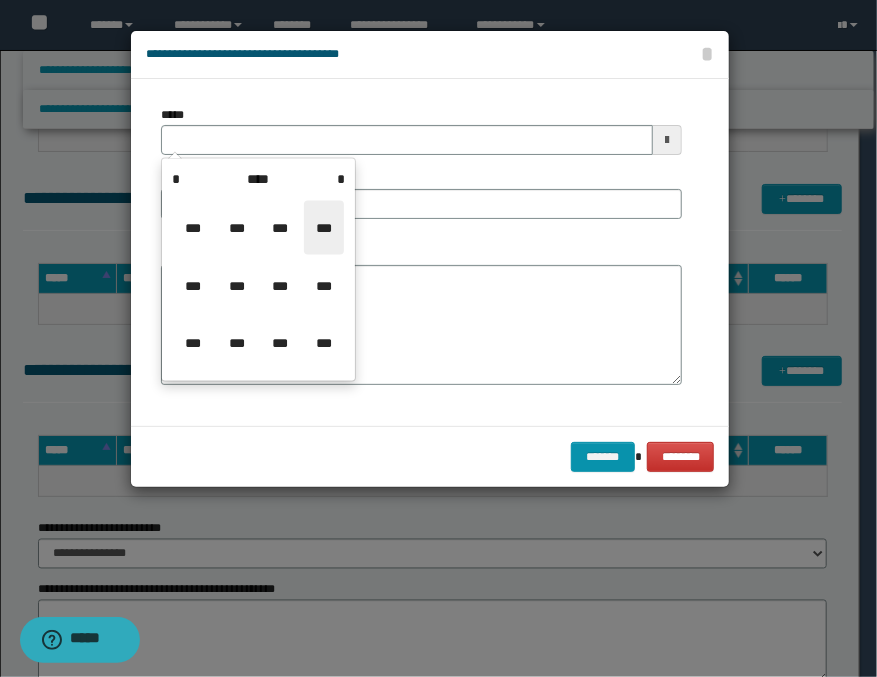 click on "***" at bounding box center [324, 228] 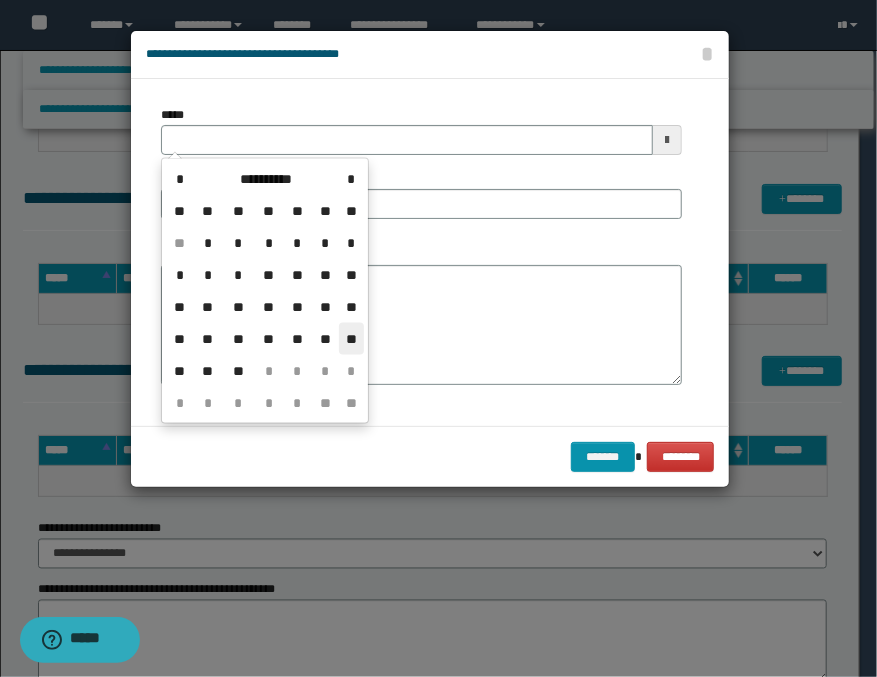 click on "**" at bounding box center (351, 339) 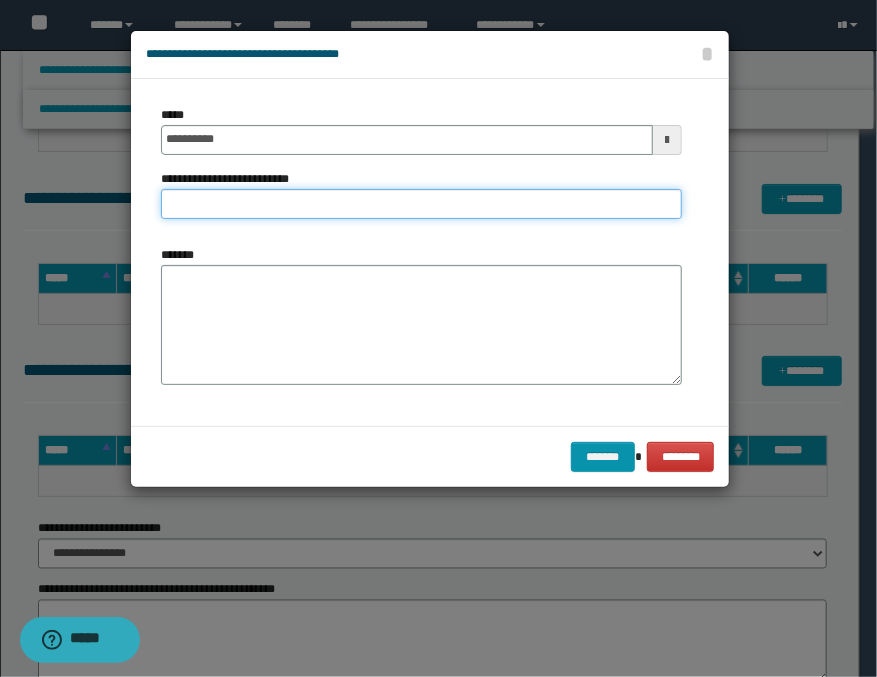 click on "**********" at bounding box center (421, 204) 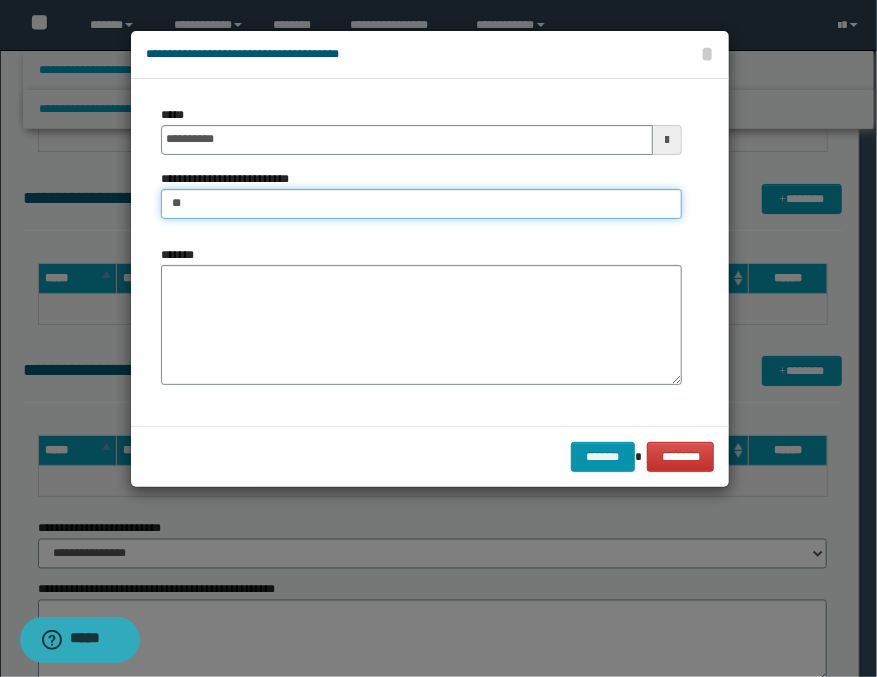 type on "*" 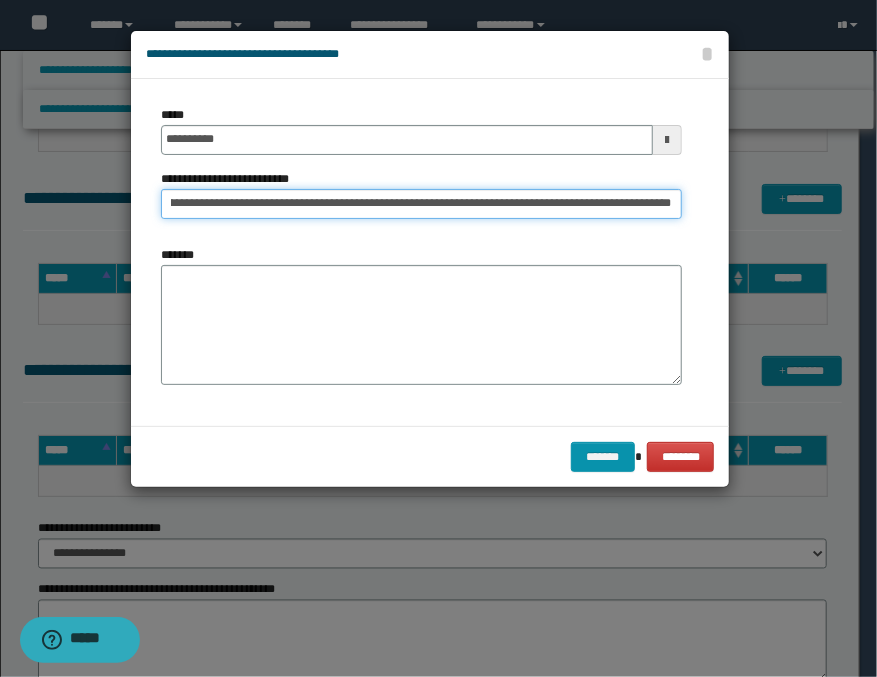 scroll, scrollTop: 0, scrollLeft: 248, axis: horizontal 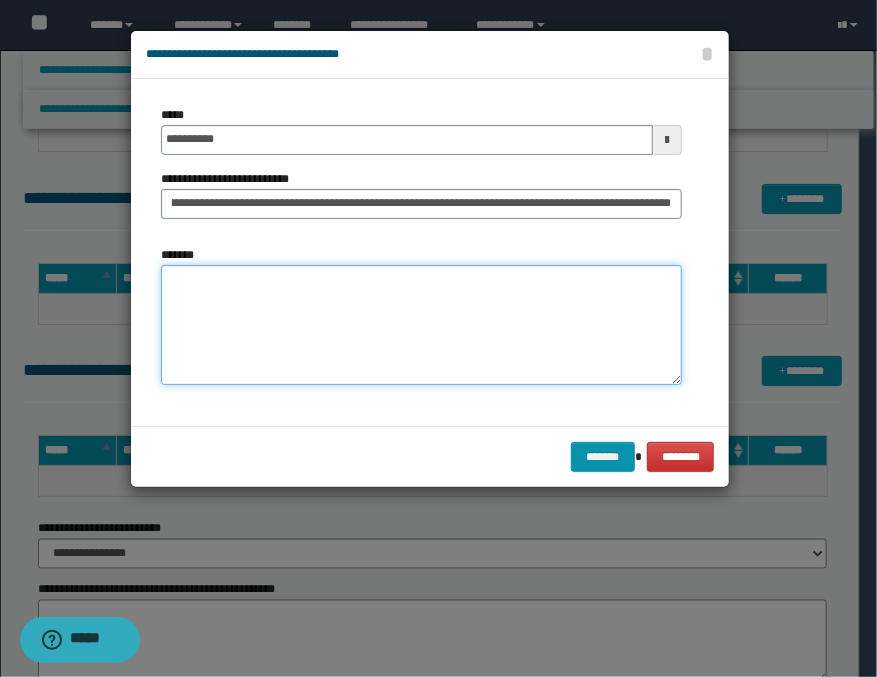 click on "*******" at bounding box center (421, 325) 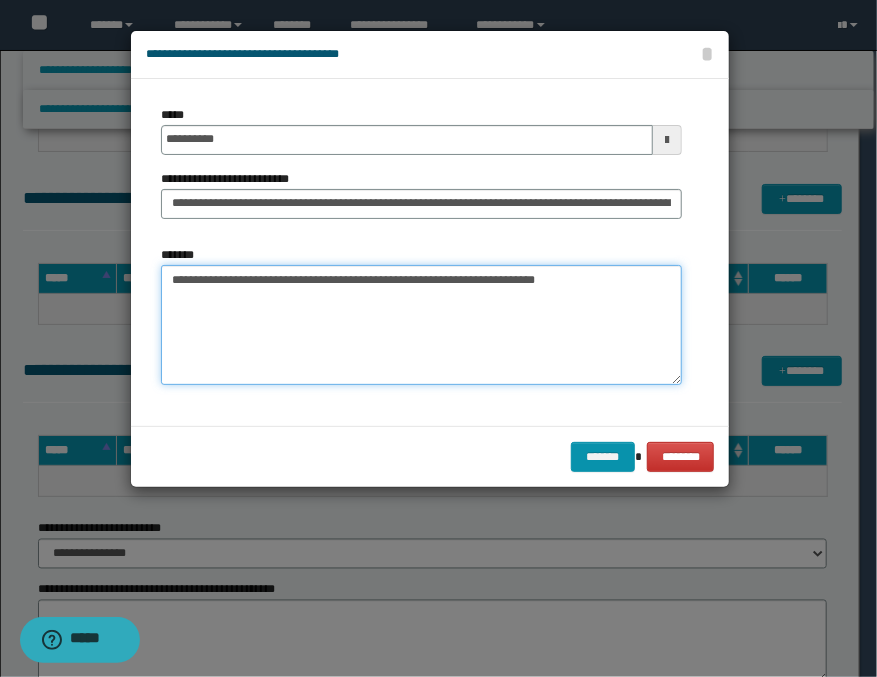 click on "**********" at bounding box center (421, 325) 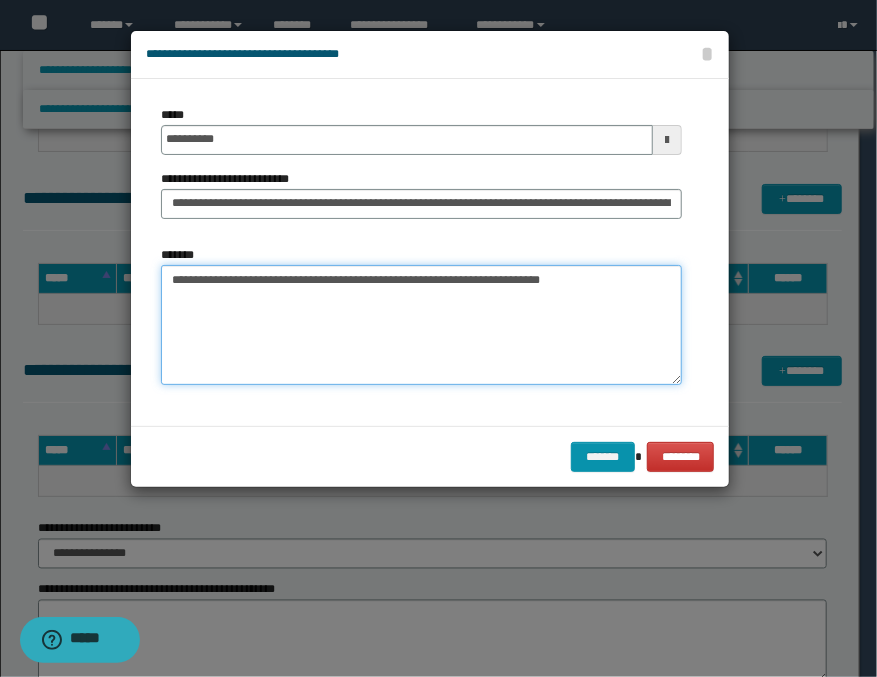 paste on "**********" 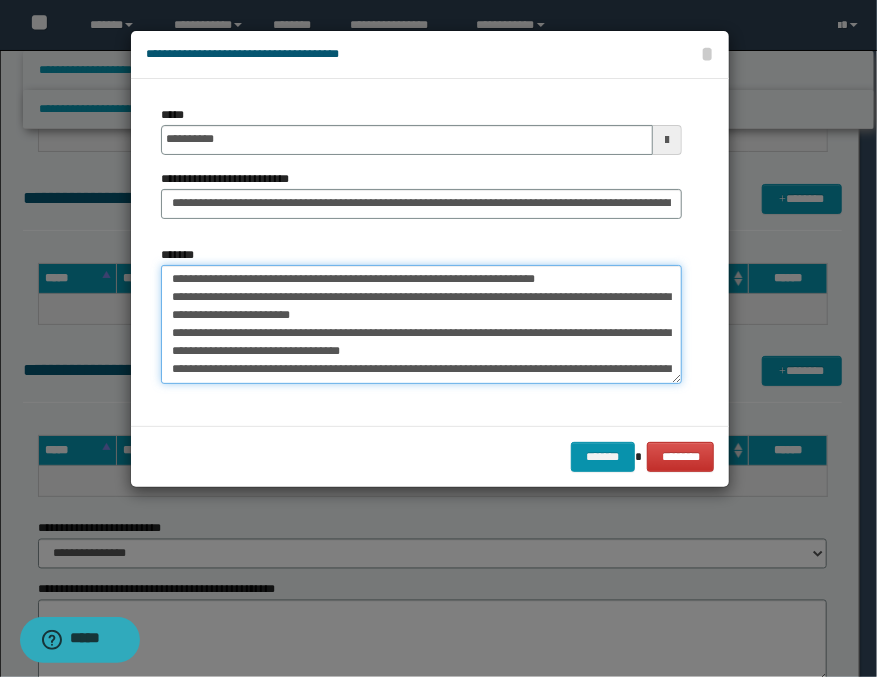 scroll, scrollTop: 0, scrollLeft: 0, axis: both 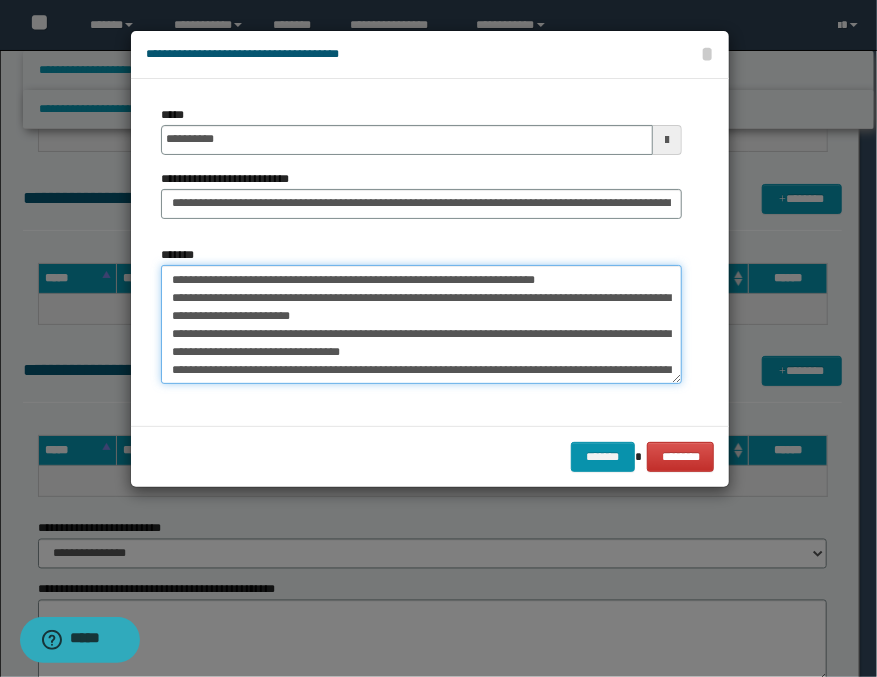 click on "**********" at bounding box center (421, 325) 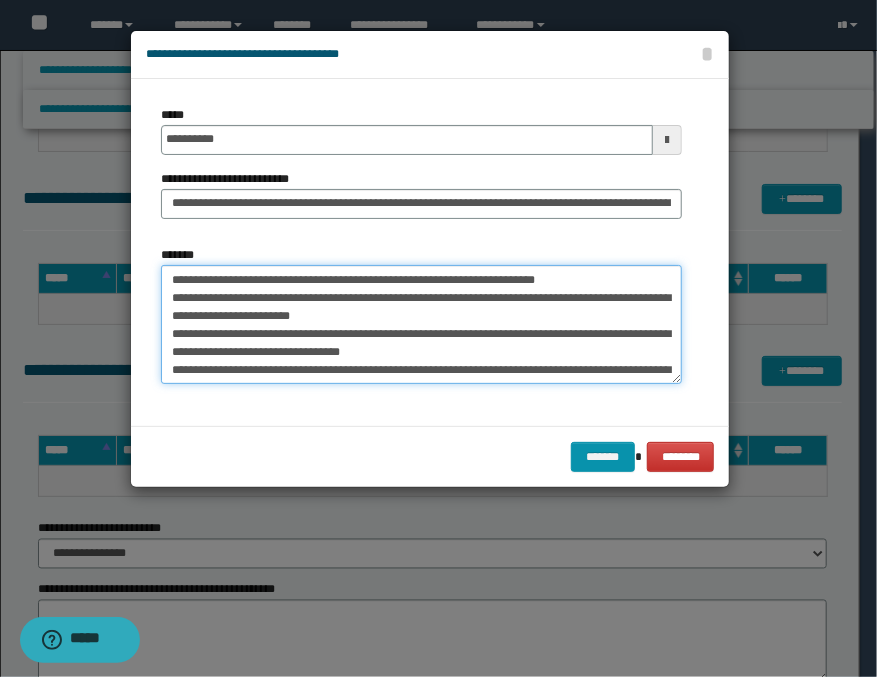 click on "**********" at bounding box center (421, 325) 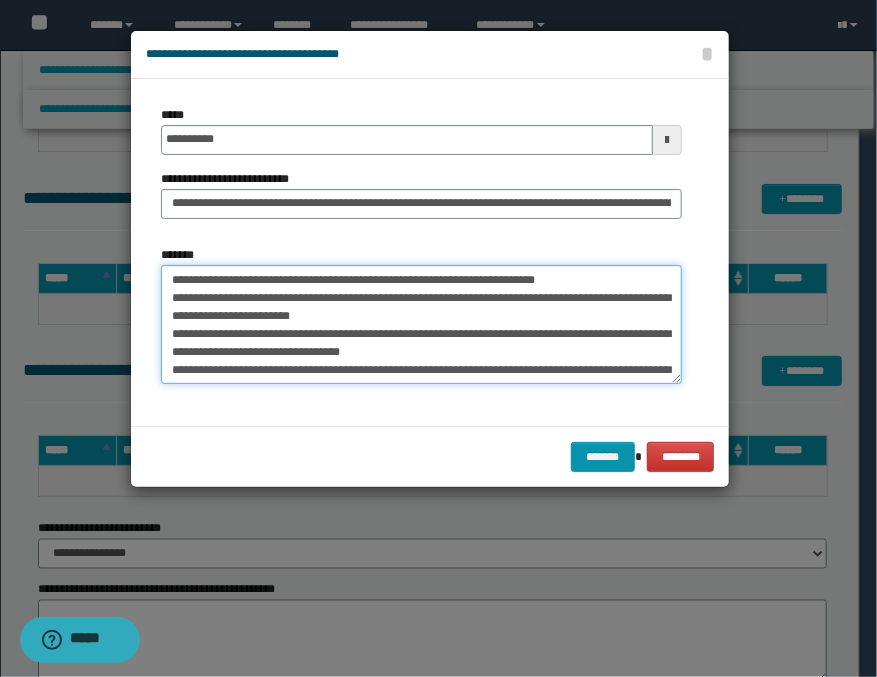 click on "**********" at bounding box center [421, 325] 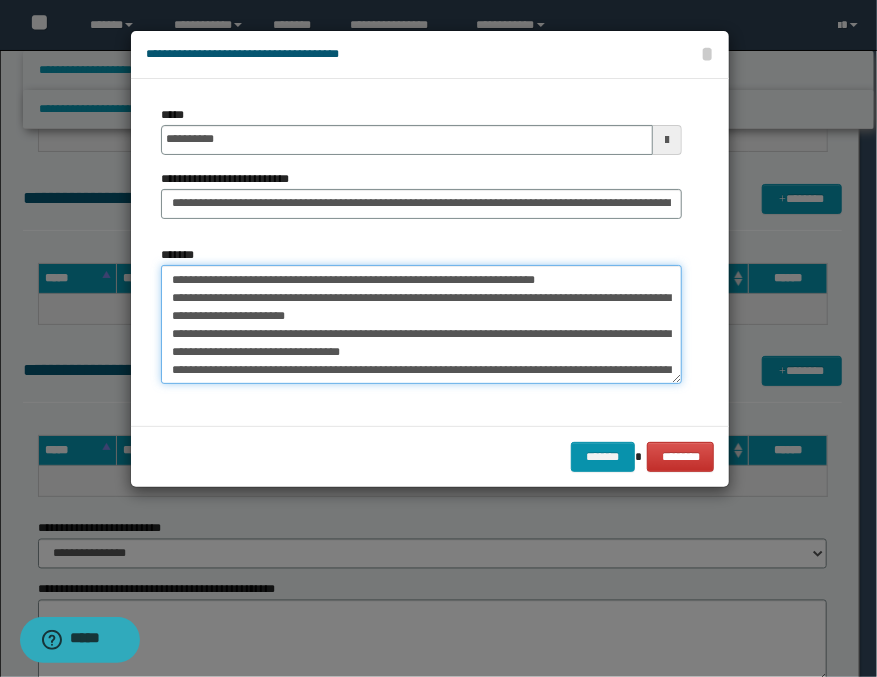 click on "**********" at bounding box center (421, 325) 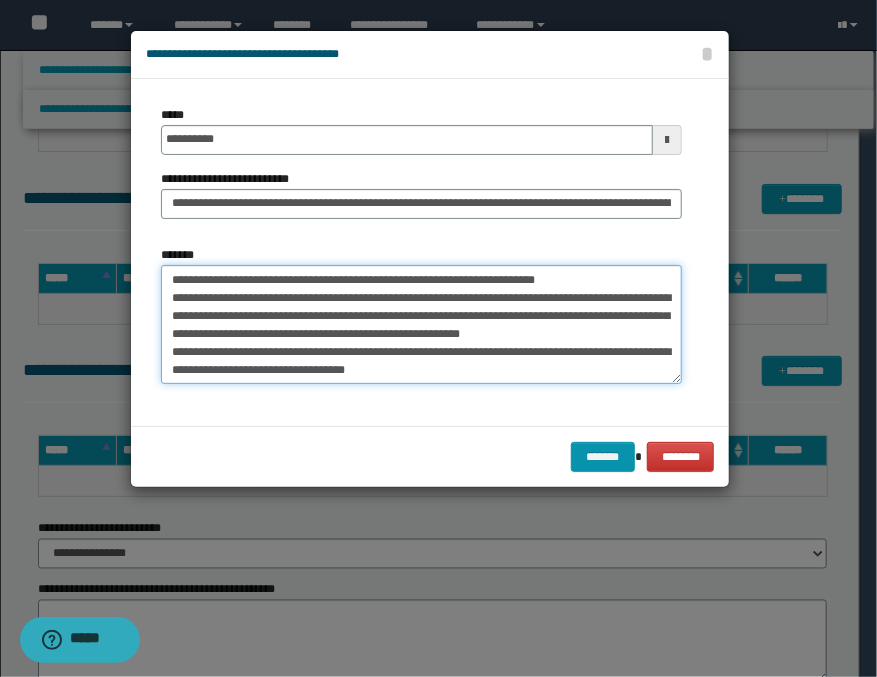click on "**********" at bounding box center (421, 325) 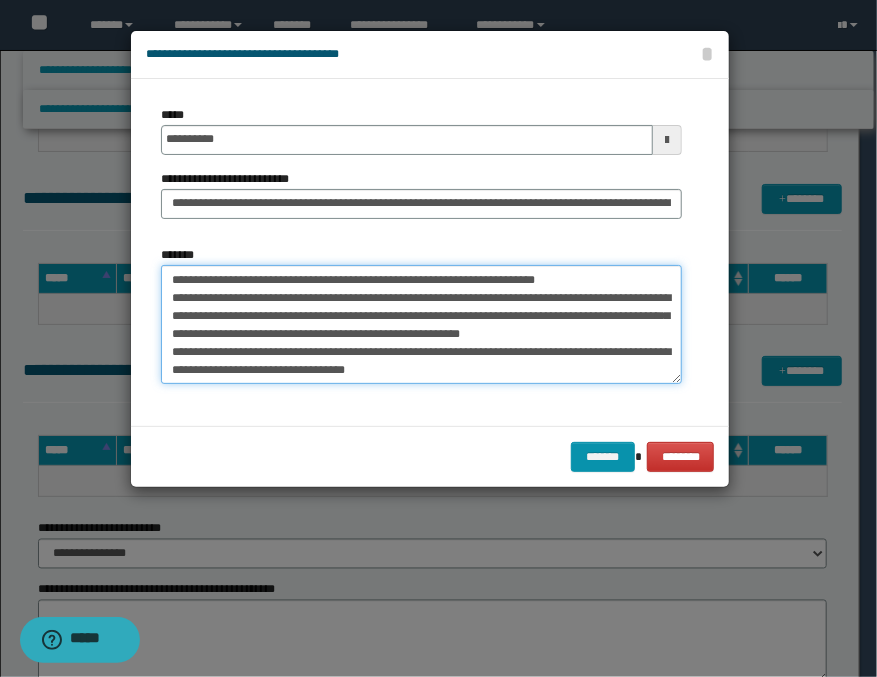 click on "**********" at bounding box center (421, 325) 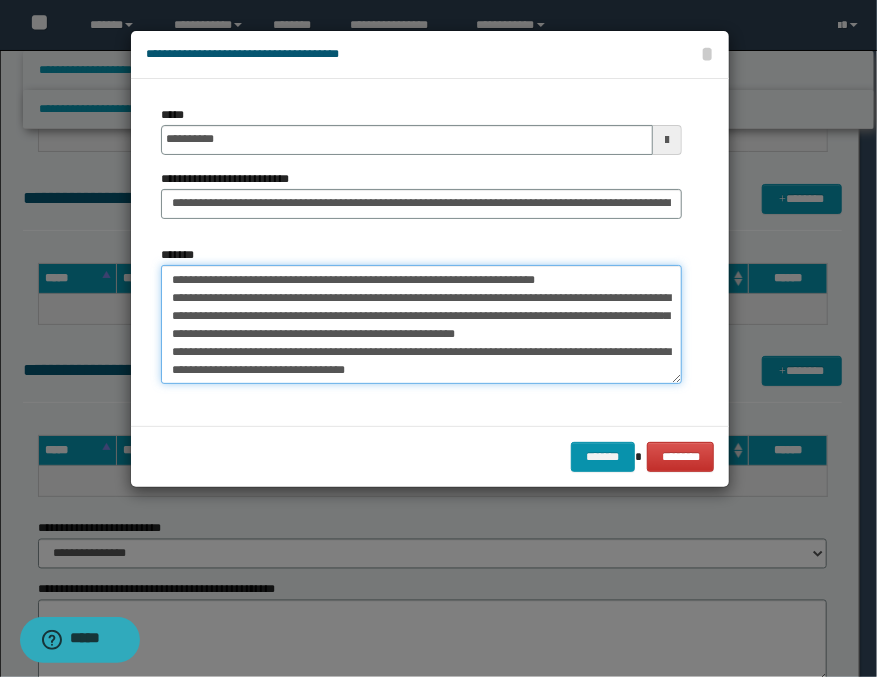 click on "**********" at bounding box center (421, 325) 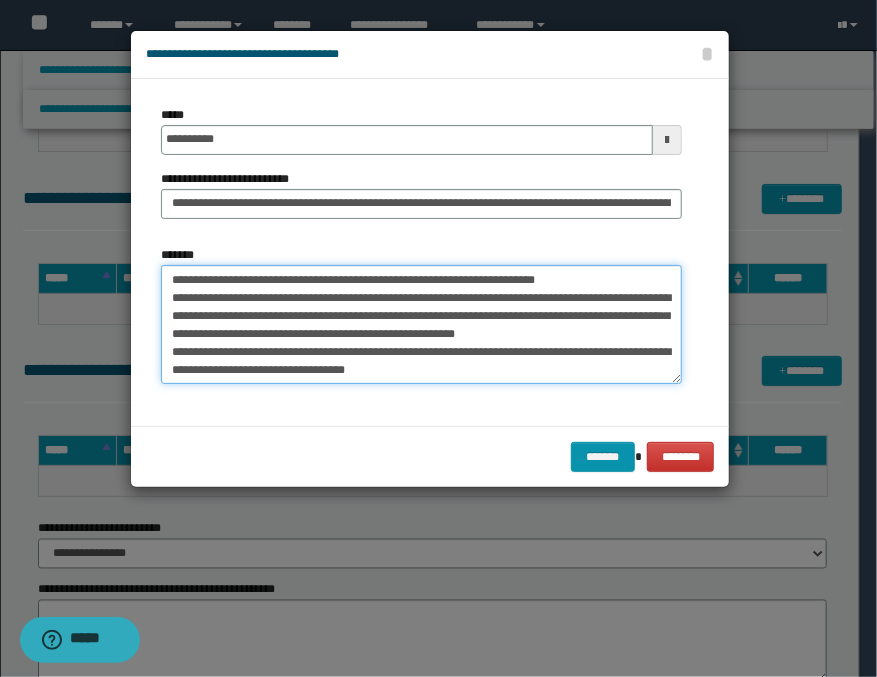 click on "**********" at bounding box center (421, 325) 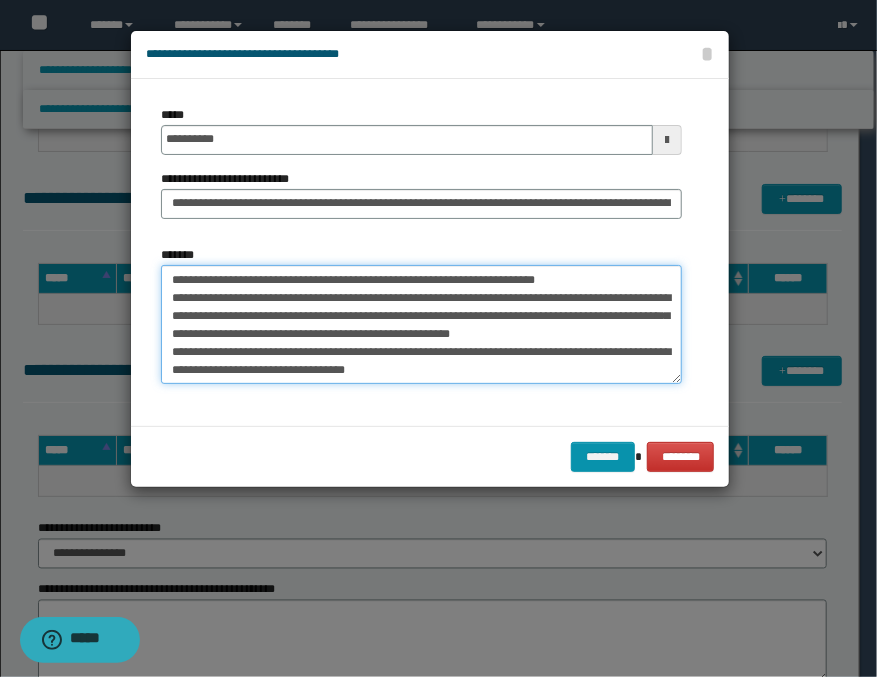 click on "**********" at bounding box center [421, 325] 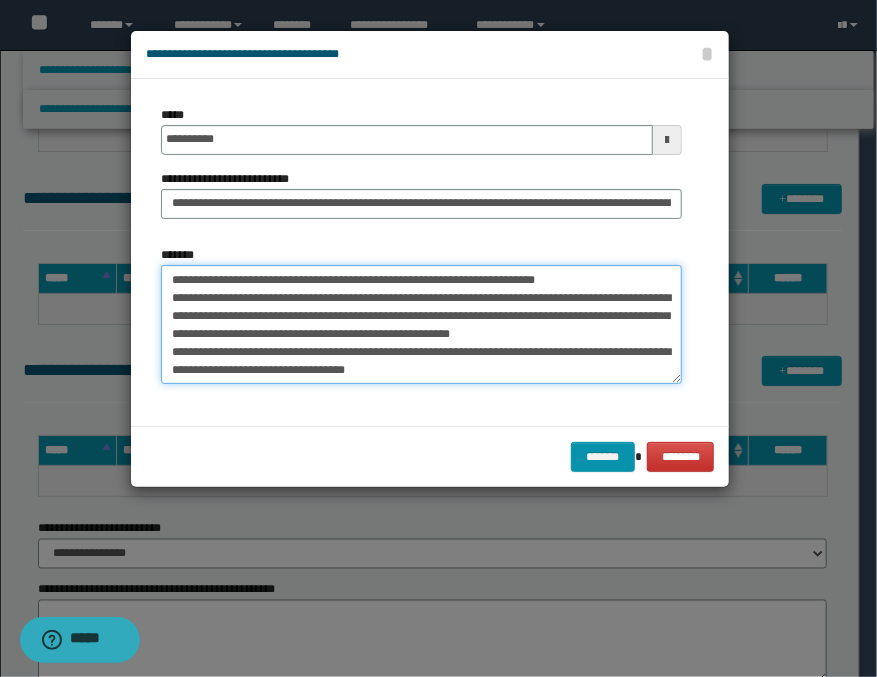 click on "**********" at bounding box center (421, 325) 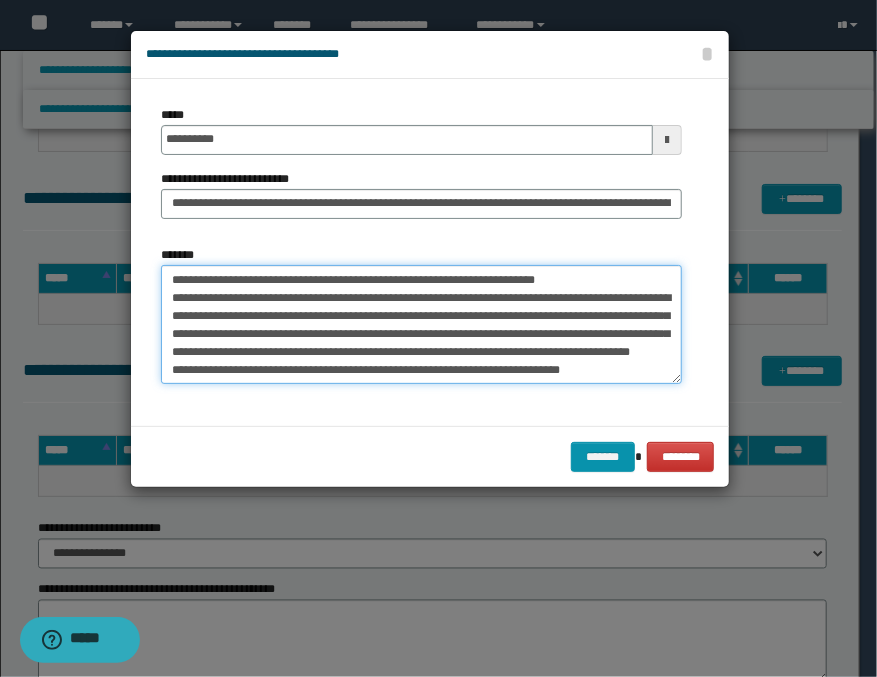 click on "**********" at bounding box center (421, 325) 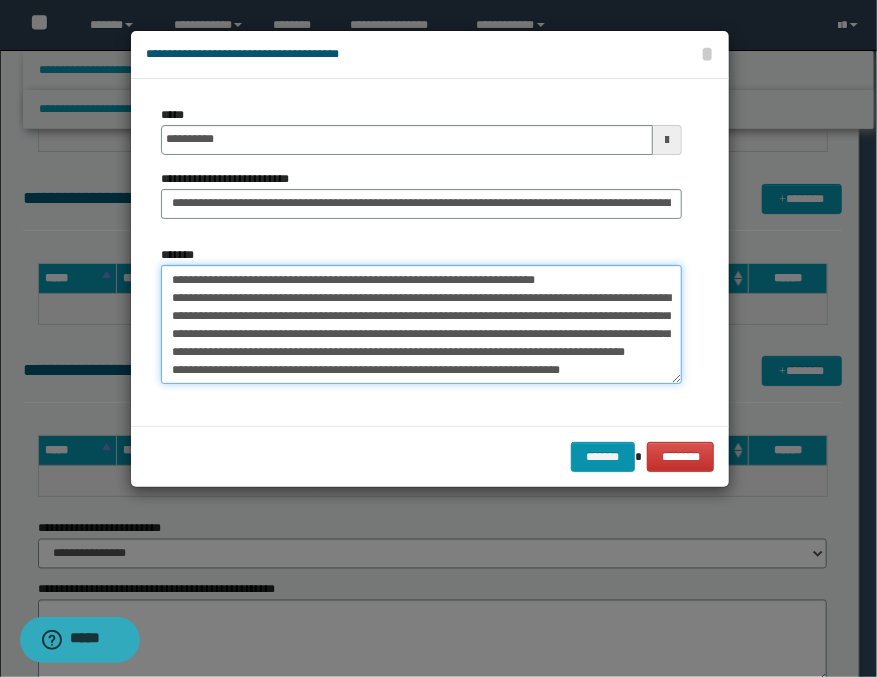 click on "**********" at bounding box center [421, 325] 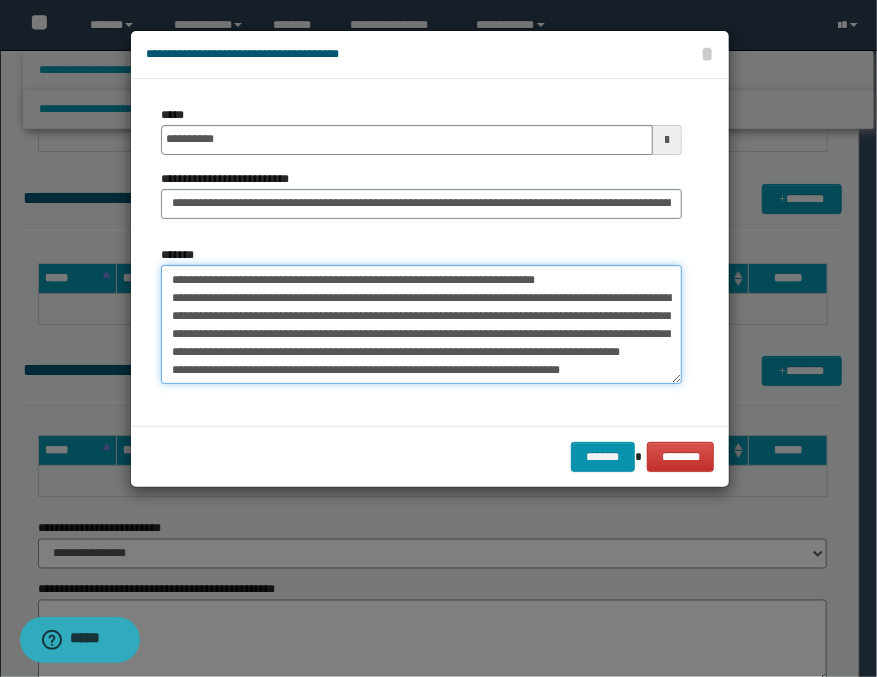 click on "**********" at bounding box center (421, 325) 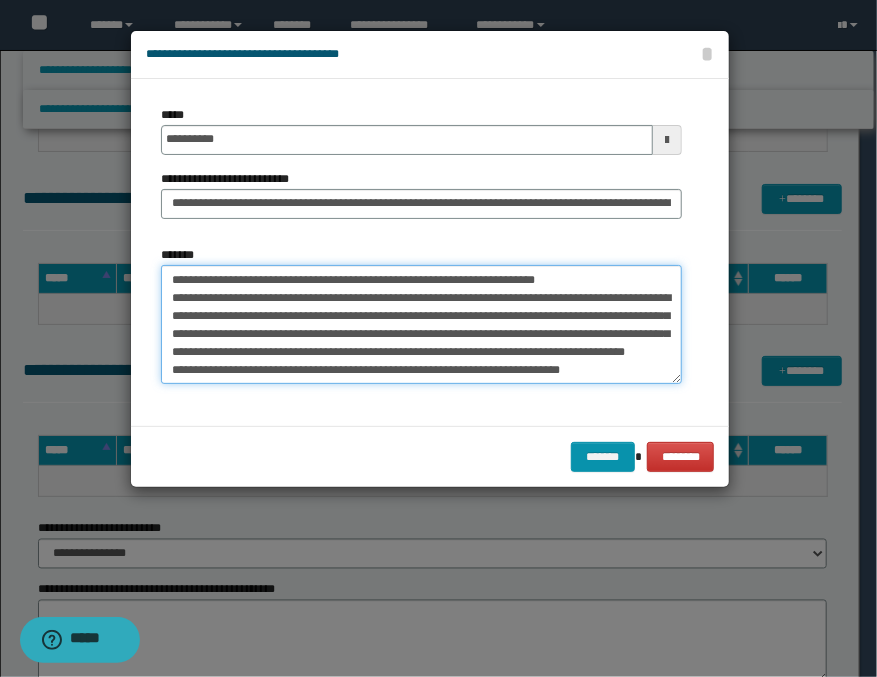 click on "**********" at bounding box center (421, 325) 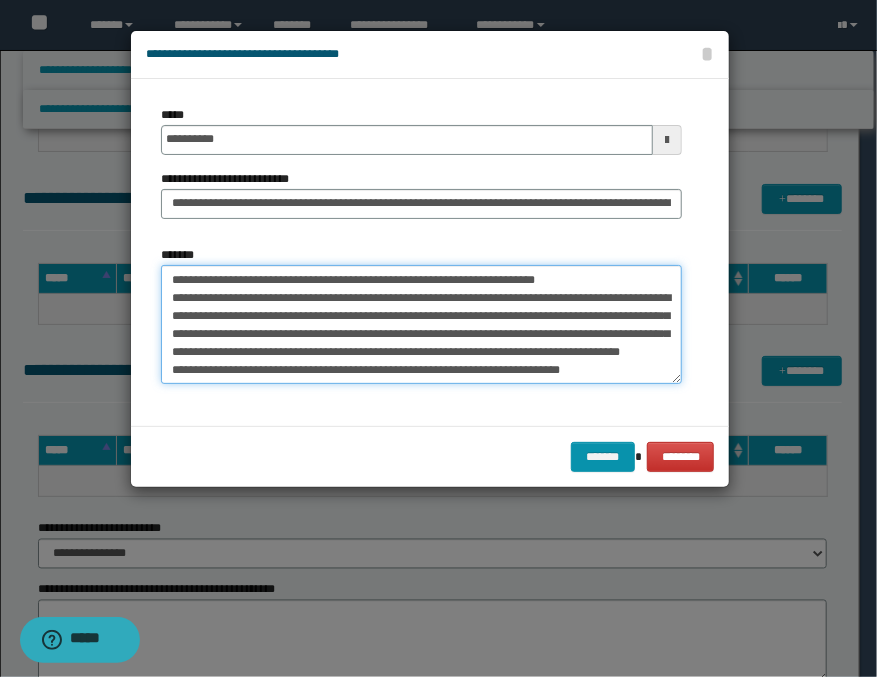 click on "**********" at bounding box center [421, 325] 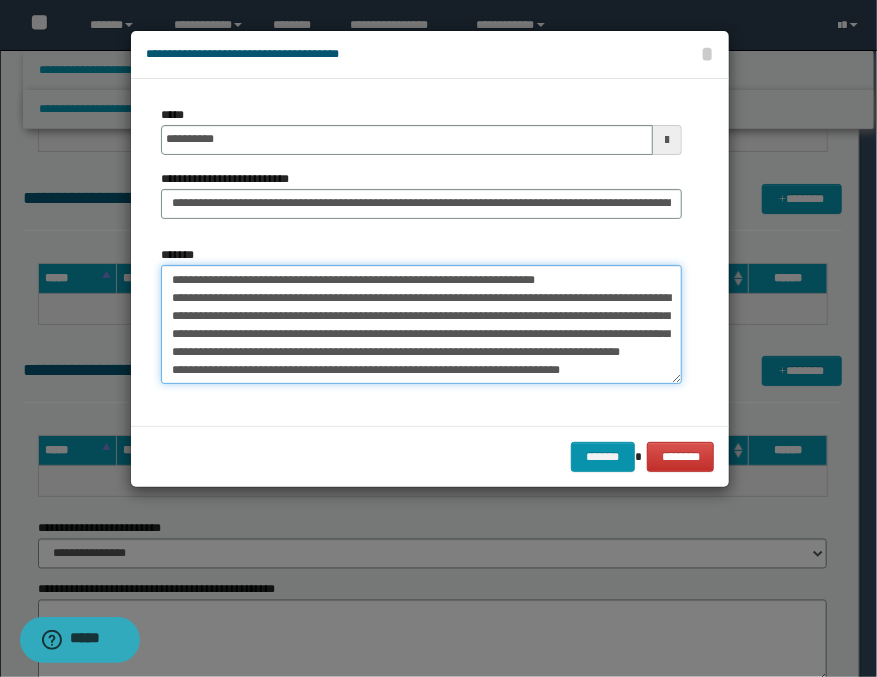 click on "**********" at bounding box center (421, 325) 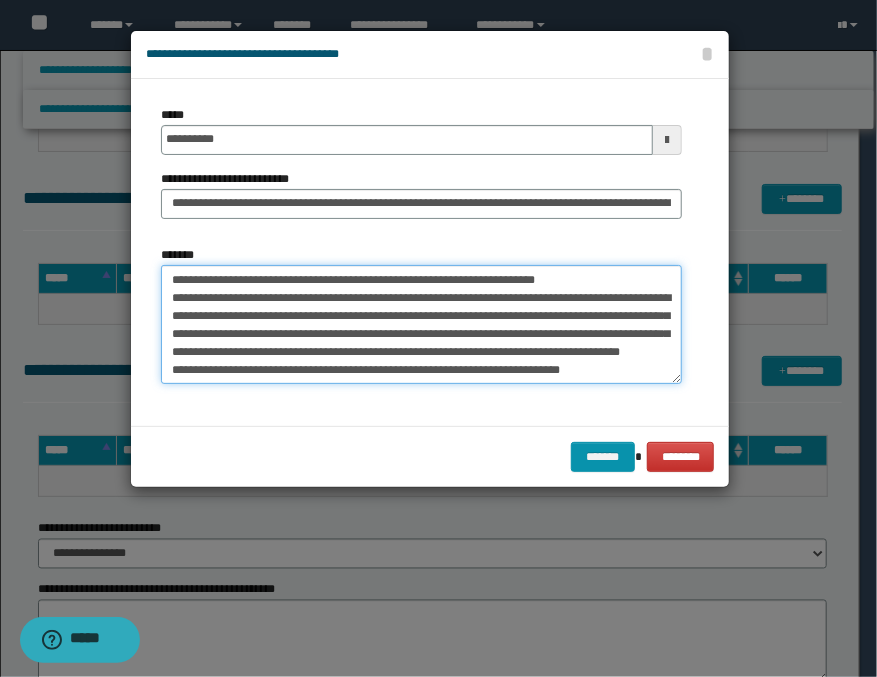 click on "**********" at bounding box center (421, 325) 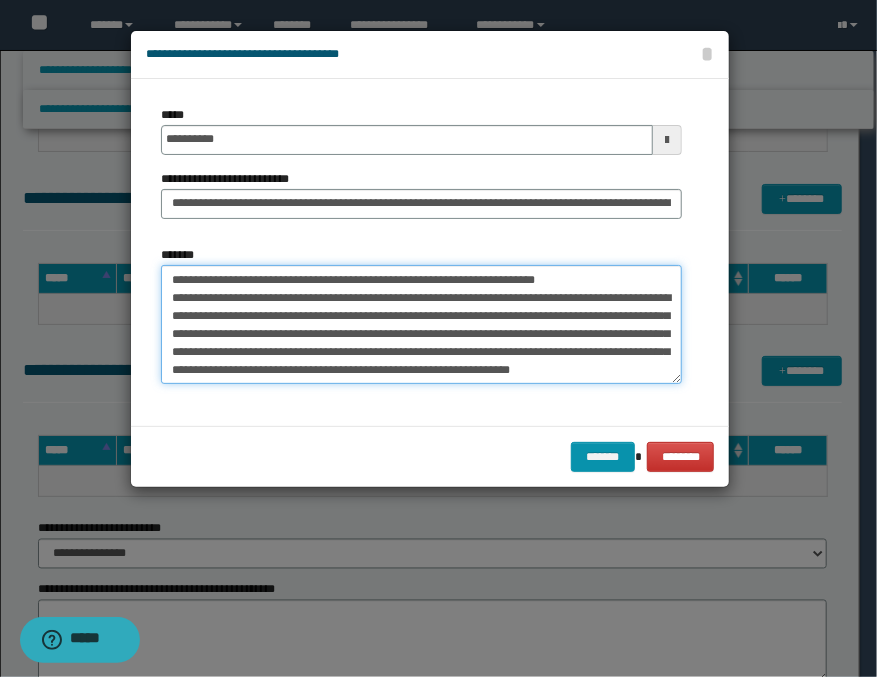 scroll, scrollTop: 26, scrollLeft: 0, axis: vertical 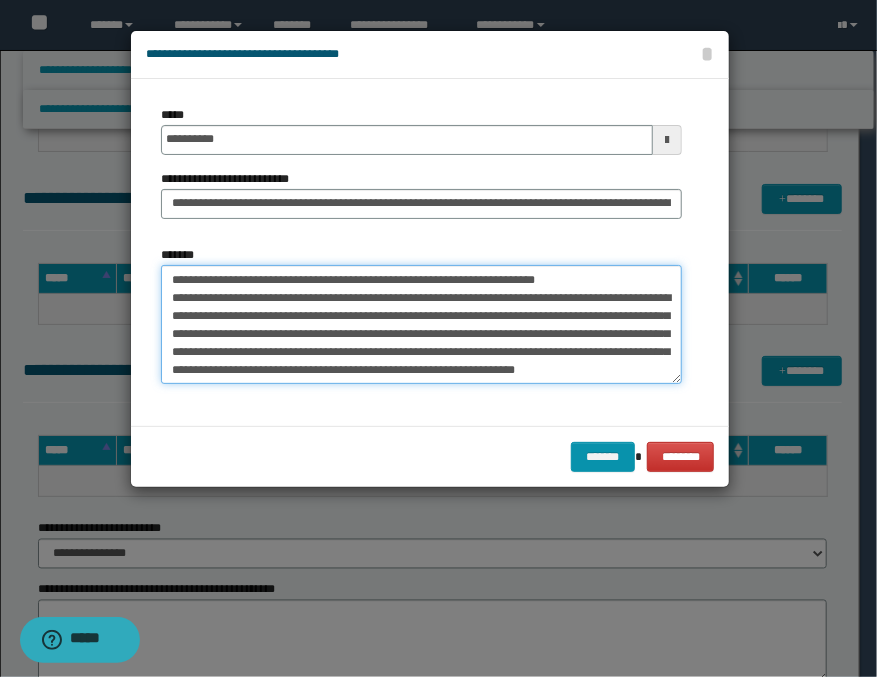 click on "**********" at bounding box center (421, 325) 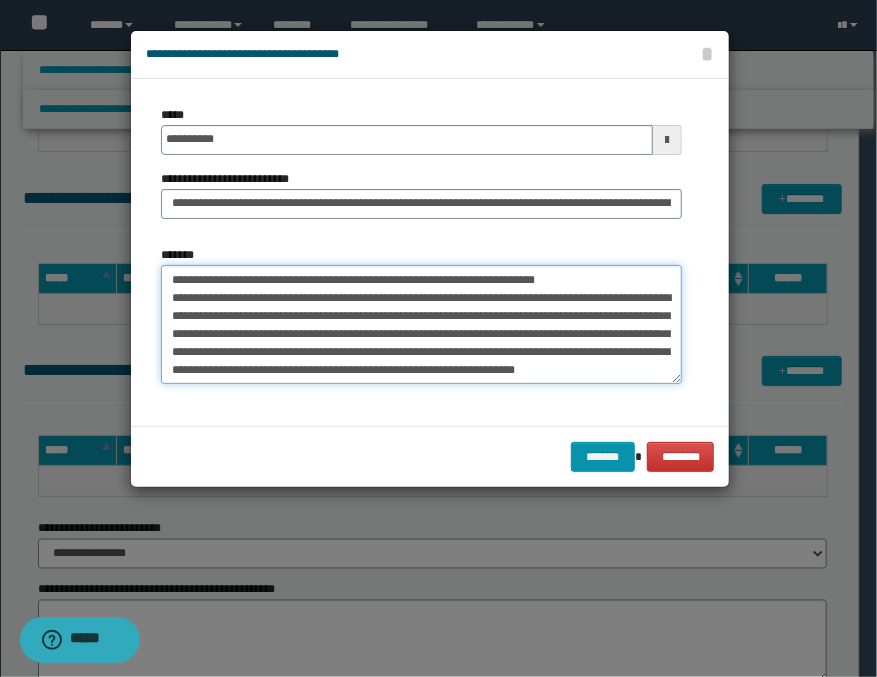 click on "**********" at bounding box center [421, 325] 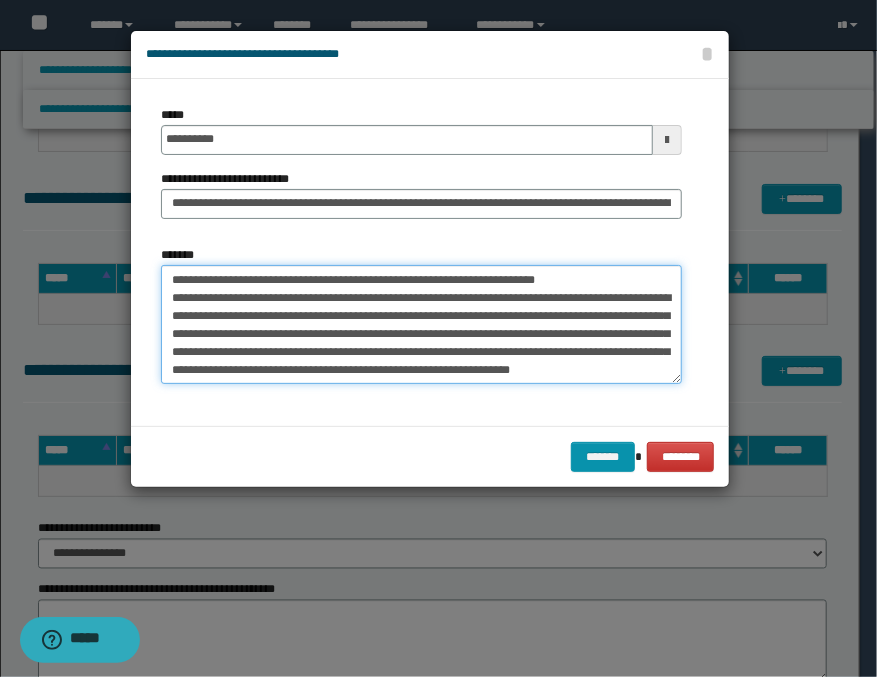 click on "**********" at bounding box center [421, 325] 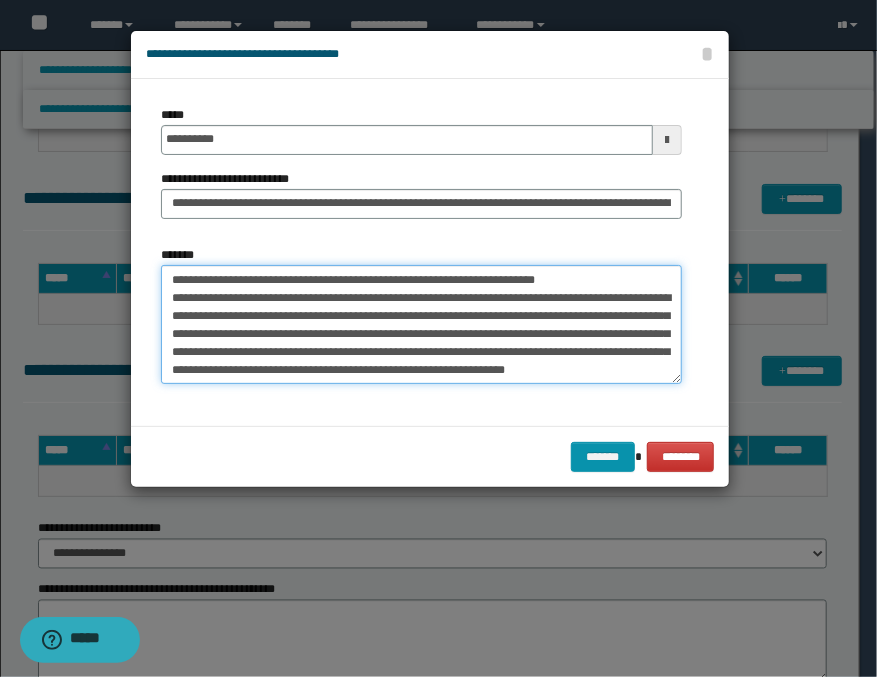 click on "**********" at bounding box center [421, 325] 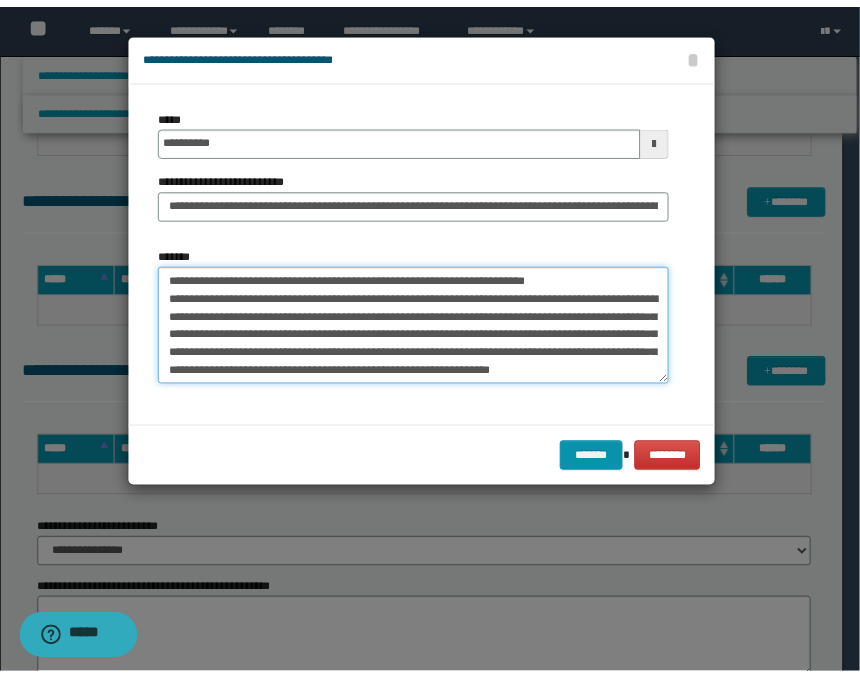 scroll, scrollTop: 35, scrollLeft: 0, axis: vertical 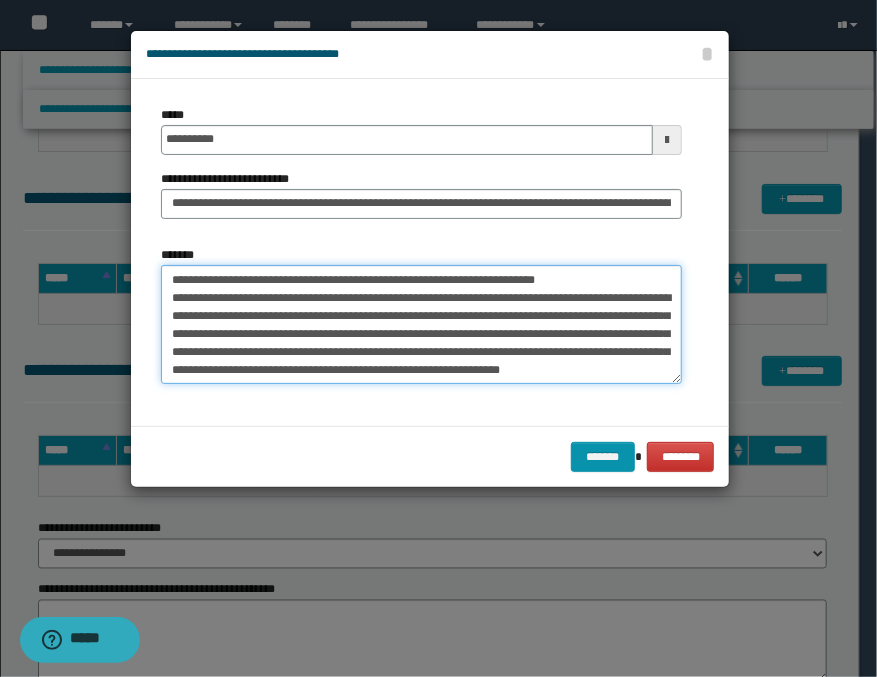 click on "**********" at bounding box center (421, 325) 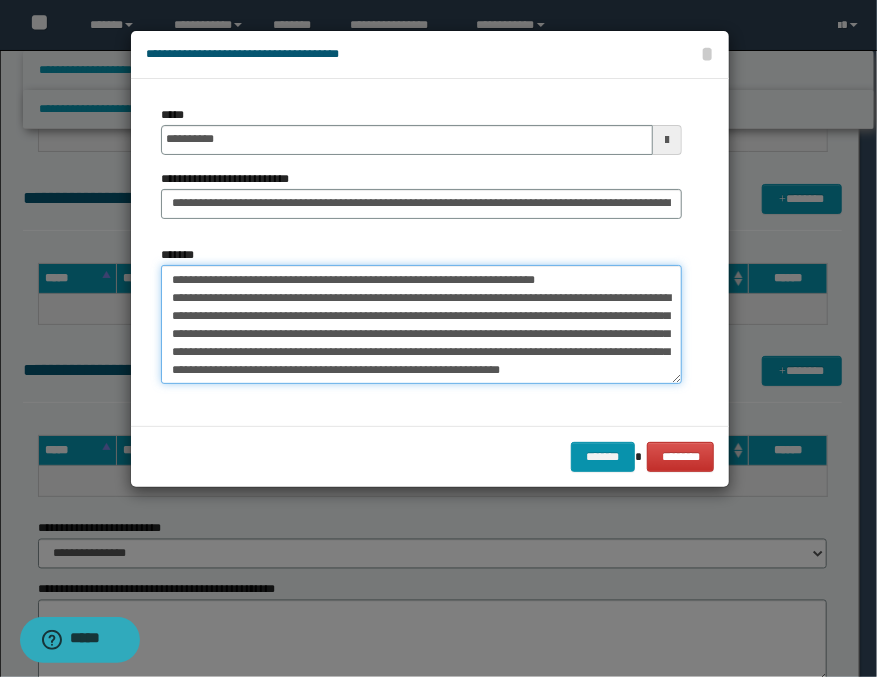 click on "**********" at bounding box center (421, 325) 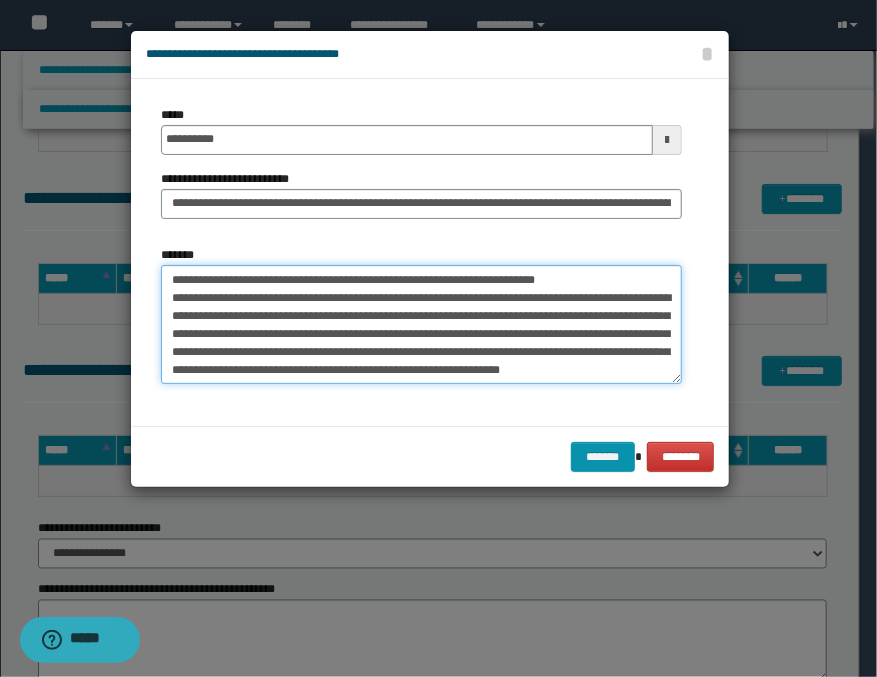click on "**********" at bounding box center (421, 325) 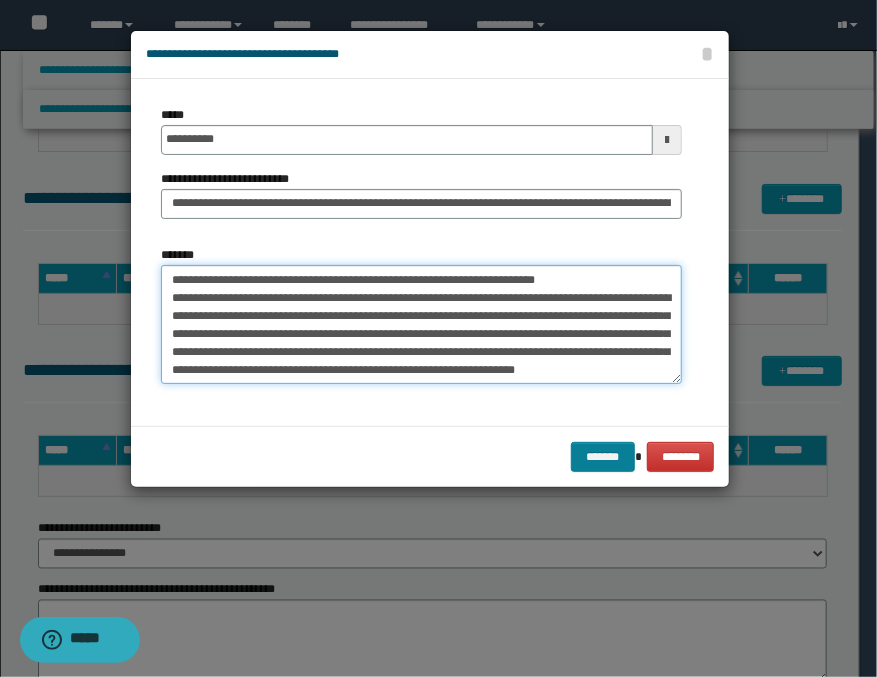 type on "**********" 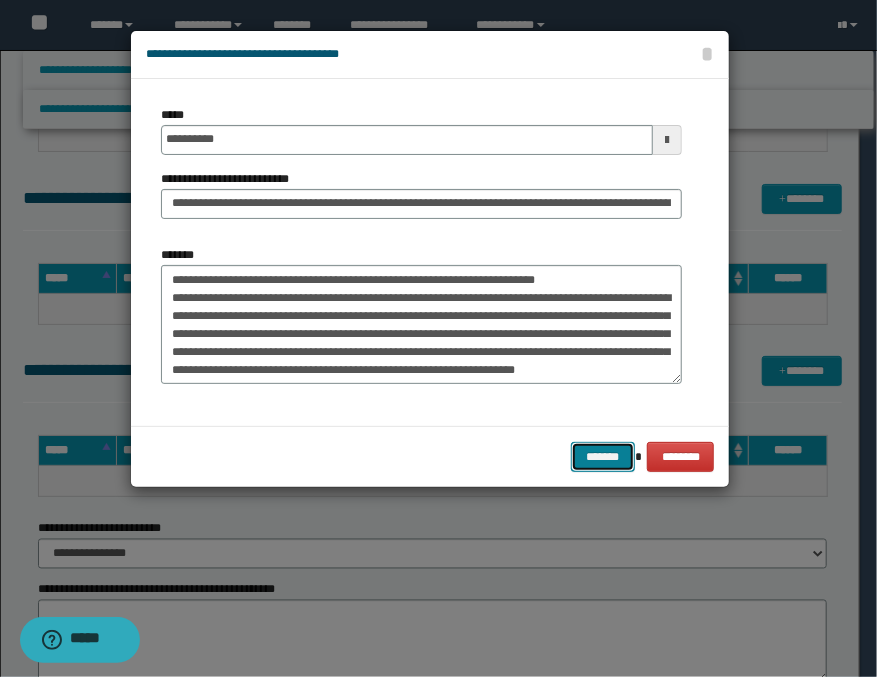 click on "*******" at bounding box center (603, 457) 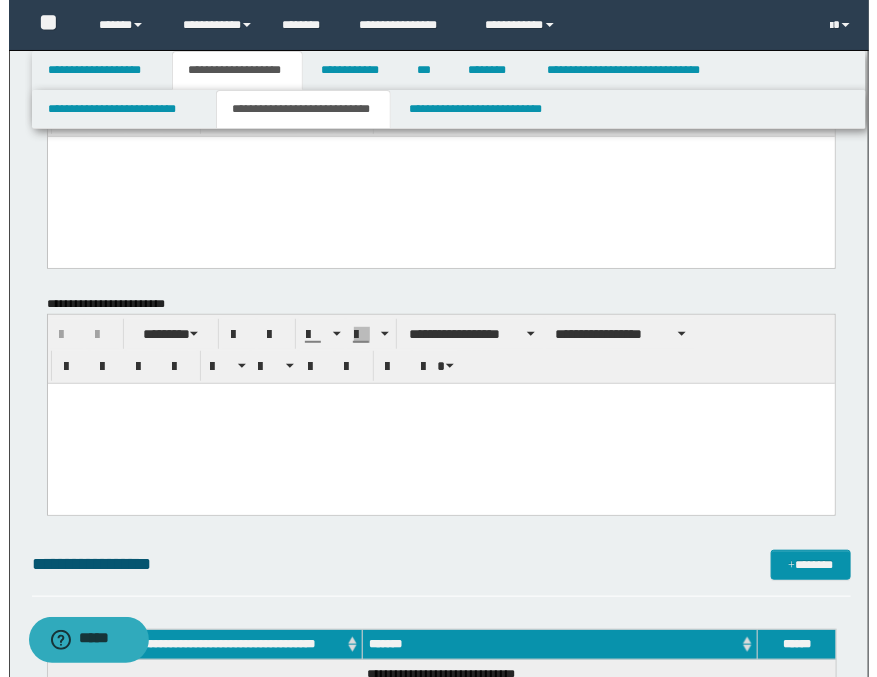 scroll, scrollTop: 222, scrollLeft: 0, axis: vertical 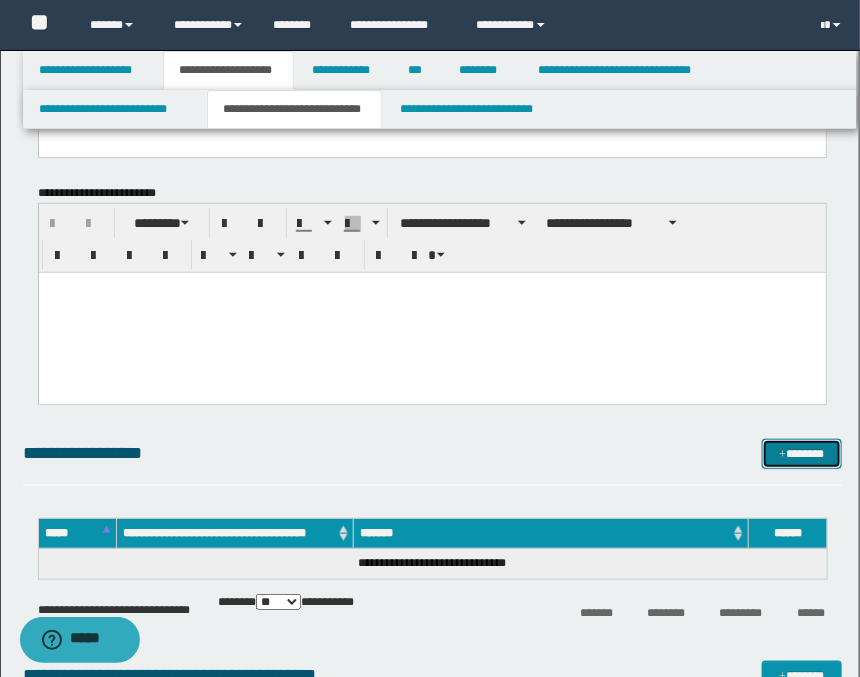 click on "*******" at bounding box center (802, 454) 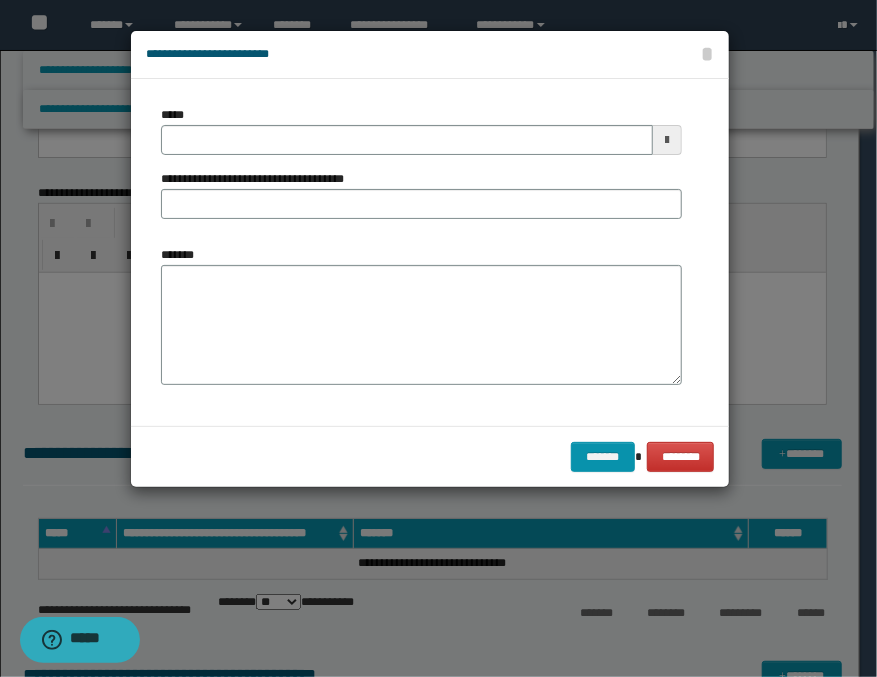 click at bounding box center [667, 140] 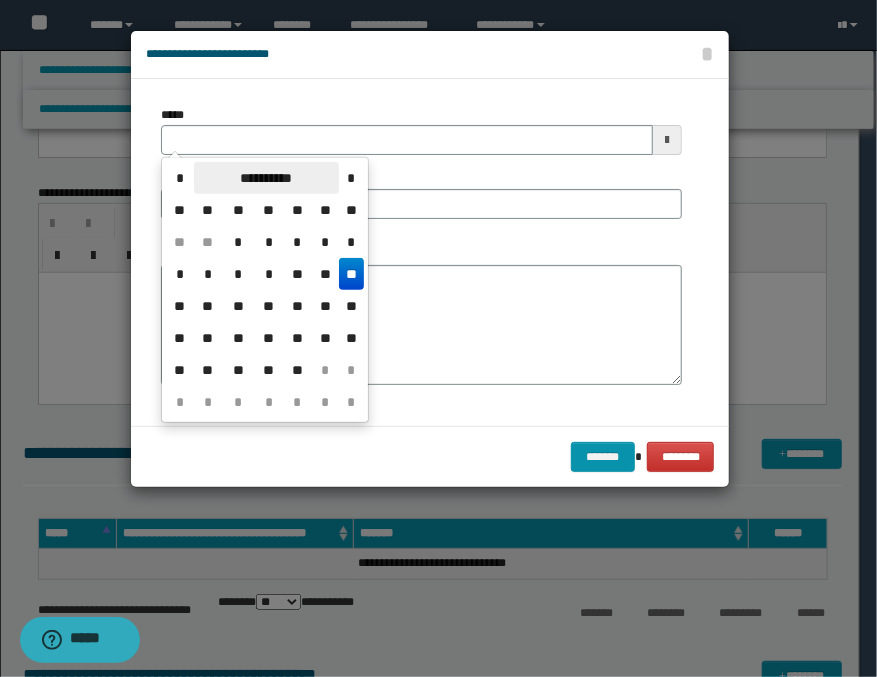 click on "**********" at bounding box center (266, 178) 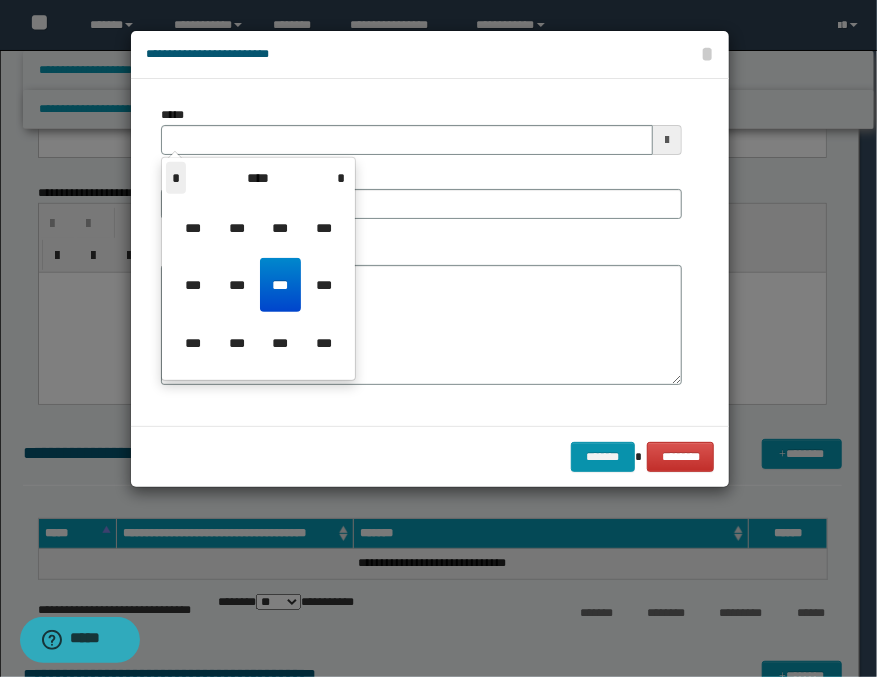 click on "*" at bounding box center (176, 178) 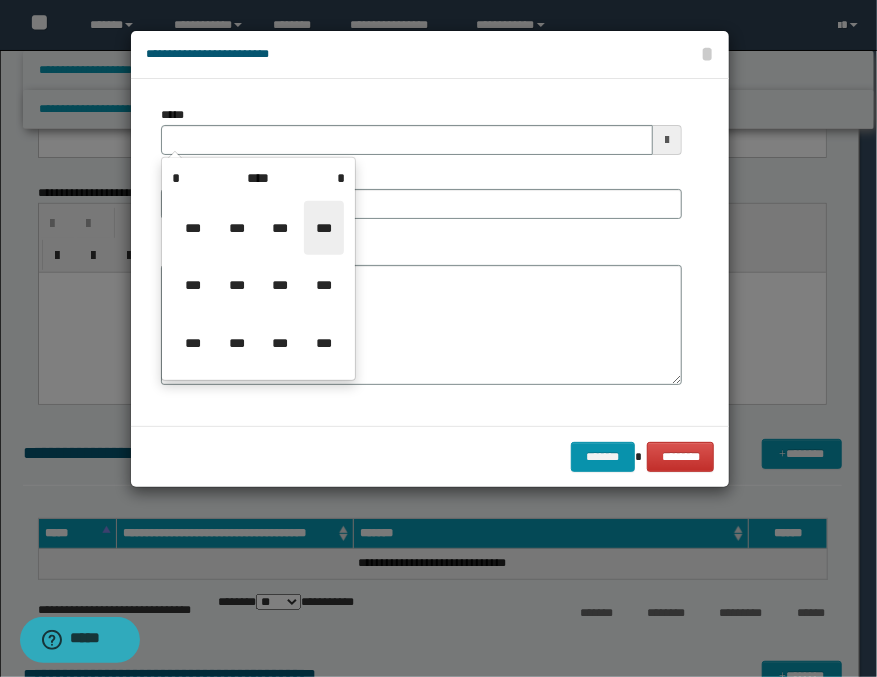 click on "***" at bounding box center (324, 228) 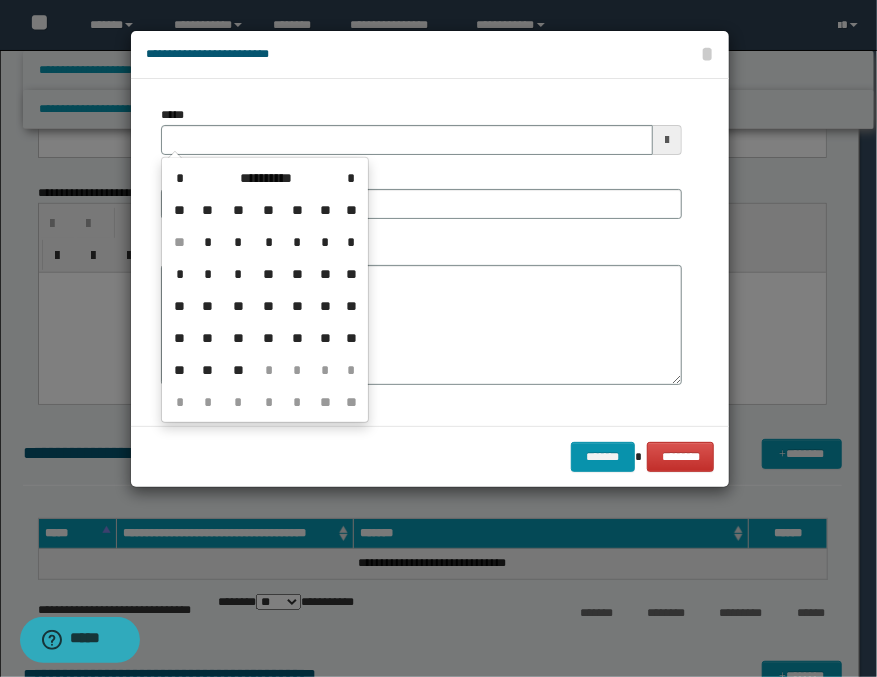 drag, startPoint x: 346, startPoint y: 336, endPoint x: 296, endPoint y: 284, distance: 72.138756 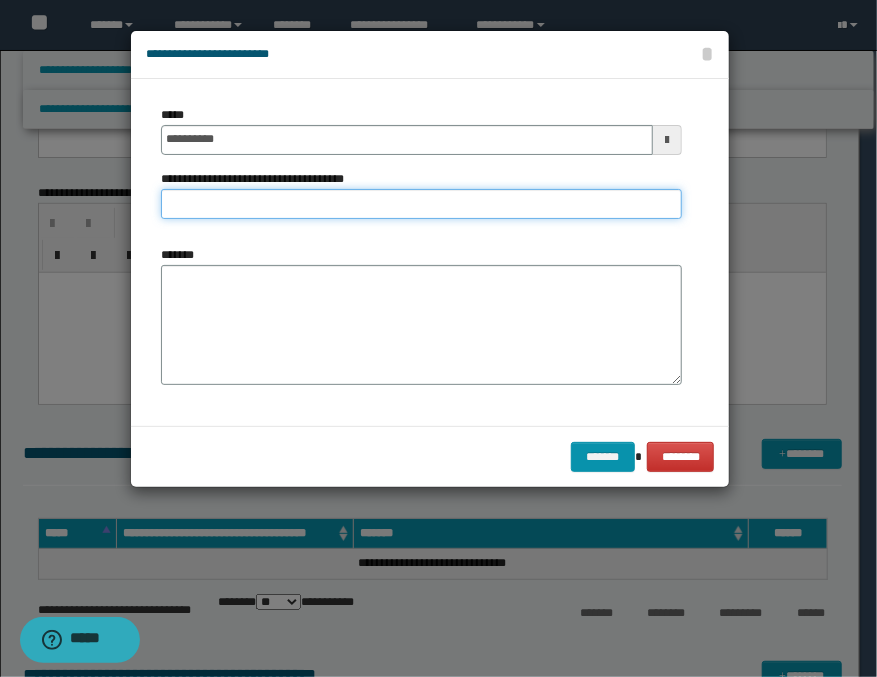 click on "**********" at bounding box center [421, 204] 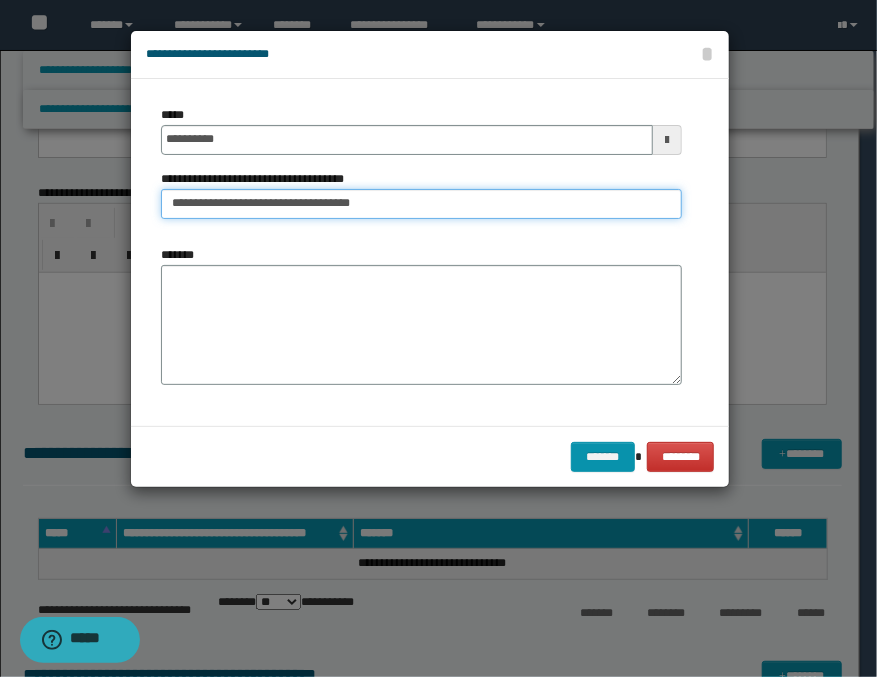 type on "**********" 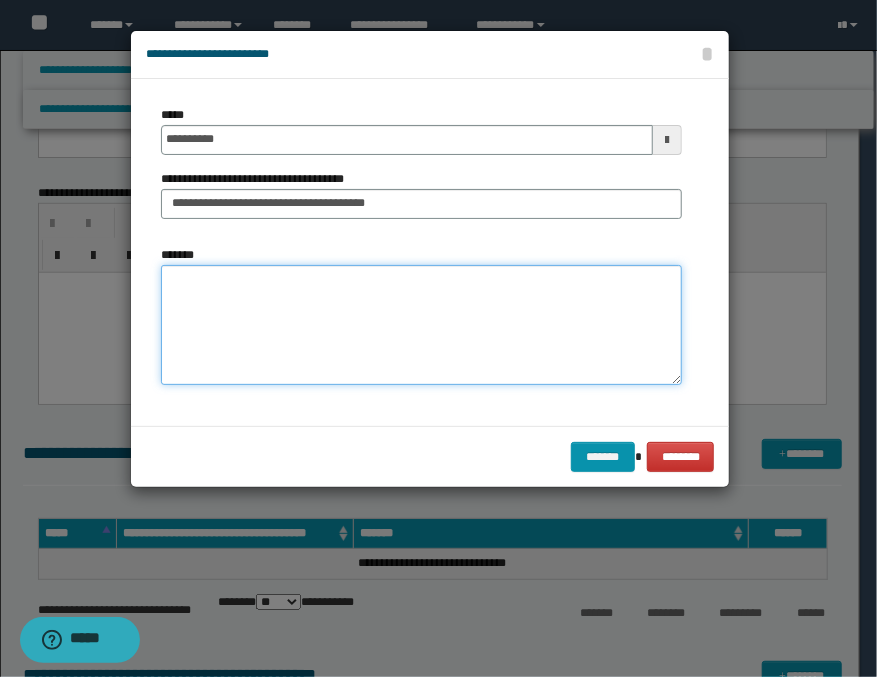 click on "*******" at bounding box center [421, 325] 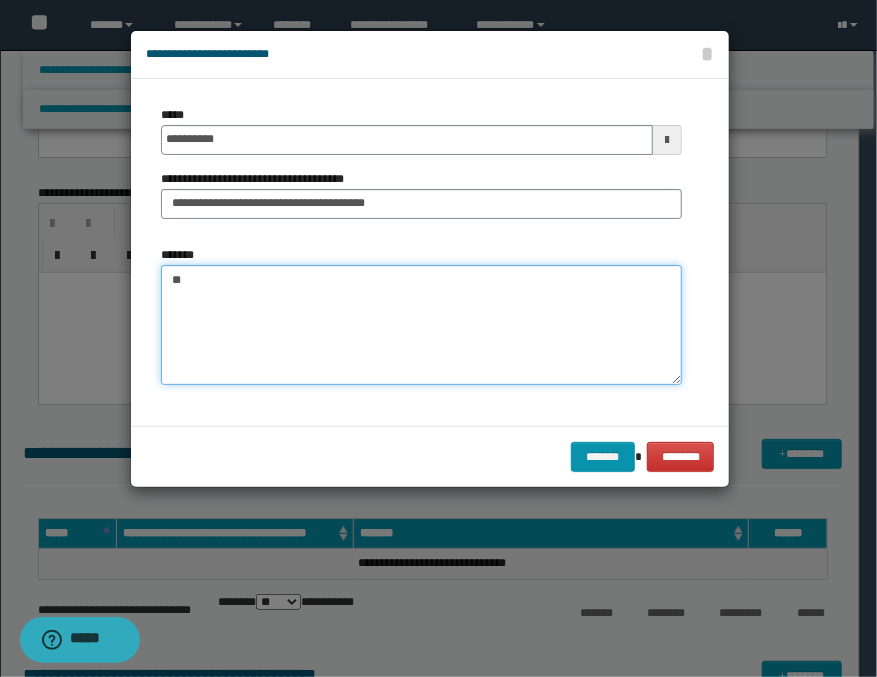 type on "*" 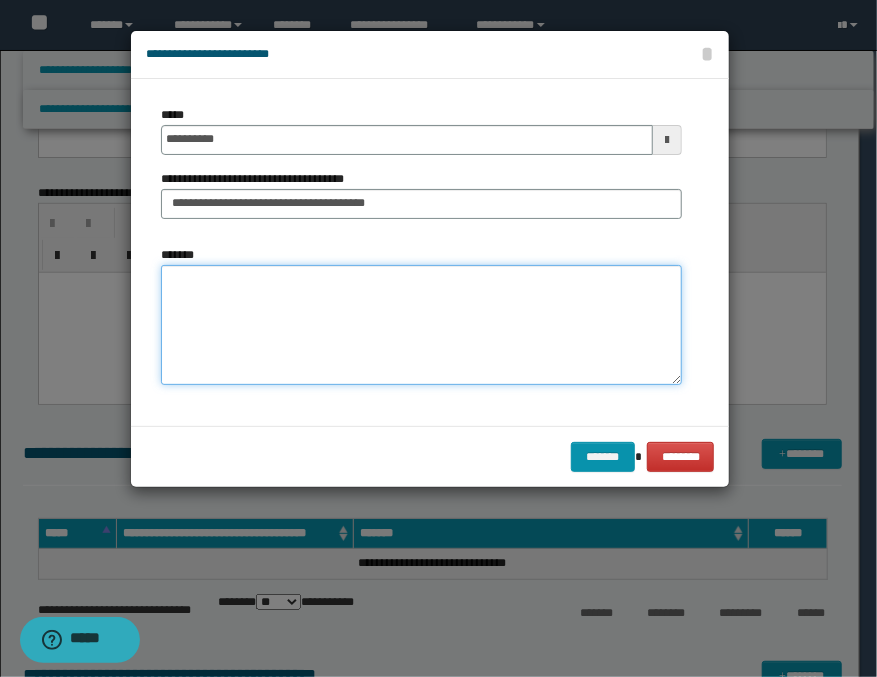 paste on "**********" 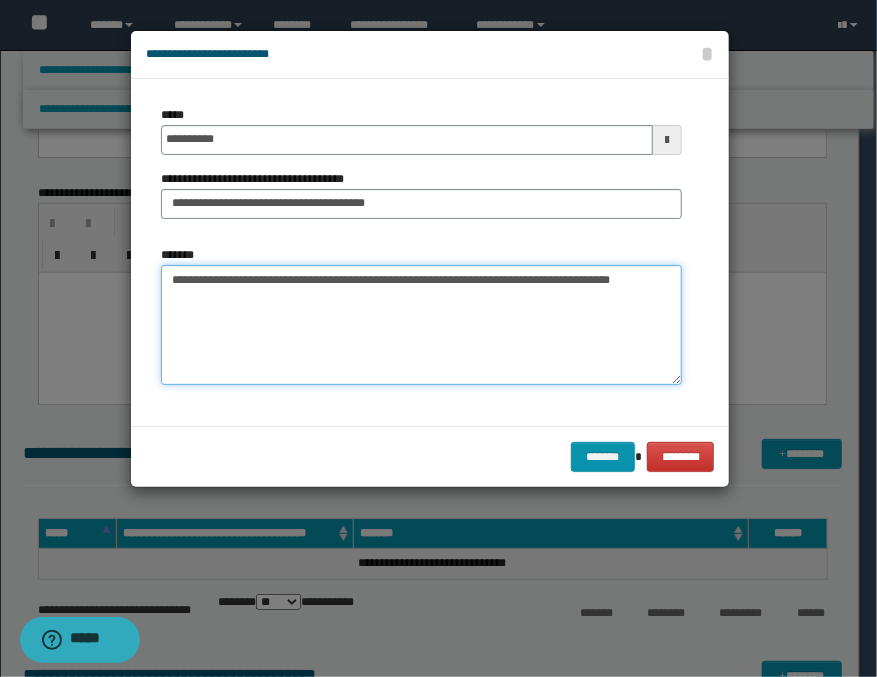 paste on "**********" 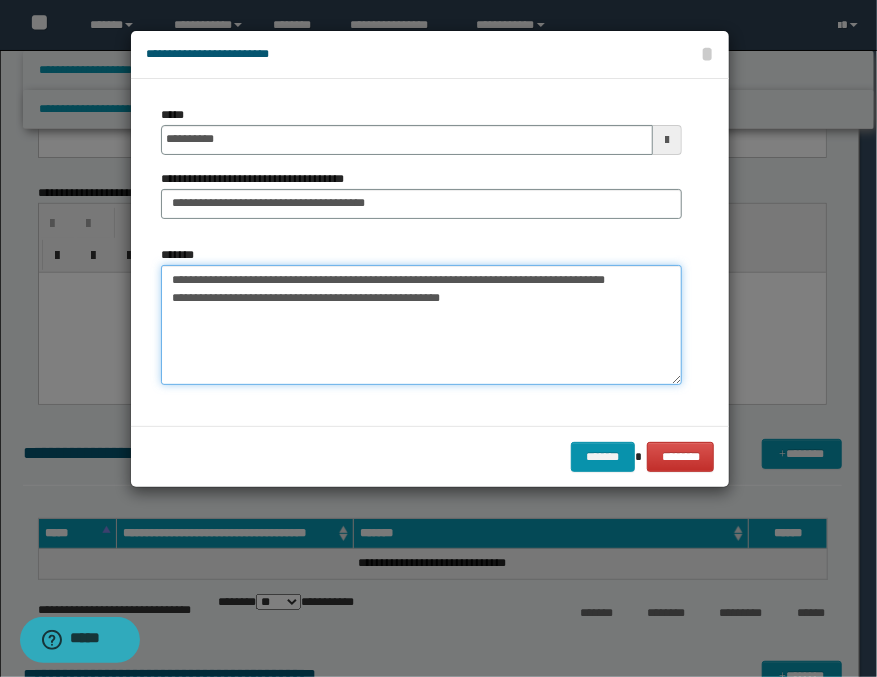 click on "**********" at bounding box center (421, 325) 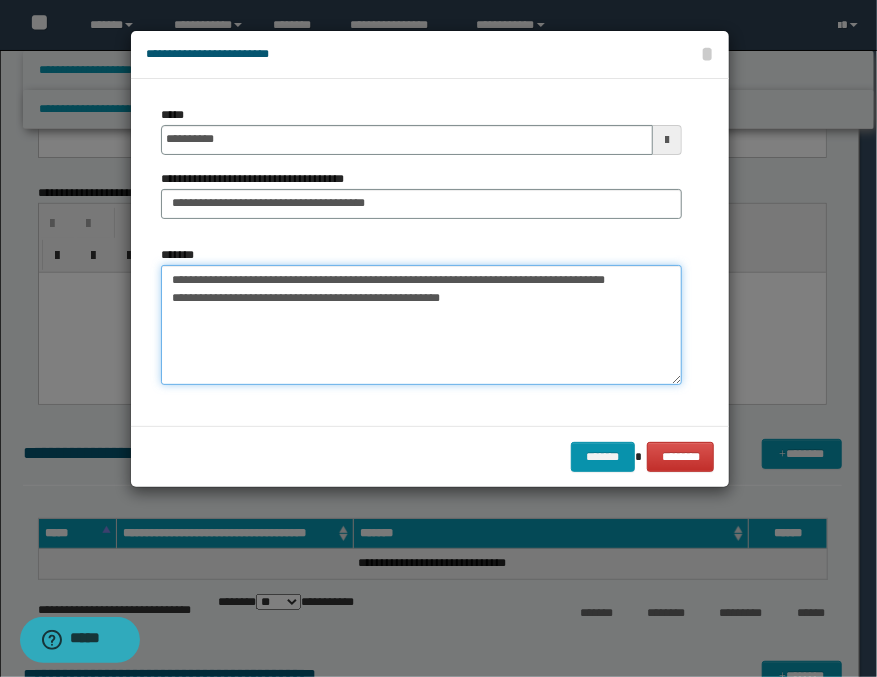 paste on "**********" 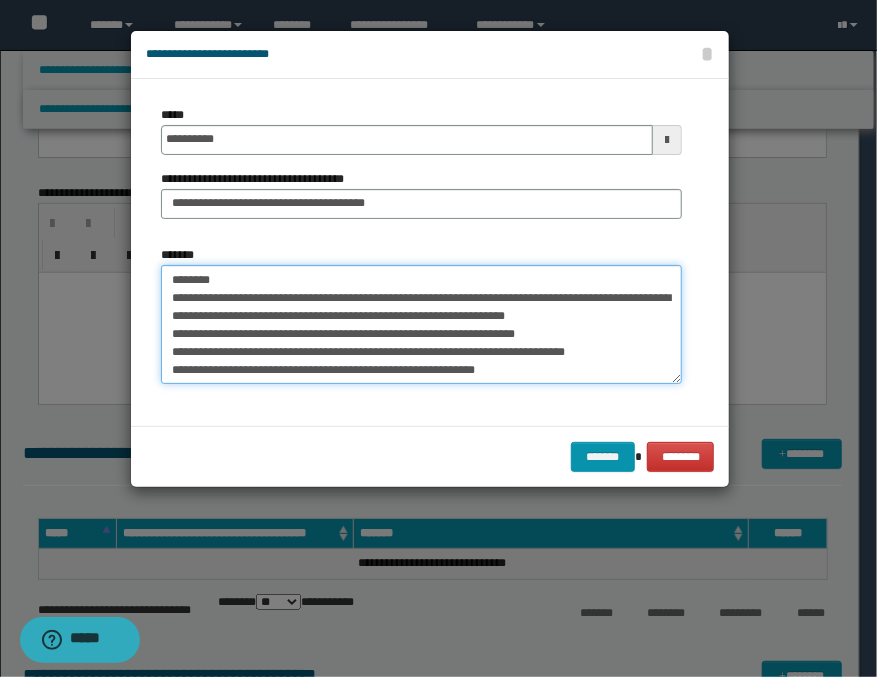 scroll, scrollTop: 0, scrollLeft: 0, axis: both 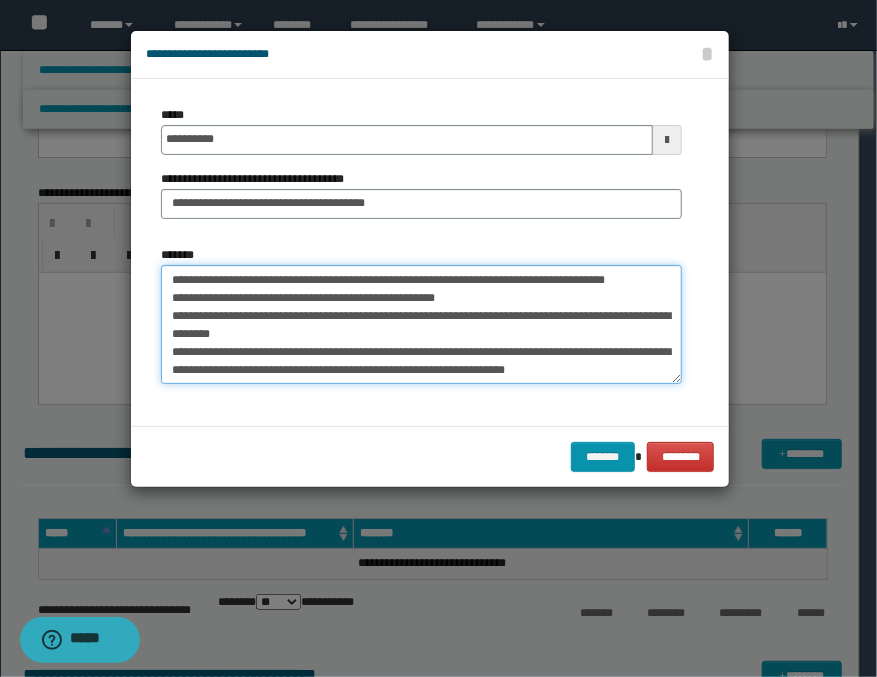 click on "**********" at bounding box center [421, 325] 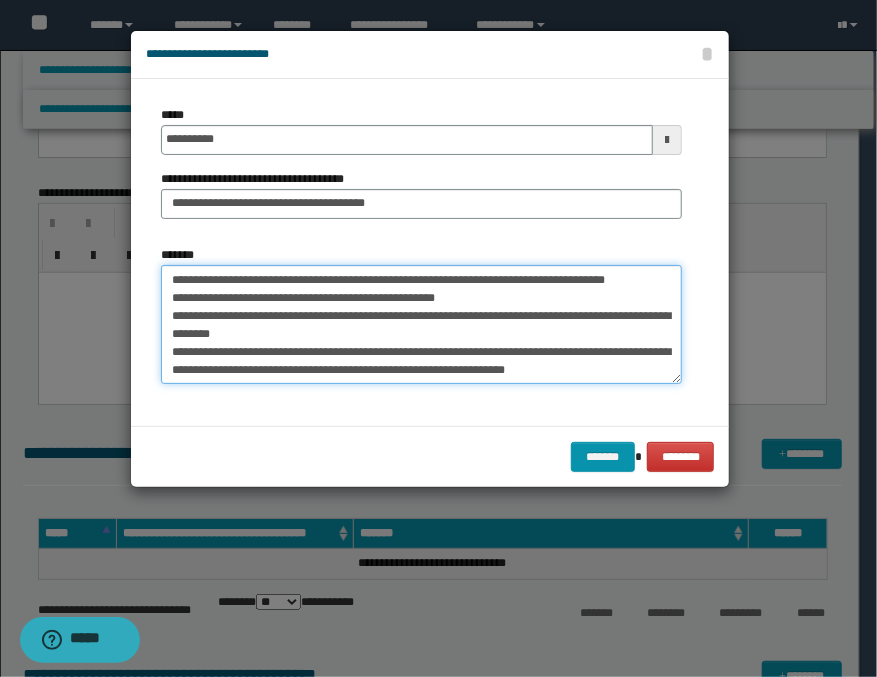 click on "**********" at bounding box center (421, 325) 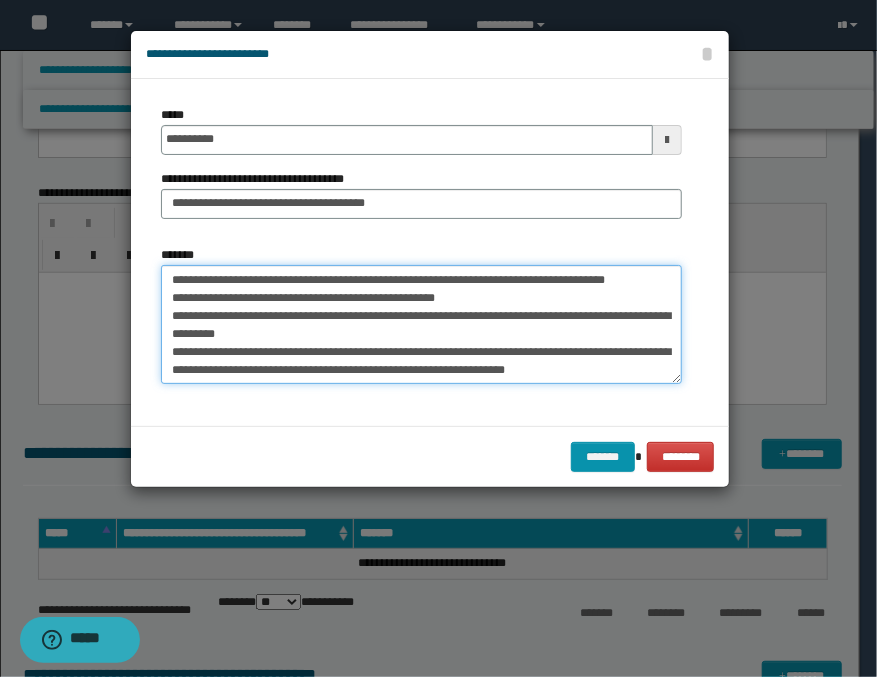 click on "**********" at bounding box center (421, 325) 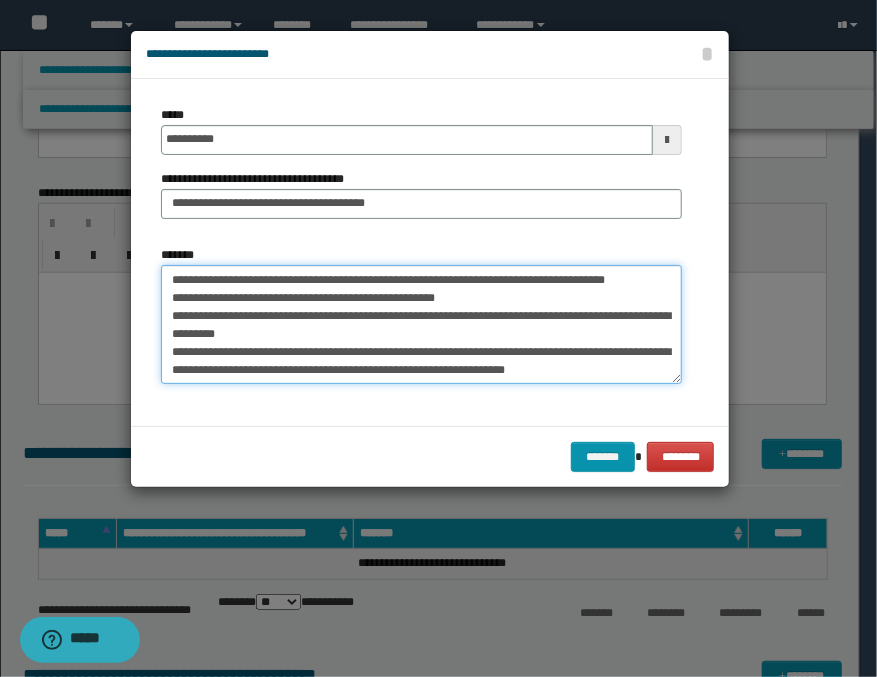 click on "**********" at bounding box center (421, 325) 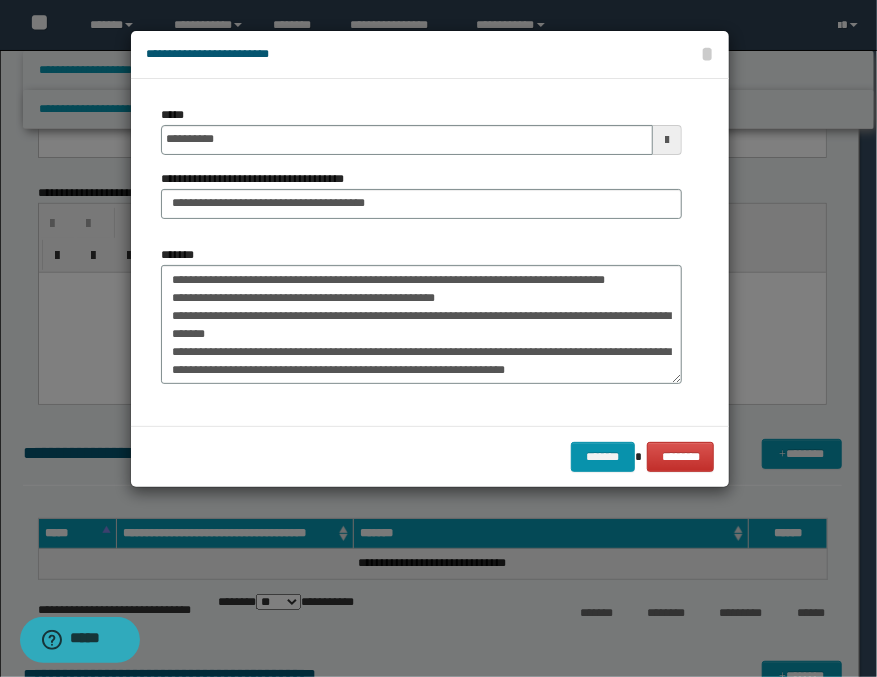 click on "*******
********" at bounding box center (430, 456) 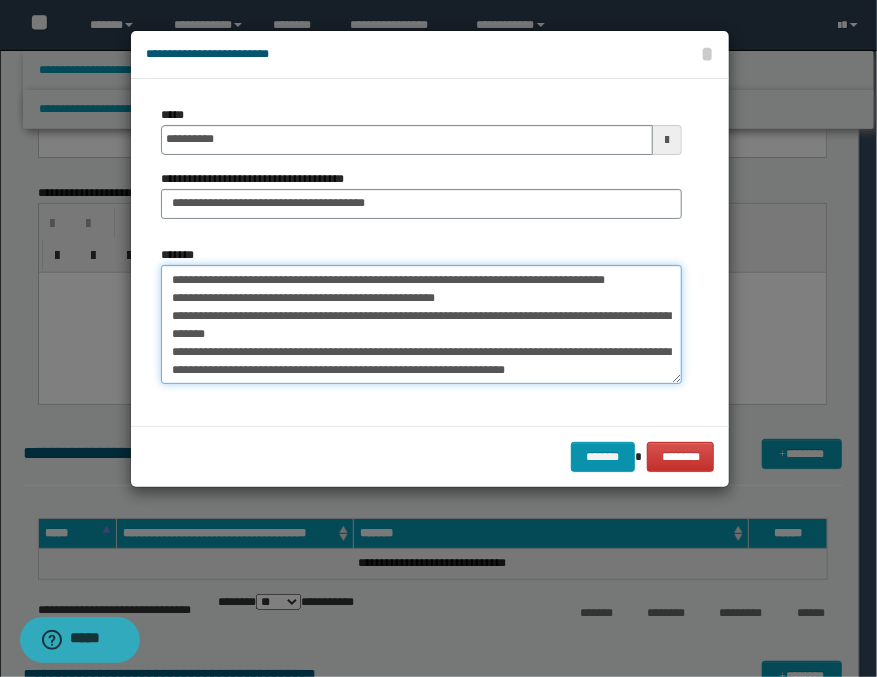 click on "**********" at bounding box center [421, 325] 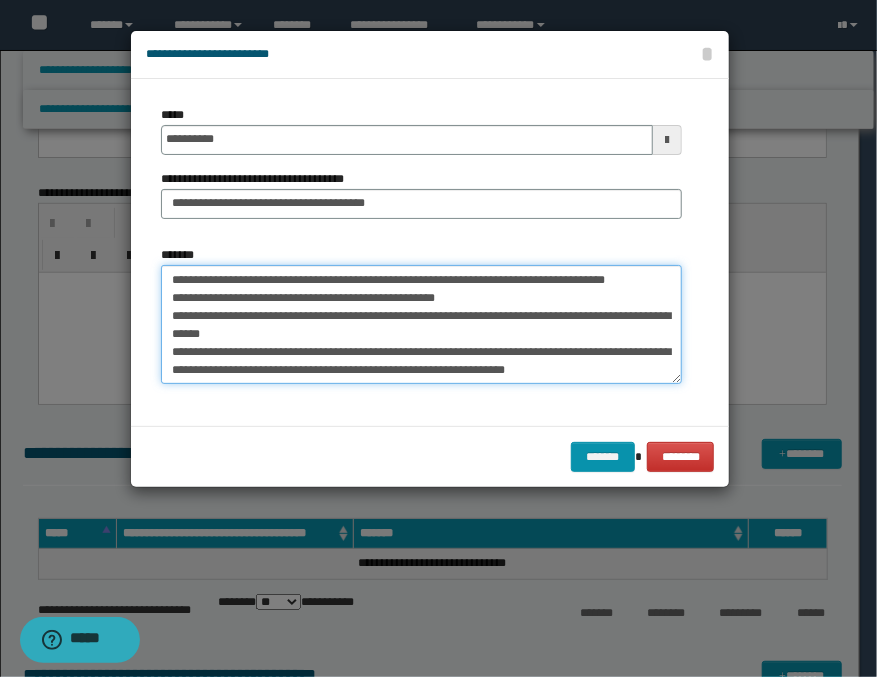 click on "**********" at bounding box center [421, 325] 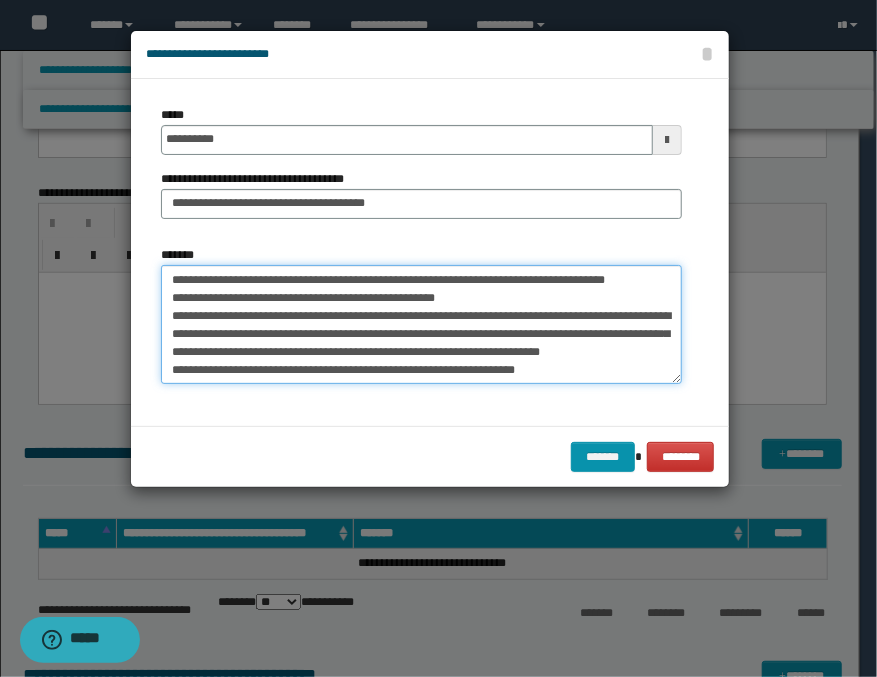 click on "**********" at bounding box center [421, 325] 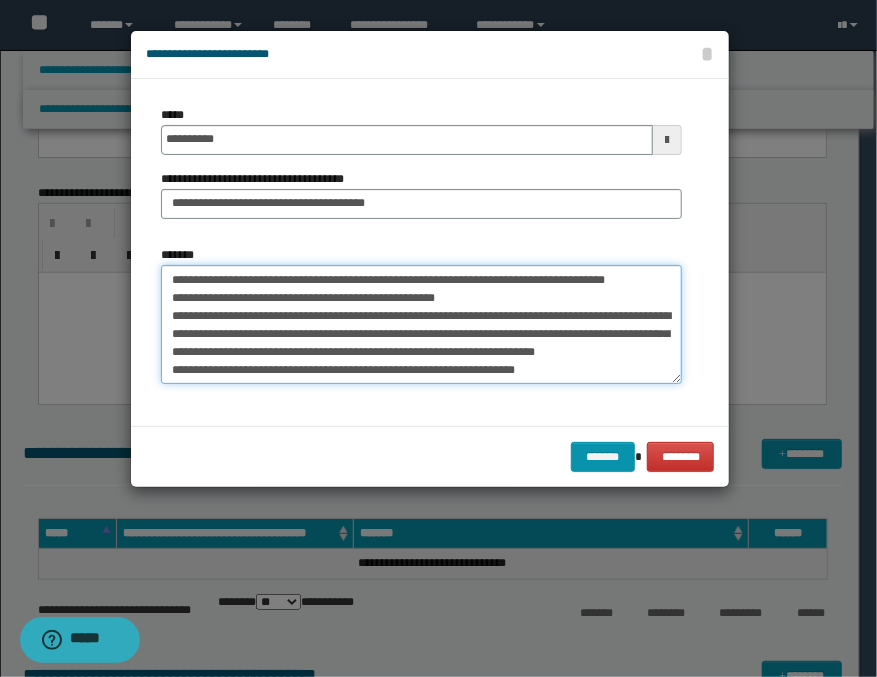 click on "**********" at bounding box center [421, 325] 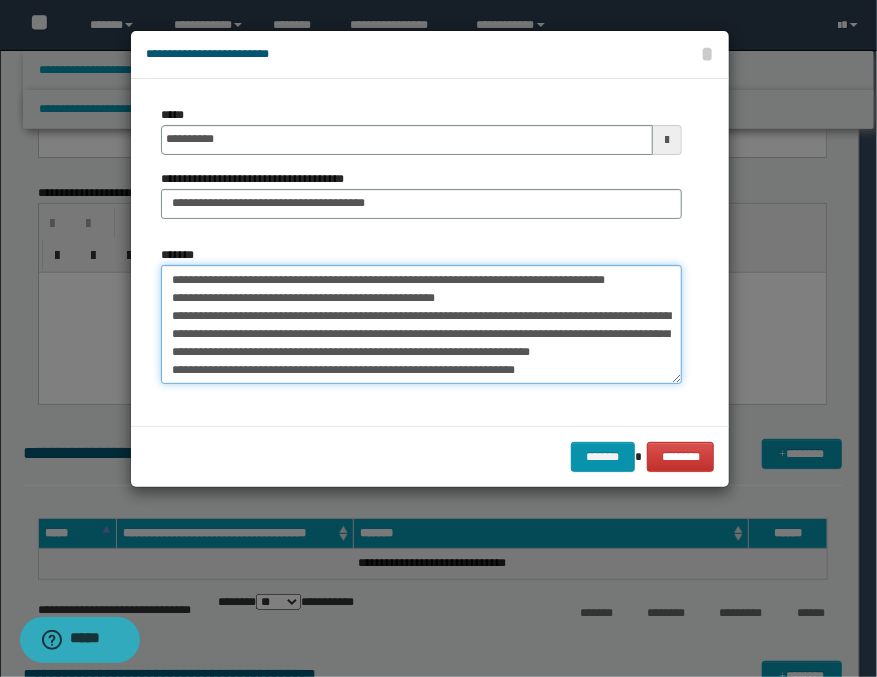 click on "**********" at bounding box center [421, 325] 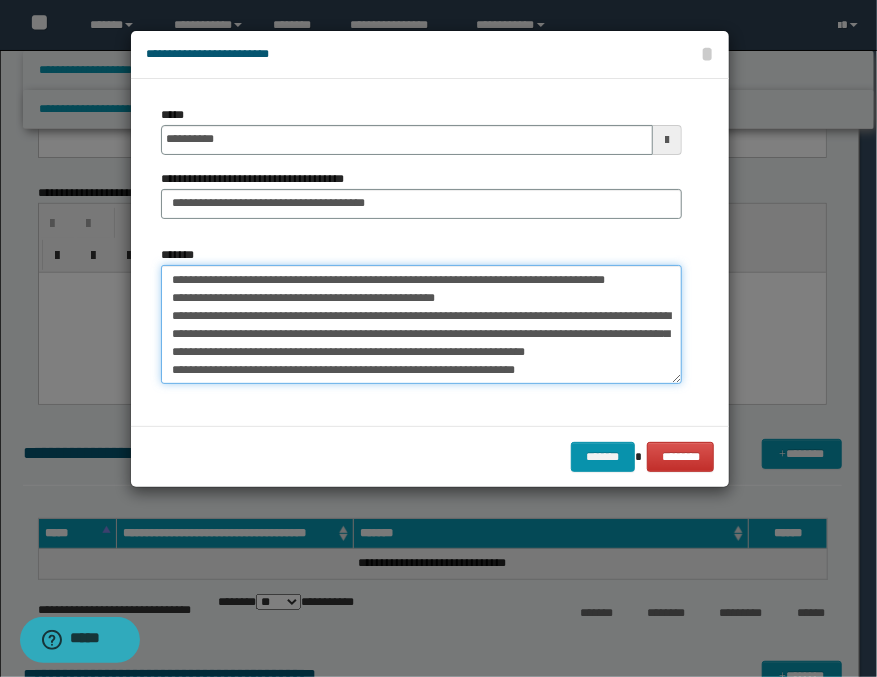 click on "**********" at bounding box center [421, 325] 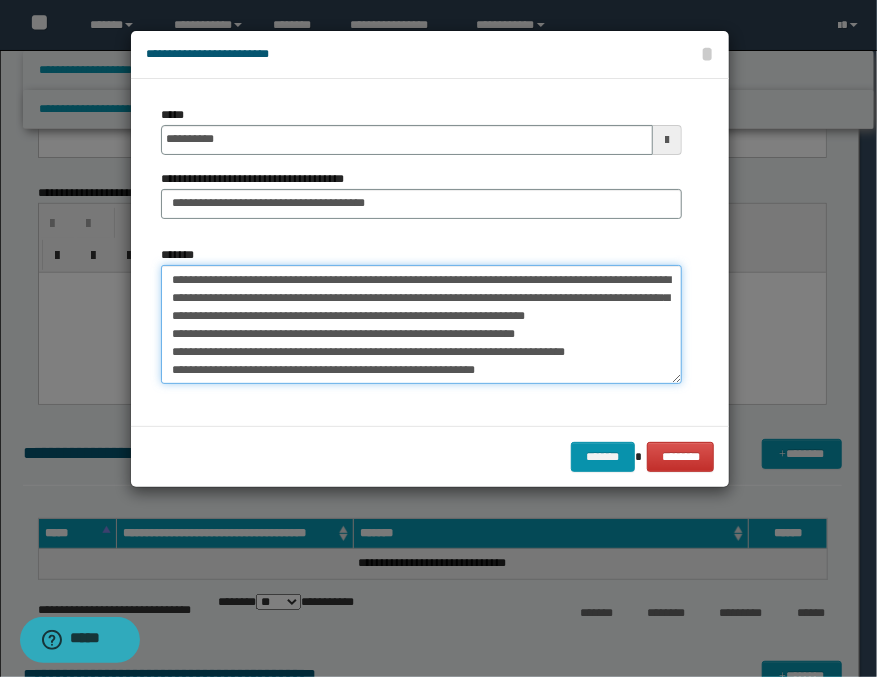 click on "**********" at bounding box center [421, 325] 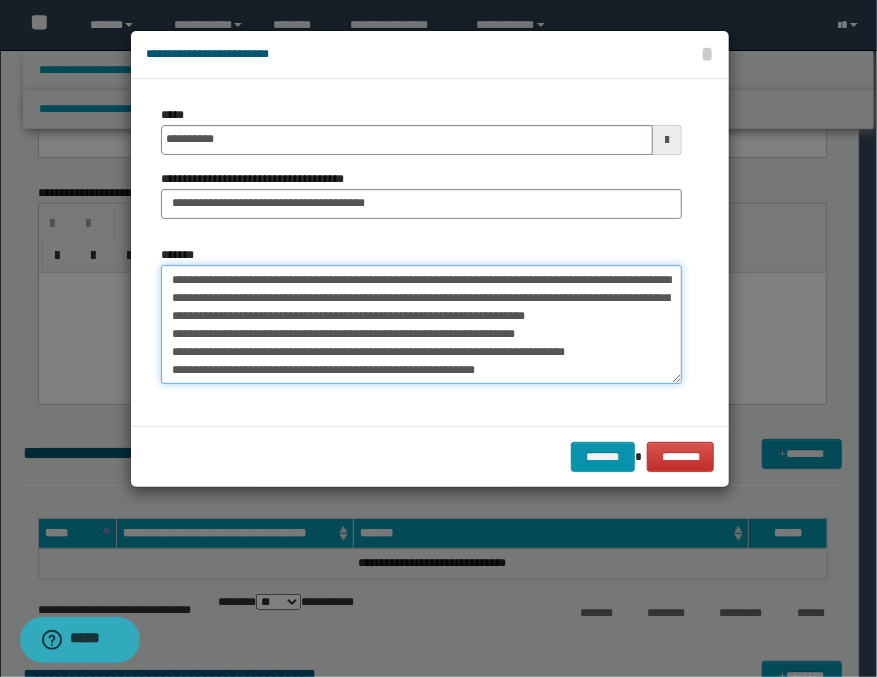 click on "**********" at bounding box center (421, 325) 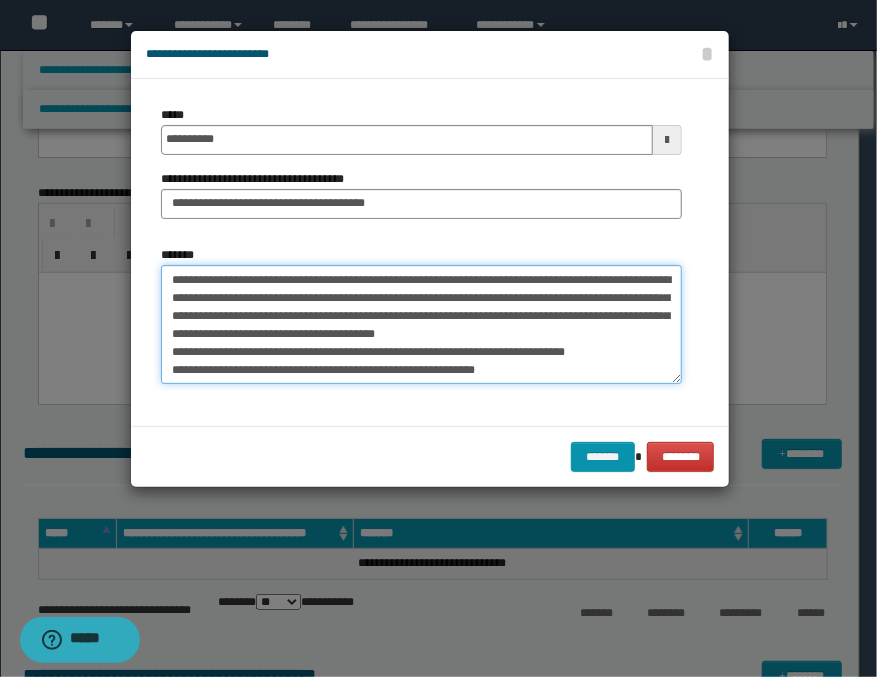 click on "**********" at bounding box center (421, 325) 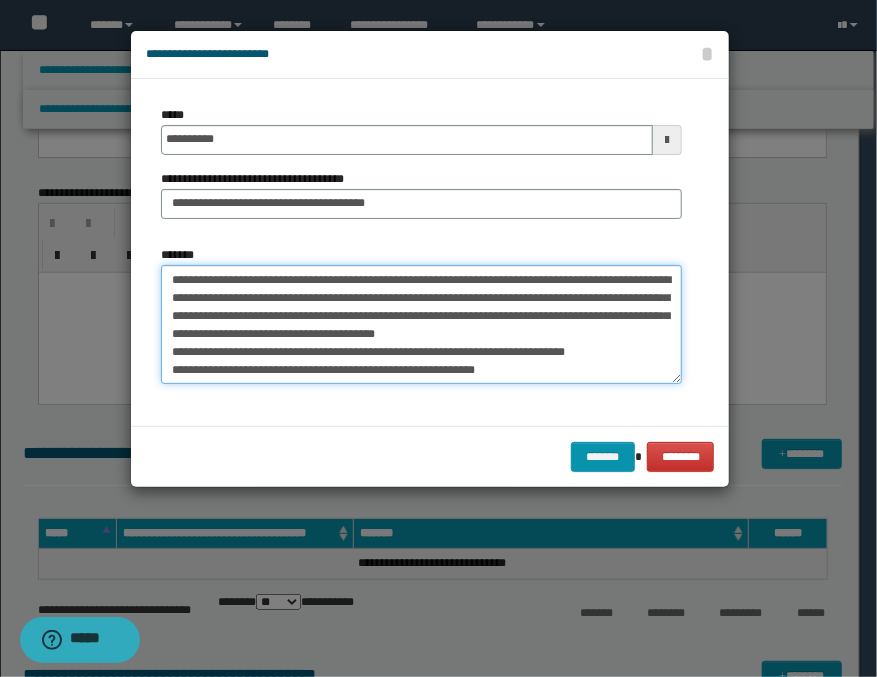 click on "**********" at bounding box center (421, 325) 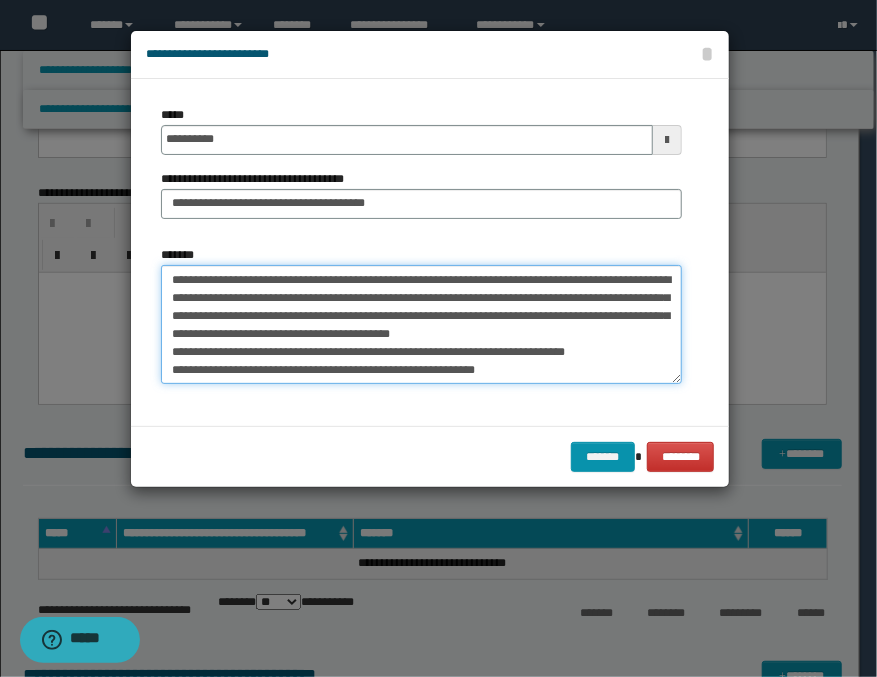 click on "**********" at bounding box center (421, 325) 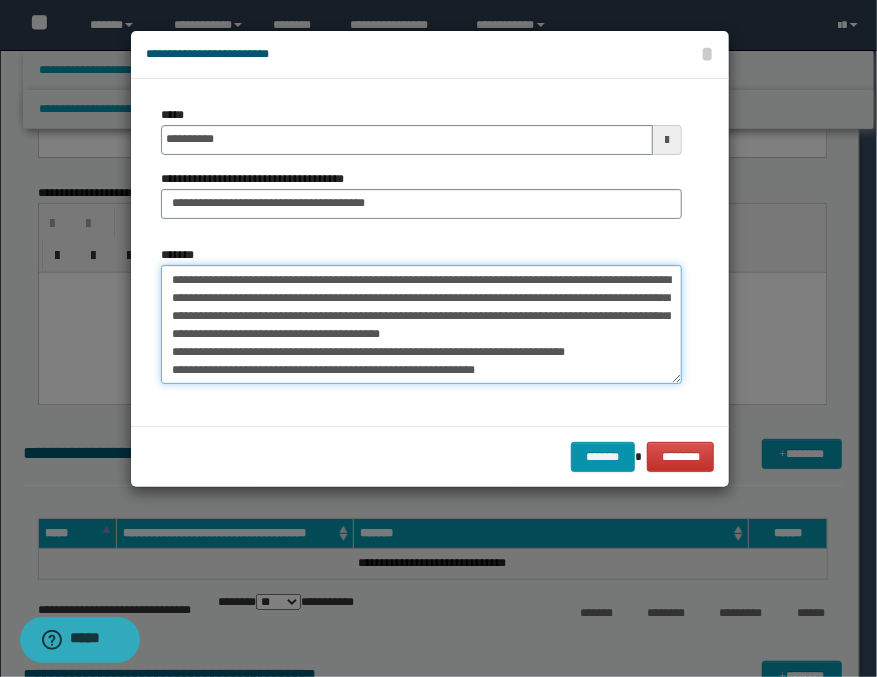 scroll, scrollTop: 89, scrollLeft: 0, axis: vertical 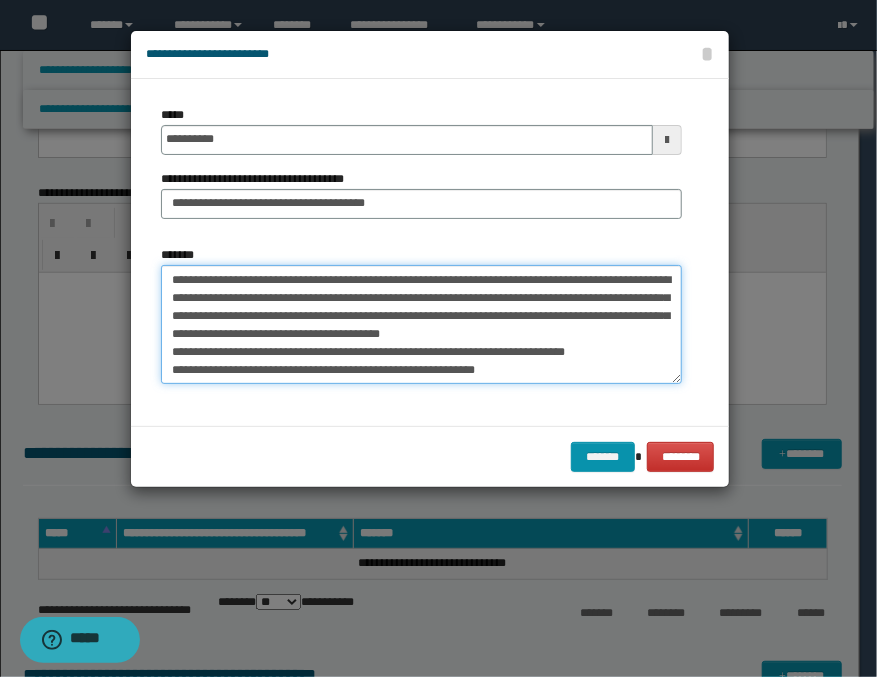 click on "**********" at bounding box center (421, 325) 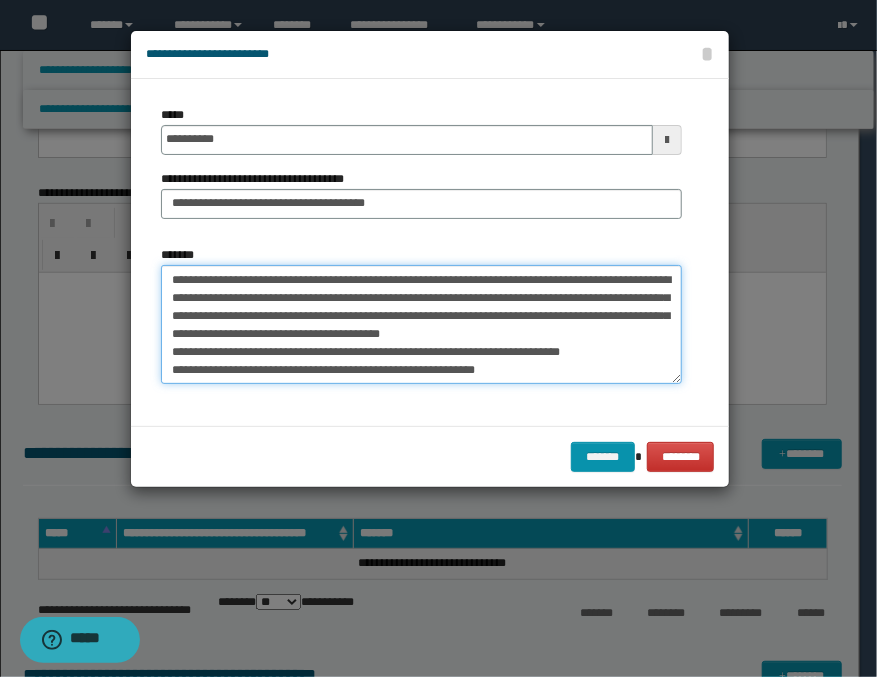 click on "**********" at bounding box center [421, 325] 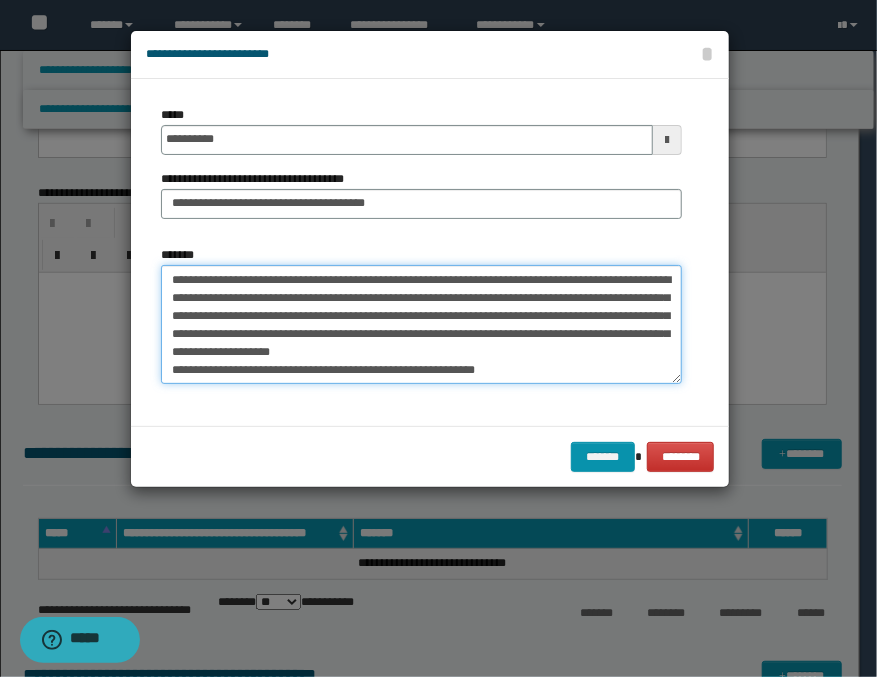 scroll, scrollTop: 71, scrollLeft: 0, axis: vertical 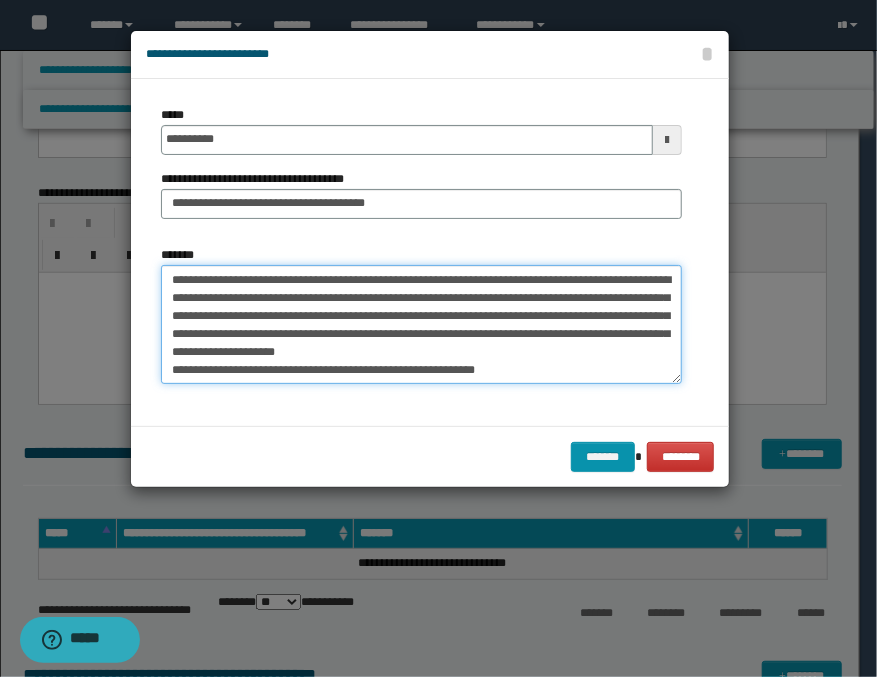 click on "**********" at bounding box center (421, 325) 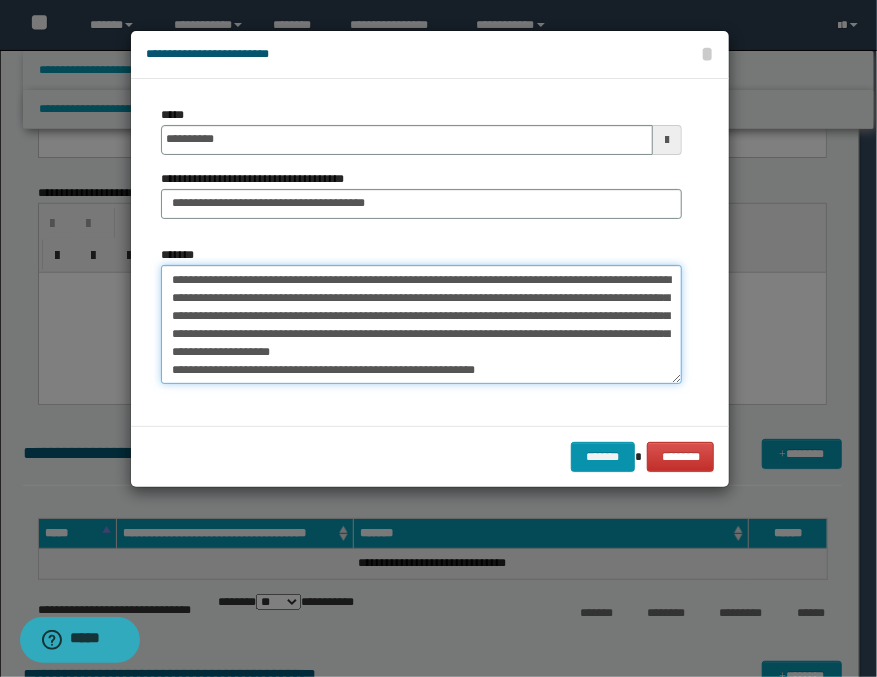 click on "**********" at bounding box center (421, 325) 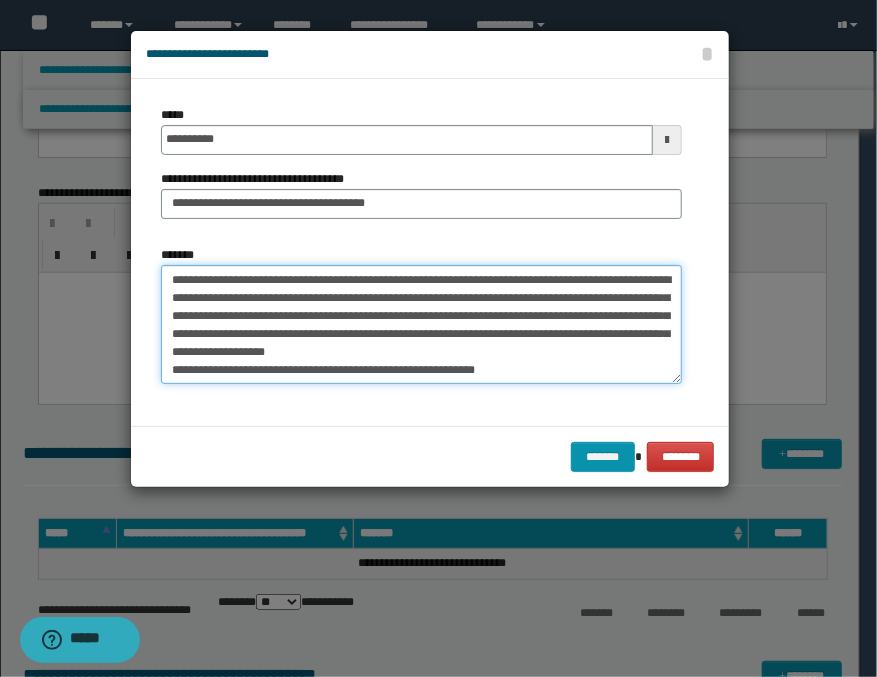 click on "**********" at bounding box center [421, 325] 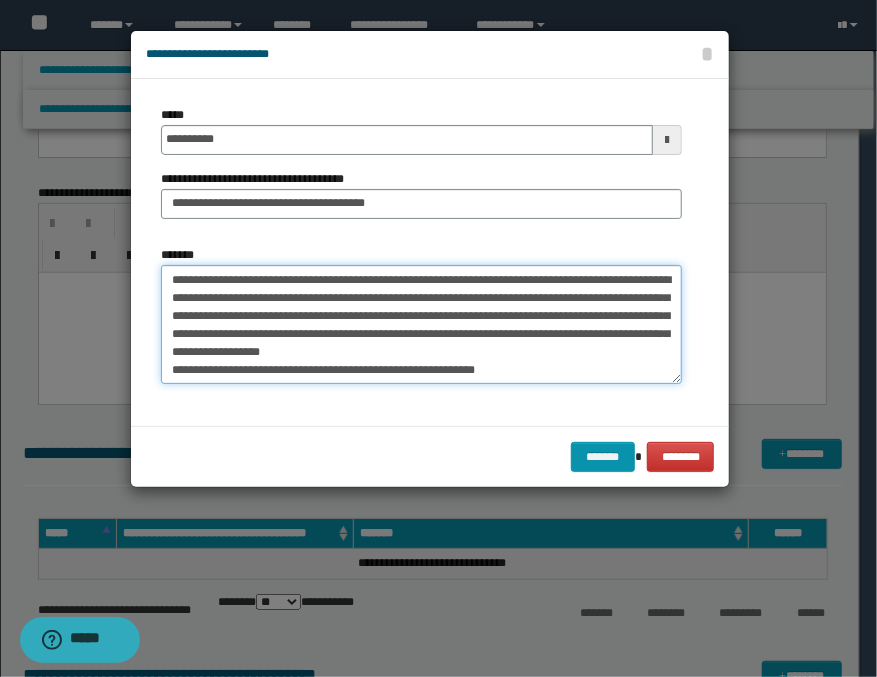 click on "**********" at bounding box center [421, 325] 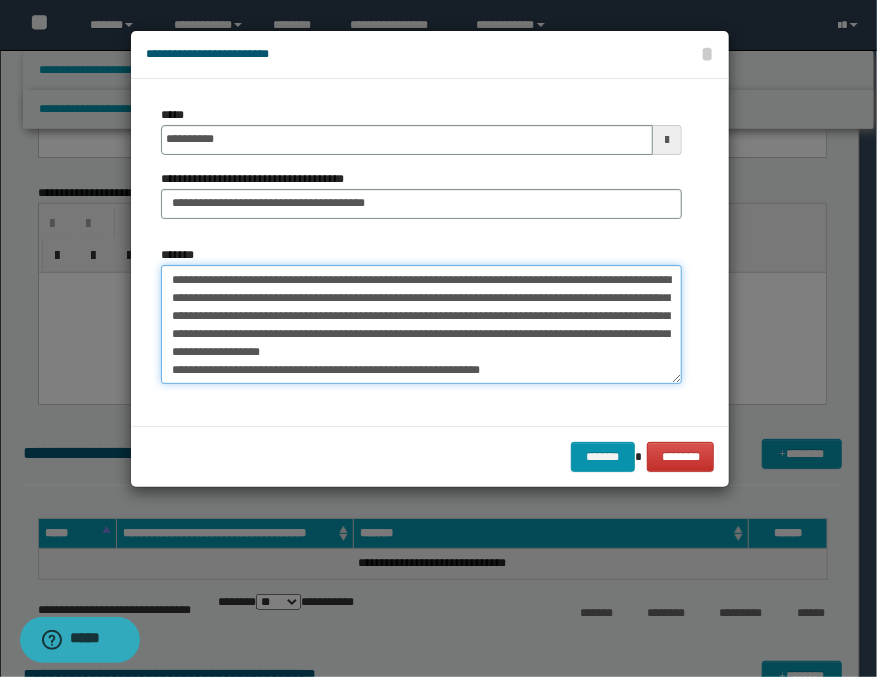 click on "**********" at bounding box center [421, 325] 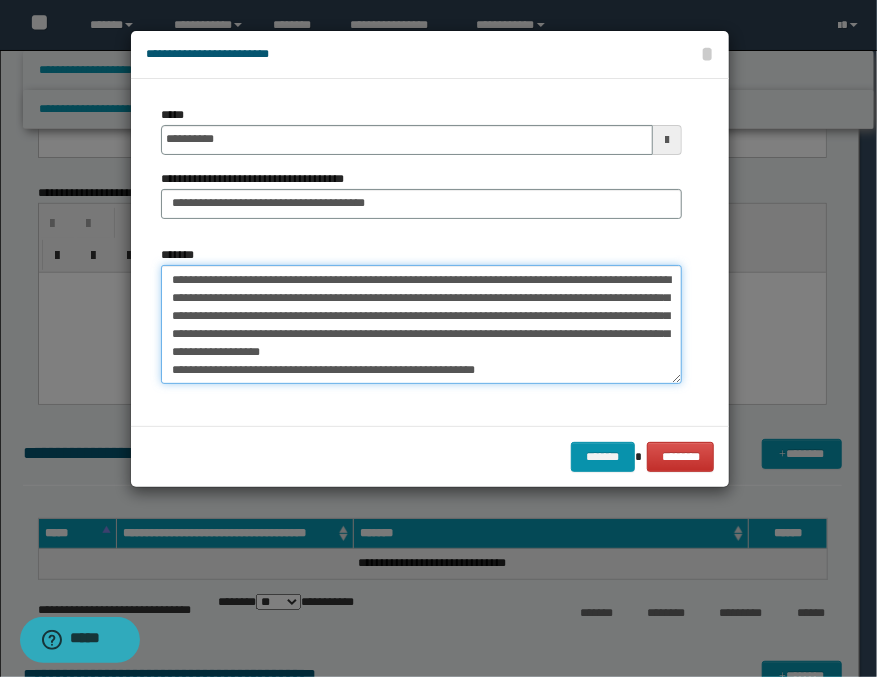 click on "**********" at bounding box center [421, 325] 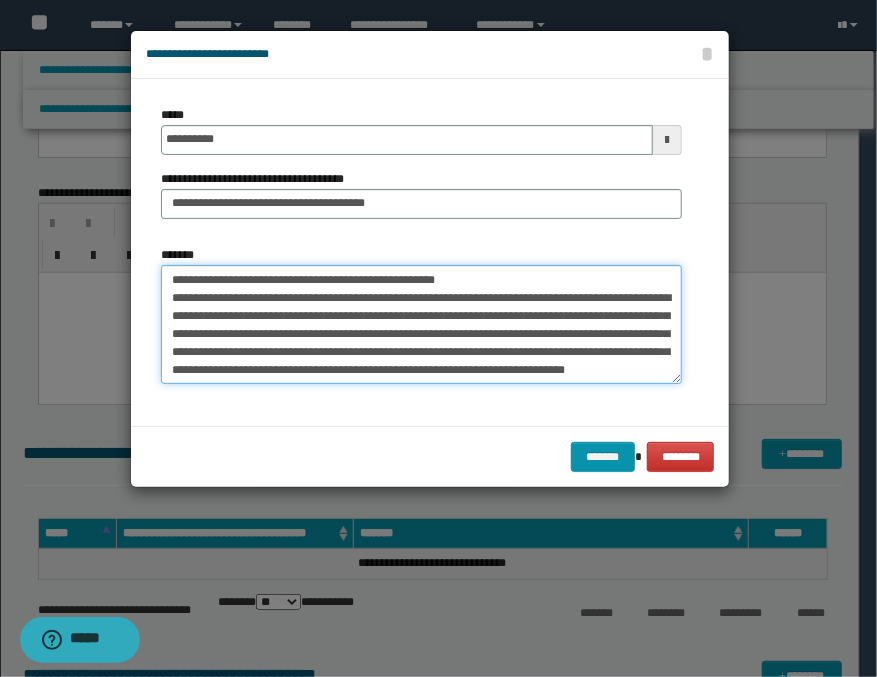 scroll, scrollTop: 53, scrollLeft: 0, axis: vertical 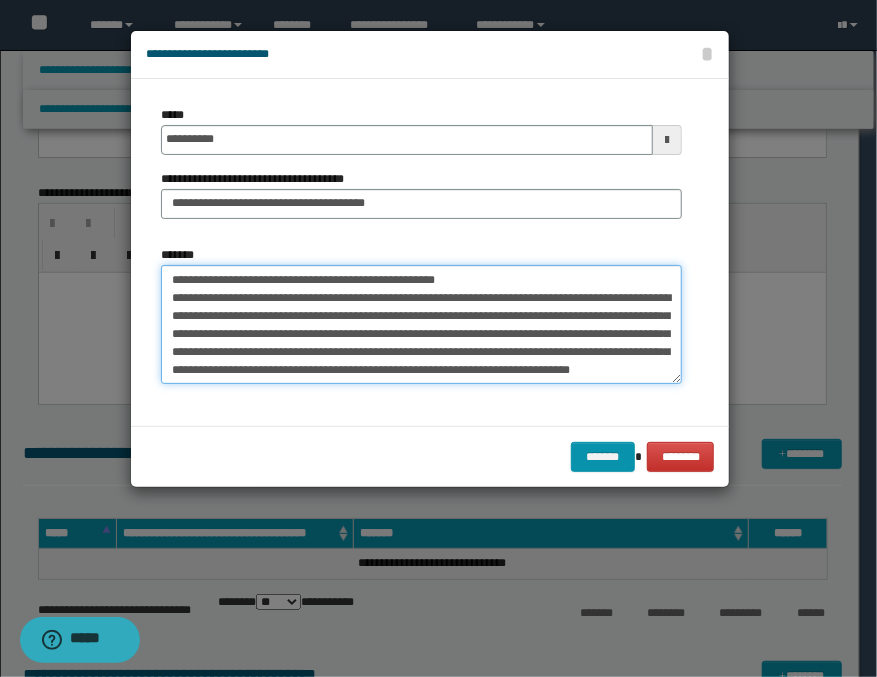 click on "**********" at bounding box center [421, 325] 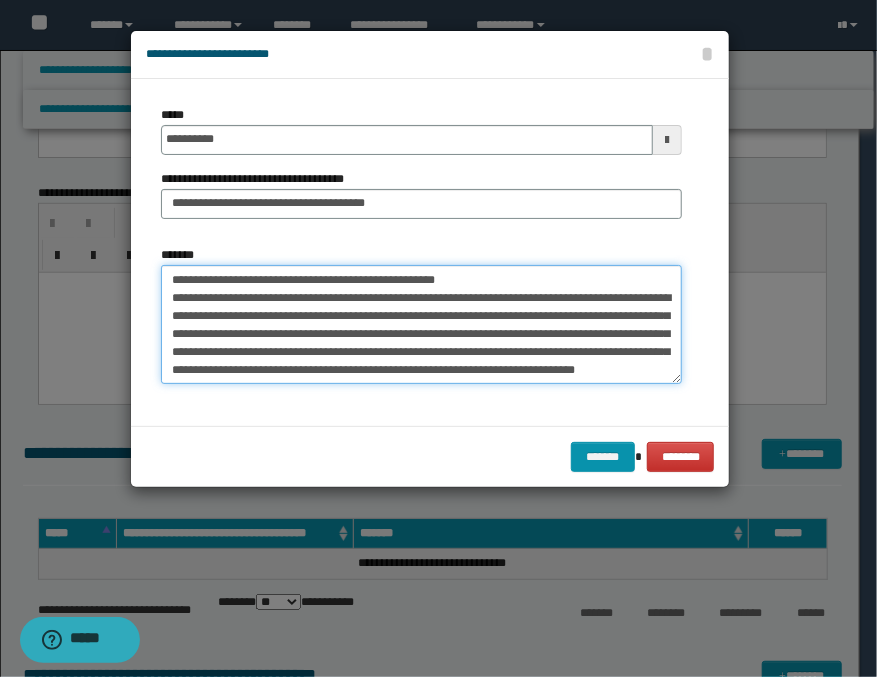 click on "**********" at bounding box center (421, 325) 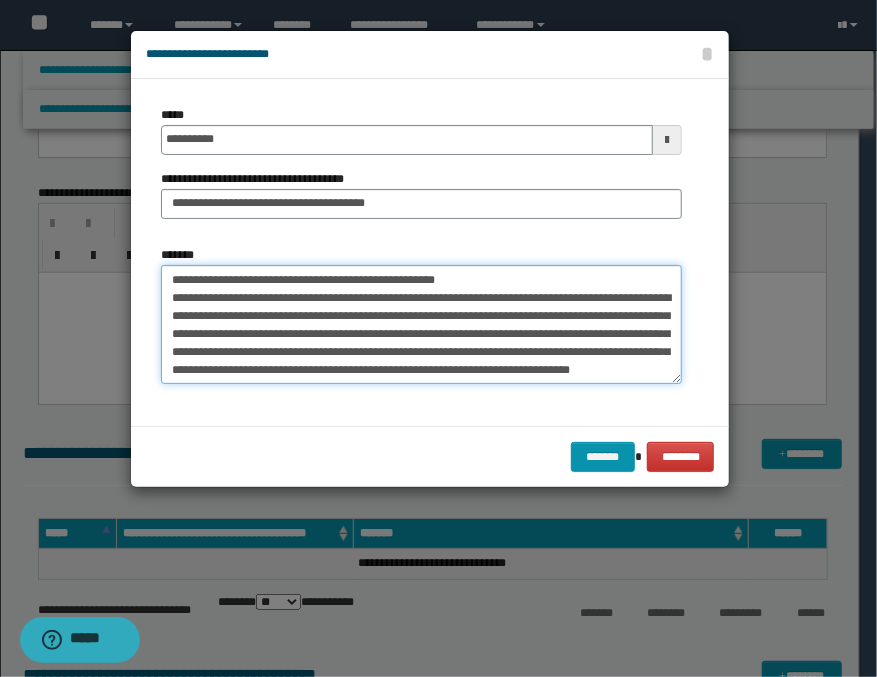 click on "**********" at bounding box center [421, 325] 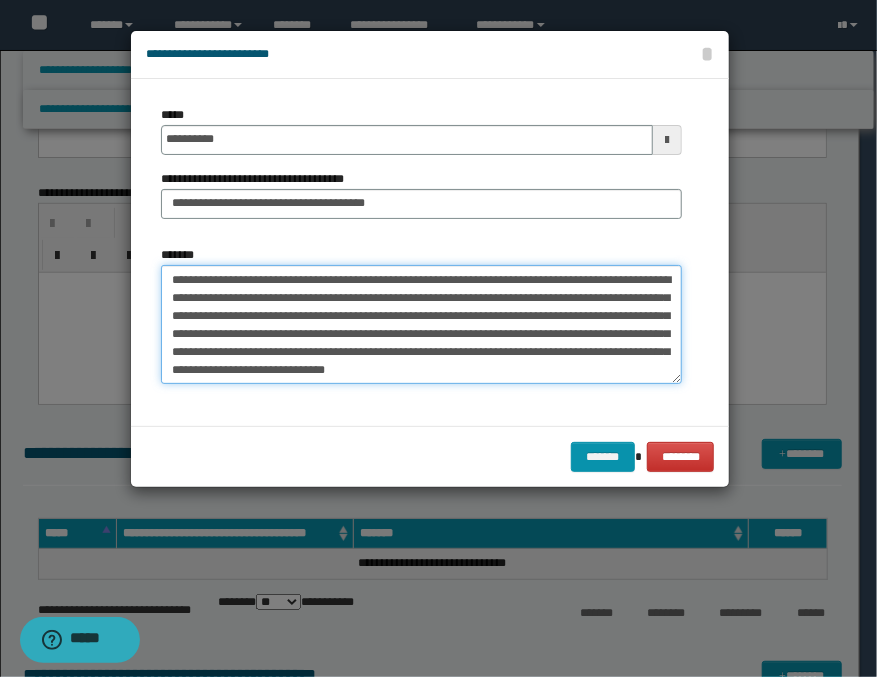 scroll, scrollTop: 84, scrollLeft: 0, axis: vertical 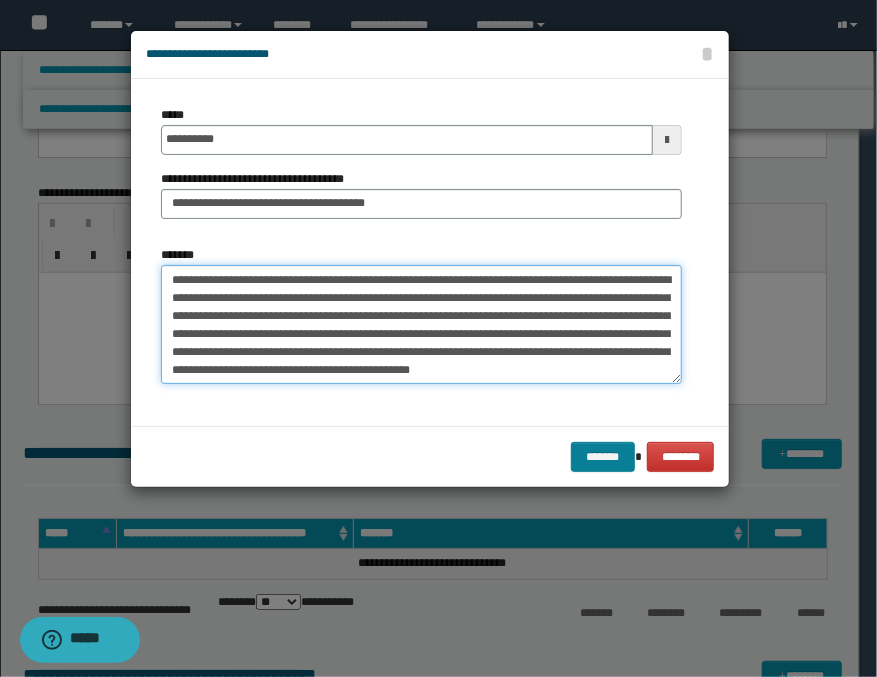 type on "**********" 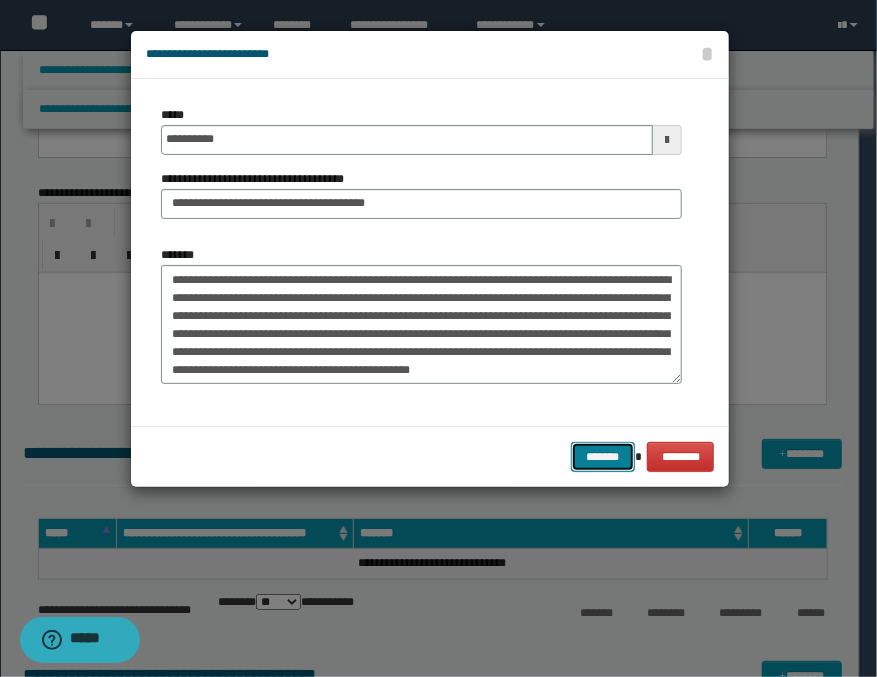 click on "*******" at bounding box center (603, 457) 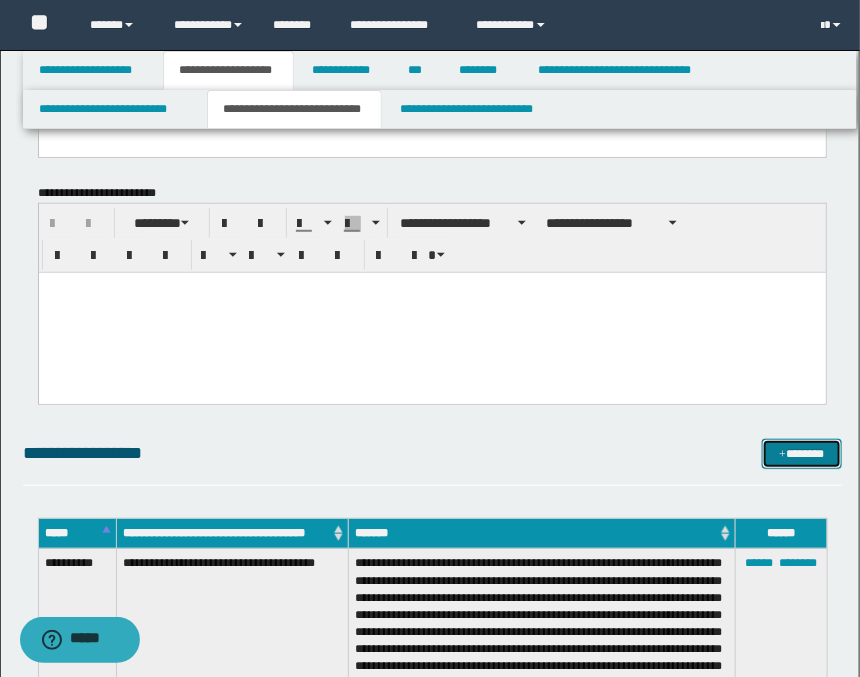click on "*******" at bounding box center [802, 454] 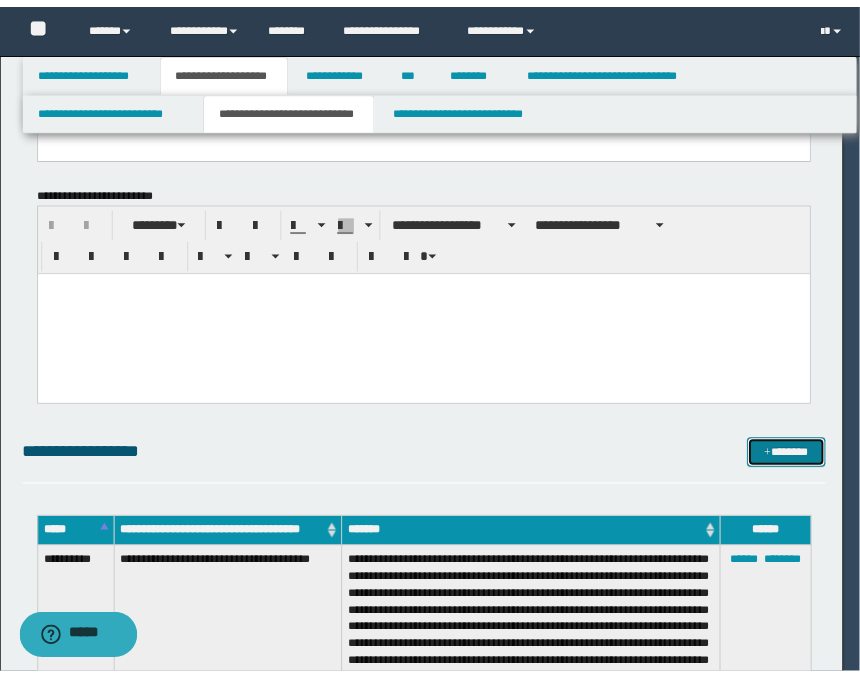 scroll, scrollTop: 0, scrollLeft: 0, axis: both 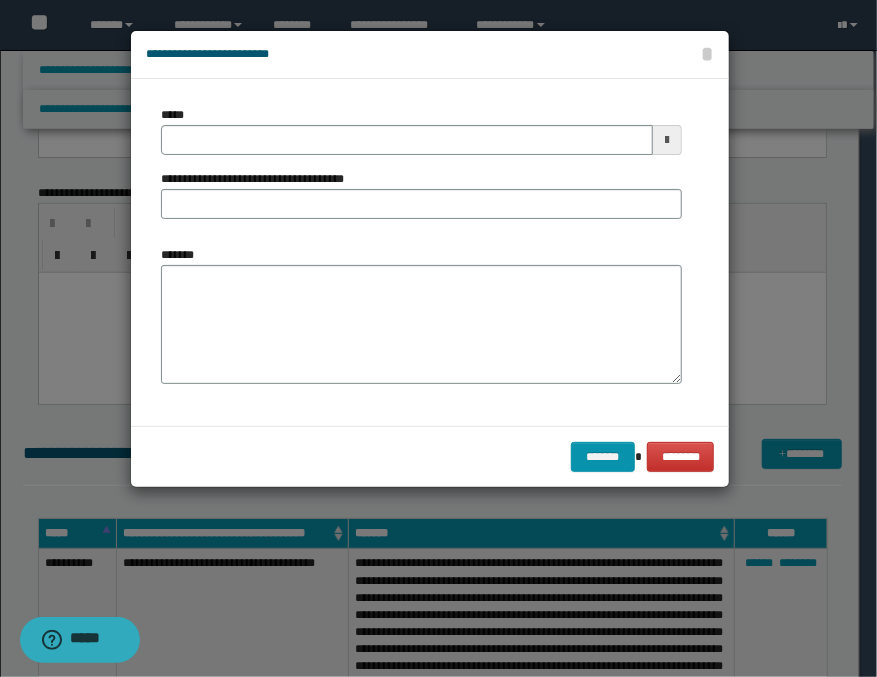 click at bounding box center (667, 140) 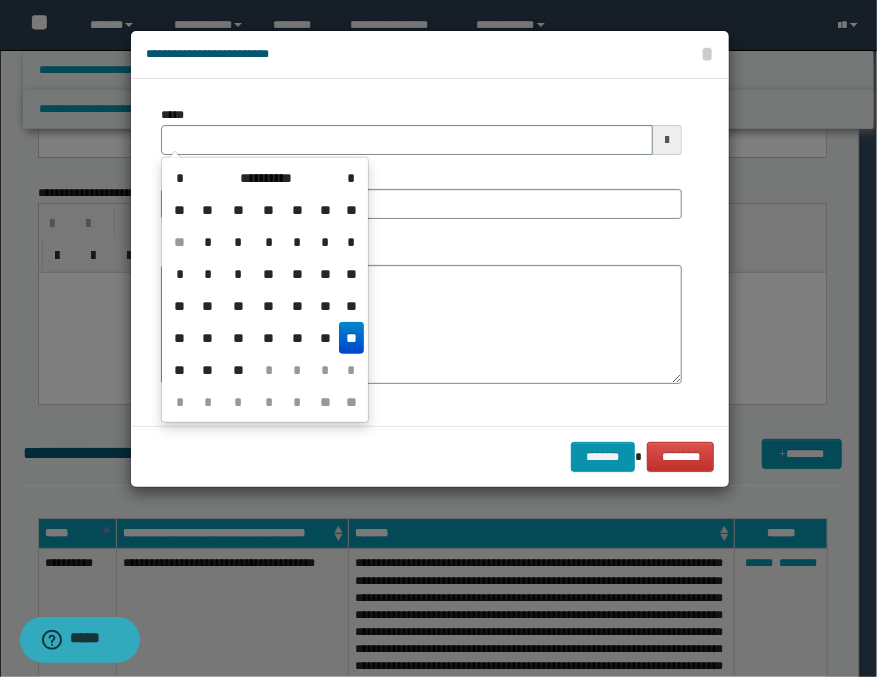 click on "**" at bounding box center (351, 338) 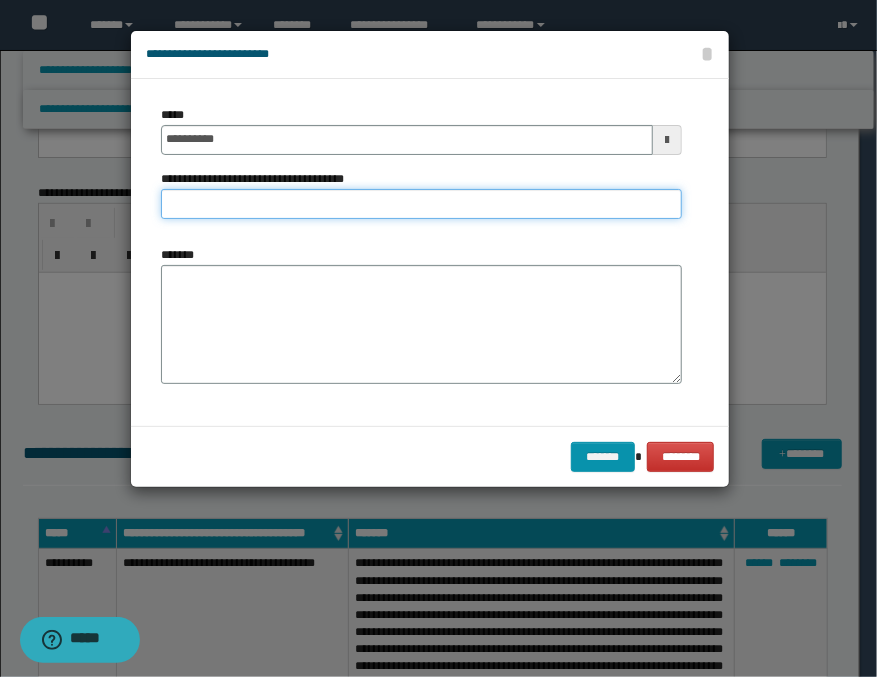 click on "**********" at bounding box center (421, 204) 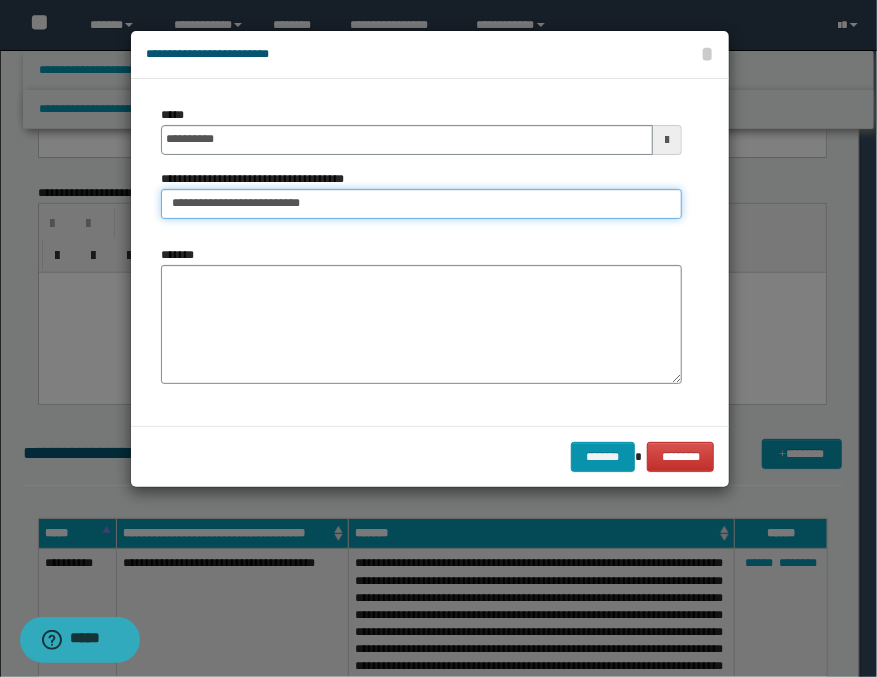 click on "**********" at bounding box center (421, 204) 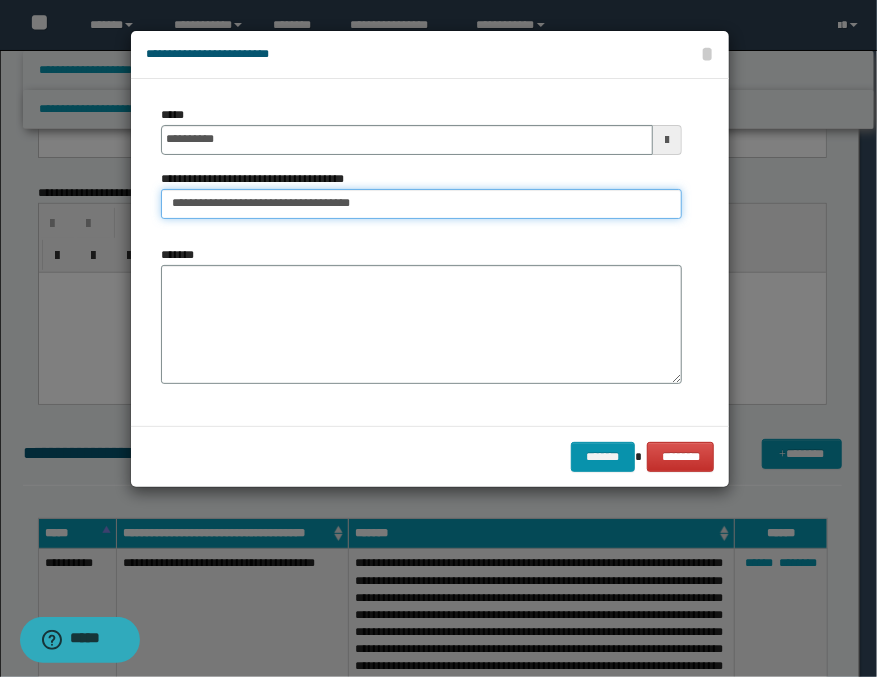 click on "**********" at bounding box center [421, 204] 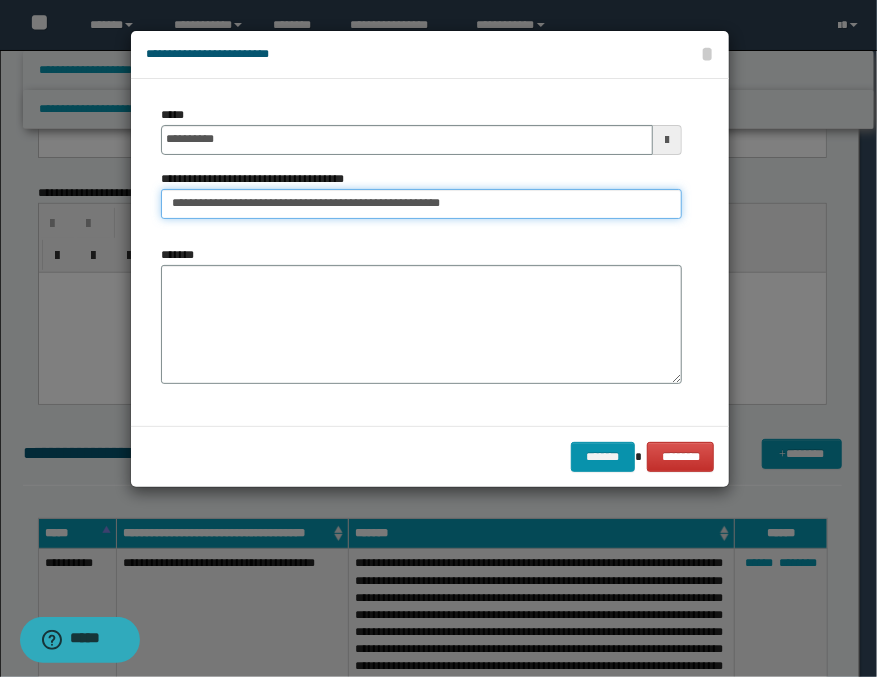 type on "**********" 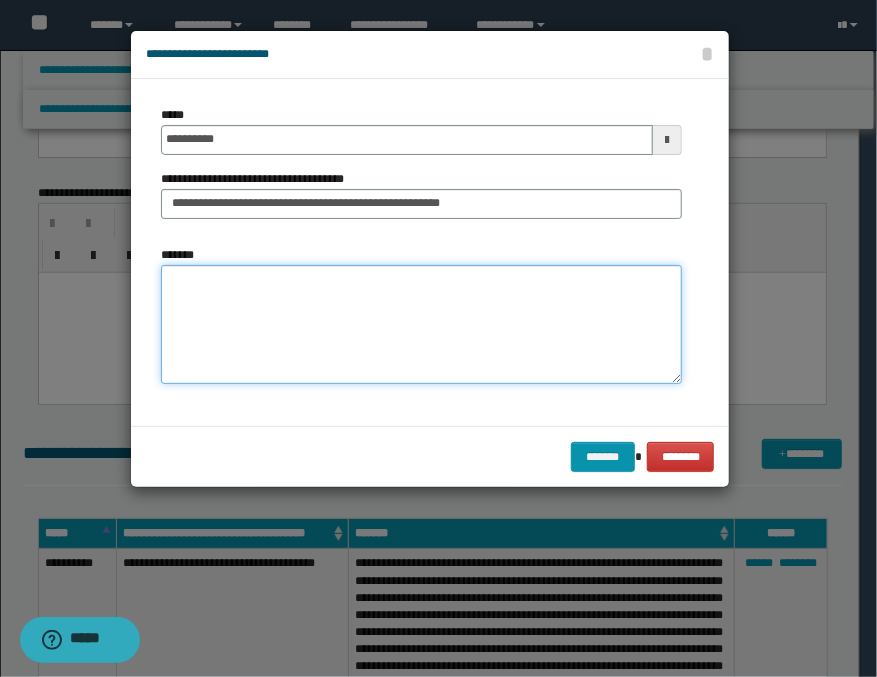 click on "*******" at bounding box center (421, 325) 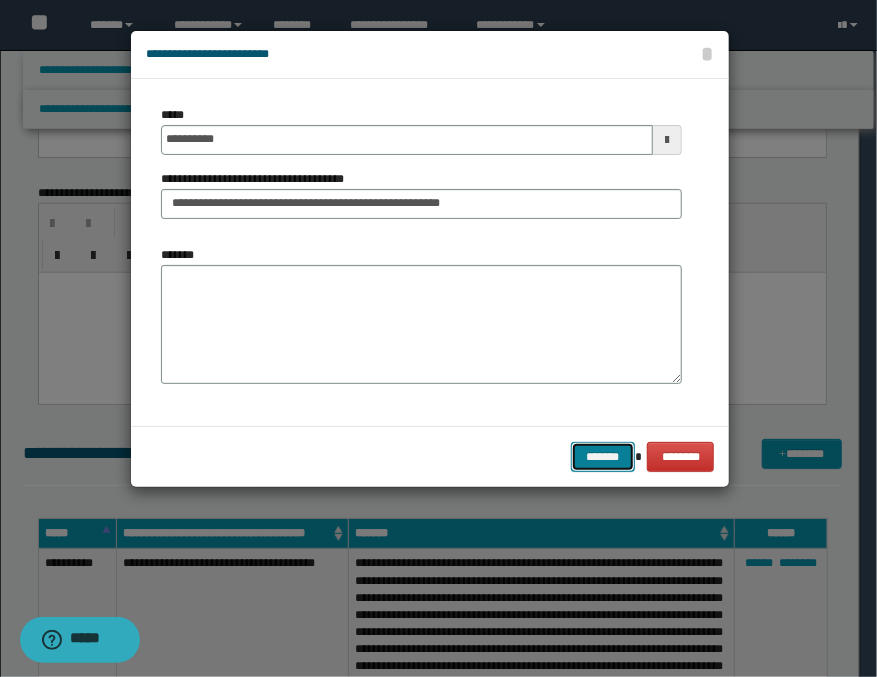 click on "*******" at bounding box center (603, 457) 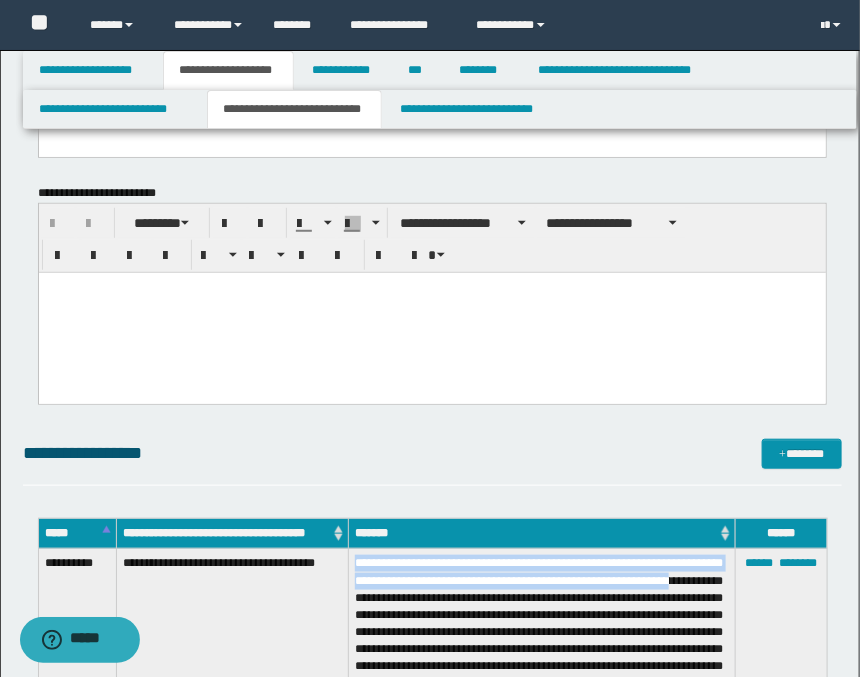 drag, startPoint x: 476, startPoint y: 598, endPoint x: 355, endPoint y: 568, distance: 124.66354 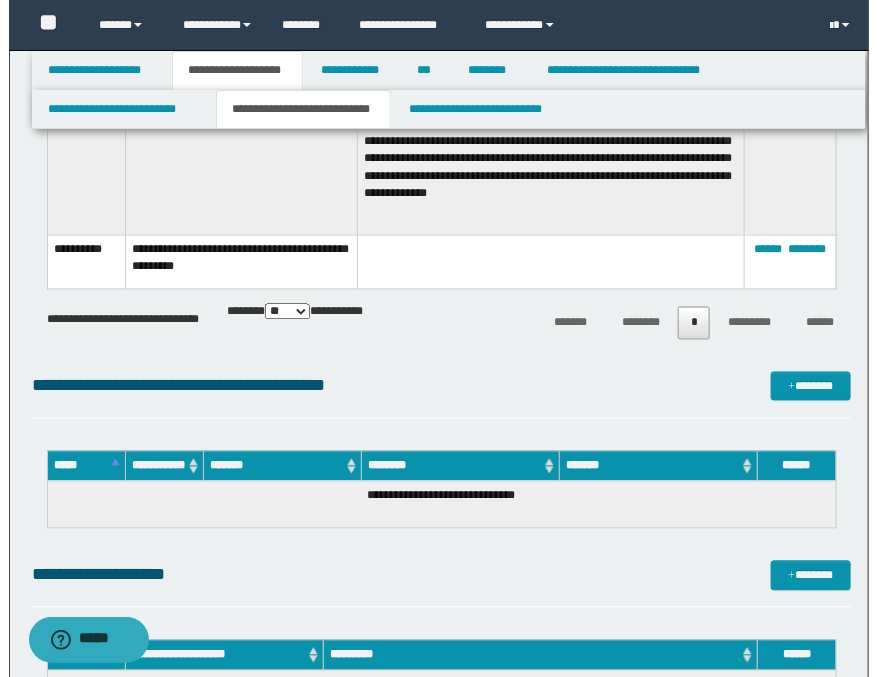 scroll, scrollTop: 777, scrollLeft: 0, axis: vertical 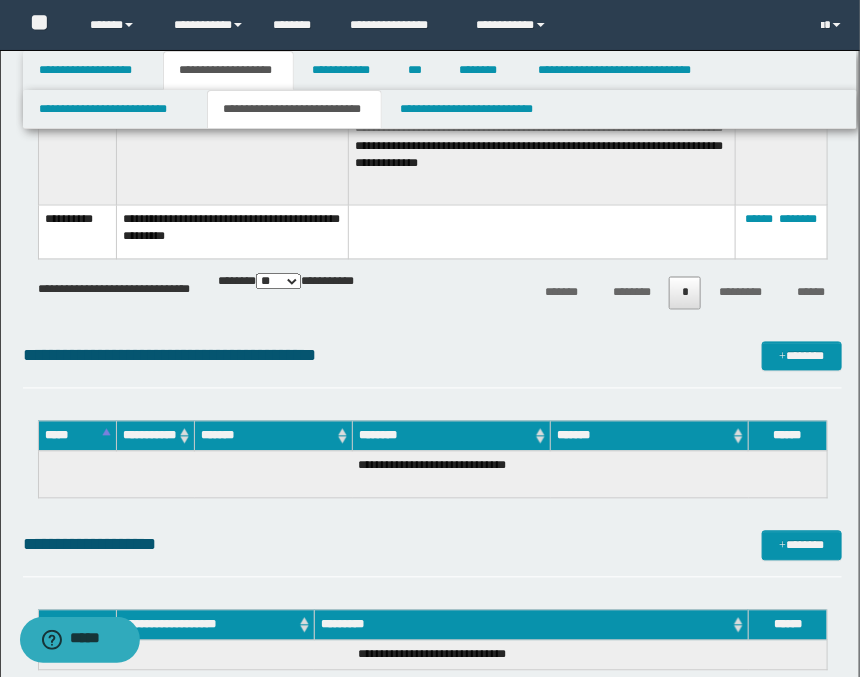 click on "******    ********" at bounding box center [781, 232] 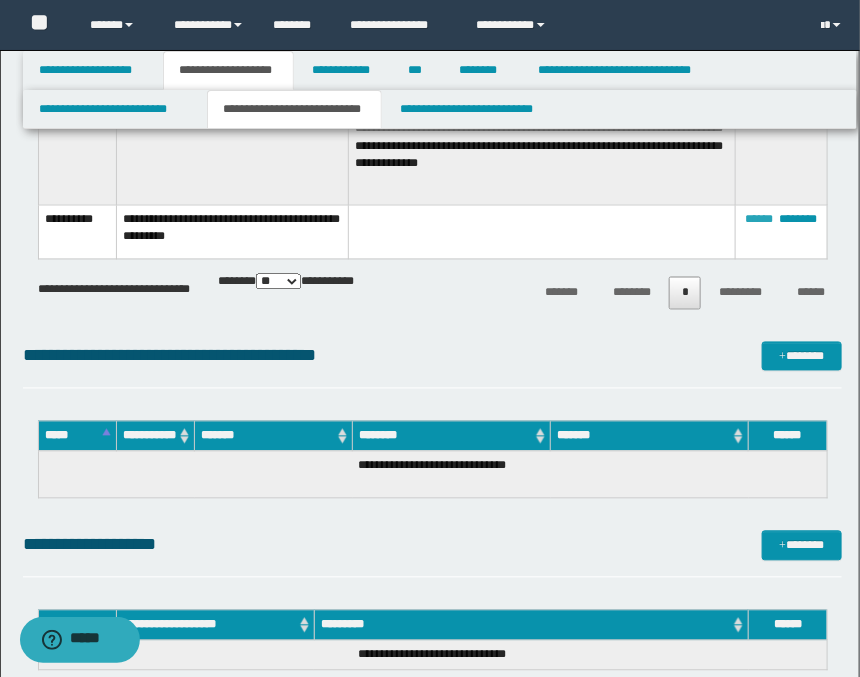 click on "******" at bounding box center [759, 220] 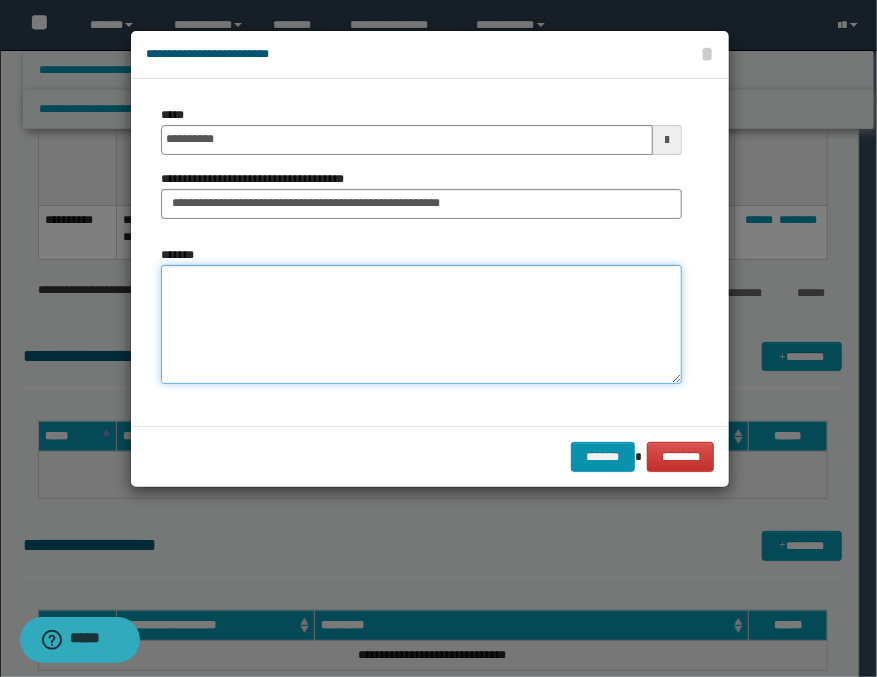 click on "*******" at bounding box center (421, 325) 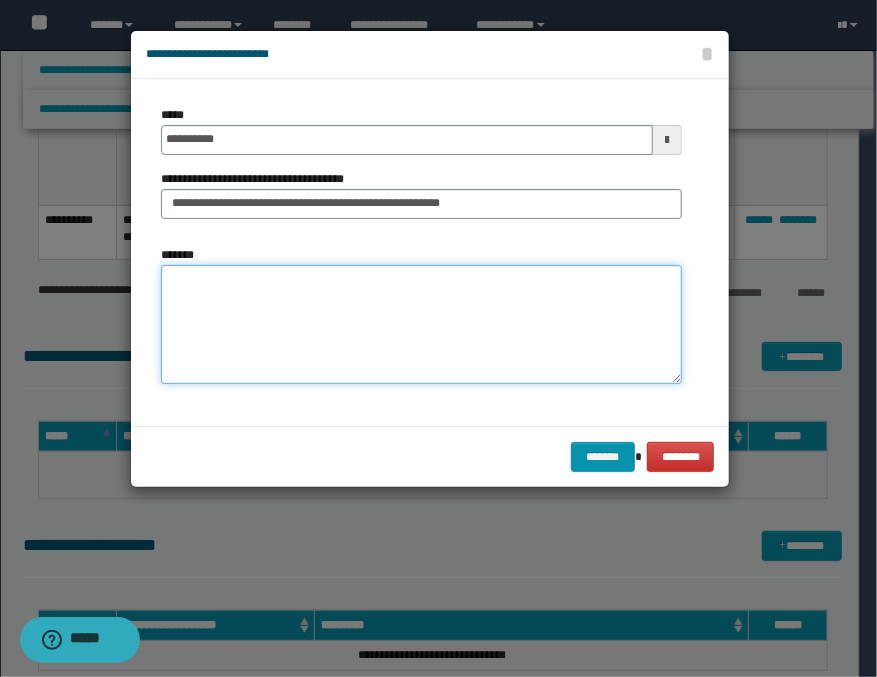 paste on "**********" 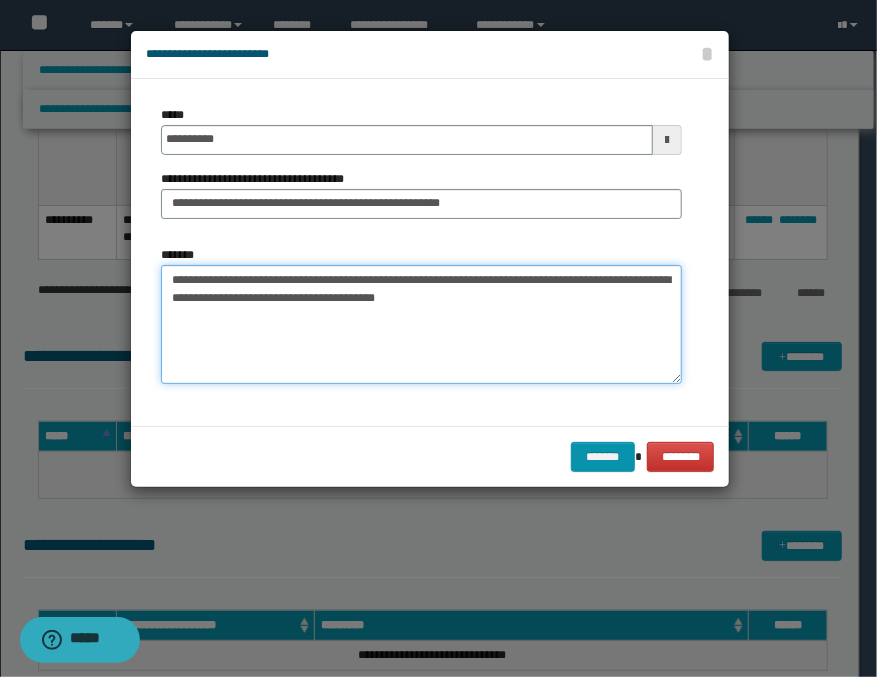 paste on "**********" 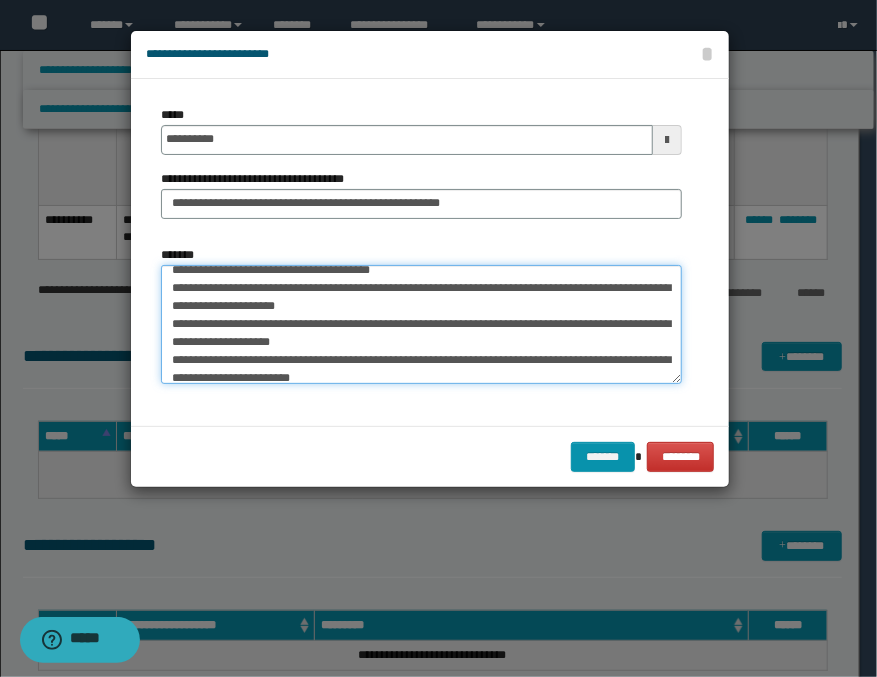 scroll, scrollTop: 0, scrollLeft: 0, axis: both 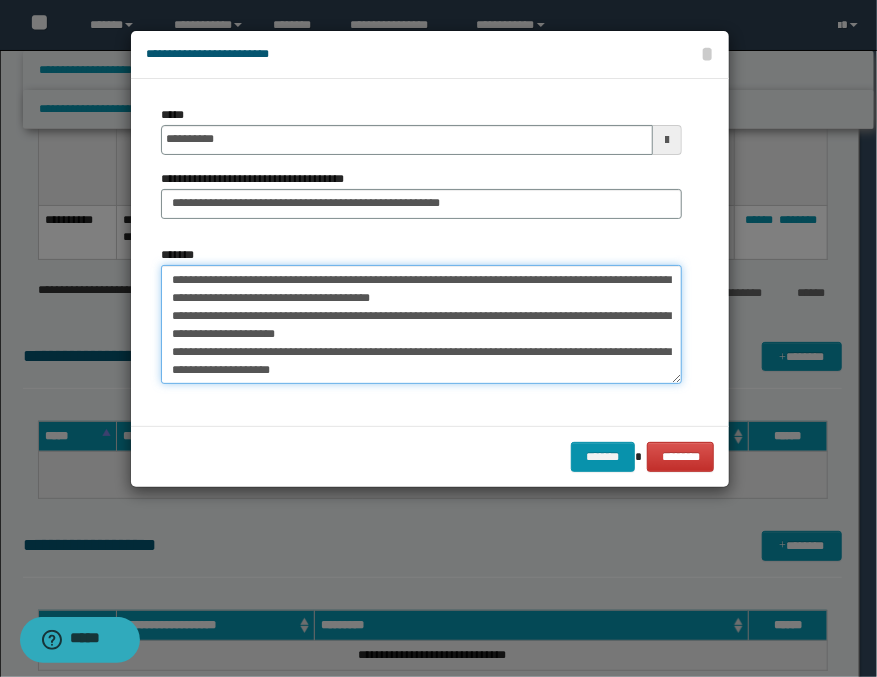 click on "**********" at bounding box center (421, 325) 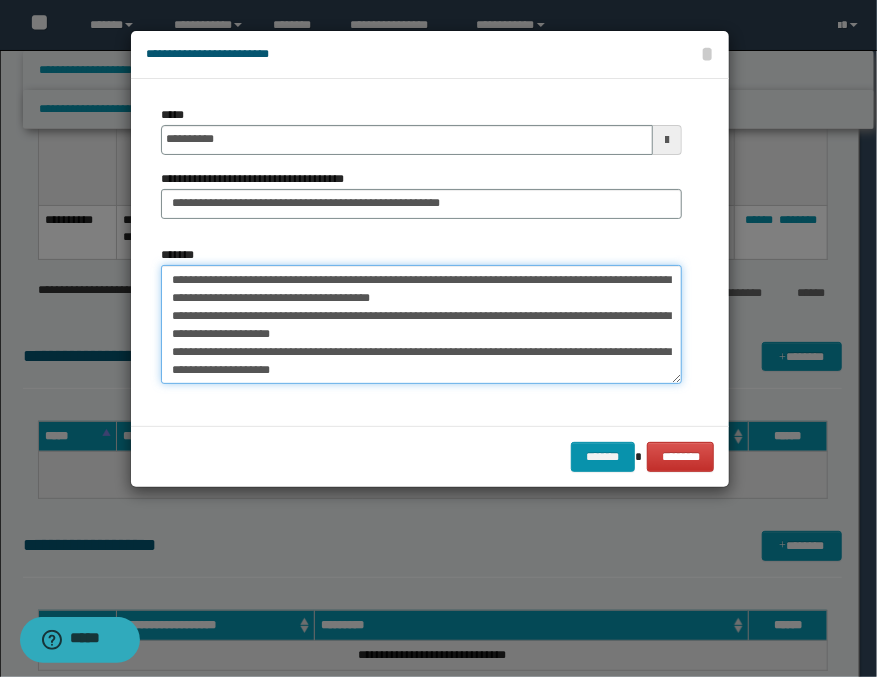 click on "**********" at bounding box center (421, 325) 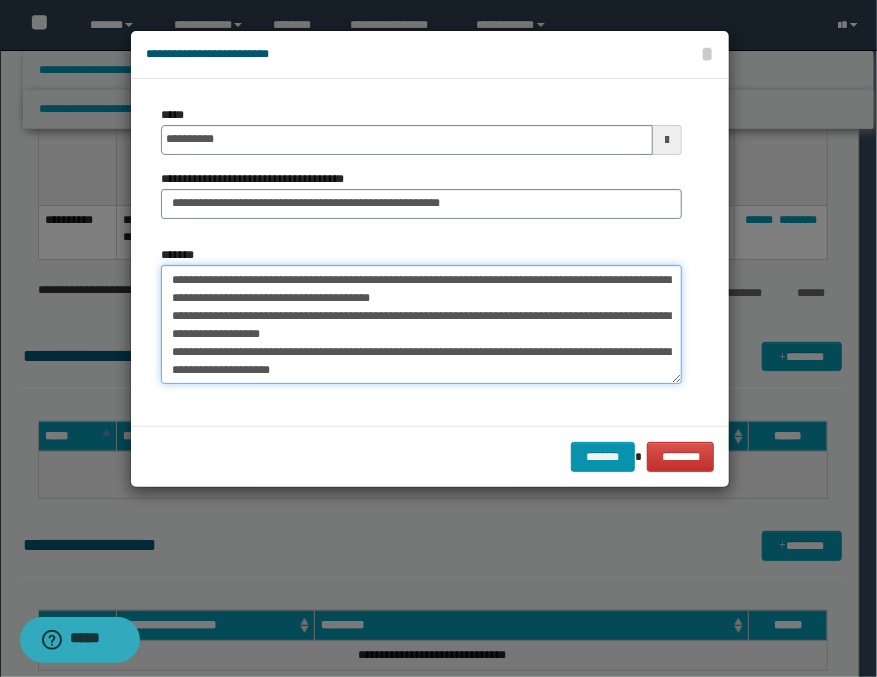 click on "**********" at bounding box center (421, 325) 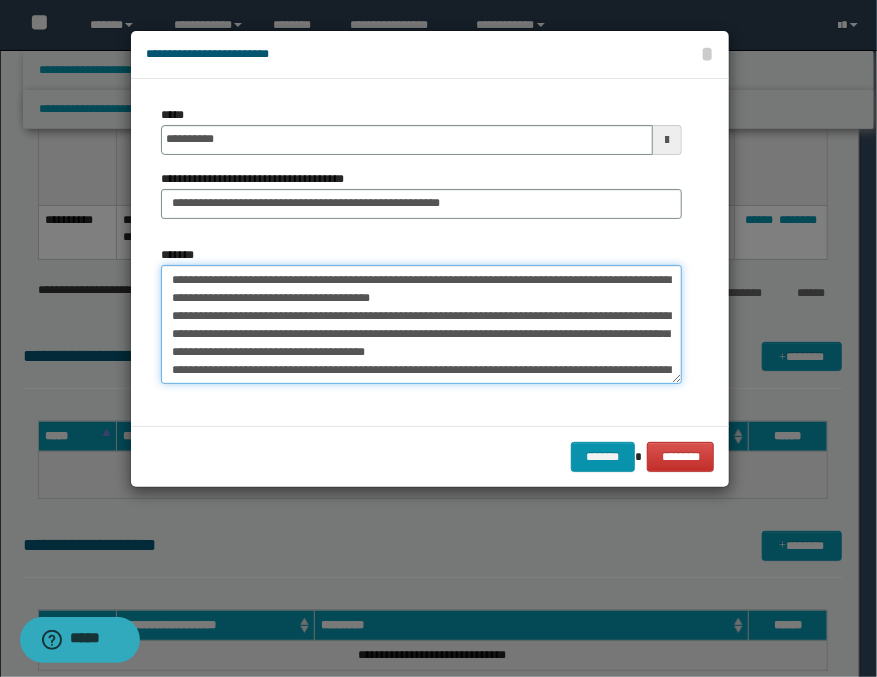 click on "**********" at bounding box center (421, 325) 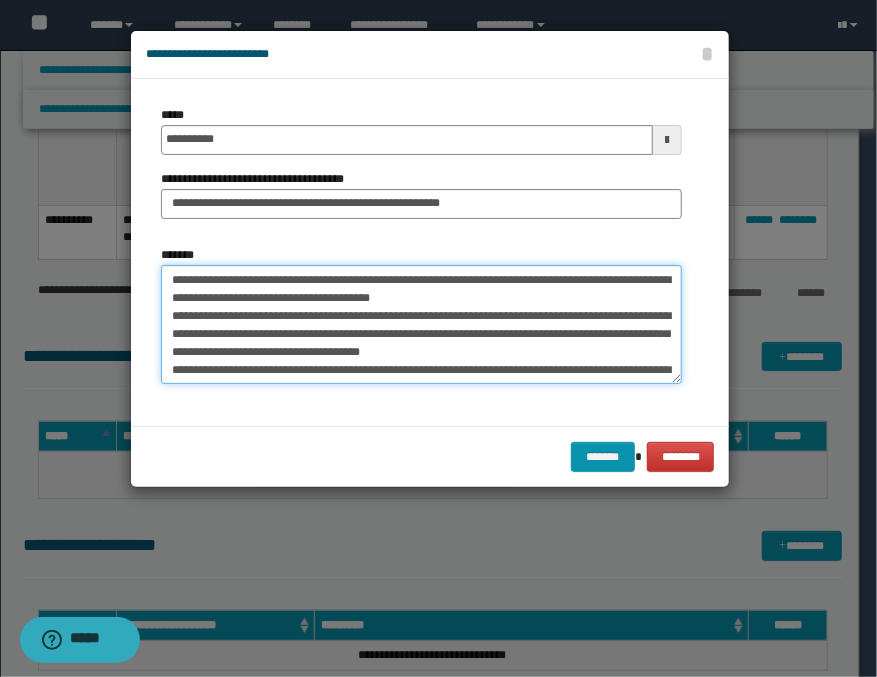click on "**********" at bounding box center [421, 325] 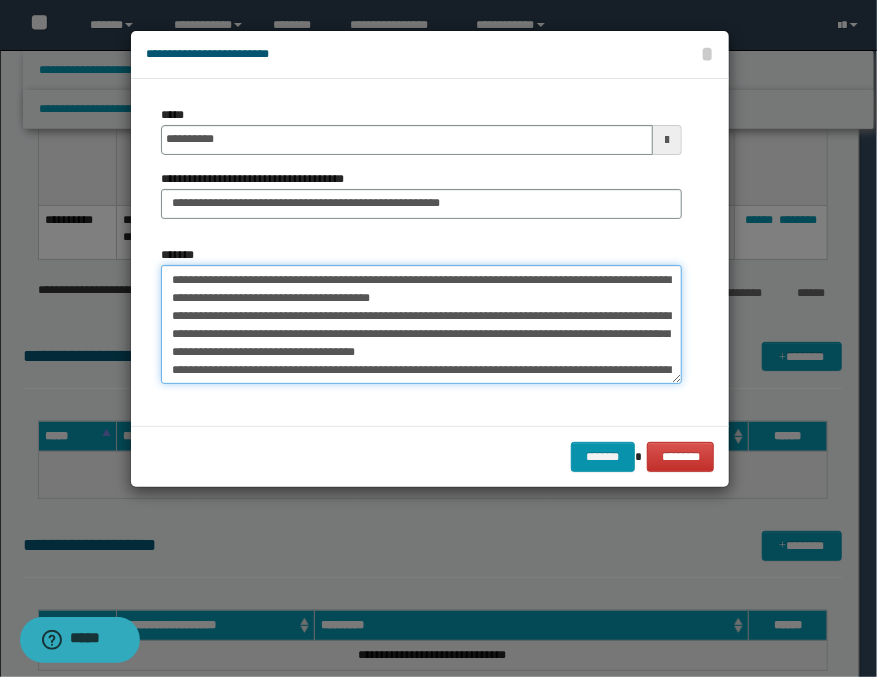click on "**********" at bounding box center (421, 325) 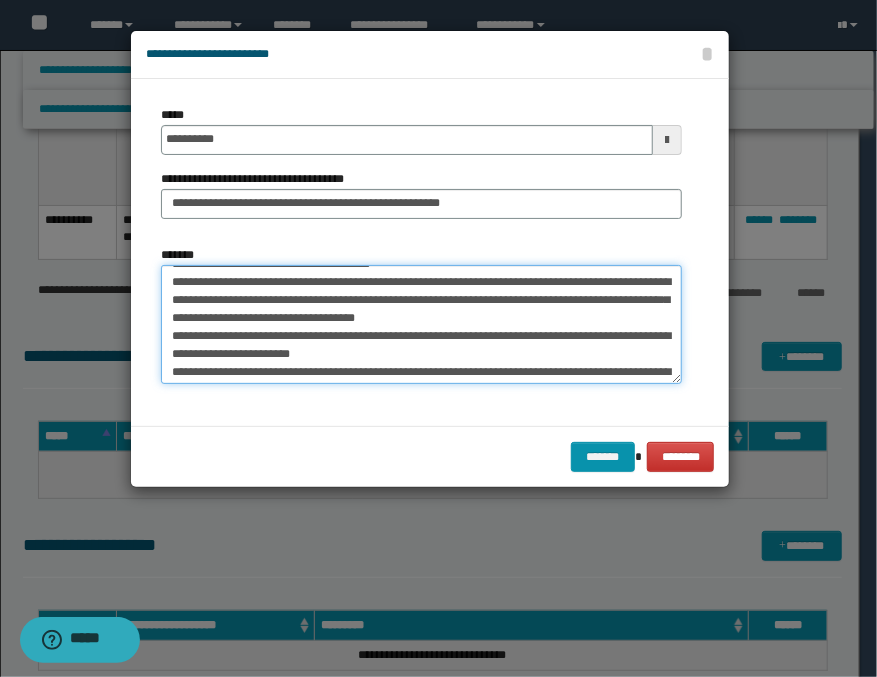 scroll, scrollTop: 44, scrollLeft: 0, axis: vertical 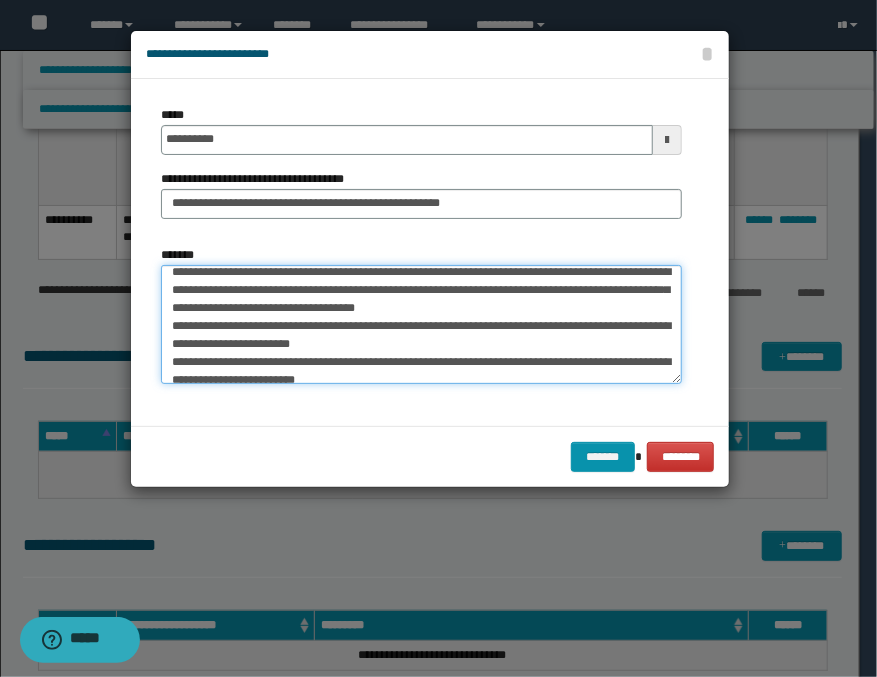 click on "**********" at bounding box center [421, 325] 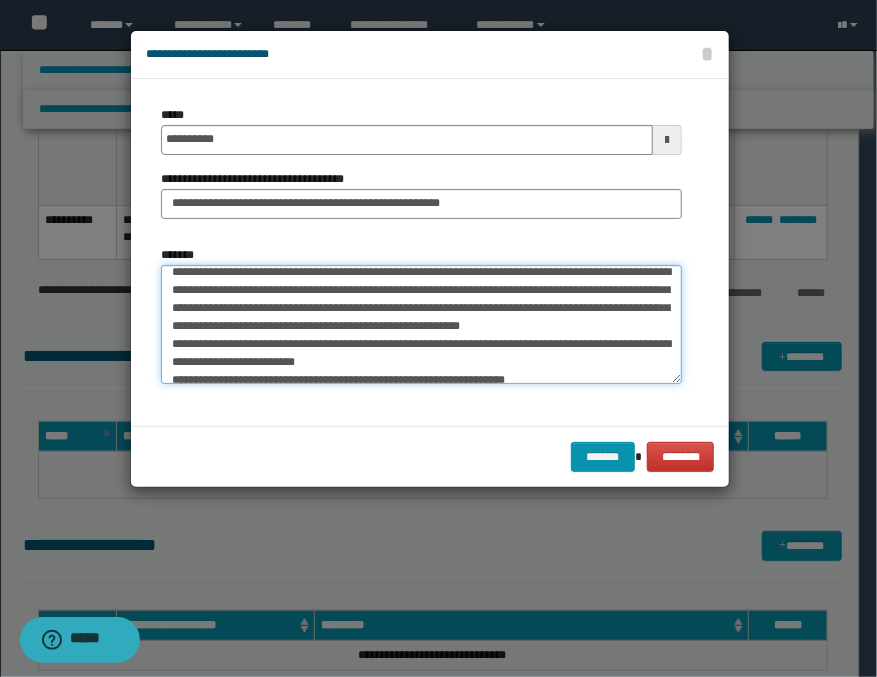 scroll, scrollTop: 26, scrollLeft: 0, axis: vertical 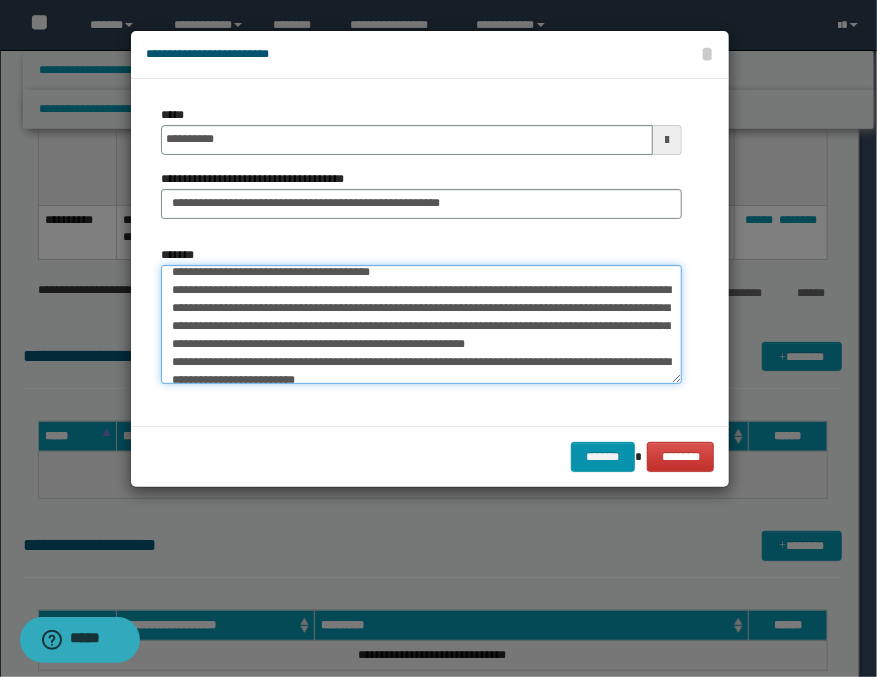 click on "**********" at bounding box center (421, 325) 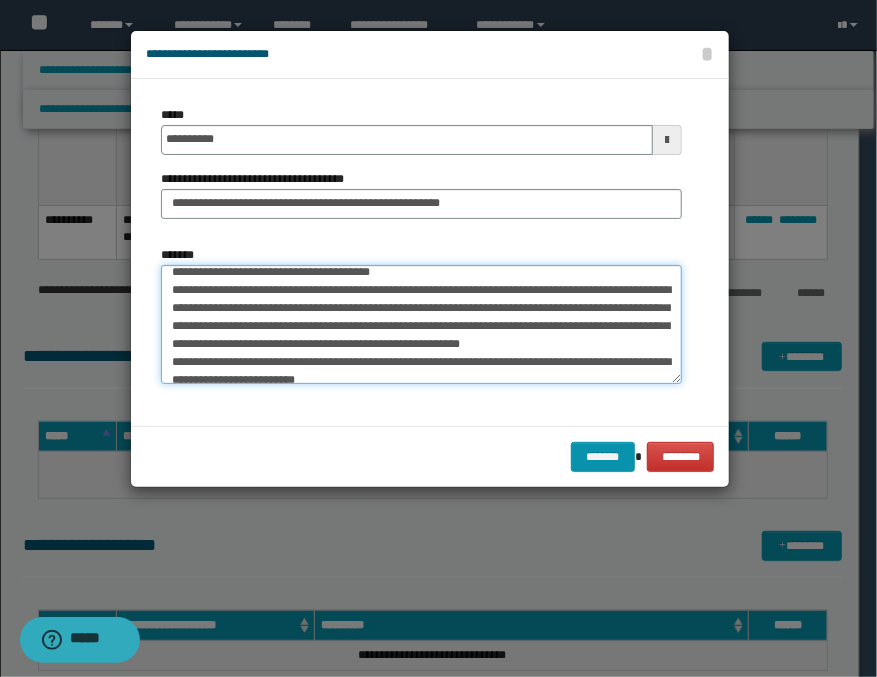 click on "**********" at bounding box center [421, 325] 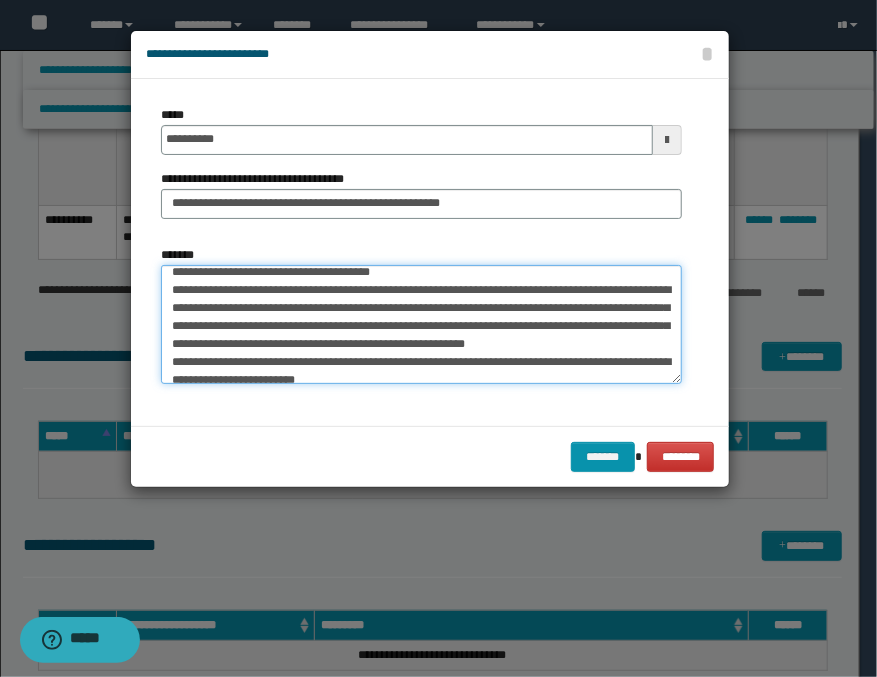click on "**********" at bounding box center [421, 325] 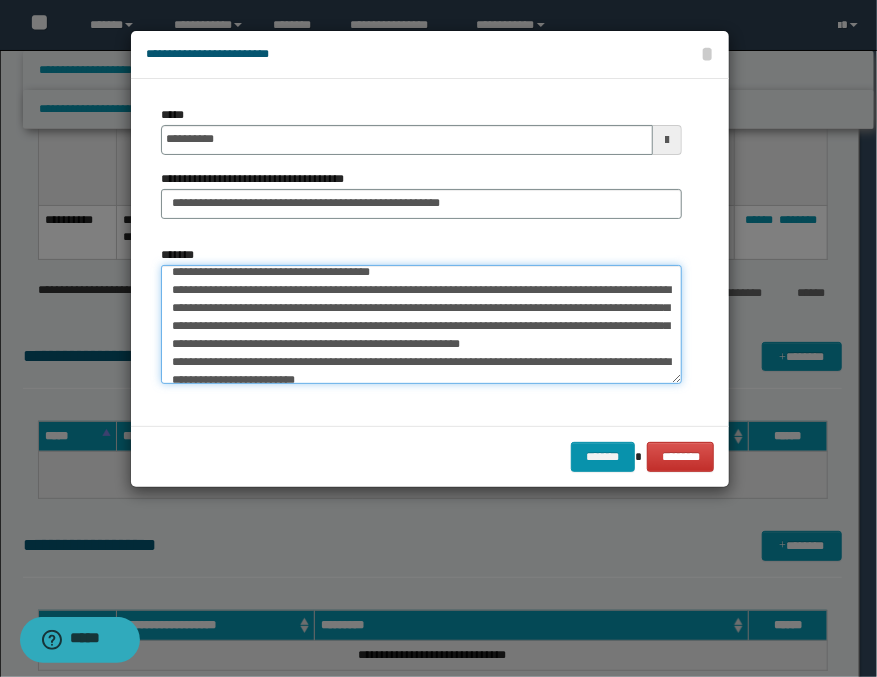 click on "**********" at bounding box center (421, 325) 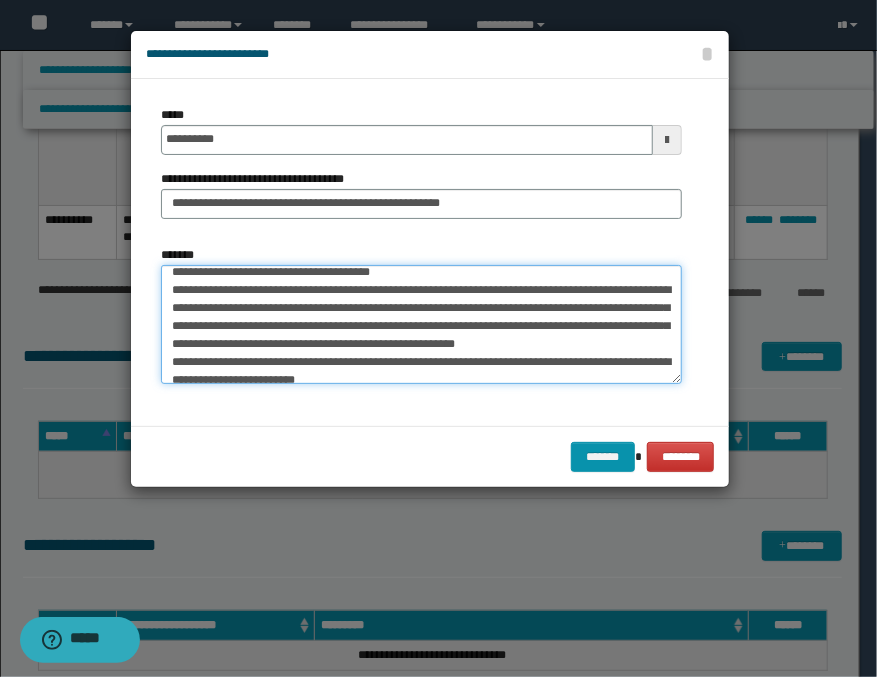 click on "**********" at bounding box center (421, 325) 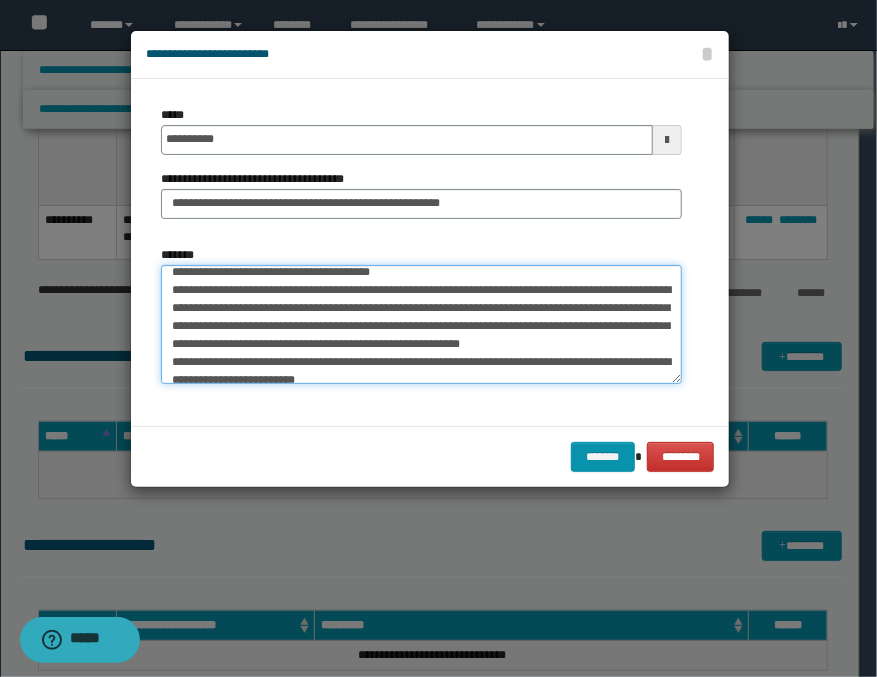 click on "**********" at bounding box center (421, 325) 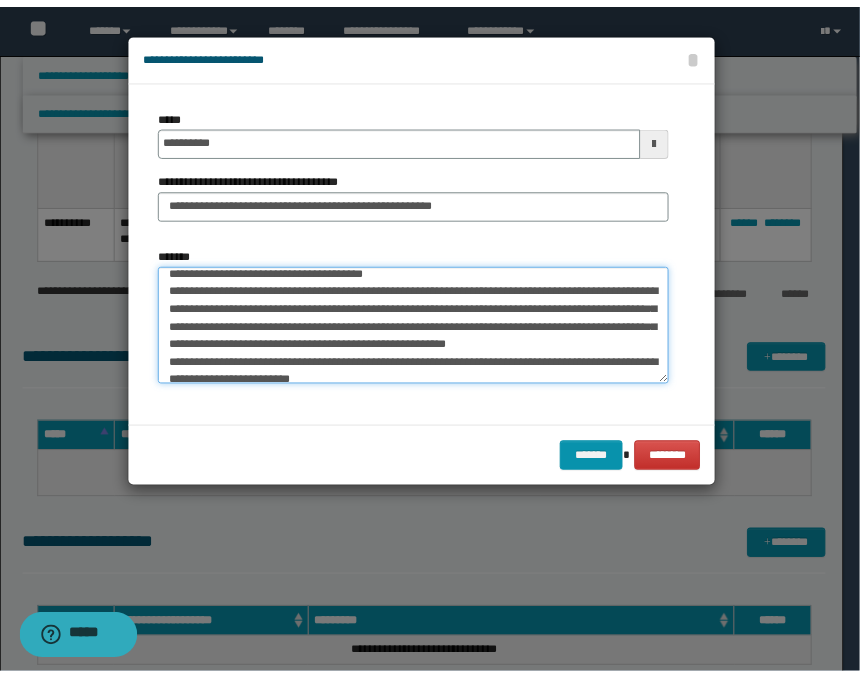 scroll, scrollTop: 72, scrollLeft: 0, axis: vertical 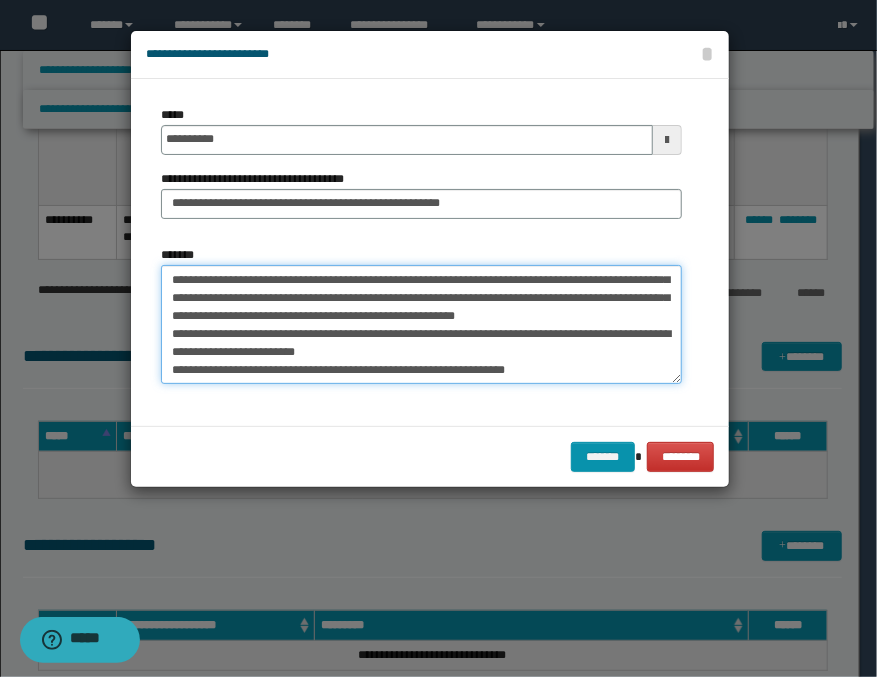 click on "**********" at bounding box center (421, 325) 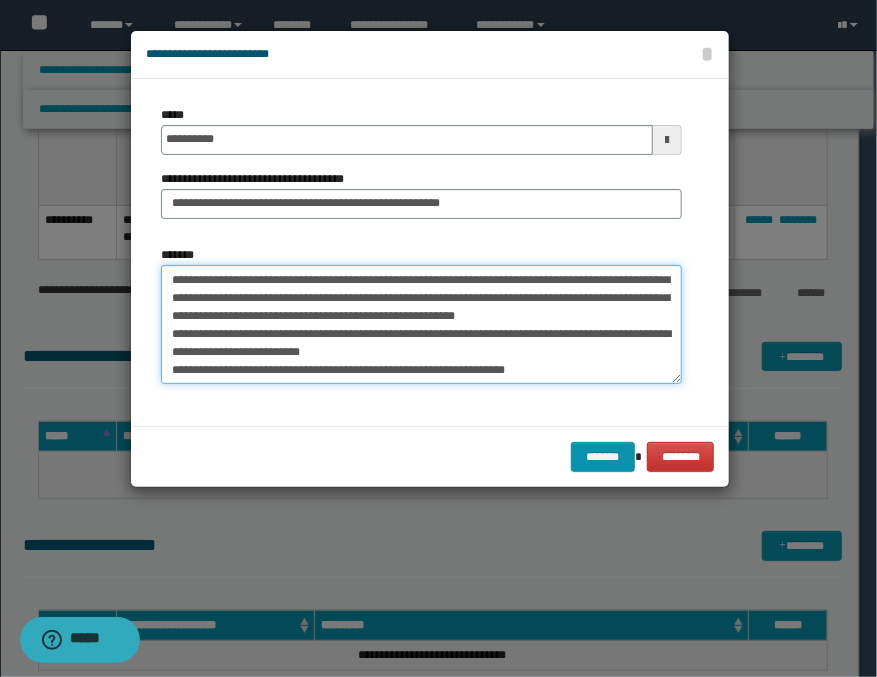 click on "**********" at bounding box center (421, 325) 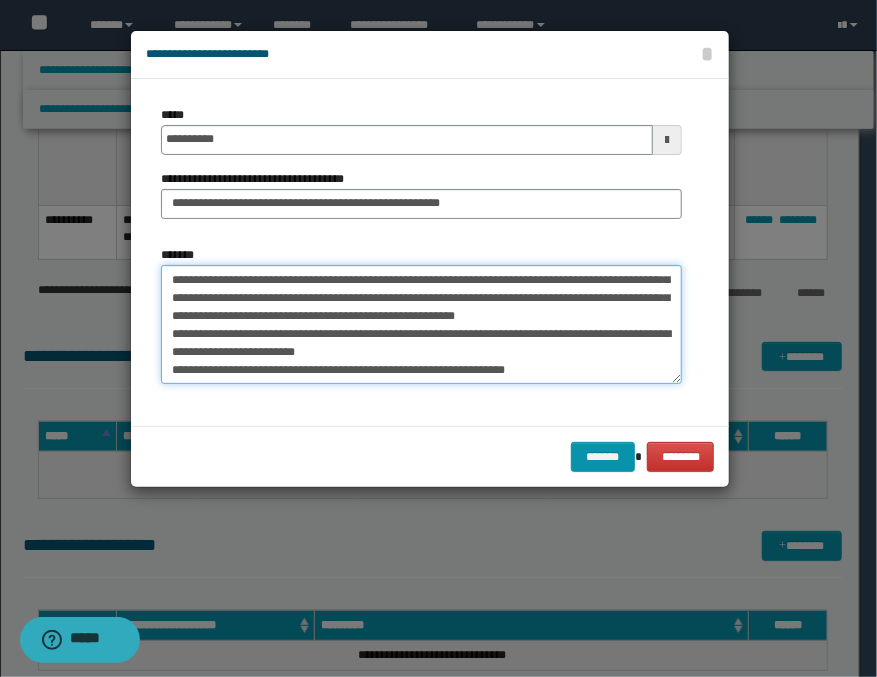 click on "**********" at bounding box center (421, 325) 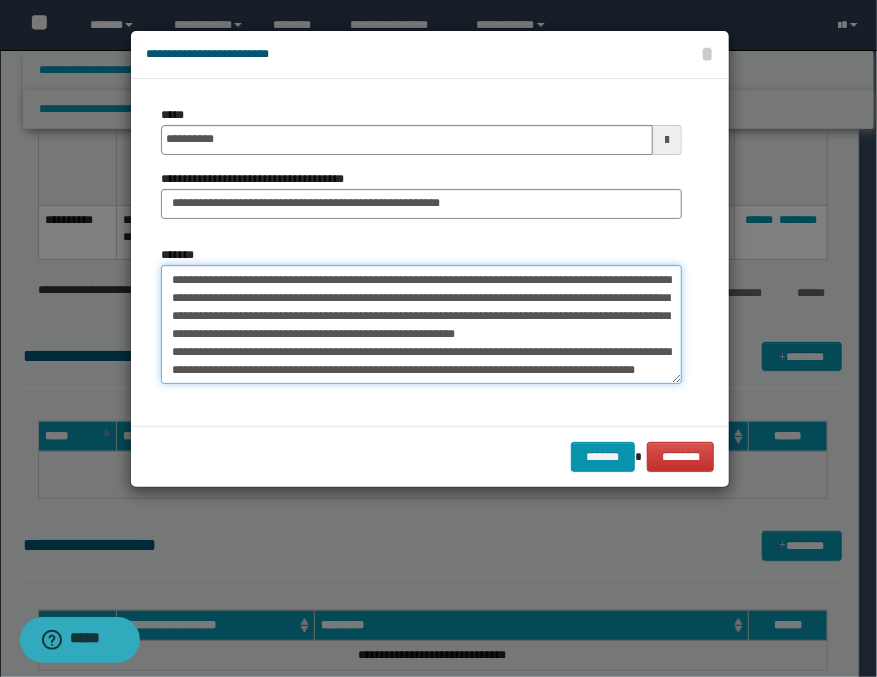 click on "**********" at bounding box center (421, 325) 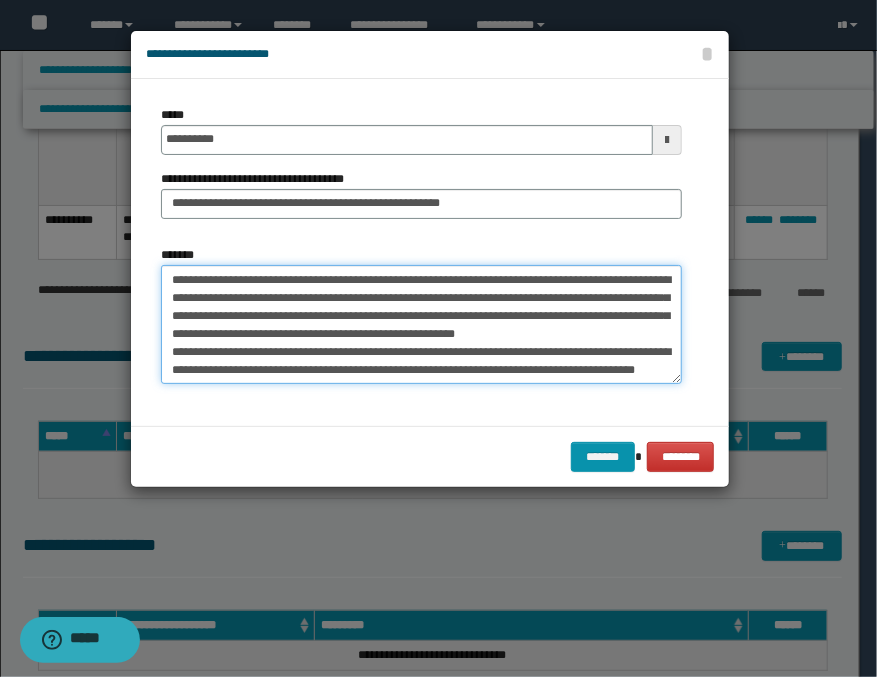 click on "**********" at bounding box center [421, 325] 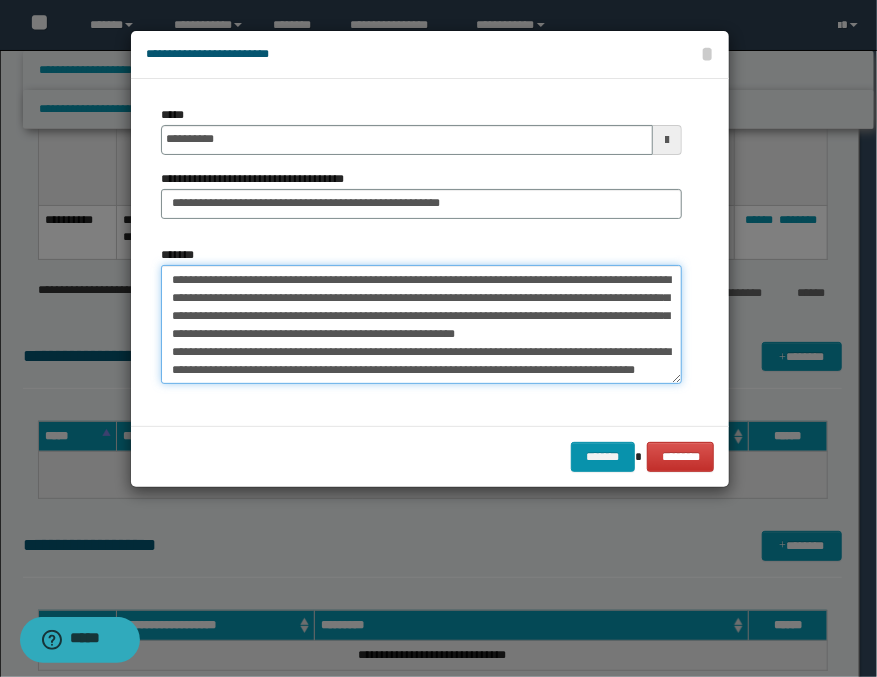 click on "**********" at bounding box center [421, 325] 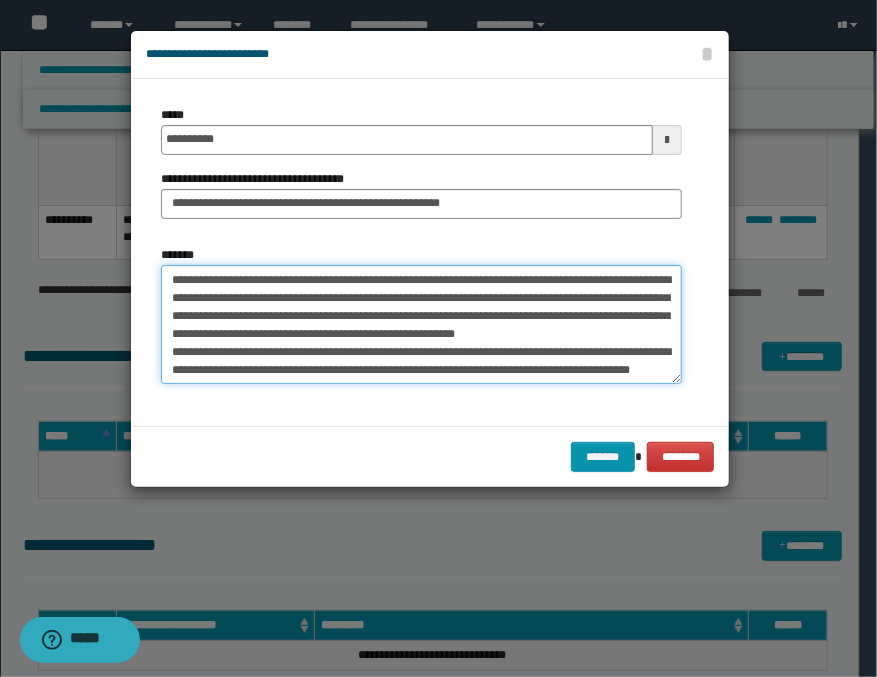 click on "**********" at bounding box center [421, 325] 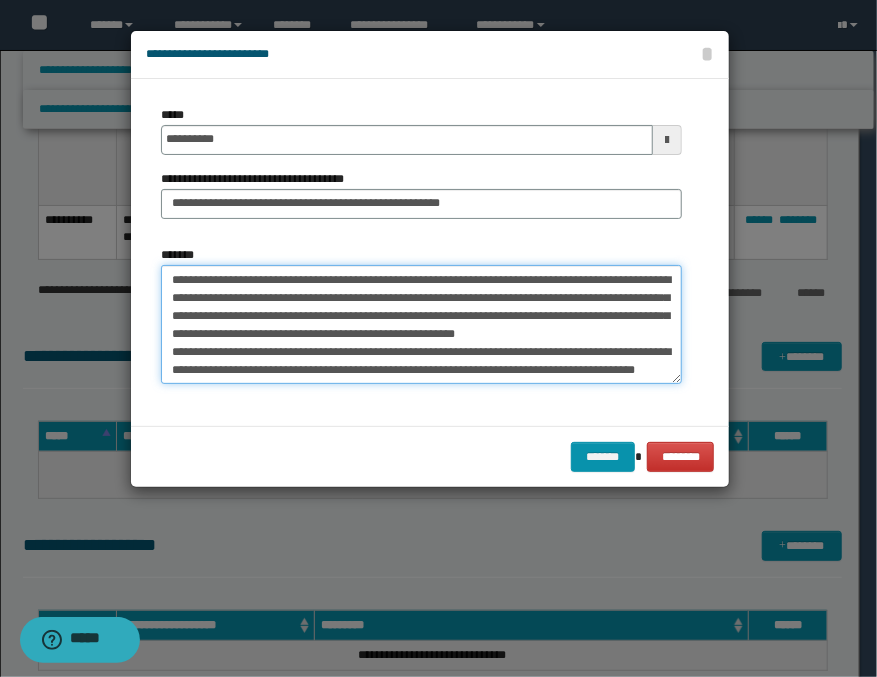 click on "**********" at bounding box center [421, 325] 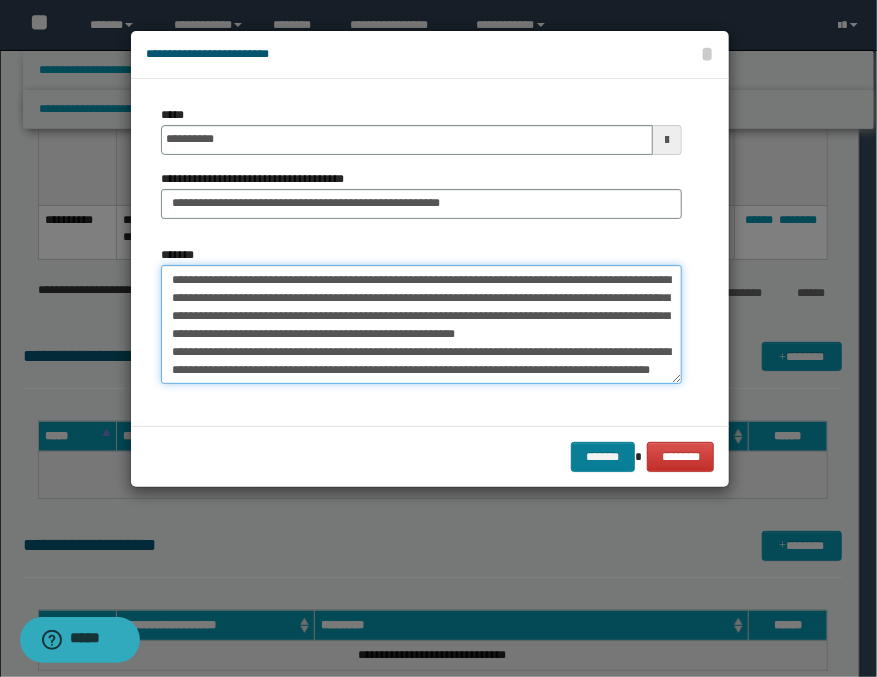 type on "**********" 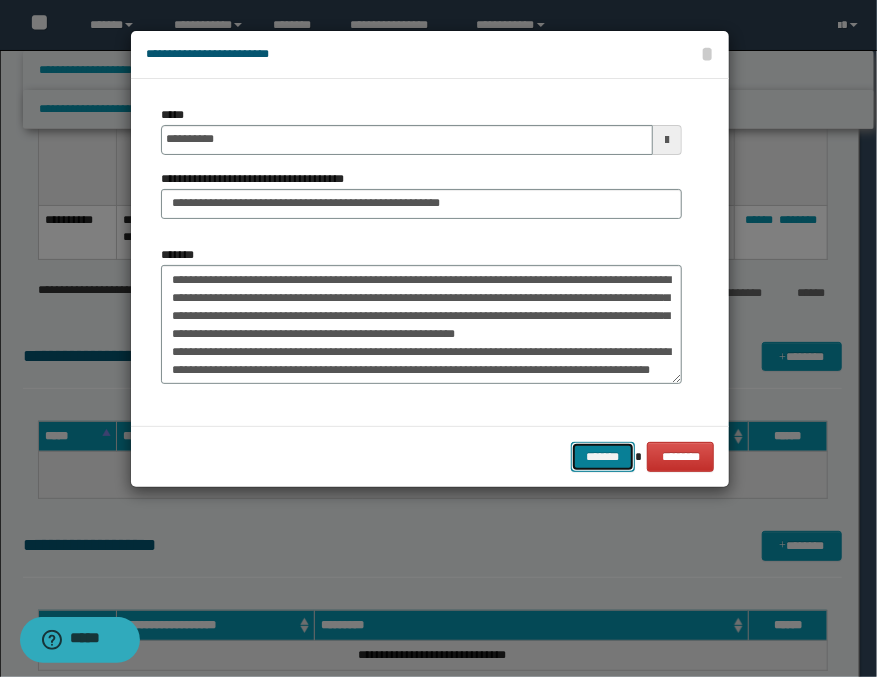 click on "*******" at bounding box center (603, 457) 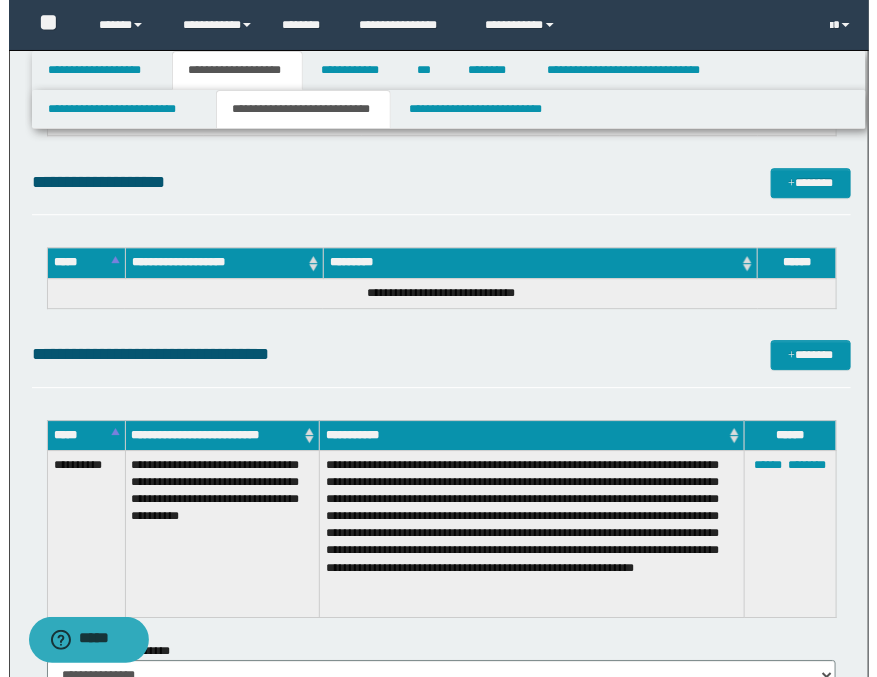 scroll, scrollTop: 1333, scrollLeft: 0, axis: vertical 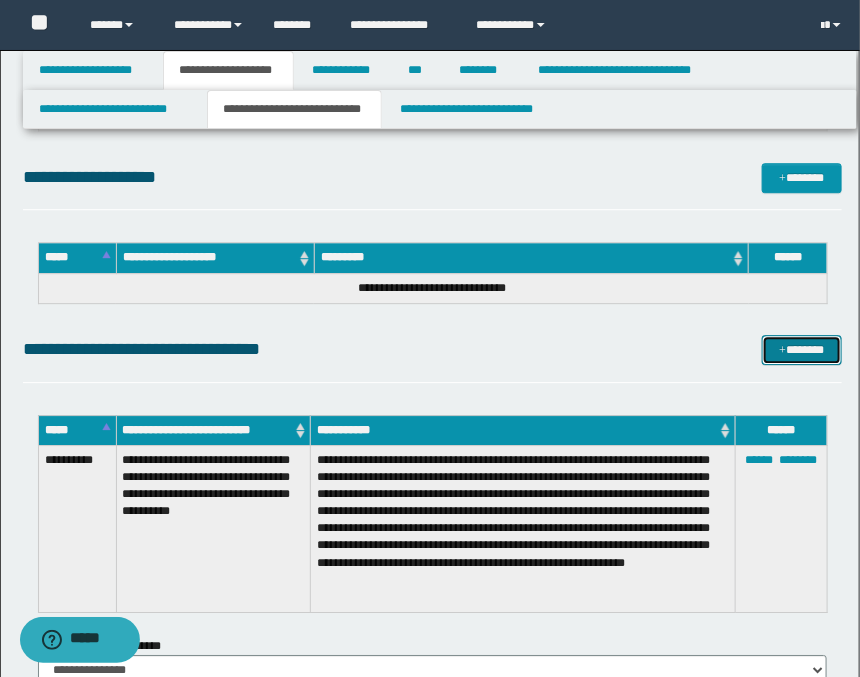 click on "*******" at bounding box center (802, 350) 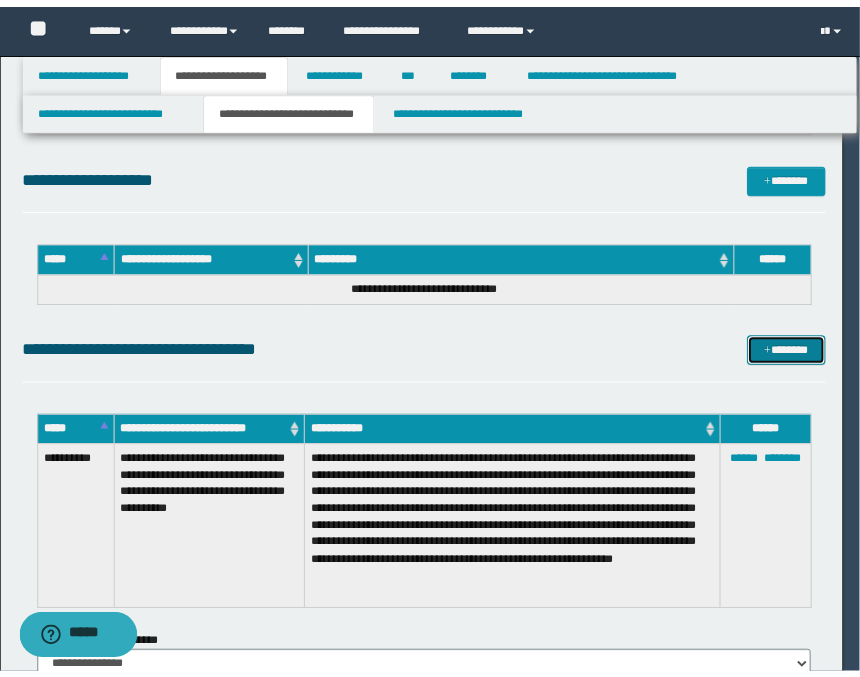 scroll, scrollTop: 0, scrollLeft: 0, axis: both 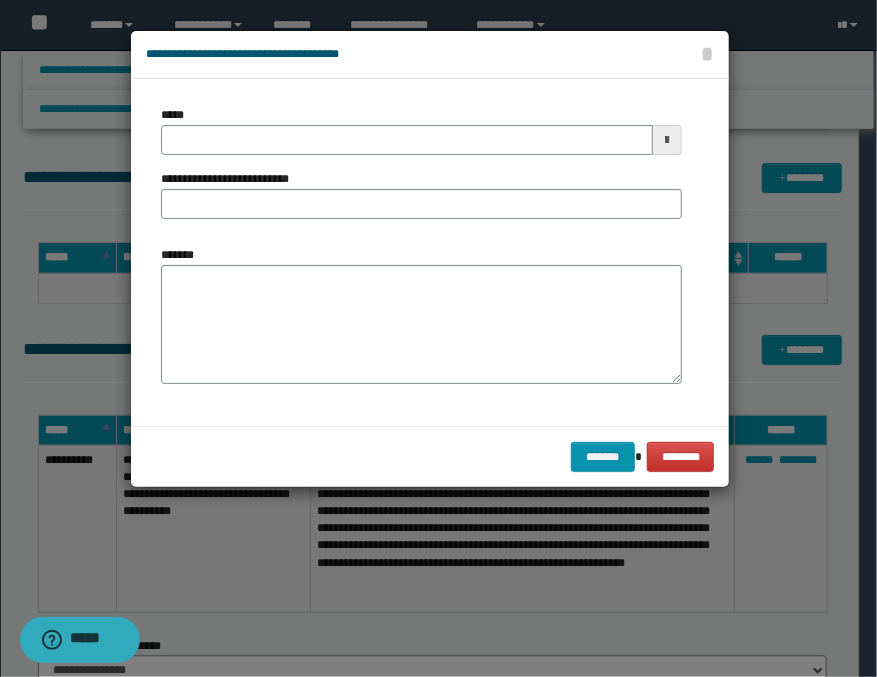 click at bounding box center (667, 140) 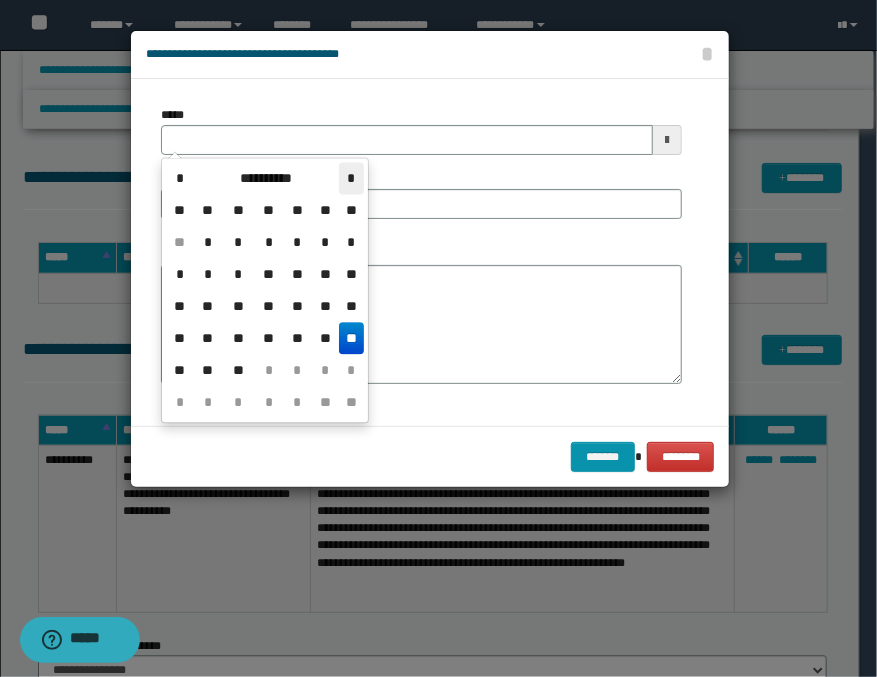 click on "*" at bounding box center [351, 178] 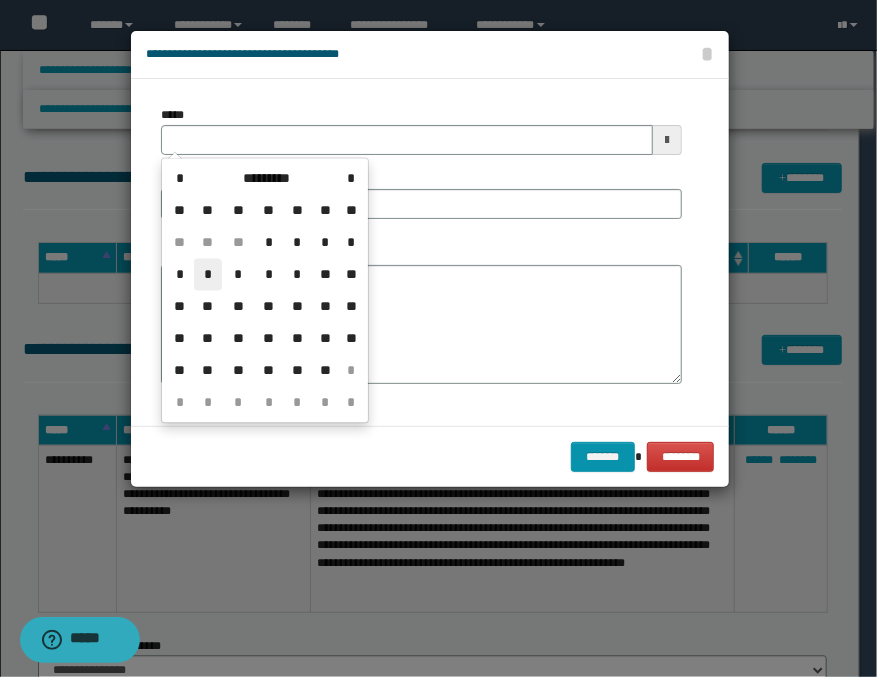 click on "*" at bounding box center (208, 274) 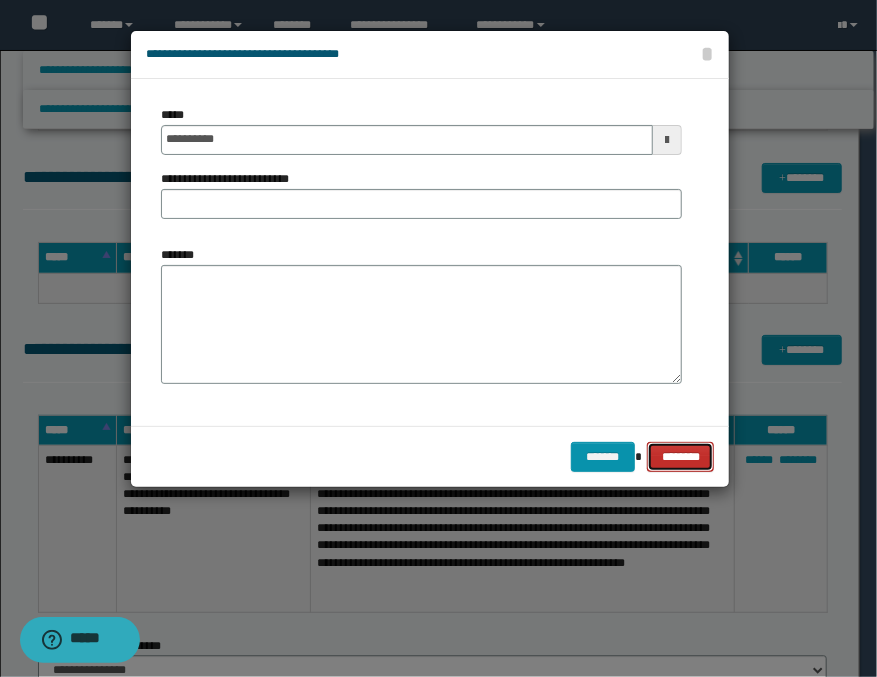 click on "********" at bounding box center [680, 457] 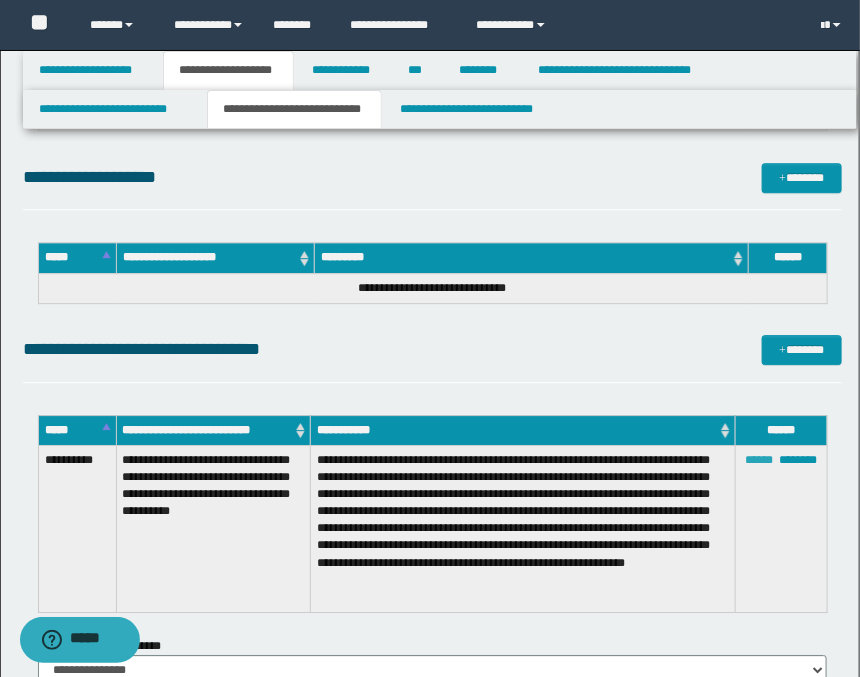 click on "******" at bounding box center (759, 460) 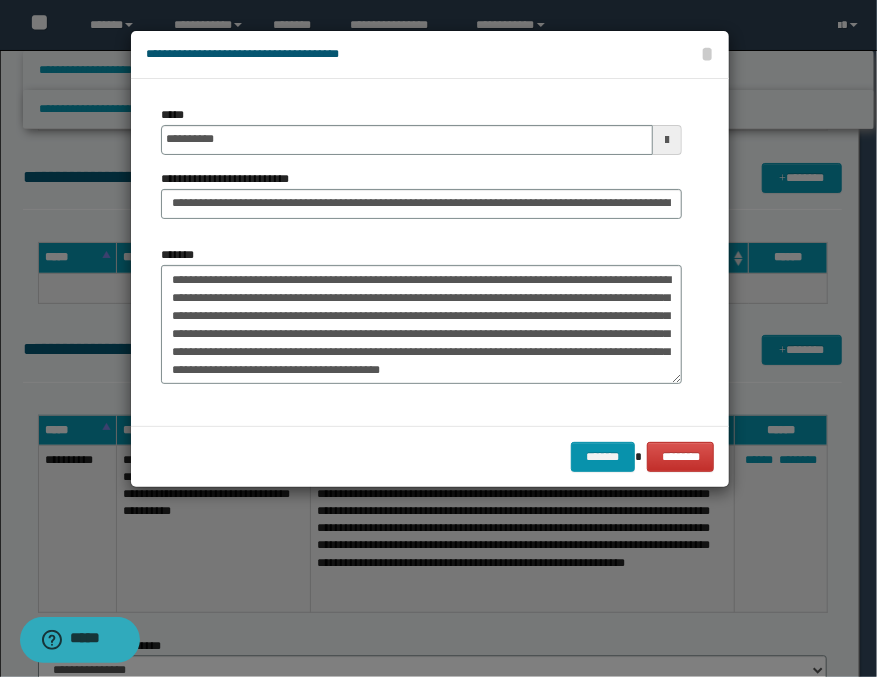 click at bounding box center (667, 140) 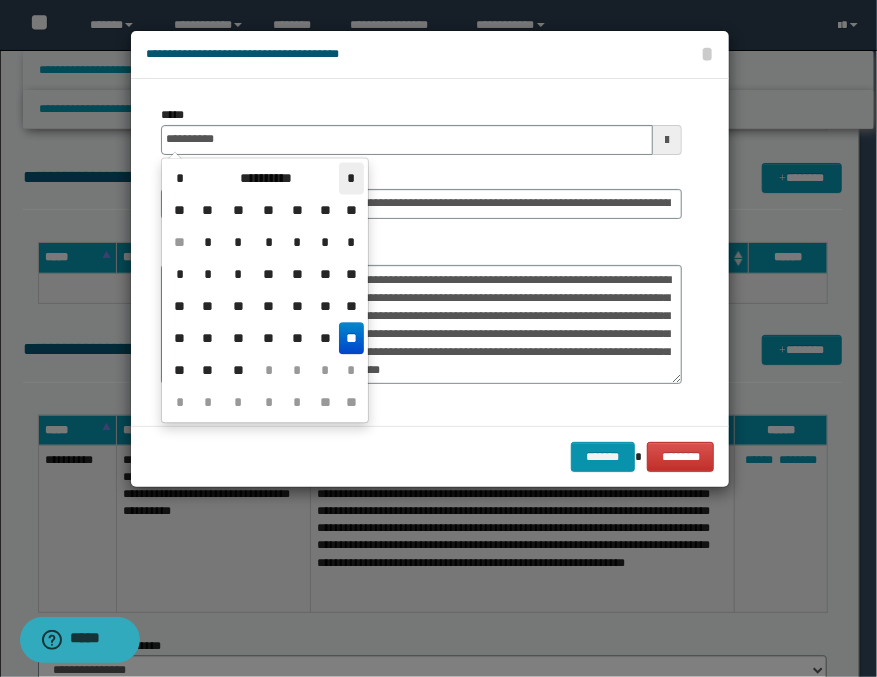 click on "*" at bounding box center (351, 178) 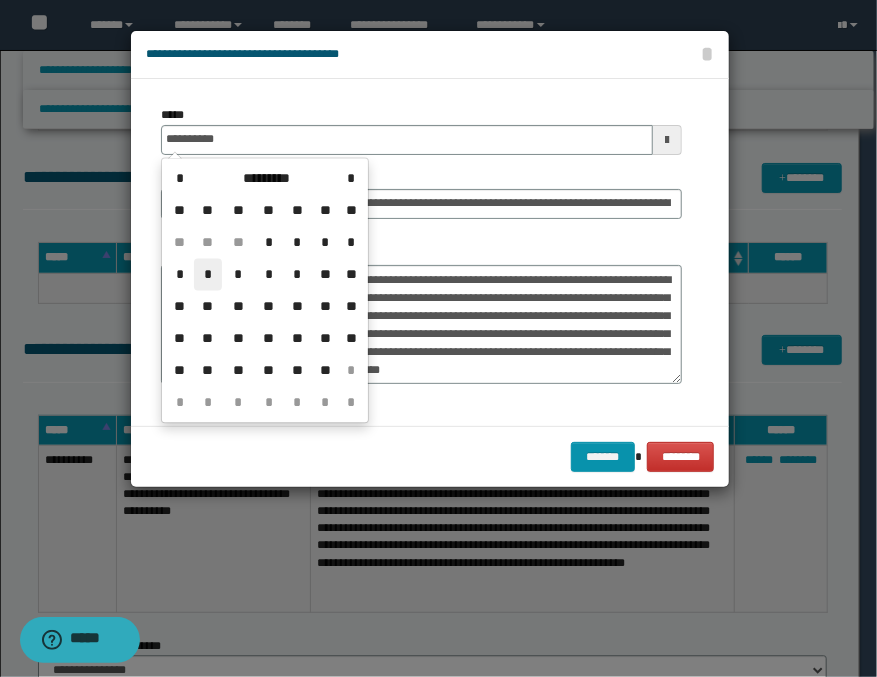click on "*" at bounding box center [208, 274] 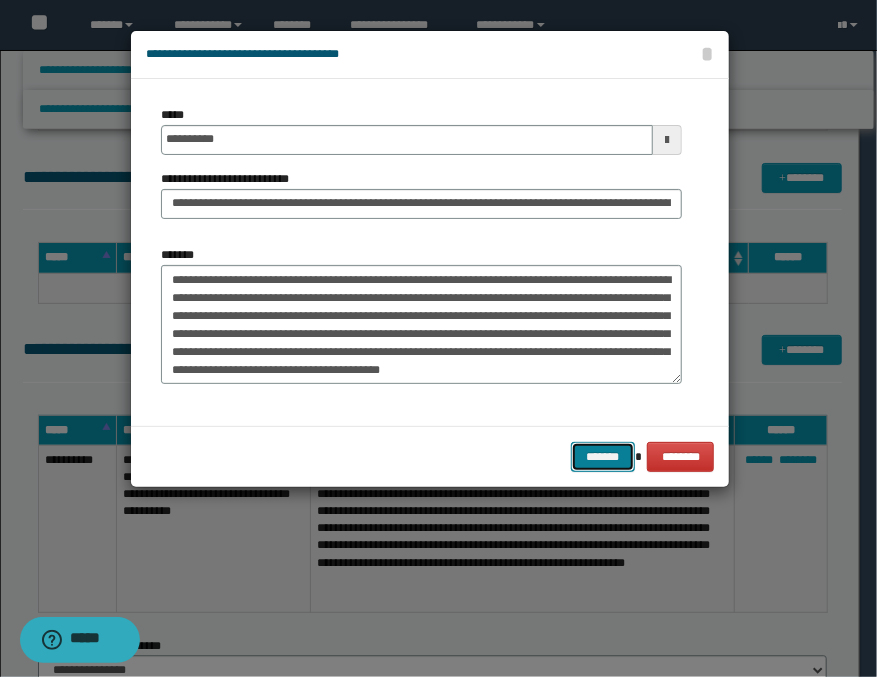 click on "*******" at bounding box center (603, 457) 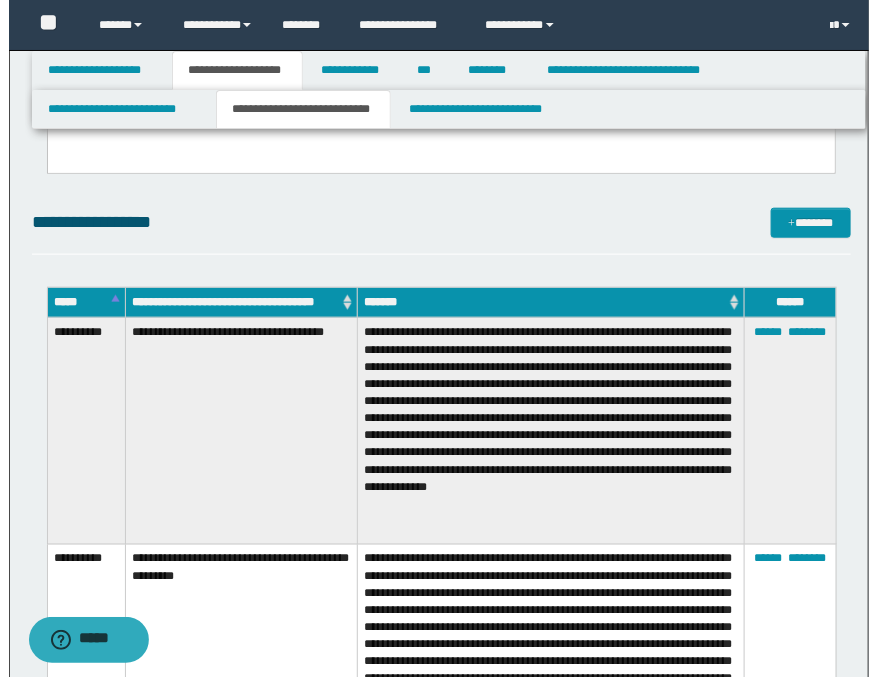 scroll, scrollTop: 444, scrollLeft: 0, axis: vertical 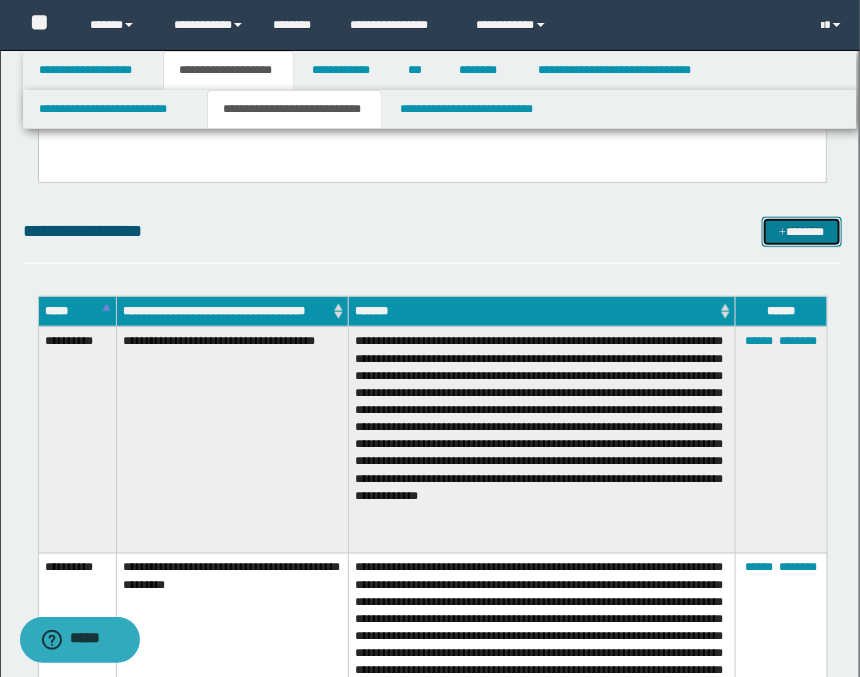 click on "*******" at bounding box center [802, 232] 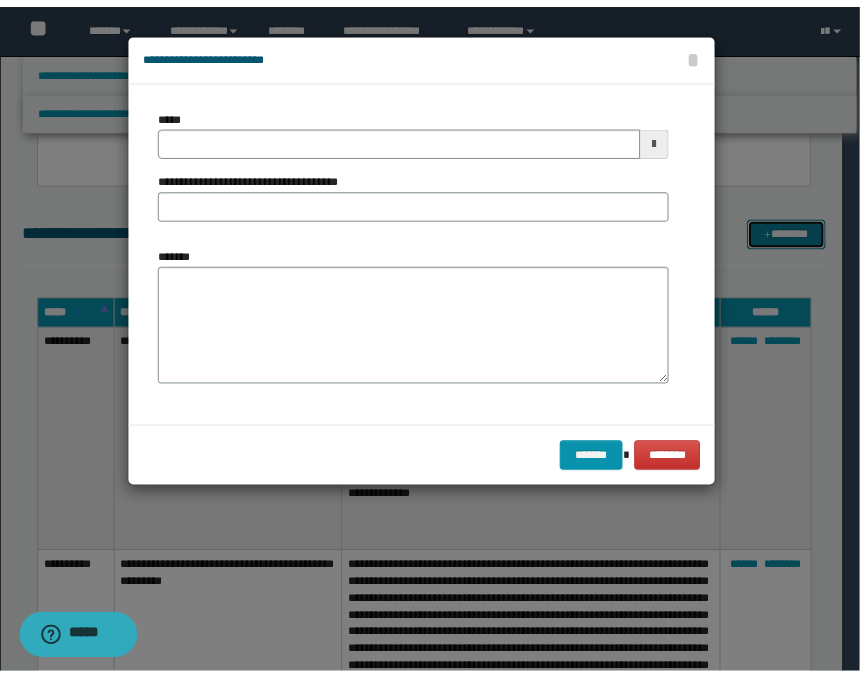 scroll, scrollTop: 0, scrollLeft: 0, axis: both 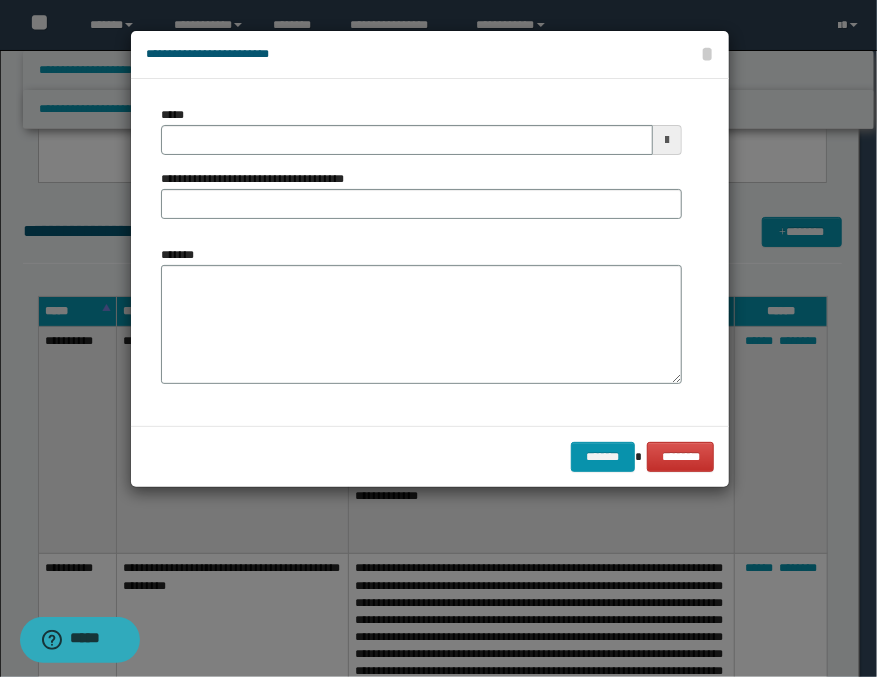 click at bounding box center [667, 140] 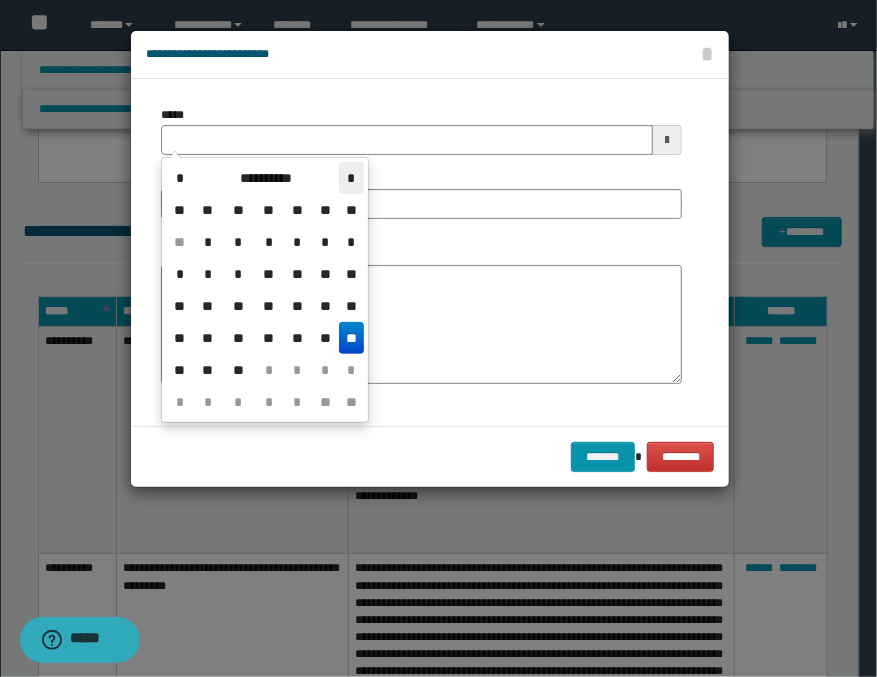 click on "*" at bounding box center (351, 178) 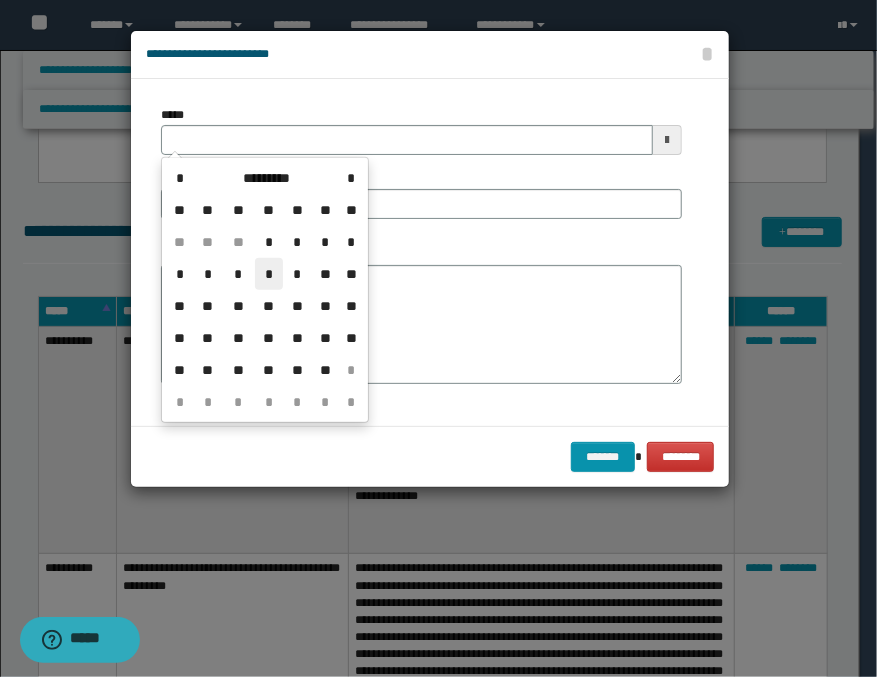 click on "*" at bounding box center (269, 274) 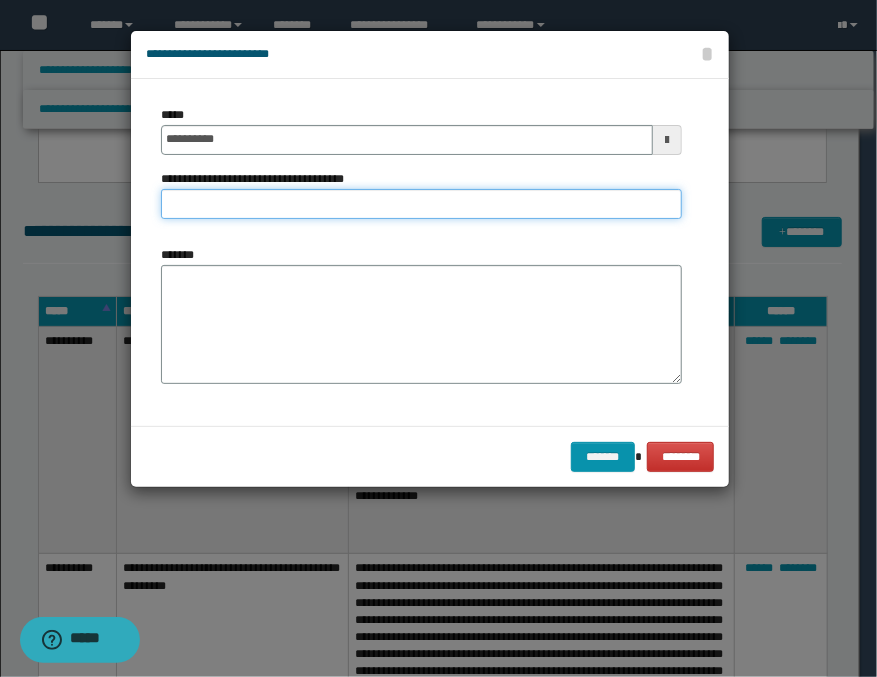 click on "**********" at bounding box center (421, 204) 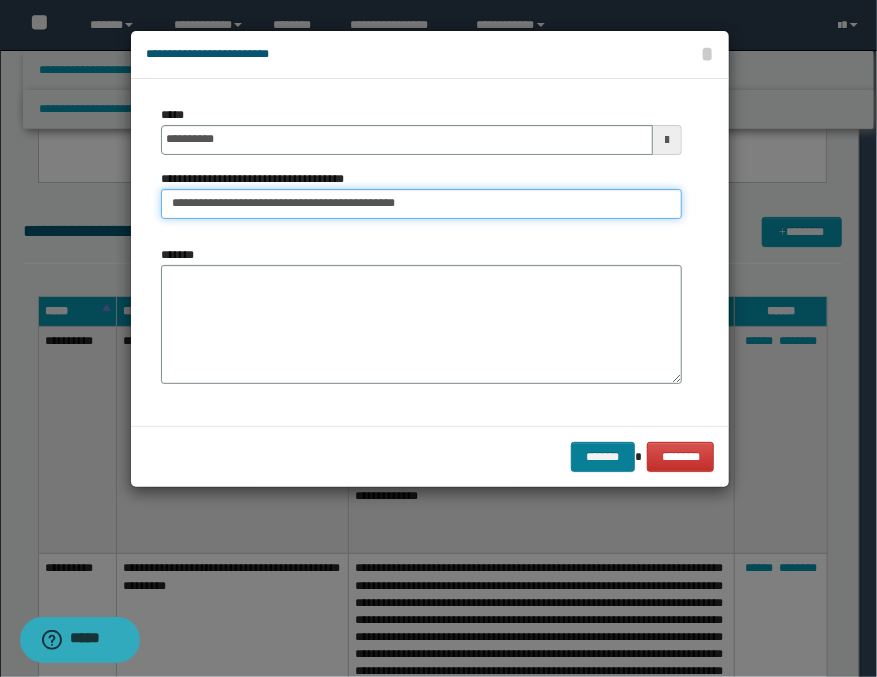 type on "**********" 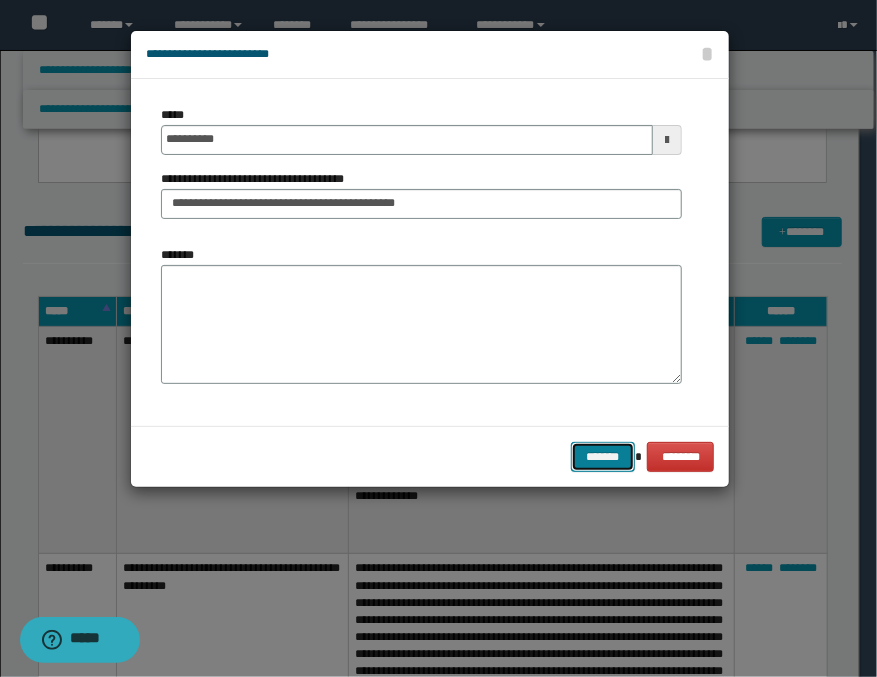 click on "*******" at bounding box center (603, 457) 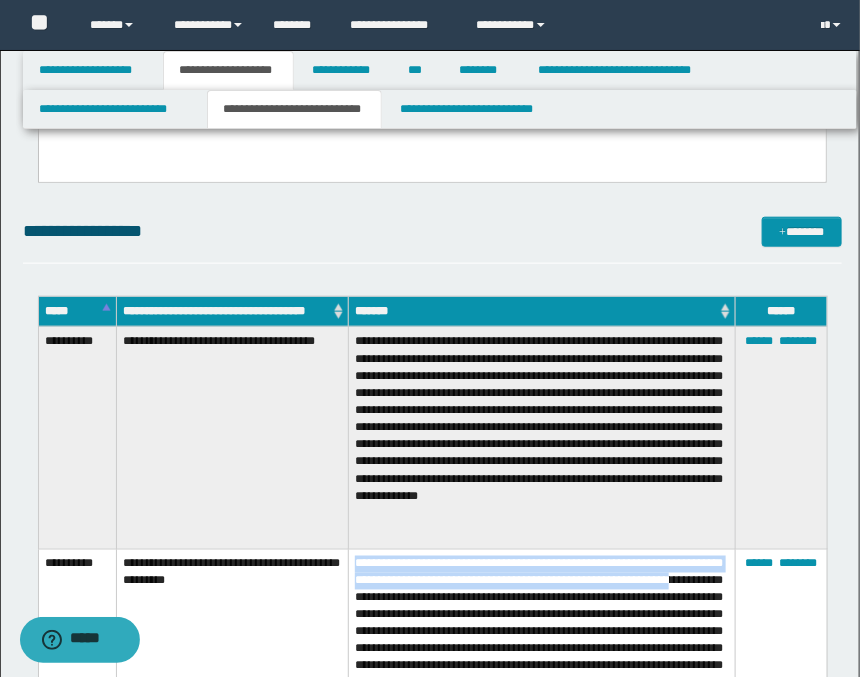 drag, startPoint x: 478, startPoint y: 596, endPoint x: 351, endPoint y: 559, distance: 132.28 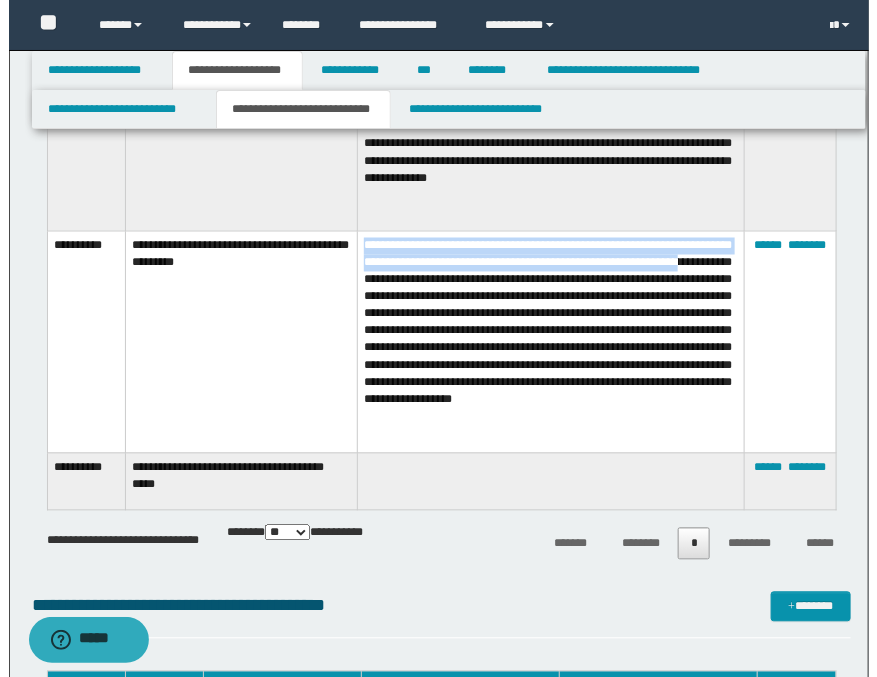 scroll, scrollTop: 777, scrollLeft: 0, axis: vertical 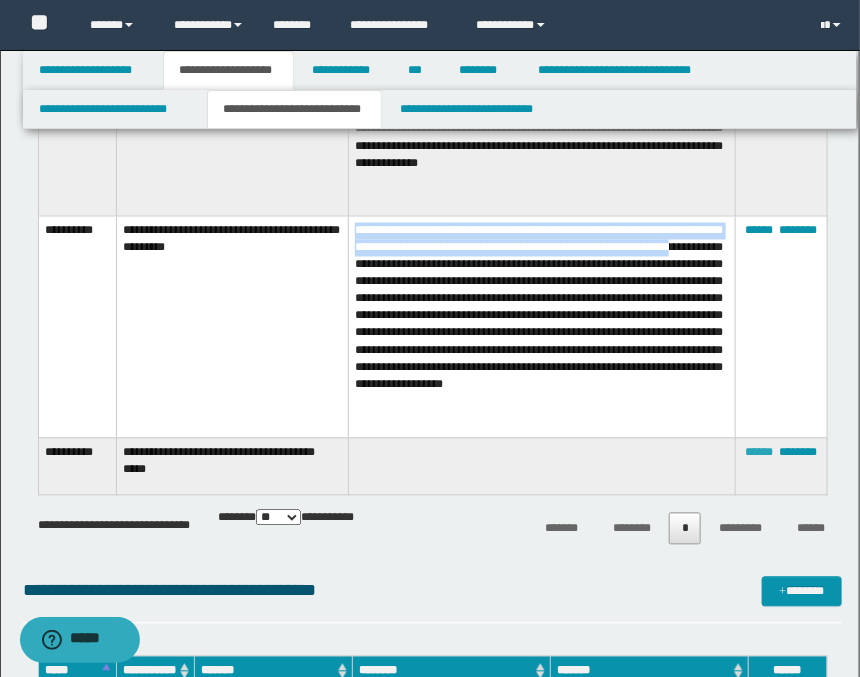 click on "******" at bounding box center [759, 453] 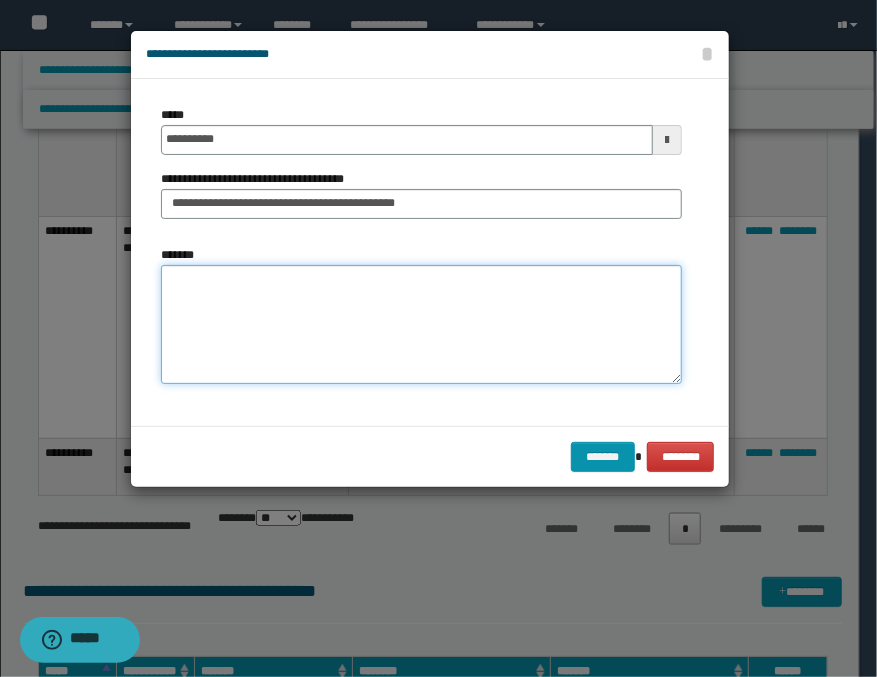 click on "*******" at bounding box center [421, 325] 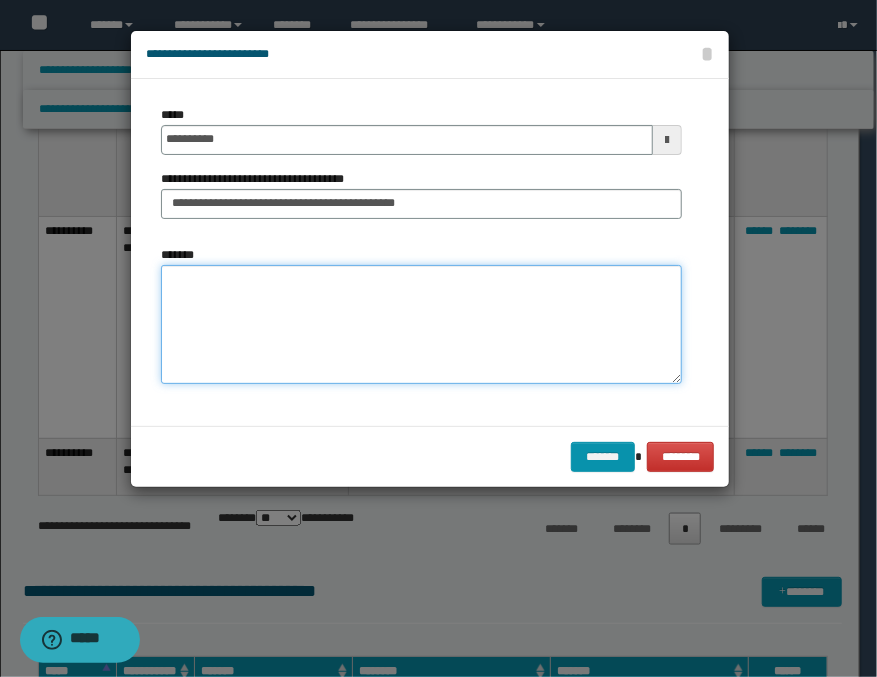 paste on "**********" 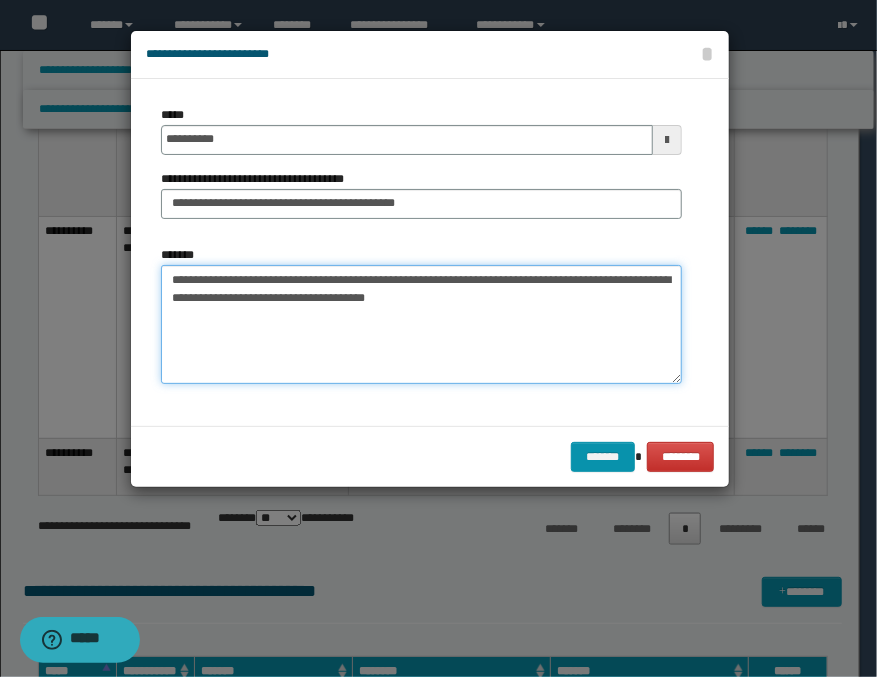click on "**********" at bounding box center (421, 325) 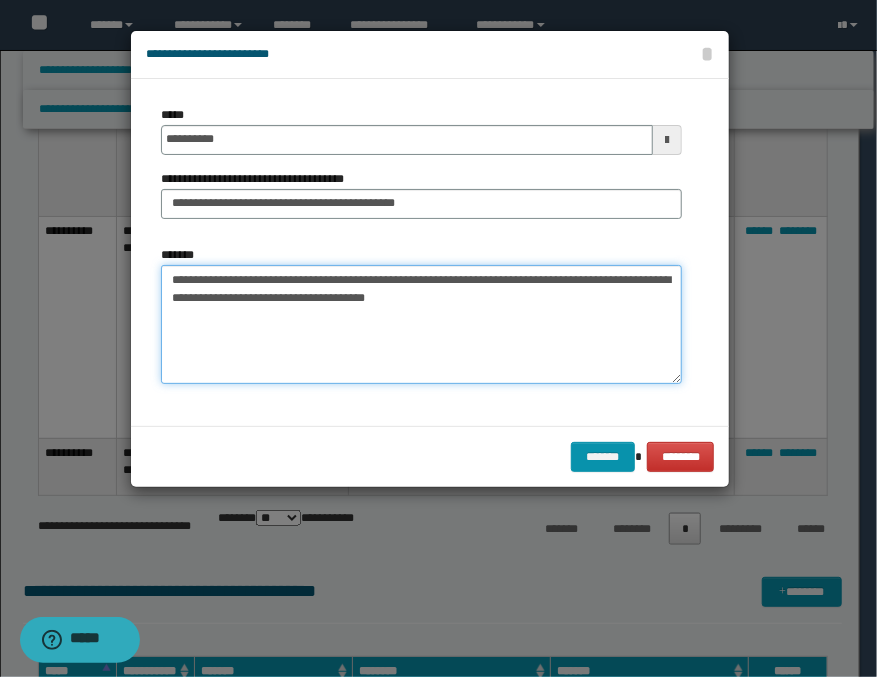 paste on "**********" 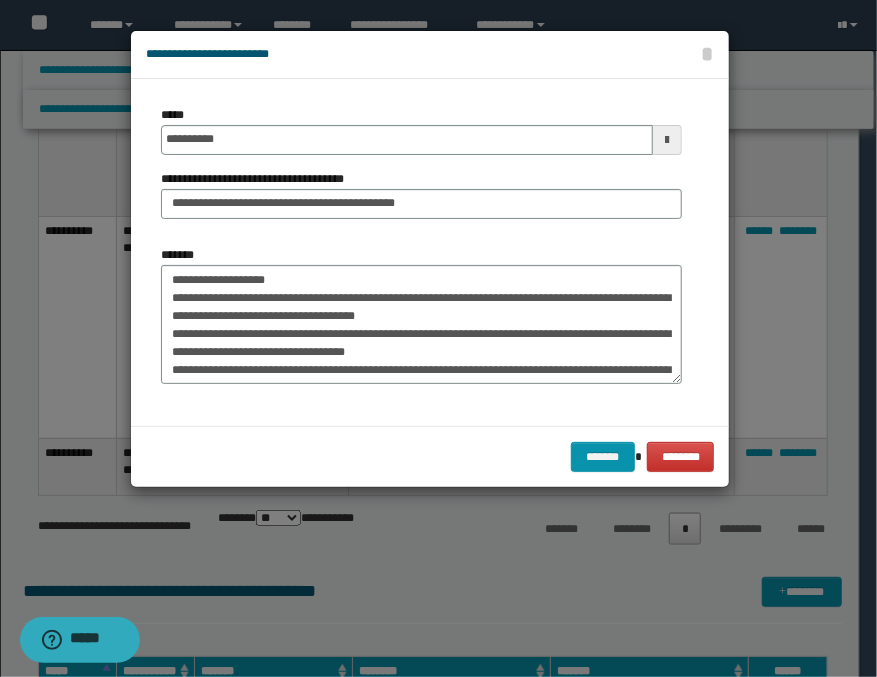 scroll, scrollTop: 0, scrollLeft: 0, axis: both 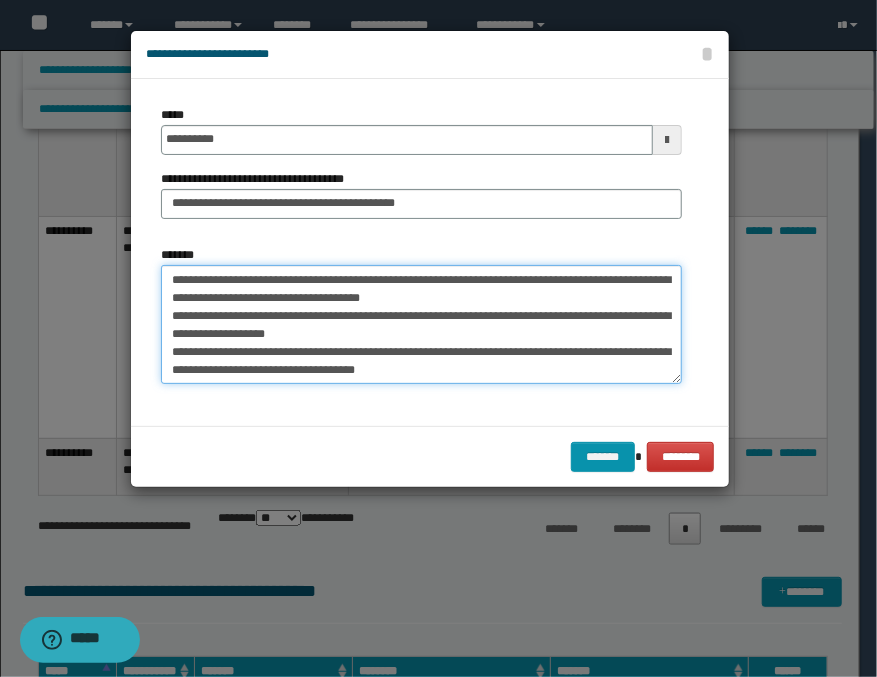 click on "*******" at bounding box center [421, 325] 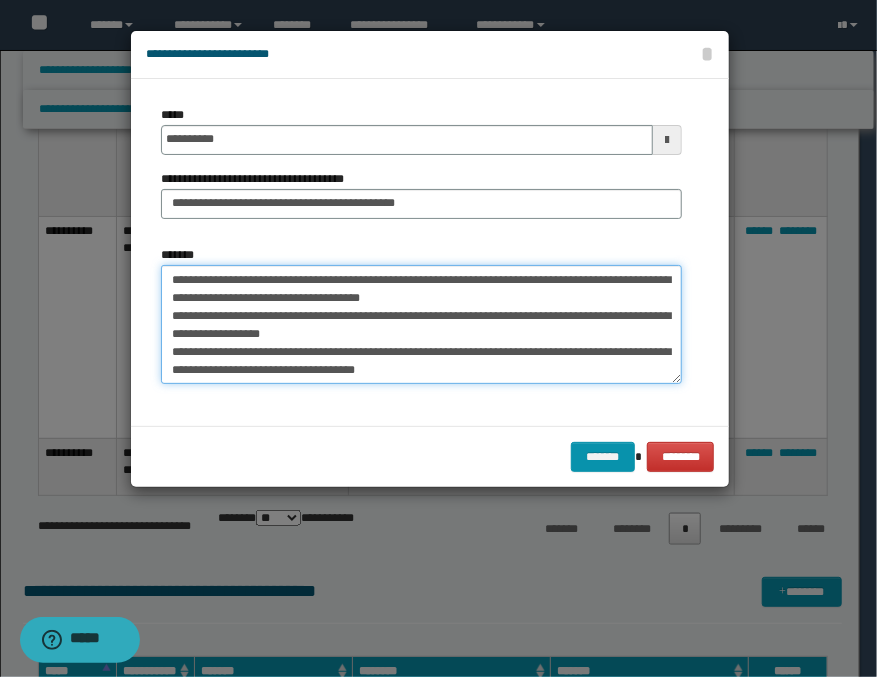 click on "*******" at bounding box center (421, 325) 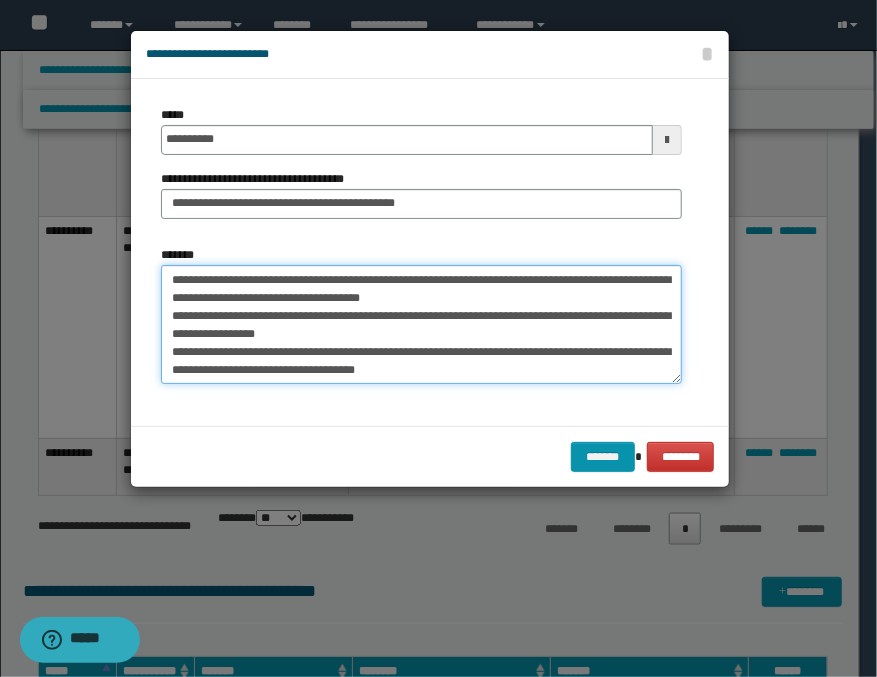 click on "*******" at bounding box center (421, 325) 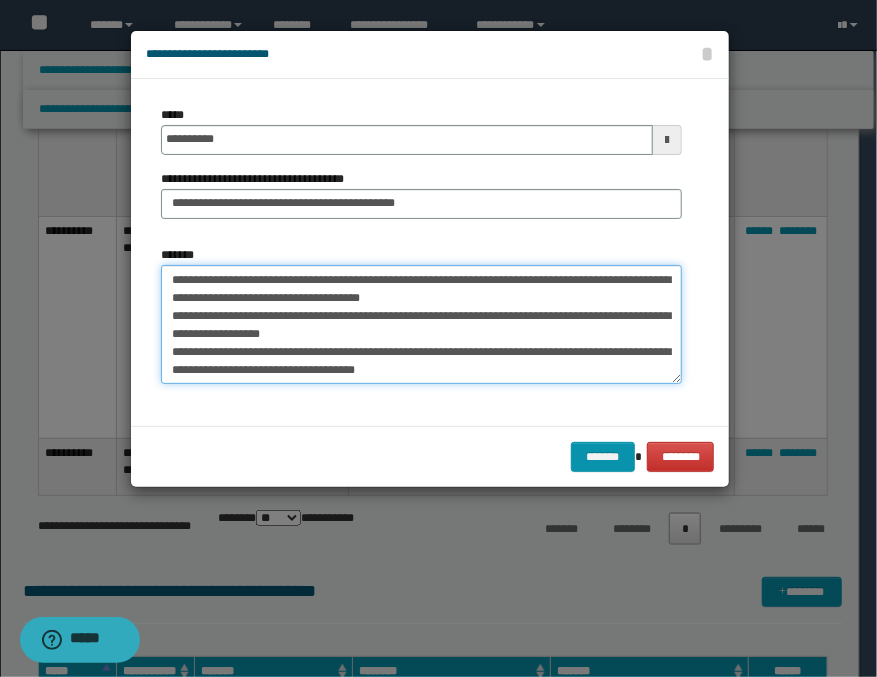 click on "*******" at bounding box center (421, 325) 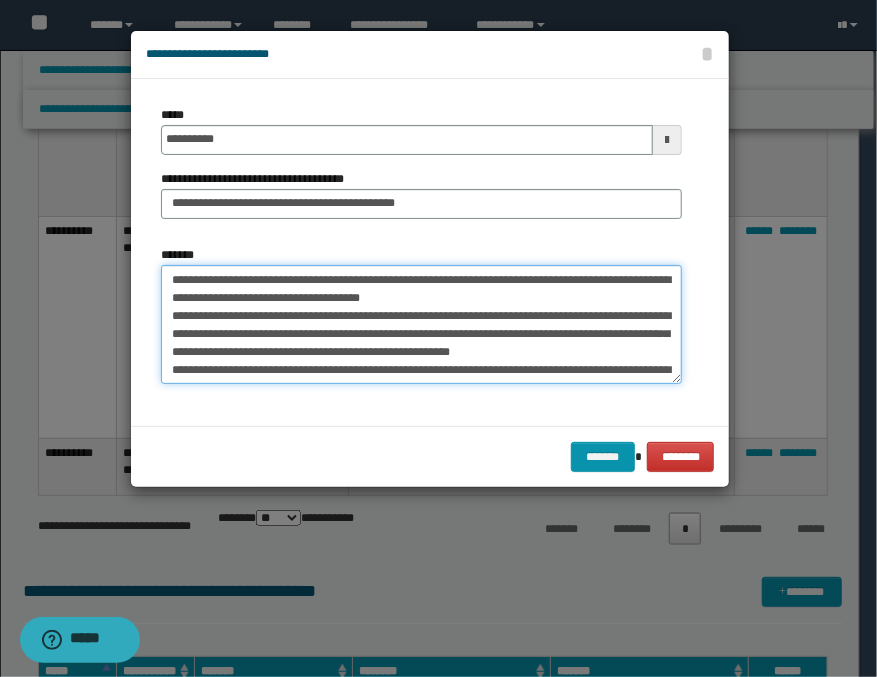 click on "*******" at bounding box center (421, 325) 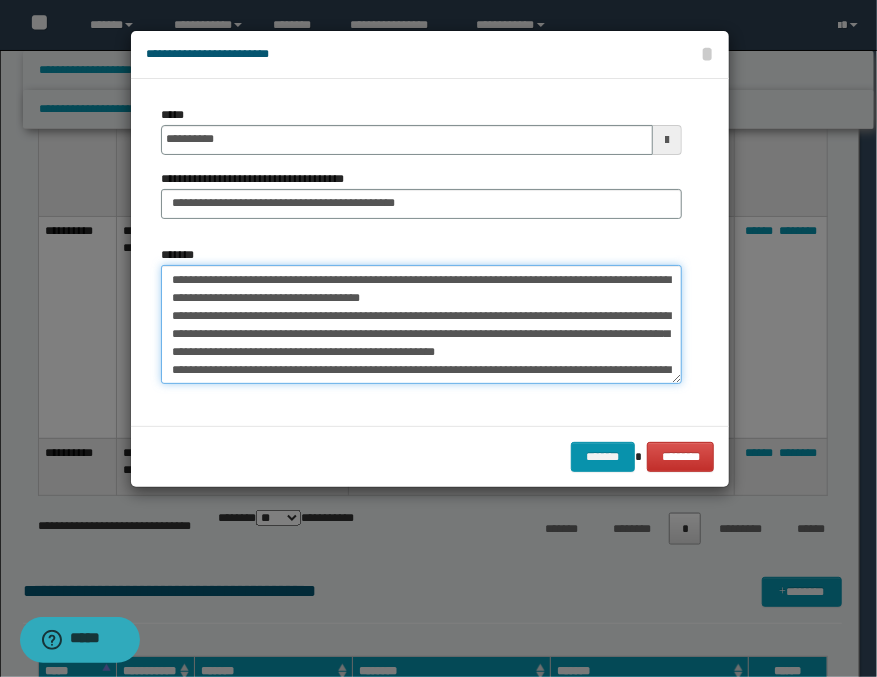 click on "*******" at bounding box center (421, 325) 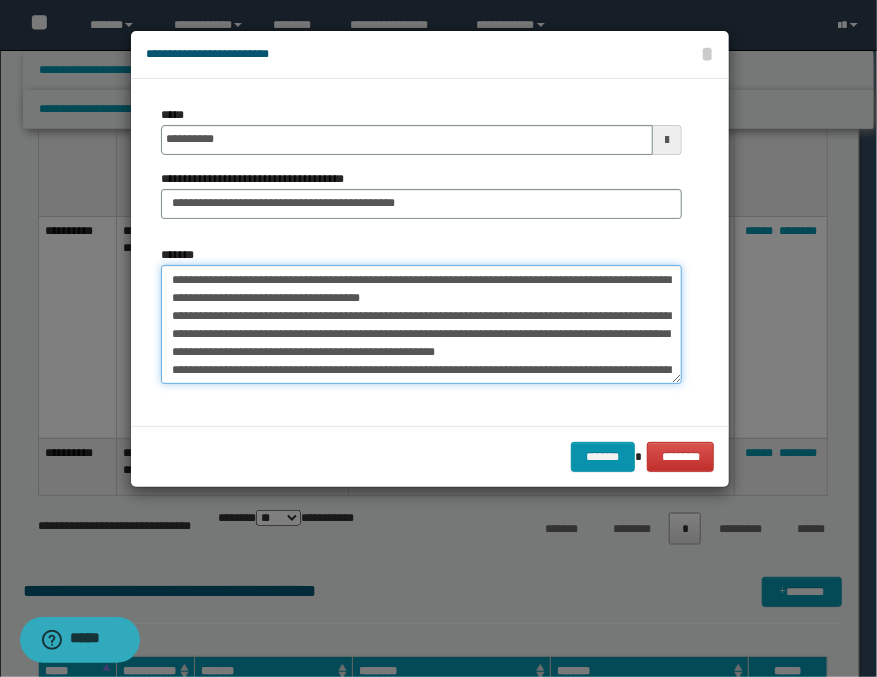 click on "*******" at bounding box center (421, 325) 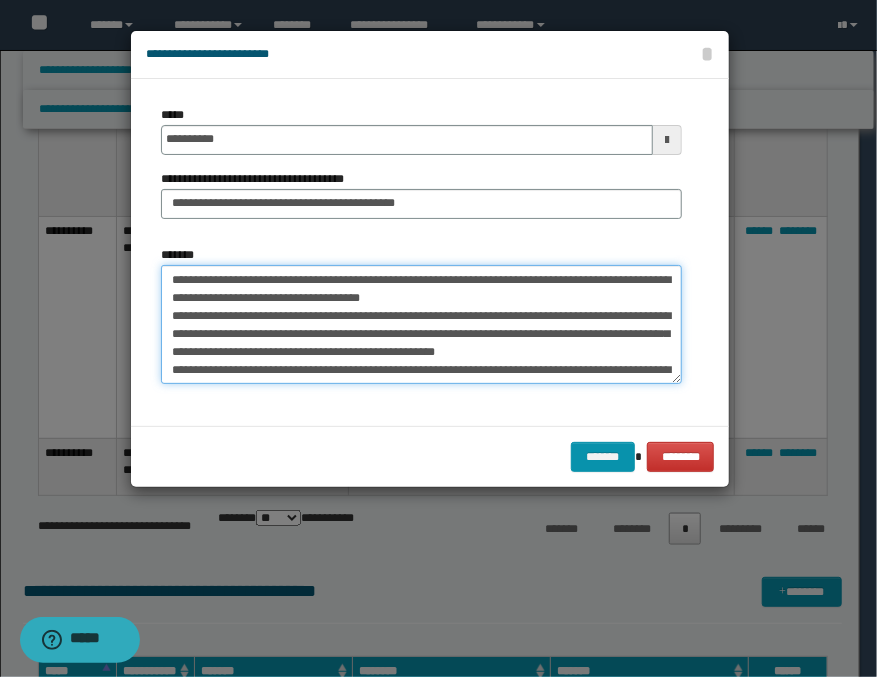 click on "*******" at bounding box center [421, 325] 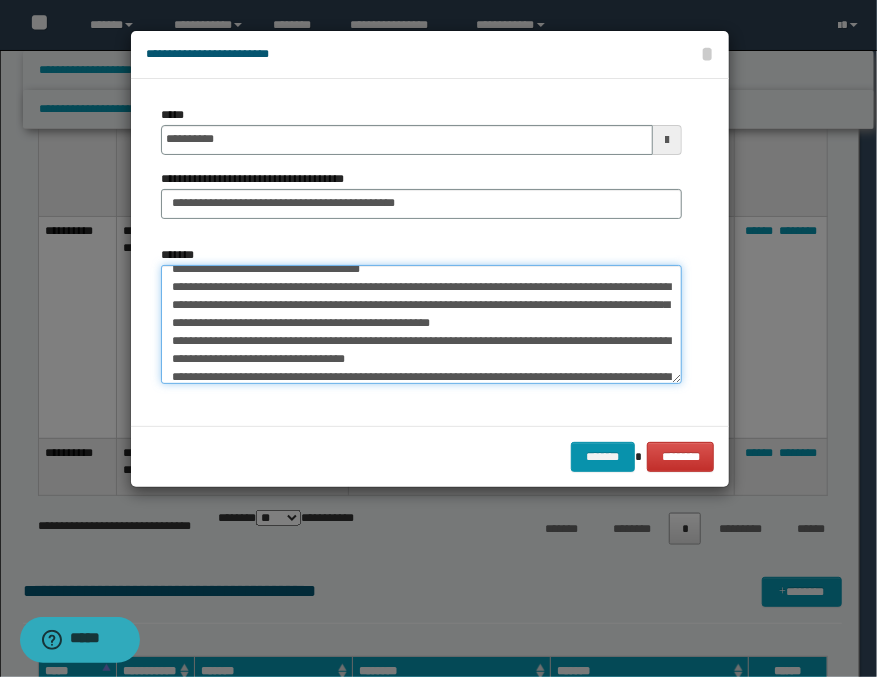 scroll, scrollTop: 44, scrollLeft: 0, axis: vertical 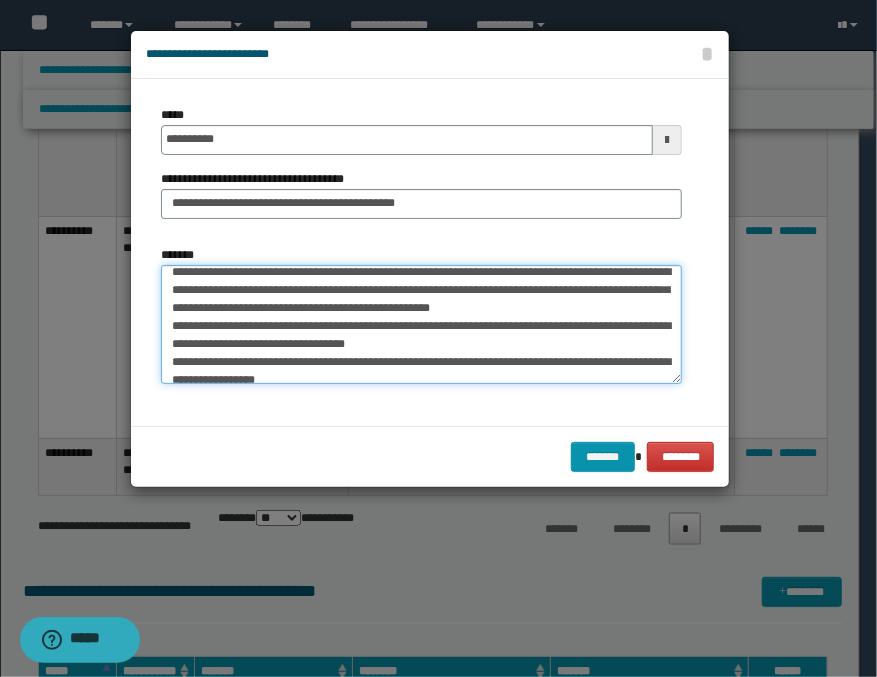 click on "*******" at bounding box center (421, 325) 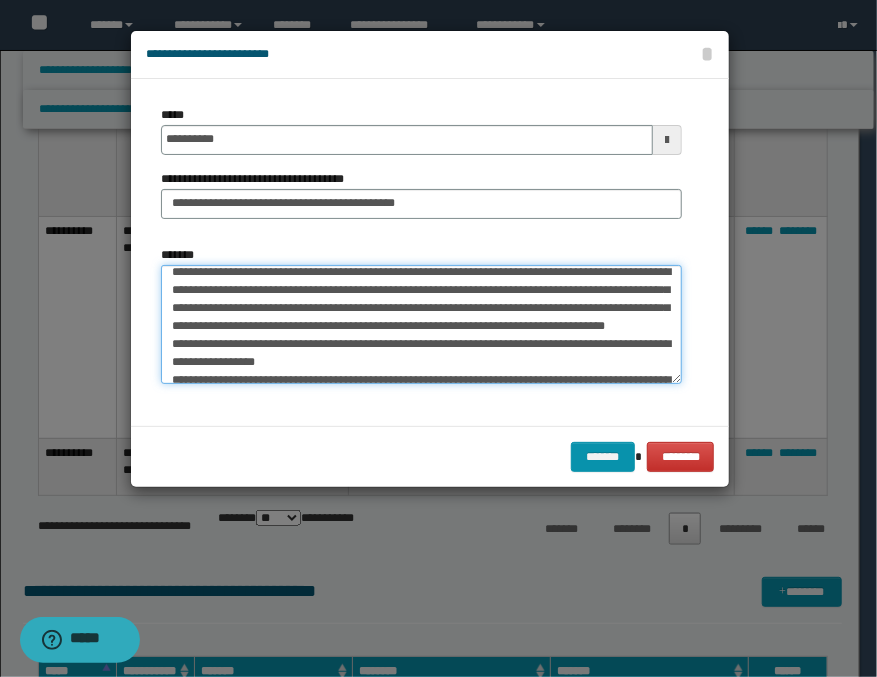scroll, scrollTop: 26, scrollLeft: 0, axis: vertical 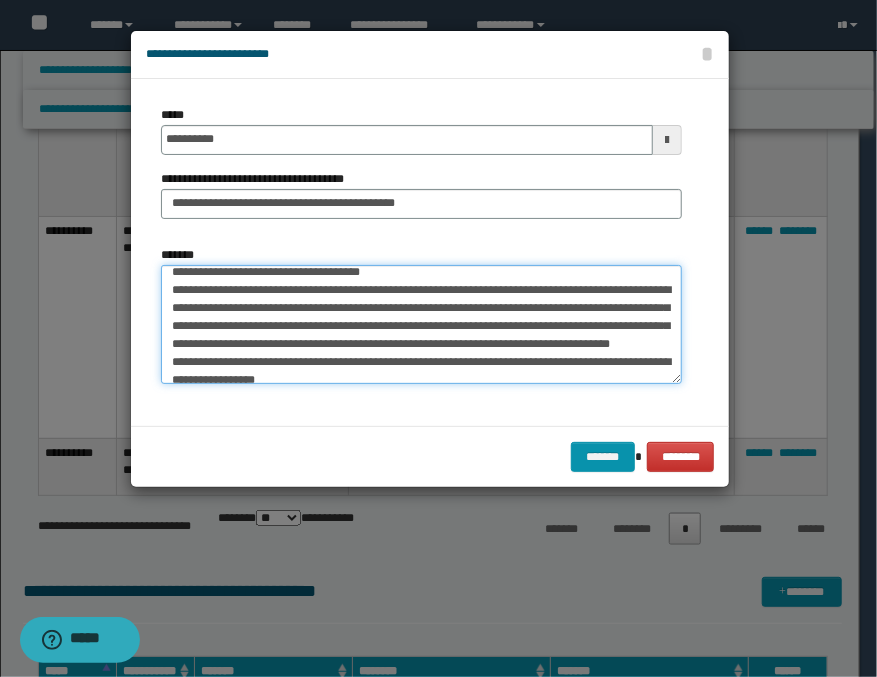 click on "*******" at bounding box center (421, 325) 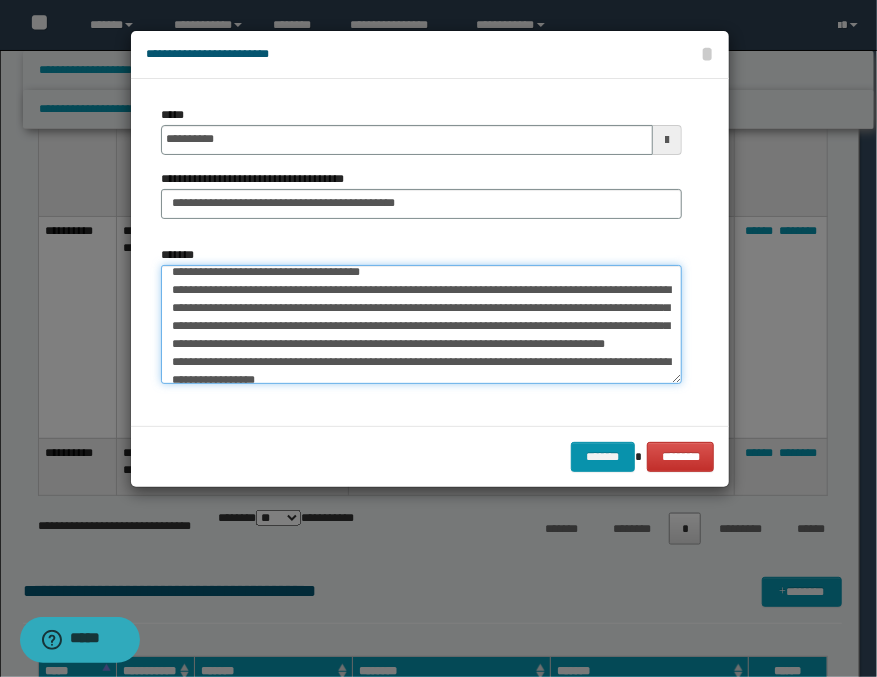 click on "*******" at bounding box center (421, 325) 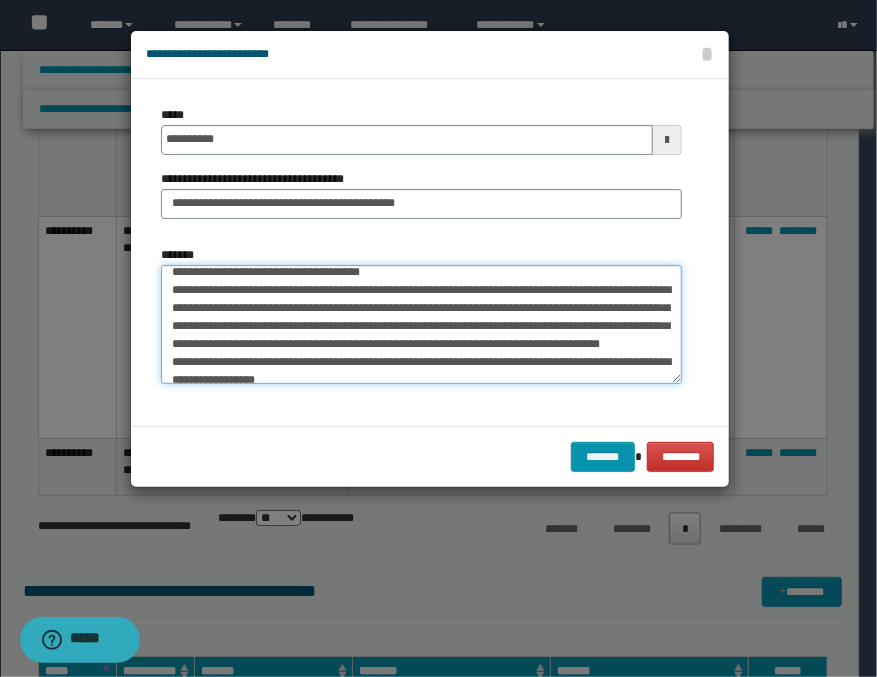 click on "*******" at bounding box center (421, 325) 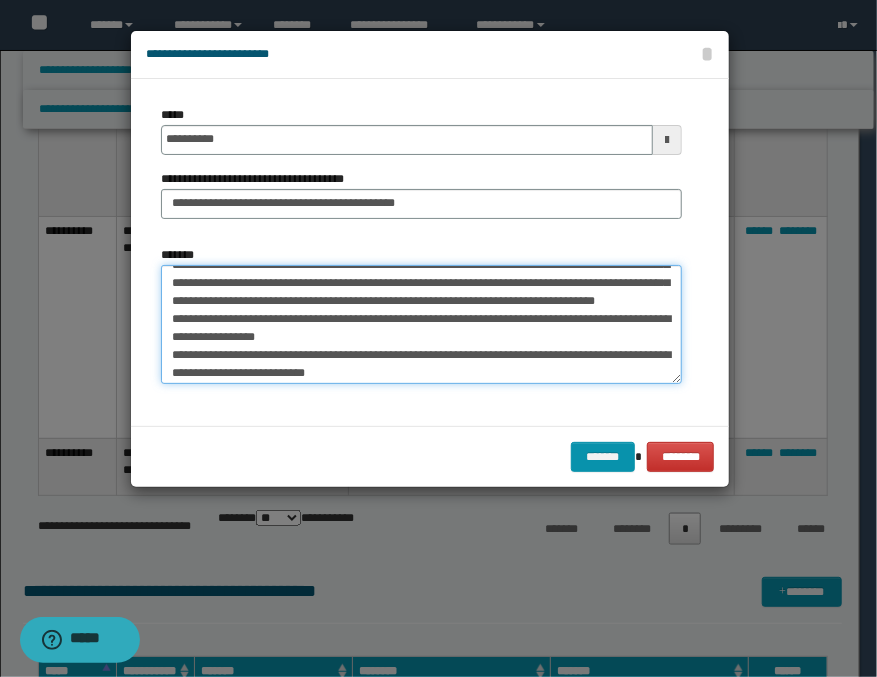 scroll, scrollTop: 71, scrollLeft: 0, axis: vertical 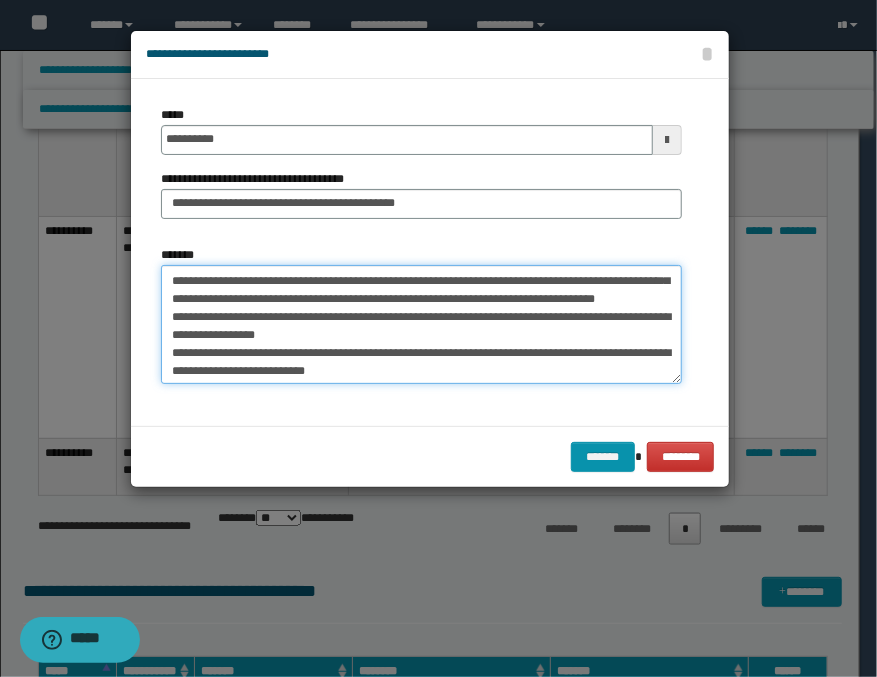 click on "*******" at bounding box center [421, 325] 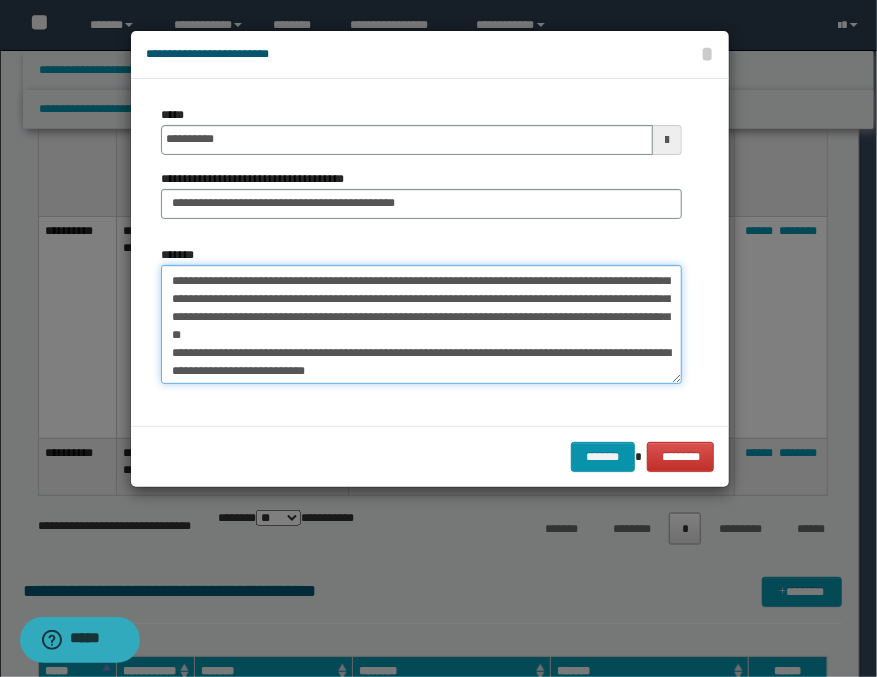 scroll, scrollTop: 52, scrollLeft: 0, axis: vertical 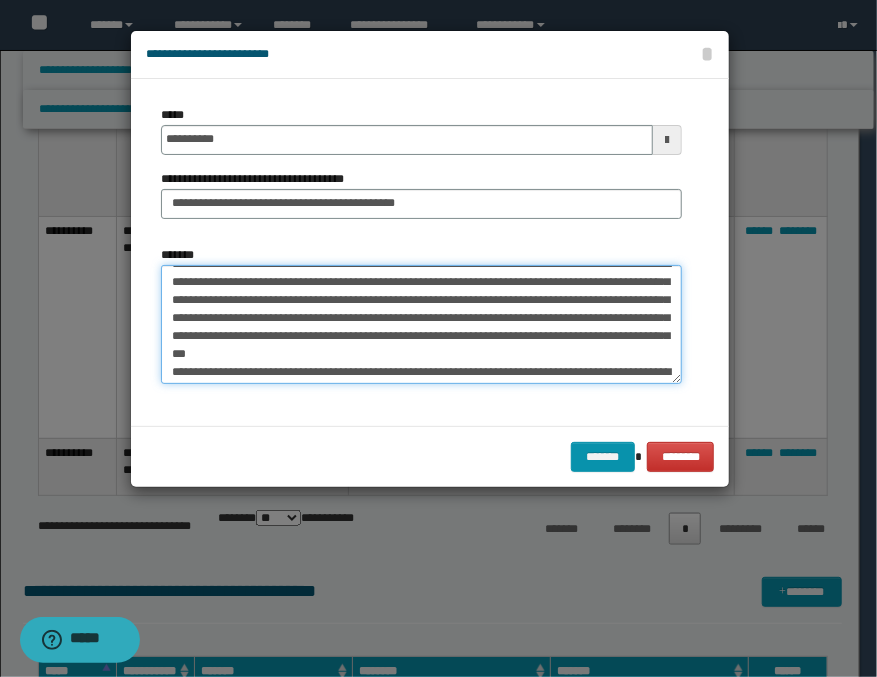 click on "*******" at bounding box center [421, 325] 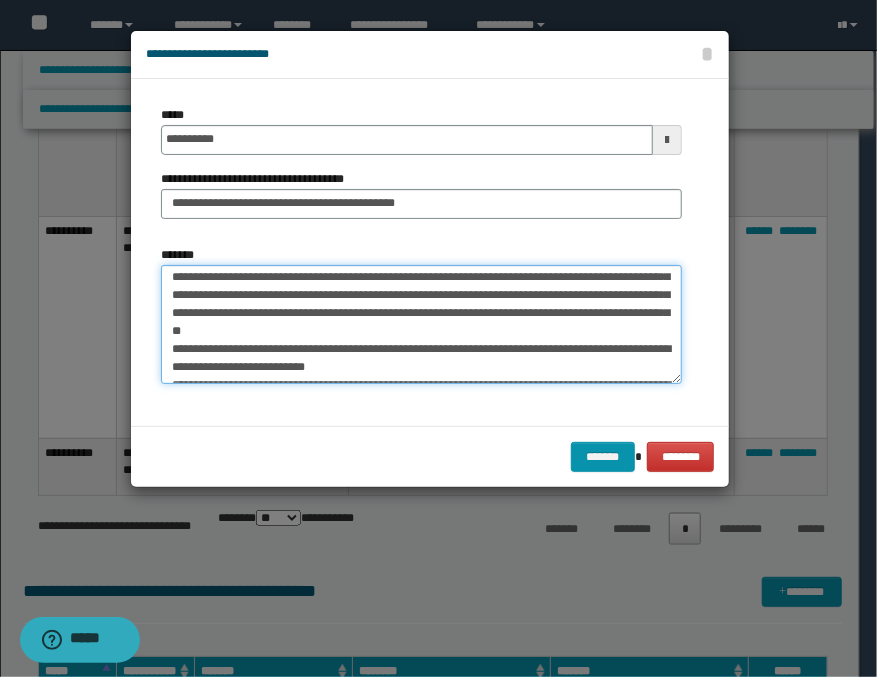 scroll, scrollTop: 96, scrollLeft: 0, axis: vertical 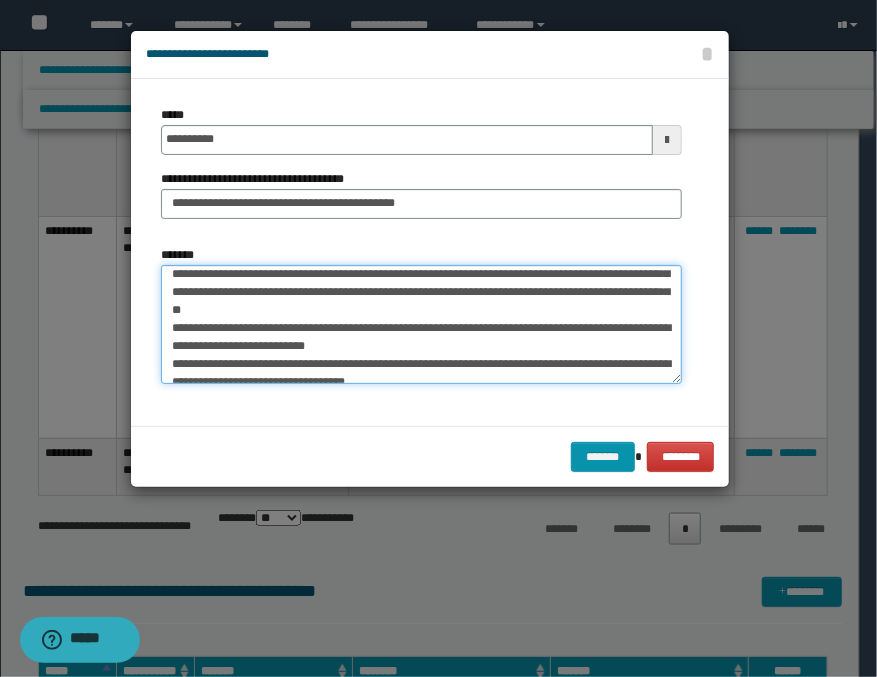 click on "*******" at bounding box center (421, 325) 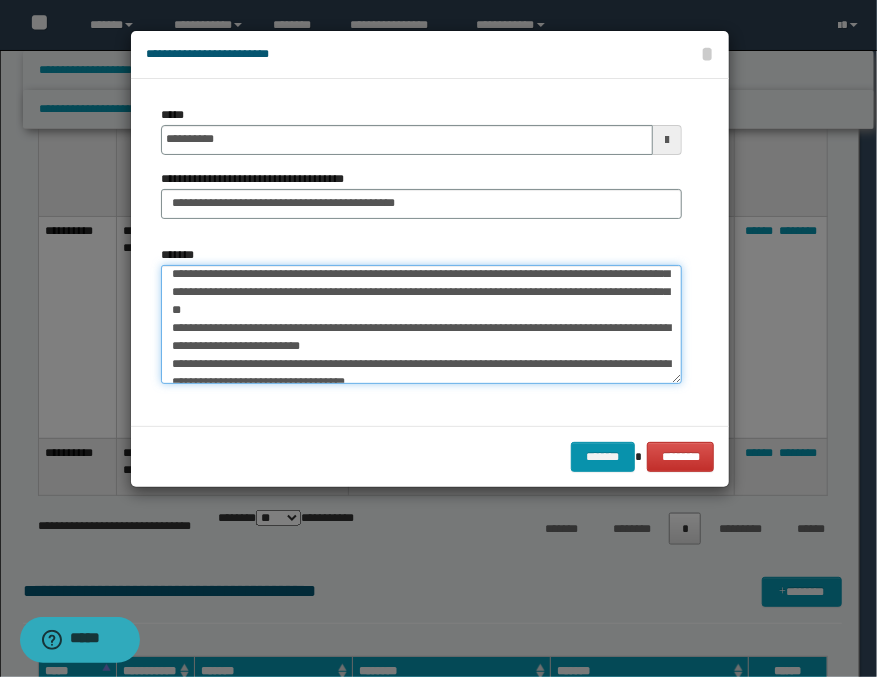 scroll, scrollTop: 141, scrollLeft: 0, axis: vertical 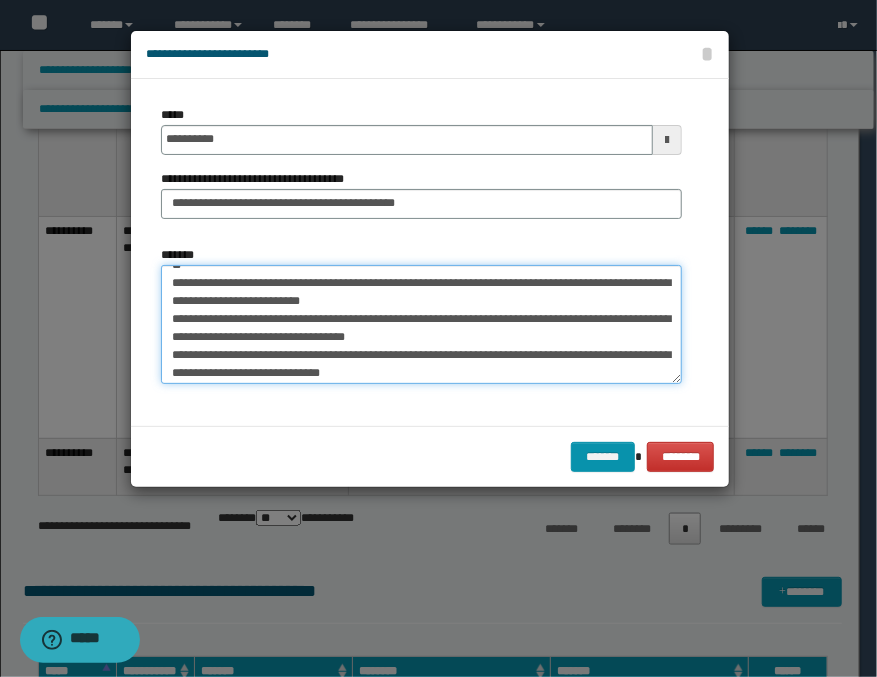 click on "*******" at bounding box center (421, 325) 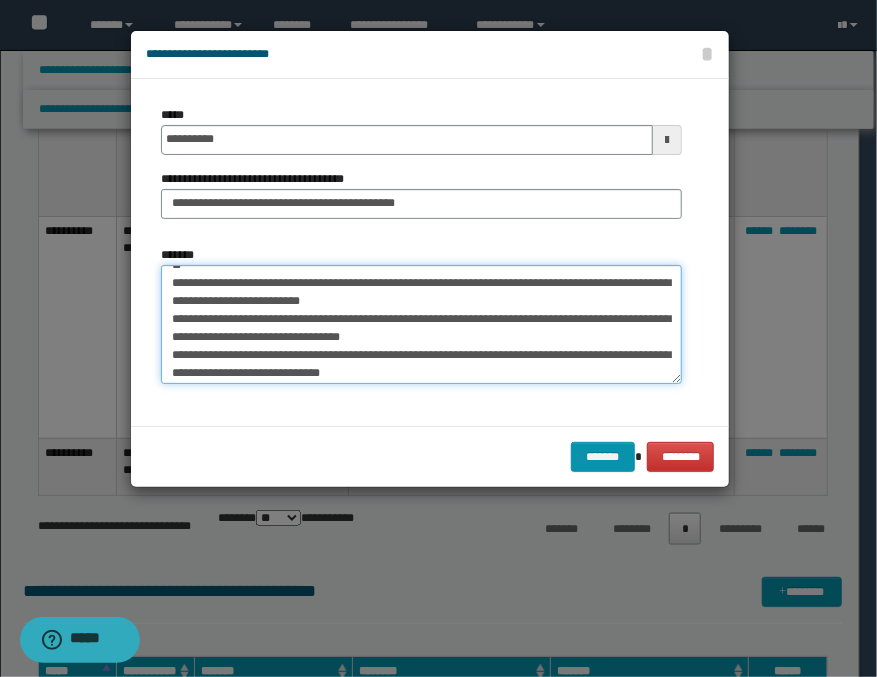 click on "*******" at bounding box center [421, 325] 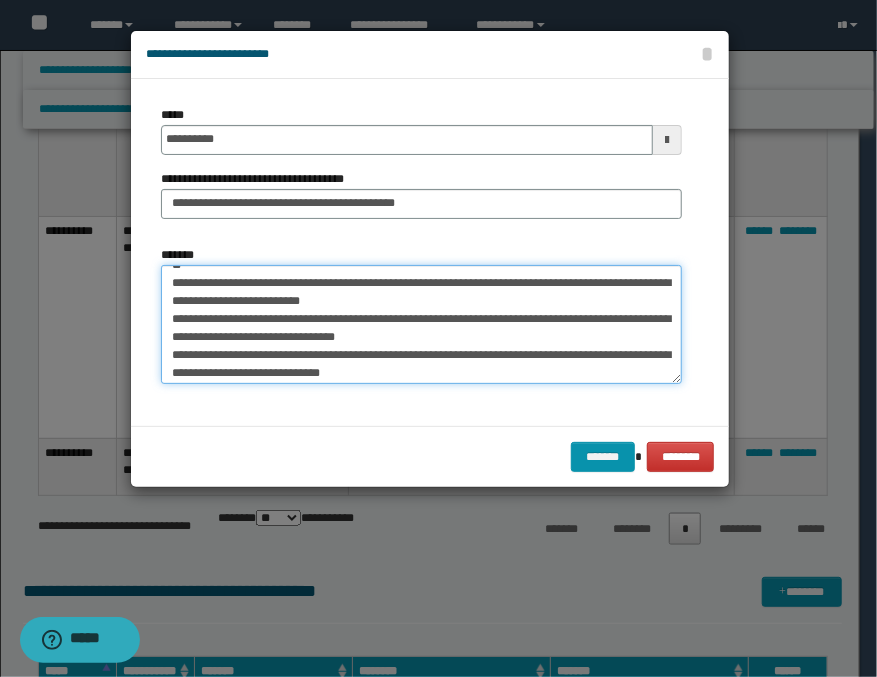 click on "*******" at bounding box center [421, 325] 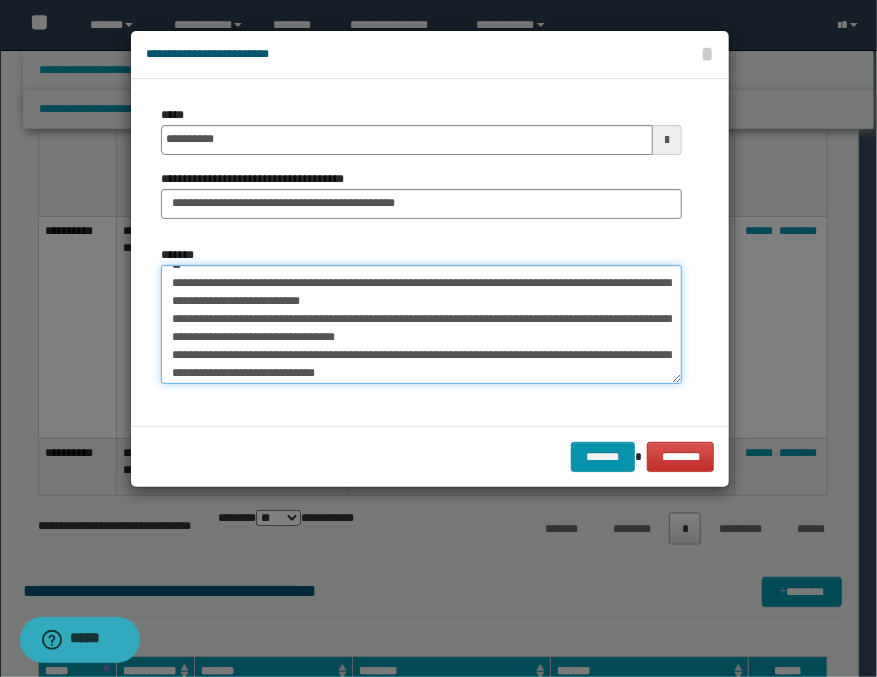 click on "*******" at bounding box center (421, 325) 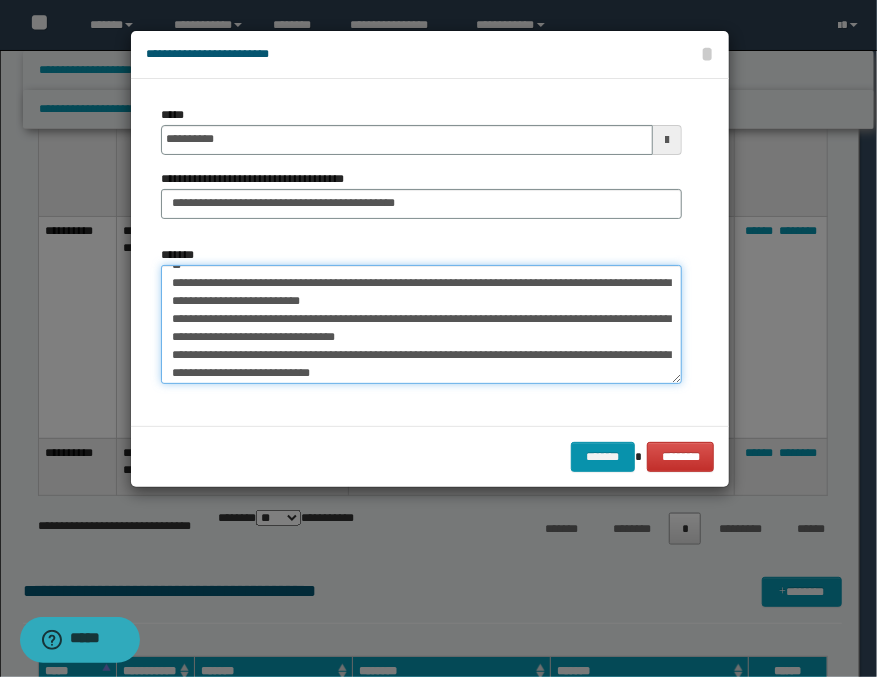 click on "*******" at bounding box center (421, 325) 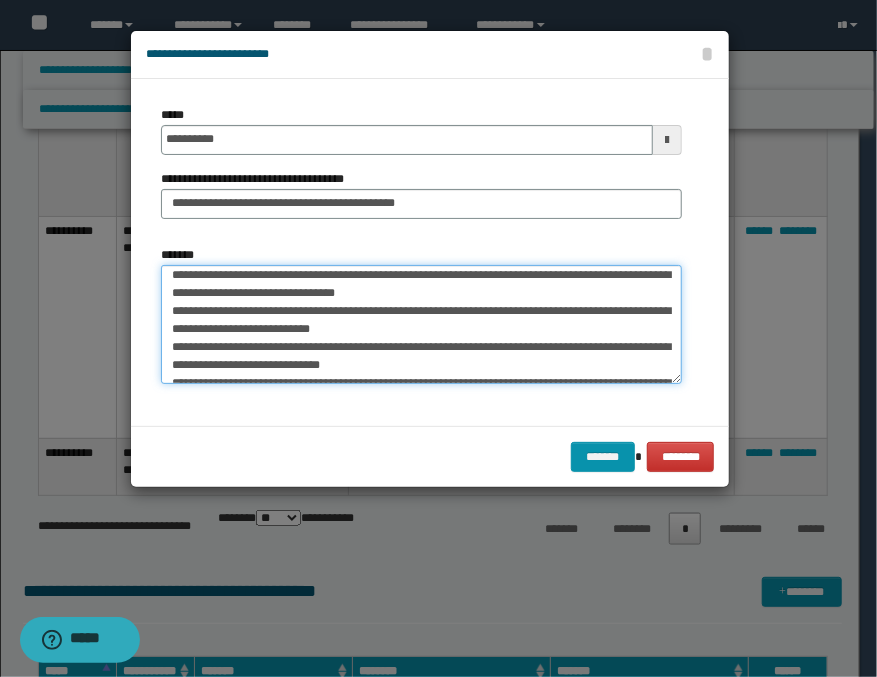 click on "*******" at bounding box center [421, 325] 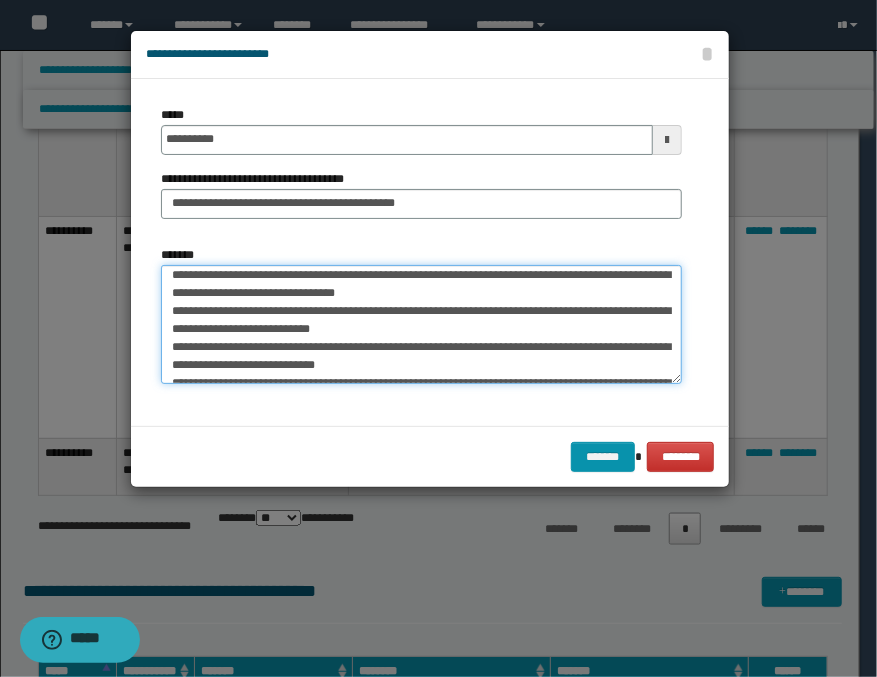 click on "*******" at bounding box center (421, 325) 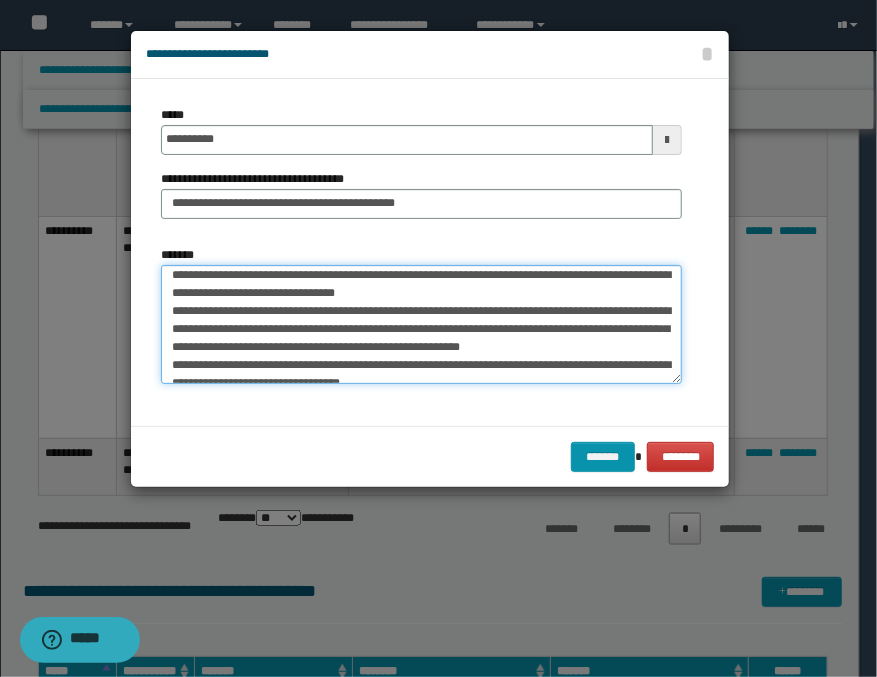 click on "*******" at bounding box center (421, 325) 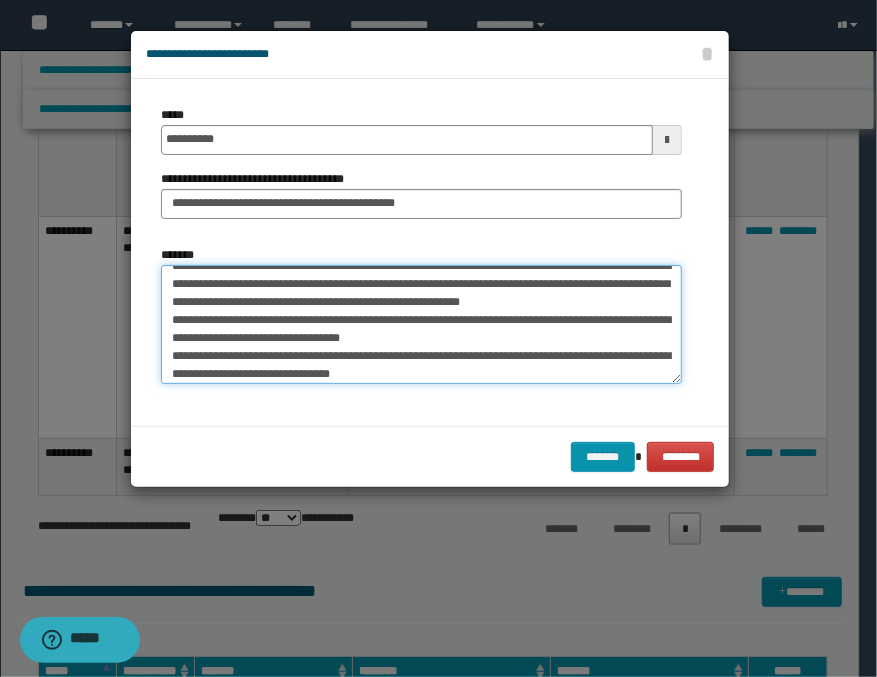 click on "*******" at bounding box center (421, 325) 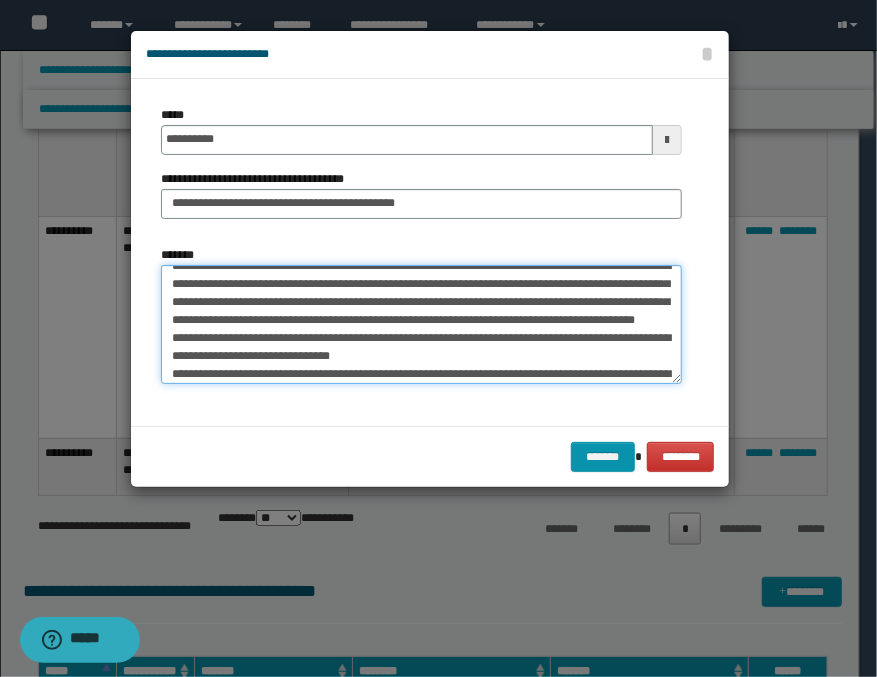 click on "*******" at bounding box center (421, 325) 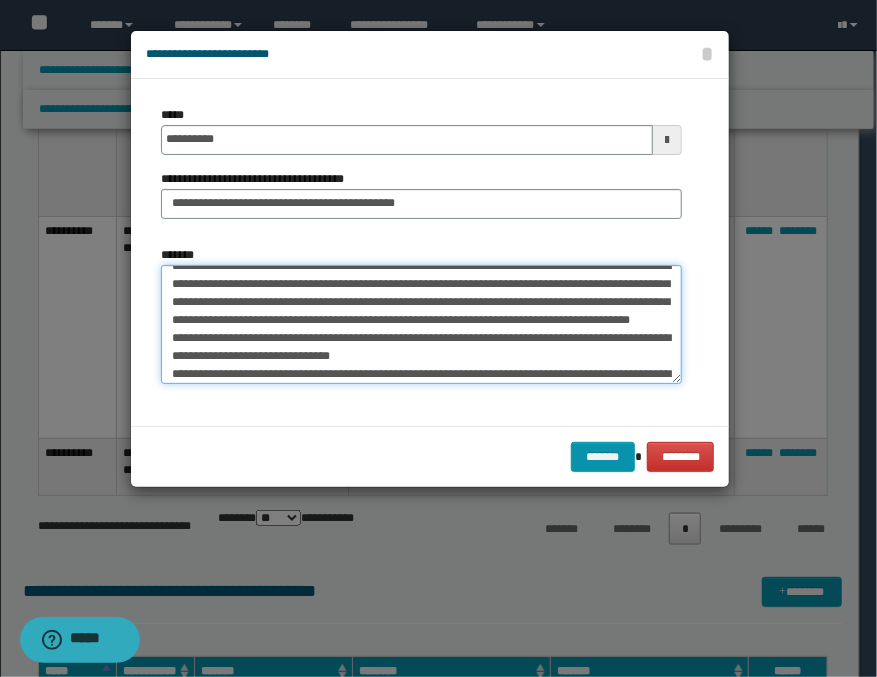 click on "*******" at bounding box center (421, 325) 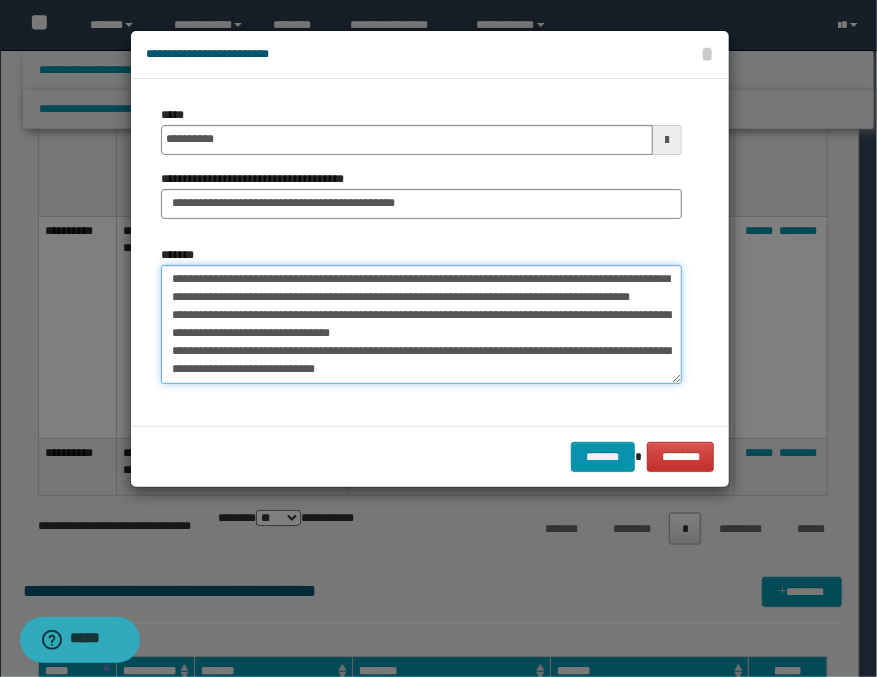 scroll, scrollTop: 274, scrollLeft: 0, axis: vertical 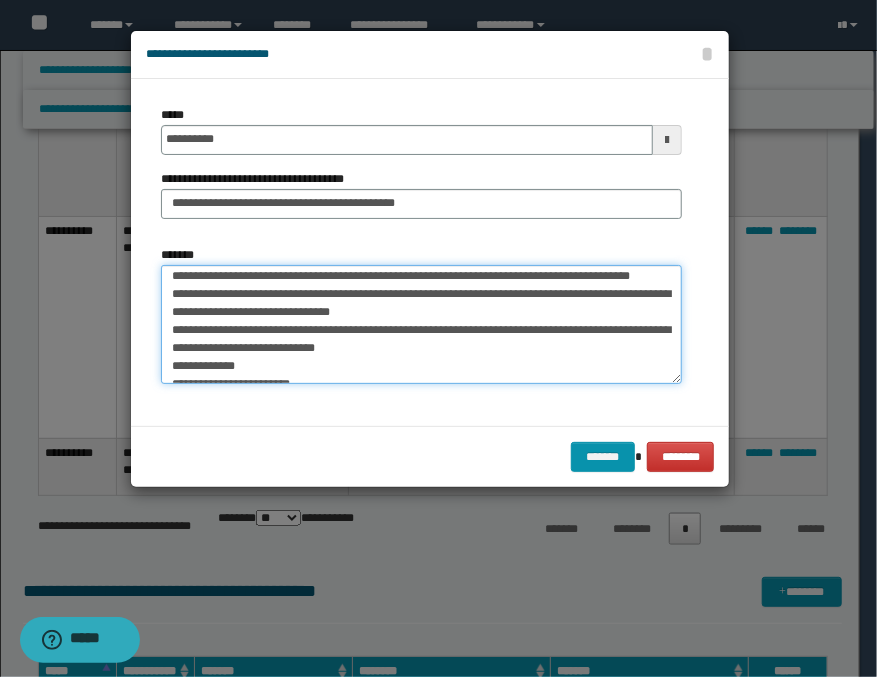 click on "*******" at bounding box center (421, 325) 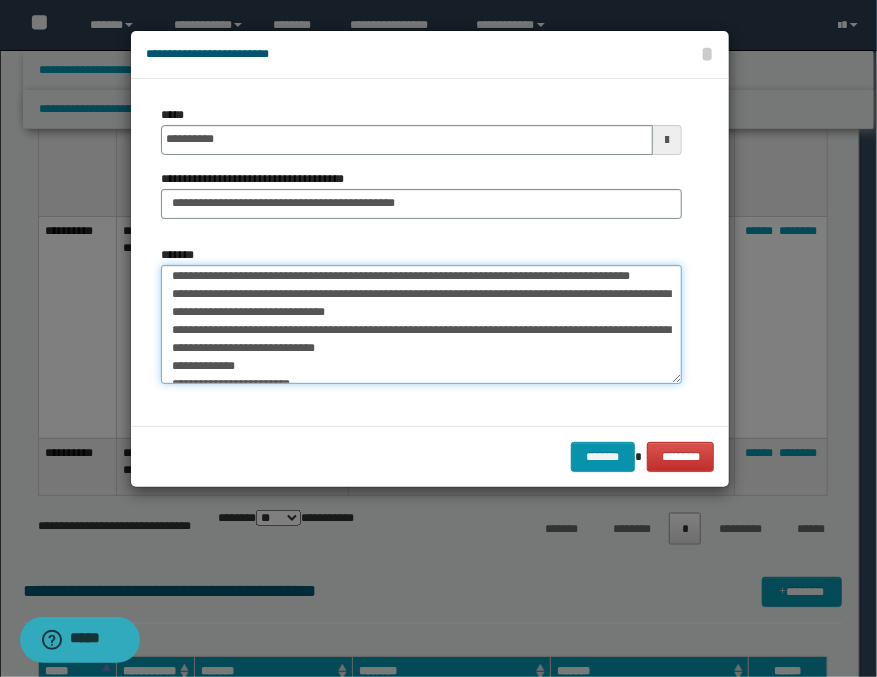 click on "*******" at bounding box center [421, 325] 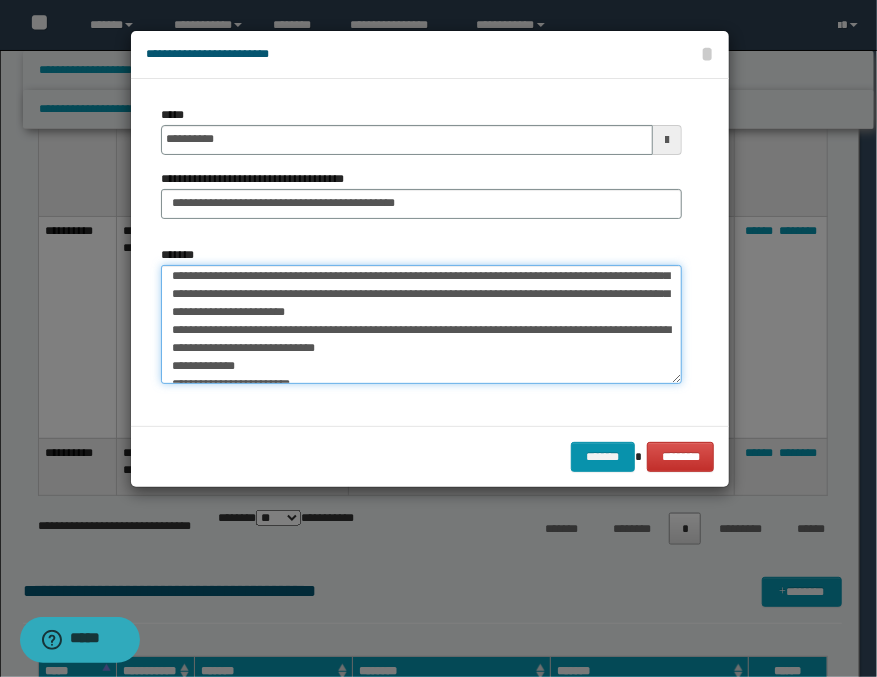scroll, scrollTop: 256, scrollLeft: 0, axis: vertical 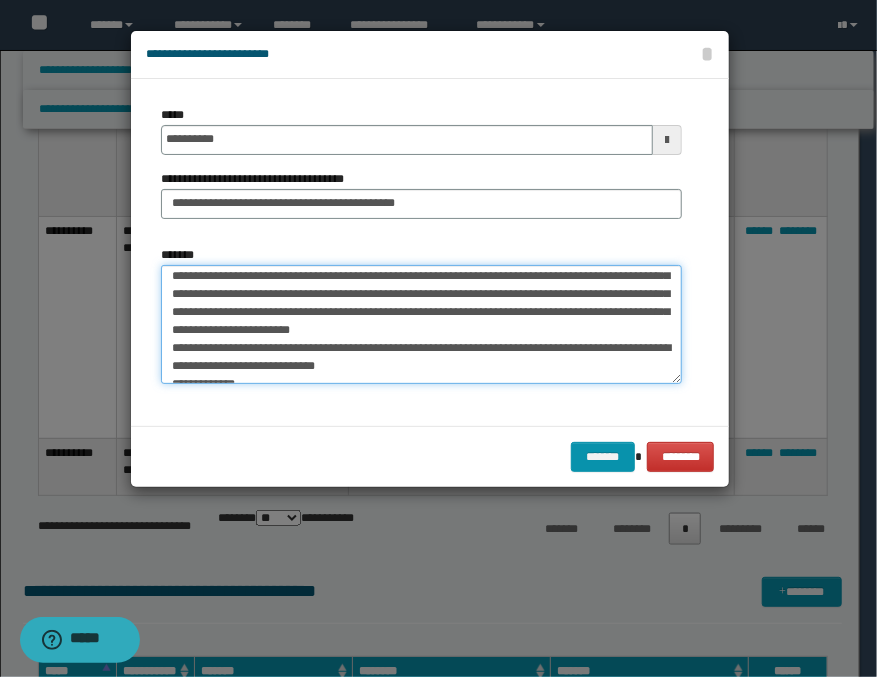 click on "*******" at bounding box center [421, 325] 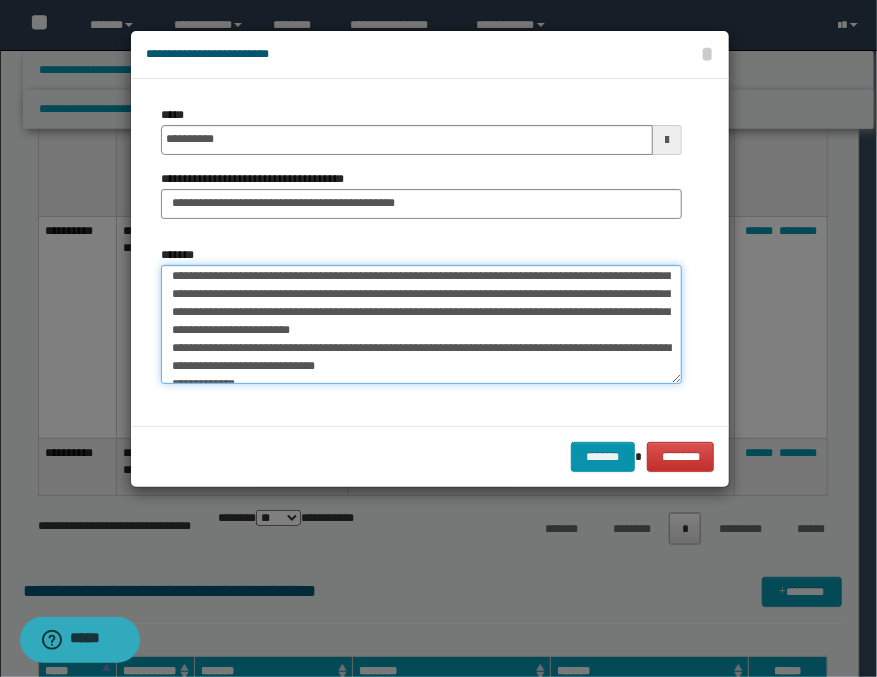 click on "*******" at bounding box center (421, 325) 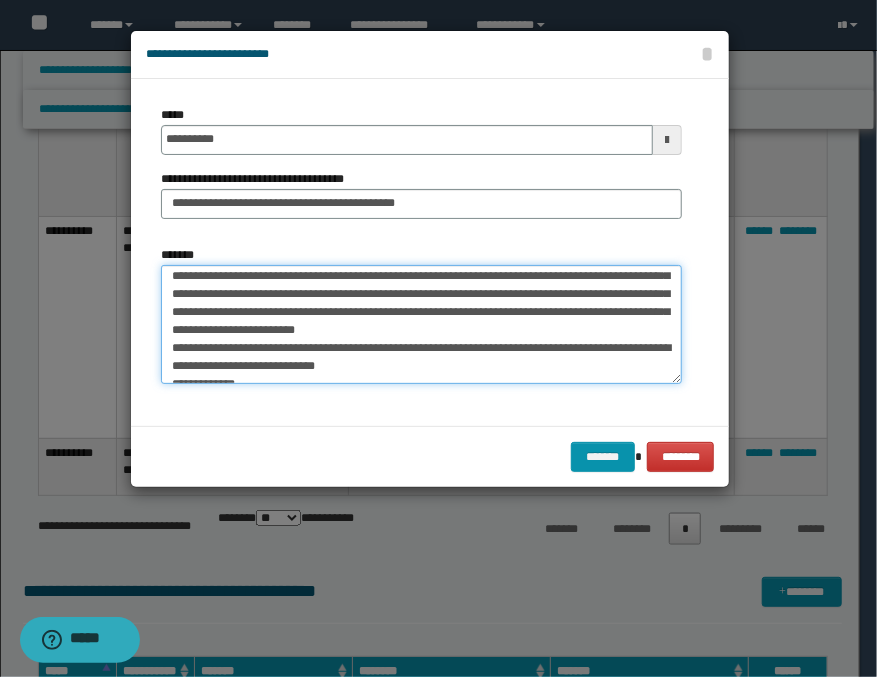 click on "*******" at bounding box center (421, 325) 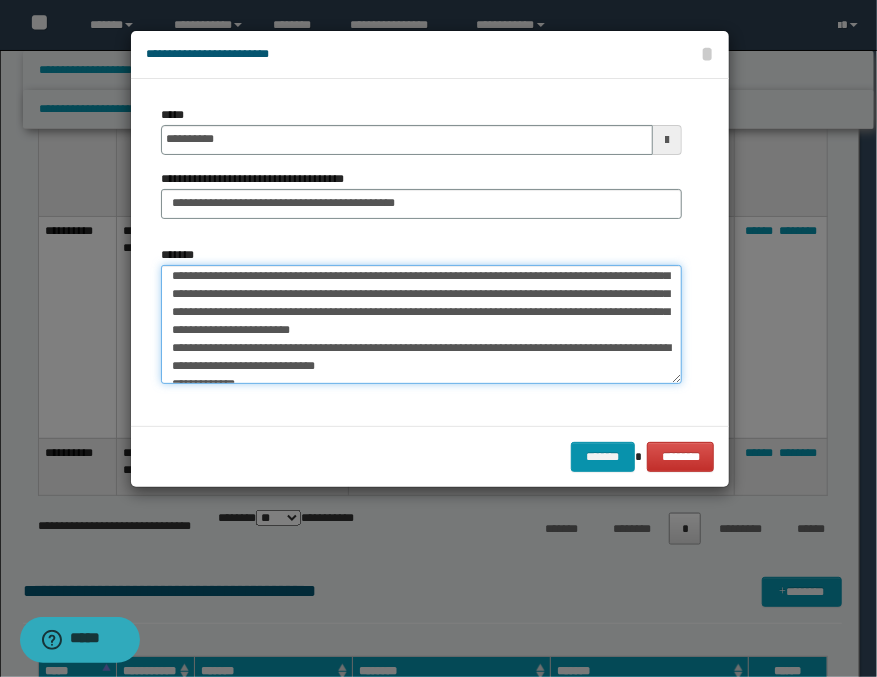click on "*******" at bounding box center [421, 325] 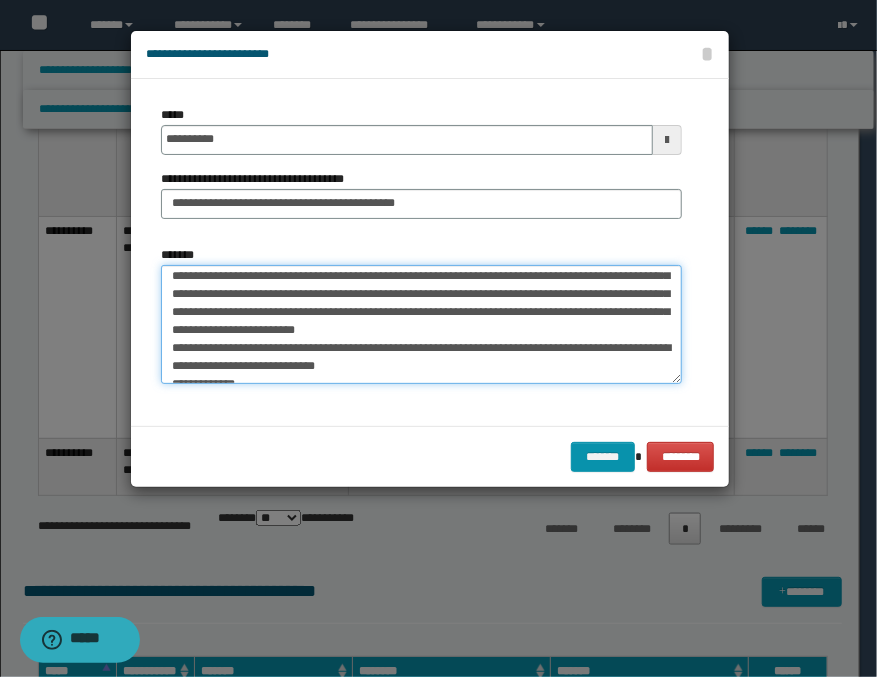 click on "*******" at bounding box center (421, 325) 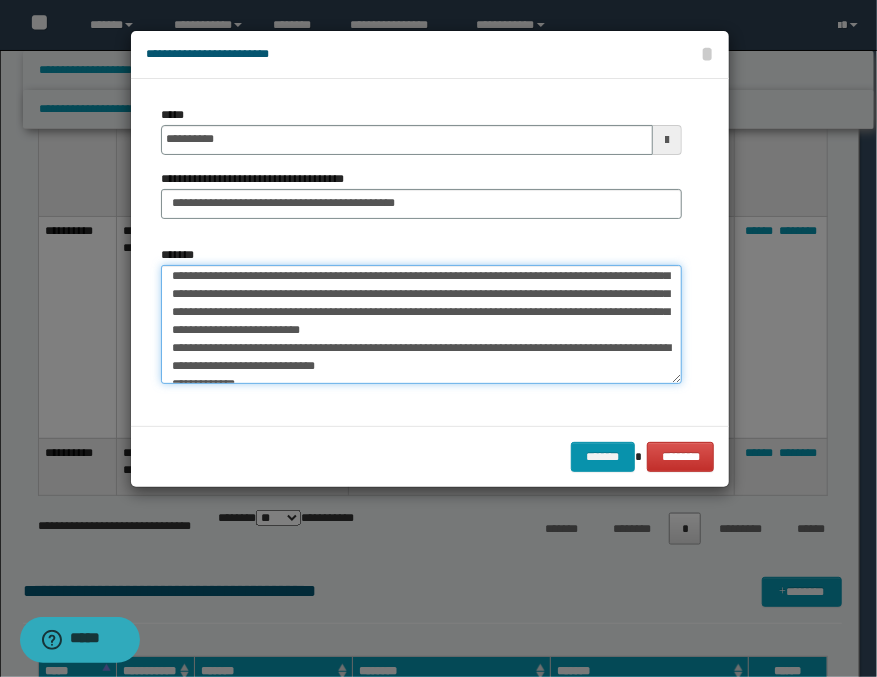 scroll, scrollTop: 301, scrollLeft: 0, axis: vertical 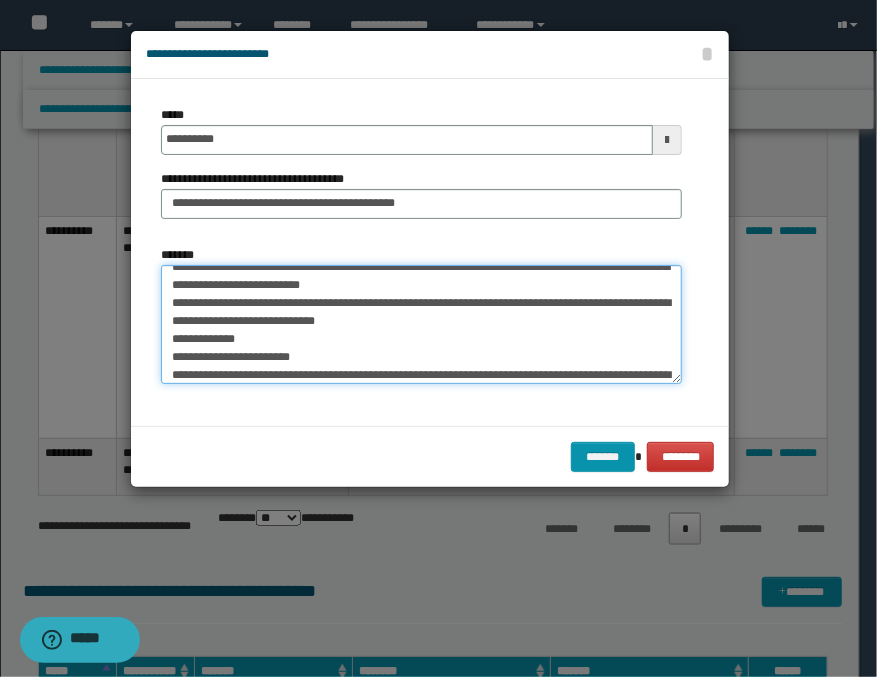 click on "*******" at bounding box center (421, 325) 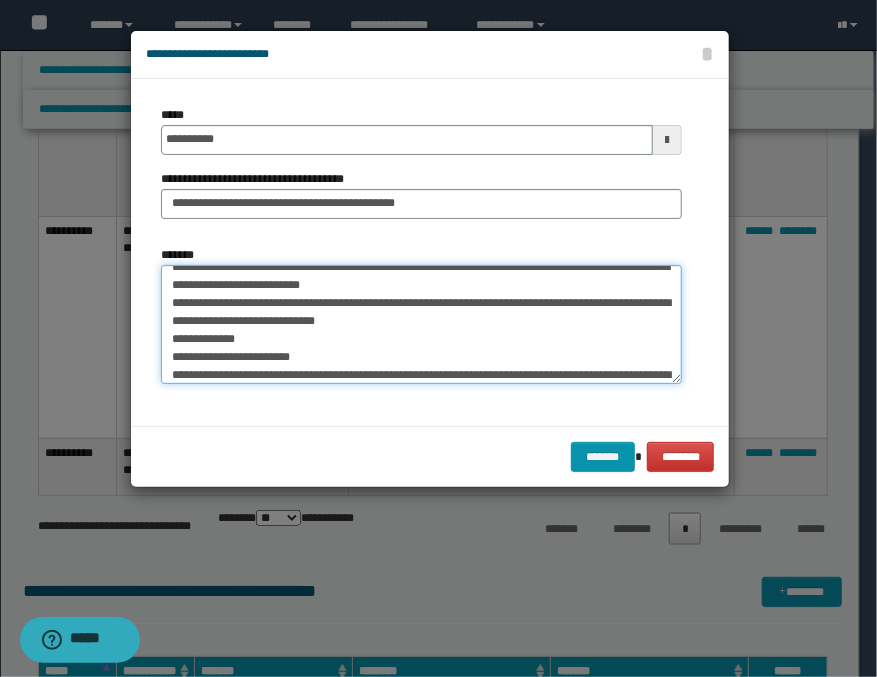 click on "*******" at bounding box center (421, 325) 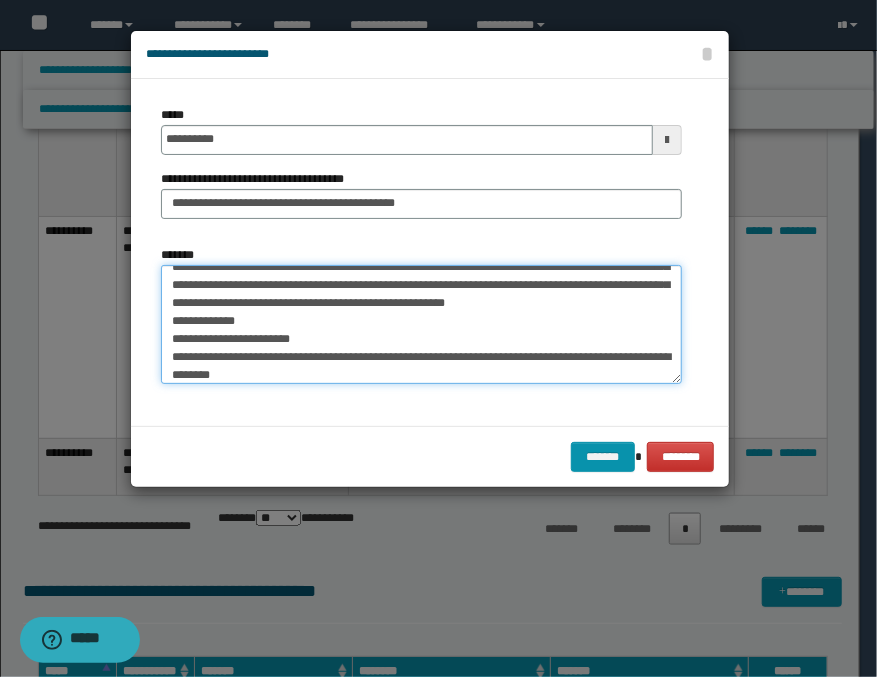 scroll, scrollTop: 283, scrollLeft: 0, axis: vertical 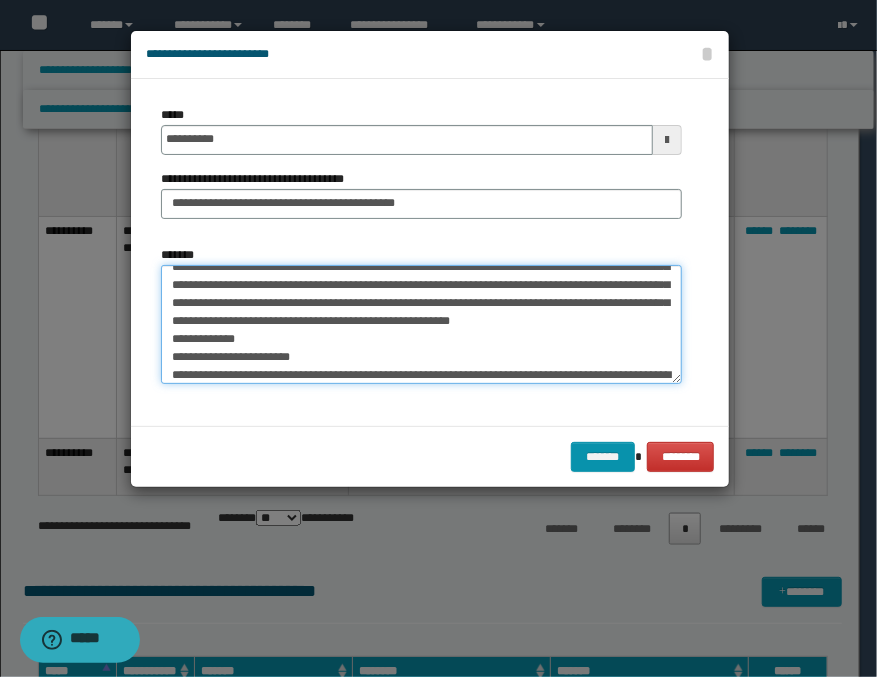 click on "*******" at bounding box center (421, 325) 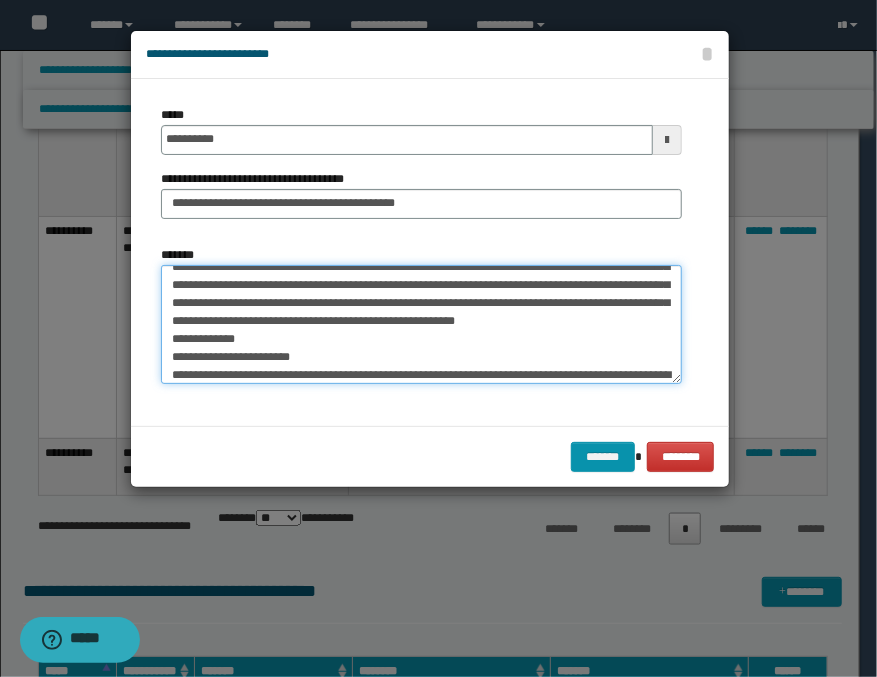 click on "*******" at bounding box center [421, 325] 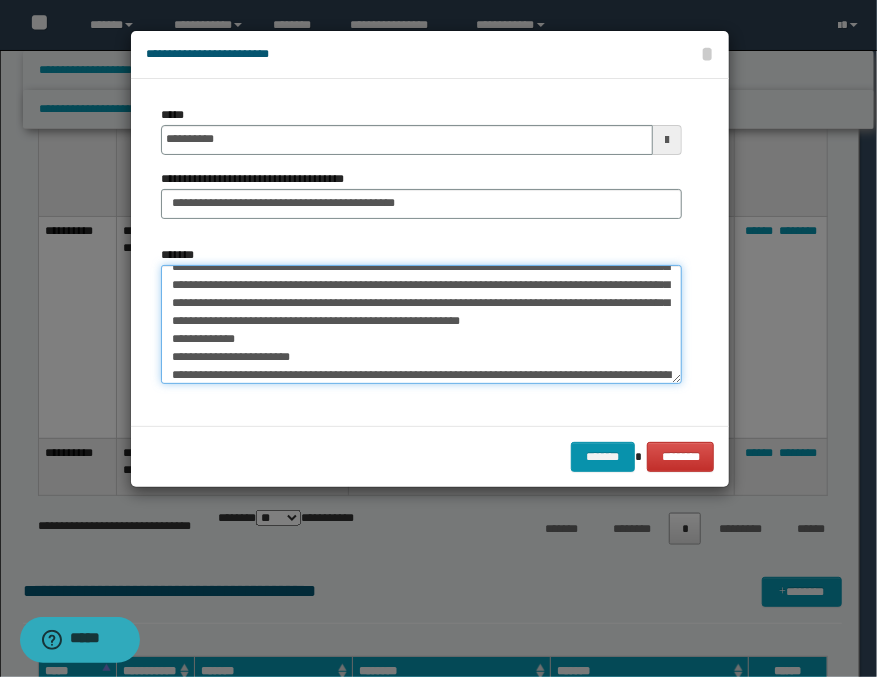 click on "*******" at bounding box center [421, 325] 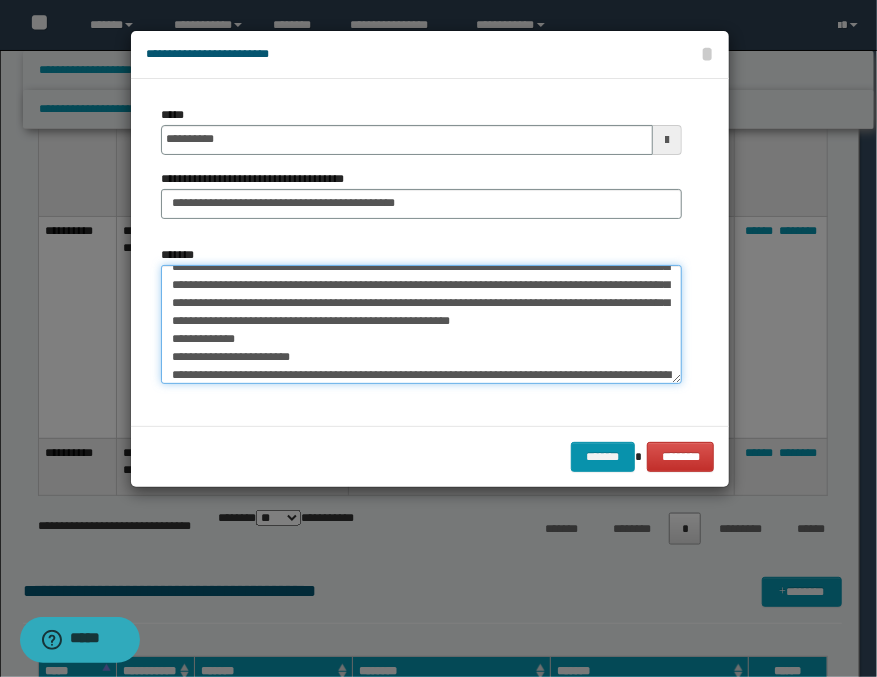 click on "*******" at bounding box center (421, 325) 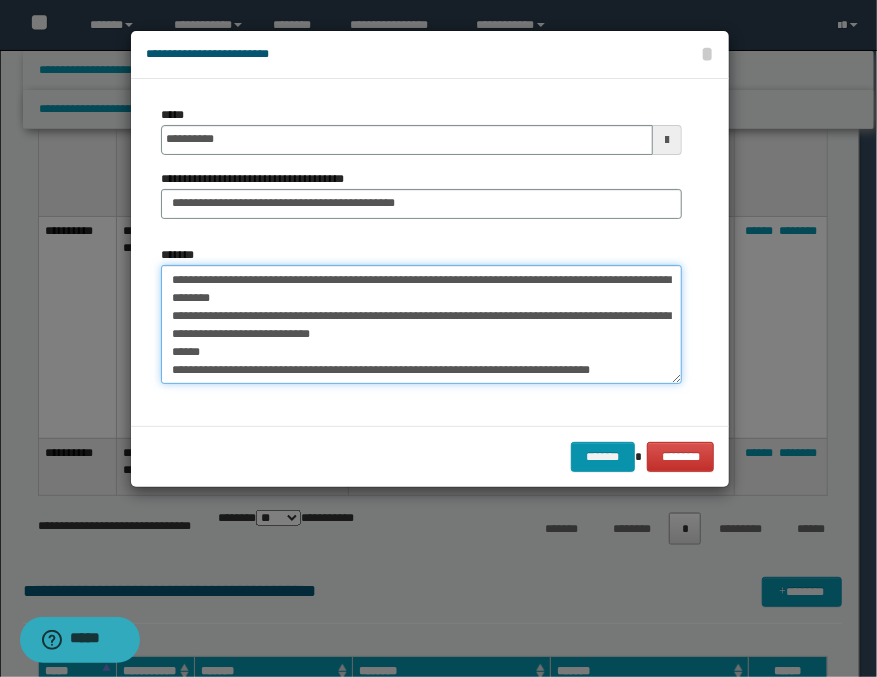 scroll, scrollTop: 357, scrollLeft: 0, axis: vertical 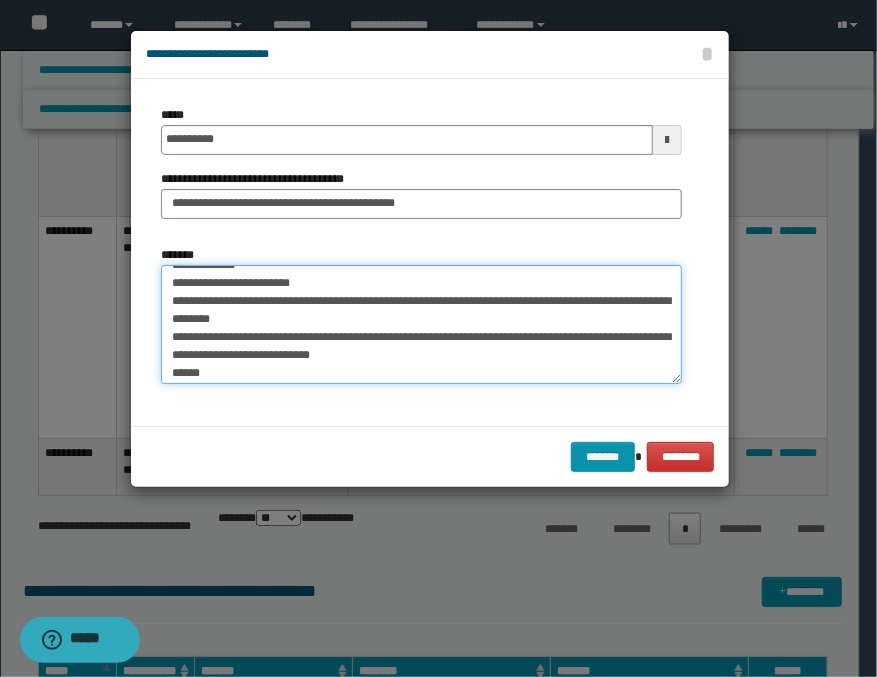 click on "*******" at bounding box center (421, 325) 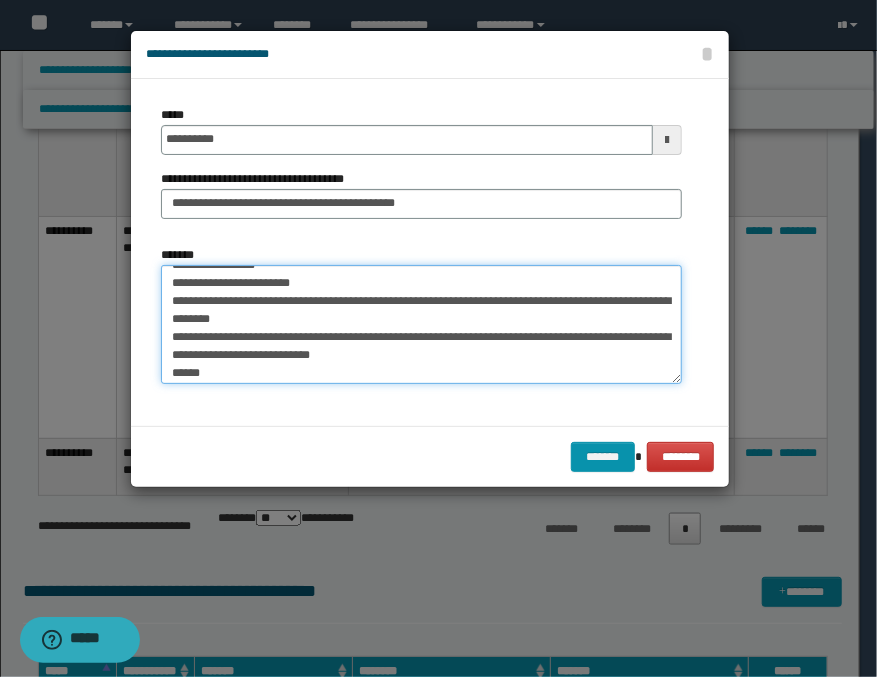 click on "*******" at bounding box center [421, 325] 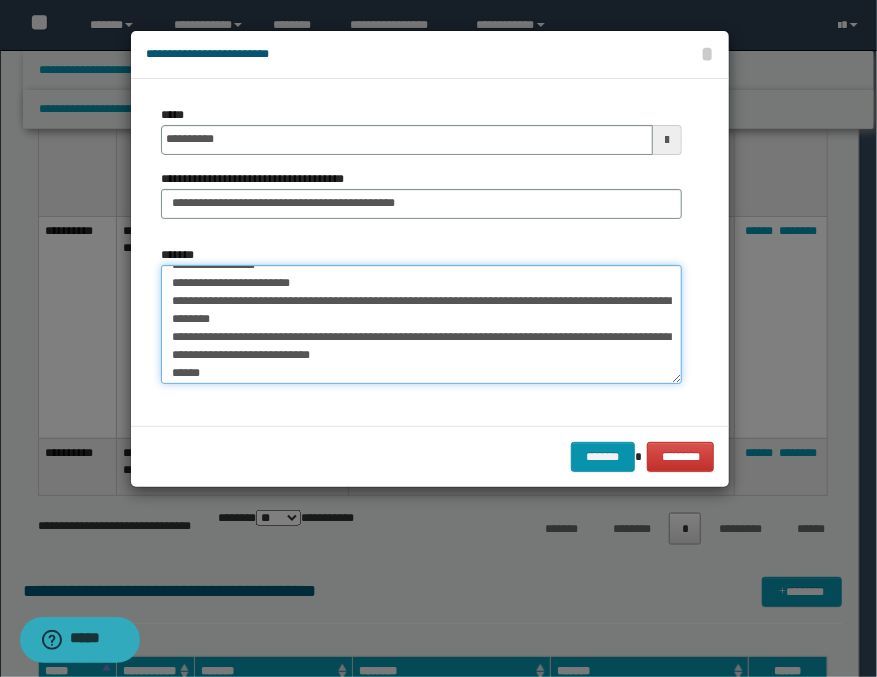 click on "*******" at bounding box center [421, 325] 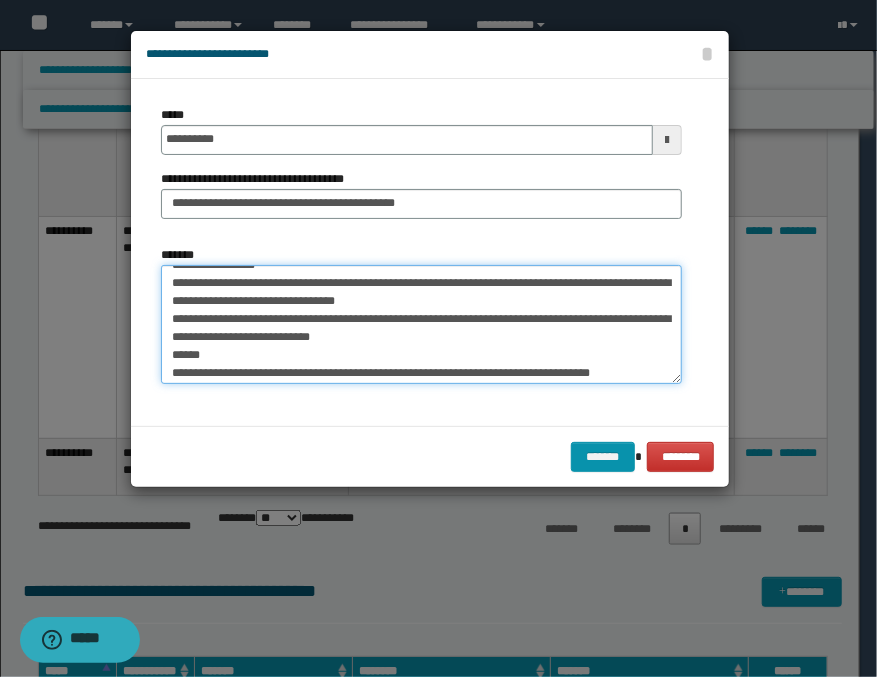 click on "*******" at bounding box center (421, 325) 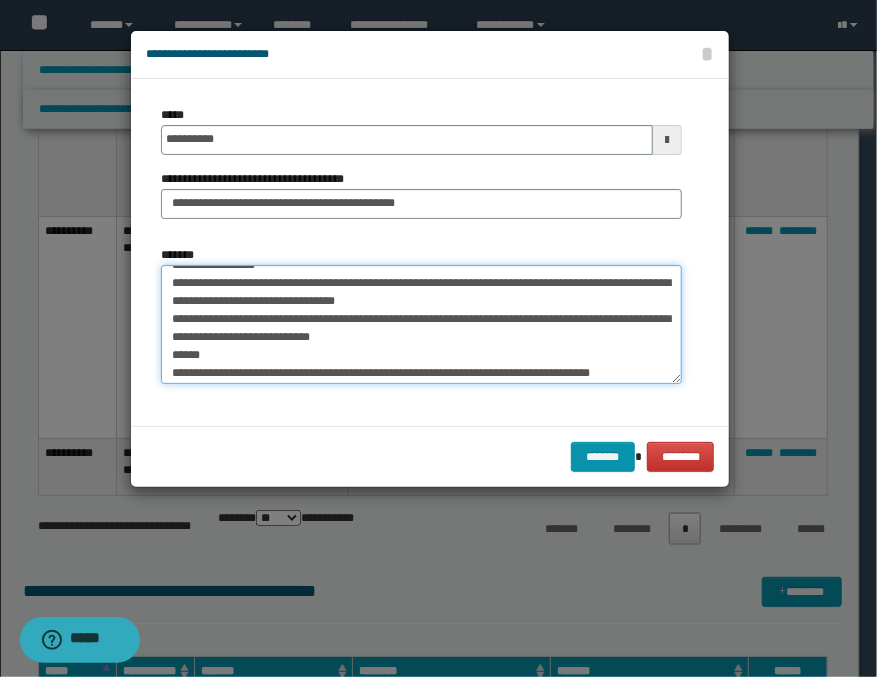 click on "*******" at bounding box center (421, 325) 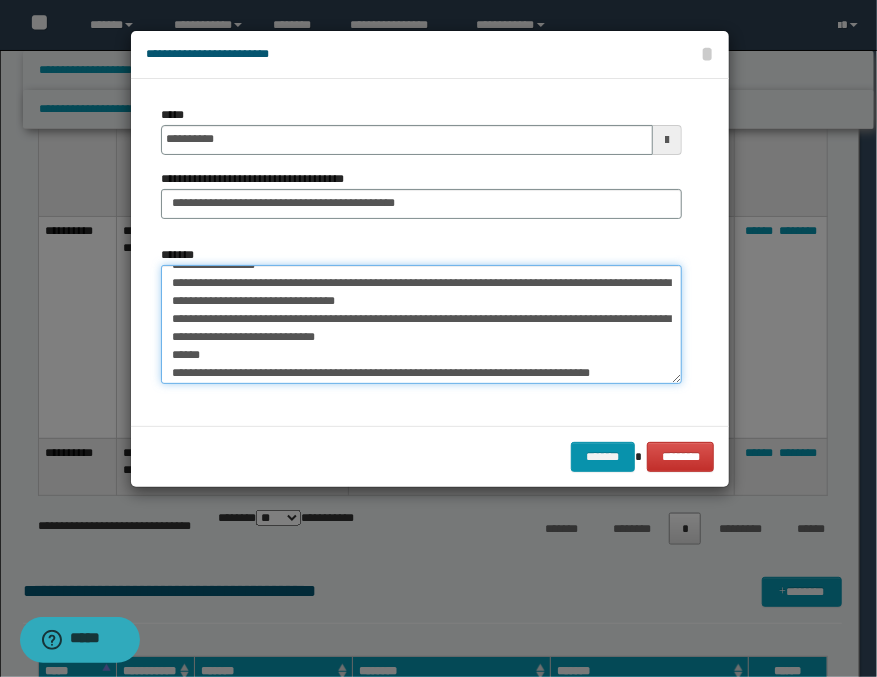 scroll, scrollTop: 401, scrollLeft: 0, axis: vertical 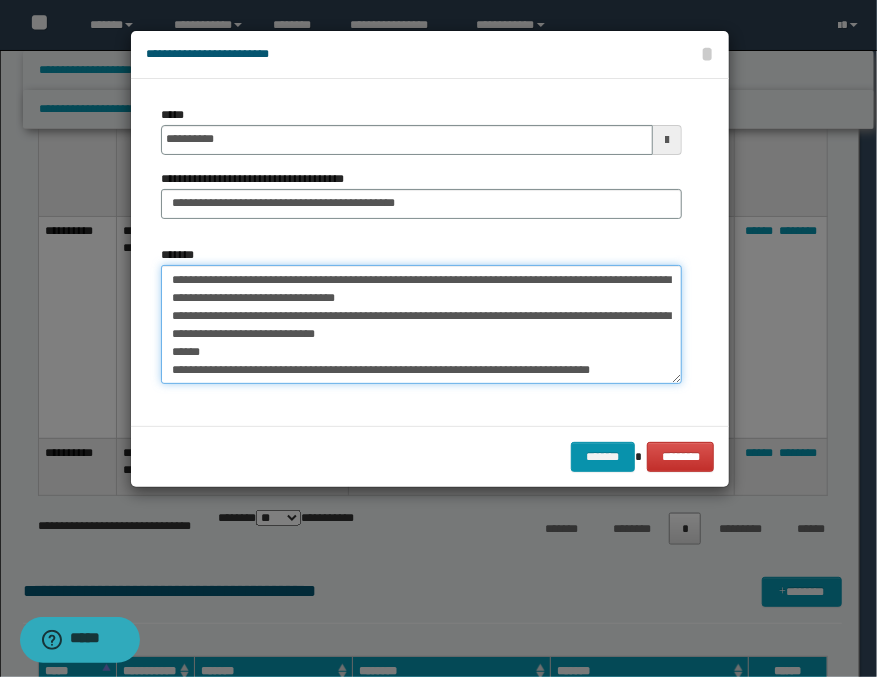 click on "*******" at bounding box center (421, 325) 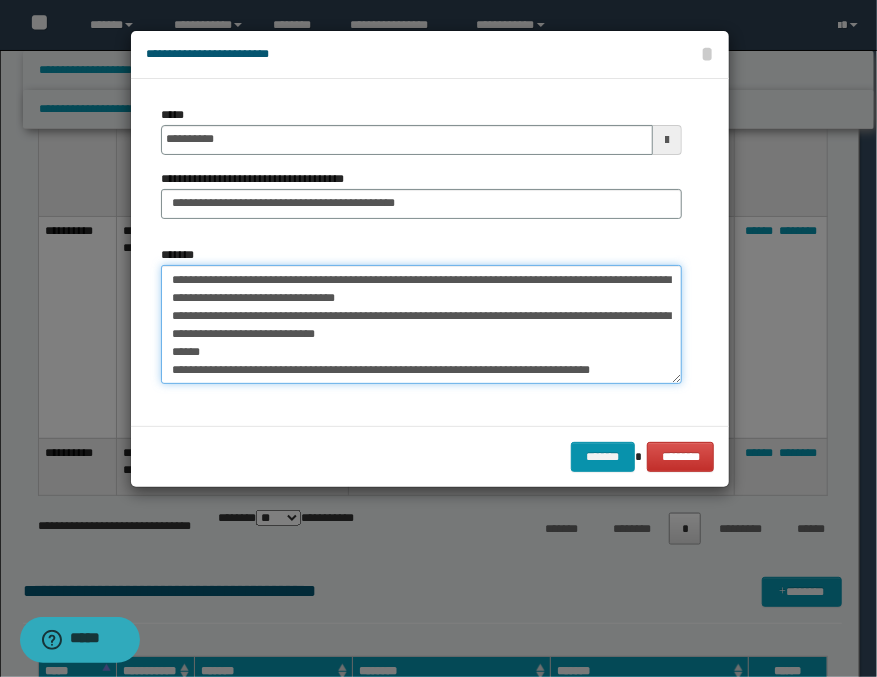 click on "*******" at bounding box center [421, 325] 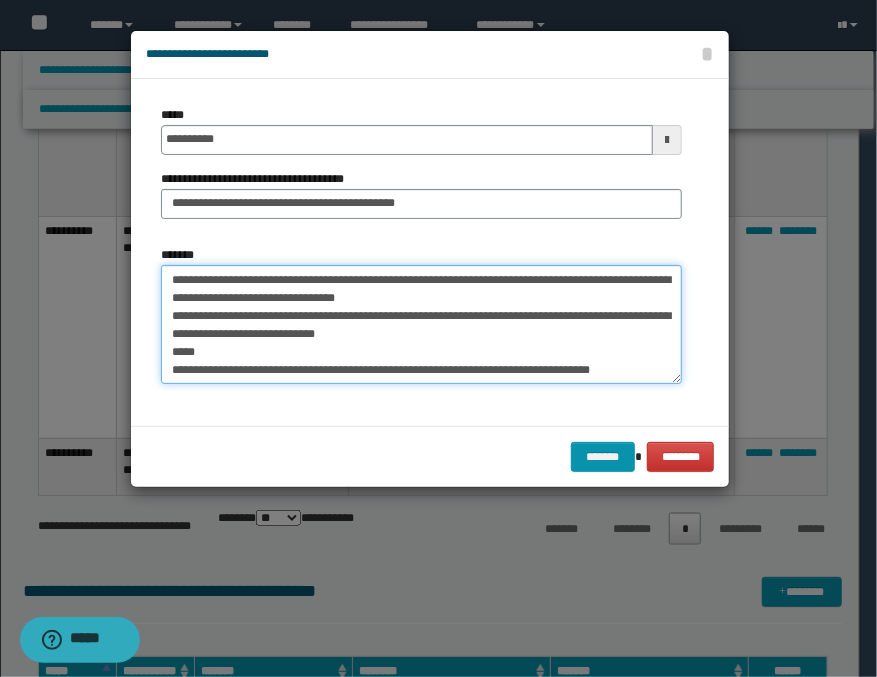 click on "*******" at bounding box center [421, 325] 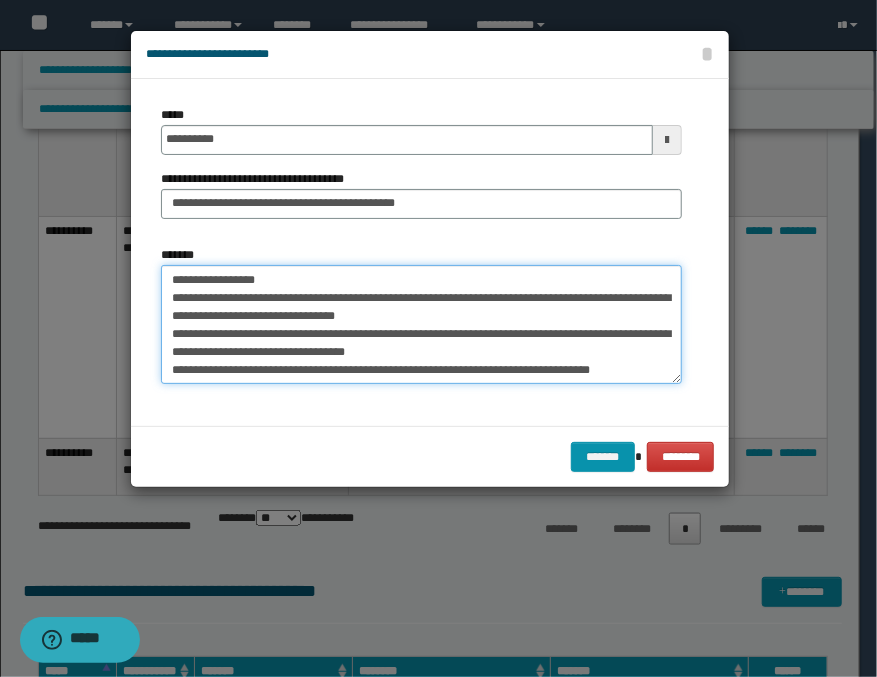 click on "*******" at bounding box center [421, 325] 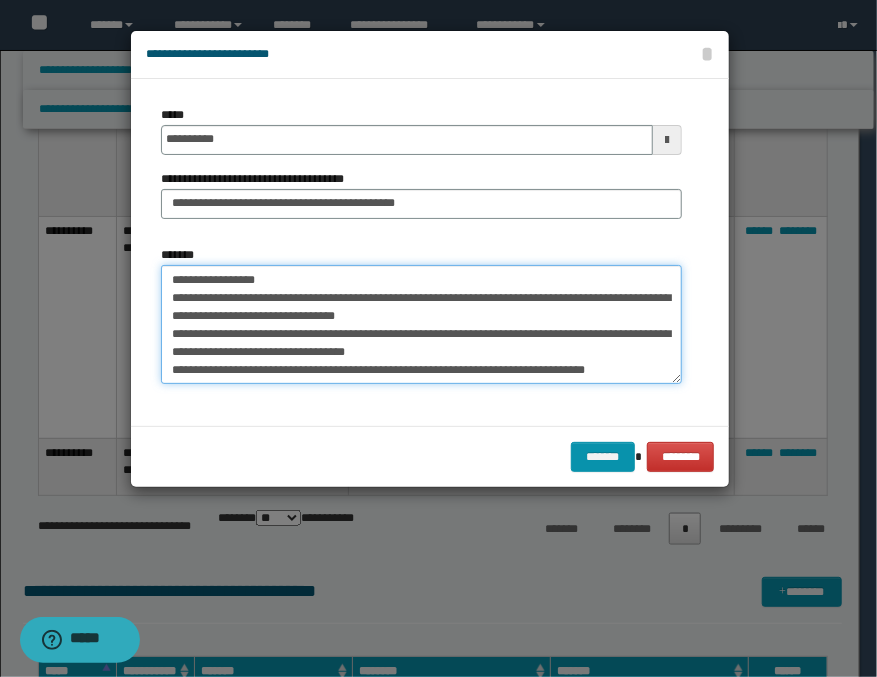 click on "*******" at bounding box center [421, 325] 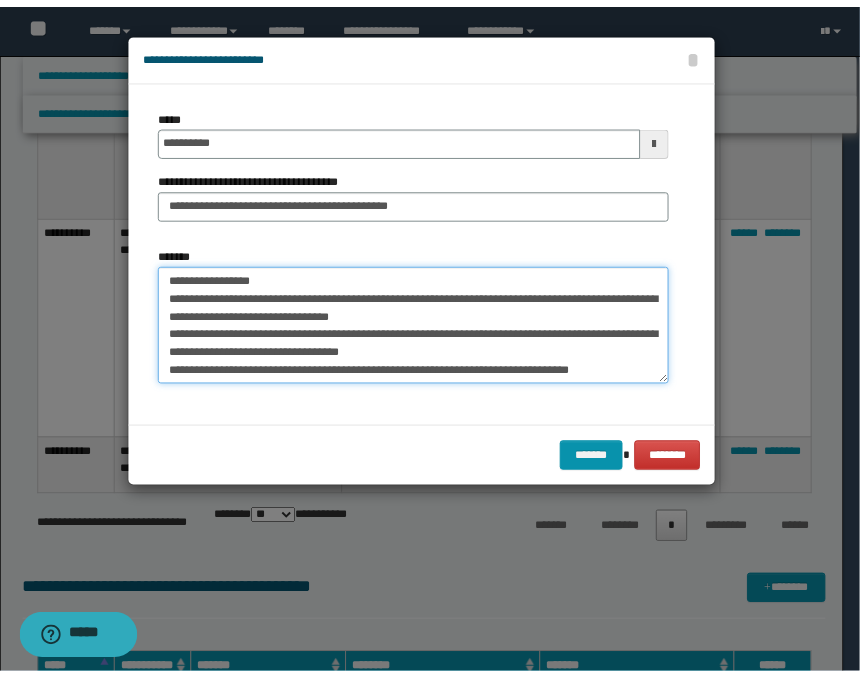 scroll, scrollTop: 432, scrollLeft: 0, axis: vertical 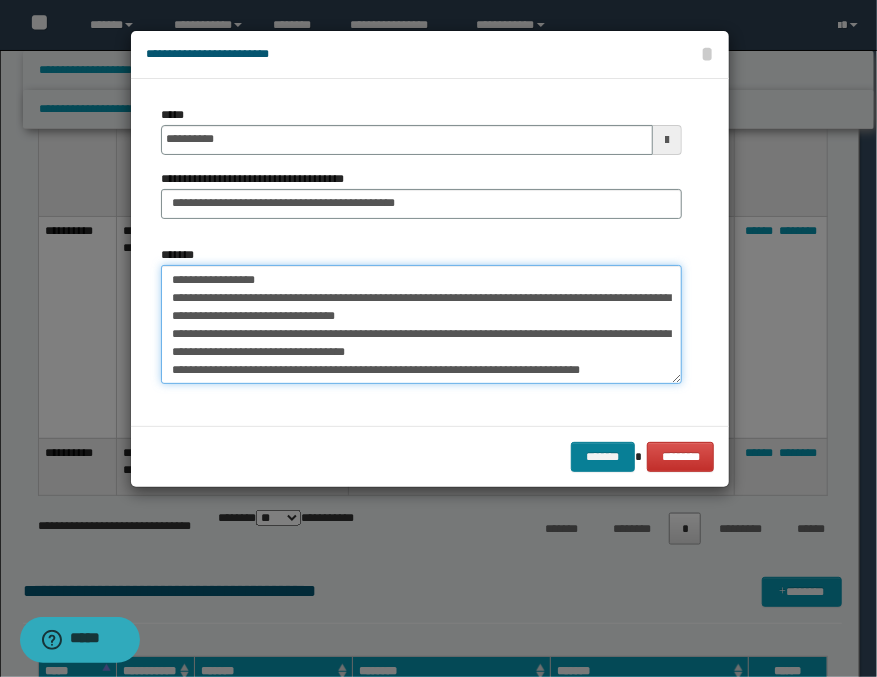 type on "**********" 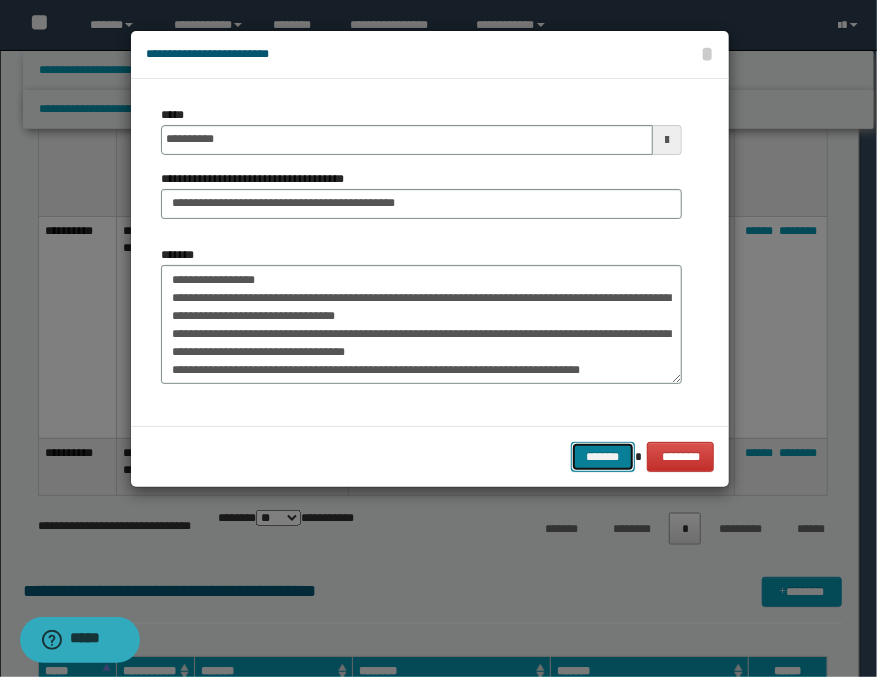 click on "*******" at bounding box center [603, 457] 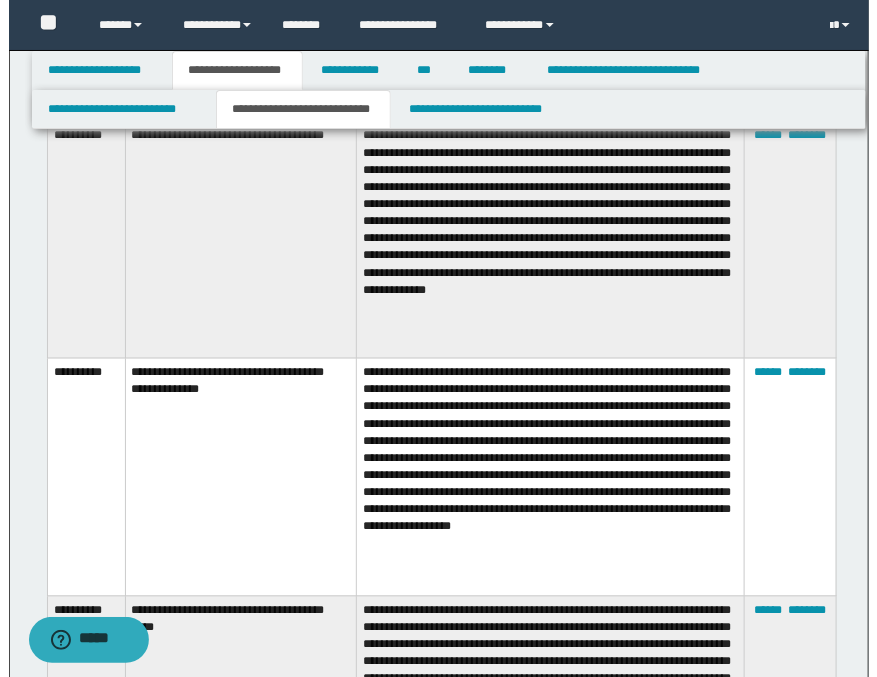 scroll, scrollTop: 444, scrollLeft: 0, axis: vertical 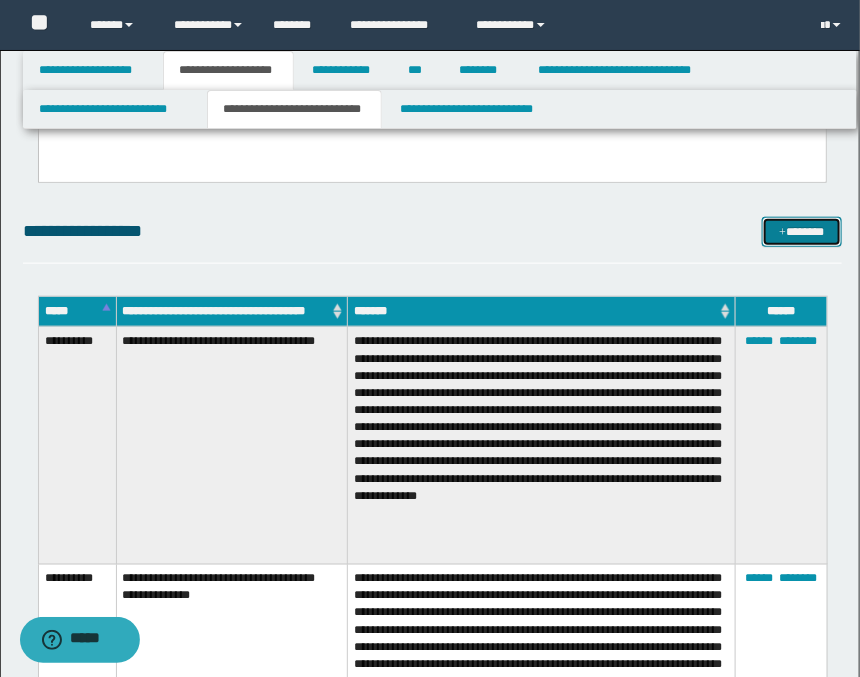 click on "*******" at bounding box center [802, 232] 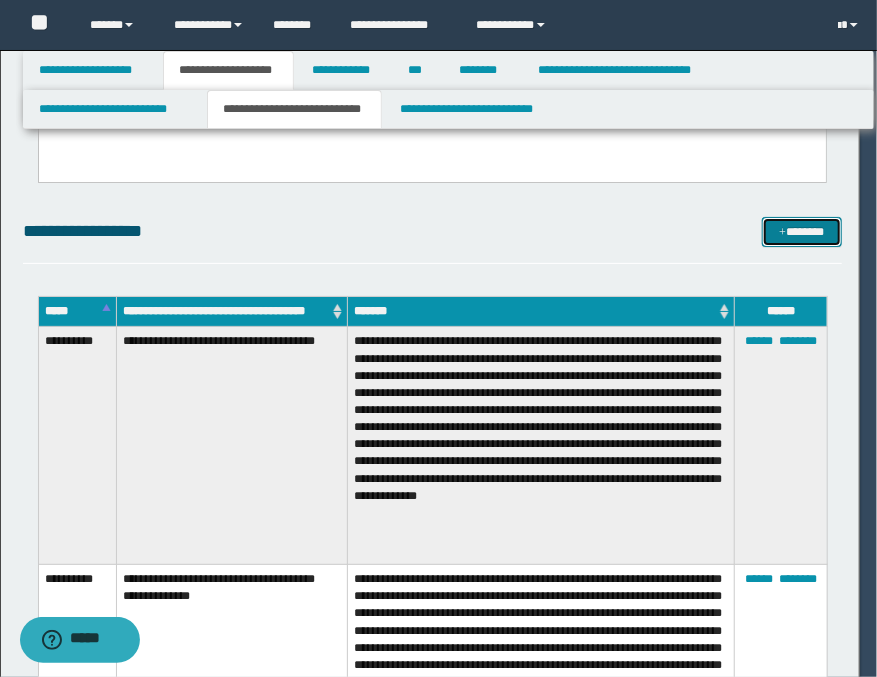 scroll, scrollTop: 0, scrollLeft: 0, axis: both 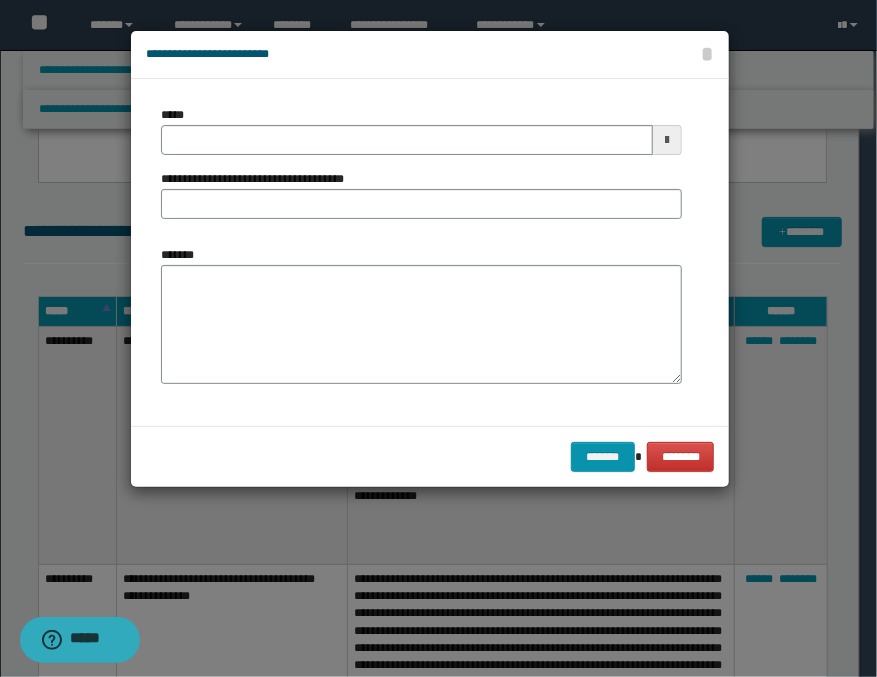 click at bounding box center (667, 140) 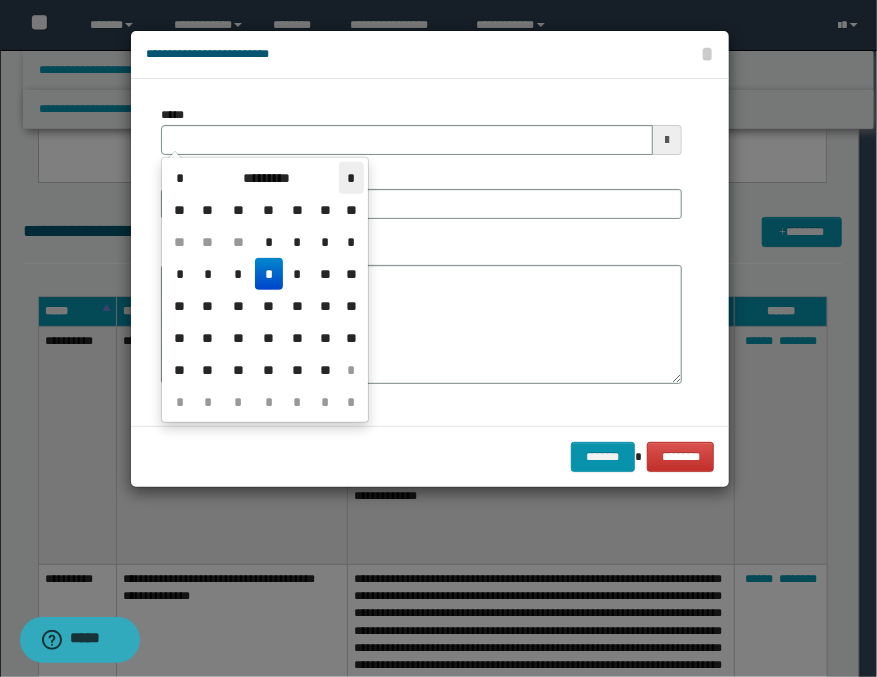 click on "*" at bounding box center (351, 178) 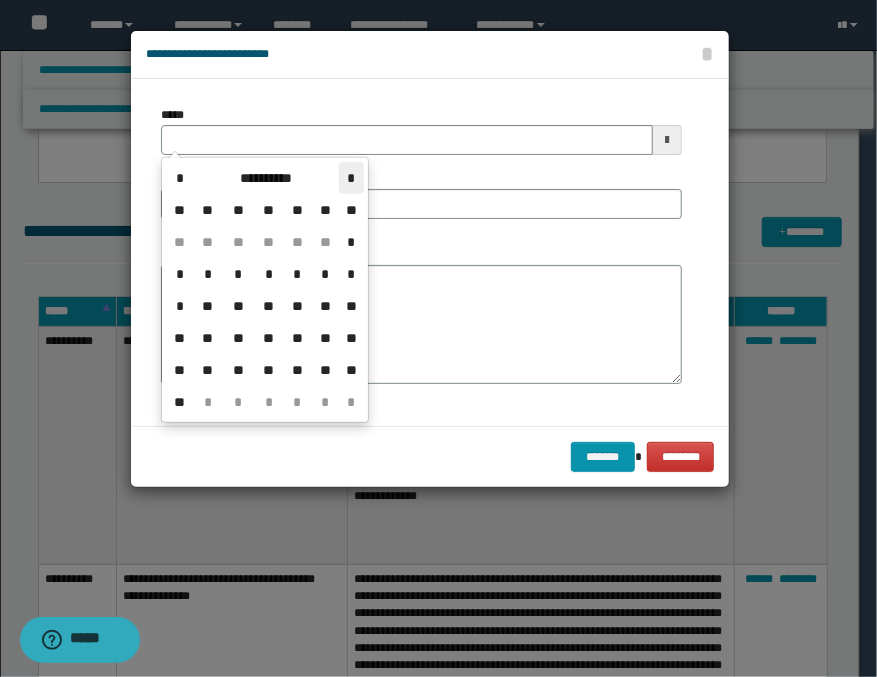 click on "*" at bounding box center [351, 178] 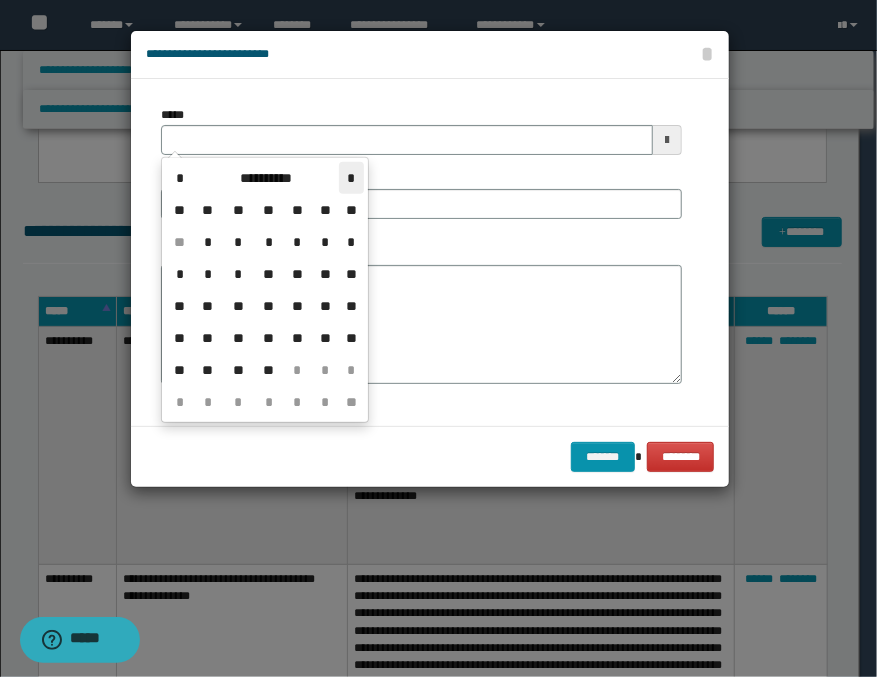 click on "*" at bounding box center [351, 178] 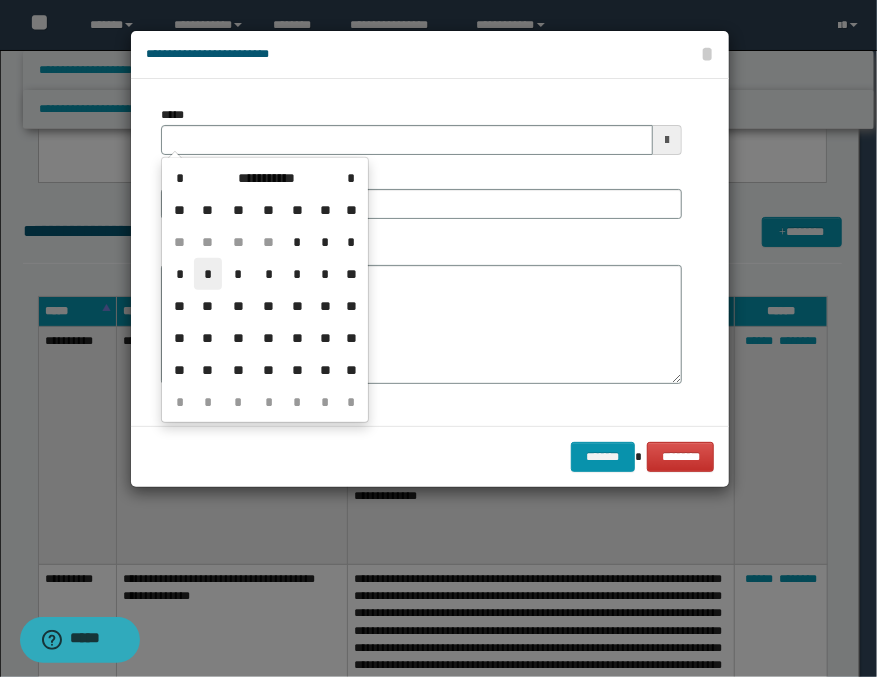 click on "*" at bounding box center [208, 274] 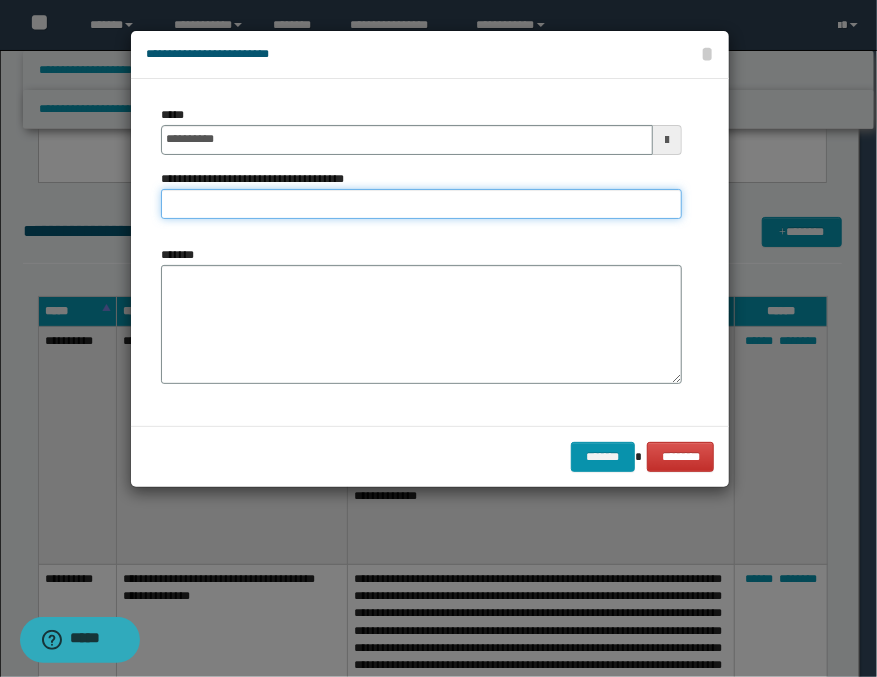click on "**********" at bounding box center (421, 204) 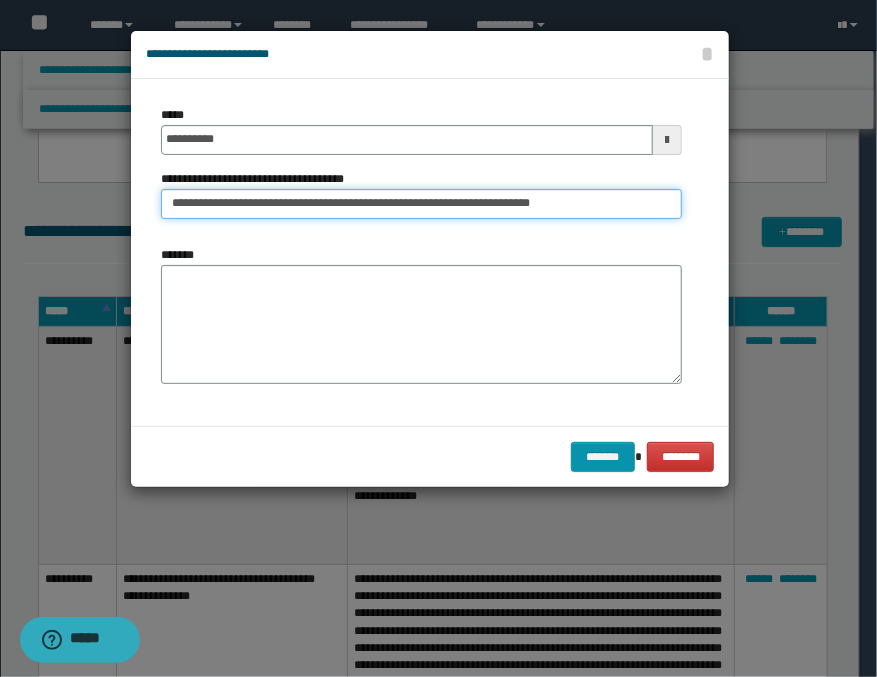 type on "**********" 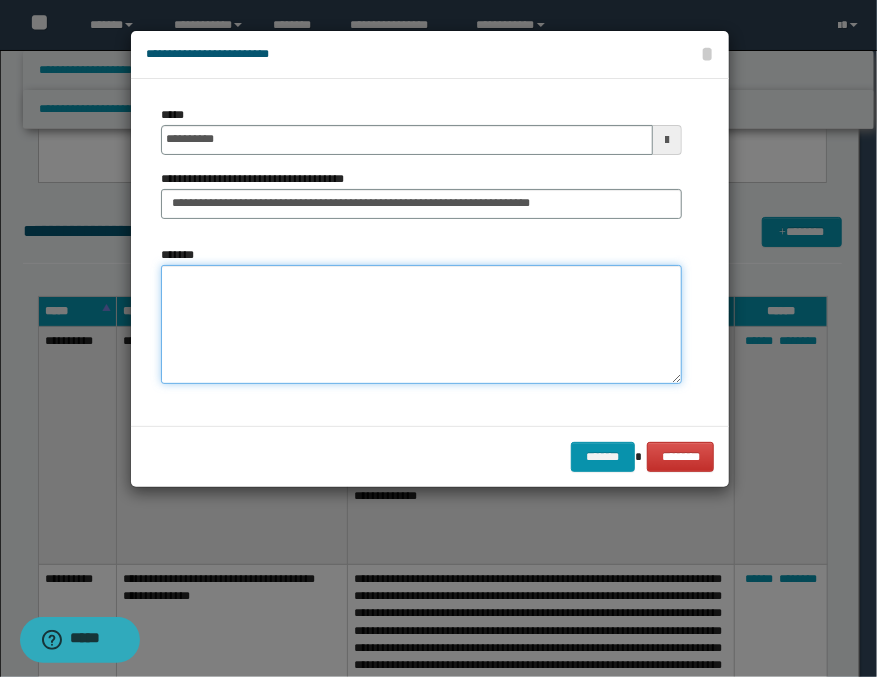 click on "*******" at bounding box center [421, 325] 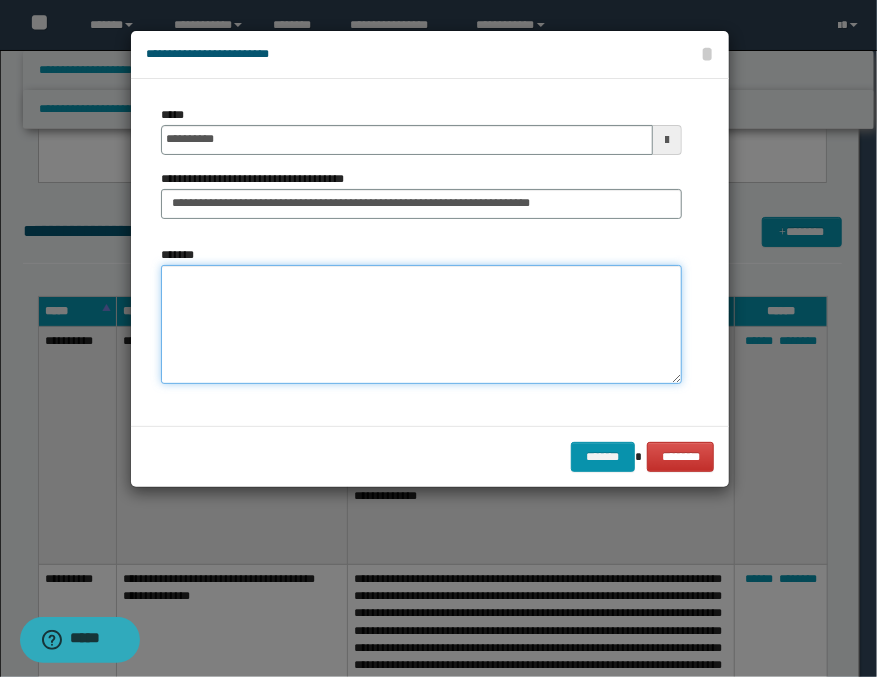paste on "**********" 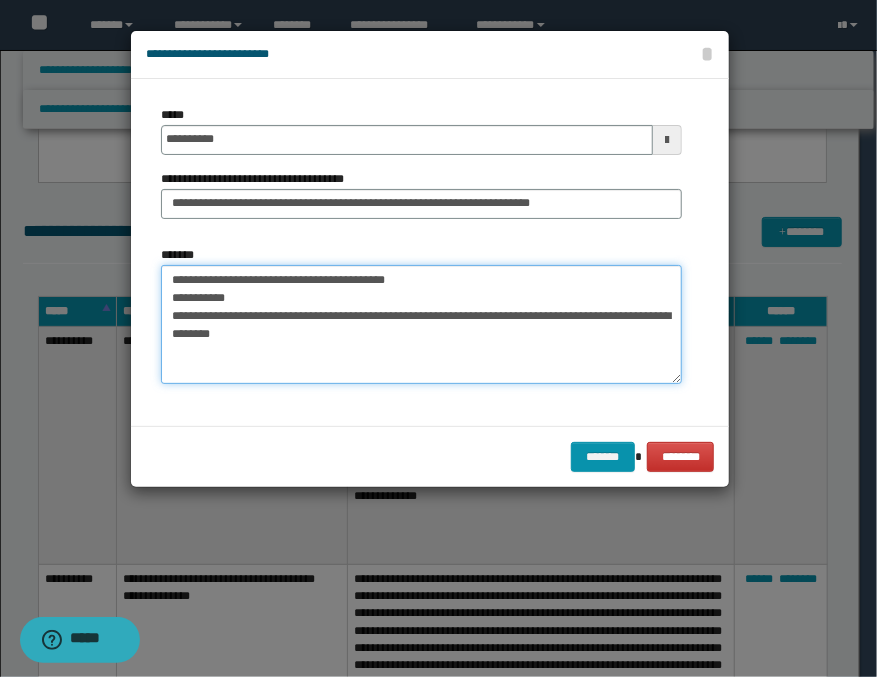 click on "**********" at bounding box center (421, 325) 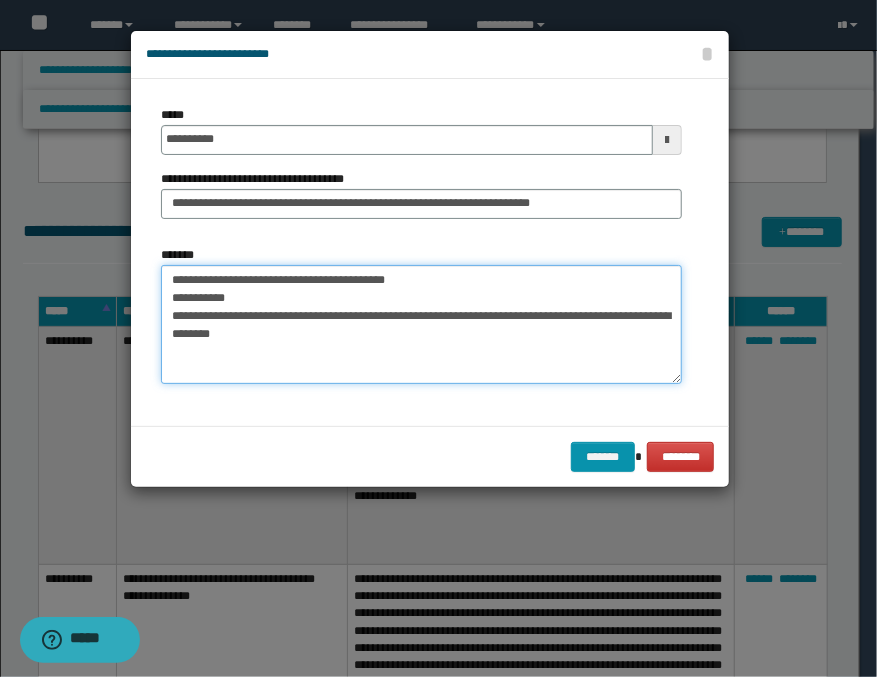 click on "**********" at bounding box center (421, 325) 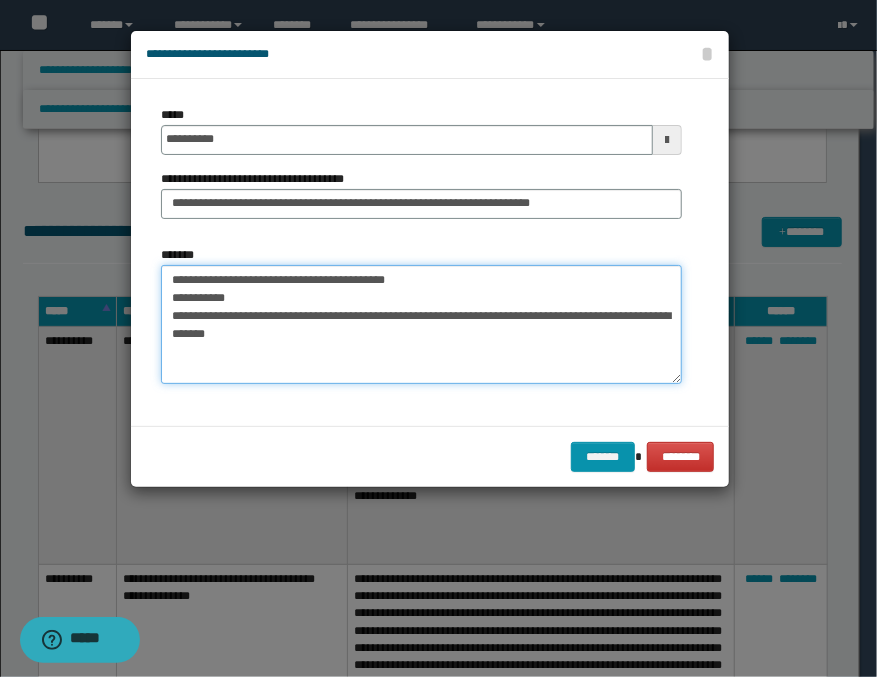 click on "**********" at bounding box center (421, 325) 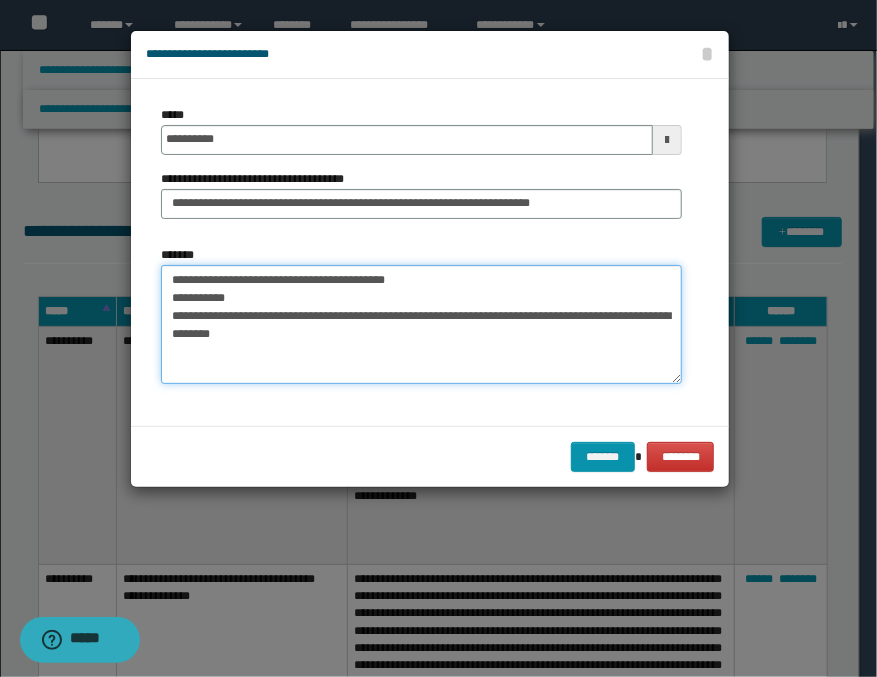 click on "**********" at bounding box center [421, 325] 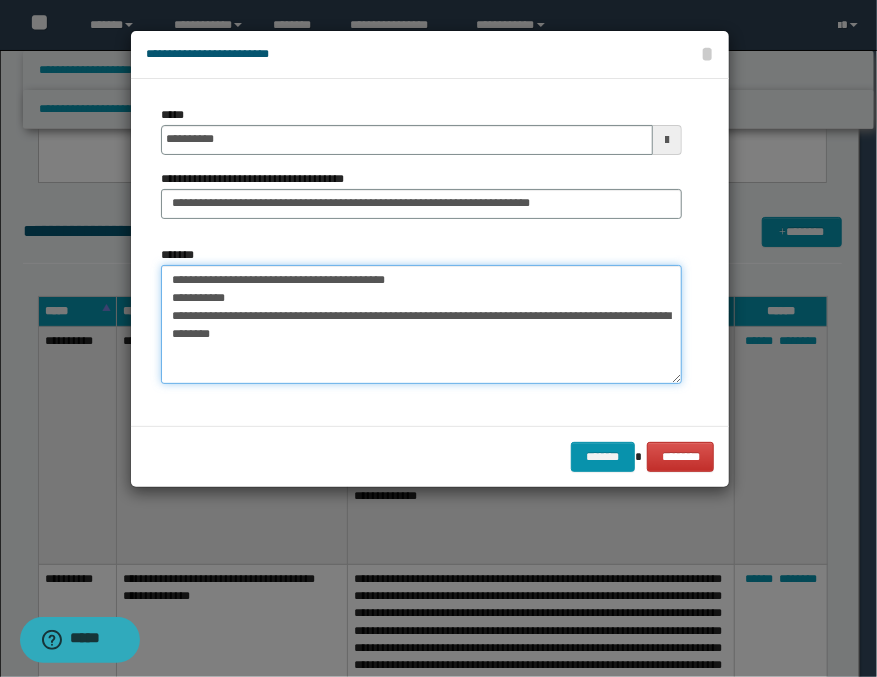 click on "**********" at bounding box center (421, 325) 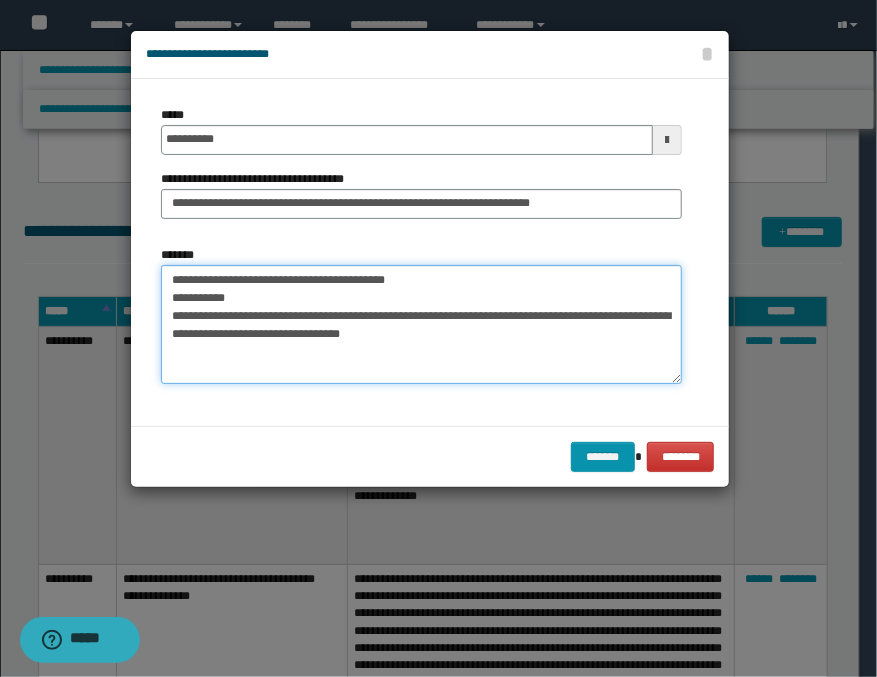 click on "**********" at bounding box center [421, 325] 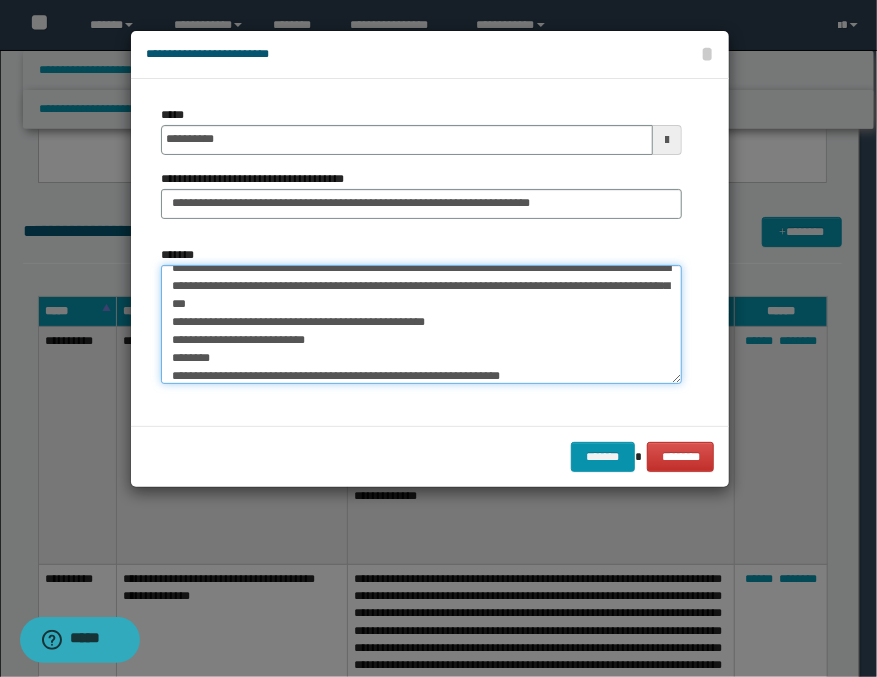 scroll, scrollTop: 66, scrollLeft: 0, axis: vertical 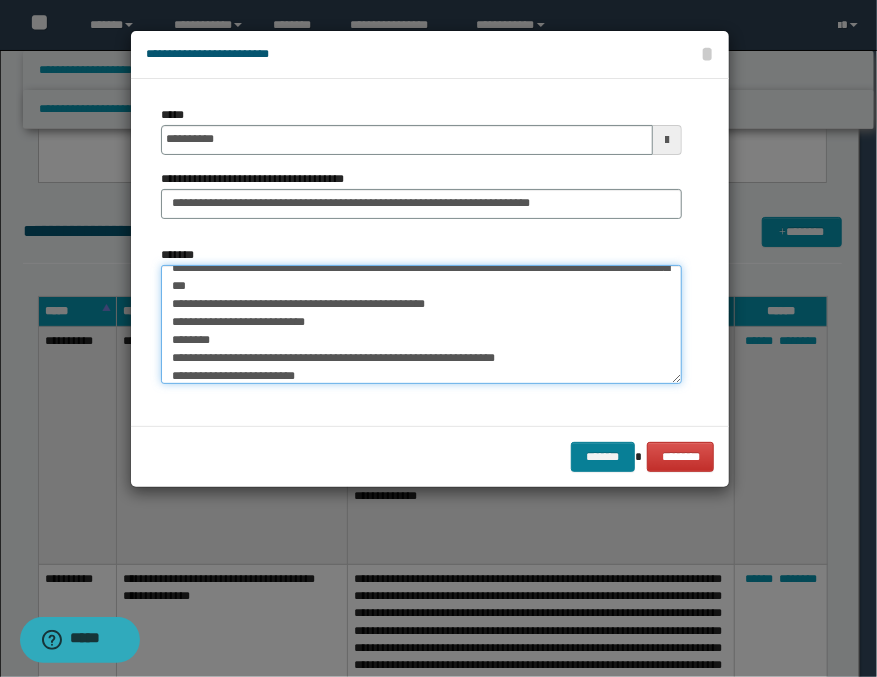 type on "**********" 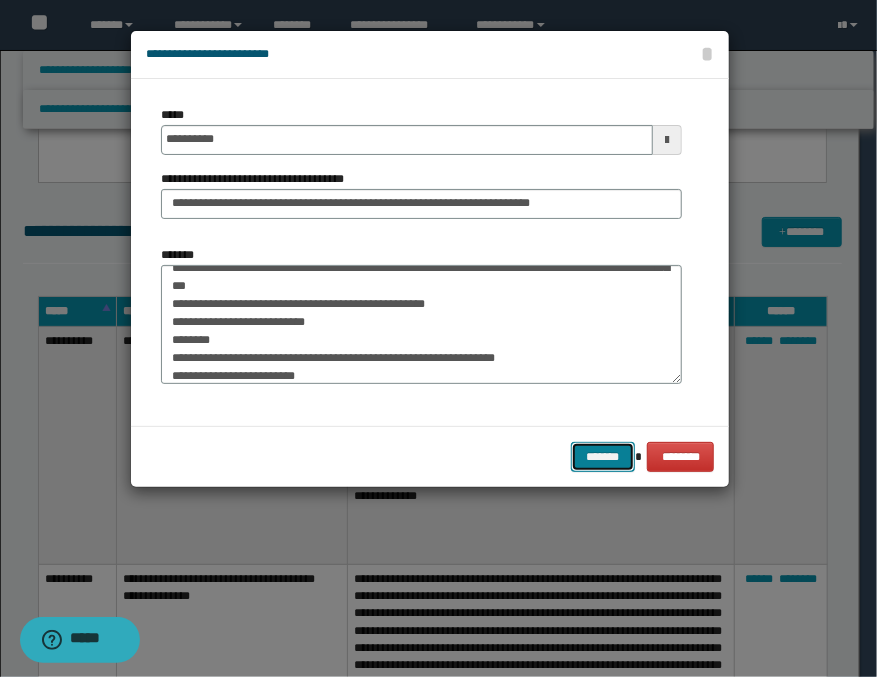 click on "*******" at bounding box center (603, 457) 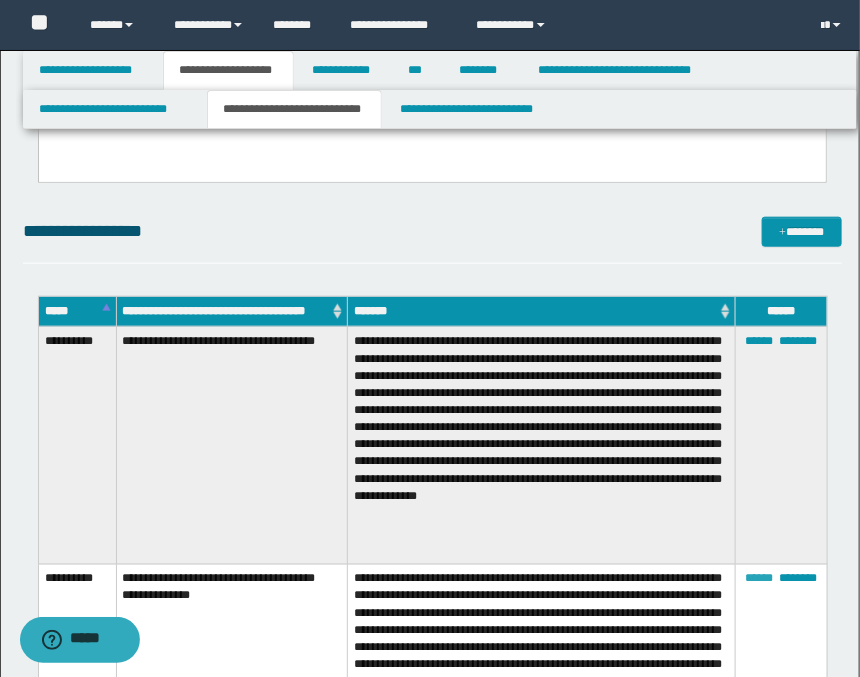 click on "******" at bounding box center (759, 579) 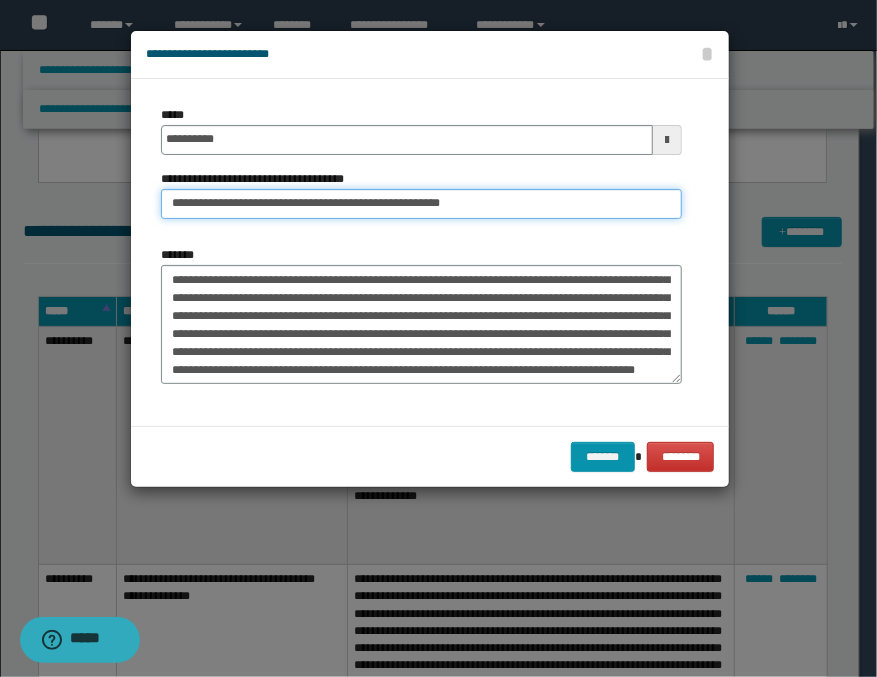 click on "**********" at bounding box center [421, 204] 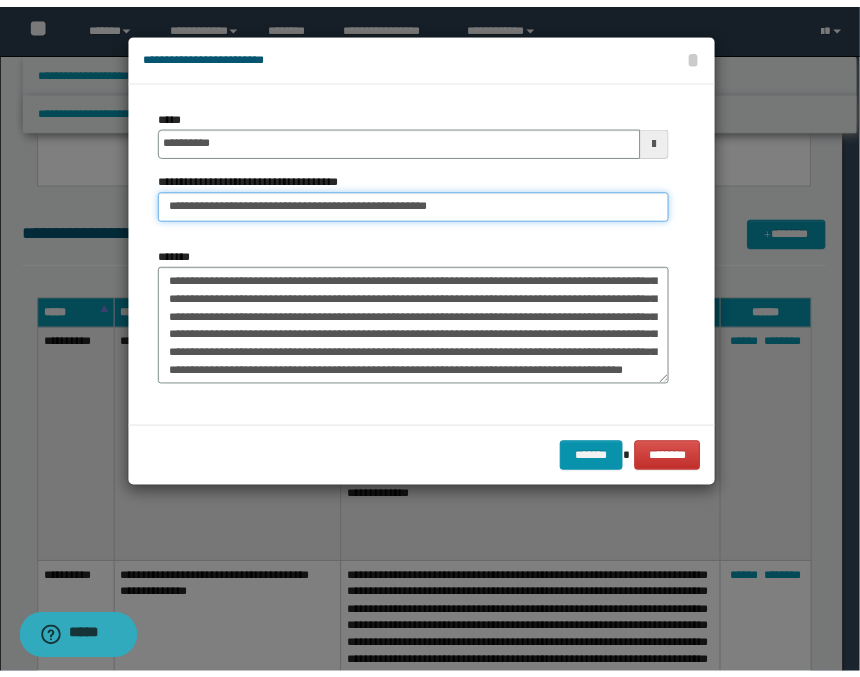scroll, scrollTop: 0, scrollLeft: 0, axis: both 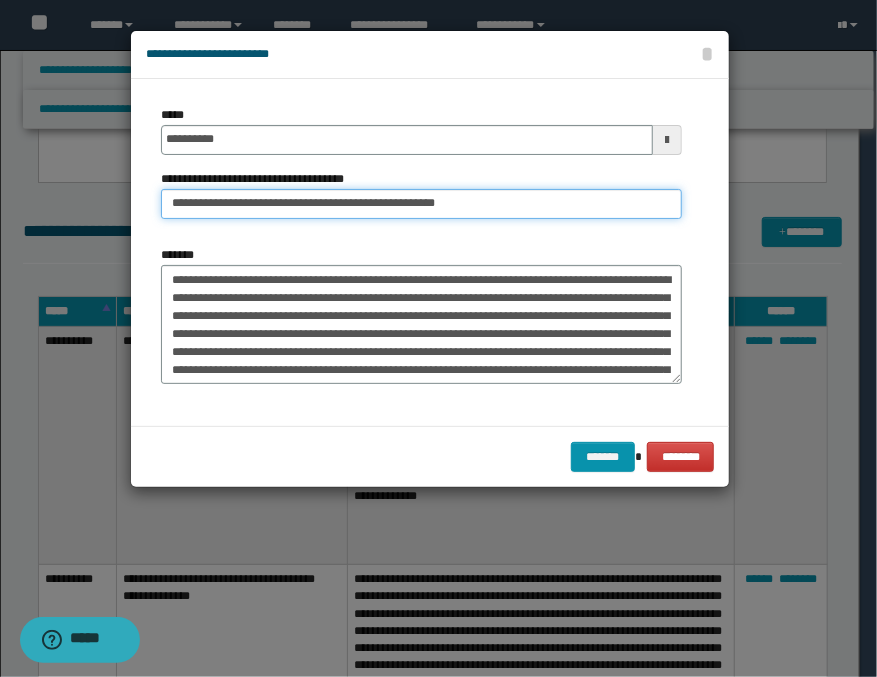 type on "**********" 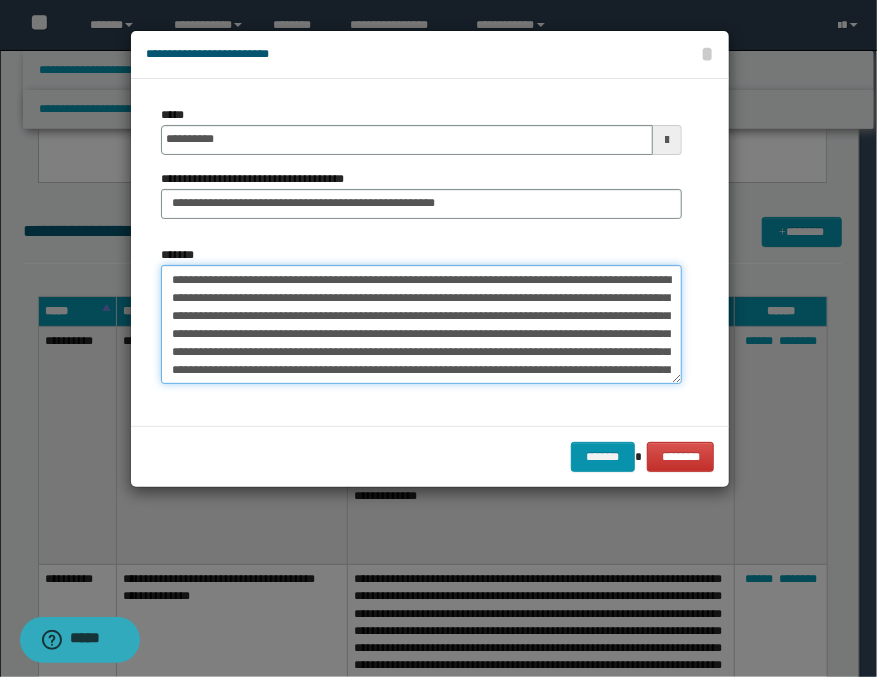 click on "**********" at bounding box center (421, 325) 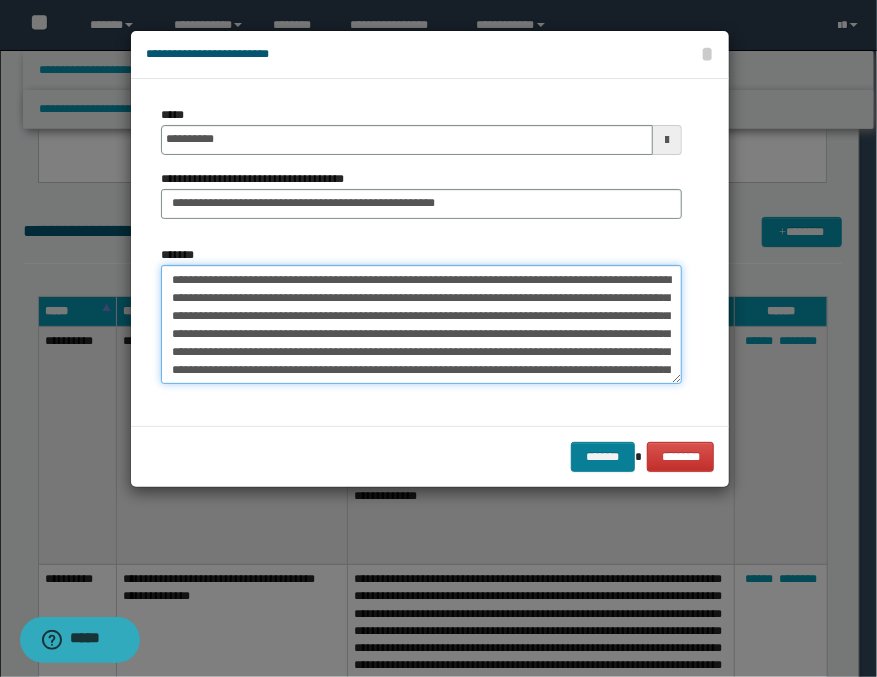 type on "**********" 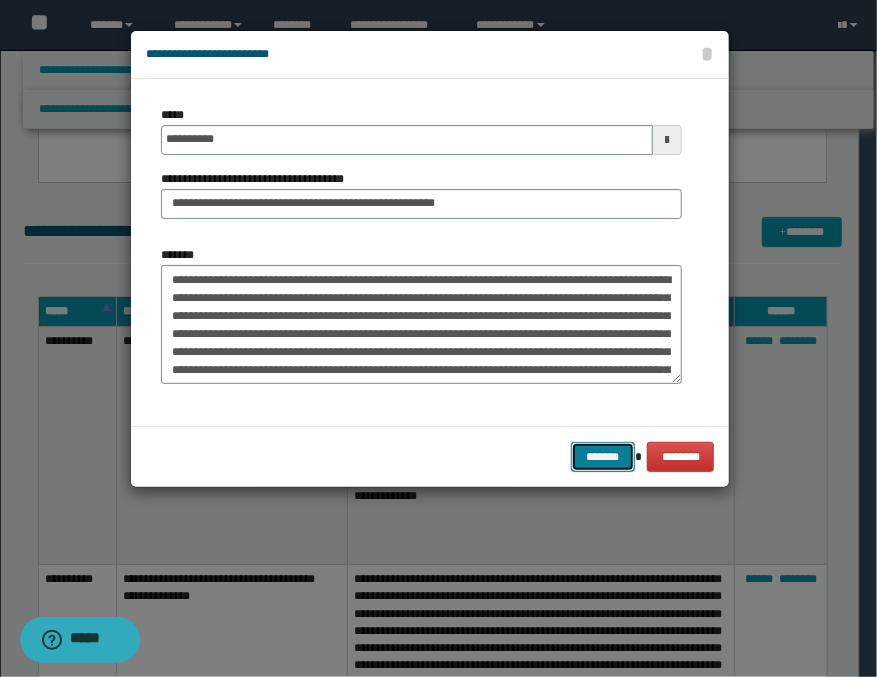 click on "*******" at bounding box center (603, 457) 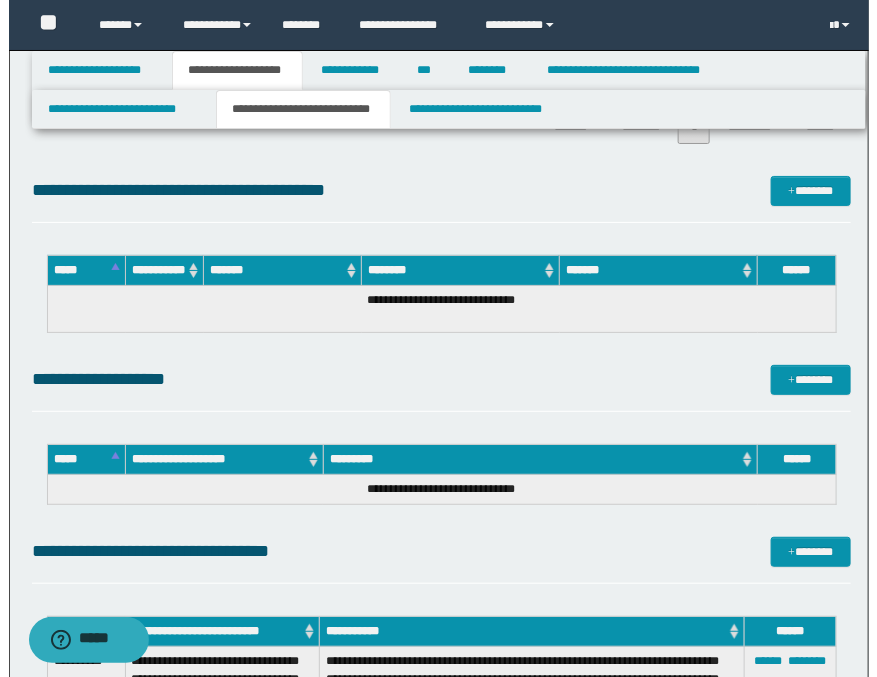scroll, scrollTop: 2197, scrollLeft: 0, axis: vertical 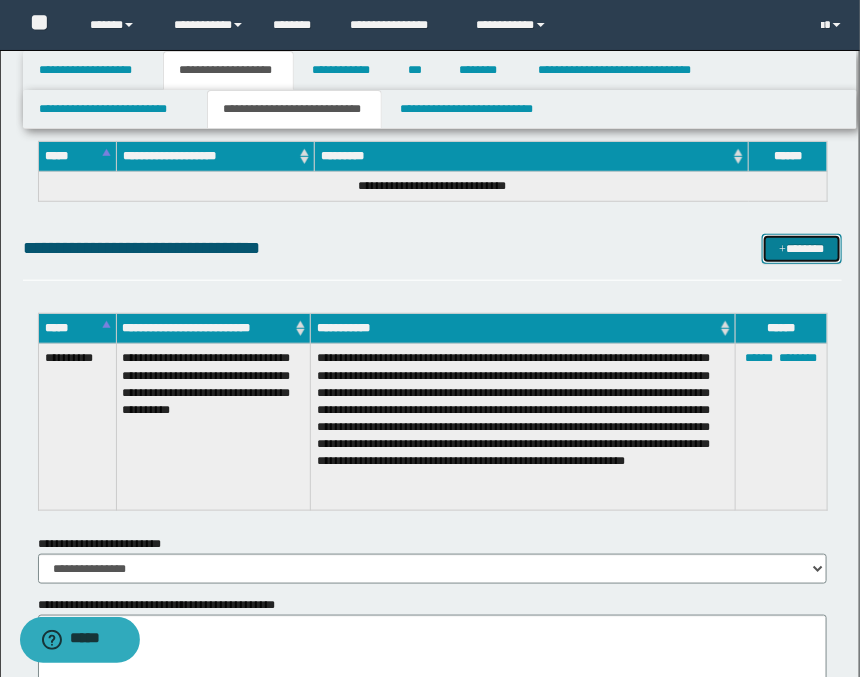click on "*******" at bounding box center [802, 249] 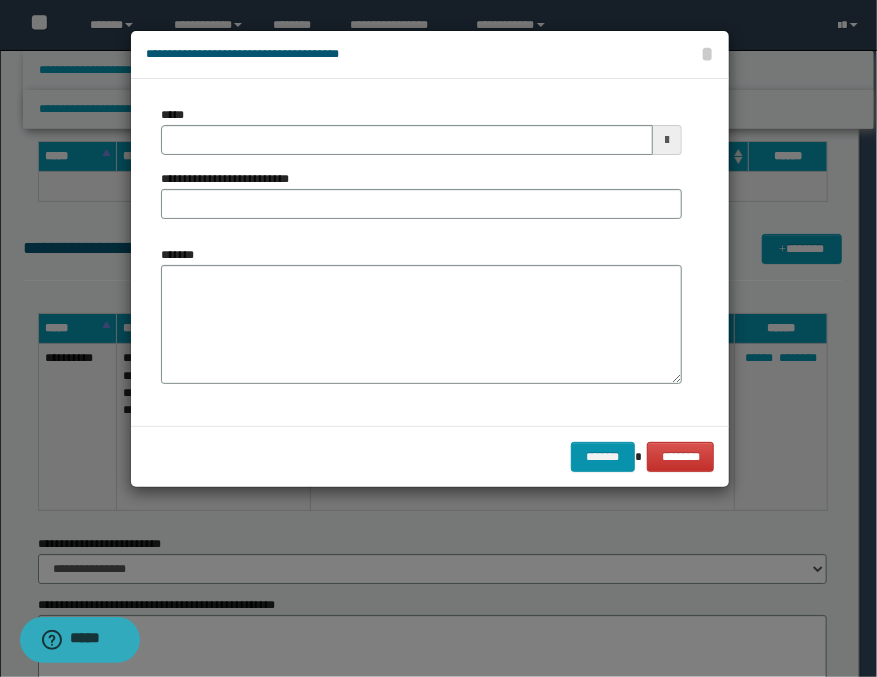 click at bounding box center (667, 140) 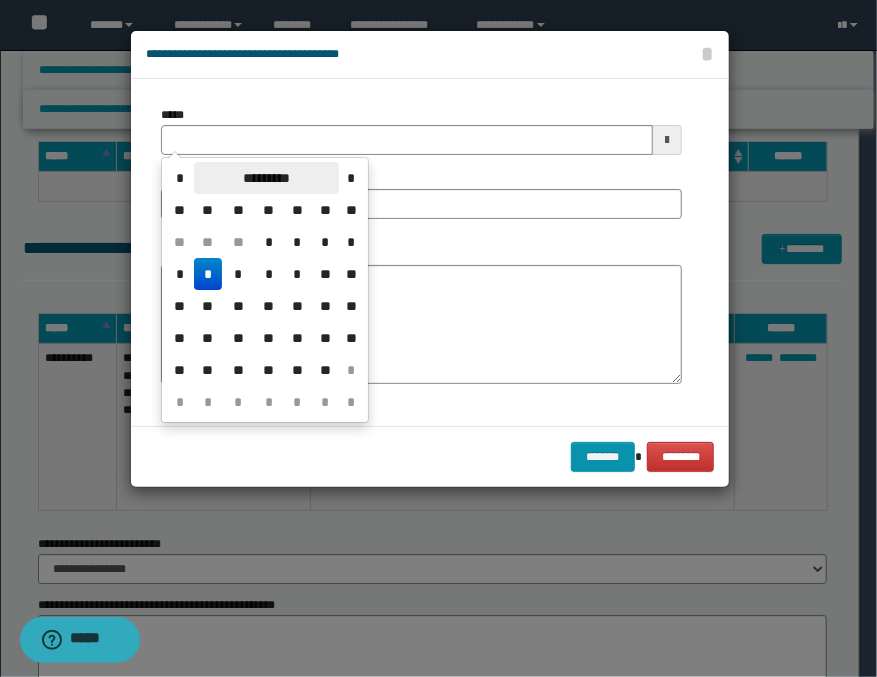 click on "*********" at bounding box center [266, 178] 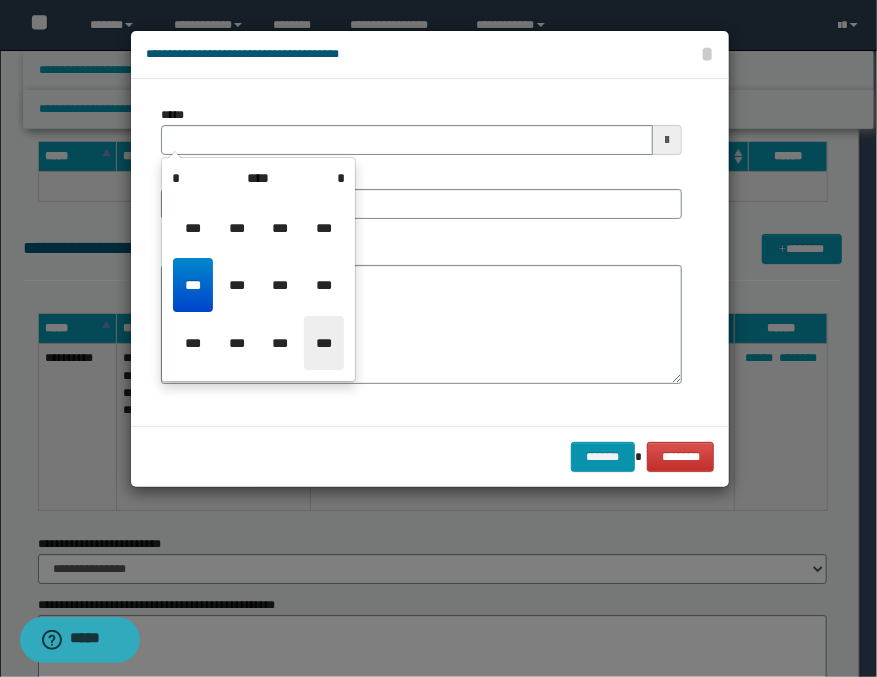 click on "***" at bounding box center [324, 343] 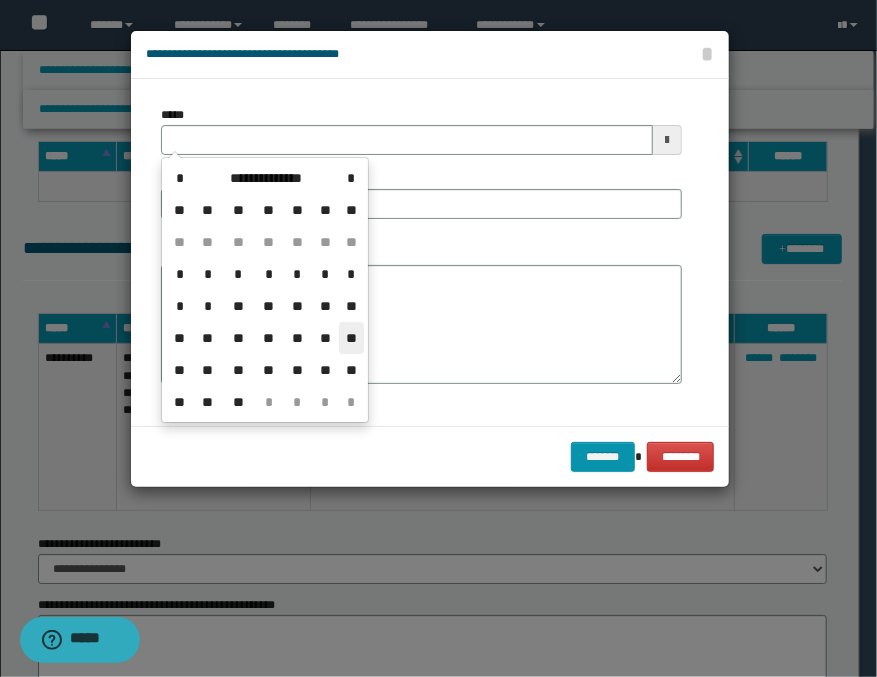 click on "**" at bounding box center [351, 338] 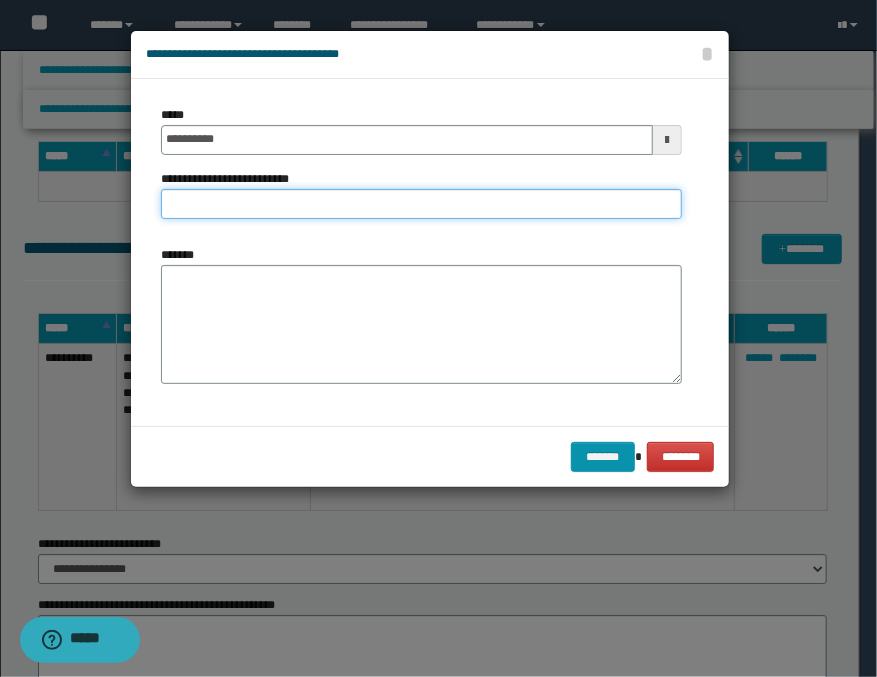 click on "**********" at bounding box center [421, 204] 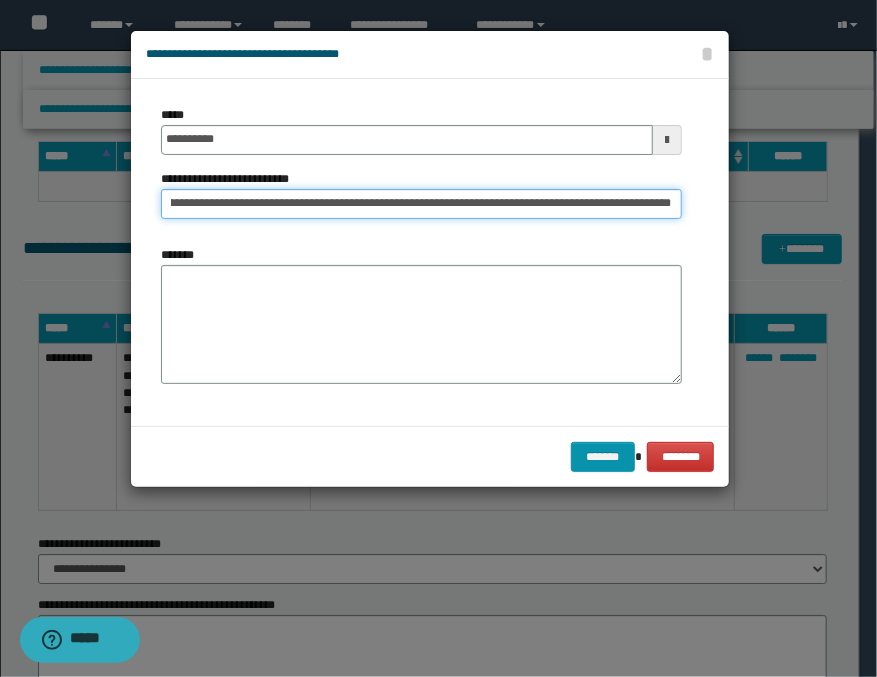 scroll, scrollTop: 0, scrollLeft: 201, axis: horizontal 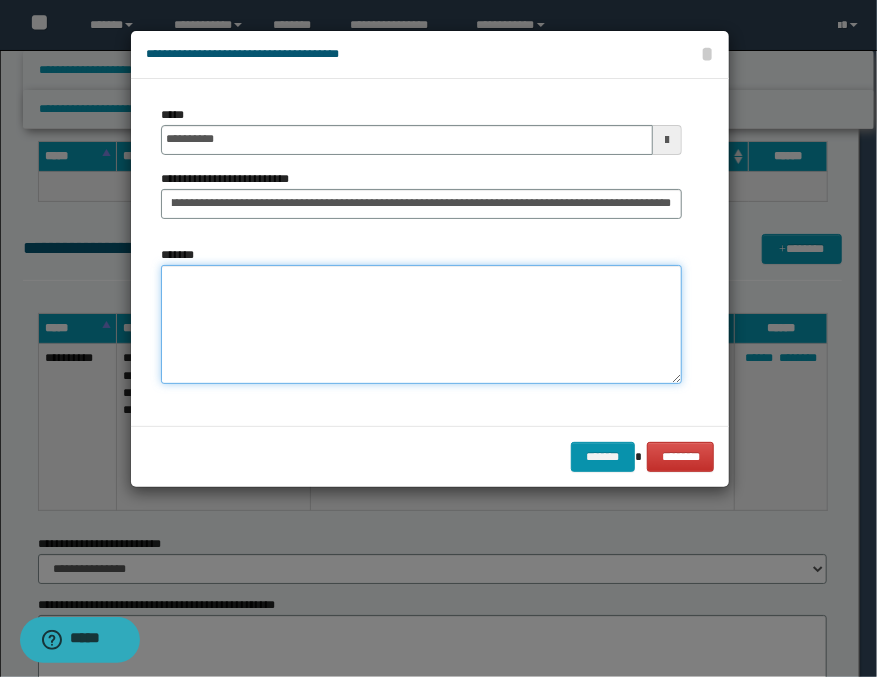 click on "*******" at bounding box center [421, 325] 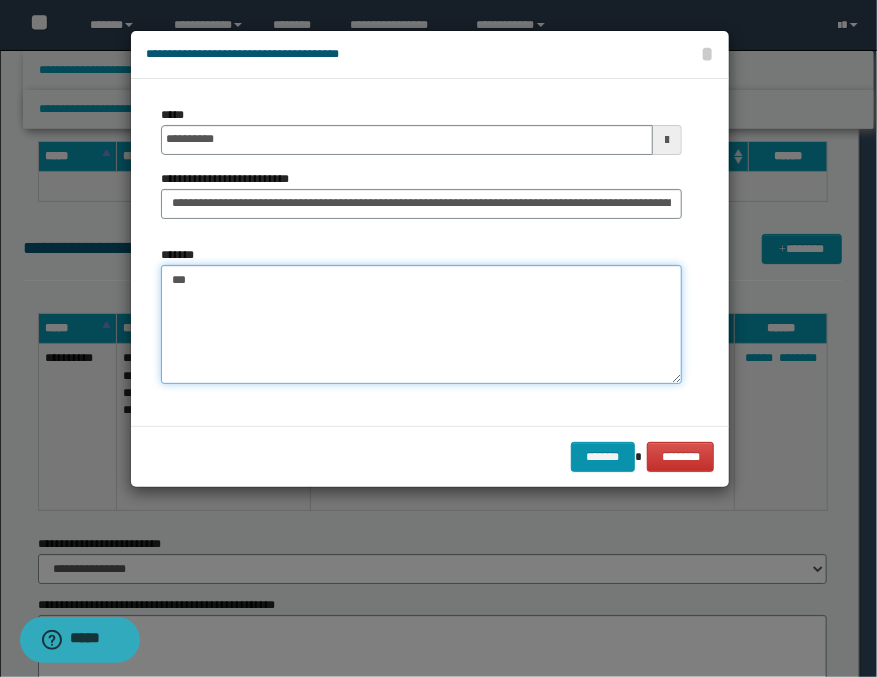click on "**" at bounding box center (421, 325) 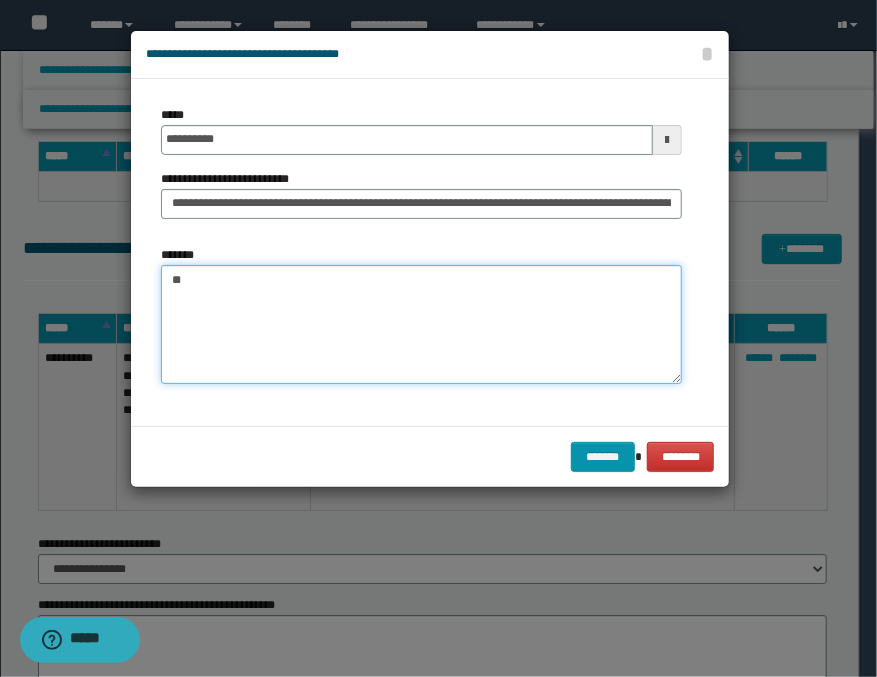 type on "*" 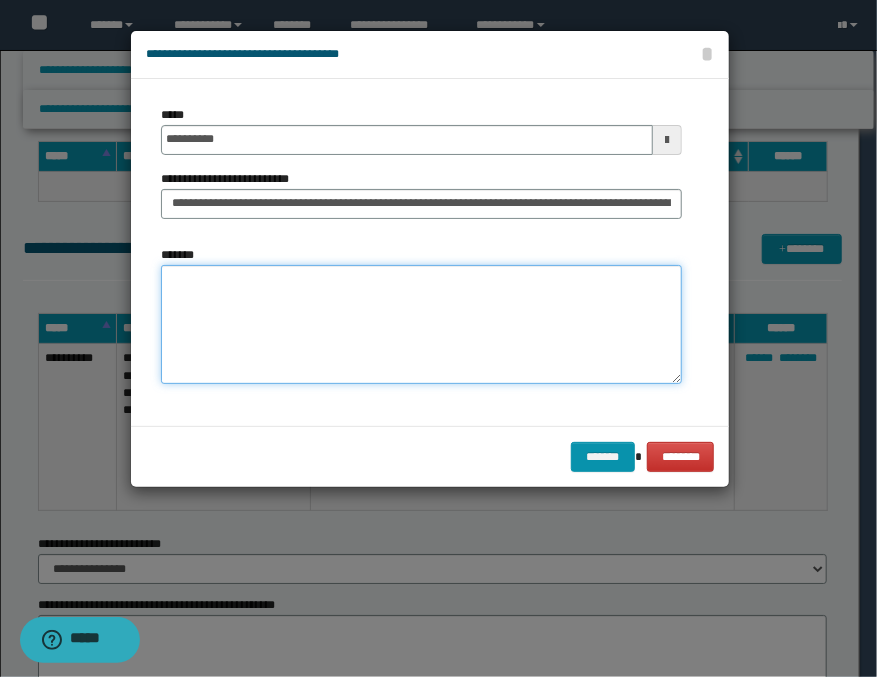 paste on "**********" 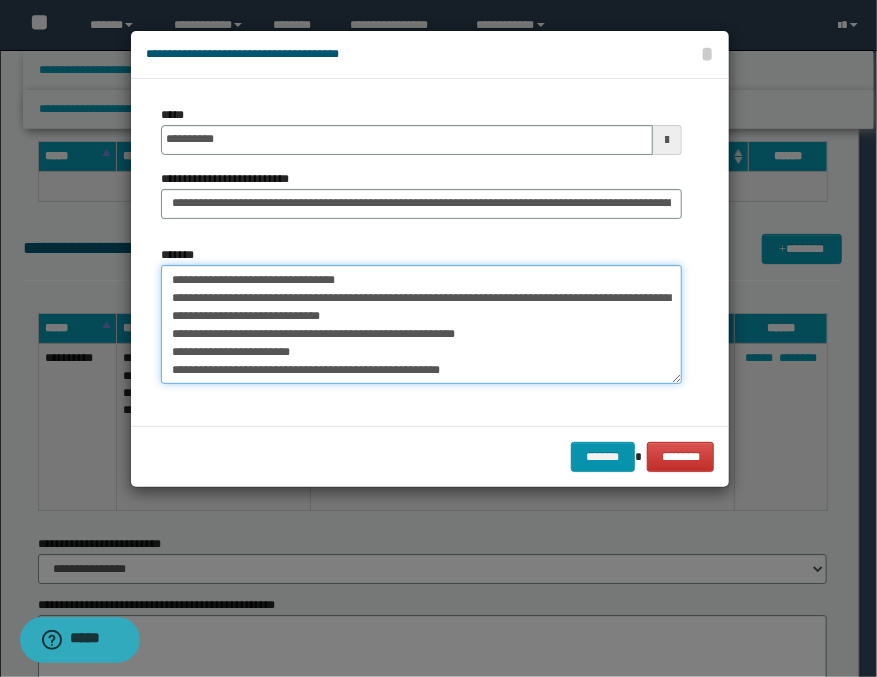 scroll, scrollTop: 0, scrollLeft: 0, axis: both 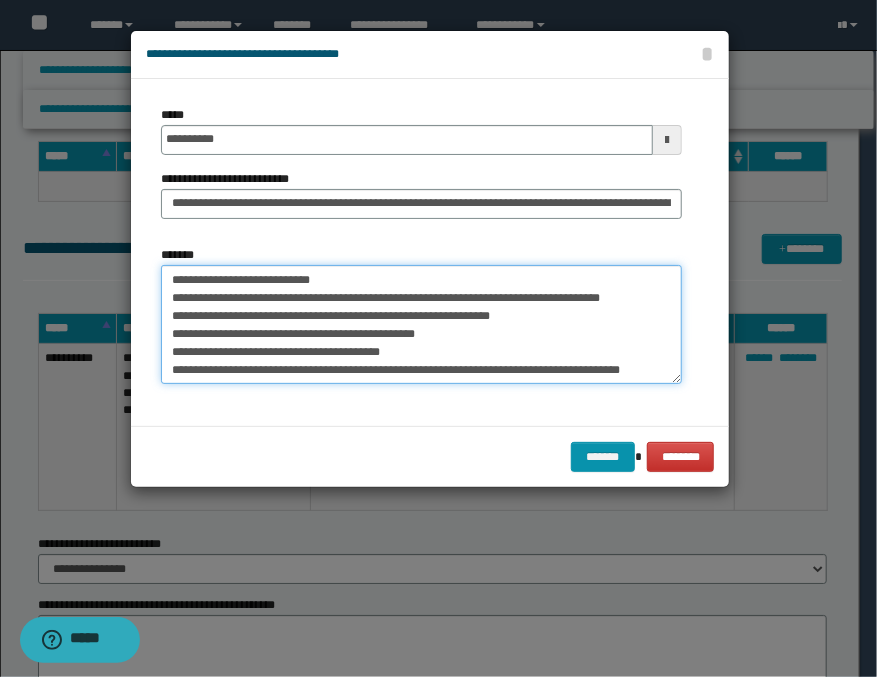 click on "*******" at bounding box center [421, 325] 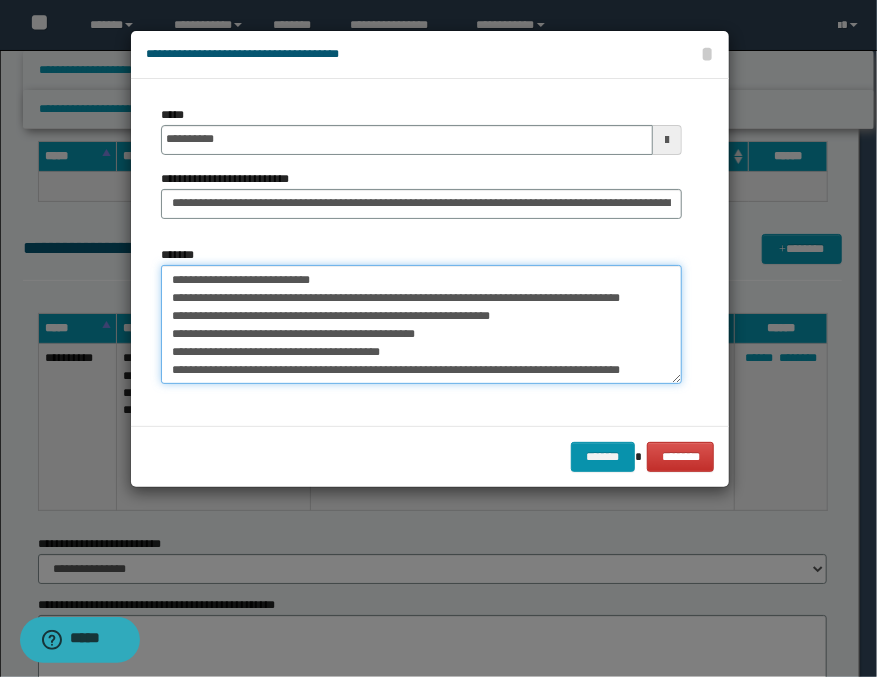 click on "*******" at bounding box center (421, 325) 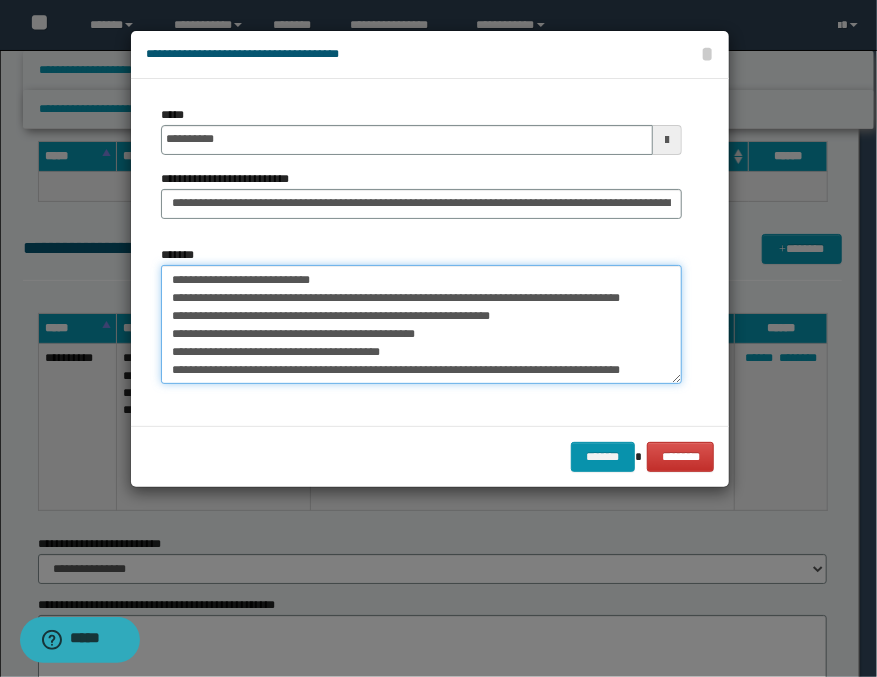 click on "*******" at bounding box center [421, 325] 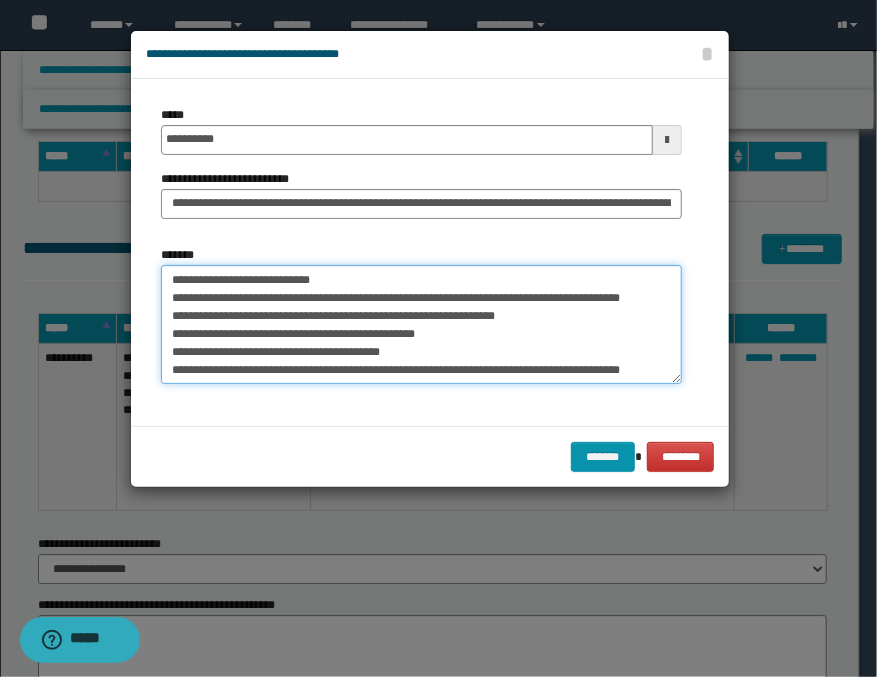 click on "*******" at bounding box center (421, 325) 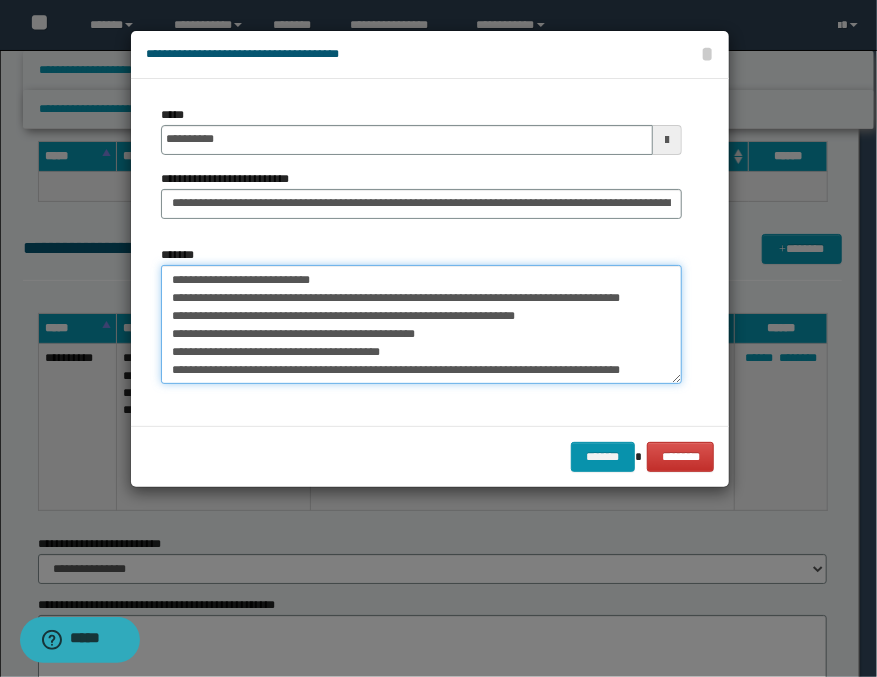 click on "*******" at bounding box center (421, 325) 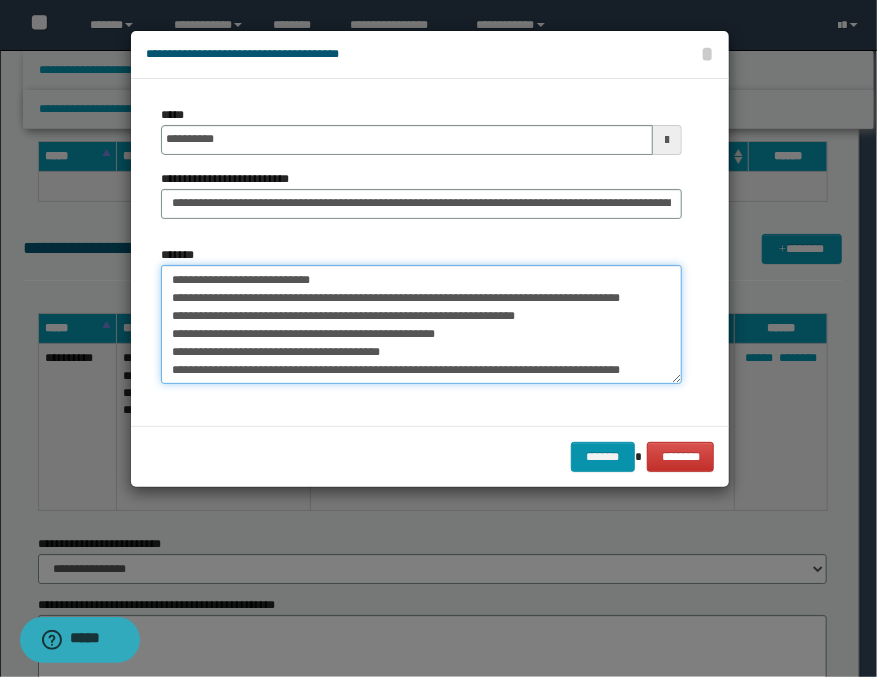 click on "*******" at bounding box center [421, 325] 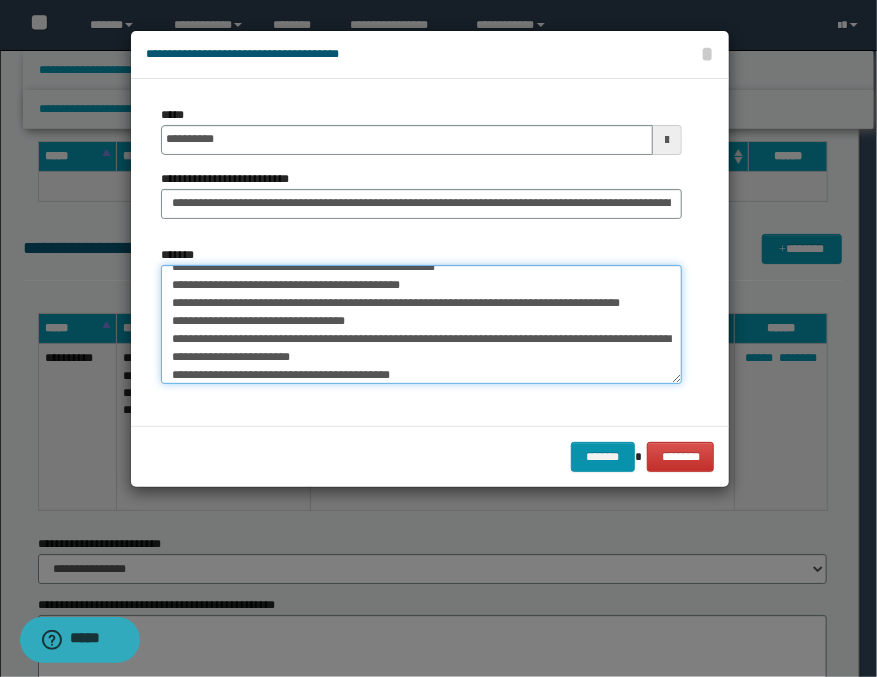 scroll, scrollTop: 88, scrollLeft: 0, axis: vertical 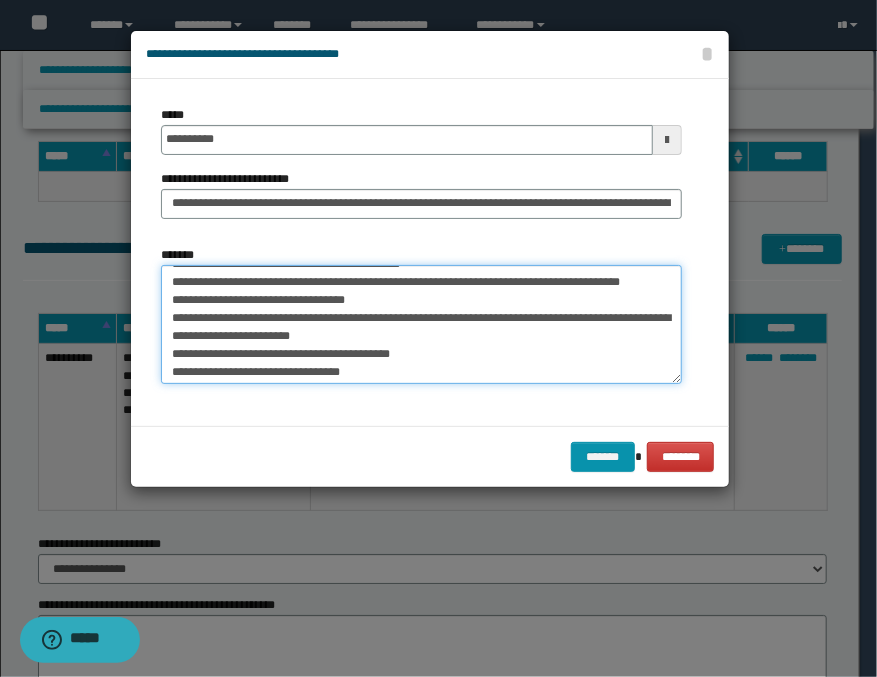 click on "*******" at bounding box center (421, 325) 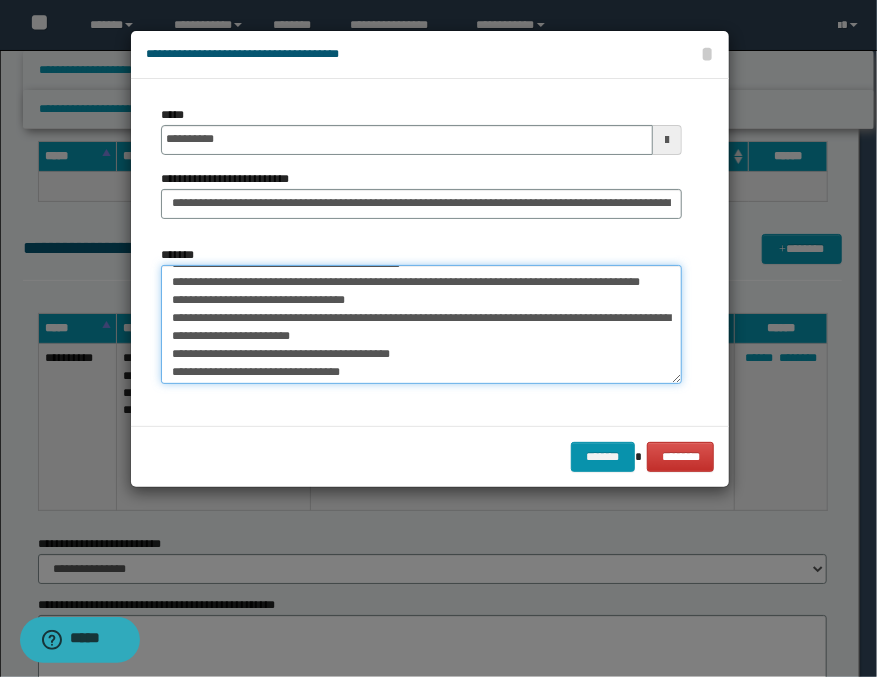 click on "*******" at bounding box center (421, 325) 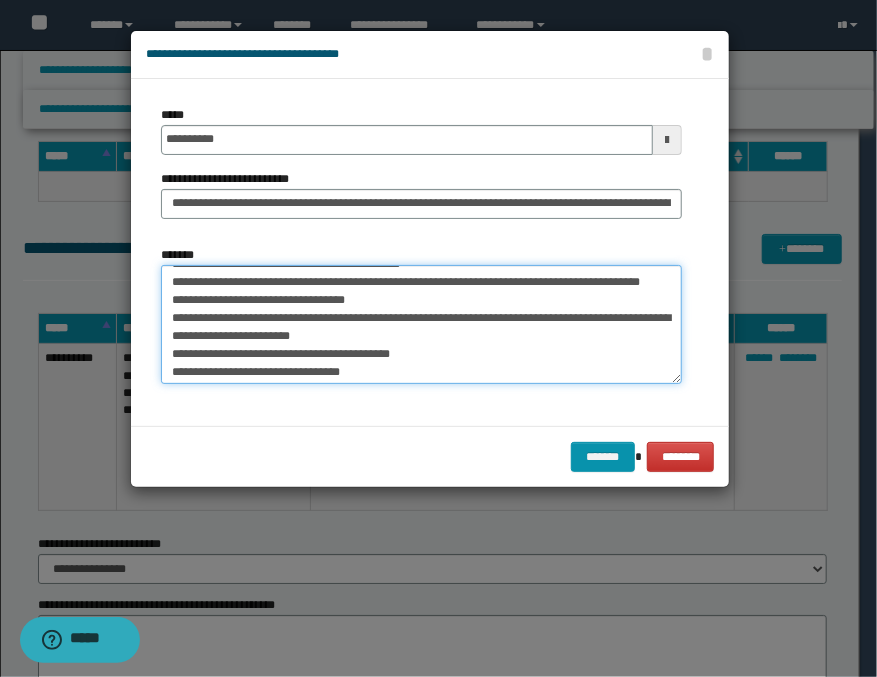 click on "*******" at bounding box center [421, 325] 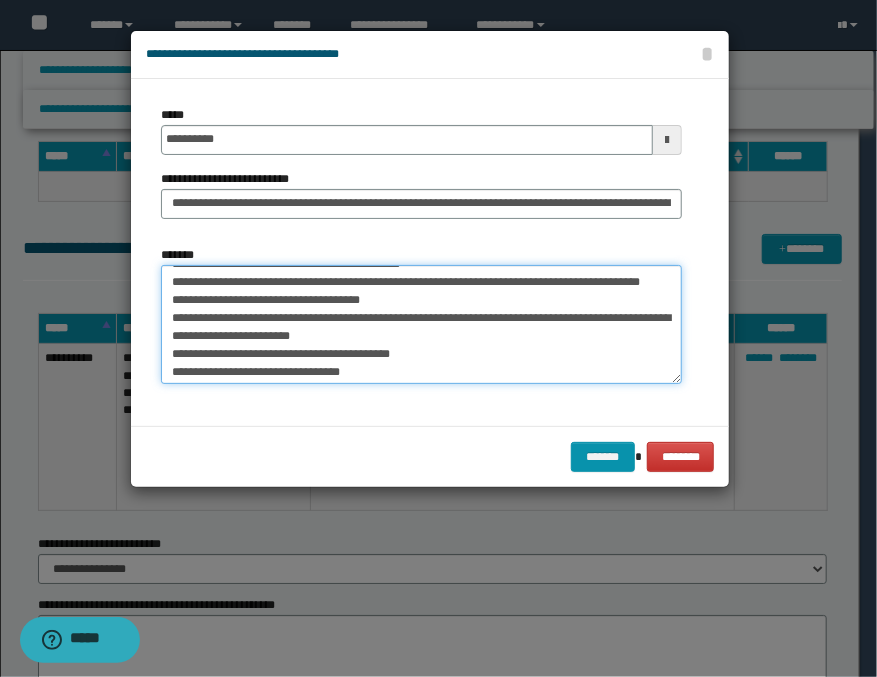 click on "*******" at bounding box center (421, 325) 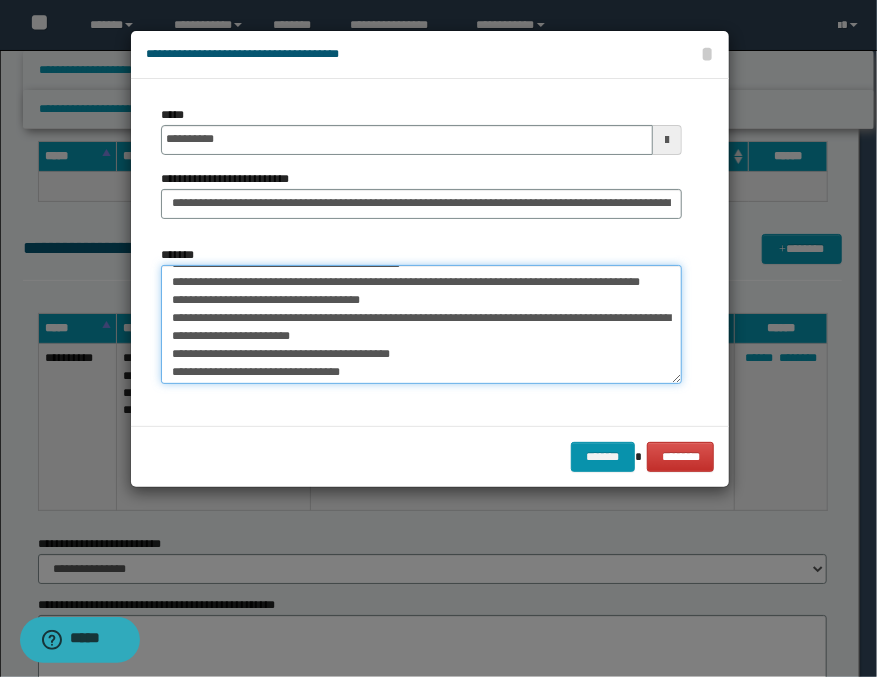 click on "*******" at bounding box center (421, 325) 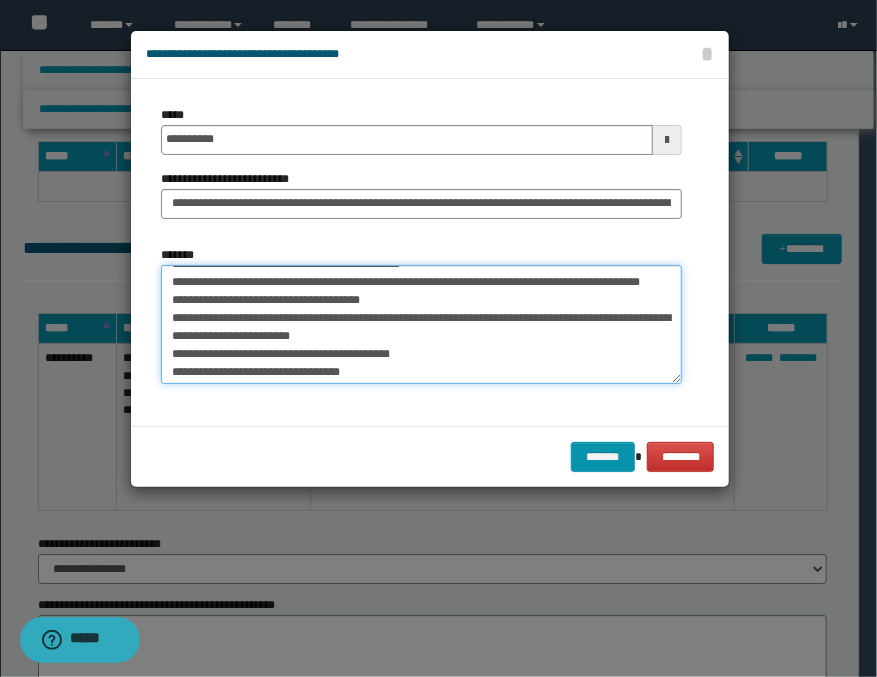 click on "*******" at bounding box center (421, 325) 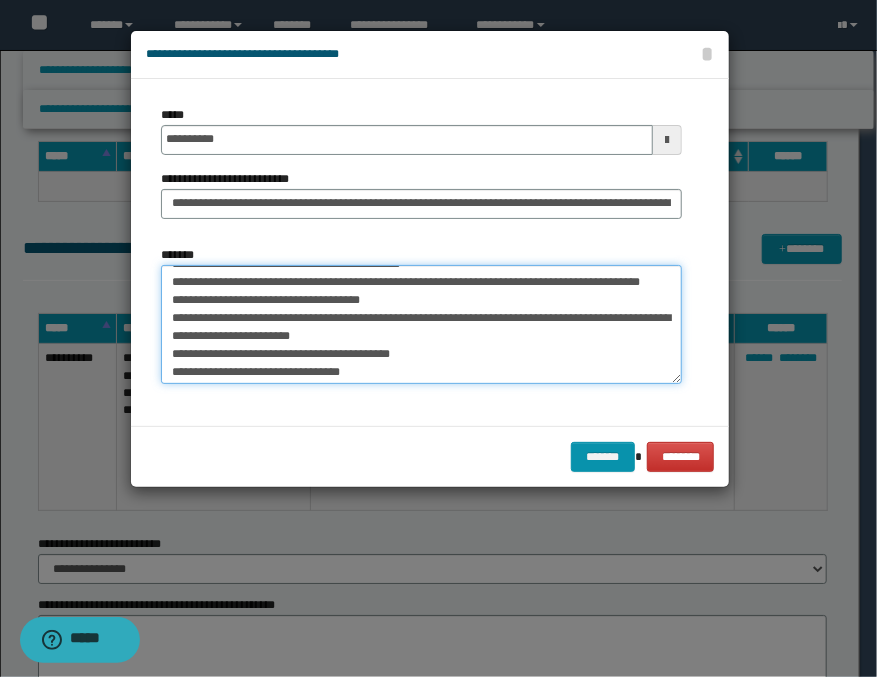 click on "*******" at bounding box center (421, 325) 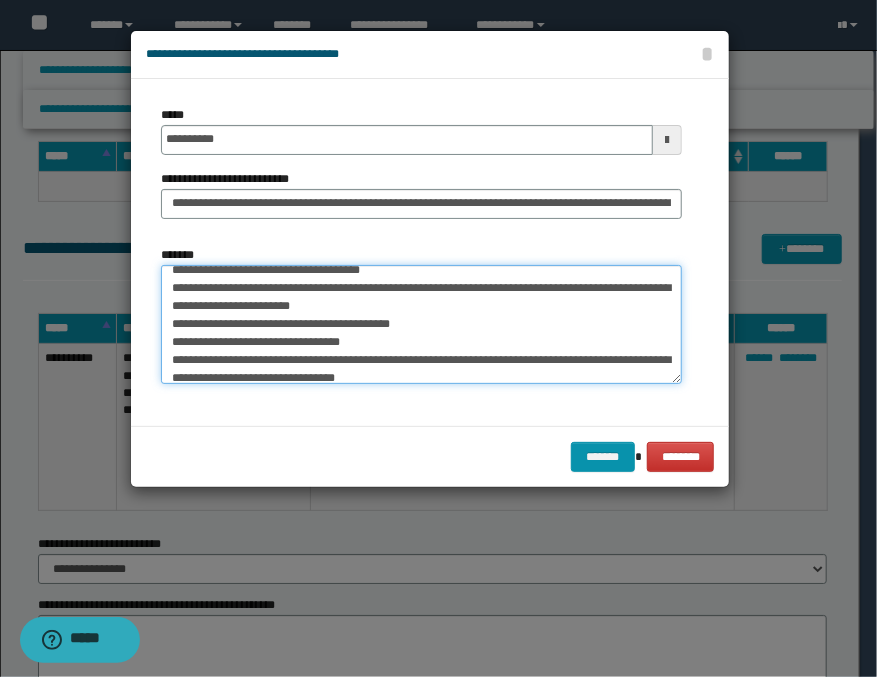 scroll, scrollTop: 133, scrollLeft: 0, axis: vertical 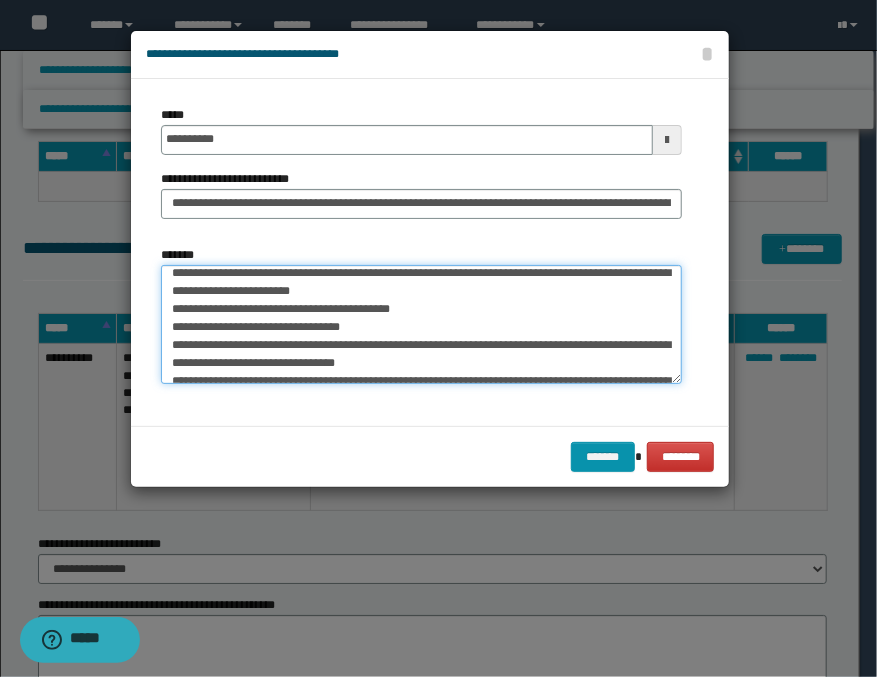 click on "*******" at bounding box center (421, 325) 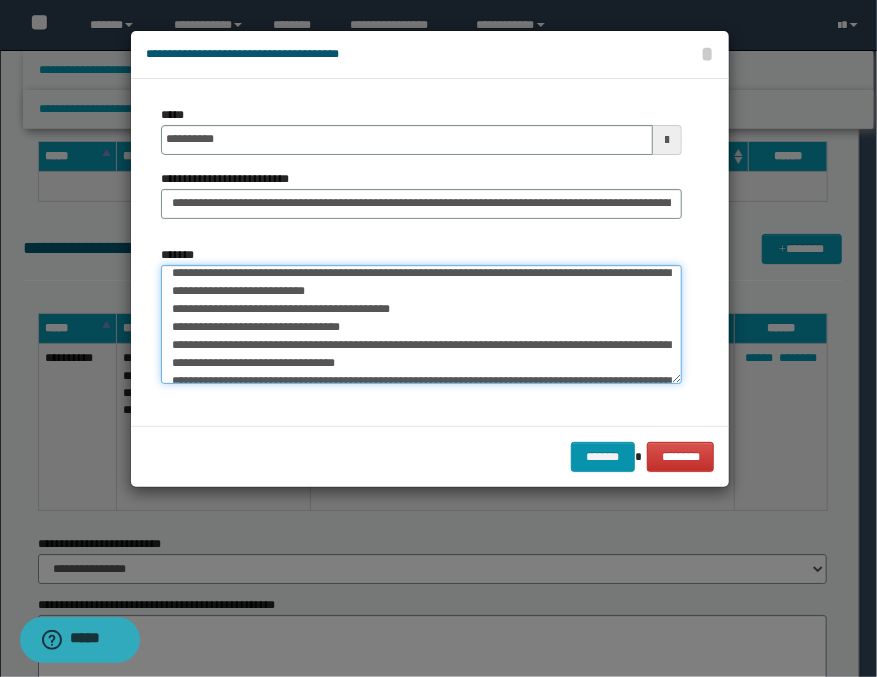 click on "*******" at bounding box center [421, 325] 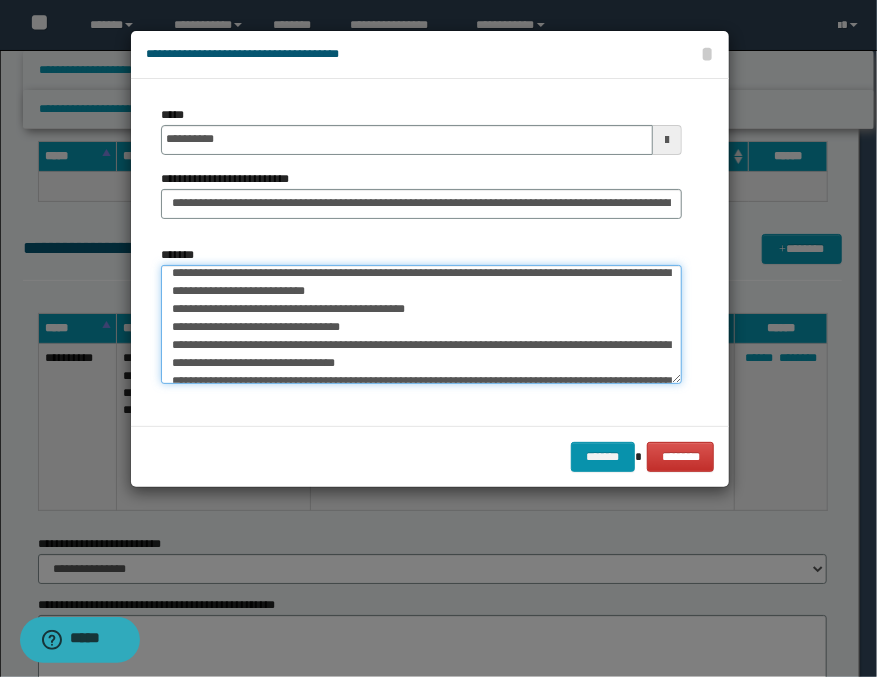 click on "*******" at bounding box center [421, 325] 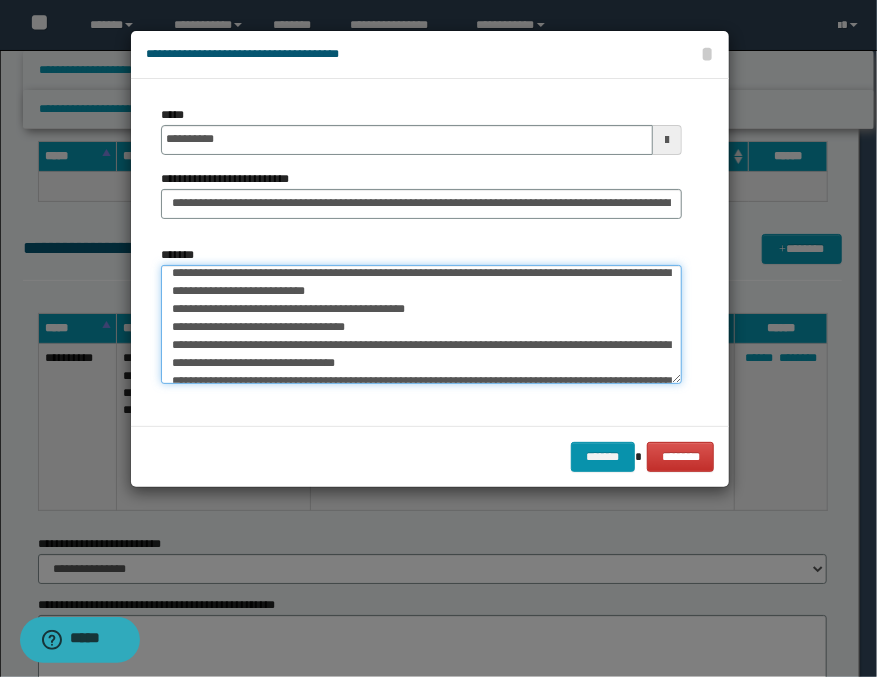click on "*******" at bounding box center (421, 325) 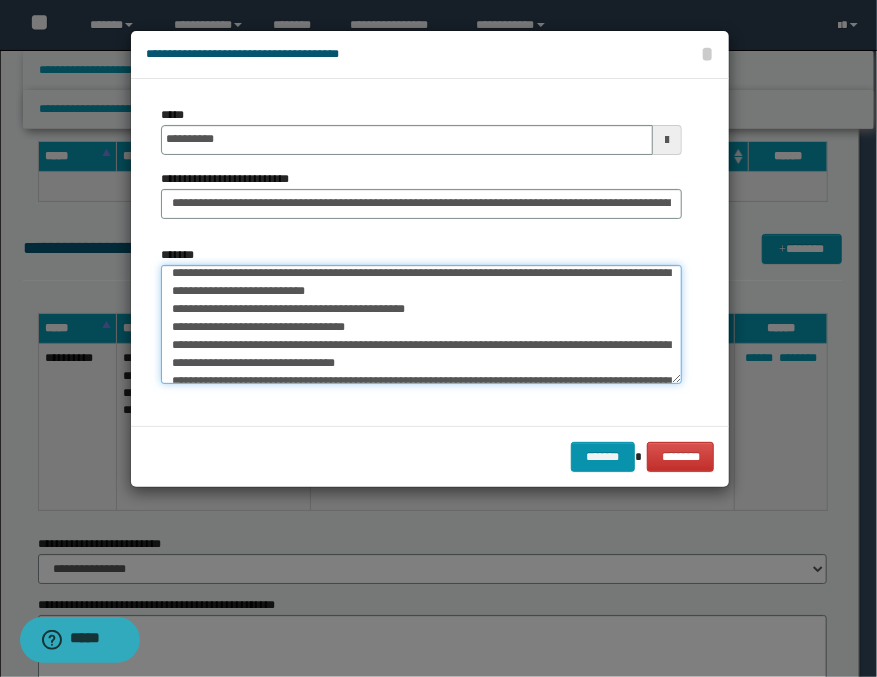 scroll, scrollTop: 177, scrollLeft: 0, axis: vertical 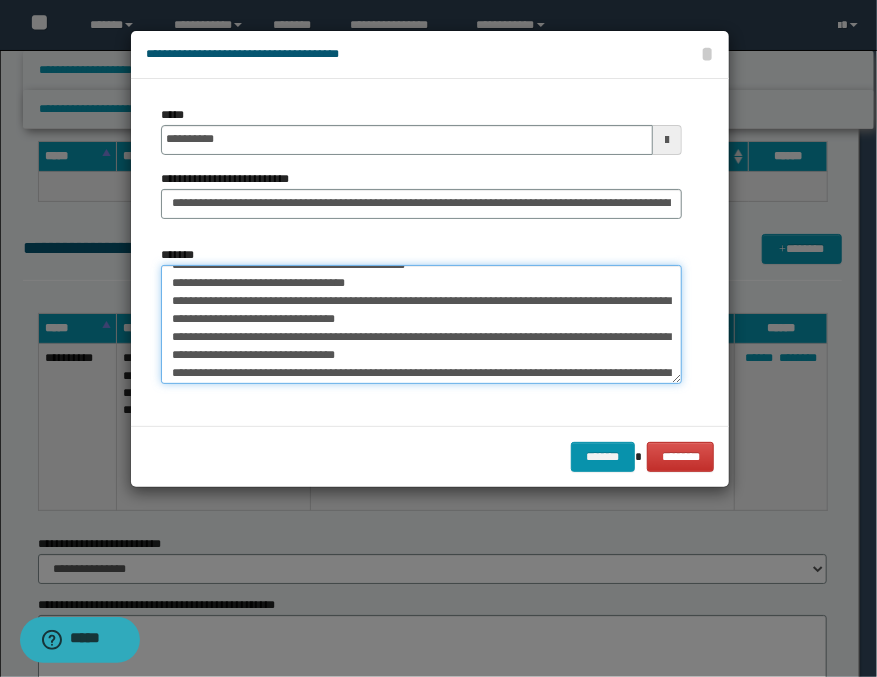 click on "*******" at bounding box center (421, 325) 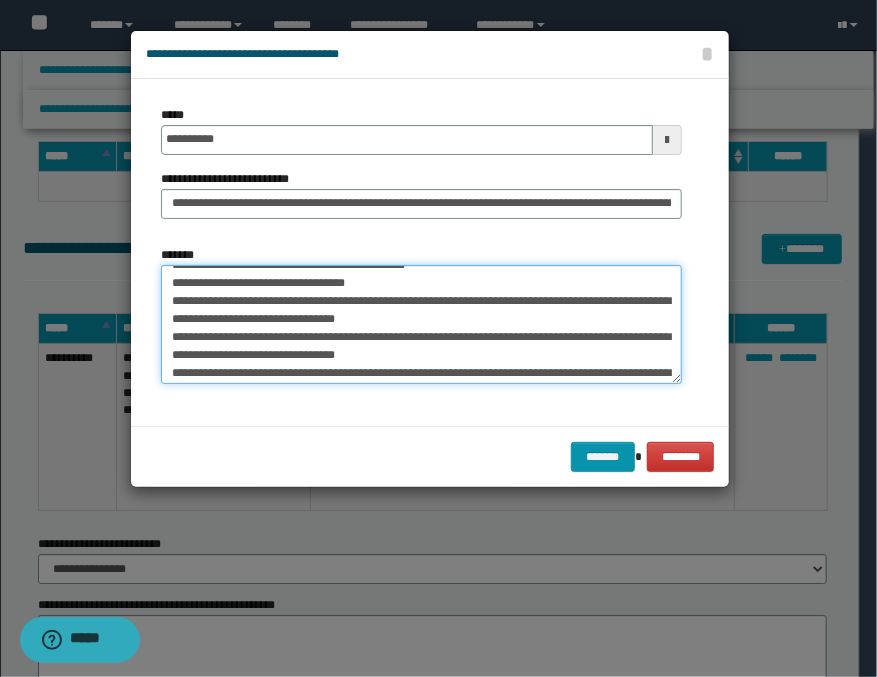click on "*******" at bounding box center (421, 325) 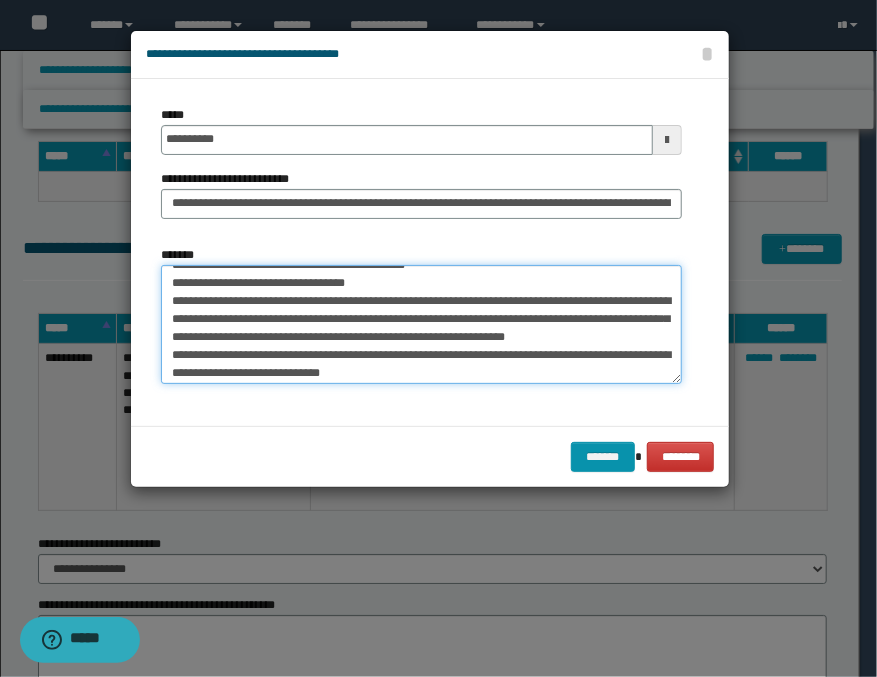 click on "*******" at bounding box center [421, 325] 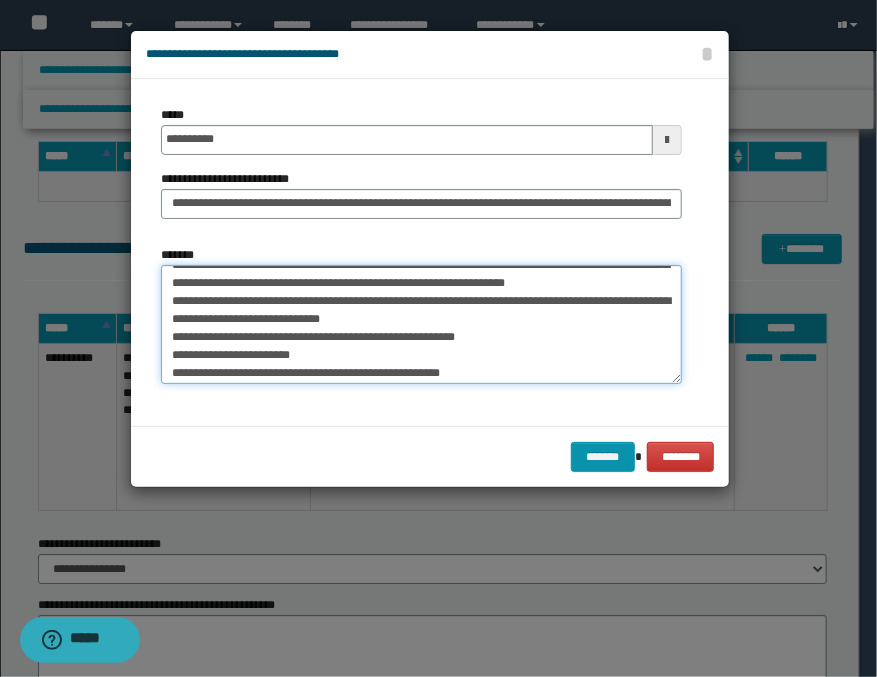 scroll, scrollTop: 288, scrollLeft: 0, axis: vertical 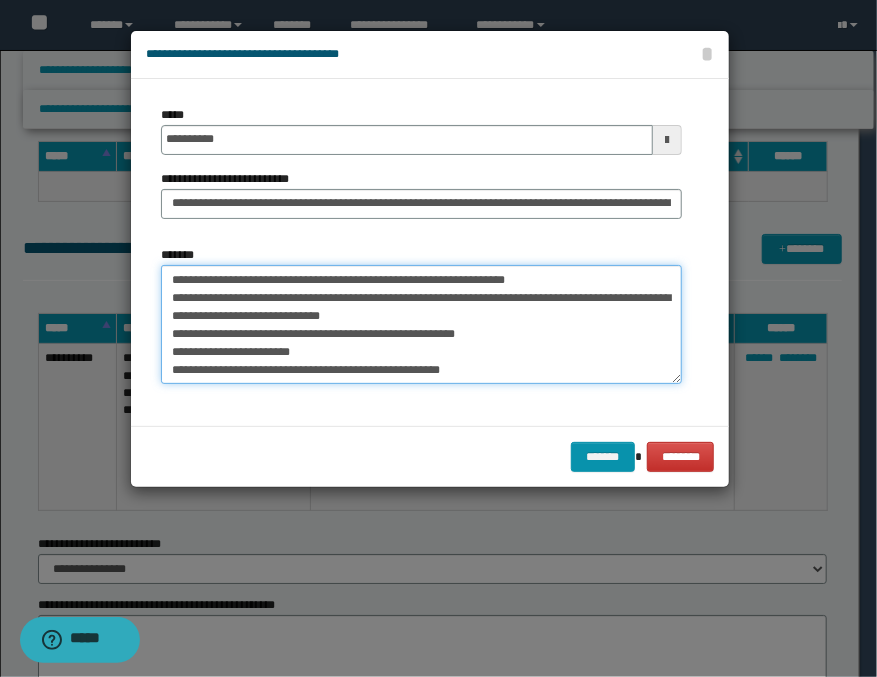 click on "*******" at bounding box center [421, 325] 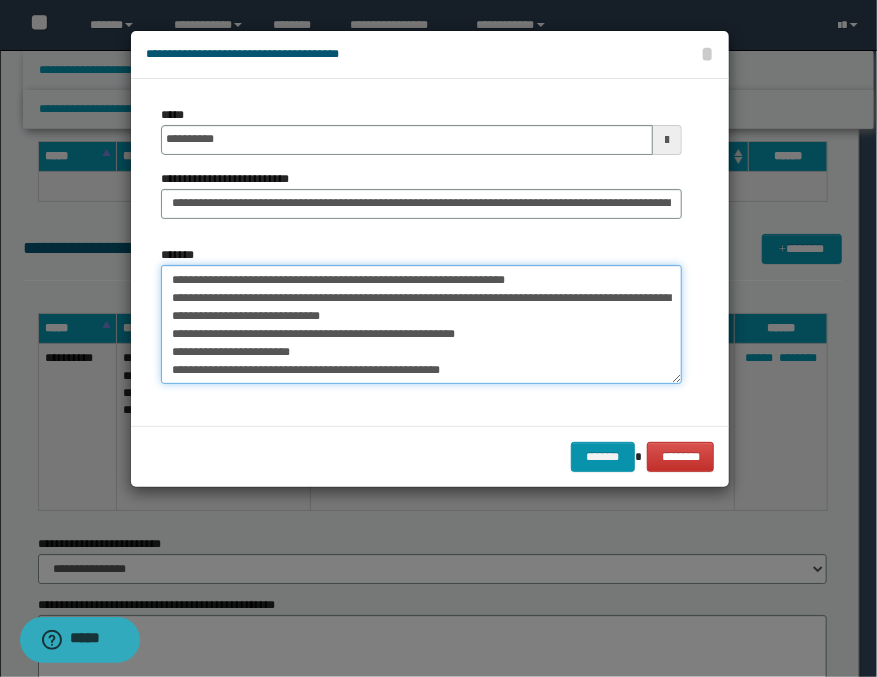 click on "*******" at bounding box center [421, 325] 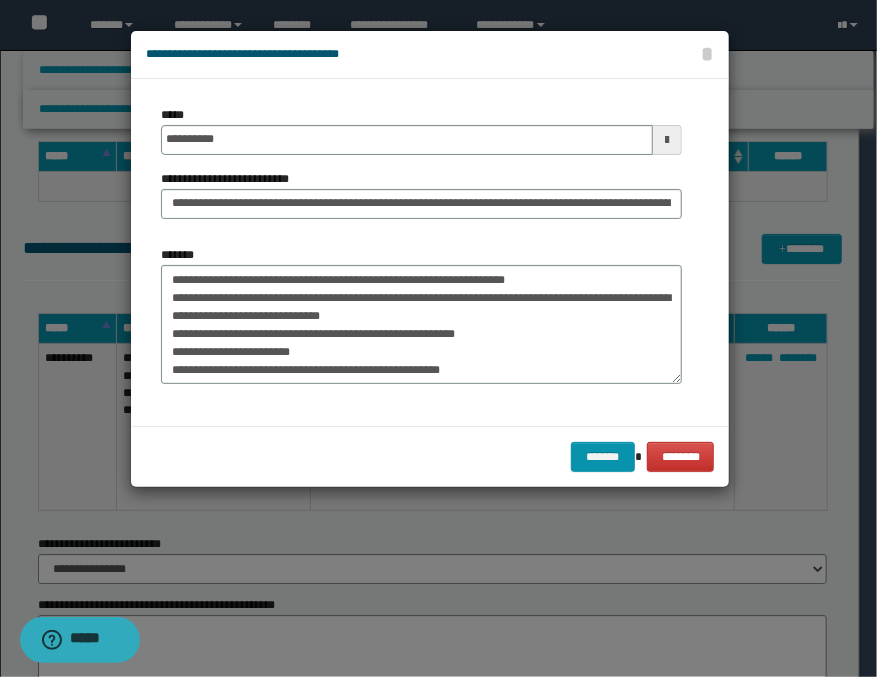 drag, startPoint x: 738, startPoint y: 299, endPoint x: 702, endPoint y: 288, distance: 37.64306 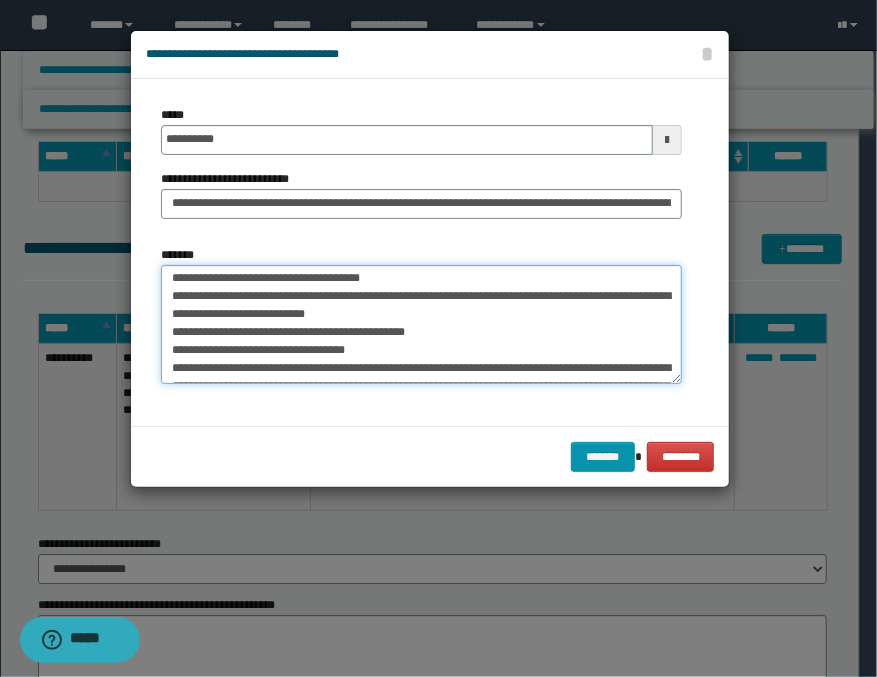 scroll, scrollTop: 65, scrollLeft: 0, axis: vertical 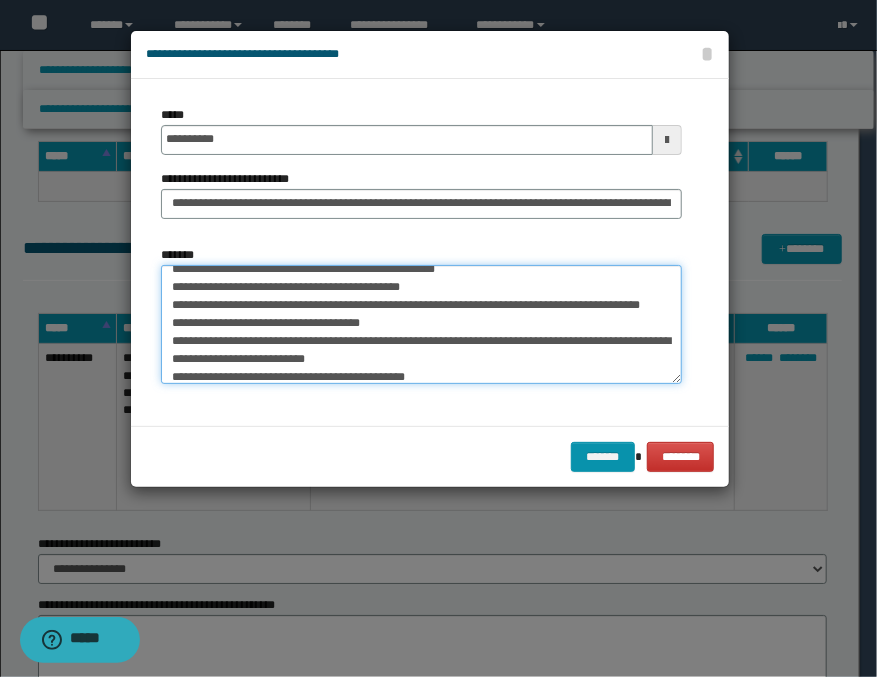 click on "*******" at bounding box center (421, 325) 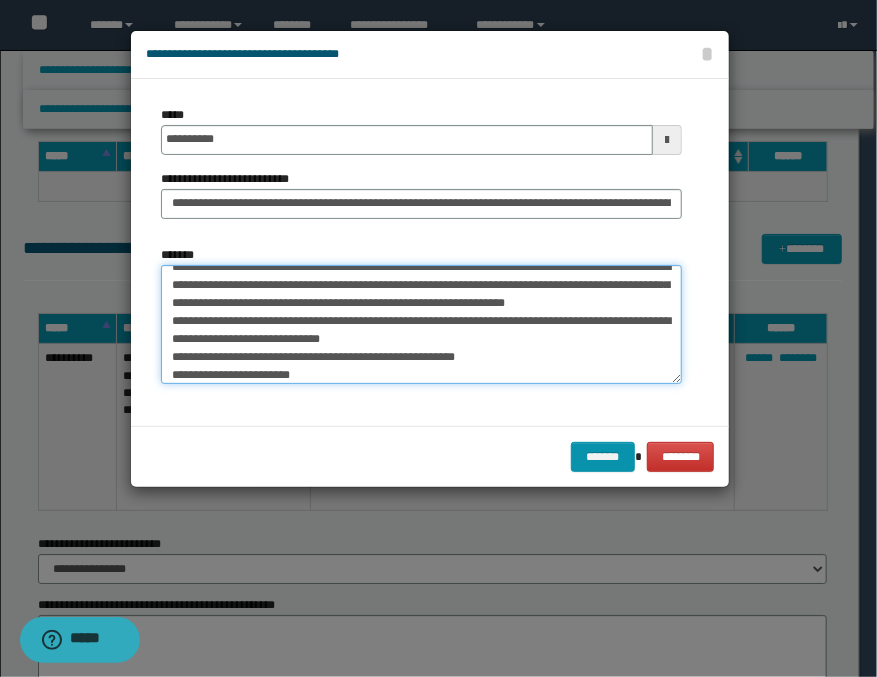 scroll, scrollTop: 288, scrollLeft: 0, axis: vertical 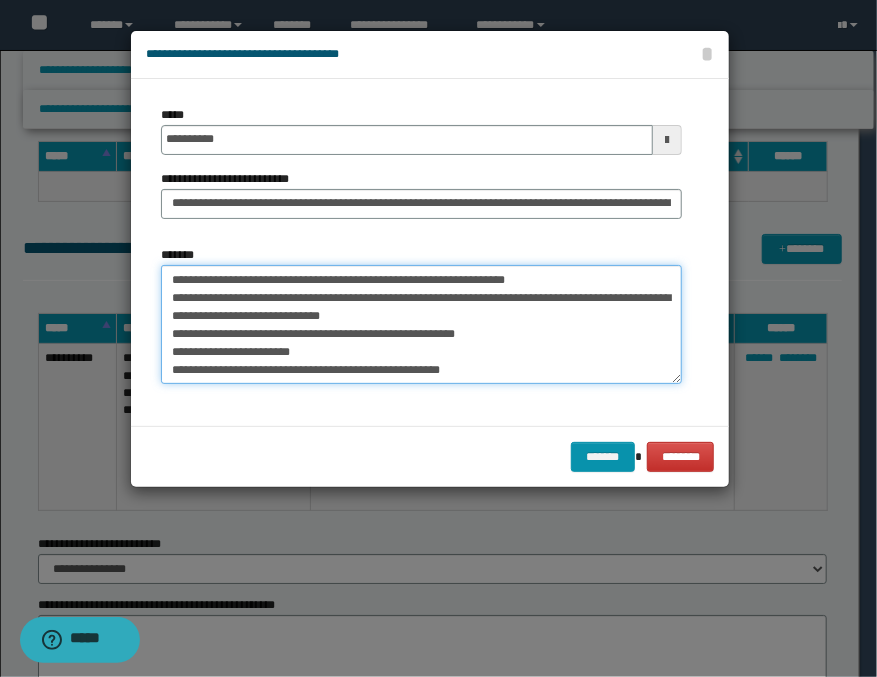click on "*******" at bounding box center [421, 325] 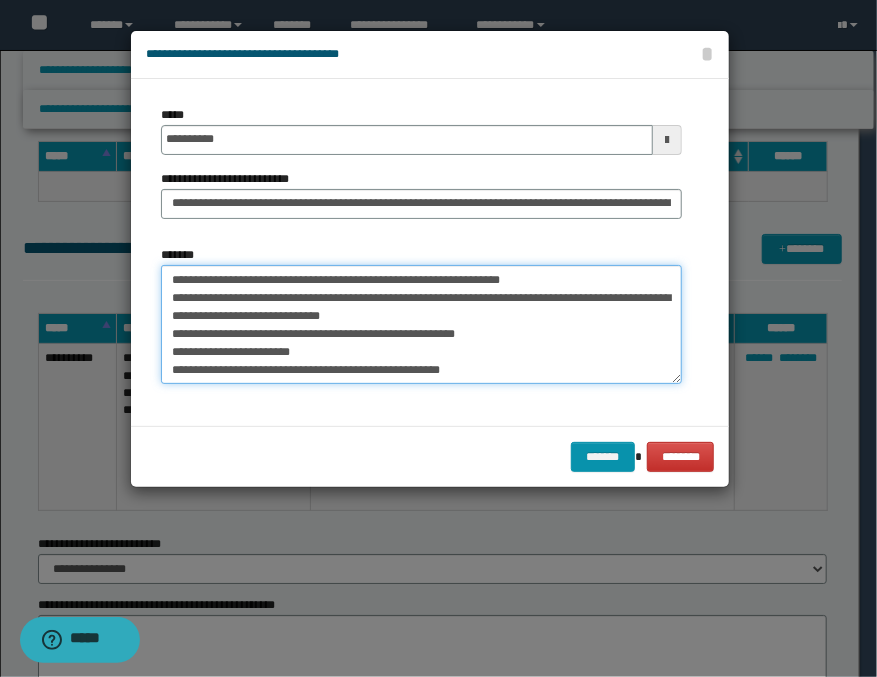 click on "*******" at bounding box center (421, 325) 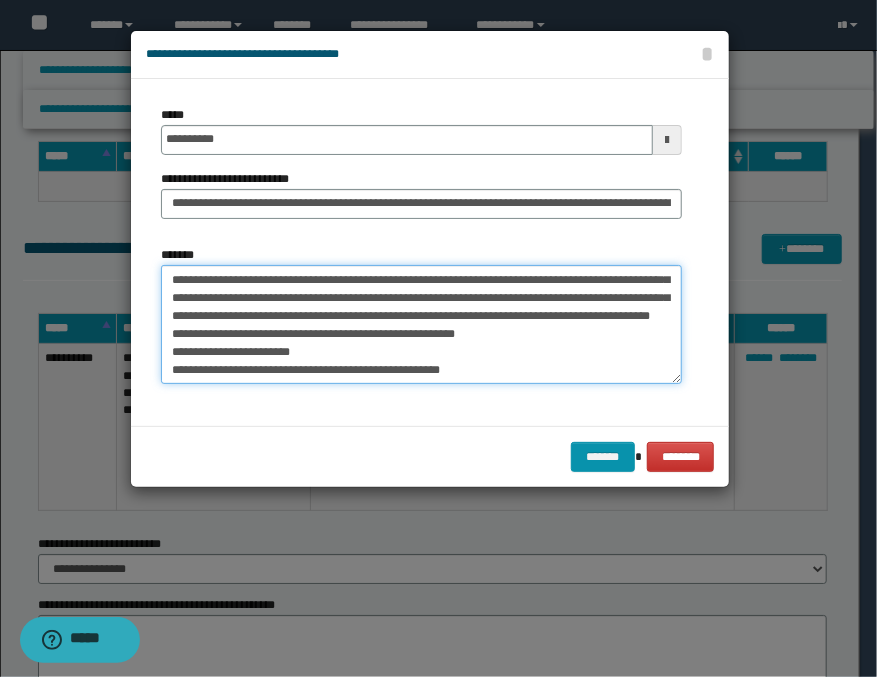 scroll, scrollTop: 270, scrollLeft: 0, axis: vertical 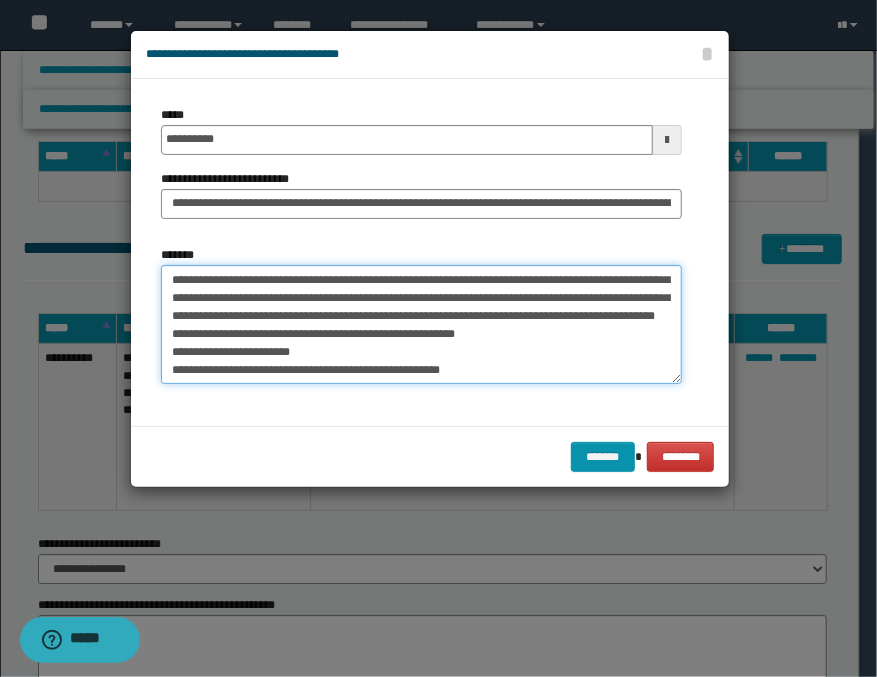 click on "*******" at bounding box center [421, 325] 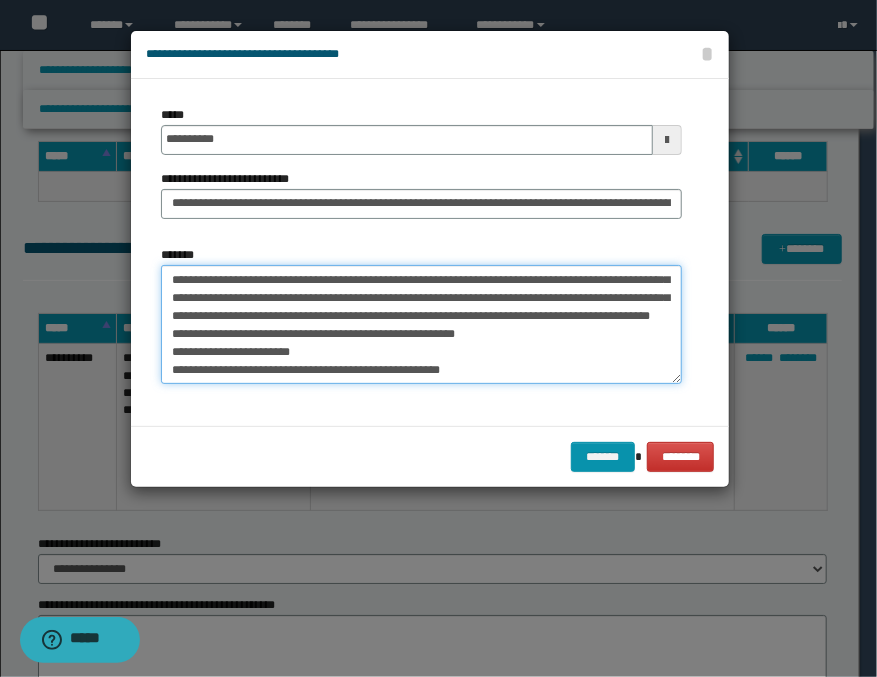 click on "*******" at bounding box center (421, 325) 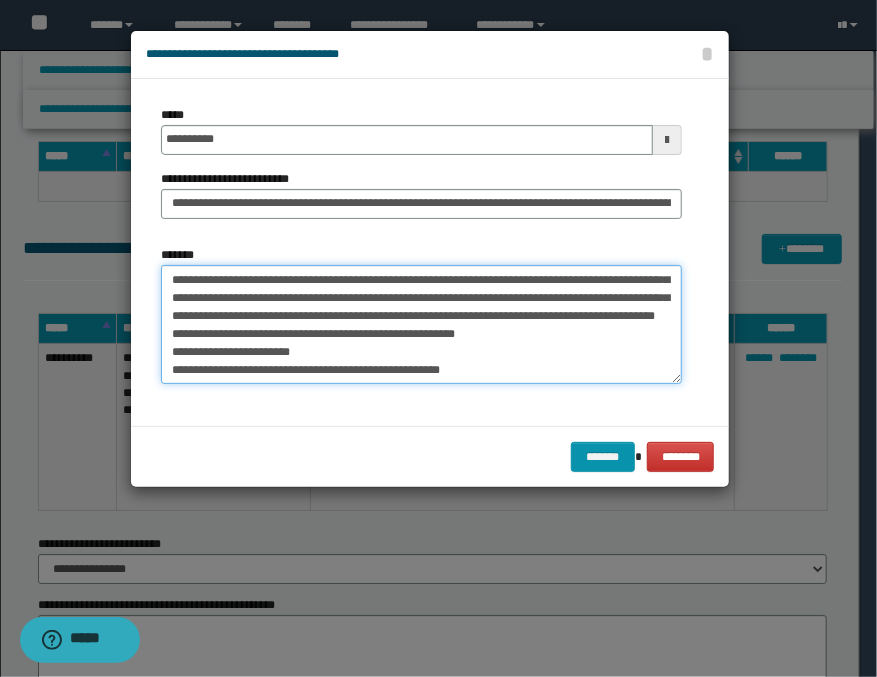 click on "*******" at bounding box center [421, 325] 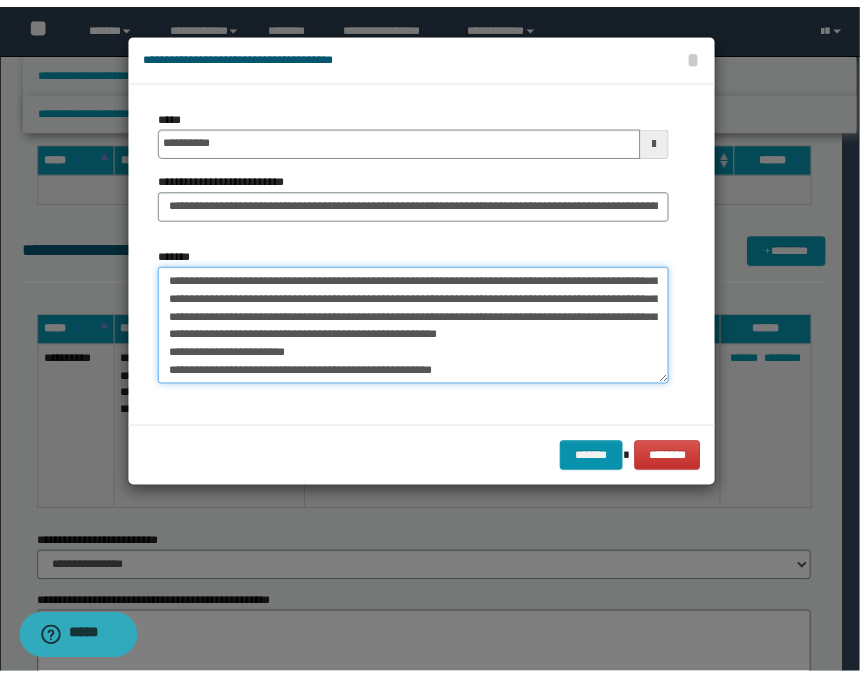 scroll, scrollTop: 288, scrollLeft: 0, axis: vertical 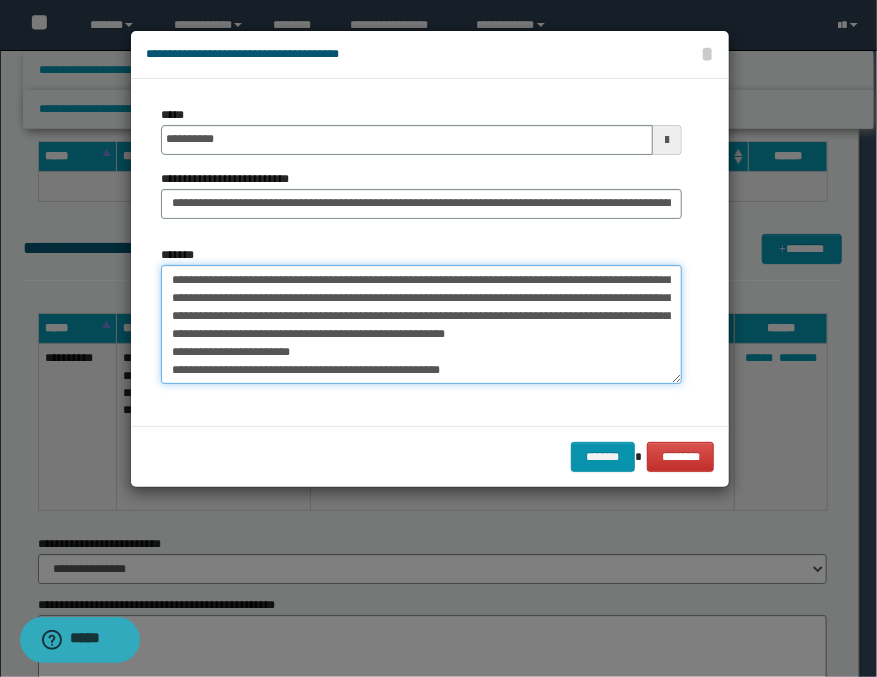 click on "*******" at bounding box center (421, 325) 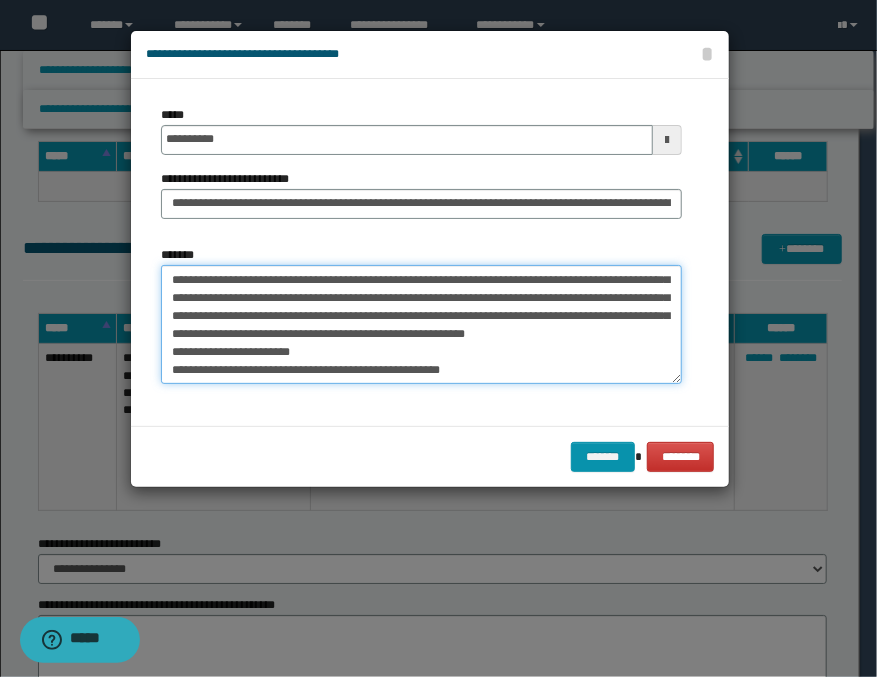 click on "*******" at bounding box center [421, 325] 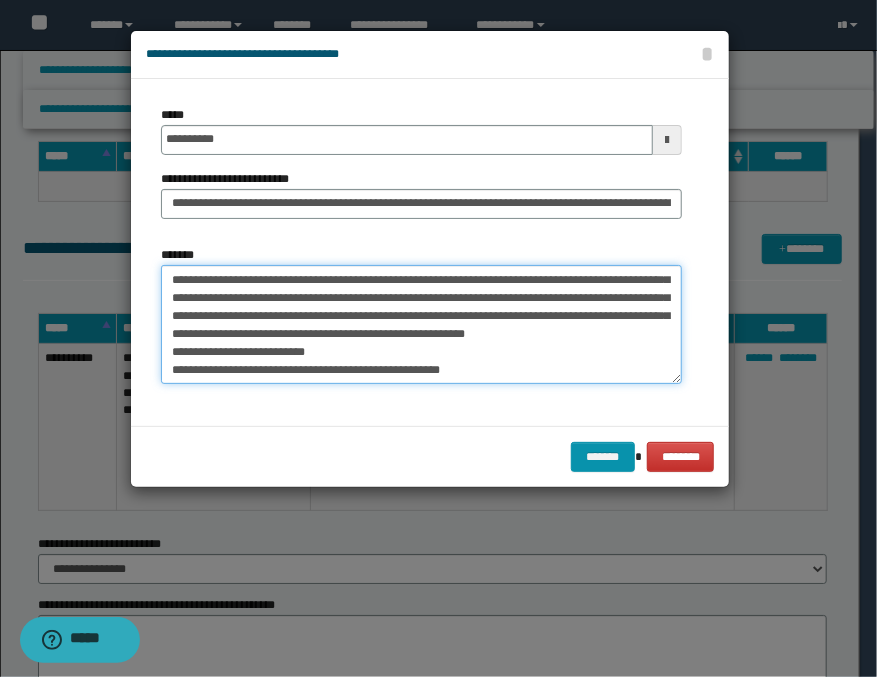click on "*******" at bounding box center [421, 325] 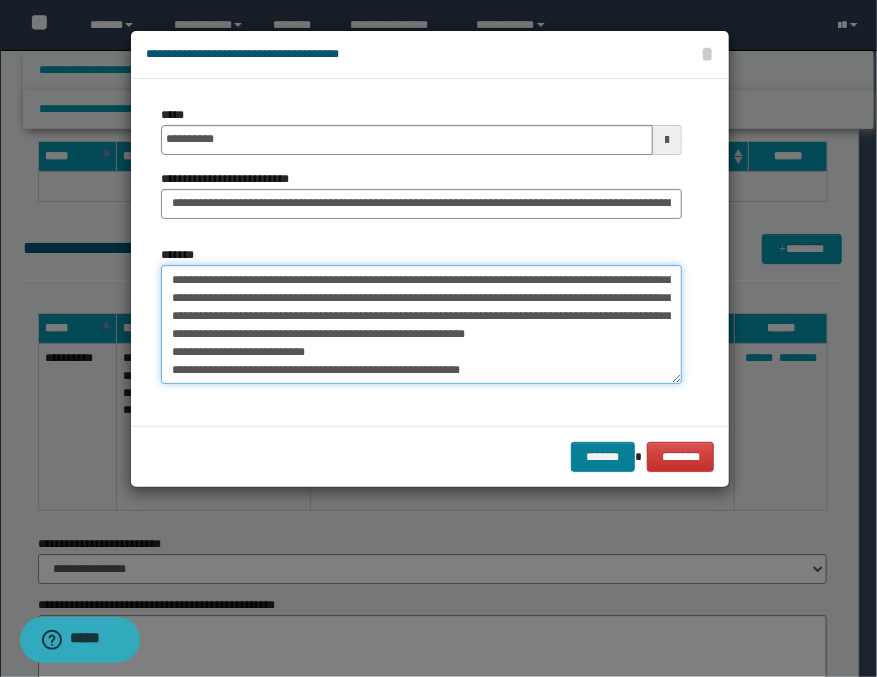 type on "**********" 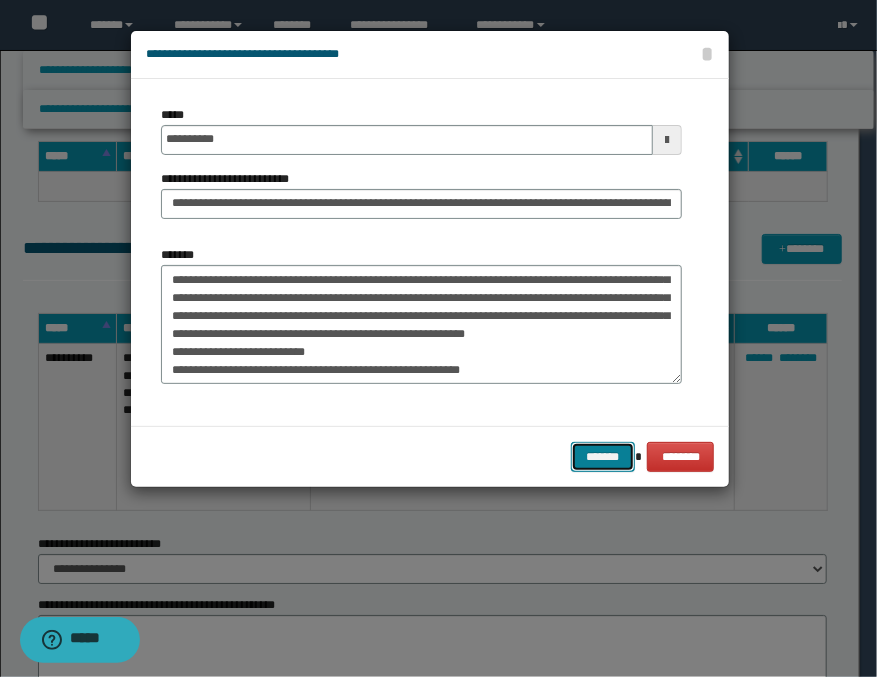 click on "*******" at bounding box center [603, 457] 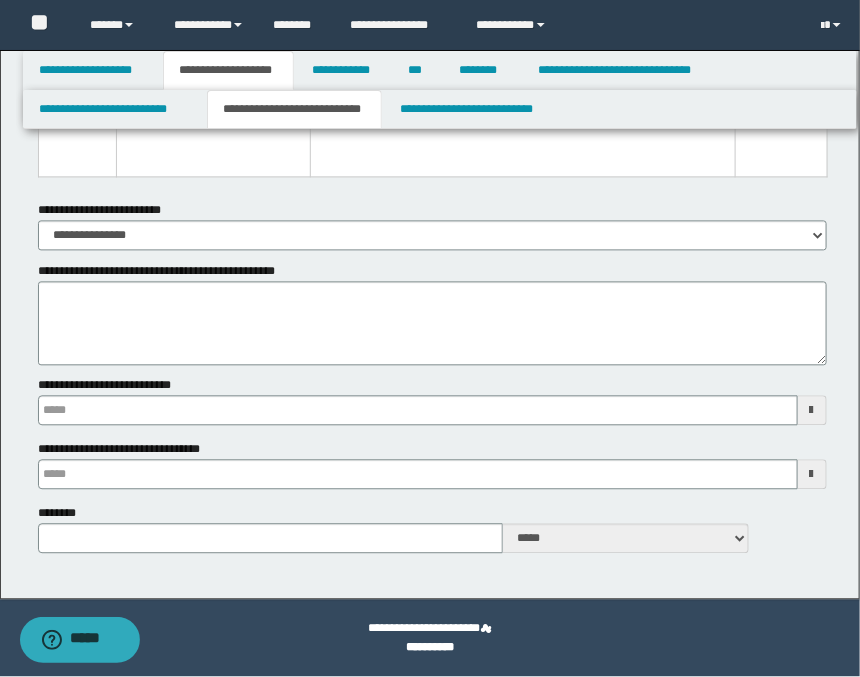 type 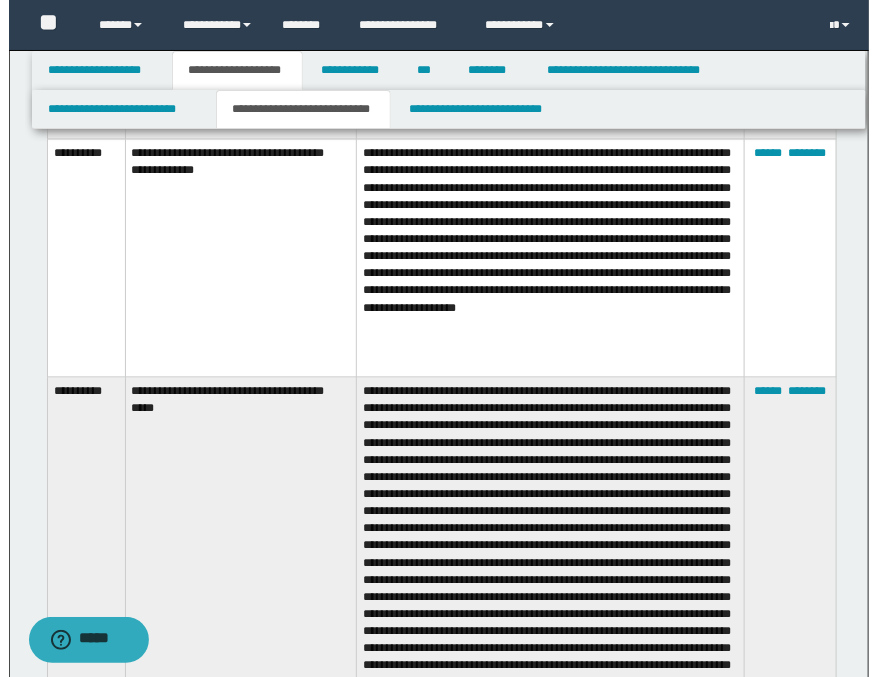 scroll, scrollTop: 313, scrollLeft: 0, axis: vertical 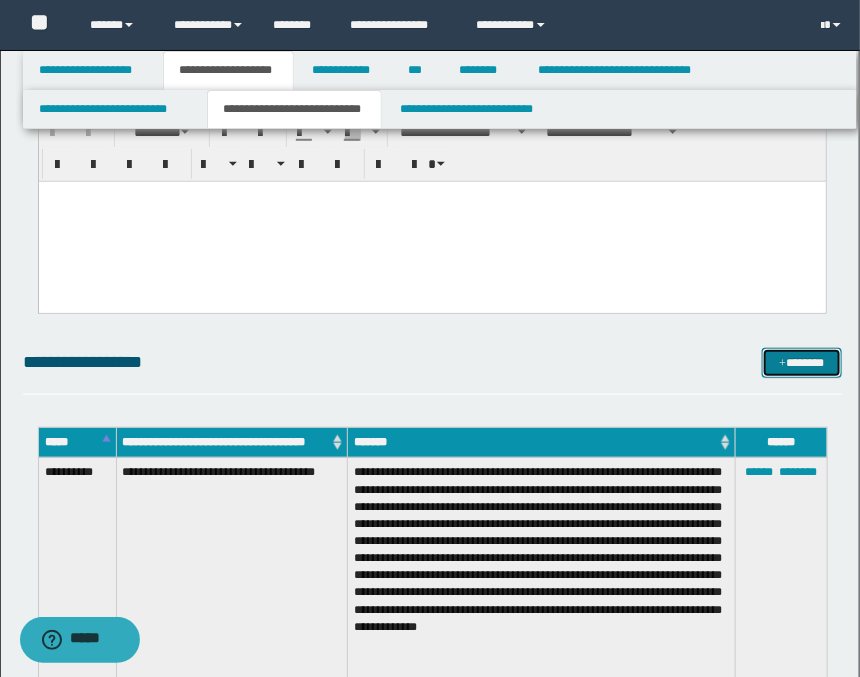 click on "*******" at bounding box center (802, 363) 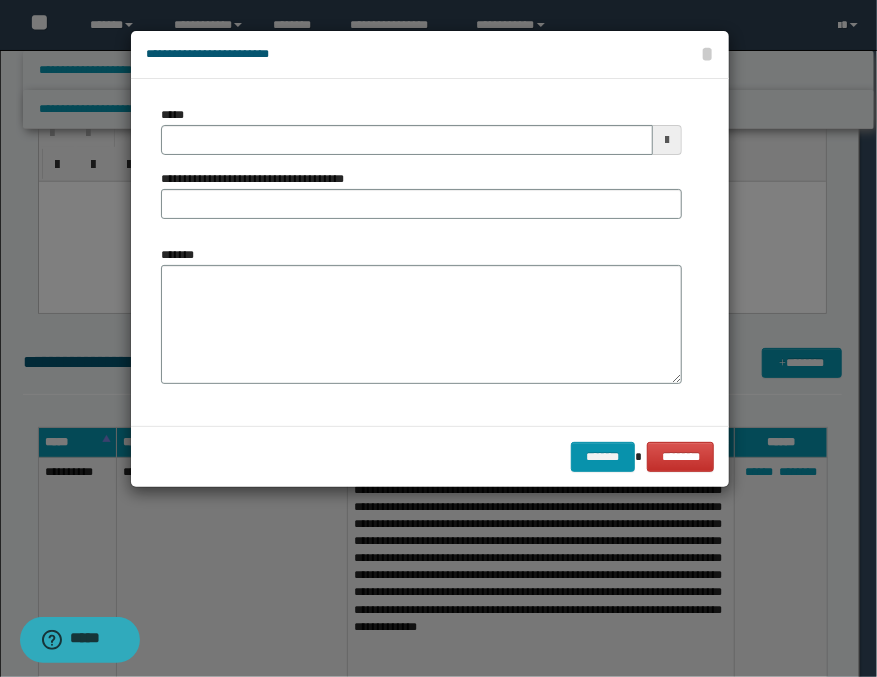 click at bounding box center [667, 140] 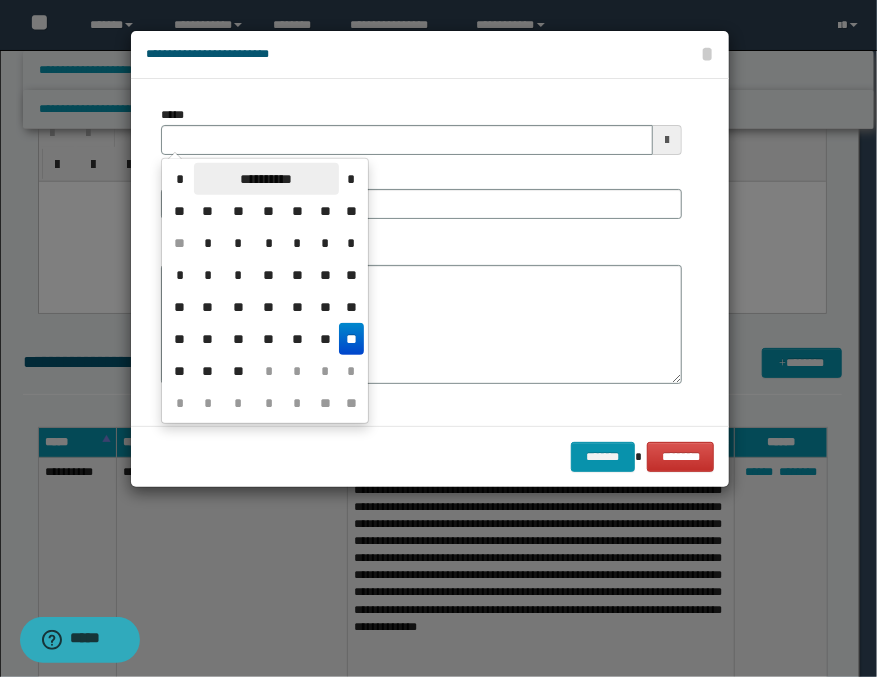 click on "**********" at bounding box center (266, 179) 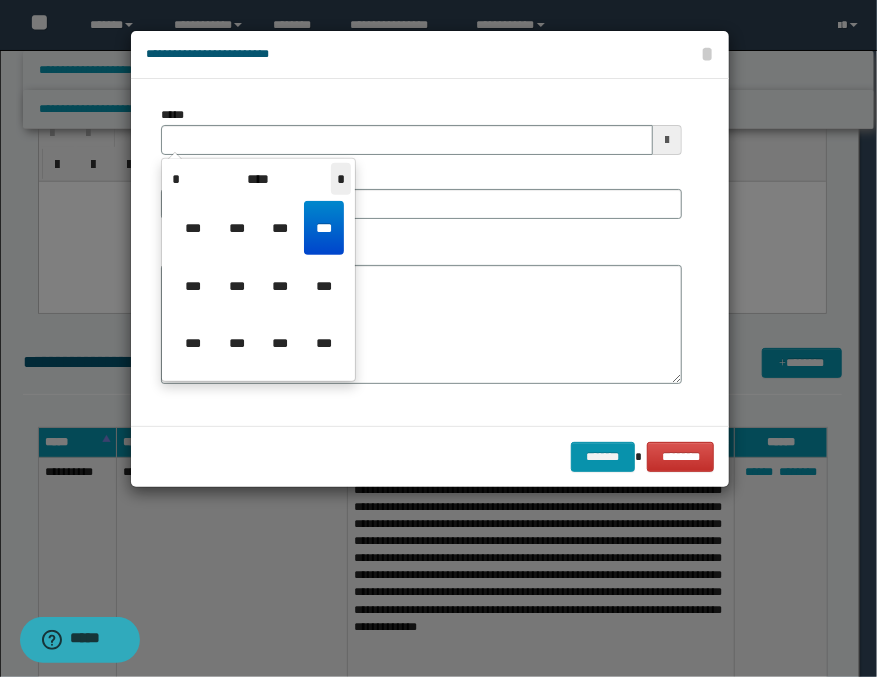 click on "*" at bounding box center (341, 179) 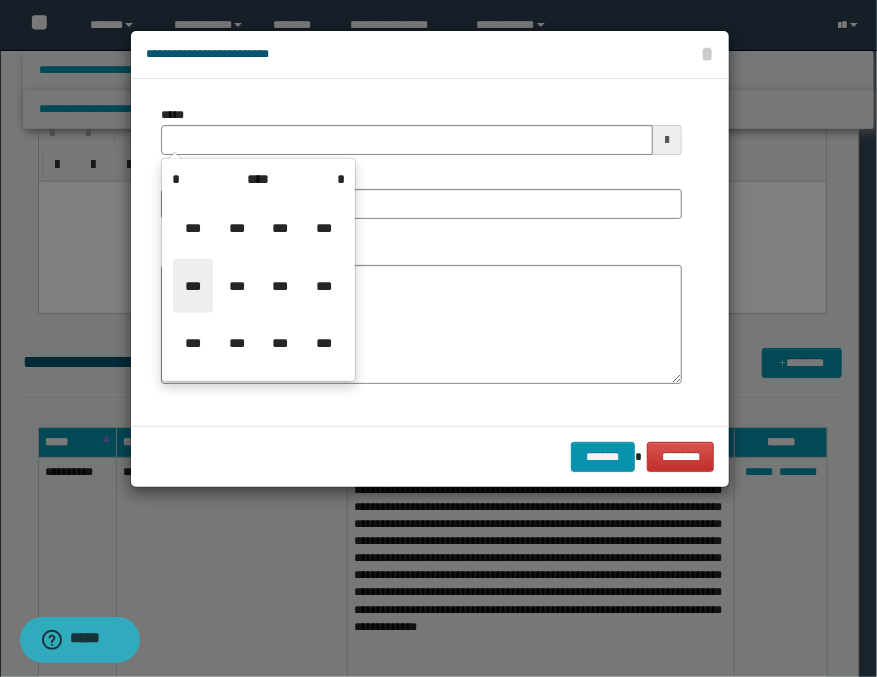 click on "***" at bounding box center (193, 286) 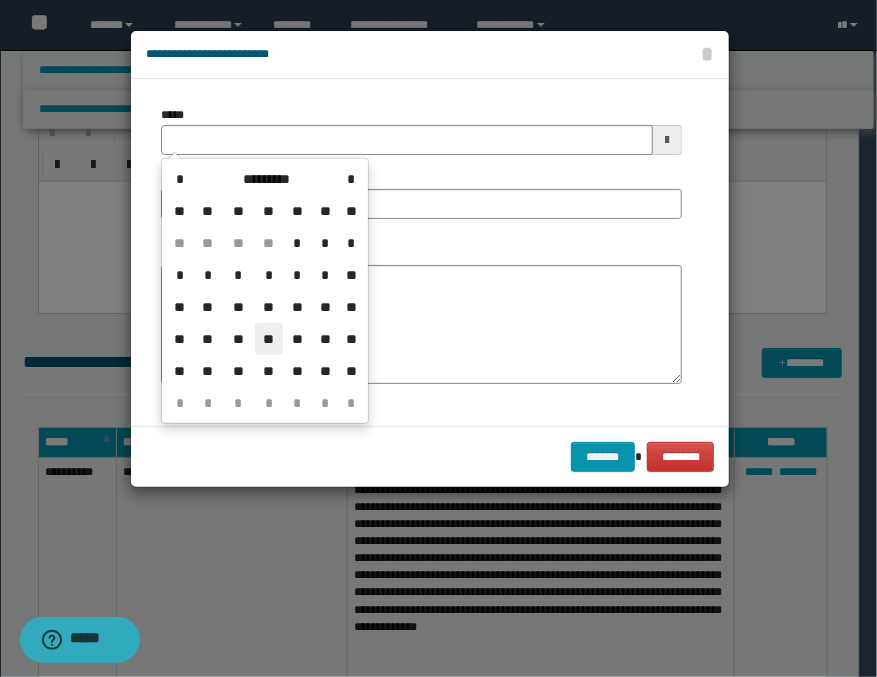 drag, startPoint x: 262, startPoint y: 327, endPoint x: 246, endPoint y: 310, distance: 23.345236 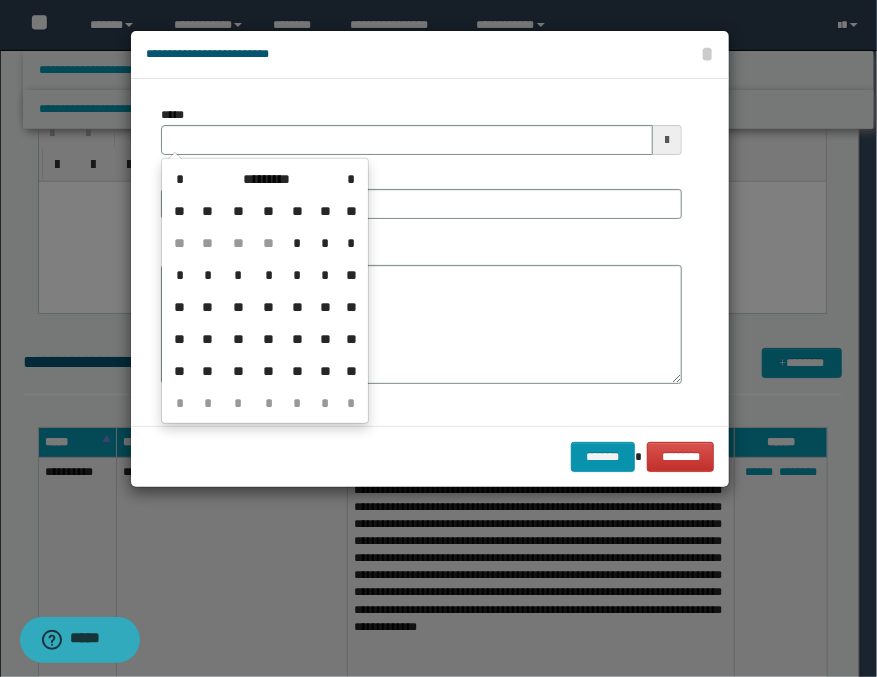 type on "**********" 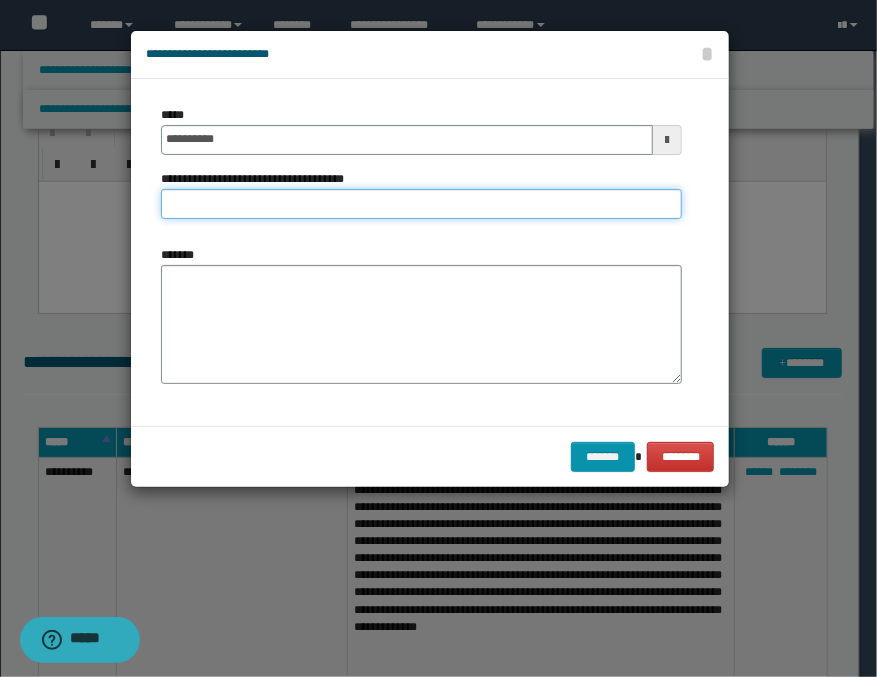 click on "**********" at bounding box center (421, 204) 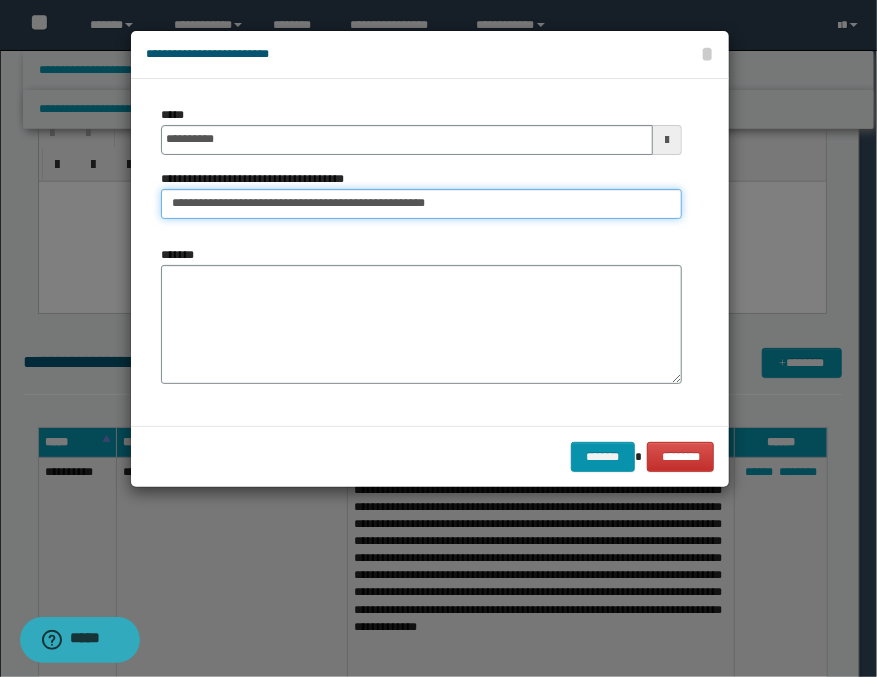 click on "**********" at bounding box center [421, 204] 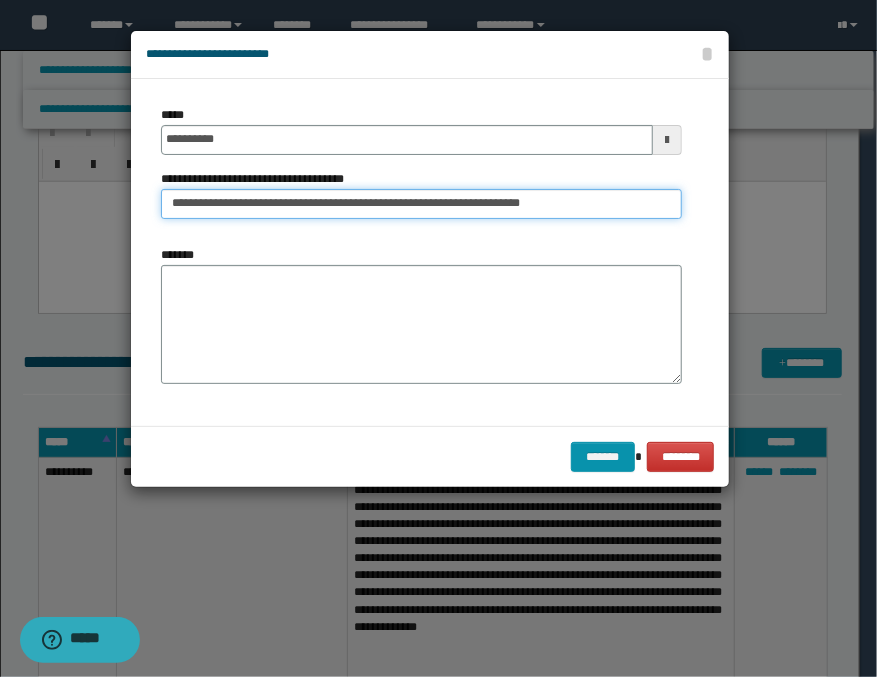 type on "**********" 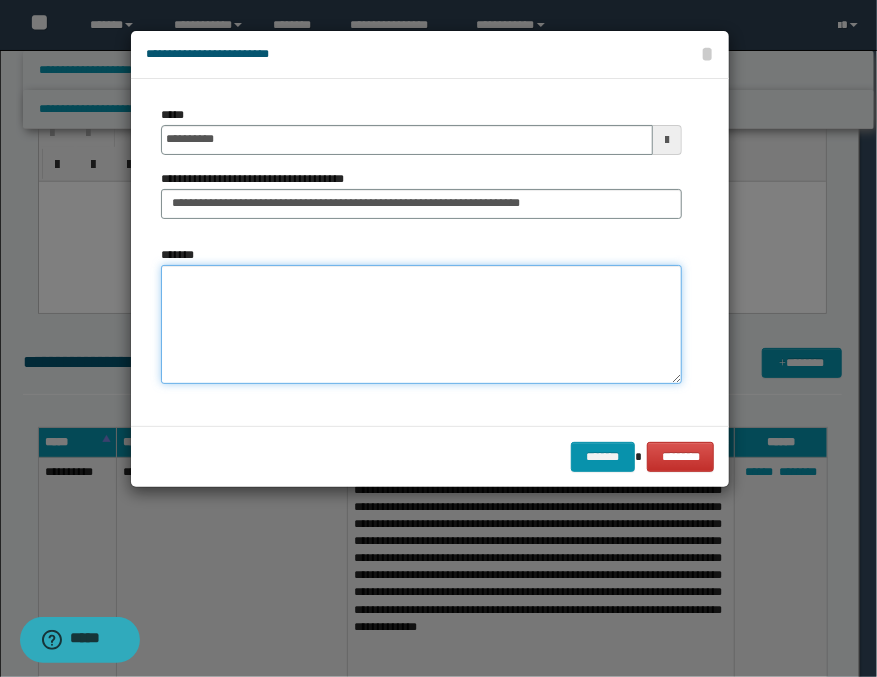 click on "*******" at bounding box center (421, 325) 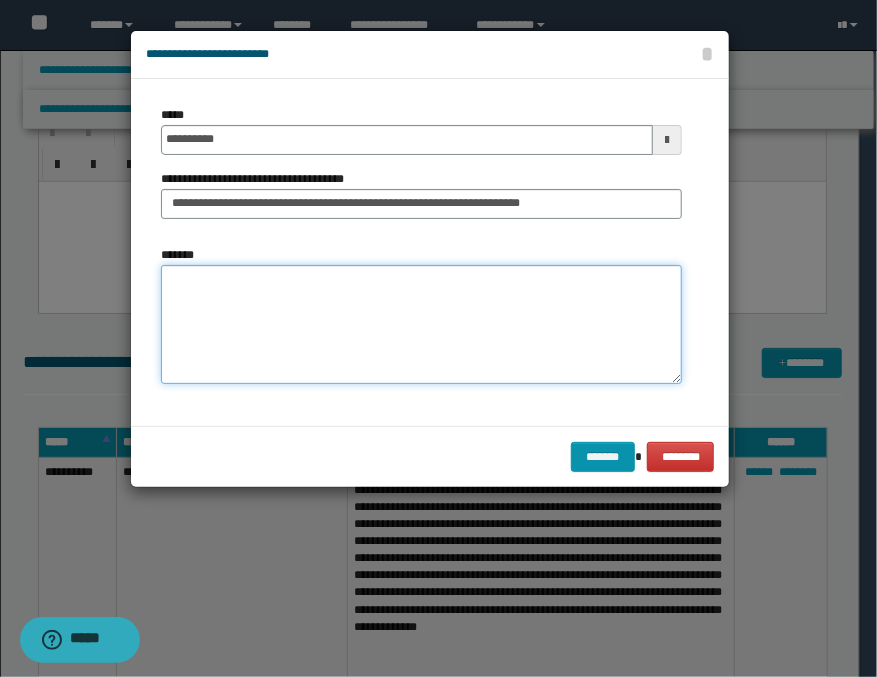 paste on "**********" 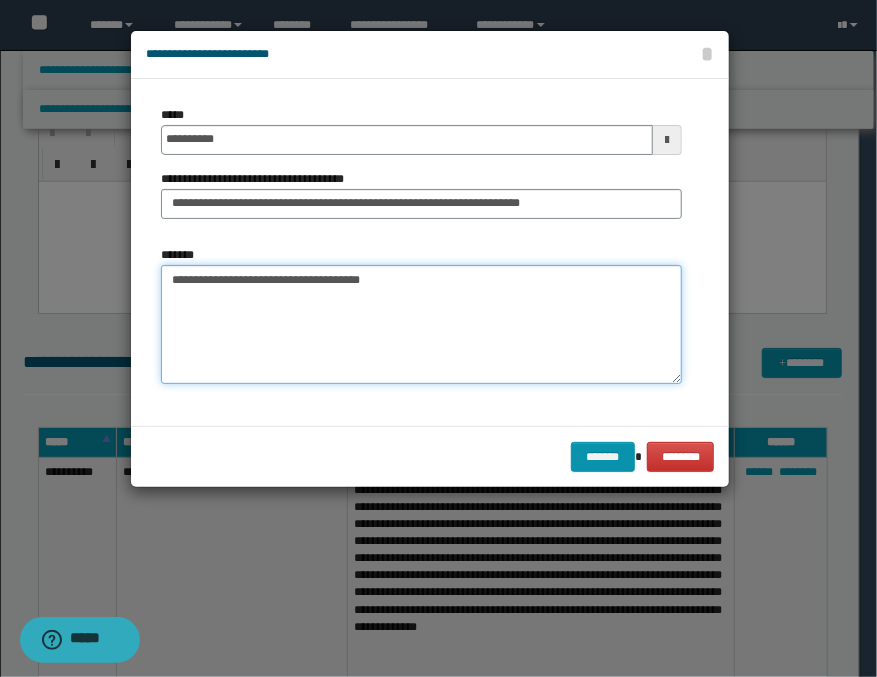 paste on "**********" 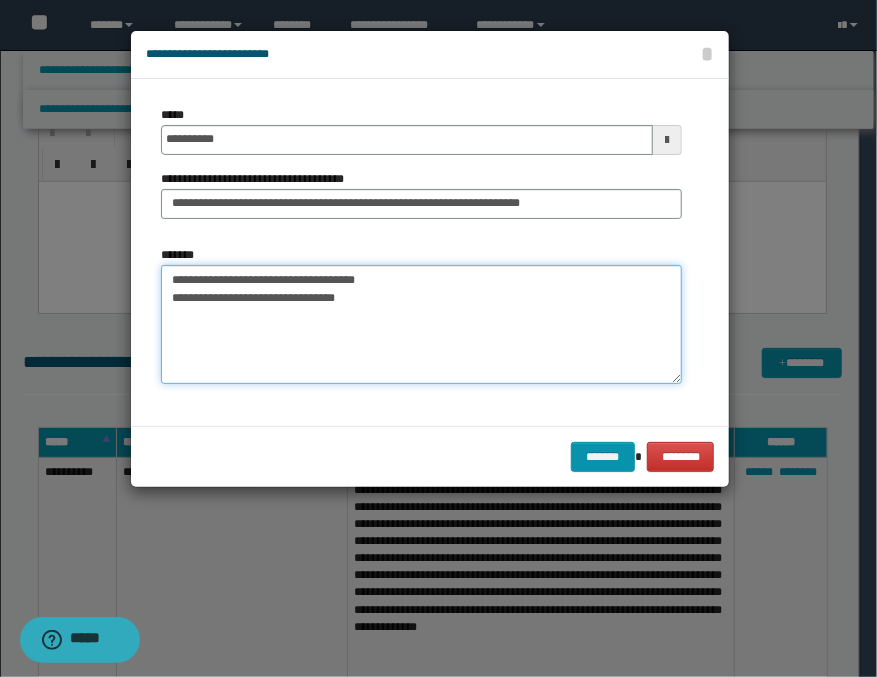 click on "**********" at bounding box center (421, 325) 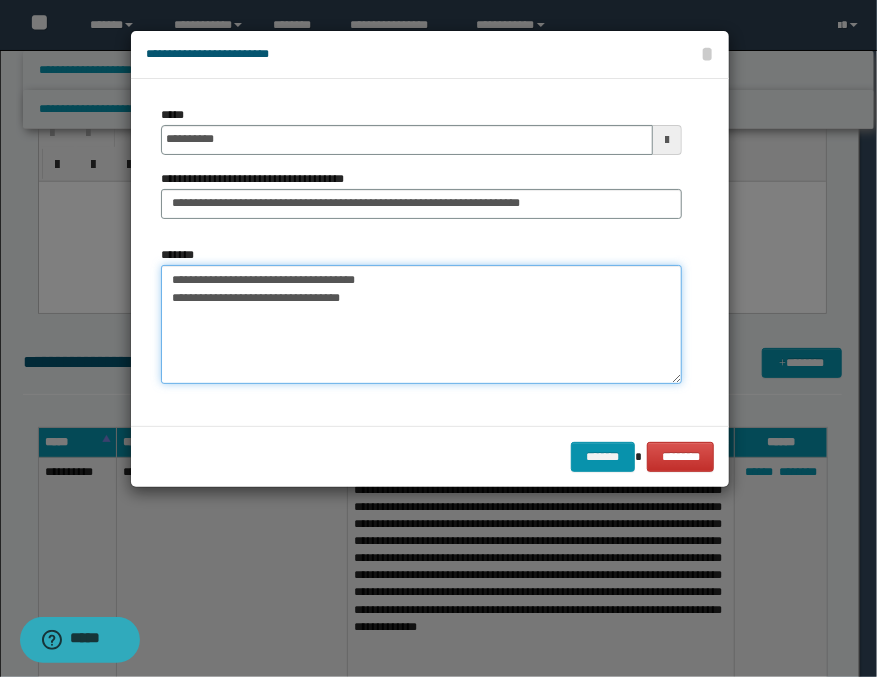 click on "**********" at bounding box center [421, 325] 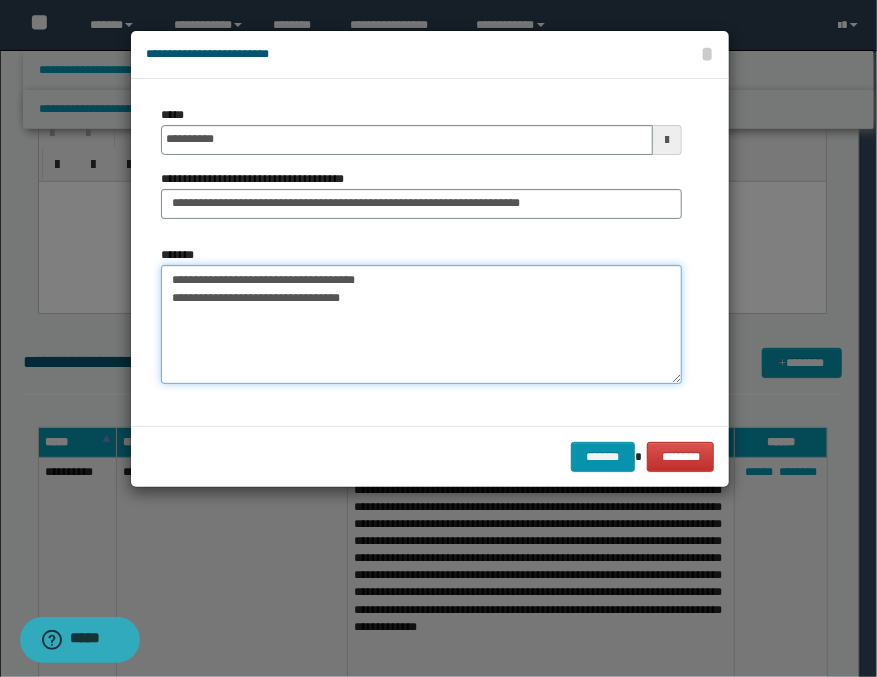 paste on "**********" 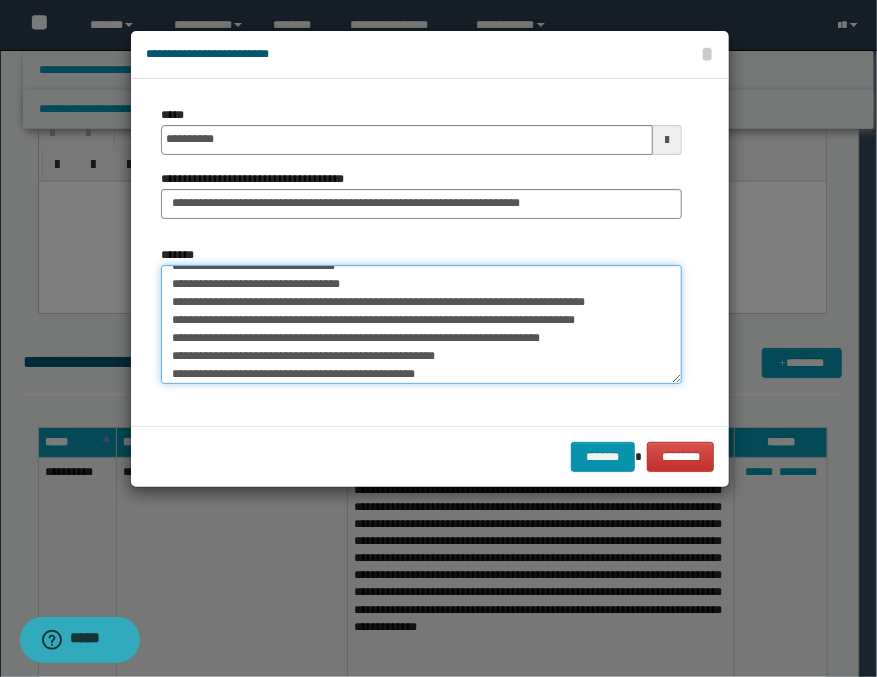 scroll, scrollTop: 0, scrollLeft: 0, axis: both 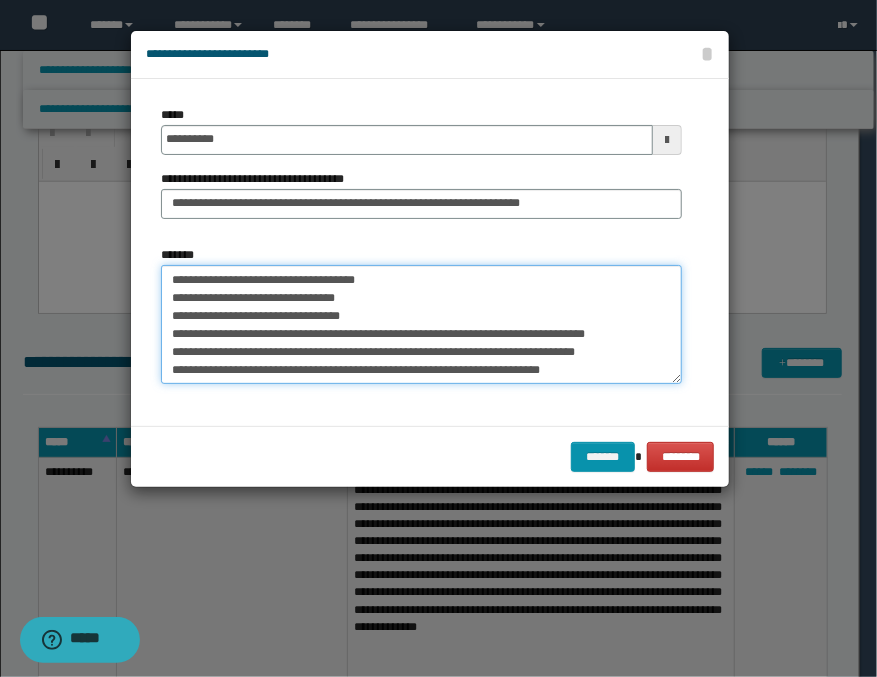 click on "**********" at bounding box center (421, 325) 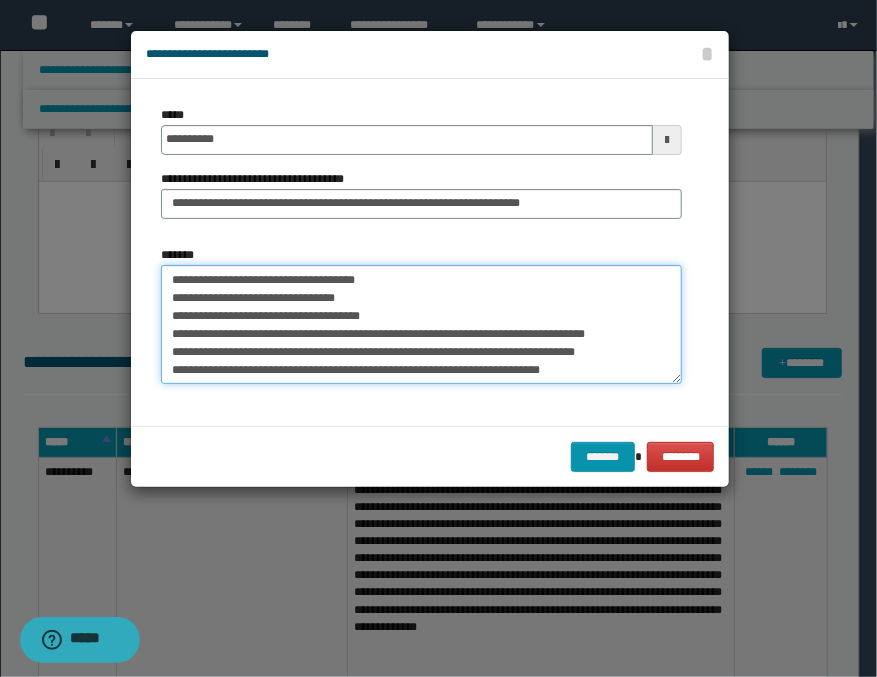 click on "**********" at bounding box center [421, 325] 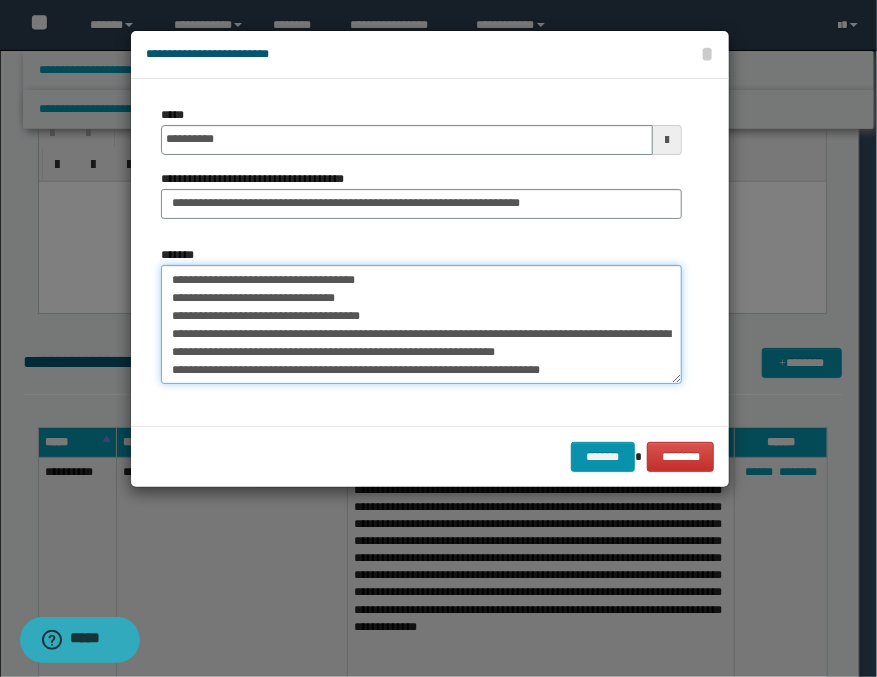 click on "**********" at bounding box center [421, 325] 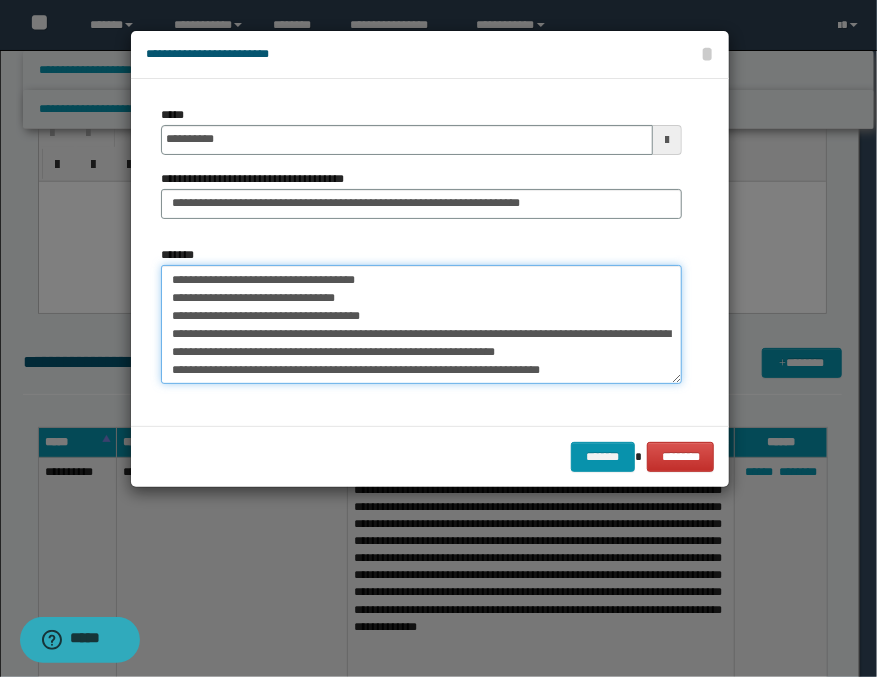 click on "**********" at bounding box center [421, 325] 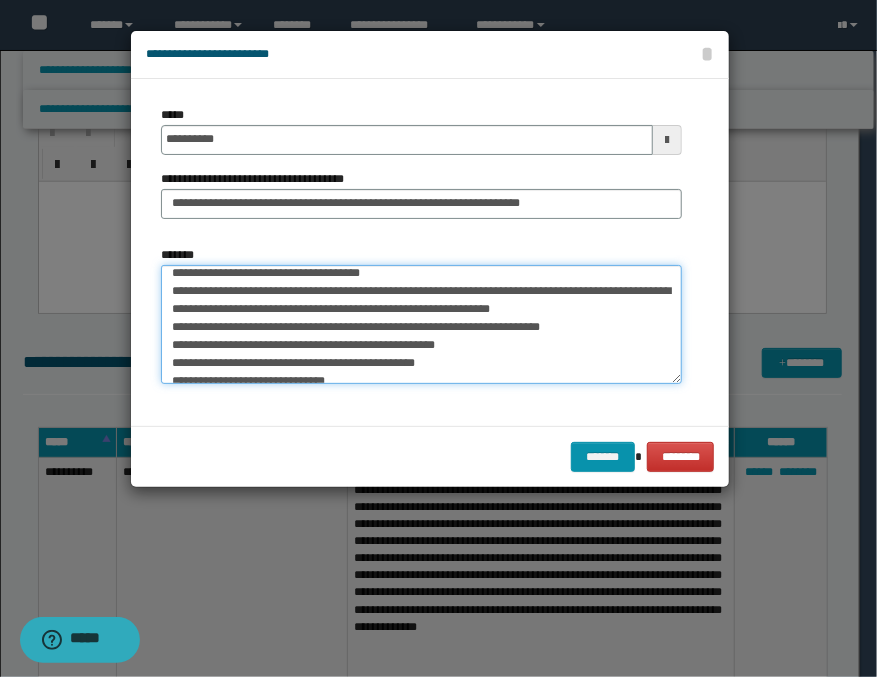 scroll, scrollTop: 44, scrollLeft: 0, axis: vertical 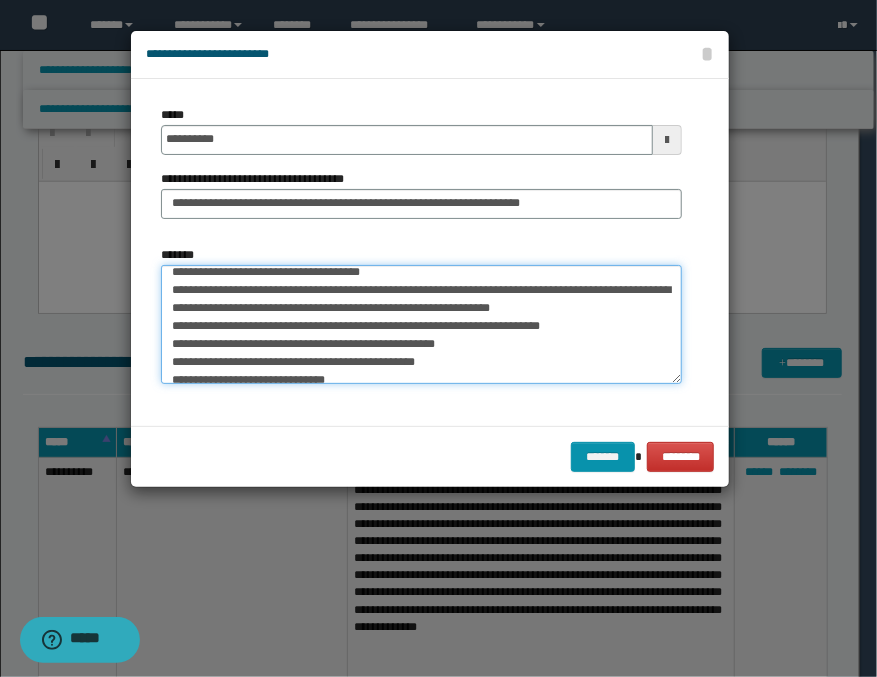 click on "**********" at bounding box center (421, 325) 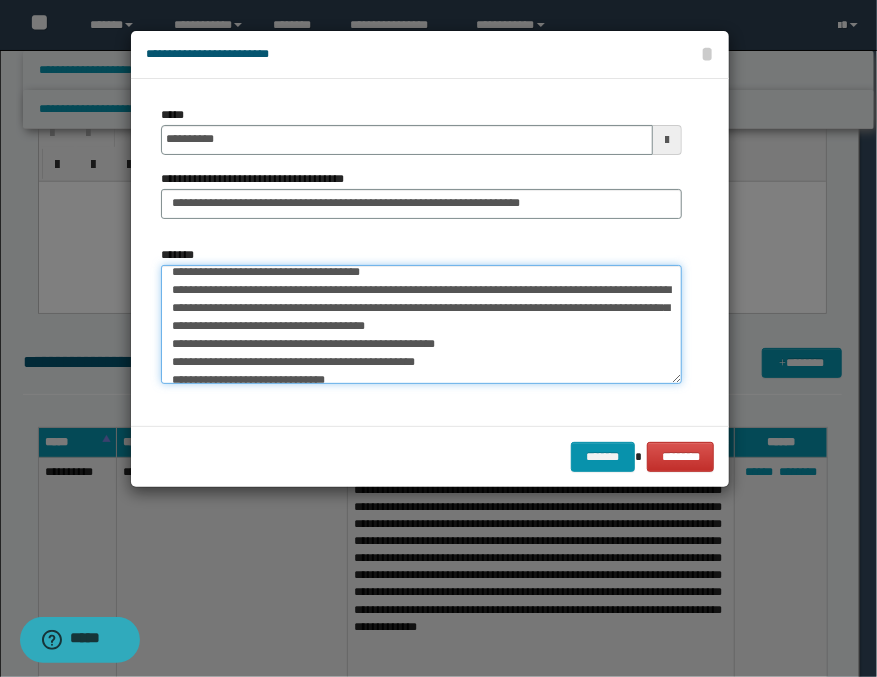 click on "**********" at bounding box center [421, 325] 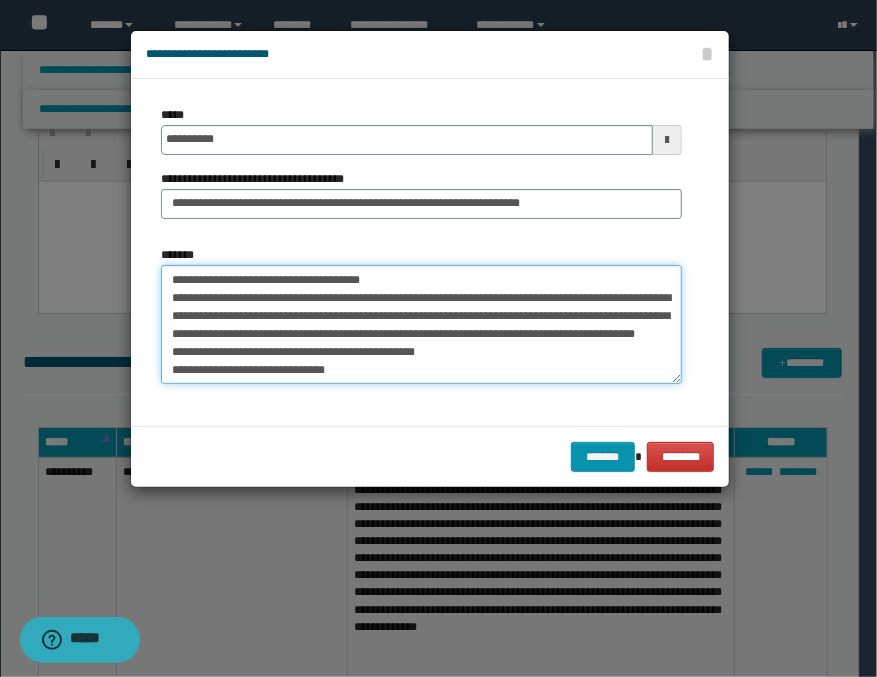 click on "**********" at bounding box center (421, 325) 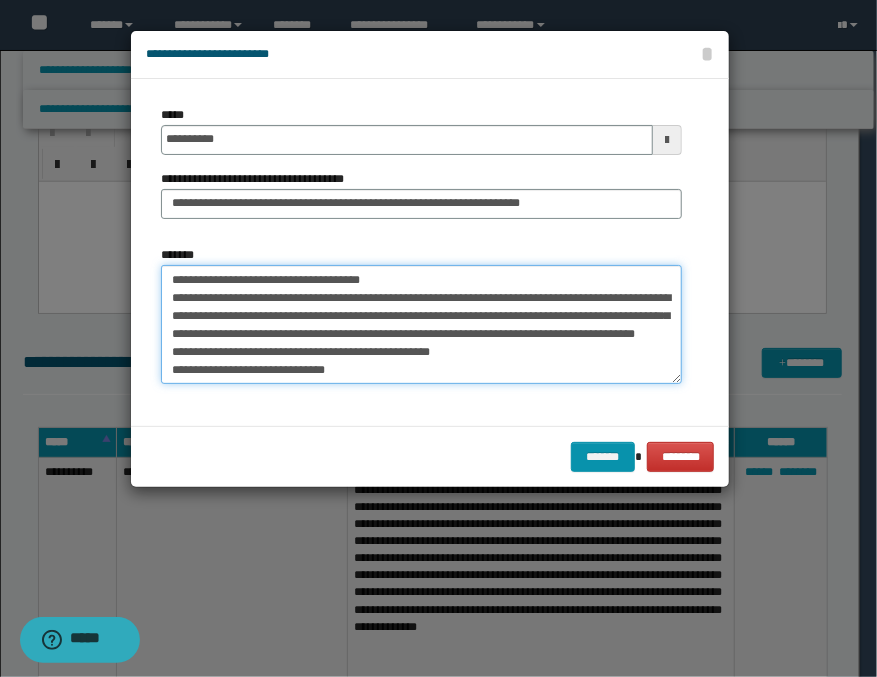 click on "**********" at bounding box center (421, 325) 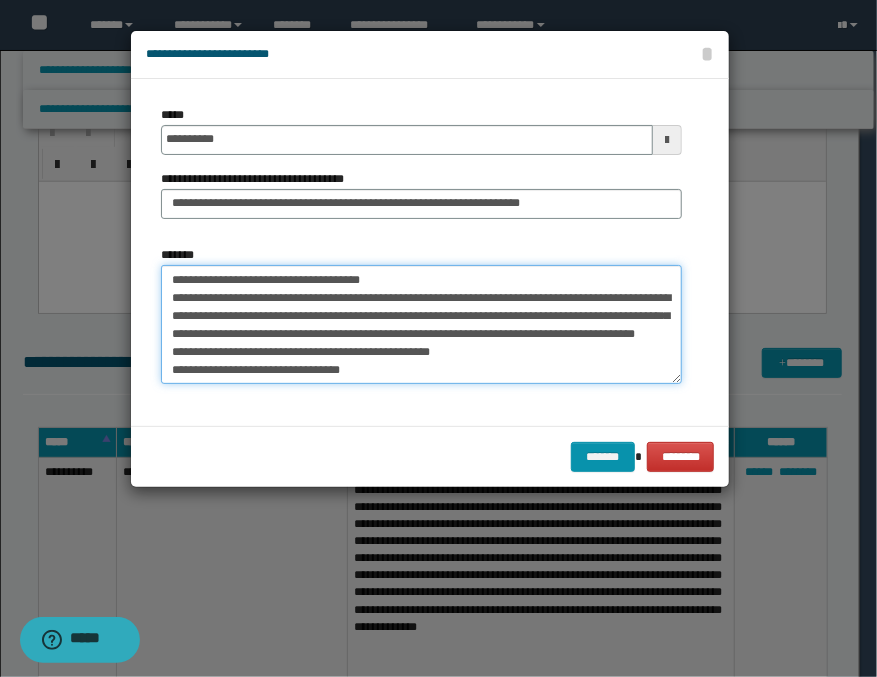click on "**********" at bounding box center [421, 325] 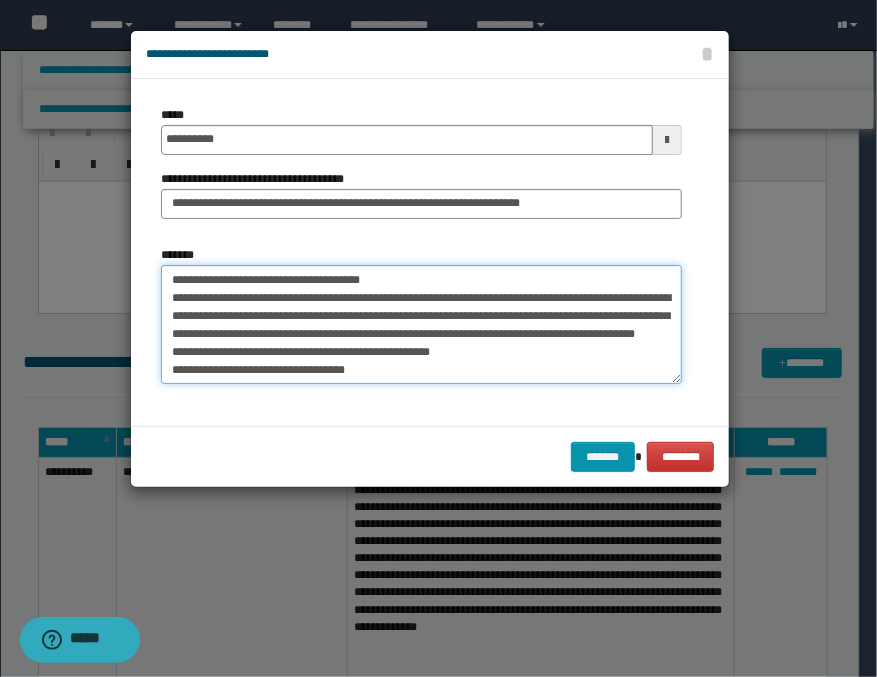 scroll, scrollTop: 66, scrollLeft: 0, axis: vertical 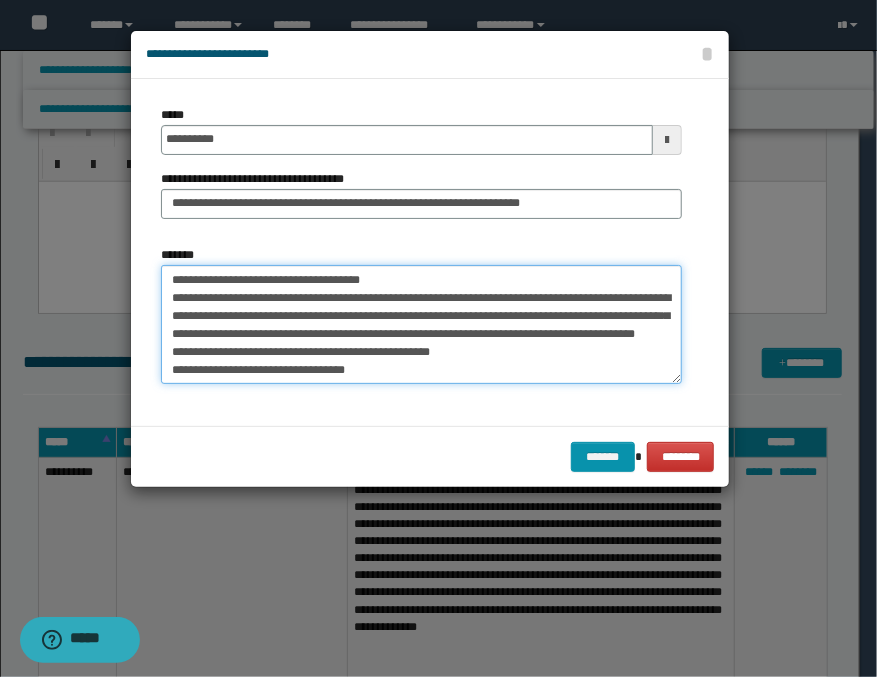 paste on "**********" 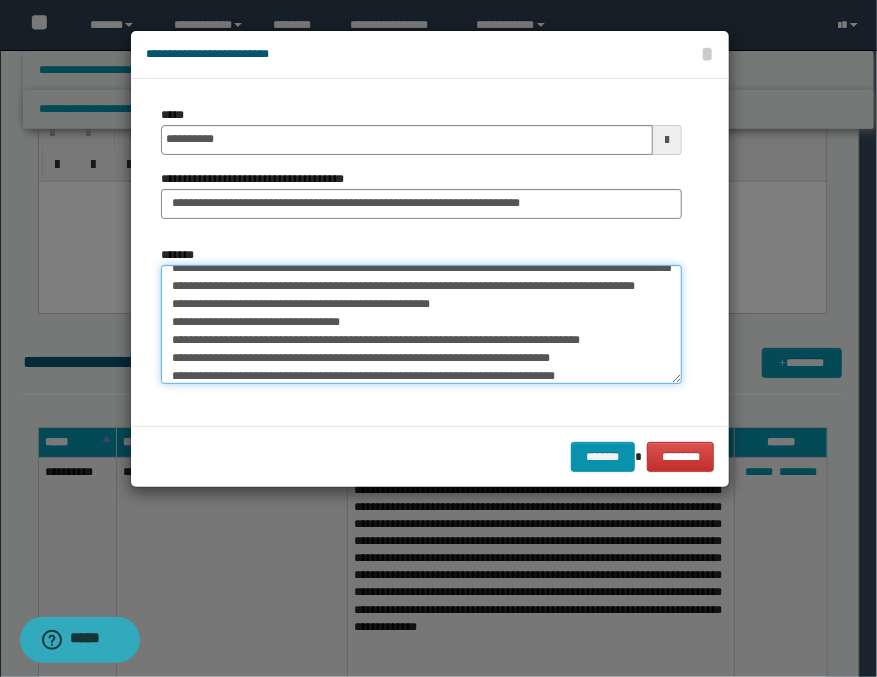 scroll, scrollTop: 45, scrollLeft: 0, axis: vertical 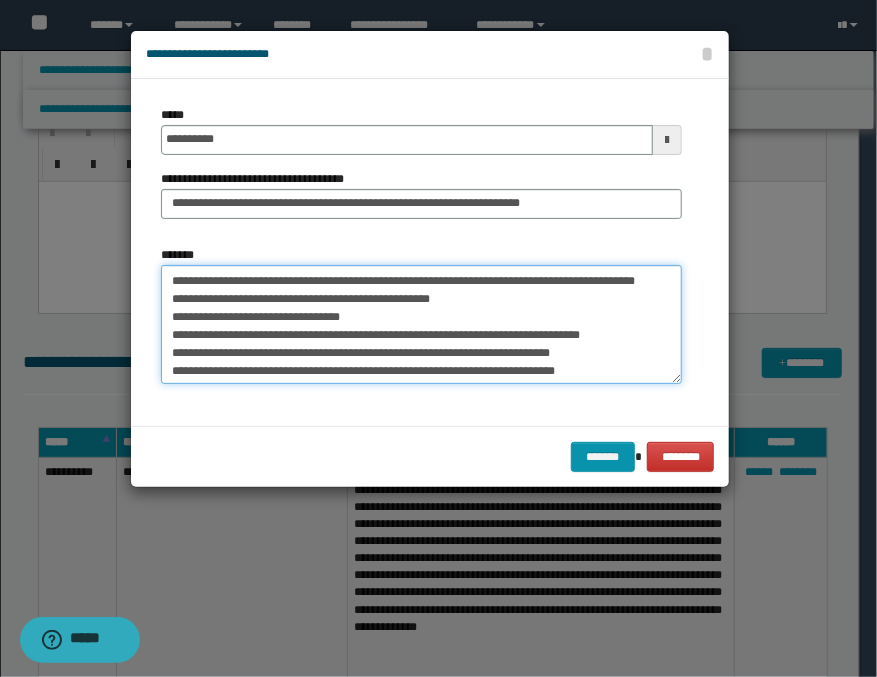 click on "**********" at bounding box center [421, 325] 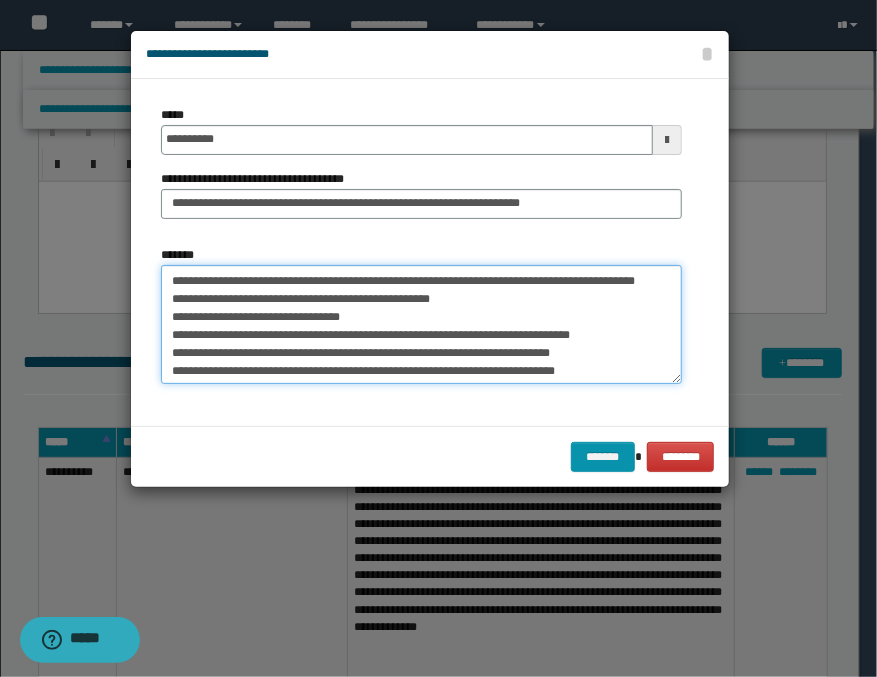 click on "**********" at bounding box center [421, 325] 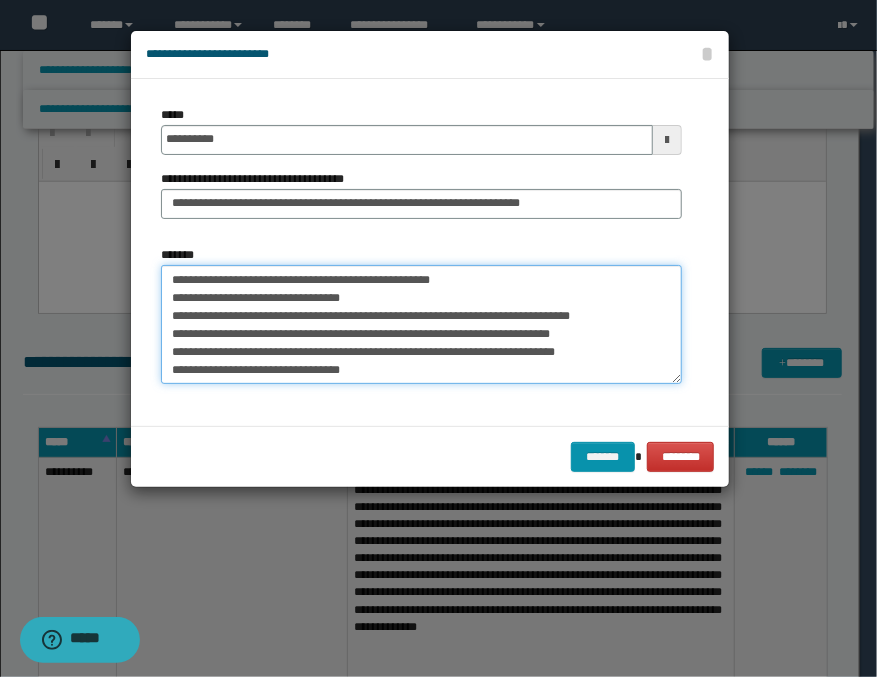 scroll, scrollTop: 134, scrollLeft: 0, axis: vertical 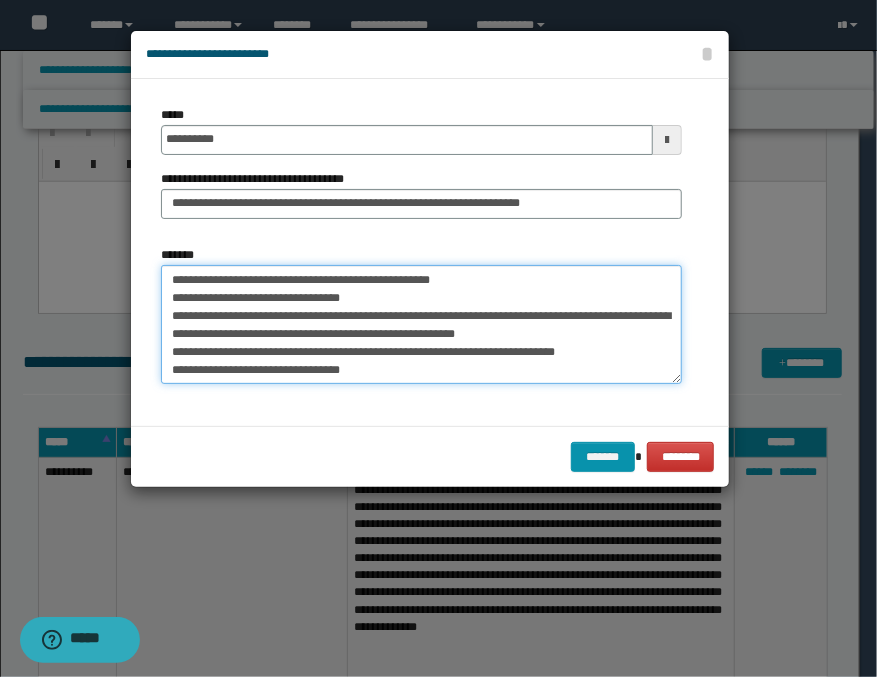 click on "**********" at bounding box center [421, 325] 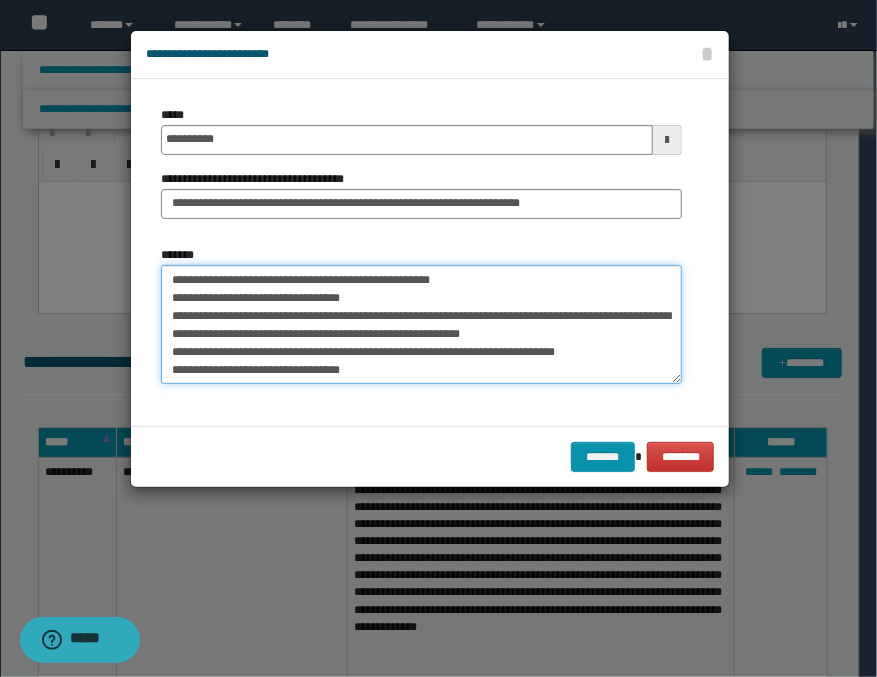 click on "**********" at bounding box center (421, 325) 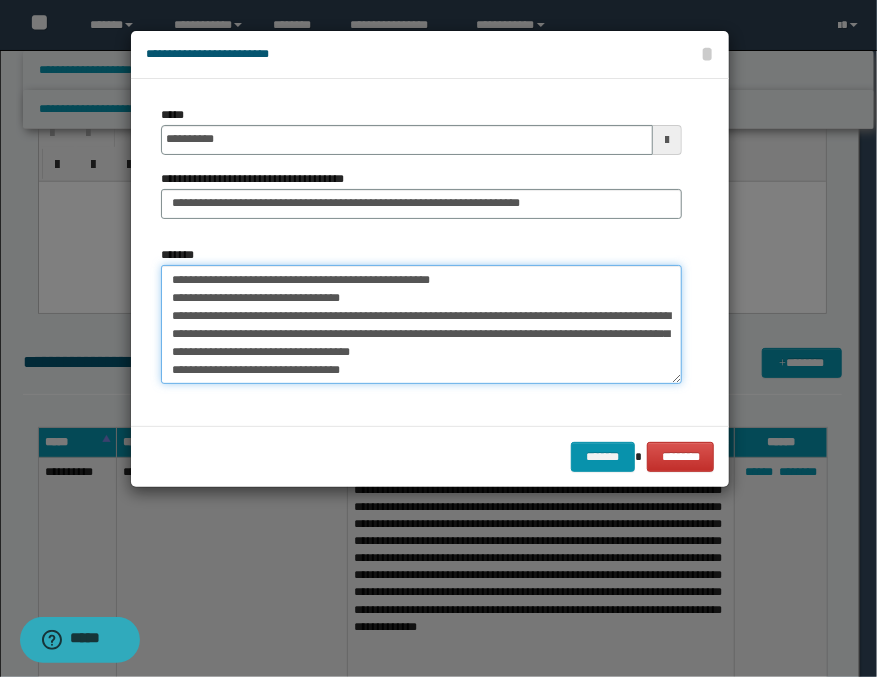 click on "**********" at bounding box center [421, 325] 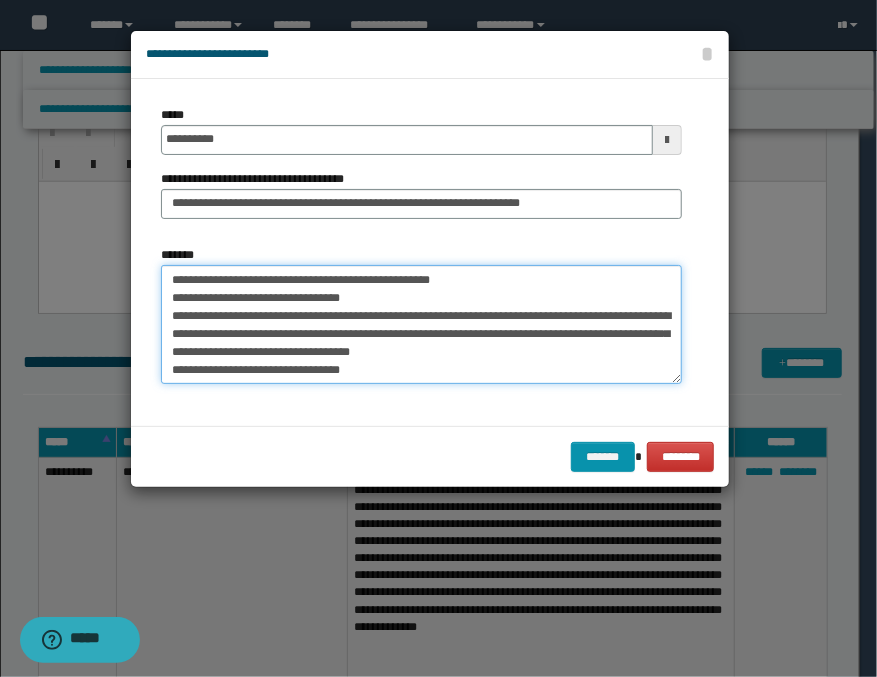 click on "**********" at bounding box center (421, 325) 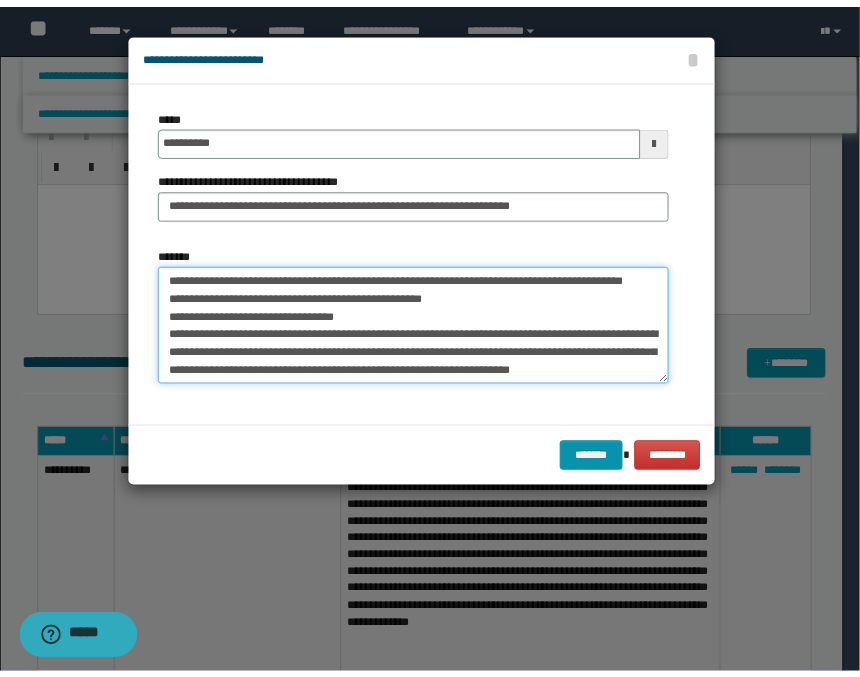 scroll, scrollTop: 126, scrollLeft: 0, axis: vertical 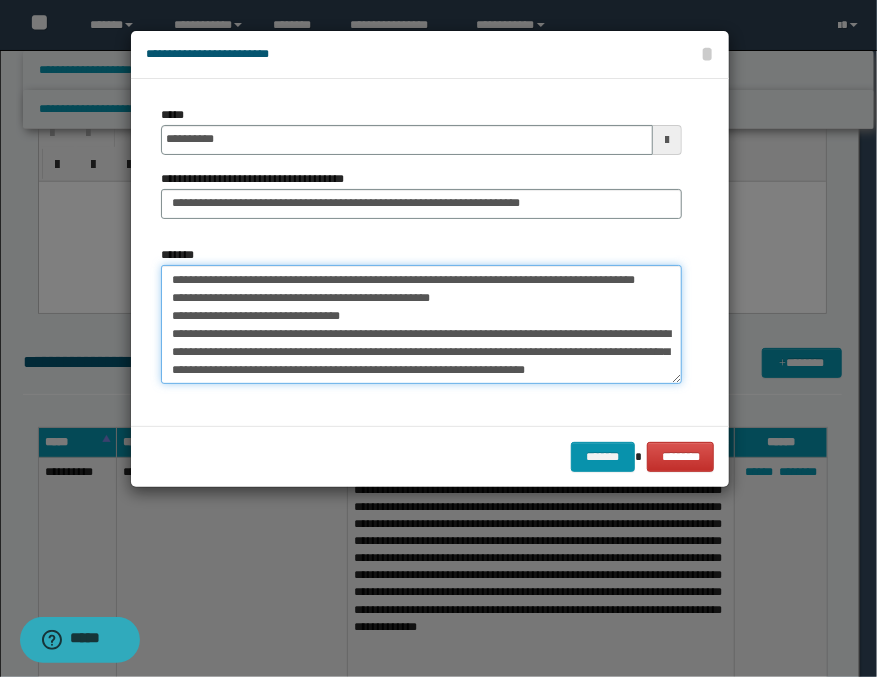 click on "**********" at bounding box center (421, 325) 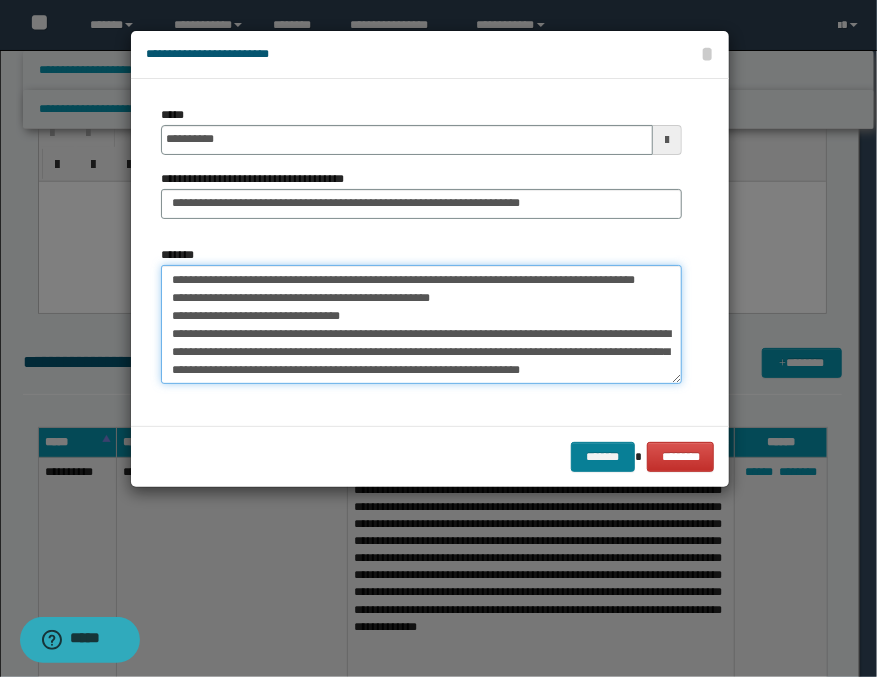 type on "**********" 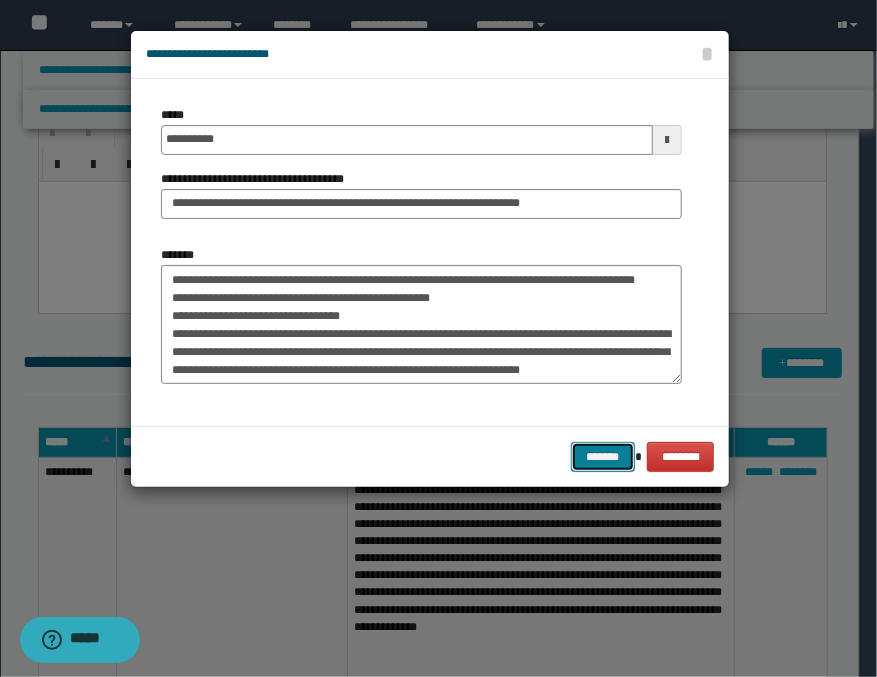 click on "*******" at bounding box center [603, 457] 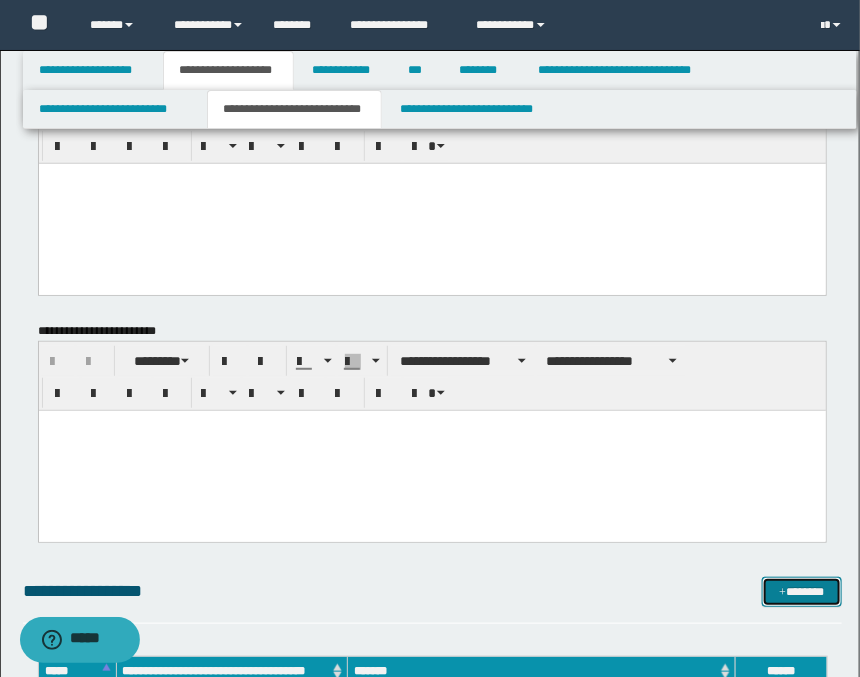 scroll, scrollTop: 0, scrollLeft: 0, axis: both 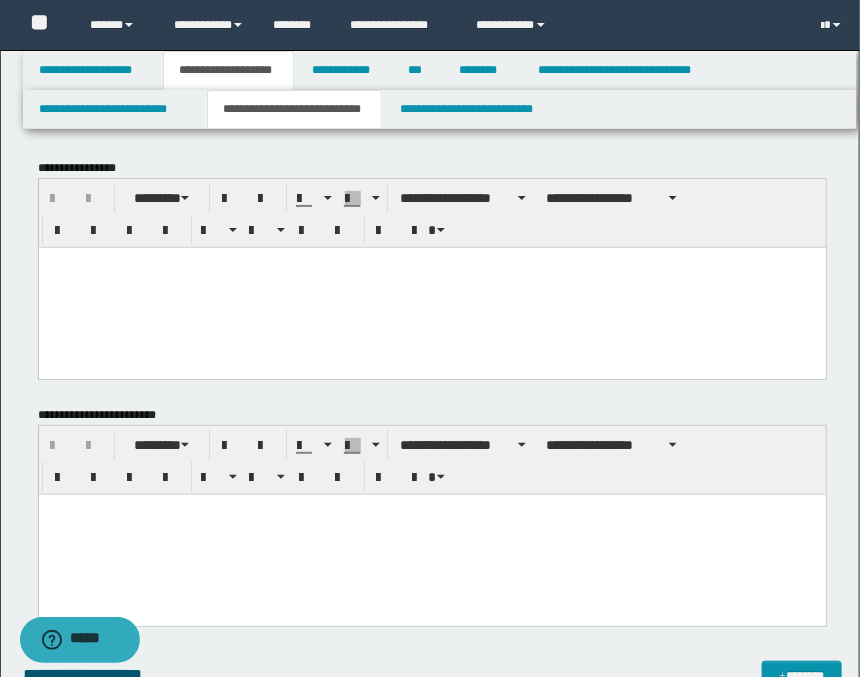 click at bounding box center (431, 262) 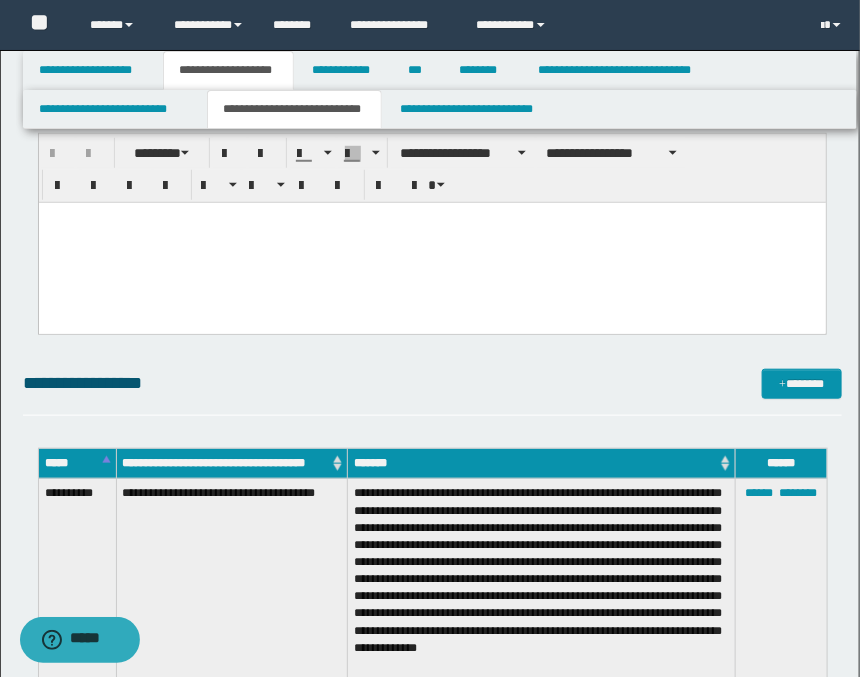 scroll, scrollTop: 555, scrollLeft: 0, axis: vertical 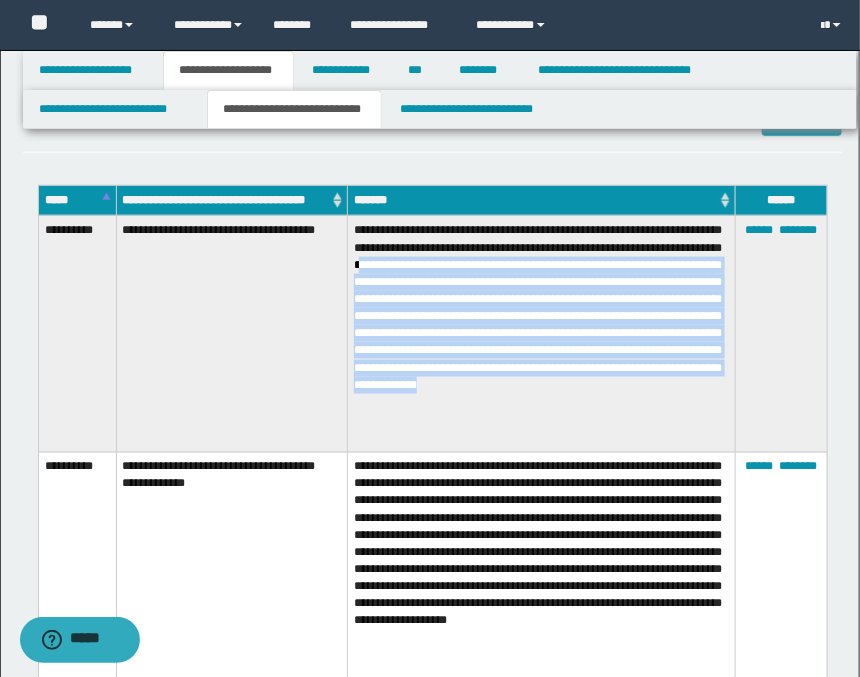 drag, startPoint x: 561, startPoint y: 262, endPoint x: 606, endPoint y: 422, distance: 166.2077 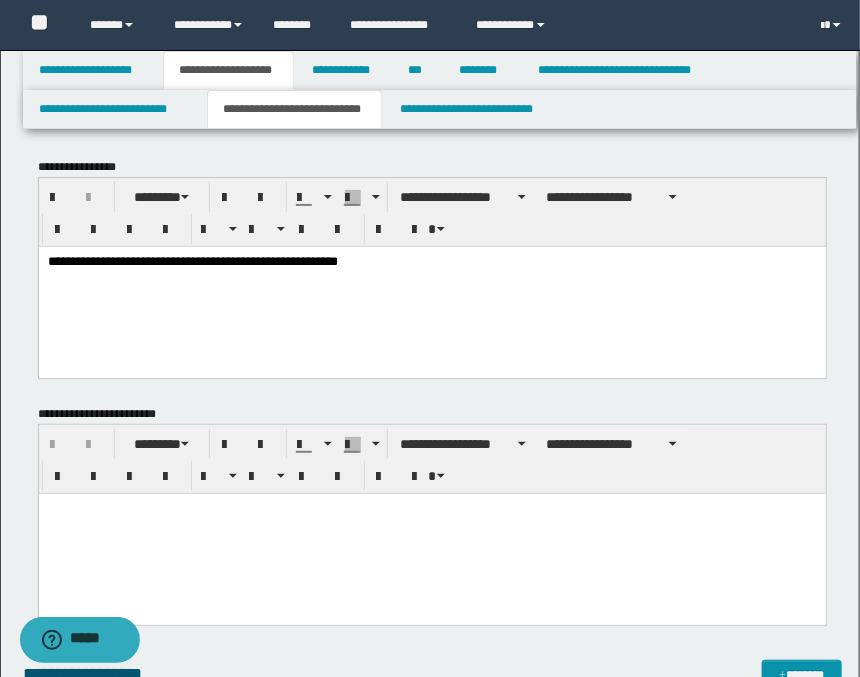 scroll, scrollTop: 0, scrollLeft: 0, axis: both 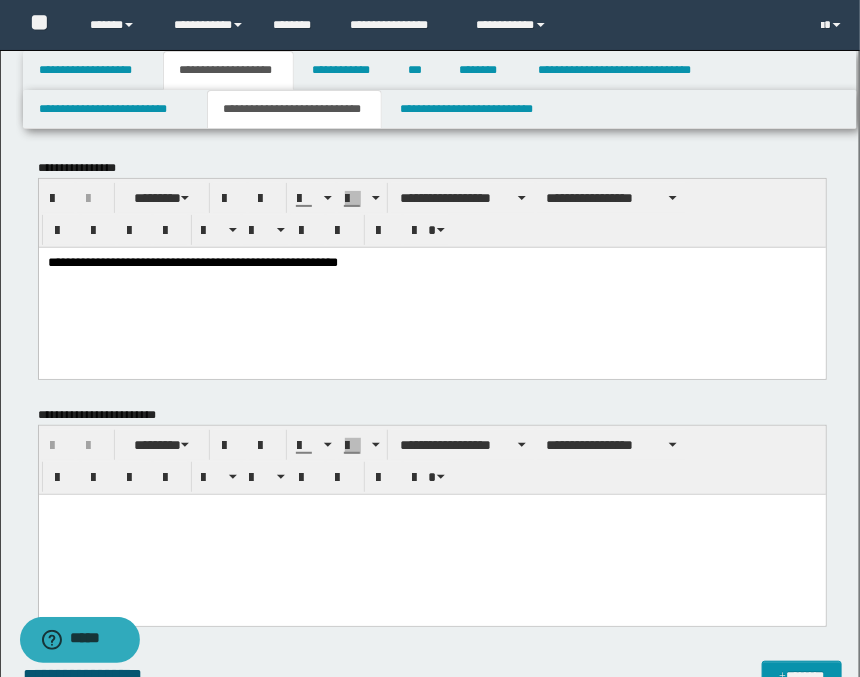 click on "**********" at bounding box center [431, 287] 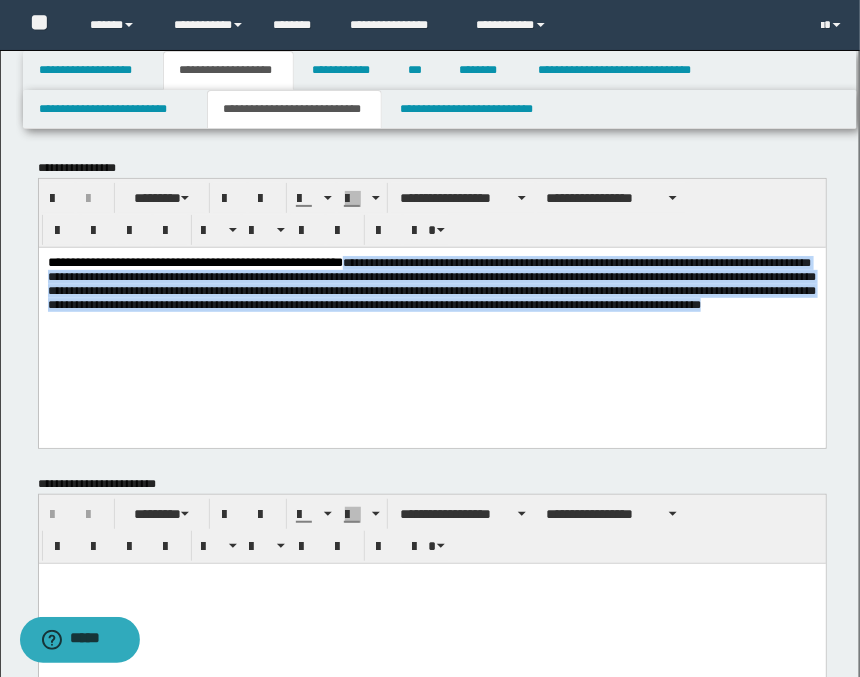 drag, startPoint x: 476, startPoint y: 262, endPoint x: 618, endPoint y: 279, distance: 143.01399 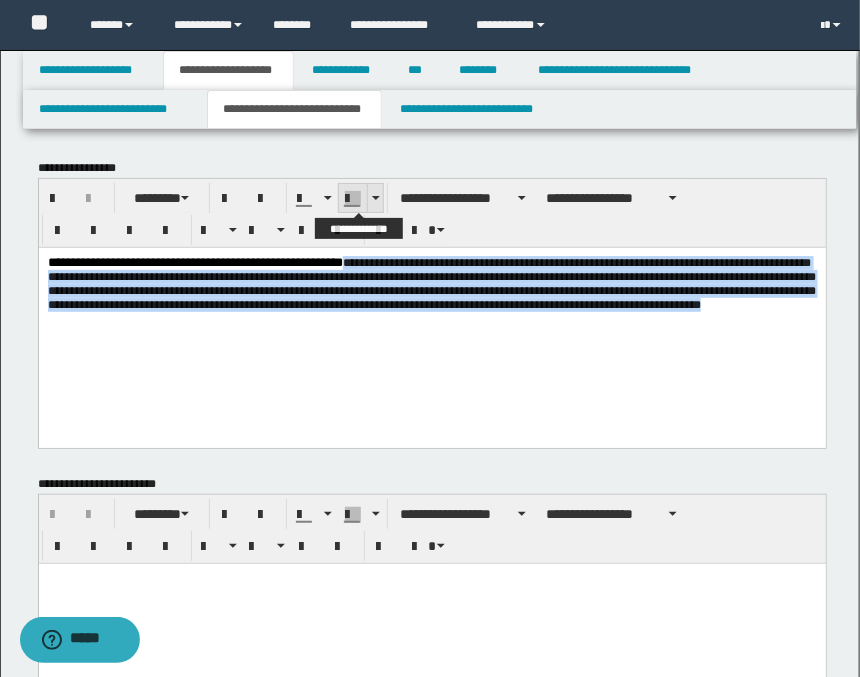 click at bounding box center (376, 198) 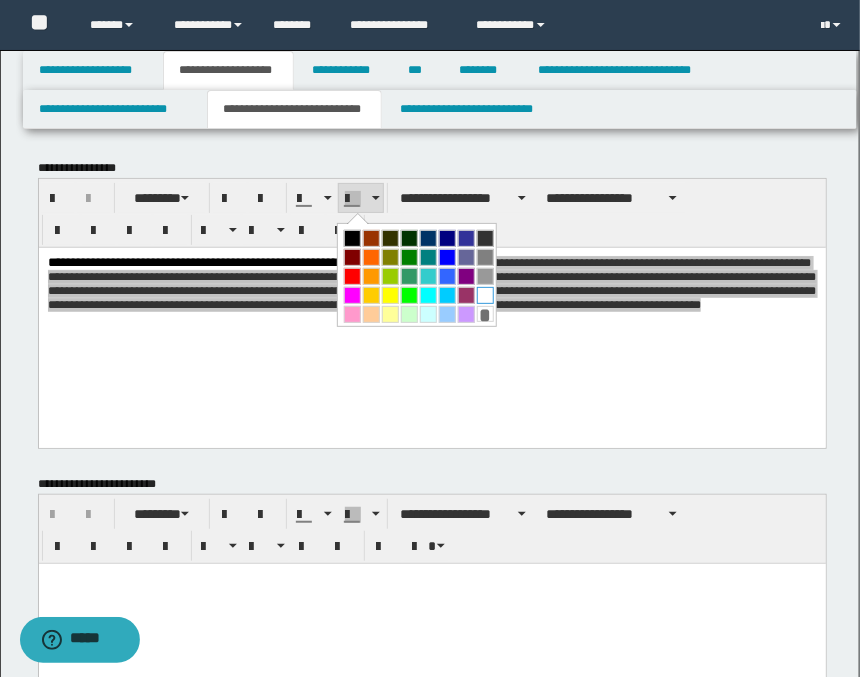 click at bounding box center (485, 295) 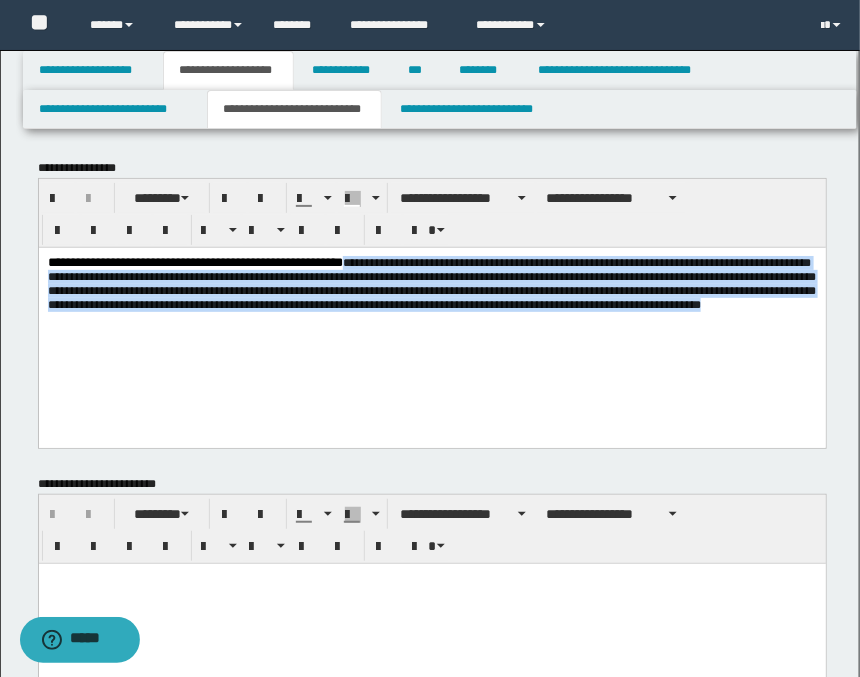 click on "**********" at bounding box center (431, 322) 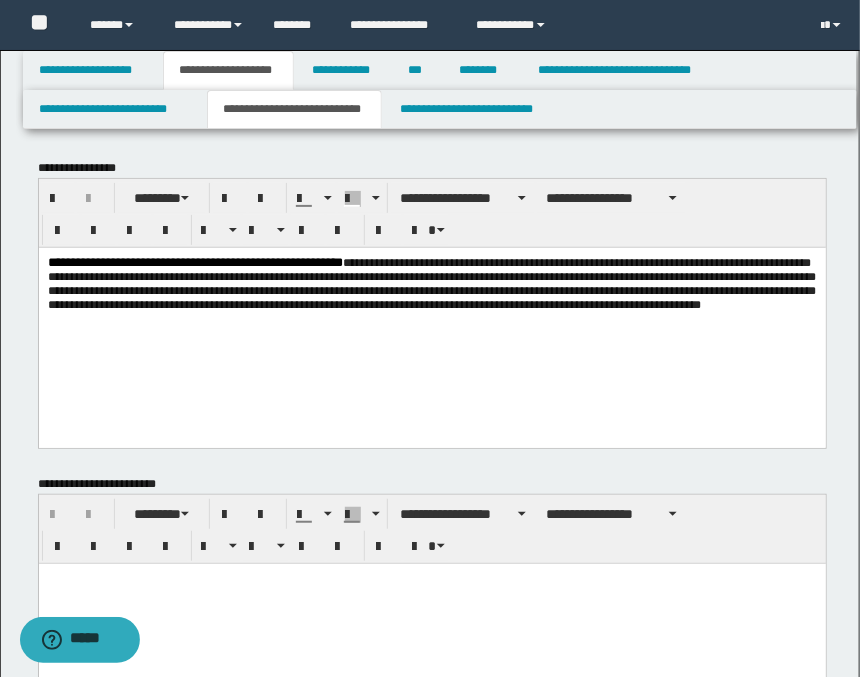 click on "**********" at bounding box center [431, 283] 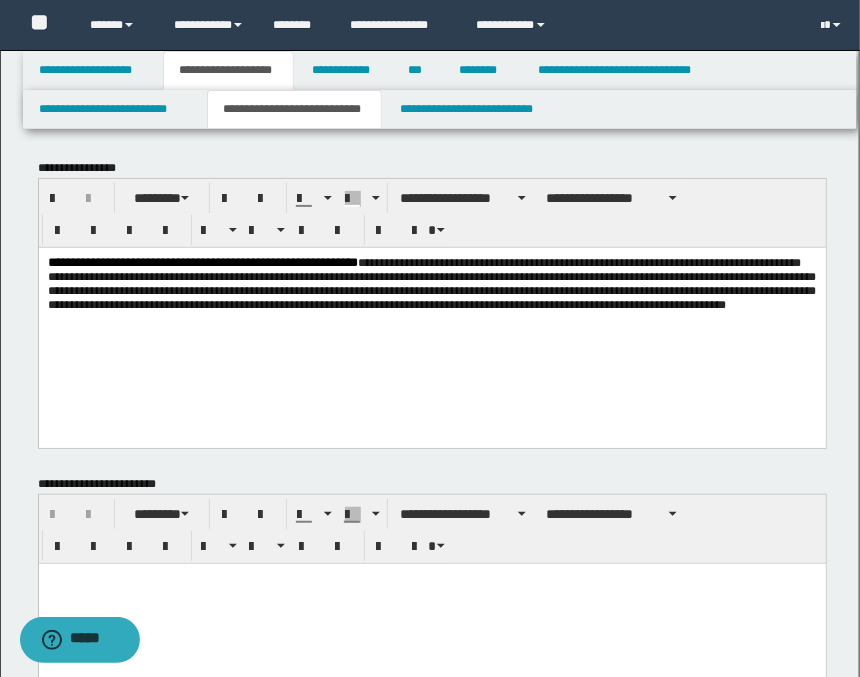 click on "**********" at bounding box center [431, 283] 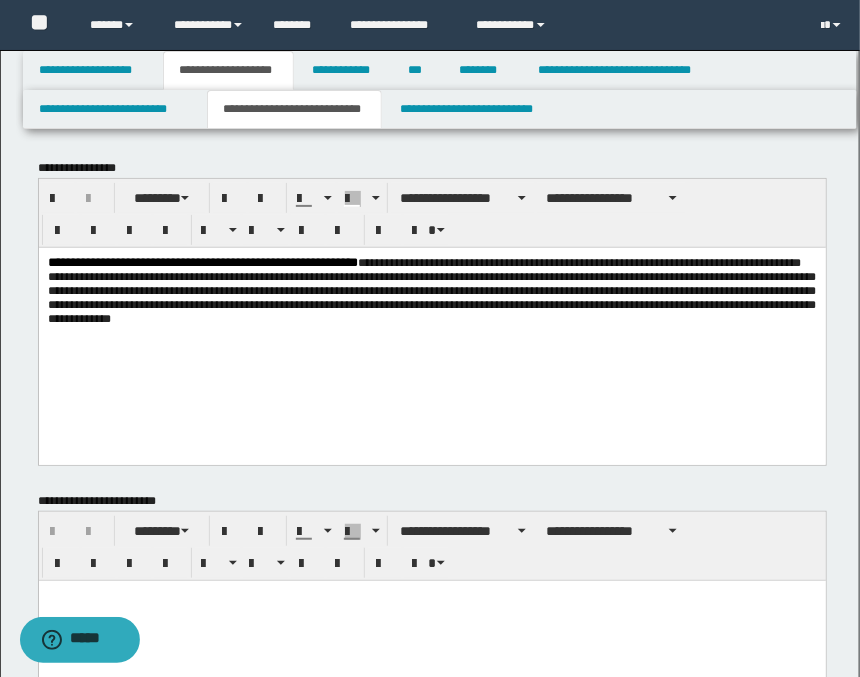 click on "**********" at bounding box center [432, 305] 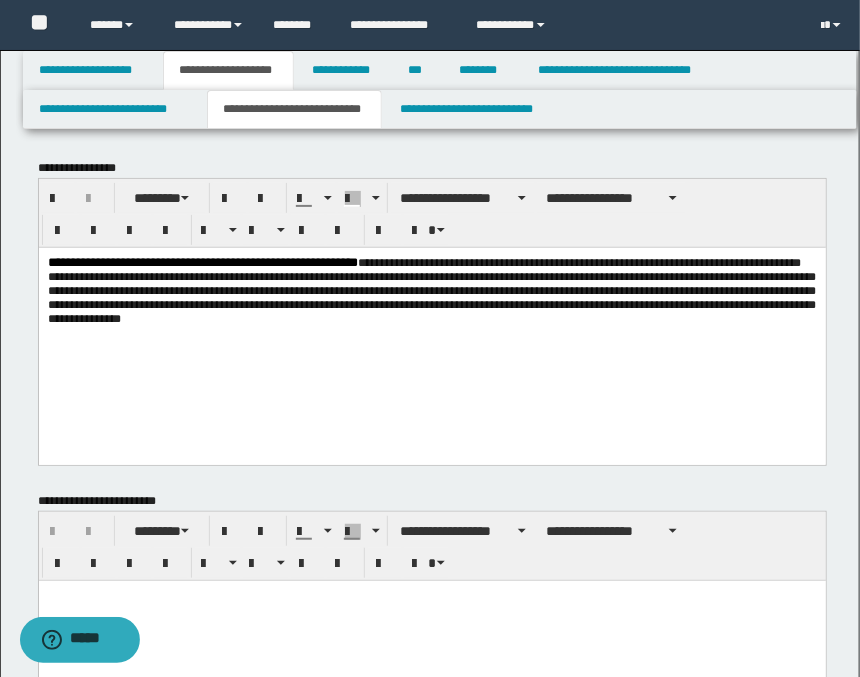 click on "**********" at bounding box center [432, 305] 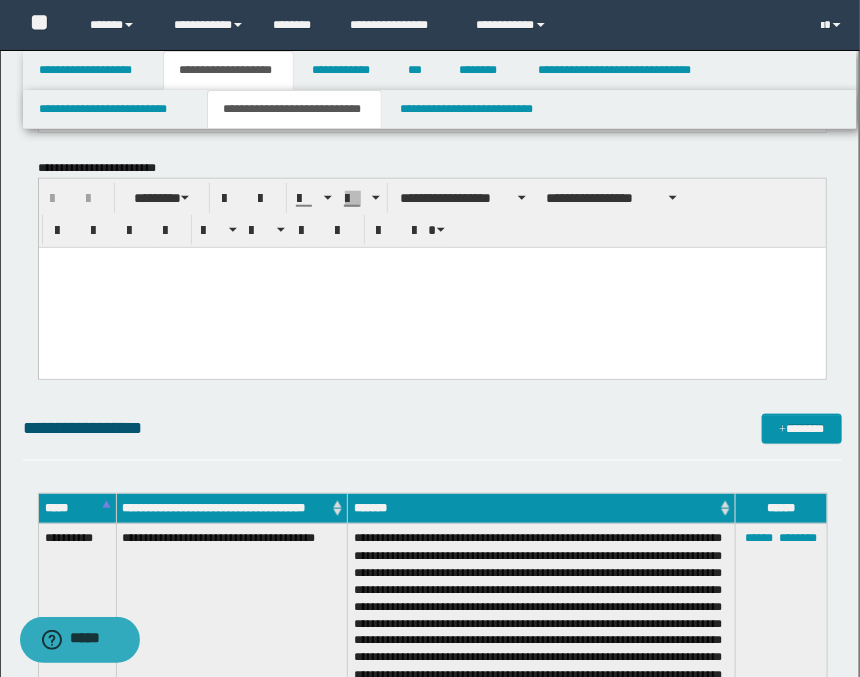 scroll, scrollTop: 0, scrollLeft: 0, axis: both 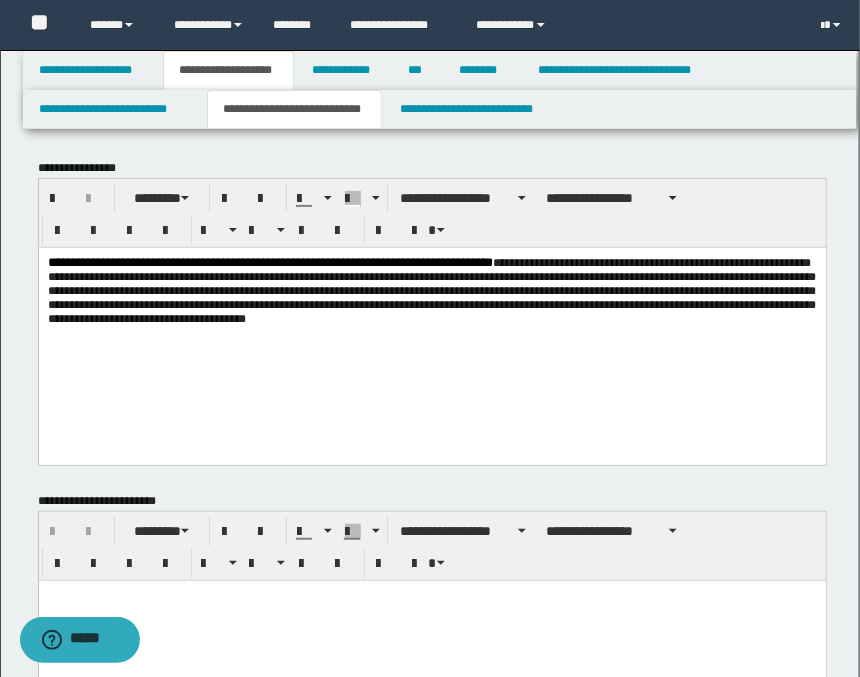 click on "**********" at bounding box center (431, 330) 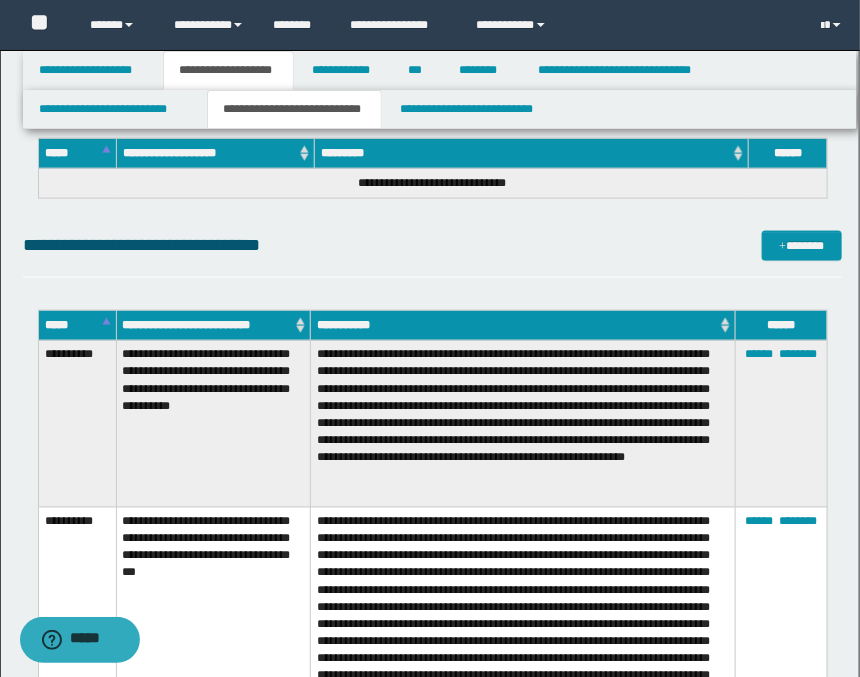scroll, scrollTop: 2444, scrollLeft: 0, axis: vertical 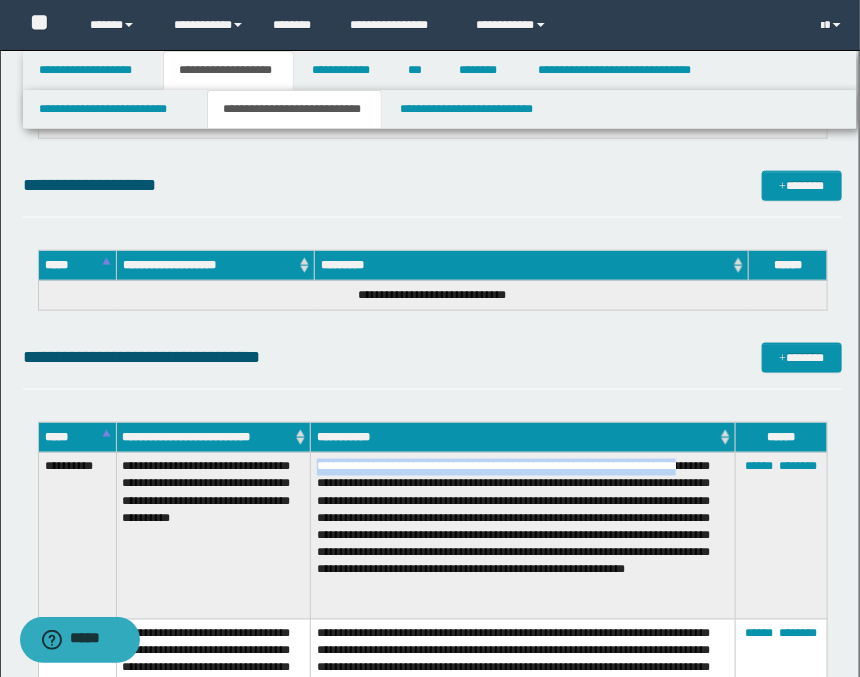 drag, startPoint x: 374, startPoint y: 486, endPoint x: 316, endPoint y: 470, distance: 60.166435 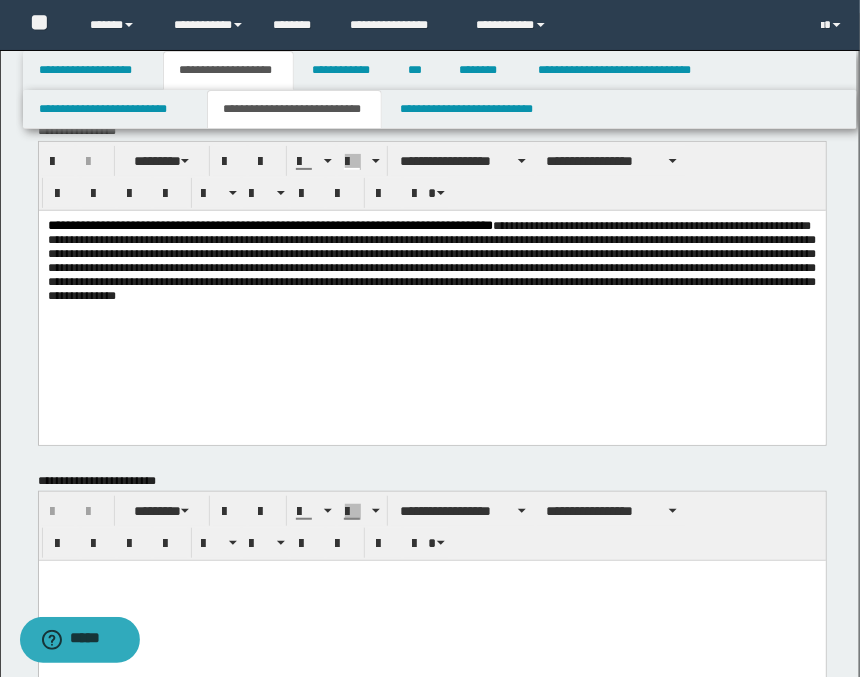 scroll, scrollTop: 0, scrollLeft: 0, axis: both 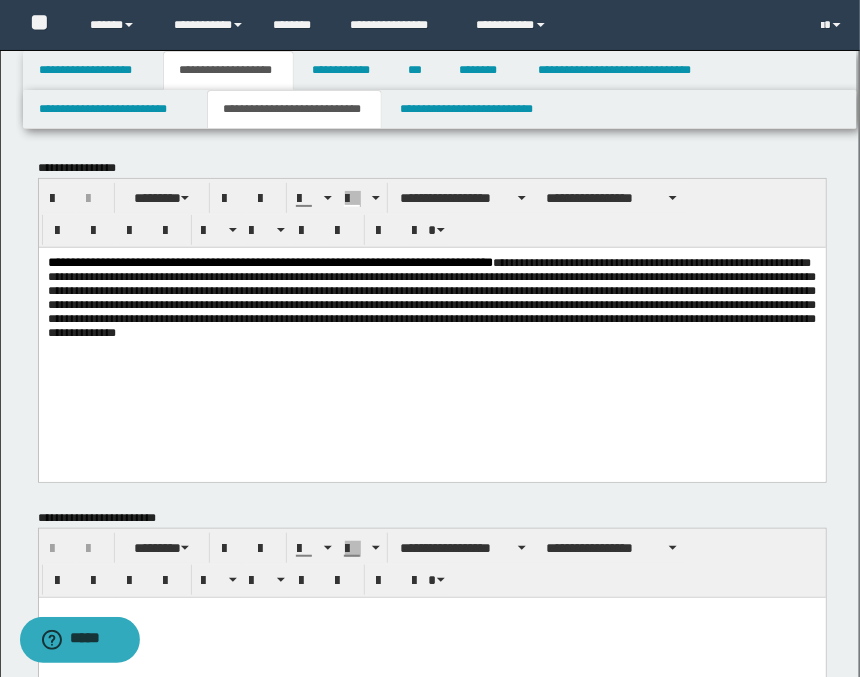click on "**********" at bounding box center (432, 314) 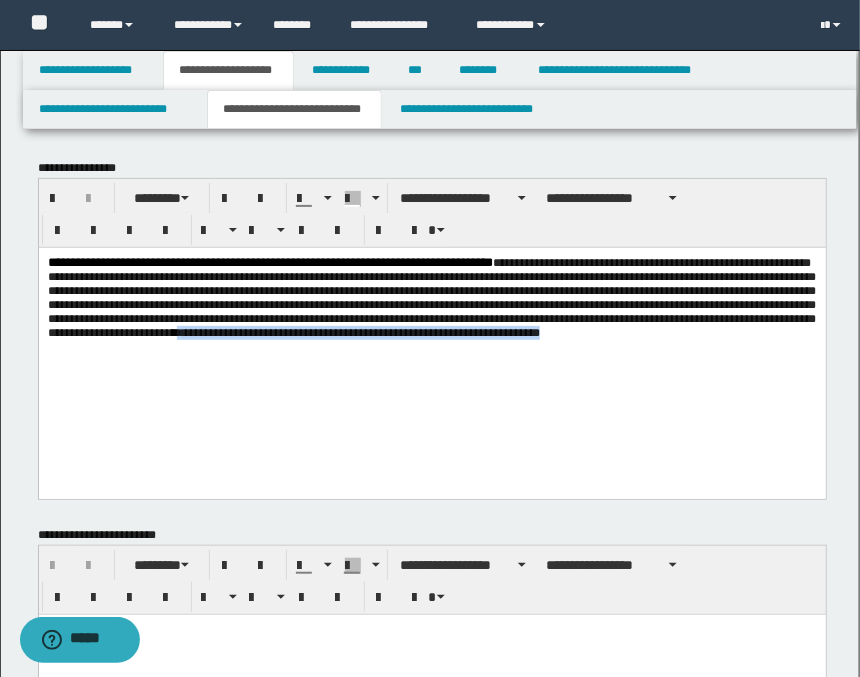 drag, startPoint x: 600, startPoint y: 366, endPoint x: 598, endPoint y: 381, distance: 15.132746 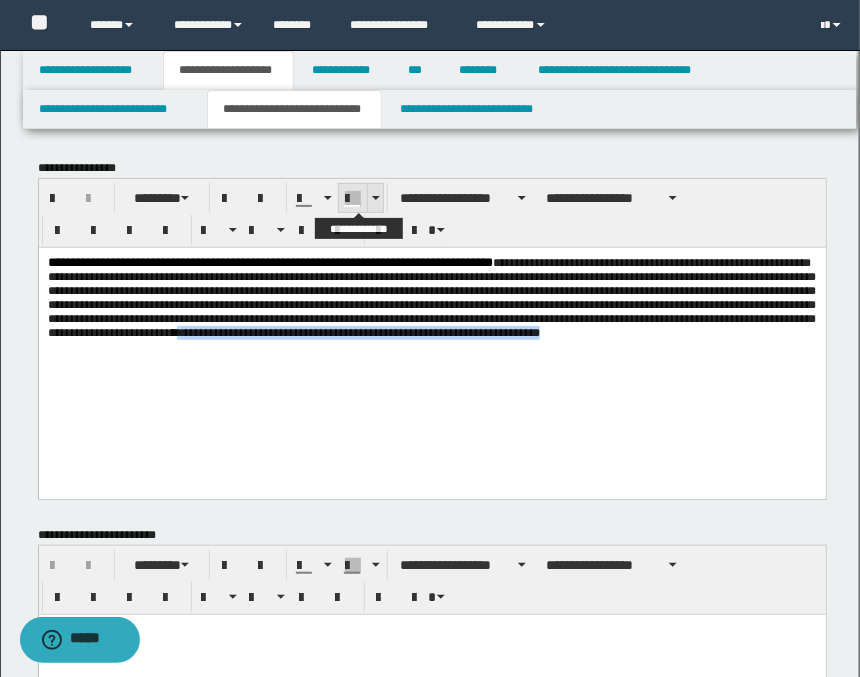 click at bounding box center [376, 198] 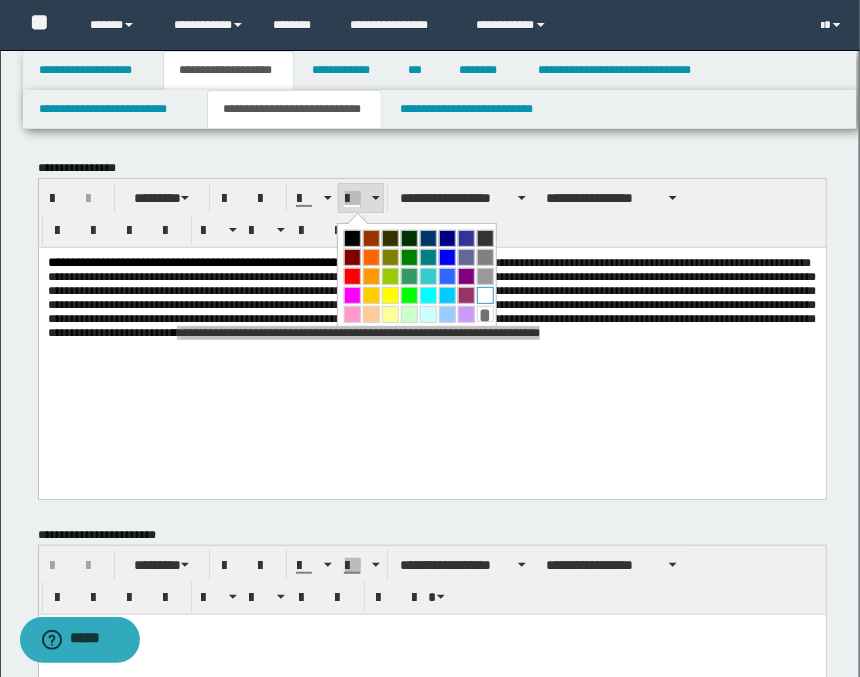 click at bounding box center (485, 295) 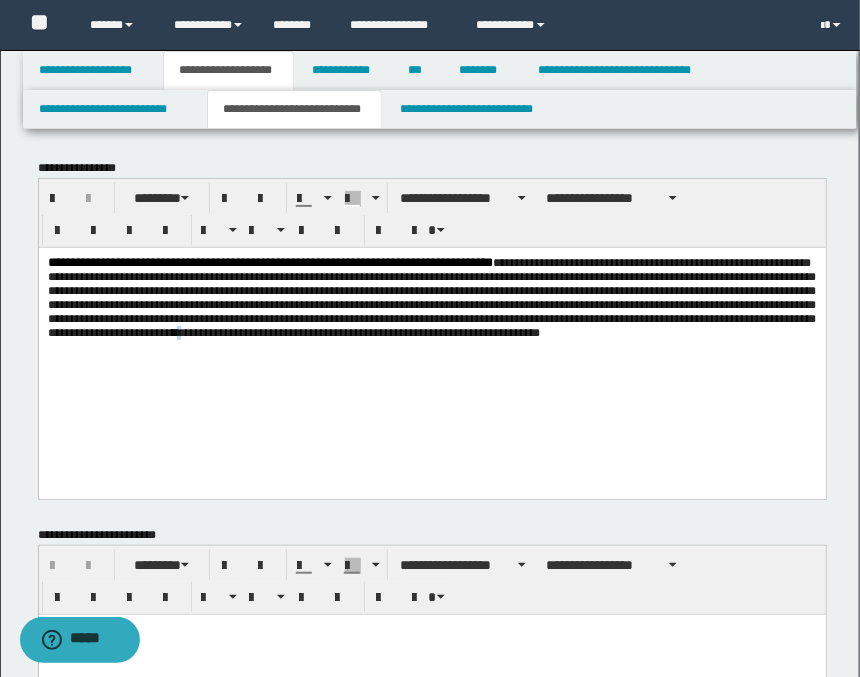 click on "**********" at bounding box center [431, 347] 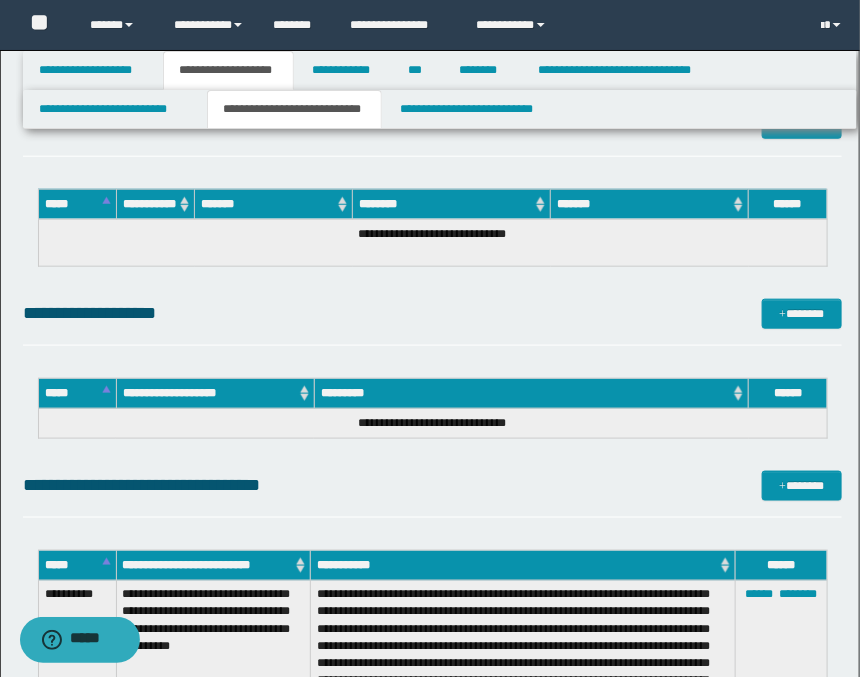 scroll, scrollTop: 2777, scrollLeft: 0, axis: vertical 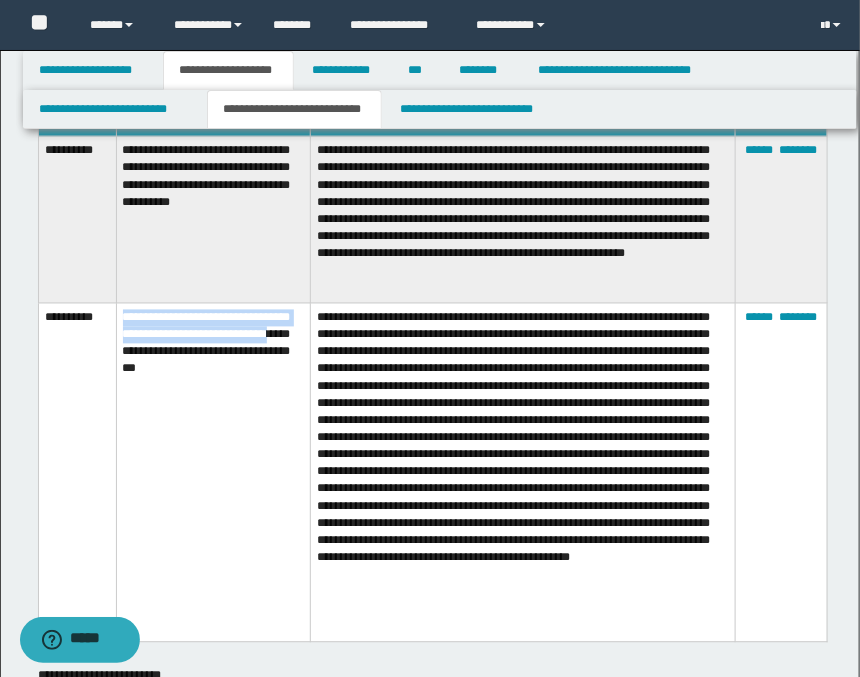 drag, startPoint x: 122, startPoint y: 314, endPoint x: 221, endPoint y: 353, distance: 106.404884 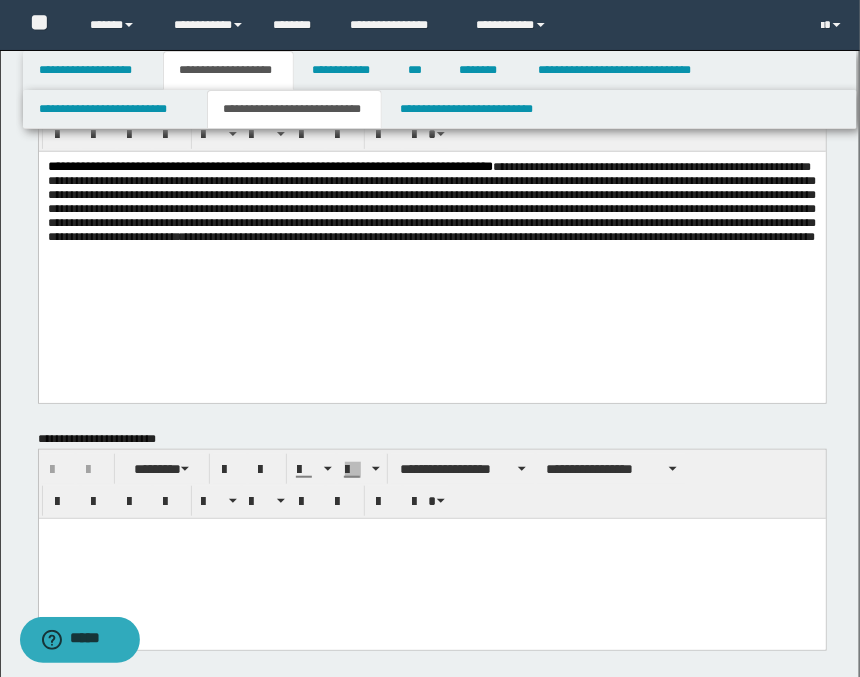 scroll, scrollTop: 0, scrollLeft: 0, axis: both 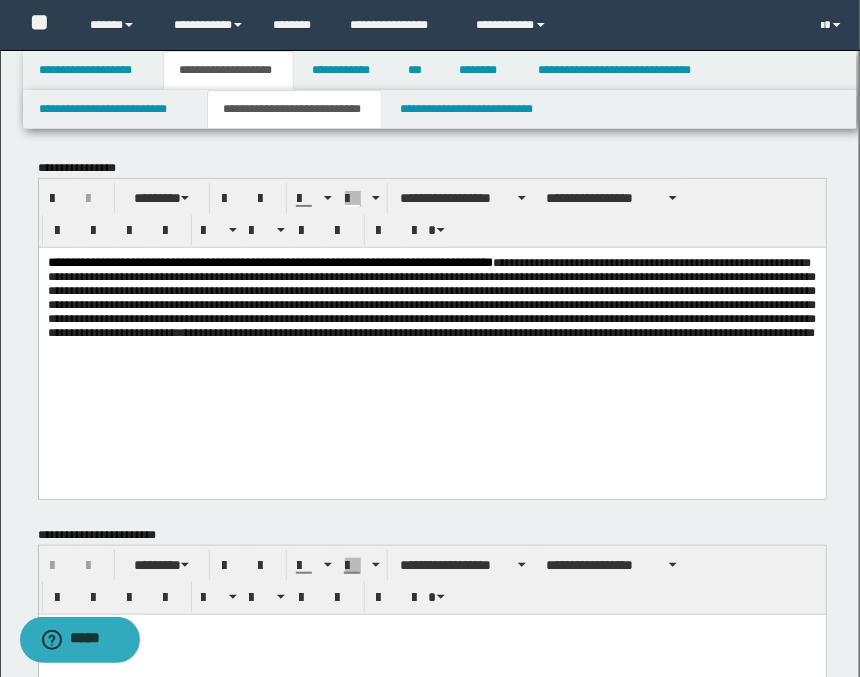 click on "**********" at bounding box center [431, 347] 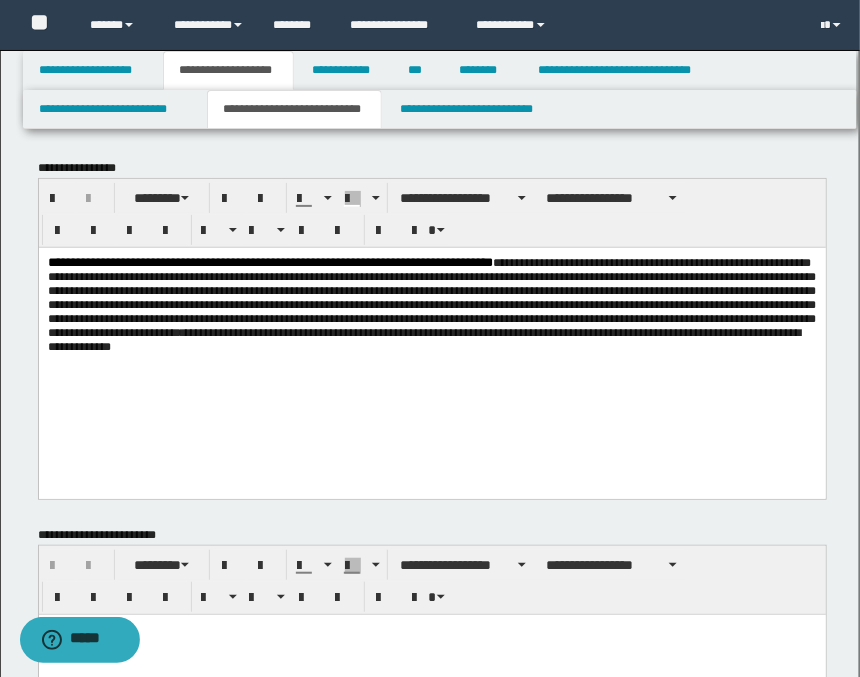 drag, startPoint x: 749, startPoint y: 373, endPoint x: 732, endPoint y: 424, distance: 53.75872 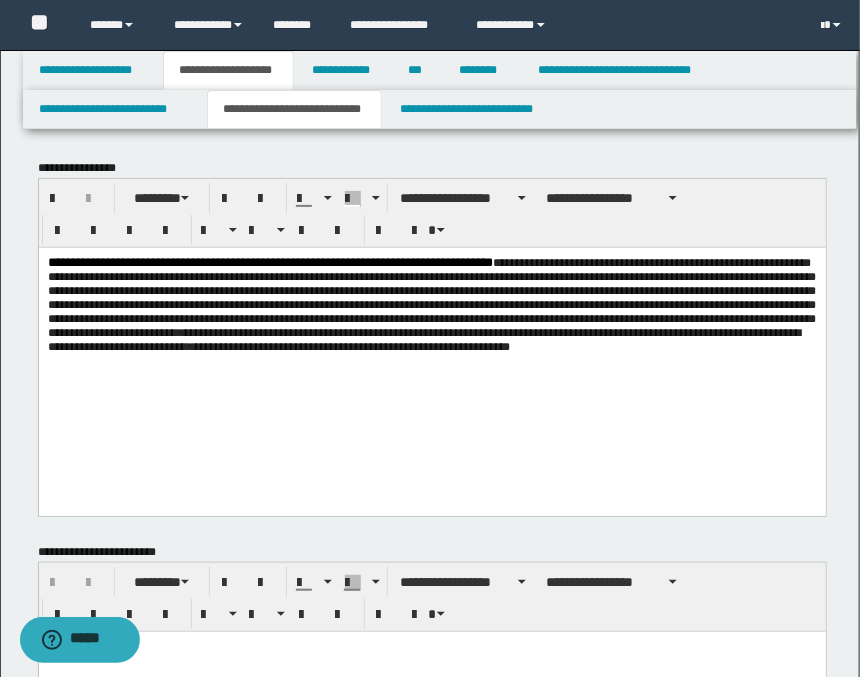 click on "**********" at bounding box center (431, 356) 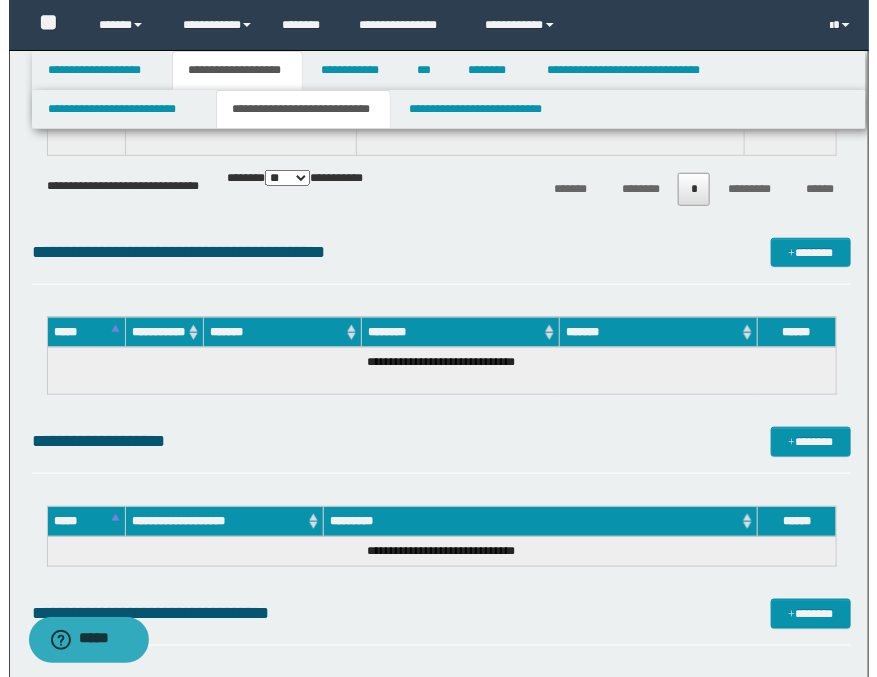 scroll, scrollTop: 2555, scrollLeft: 0, axis: vertical 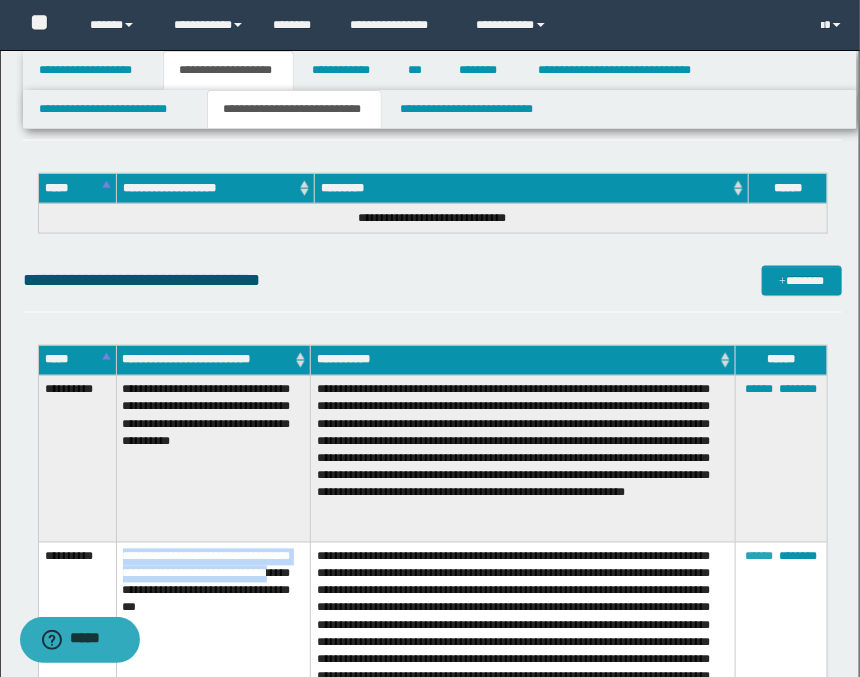 click on "******" at bounding box center [759, 557] 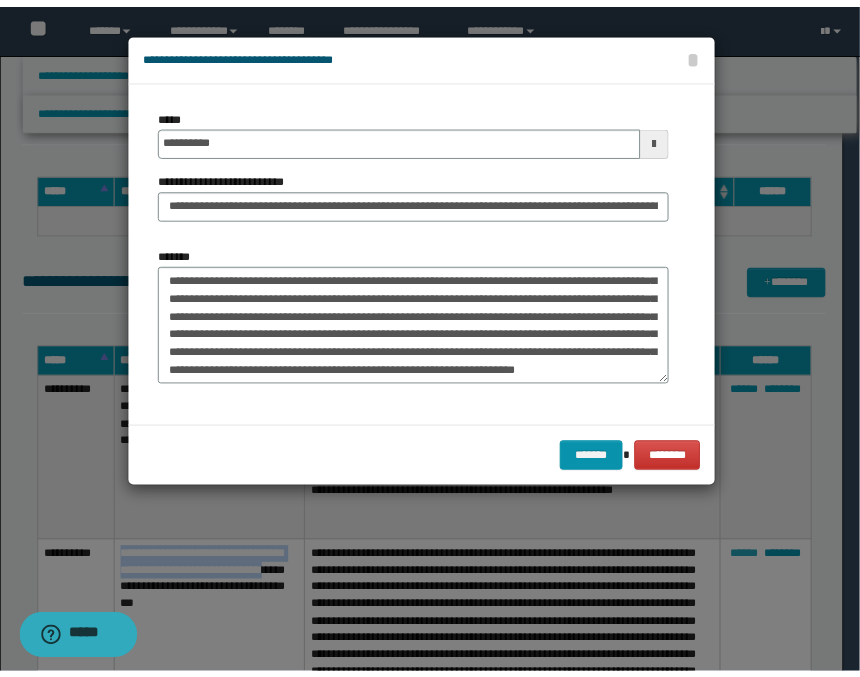 scroll, scrollTop: 179, scrollLeft: 0, axis: vertical 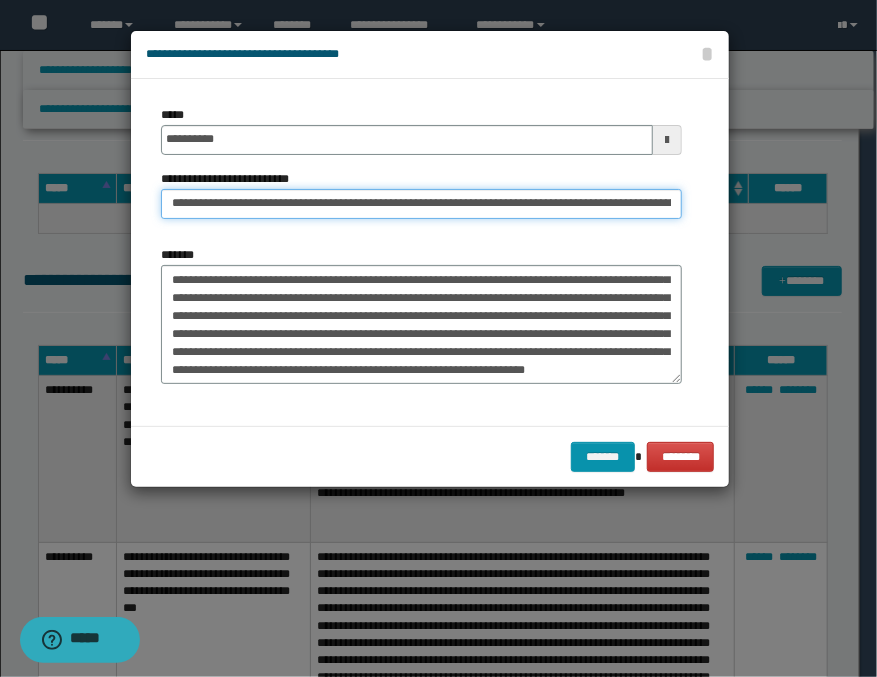 click on "**********" at bounding box center [421, 204] 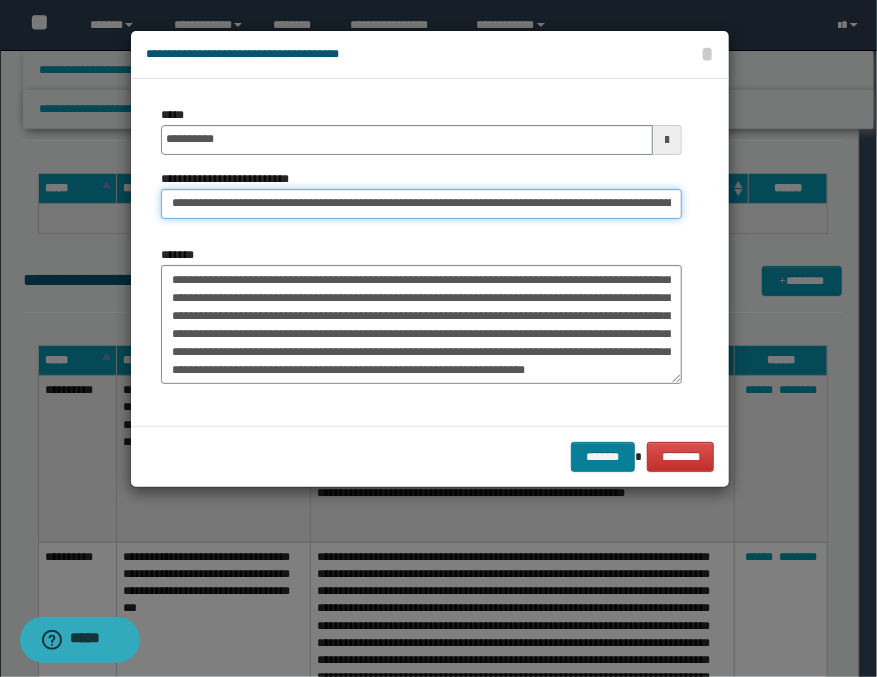 type on "**********" 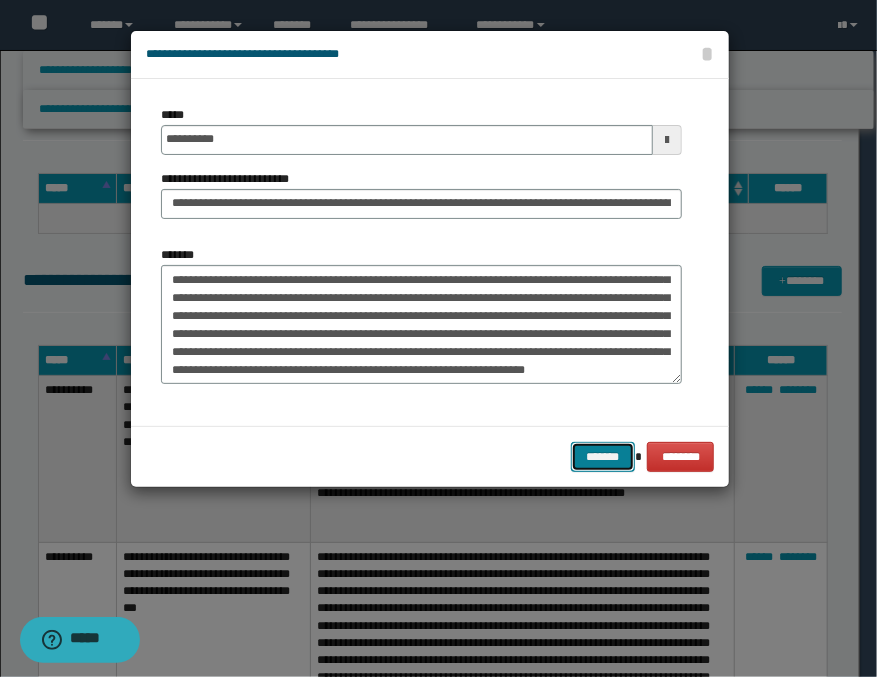 click on "*******" at bounding box center (603, 457) 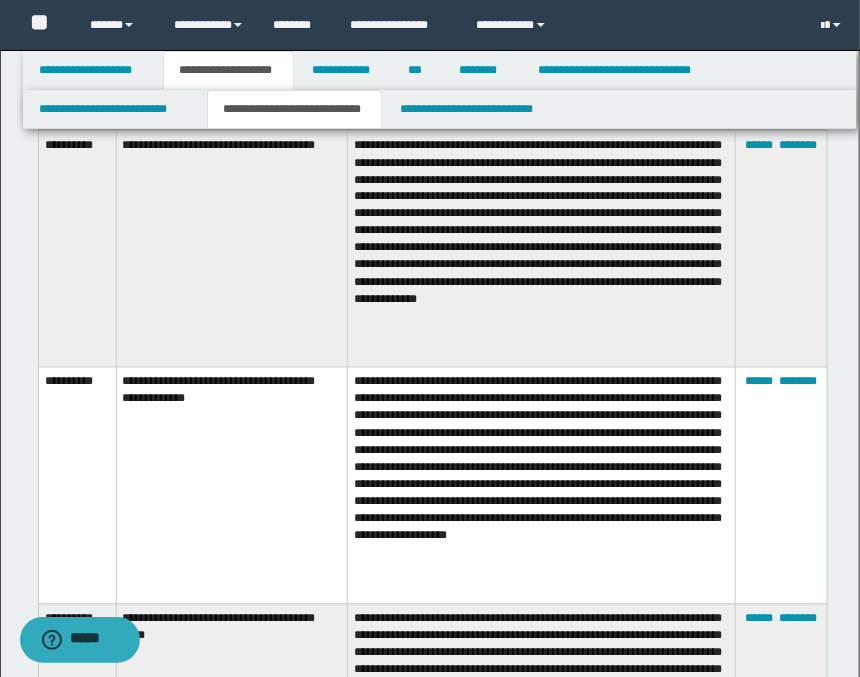 scroll, scrollTop: 111, scrollLeft: 0, axis: vertical 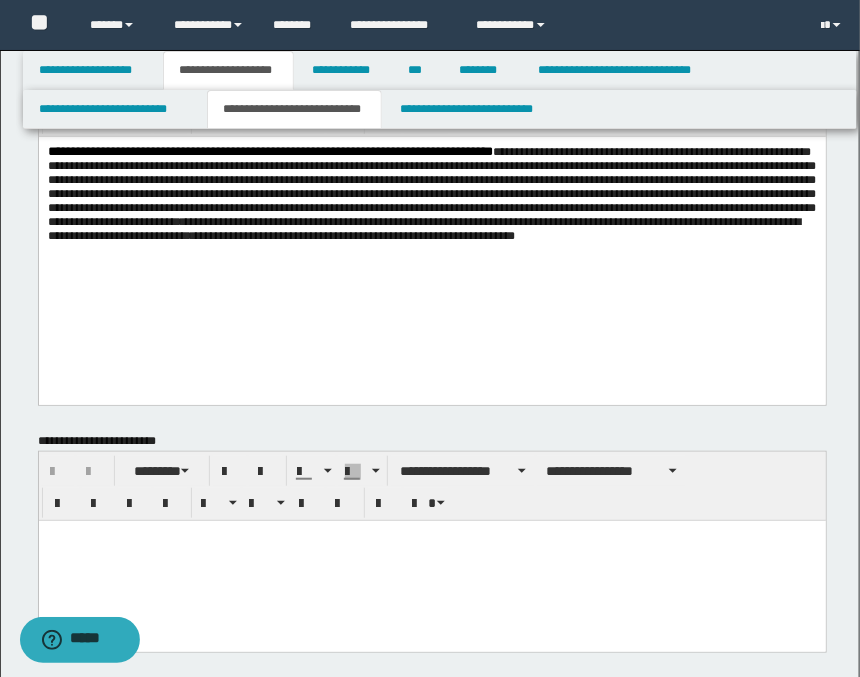 click on "**********" at bounding box center (431, 245) 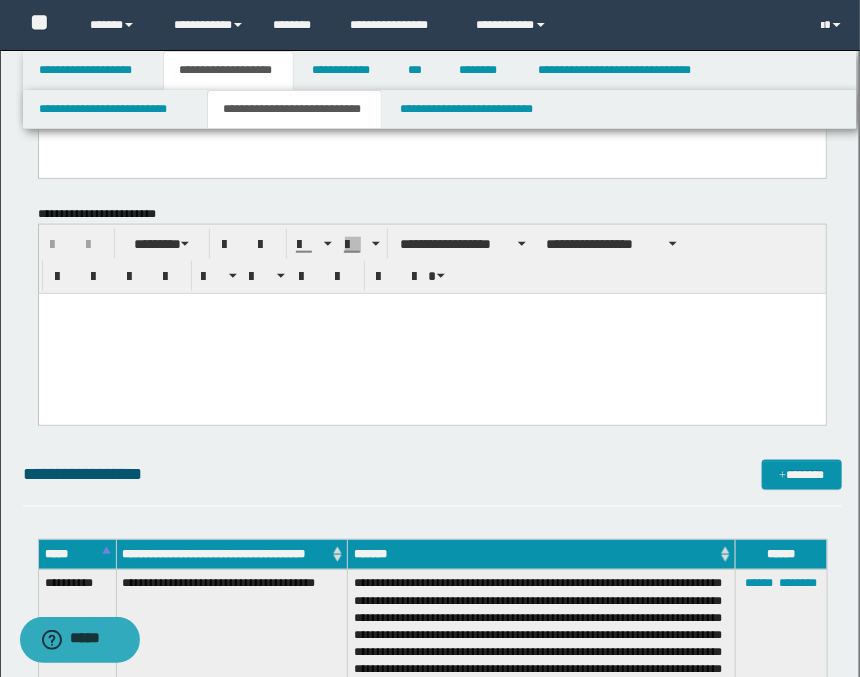 scroll, scrollTop: 444, scrollLeft: 0, axis: vertical 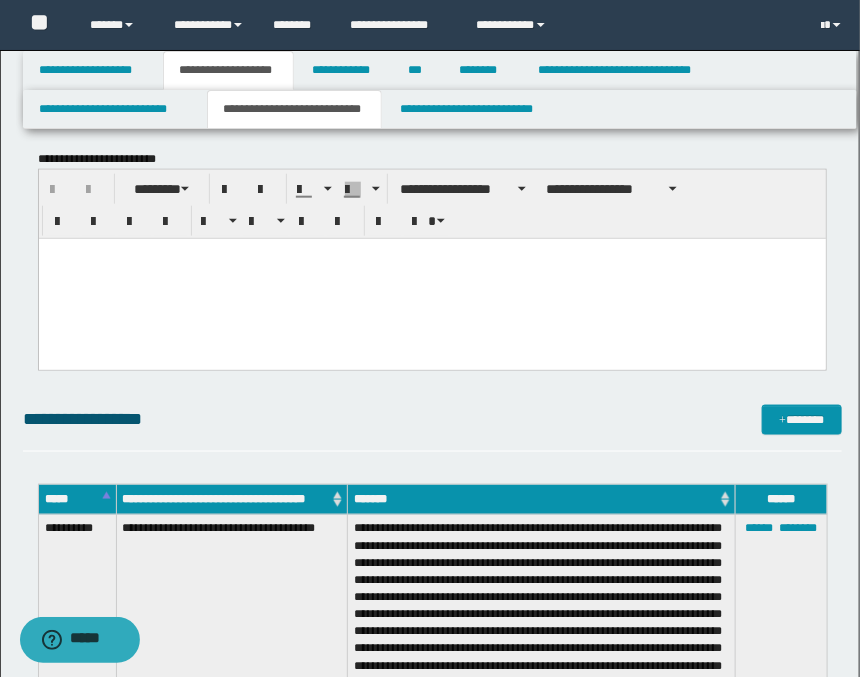 click at bounding box center (431, 278) 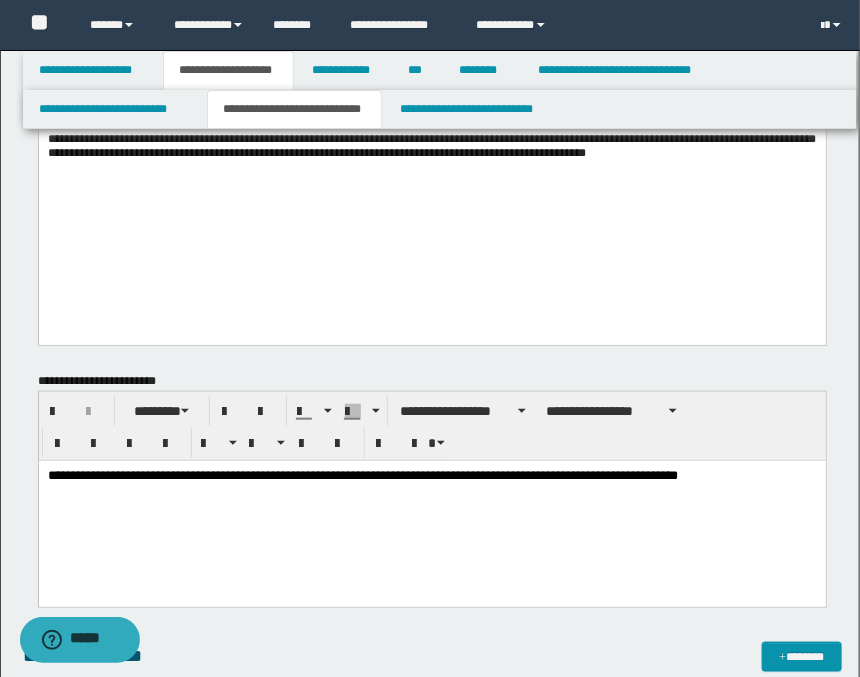 scroll, scrollTop: 0, scrollLeft: 0, axis: both 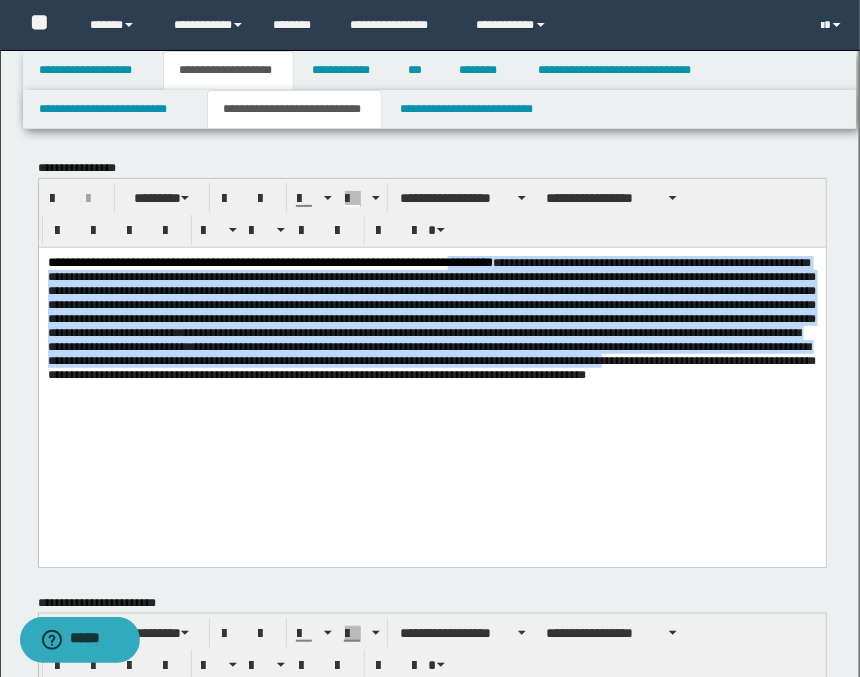 drag, startPoint x: 647, startPoint y: 256, endPoint x: 172, endPoint y: 427, distance: 504.84256 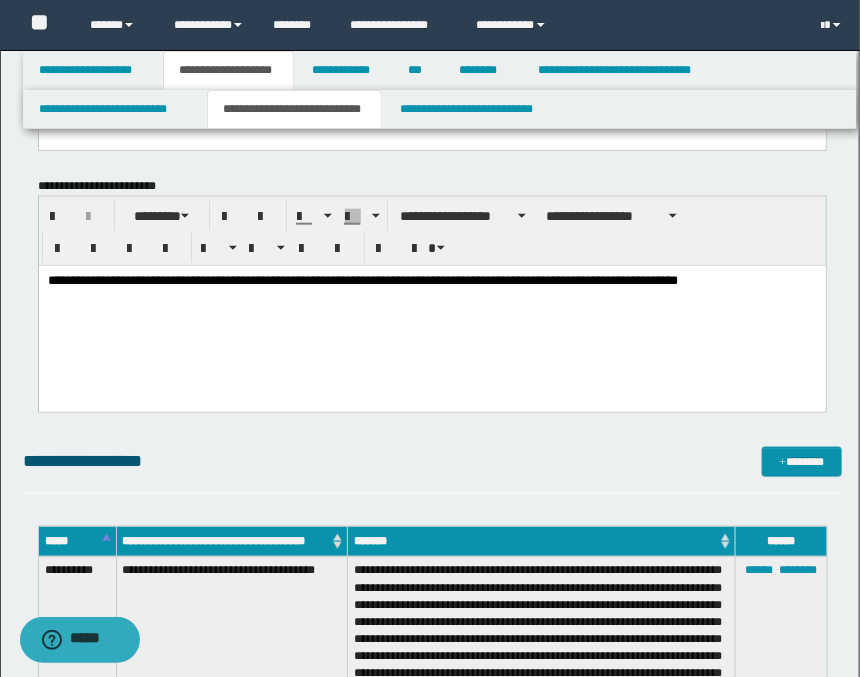 scroll, scrollTop: 444, scrollLeft: 0, axis: vertical 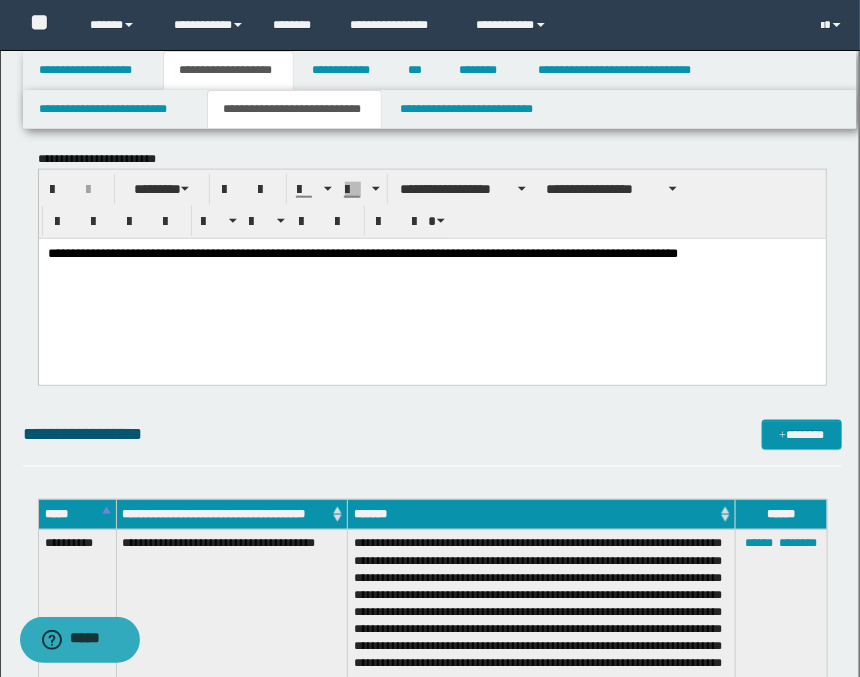 click on "**********" at bounding box center (431, 286) 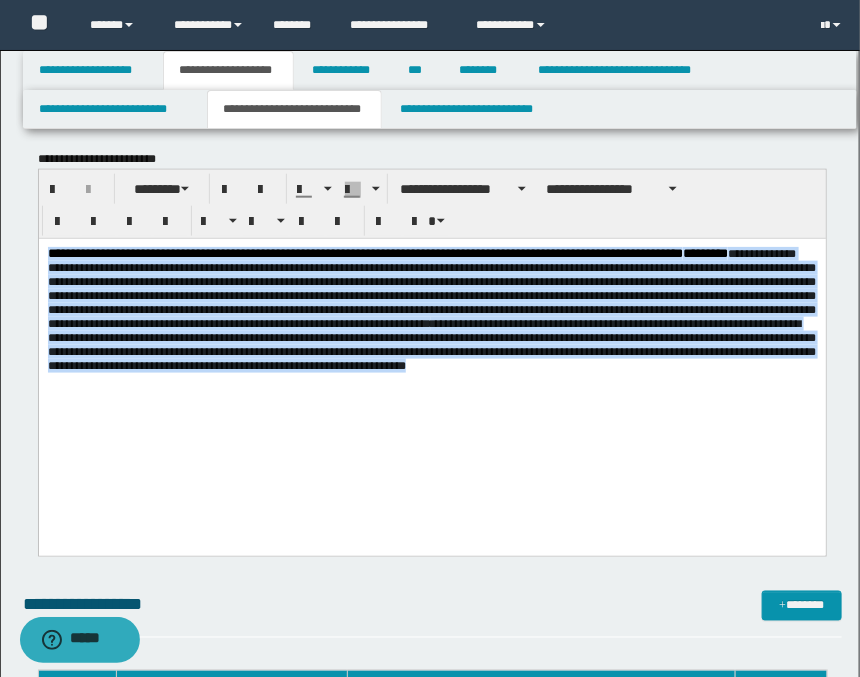drag, startPoint x: 161, startPoint y: 448, endPoint x: 17, endPoint y: 248, distance: 246.44675 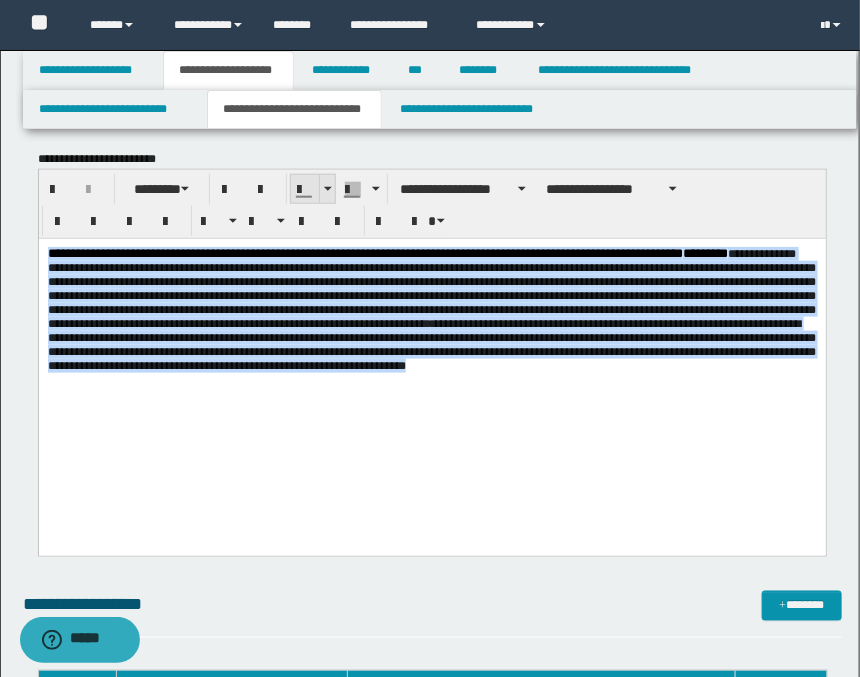 click at bounding box center (327, 189) 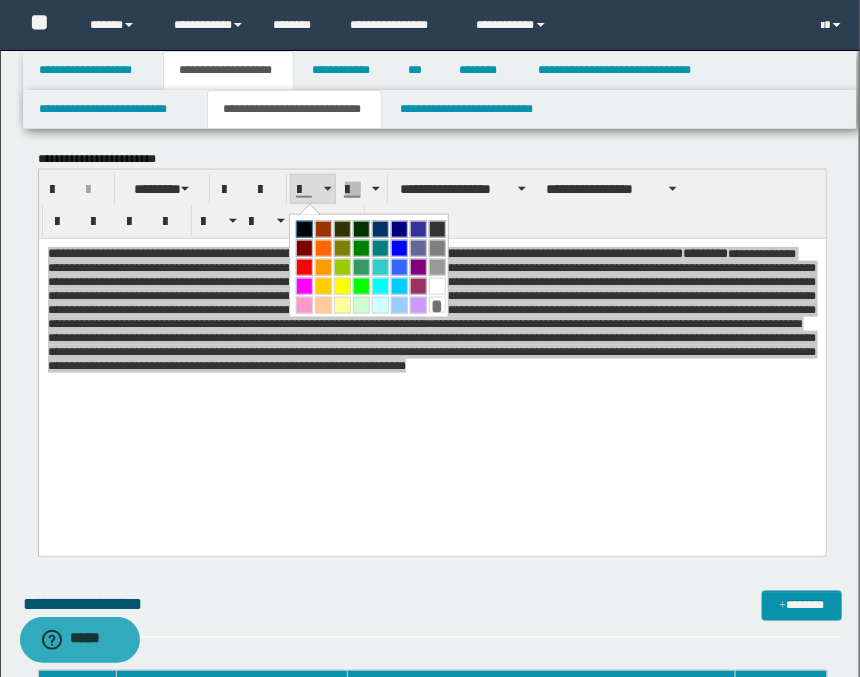 click at bounding box center (304, 229) 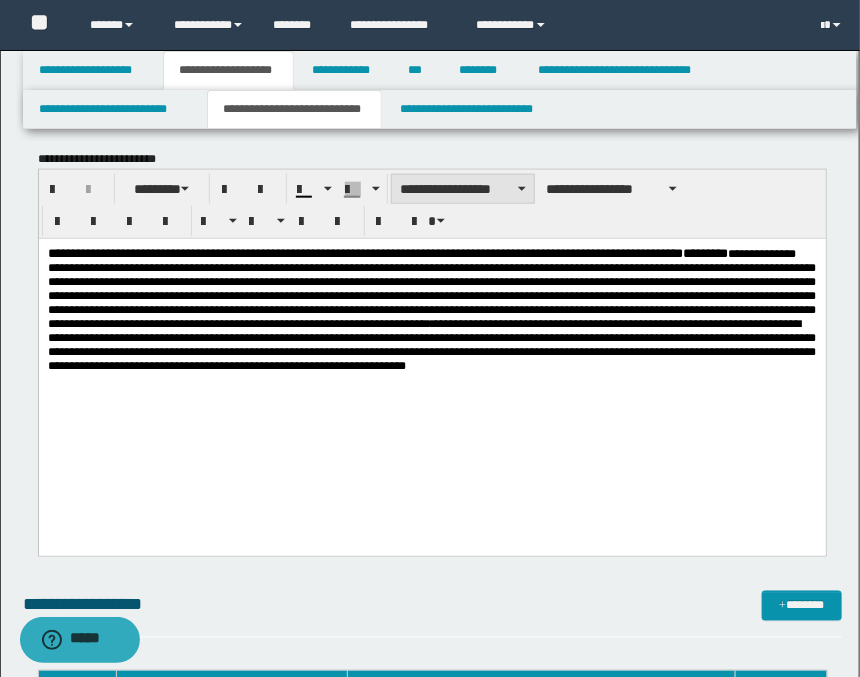 click on "**********" at bounding box center [463, 189] 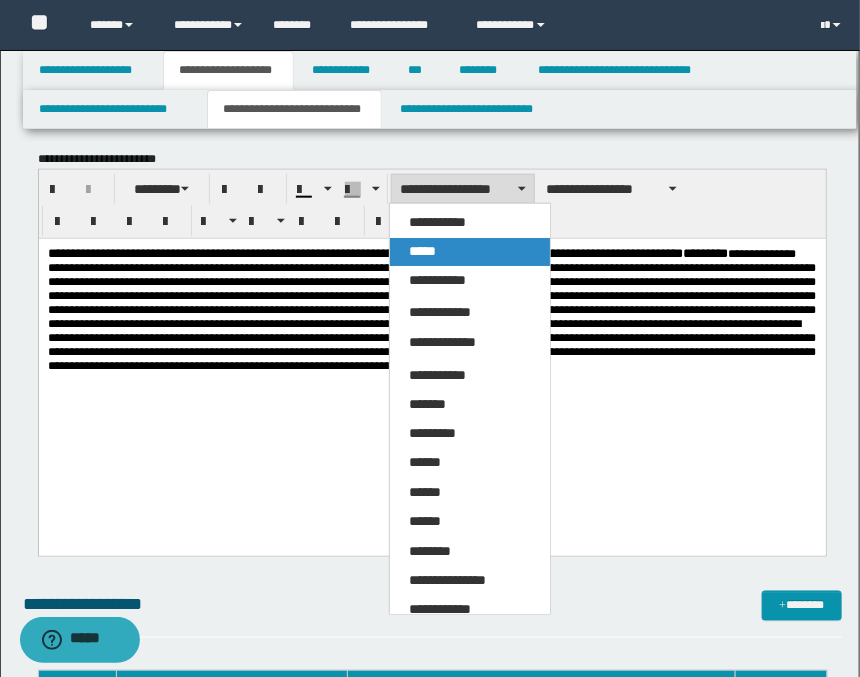 click on "*****" at bounding box center (423, 251) 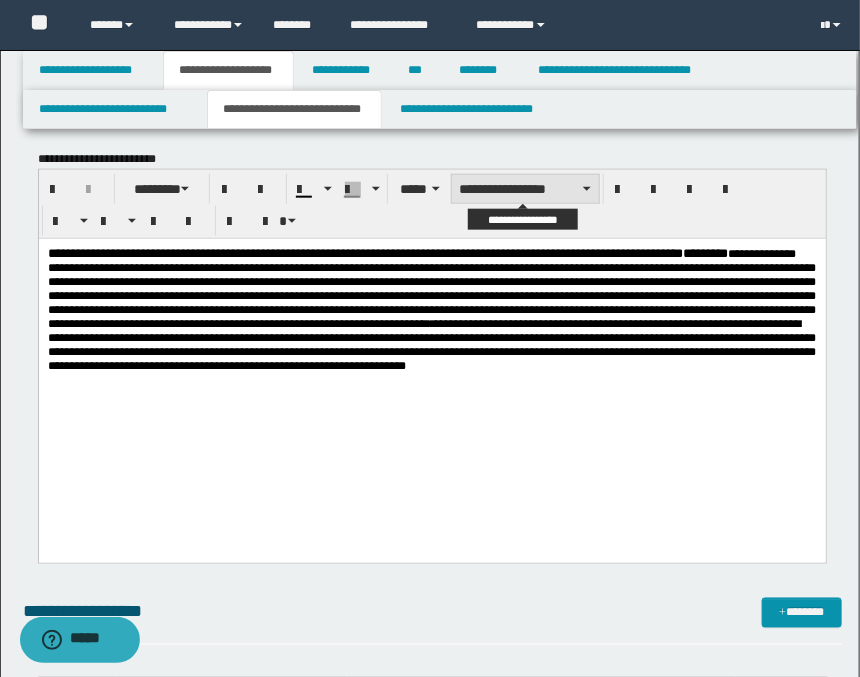 click on "**********" at bounding box center (525, 189) 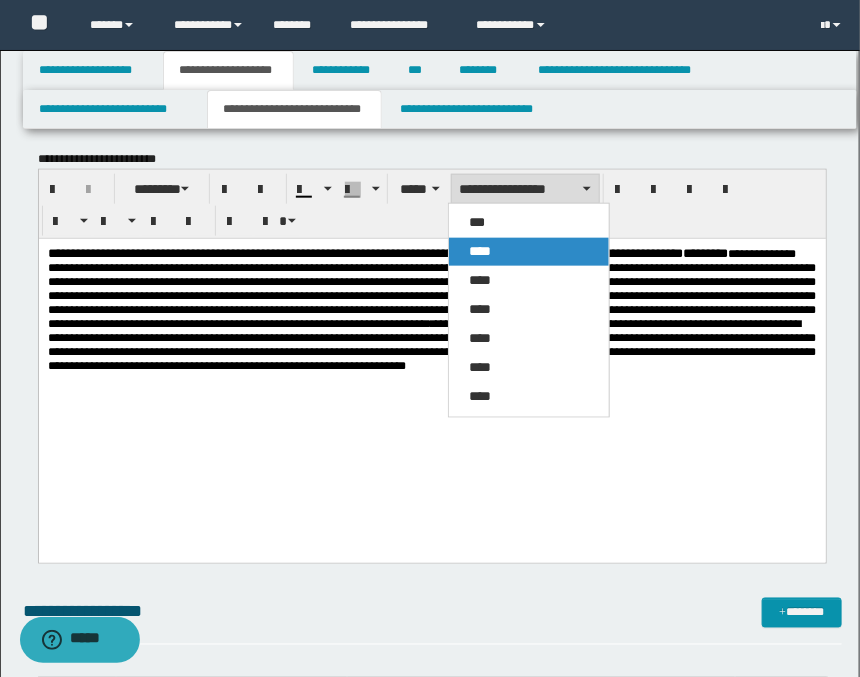 click on "****" at bounding box center [480, 251] 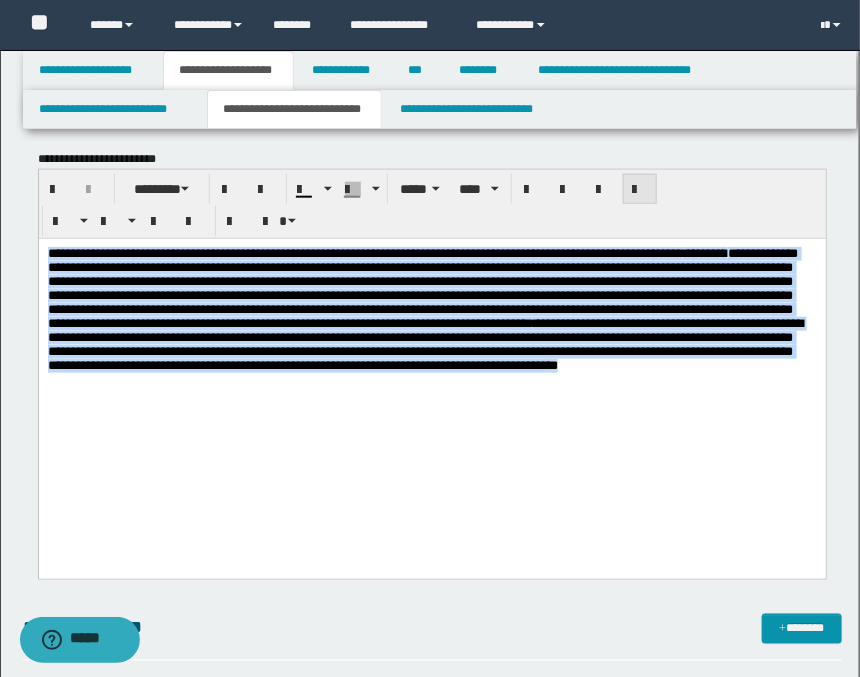 click at bounding box center (640, 190) 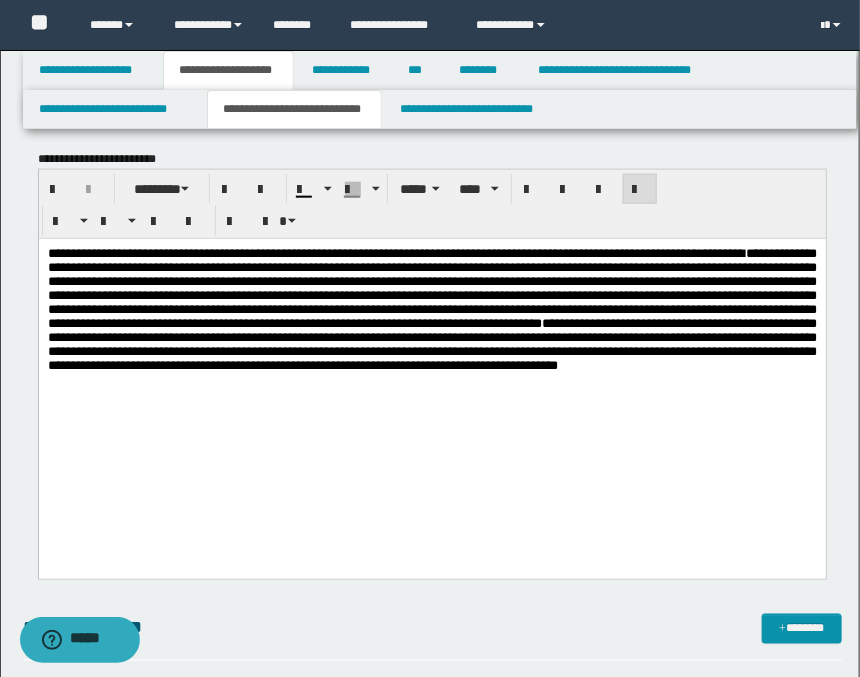click on "**********" at bounding box center [431, 383] 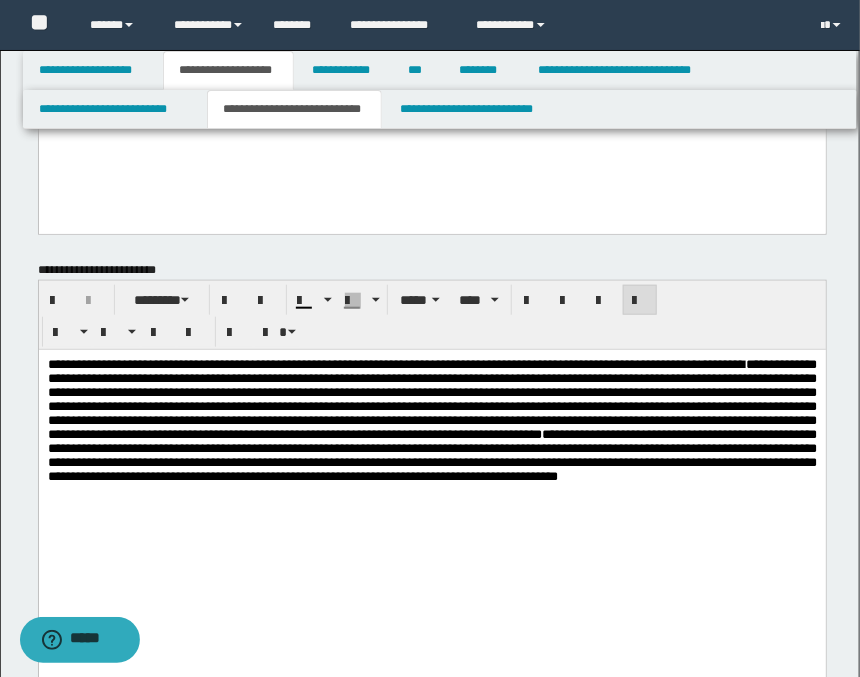 scroll, scrollTop: 111, scrollLeft: 0, axis: vertical 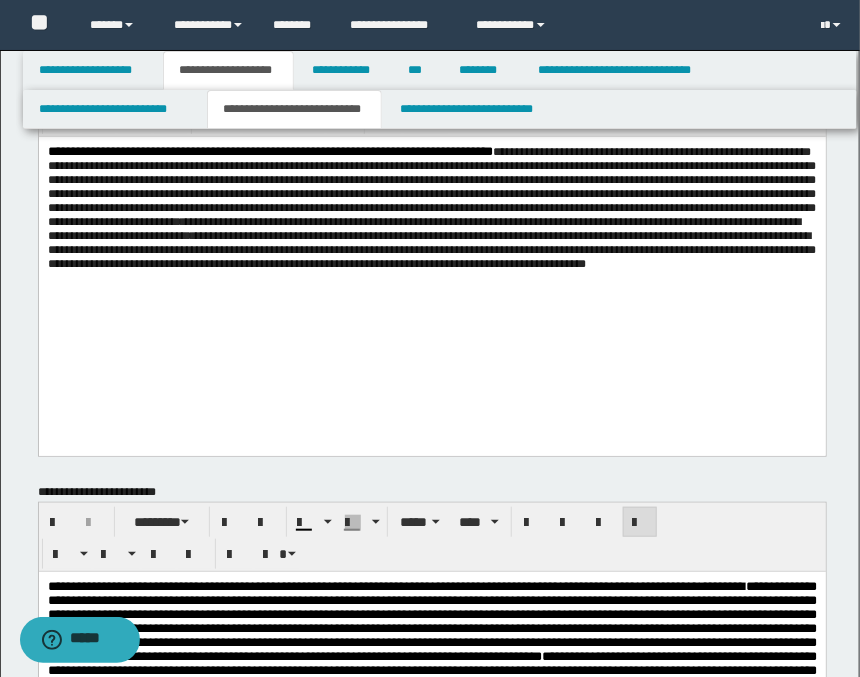 drag, startPoint x: 469, startPoint y: 437, endPoint x: 458, endPoint y: 406, distance: 32.89377 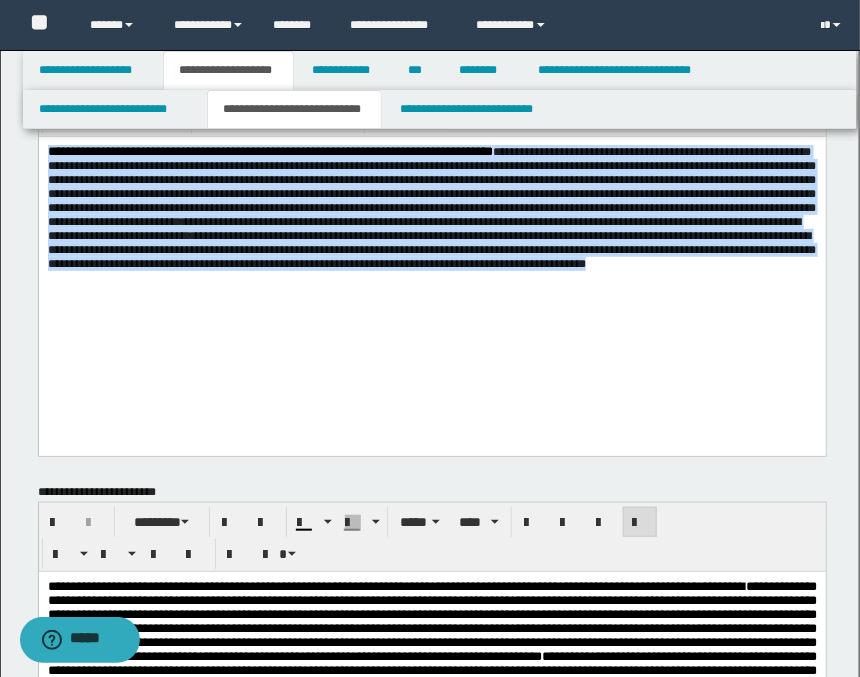 drag, startPoint x: 398, startPoint y: 337, endPoint x: 19, endPoint y: 149, distance: 423.0662 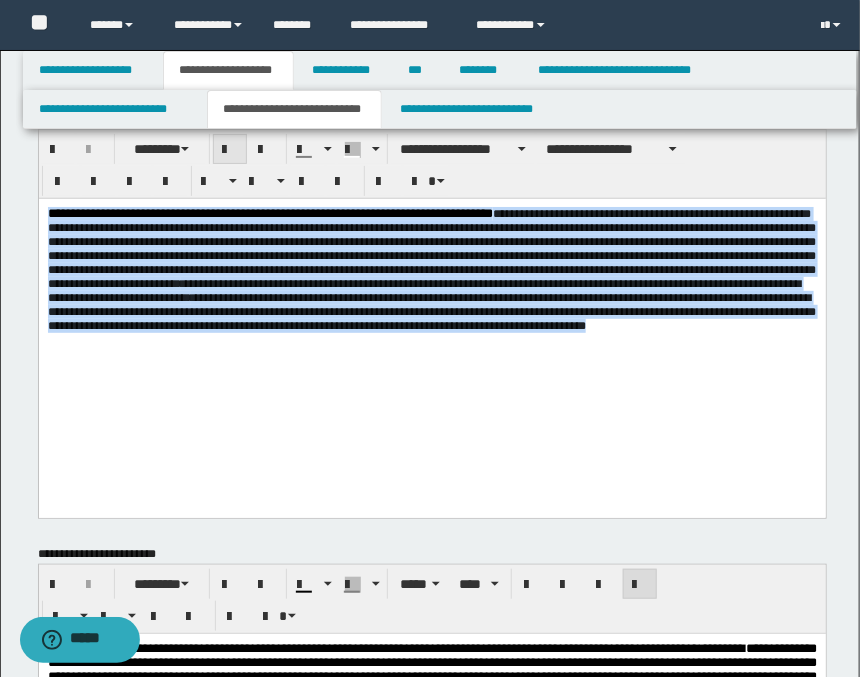 scroll, scrollTop: 0, scrollLeft: 0, axis: both 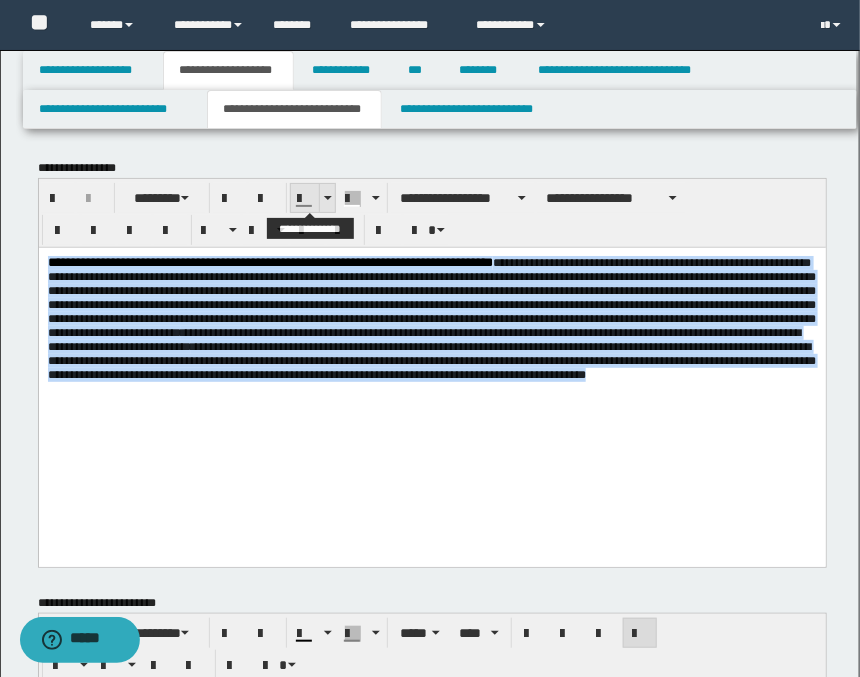 click at bounding box center [327, 198] 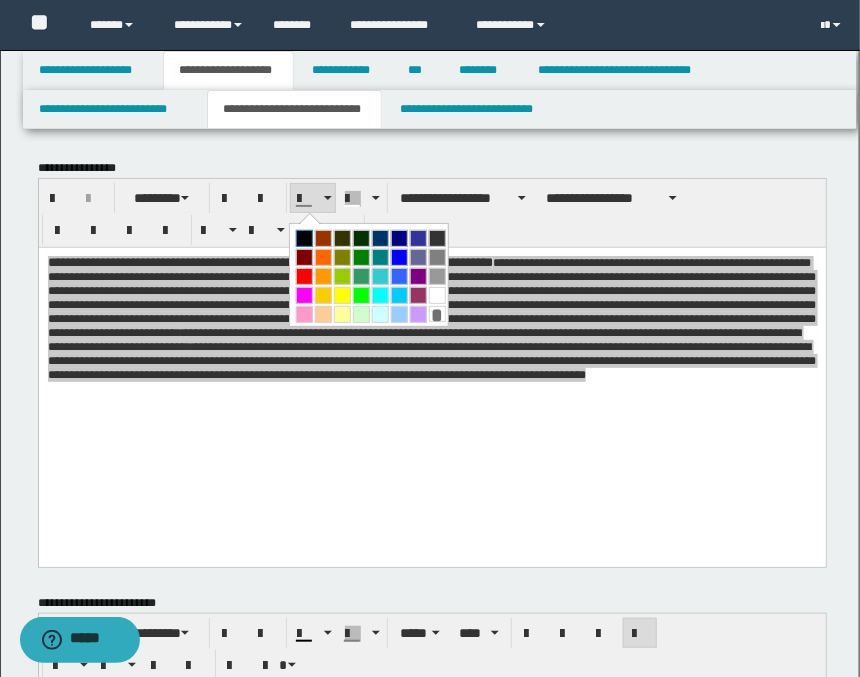 click at bounding box center [304, 238] 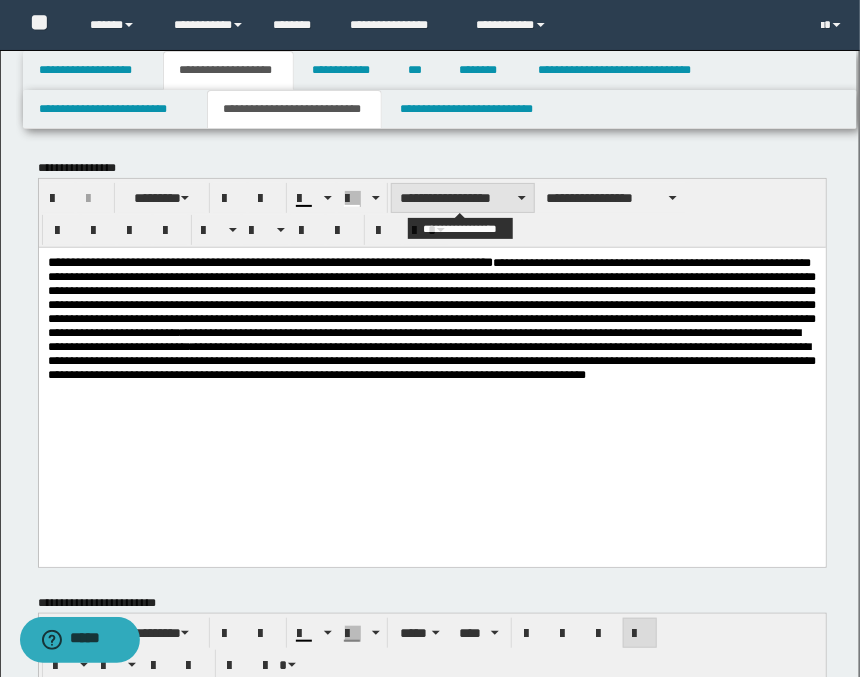 click on "**********" at bounding box center (463, 198) 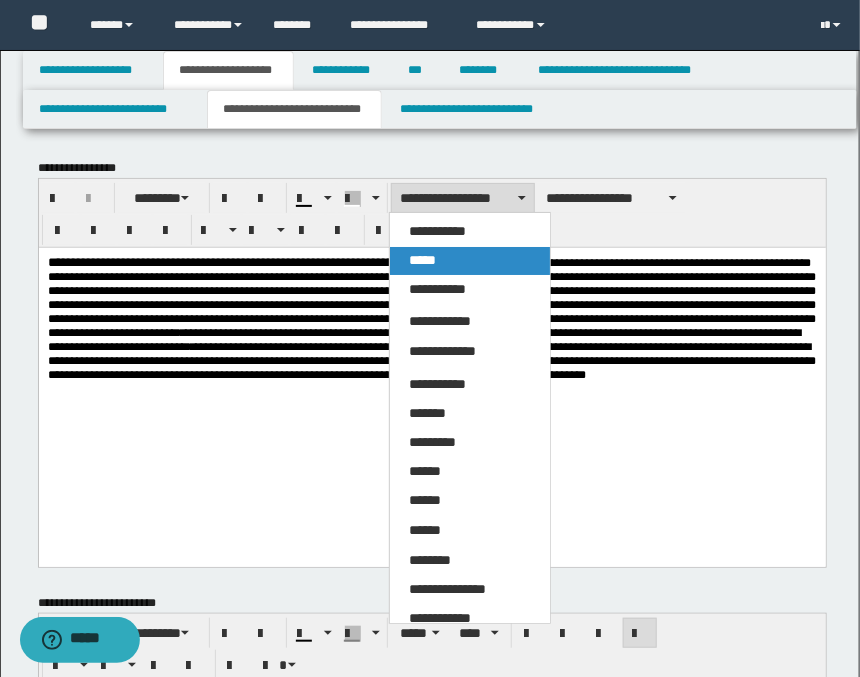 click on "*****" at bounding box center [423, 260] 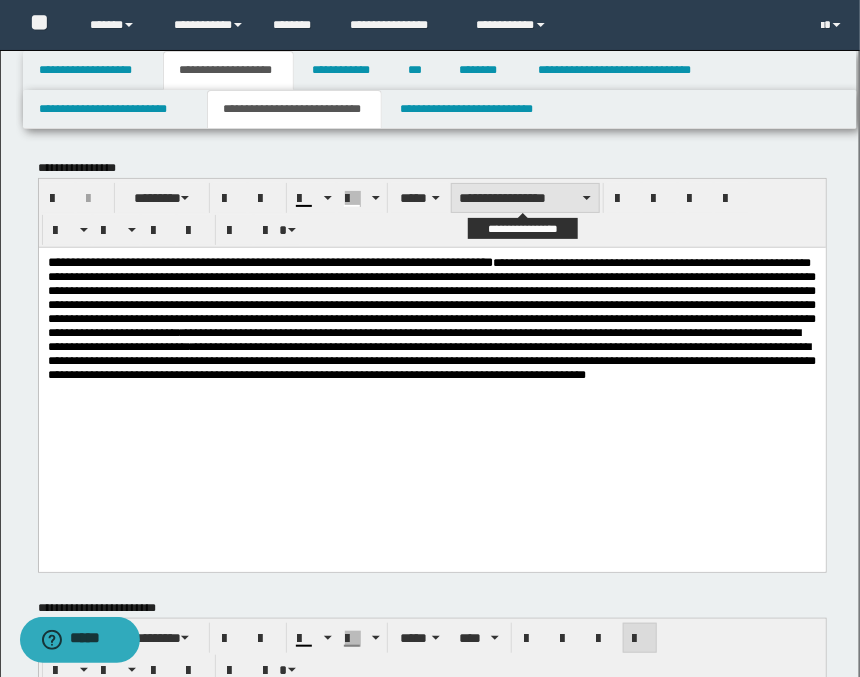 click on "**********" at bounding box center (525, 198) 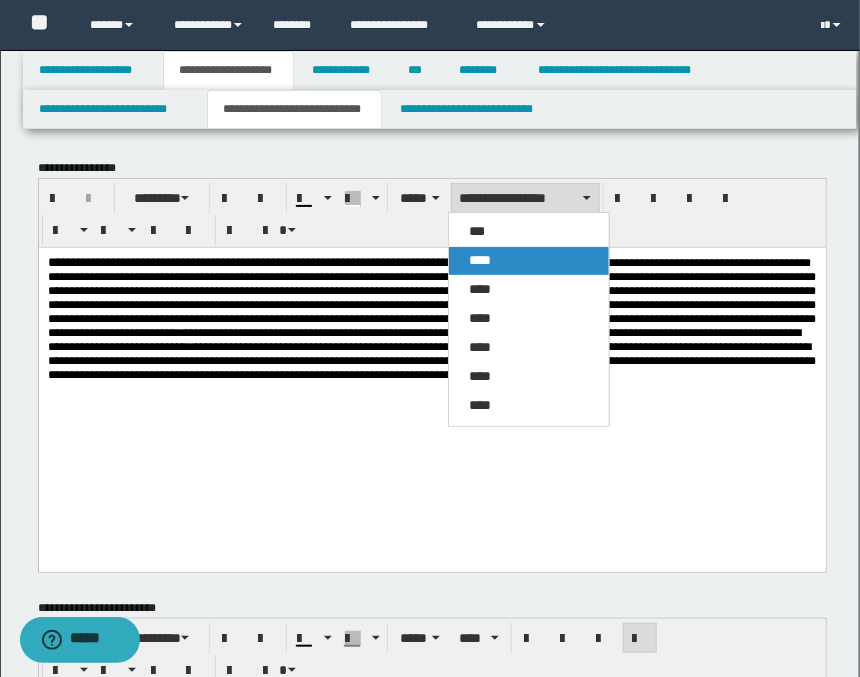 click on "****" at bounding box center [480, 260] 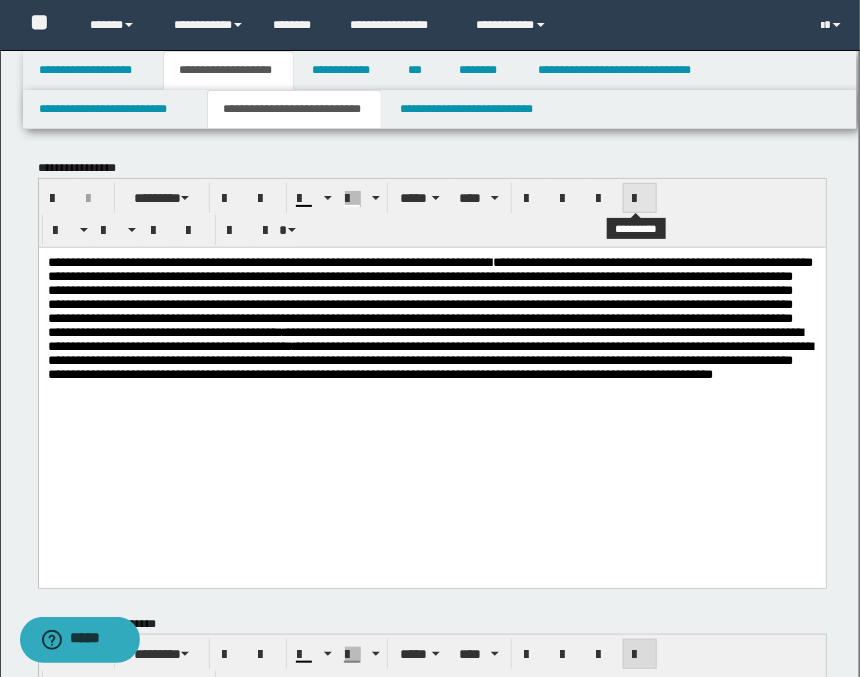 click at bounding box center [640, 199] 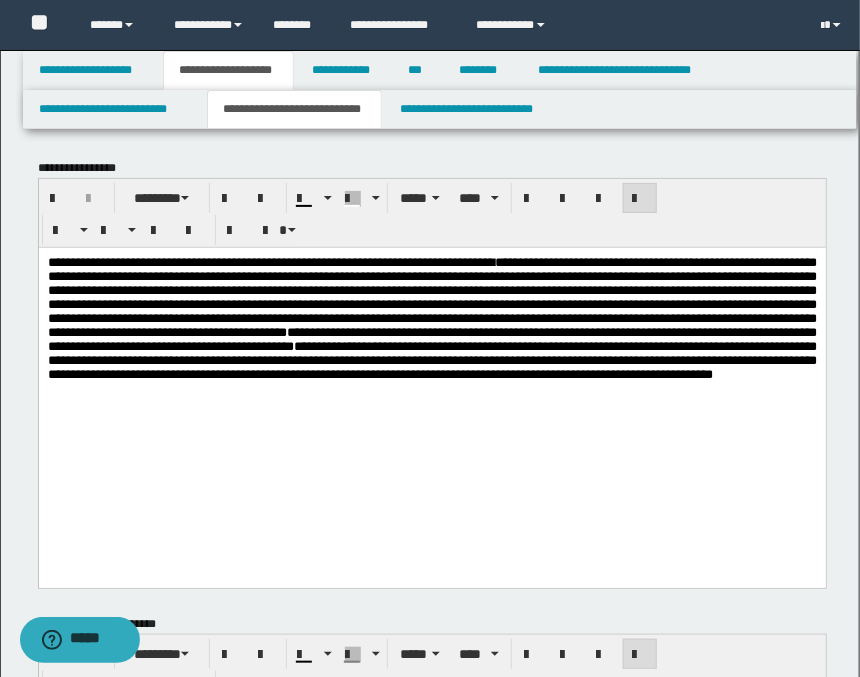 click on "**********" at bounding box center (431, 392) 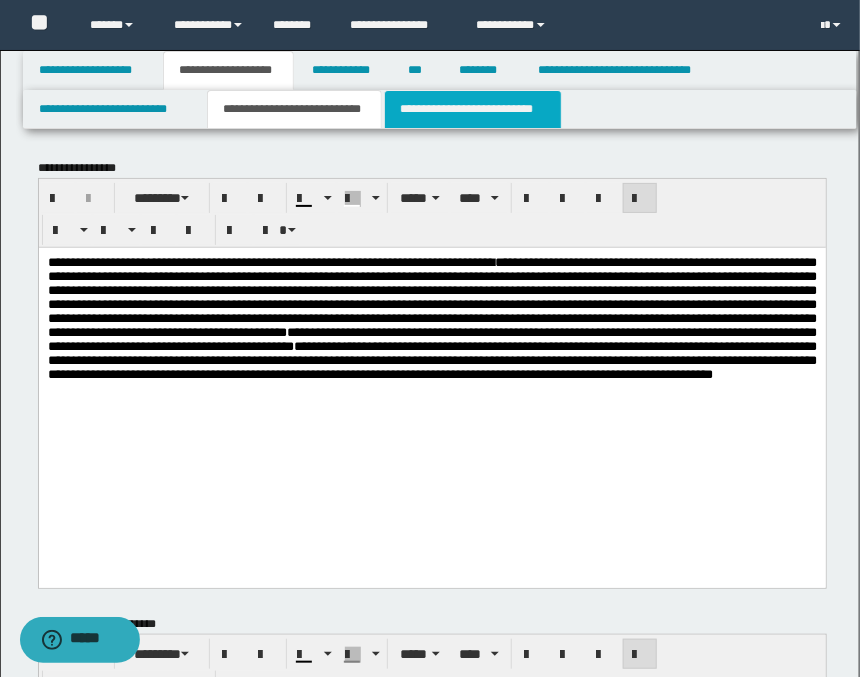 click on "**********" at bounding box center (472, 109) 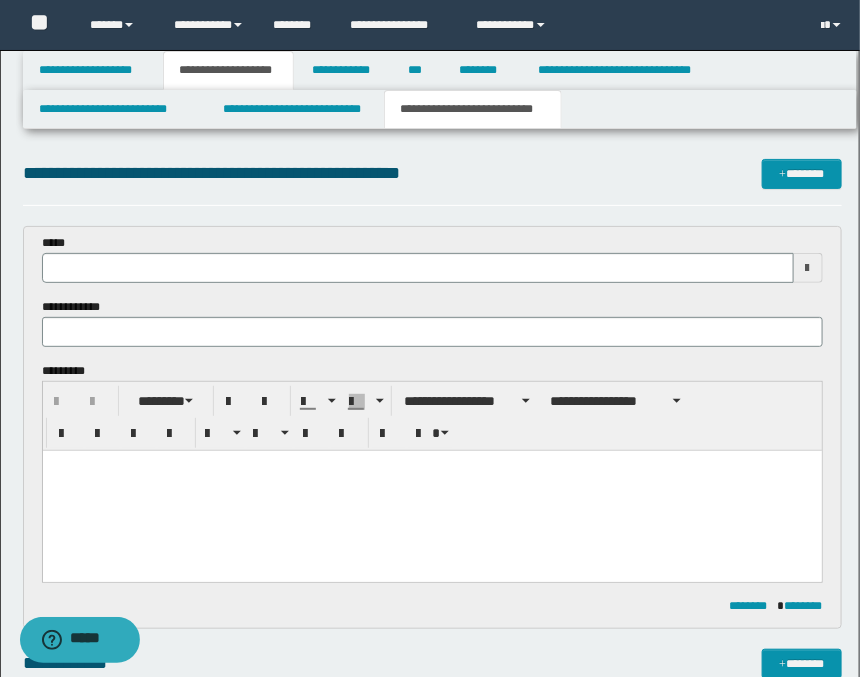 type 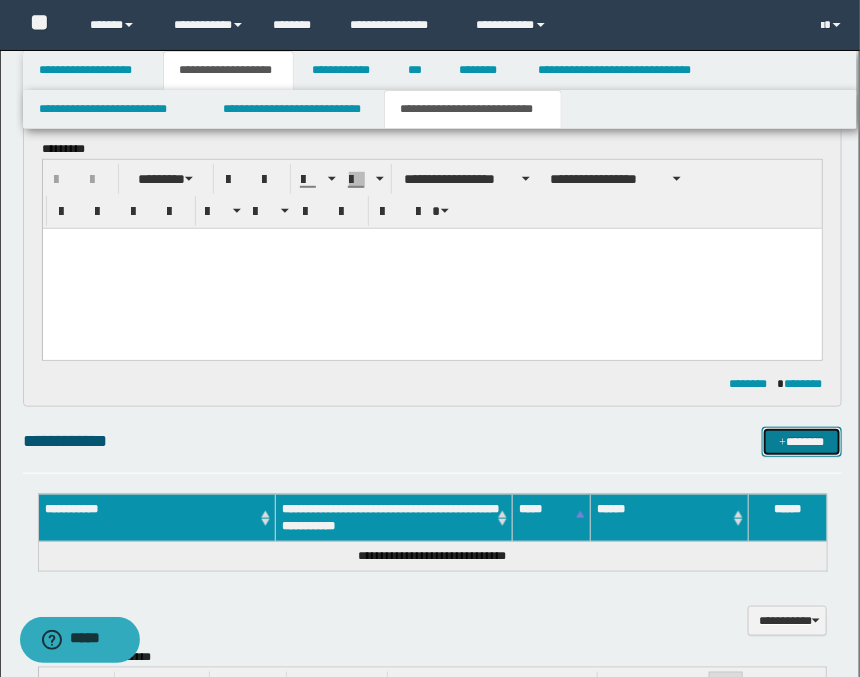 click on "*******" at bounding box center (802, 442) 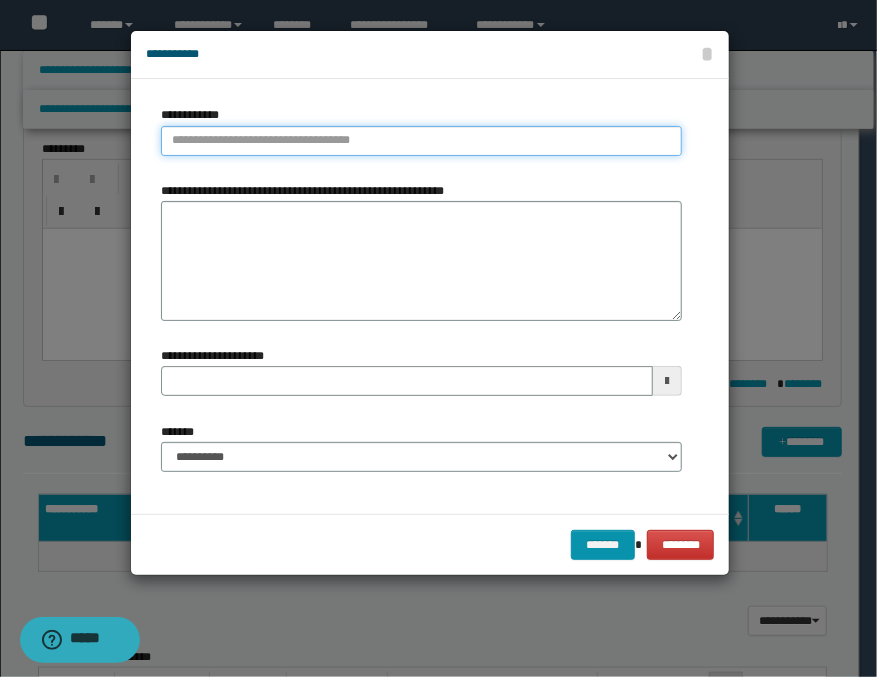 click on "**********" at bounding box center (421, 141) 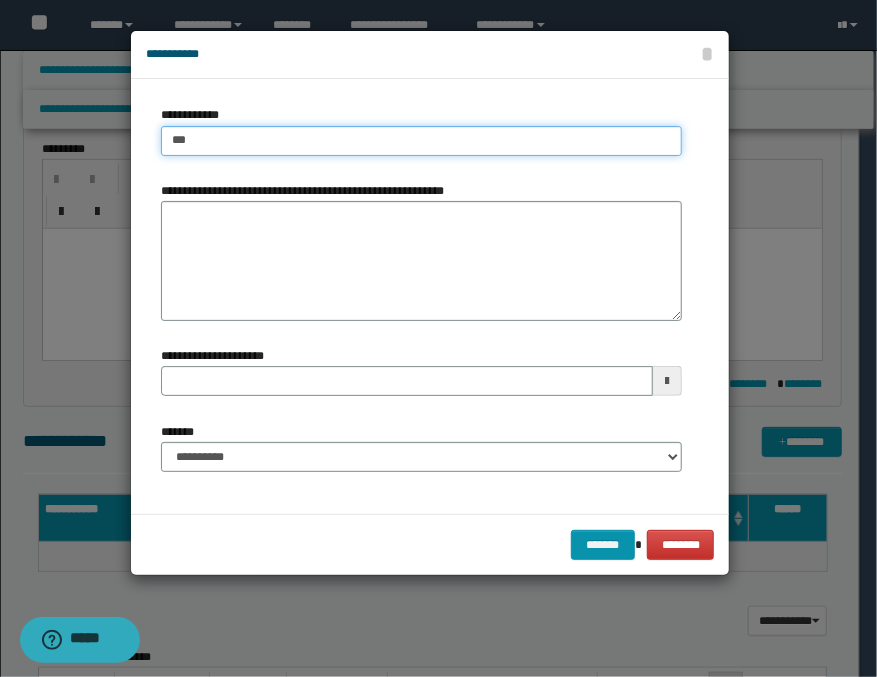 type on "****" 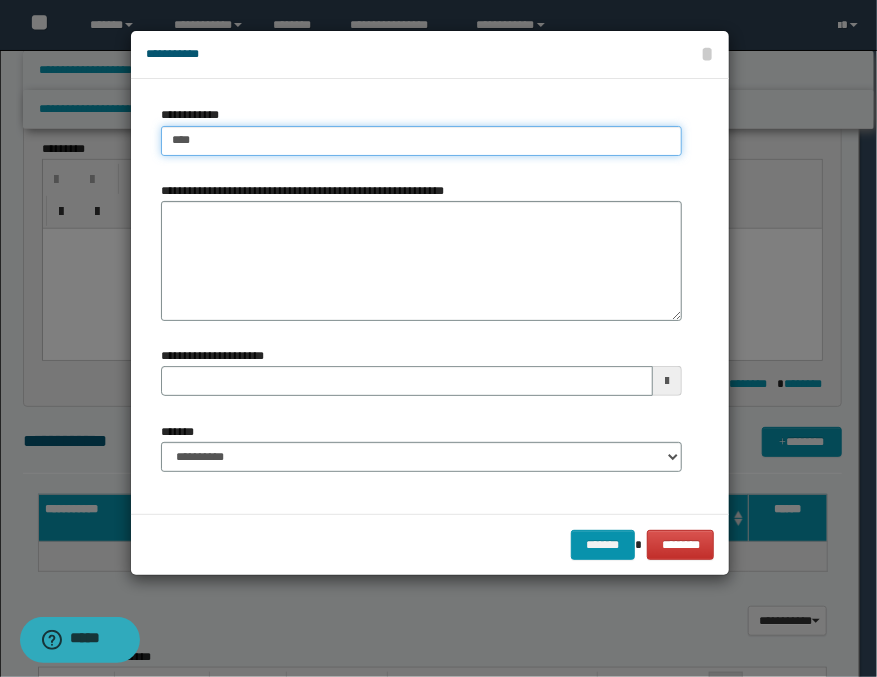 type on "****" 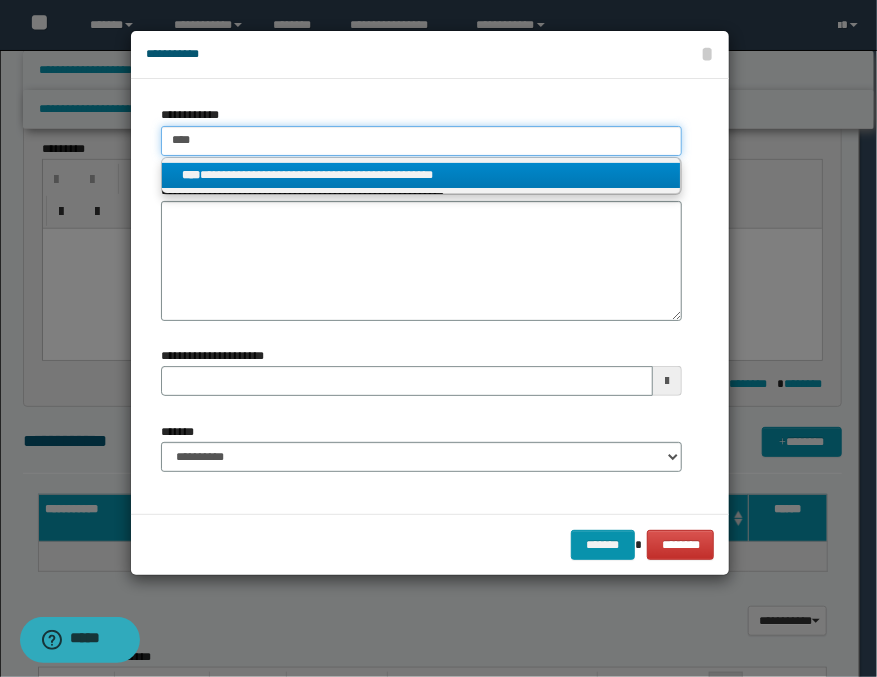 type on "****" 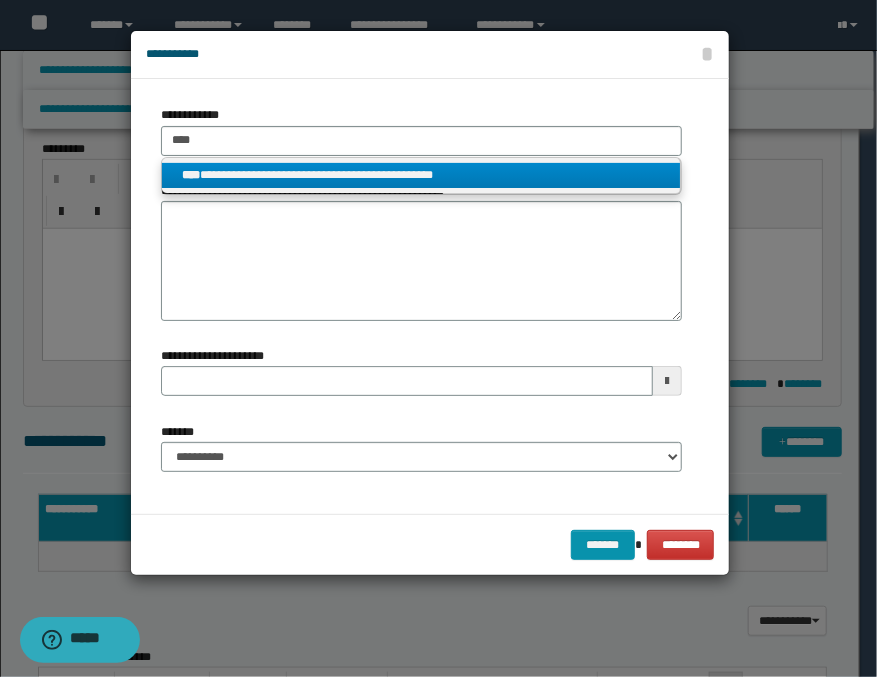 click on "**********" at bounding box center [421, 175] 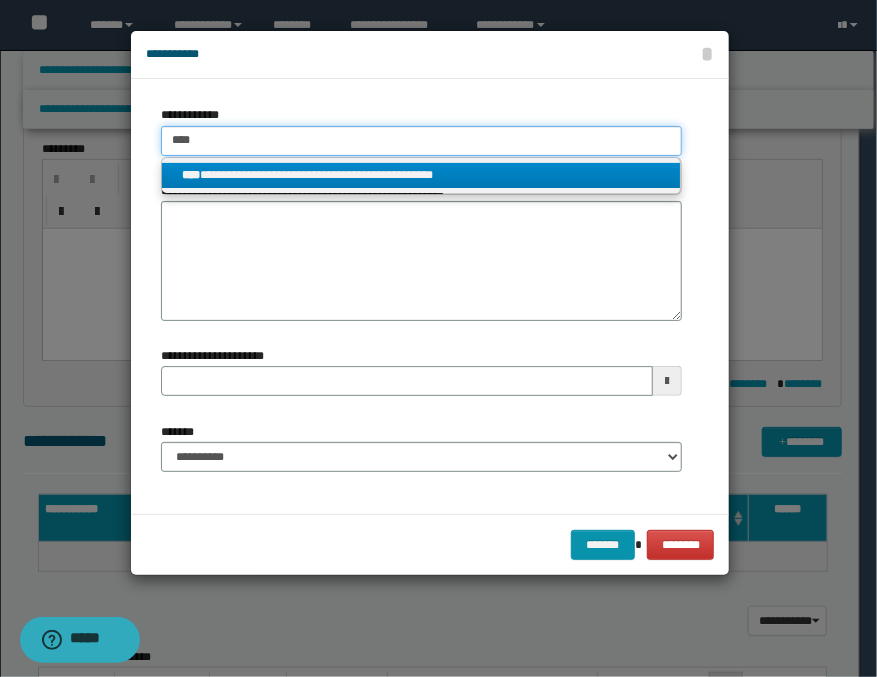 type 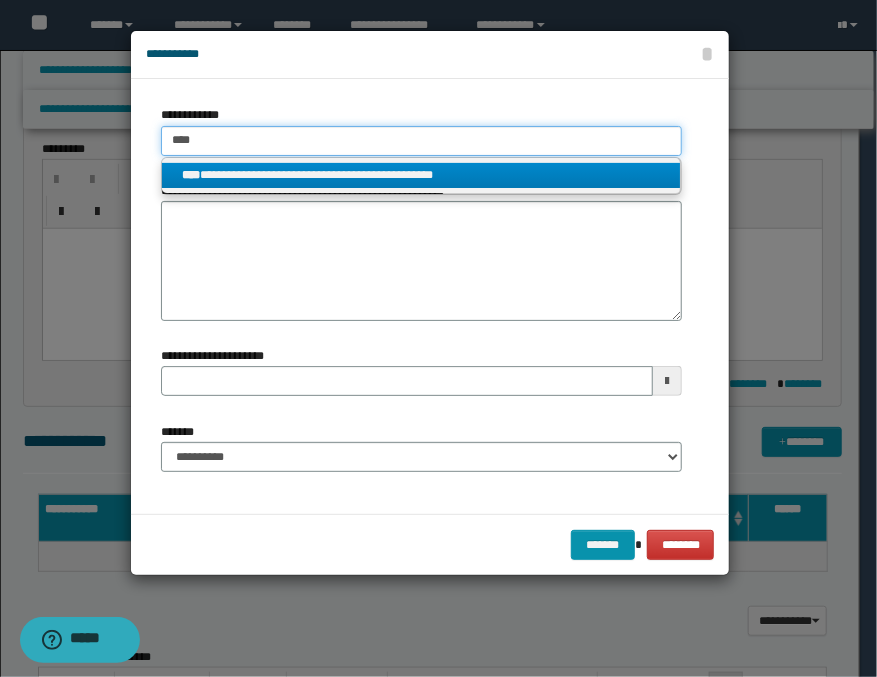 type on "**********" 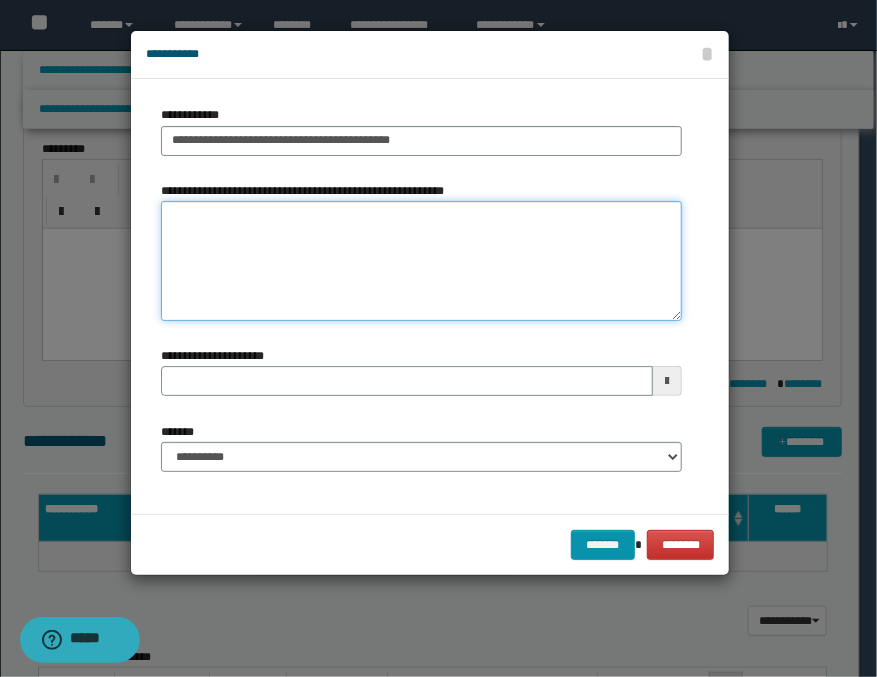 click on "**********" at bounding box center (421, 261) 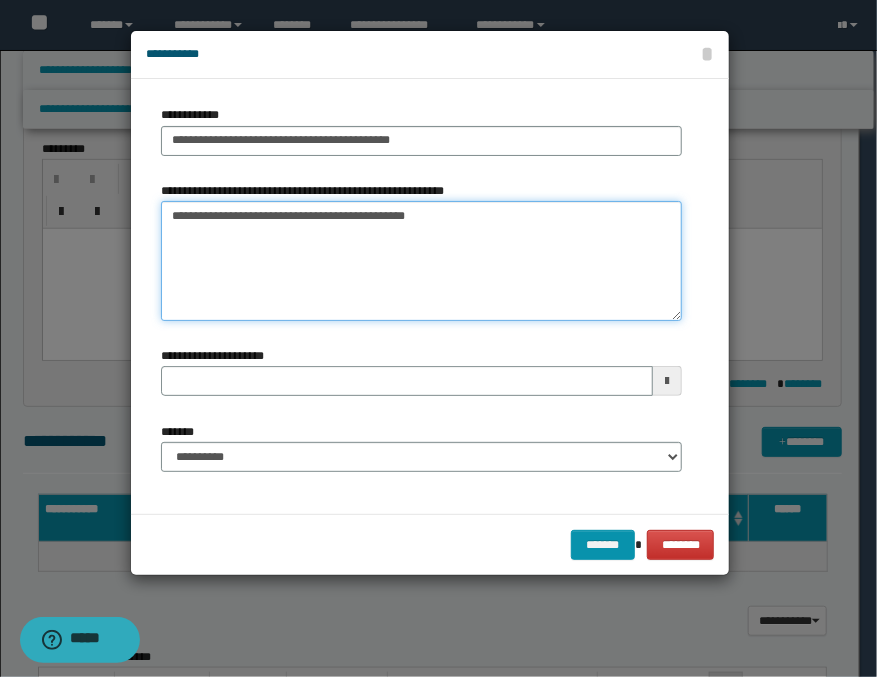 type on "**********" 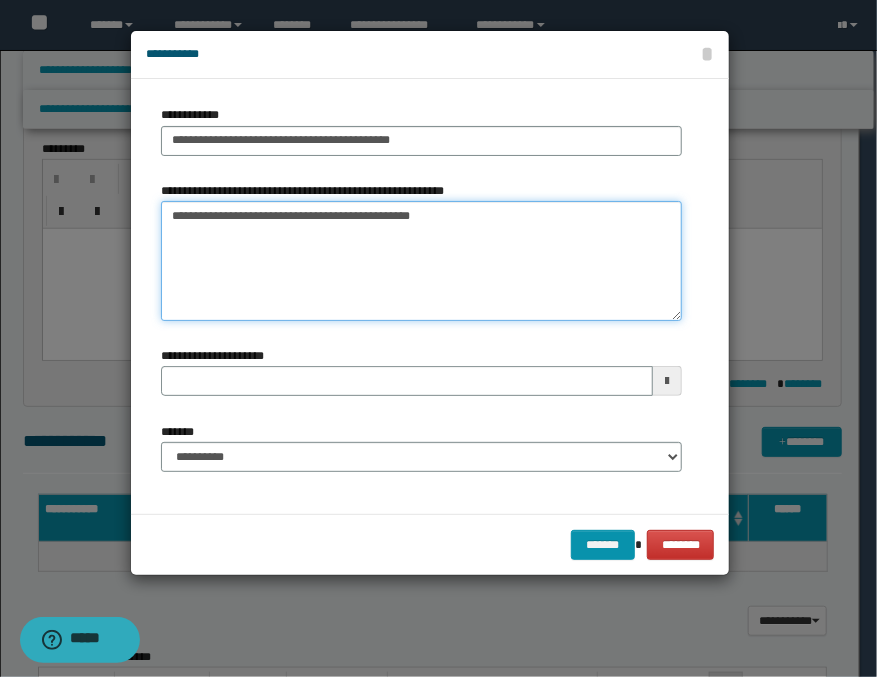 type 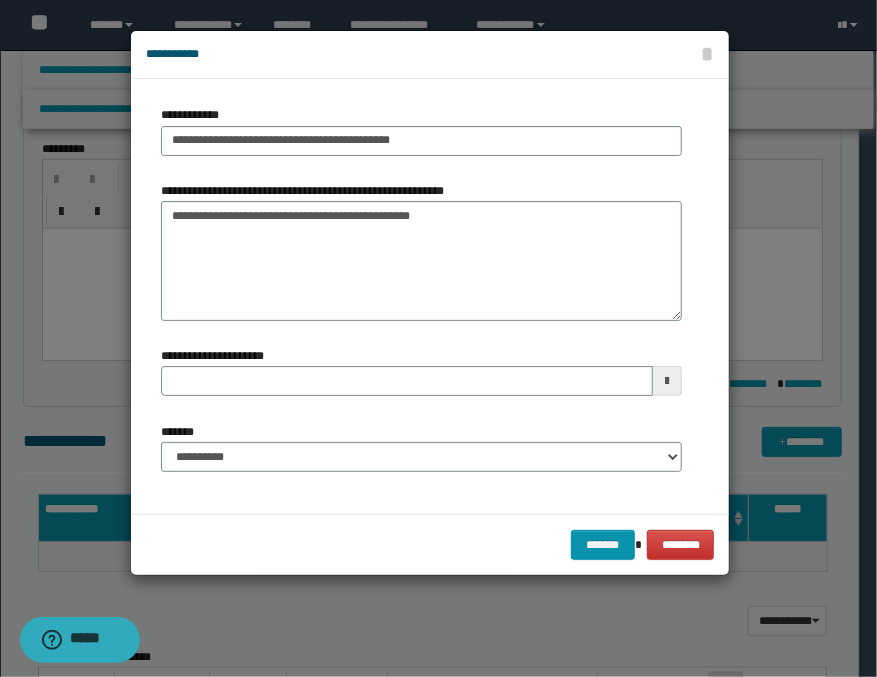 click at bounding box center (667, 381) 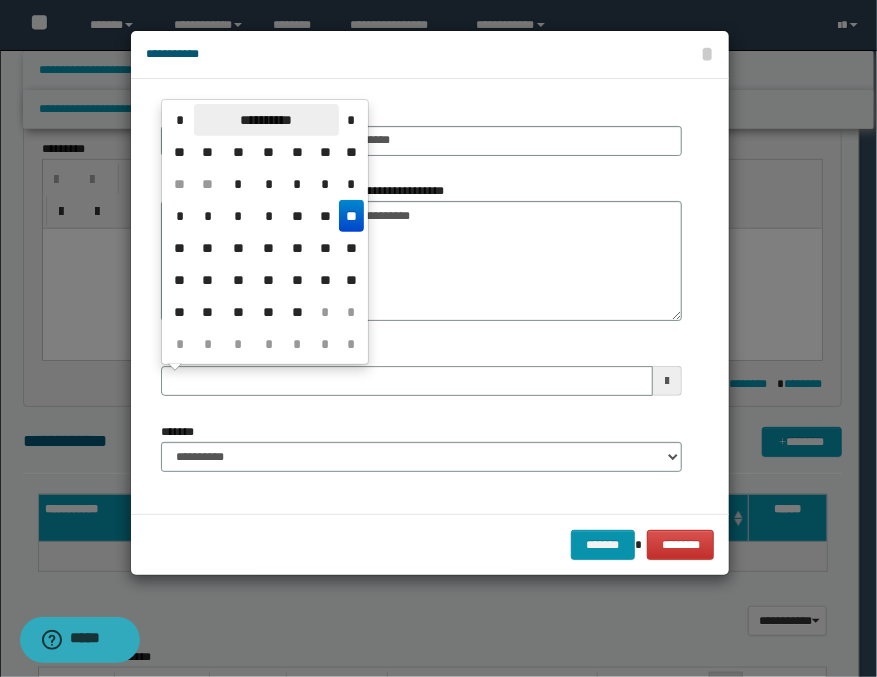 click on "**********" at bounding box center [266, 120] 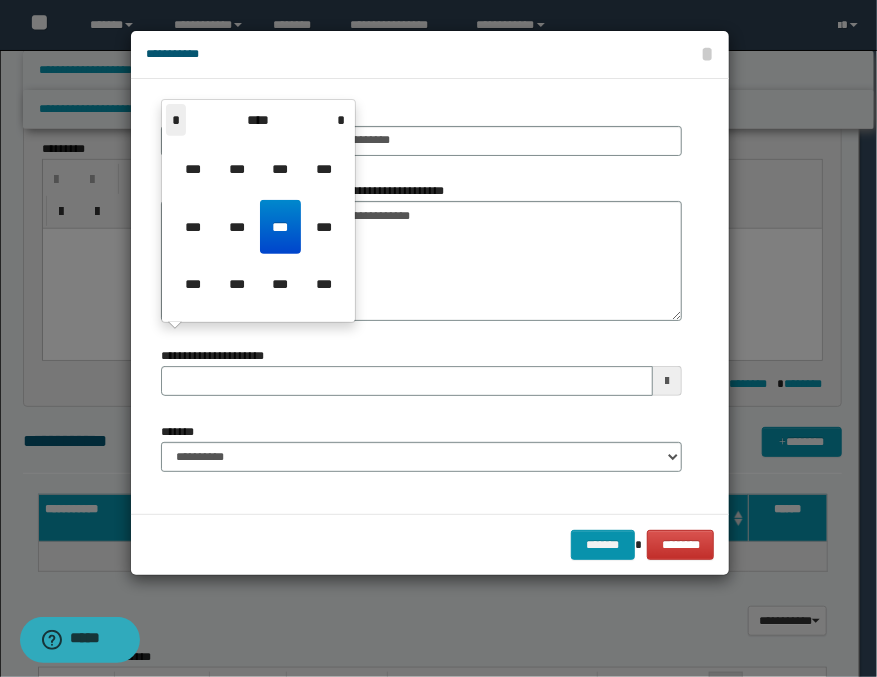 click on "*" at bounding box center (176, 120) 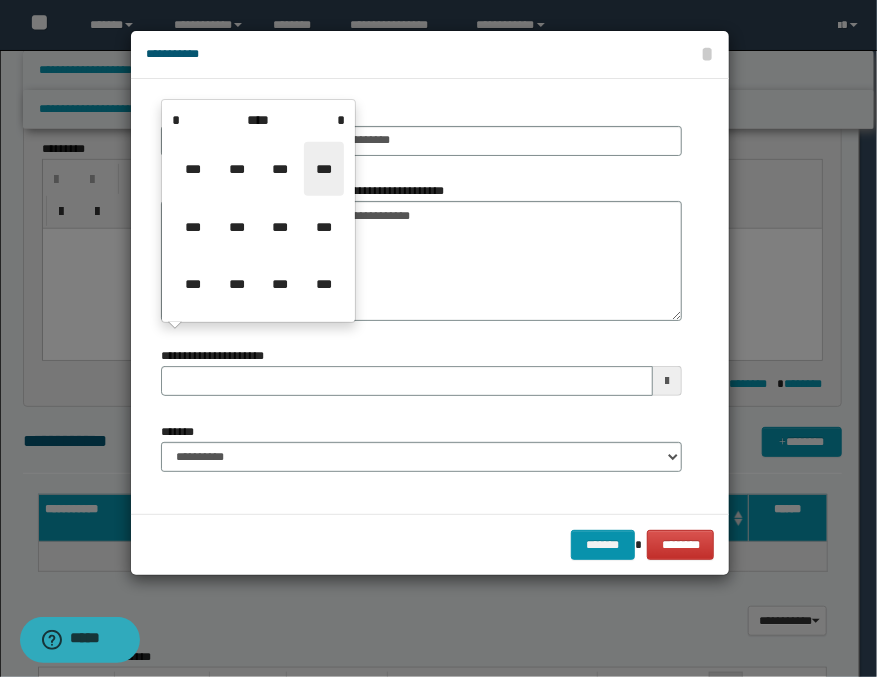 click on "***" at bounding box center [324, 169] 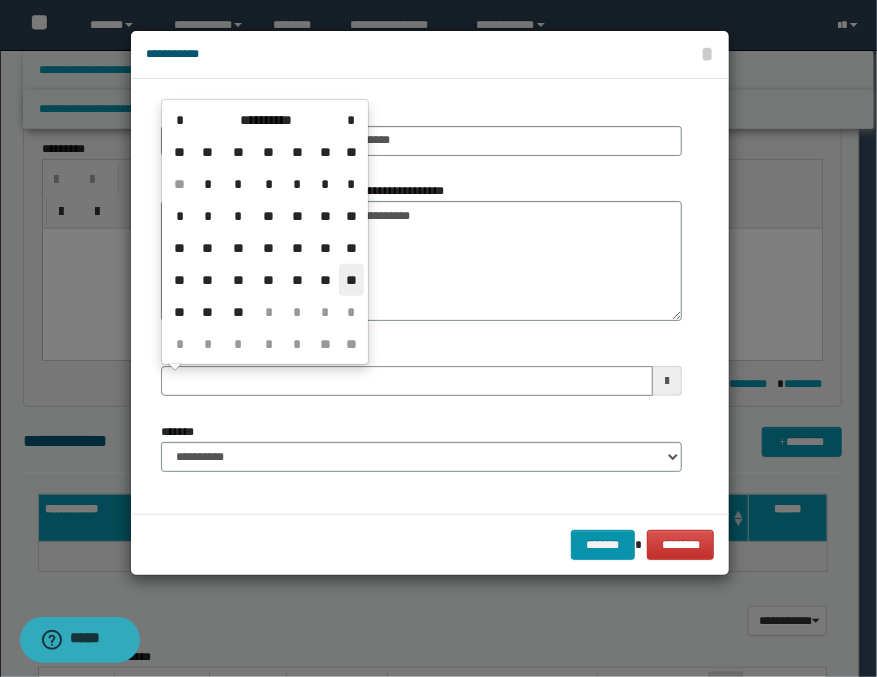 click on "**" at bounding box center [351, 280] 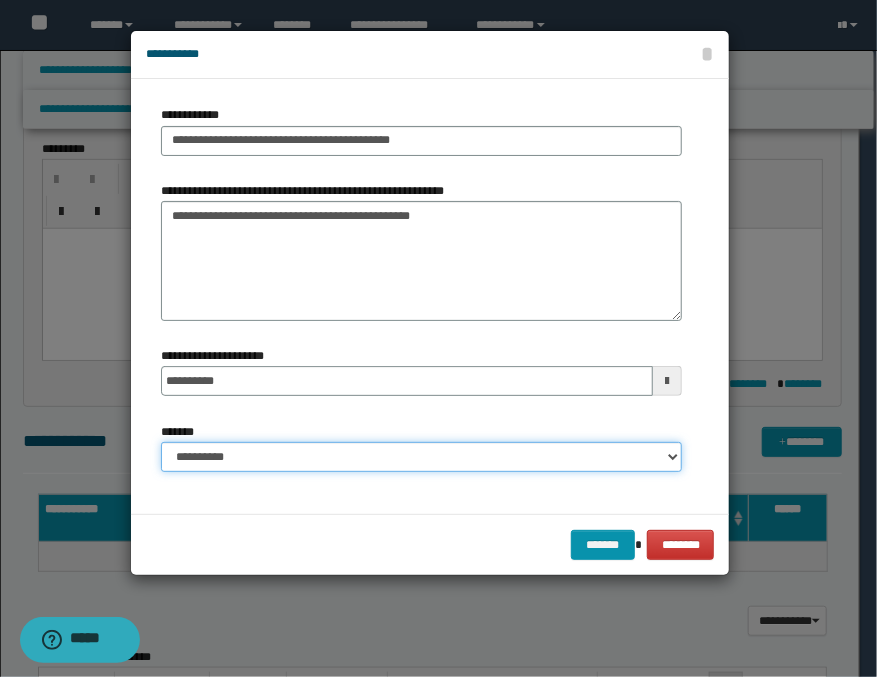 click on "**********" at bounding box center (421, 457) 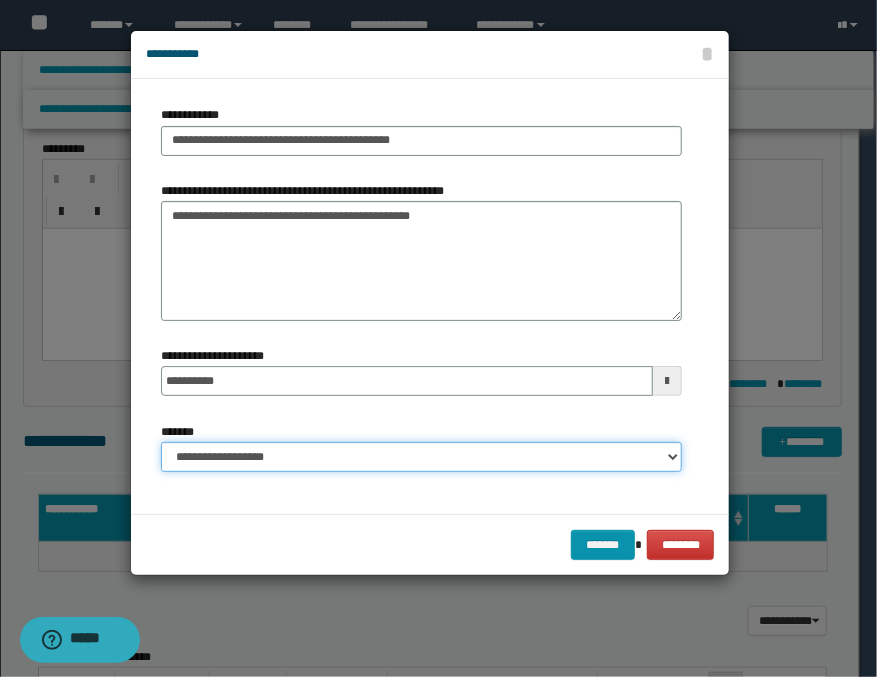 click on "**********" at bounding box center [421, 457] 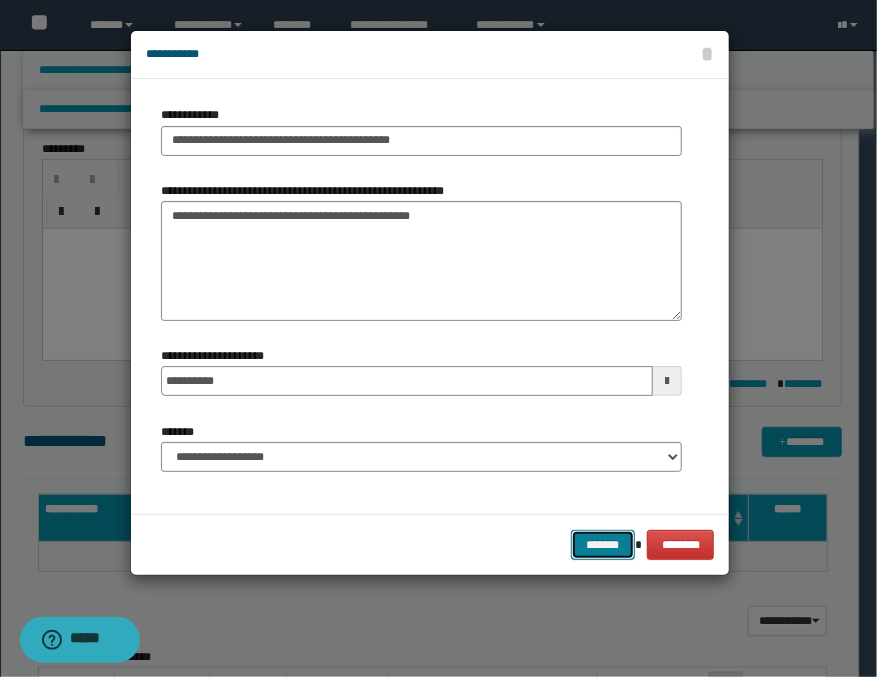 click on "*******" at bounding box center (603, 545) 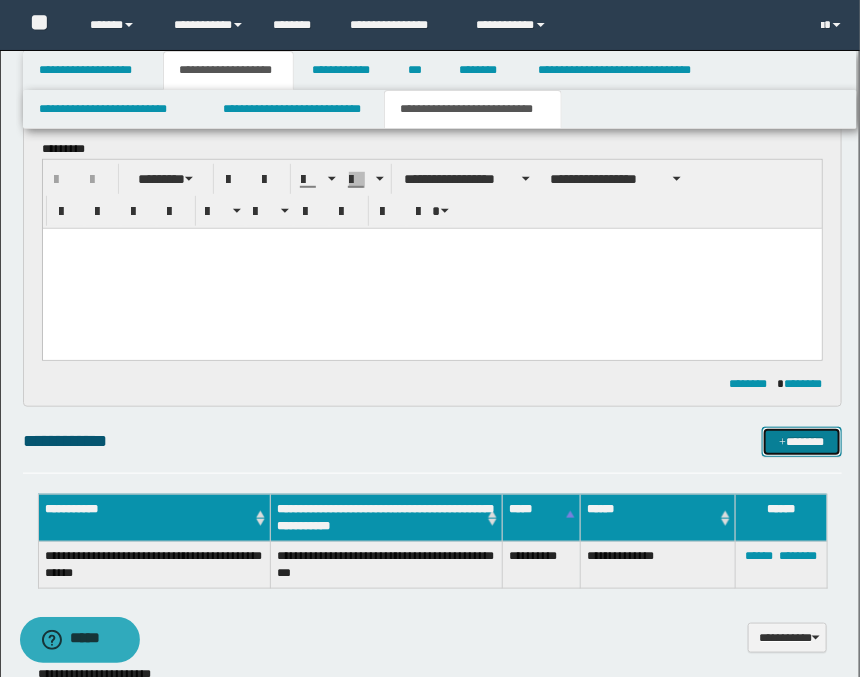 click on "*******" at bounding box center [802, 442] 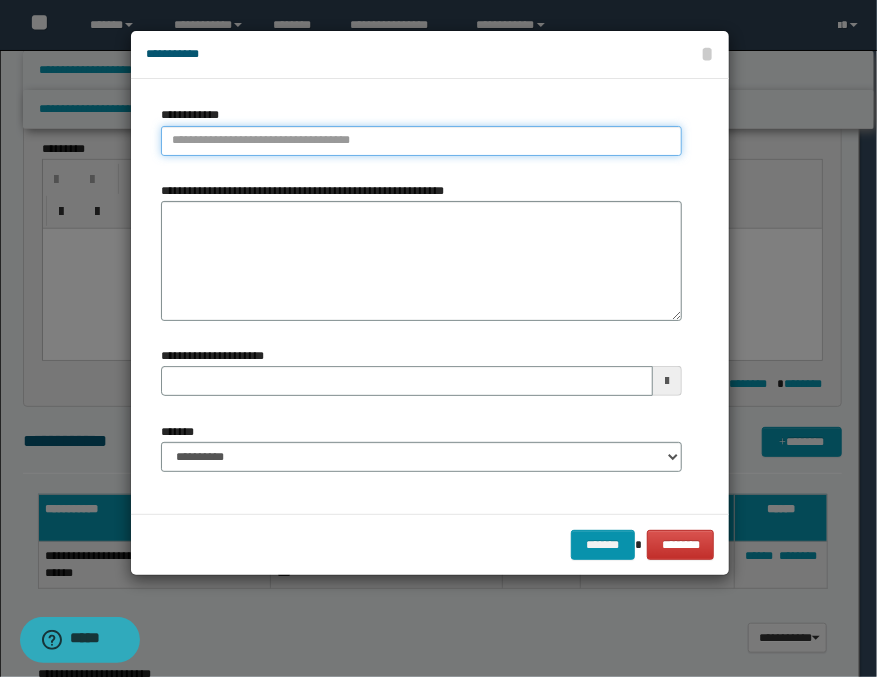 type on "**********" 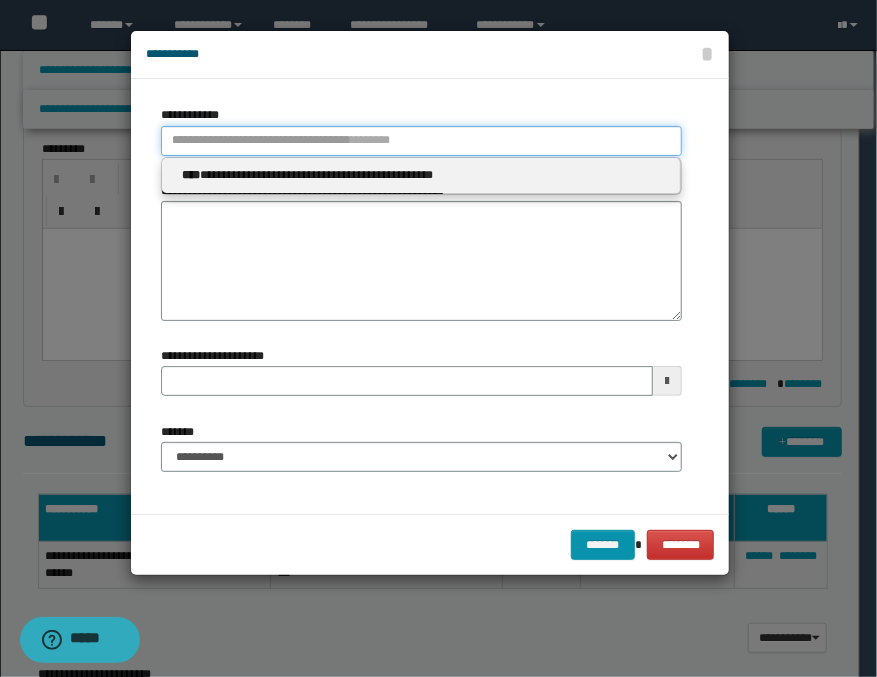 click on "**********" at bounding box center (421, 141) 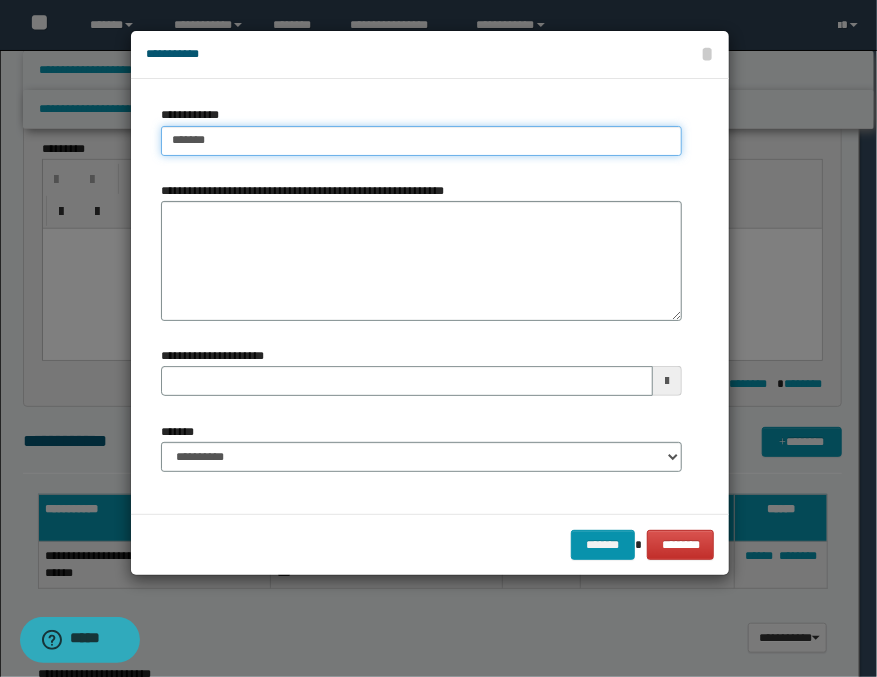type on "******" 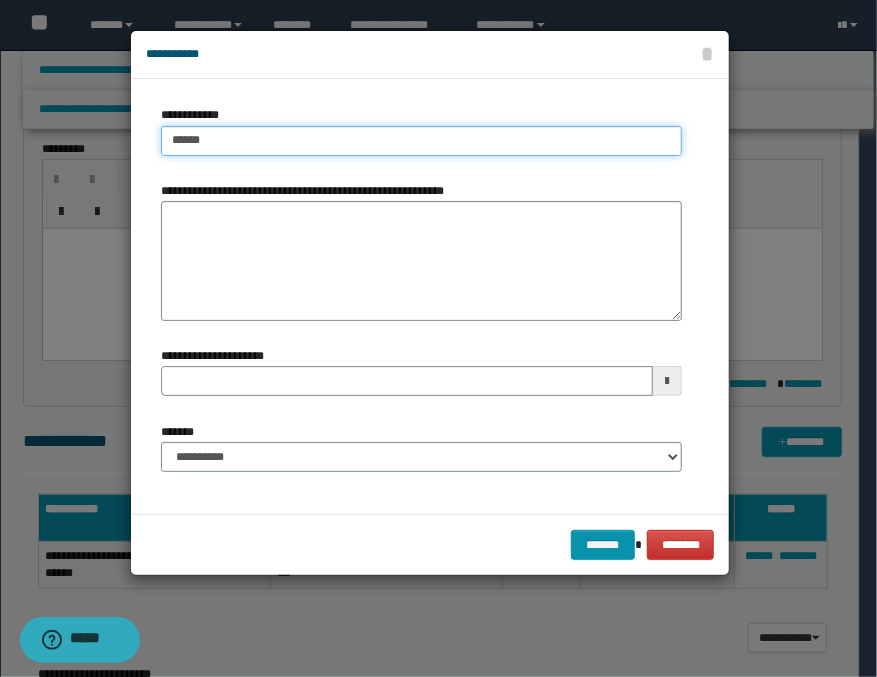 type on "******" 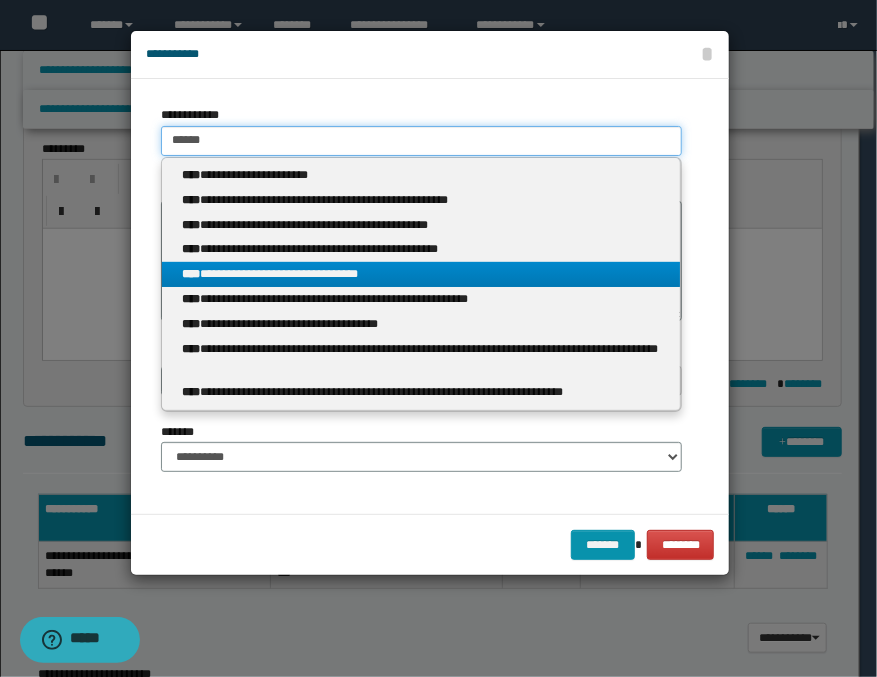 type on "******" 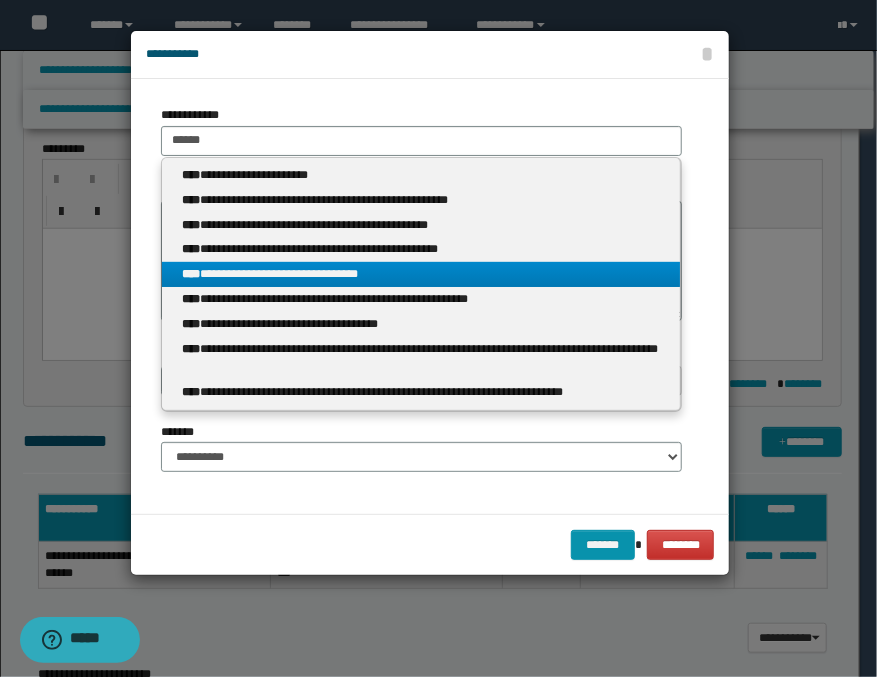 click on "**********" at bounding box center [421, 274] 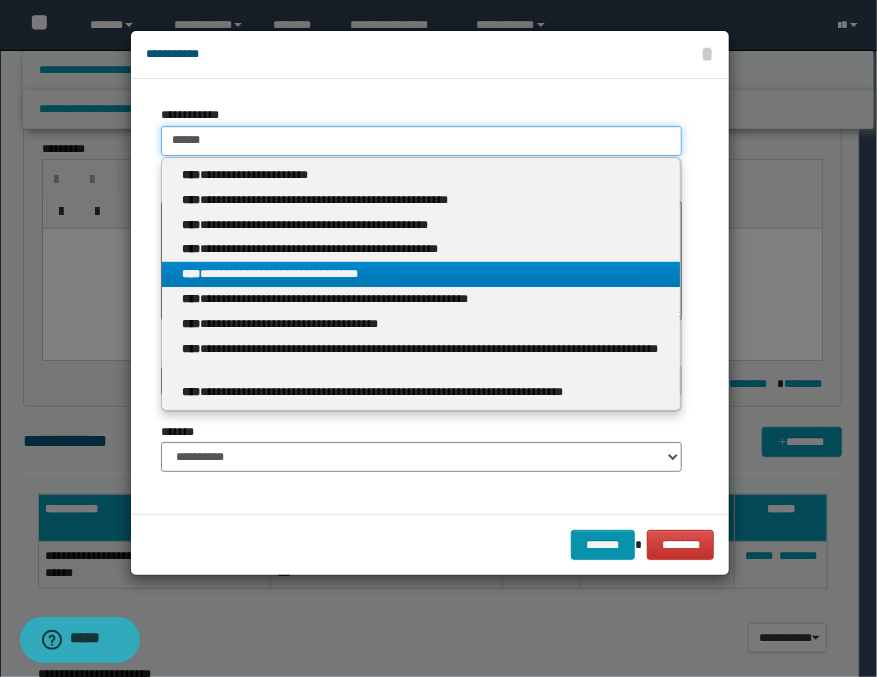 type 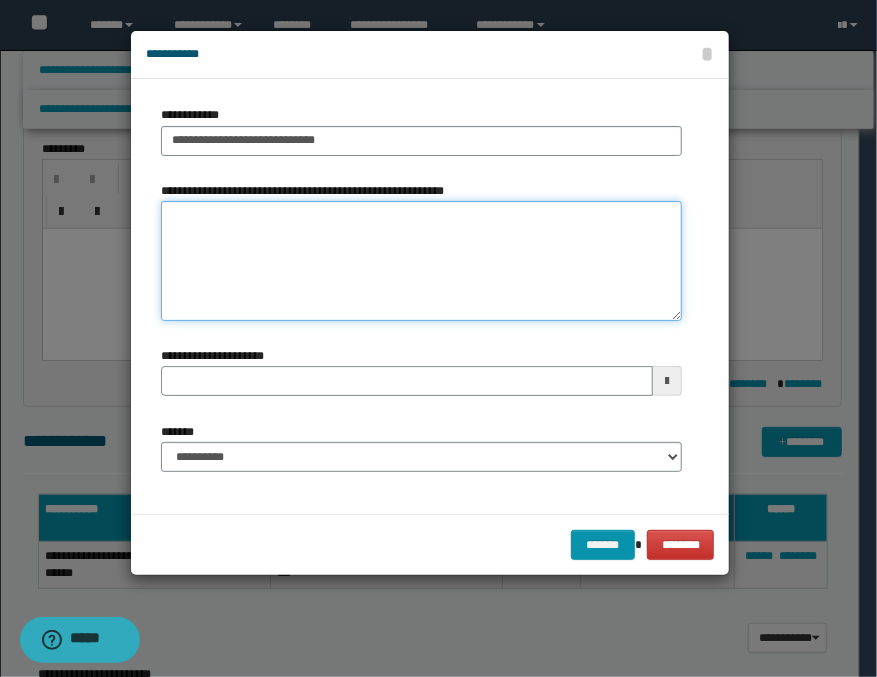click on "**********" at bounding box center [421, 261] 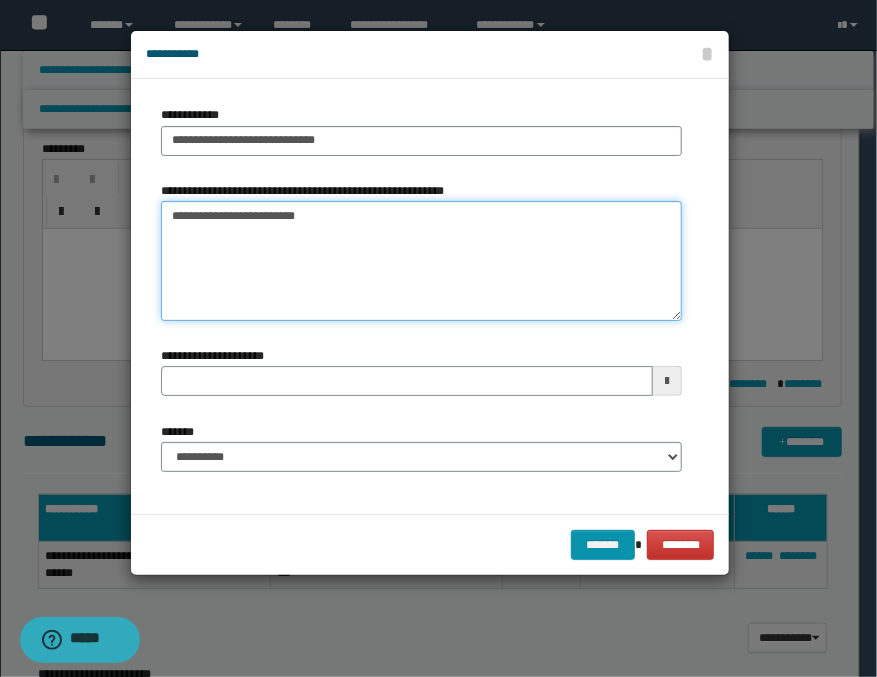 type on "**********" 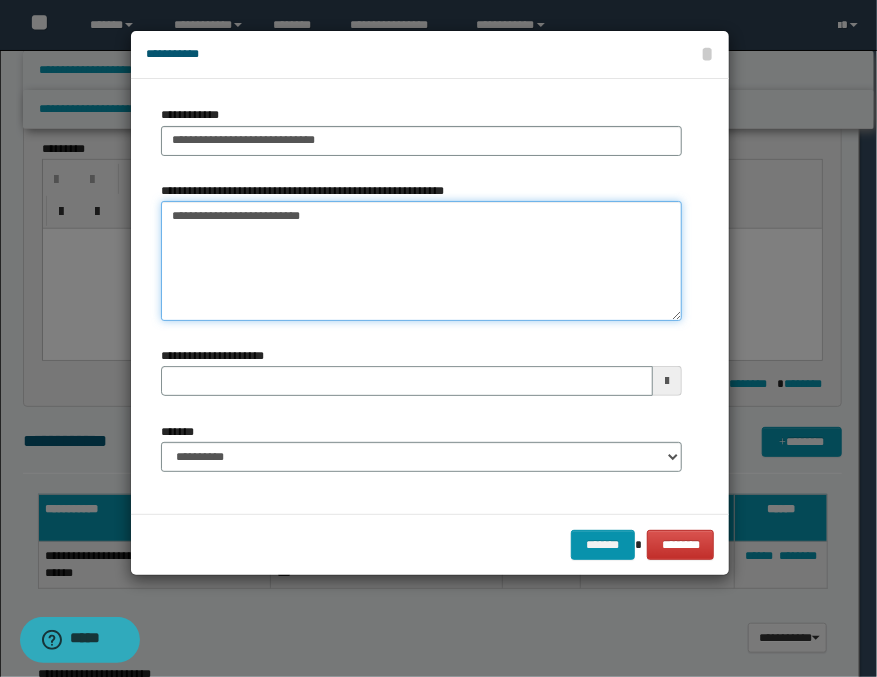 type 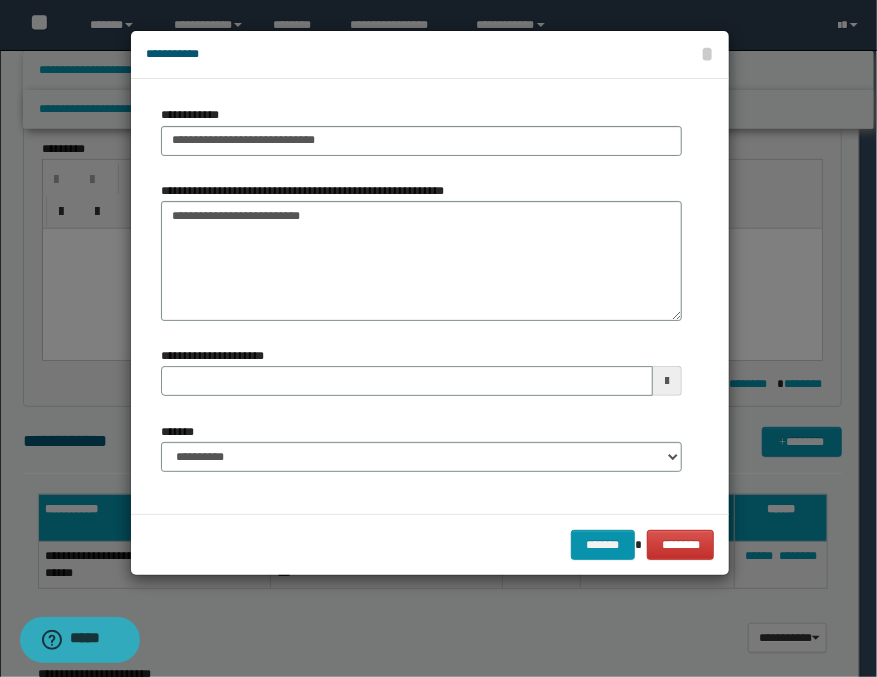 click at bounding box center [667, 381] 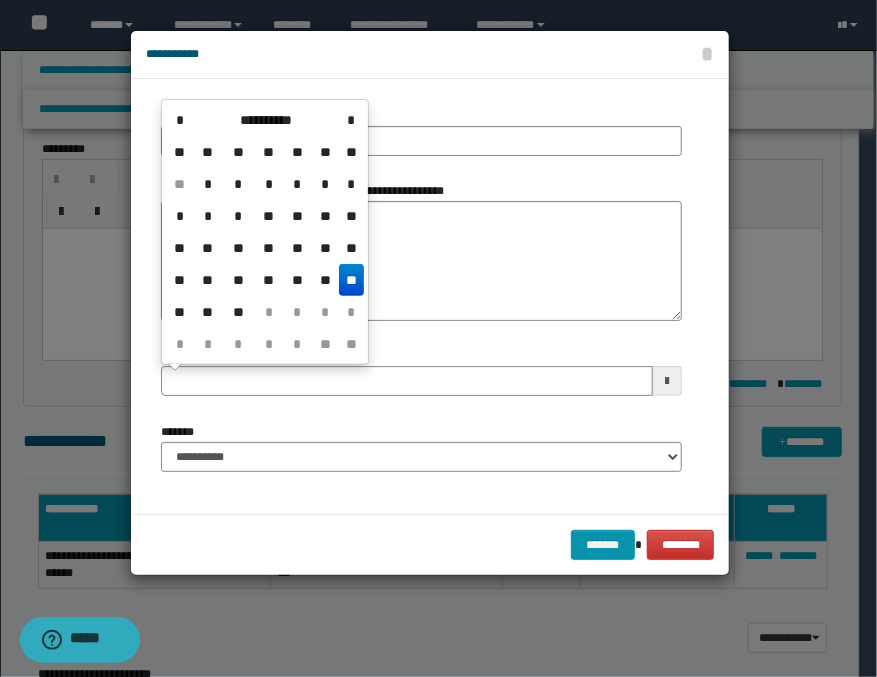 click on "**" at bounding box center (351, 280) 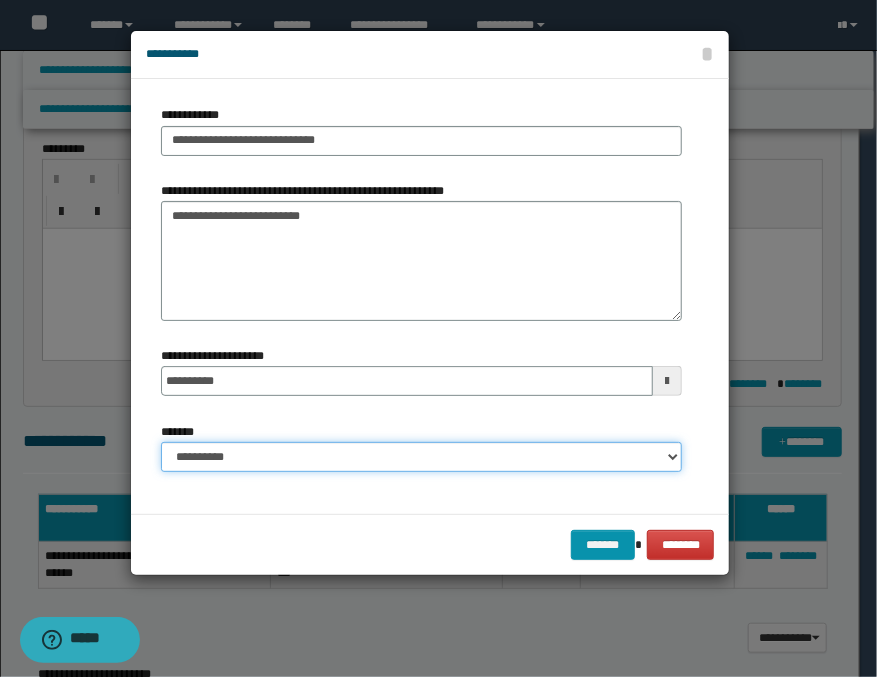 click on "**********" at bounding box center [421, 457] 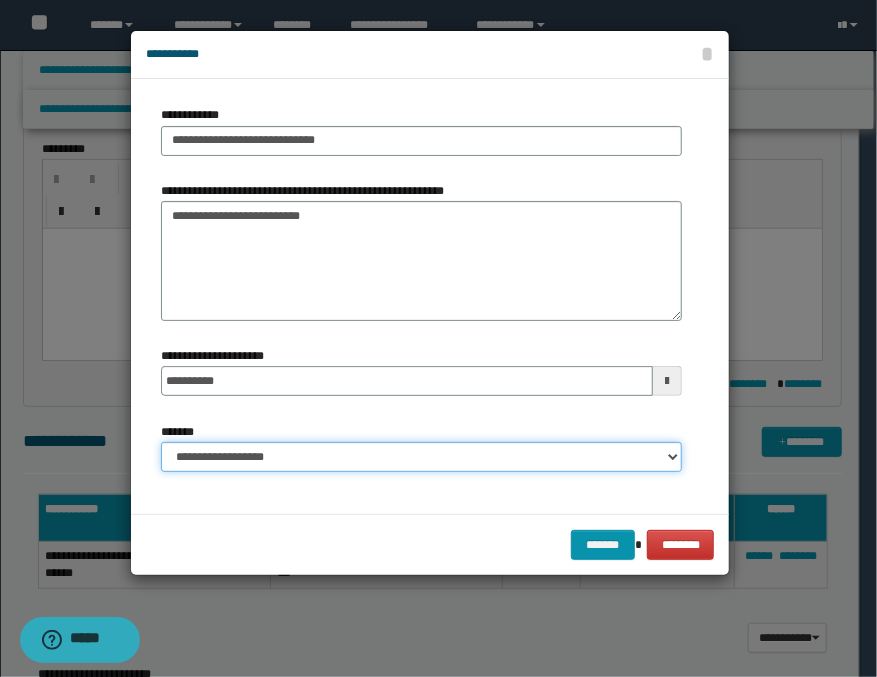 click on "**********" at bounding box center [421, 457] 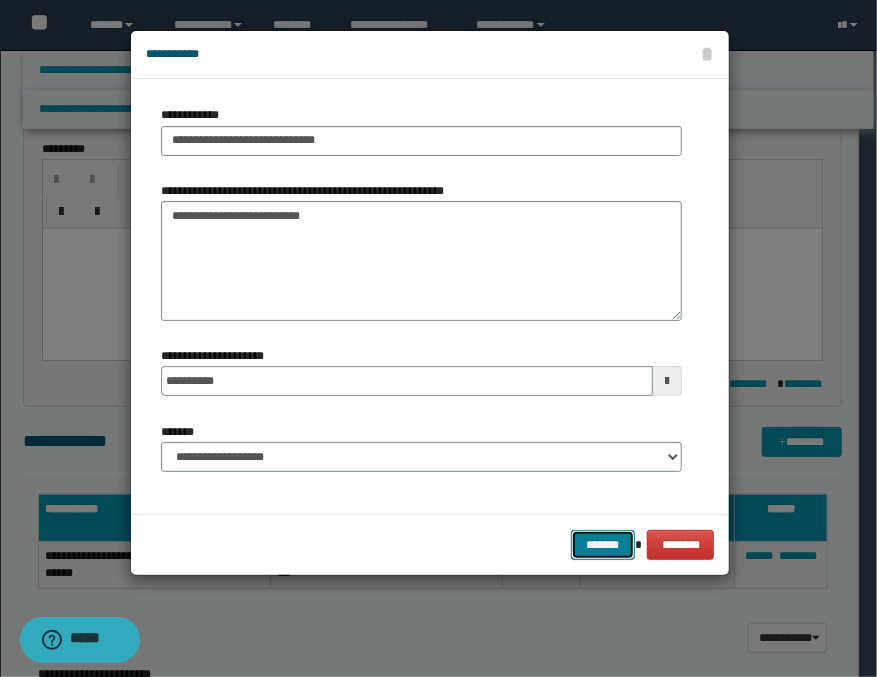 click on "*******" at bounding box center [603, 545] 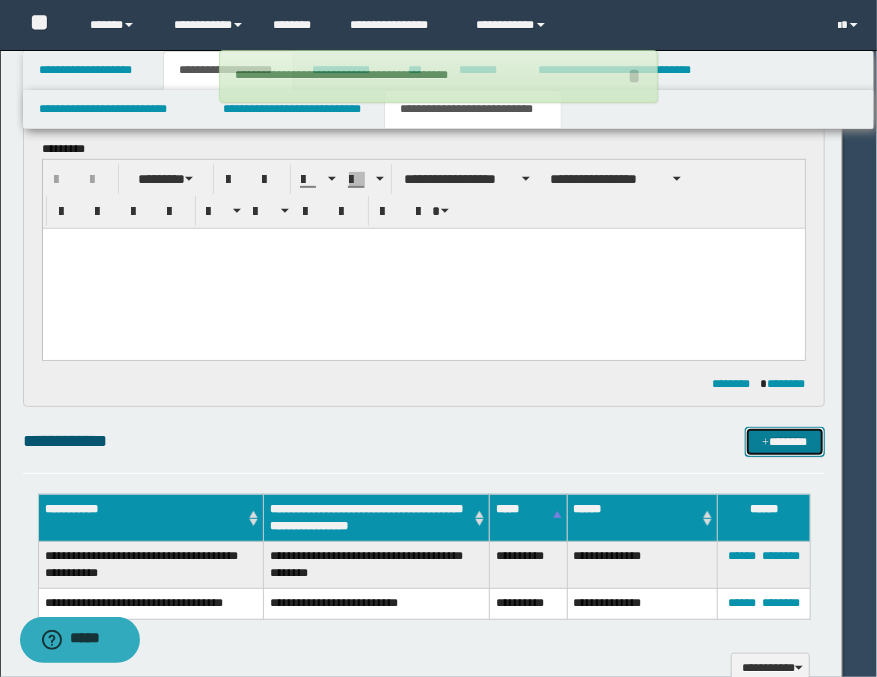 type 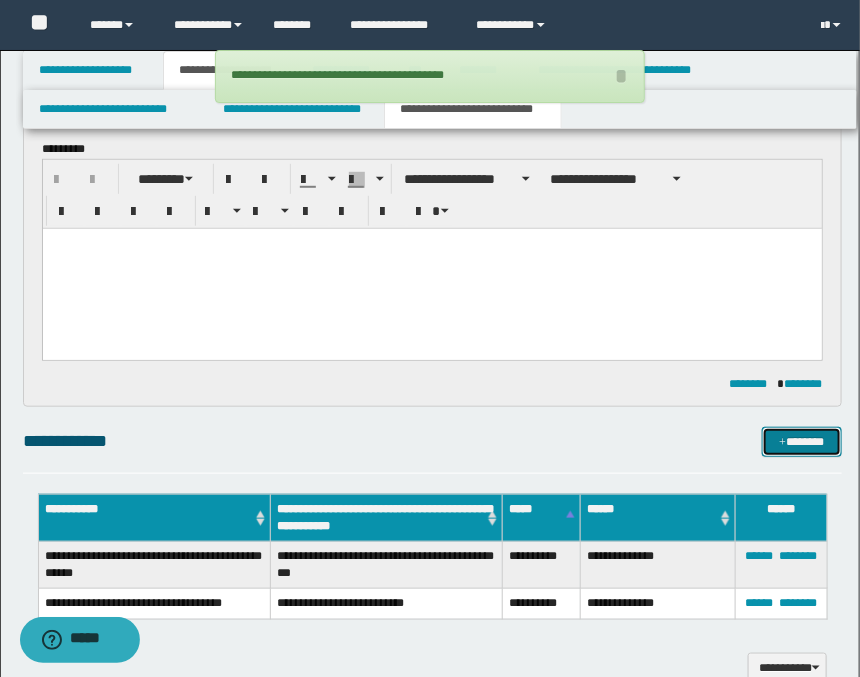 click on "*******" at bounding box center (802, 442) 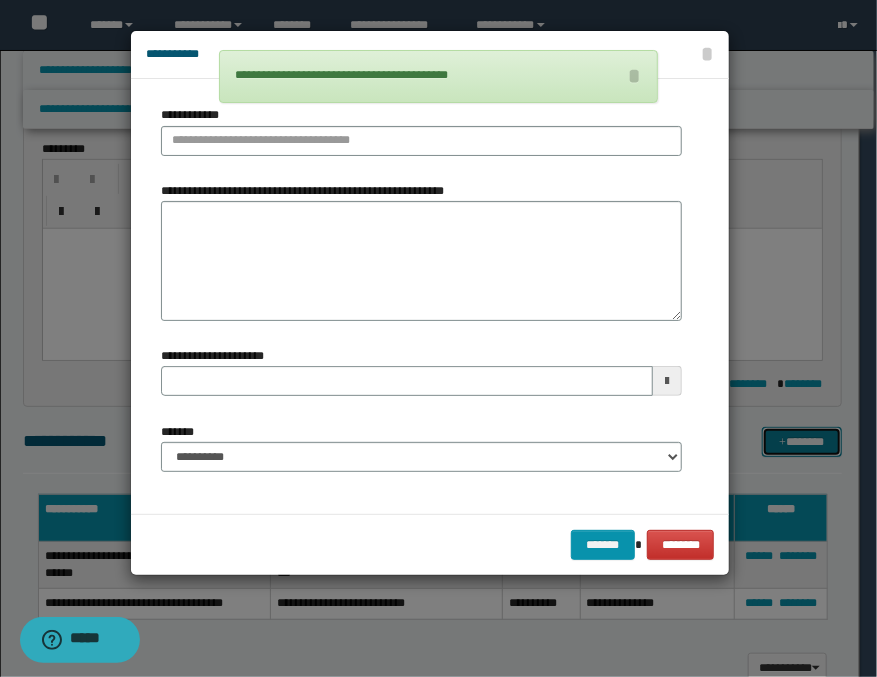 type 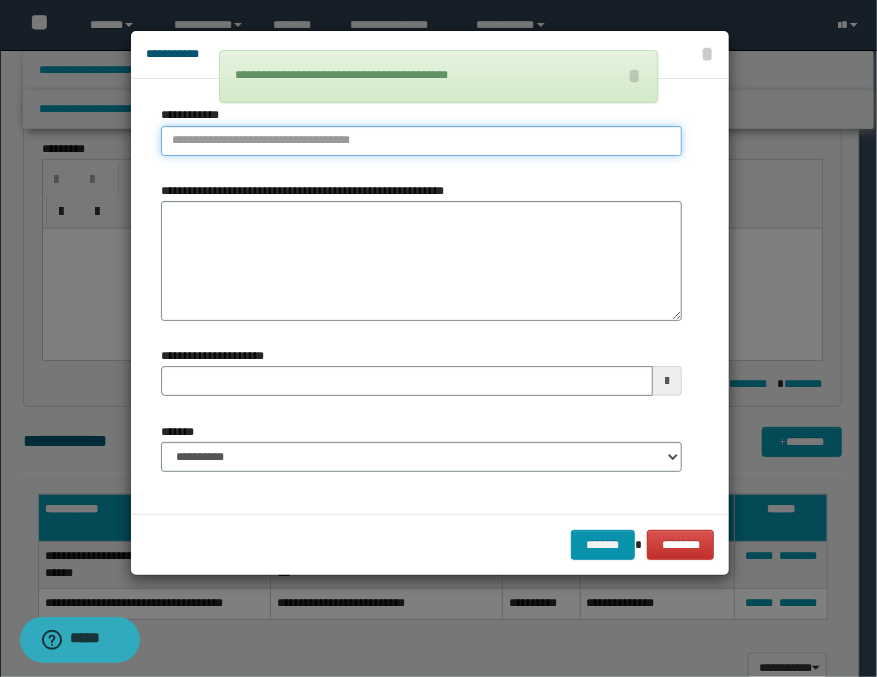type on "**********" 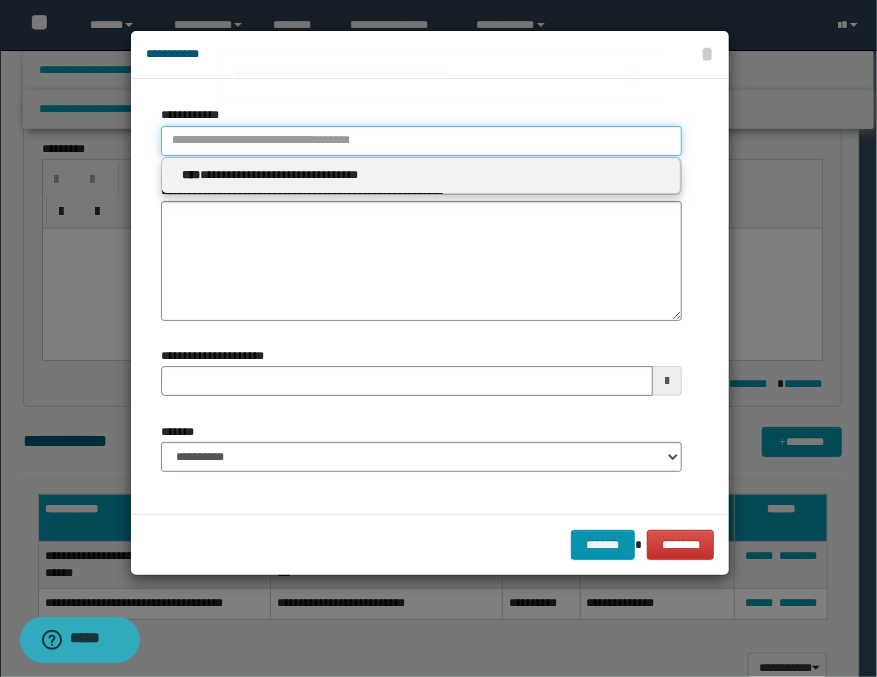 click on "**********" at bounding box center (421, 141) 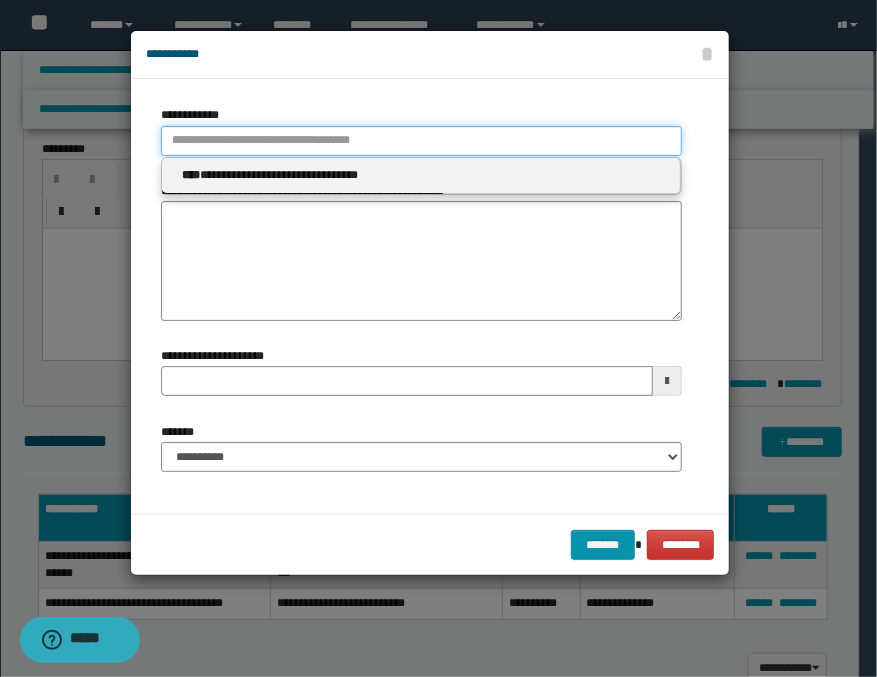 type 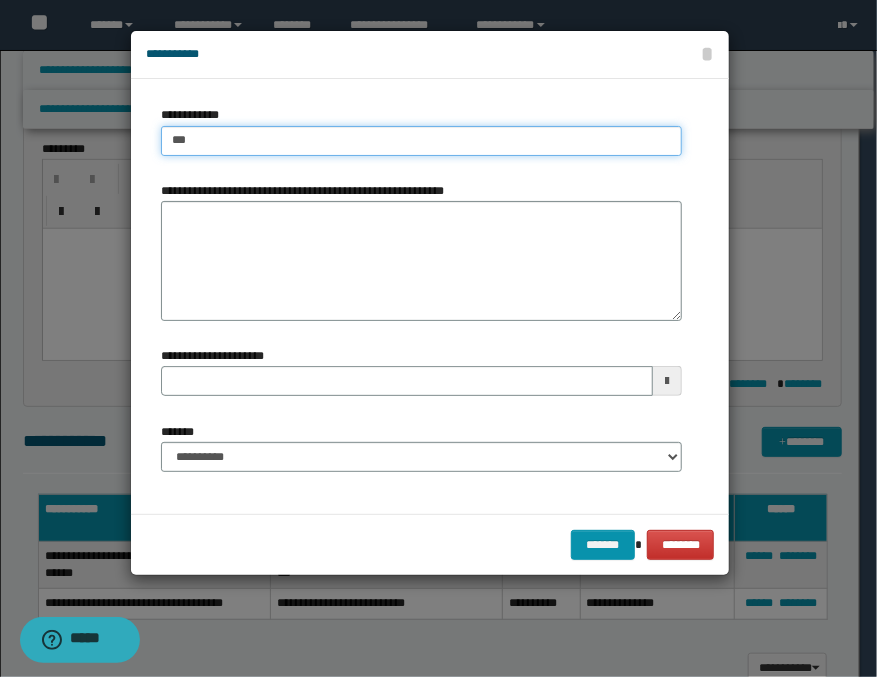 type on "****" 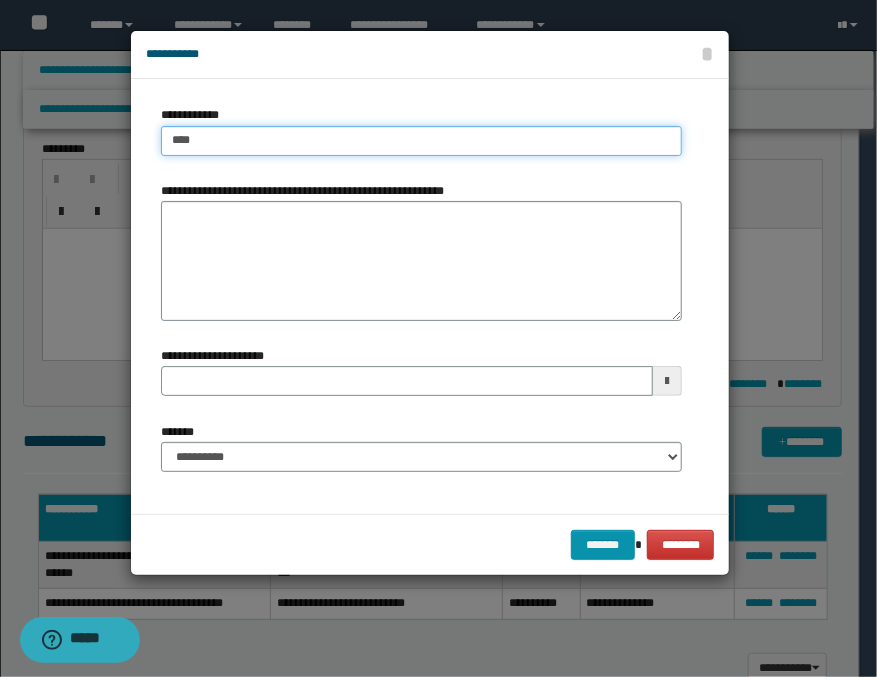 type on "****" 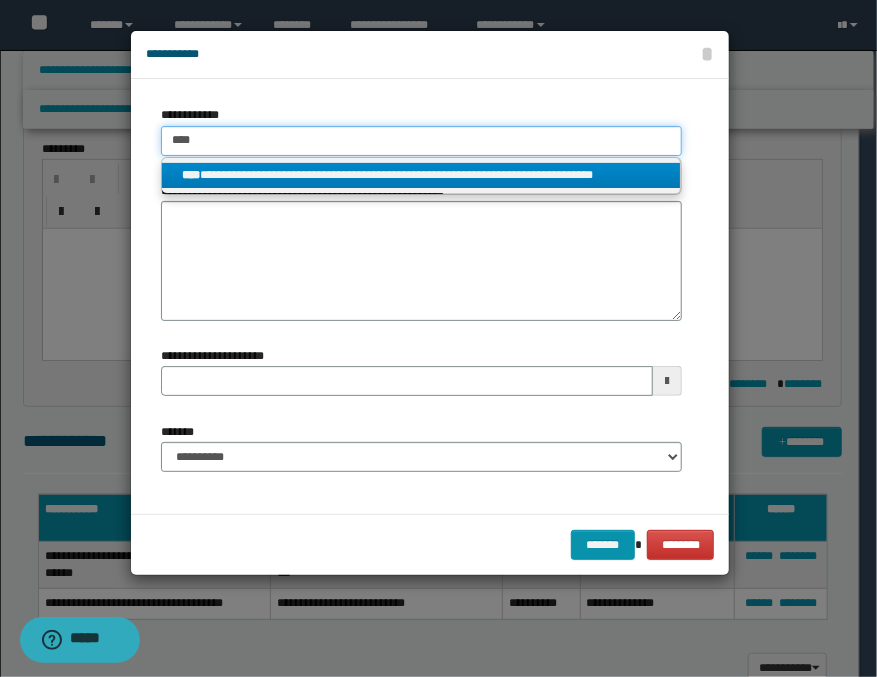 type on "****" 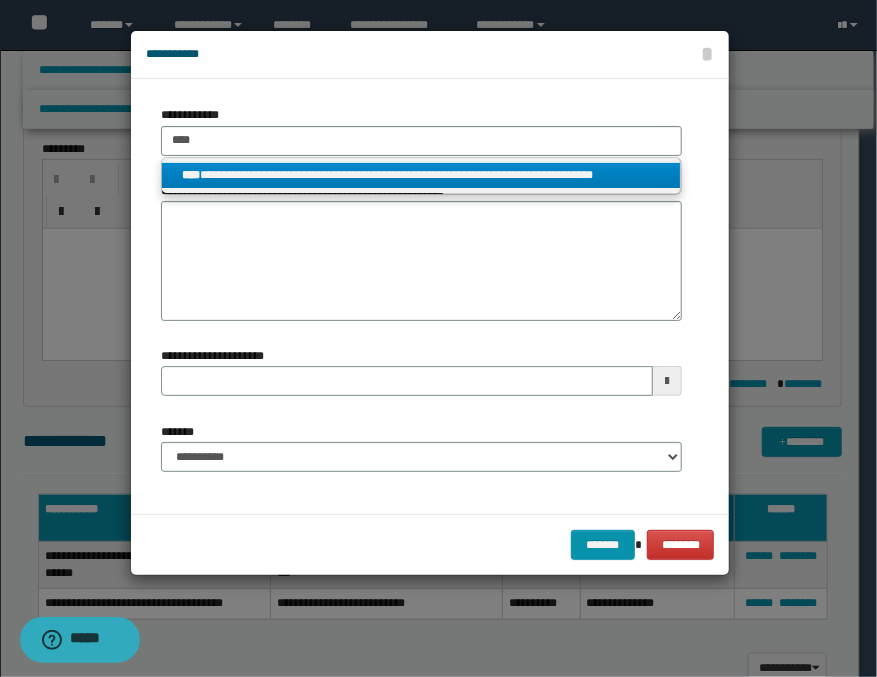 click on "**********" at bounding box center [421, 175] 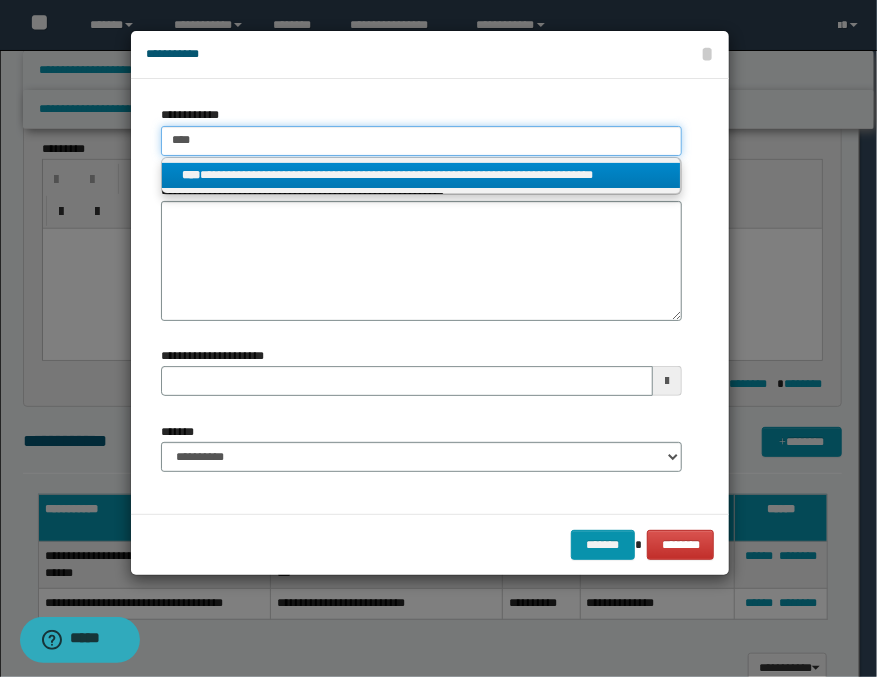 type 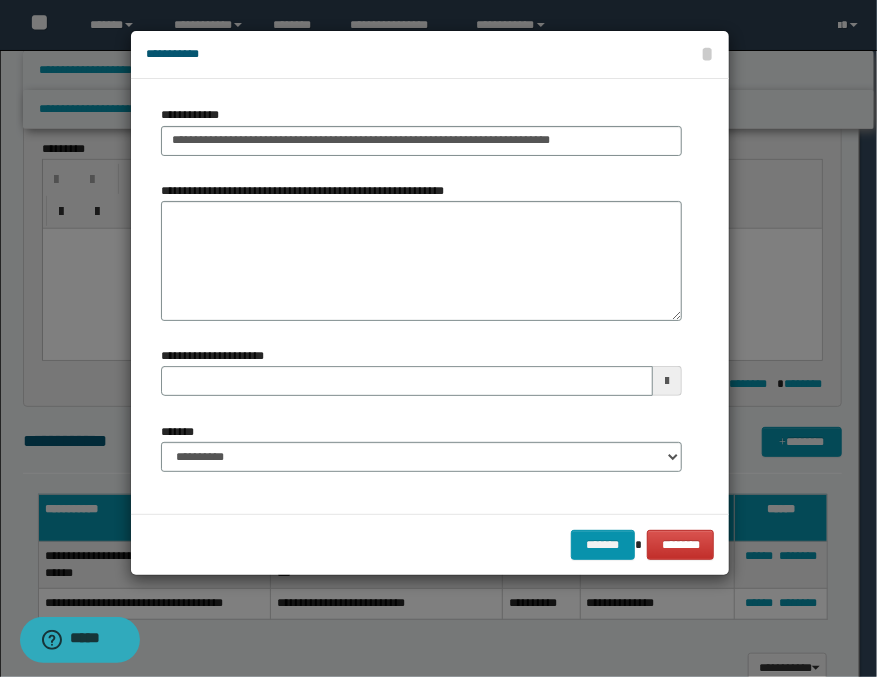 click at bounding box center [667, 381] 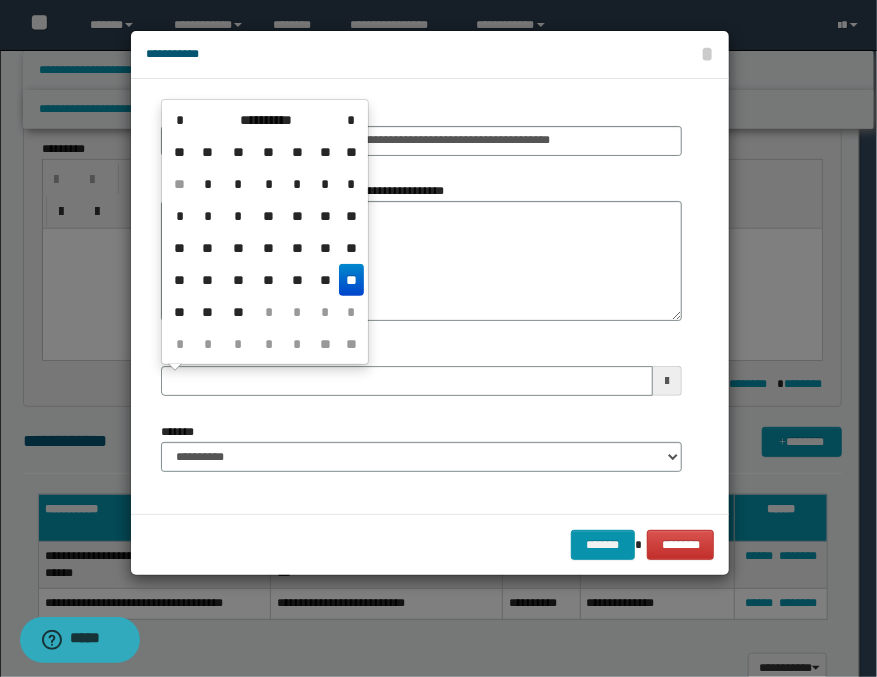 click on "**********" at bounding box center (265, 232) 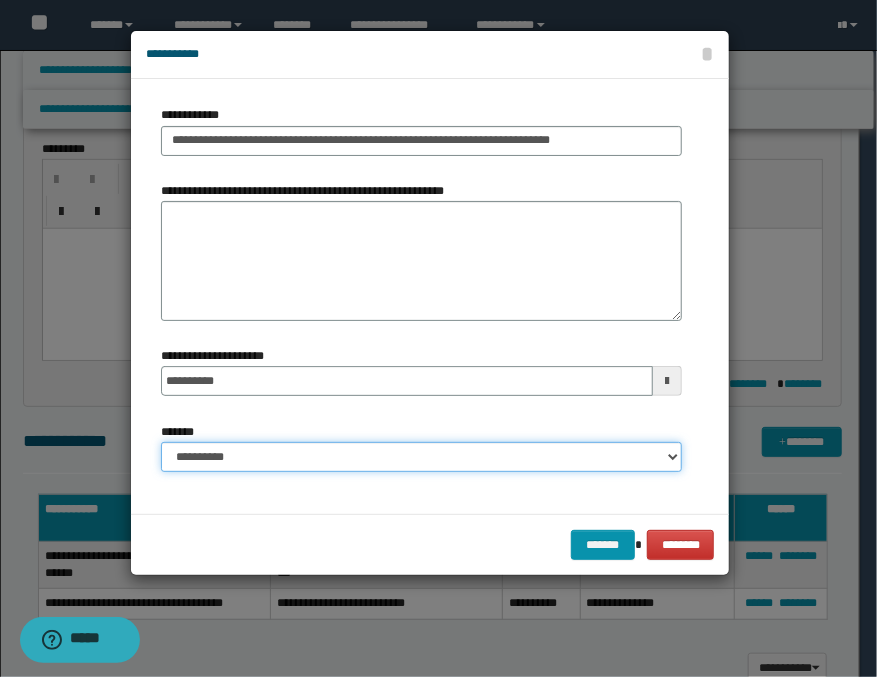 click on "**********" at bounding box center (421, 457) 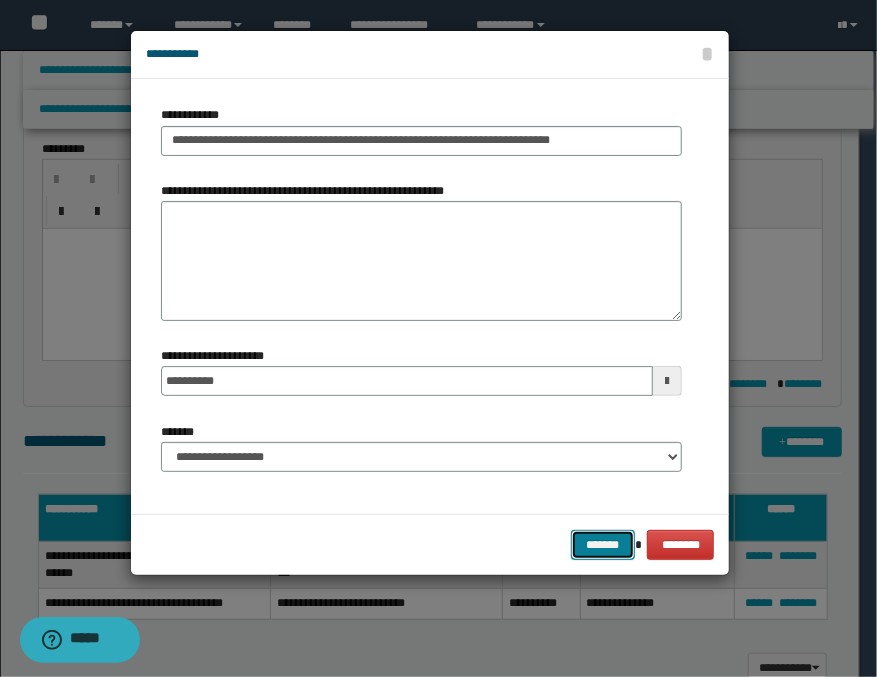 click on "*******" at bounding box center (603, 545) 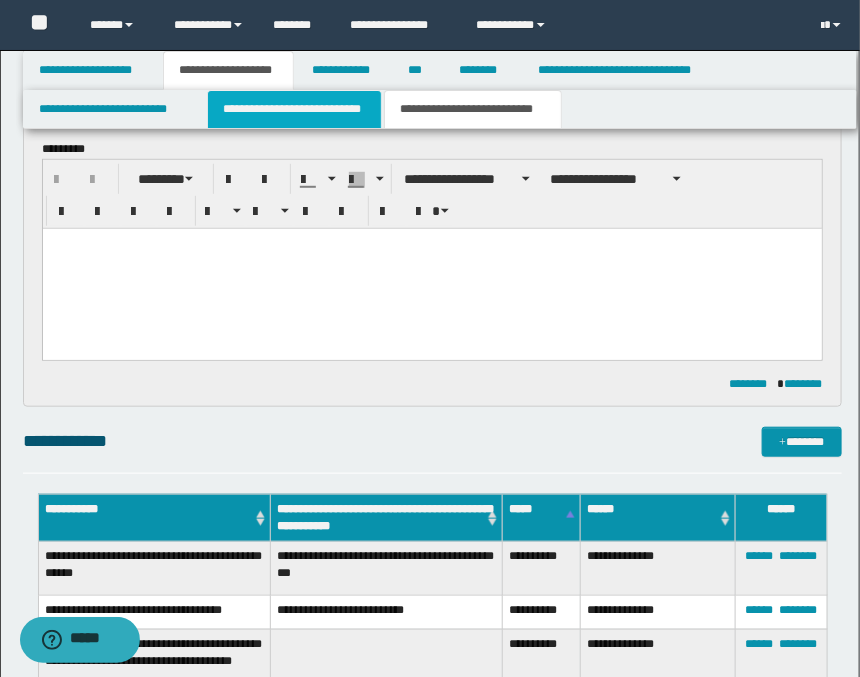 click on "**********" at bounding box center (294, 109) 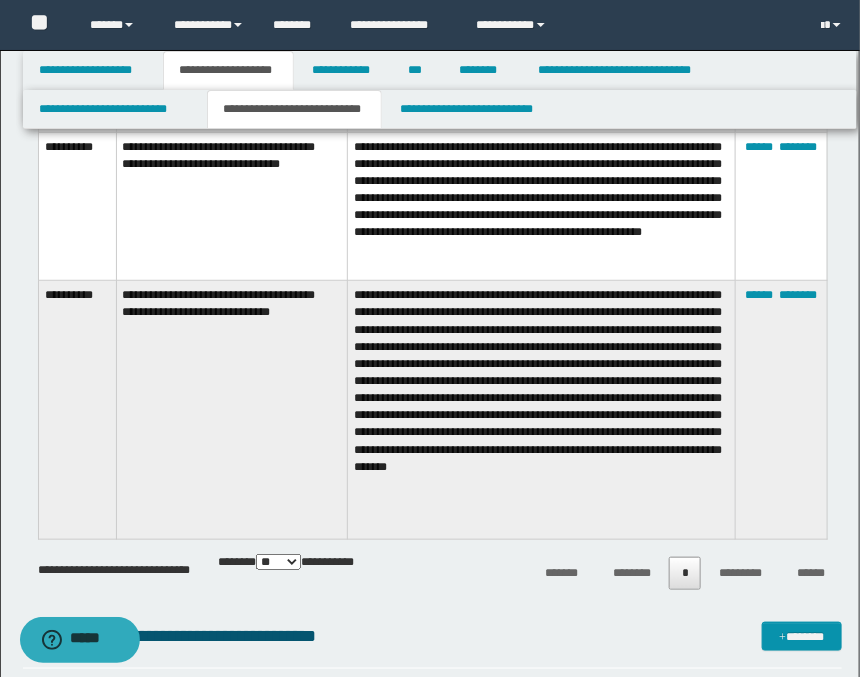 scroll, scrollTop: 2111, scrollLeft: 0, axis: vertical 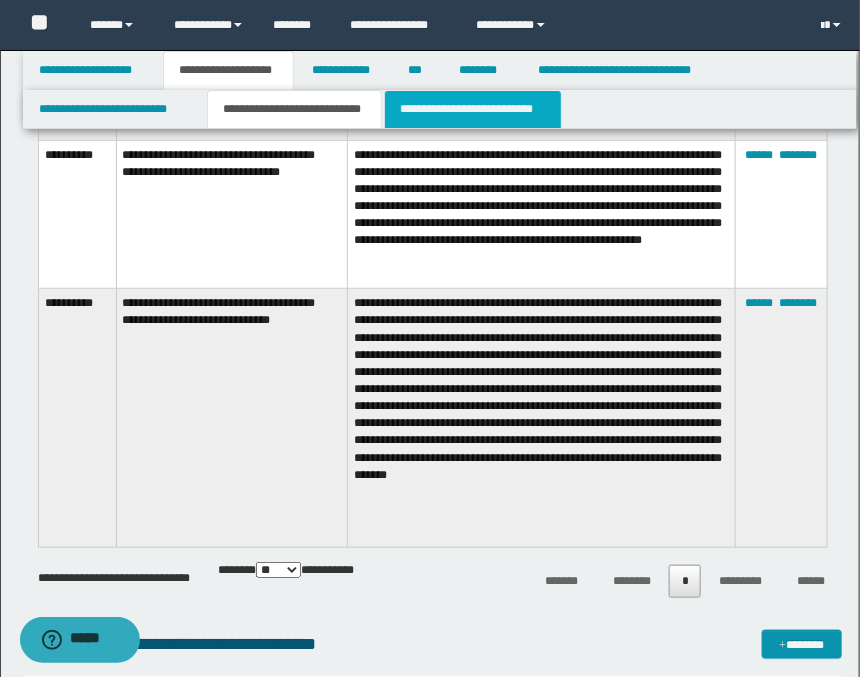 click on "**********" at bounding box center (472, 109) 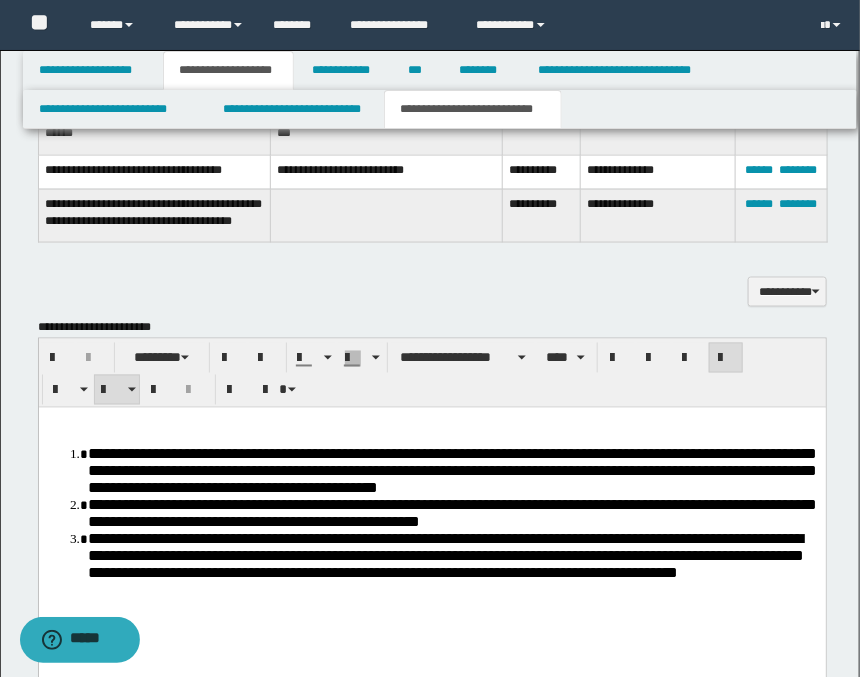 scroll, scrollTop: 478, scrollLeft: 0, axis: vertical 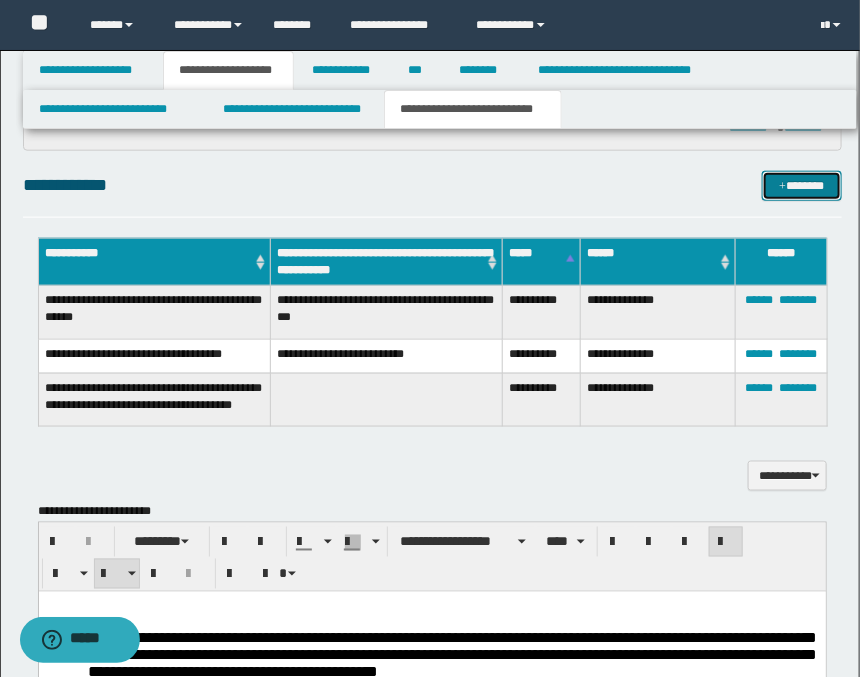 click on "*******" at bounding box center (802, 186) 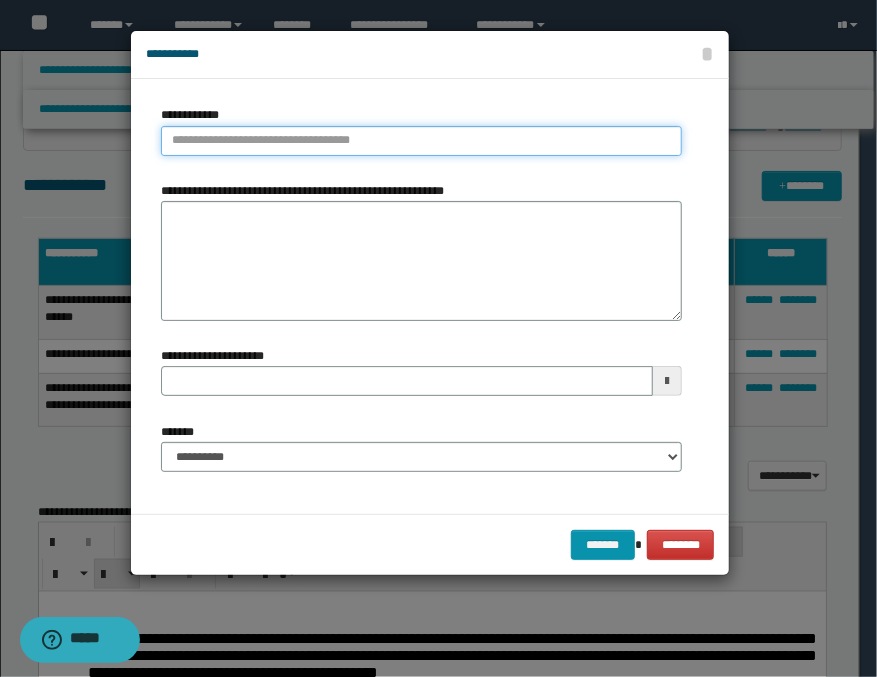 type on "**********" 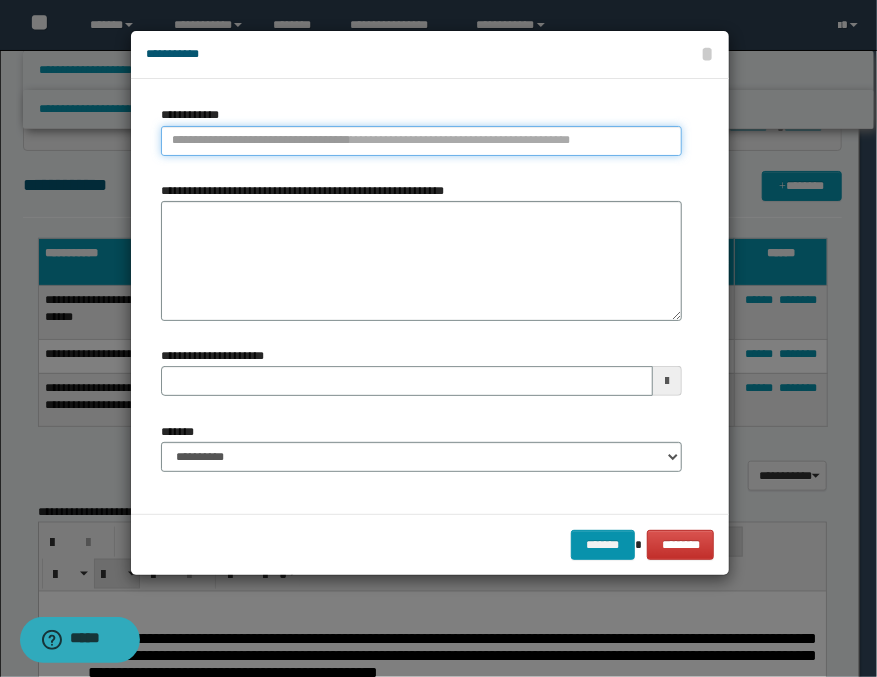 click on "**********" at bounding box center (421, 141) 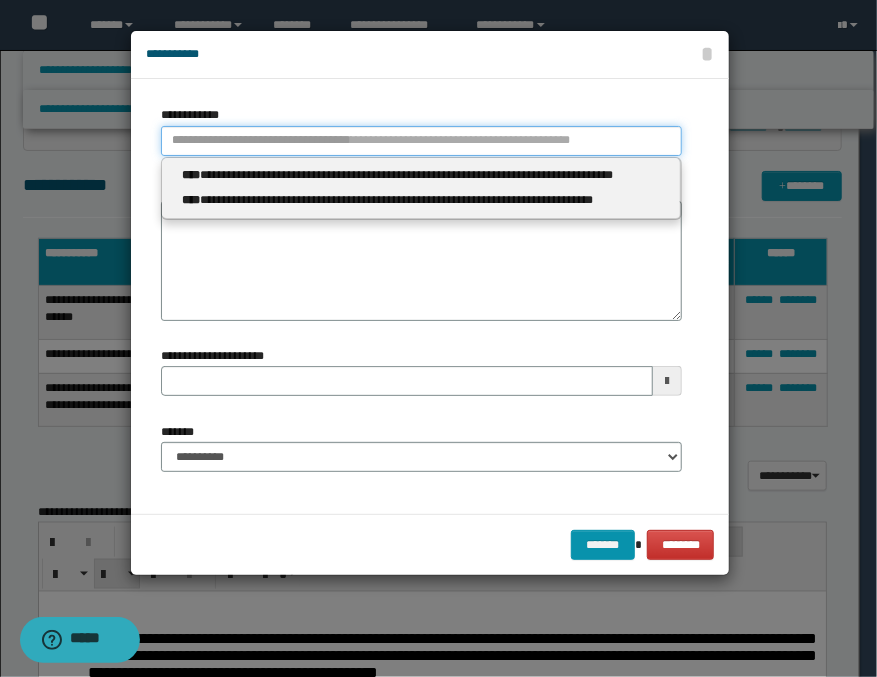 type 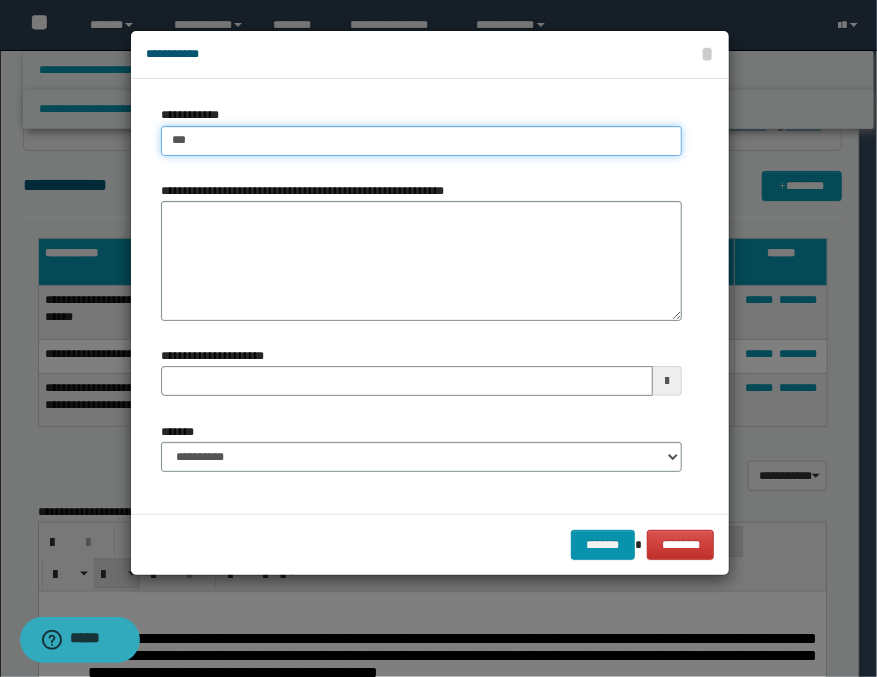 type on "****" 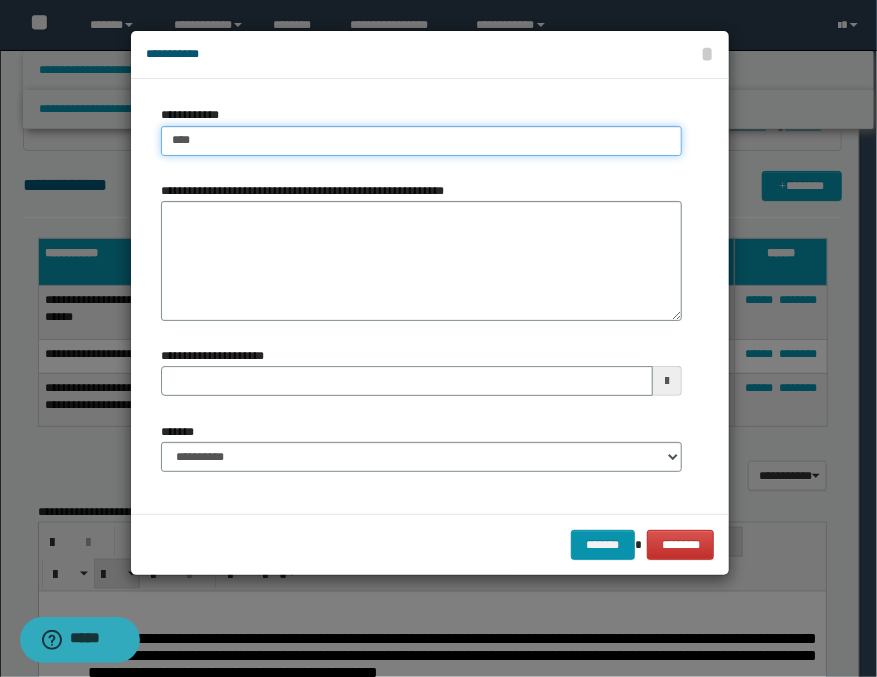 type on "****" 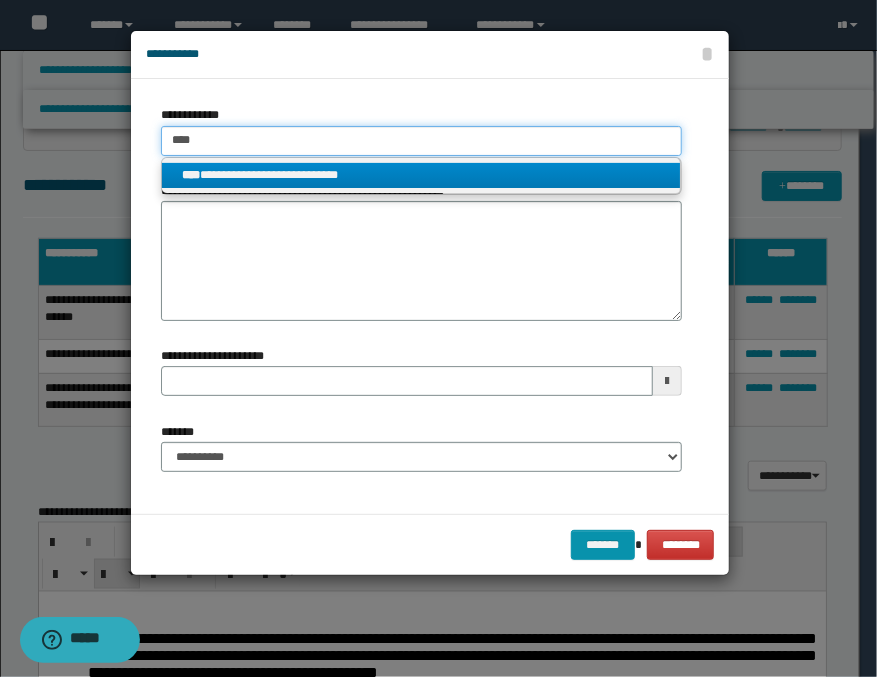 type on "****" 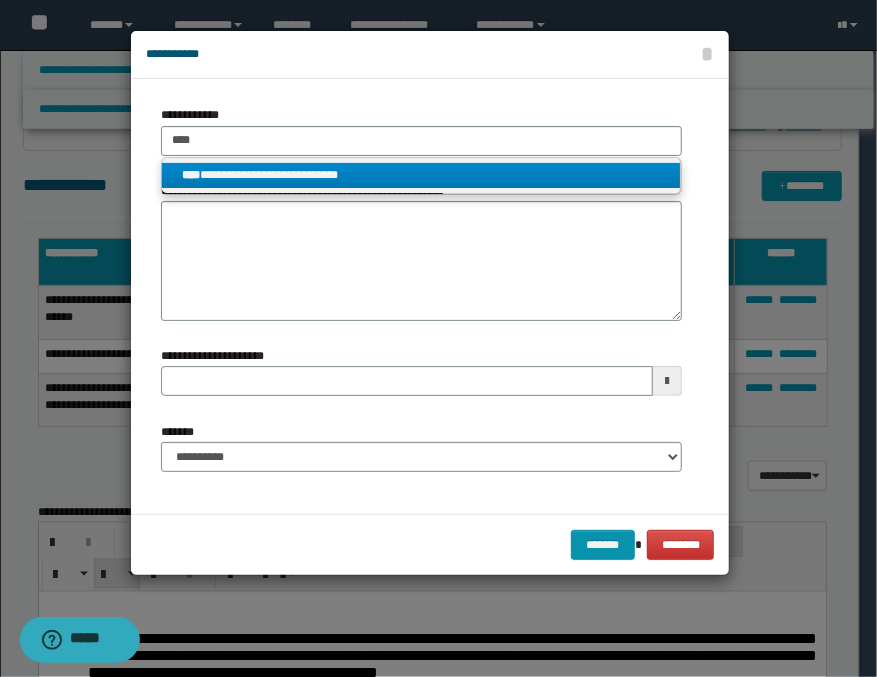 click on "**********" at bounding box center (421, 175) 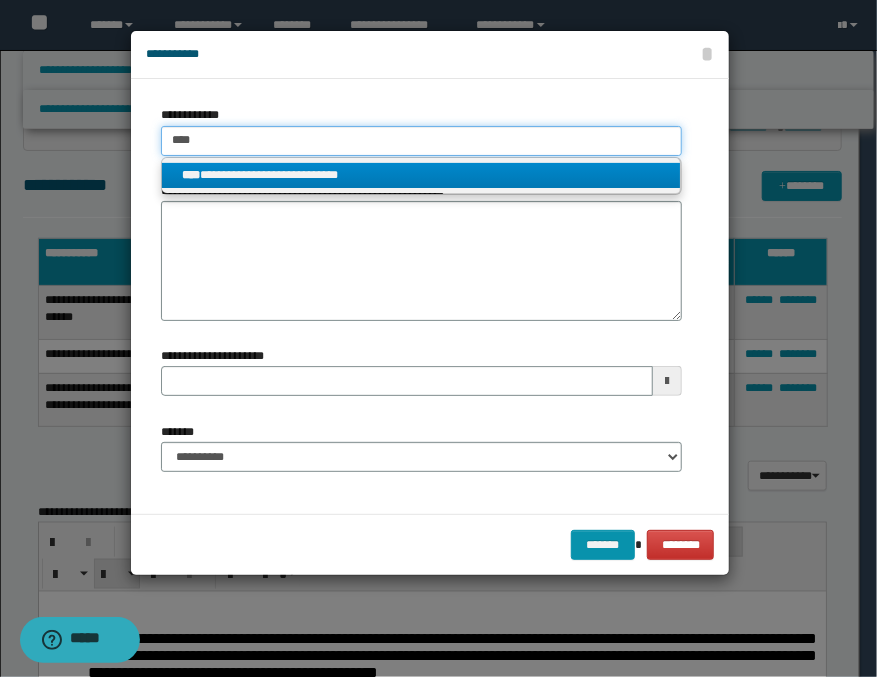 type 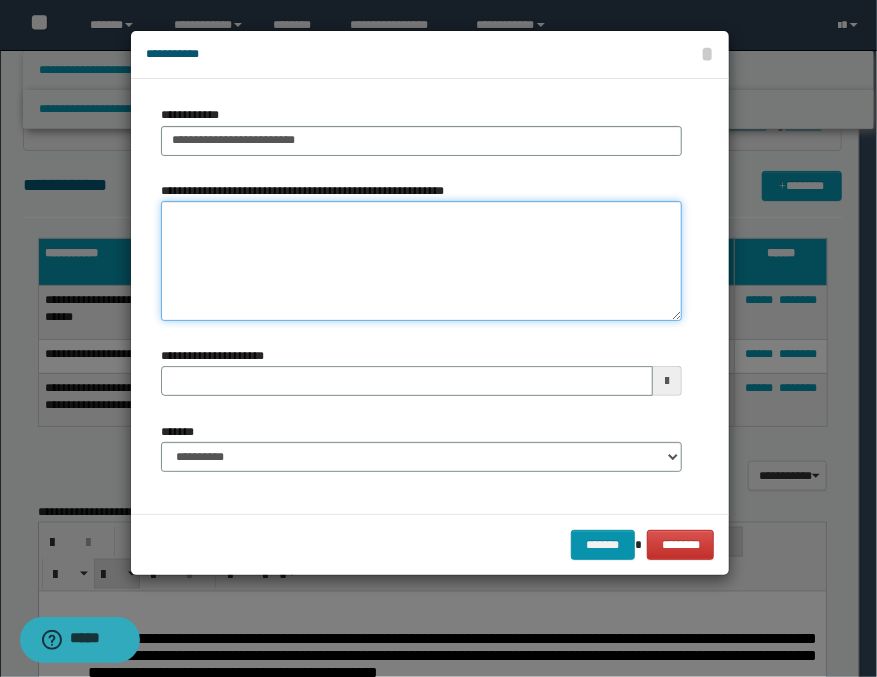 click on "**********" at bounding box center (421, 261) 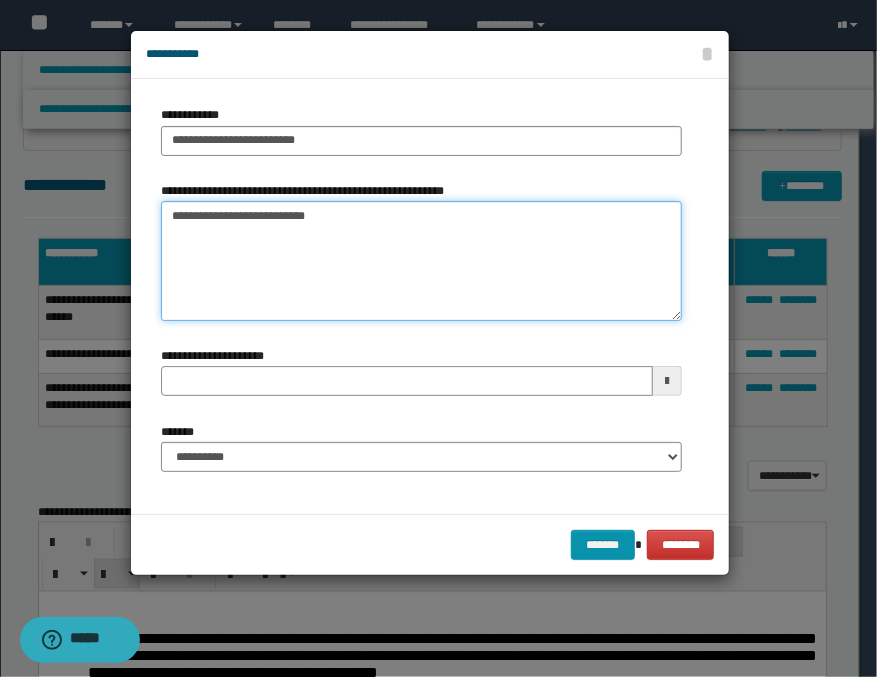 click on "**********" at bounding box center (421, 261) 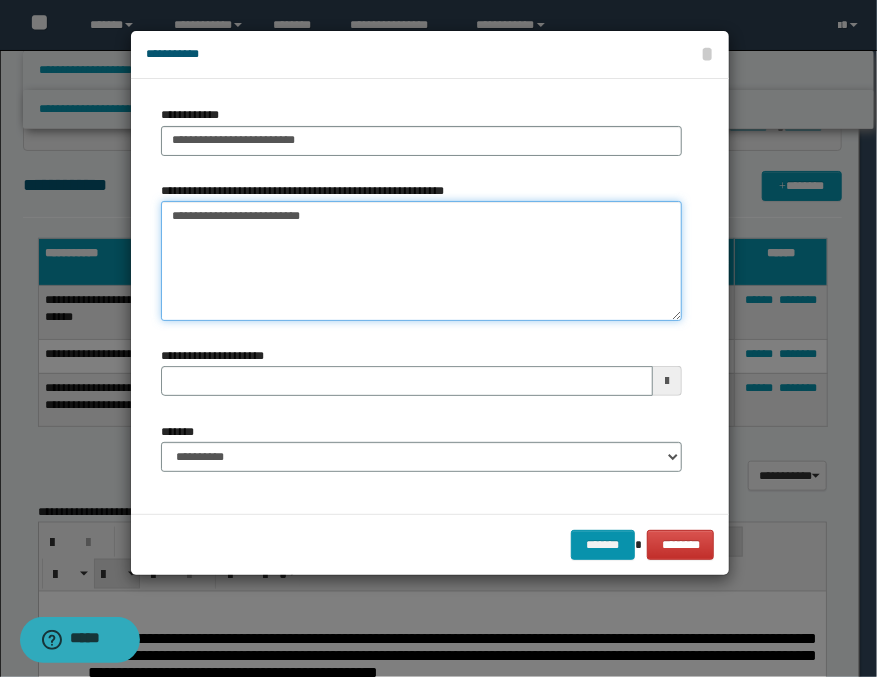 type on "**********" 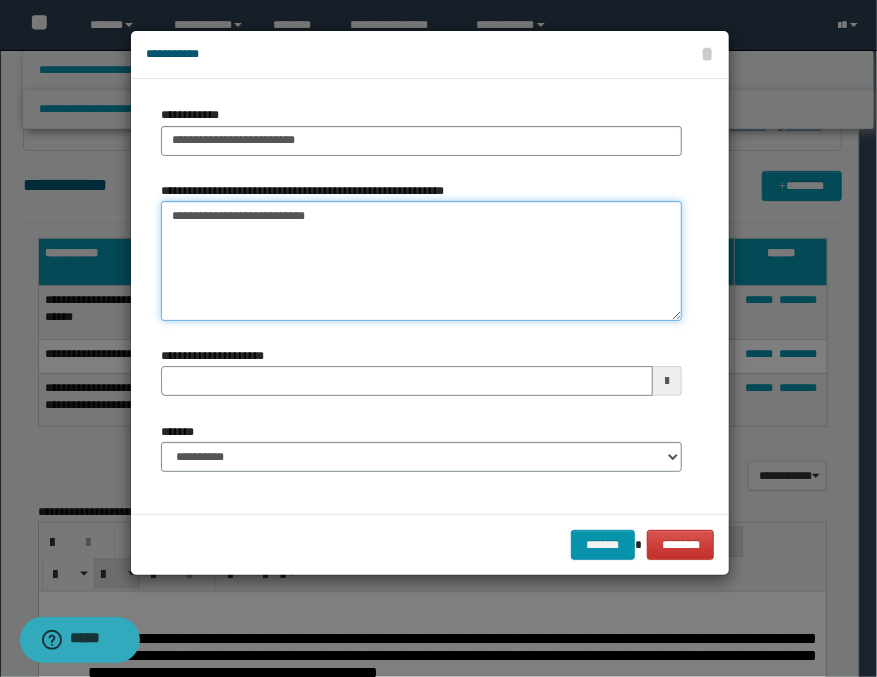 type 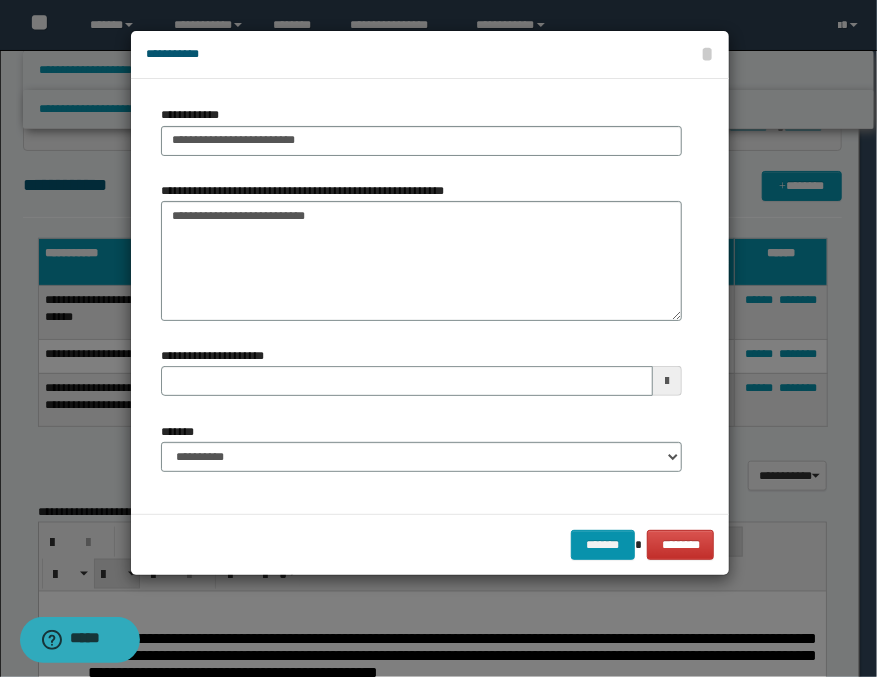 click at bounding box center (667, 381) 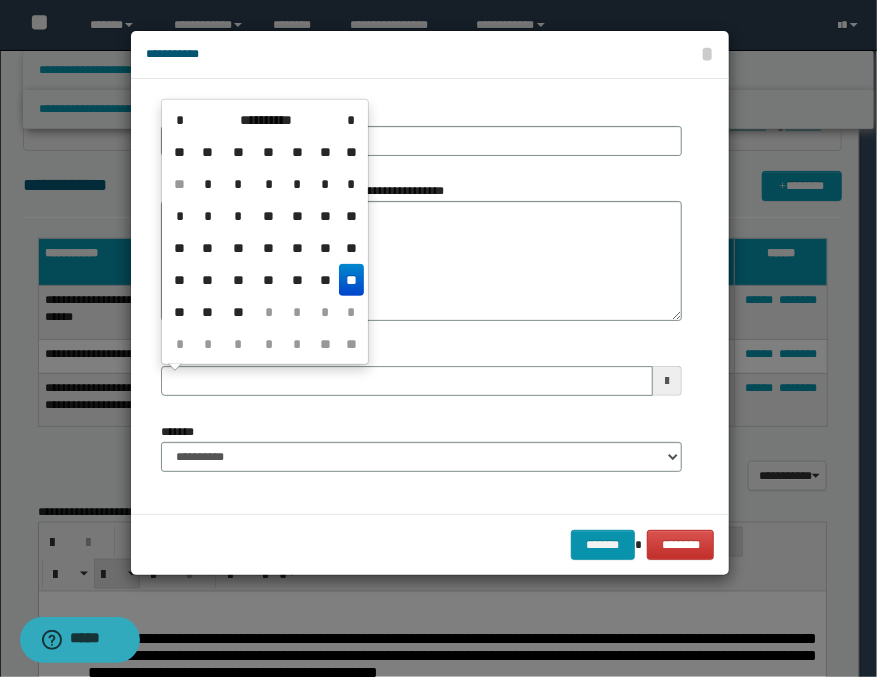 click on "**" at bounding box center [351, 280] 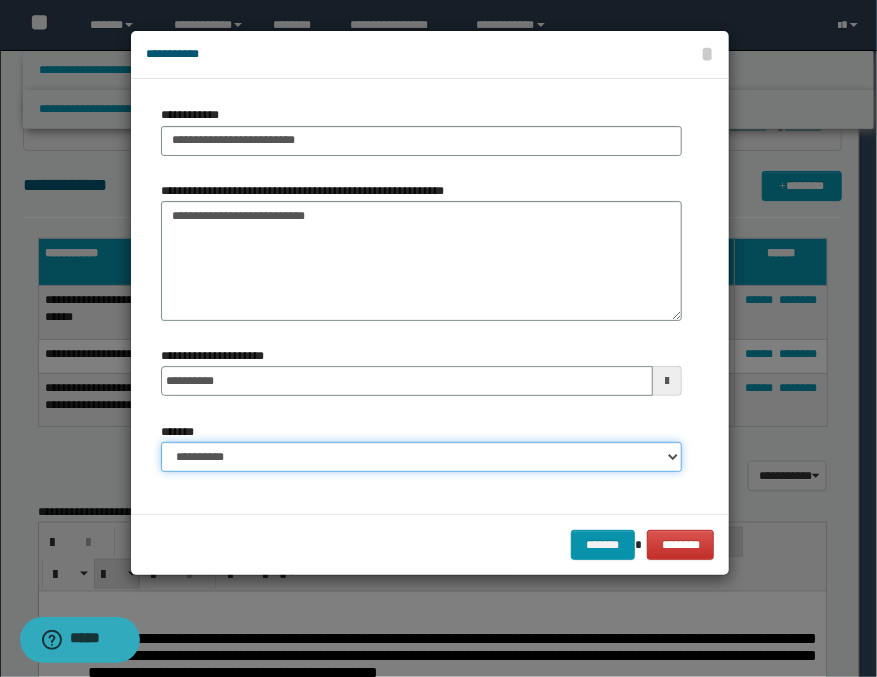 click on "**********" at bounding box center (421, 457) 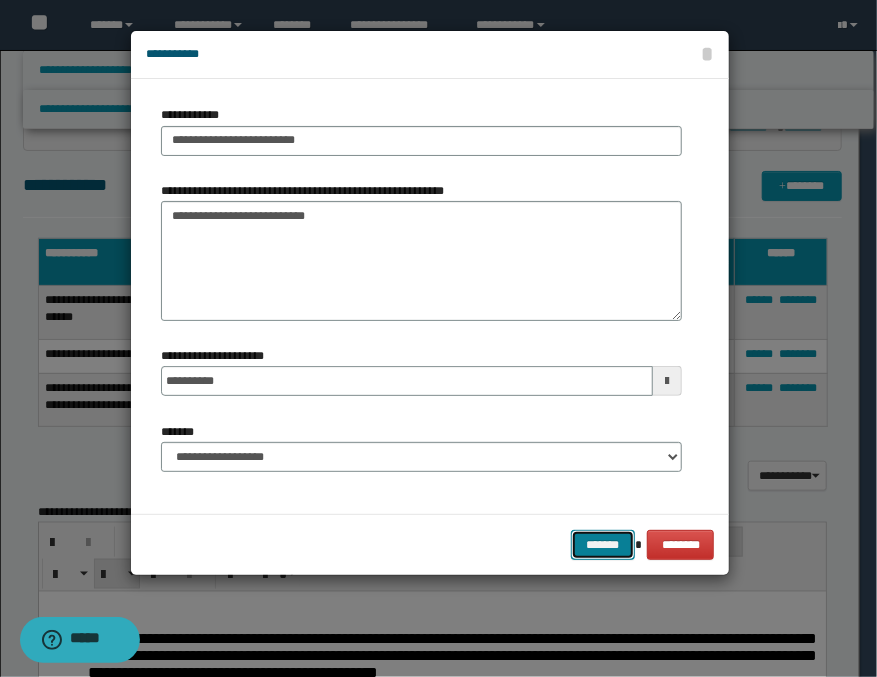 click on "*******" at bounding box center [603, 545] 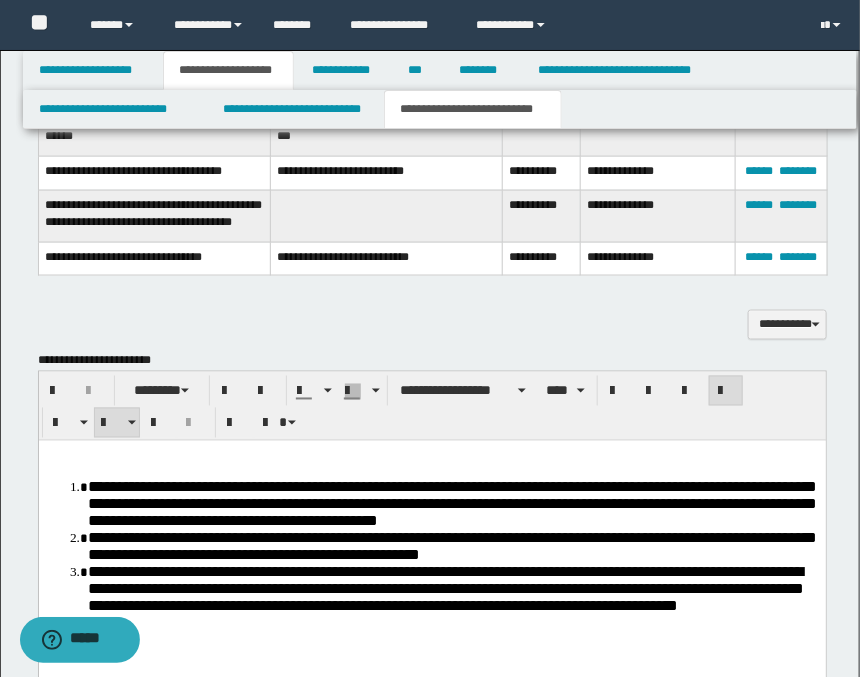scroll, scrollTop: 367, scrollLeft: 0, axis: vertical 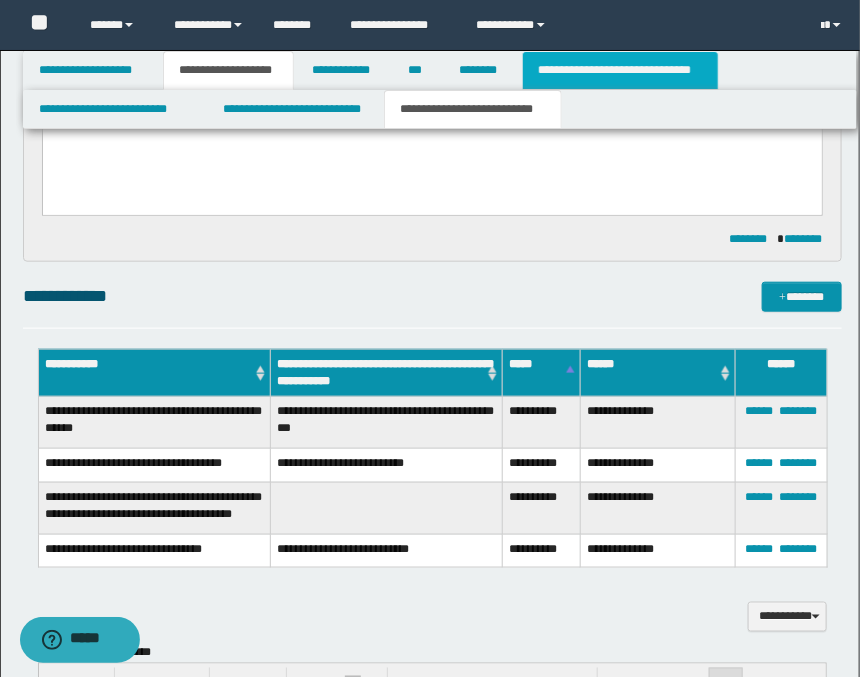 click on "**********" at bounding box center [620, 70] 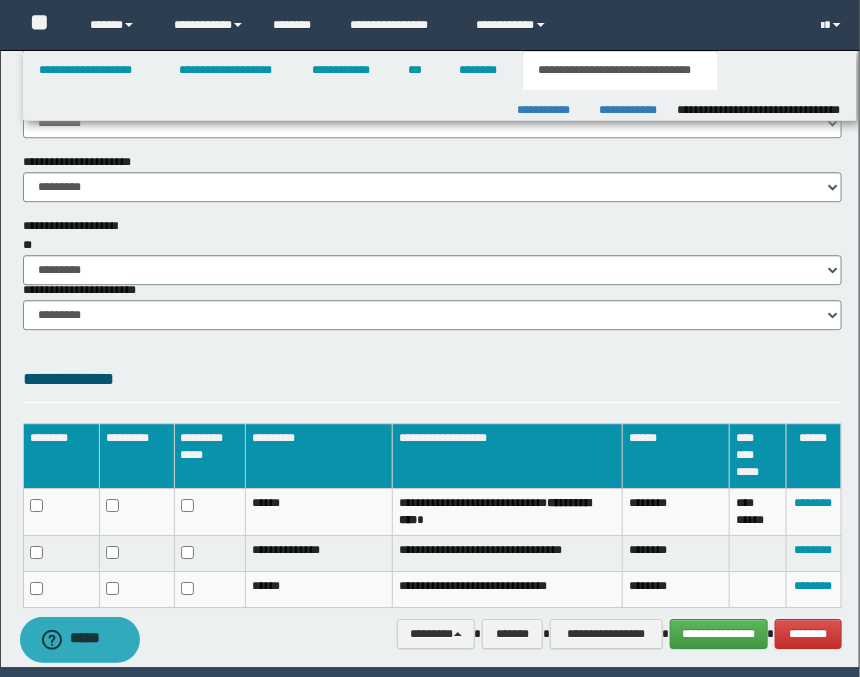 scroll, scrollTop: 1365, scrollLeft: 0, axis: vertical 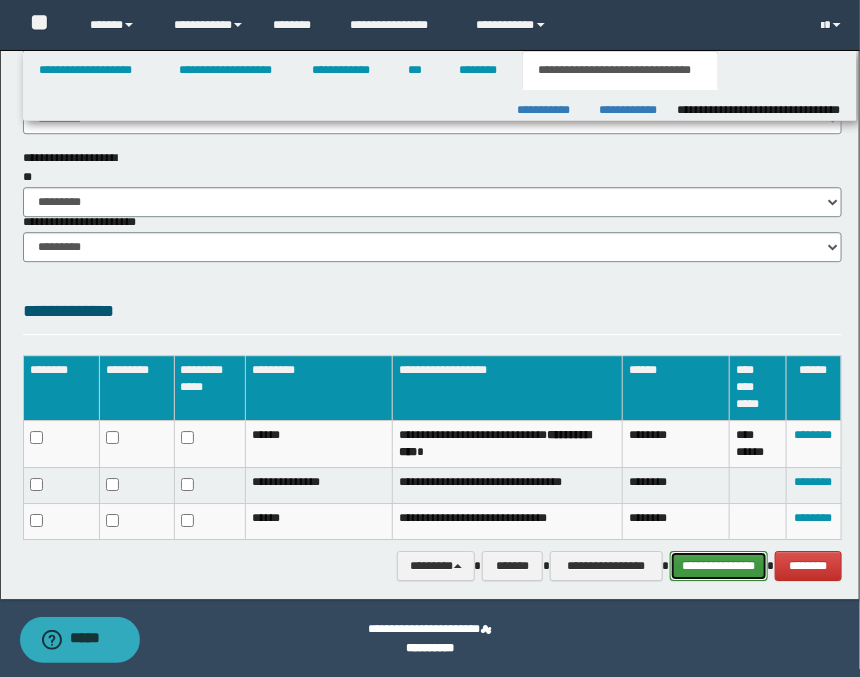 click on "**********" at bounding box center (719, 566) 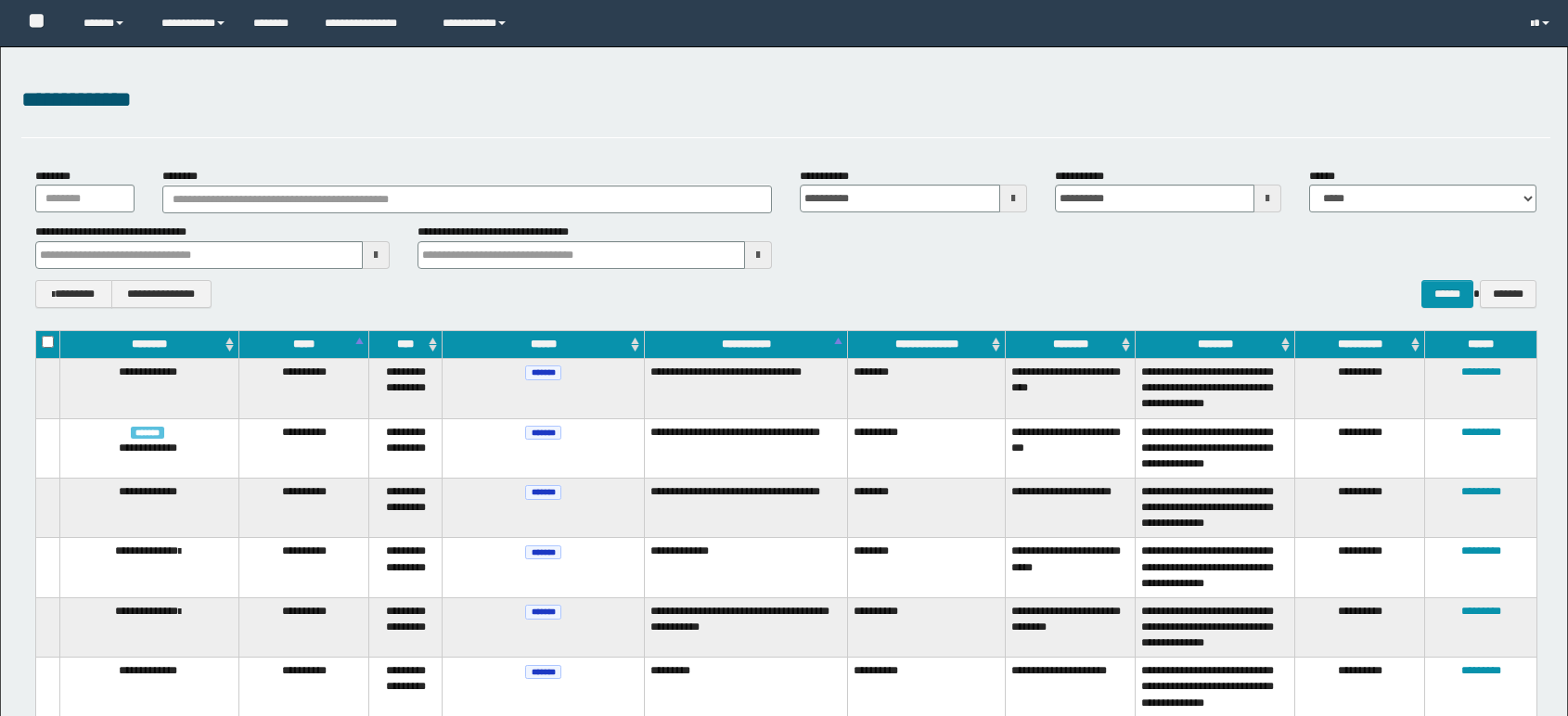 scroll, scrollTop: 1528, scrollLeft: 0, axis: vertical 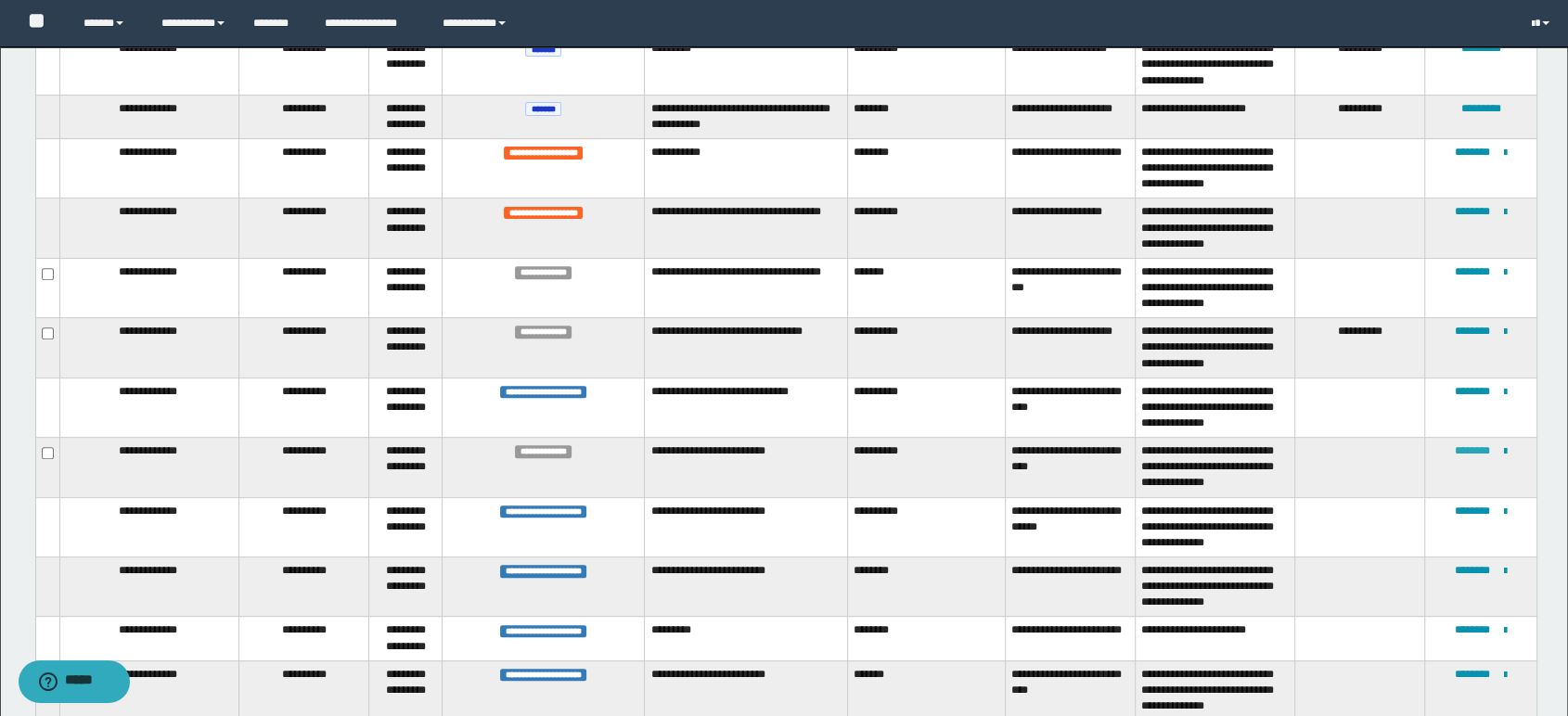 click on "********" at bounding box center [1472, 451] 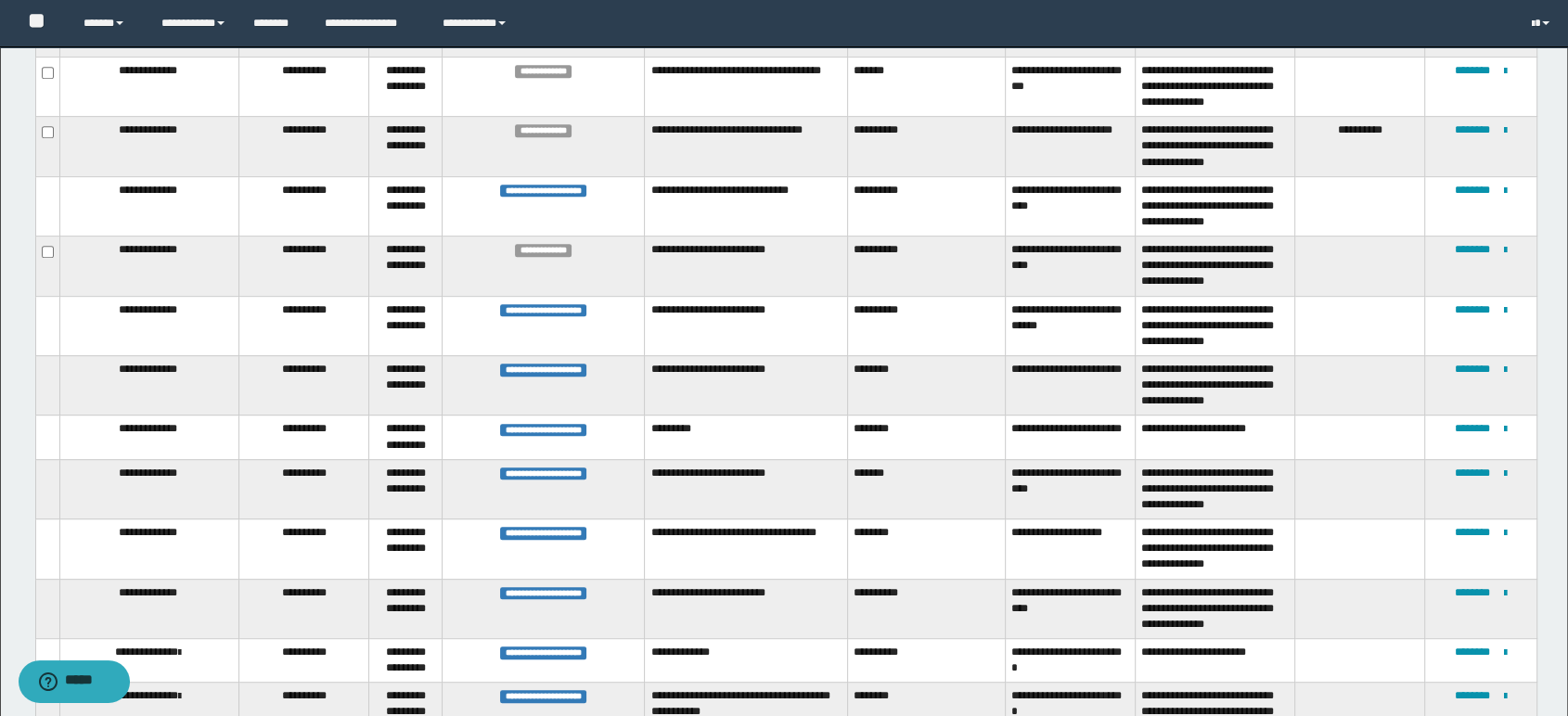scroll, scrollTop: 787, scrollLeft: 0, axis: vertical 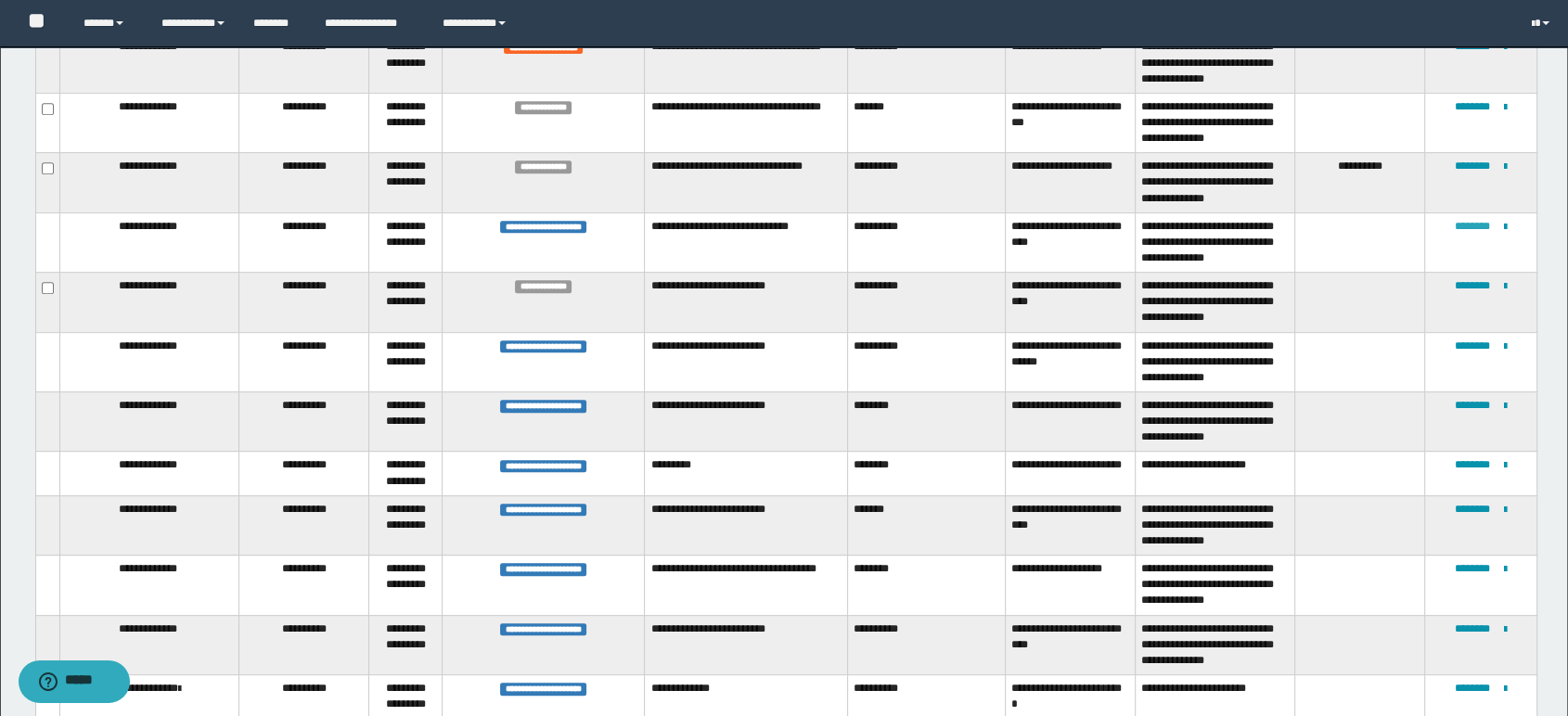 click on "********" at bounding box center [1472, 226] 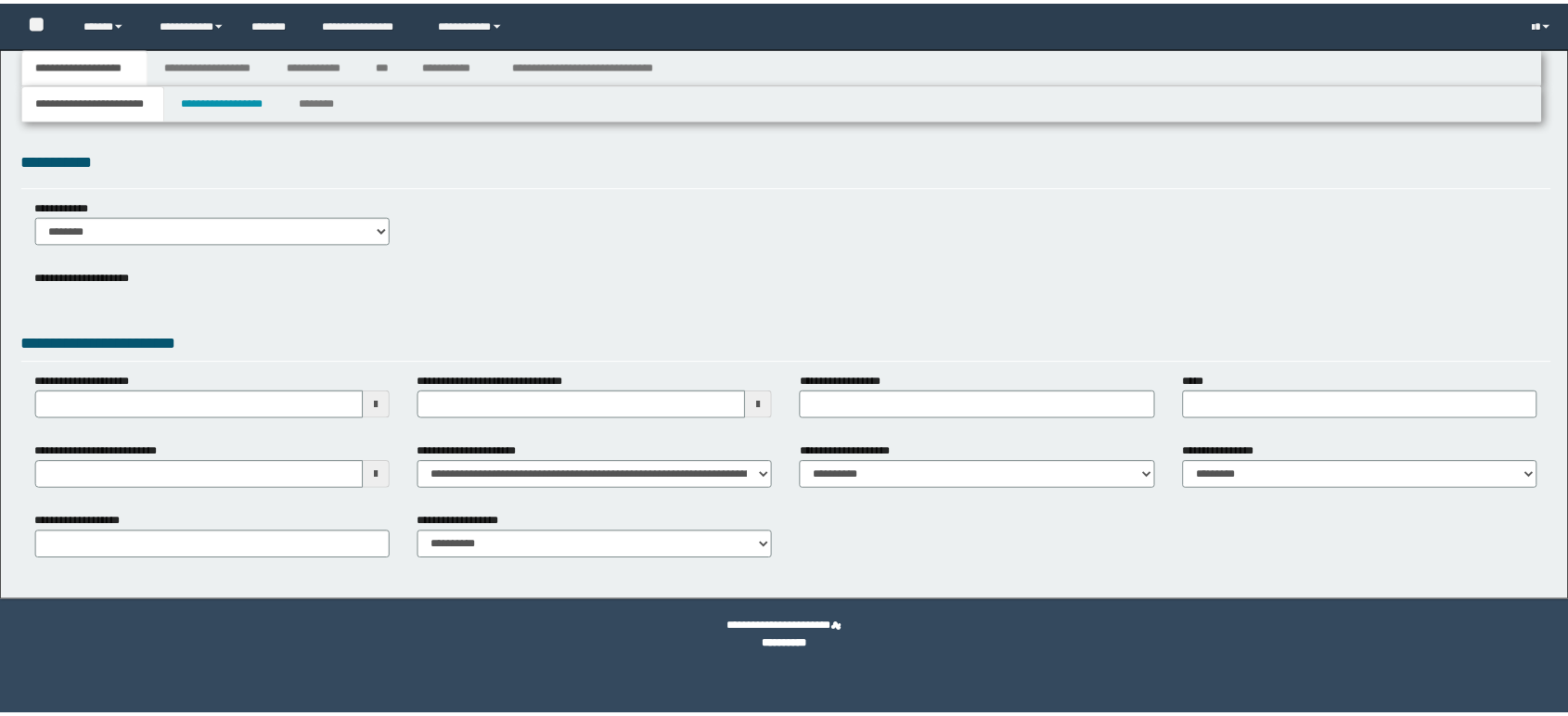 scroll, scrollTop: 0, scrollLeft: 0, axis: both 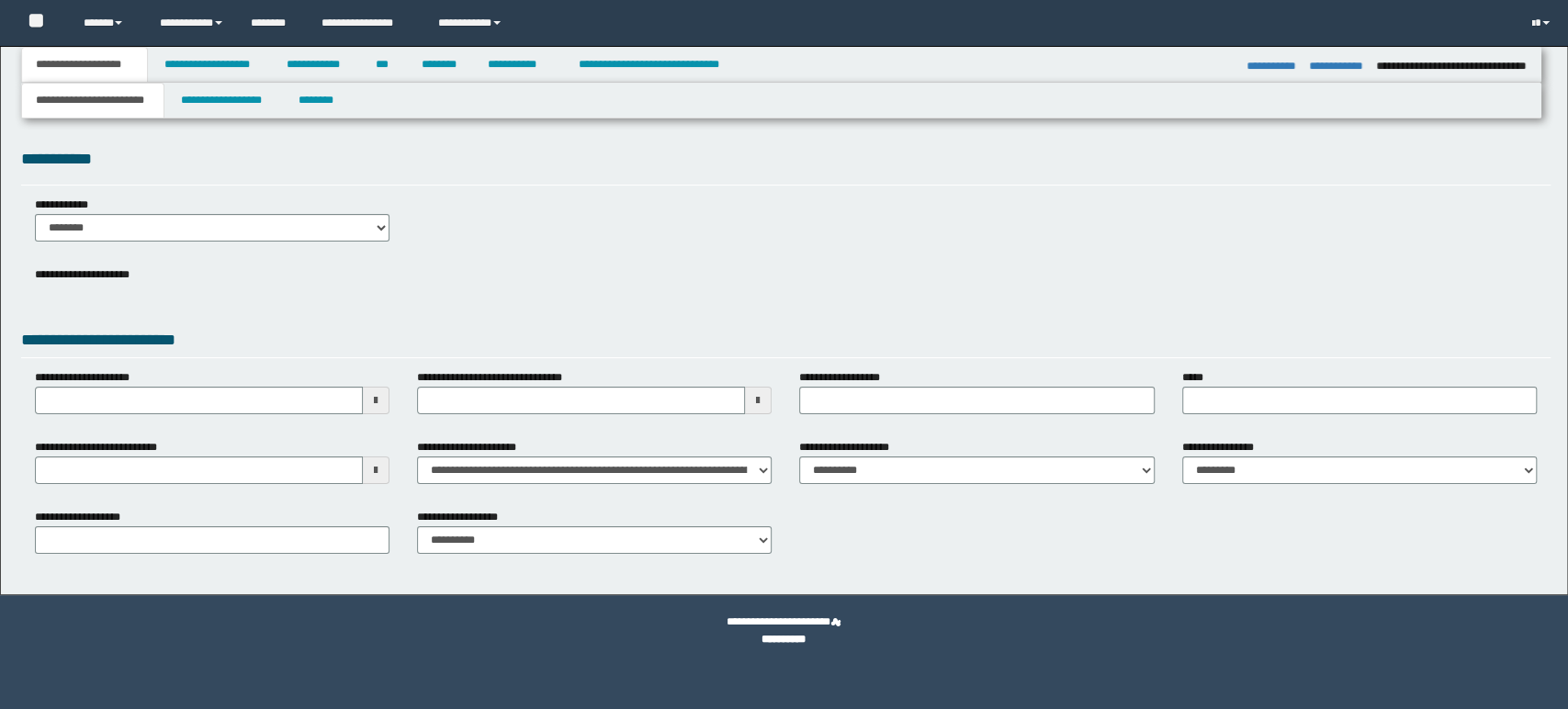 select on "*" 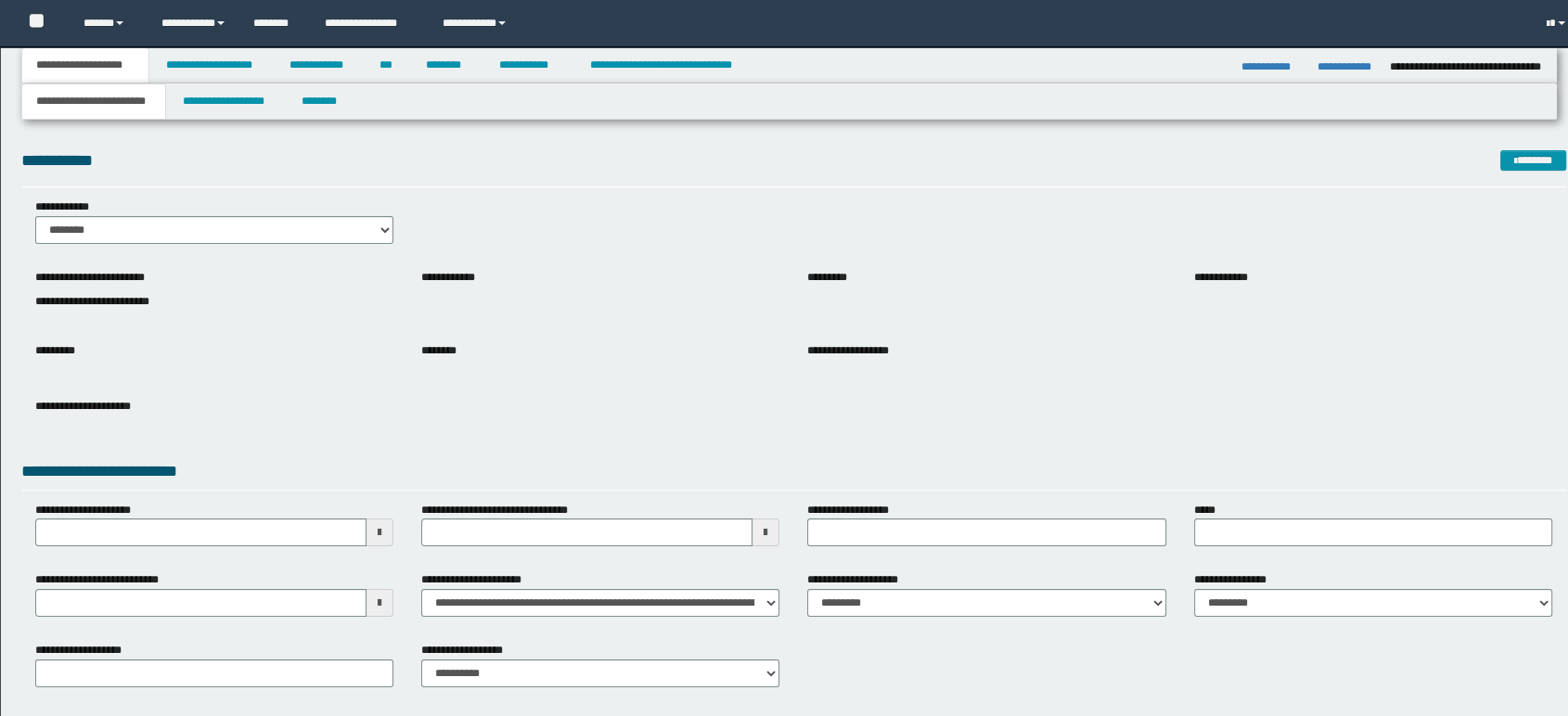 scroll, scrollTop: 0, scrollLeft: 0, axis: both 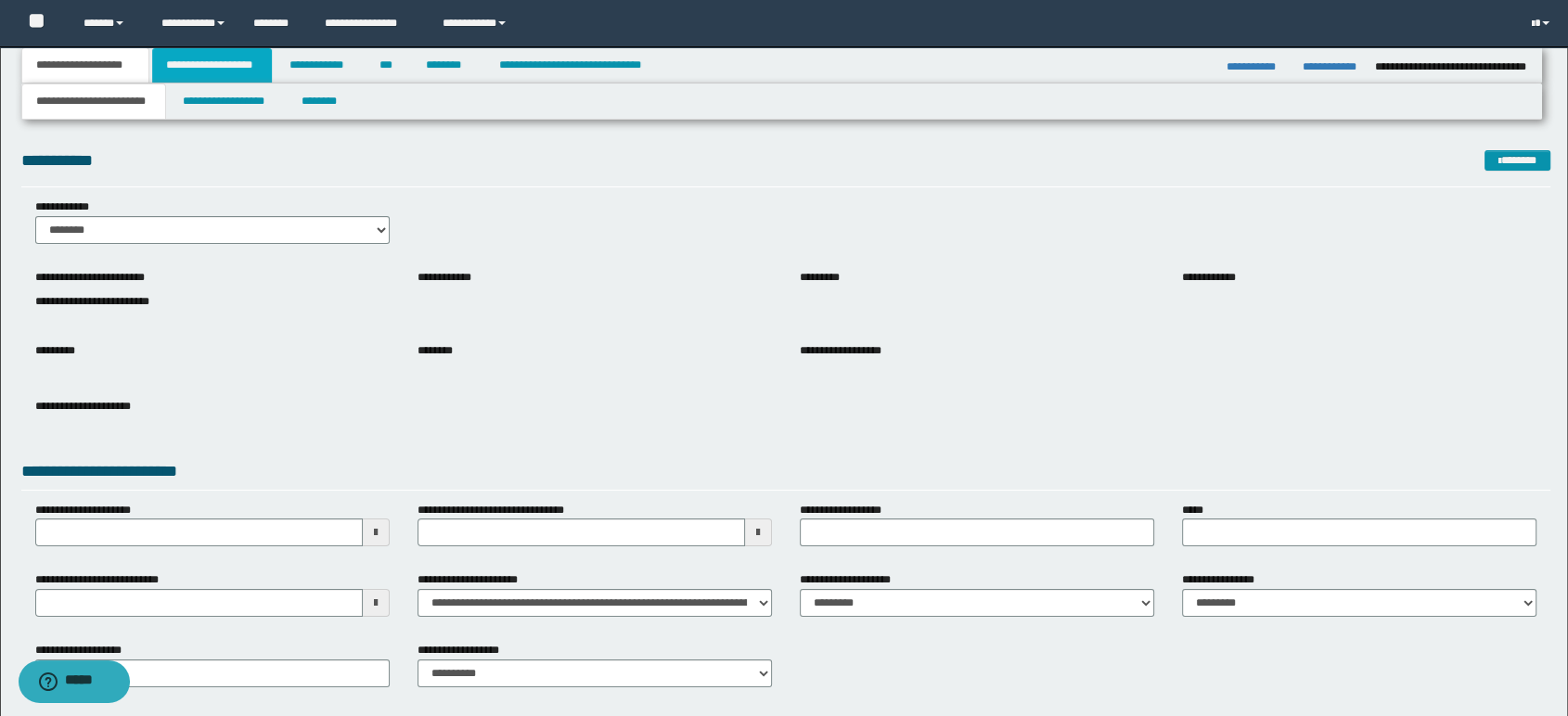 click on "**********" at bounding box center (212, 65) 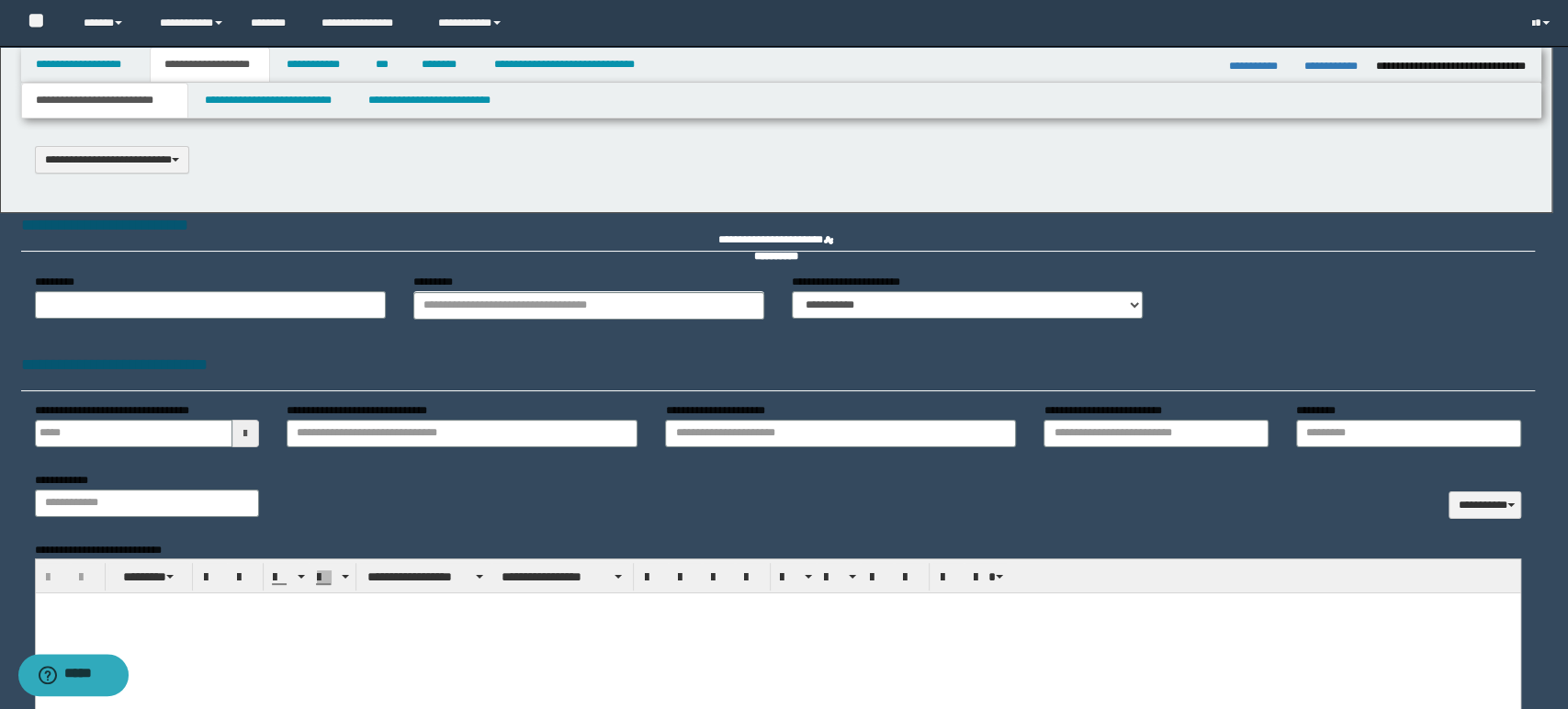 scroll, scrollTop: 0, scrollLeft: 0, axis: both 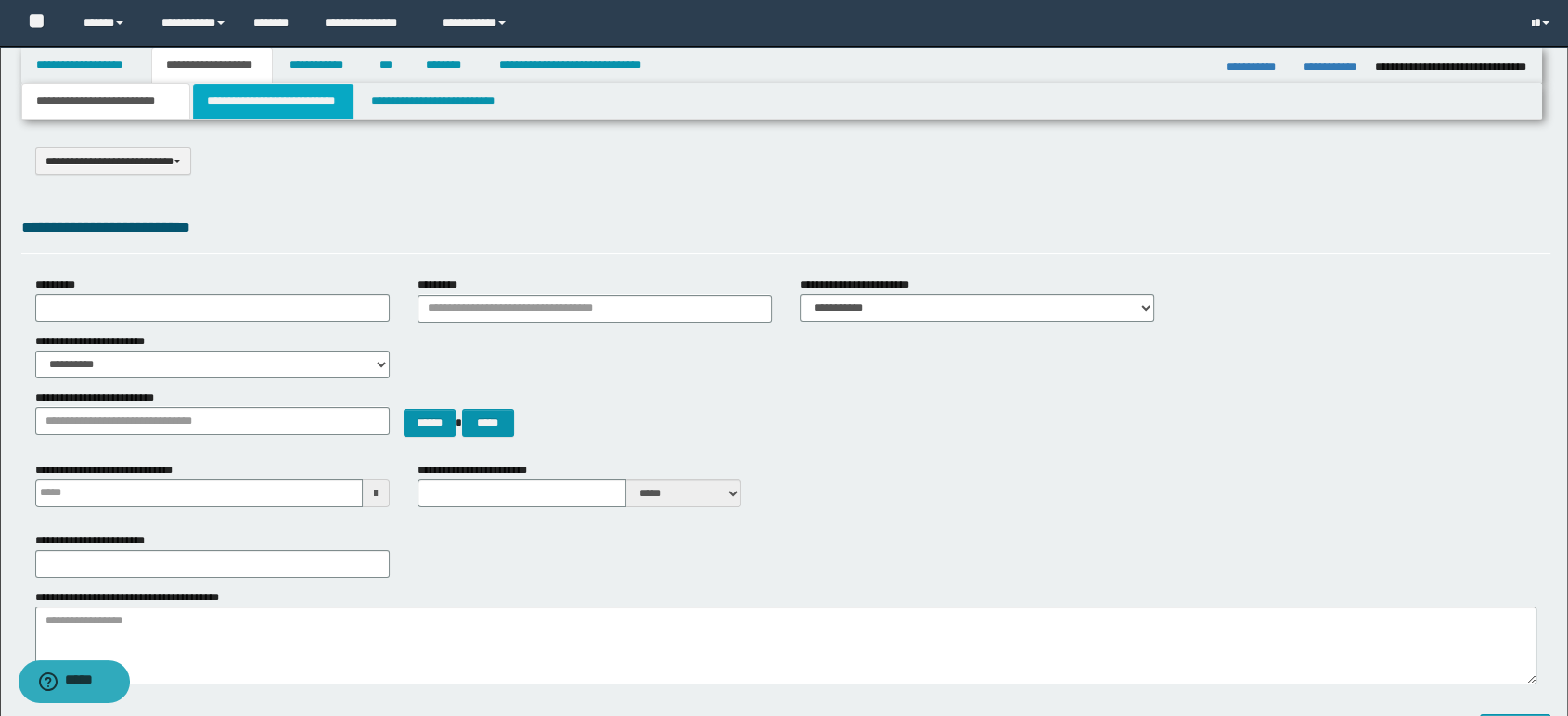 click on "**********" at bounding box center [273, 101] 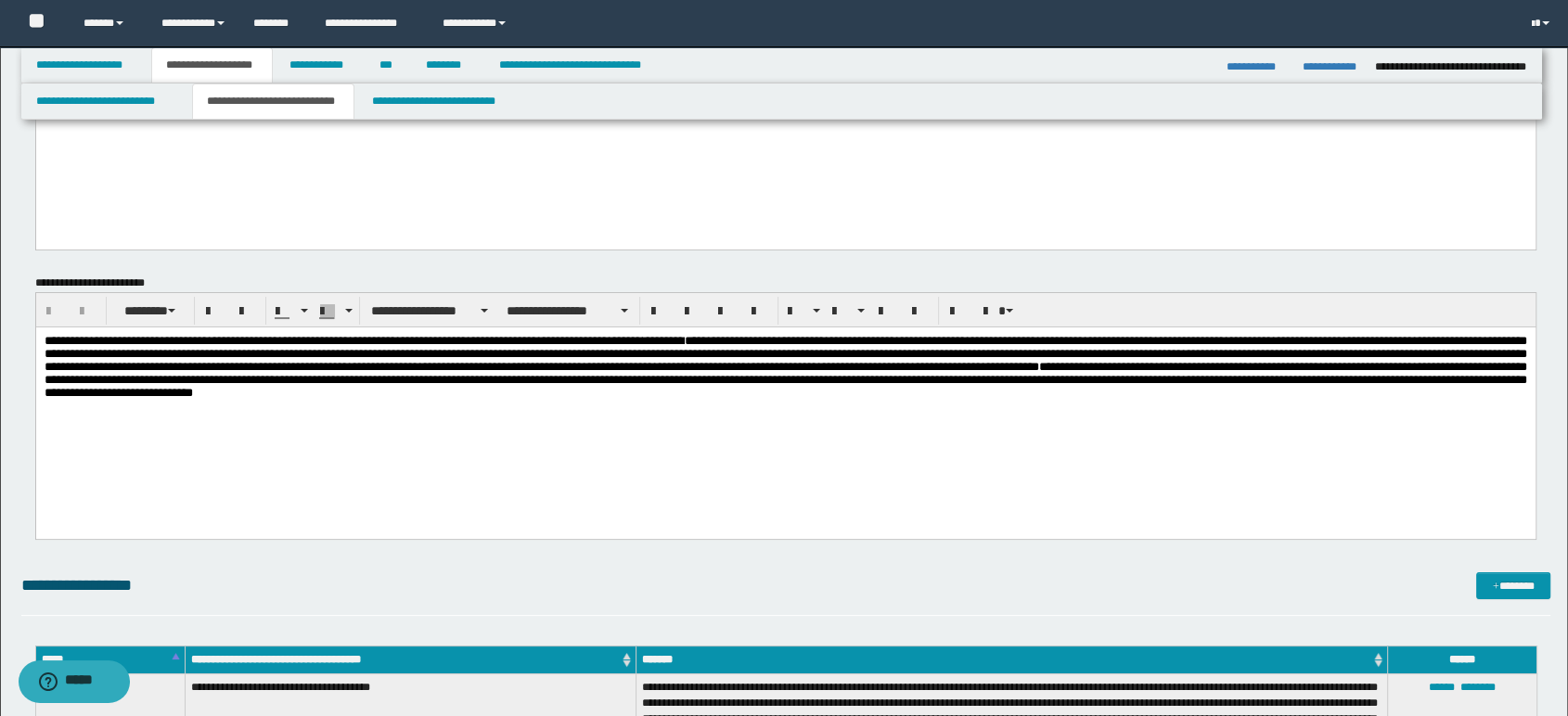 scroll, scrollTop: 103, scrollLeft: 0, axis: vertical 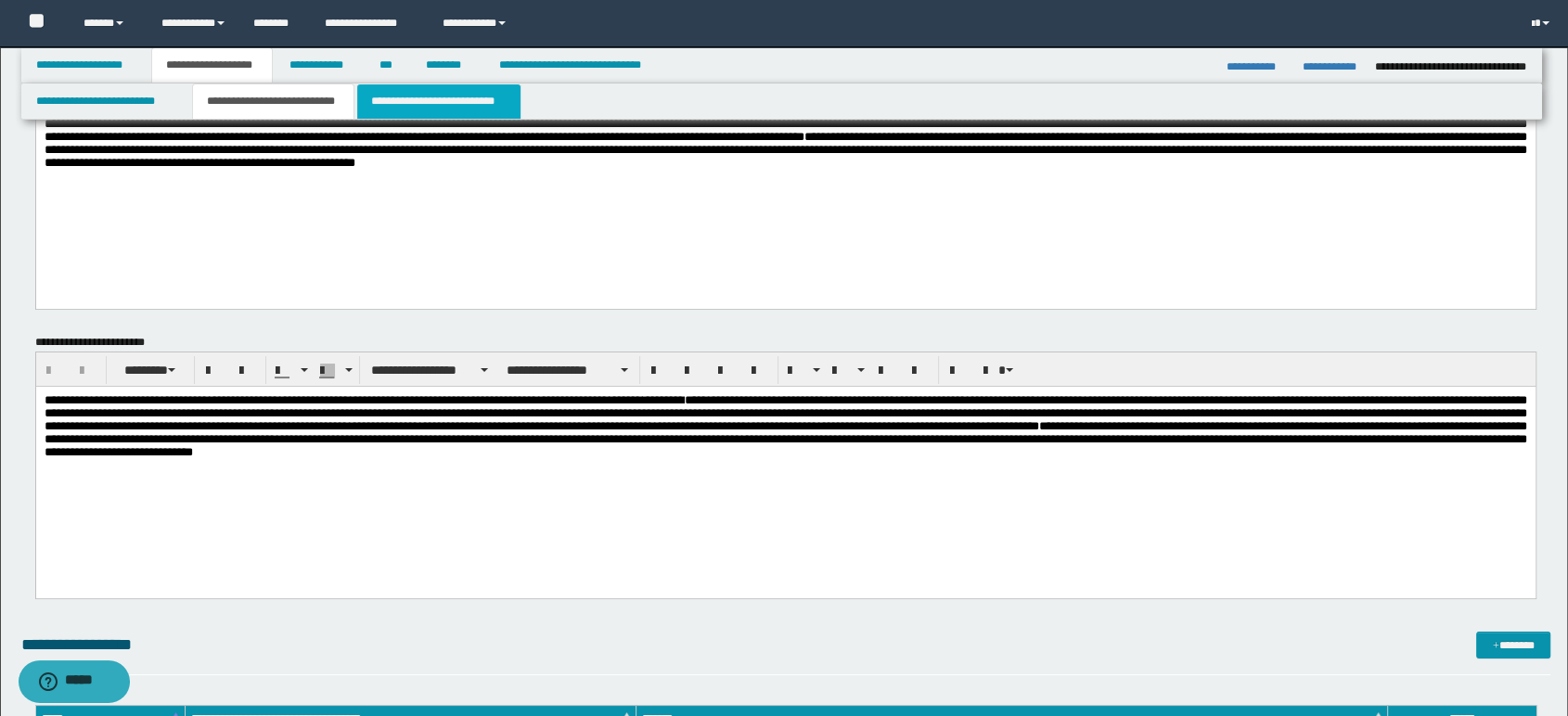 click on "**********" at bounding box center [438, 101] 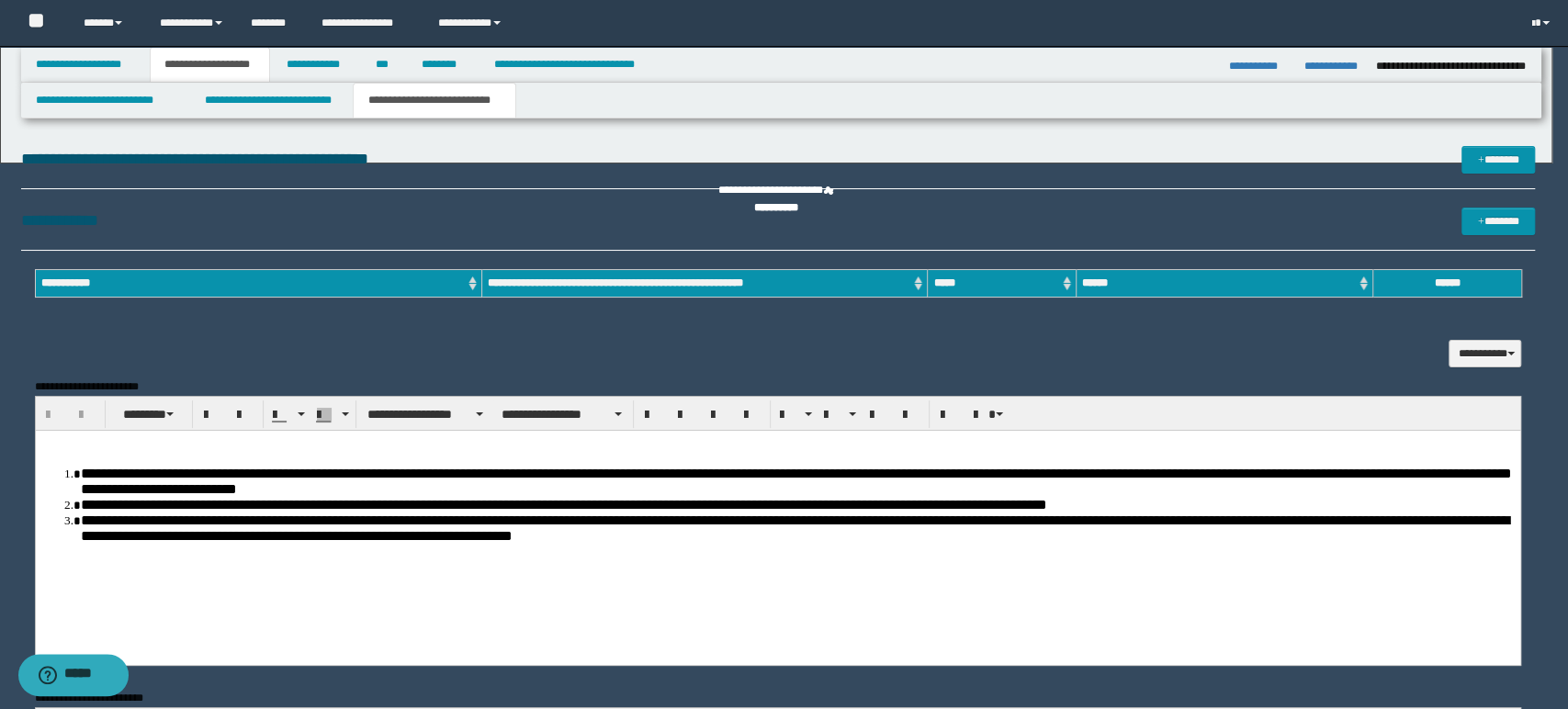 scroll, scrollTop: 0, scrollLeft: 0, axis: both 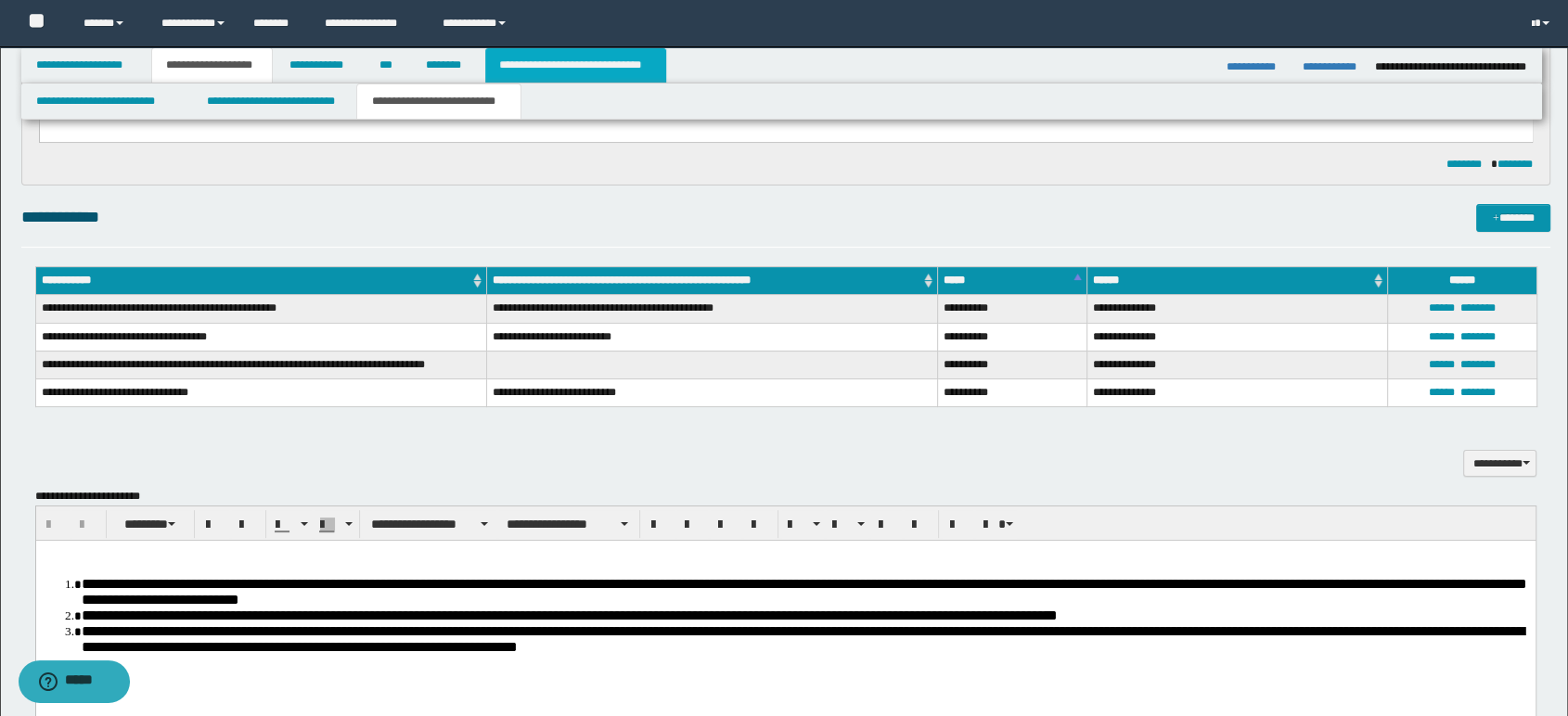 click on "**********" at bounding box center [575, 65] 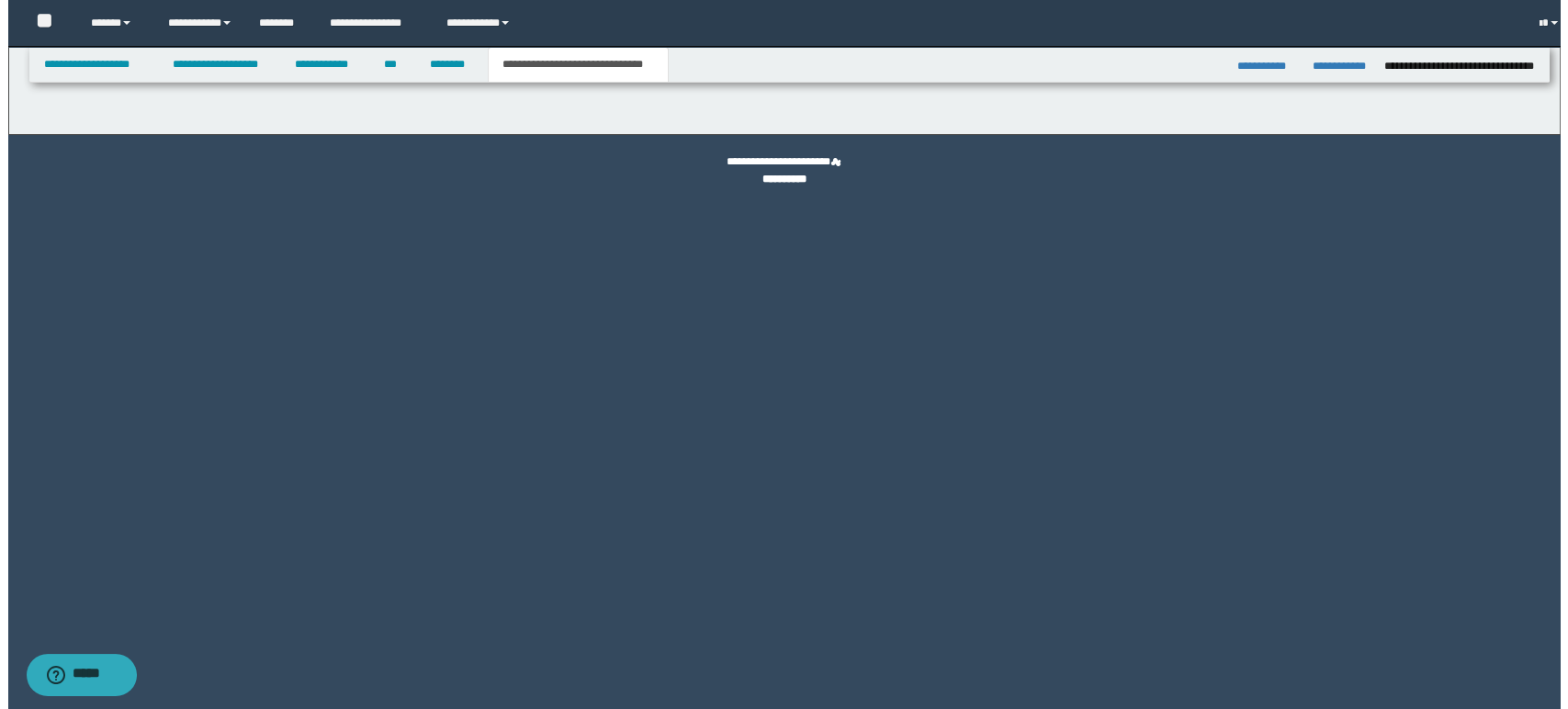 scroll, scrollTop: 0, scrollLeft: 0, axis: both 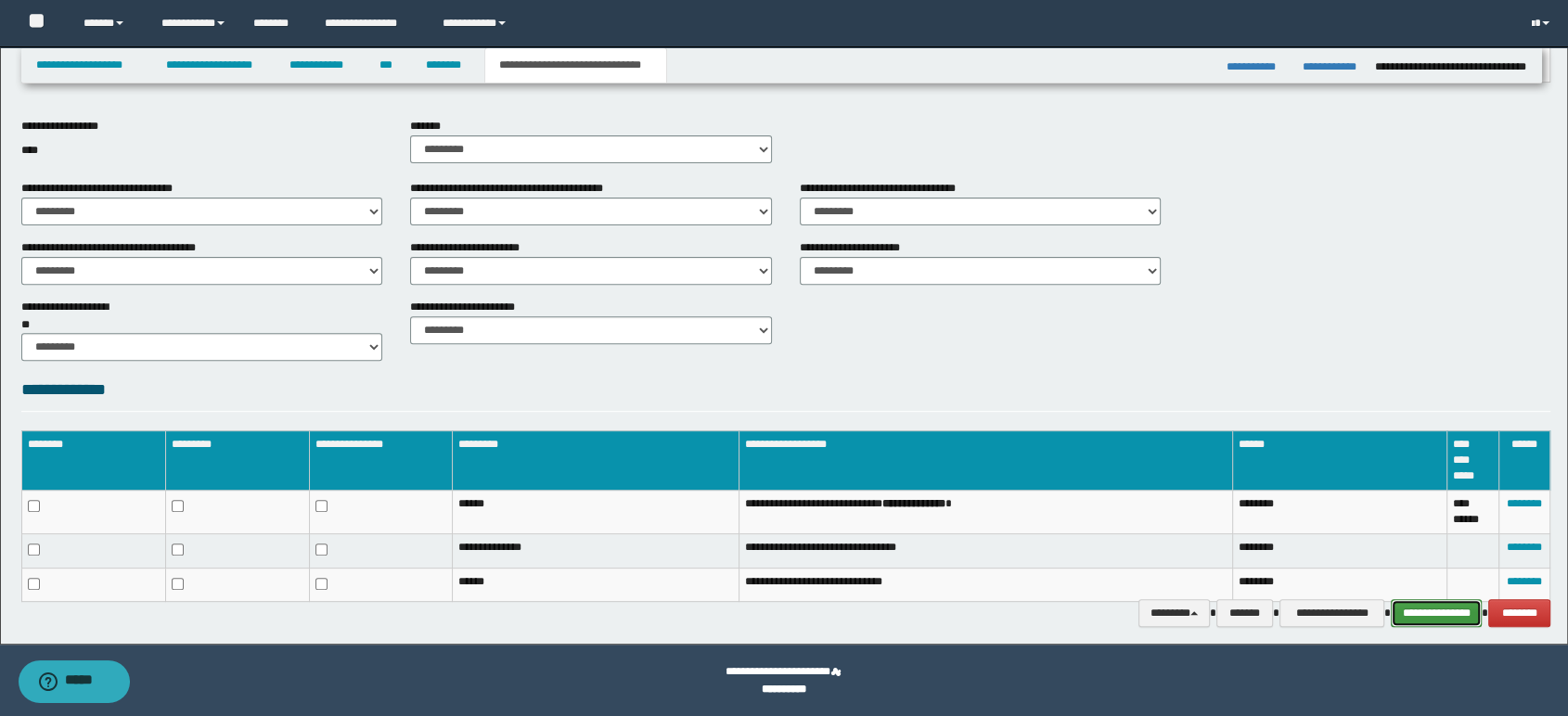 click on "**********" at bounding box center [1436, 613] 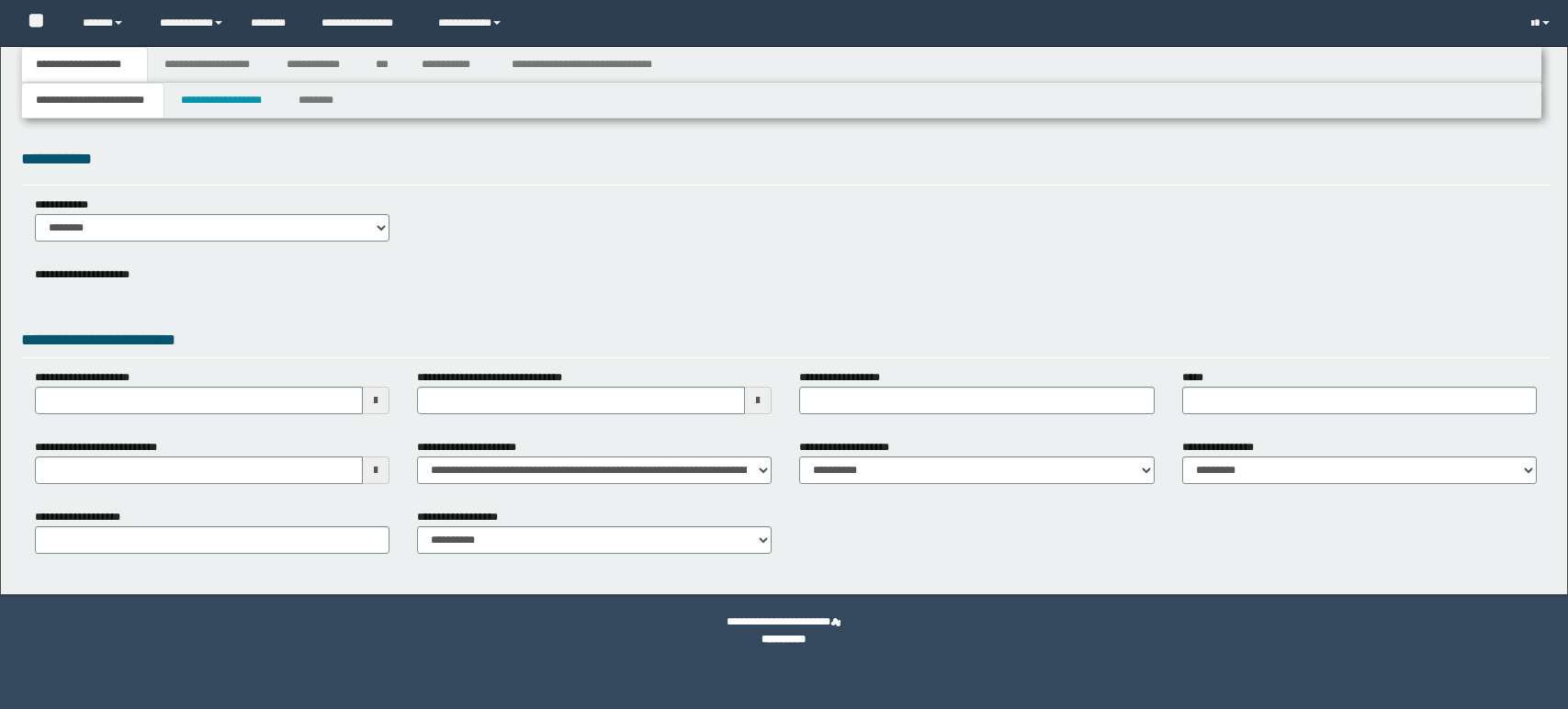 scroll, scrollTop: 0, scrollLeft: 0, axis: both 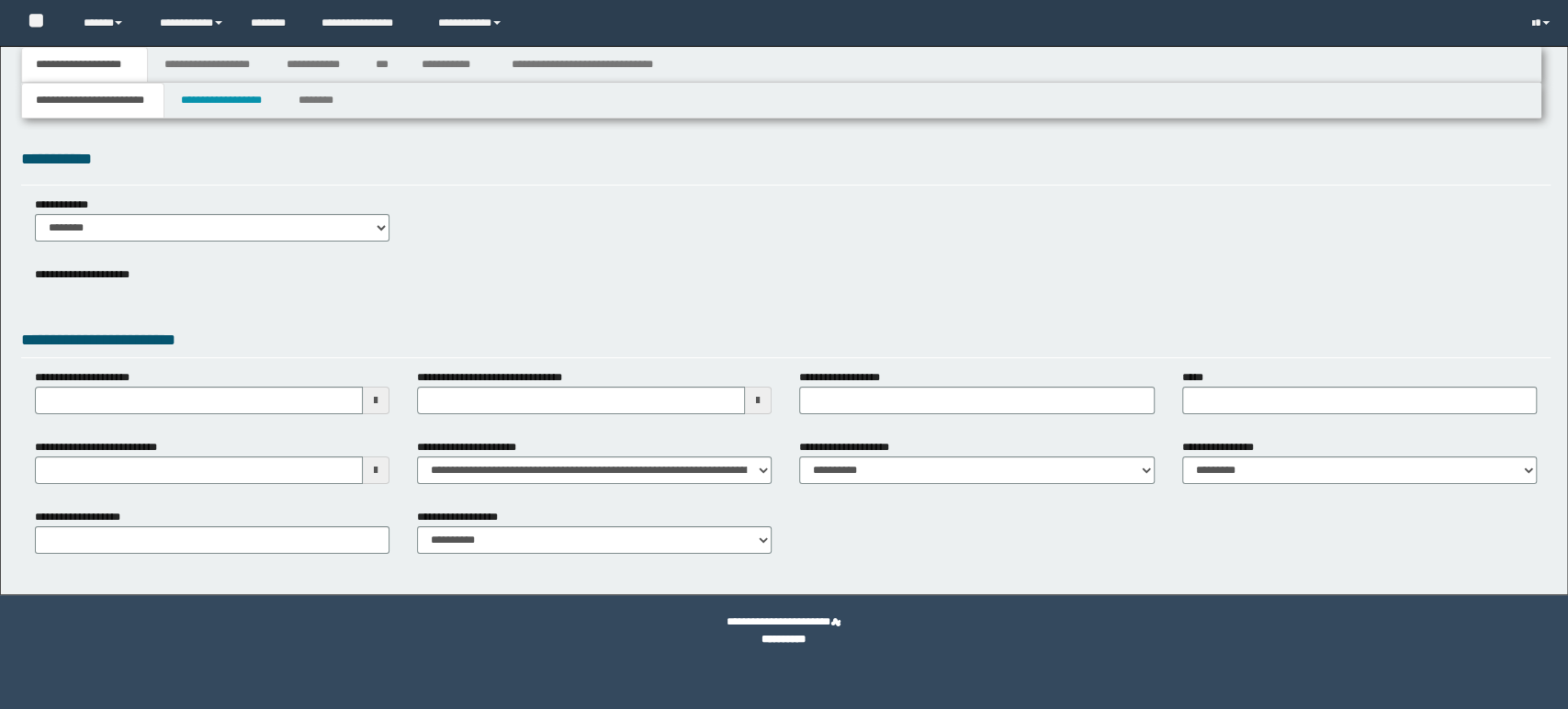 select on "*" 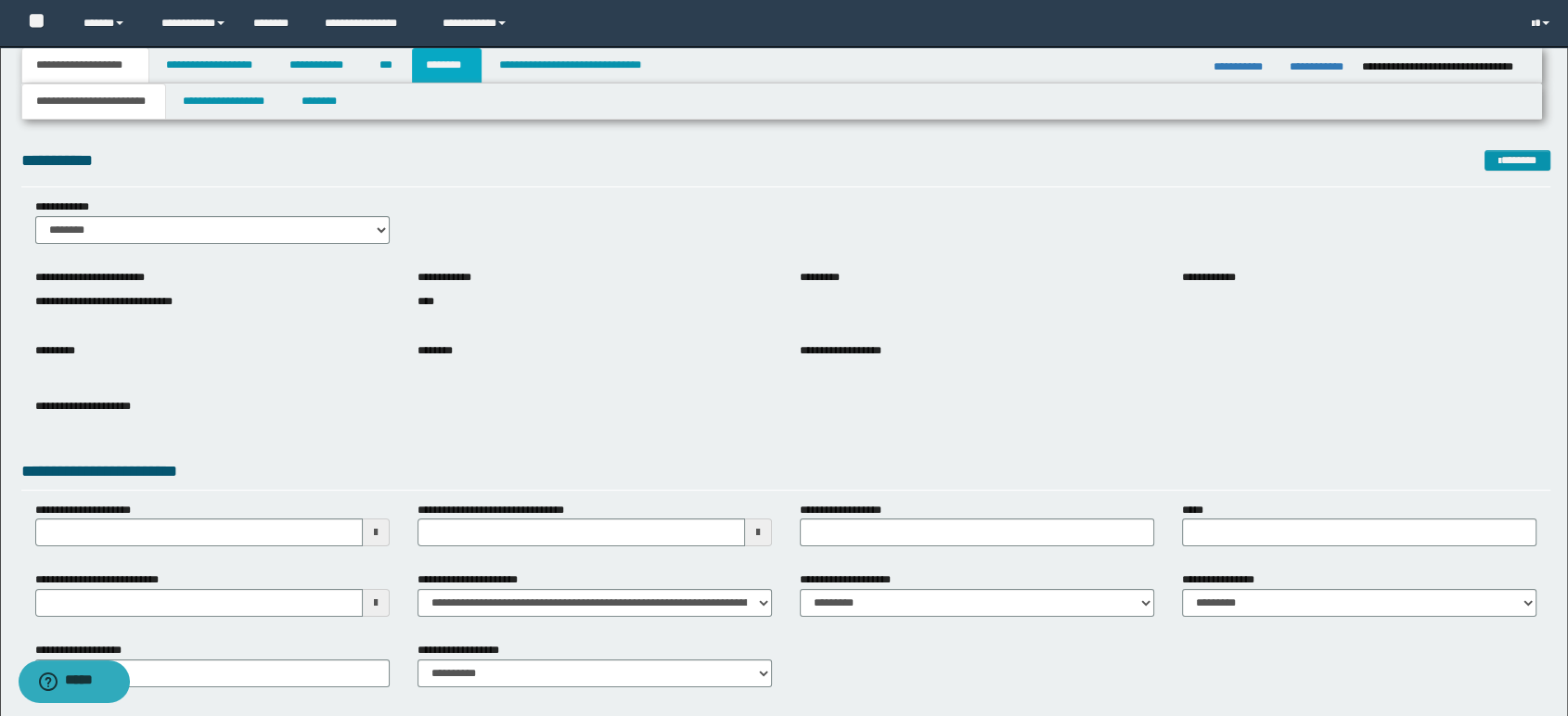 click on "********" at bounding box center (446, 65) 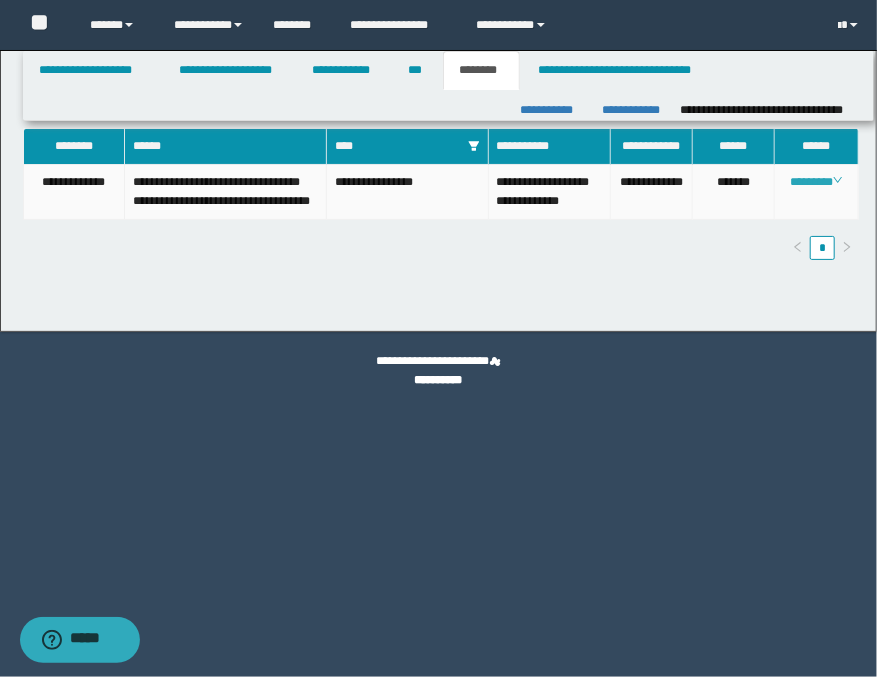 click on "********" at bounding box center [816, 182] 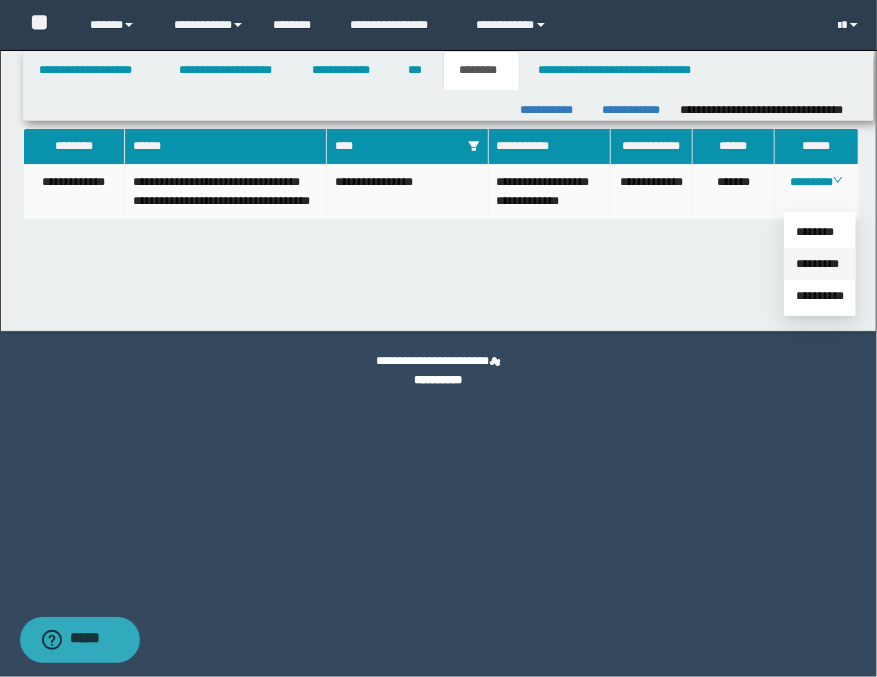 click on "*********" at bounding box center (817, 264) 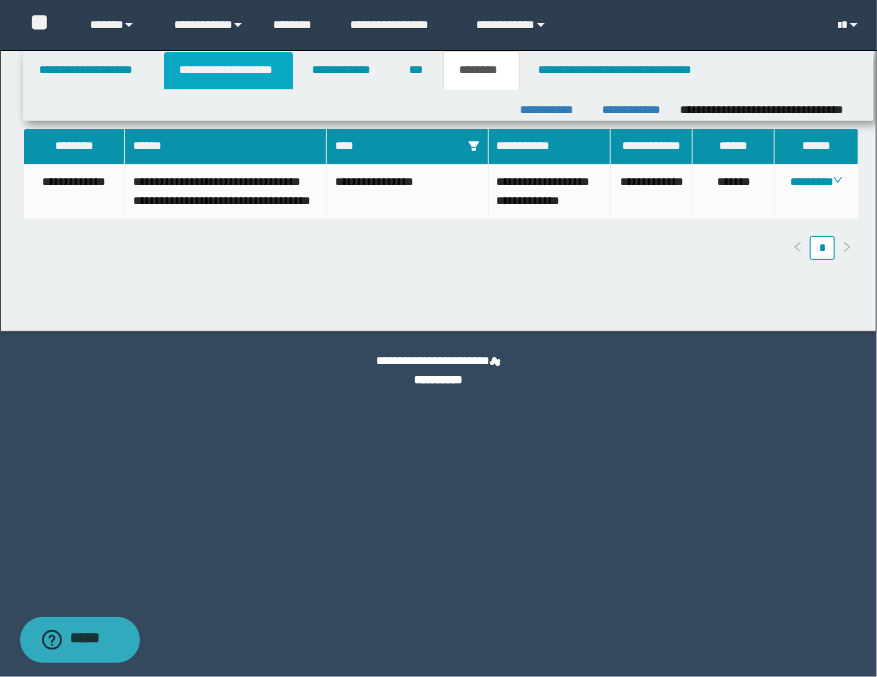 click on "**********" at bounding box center (228, 70) 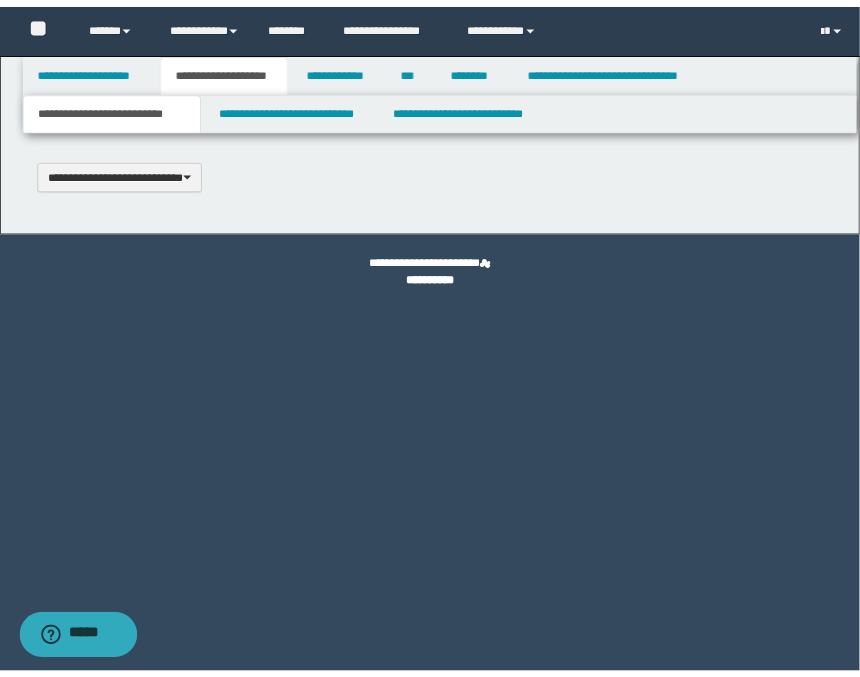 scroll, scrollTop: 0, scrollLeft: 0, axis: both 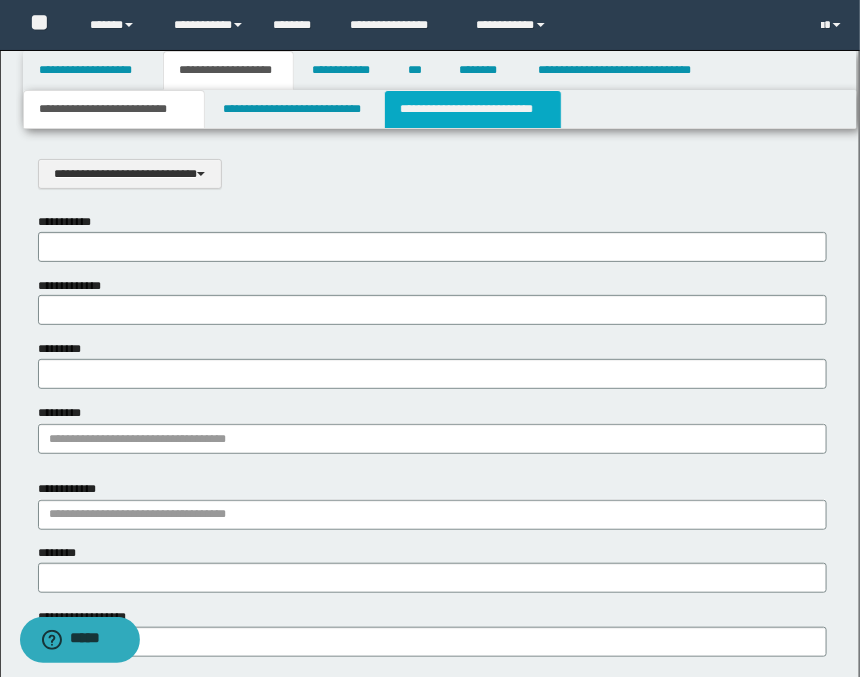 click on "**********" at bounding box center [472, 109] 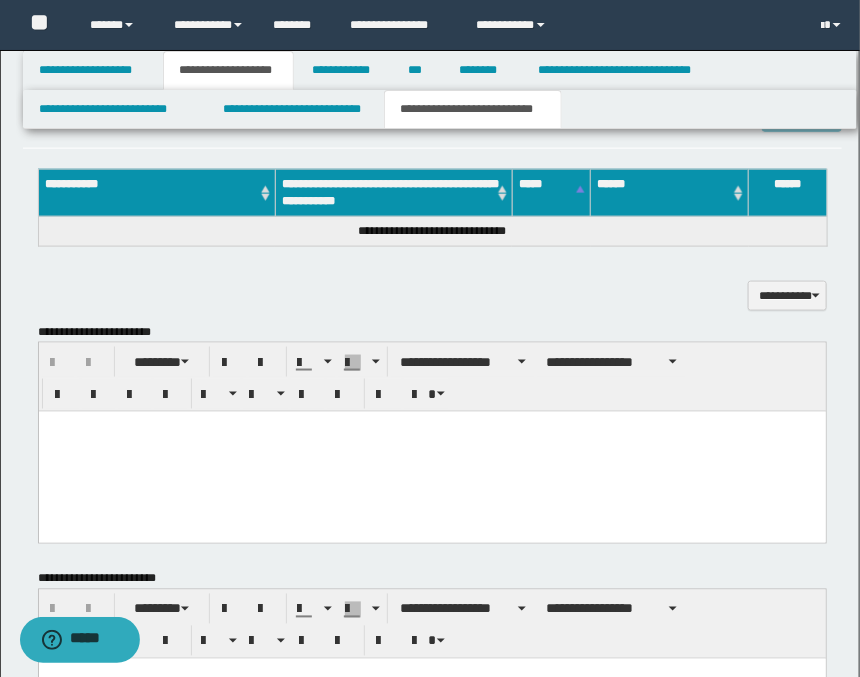 scroll, scrollTop: 555, scrollLeft: 0, axis: vertical 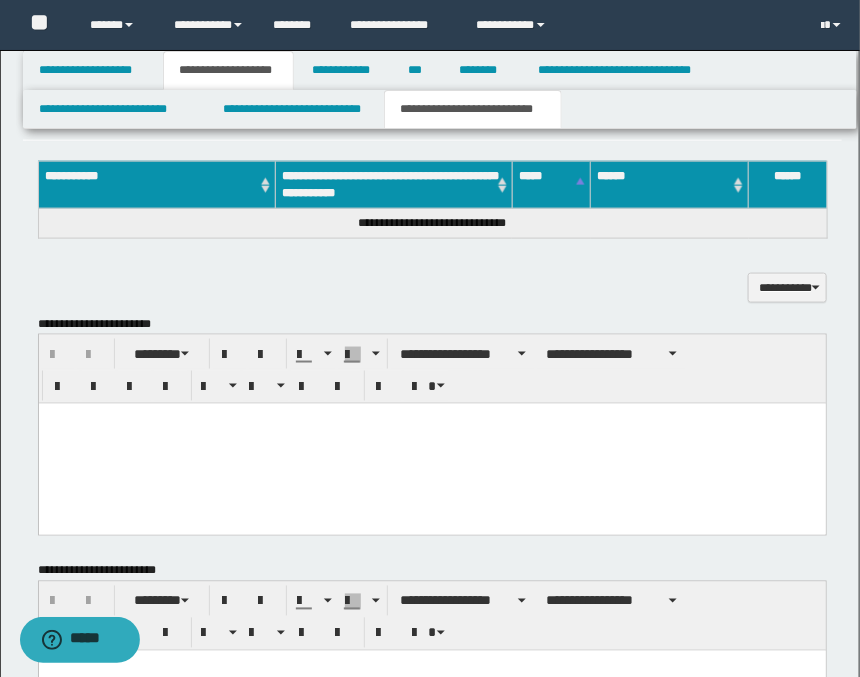 click at bounding box center [431, 443] 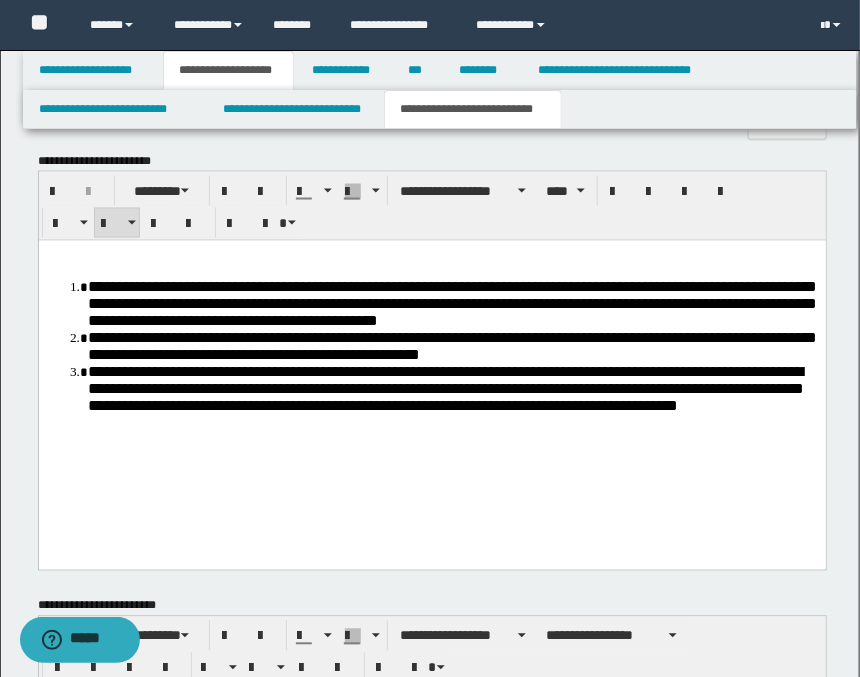 scroll, scrollTop: 1111, scrollLeft: 0, axis: vertical 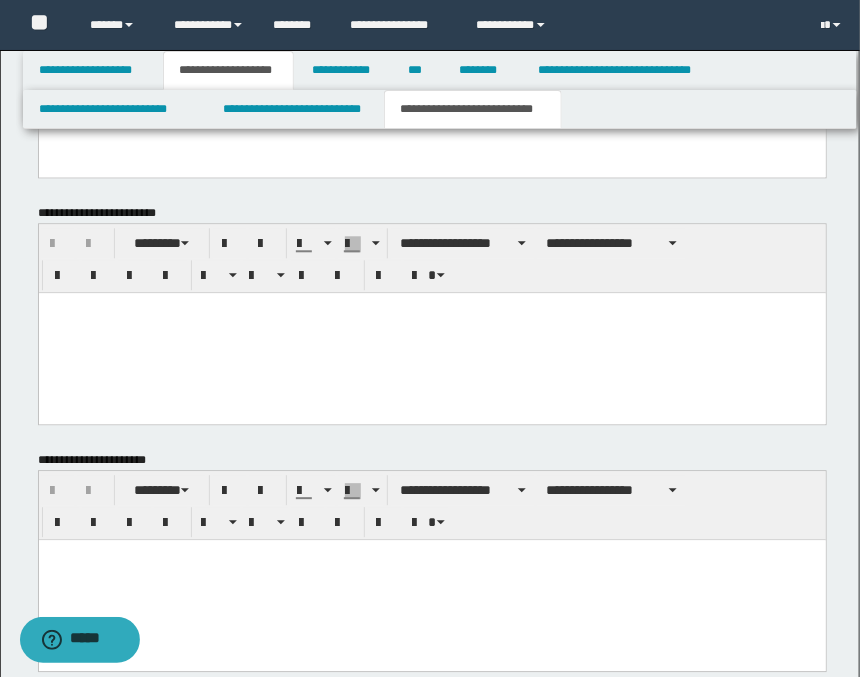 click at bounding box center (431, 579) 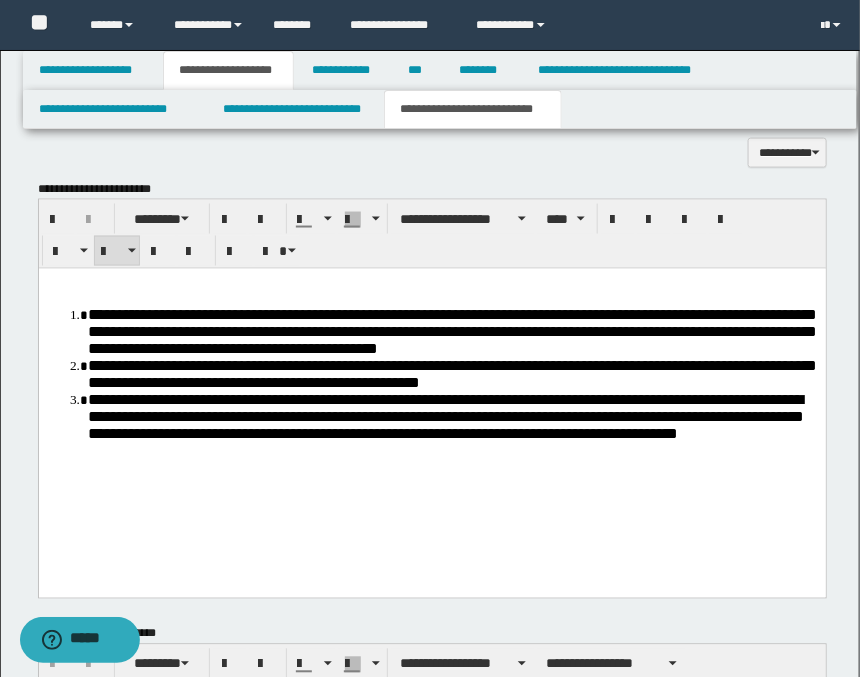 scroll, scrollTop: 666, scrollLeft: 0, axis: vertical 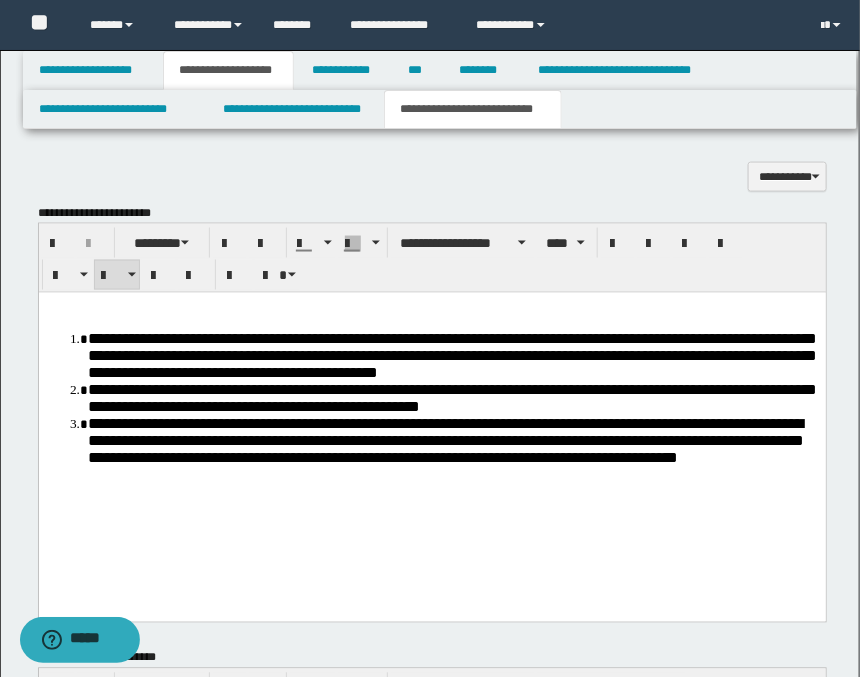 click on "**********" at bounding box center (451, 355) 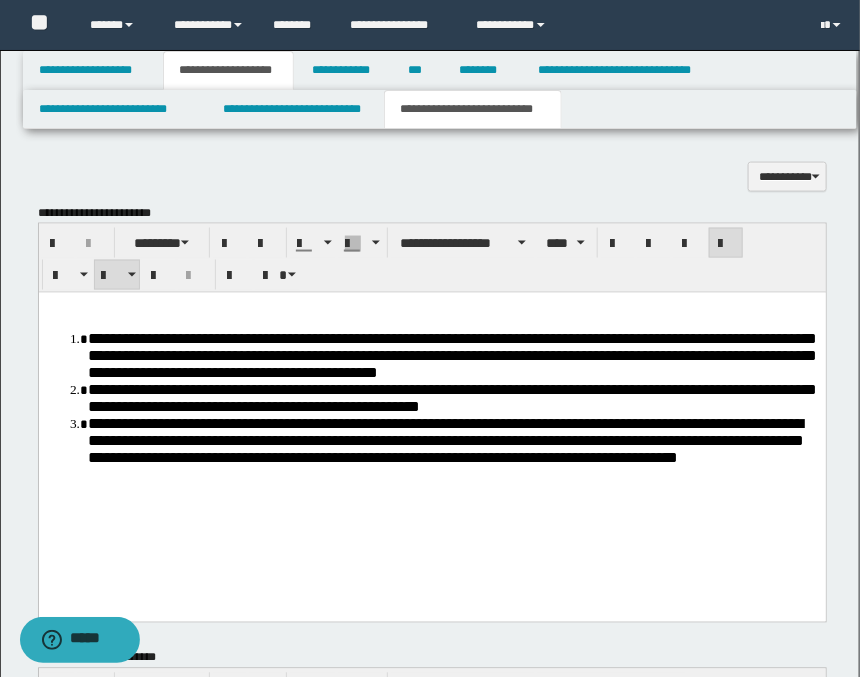 click on "**********" at bounding box center (451, 355) 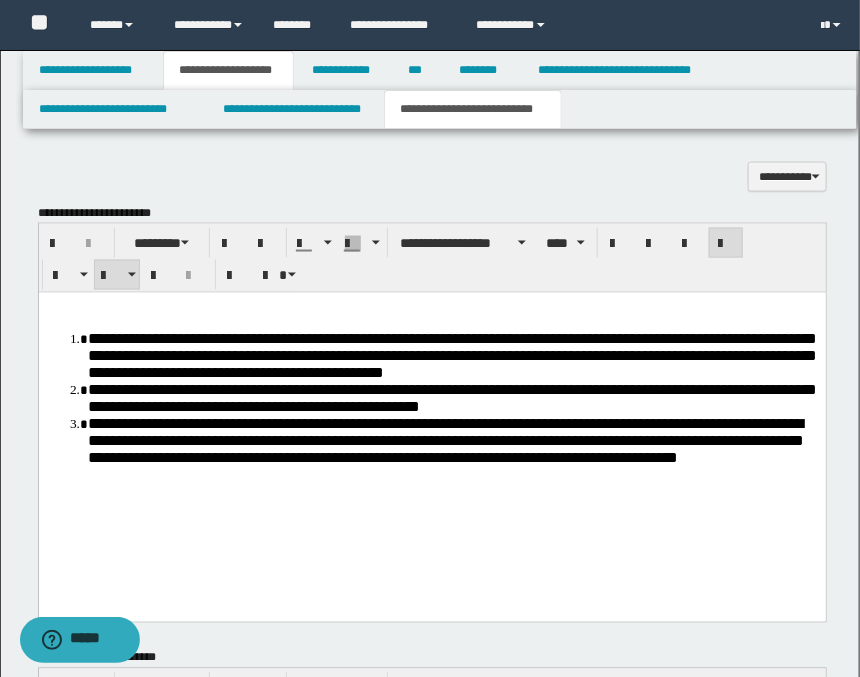 scroll, scrollTop: 1111, scrollLeft: 0, axis: vertical 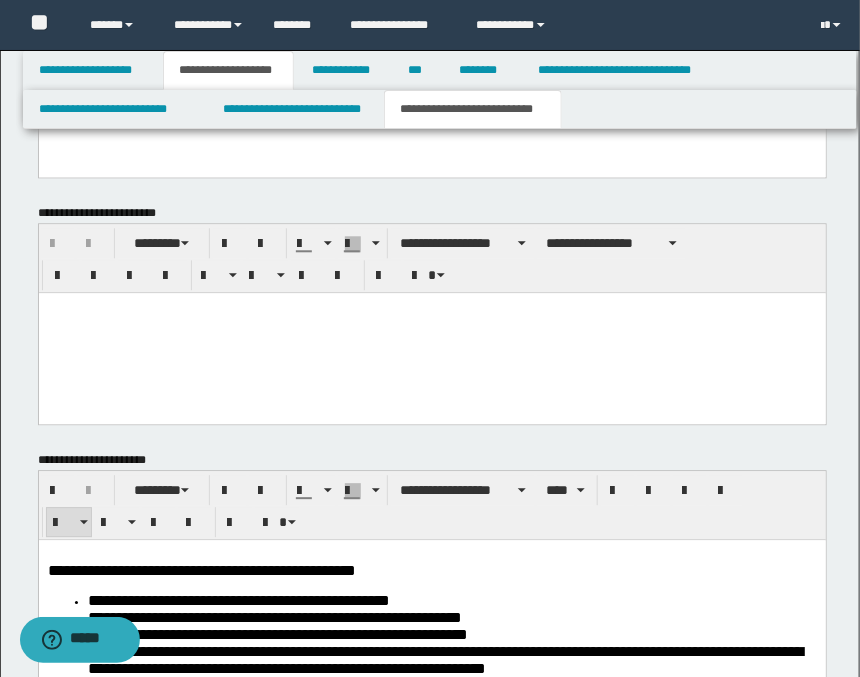 click at bounding box center (431, 332) 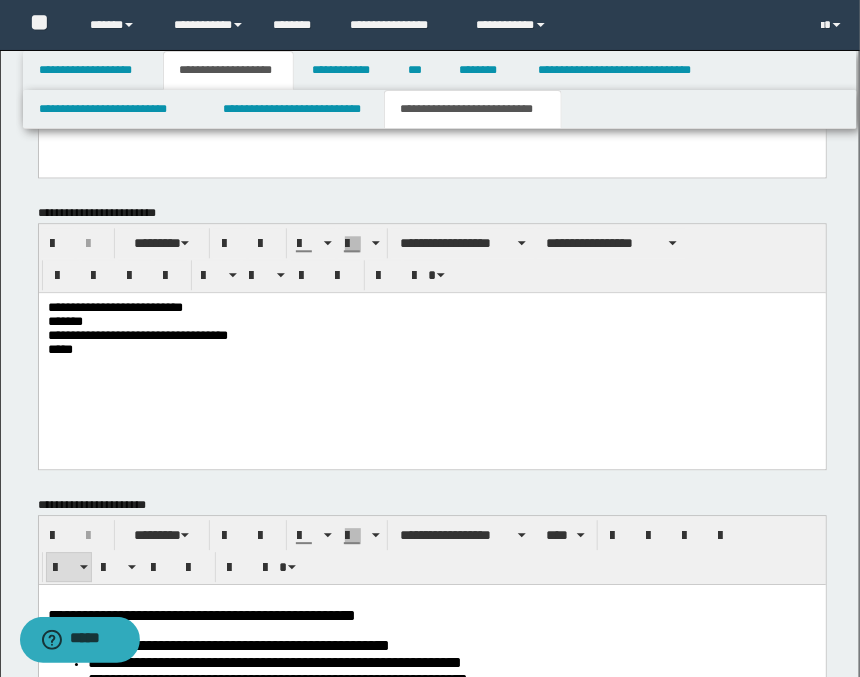 click on "**********" at bounding box center (432, 330) 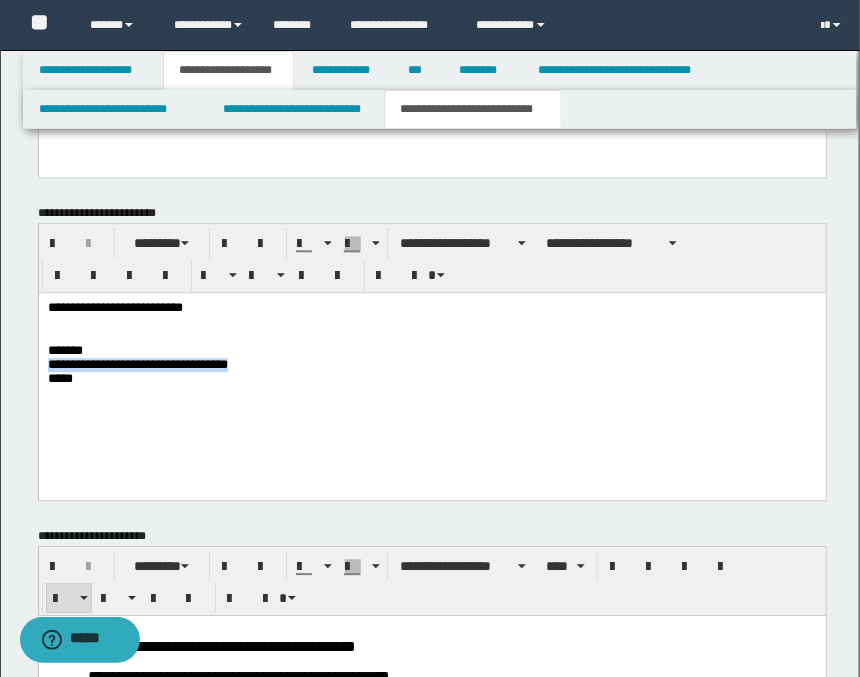drag, startPoint x: 251, startPoint y: 366, endPoint x: 35, endPoint y: 371, distance: 216.05786 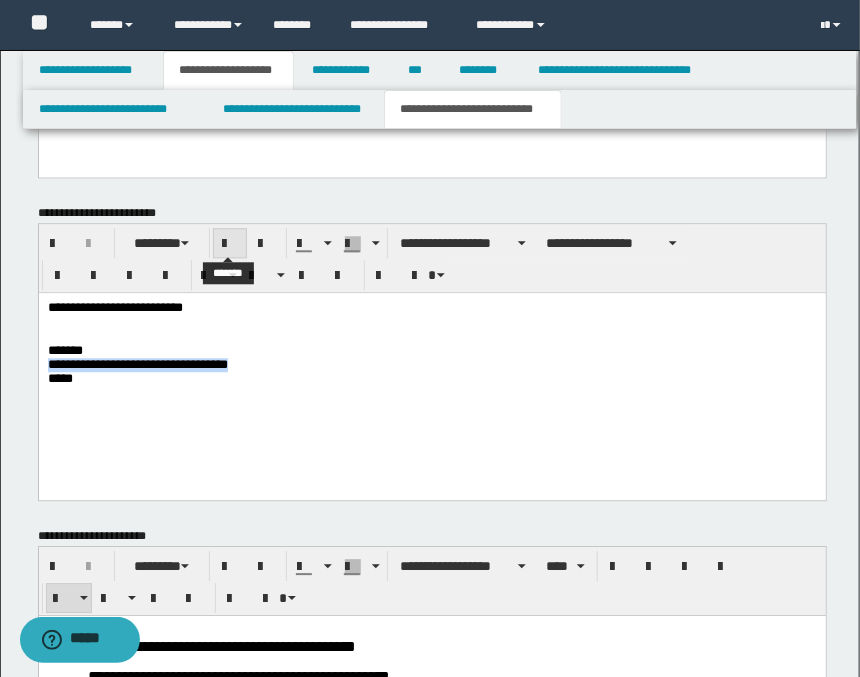 click at bounding box center [230, 244] 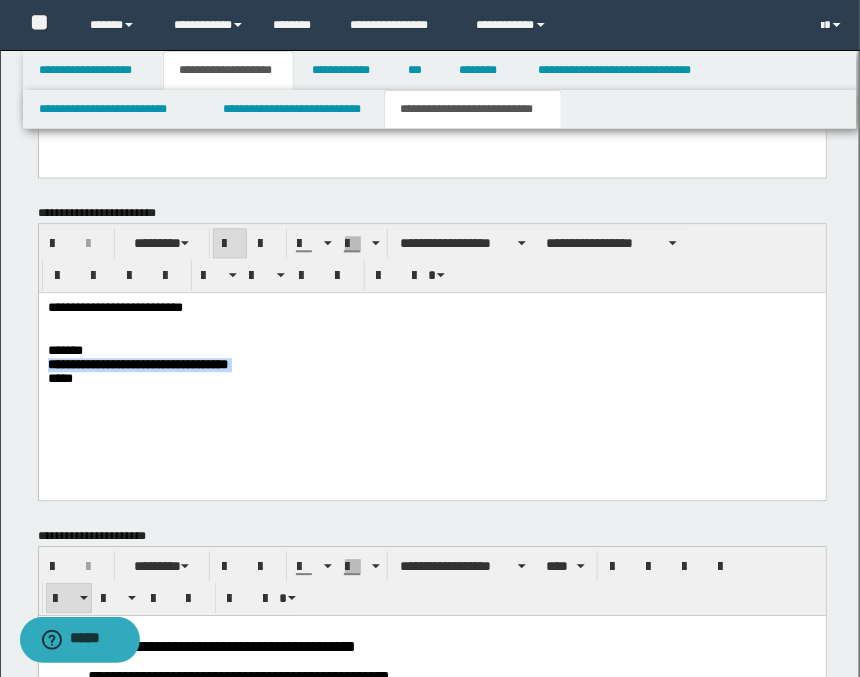 click on "**********" at bounding box center (432, 359) 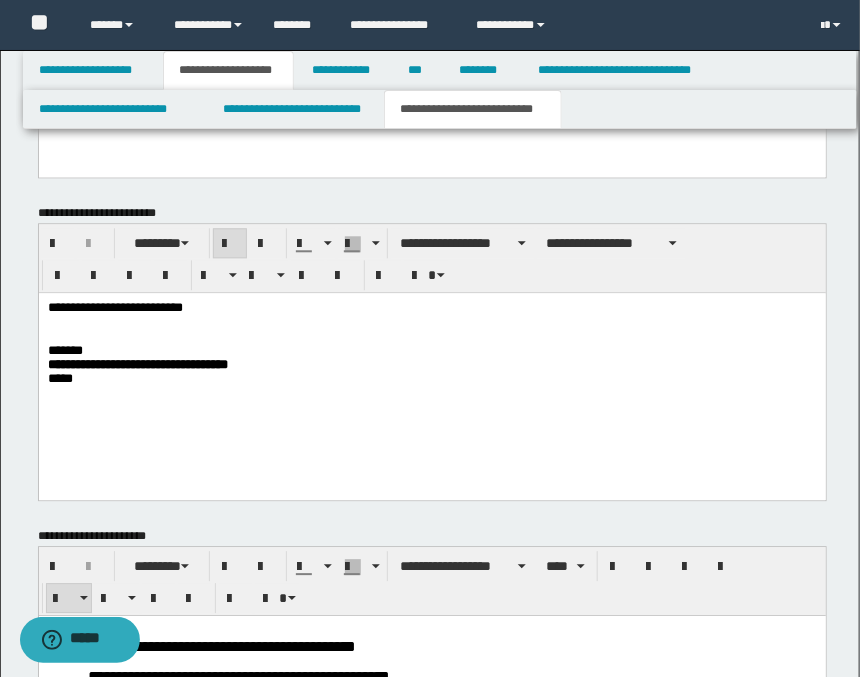 click on "**********" at bounding box center (431, 370) 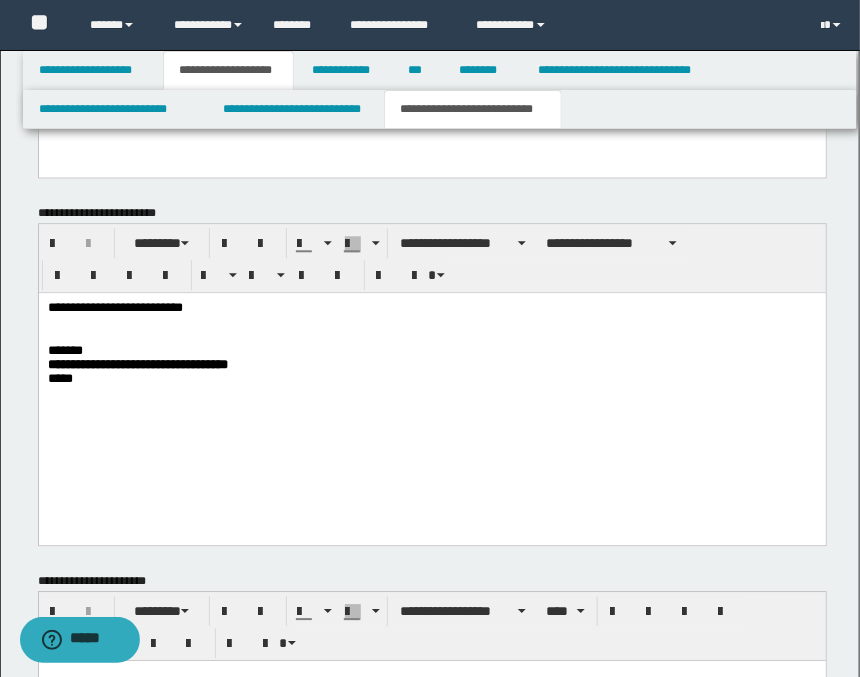 click at bounding box center [431, 425] 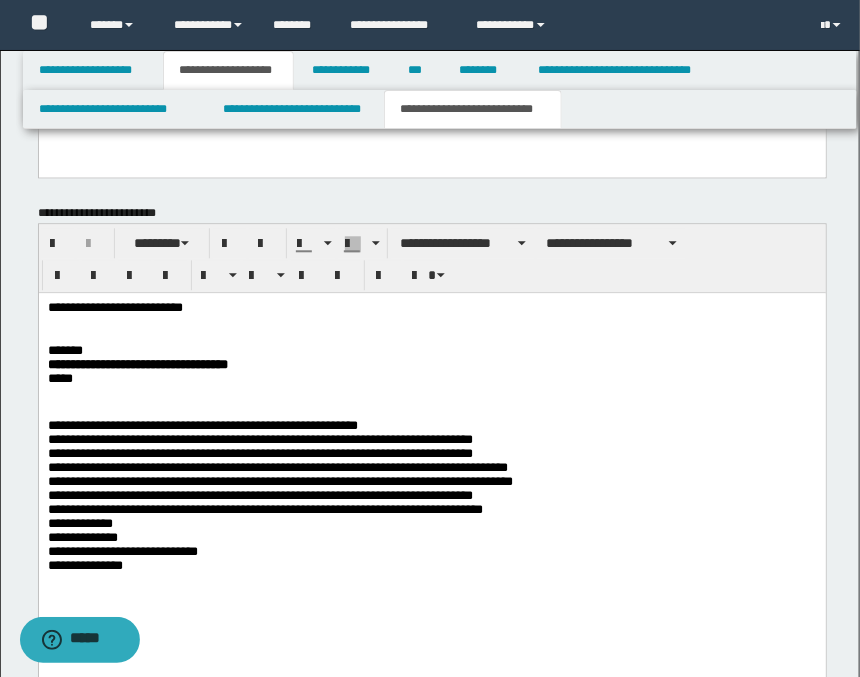 click on "**********" at bounding box center (432, 502) 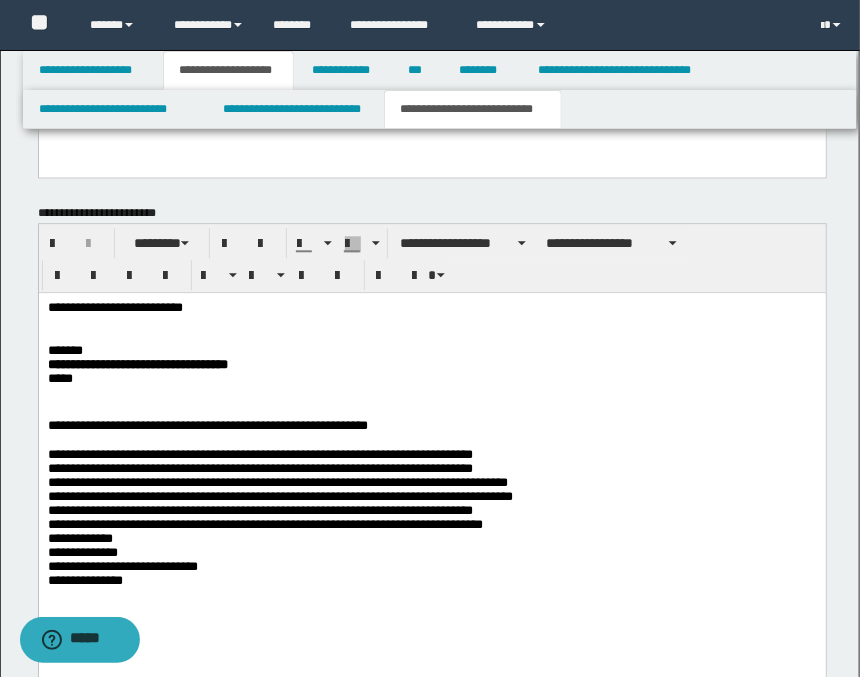 click on "**********" at bounding box center [432, 517] 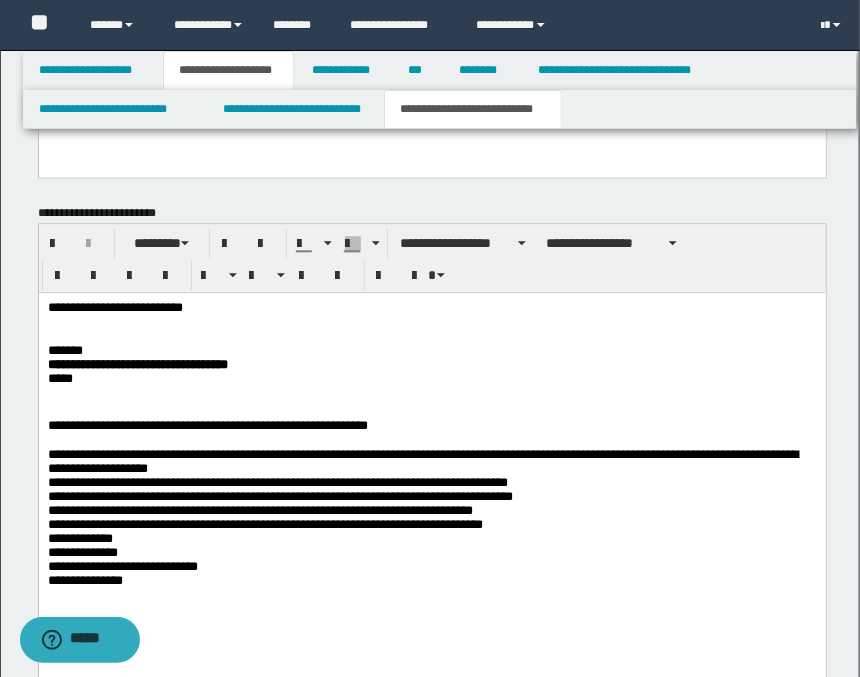 click on "**********" at bounding box center (431, 475) 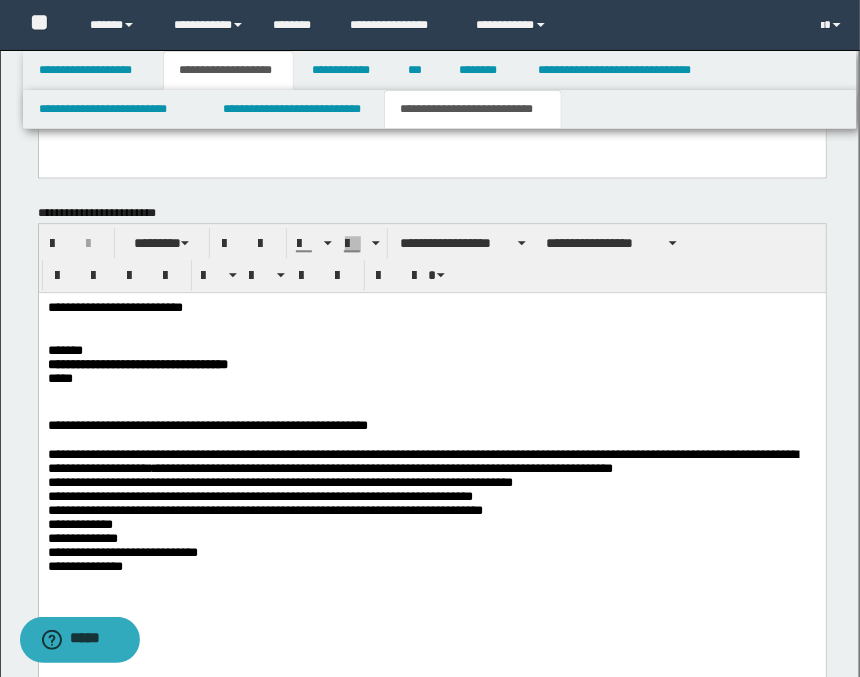 click on "**********" at bounding box center [431, 468] 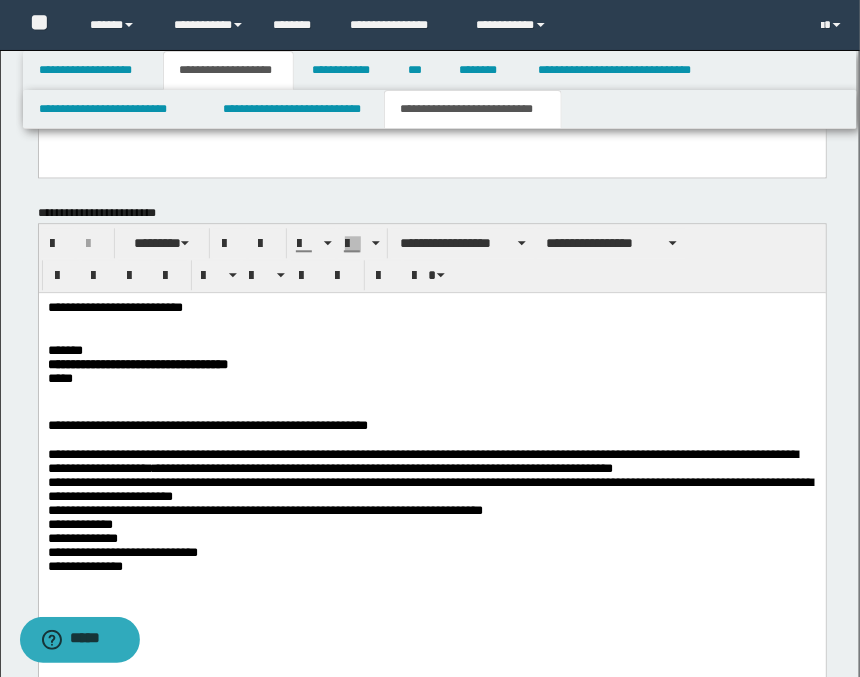 click on "**********" at bounding box center (432, 509) 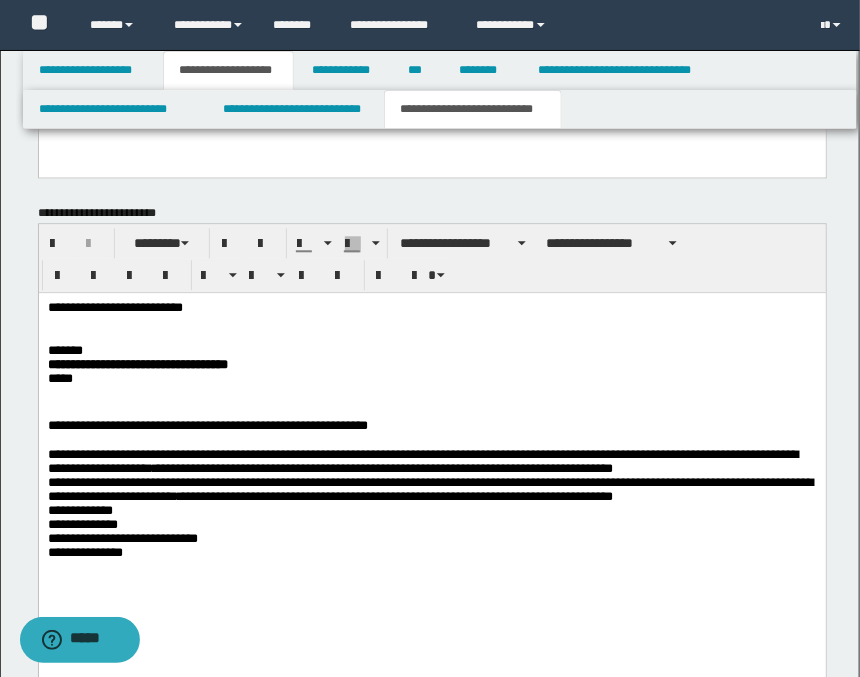 click on "**********" at bounding box center [432, 502] 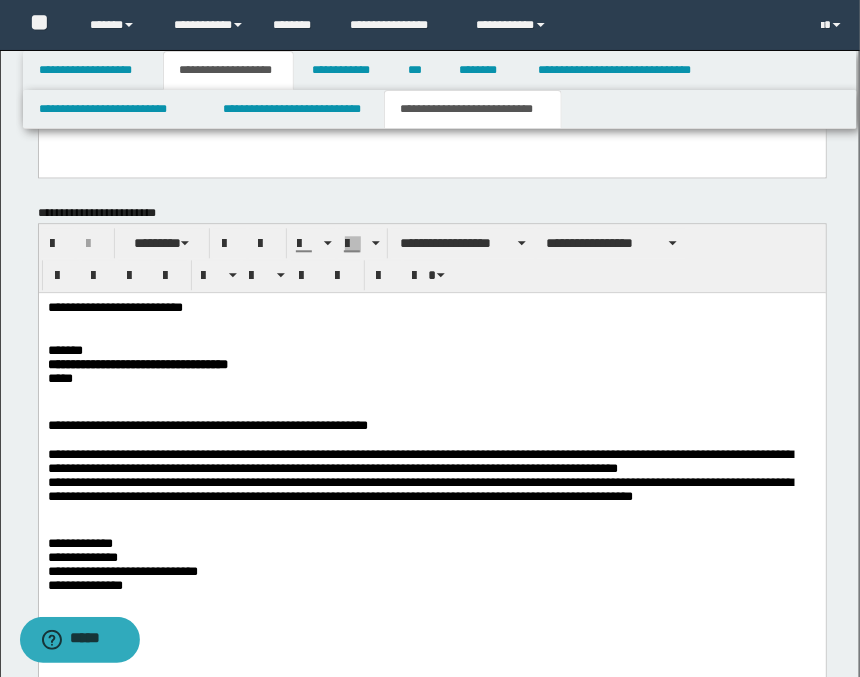 click on "**********" at bounding box center (432, 560) 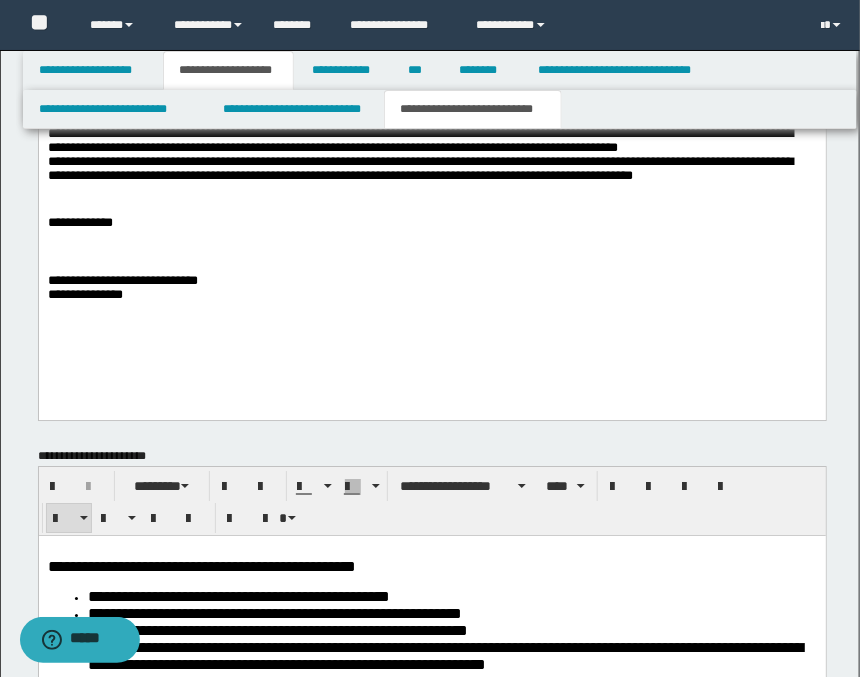 scroll, scrollTop: 1444, scrollLeft: 0, axis: vertical 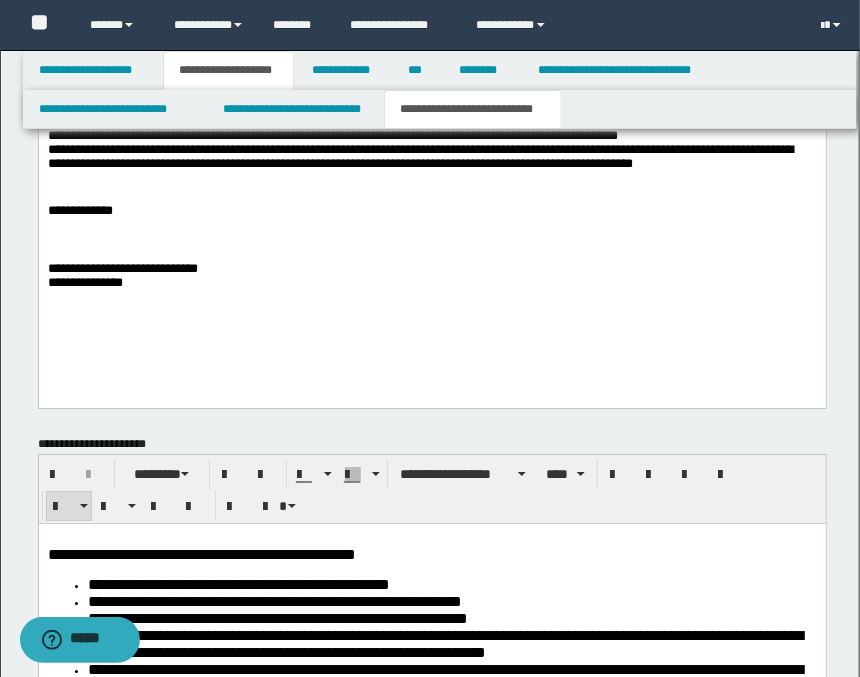 click on "**********" at bounding box center (432, 270) 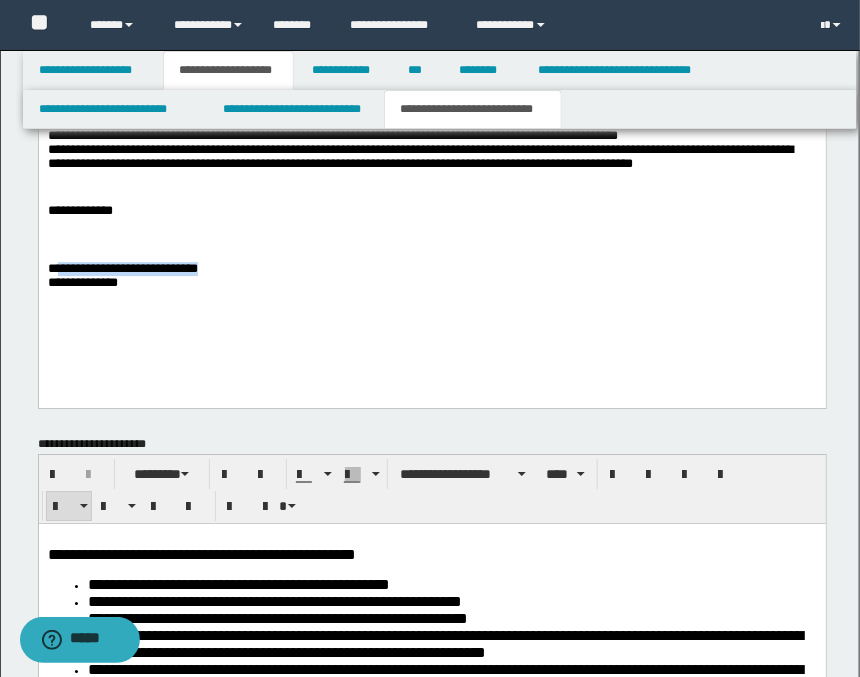 drag, startPoint x: 282, startPoint y: 278, endPoint x: 63, endPoint y: 284, distance: 219.08218 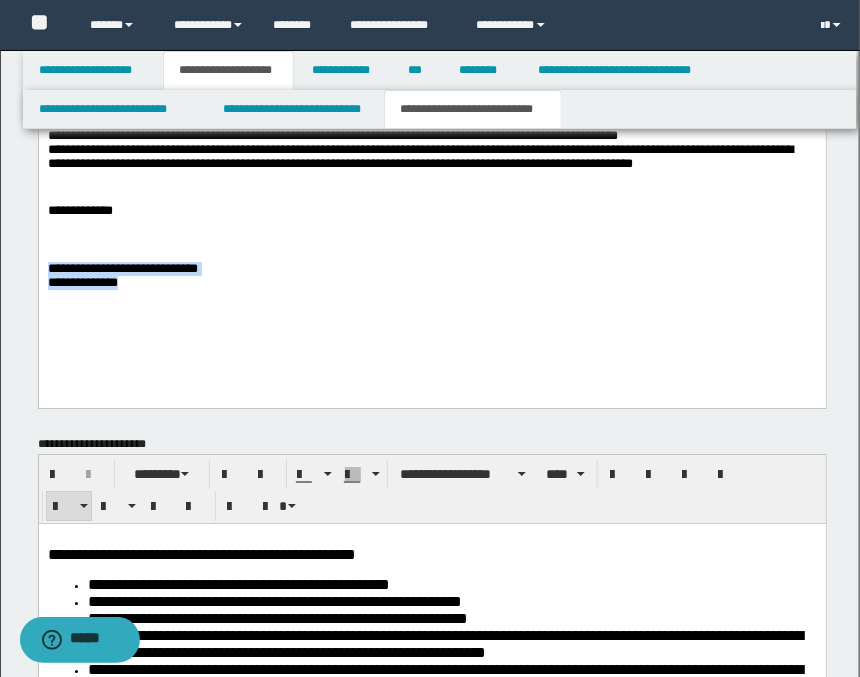 drag, startPoint x: 151, startPoint y: 291, endPoint x: 33, endPoint y: 276, distance: 118.94957 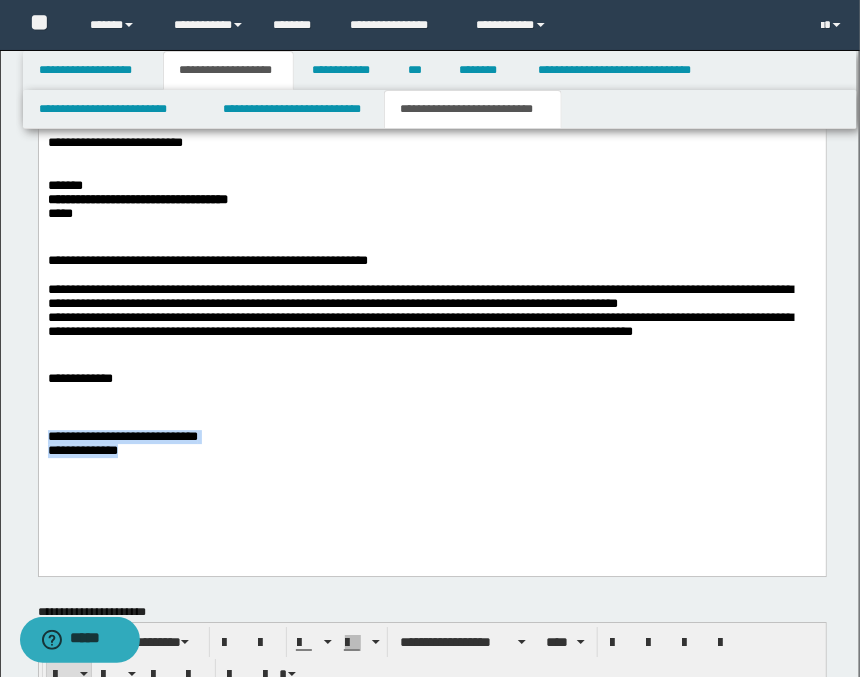 scroll, scrollTop: 1111, scrollLeft: 0, axis: vertical 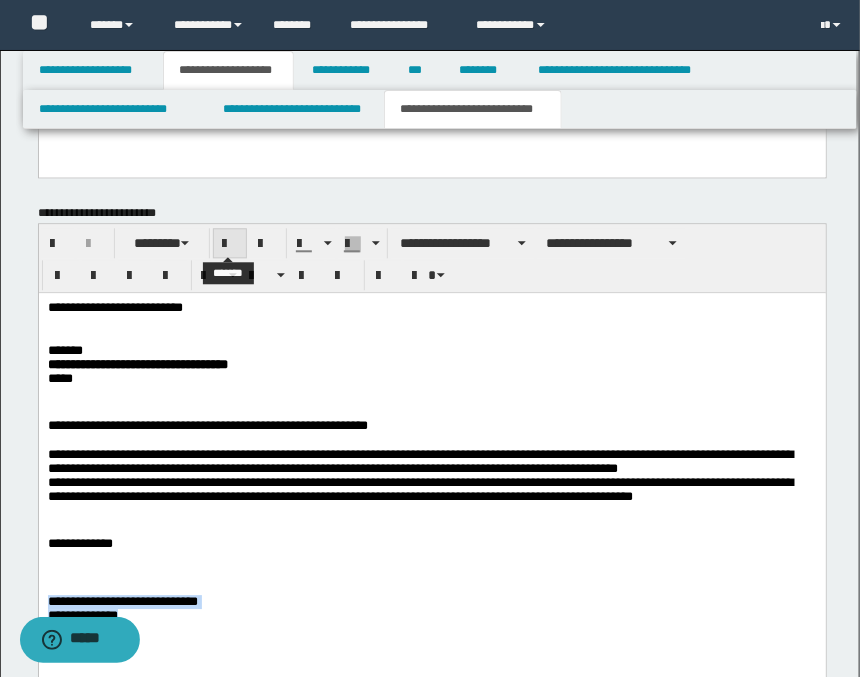 click at bounding box center [230, 244] 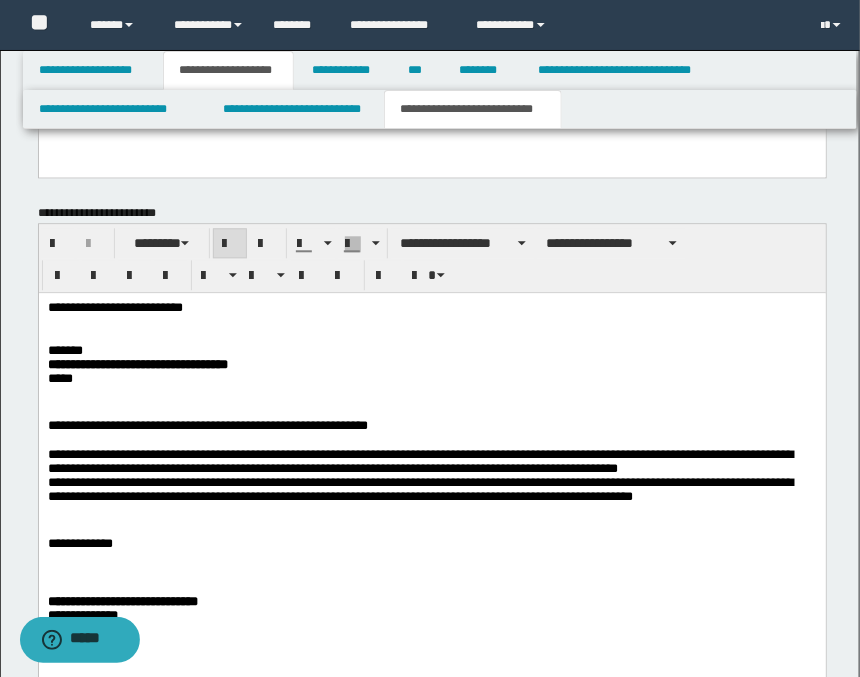 click on "**********" at bounding box center [432, 359] 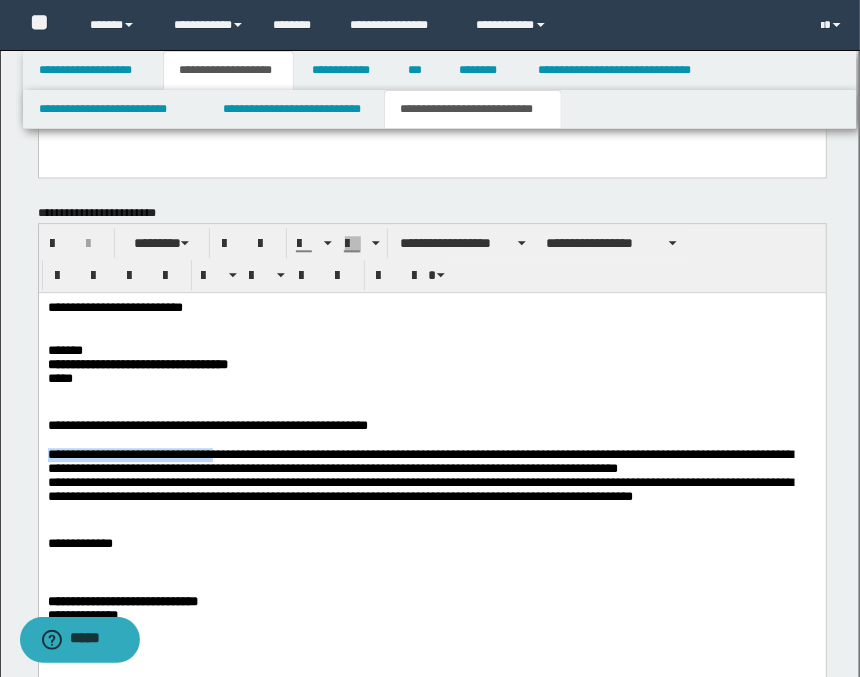 drag, startPoint x: 231, startPoint y: 458, endPoint x: 44, endPoint y: 456, distance: 187.0107 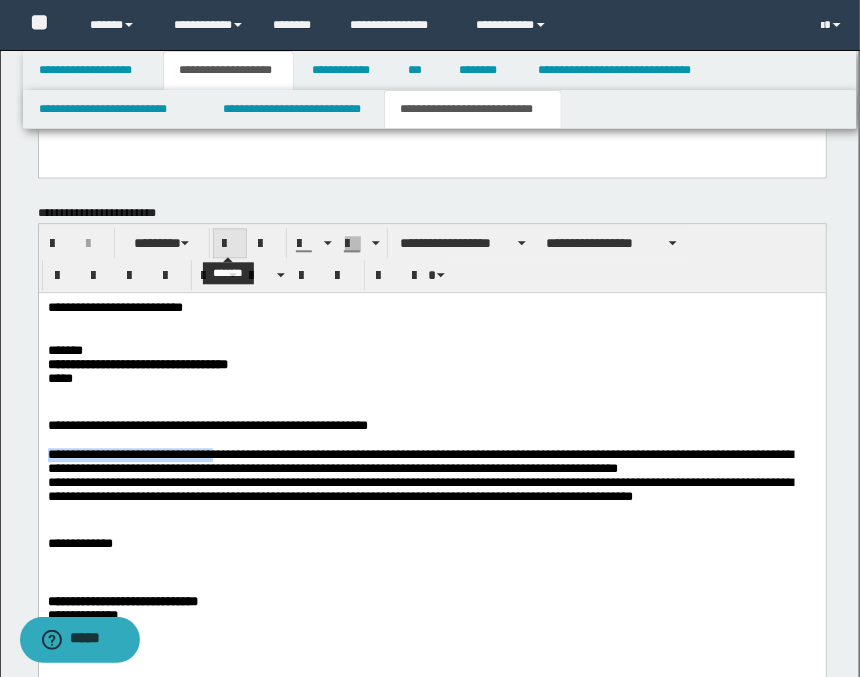 click at bounding box center [230, 244] 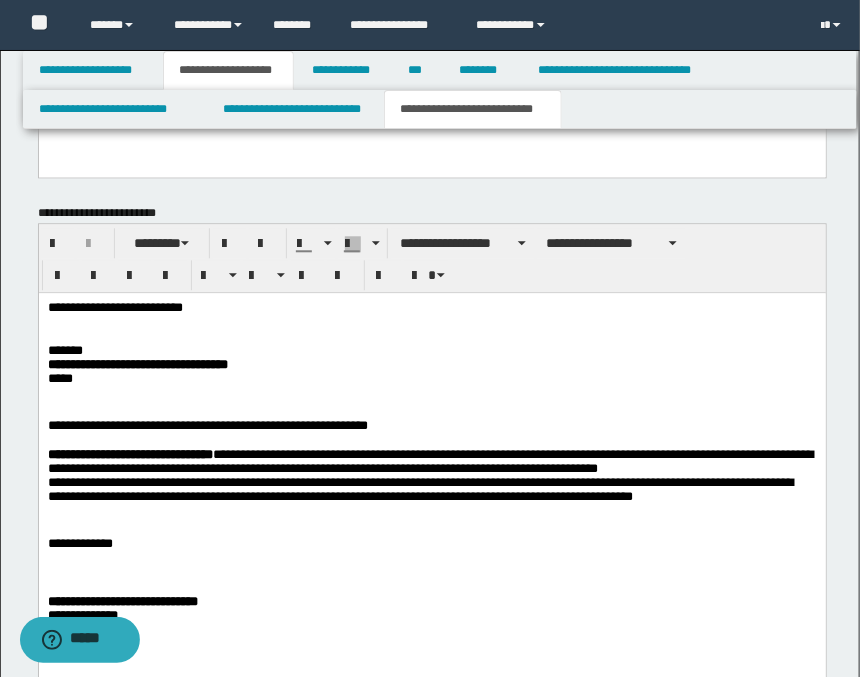 click at bounding box center [431, 411] 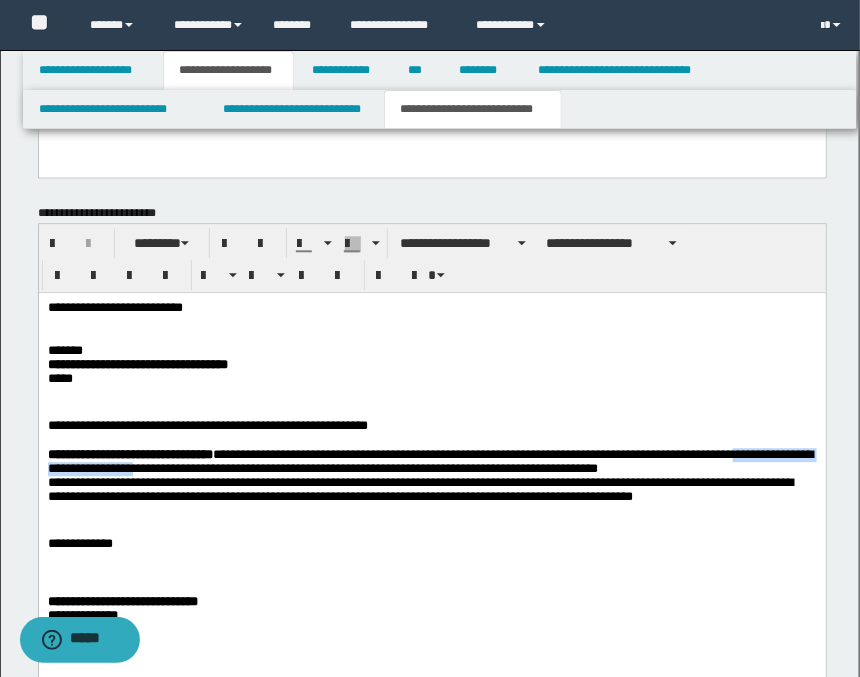 drag, startPoint x: 248, startPoint y: 474, endPoint x: 49, endPoint y: 476, distance: 199.01006 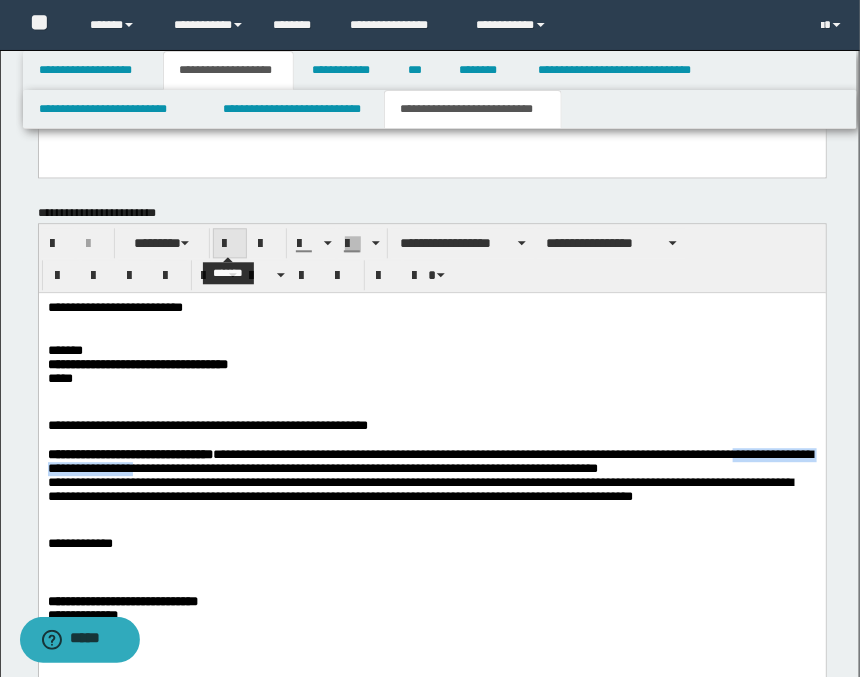 click at bounding box center [230, 244] 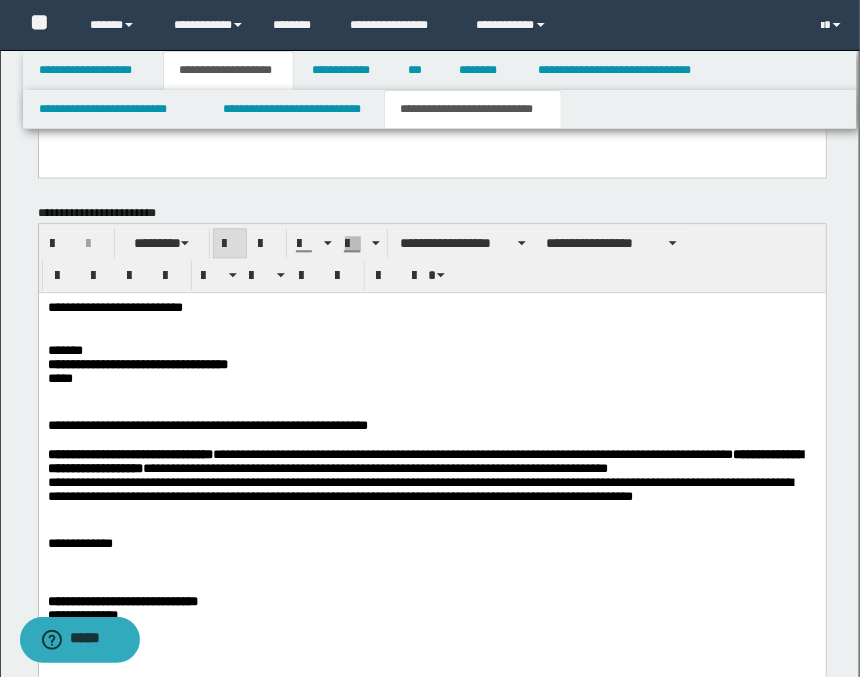 click on "**********" at bounding box center (432, 359) 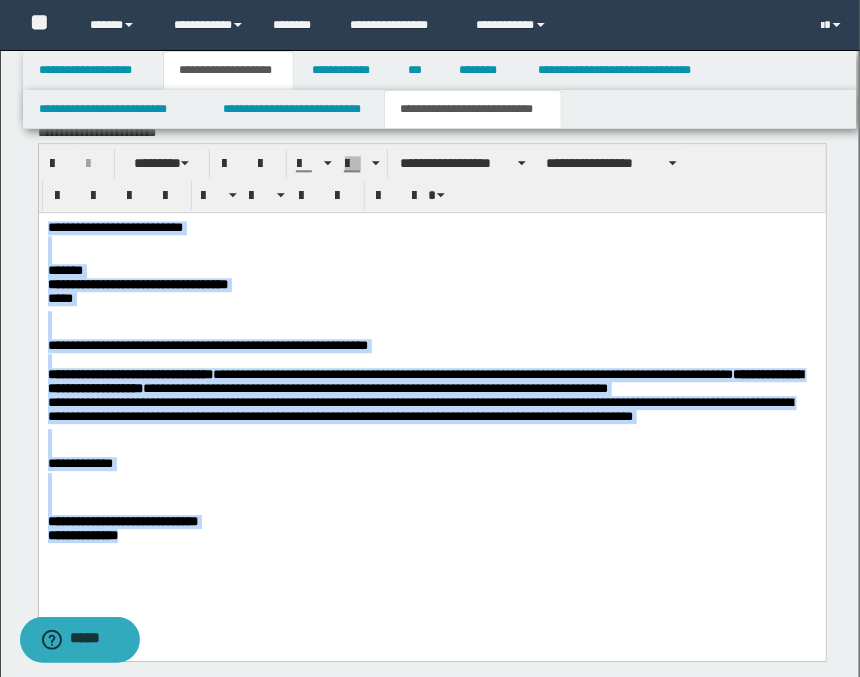 scroll, scrollTop: 1292, scrollLeft: 0, axis: vertical 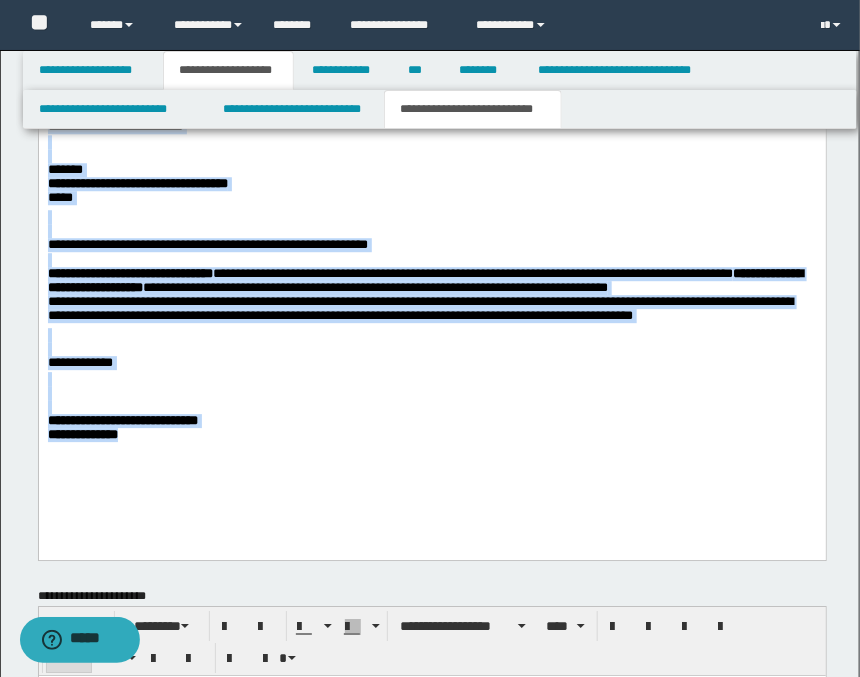drag, startPoint x: 46, startPoint y: 124, endPoint x: 200, endPoint y: 480, distance: 387.88144 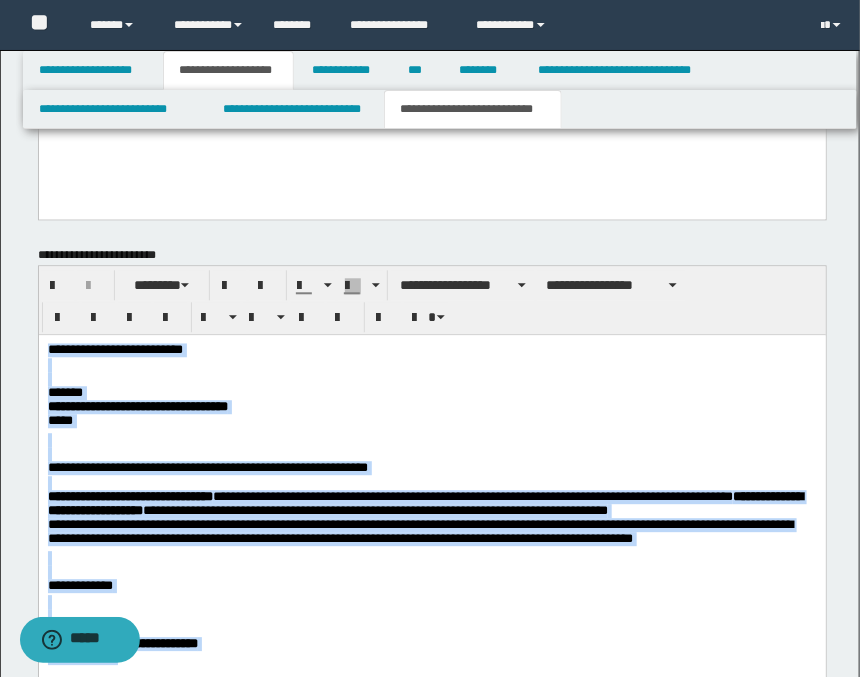 scroll, scrollTop: 848, scrollLeft: 0, axis: vertical 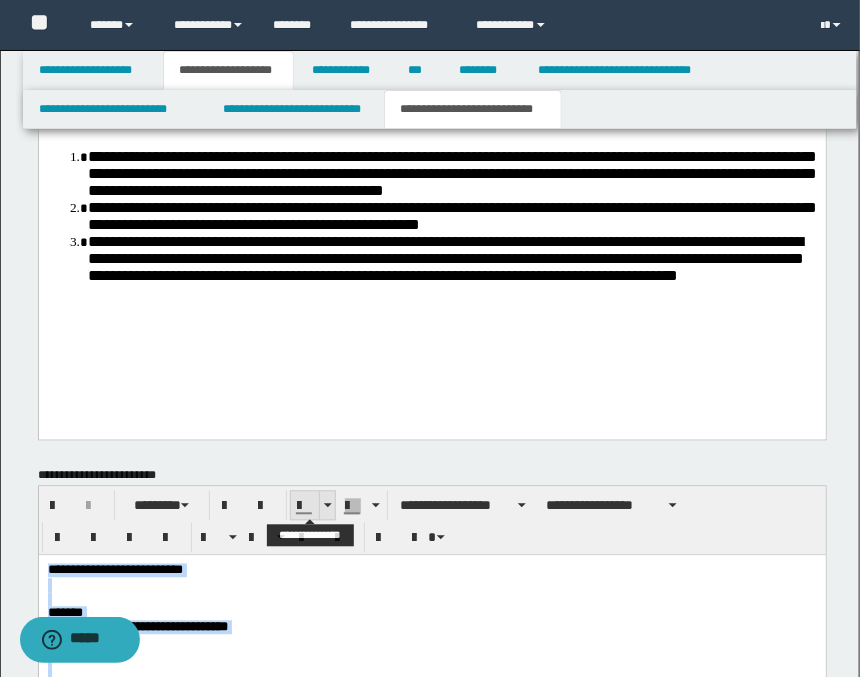 click at bounding box center (328, 506) 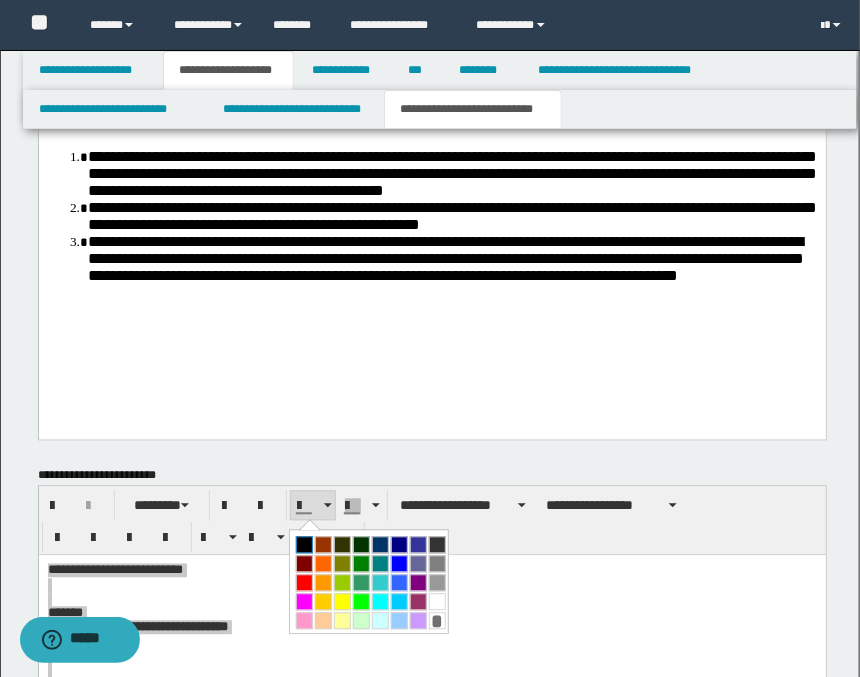 click at bounding box center (304, 545) 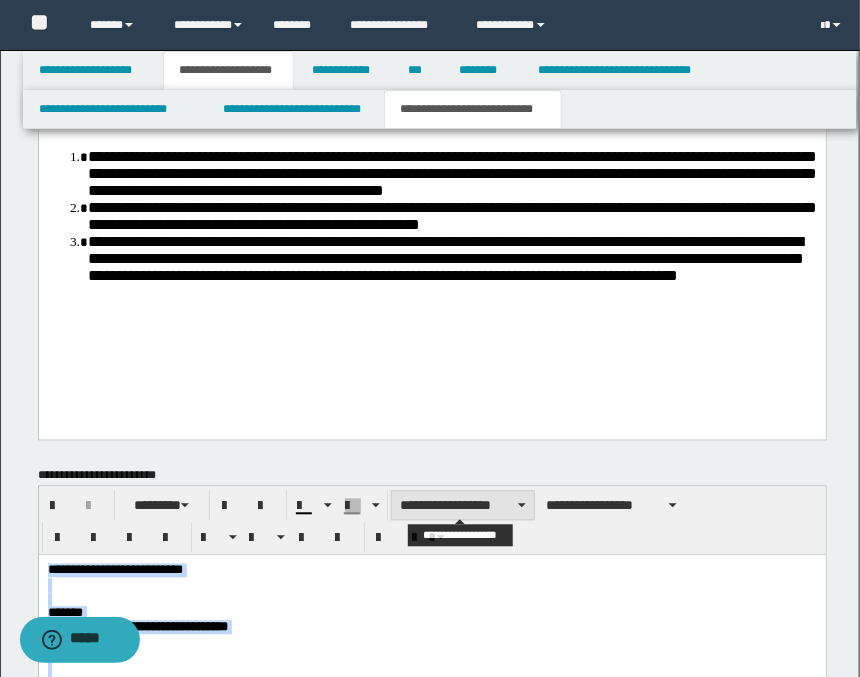 click on "**********" at bounding box center (463, 506) 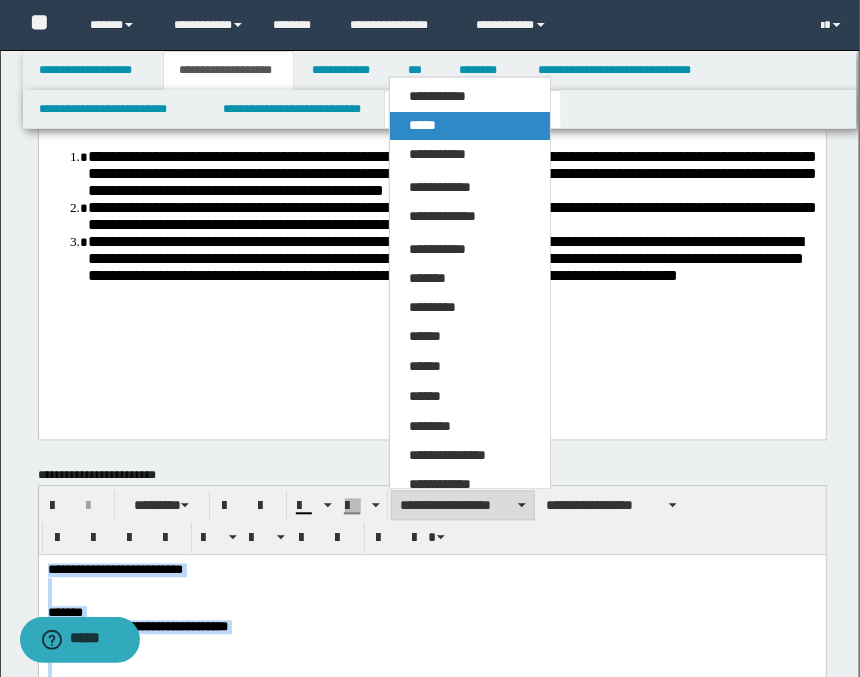 click on "*****" at bounding box center [423, 125] 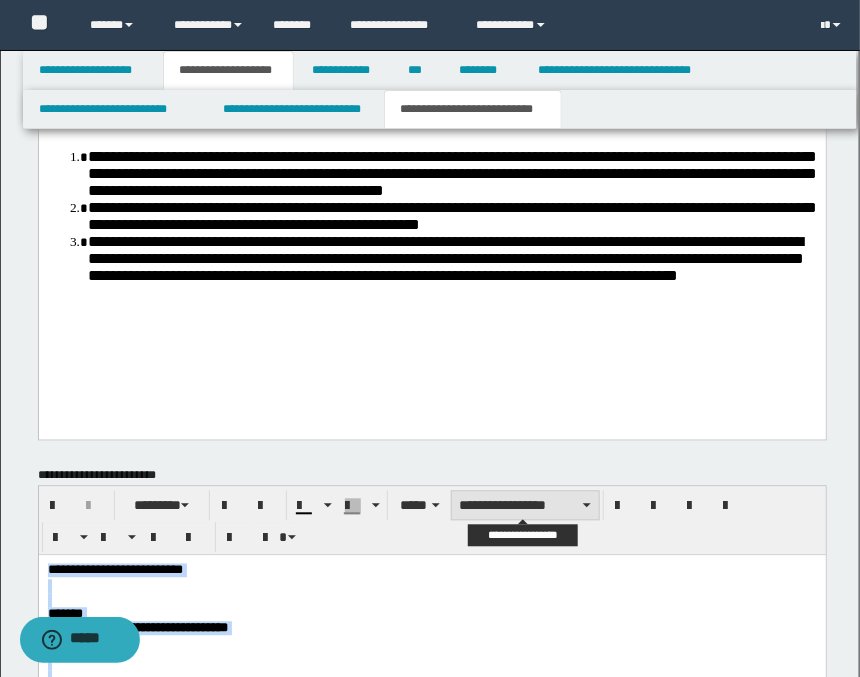 click on "**********" at bounding box center (525, 506) 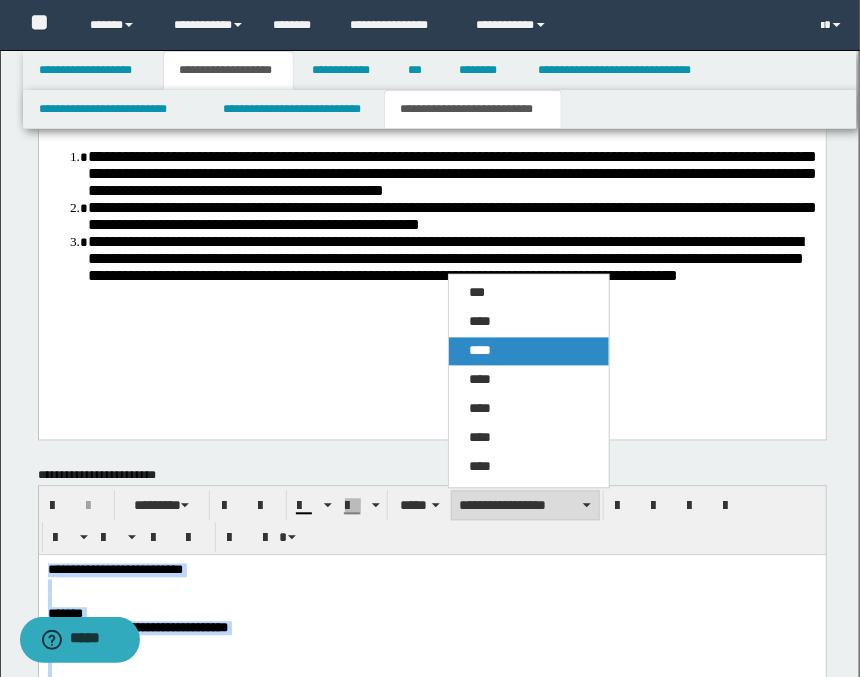 click on "****" at bounding box center [480, 351] 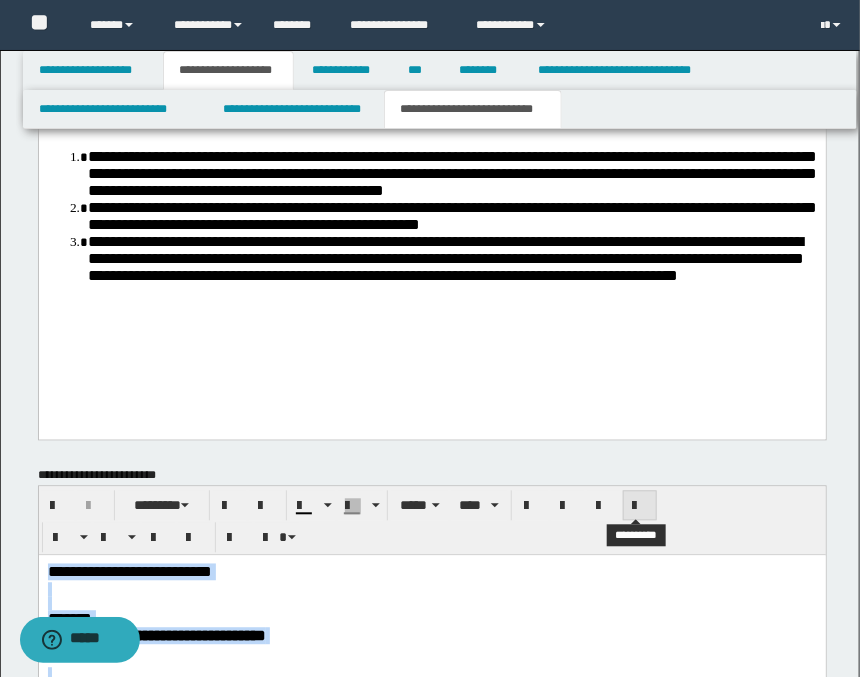 click at bounding box center (640, 507) 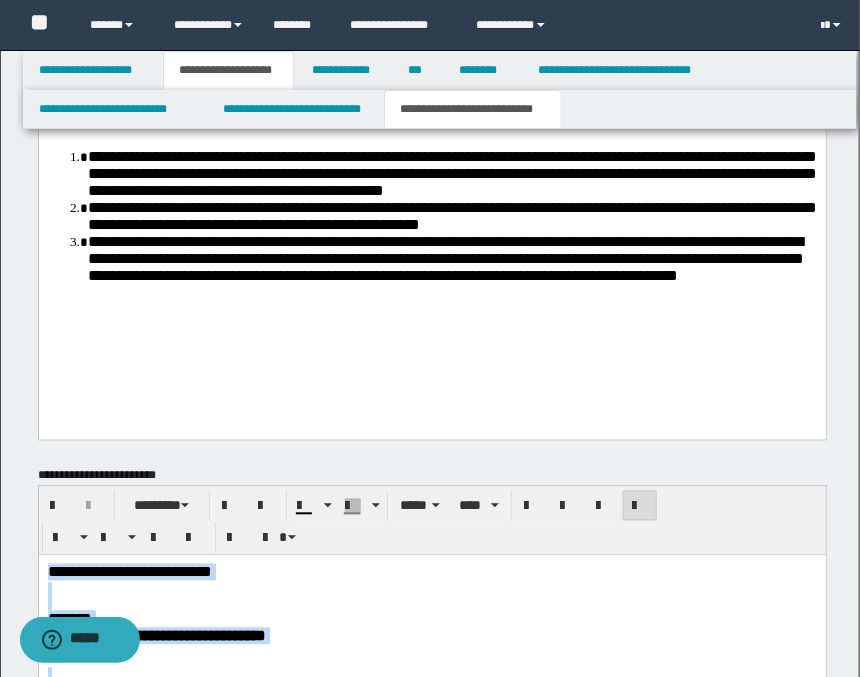scroll, scrollTop: 1292, scrollLeft: 0, axis: vertical 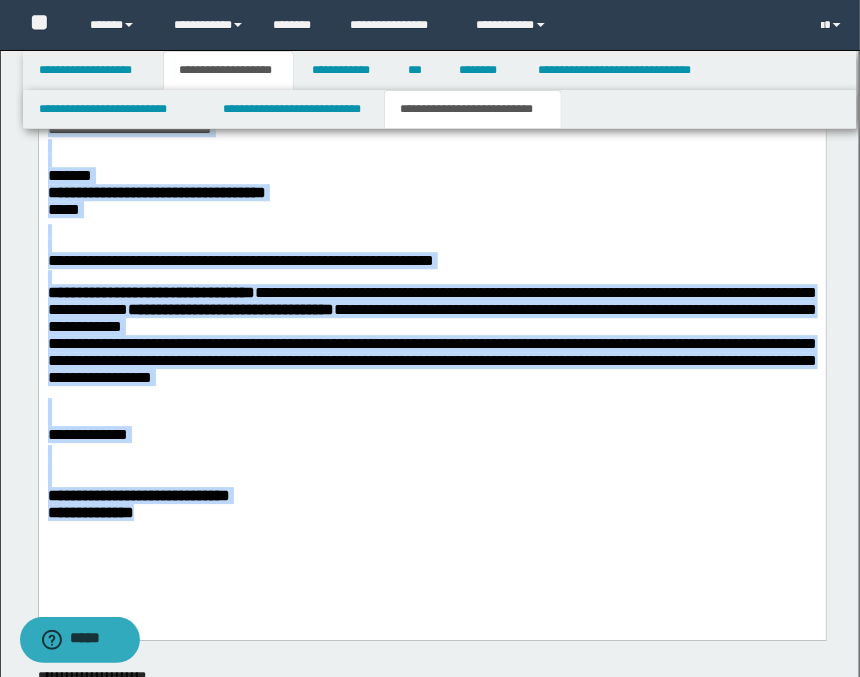 click on "**********" at bounding box center [431, 347] 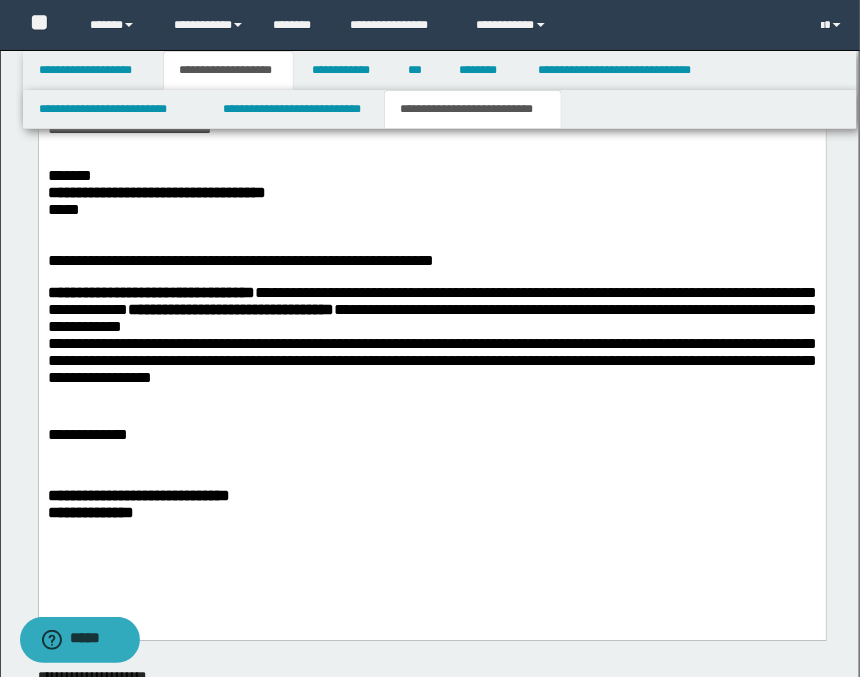 click on "**********" at bounding box center (432, 359) 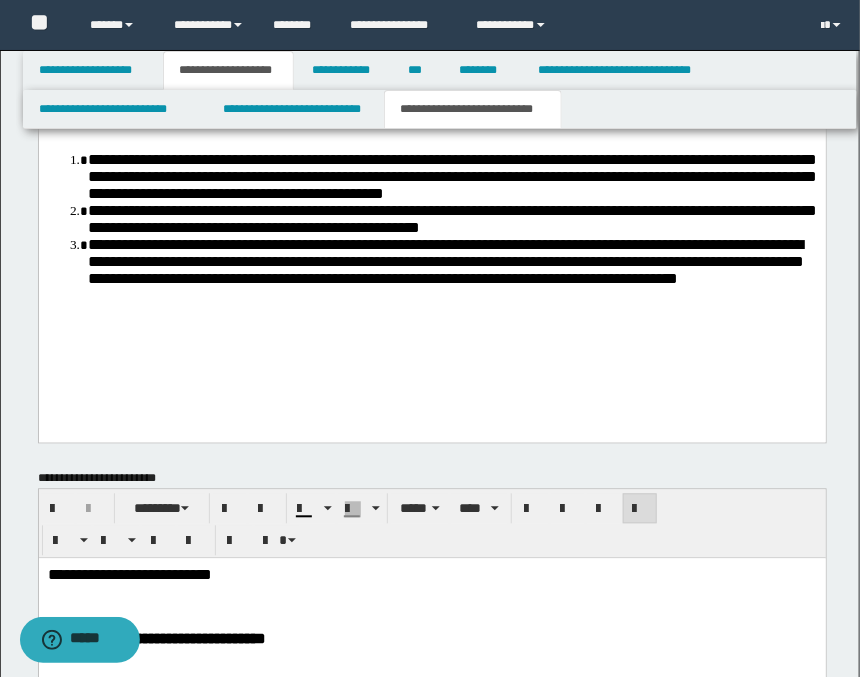 scroll, scrollTop: 625, scrollLeft: 0, axis: vertical 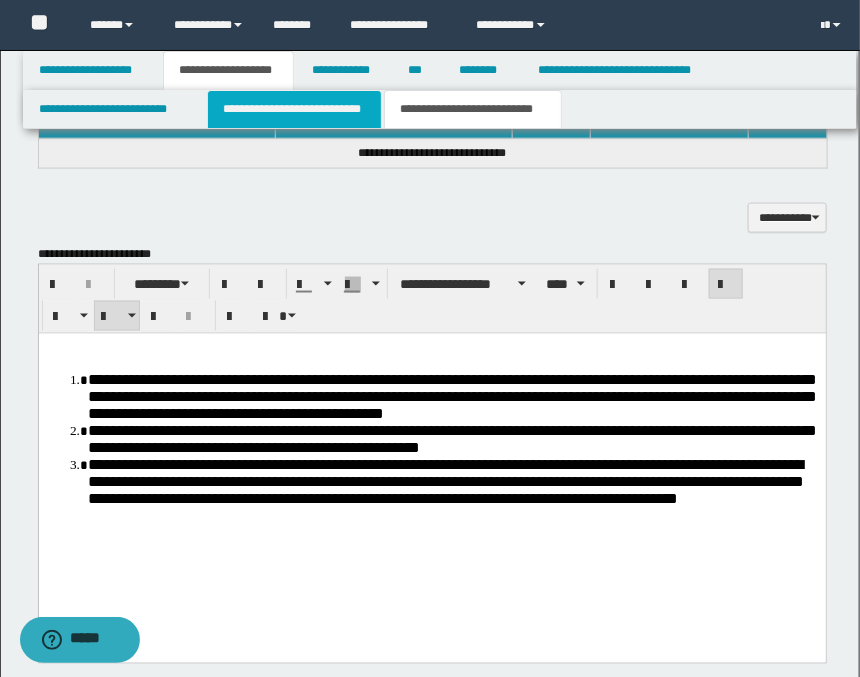 click on "**********" at bounding box center (294, 109) 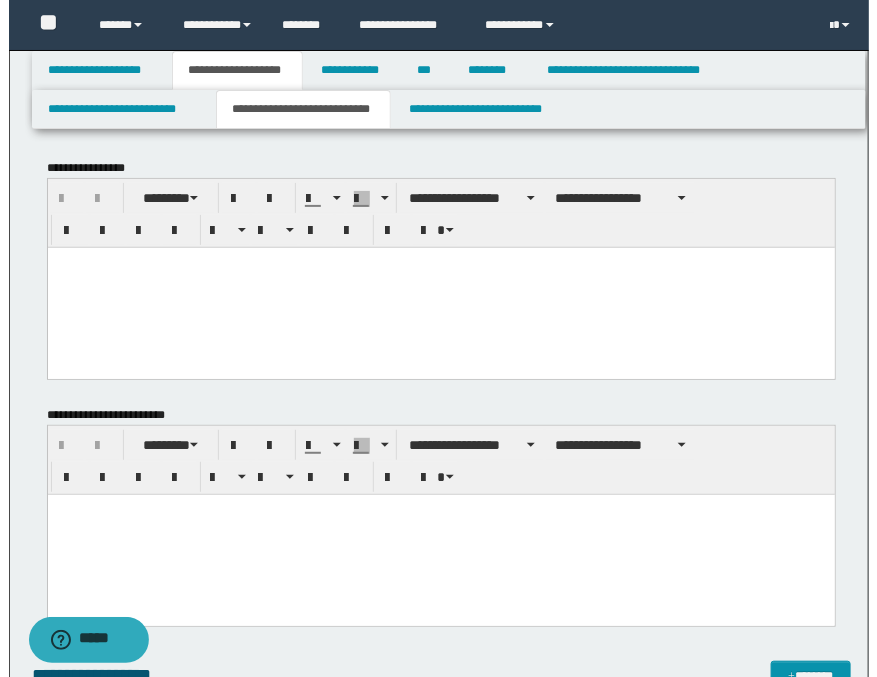 scroll, scrollTop: 444, scrollLeft: 0, axis: vertical 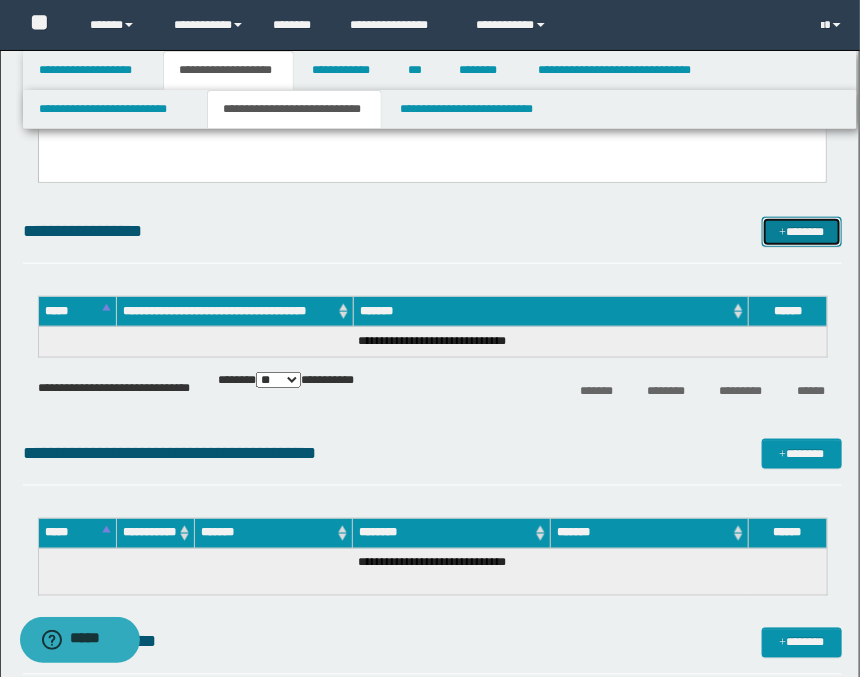 click on "*******" at bounding box center [802, 232] 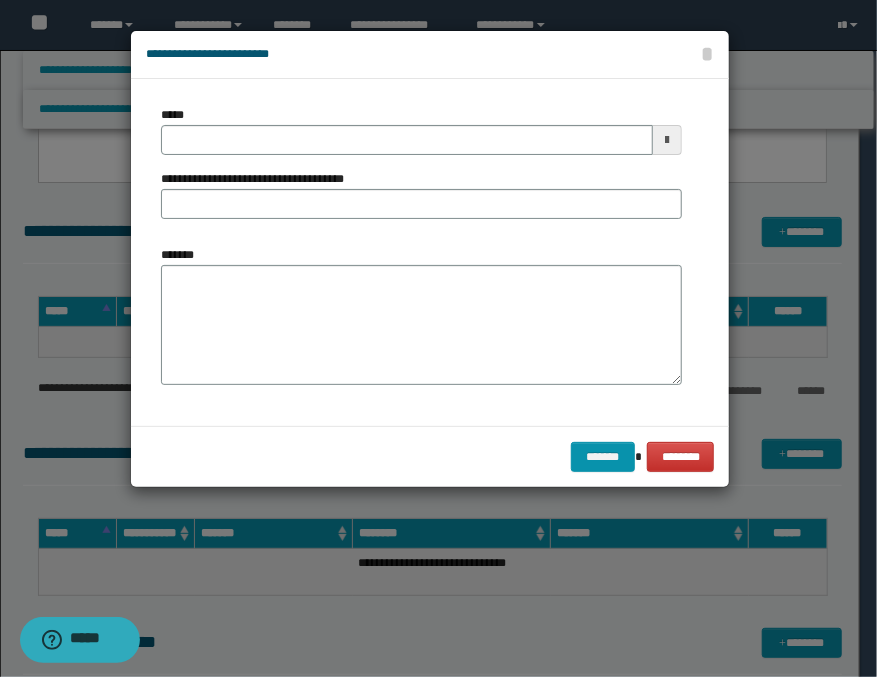 click at bounding box center (667, 140) 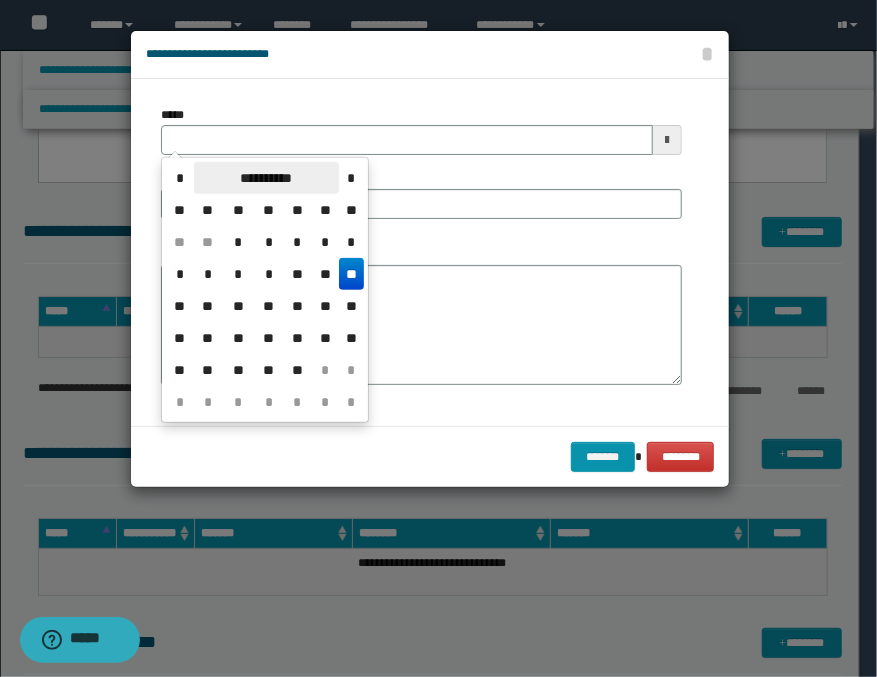 click on "**********" at bounding box center (266, 178) 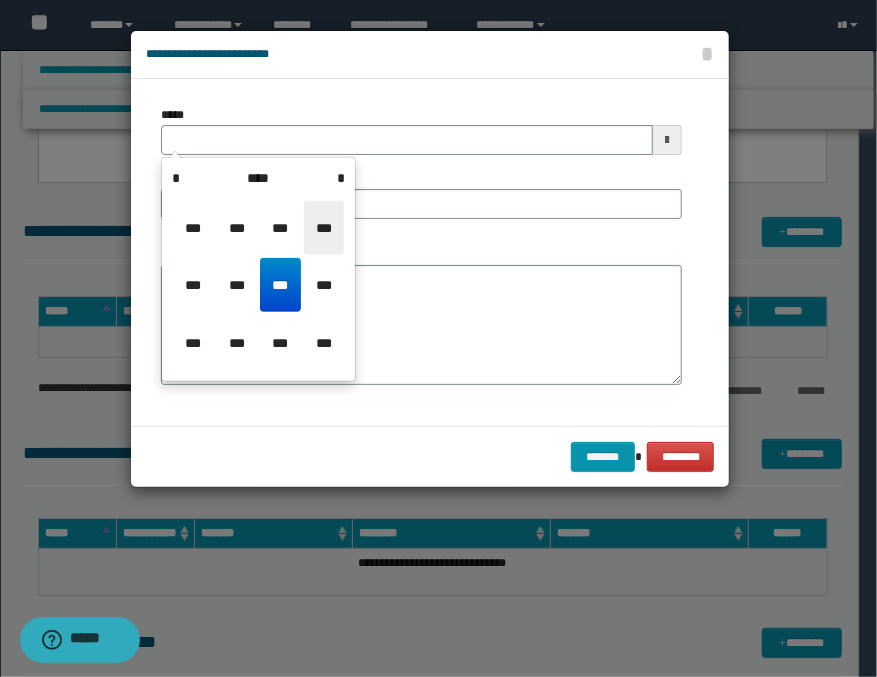 click on "***" at bounding box center [324, 228] 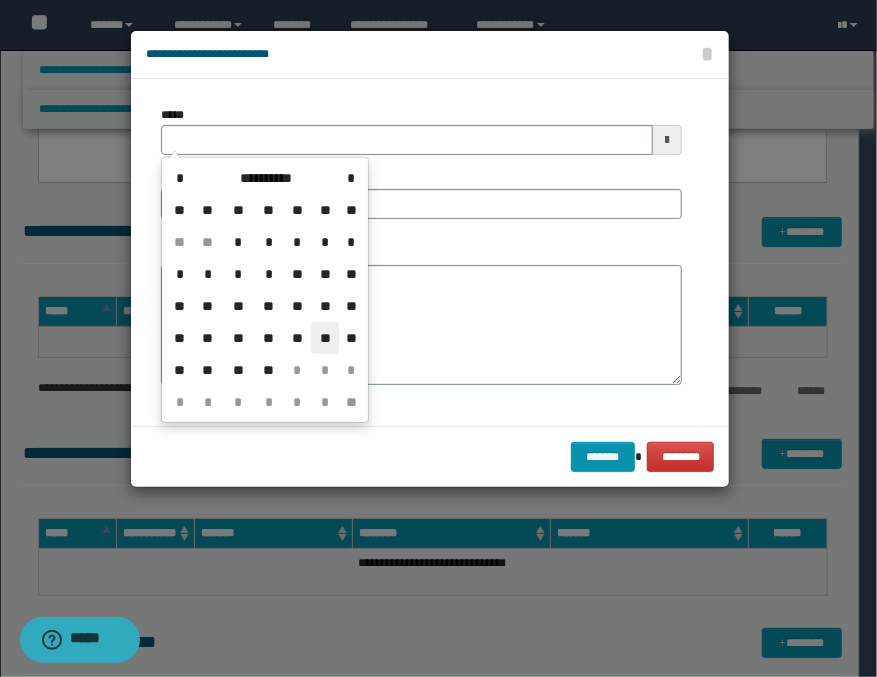 click on "**" at bounding box center (325, 338) 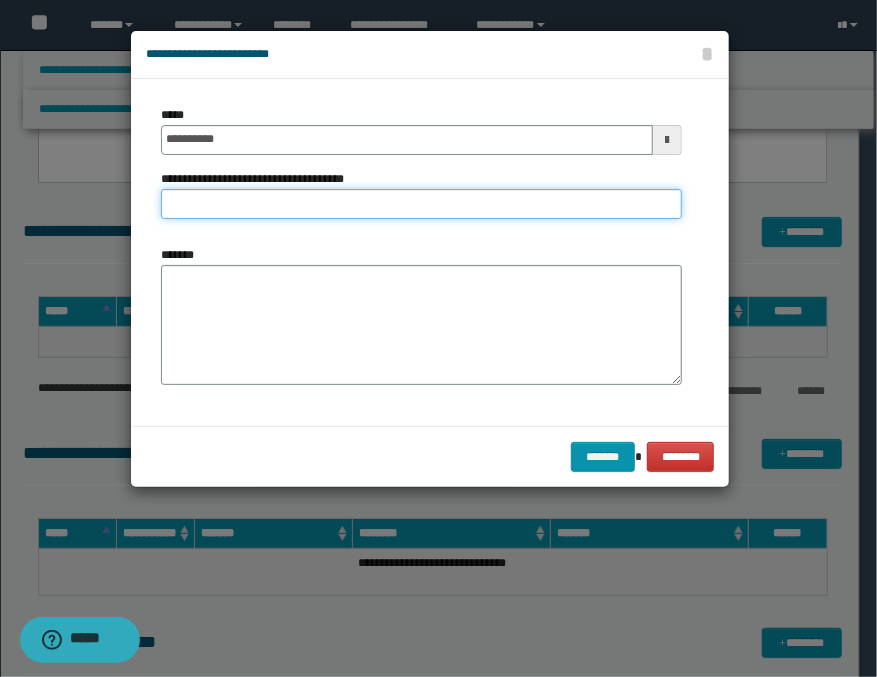 click on "**********" at bounding box center [421, 204] 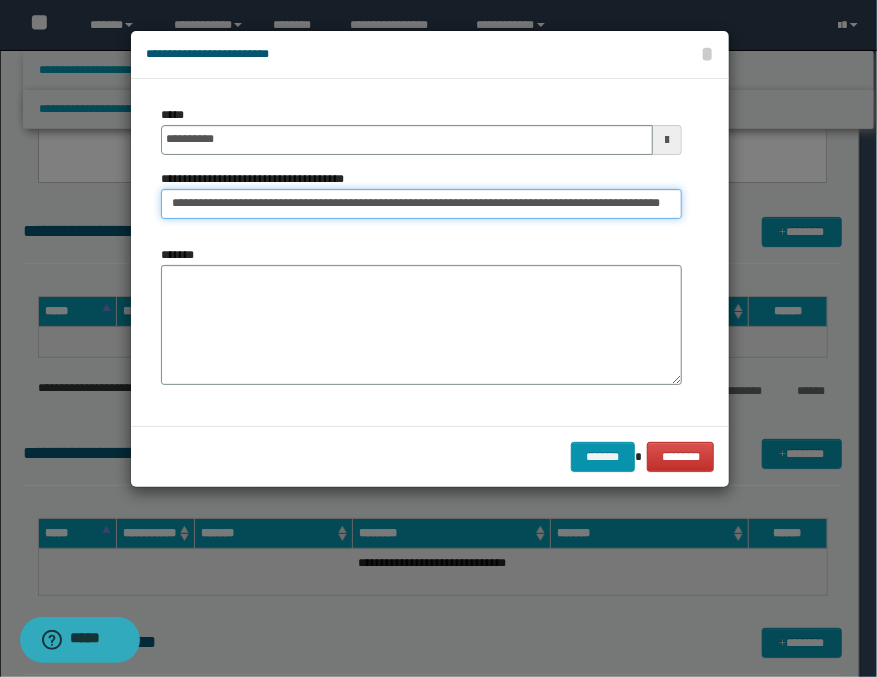 scroll, scrollTop: 0, scrollLeft: 0, axis: both 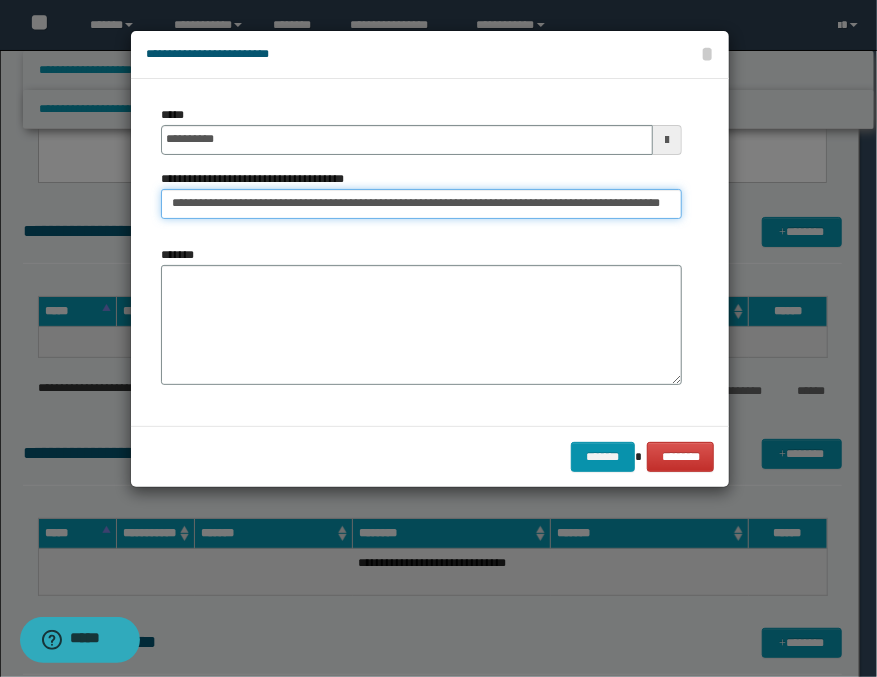 type on "**********" 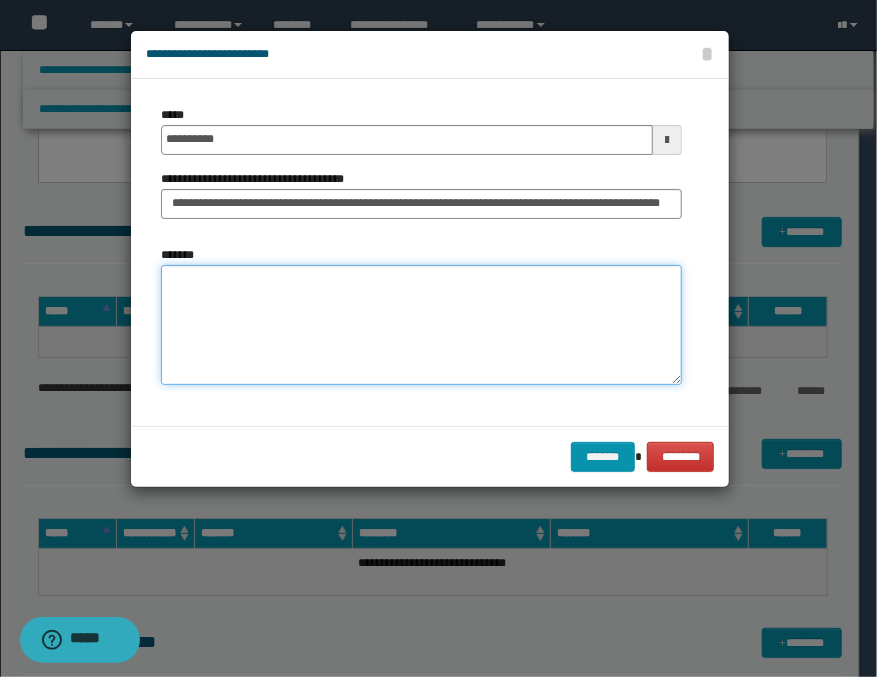 click on "*******" at bounding box center (421, 325) 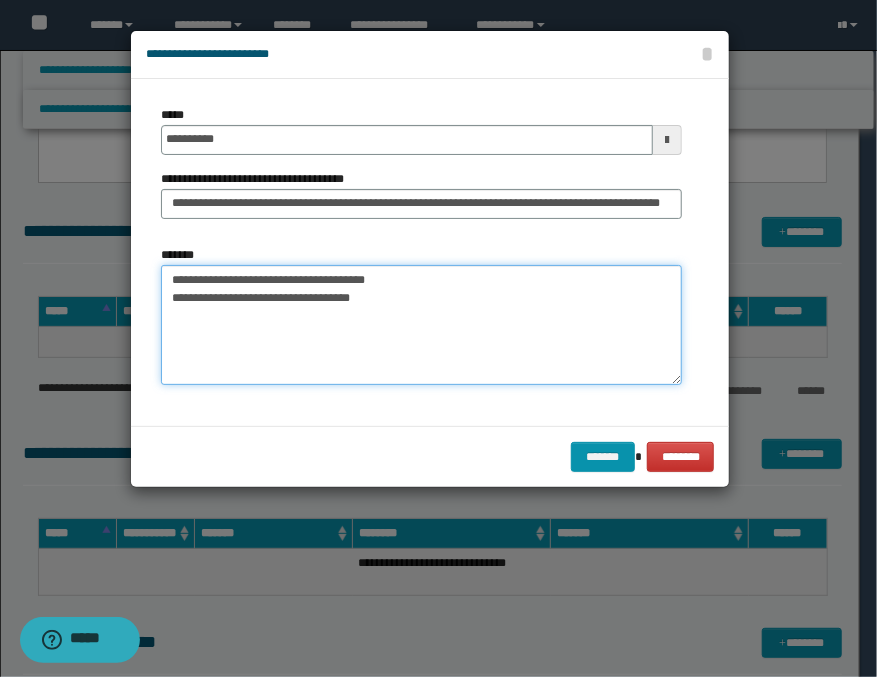 click on "**********" at bounding box center [421, 325] 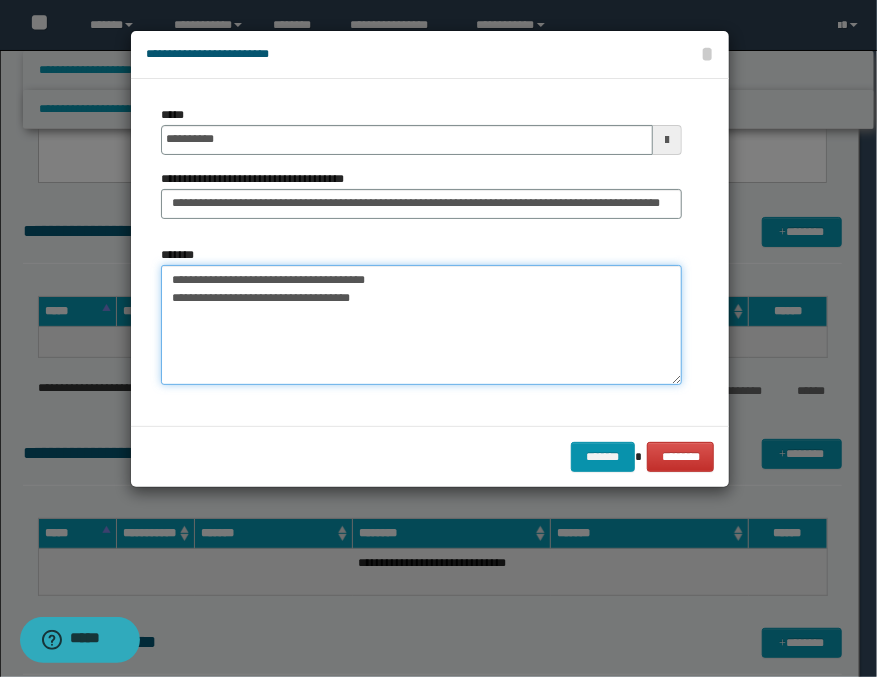 paste on "**********" 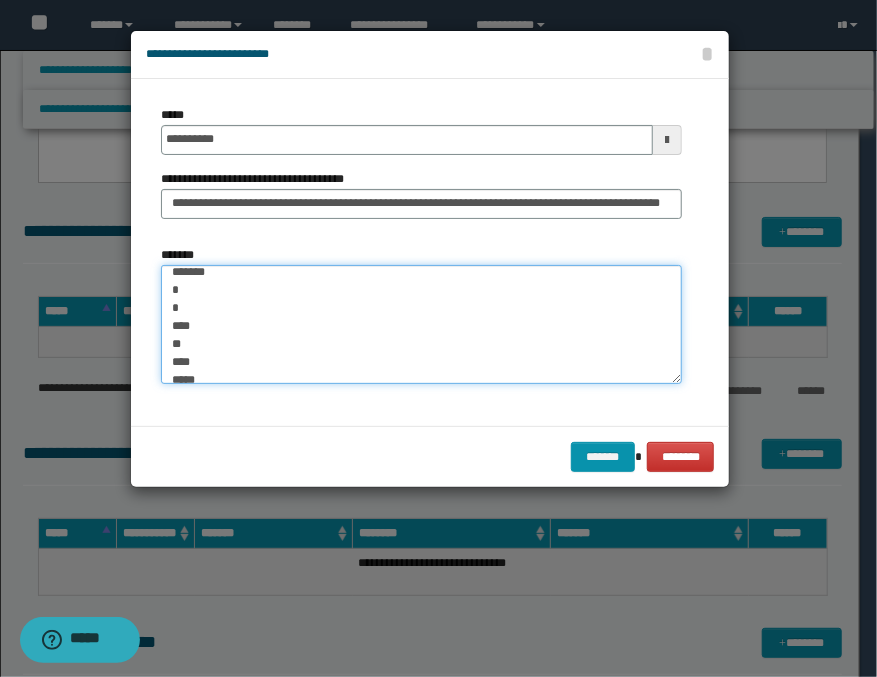 scroll, scrollTop: 0, scrollLeft: 0, axis: both 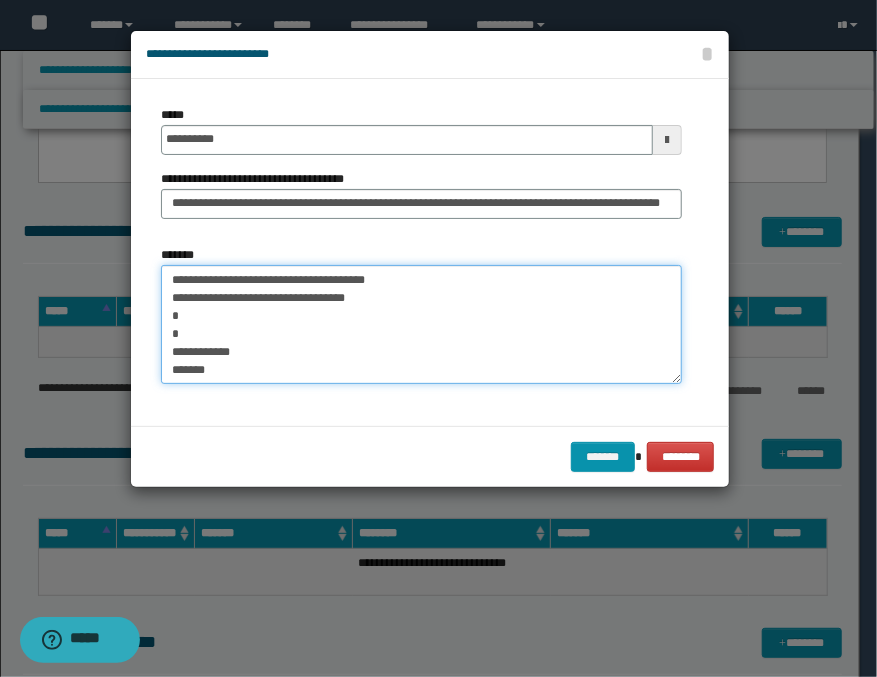 click on "*******" at bounding box center [421, 325] 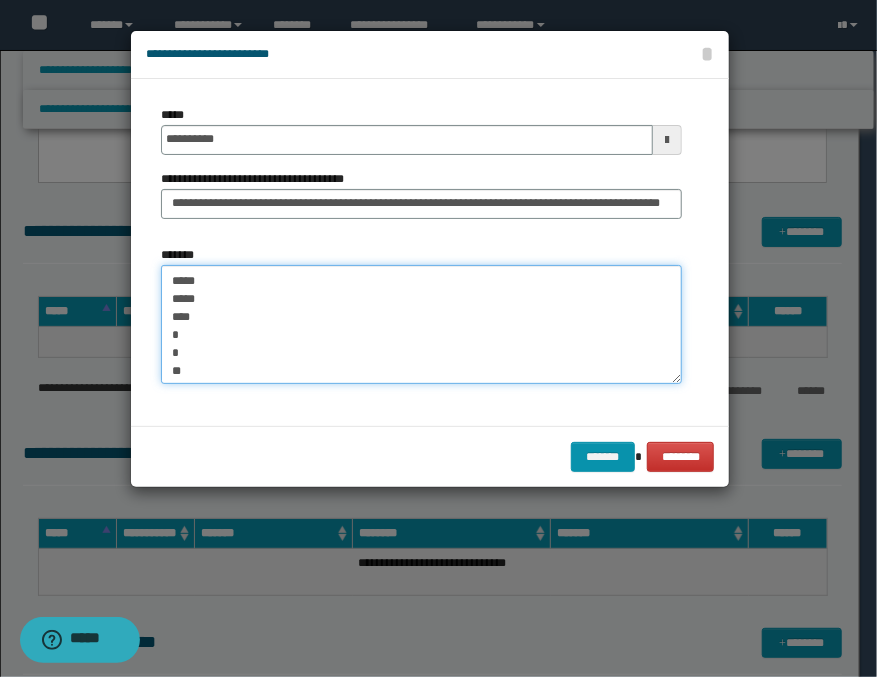 scroll, scrollTop: 4121, scrollLeft: 0, axis: vertical 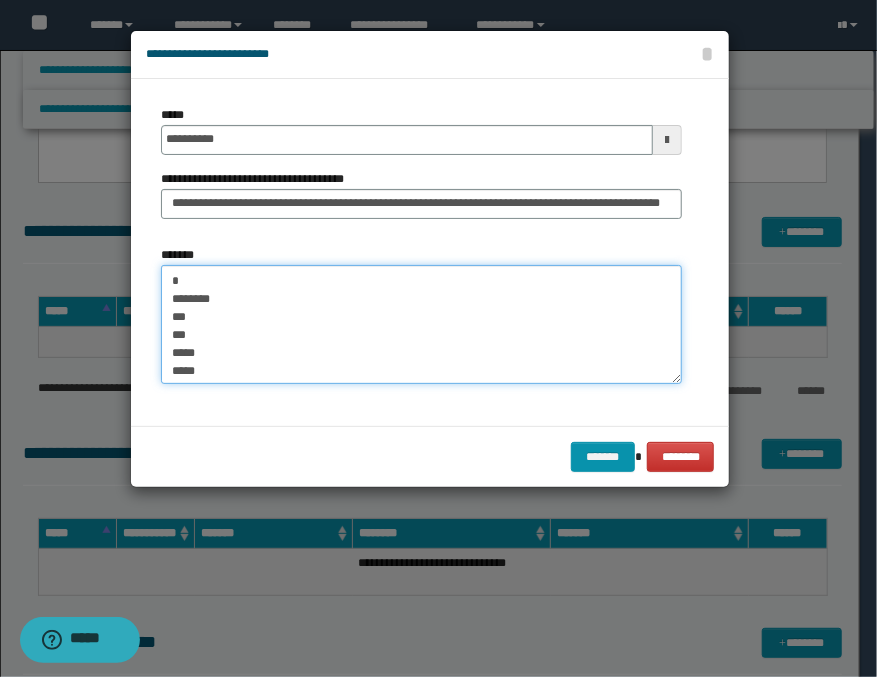 drag, startPoint x: 173, startPoint y: 324, endPoint x: 216, endPoint y: 373, distance: 65.192024 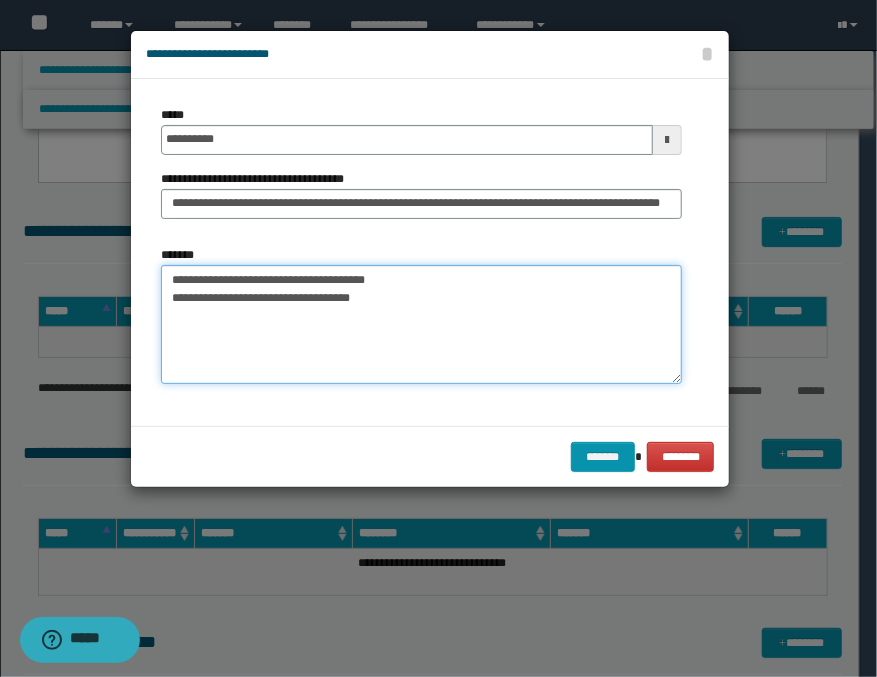 scroll, scrollTop: 0, scrollLeft: 0, axis: both 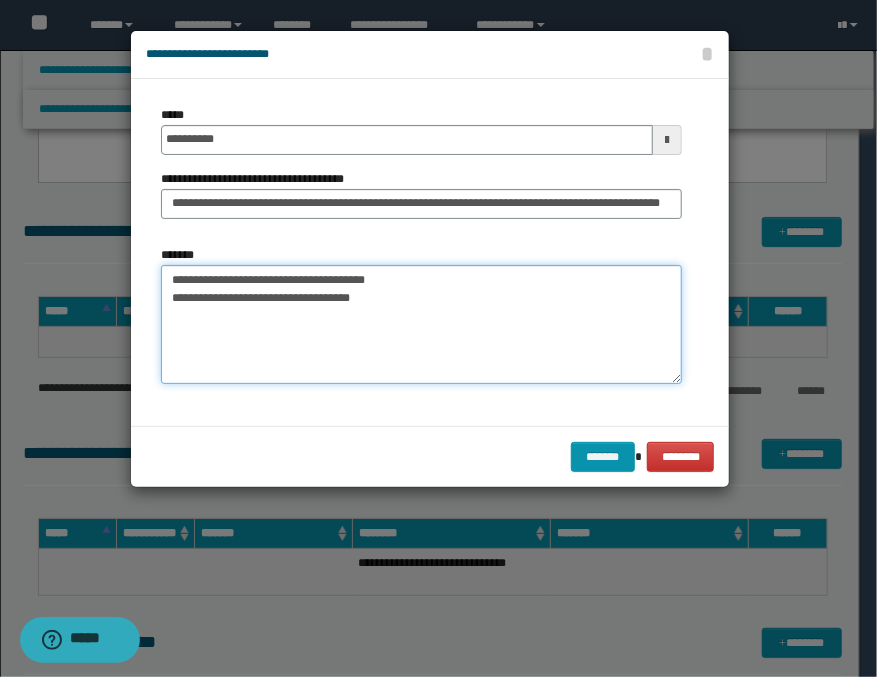 click on "**********" at bounding box center (421, 325) 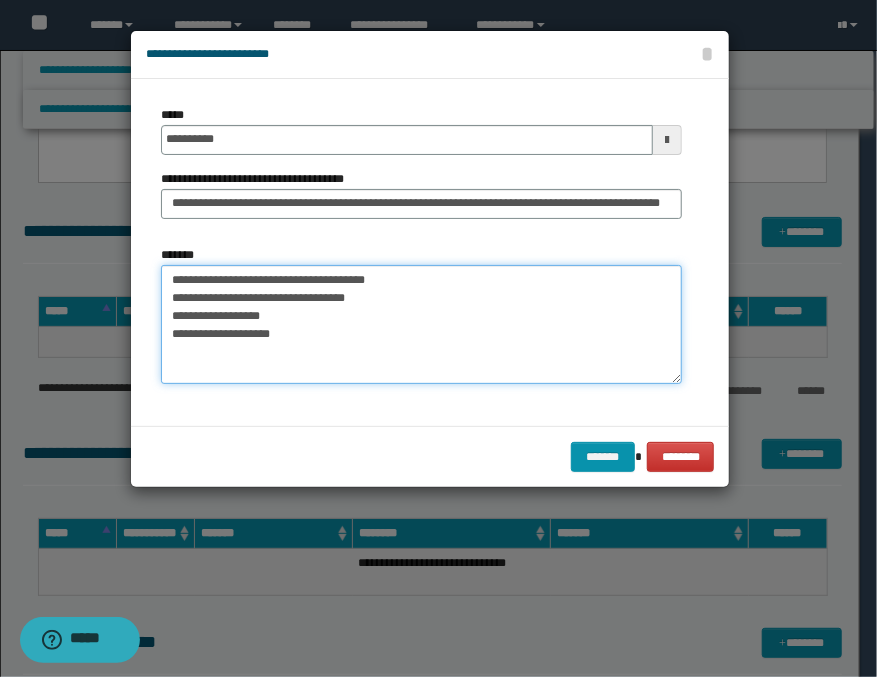 click on "**********" at bounding box center [421, 325] 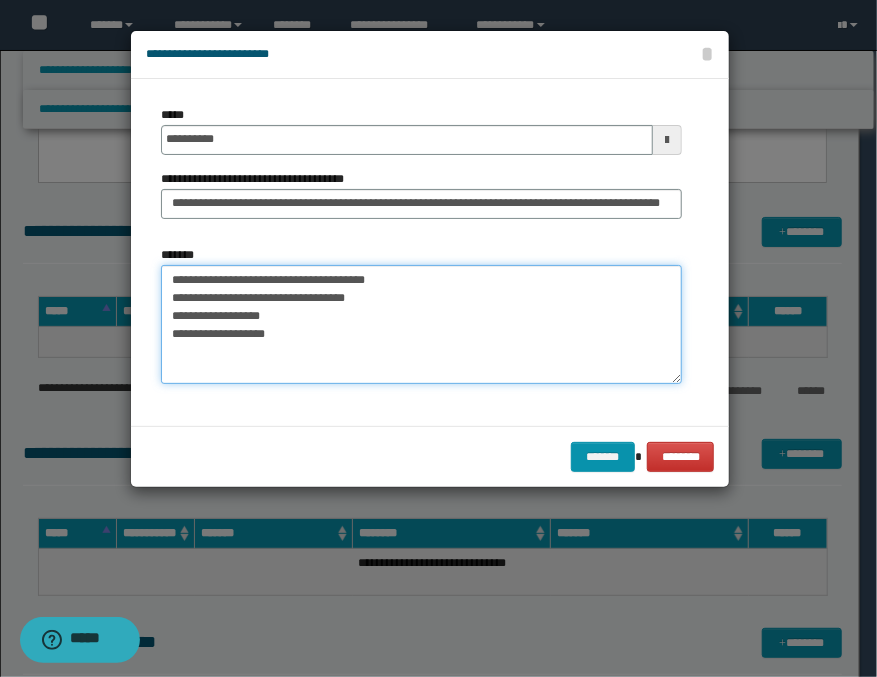 click on "**********" at bounding box center (421, 325) 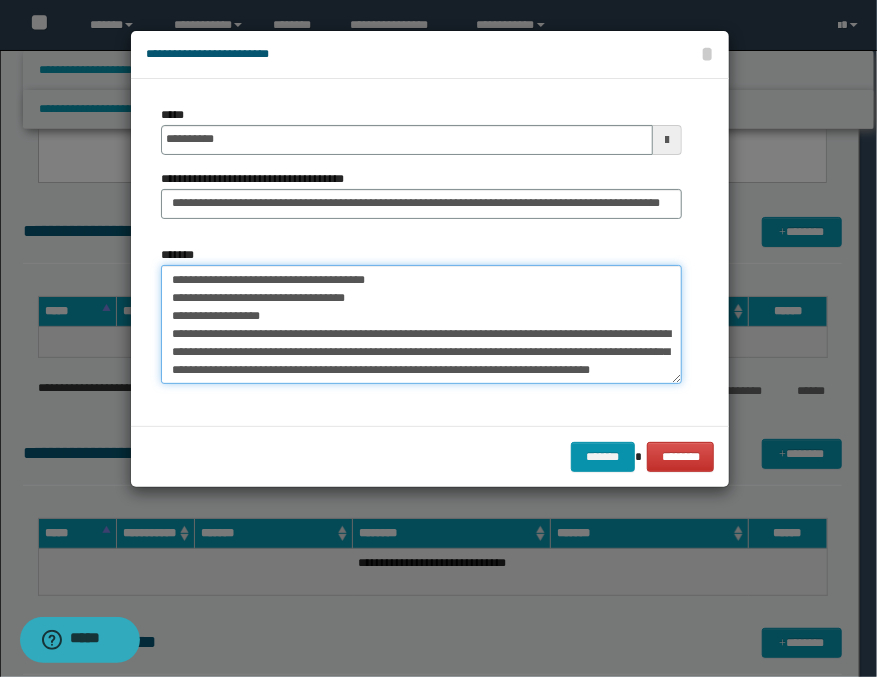 scroll, scrollTop: 30, scrollLeft: 0, axis: vertical 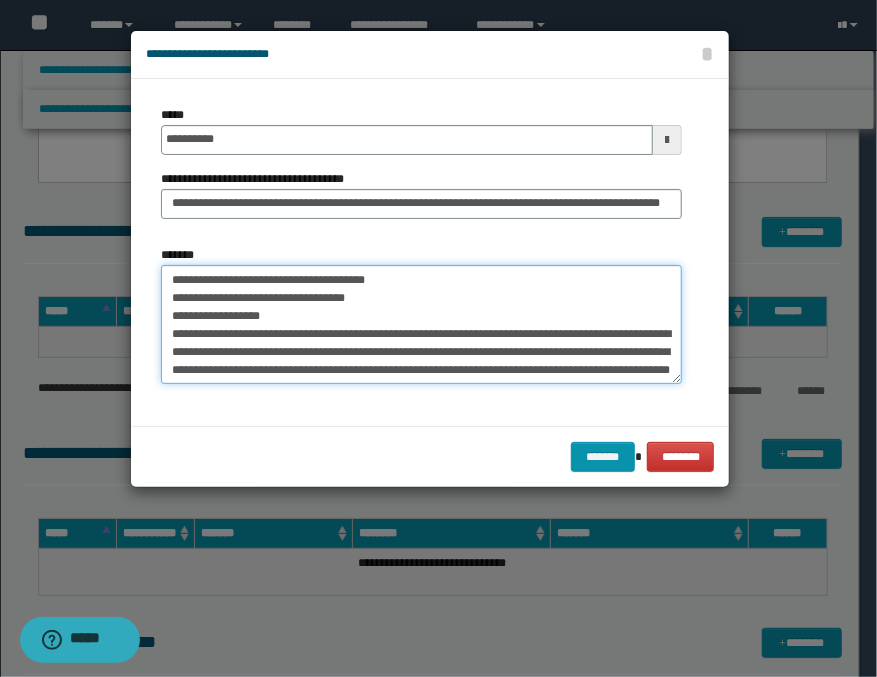 click on "**********" at bounding box center (421, 325) 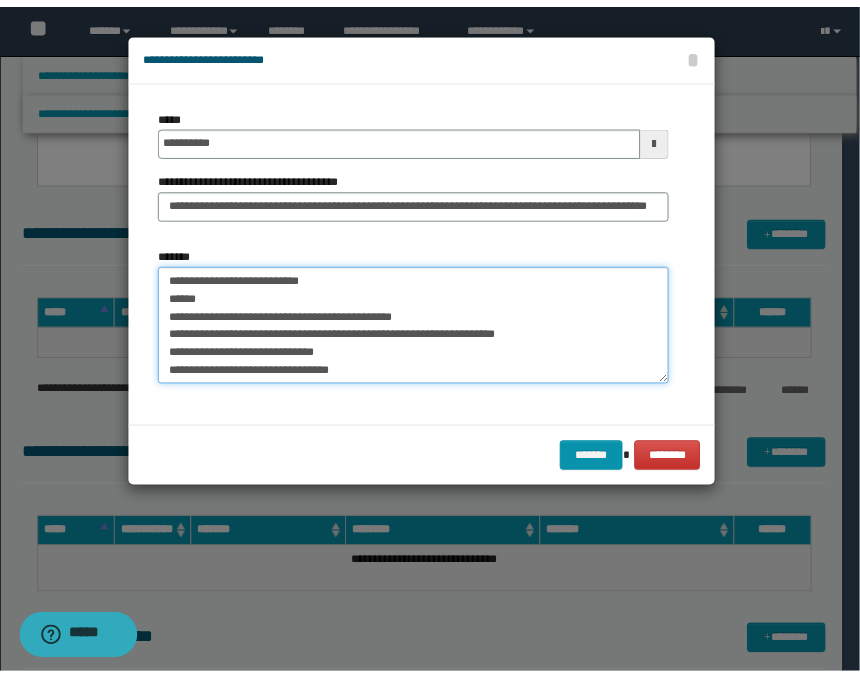 scroll, scrollTop: 174, scrollLeft: 0, axis: vertical 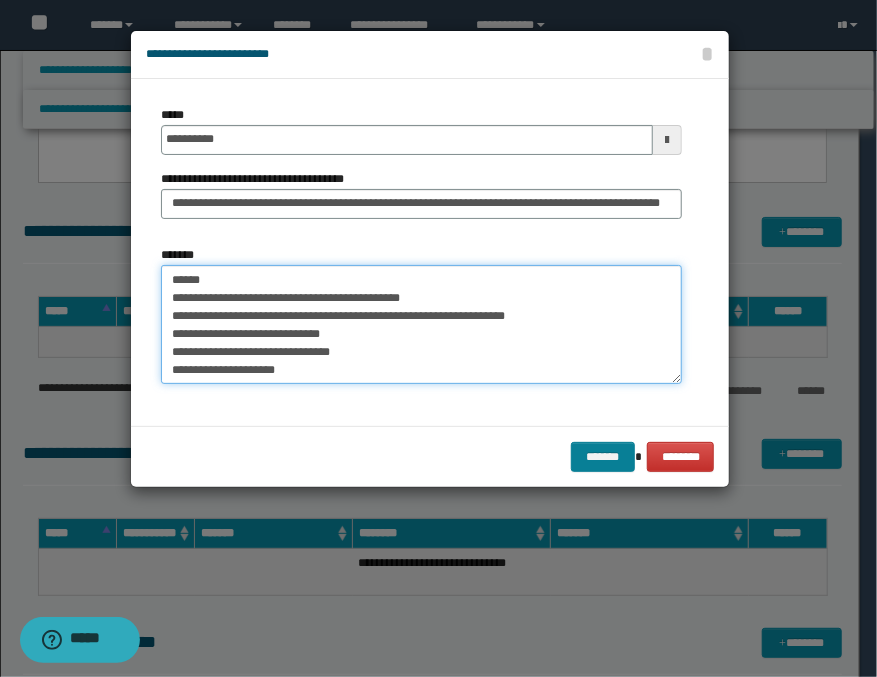 type on "**********" 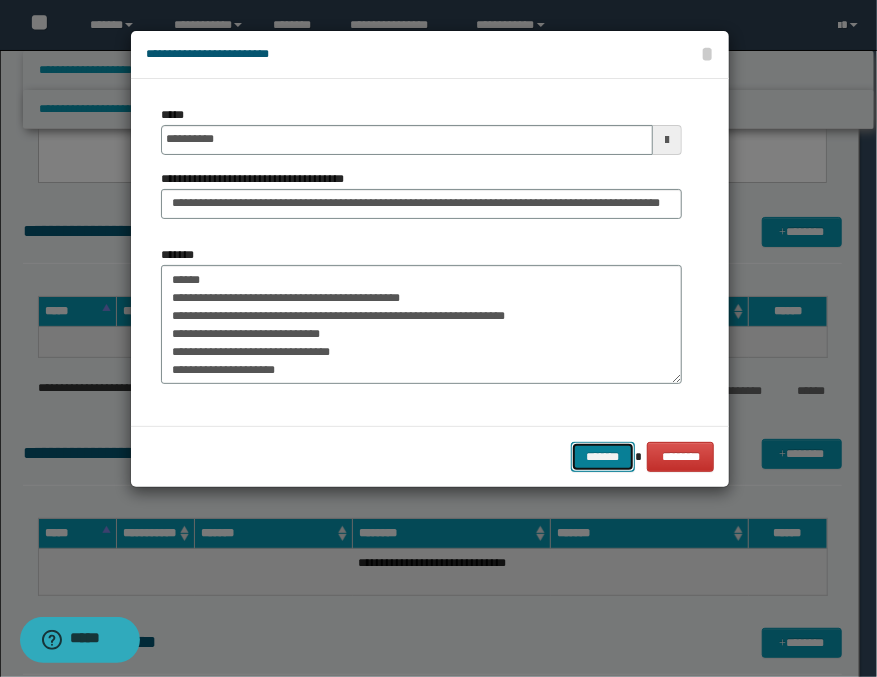 click on "*******" at bounding box center (603, 457) 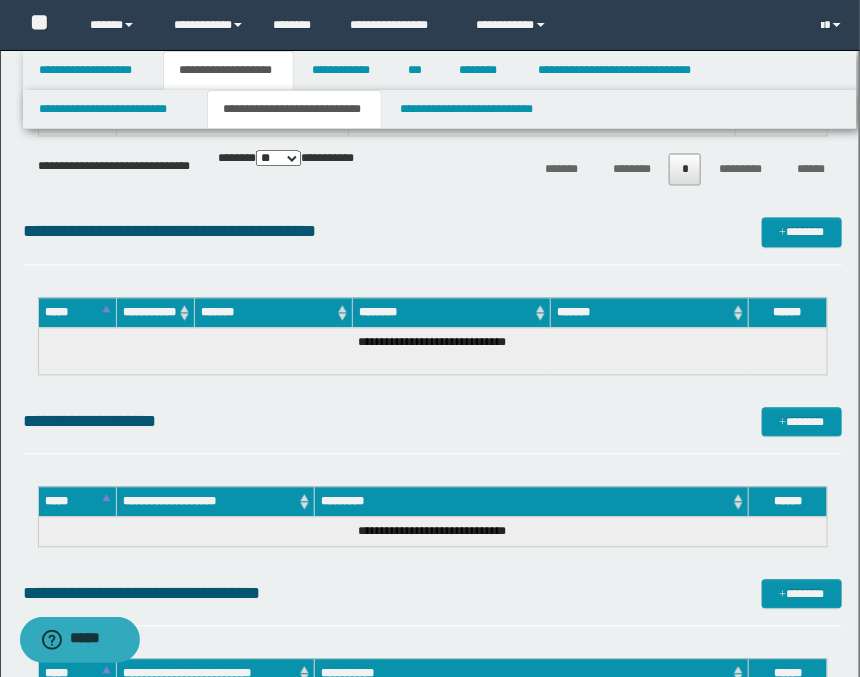 scroll, scrollTop: 1000, scrollLeft: 0, axis: vertical 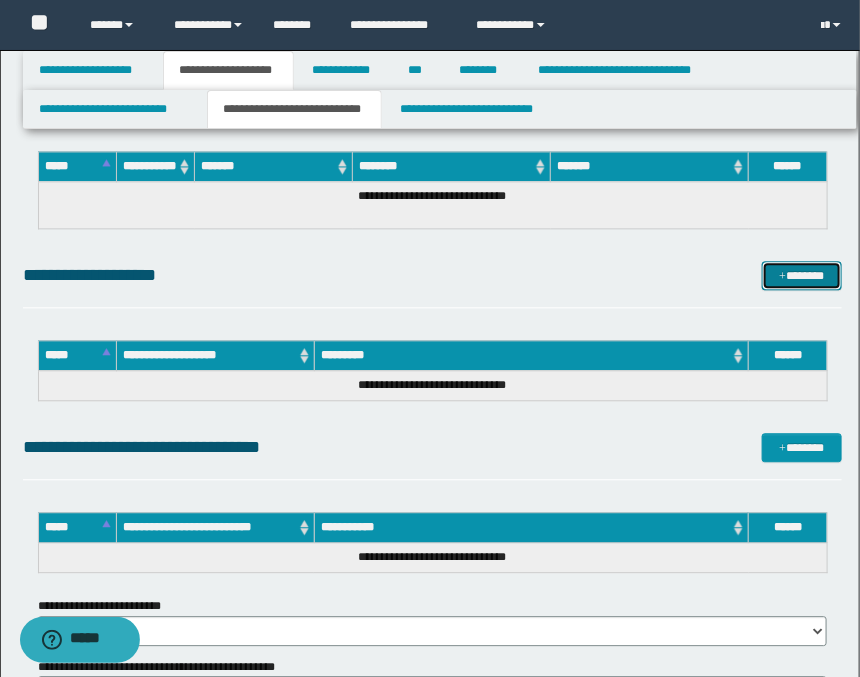 click at bounding box center [782, 277] 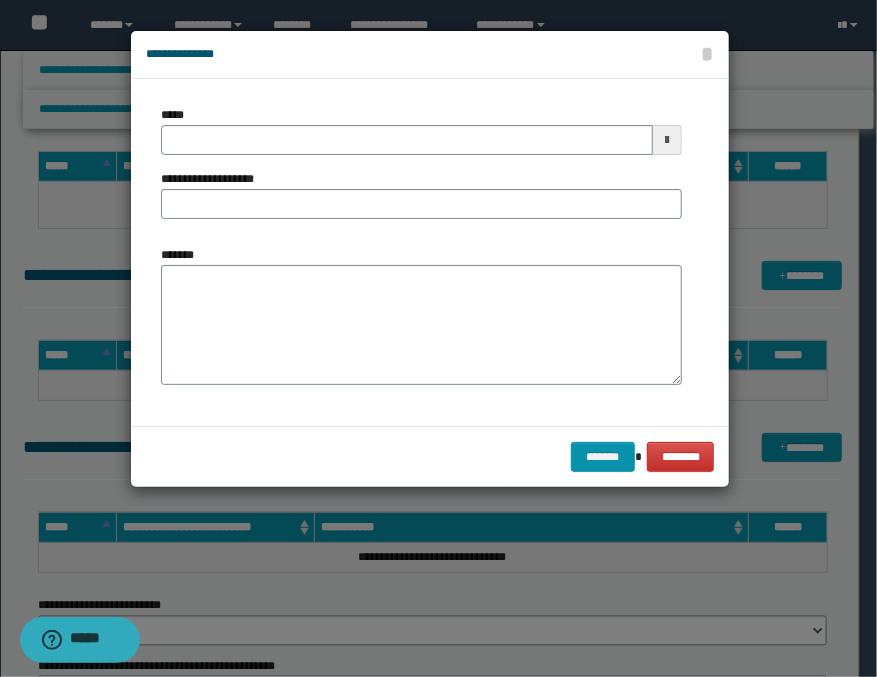 click at bounding box center [667, 140] 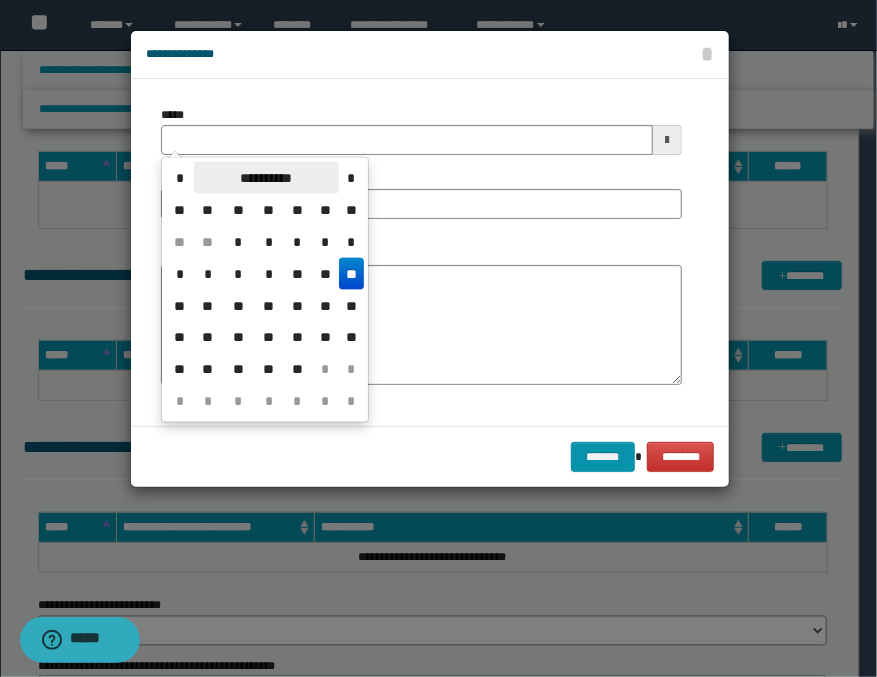 click on "**********" at bounding box center [266, 178] 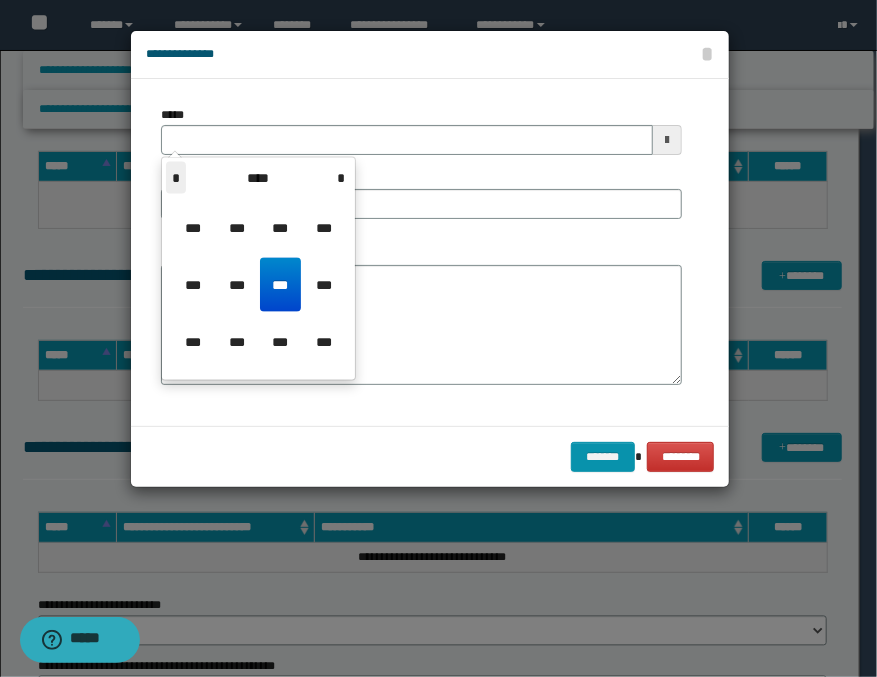 click on "*" at bounding box center (176, 178) 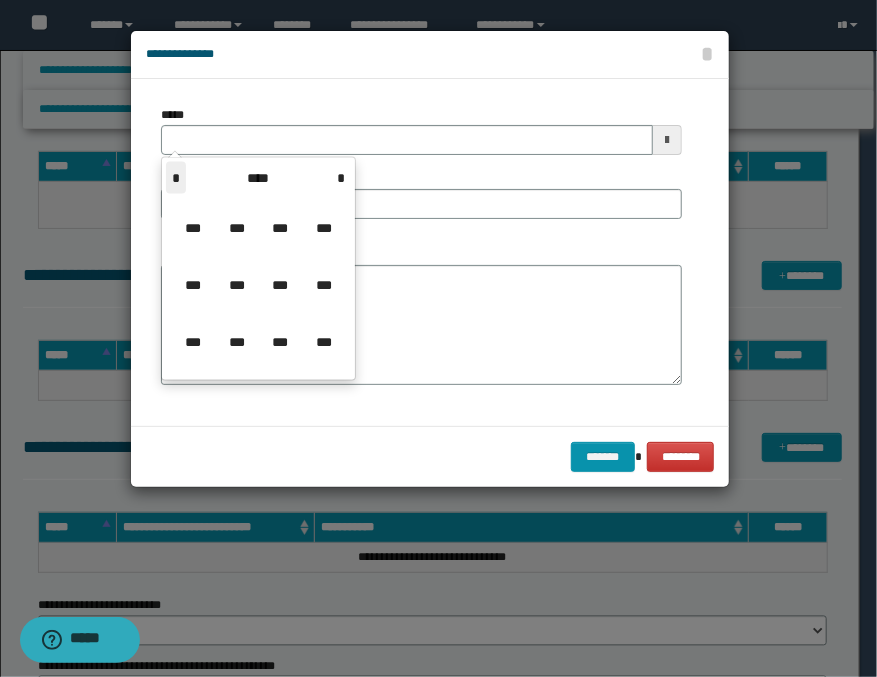 click on "*" at bounding box center [176, 178] 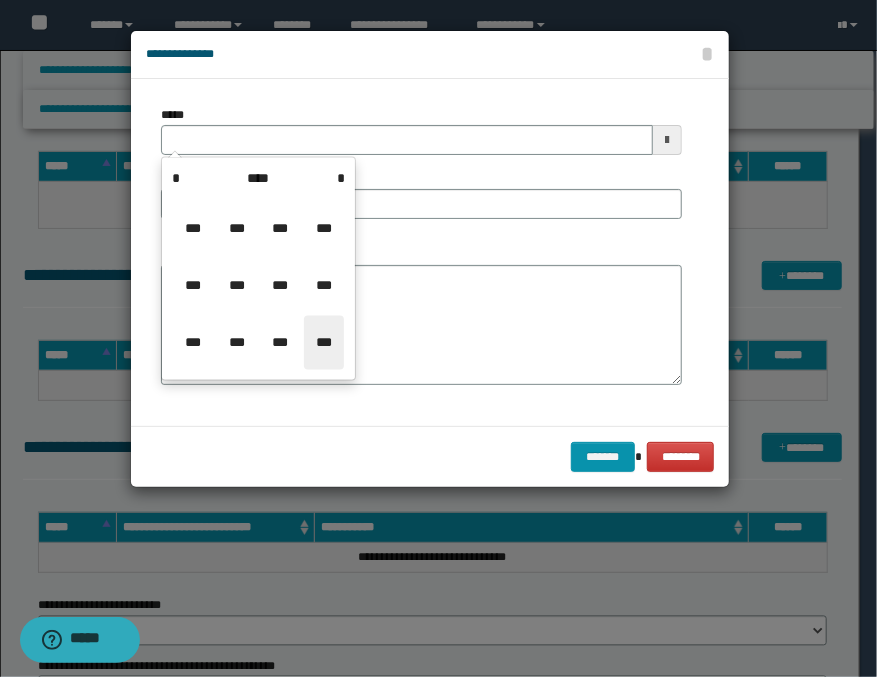 click on "***" at bounding box center (324, 343) 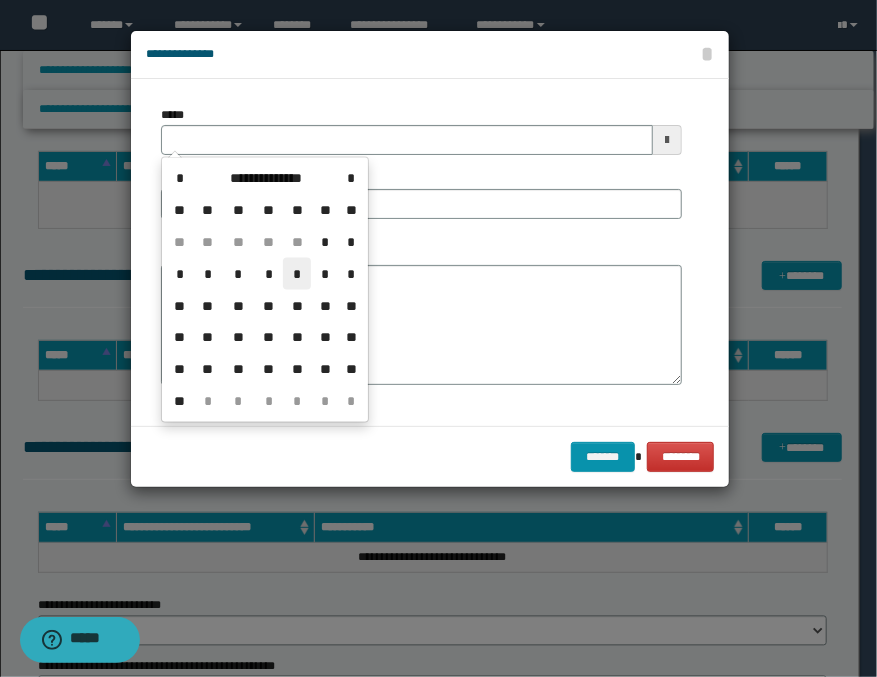click on "*" at bounding box center [297, 274] 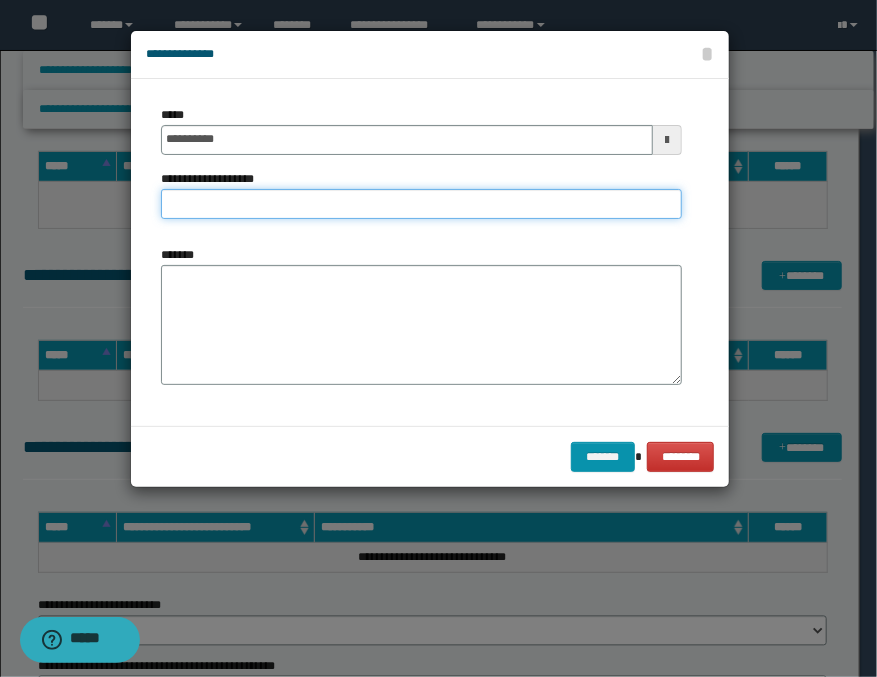 click on "**********" at bounding box center (421, 204) 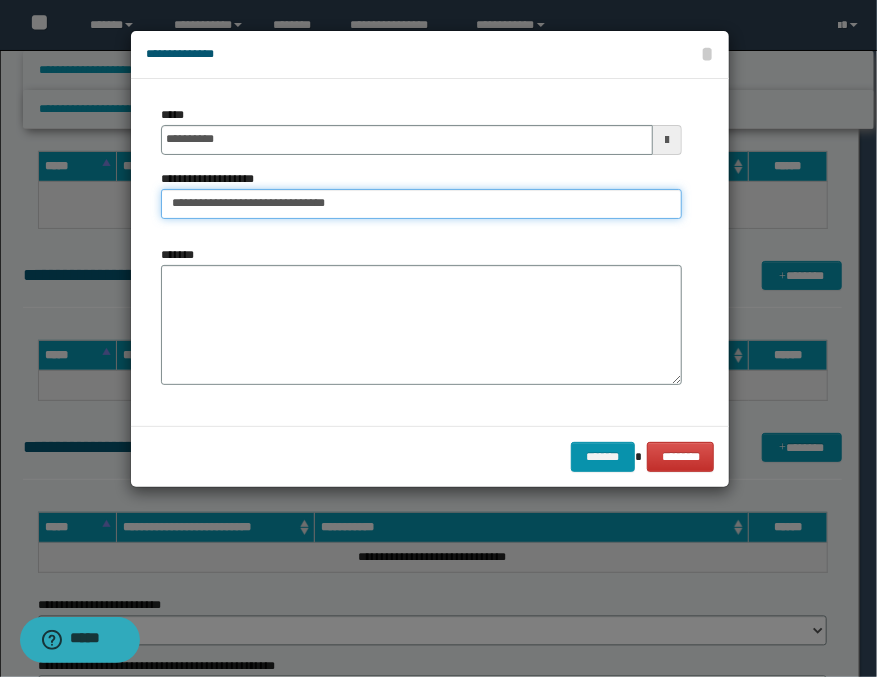 type on "**********" 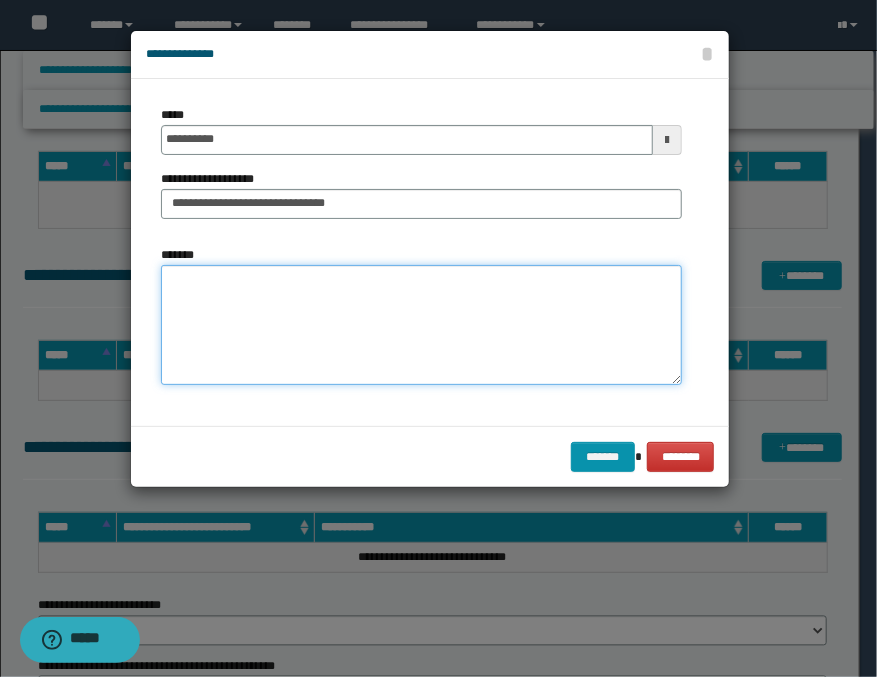 click on "*******" at bounding box center (421, 325) 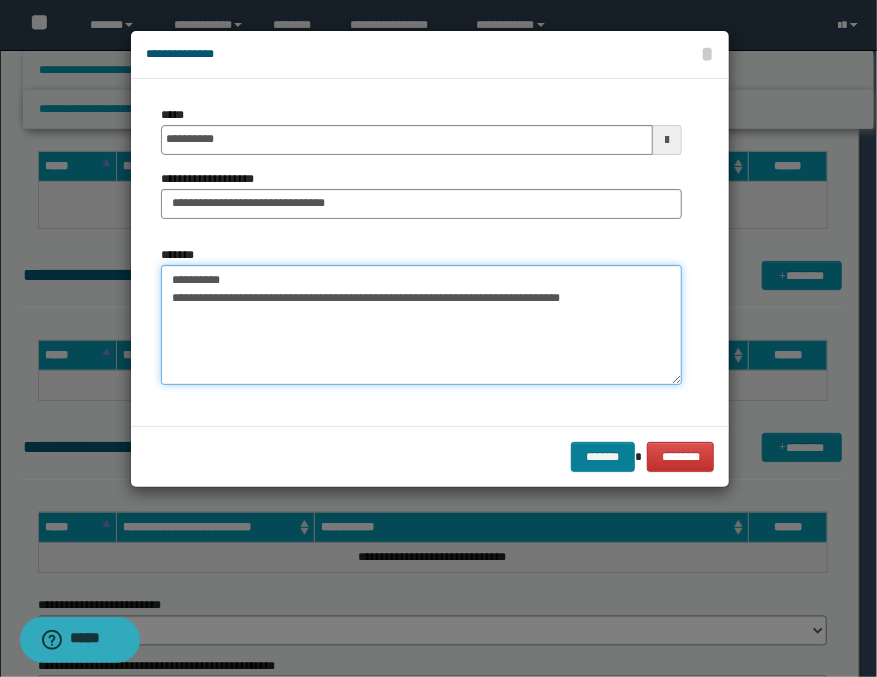 type on "**********" 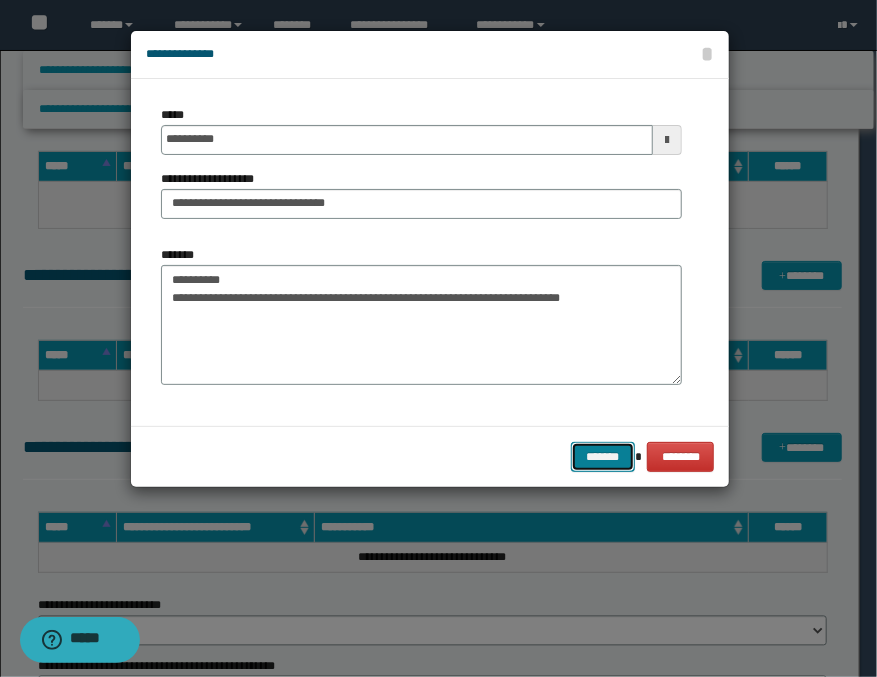 click on "*******" at bounding box center [603, 457] 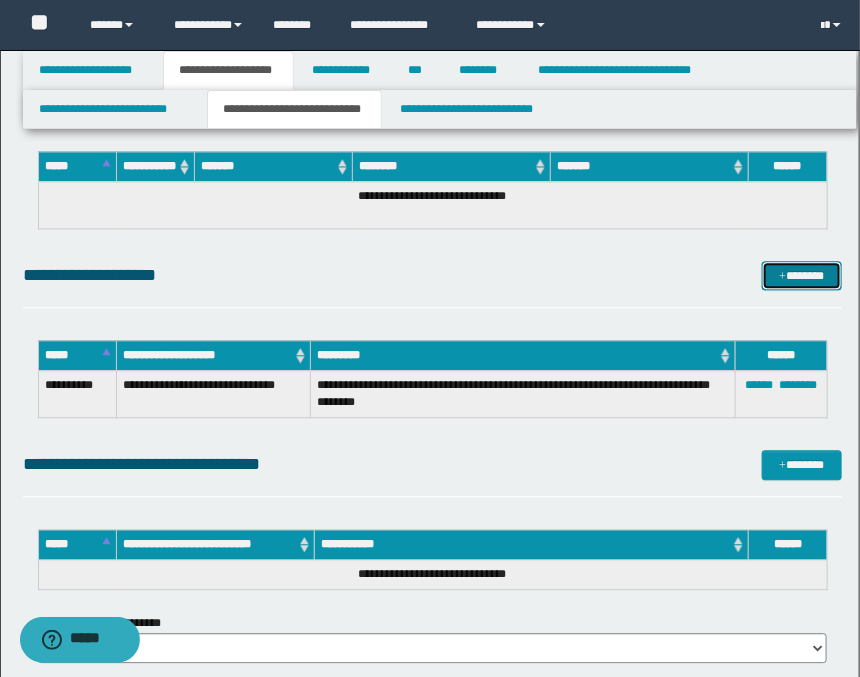 click on "*******" at bounding box center [802, 276] 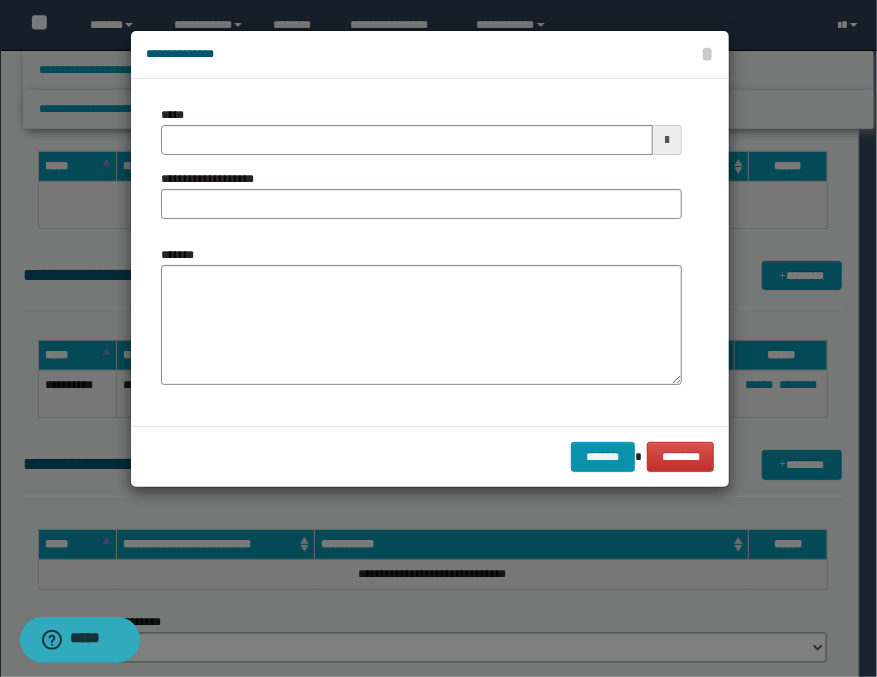 click at bounding box center [667, 140] 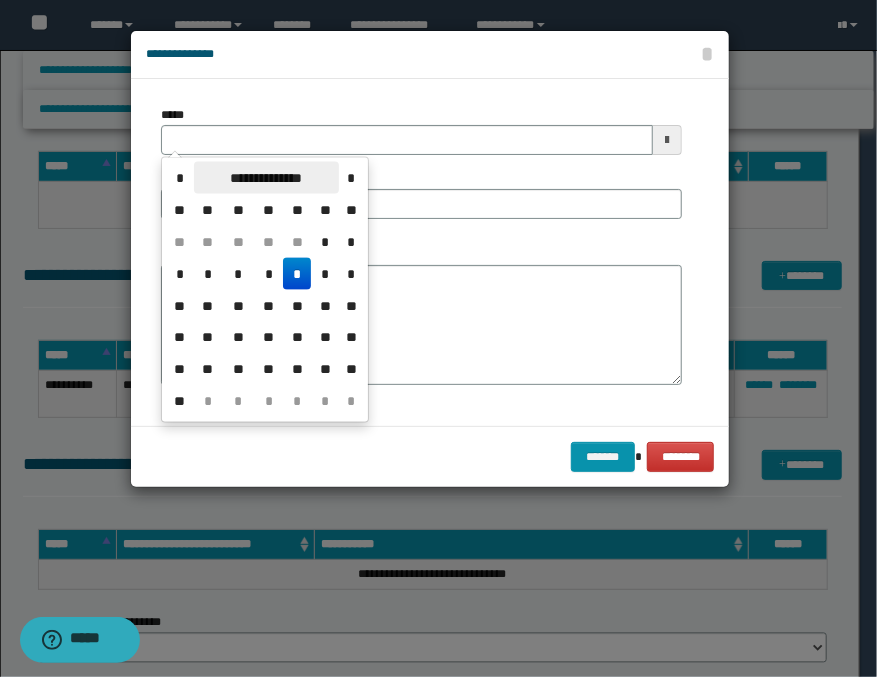 click on "**********" at bounding box center (266, 178) 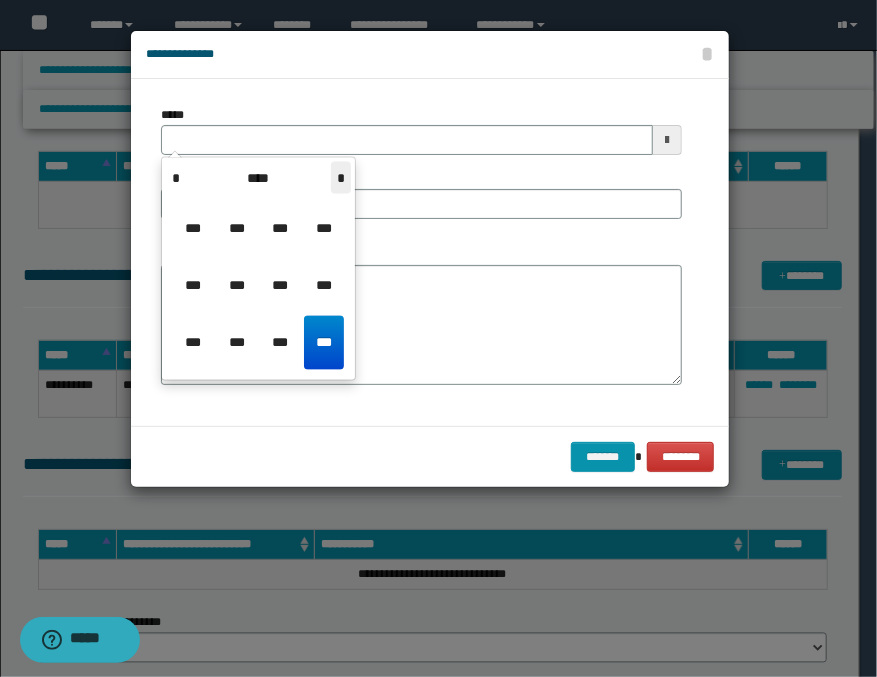 click on "*" at bounding box center (341, 178) 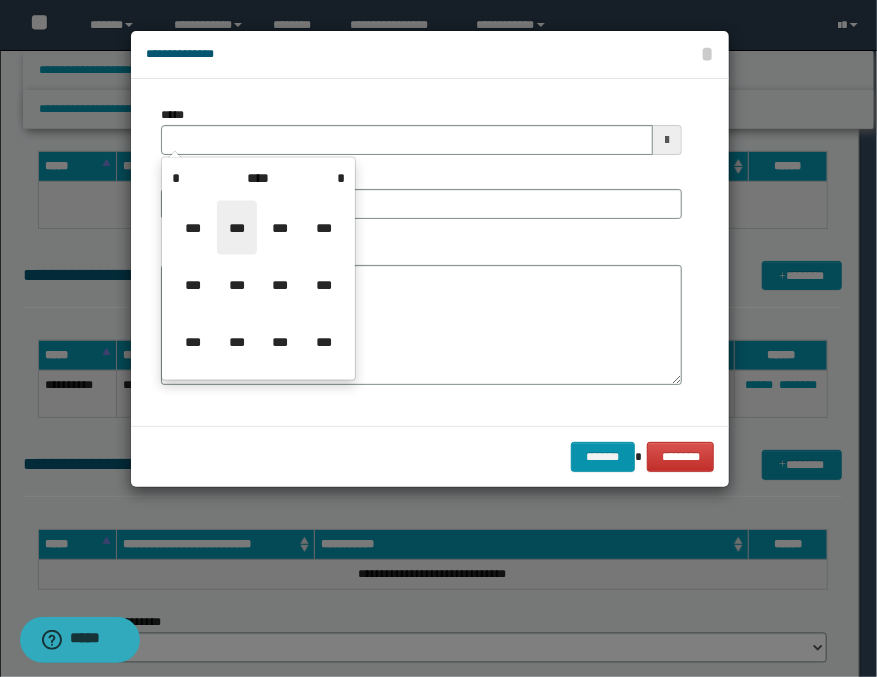 click on "***" at bounding box center (237, 228) 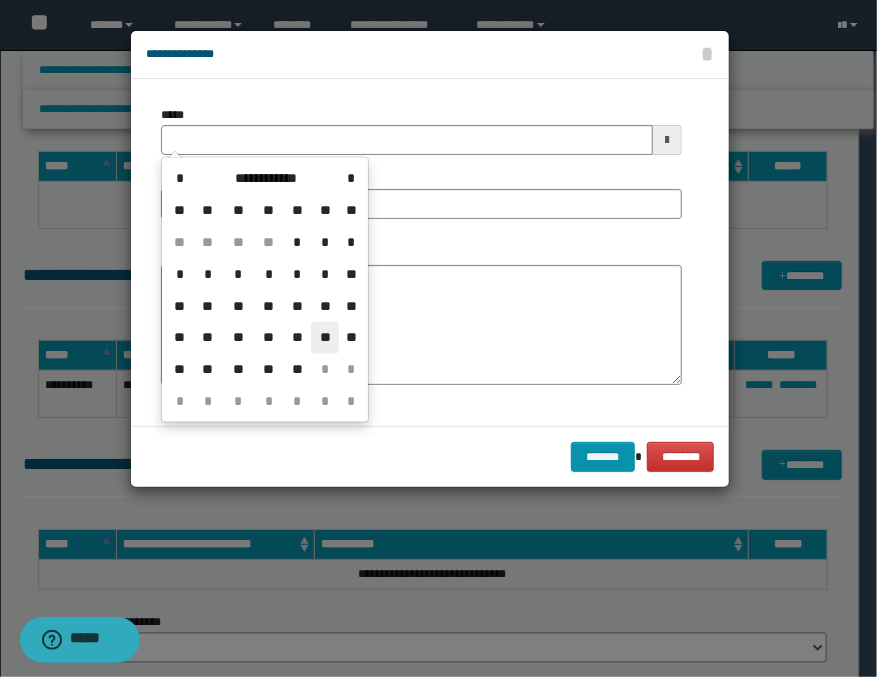 click on "**" at bounding box center (325, 338) 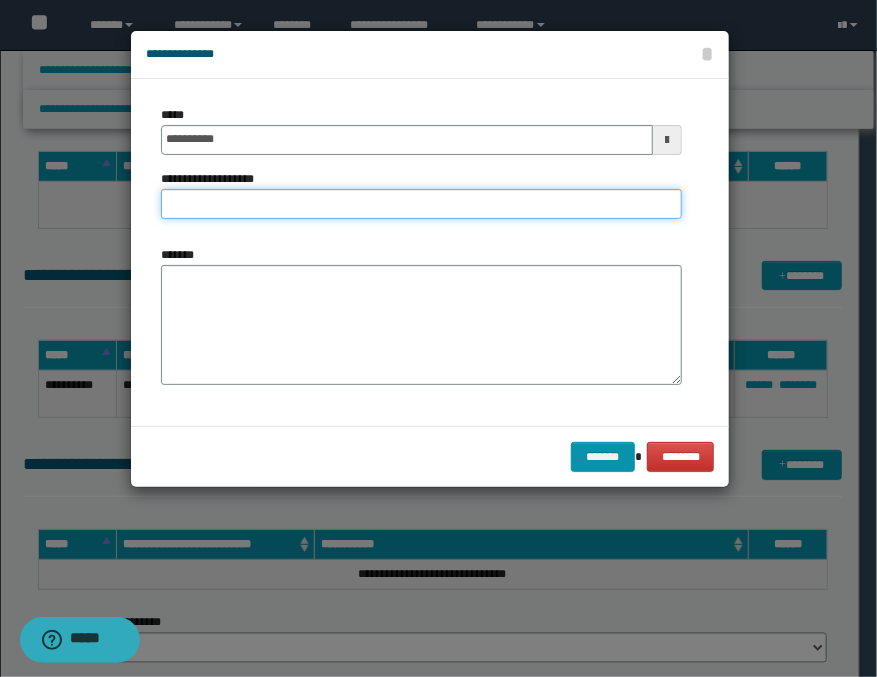 click on "**********" at bounding box center [421, 204] 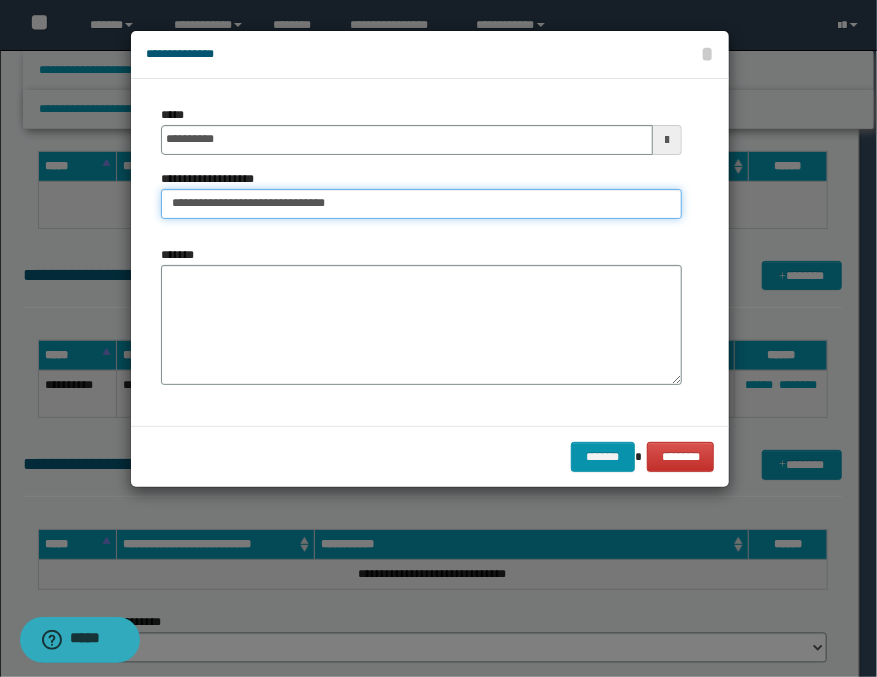 type on "**********" 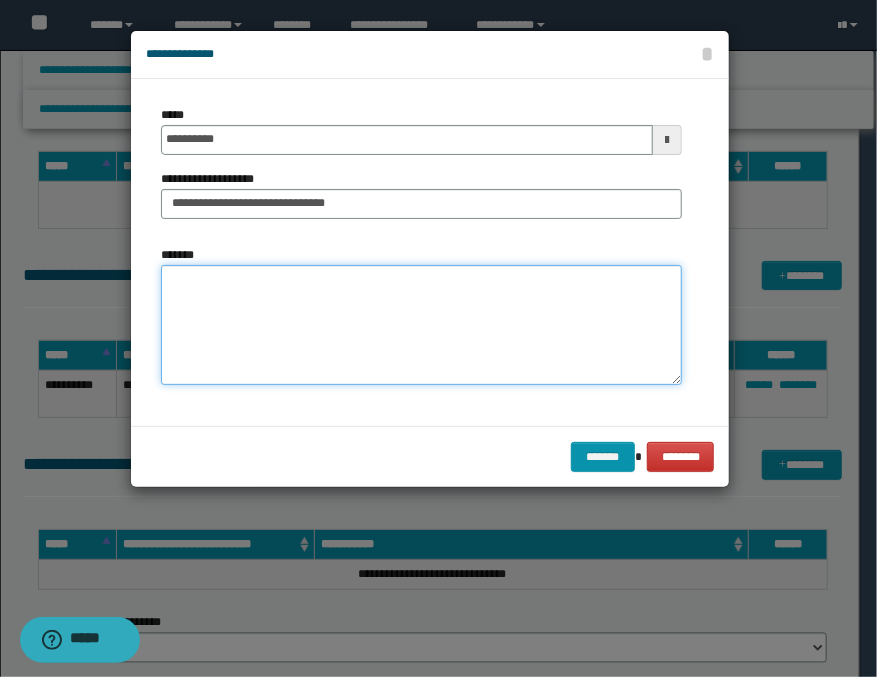 click on "*******" at bounding box center [421, 325] 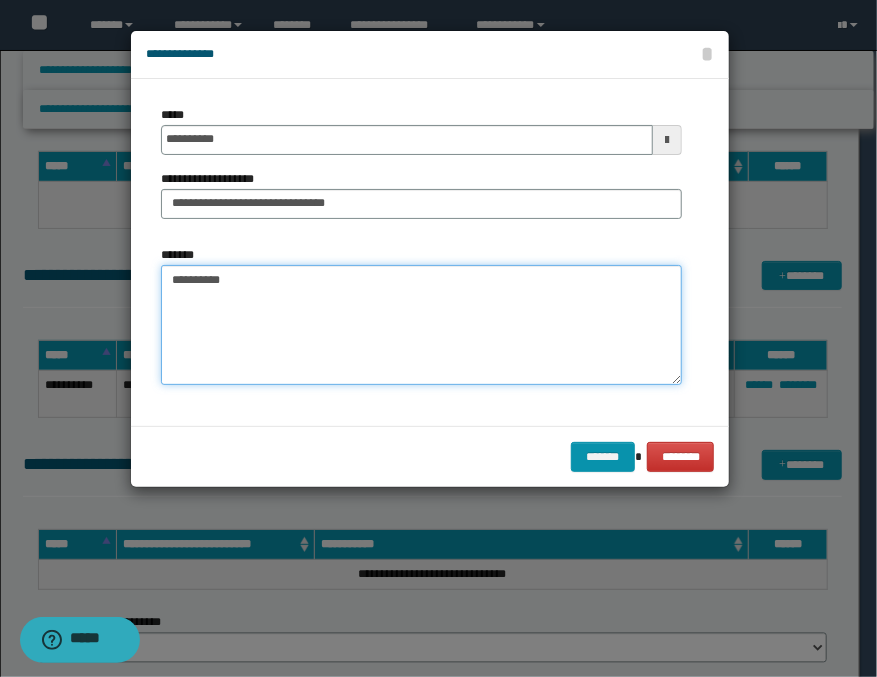 type on "**********" 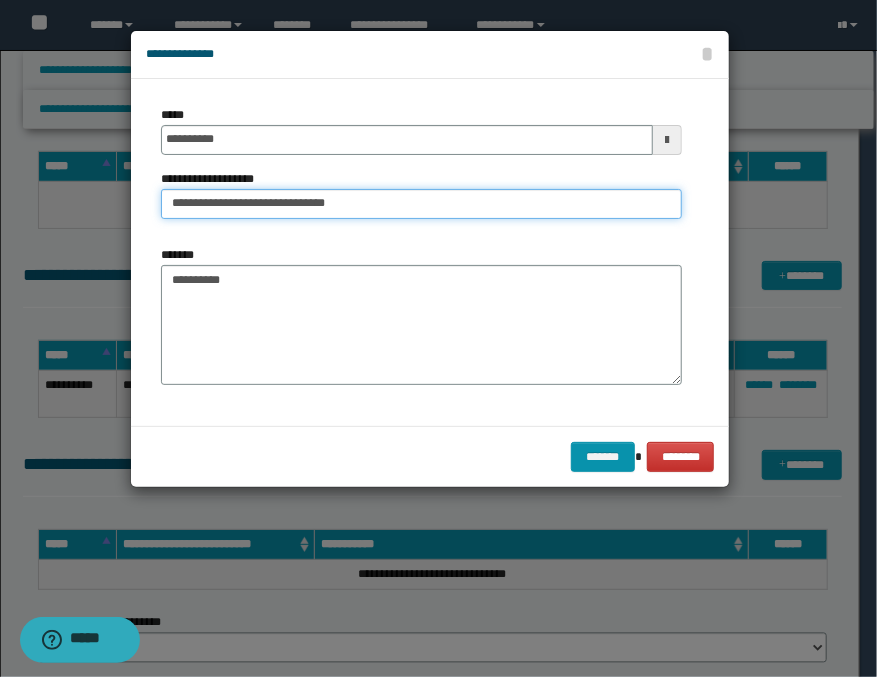 click on "**********" at bounding box center (421, 204) 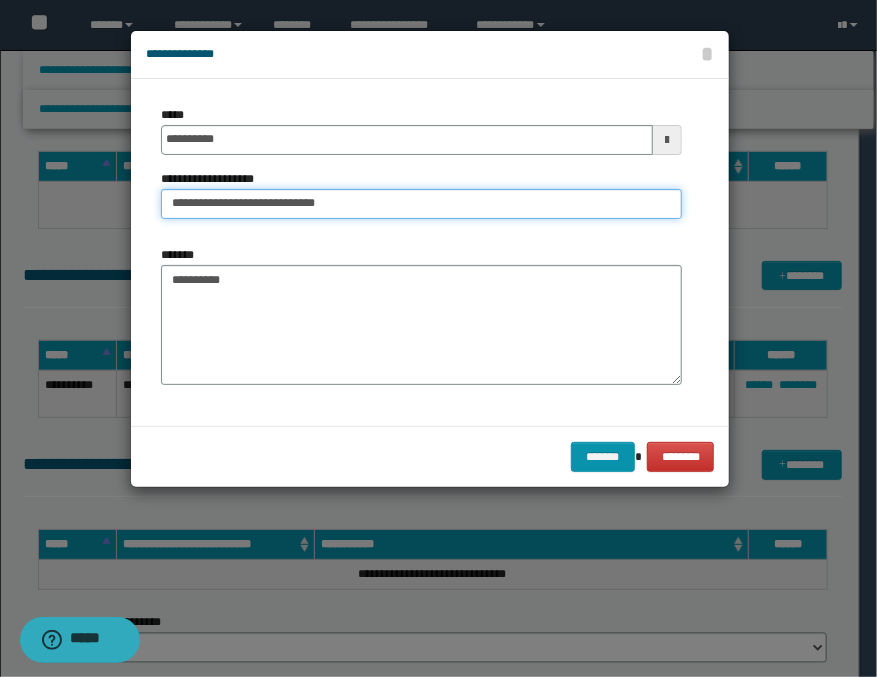 type on "**********" 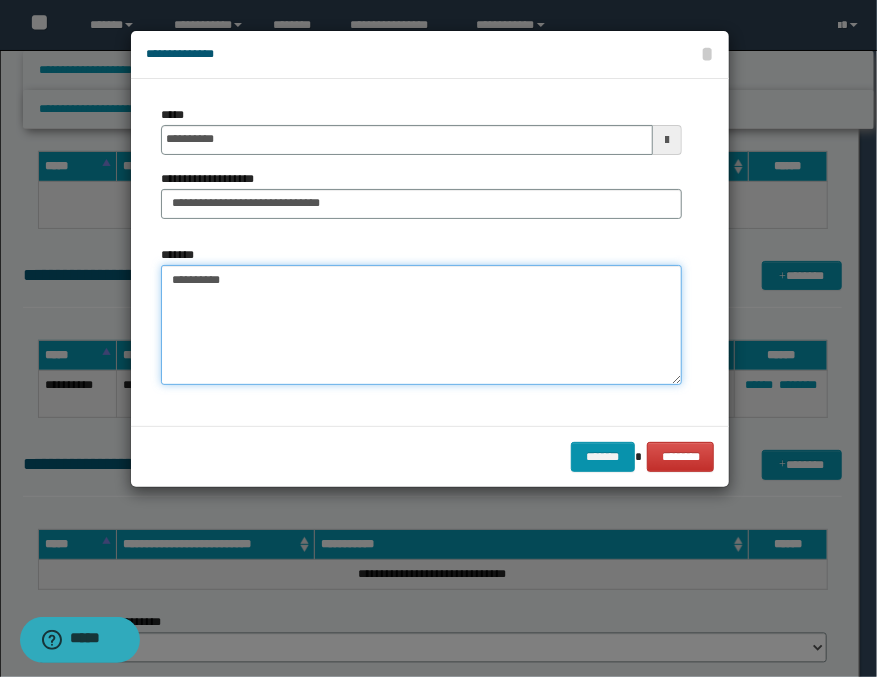 click on "**********" at bounding box center [421, 325] 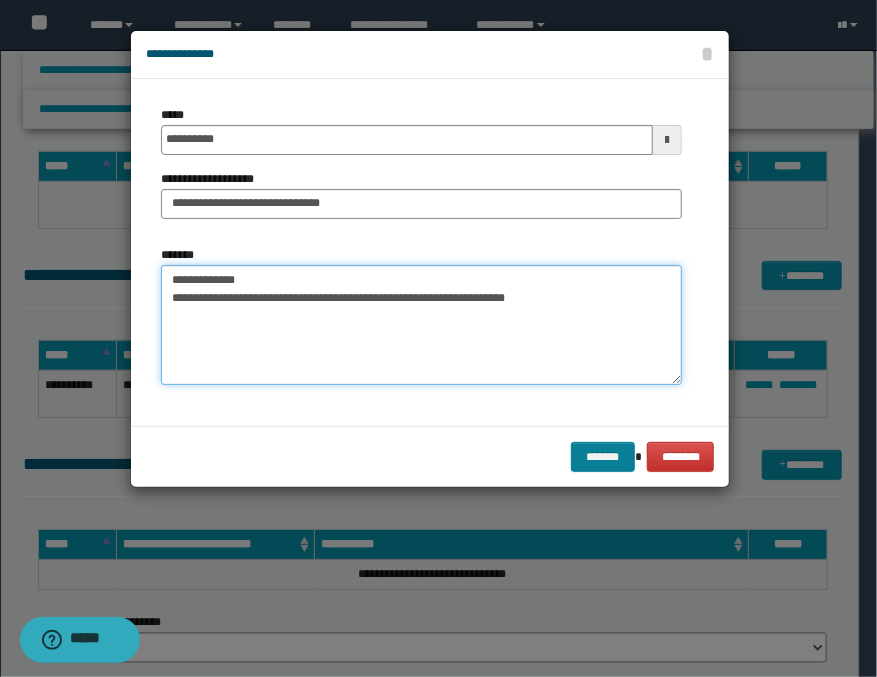 type on "**********" 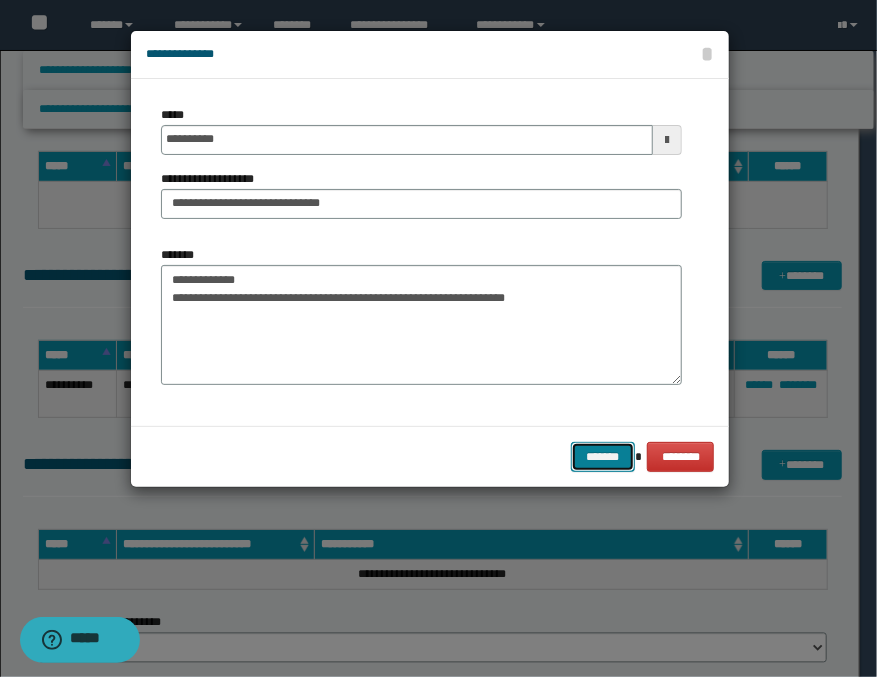 click on "*******" at bounding box center [603, 457] 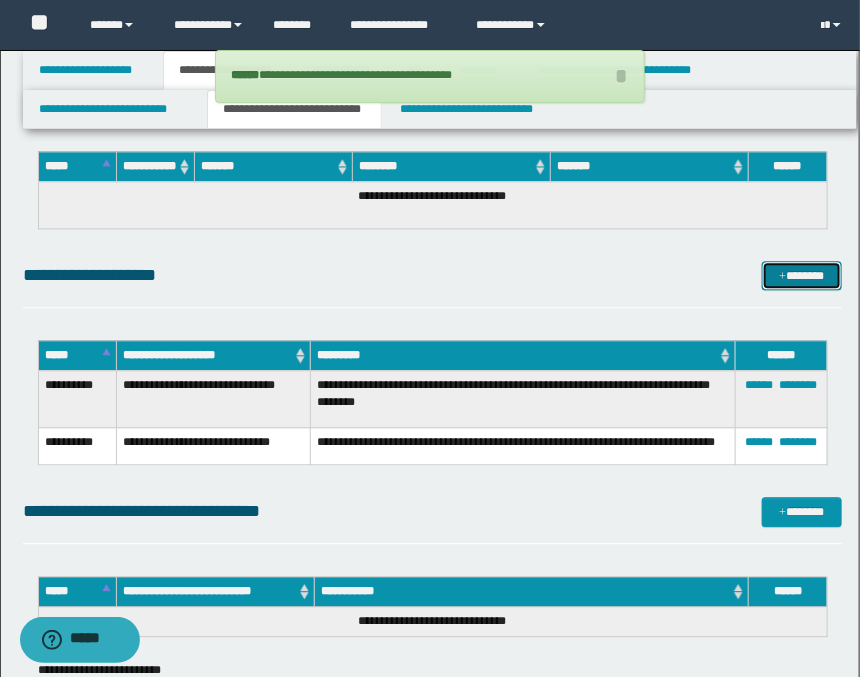 click on "*******" at bounding box center [802, 276] 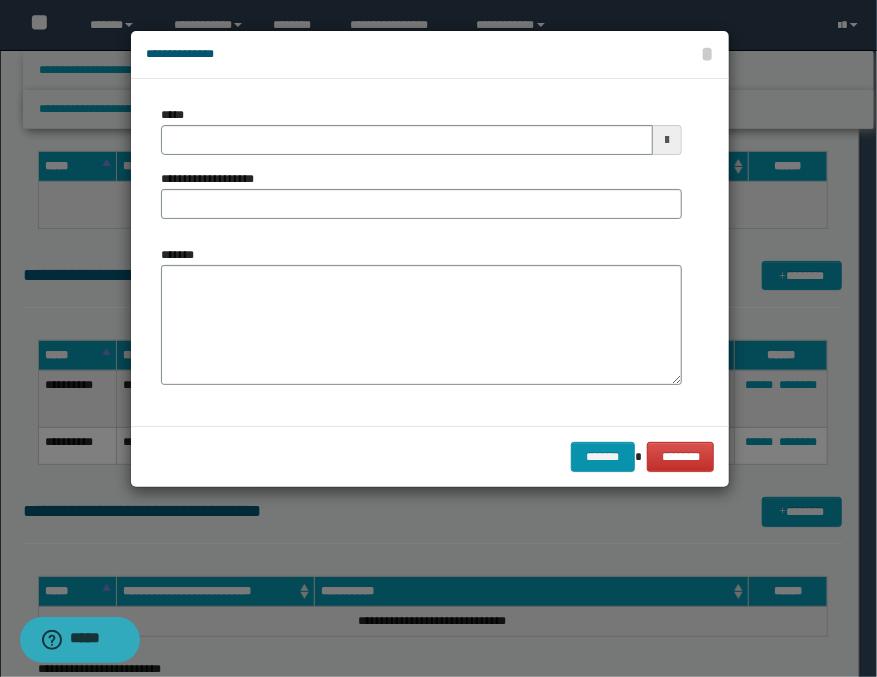 click at bounding box center [667, 140] 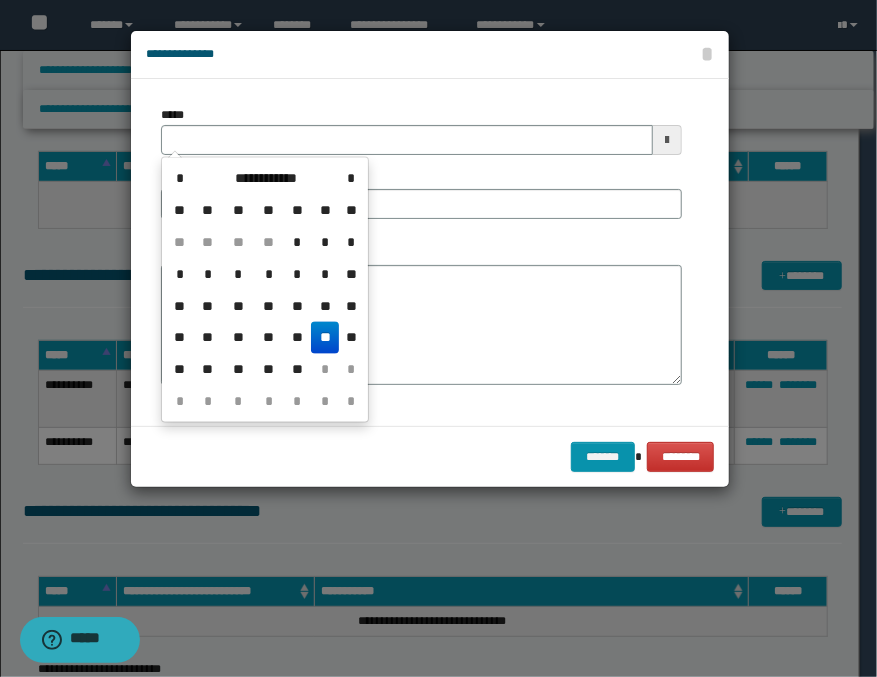 click on "**" at bounding box center [325, 338] 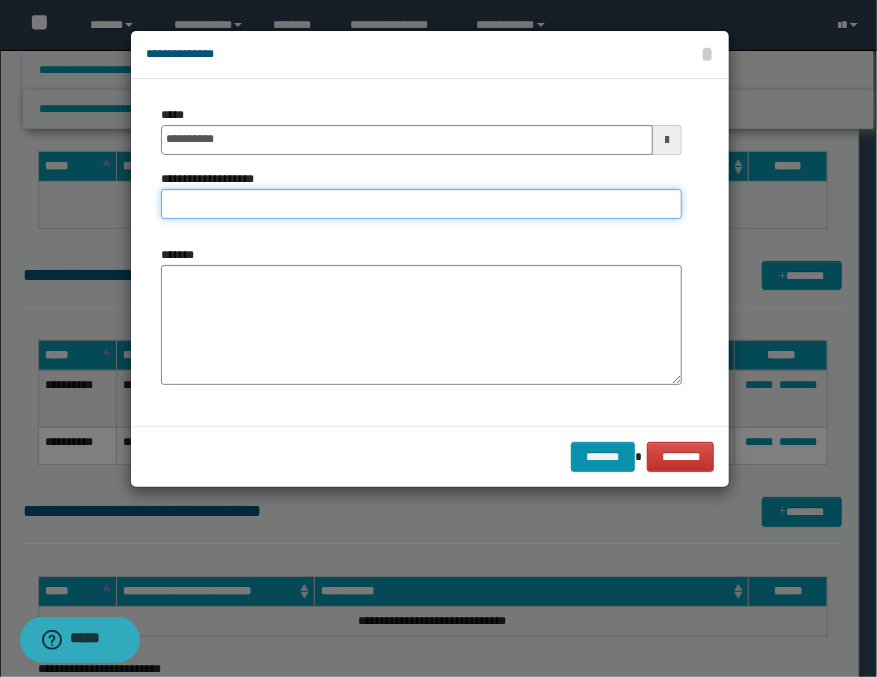 click on "**********" at bounding box center [421, 204] 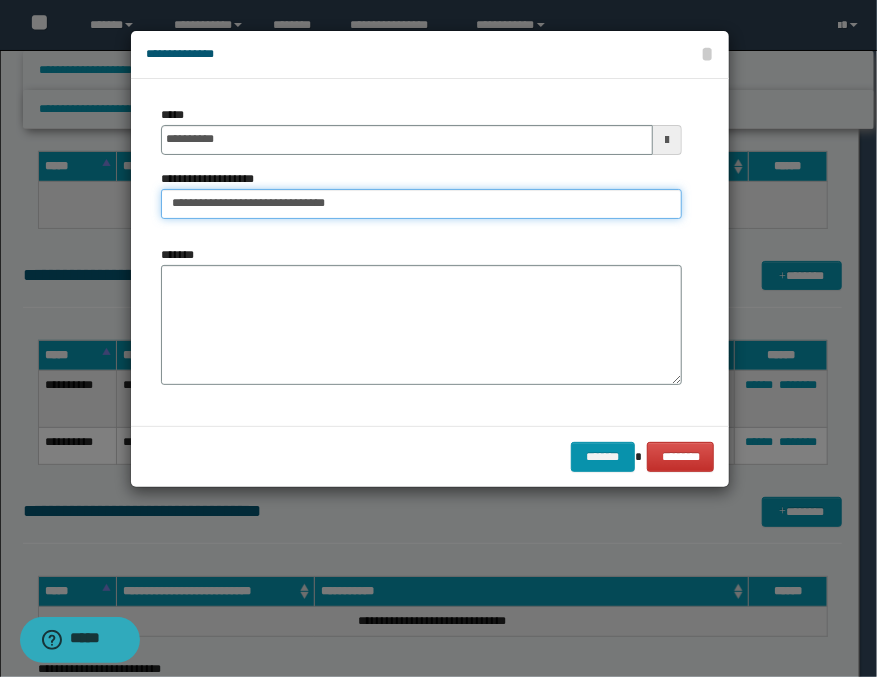type on "**********" 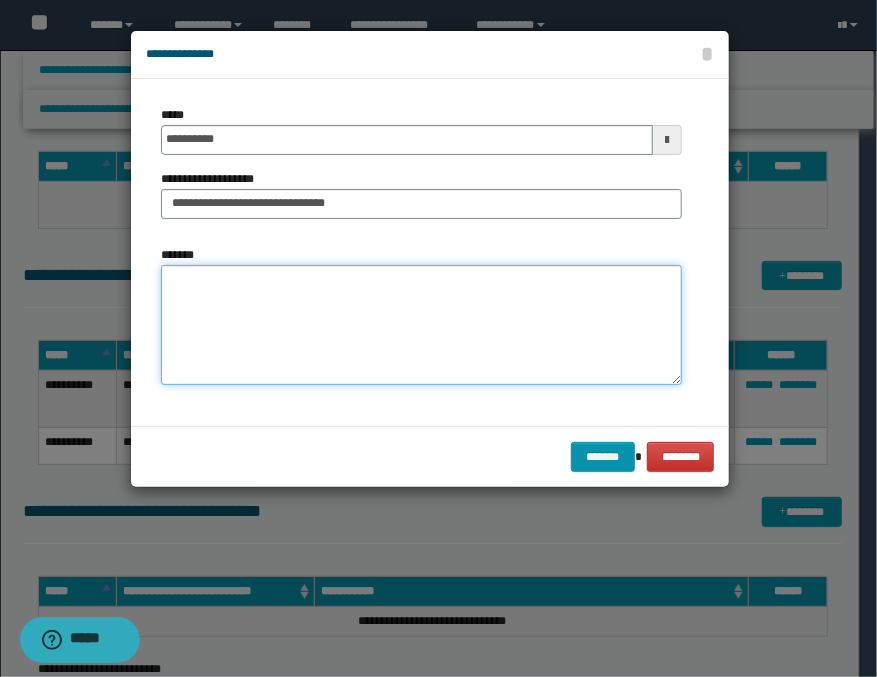 click on "*******" at bounding box center (421, 325) 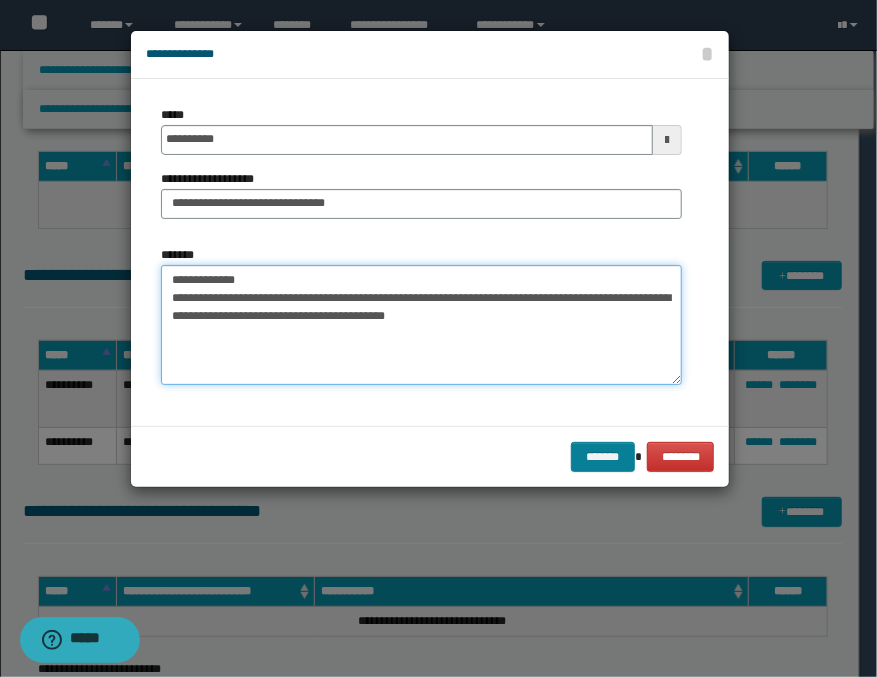 type on "**********" 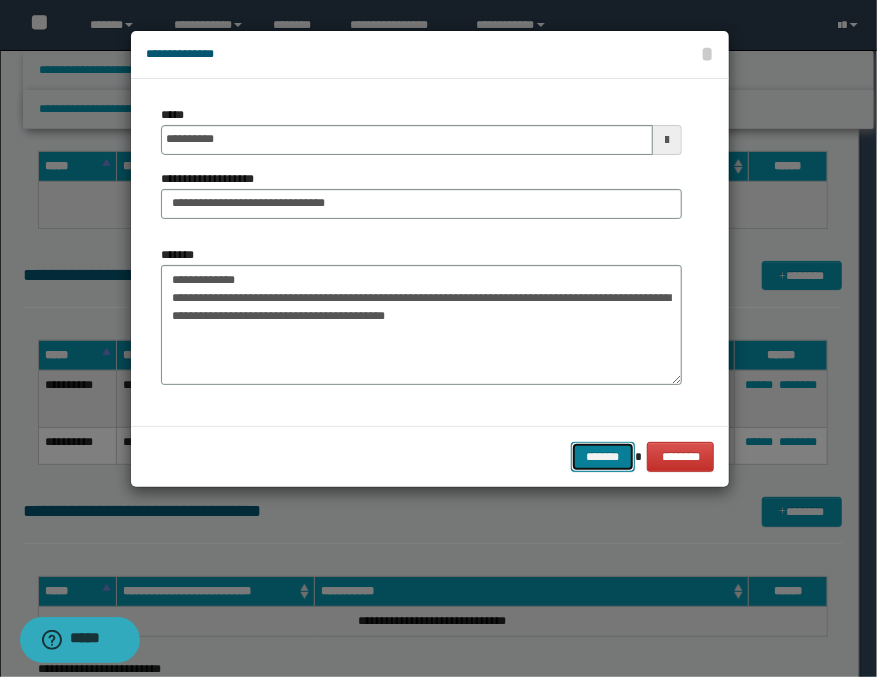 click on "*******" at bounding box center (603, 457) 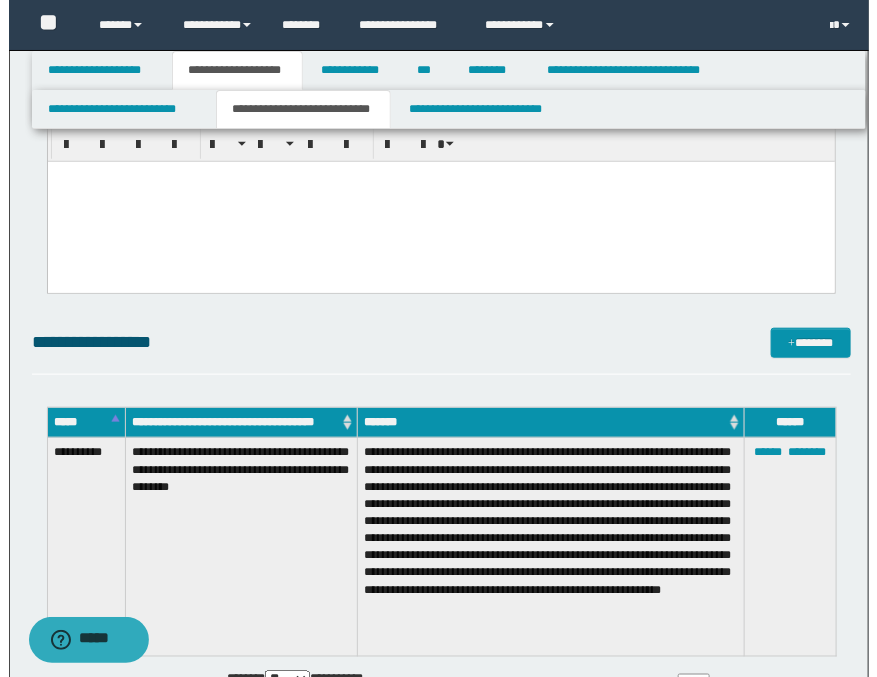 scroll, scrollTop: 555, scrollLeft: 0, axis: vertical 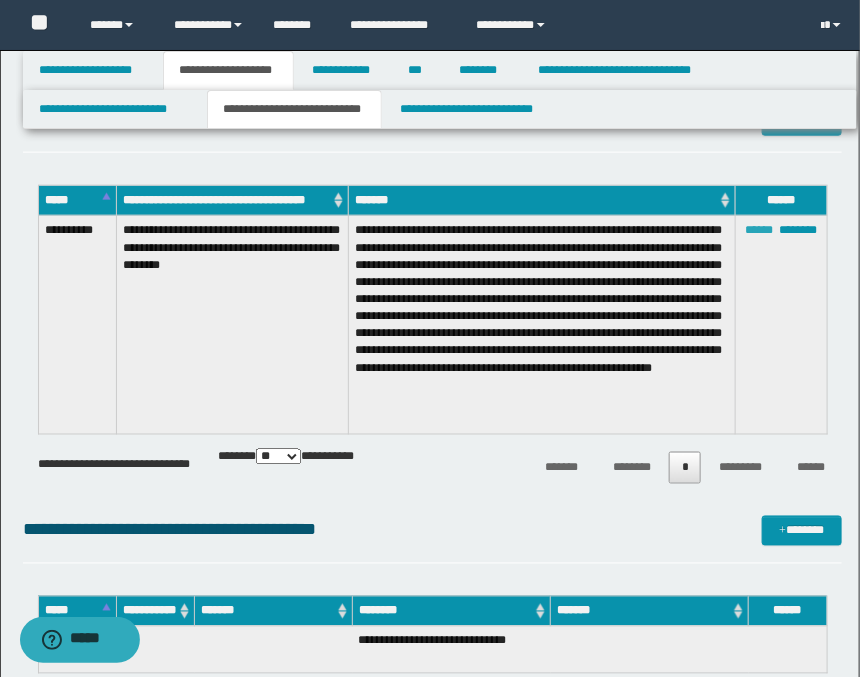 click on "******" at bounding box center (759, 230) 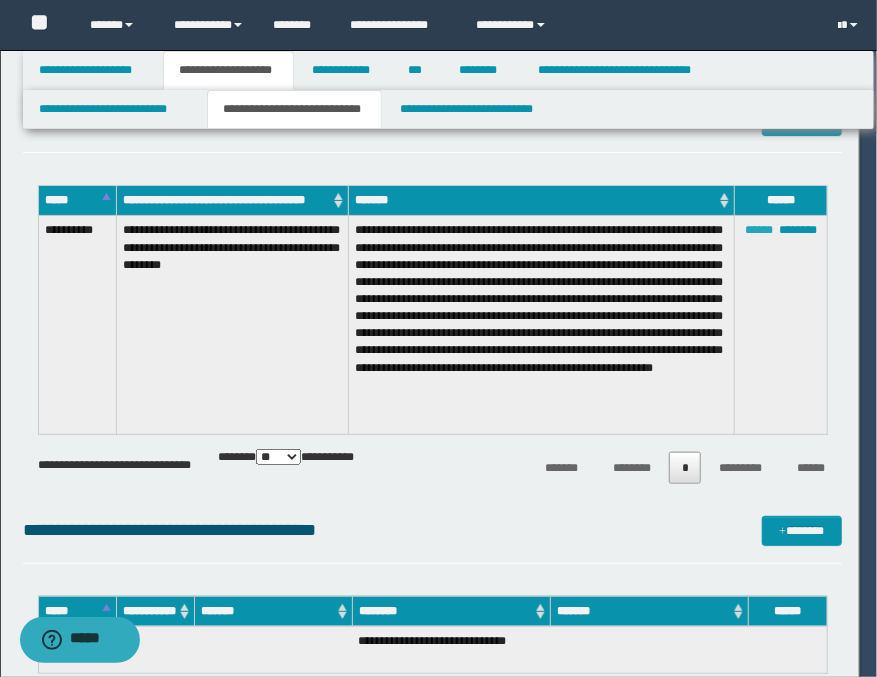 scroll, scrollTop: 54, scrollLeft: 0, axis: vertical 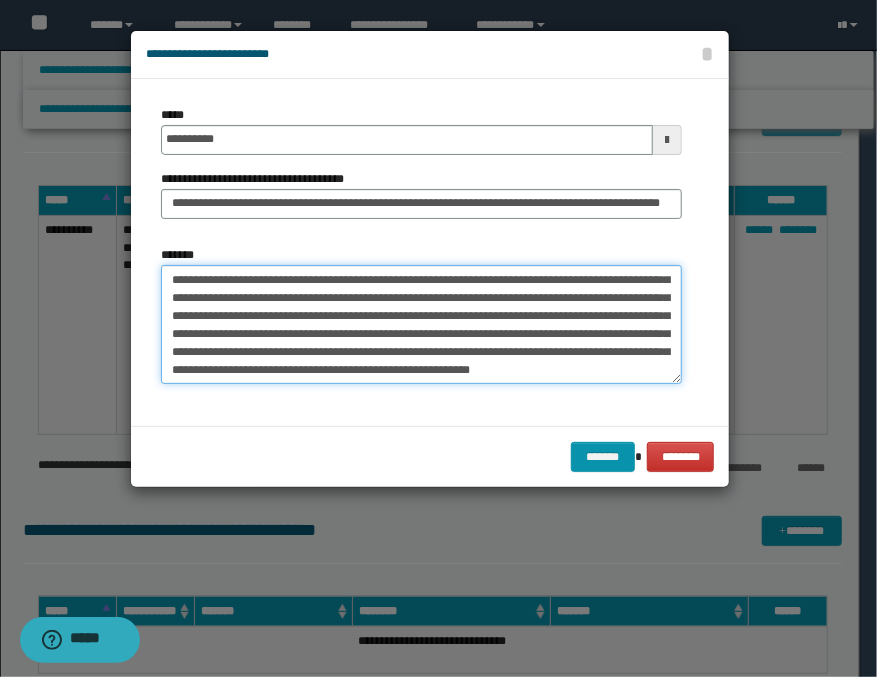 click on "**********" at bounding box center (421, 325) 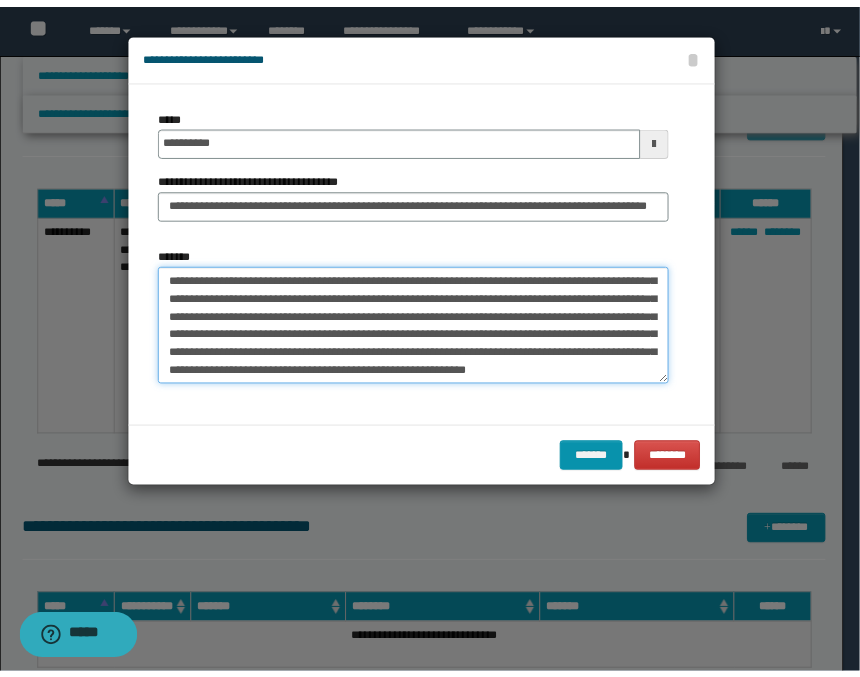 scroll, scrollTop: 66, scrollLeft: 0, axis: vertical 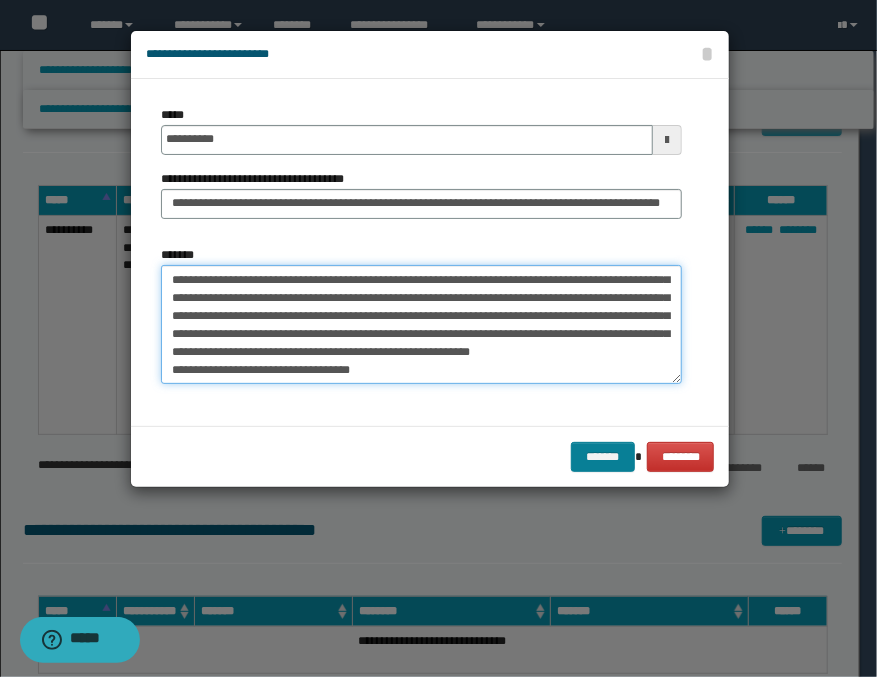 type on "**********" 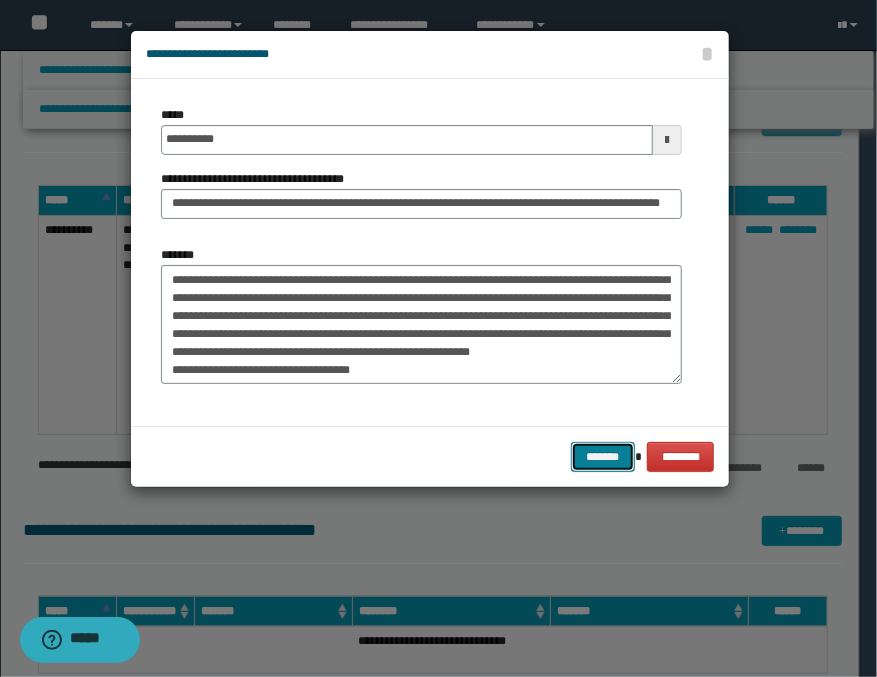 click on "*******" at bounding box center [603, 457] 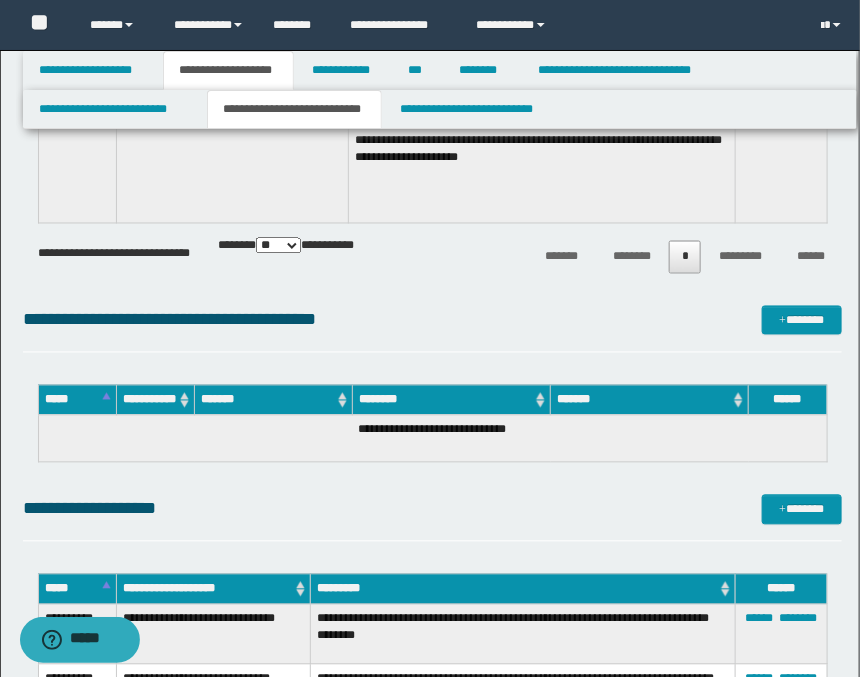 scroll, scrollTop: 1111, scrollLeft: 0, axis: vertical 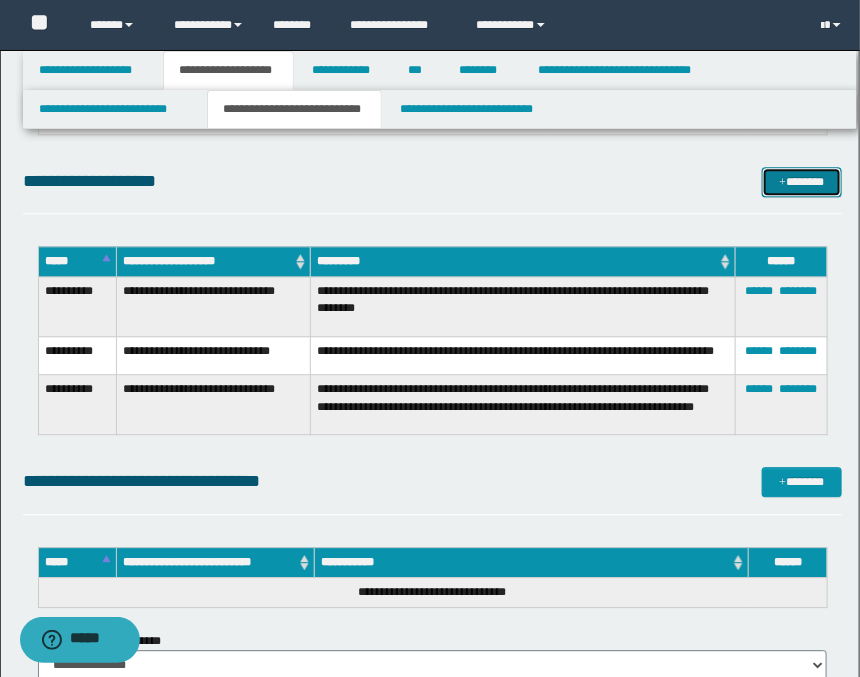 click on "*******" at bounding box center [802, 182] 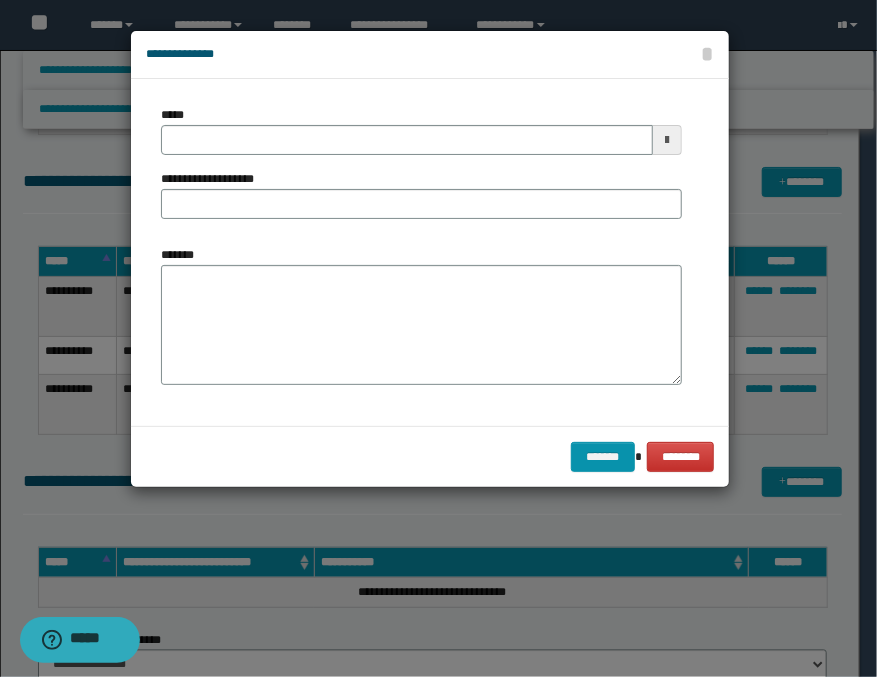 click at bounding box center (667, 140) 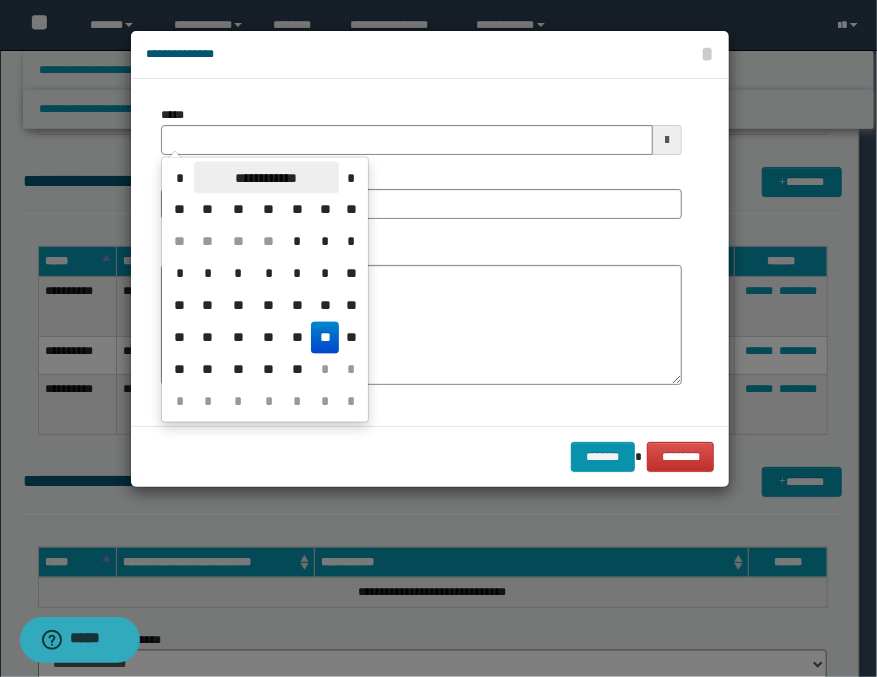 click on "**********" at bounding box center [266, 178] 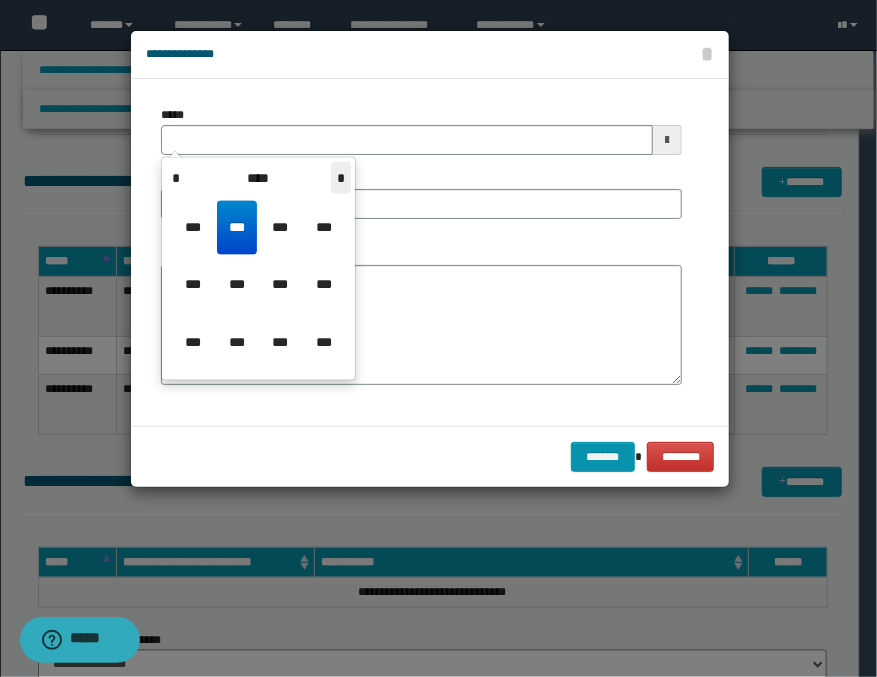 click on "*" at bounding box center [341, 178] 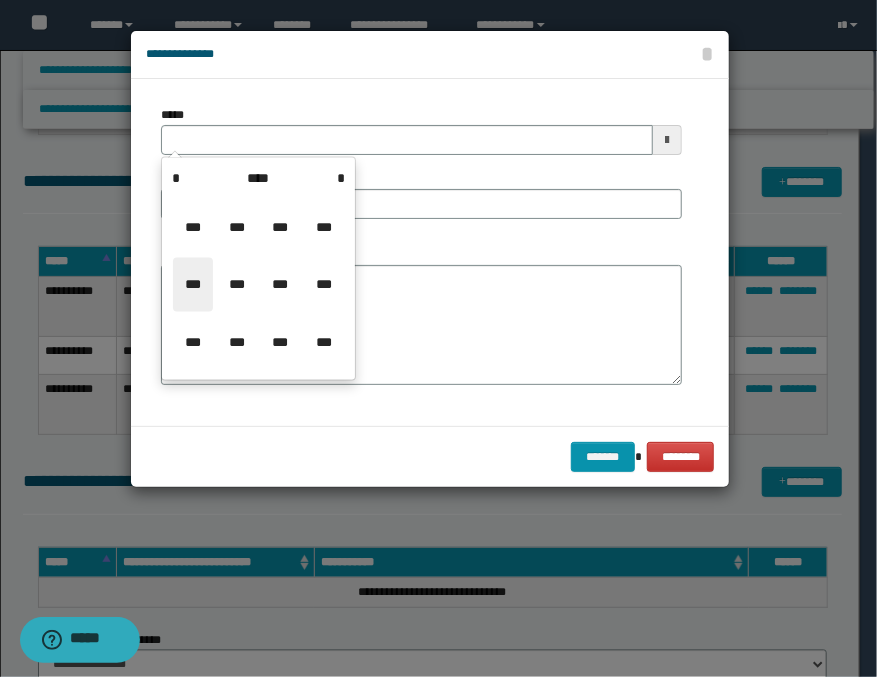 click on "***" at bounding box center [193, 285] 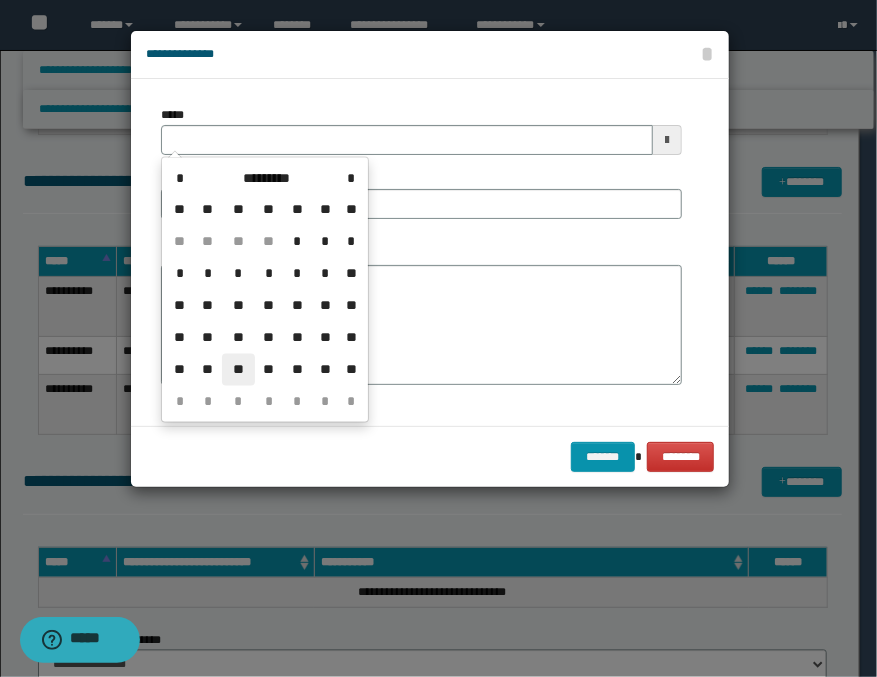 click on "**" at bounding box center (238, 370) 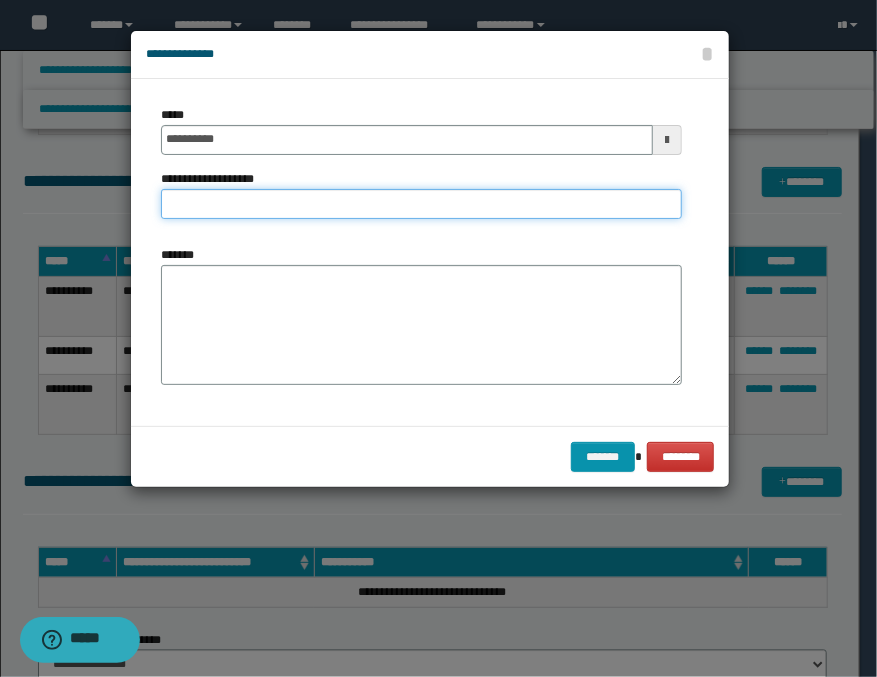 click on "**********" at bounding box center [421, 204] 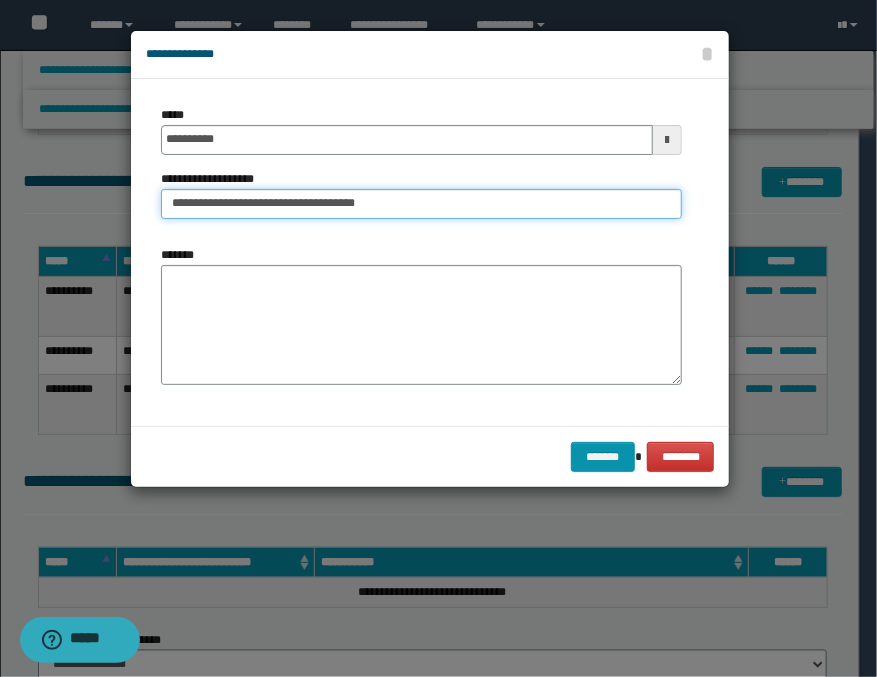 type on "**********" 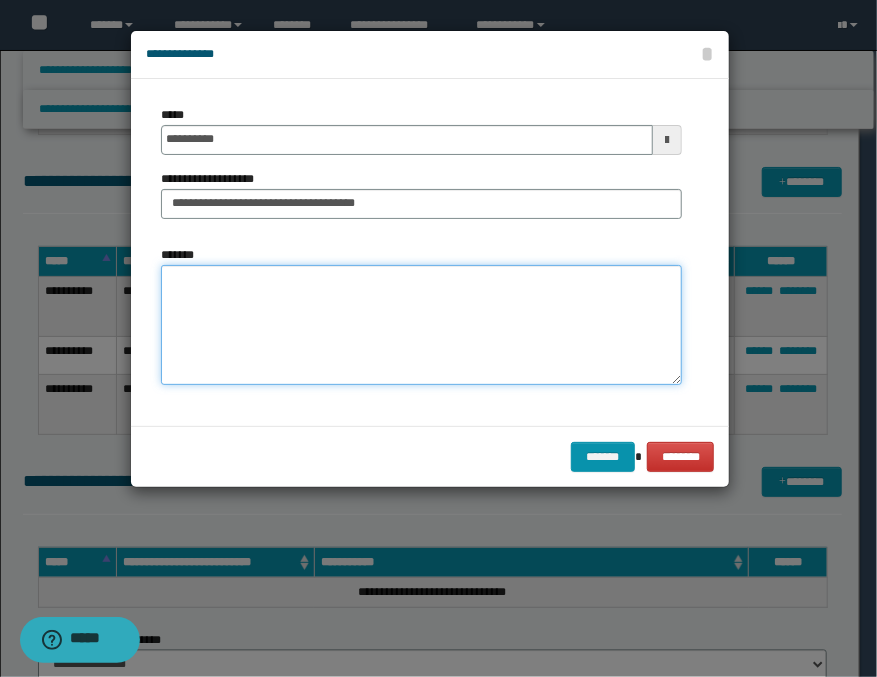 click on "*******" at bounding box center (421, 325) 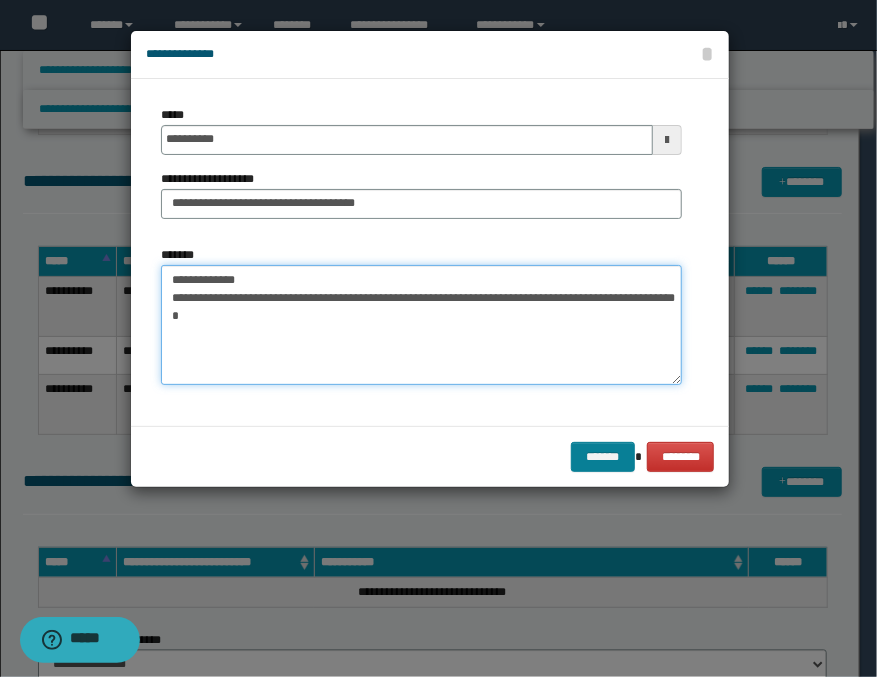 type on "**********" 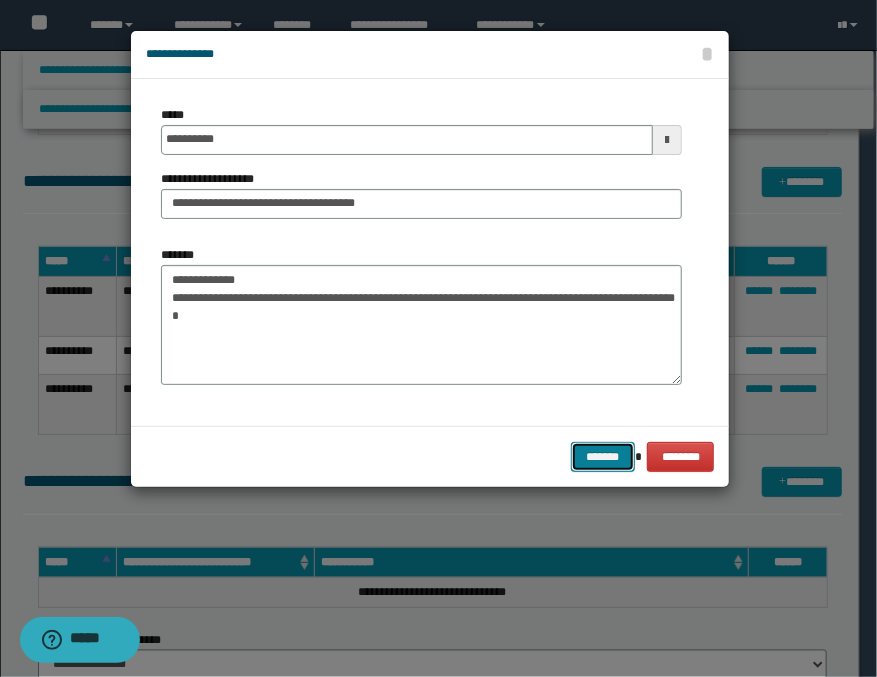 click on "*******" at bounding box center (603, 457) 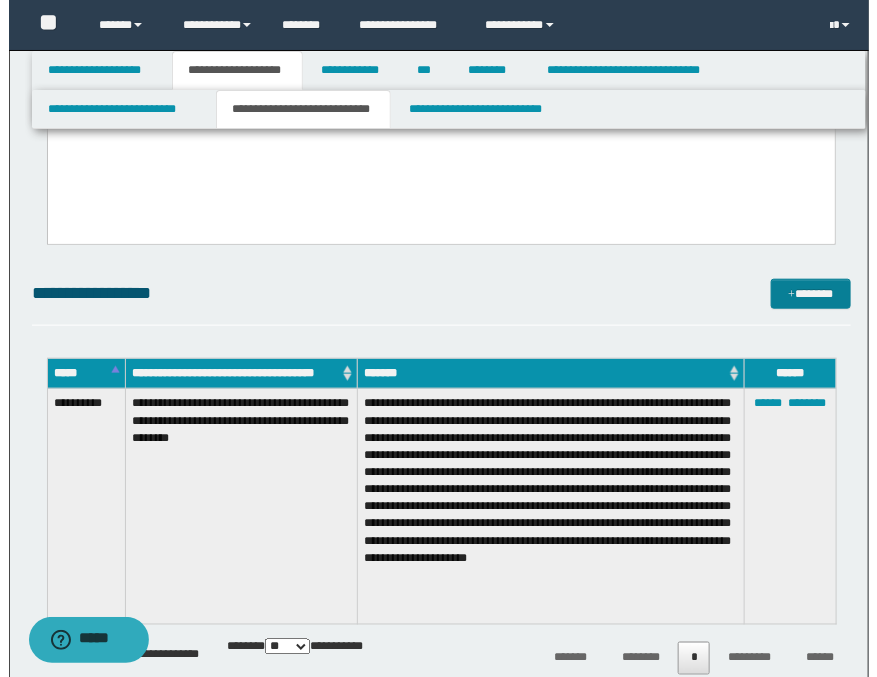 scroll, scrollTop: 333, scrollLeft: 0, axis: vertical 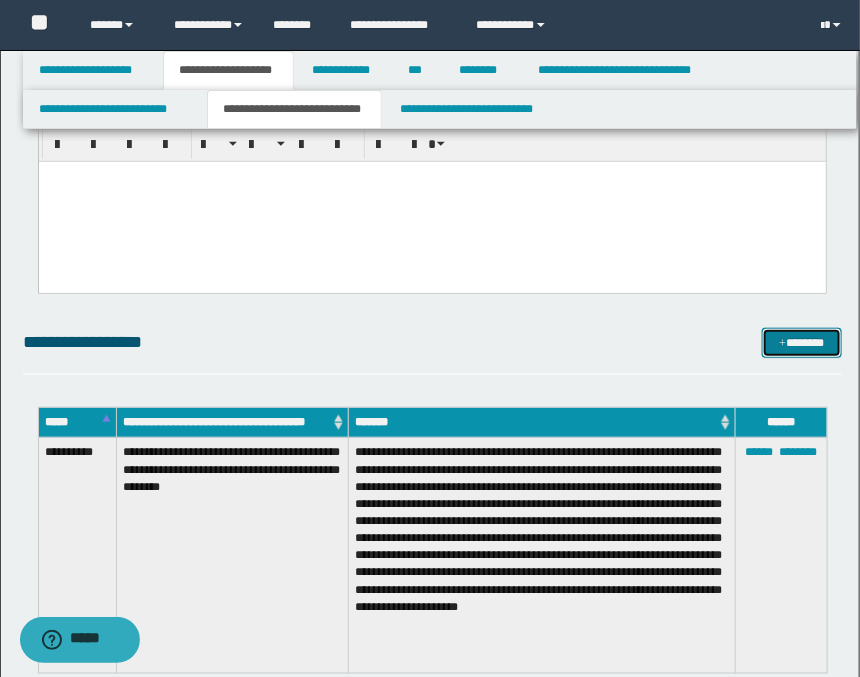 click on "*******" at bounding box center [802, 343] 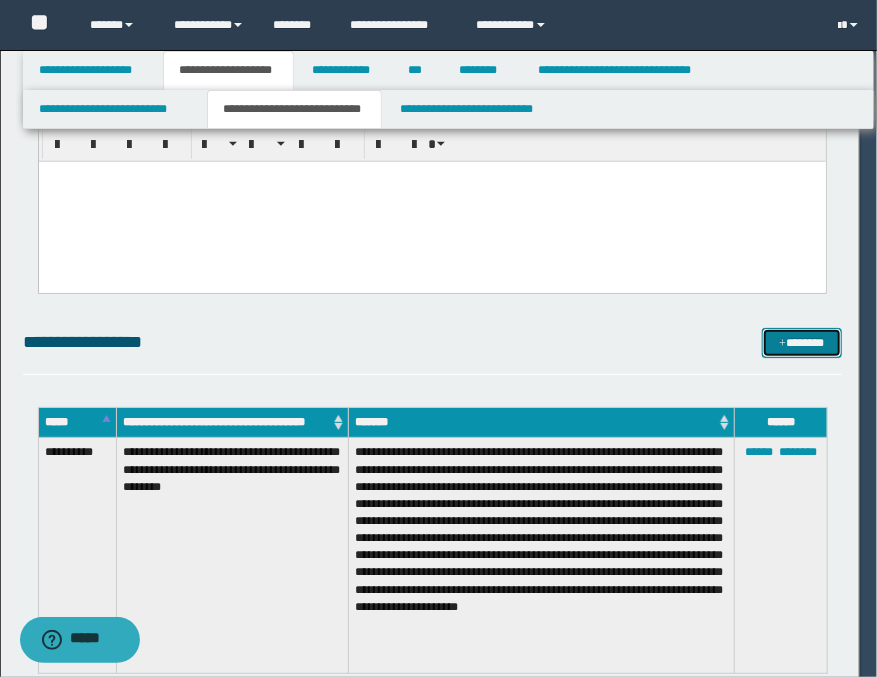 scroll, scrollTop: 0, scrollLeft: 0, axis: both 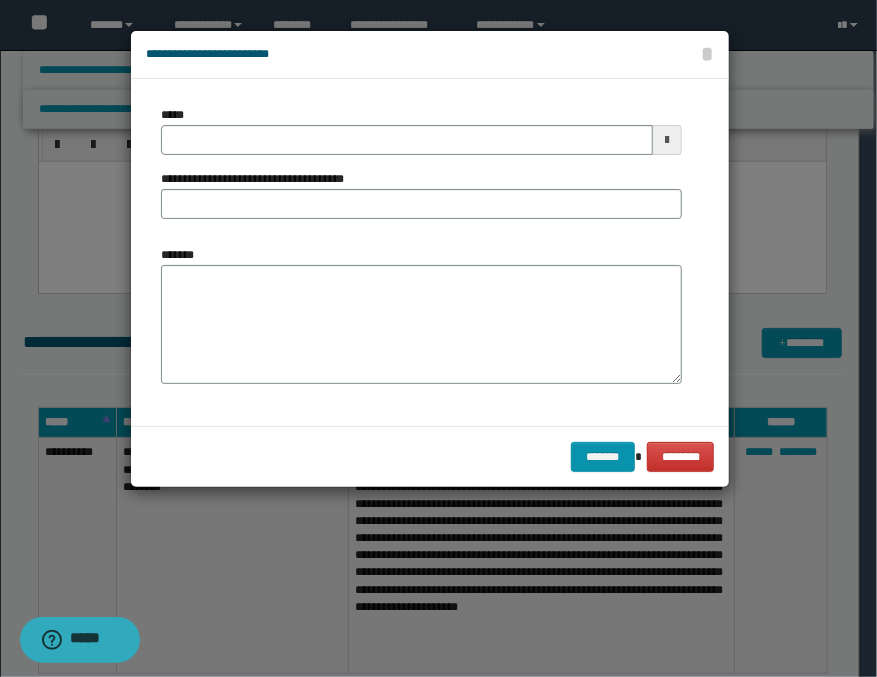 click at bounding box center [667, 140] 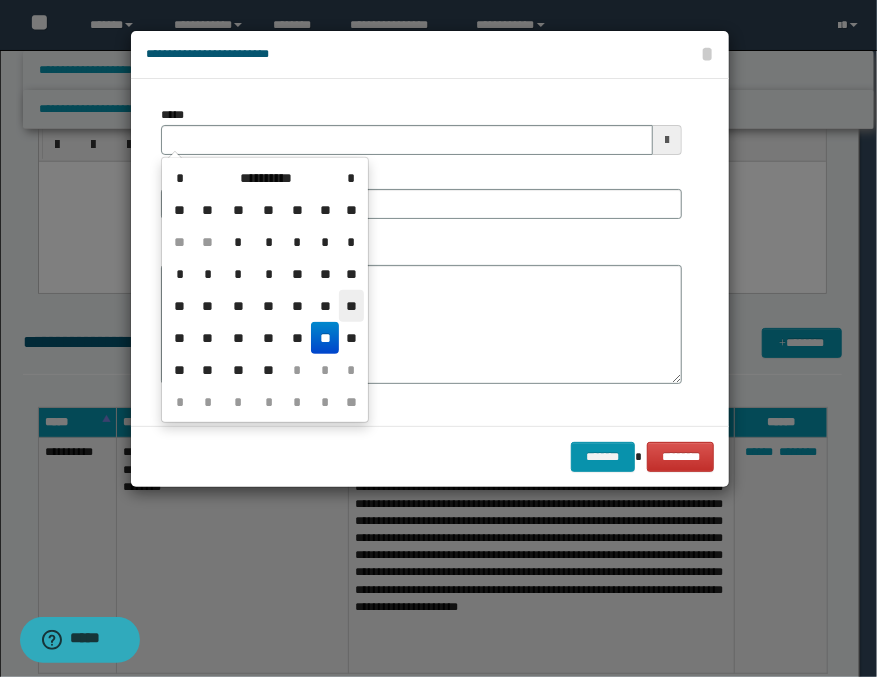 click on "**" at bounding box center (351, 306) 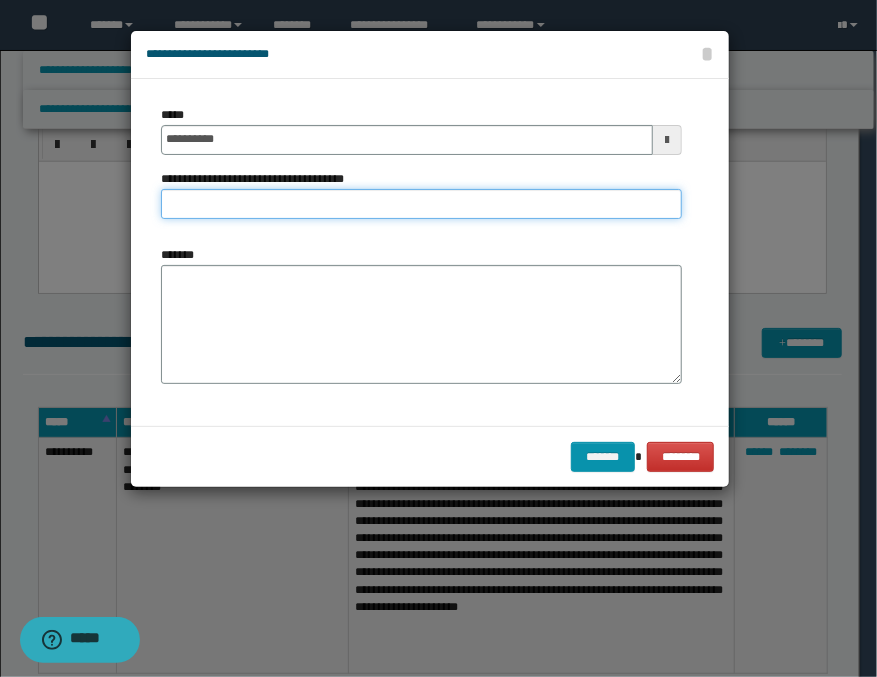 click on "**********" at bounding box center [421, 204] 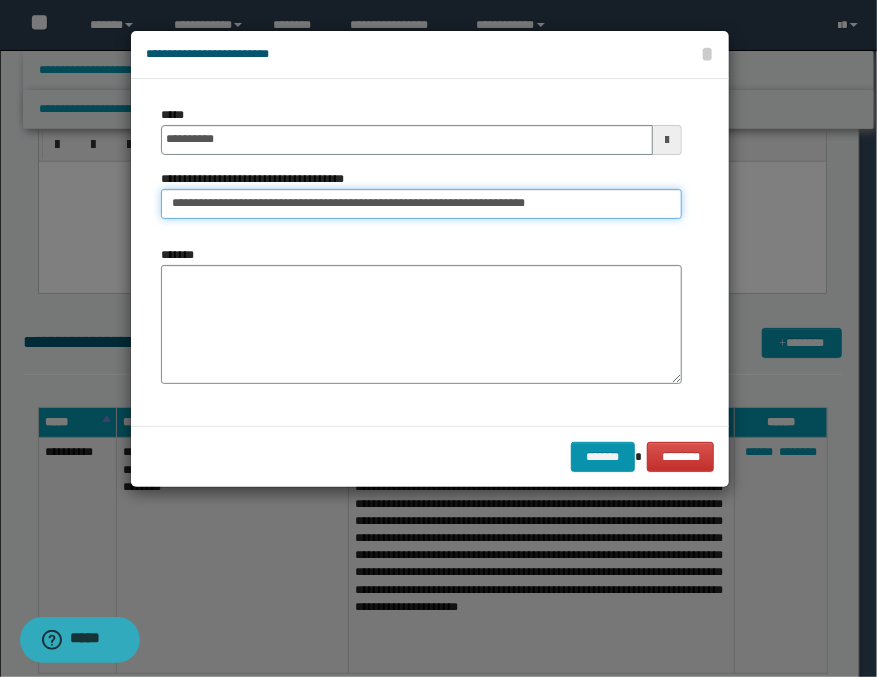 type on "**********" 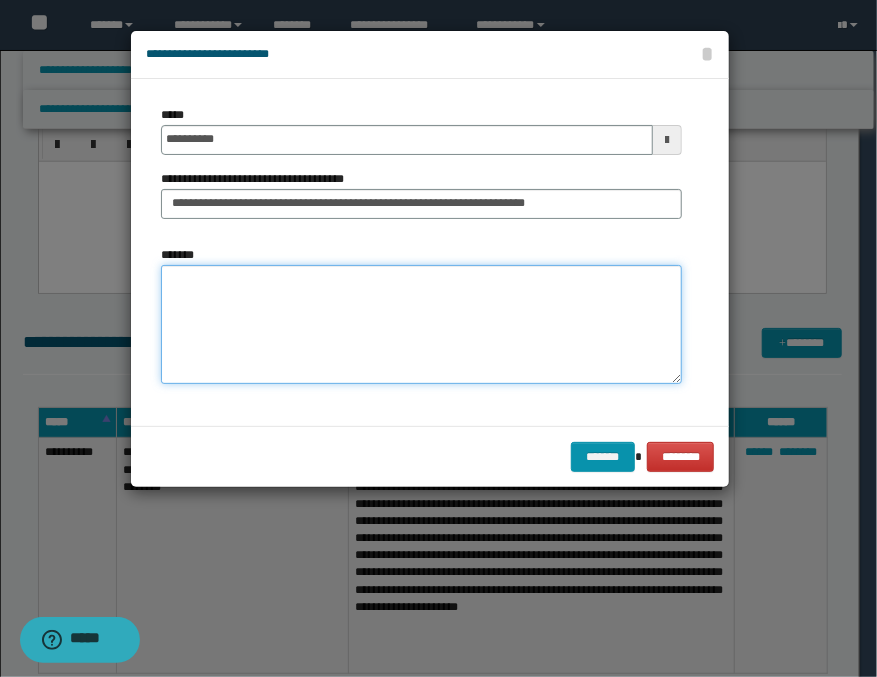 click on "*******" at bounding box center [421, 325] 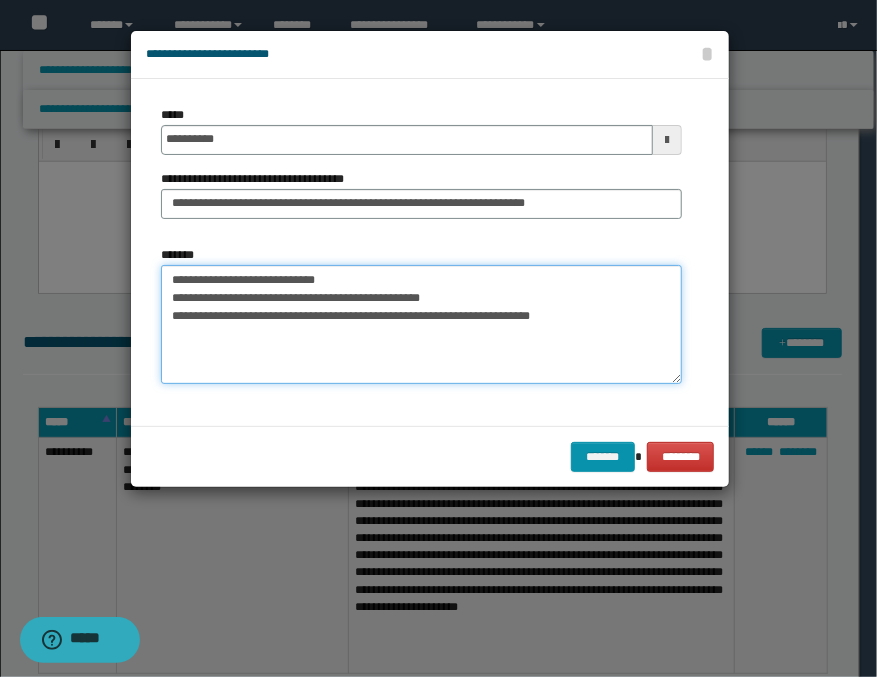 click on "**********" at bounding box center [421, 325] 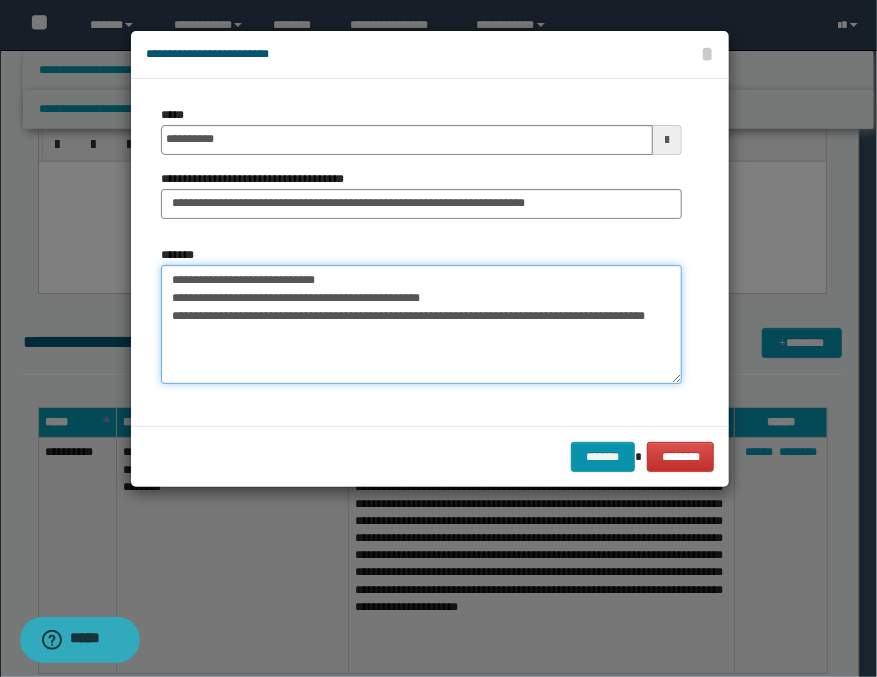 click on "**********" at bounding box center [421, 325] 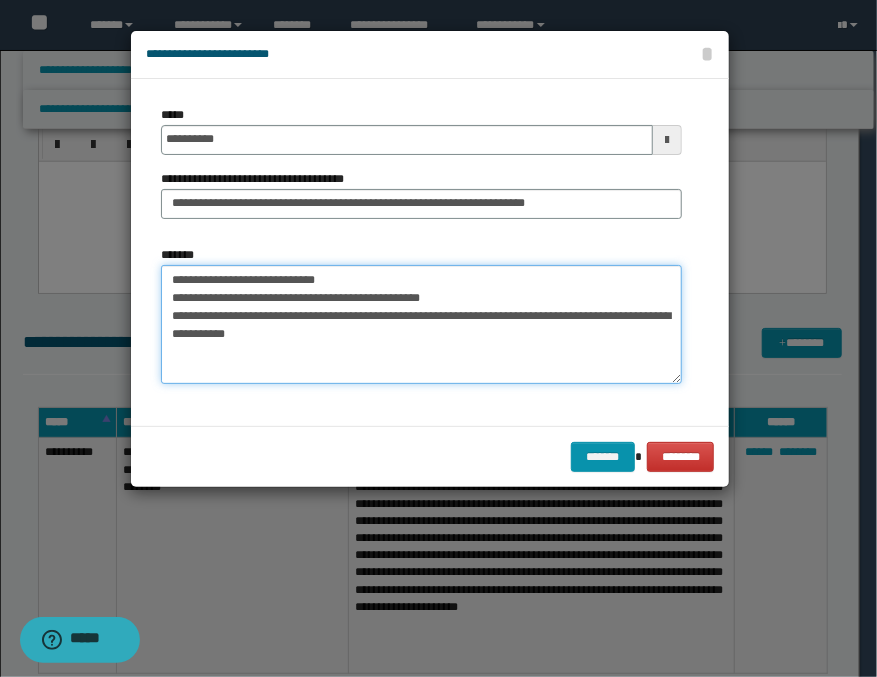 click on "**********" at bounding box center [421, 325] 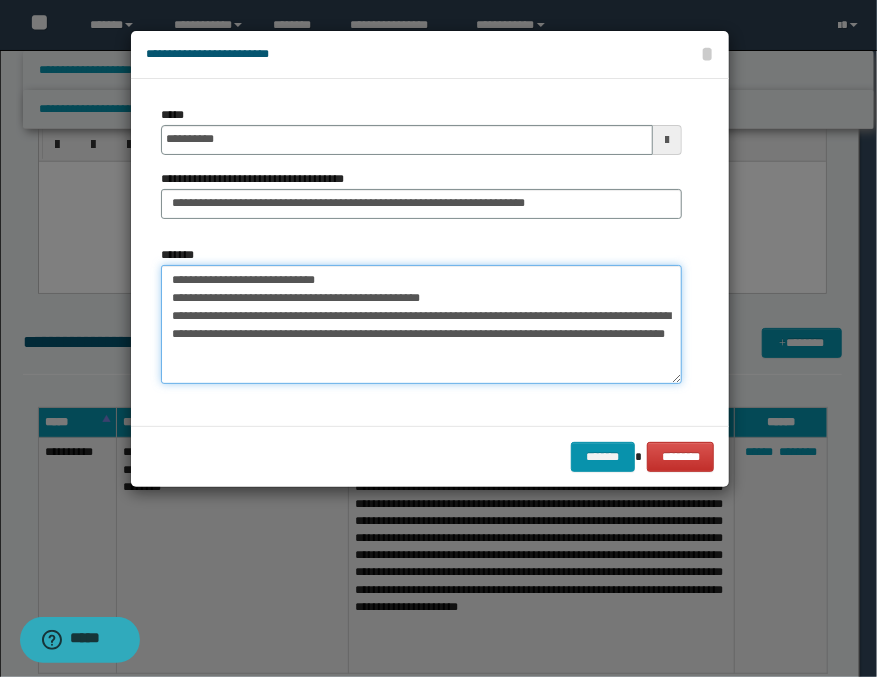 click on "**********" at bounding box center [421, 325] 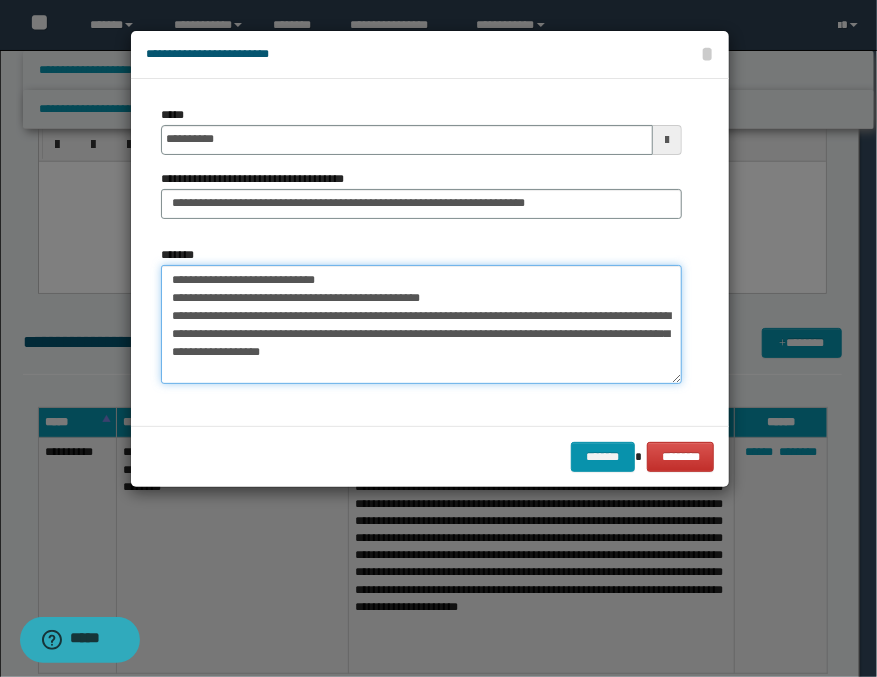 click on "**********" at bounding box center [421, 325] 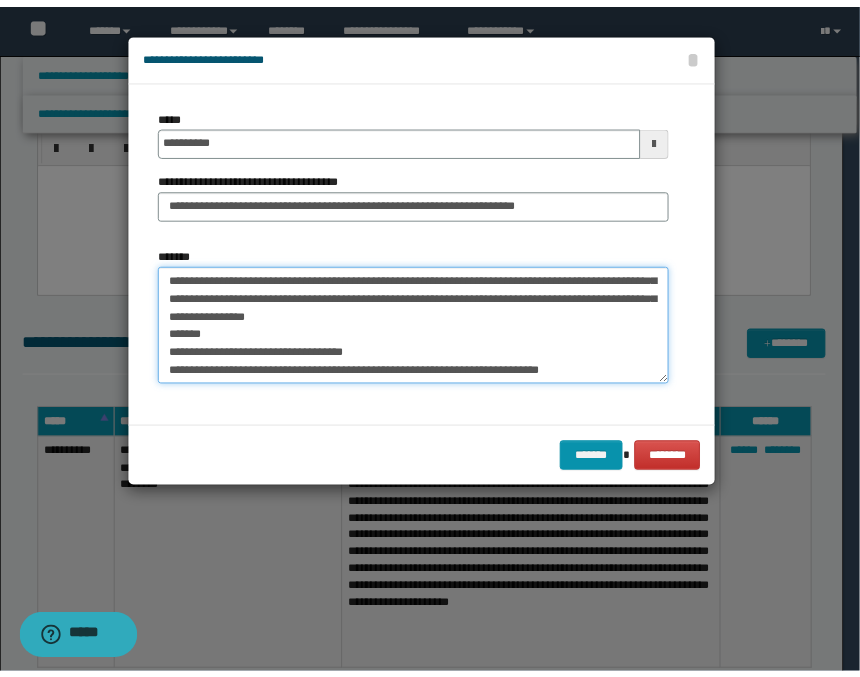 scroll, scrollTop: 84, scrollLeft: 0, axis: vertical 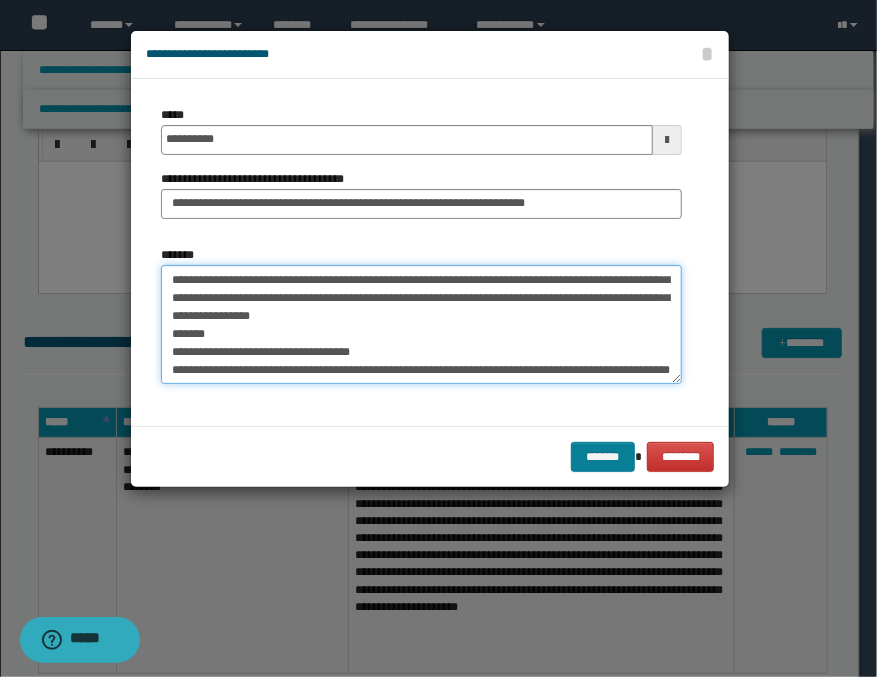 type on "**********" 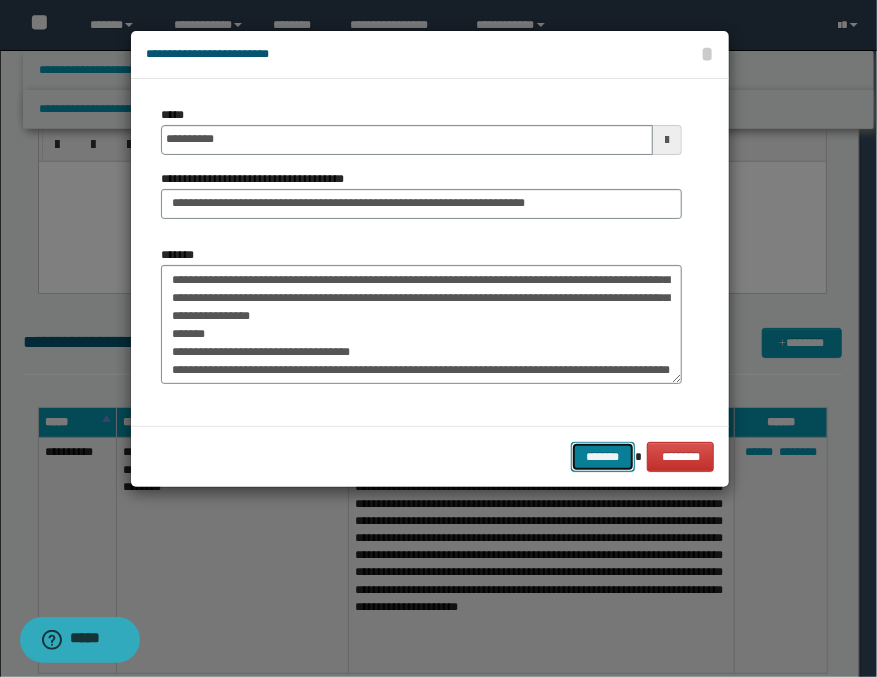 drag, startPoint x: 608, startPoint y: 454, endPoint x: 305, endPoint y: 408, distance: 306.47186 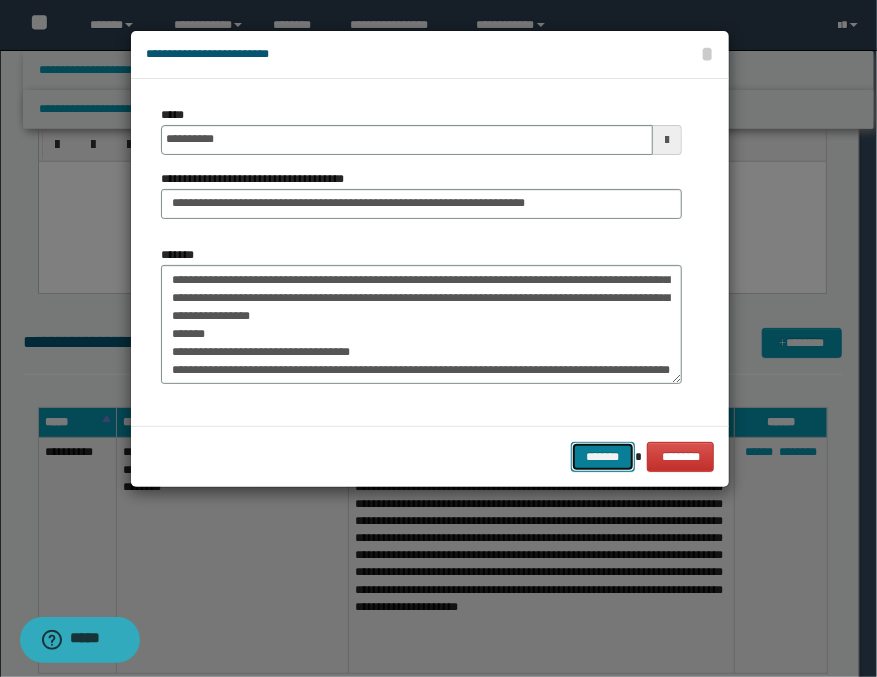 click on "*******" at bounding box center (603, 457) 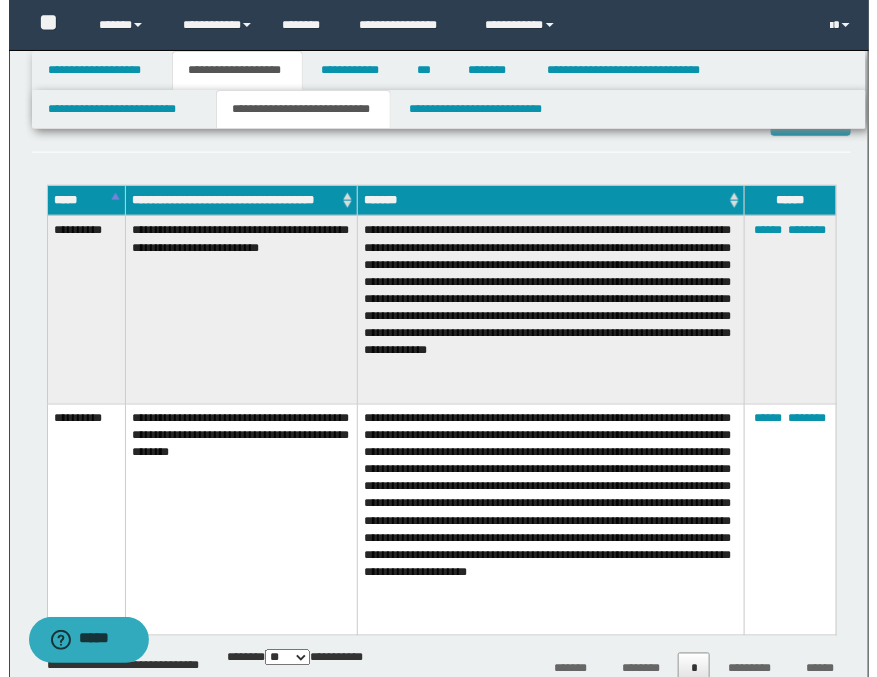 scroll, scrollTop: 333, scrollLeft: 0, axis: vertical 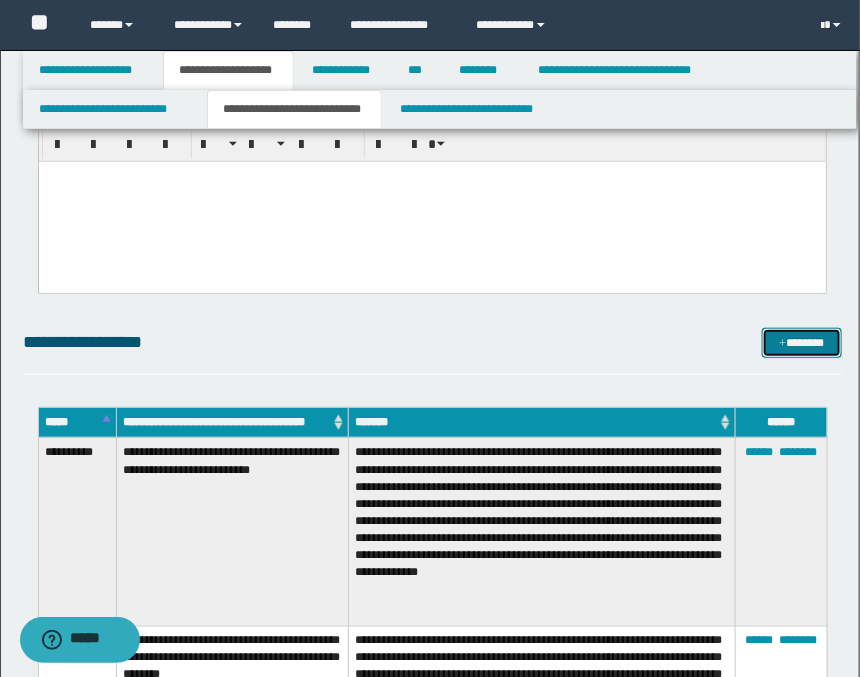 click on "*******" at bounding box center [802, 343] 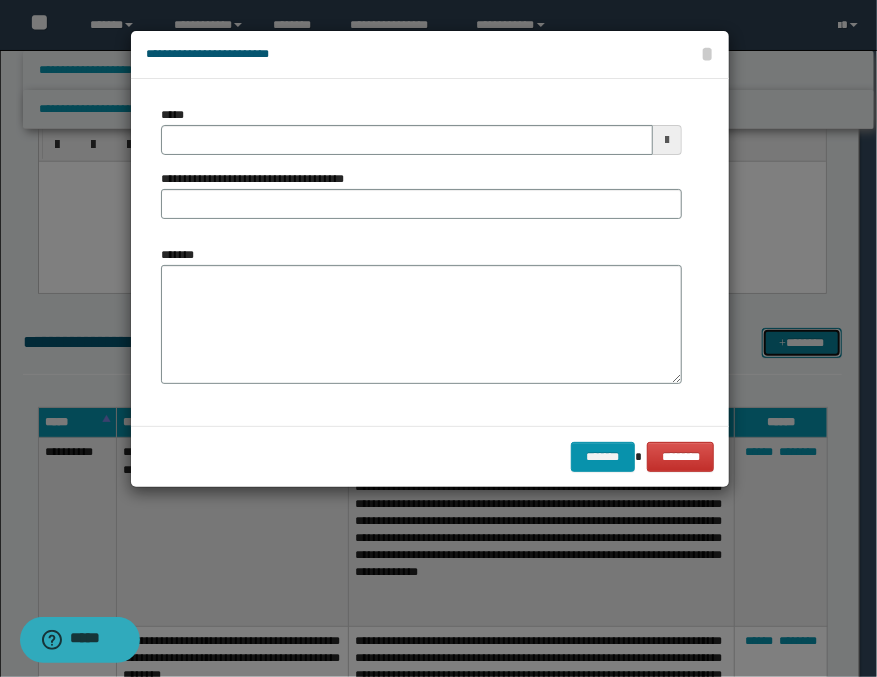 scroll, scrollTop: 0, scrollLeft: 0, axis: both 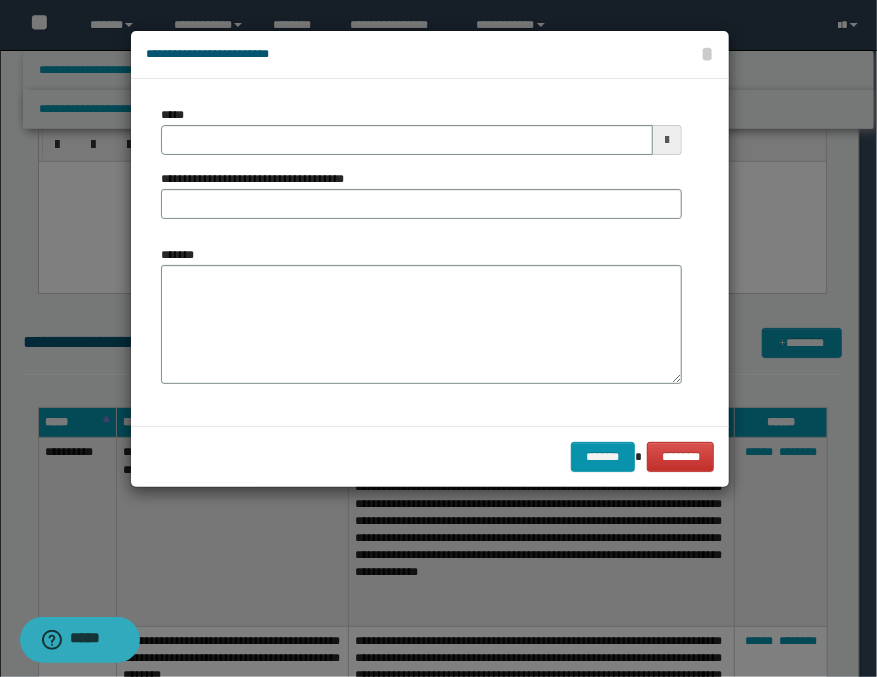 click at bounding box center [667, 140] 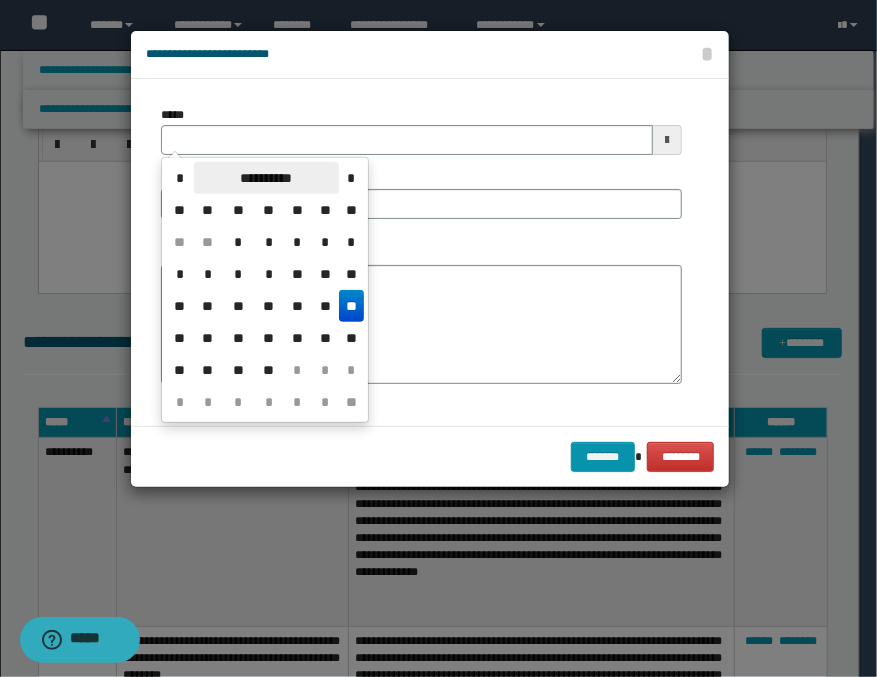 click on "**********" at bounding box center [266, 178] 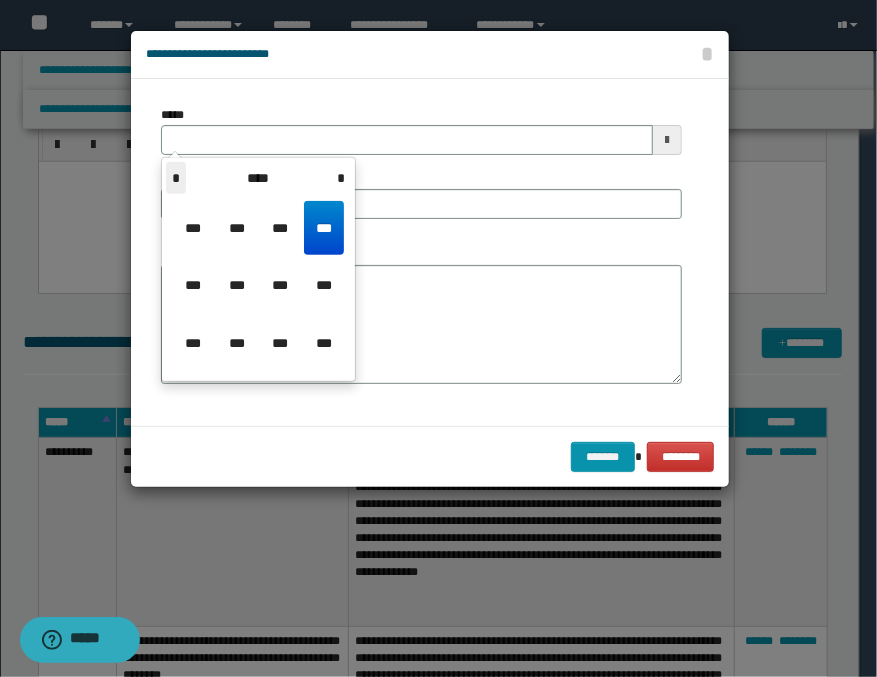 click on "*" at bounding box center (176, 178) 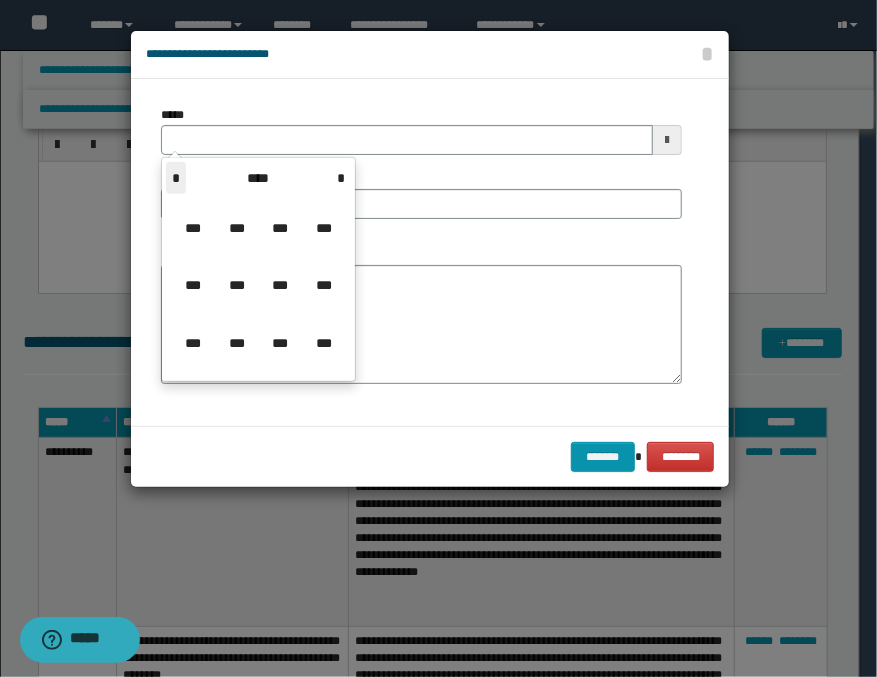 click on "*" at bounding box center (176, 178) 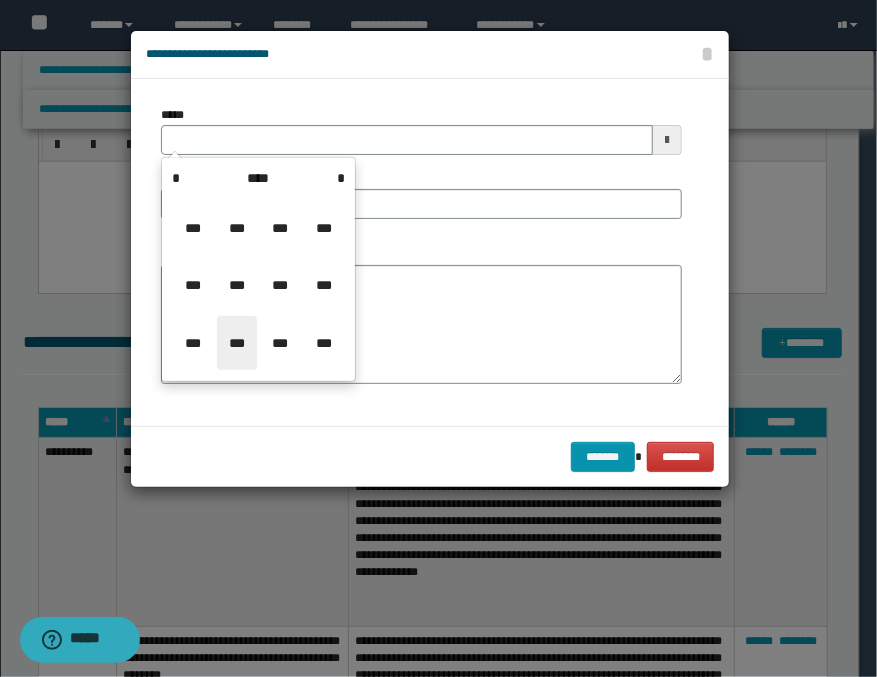 click on "***" at bounding box center [237, 343] 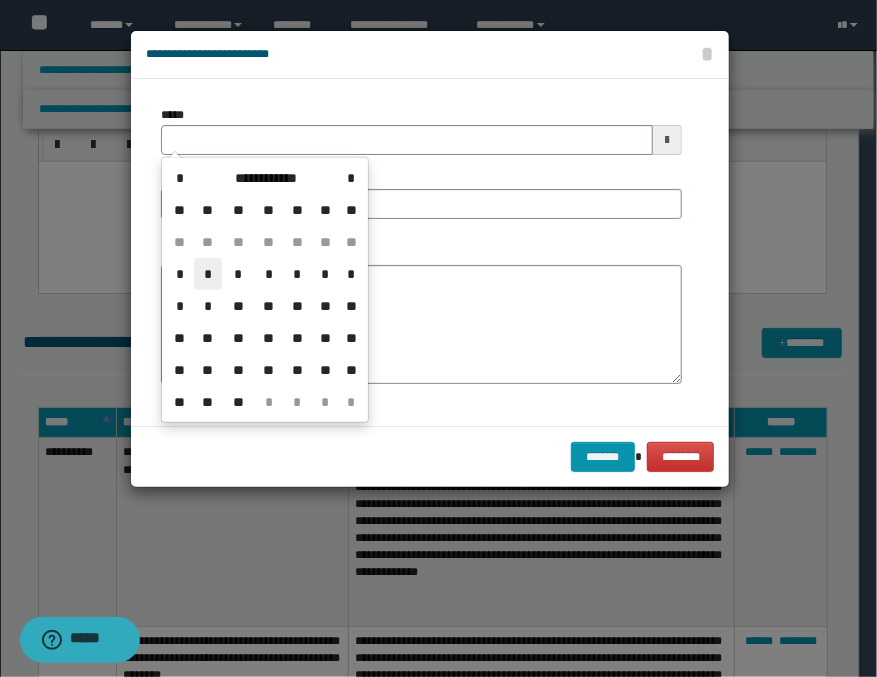 click on "*" at bounding box center (208, 274) 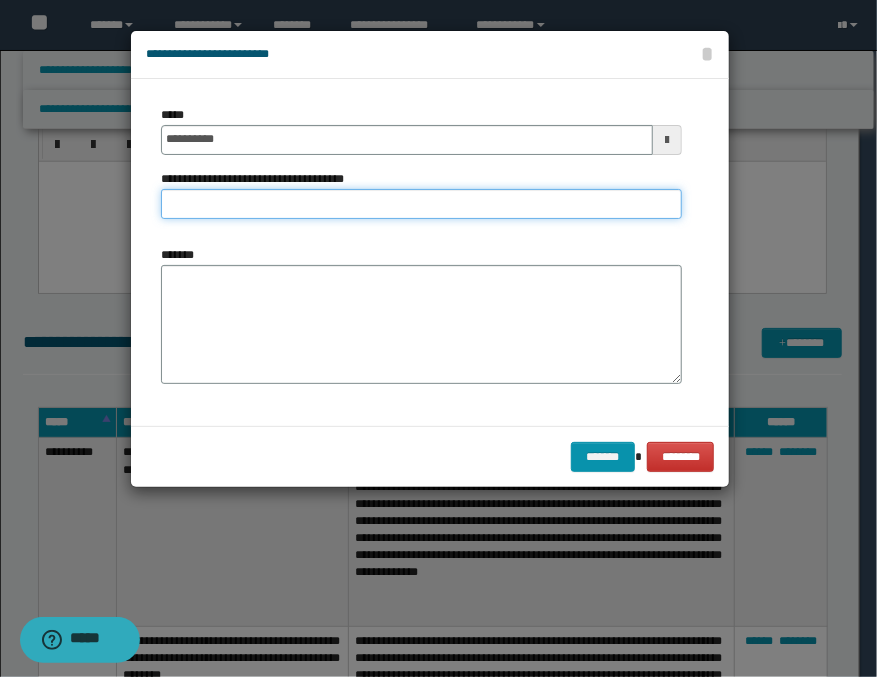 click on "**********" at bounding box center [421, 204] 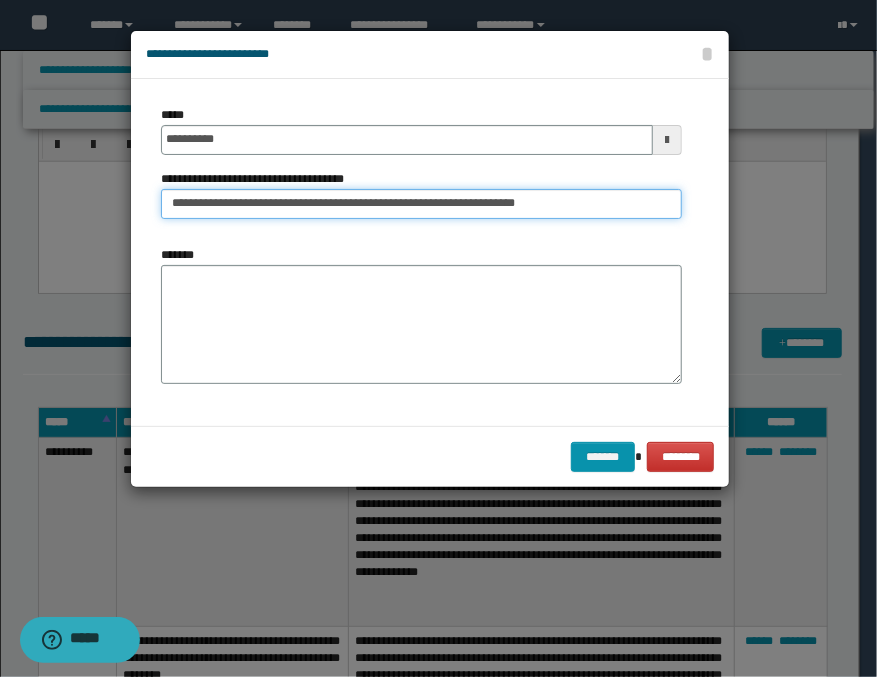 type on "**********" 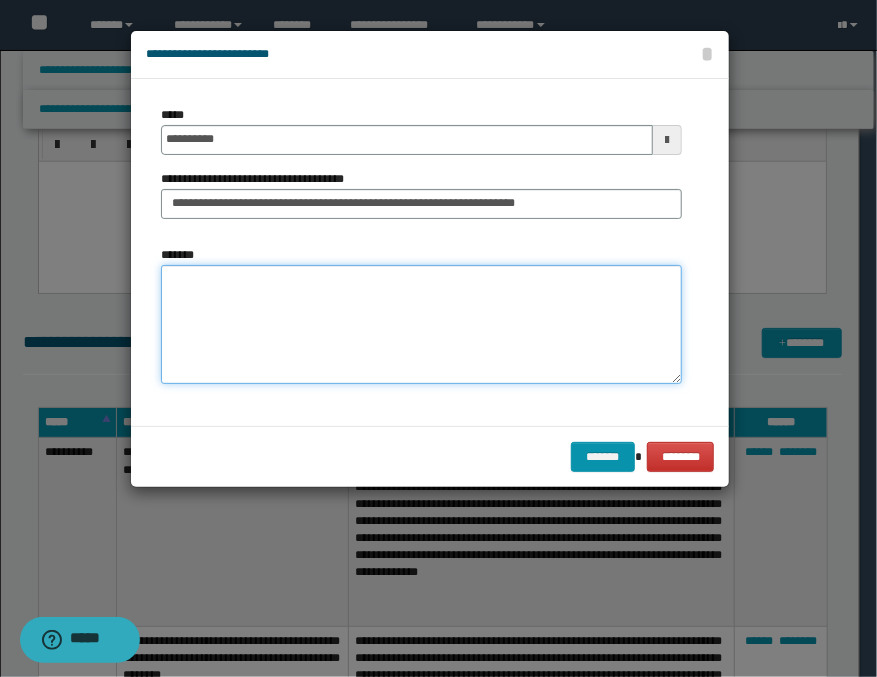 click on "*******" at bounding box center [421, 325] 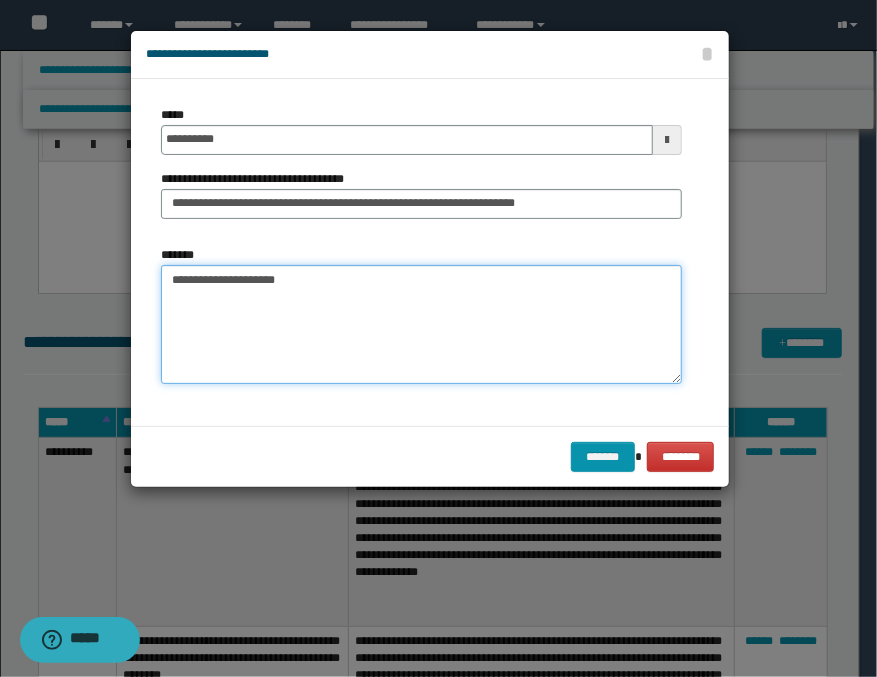 click on "**********" at bounding box center [421, 325] 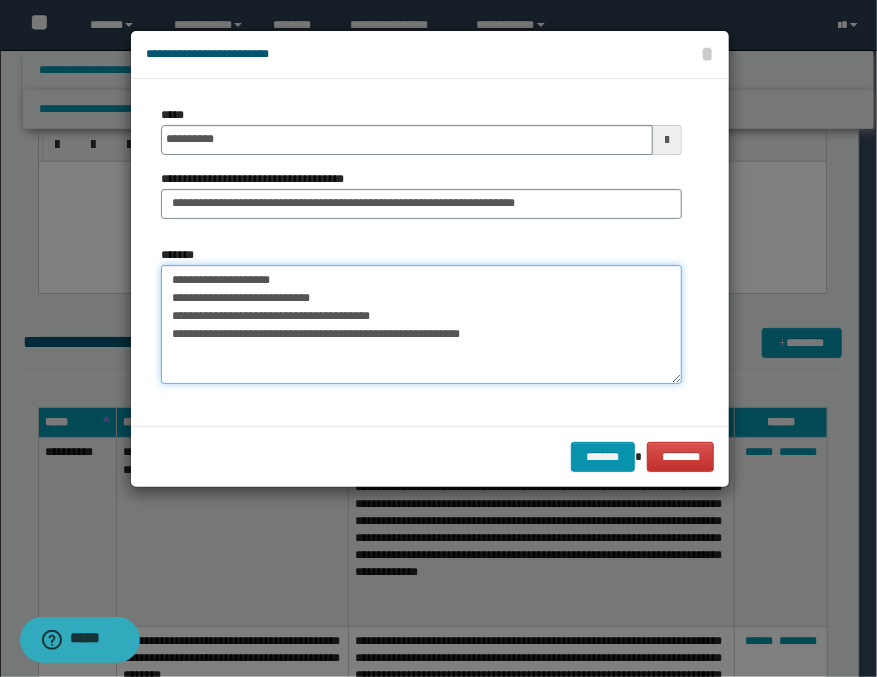 click on "**********" at bounding box center (421, 325) 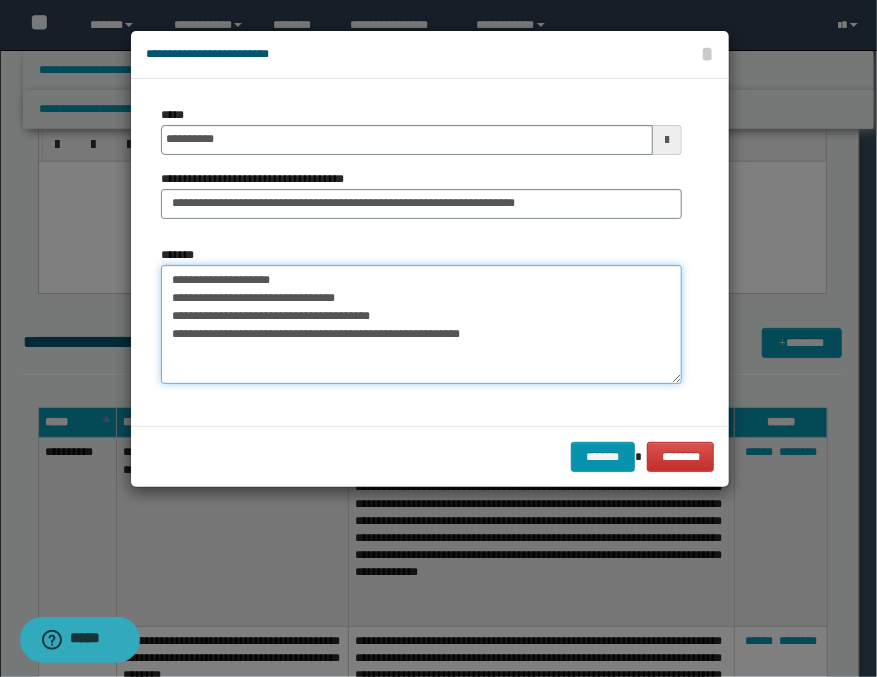 click on "**********" at bounding box center [421, 325] 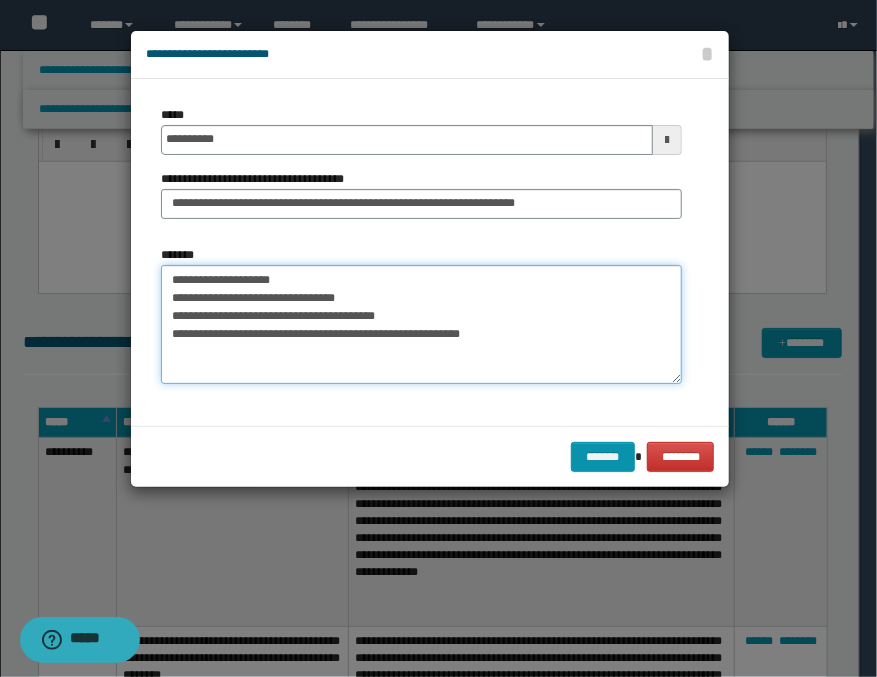 click on "**********" at bounding box center [421, 325] 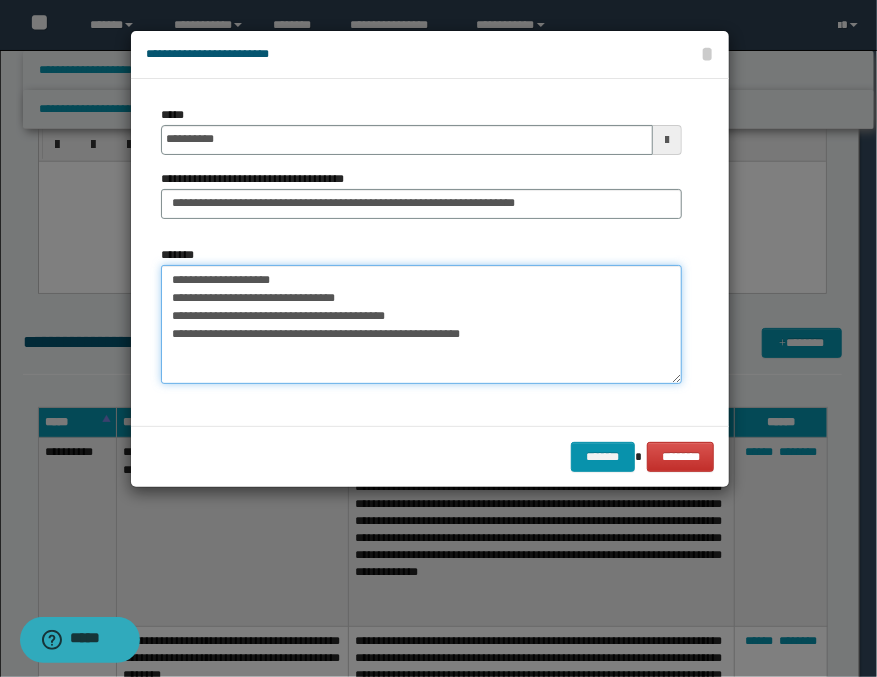 click on "**********" at bounding box center (421, 325) 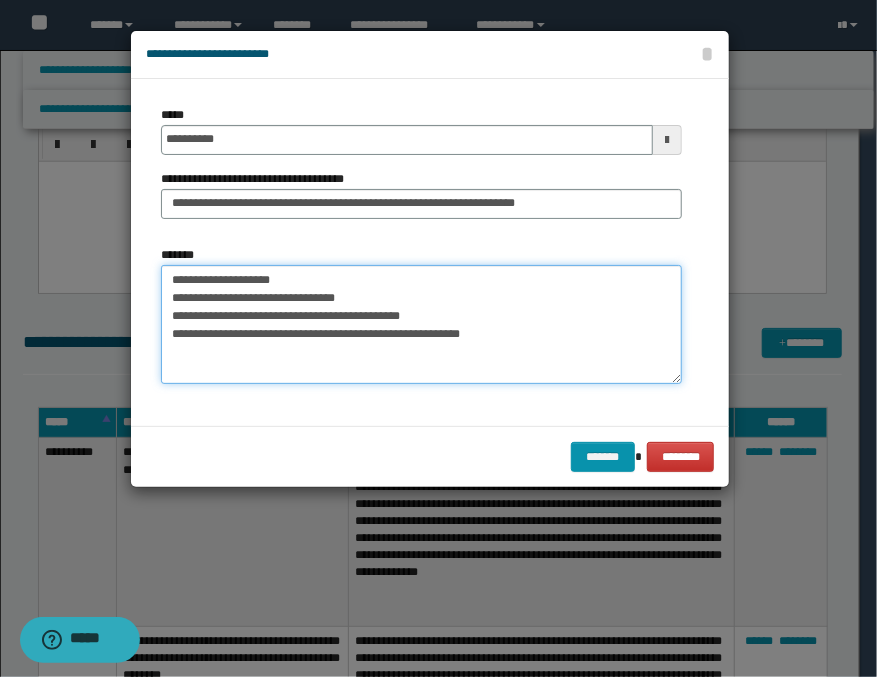 click on "**********" at bounding box center (421, 325) 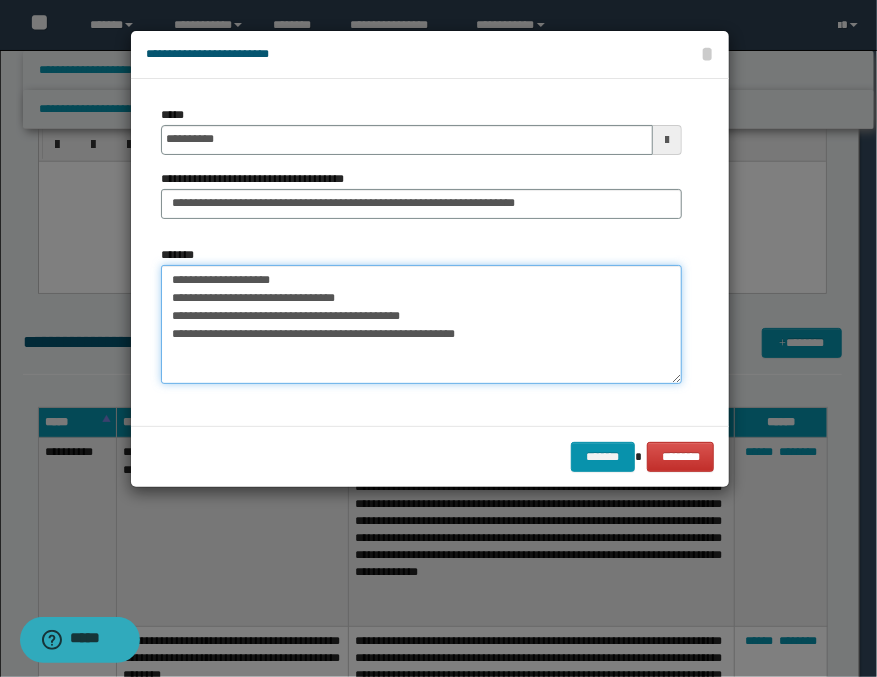 click on "**********" at bounding box center [421, 325] 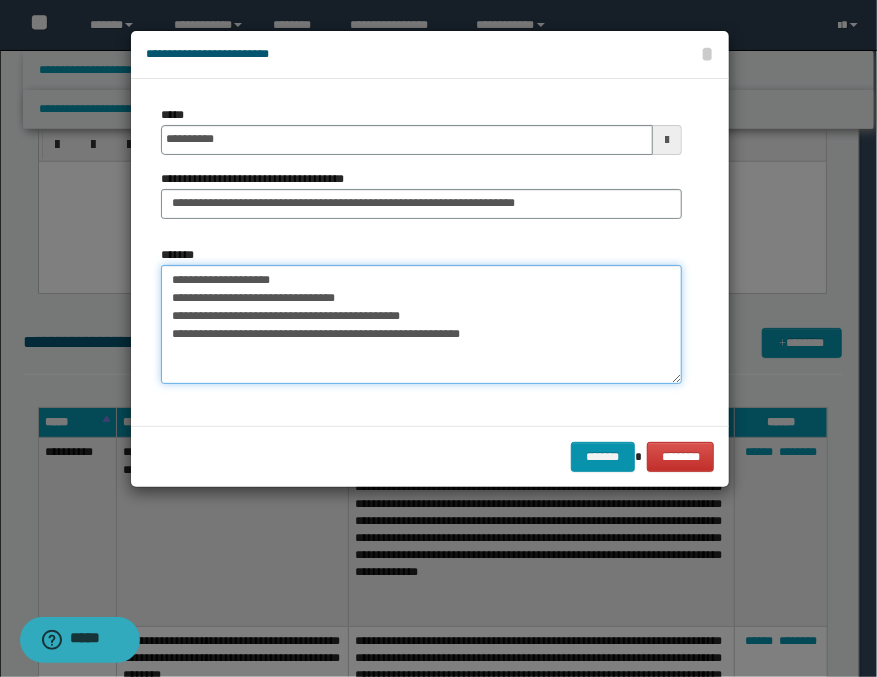 click on "**********" at bounding box center (421, 325) 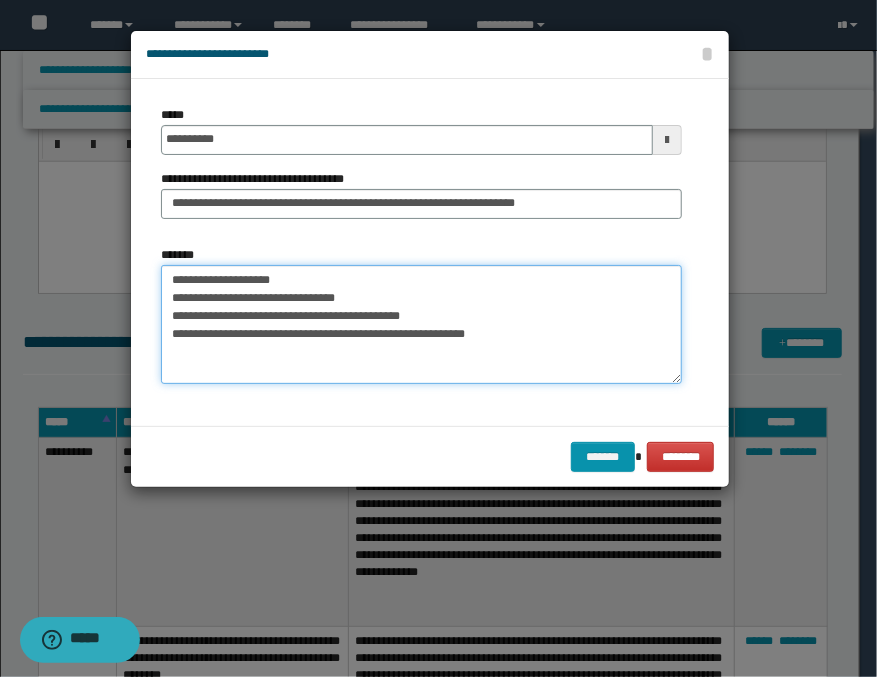 click on "**********" at bounding box center [421, 325] 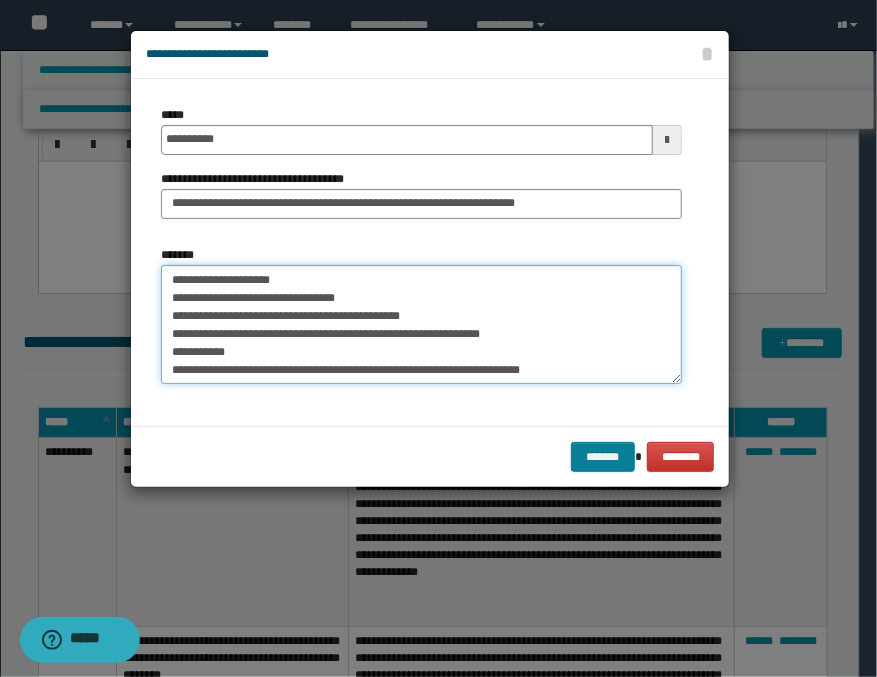 type on "**********" 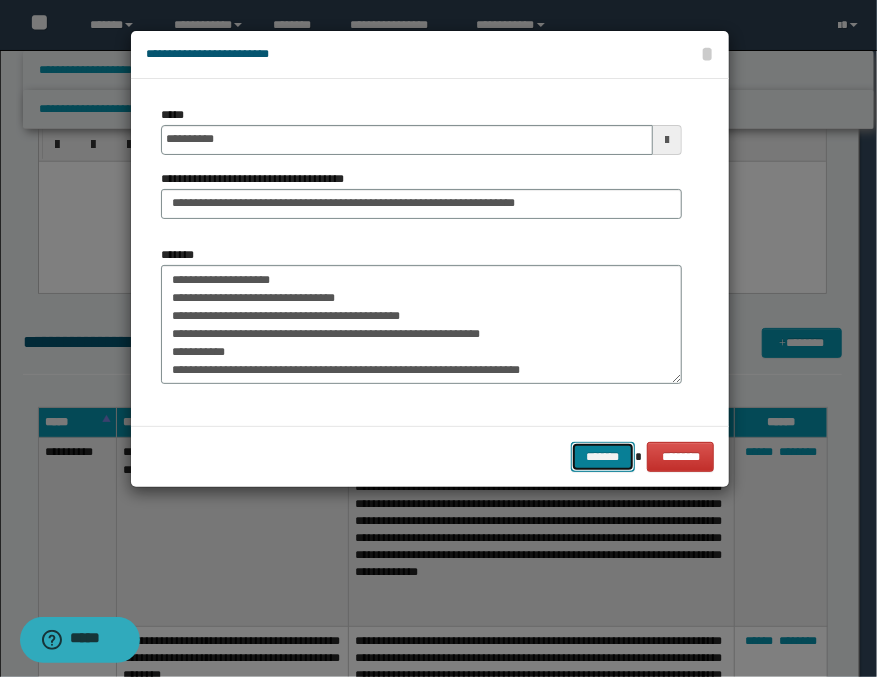 click on "*******" at bounding box center [603, 457] 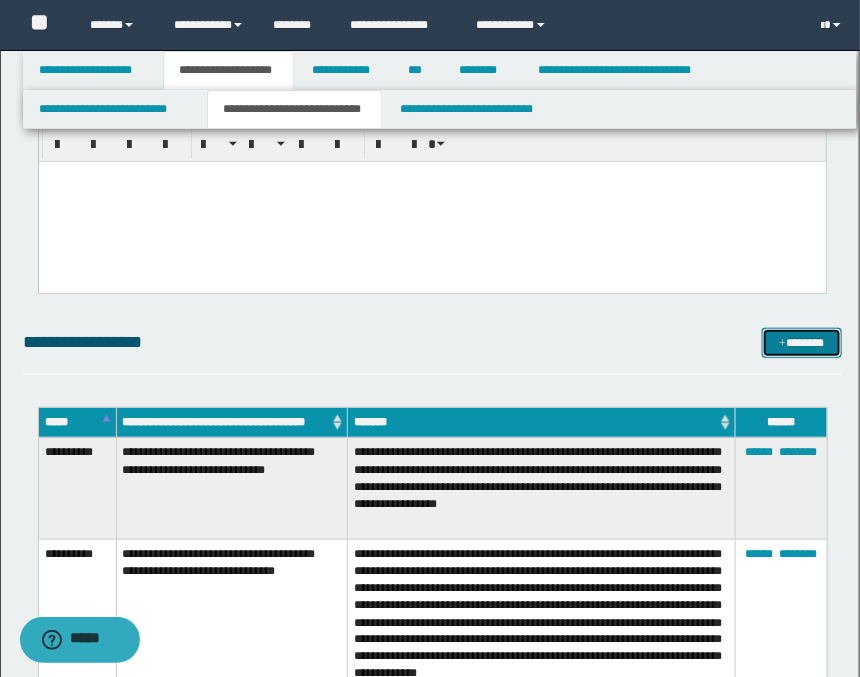 click on "*******" at bounding box center [802, 343] 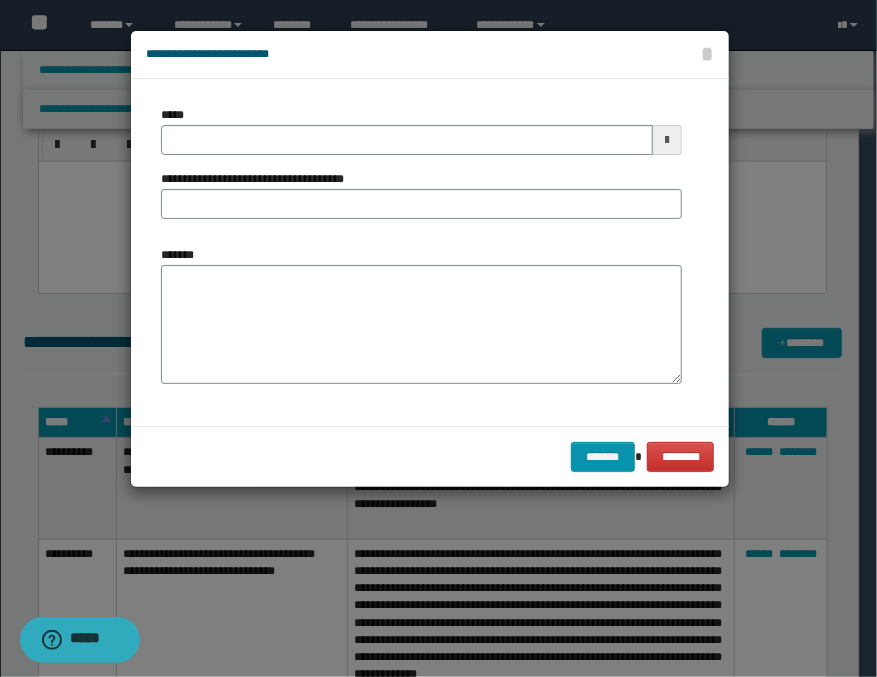 click at bounding box center (667, 140) 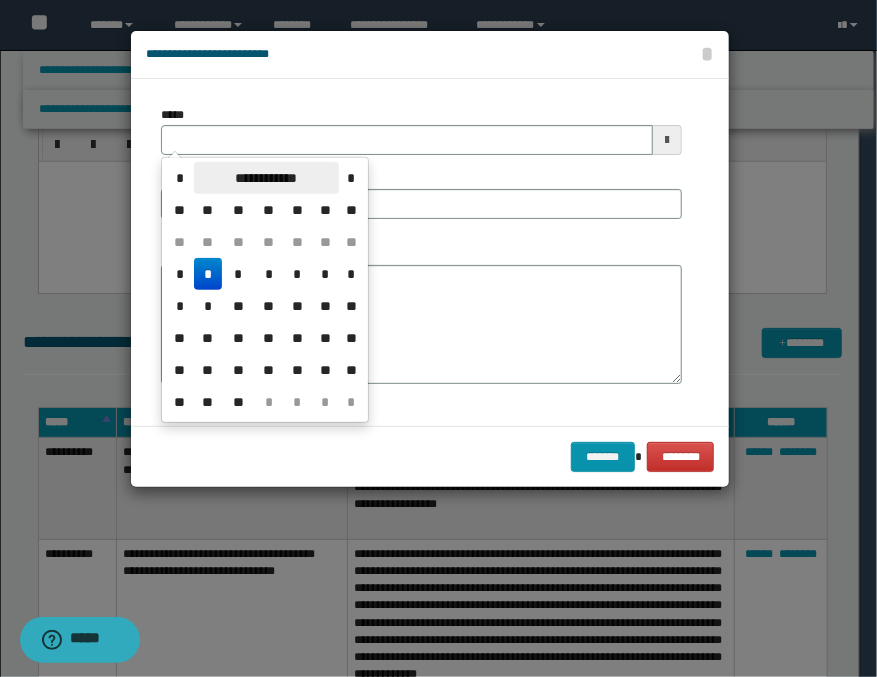 click on "**********" at bounding box center (266, 178) 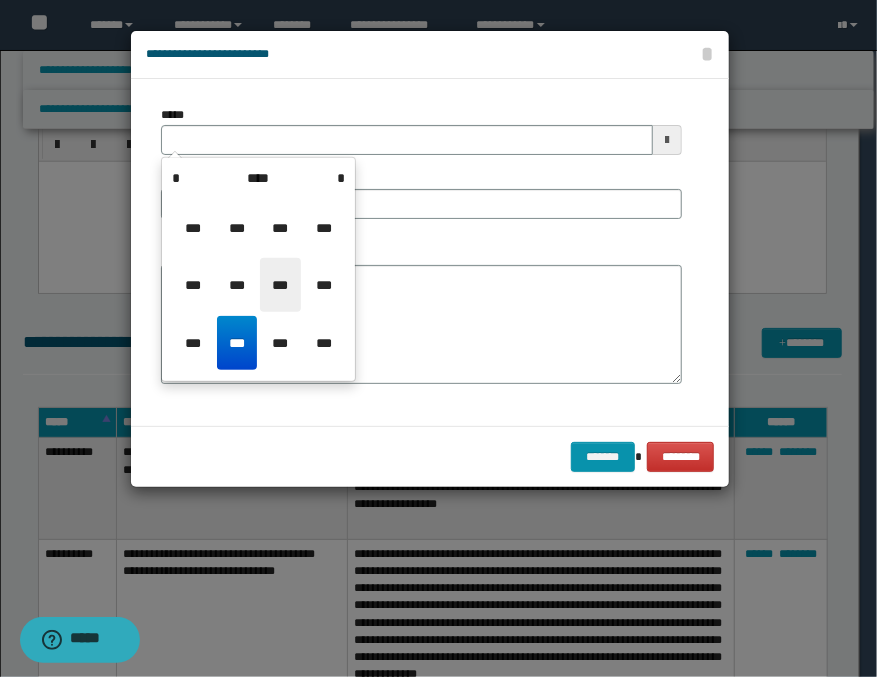 click on "***" at bounding box center [280, 285] 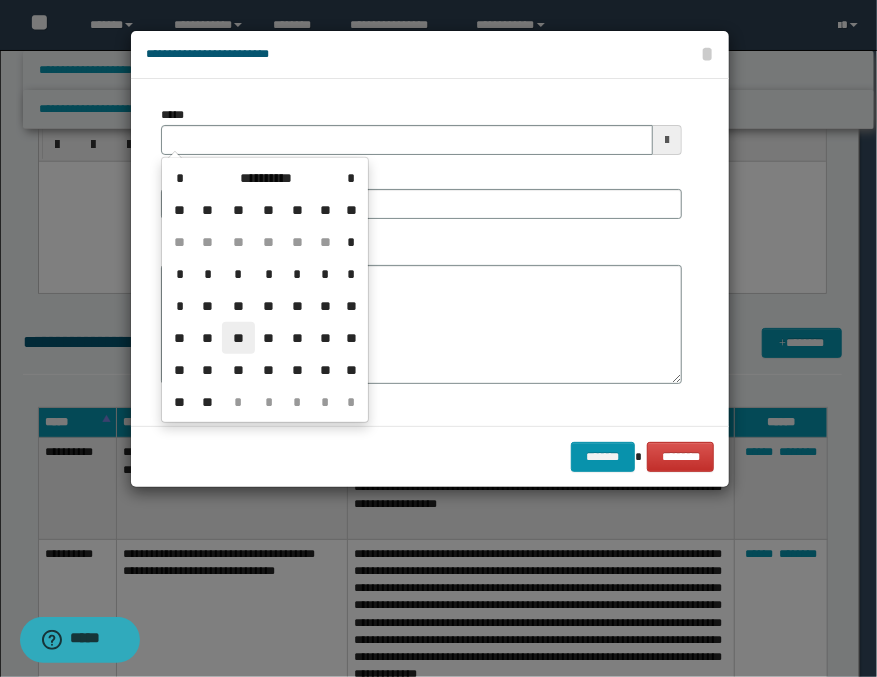 click on "**" at bounding box center (238, 338) 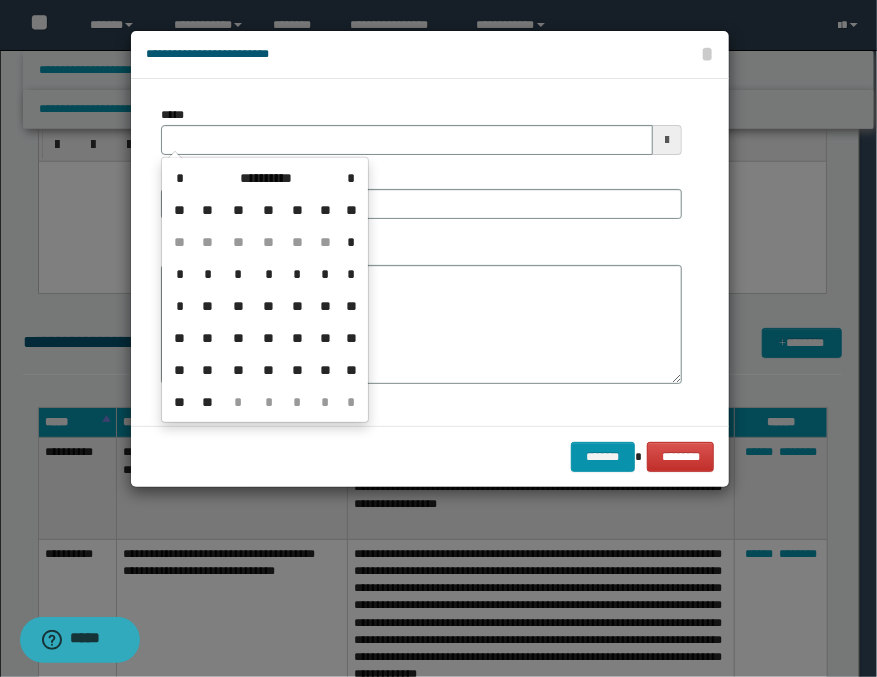 type on "**********" 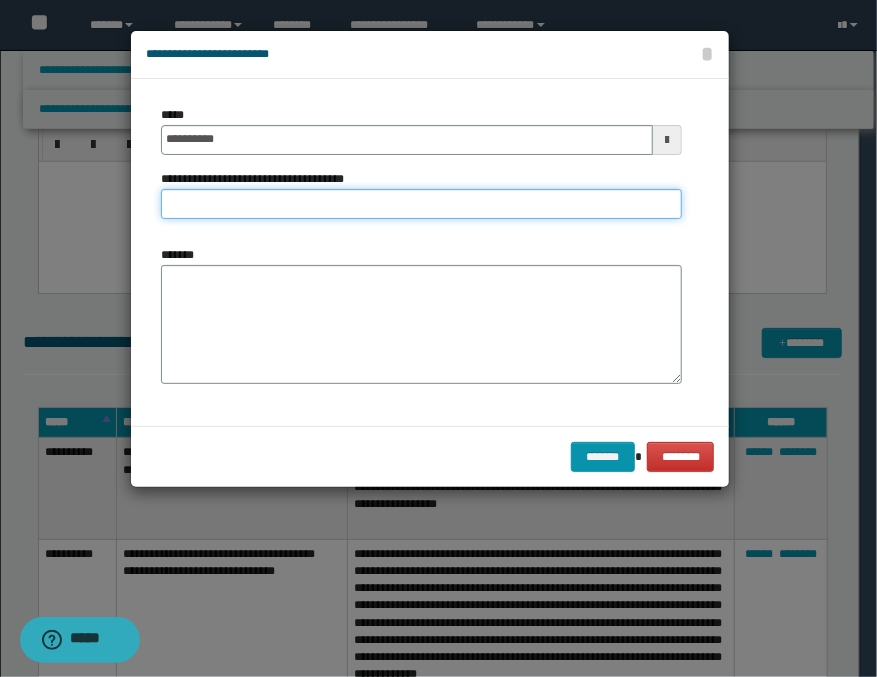 click on "**********" at bounding box center (421, 204) 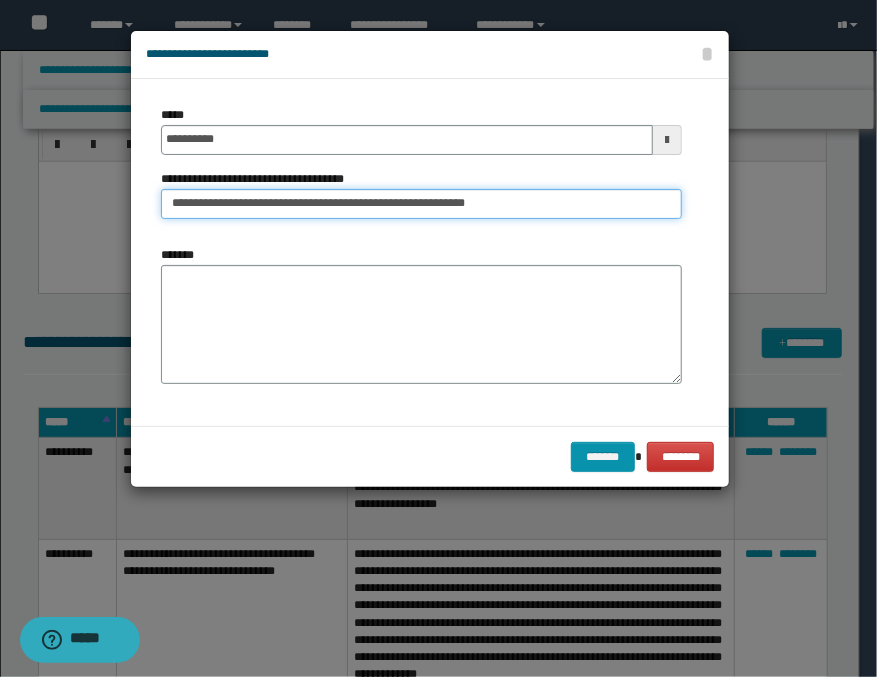 type on "**********" 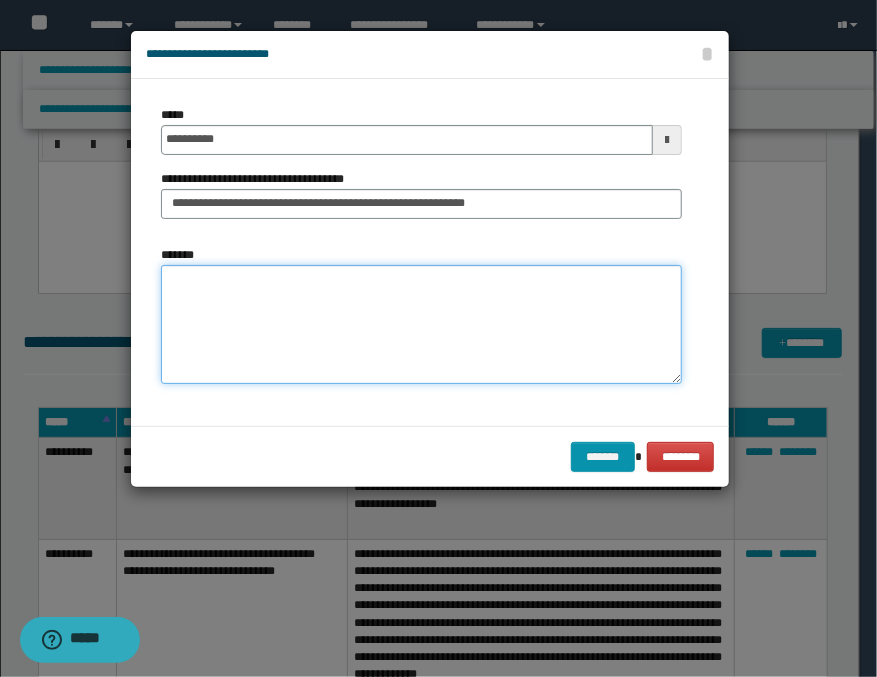 click on "*******" at bounding box center (421, 325) 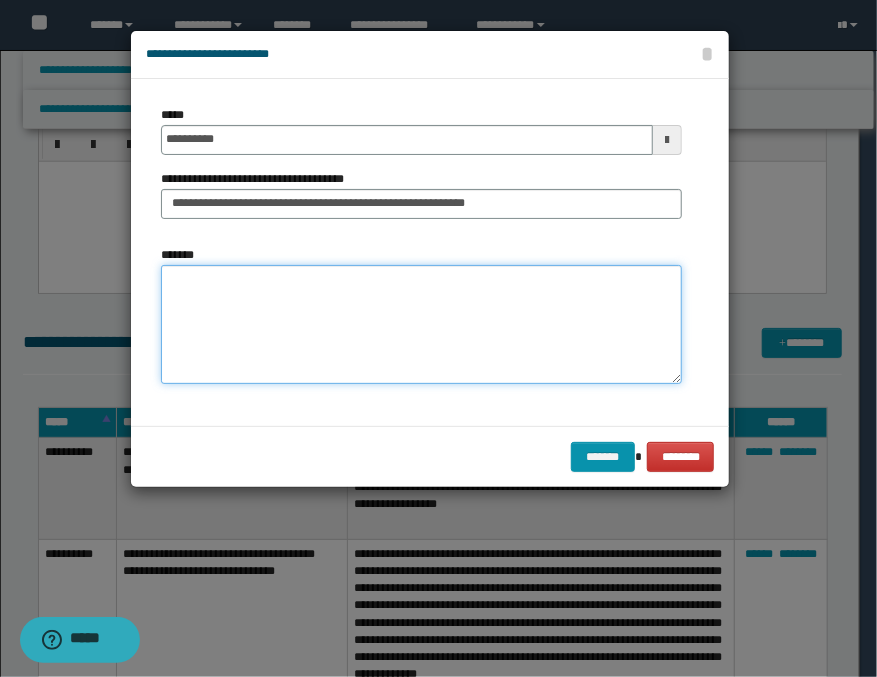 paste on "**********" 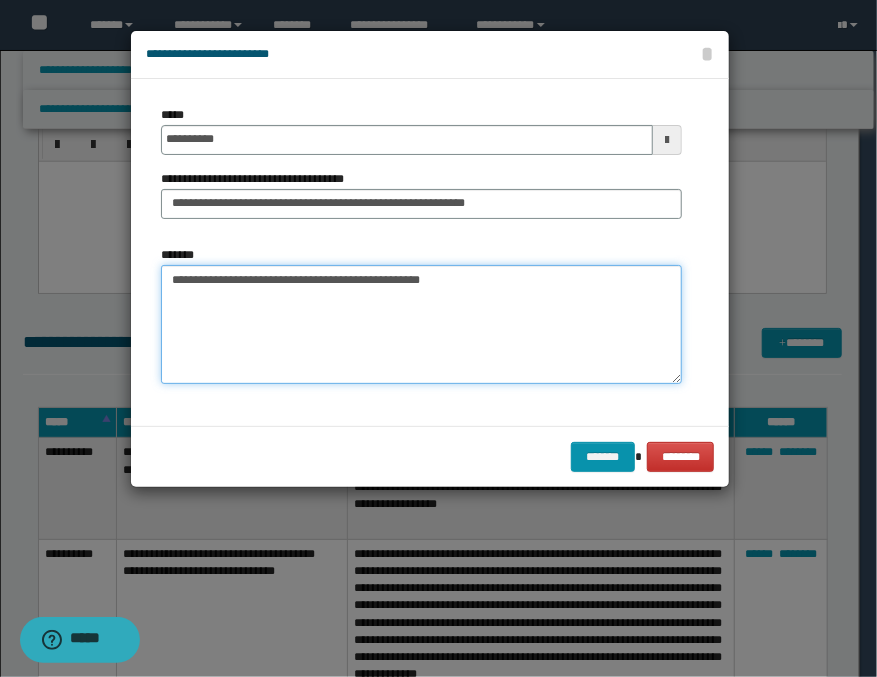 click on "**********" at bounding box center (421, 325) 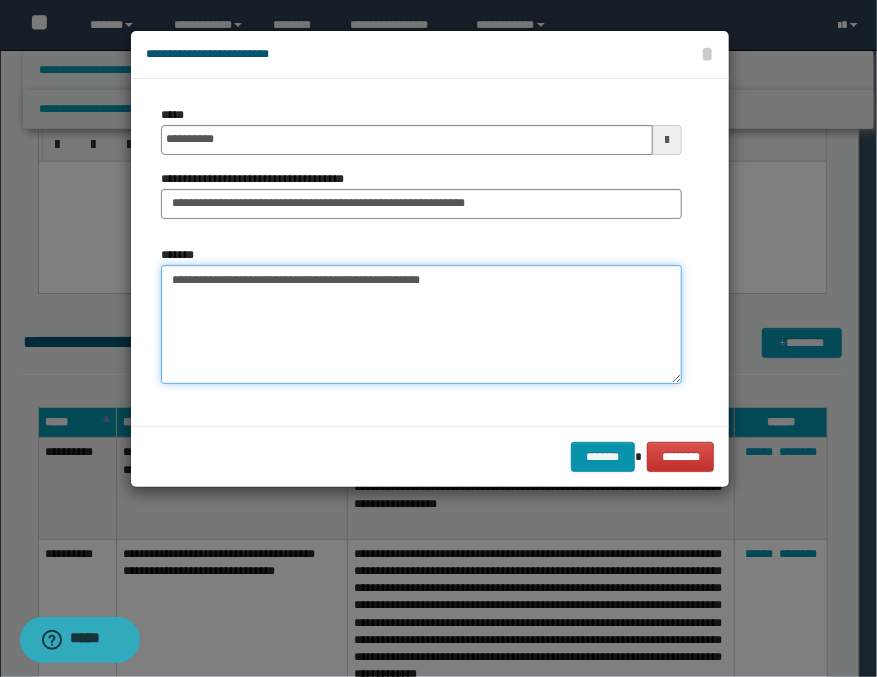 paste on "**********" 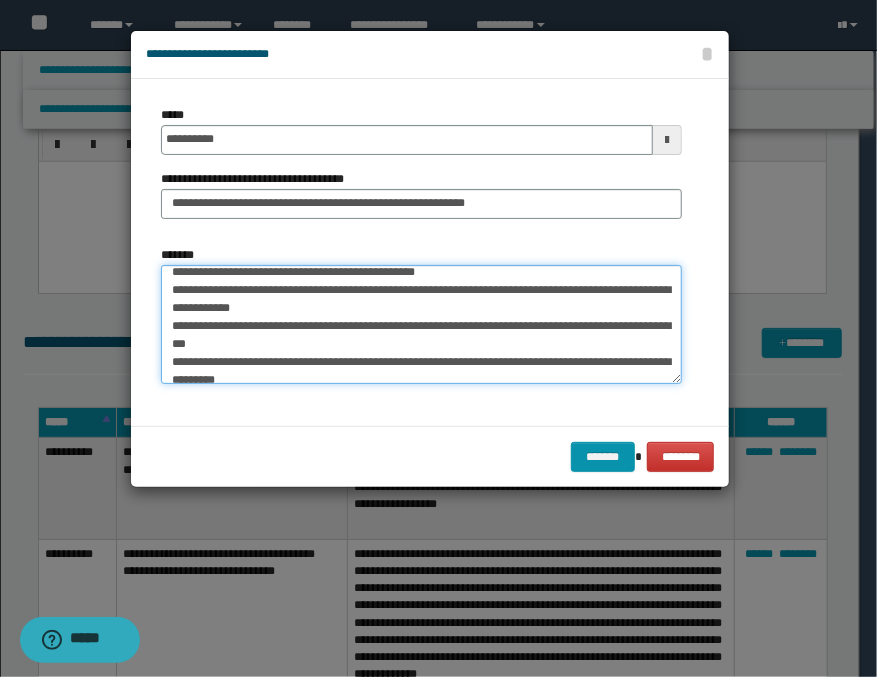 scroll, scrollTop: 3, scrollLeft: 0, axis: vertical 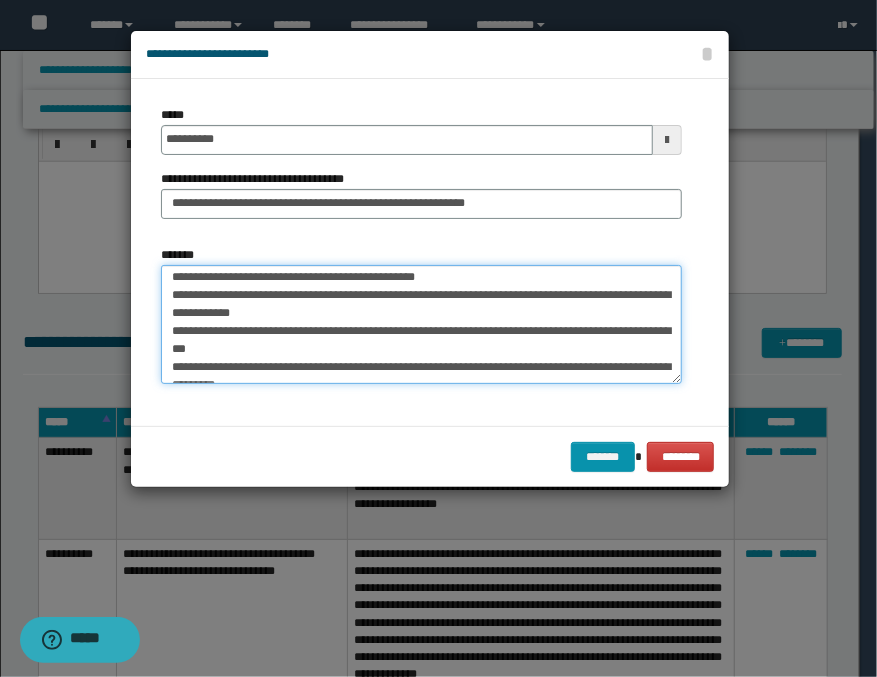 click on "*******" at bounding box center [421, 325] 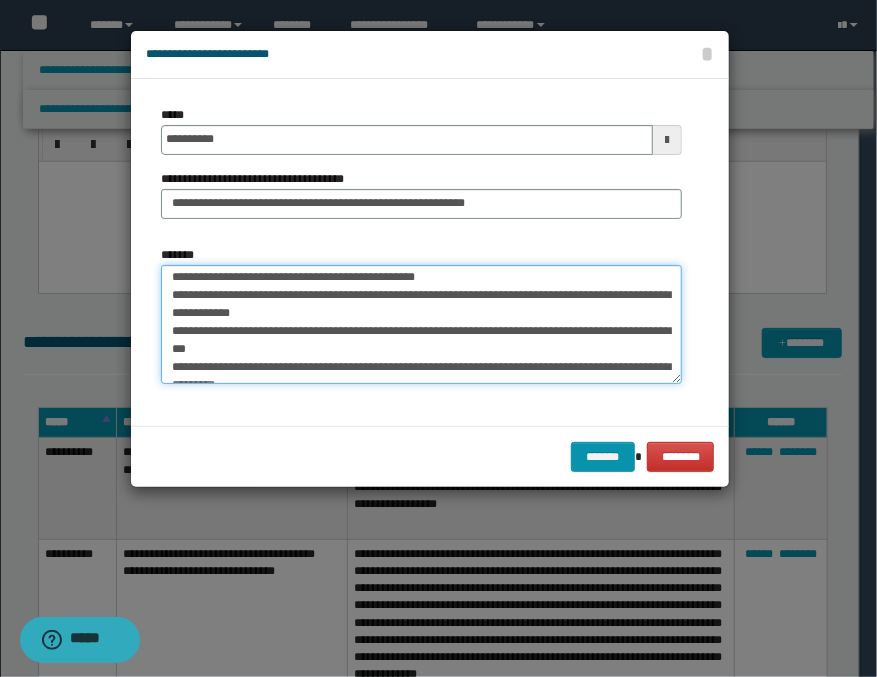 click on "*******" at bounding box center (421, 325) 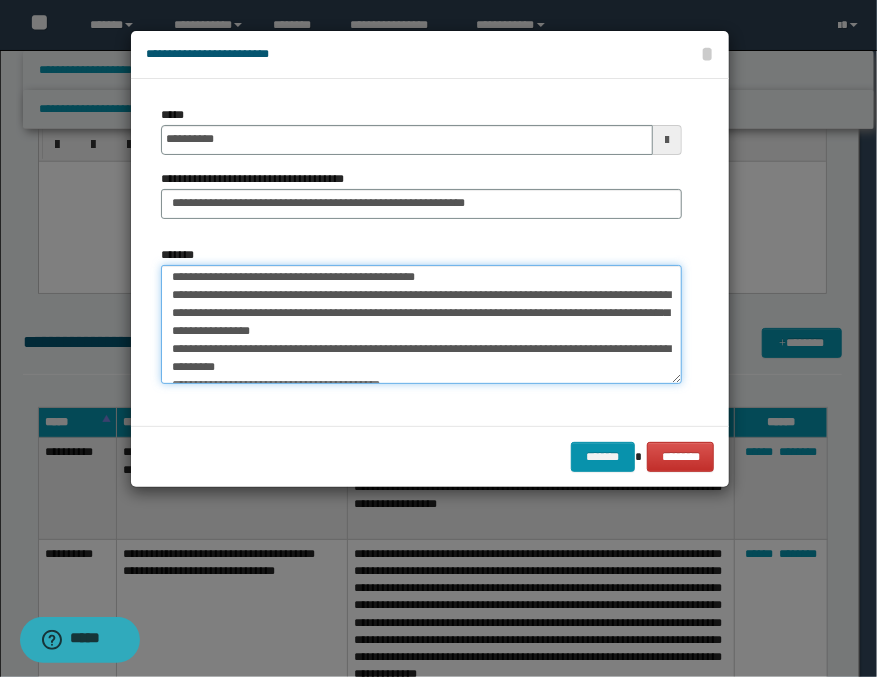 click on "*******" at bounding box center (421, 325) 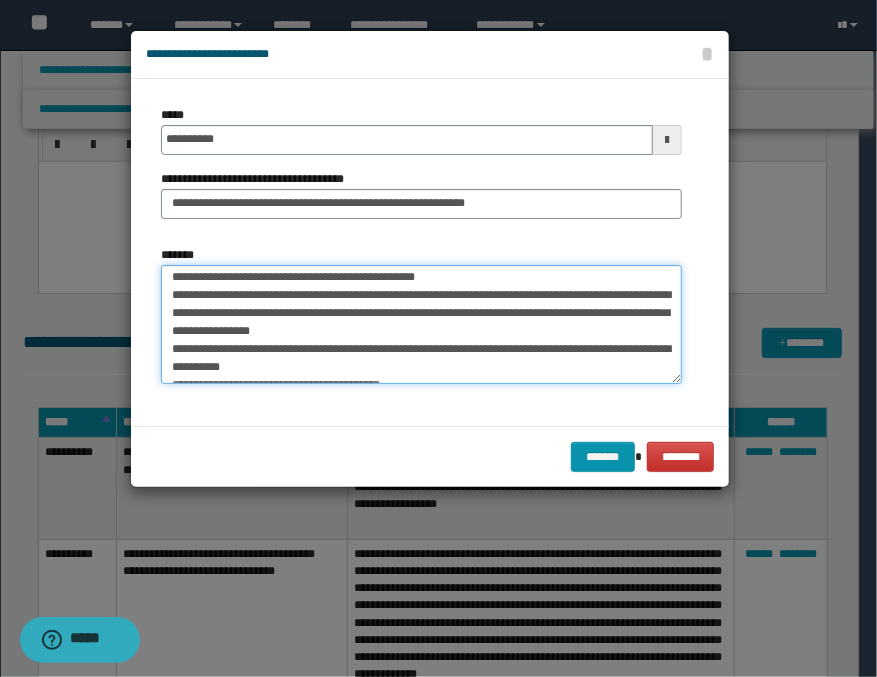 click on "*******" at bounding box center [421, 325] 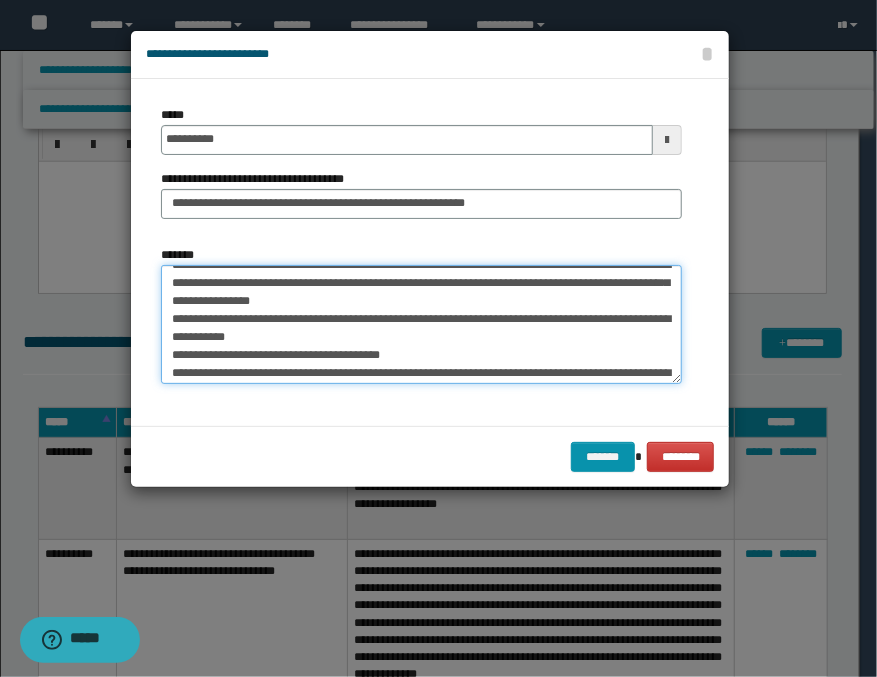scroll, scrollTop: 48, scrollLeft: 0, axis: vertical 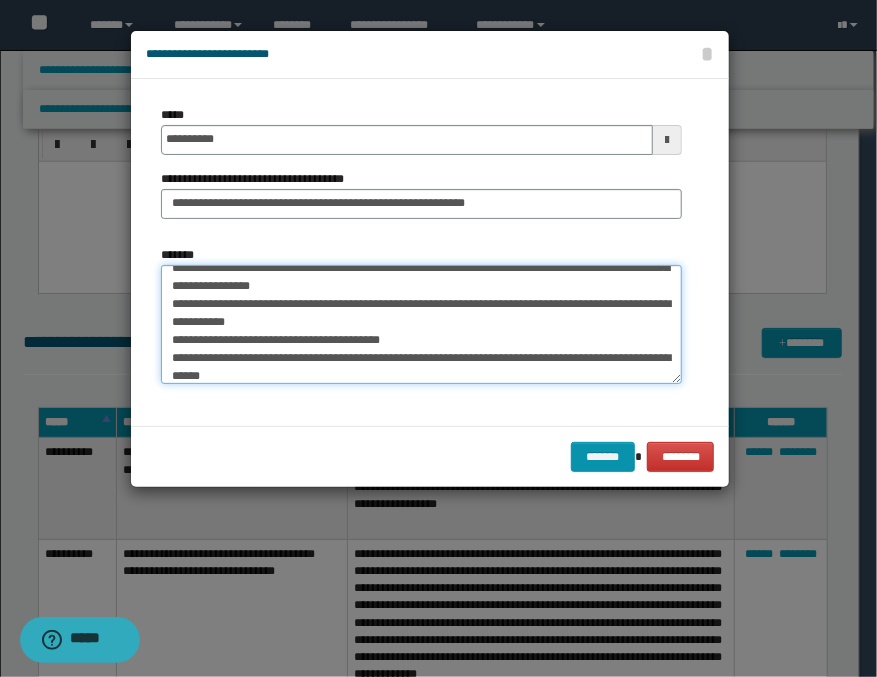 click on "*******" at bounding box center (421, 325) 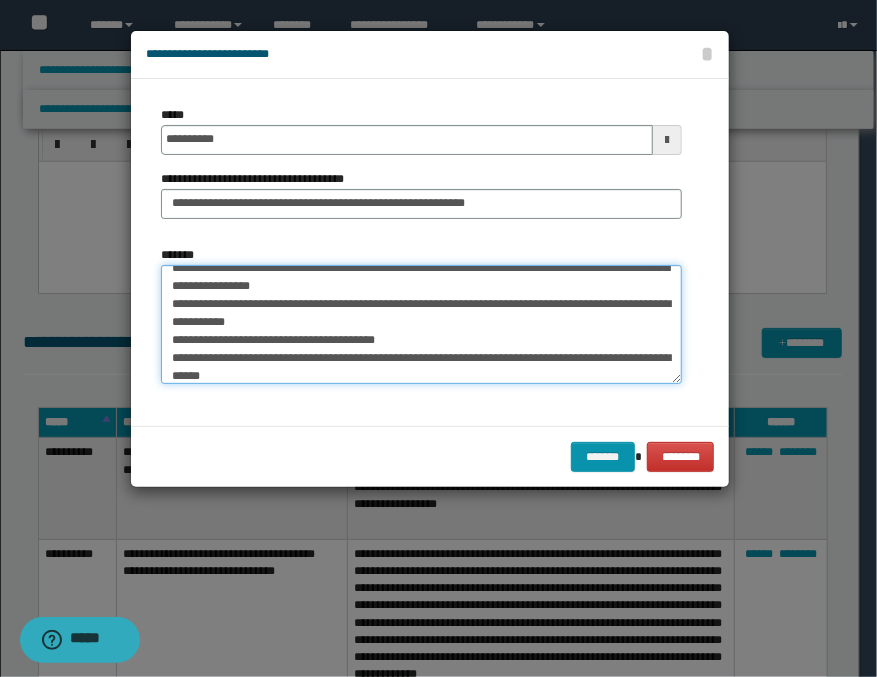 click on "*******" at bounding box center [421, 325] 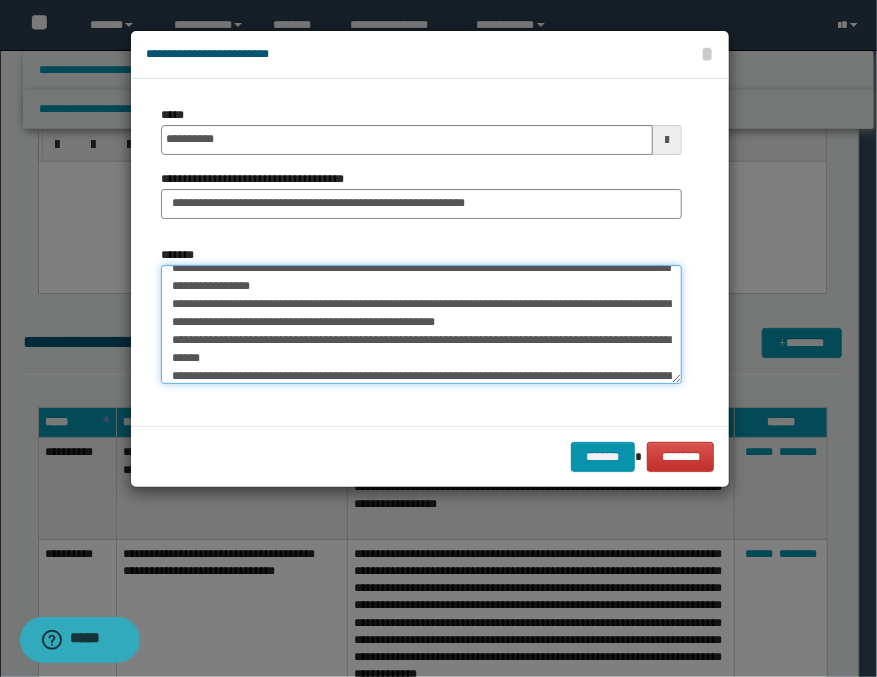 click on "*******" at bounding box center (421, 325) 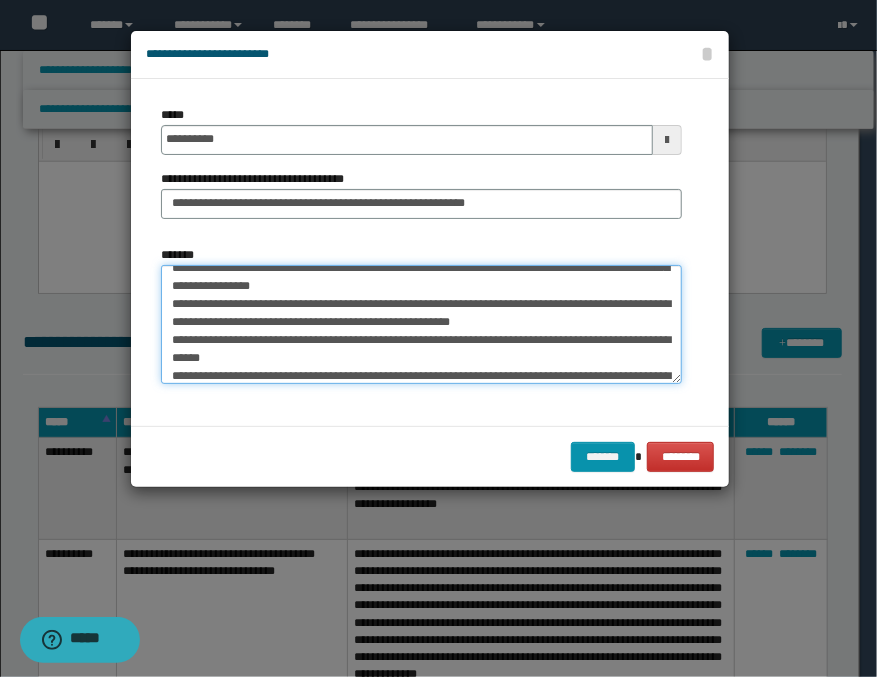click on "*******" at bounding box center [421, 325] 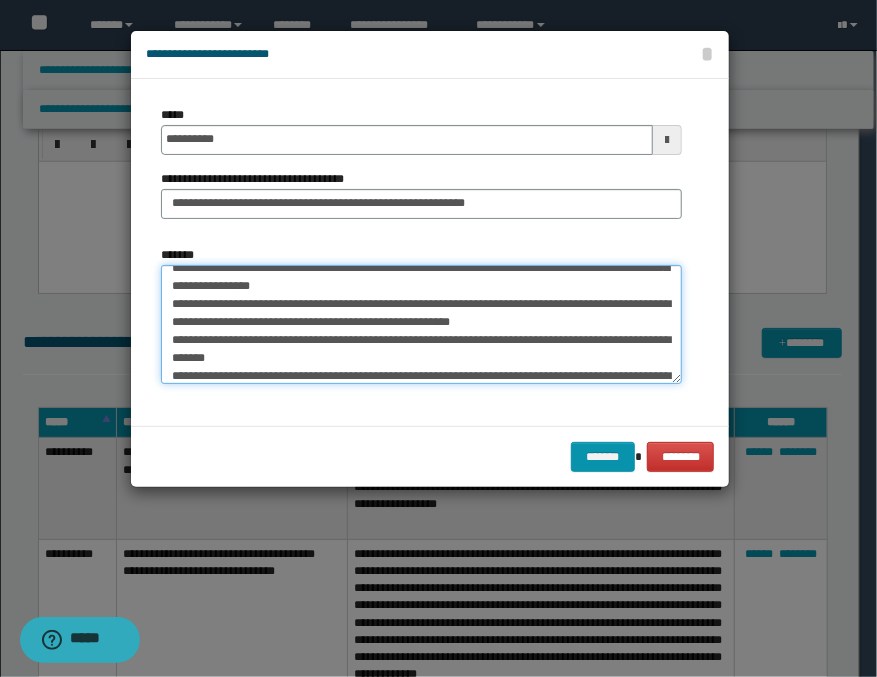 click on "*******" at bounding box center (421, 325) 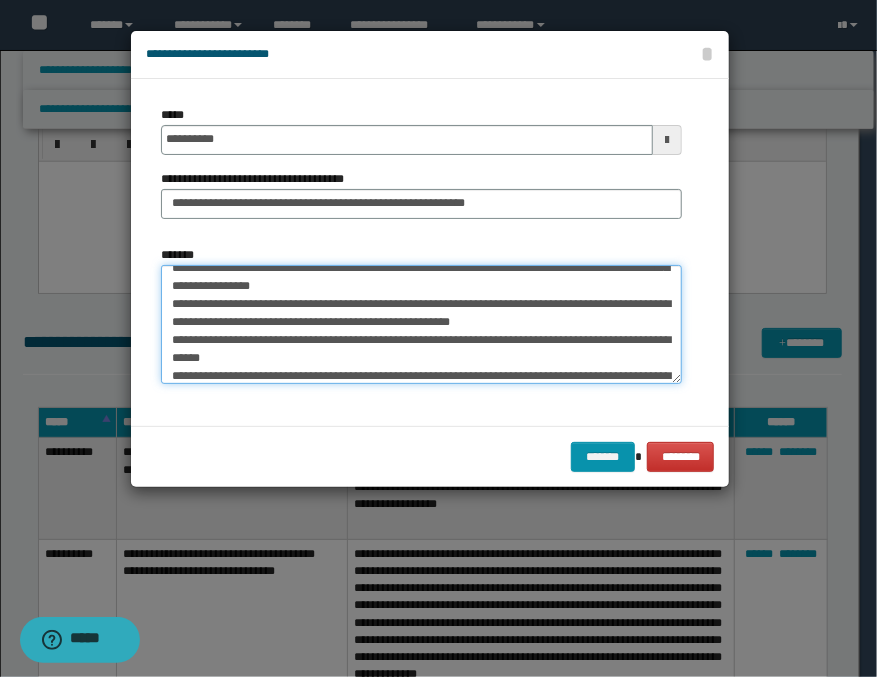 click on "*******" at bounding box center [421, 325] 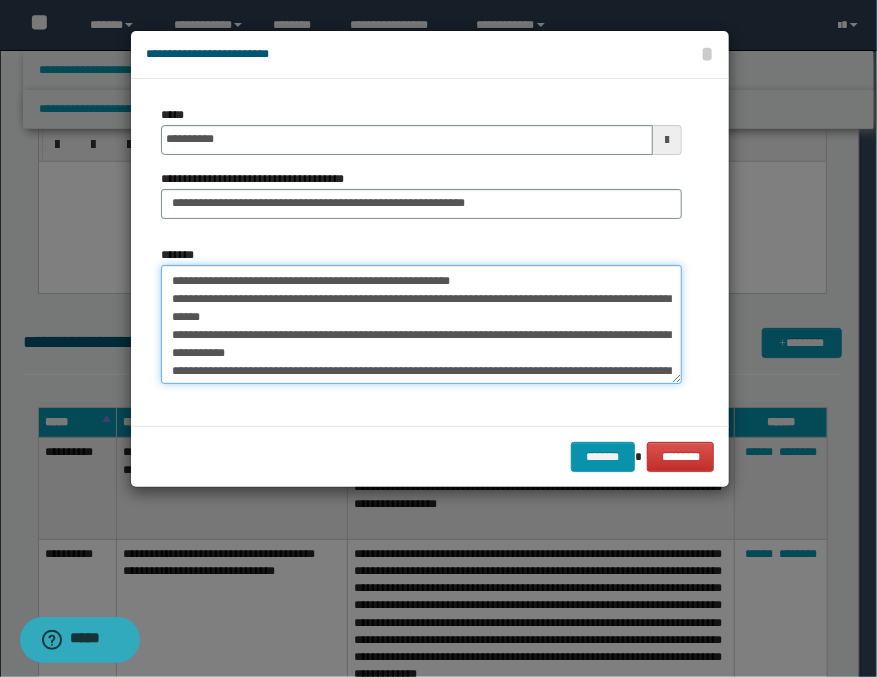 scroll, scrollTop: 92, scrollLeft: 0, axis: vertical 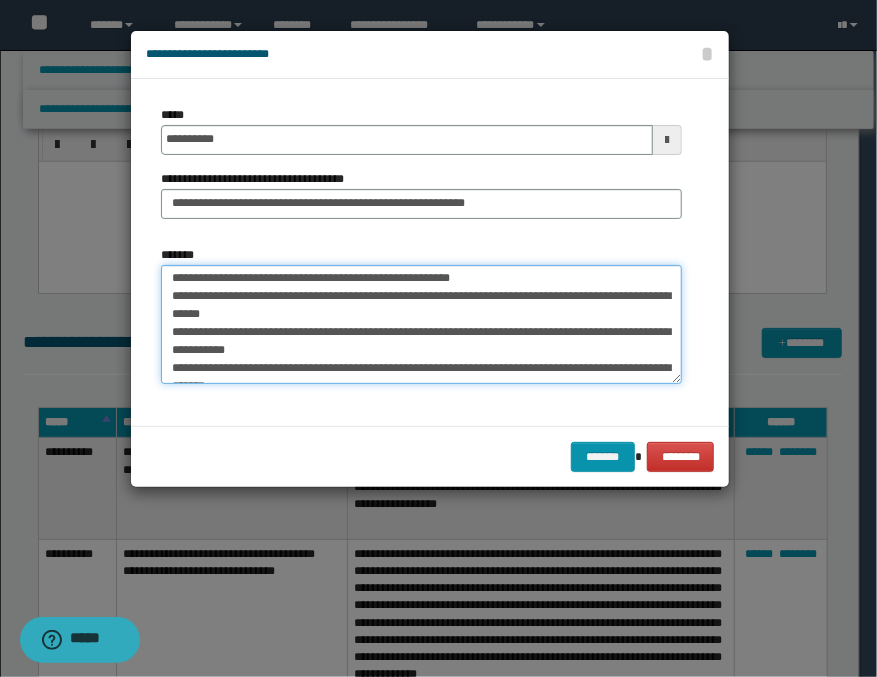 click on "*******" at bounding box center (421, 325) 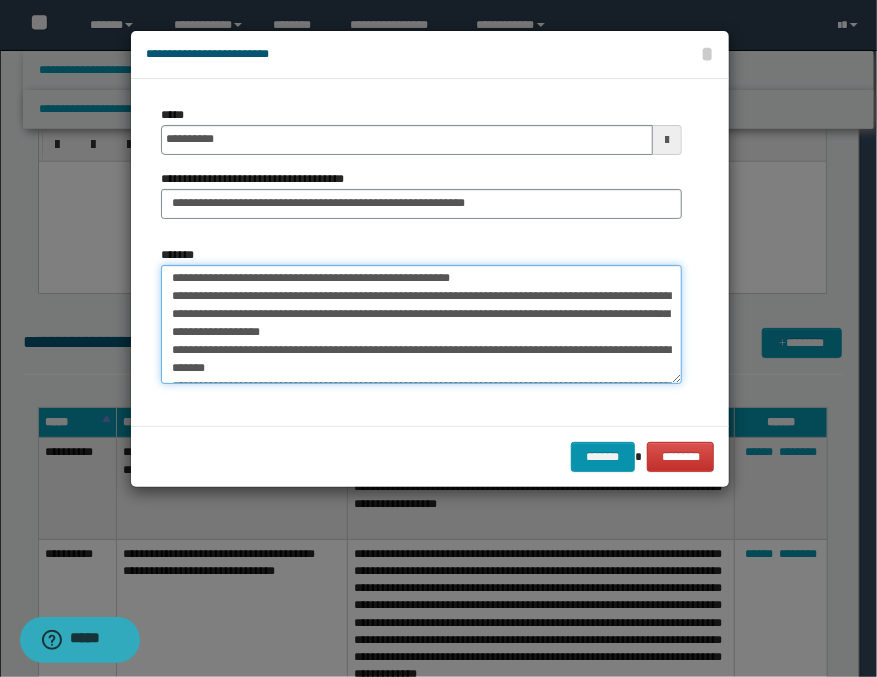 click on "*******" at bounding box center [421, 325] 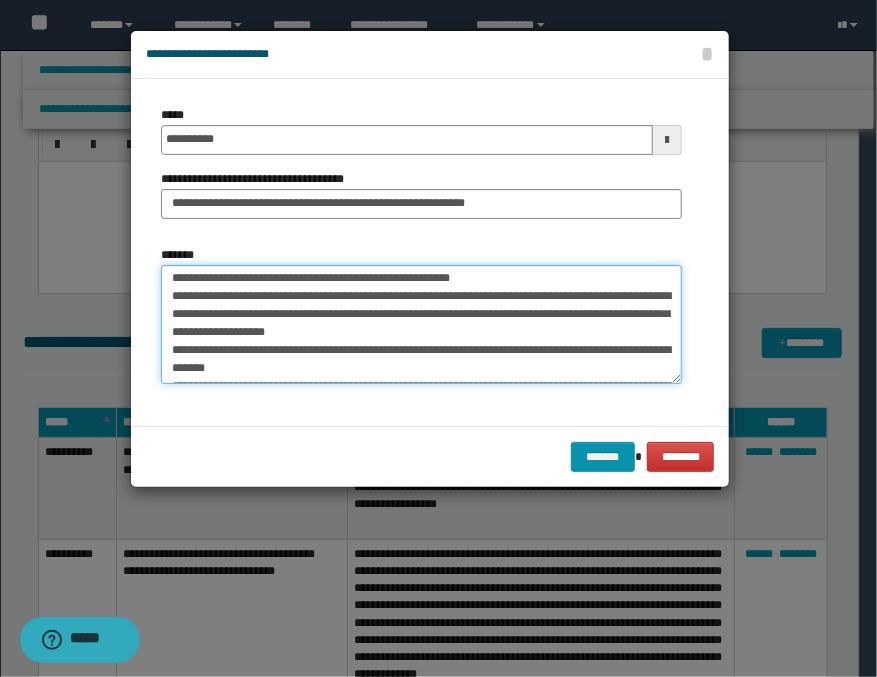 click on "*******" at bounding box center [421, 325] 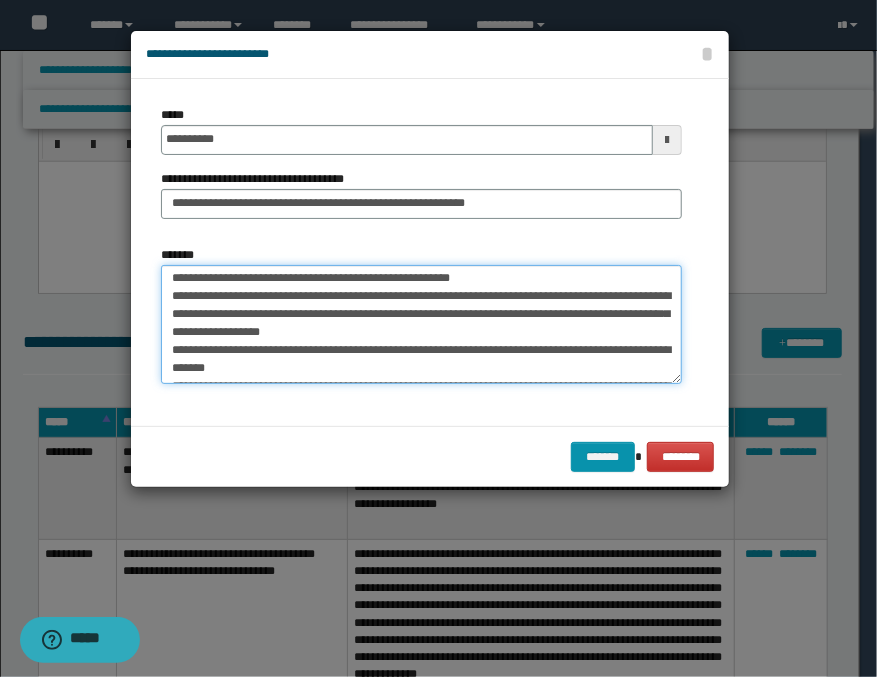 click on "*******" at bounding box center (421, 325) 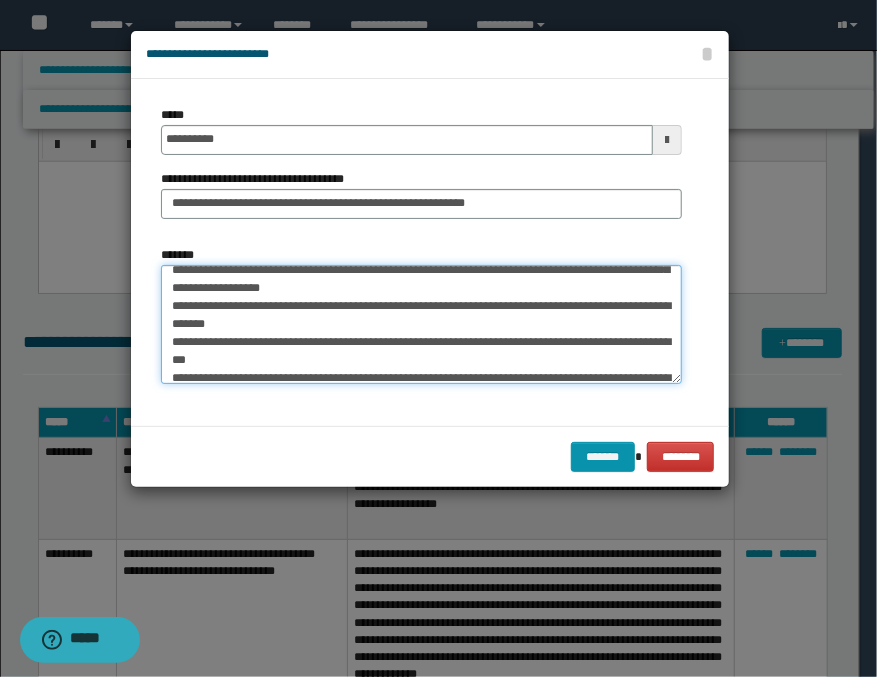 click on "*******" at bounding box center [421, 325] 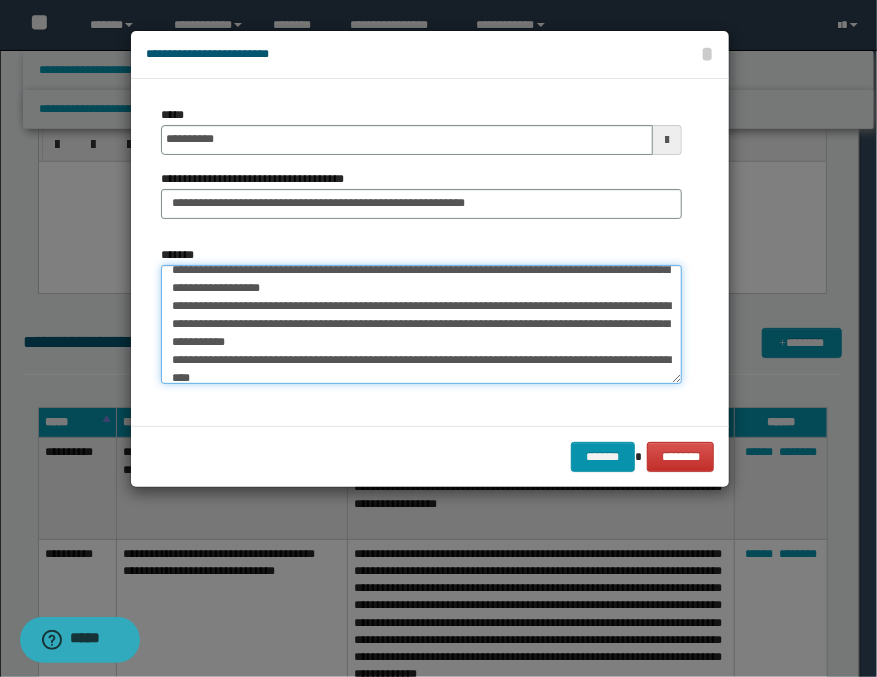 click on "*******" at bounding box center [421, 325] 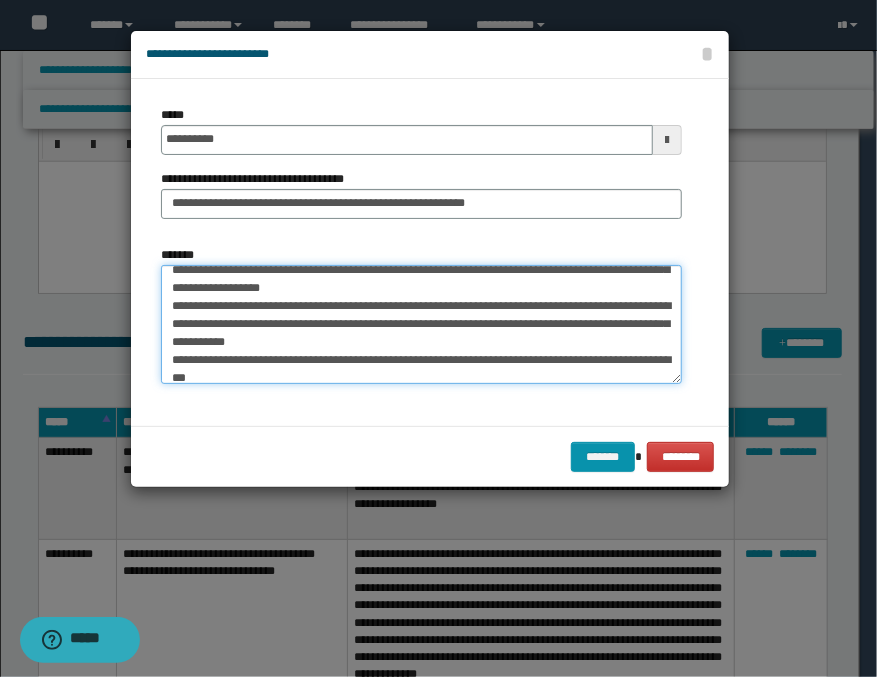 scroll, scrollTop: 138, scrollLeft: 0, axis: vertical 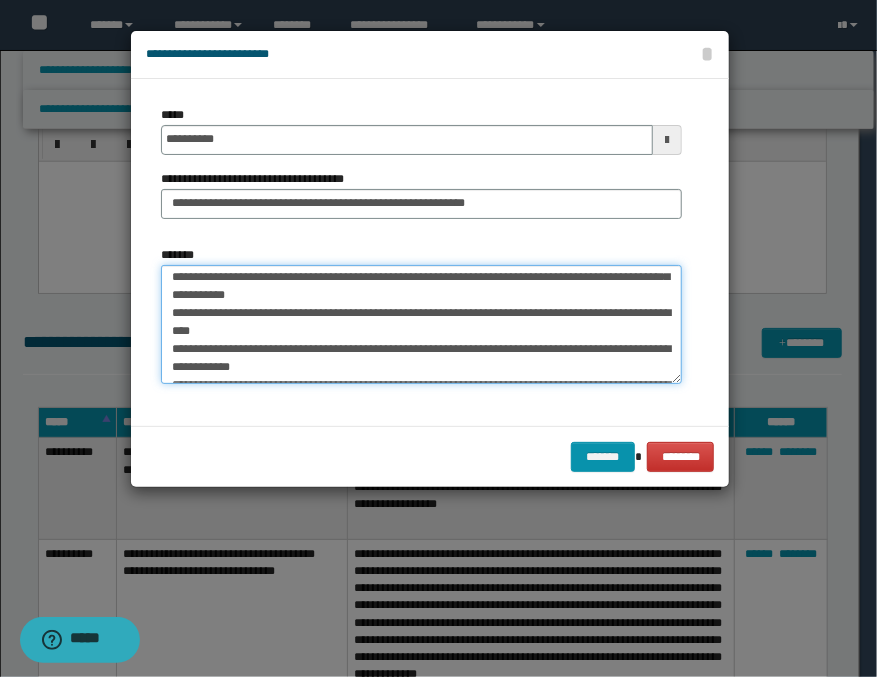 click on "*******" at bounding box center (421, 325) 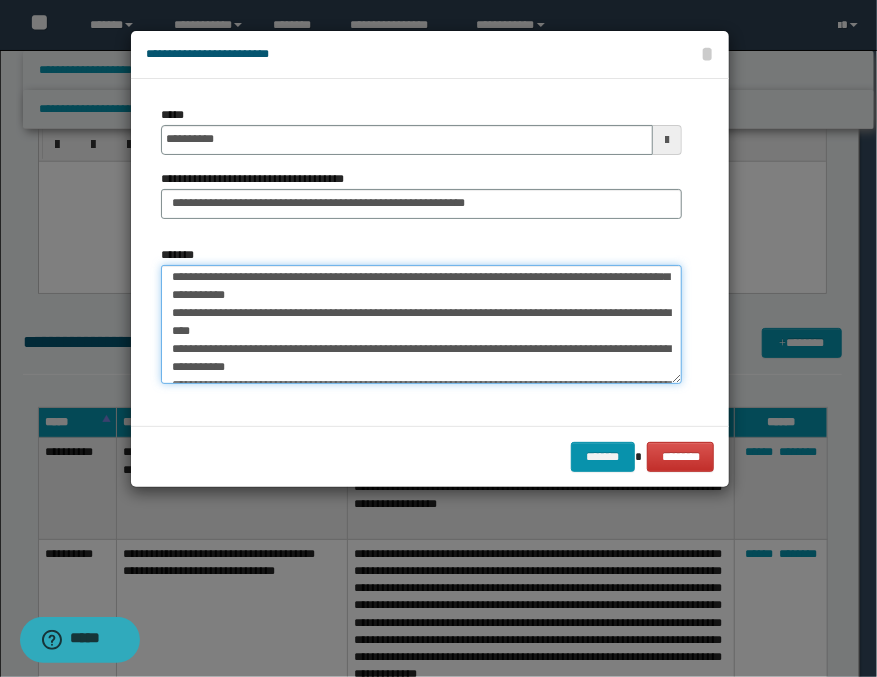 click on "*******" at bounding box center [421, 325] 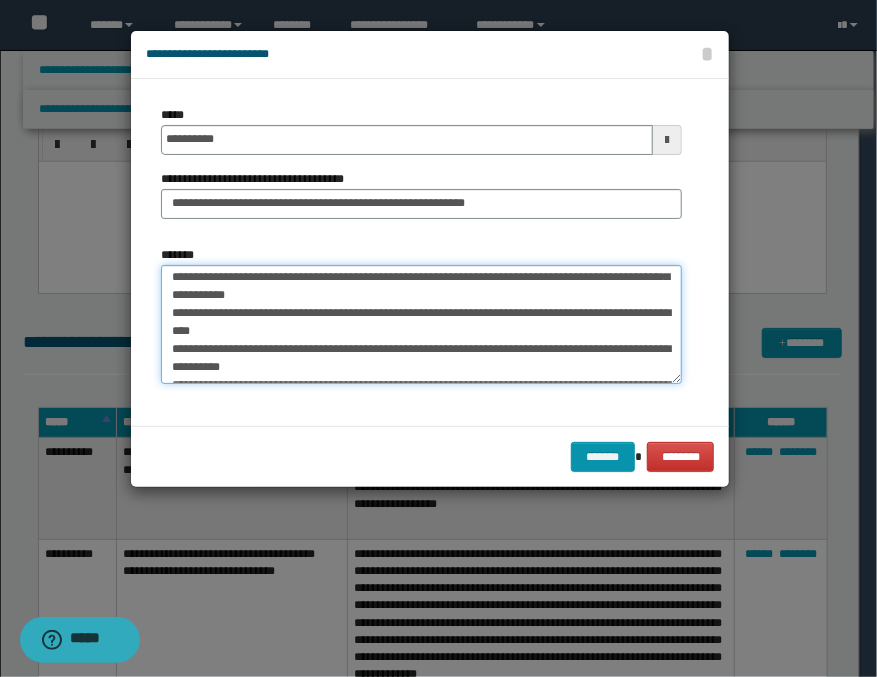 click on "*******" at bounding box center (421, 325) 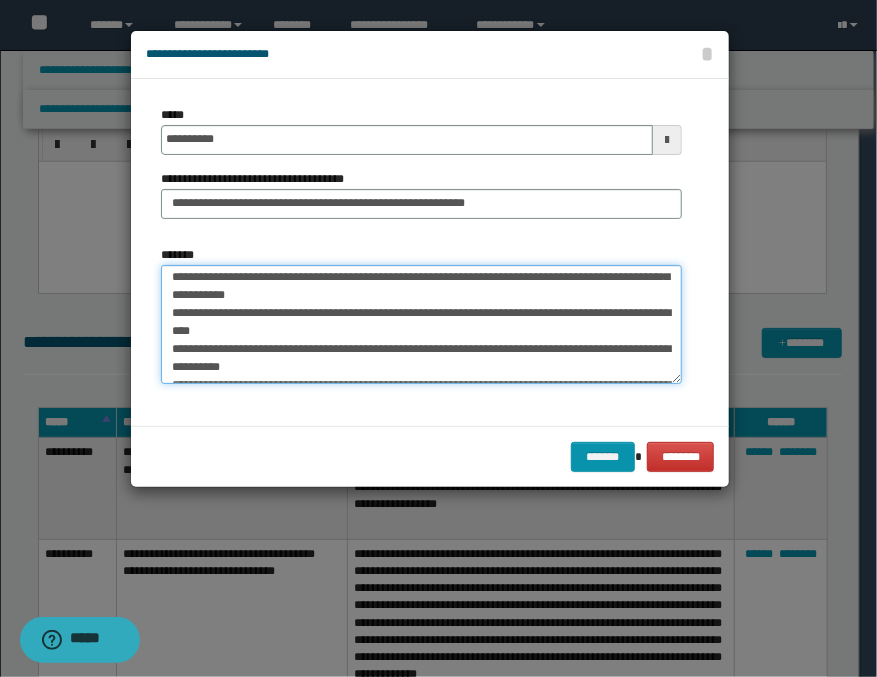 click on "*******" at bounding box center [421, 325] 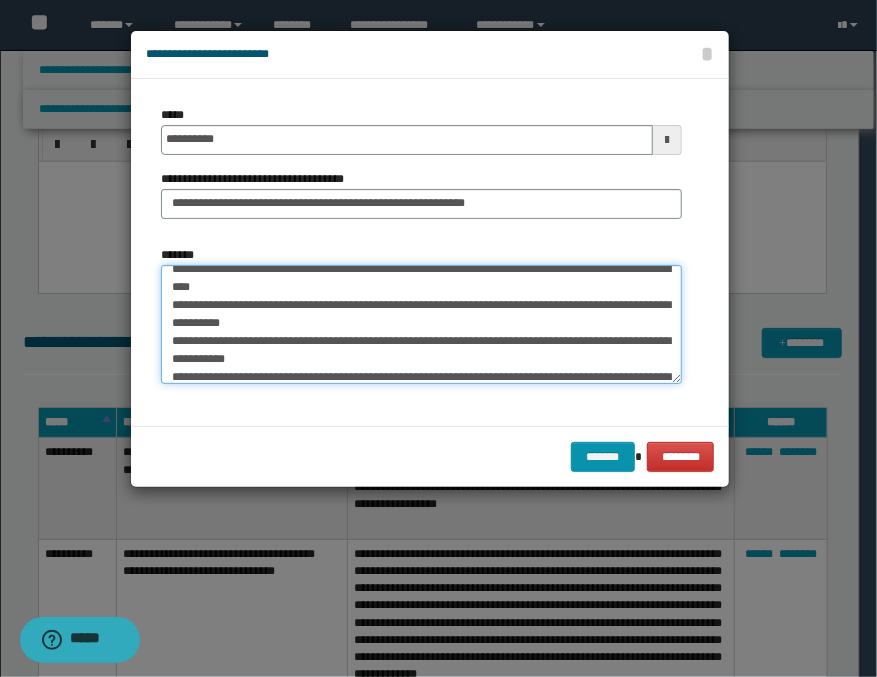 click on "*******" at bounding box center (421, 325) 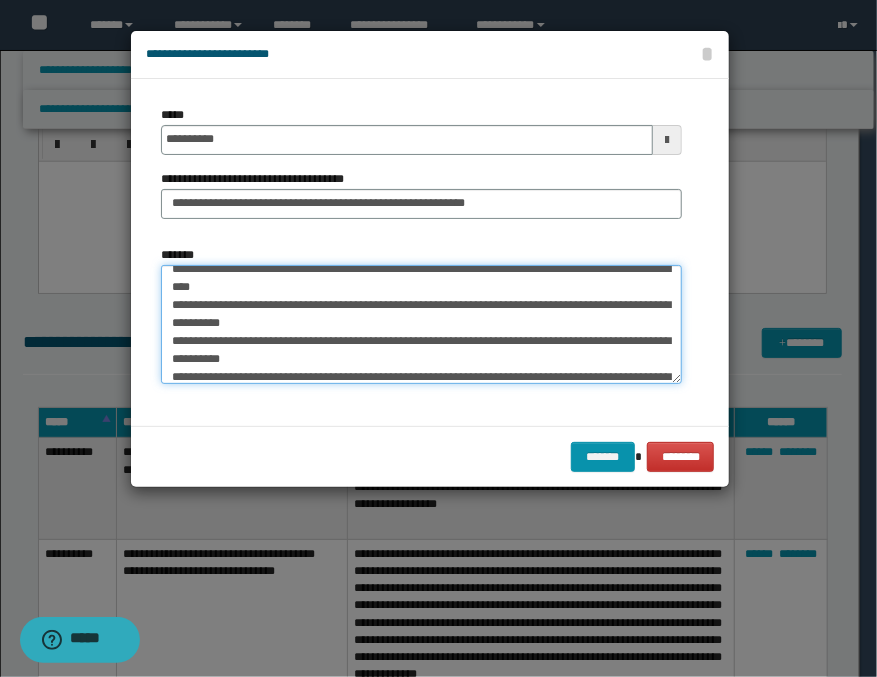 scroll, scrollTop: 228, scrollLeft: 0, axis: vertical 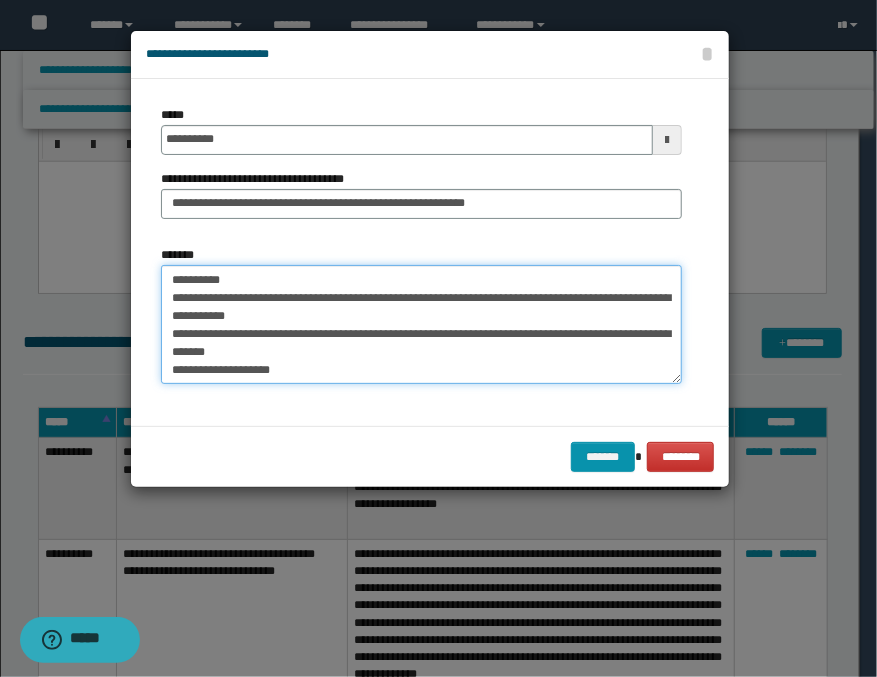 click on "*******" at bounding box center [421, 325] 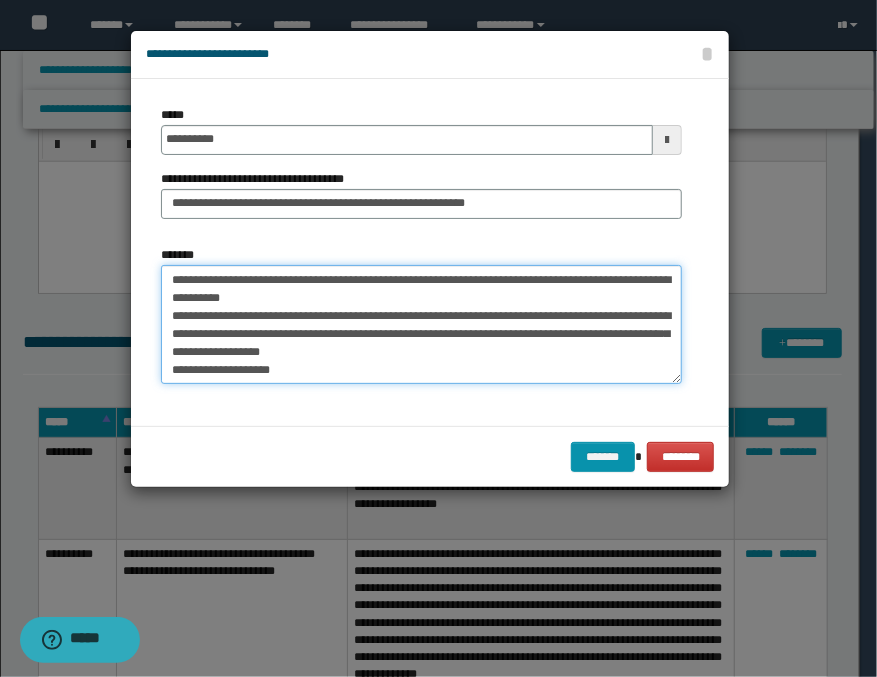 scroll, scrollTop: 270, scrollLeft: 0, axis: vertical 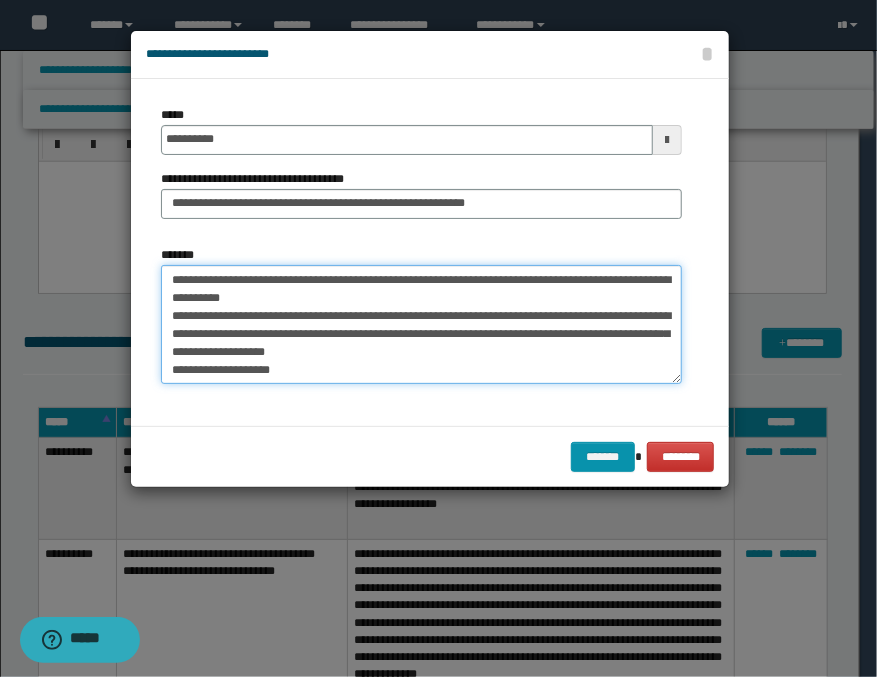 click on "*******" at bounding box center [421, 325] 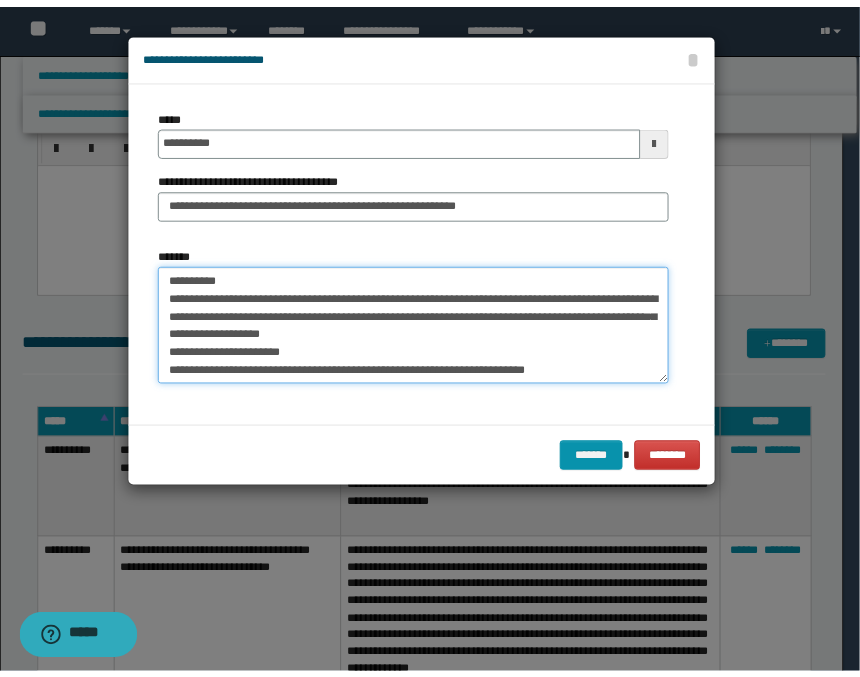 scroll, scrollTop: 300, scrollLeft: 0, axis: vertical 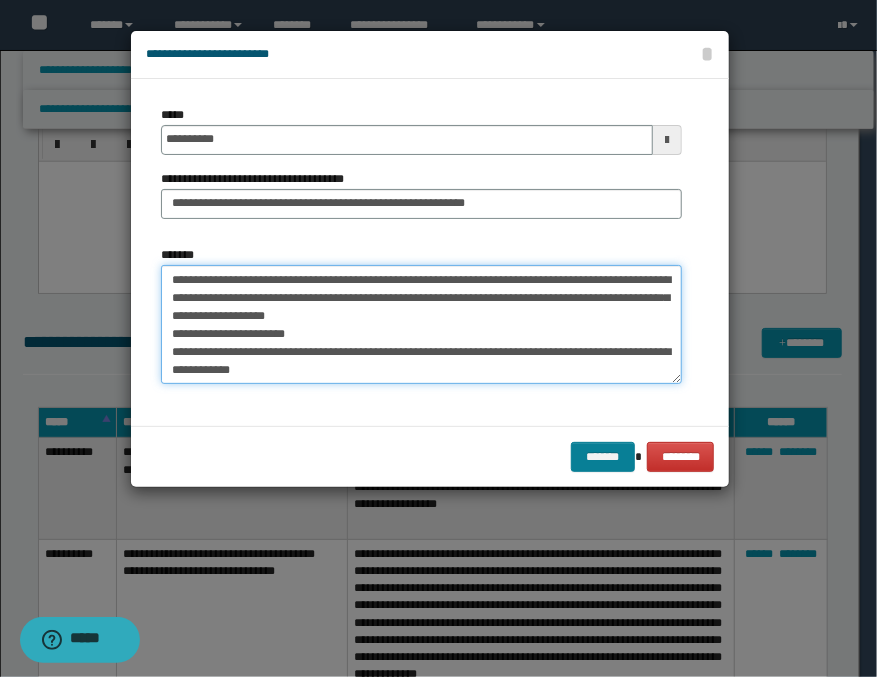 type on "**********" 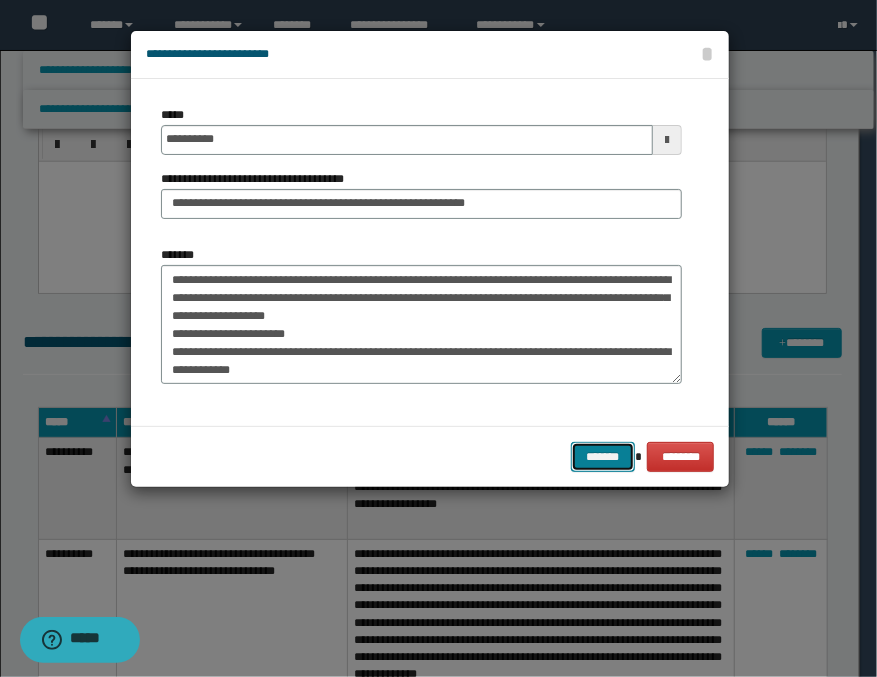 click on "*******" at bounding box center [603, 457] 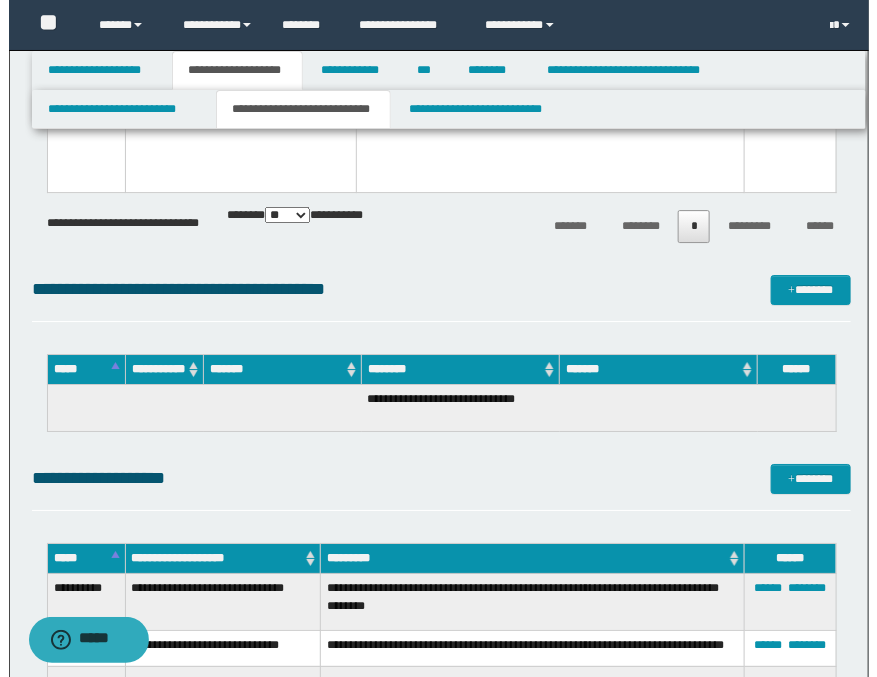 scroll, scrollTop: 1888, scrollLeft: 0, axis: vertical 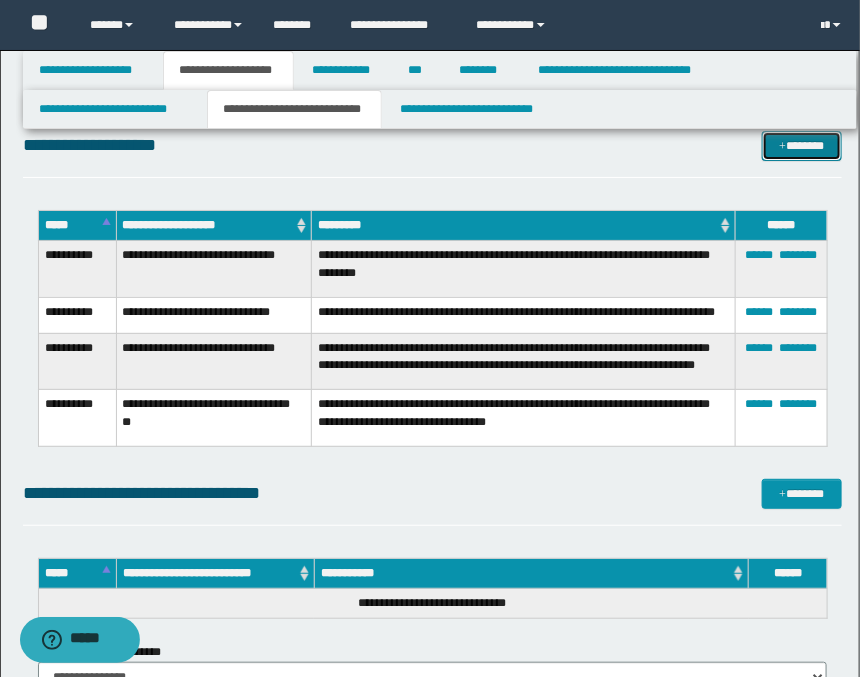 click on "*******" at bounding box center (802, 146) 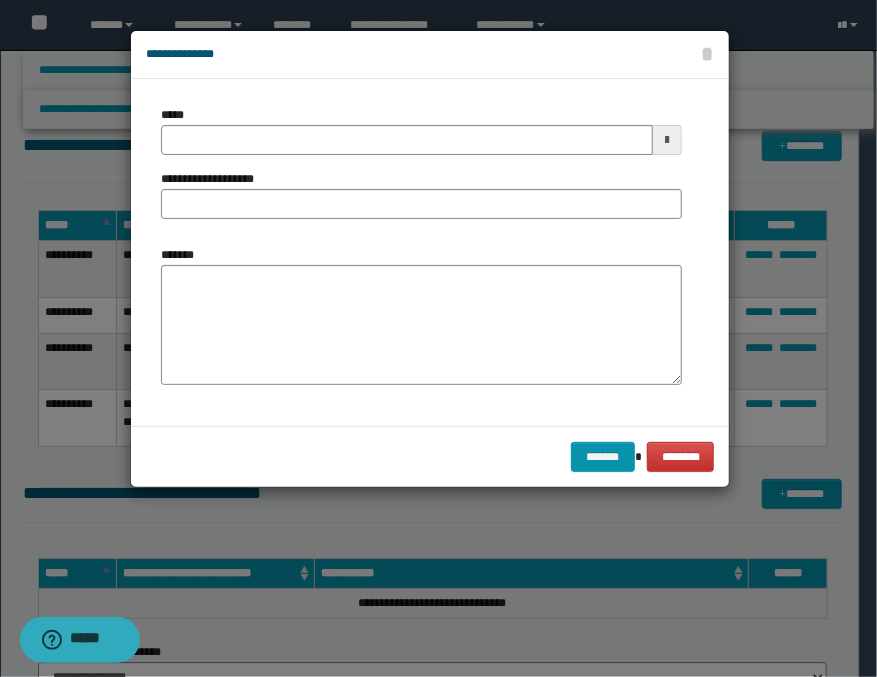 click at bounding box center [667, 140] 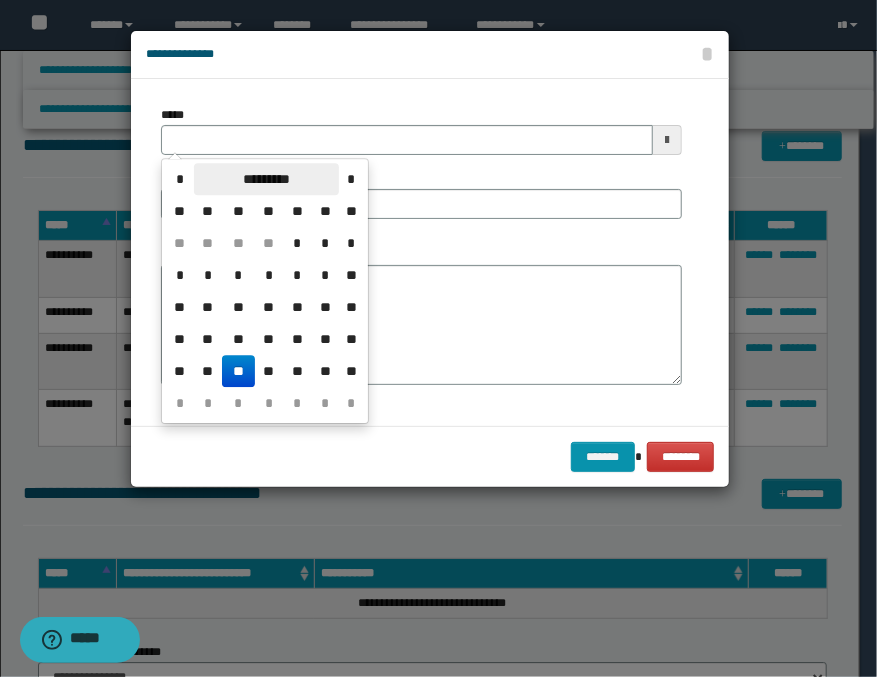 click on "*********" at bounding box center (266, 179) 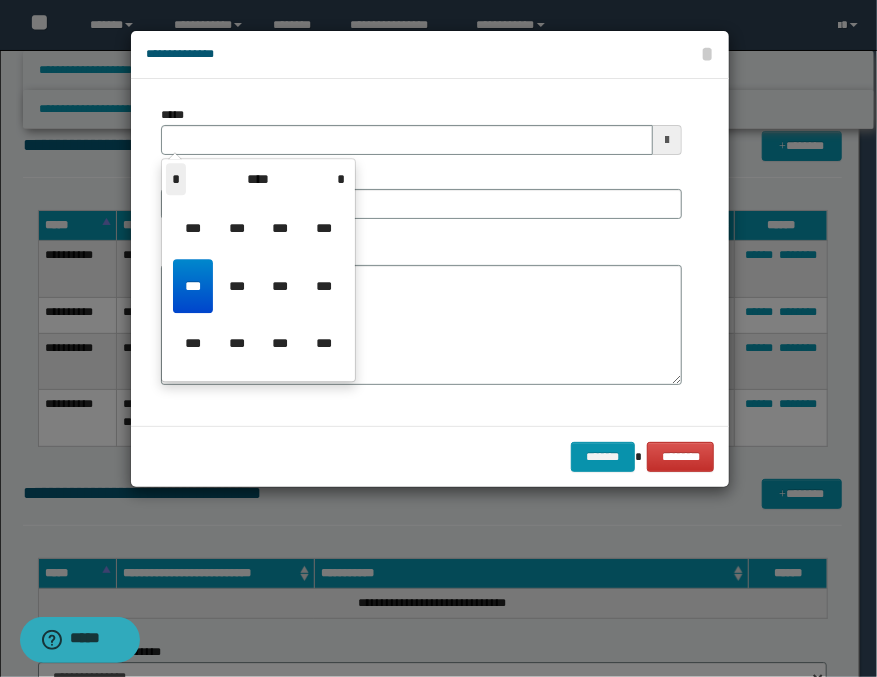 click on "*" at bounding box center (176, 179) 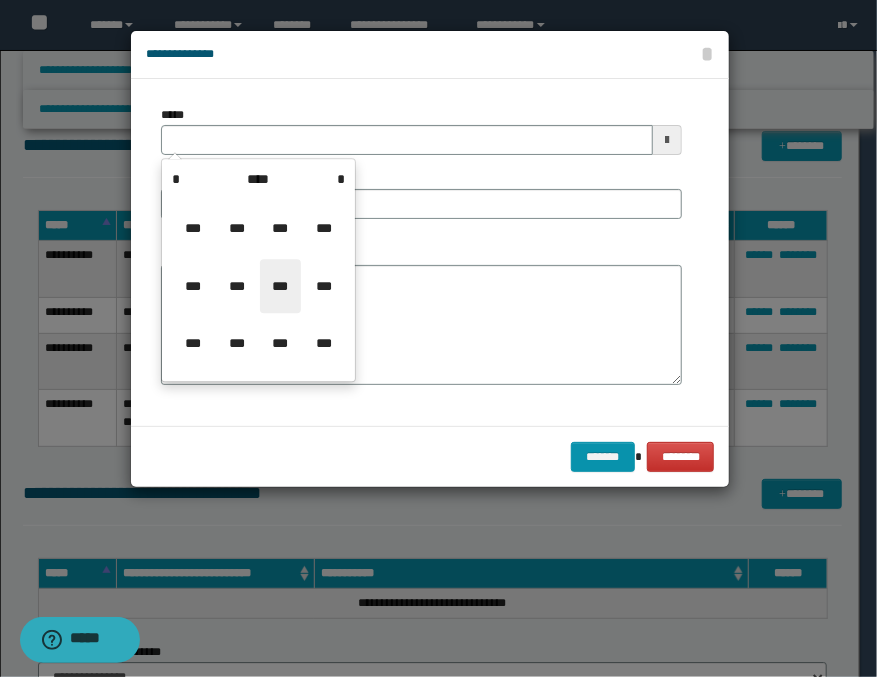 click on "***" at bounding box center [280, 286] 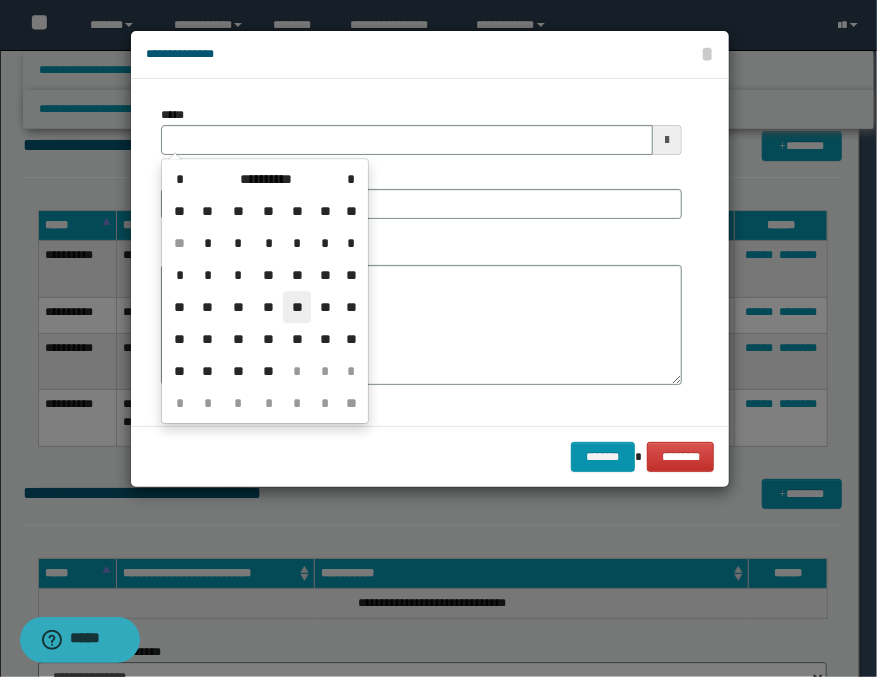 click on "**" at bounding box center [297, 307] 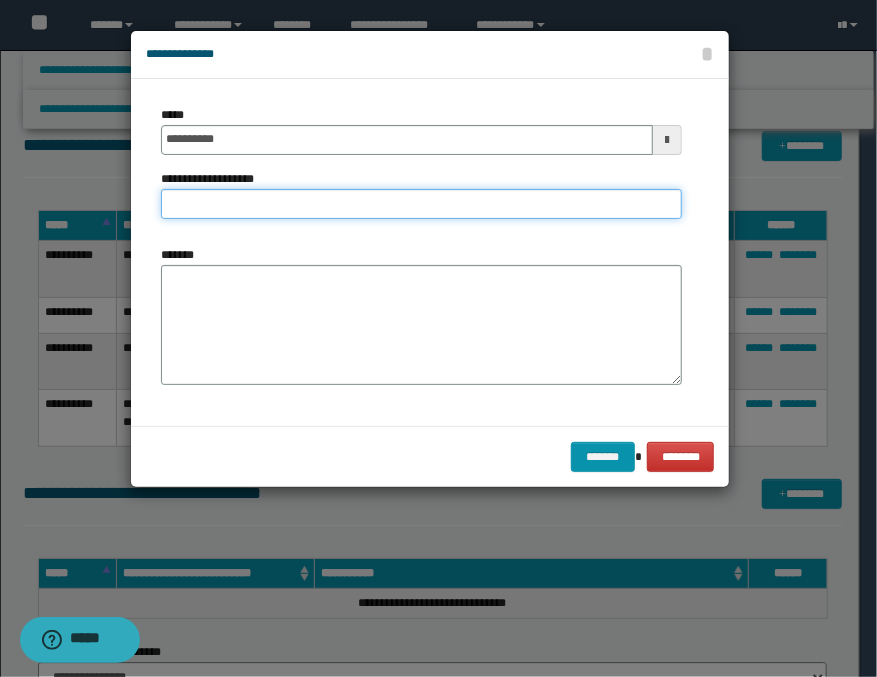 click on "**********" at bounding box center [421, 204] 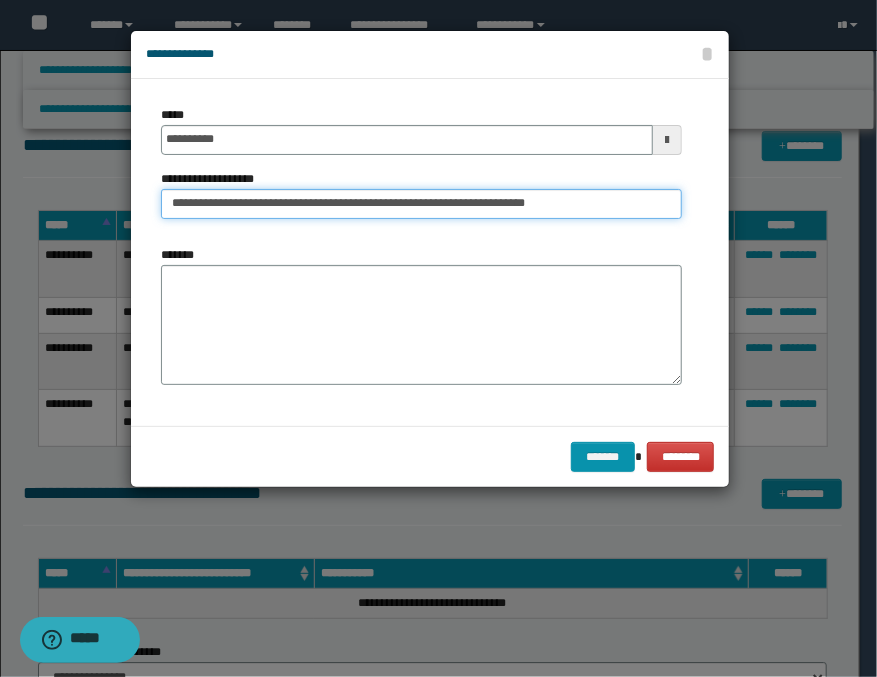 type on "**********" 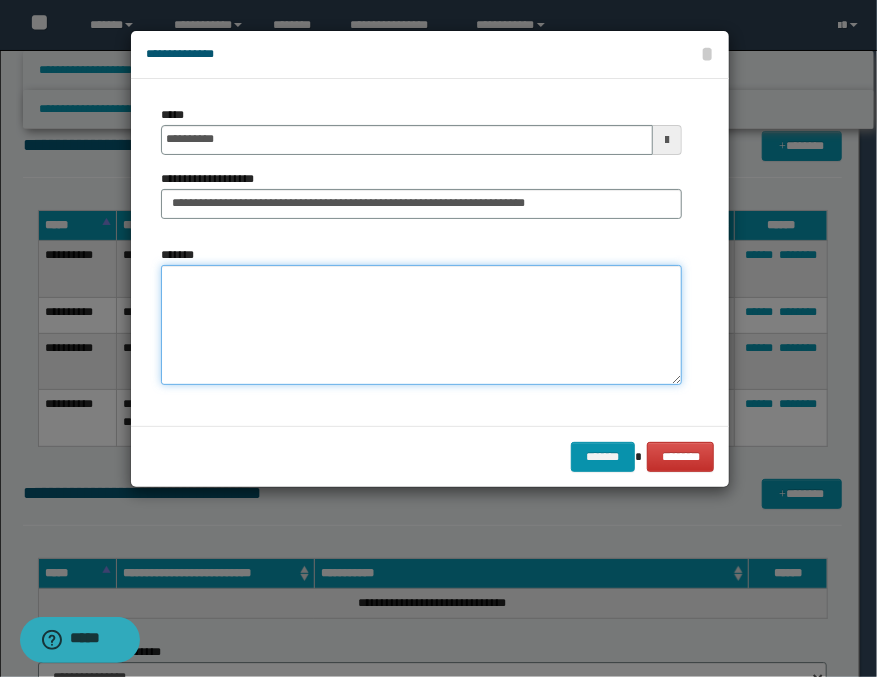 click on "*******" at bounding box center [421, 325] 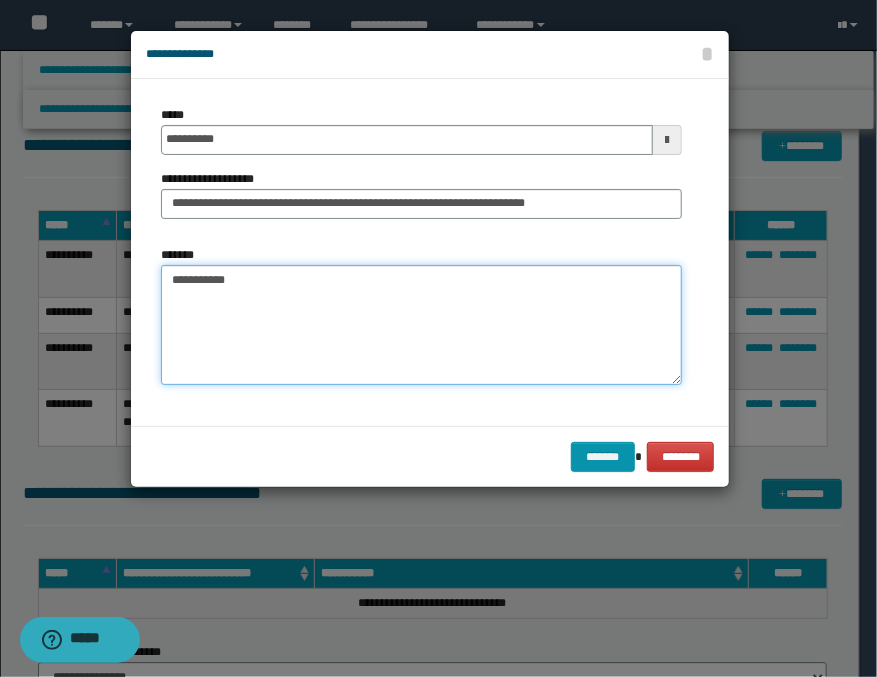 click on "**********" at bounding box center [421, 325] 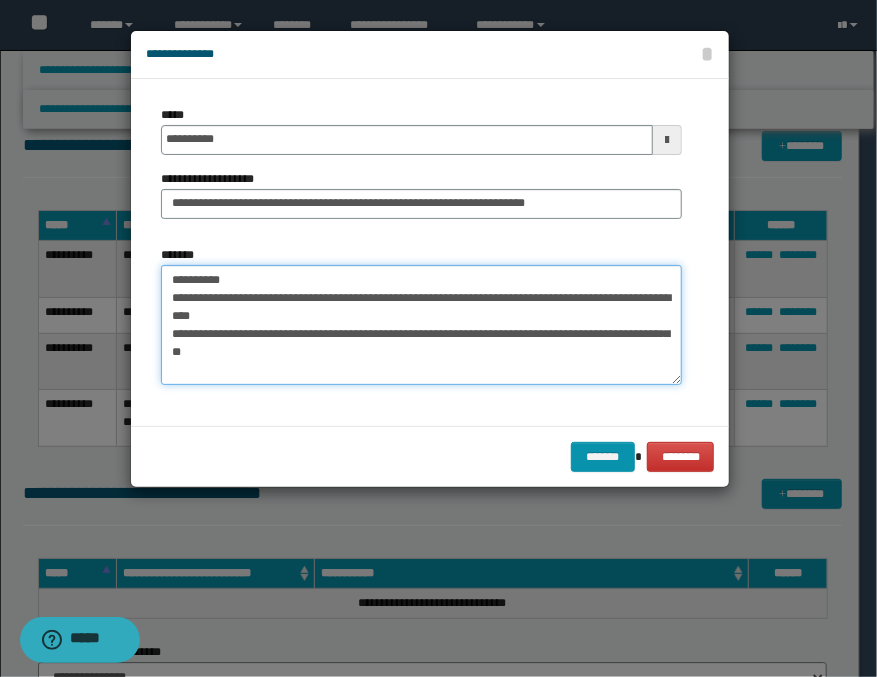 click on "**********" at bounding box center [421, 325] 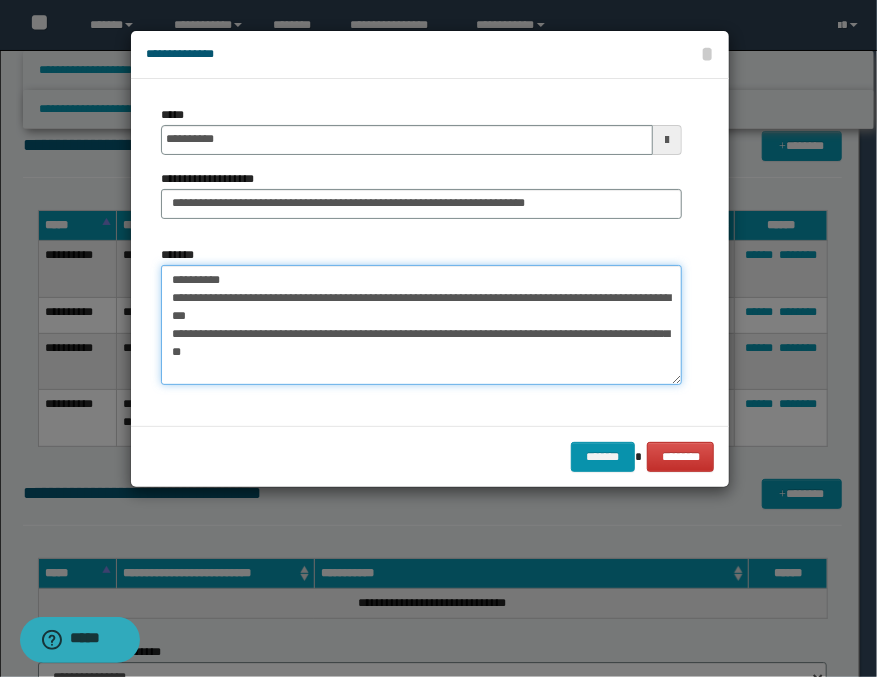 click on "**********" at bounding box center [421, 325] 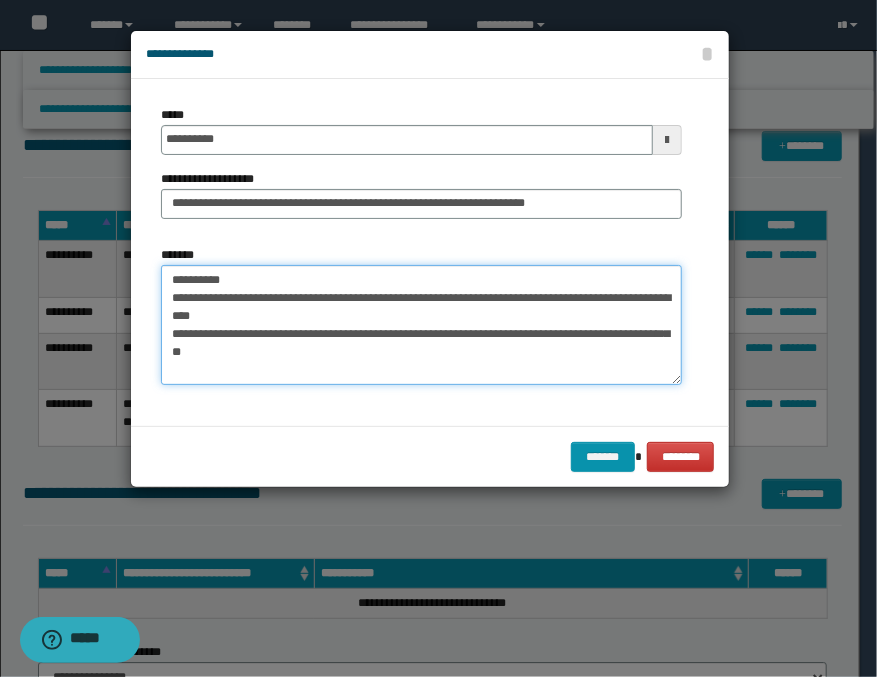 click on "**********" at bounding box center [421, 325] 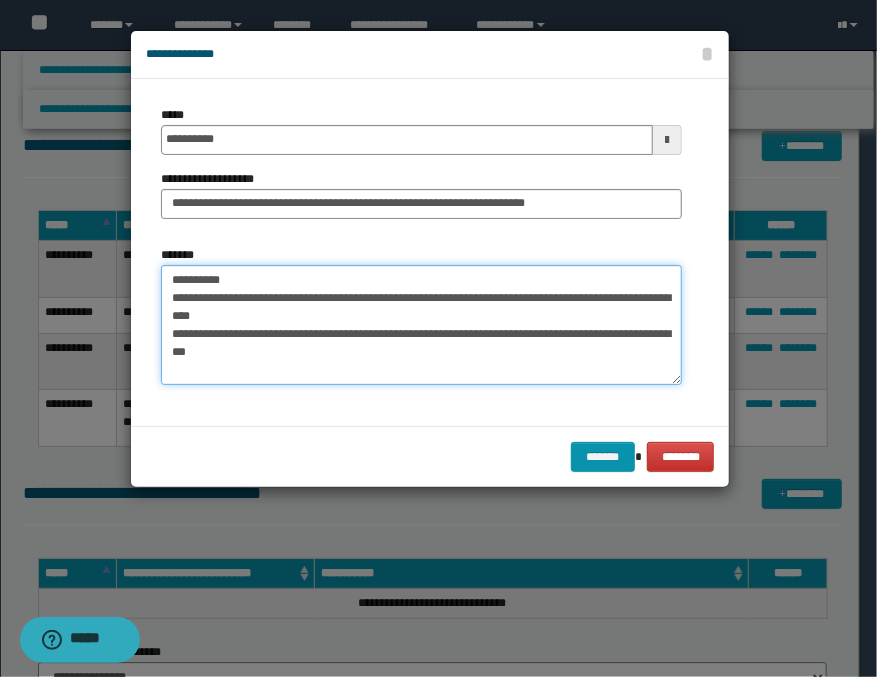 click on "**********" at bounding box center (421, 325) 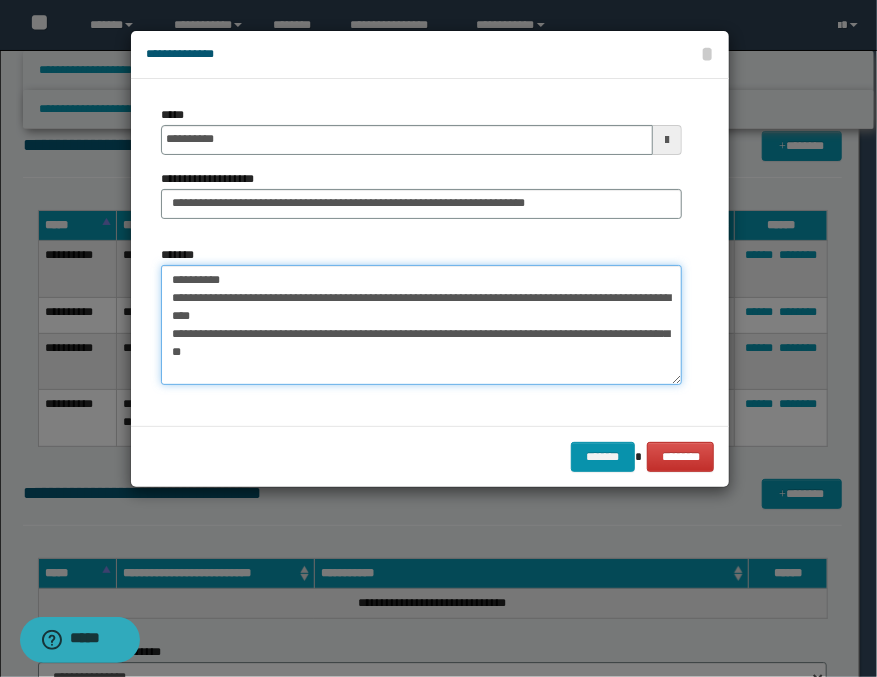 click on "**********" at bounding box center (421, 325) 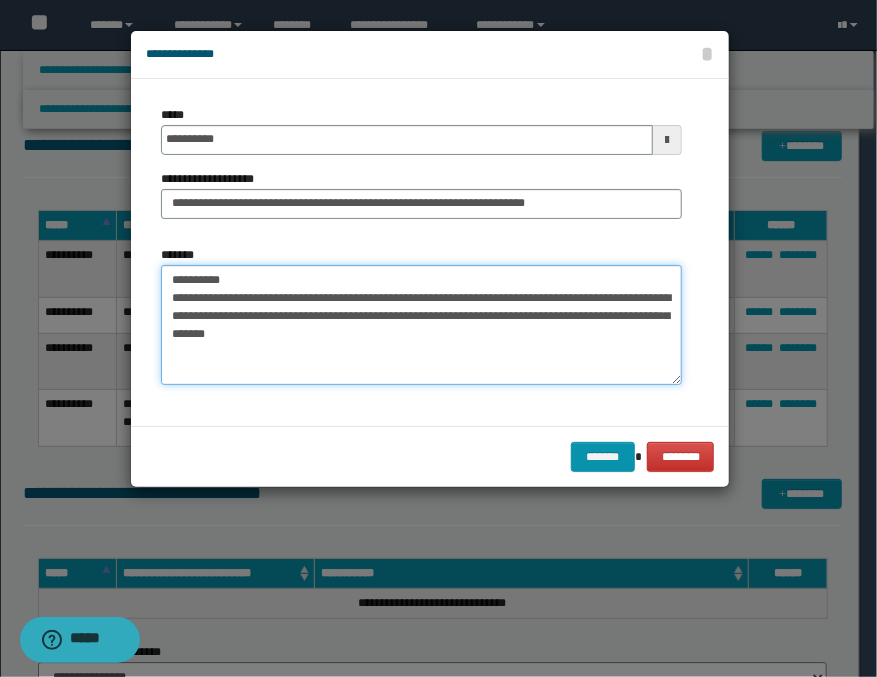 click on "**********" at bounding box center (421, 325) 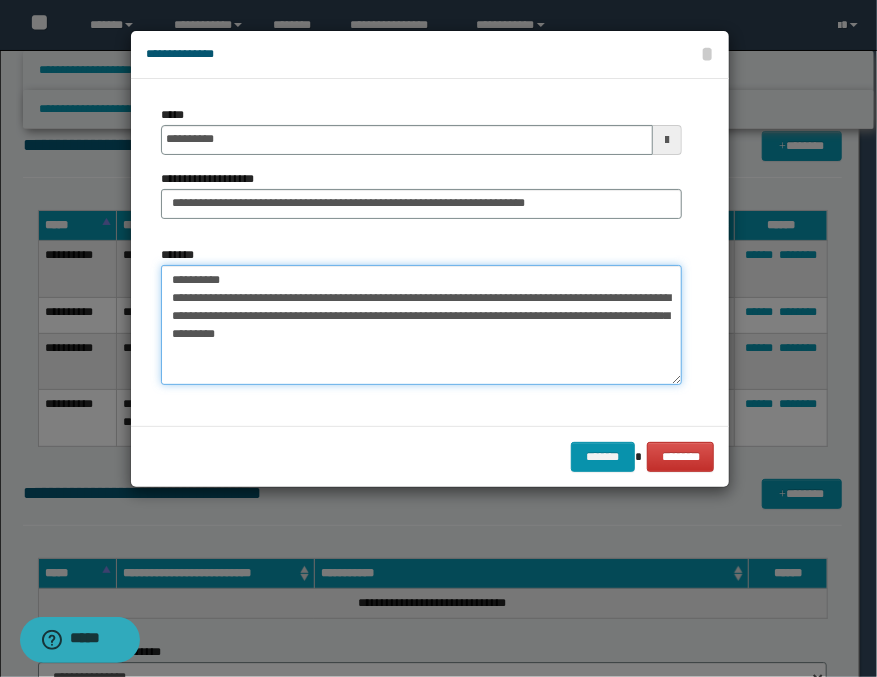 click on "**********" at bounding box center [421, 325] 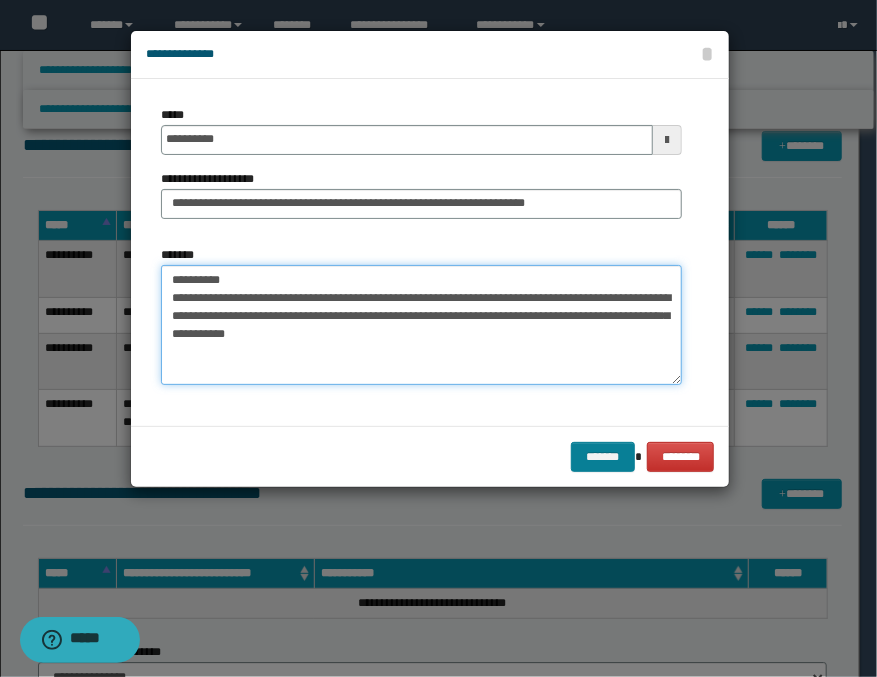 type on "**********" 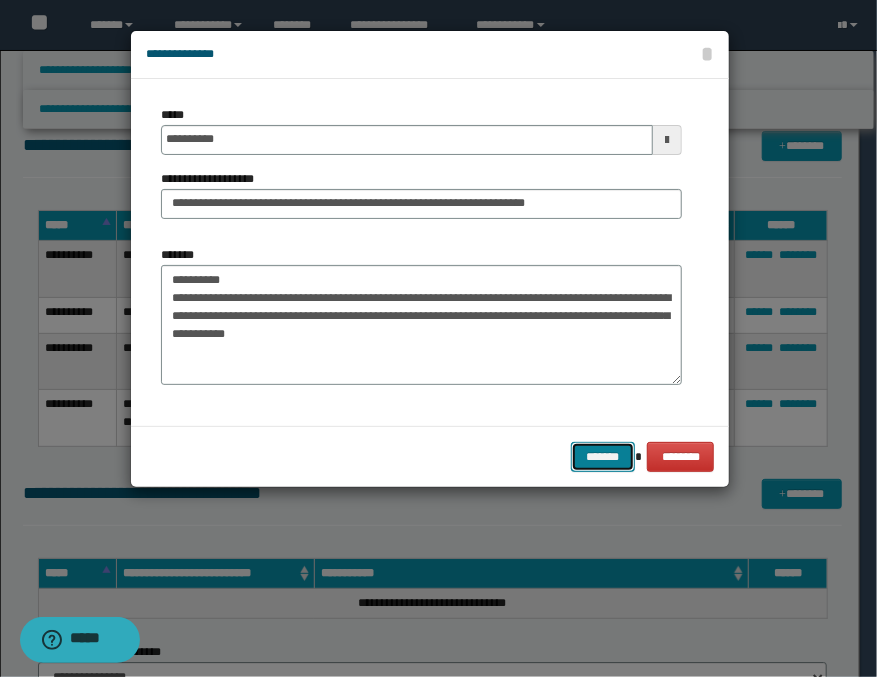 click on "*******" at bounding box center [603, 457] 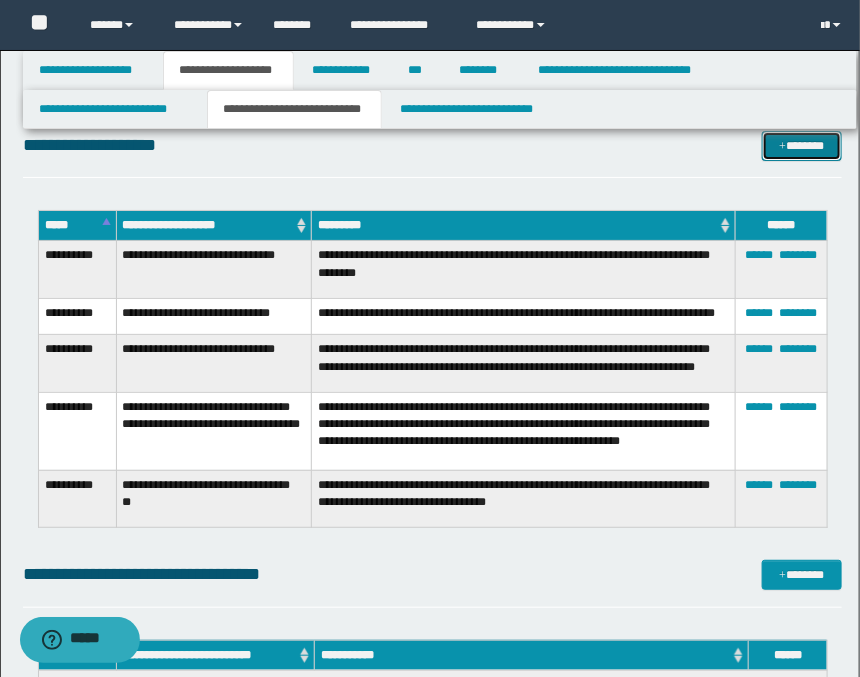 click on "*******" at bounding box center [802, 146] 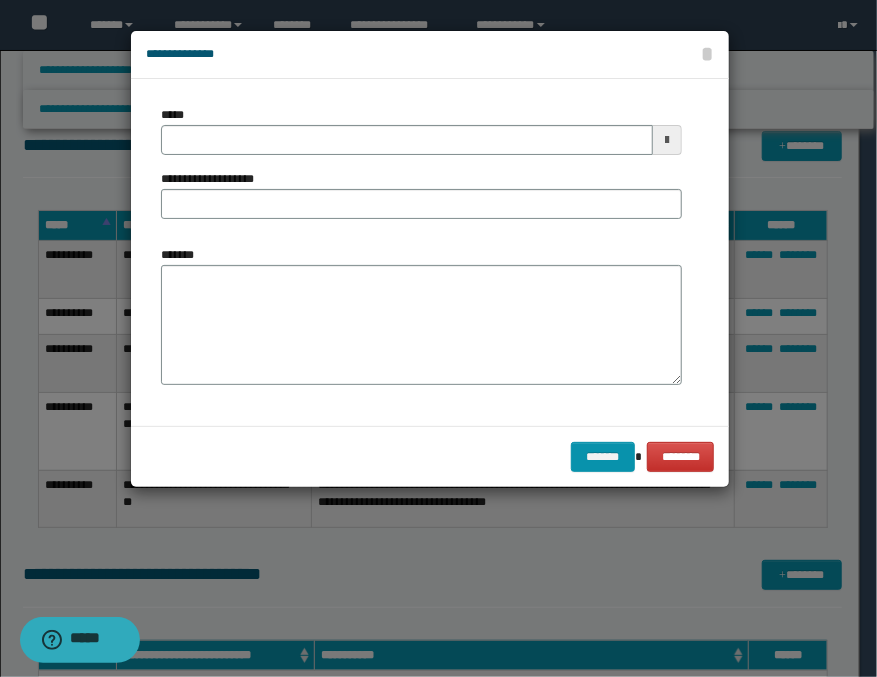 click at bounding box center (667, 140) 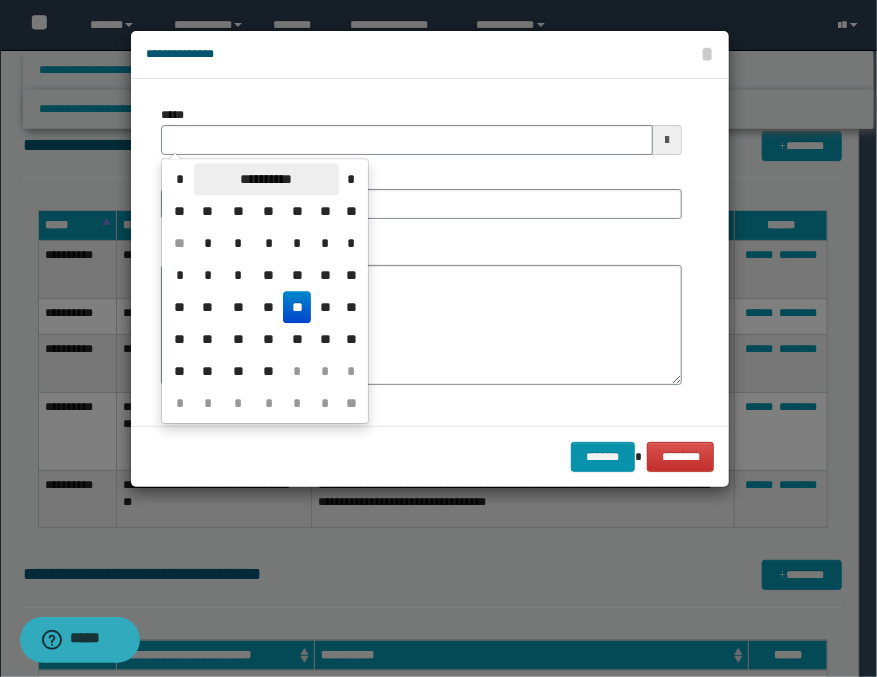 click on "**********" at bounding box center [266, 179] 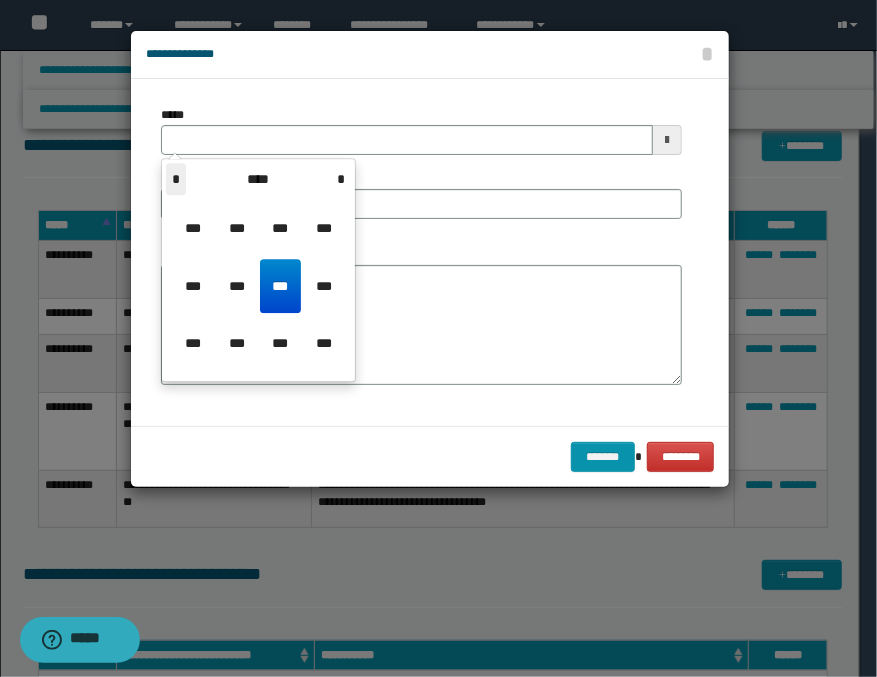 click on "*" at bounding box center [176, 179] 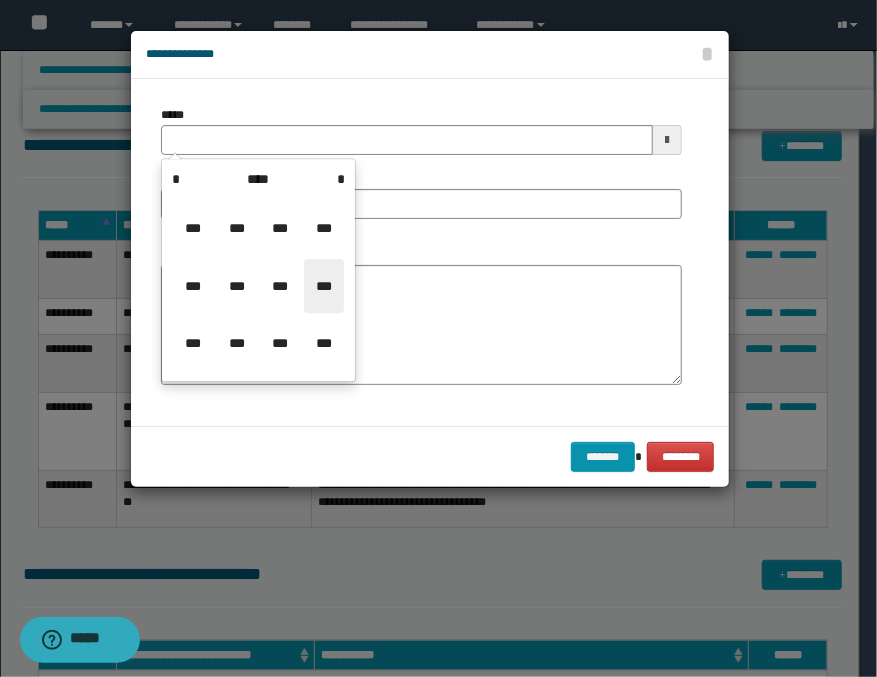 click on "***" at bounding box center (324, 286) 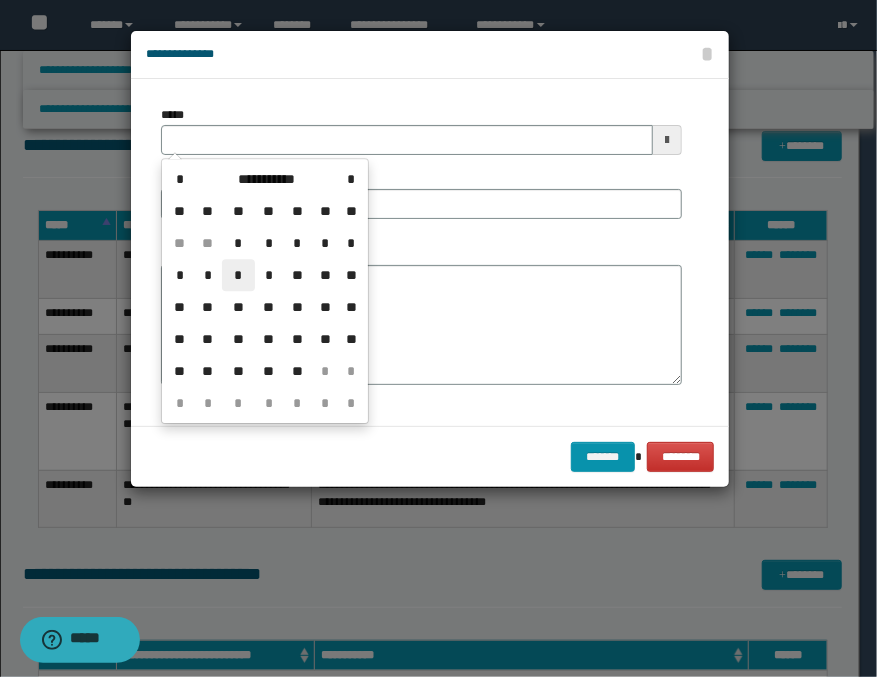 click on "*" at bounding box center (238, 275) 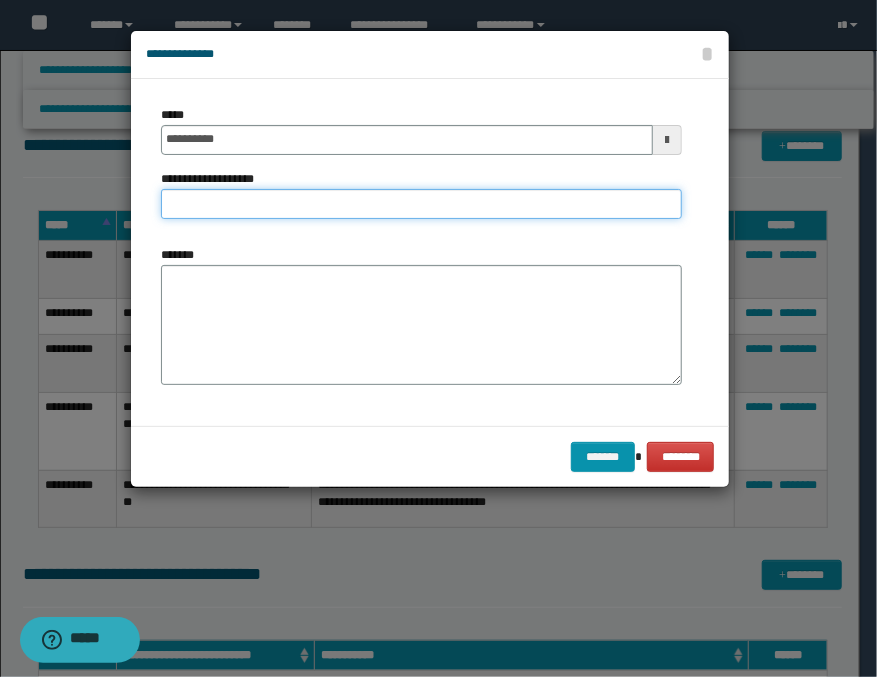 click on "**********" at bounding box center [421, 204] 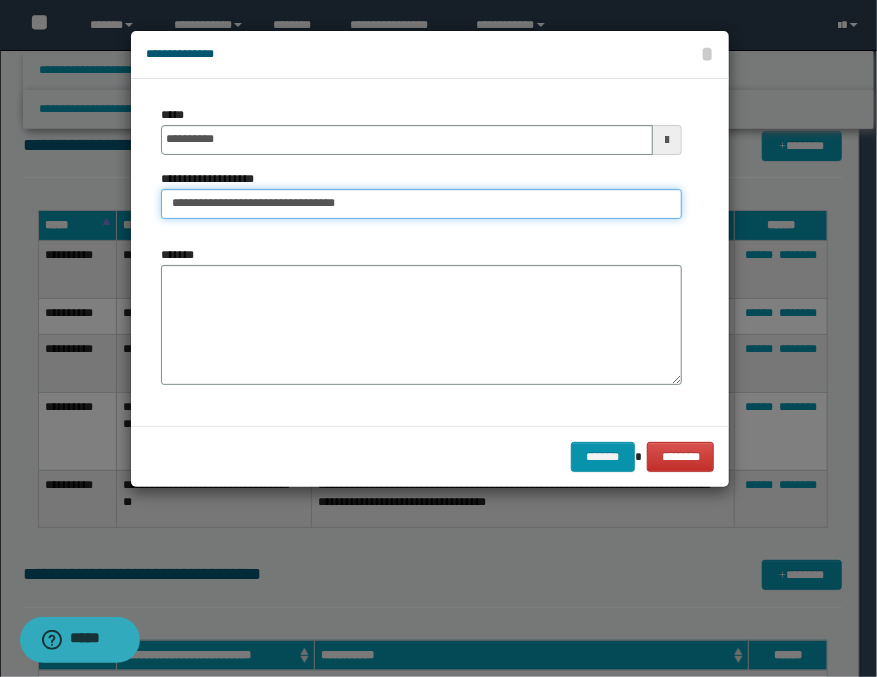 click on "**********" at bounding box center [421, 204] 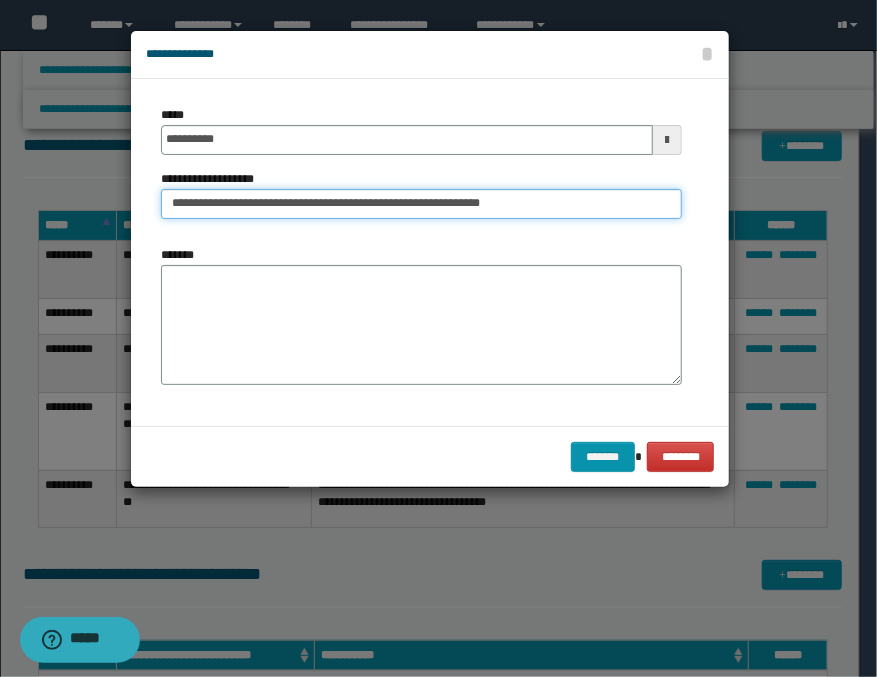 type on "**********" 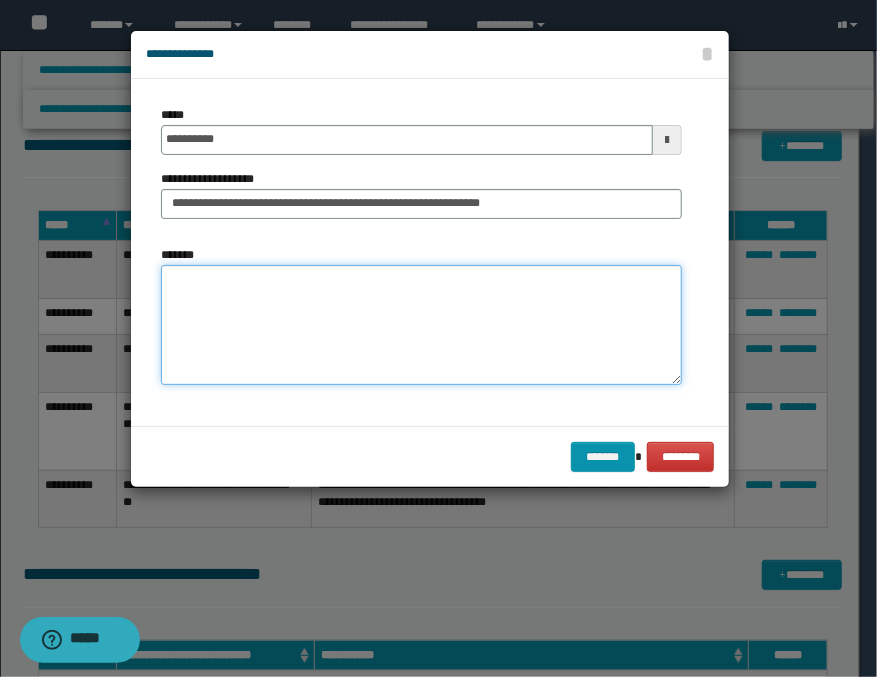 click on "*******" at bounding box center (421, 325) 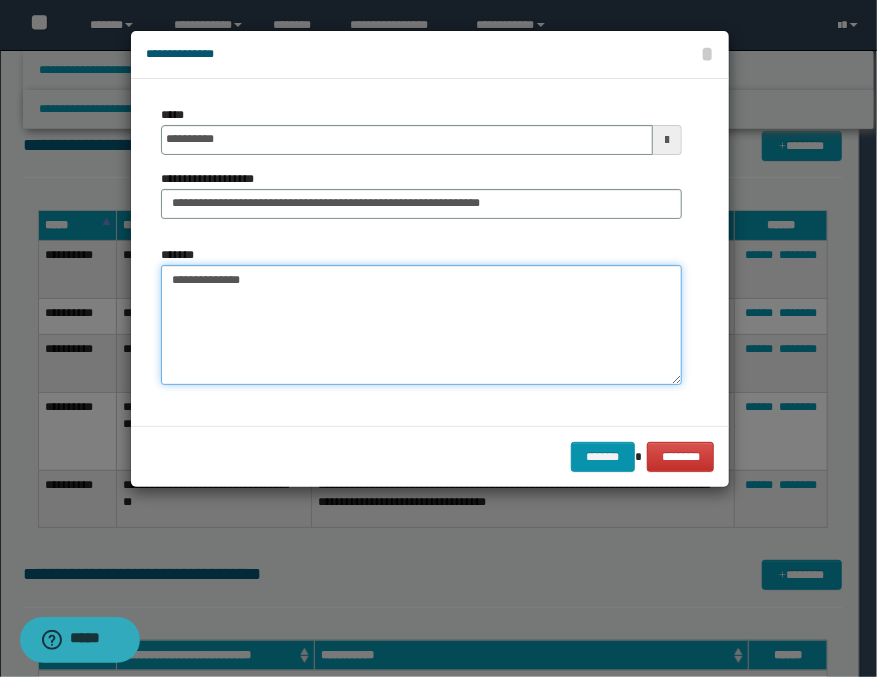 click on "**********" at bounding box center (421, 325) 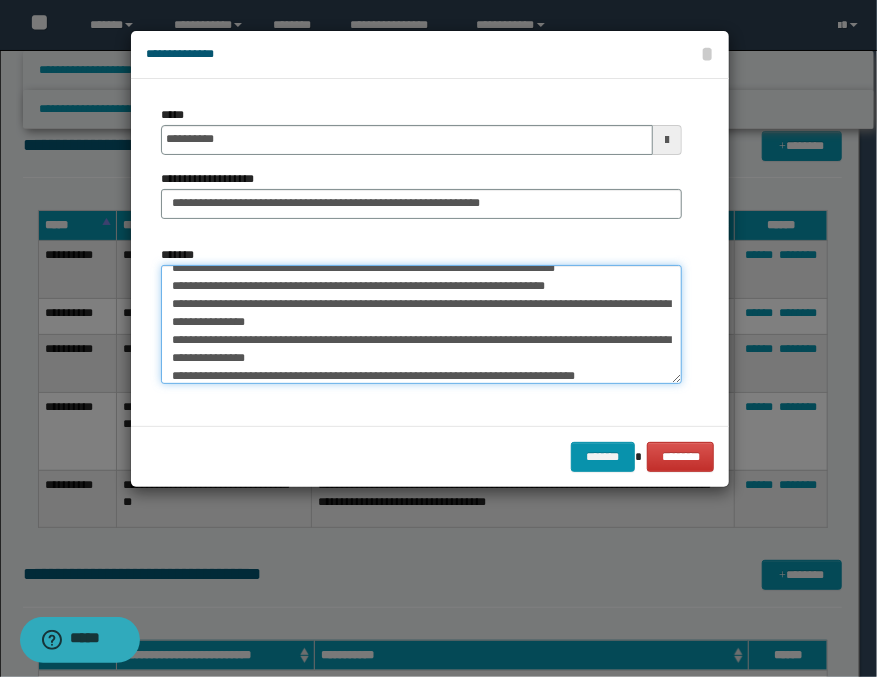 scroll, scrollTop: 0, scrollLeft: 0, axis: both 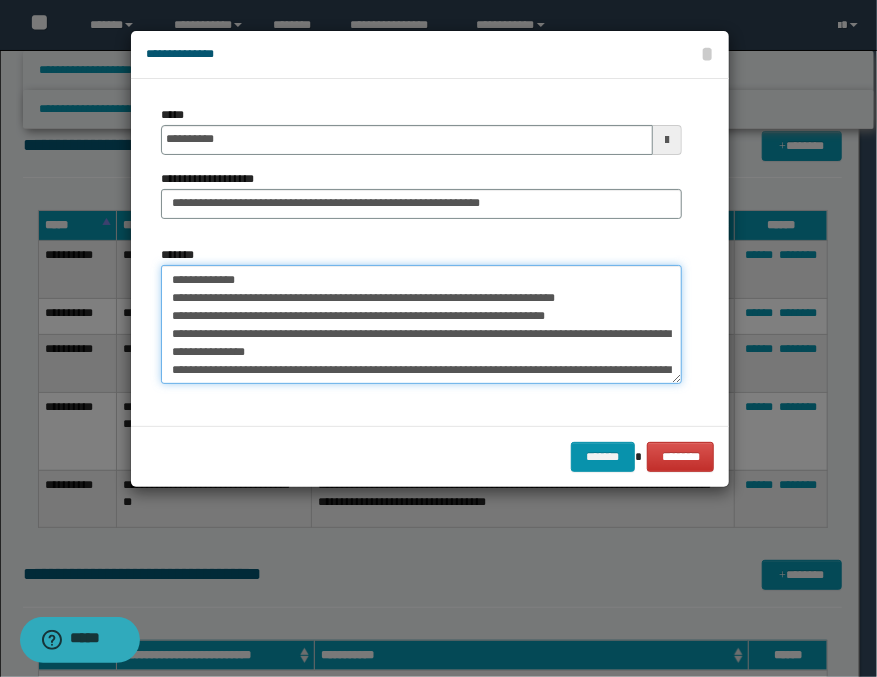 click on "**********" at bounding box center (421, 325) 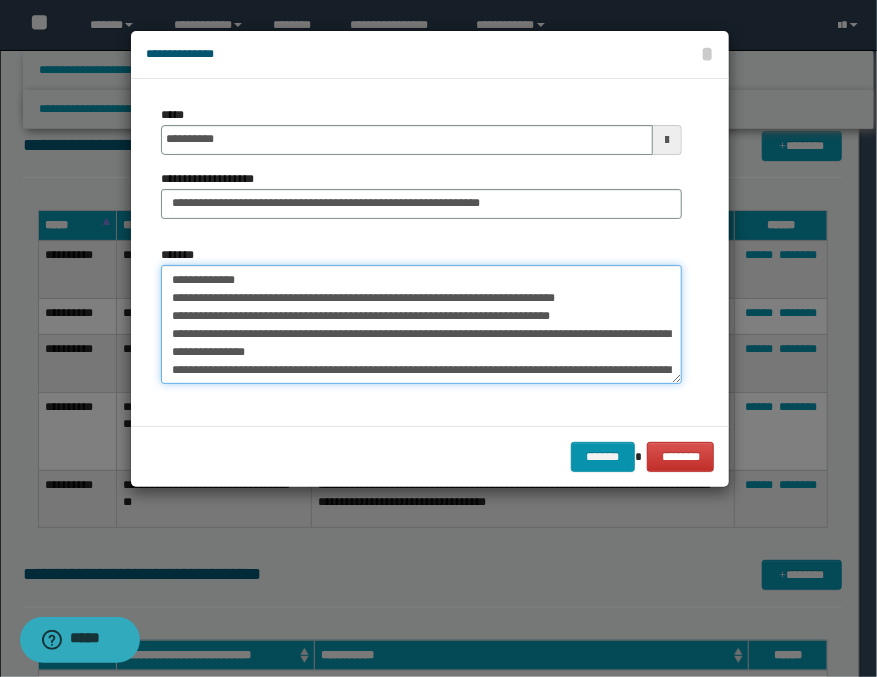 click on "**********" at bounding box center (421, 325) 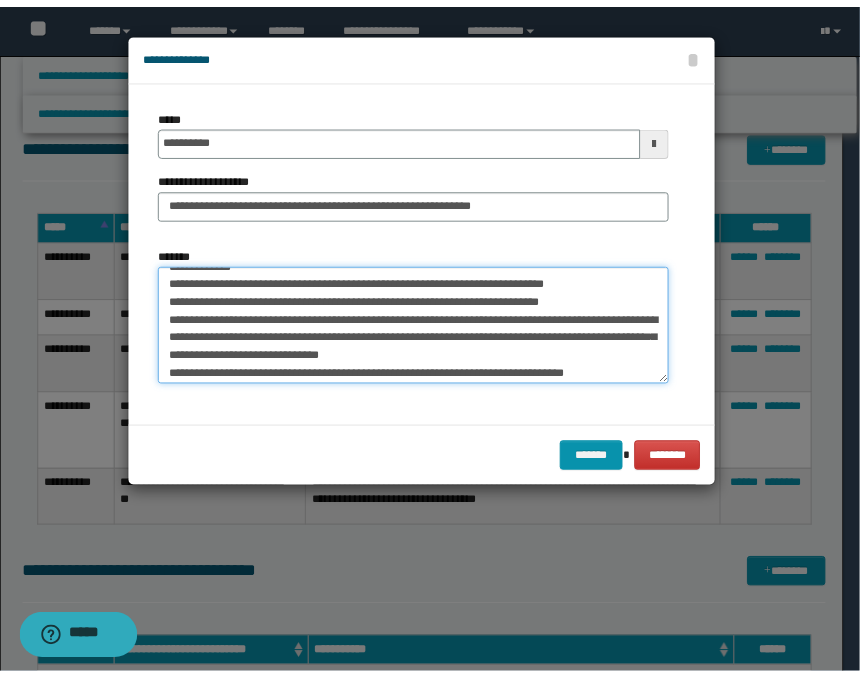 scroll, scrollTop: 17, scrollLeft: 0, axis: vertical 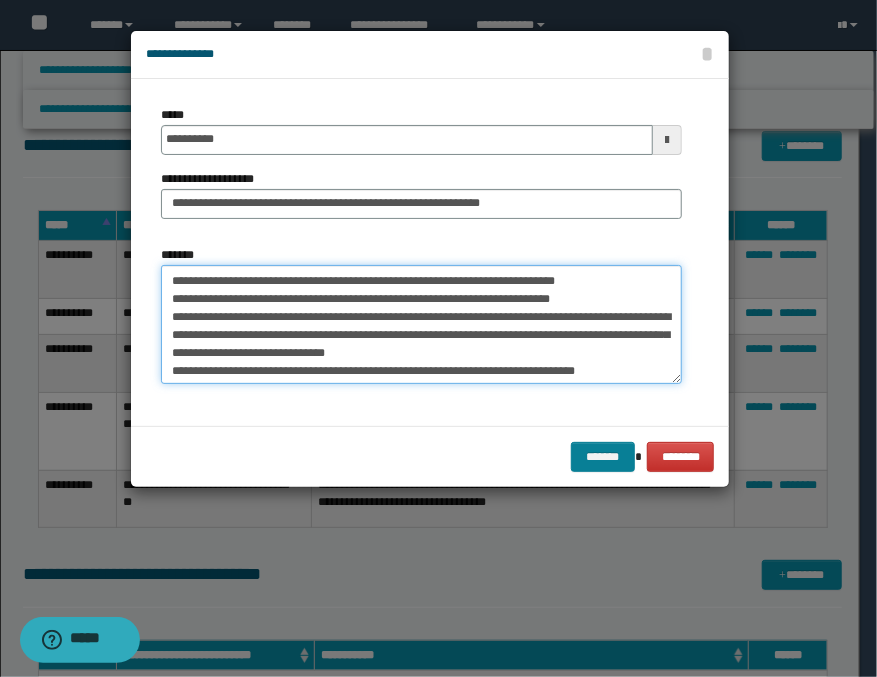 type on "**********" 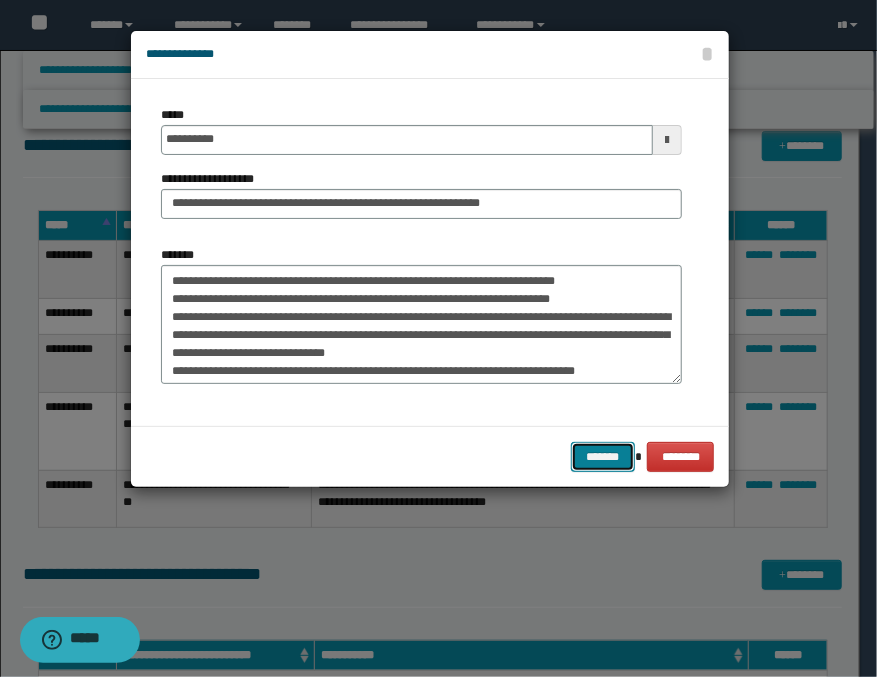 click on "*******" at bounding box center (603, 457) 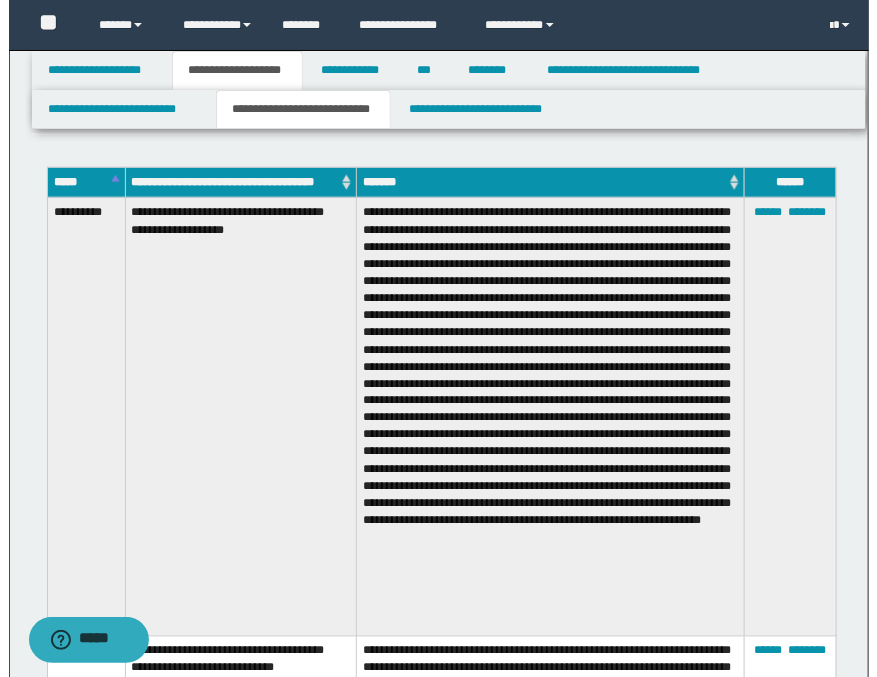 scroll, scrollTop: 444, scrollLeft: 0, axis: vertical 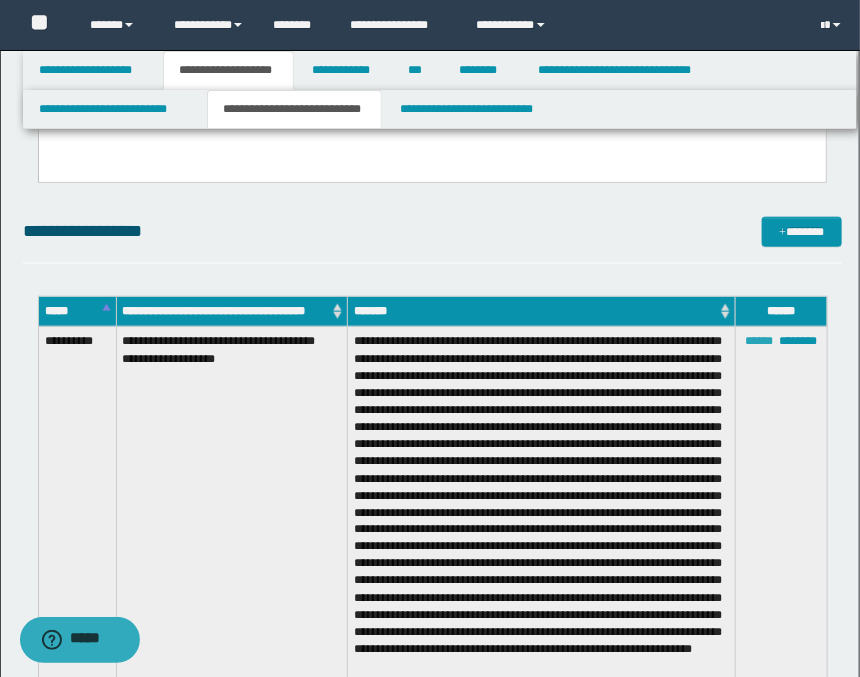 click on "******" at bounding box center (759, 341) 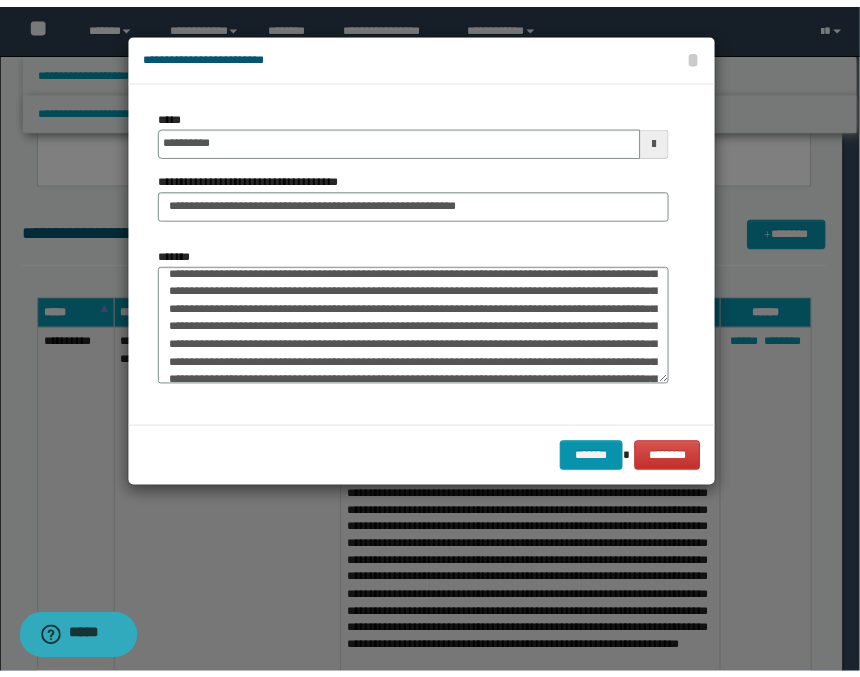scroll, scrollTop: 0, scrollLeft: 0, axis: both 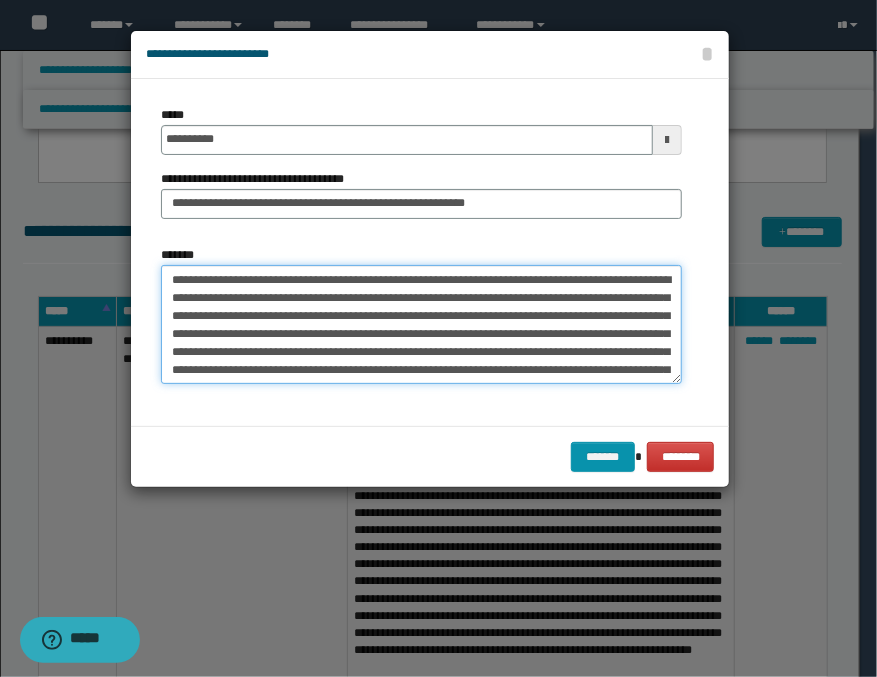 click on "*******" at bounding box center [421, 325] 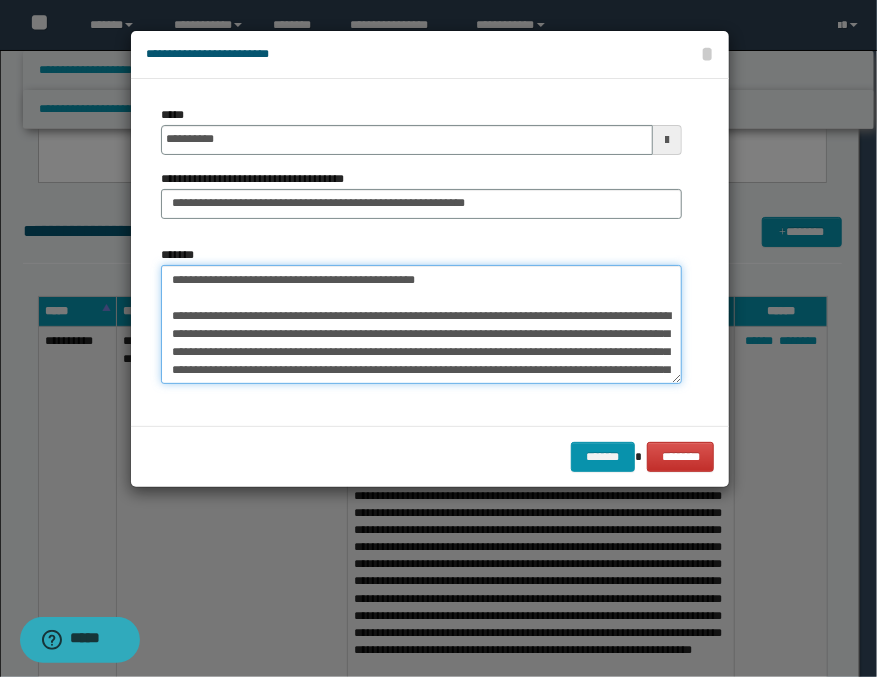 click on "*******" at bounding box center [421, 325] 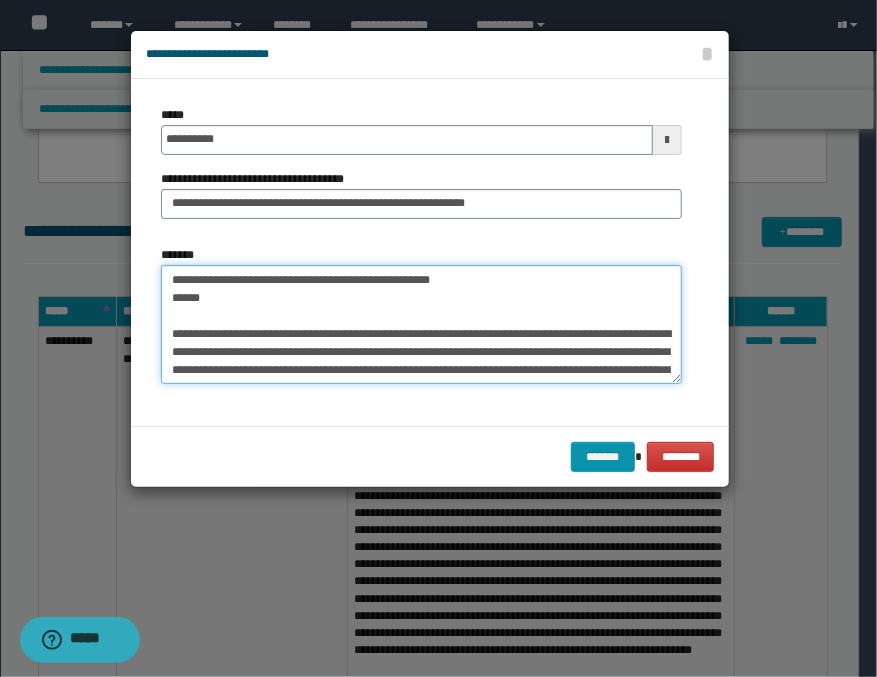 click on "*******" at bounding box center [421, 325] 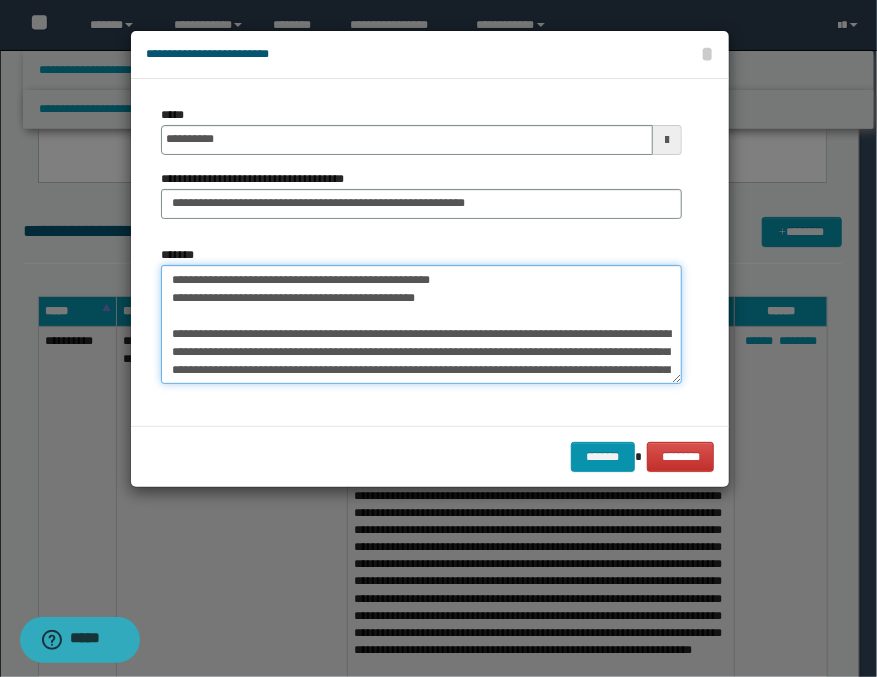 click on "*******" at bounding box center [421, 325] 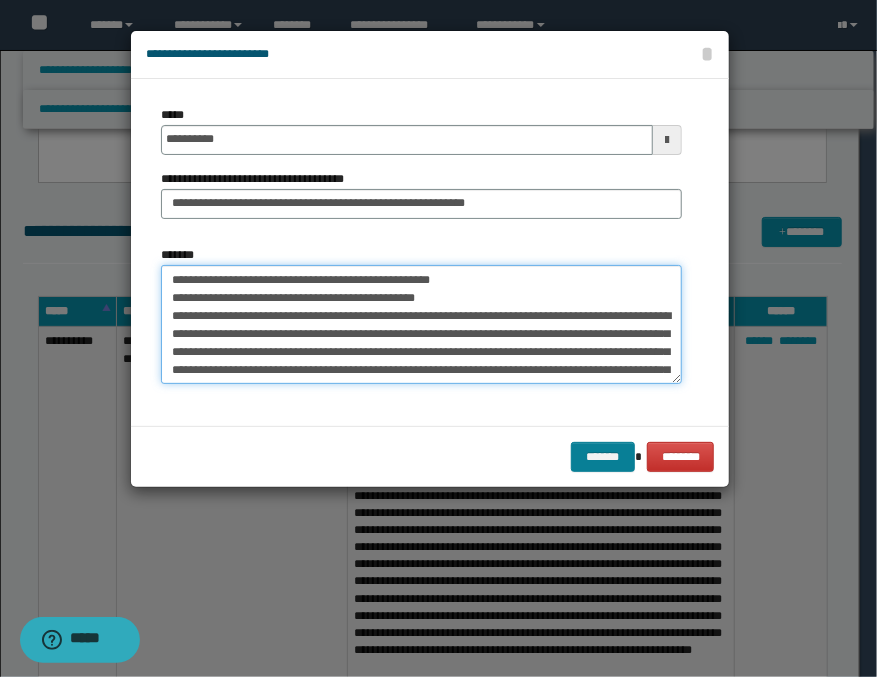 type on "**********" 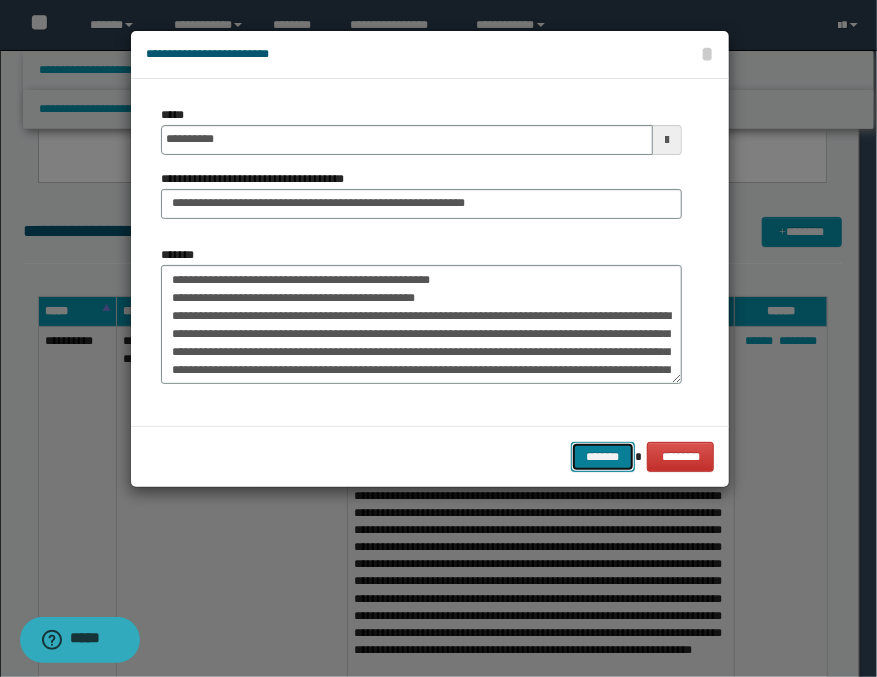click on "*******" at bounding box center (603, 457) 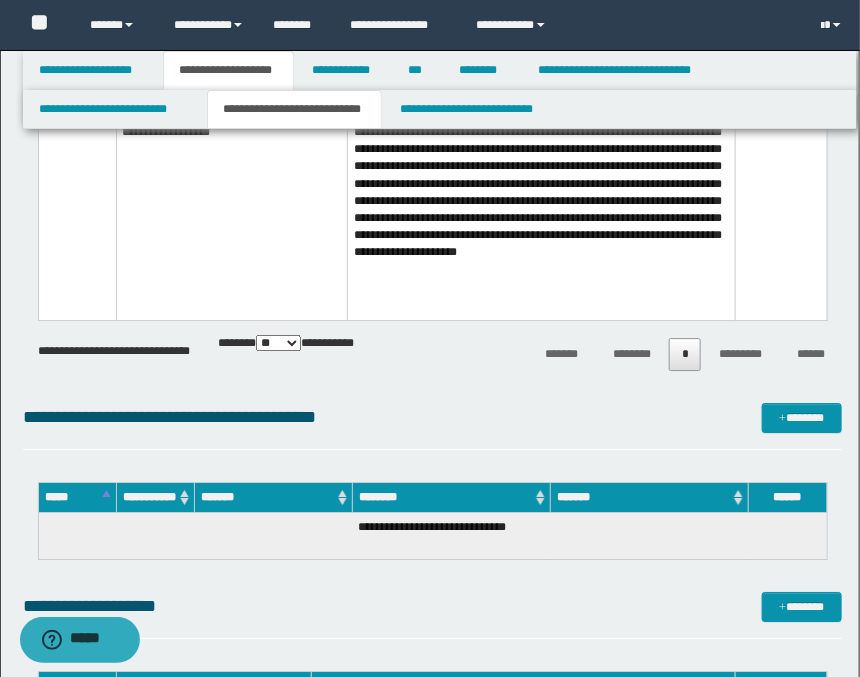scroll, scrollTop: 1111, scrollLeft: 0, axis: vertical 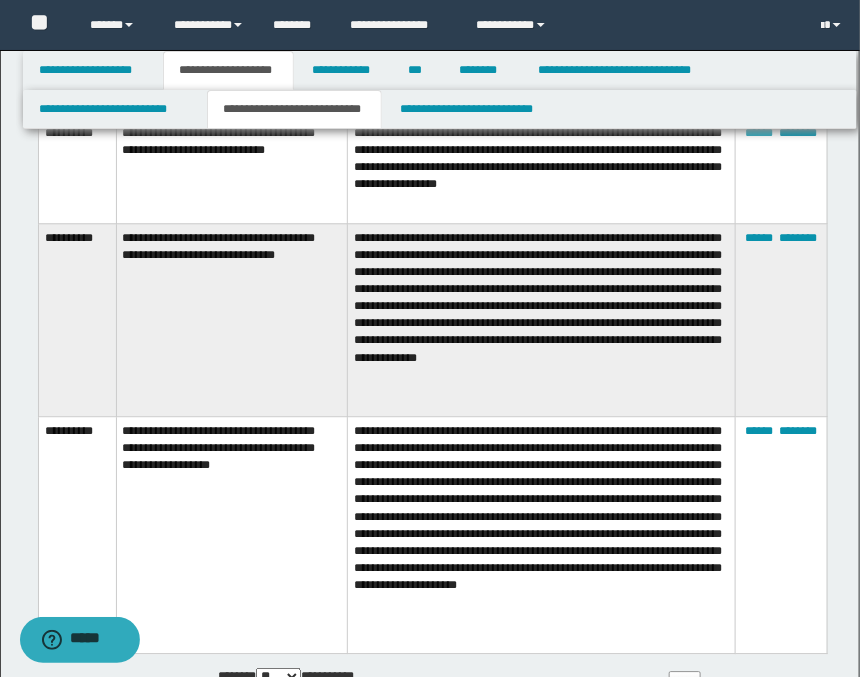 click on "******" at bounding box center [759, 133] 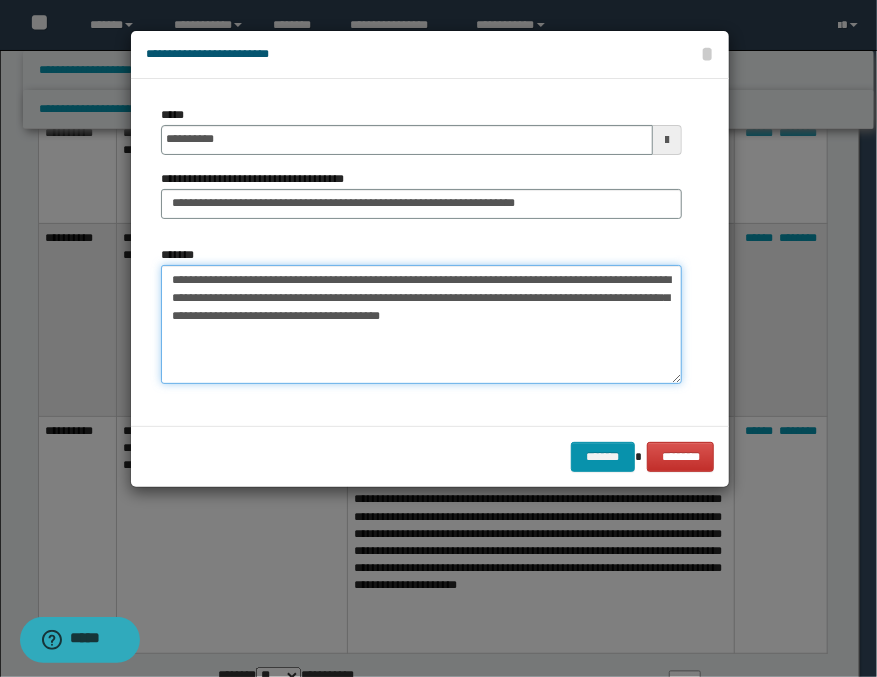 click on "**********" at bounding box center [421, 325] 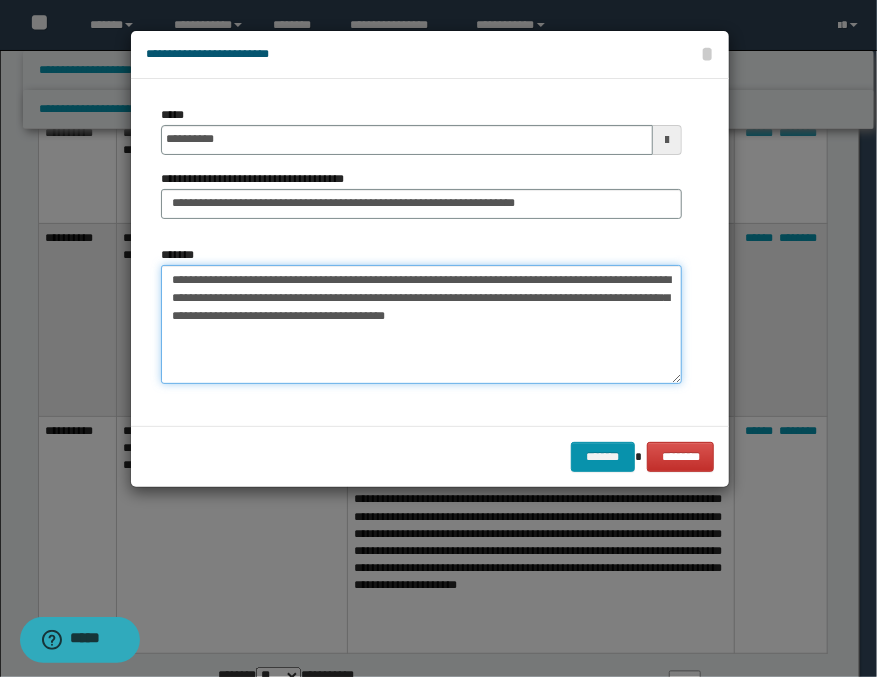 click on "**********" at bounding box center (421, 325) 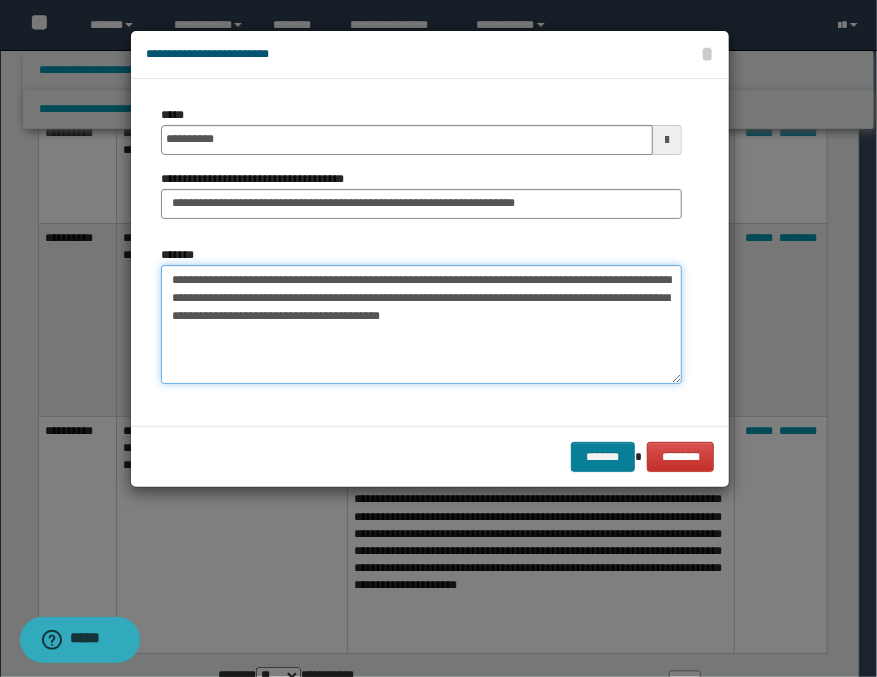 type on "**********" 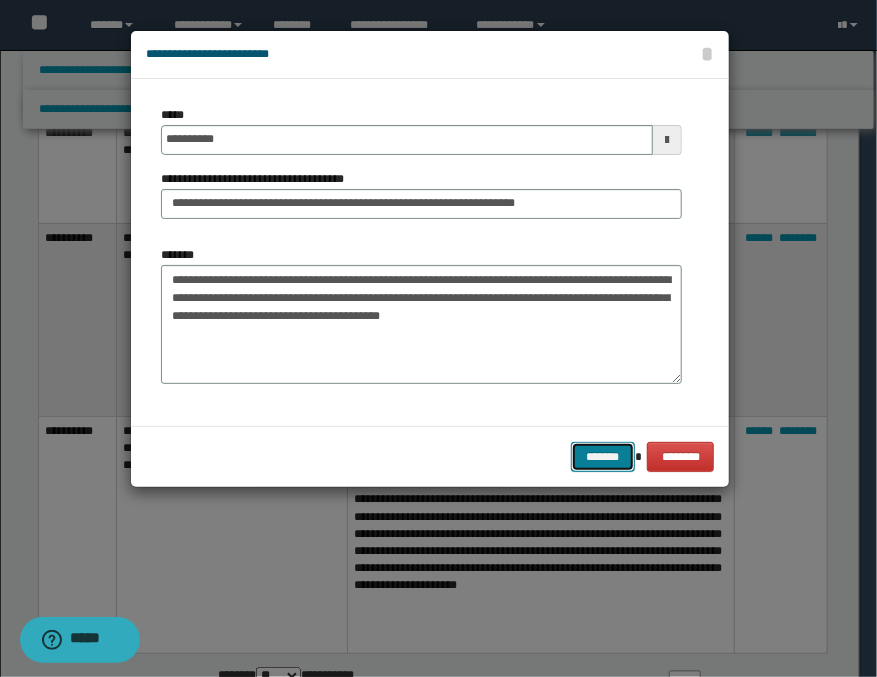 click on "*******" at bounding box center [603, 457] 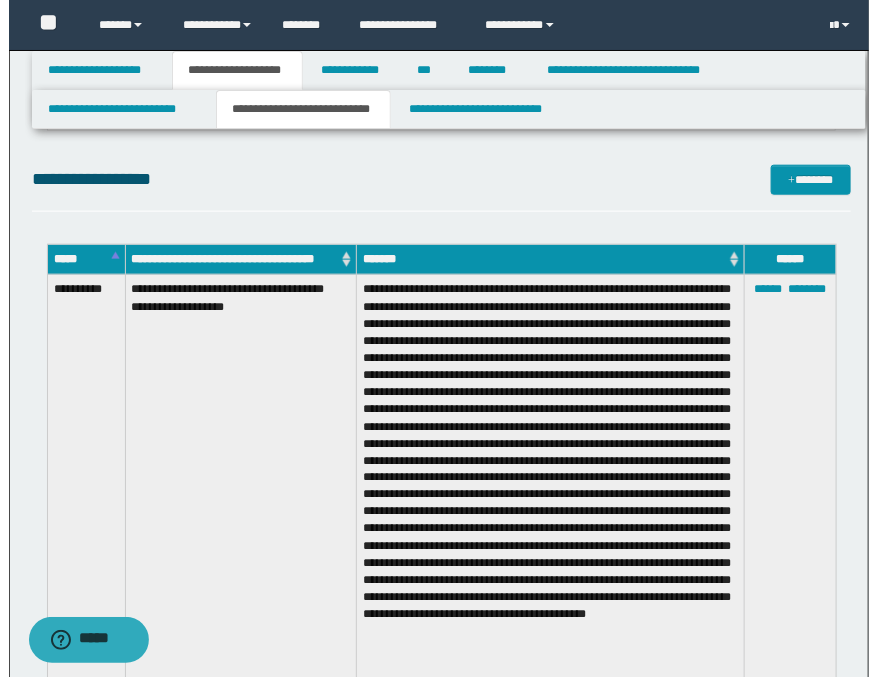scroll, scrollTop: 444, scrollLeft: 0, axis: vertical 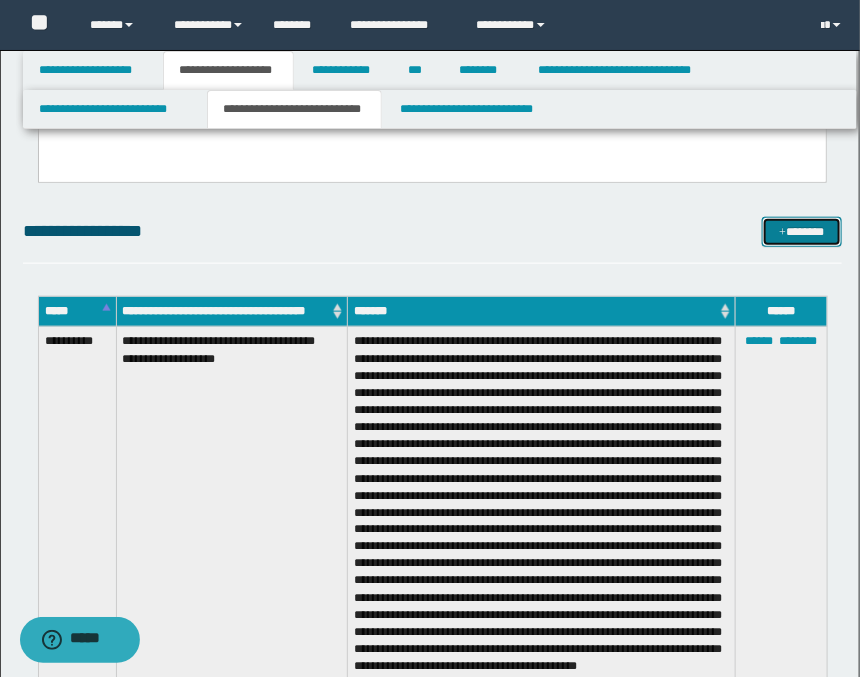 click on "*******" at bounding box center (802, 232) 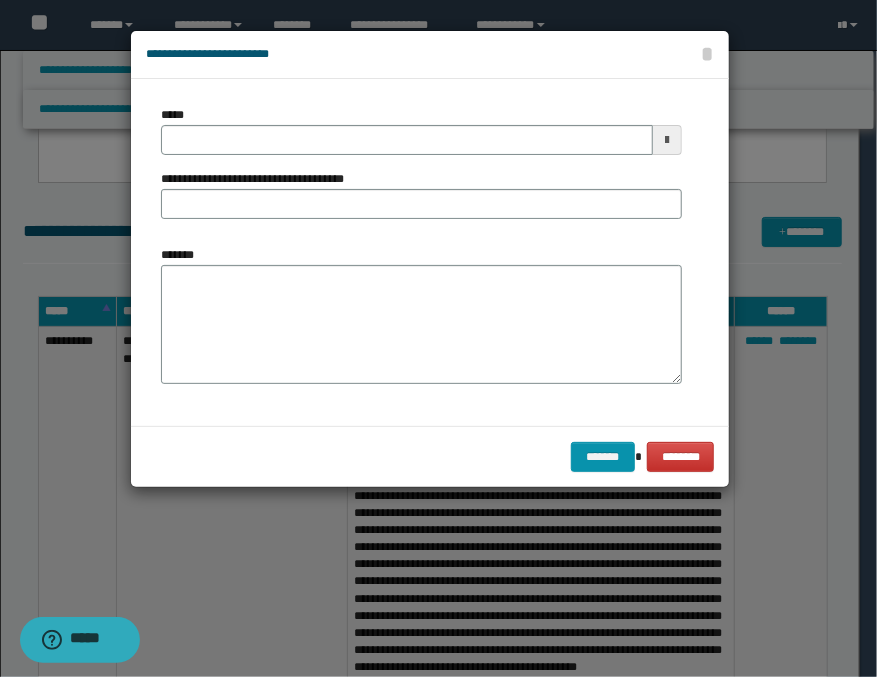 click at bounding box center (667, 140) 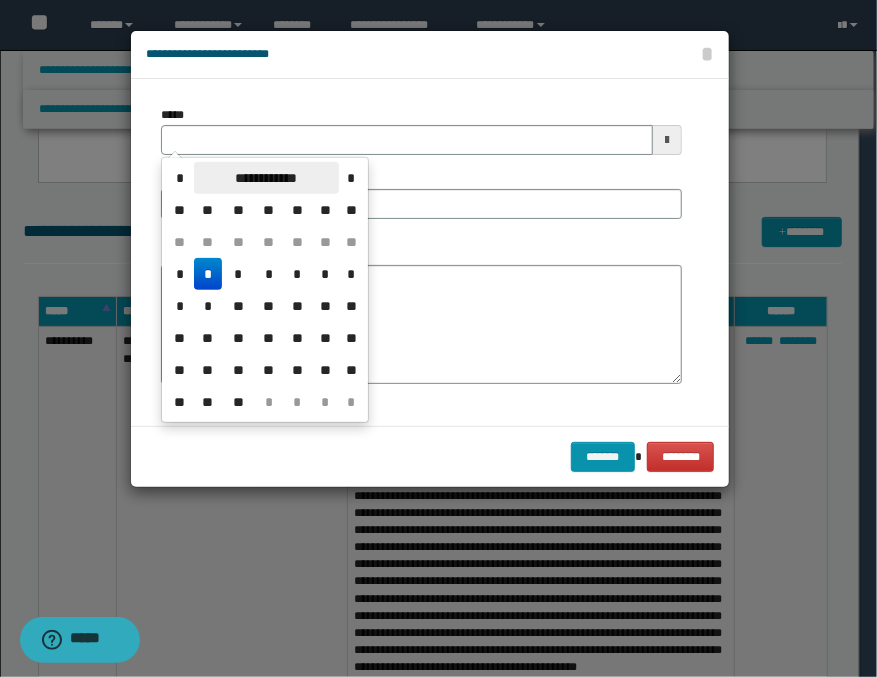 click on "**********" at bounding box center [266, 178] 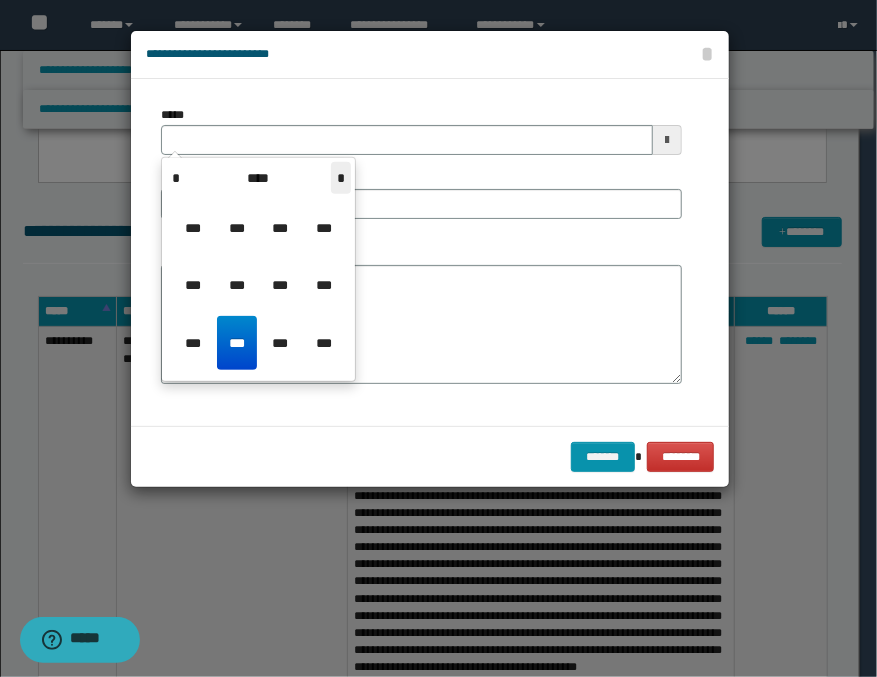 click on "*" at bounding box center [341, 178] 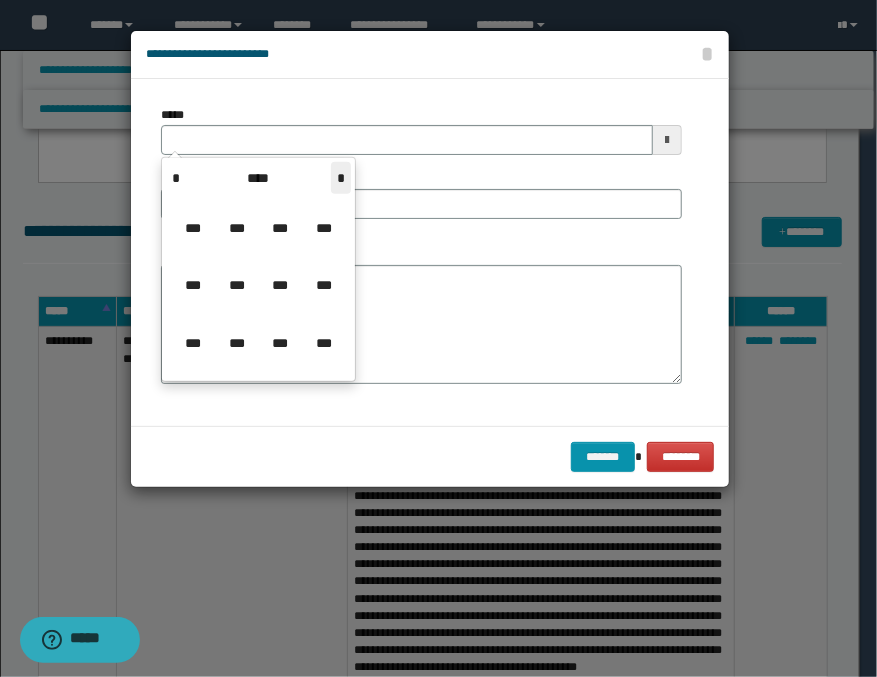 click on "*" at bounding box center [341, 178] 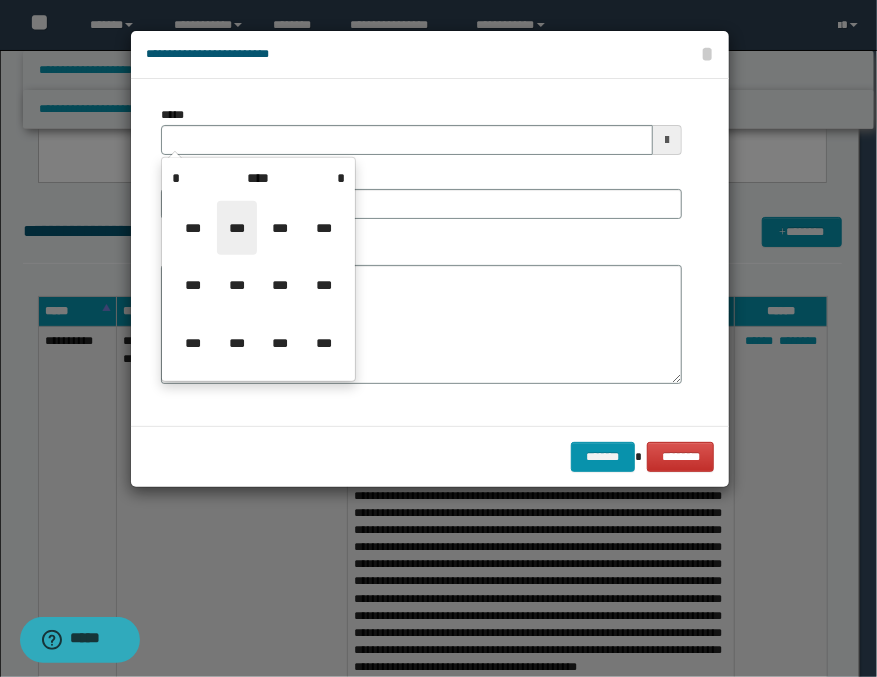 click on "***" at bounding box center (237, 228) 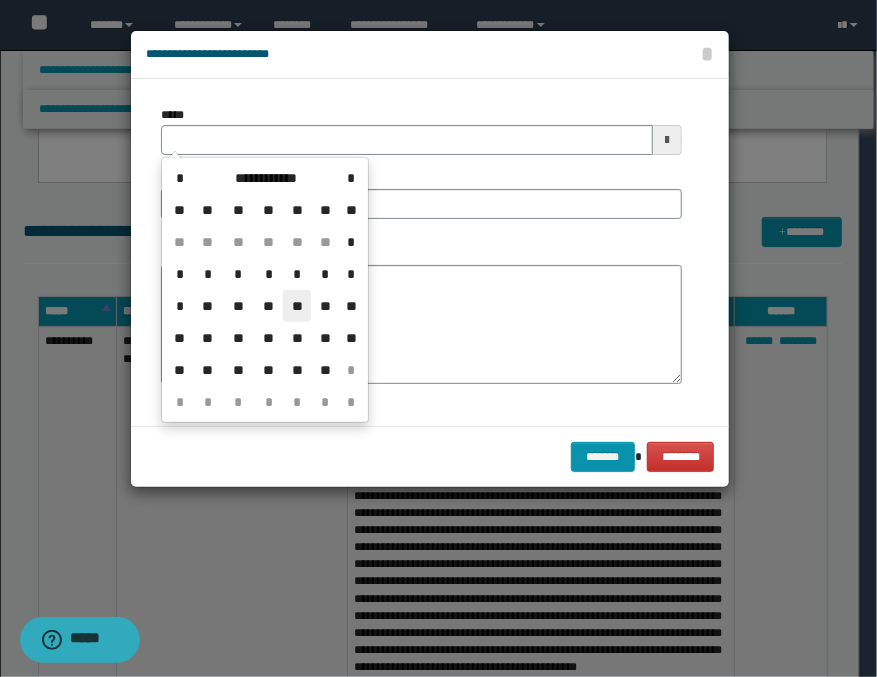 click on "**" at bounding box center [297, 306] 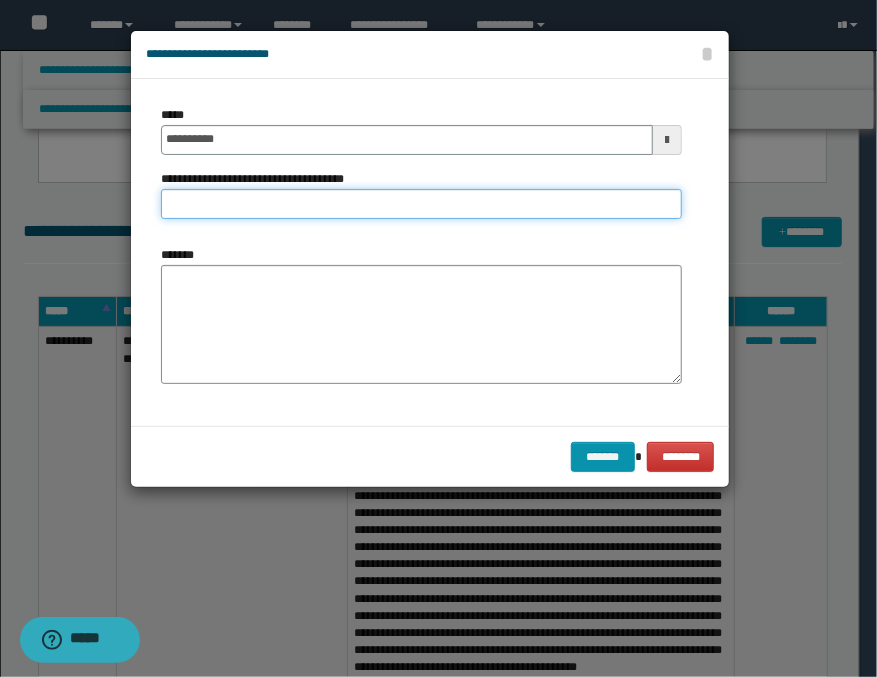 click on "**********" at bounding box center [421, 204] 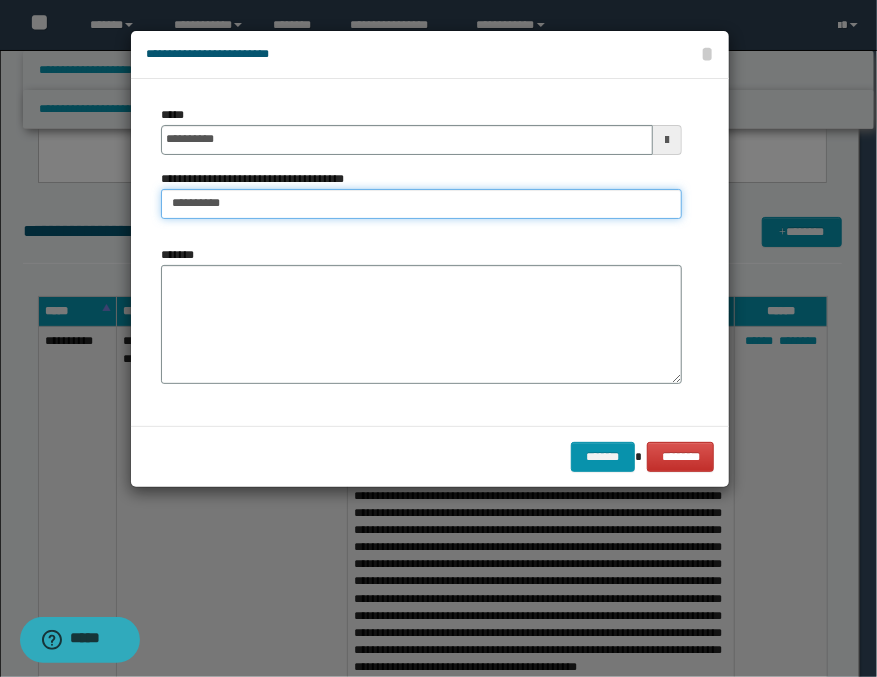 click on "**********" at bounding box center (421, 204) 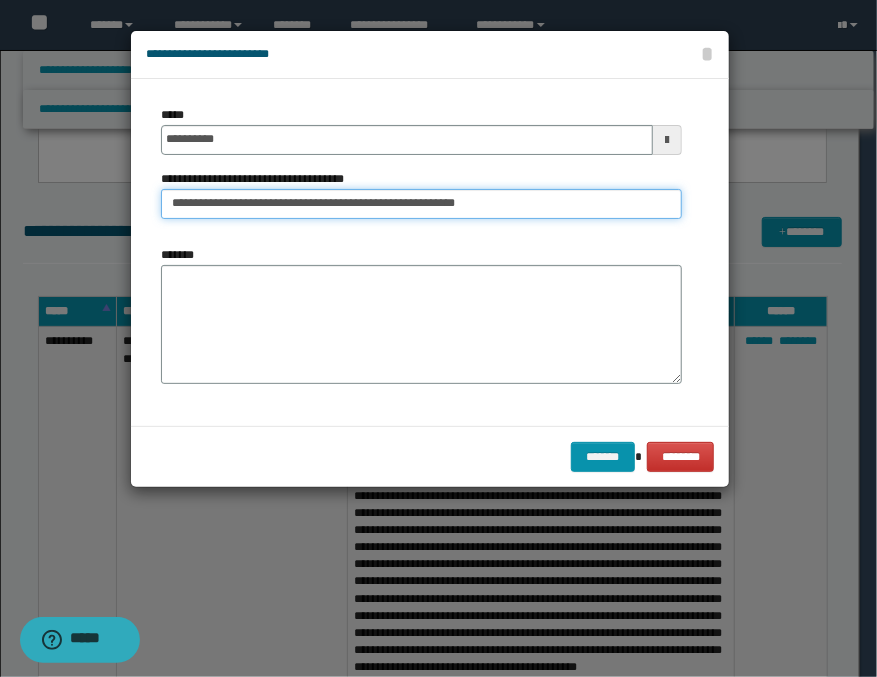 type on "**********" 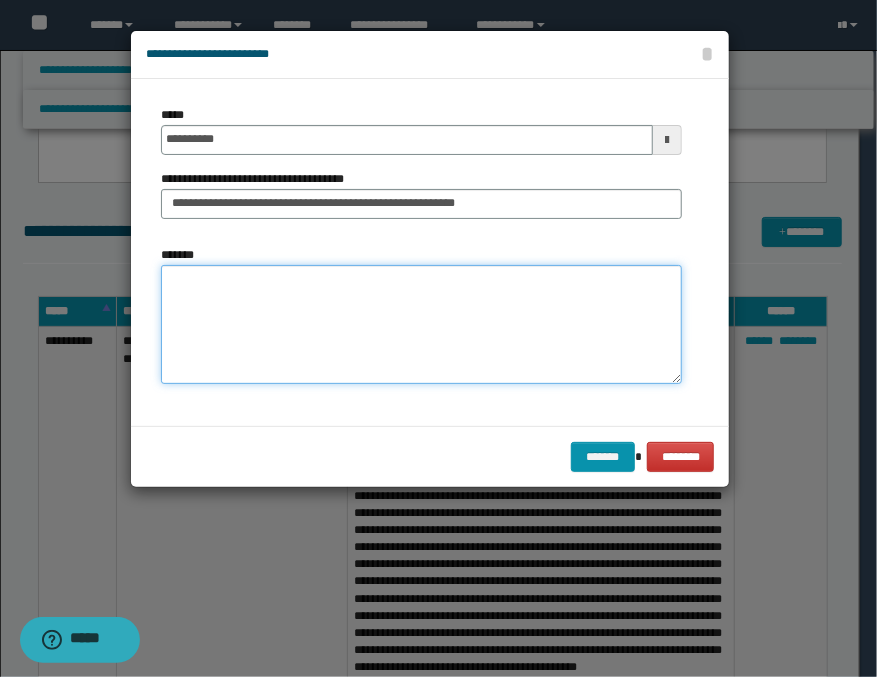 click on "*******" at bounding box center [421, 325] 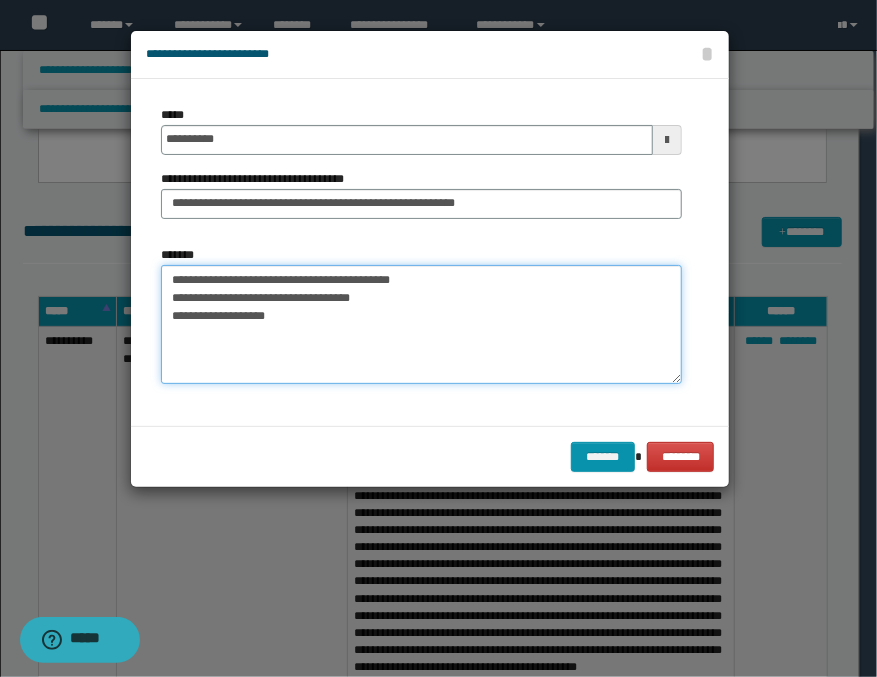 click on "**********" at bounding box center (421, 325) 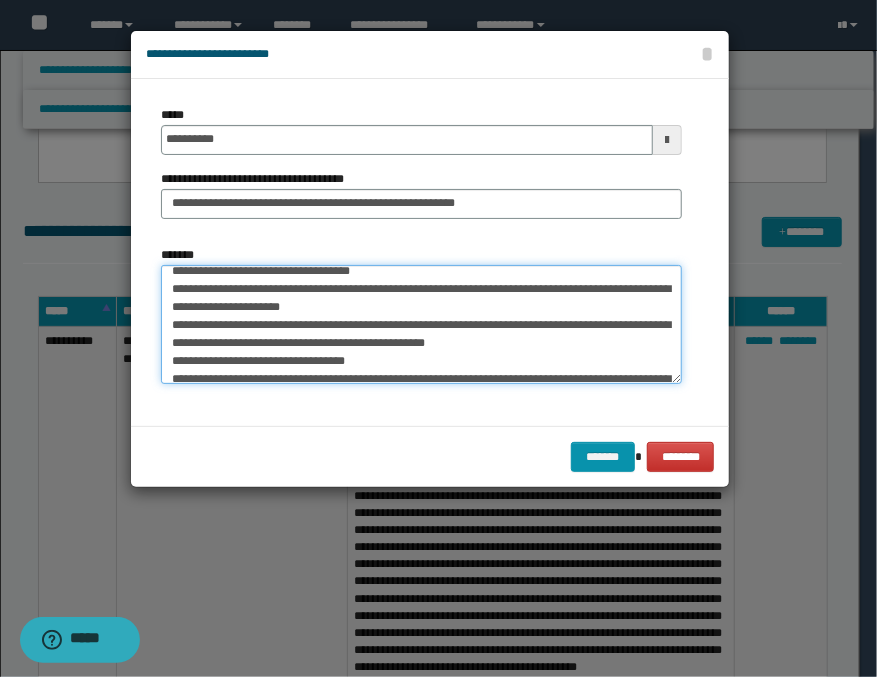 scroll, scrollTop: 0, scrollLeft: 0, axis: both 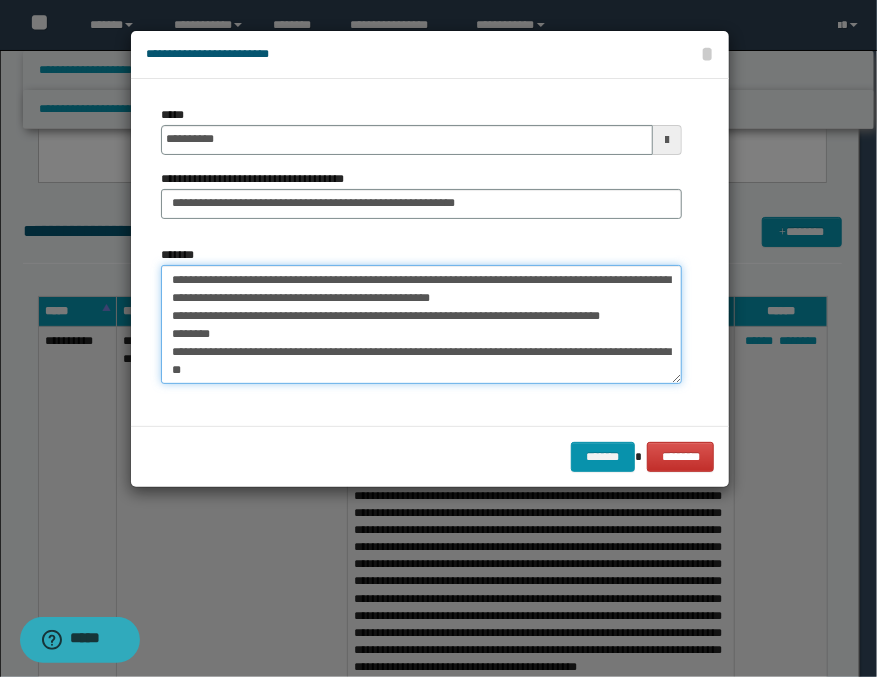 drag, startPoint x: 165, startPoint y: 335, endPoint x: 376, endPoint y: 378, distance: 215.33694 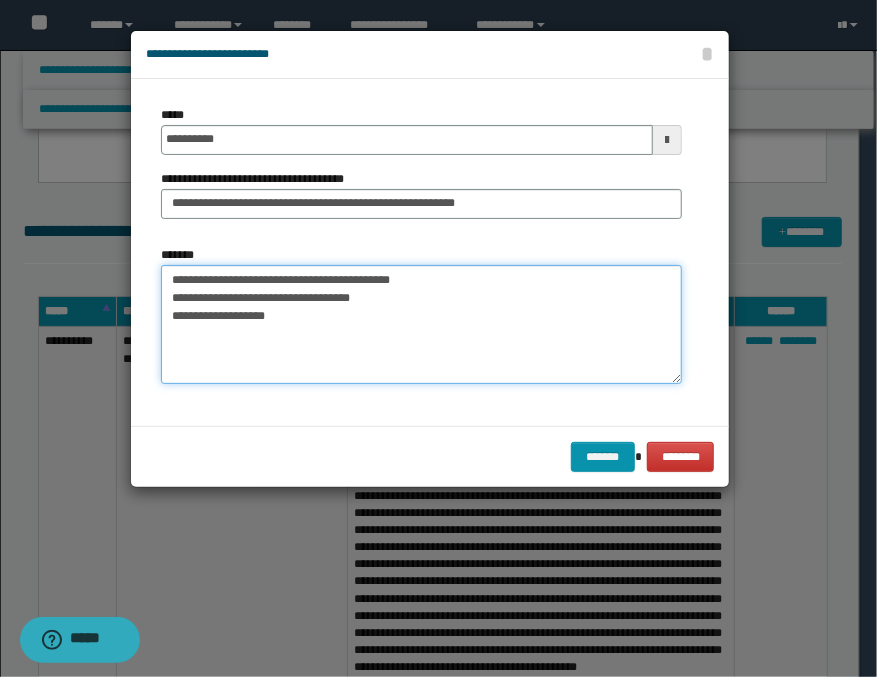 scroll, scrollTop: 0, scrollLeft: 0, axis: both 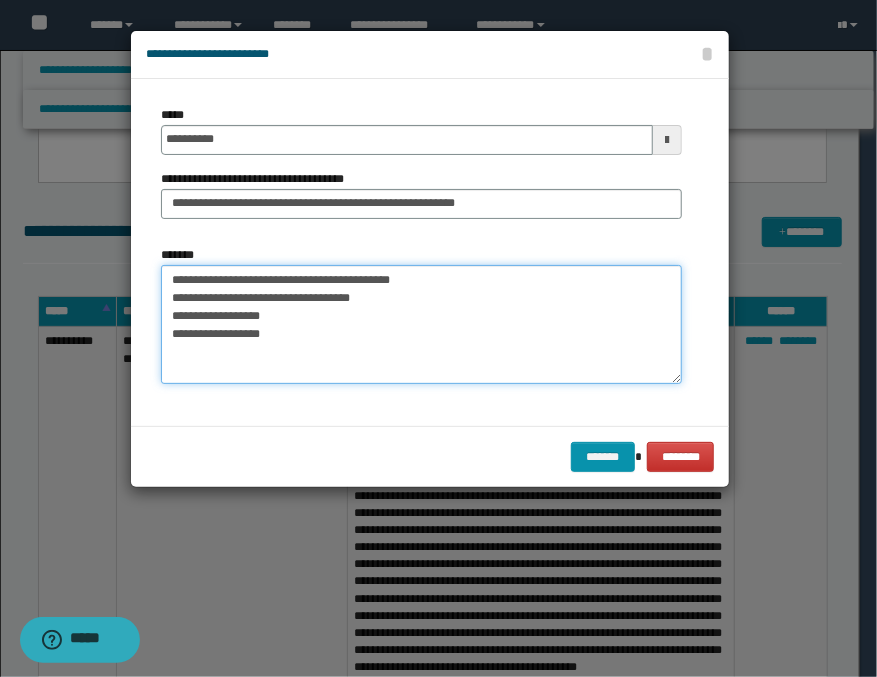 click on "**********" at bounding box center (421, 325) 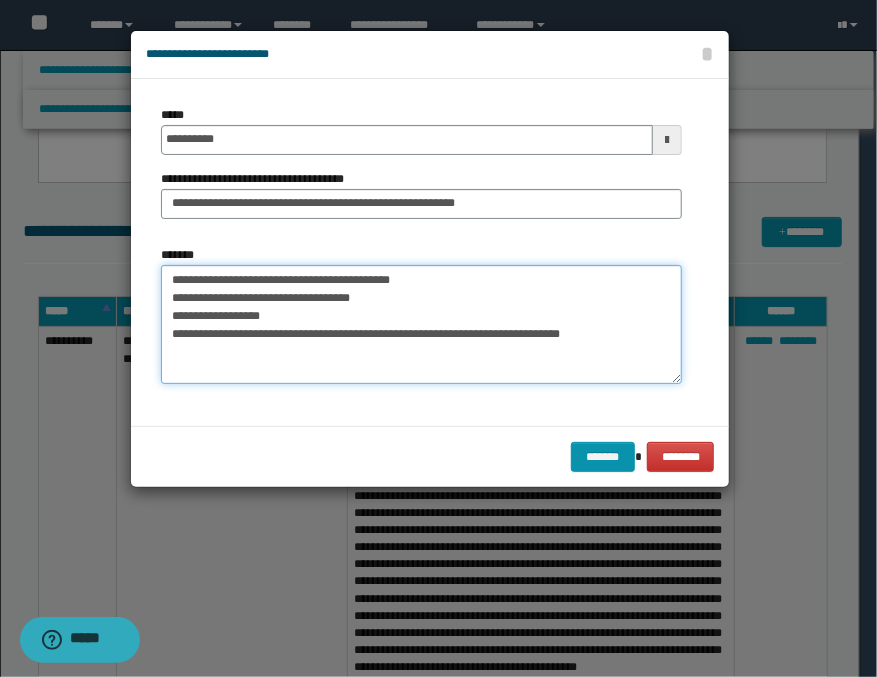 click on "**********" at bounding box center (421, 325) 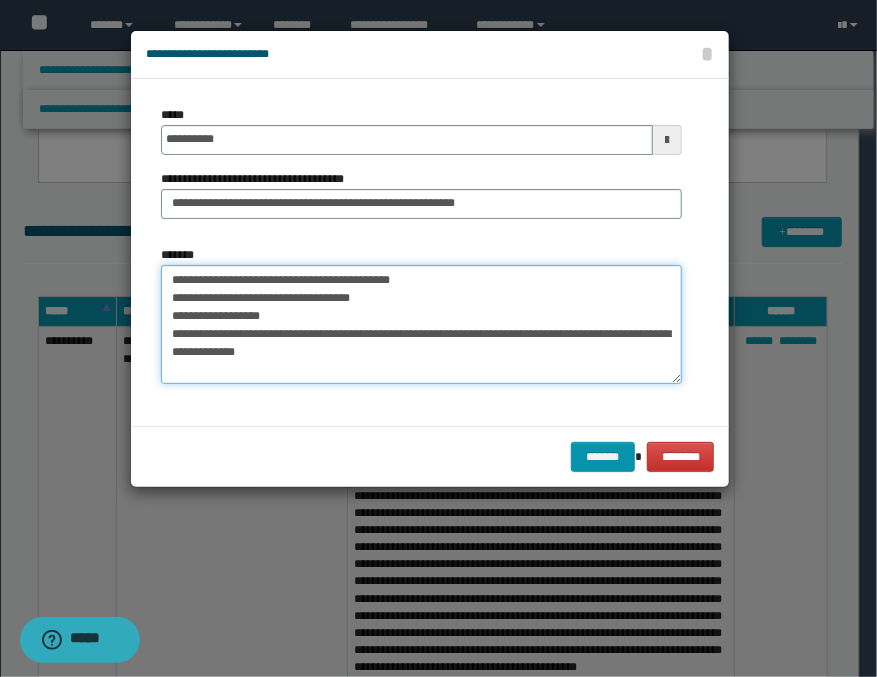 click on "**********" at bounding box center [421, 325] 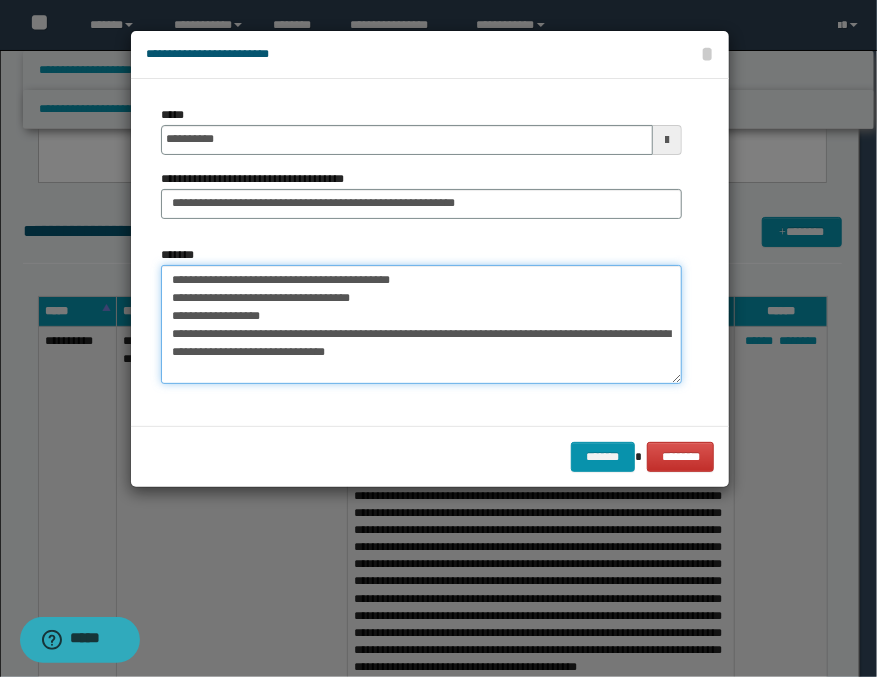 click on "**********" at bounding box center [421, 325] 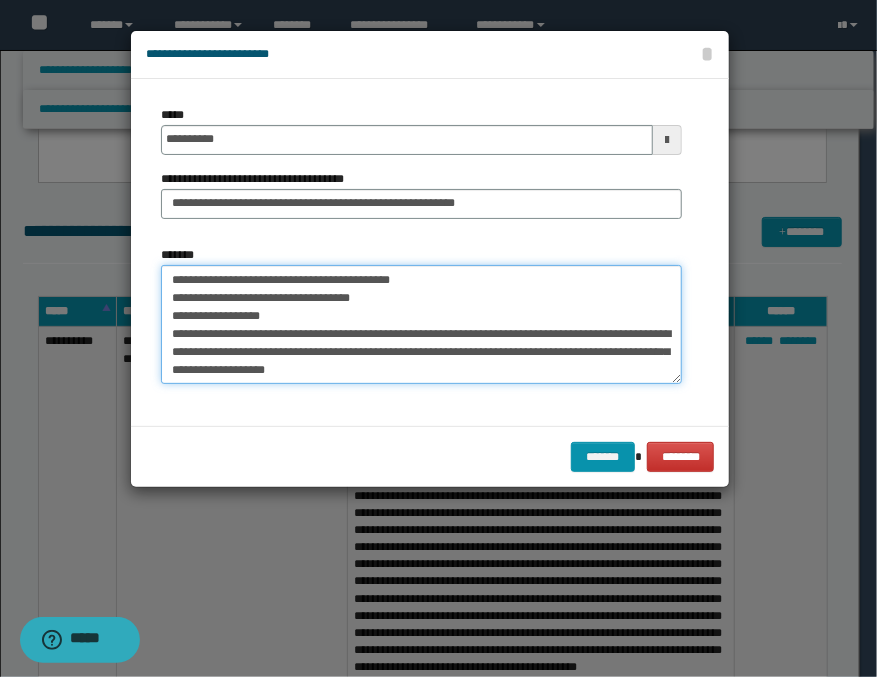 scroll, scrollTop: 12, scrollLeft: 0, axis: vertical 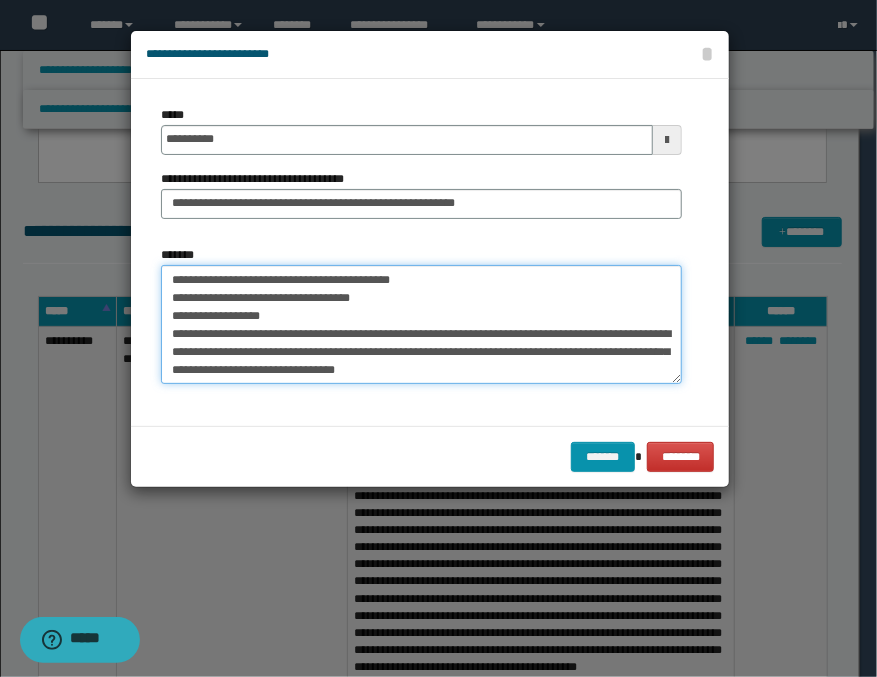 click on "**********" at bounding box center (421, 325) 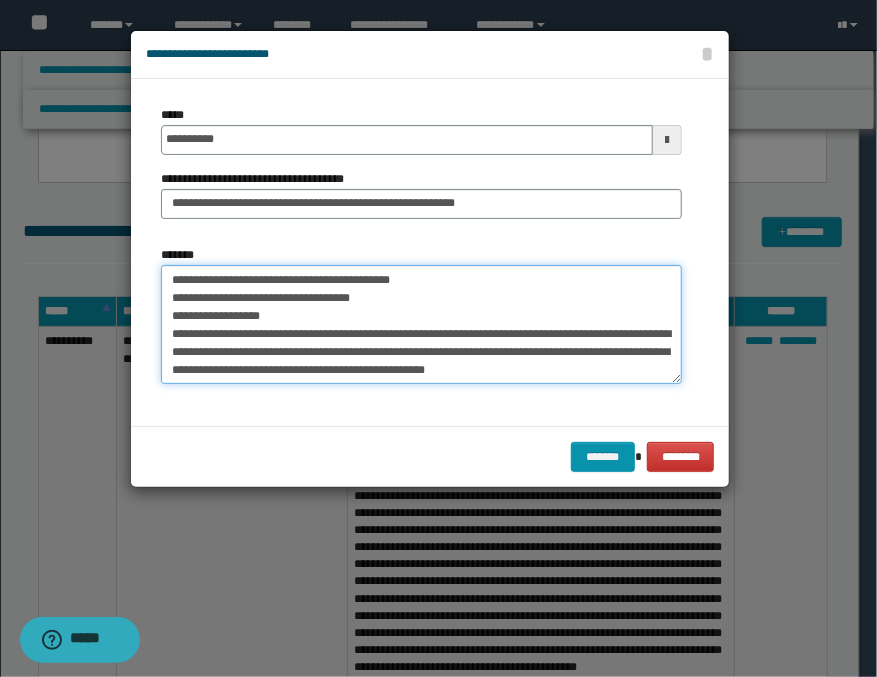click on "**********" at bounding box center (421, 325) 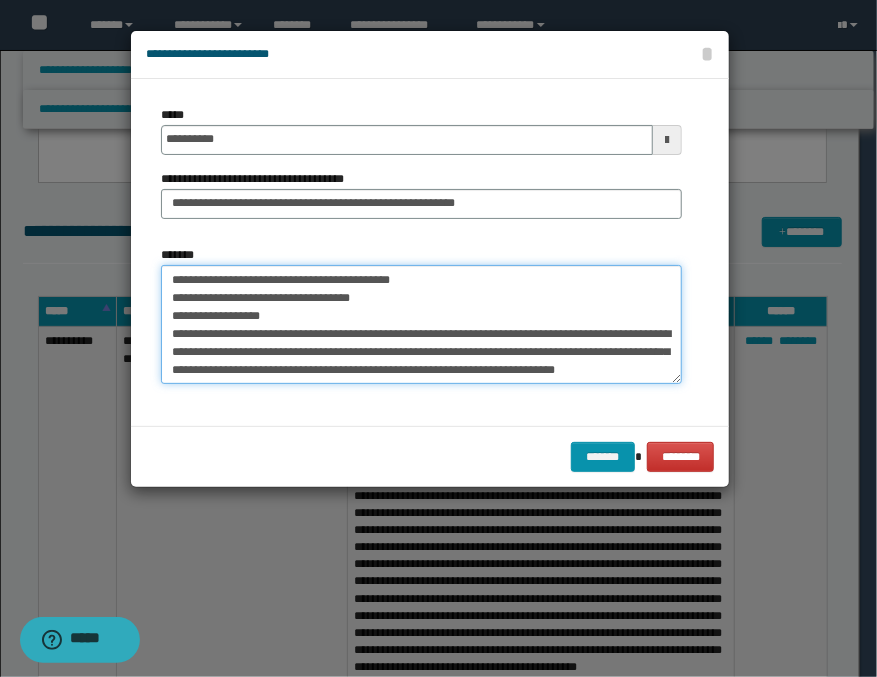 click on "**********" at bounding box center (421, 325) 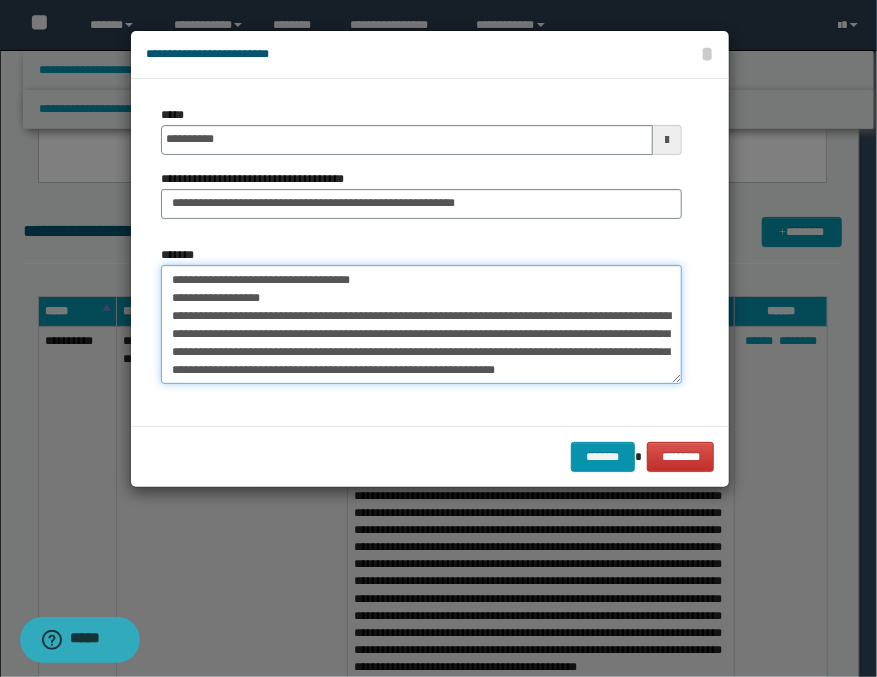 scroll, scrollTop: 48, scrollLeft: 0, axis: vertical 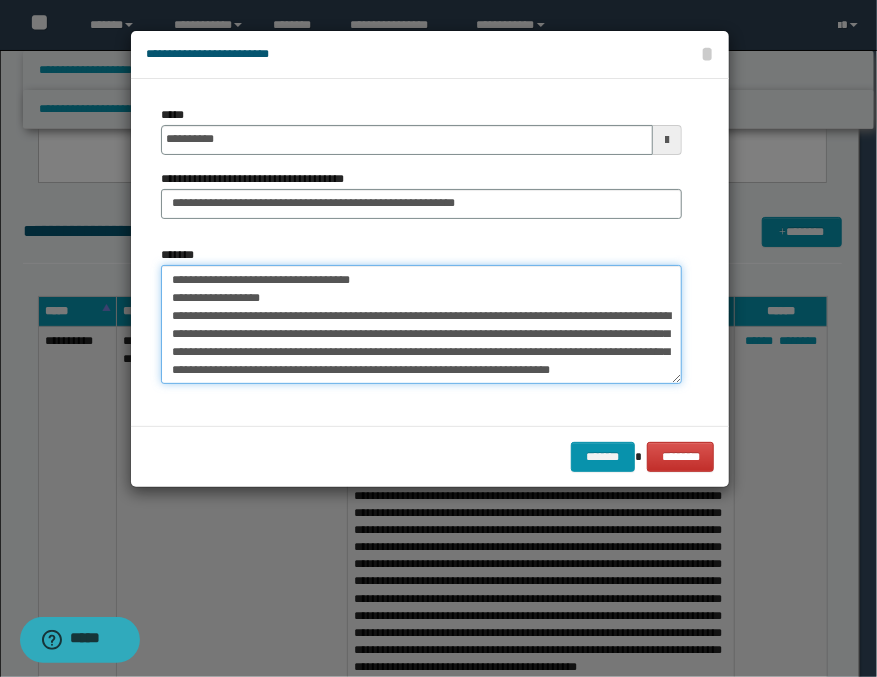 click on "**********" at bounding box center (421, 325) 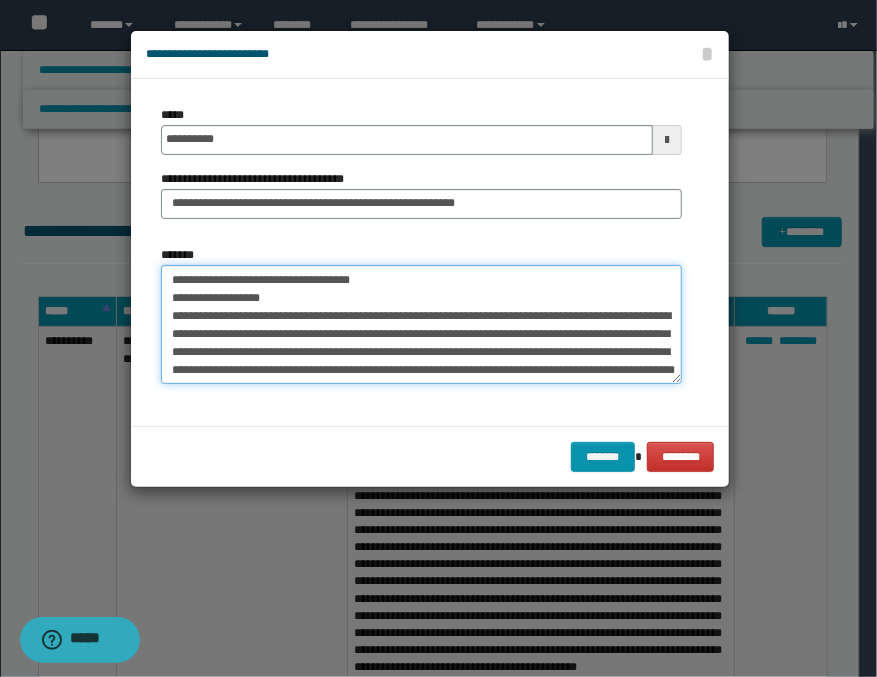 click on "**********" at bounding box center [421, 325] 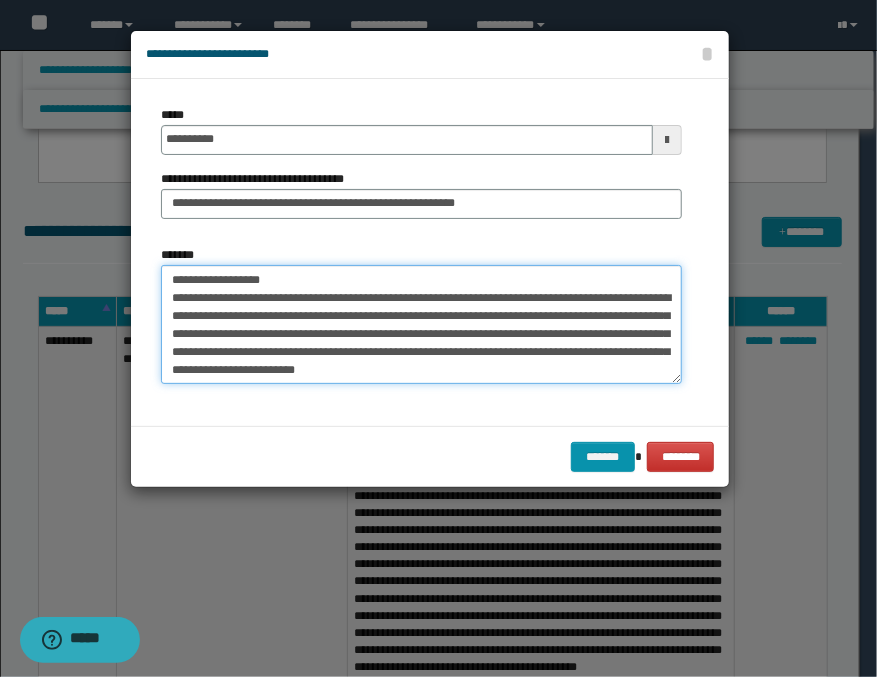scroll, scrollTop: 66, scrollLeft: 0, axis: vertical 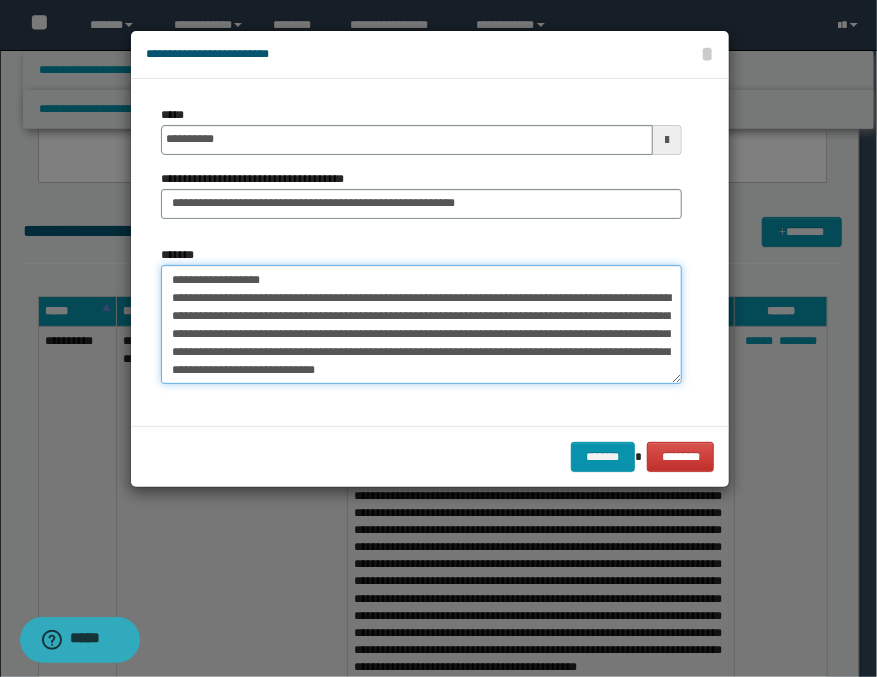 click on "**********" at bounding box center [421, 325] 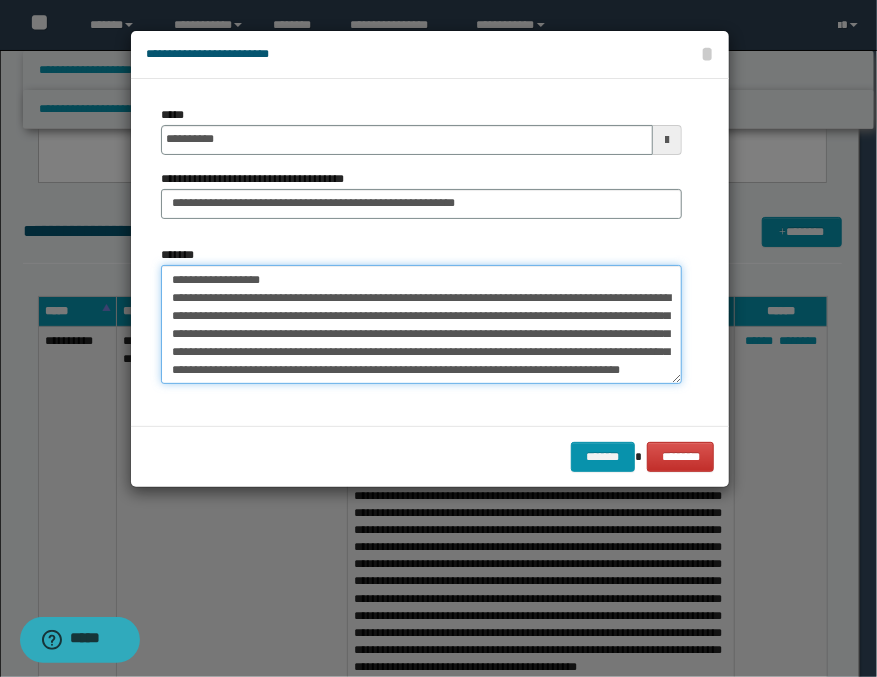 scroll, scrollTop: 84, scrollLeft: 0, axis: vertical 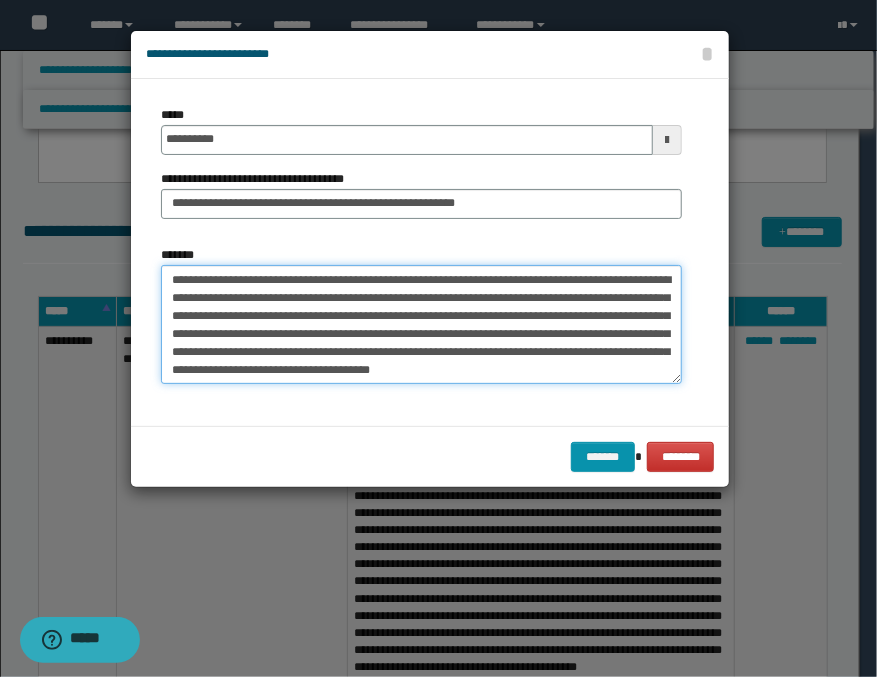 click on "**********" at bounding box center [421, 325] 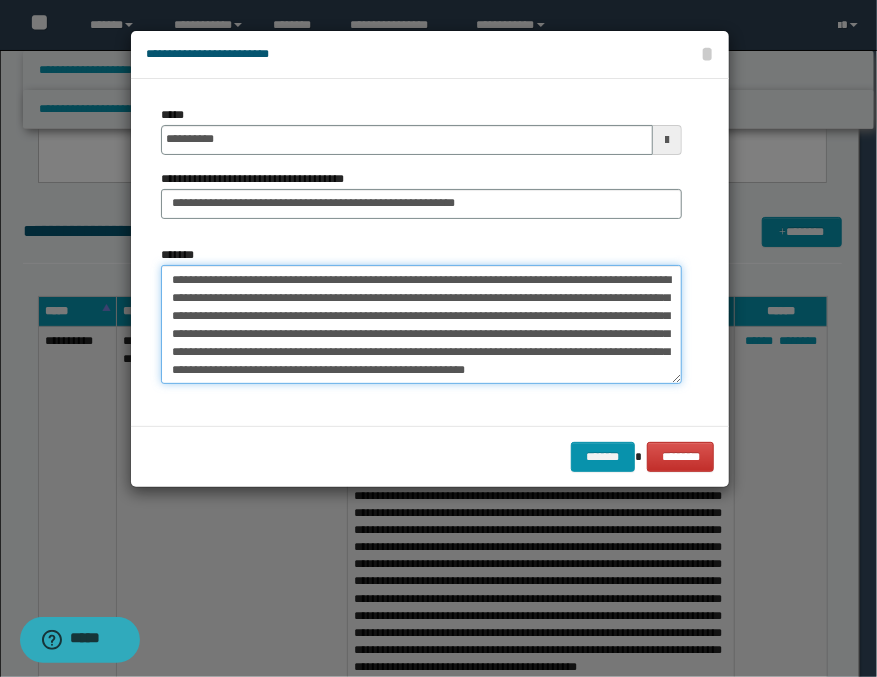 scroll, scrollTop: 102, scrollLeft: 0, axis: vertical 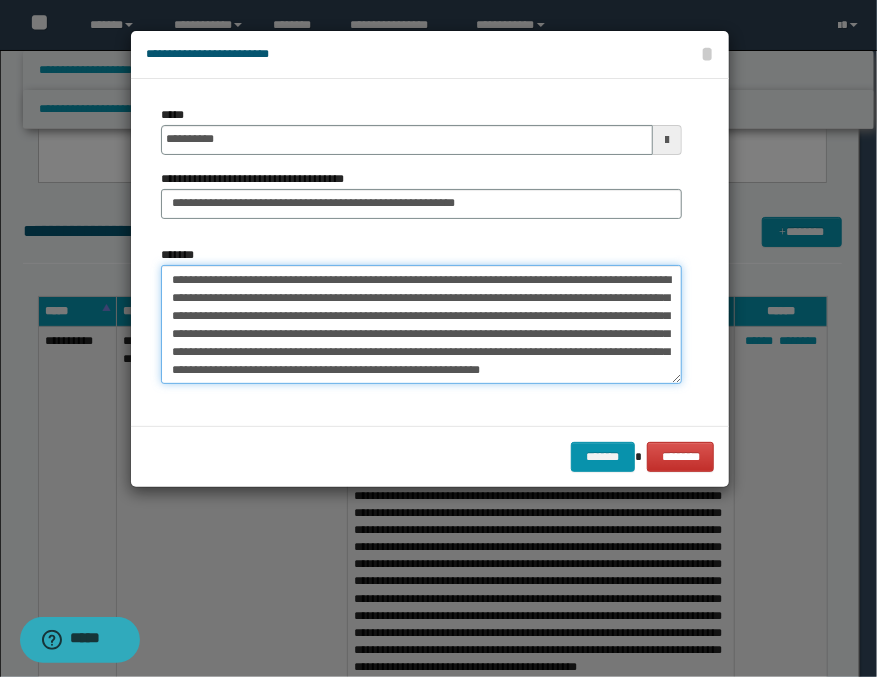 click on "**********" at bounding box center (421, 325) 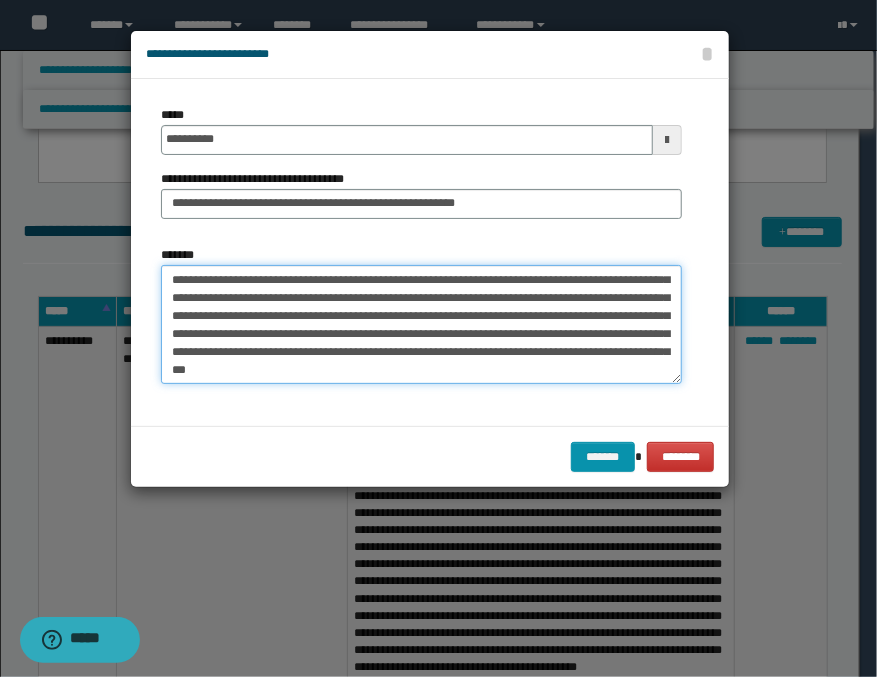 click on "**********" at bounding box center (421, 325) 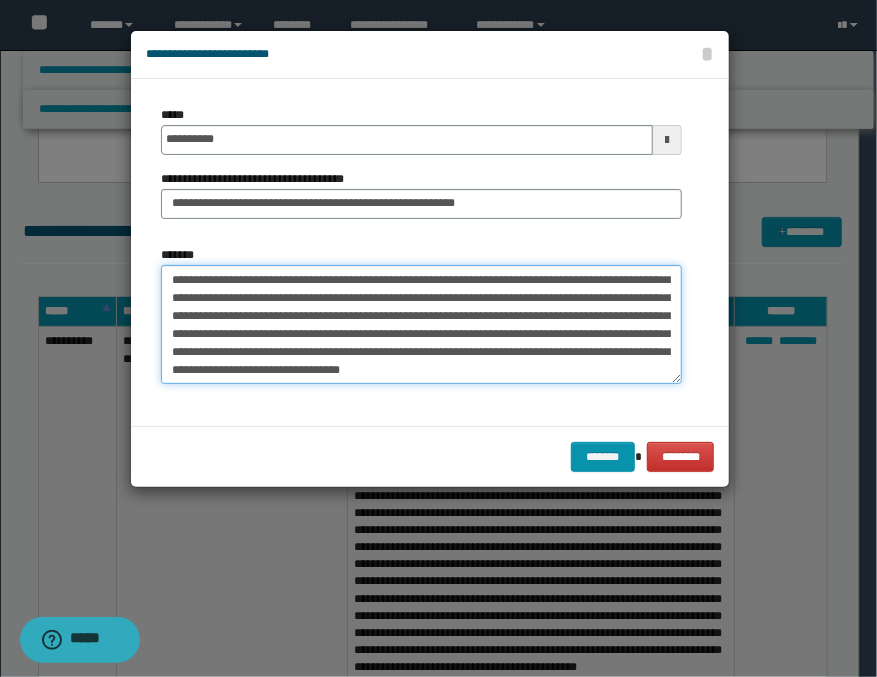scroll, scrollTop: 120, scrollLeft: 0, axis: vertical 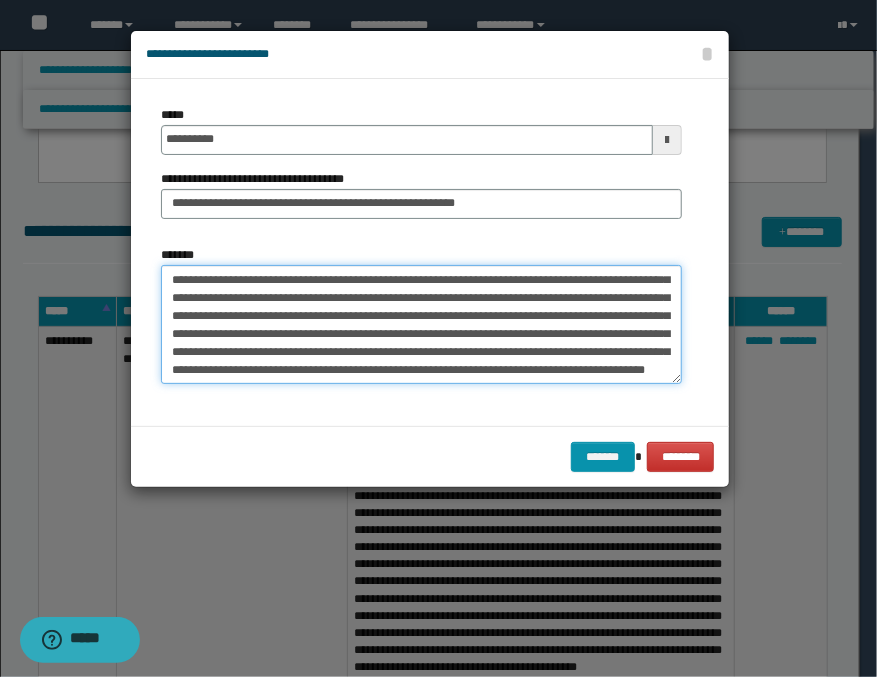click on "**********" at bounding box center (421, 325) 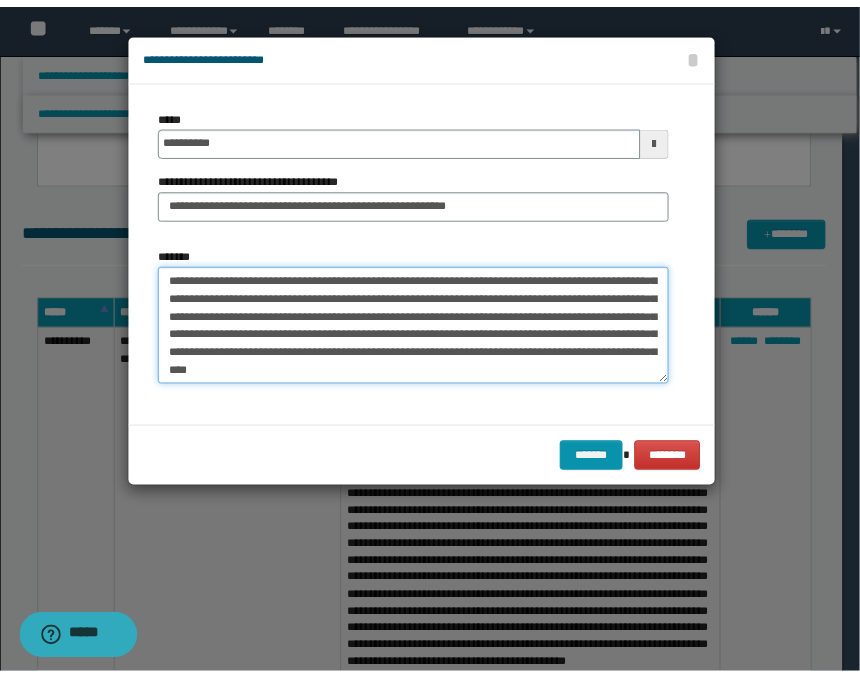 scroll, scrollTop: 138, scrollLeft: 0, axis: vertical 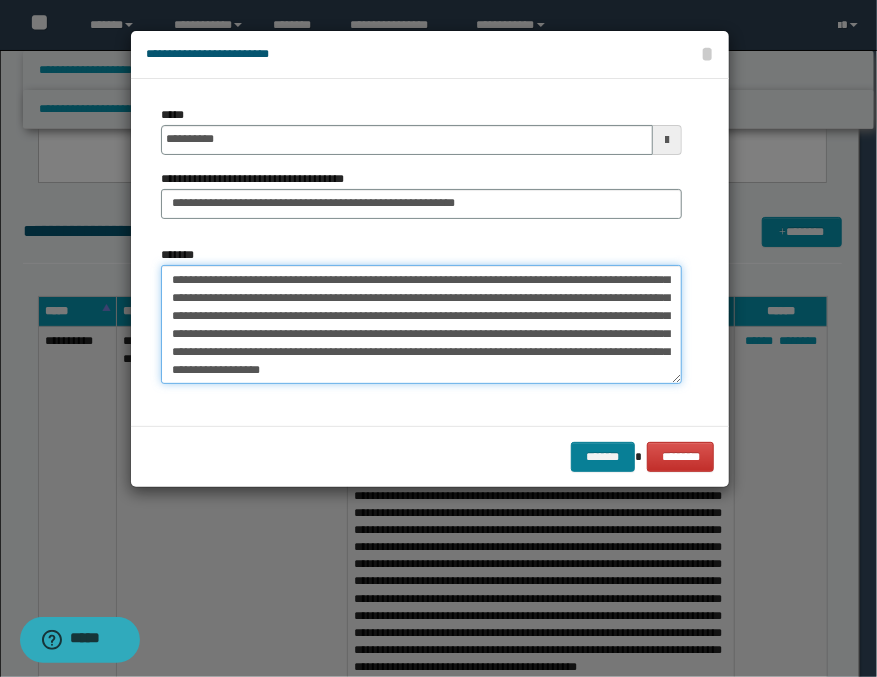 type on "**********" 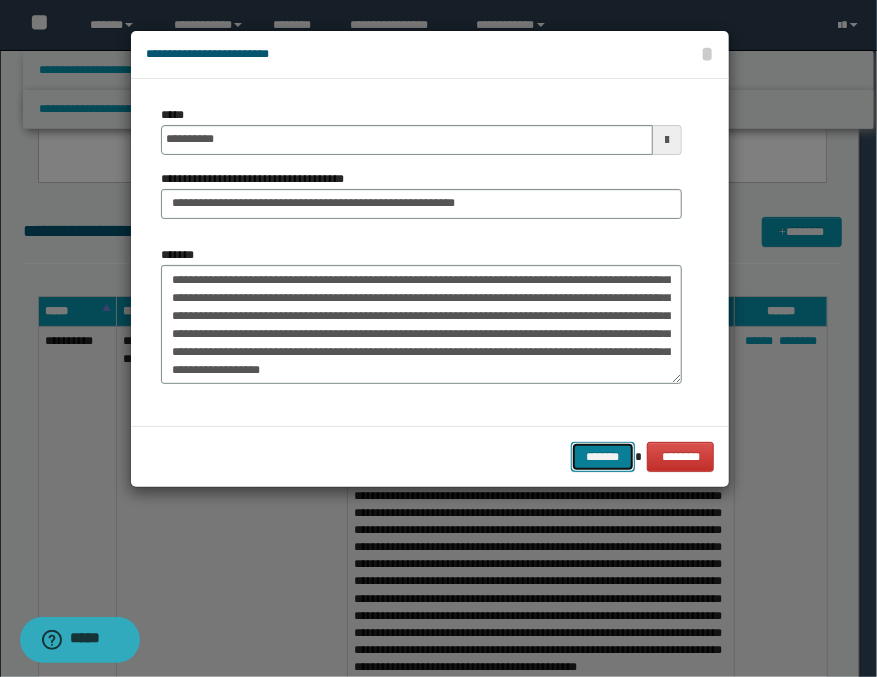 click on "*******" at bounding box center (603, 457) 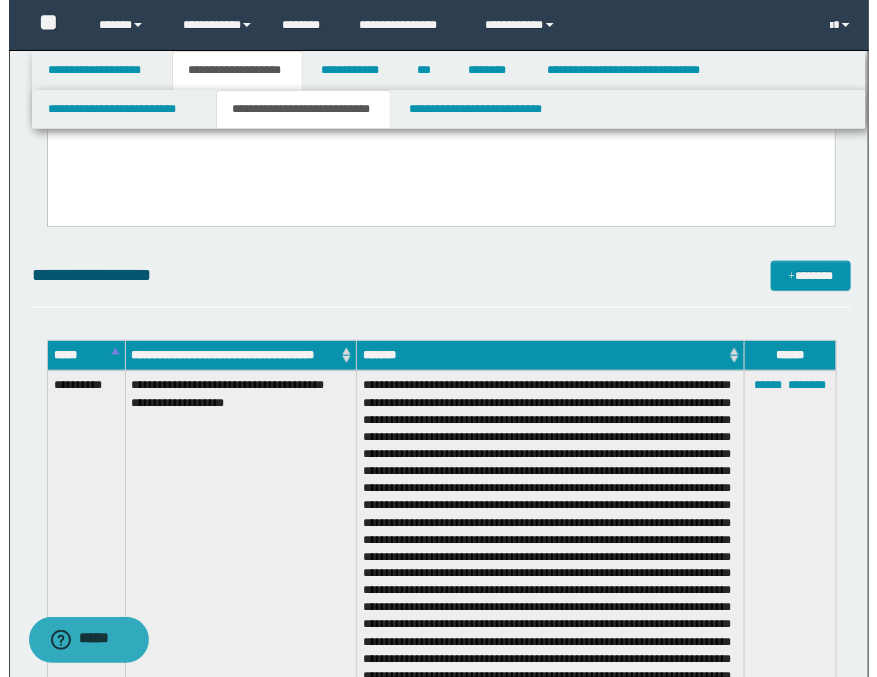 scroll, scrollTop: 222, scrollLeft: 0, axis: vertical 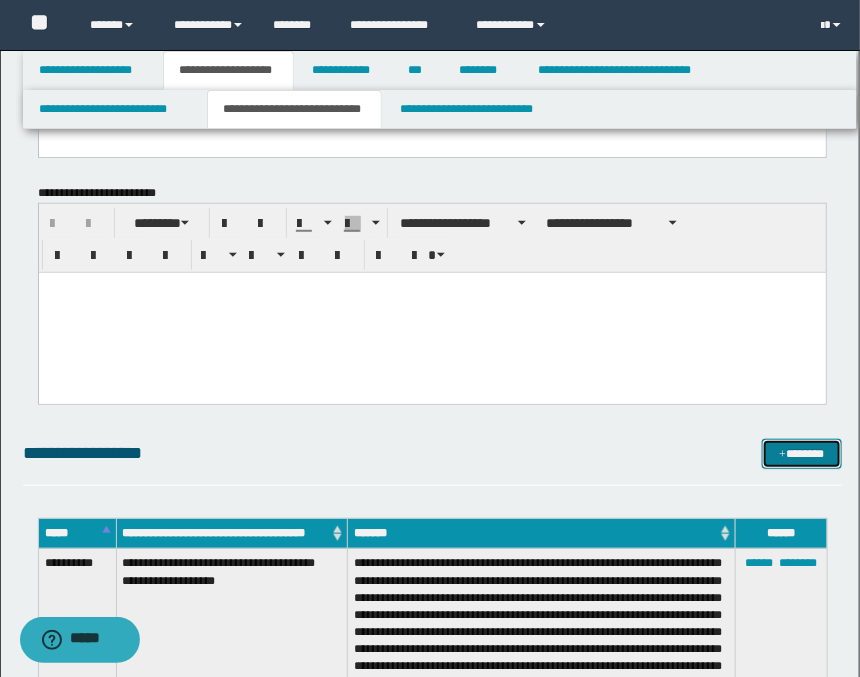 click on "*******" at bounding box center (802, 454) 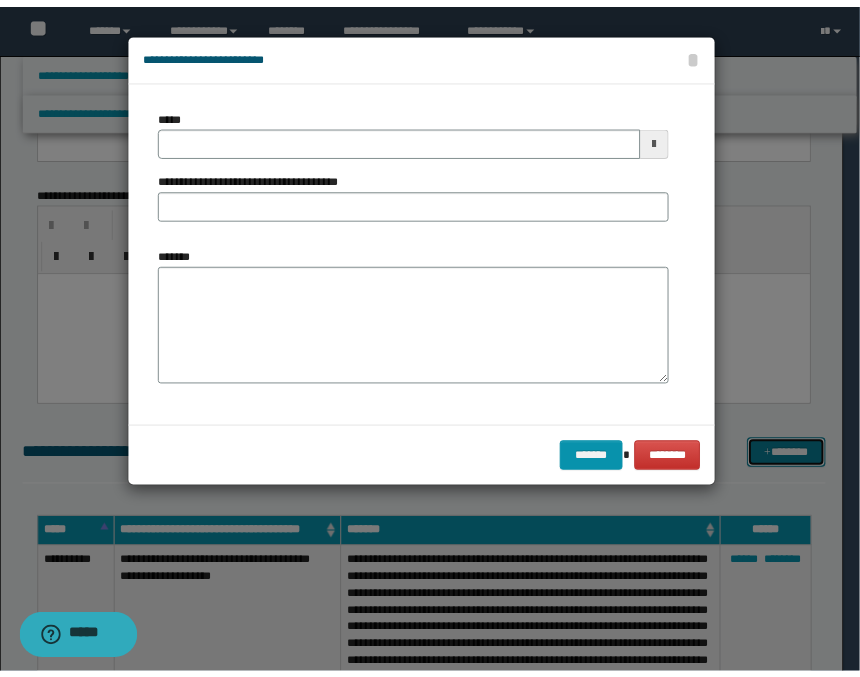 scroll, scrollTop: 0, scrollLeft: 0, axis: both 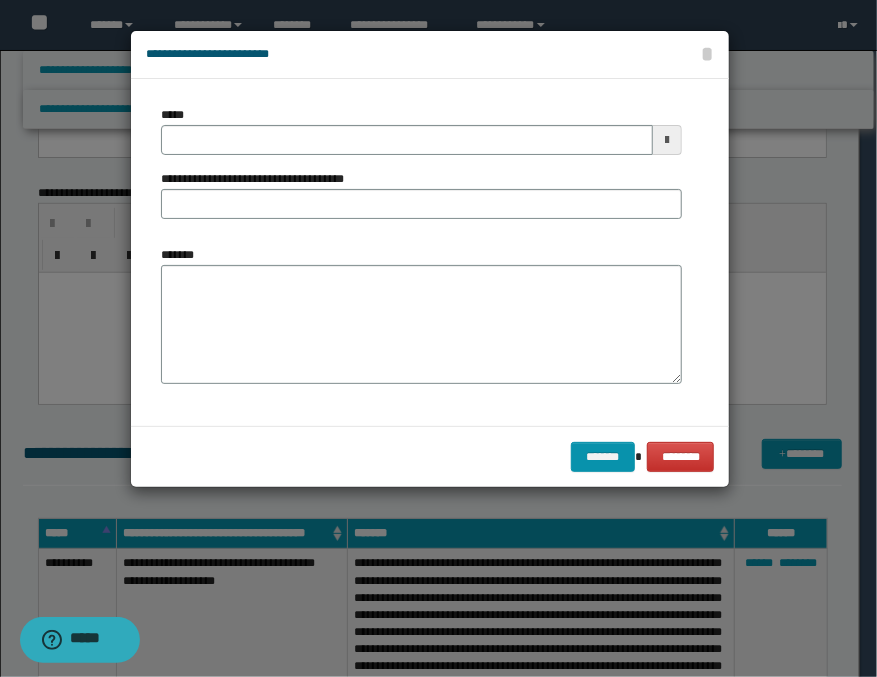 click at bounding box center [667, 140] 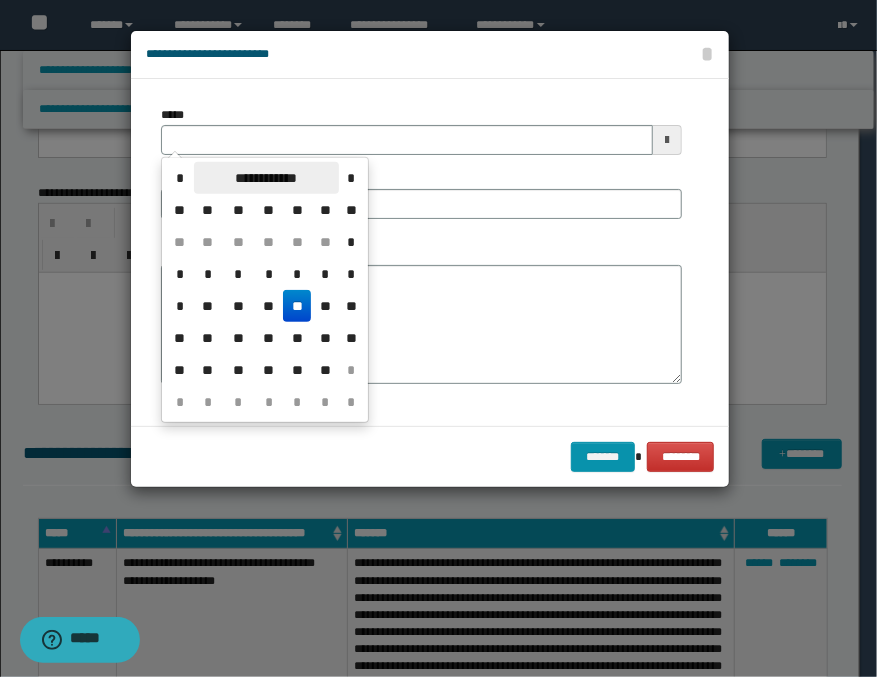 click on "**********" at bounding box center [266, 178] 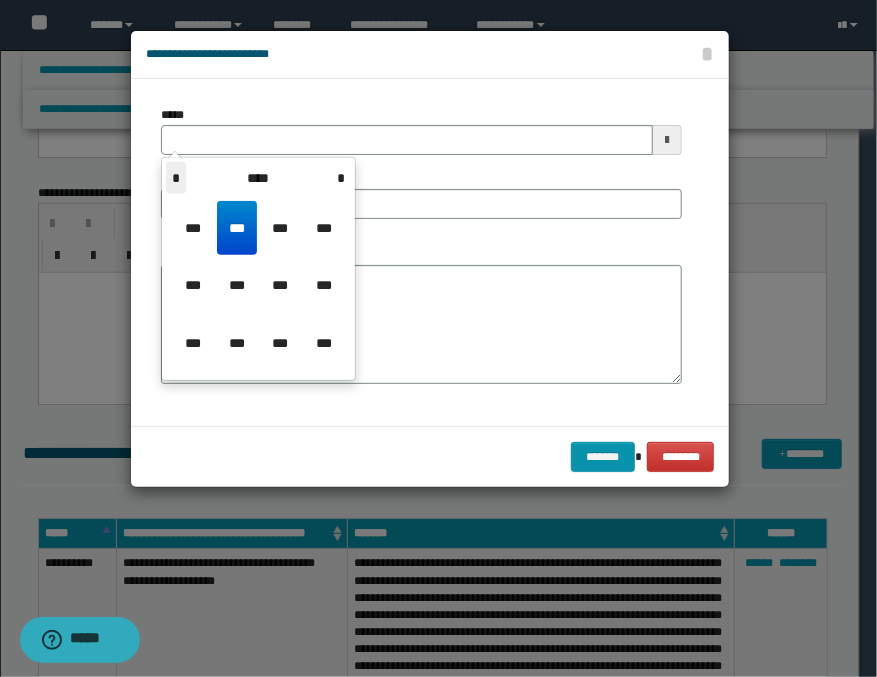 click on "*" at bounding box center [176, 178] 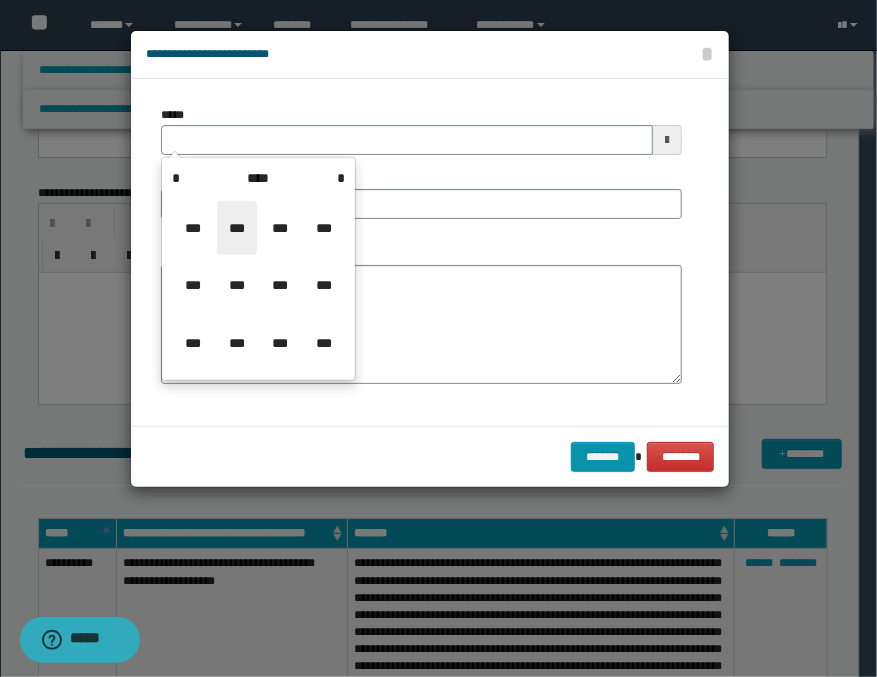 click on "***" at bounding box center (237, 228) 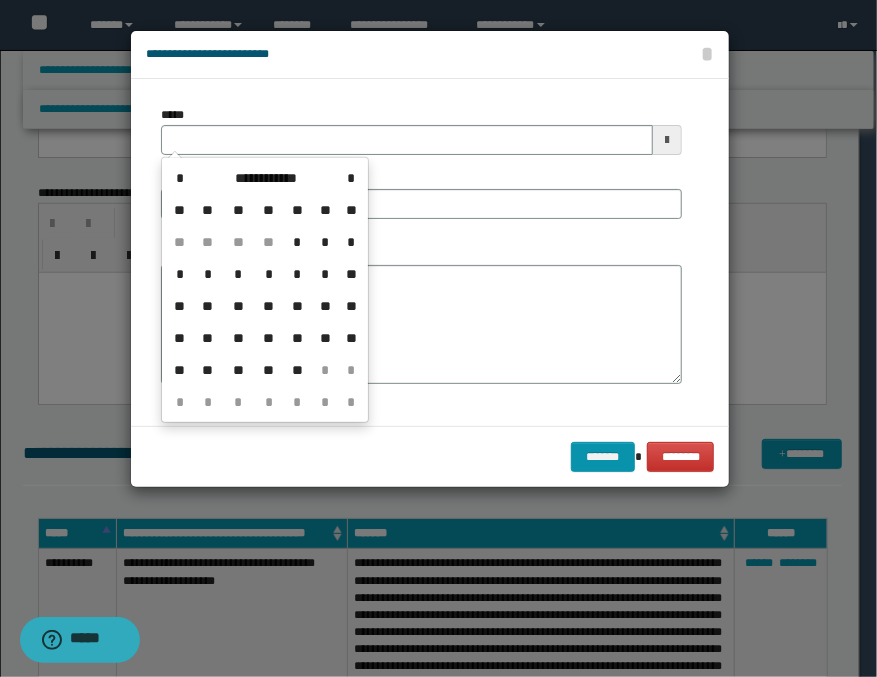 click on "**" at bounding box center (238, 338) 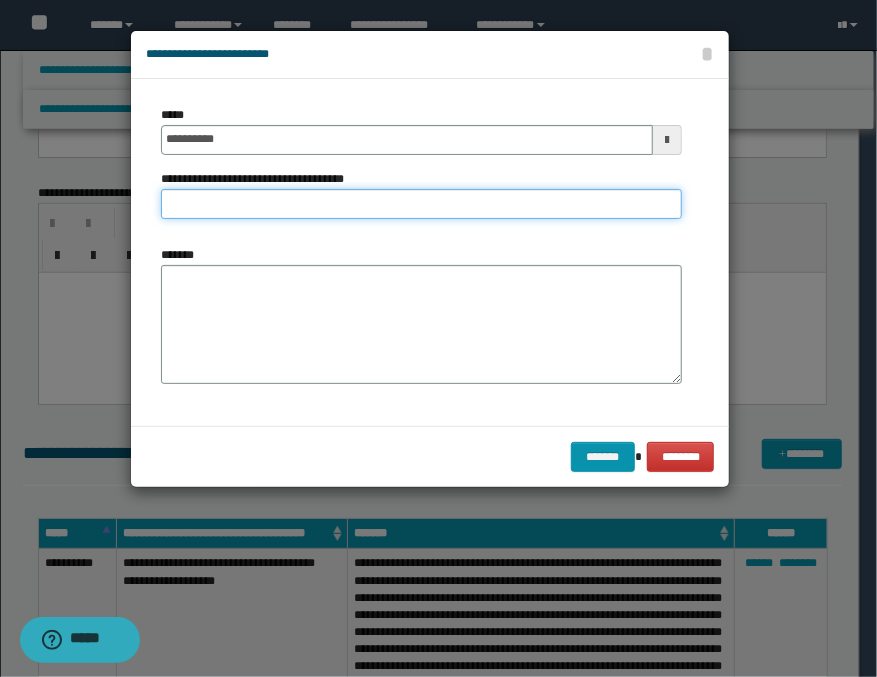 click on "**********" at bounding box center (421, 204) 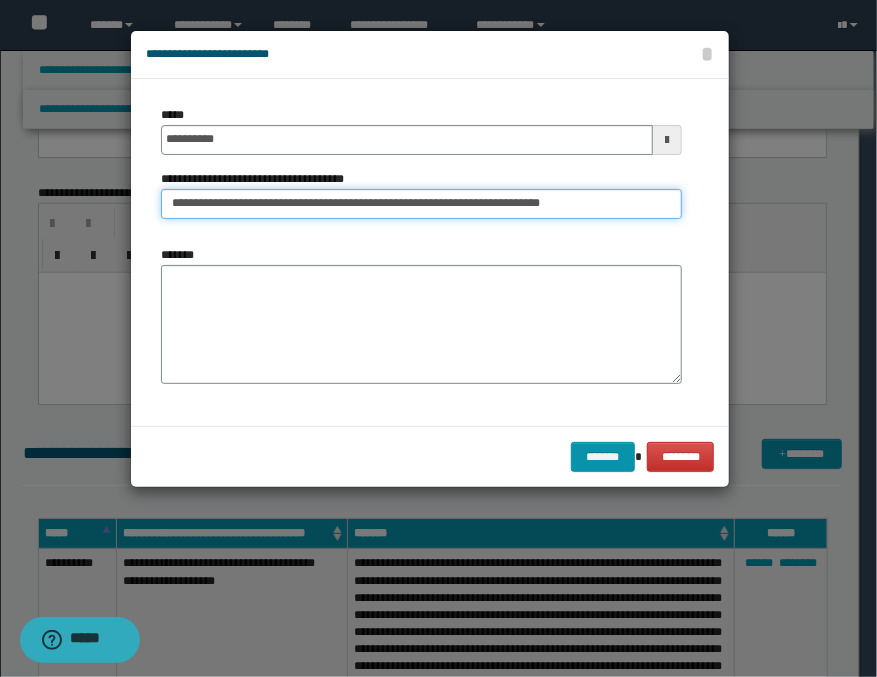 type on "**********" 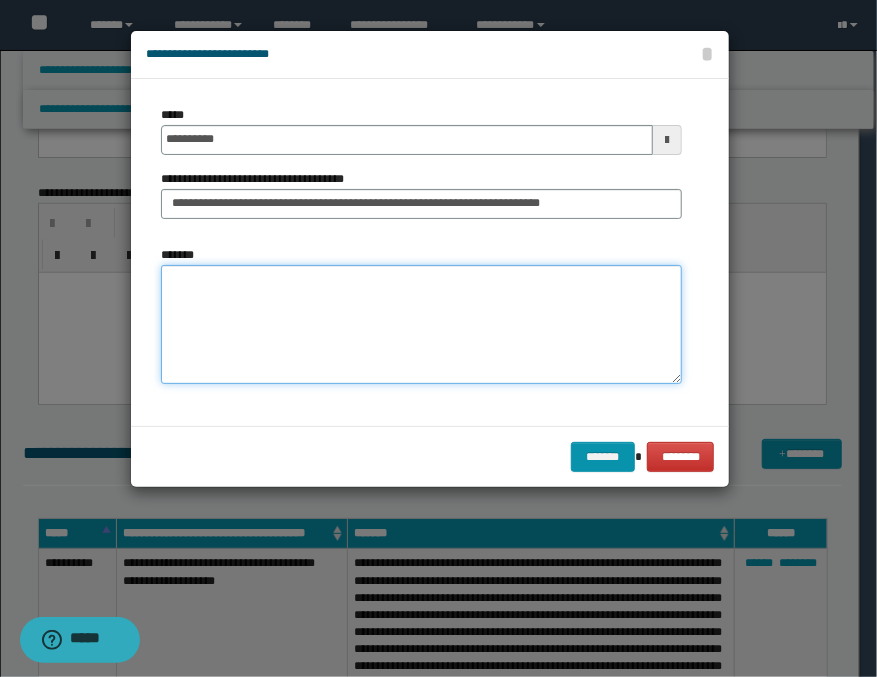 click on "*******" at bounding box center [421, 325] 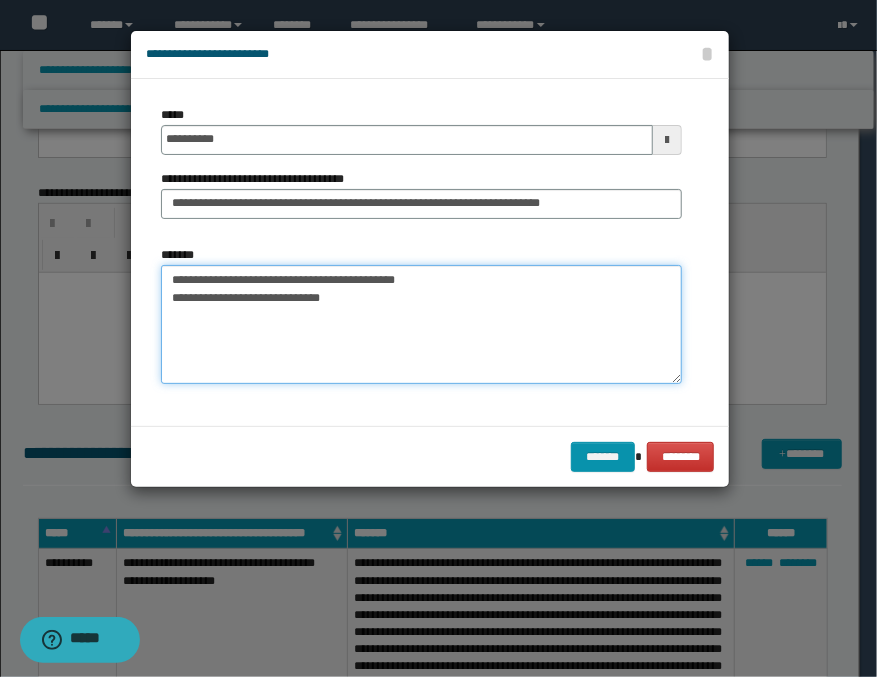 click on "**********" at bounding box center (421, 325) 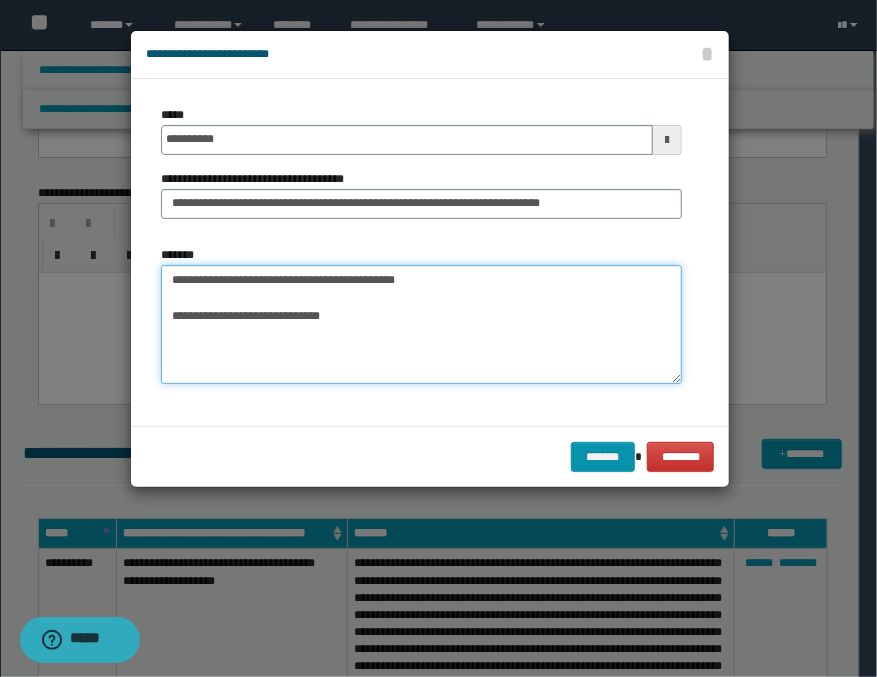 click on "**********" at bounding box center (421, 325) 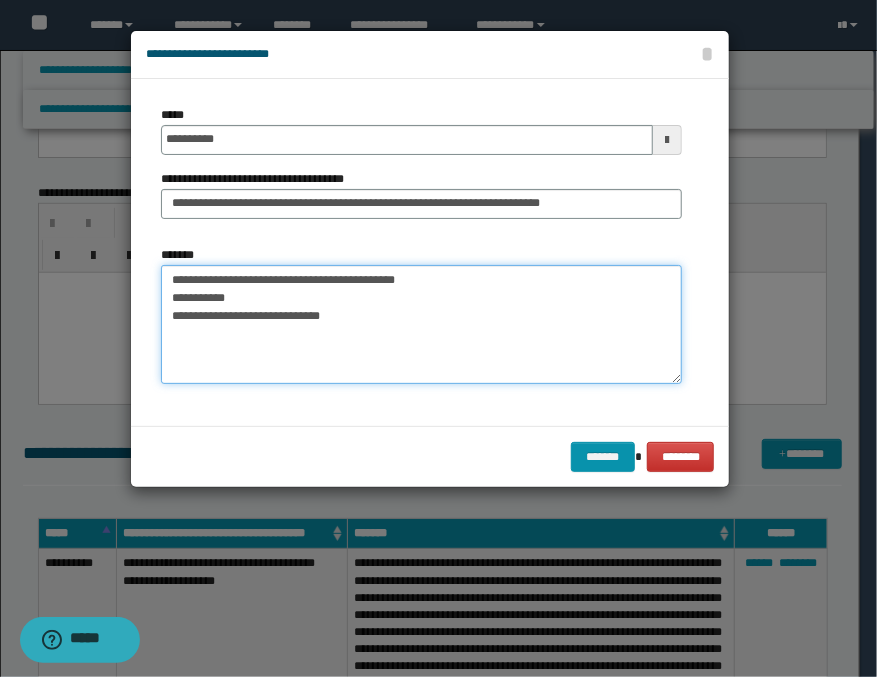 click on "**********" at bounding box center [421, 325] 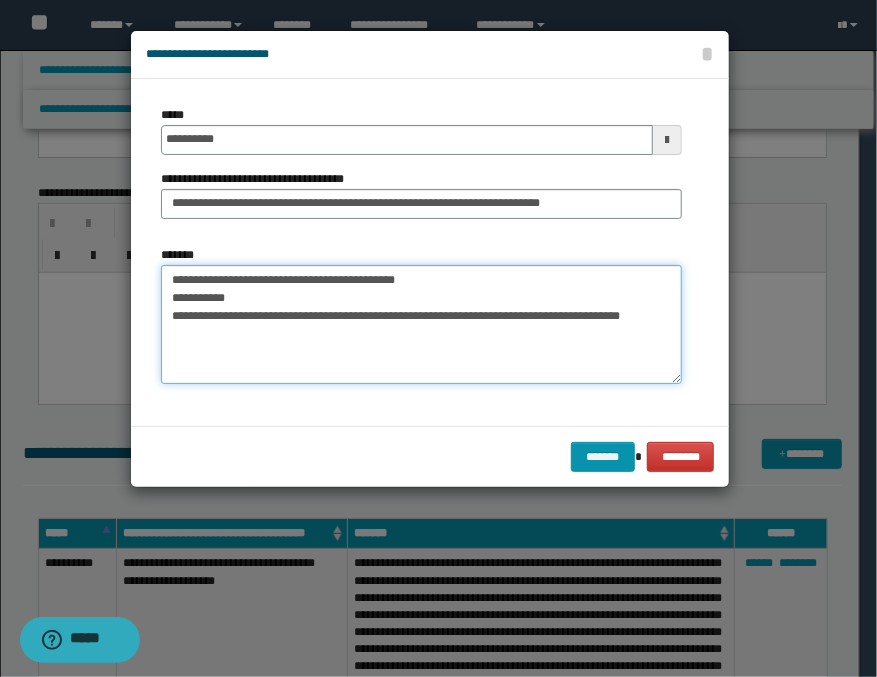 click on "**********" at bounding box center (421, 325) 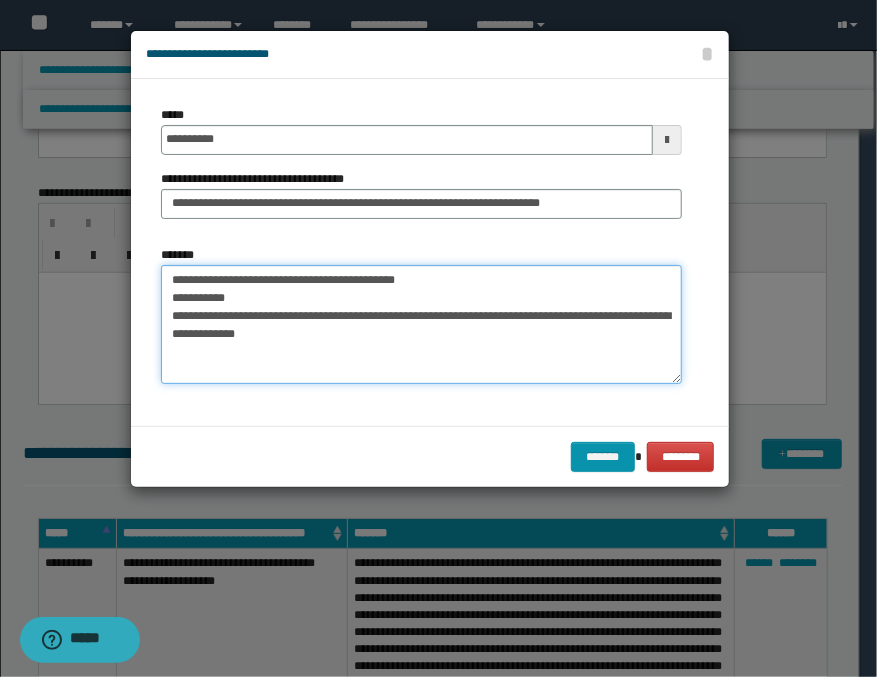 click on "**********" at bounding box center [421, 325] 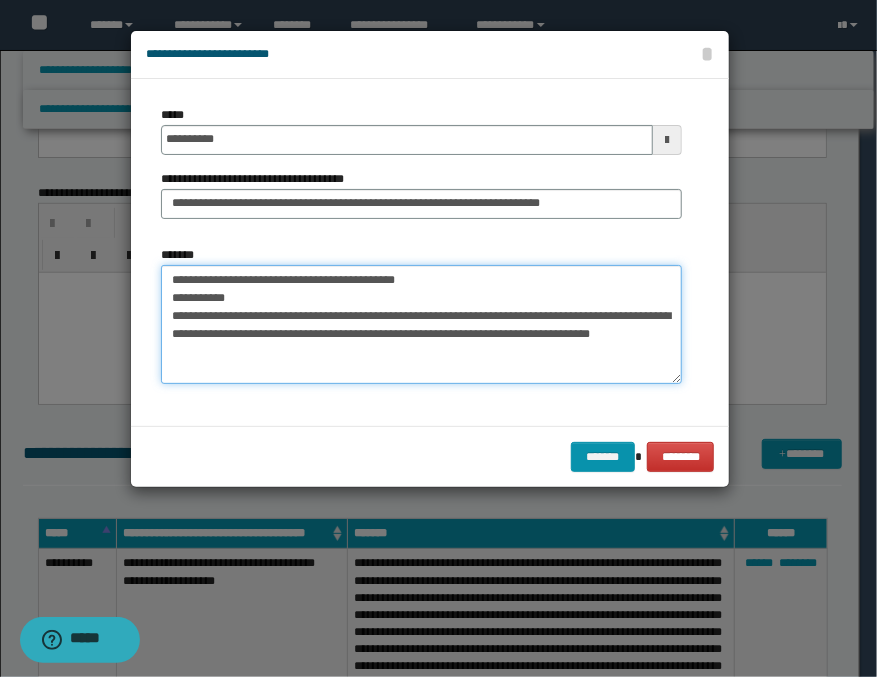 click on "**********" at bounding box center (421, 325) 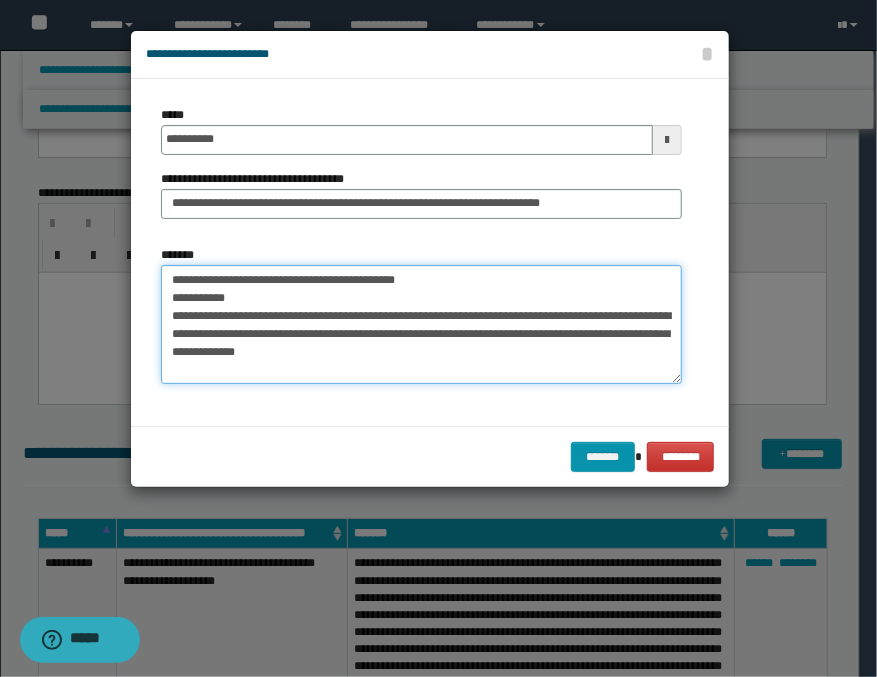 click on "**********" at bounding box center (421, 325) 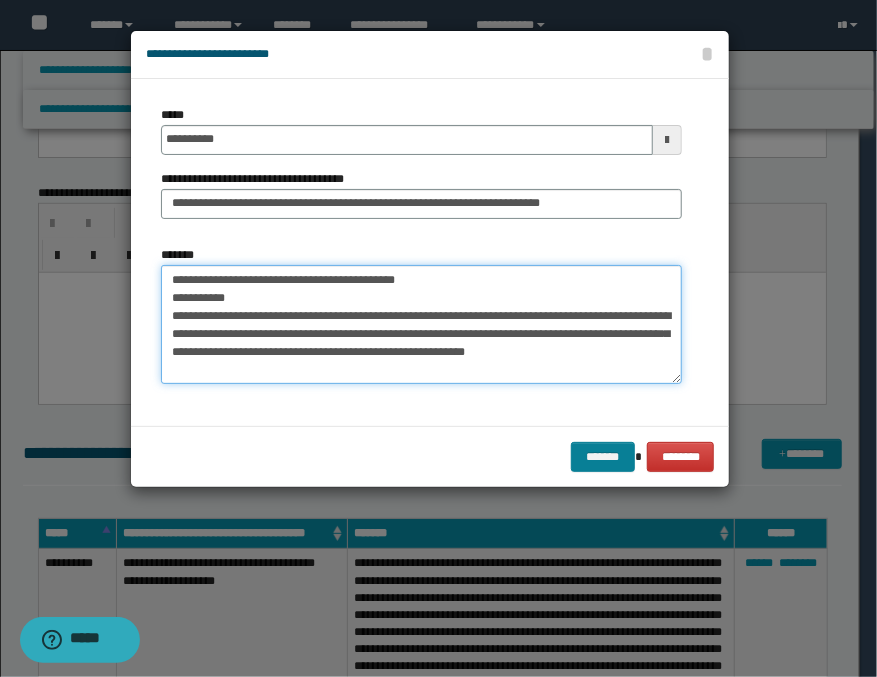 type on "**********" 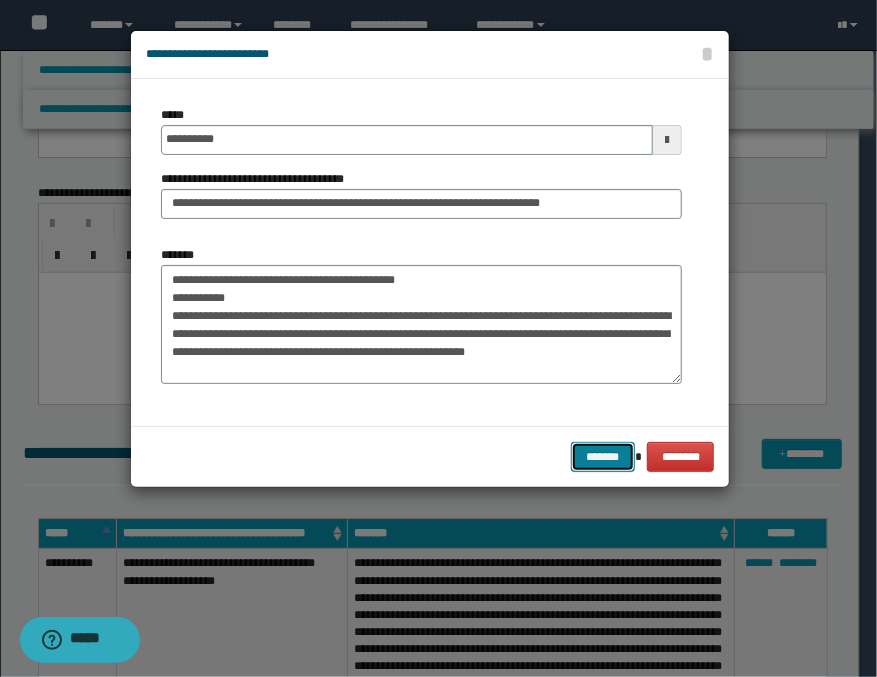 click on "*******" at bounding box center (603, 457) 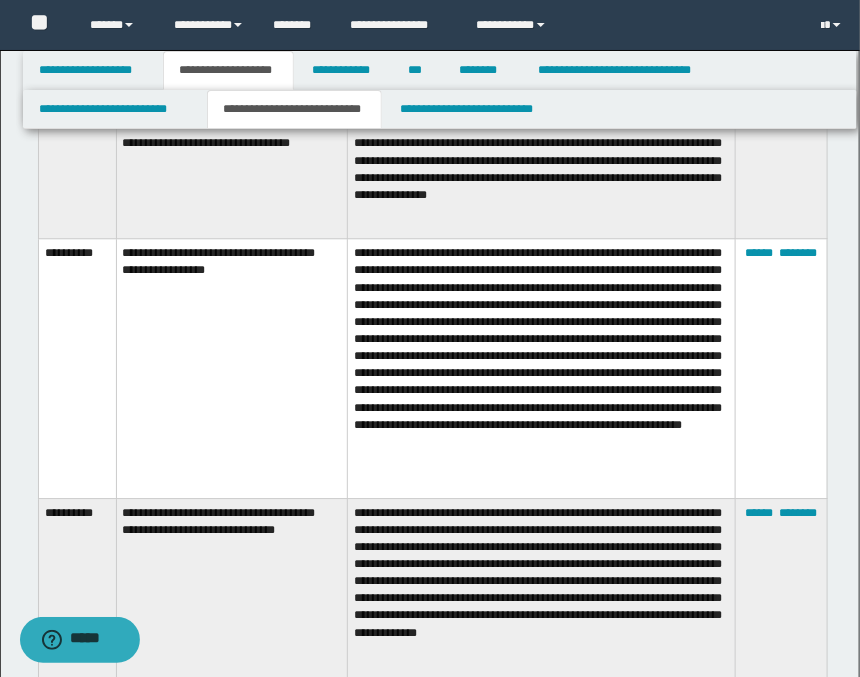 scroll, scrollTop: 1555, scrollLeft: 0, axis: vertical 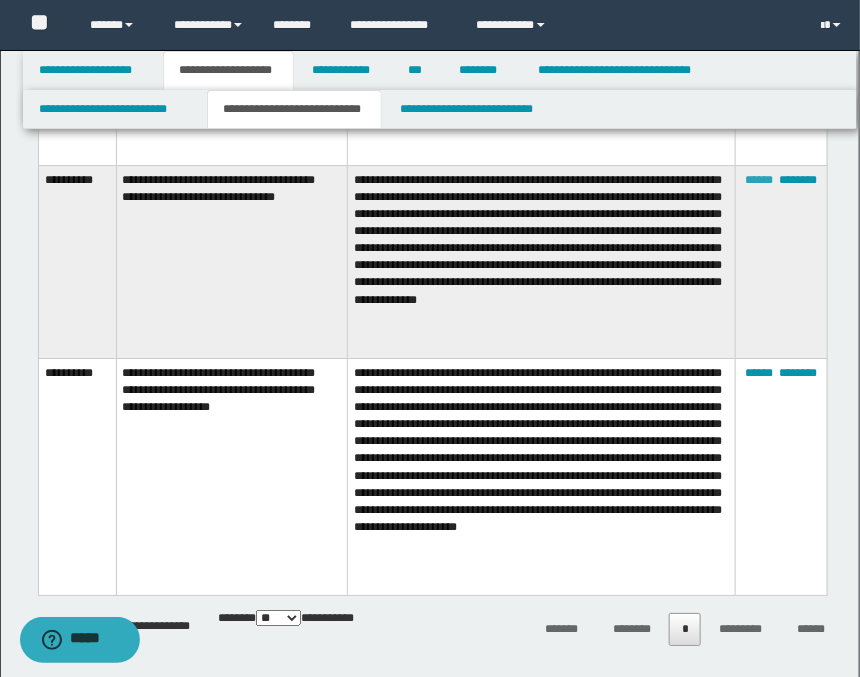 click on "******" at bounding box center [759, 180] 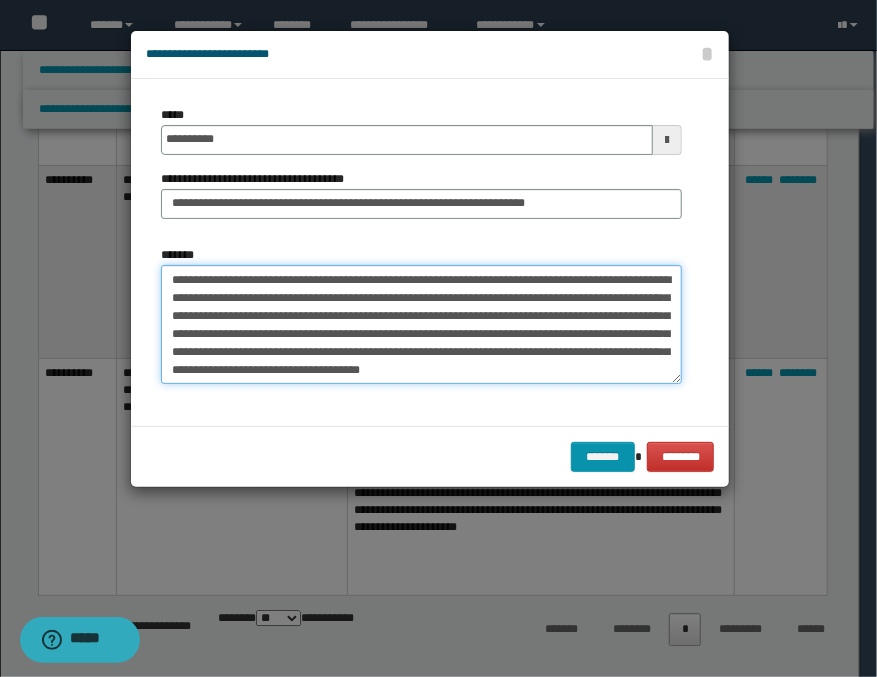 click on "**********" at bounding box center [421, 325] 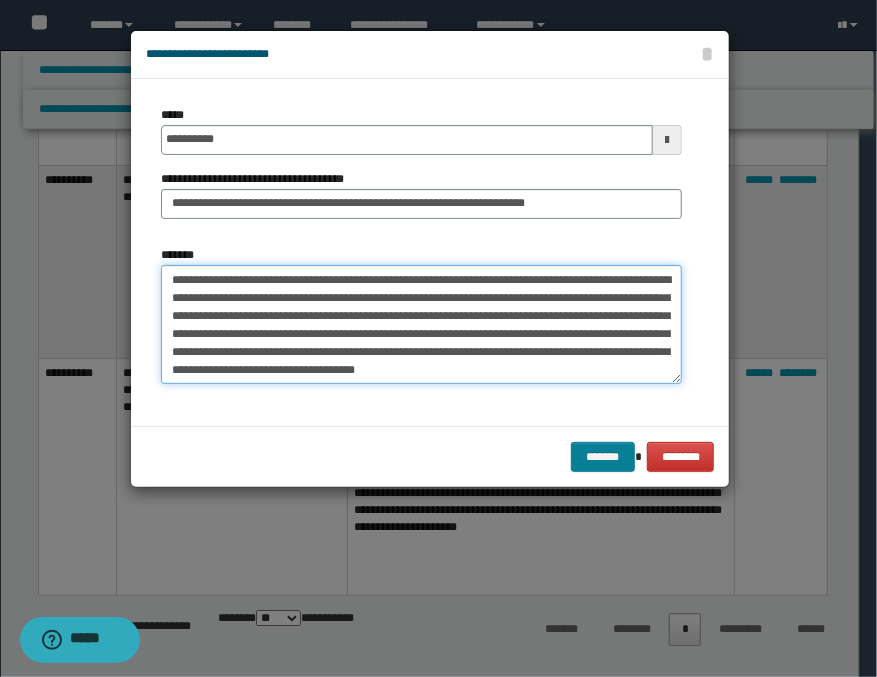 type on "**********" 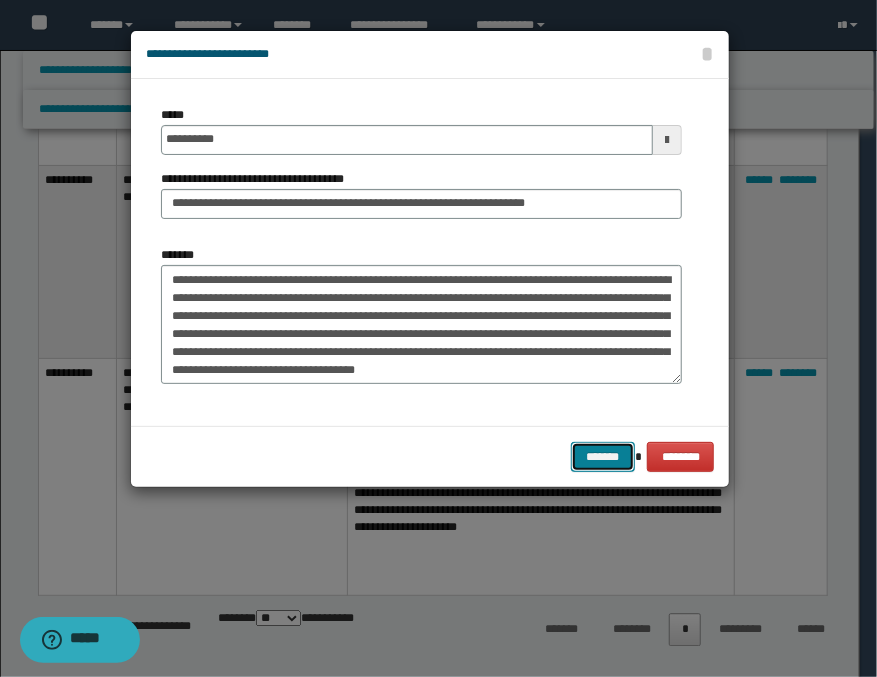 click on "*******" at bounding box center (603, 457) 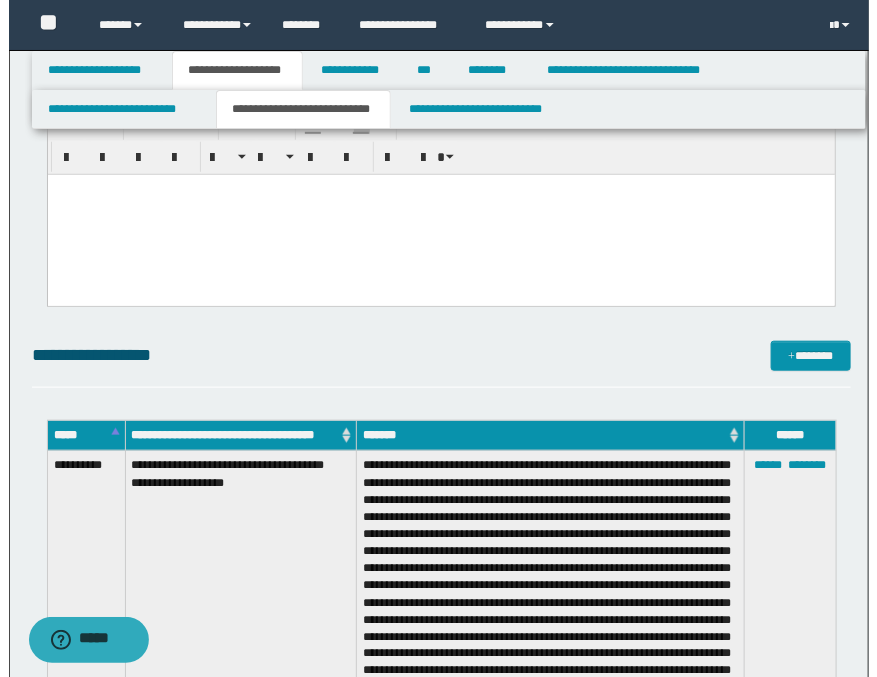 scroll, scrollTop: 444, scrollLeft: 0, axis: vertical 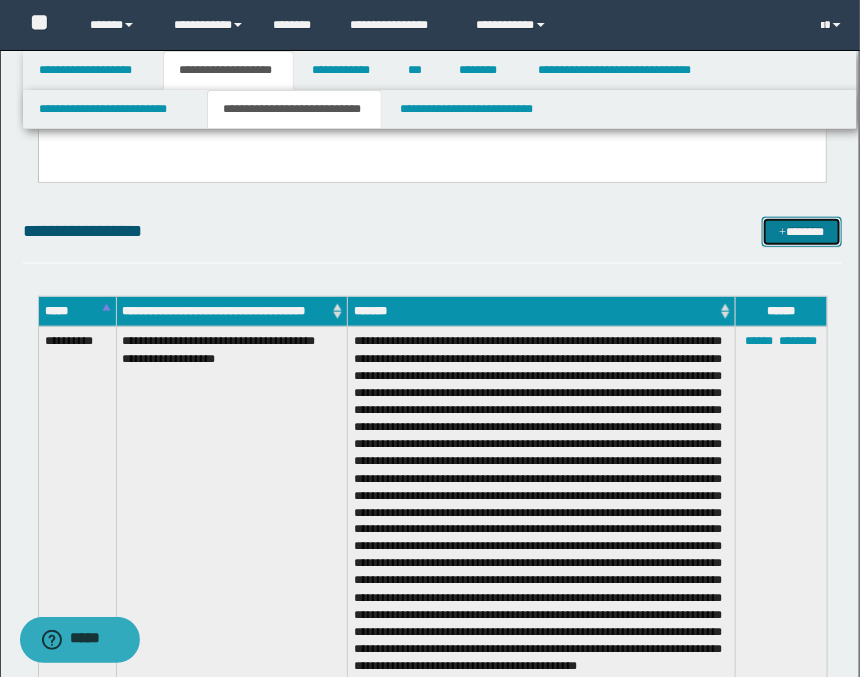 click on "*******" at bounding box center [802, 232] 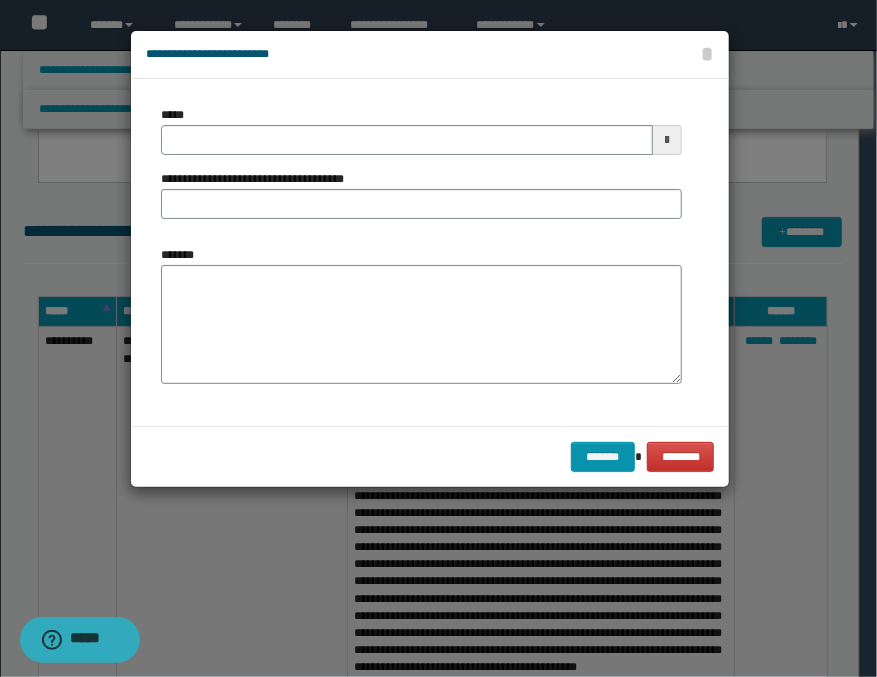 click at bounding box center (667, 140) 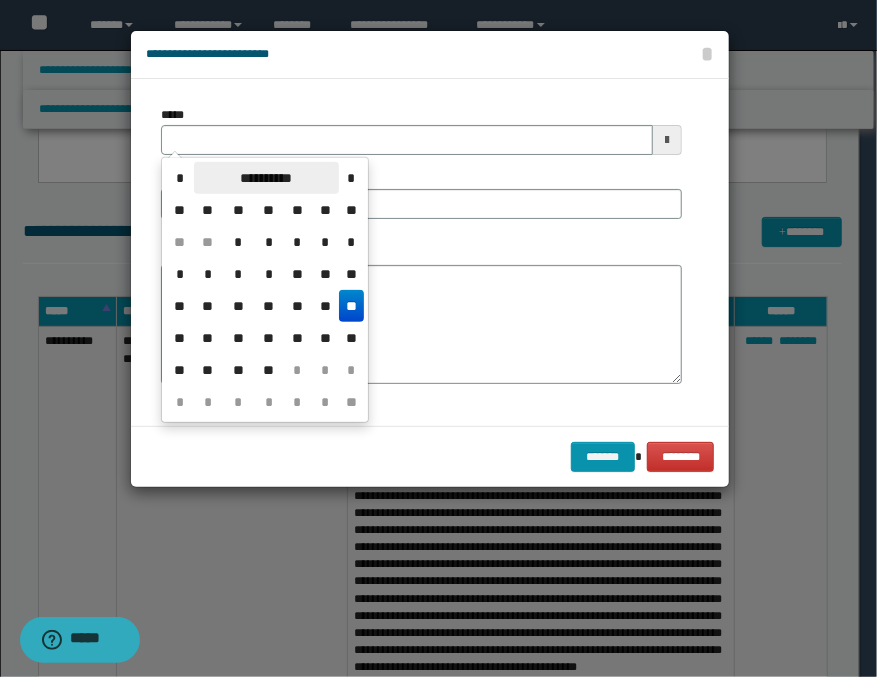 click on "**********" at bounding box center [266, 178] 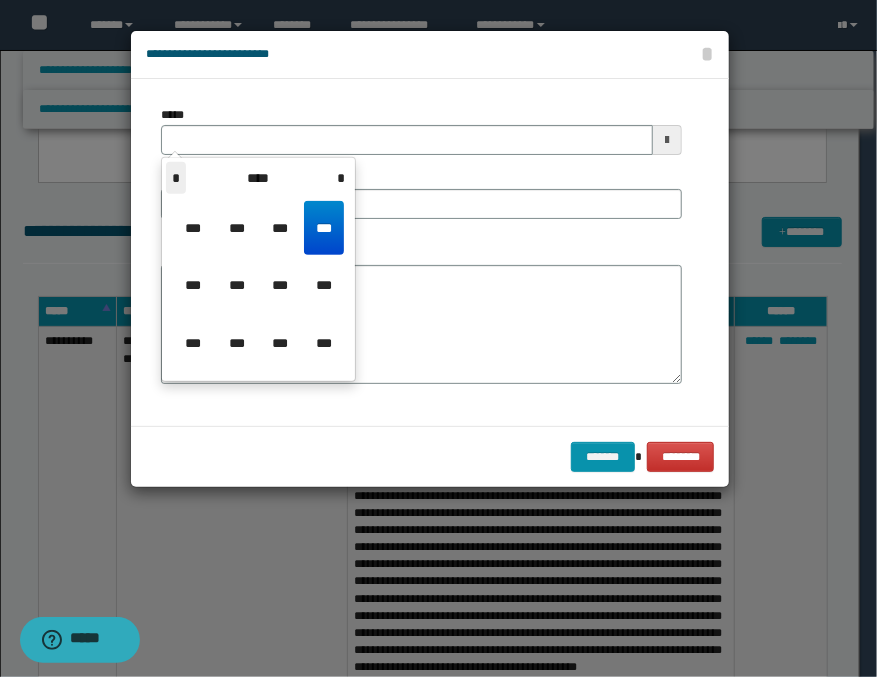 click on "*" at bounding box center [176, 178] 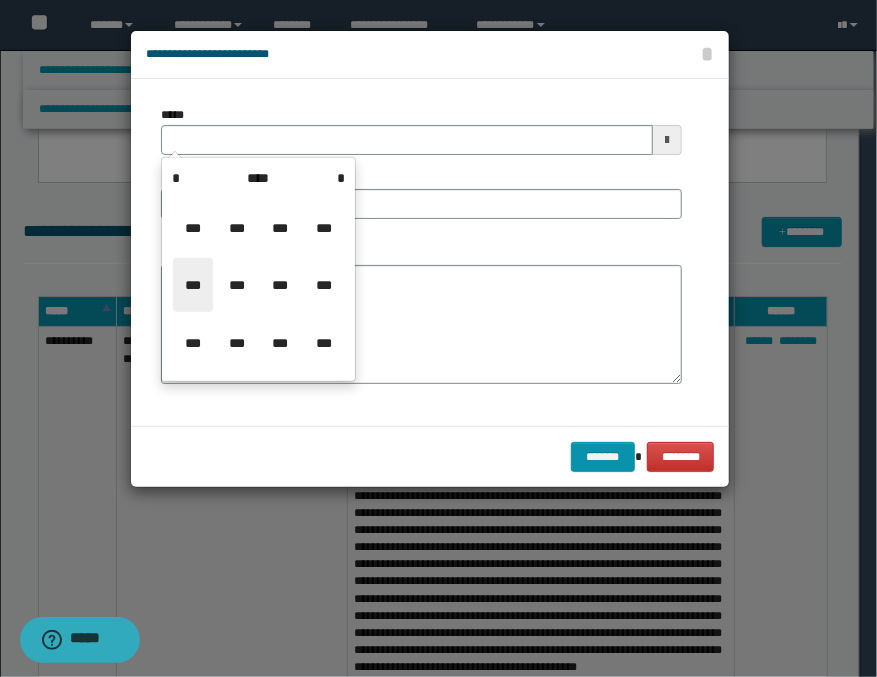 click on "***" at bounding box center [193, 285] 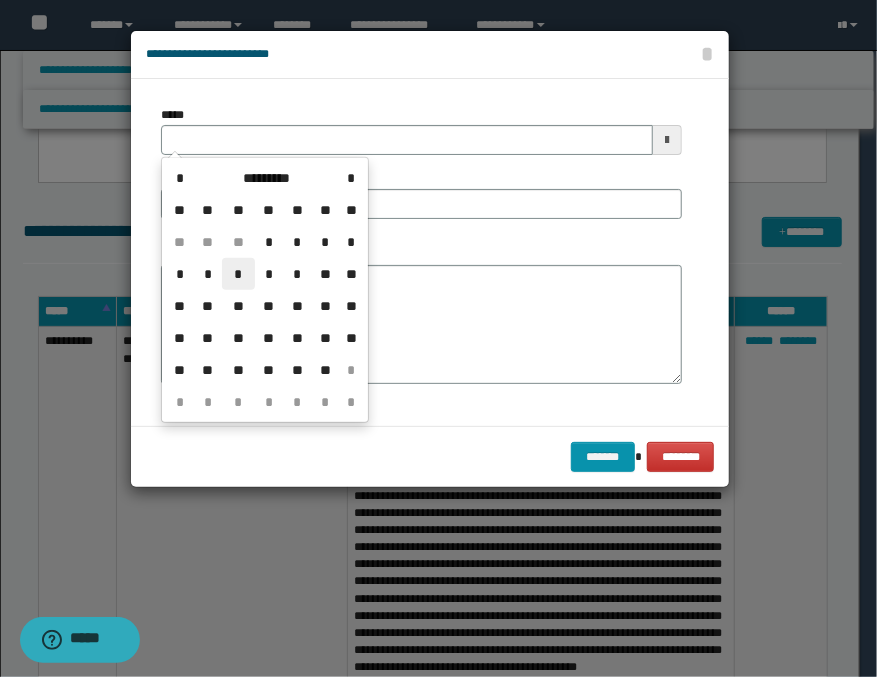 click on "*" at bounding box center (238, 274) 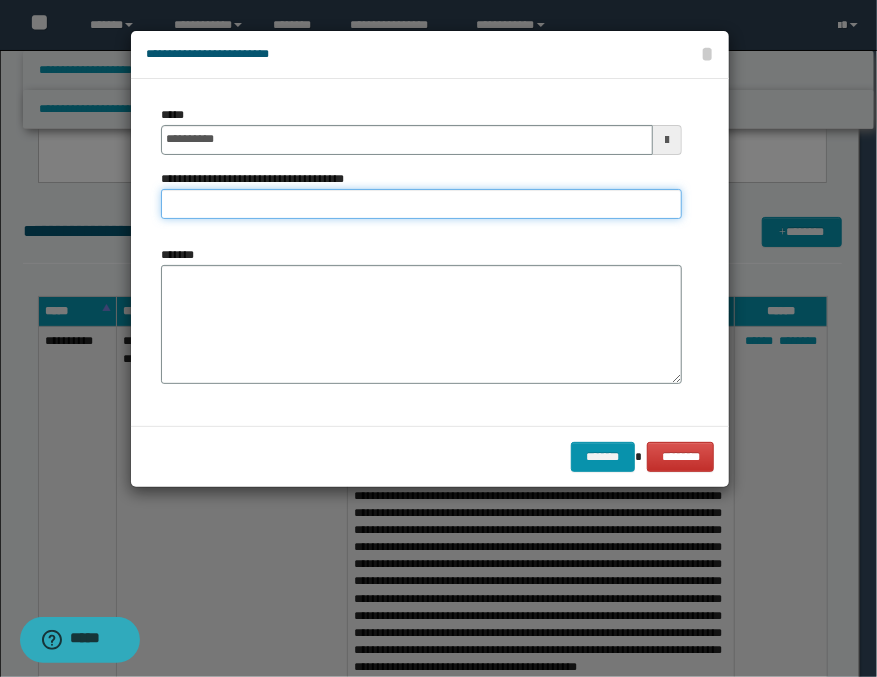 click on "**********" at bounding box center (421, 204) 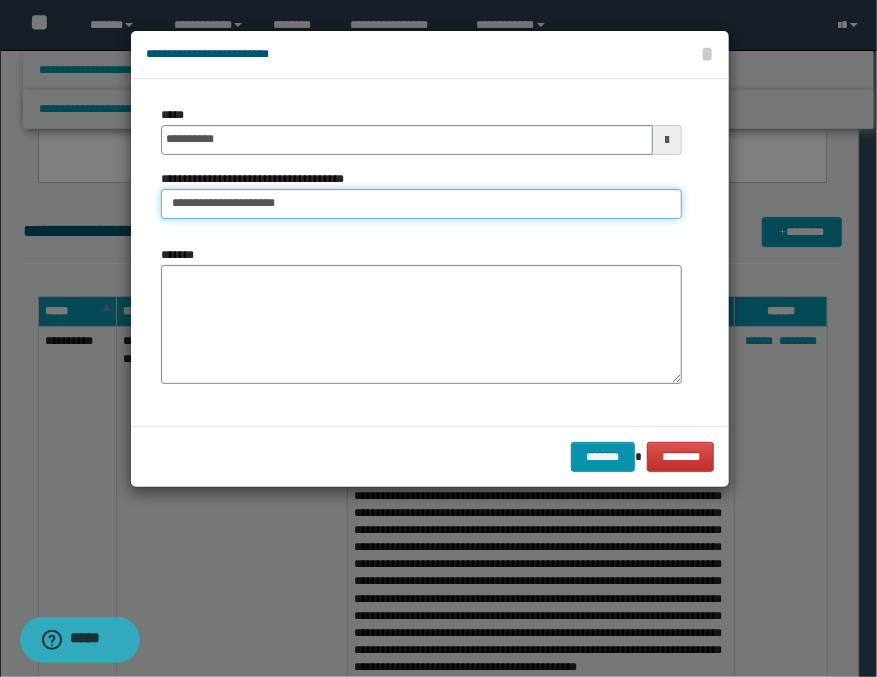 type on "**********" 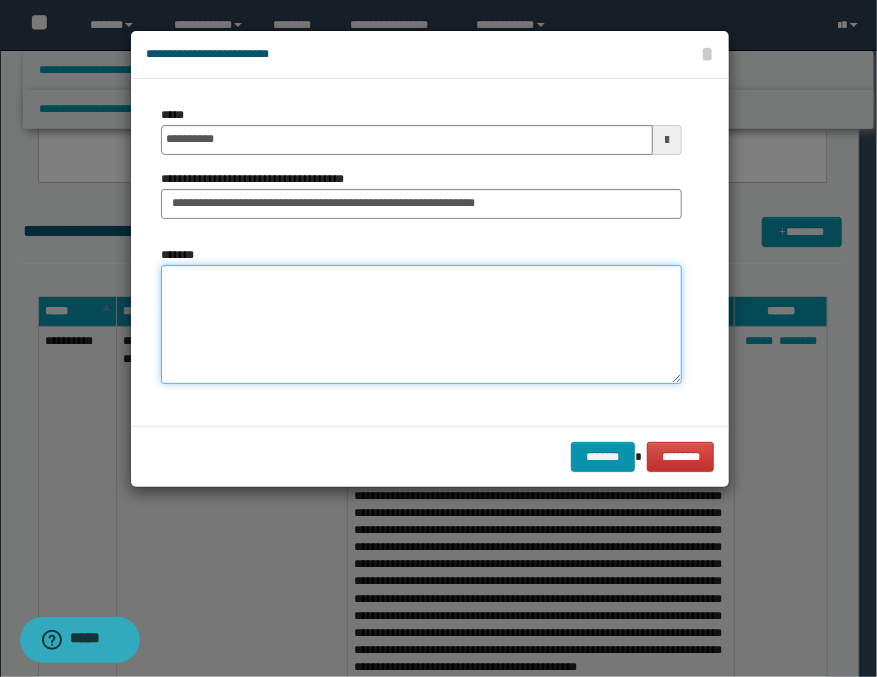 click on "*******" at bounding box center (421, 325) 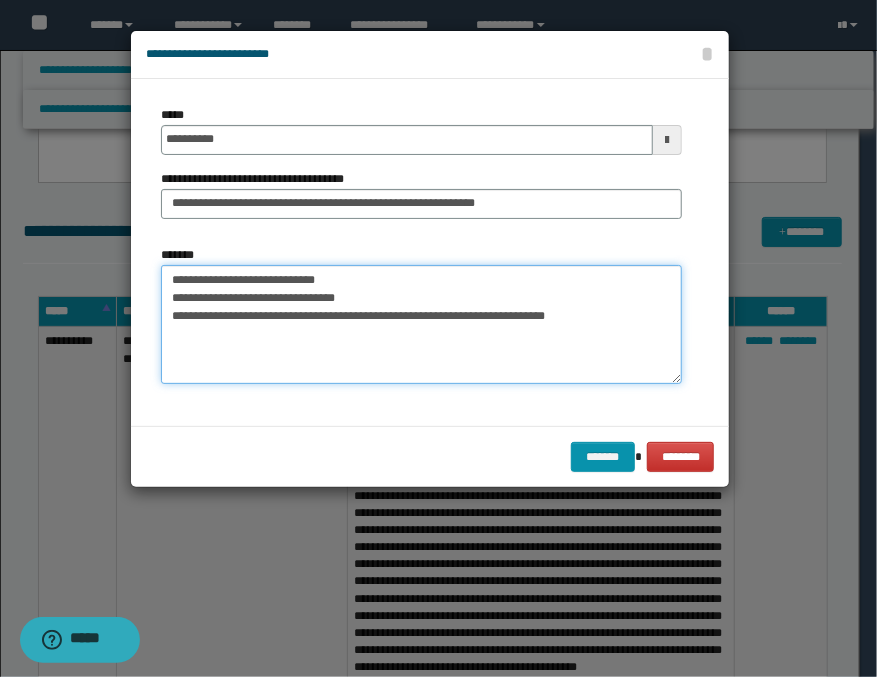 click on "**********" at bounding box center [421, 325] 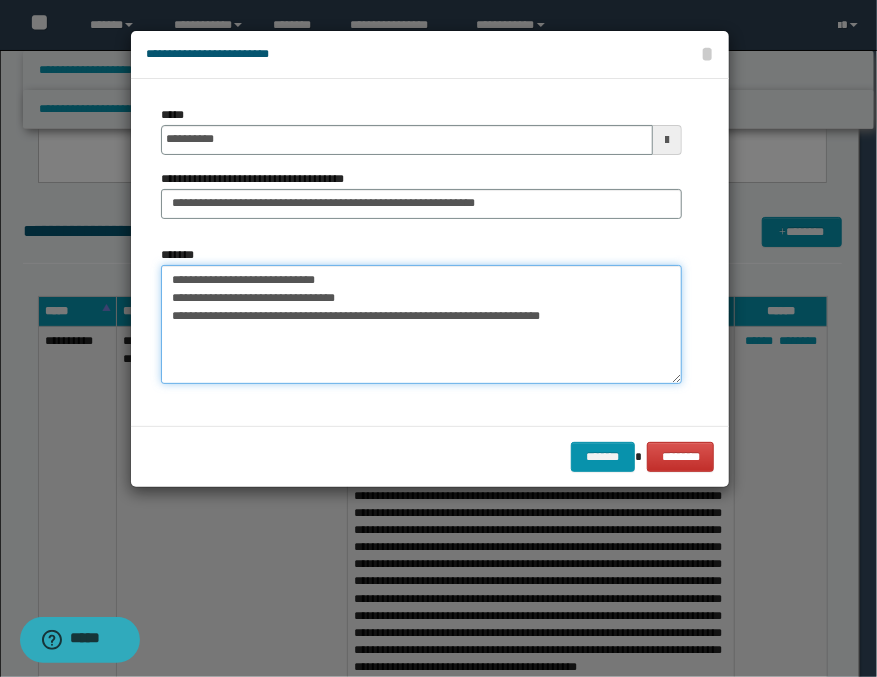 click on "**********" at bounding box center (421, 325) 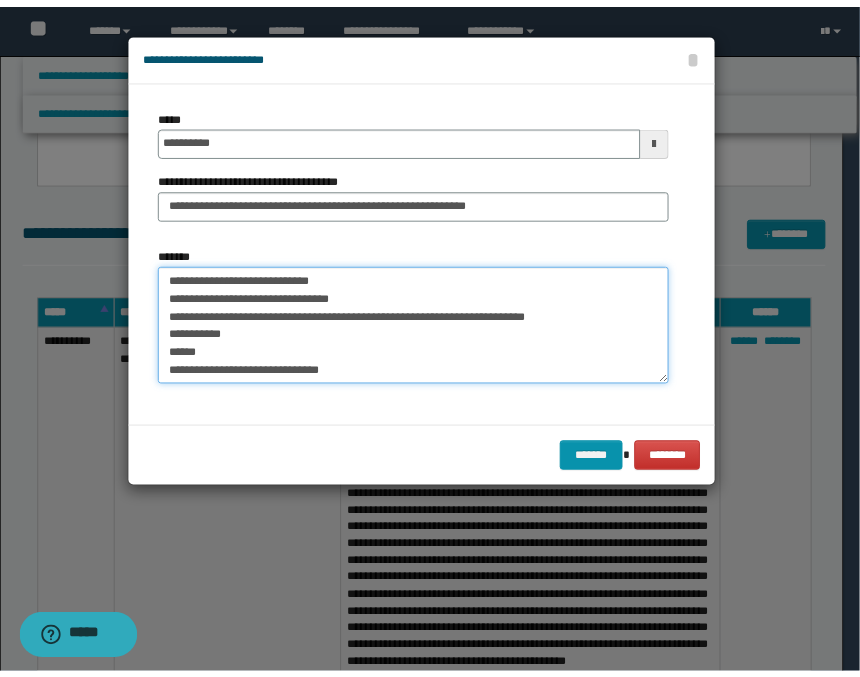 scroll, scrollTop: 12, scrollLeft: 0, axis: vertical 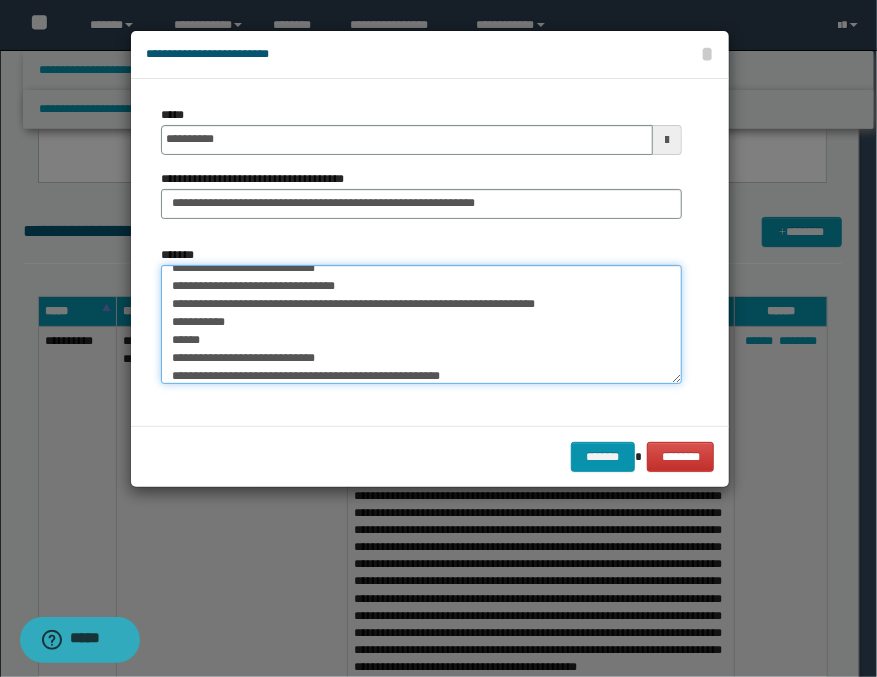 click on "**********" at bounding box center [421, 325] 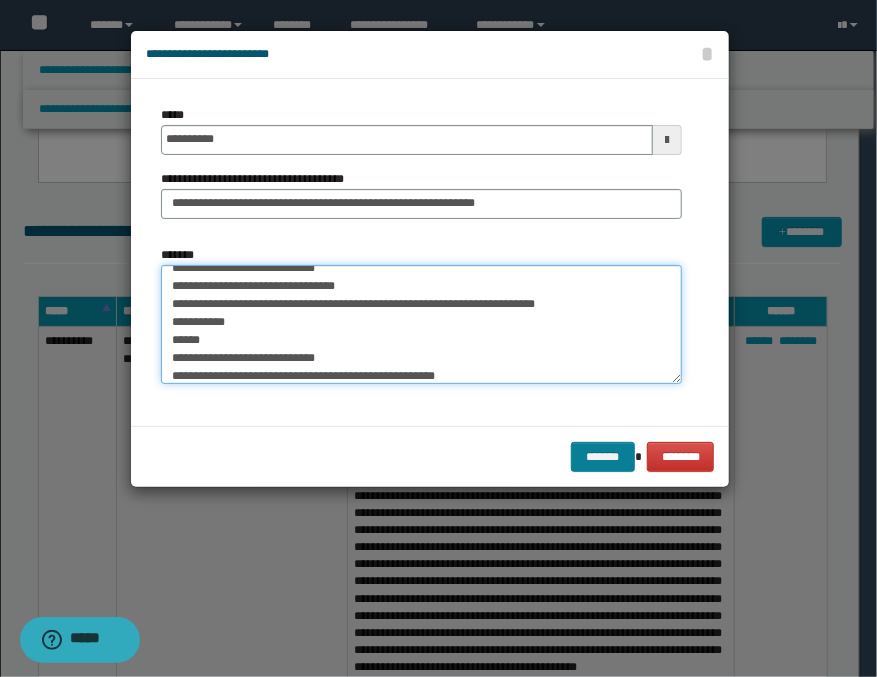 type on "**********" 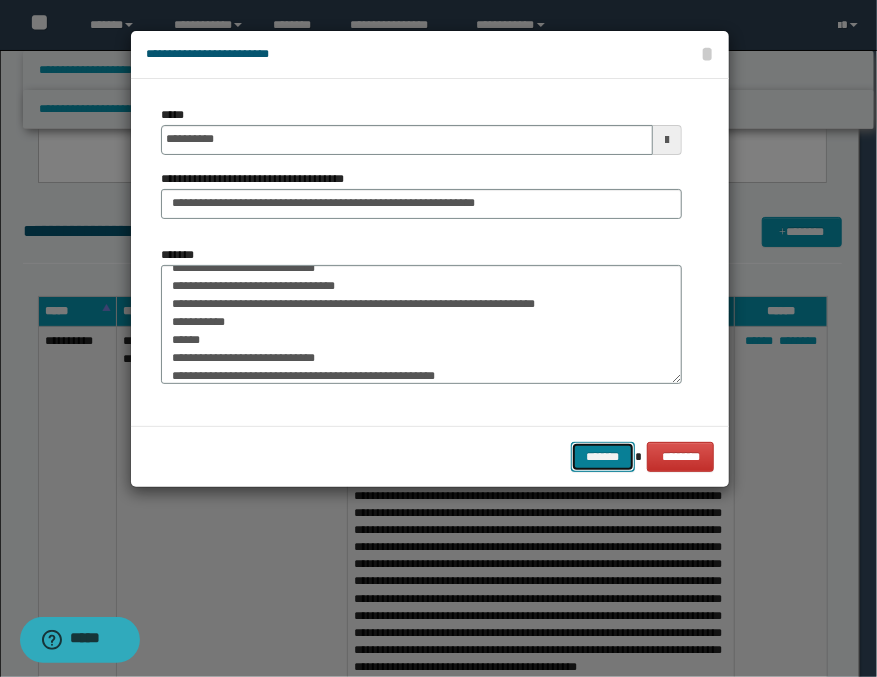 click on "*******" at bounding box center (603, 457) 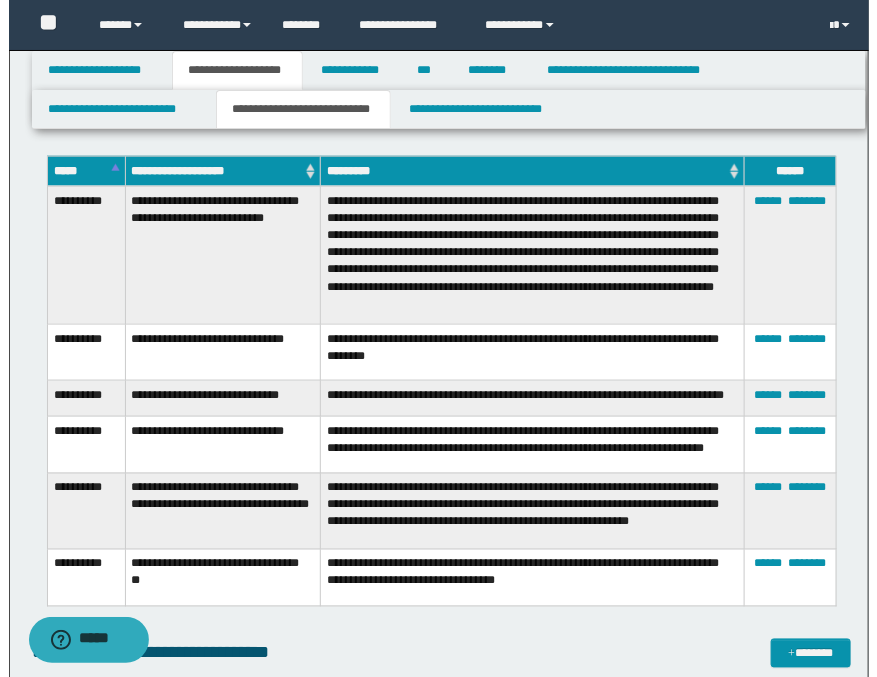 scroll, scrollTop: 2333, scrollLeft: 0, axis: vertical 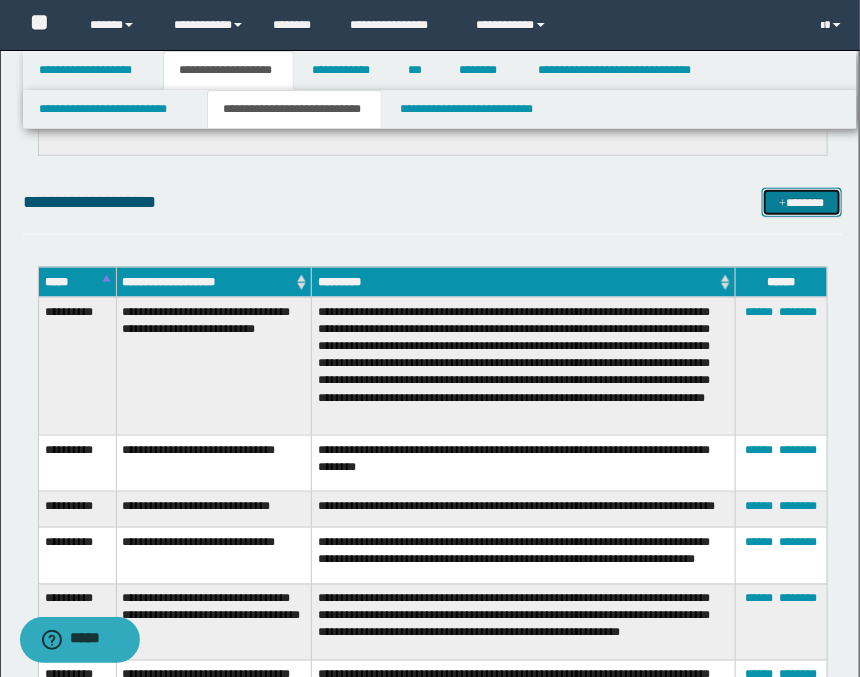 click on "*******" at bounding box center [802, 203] 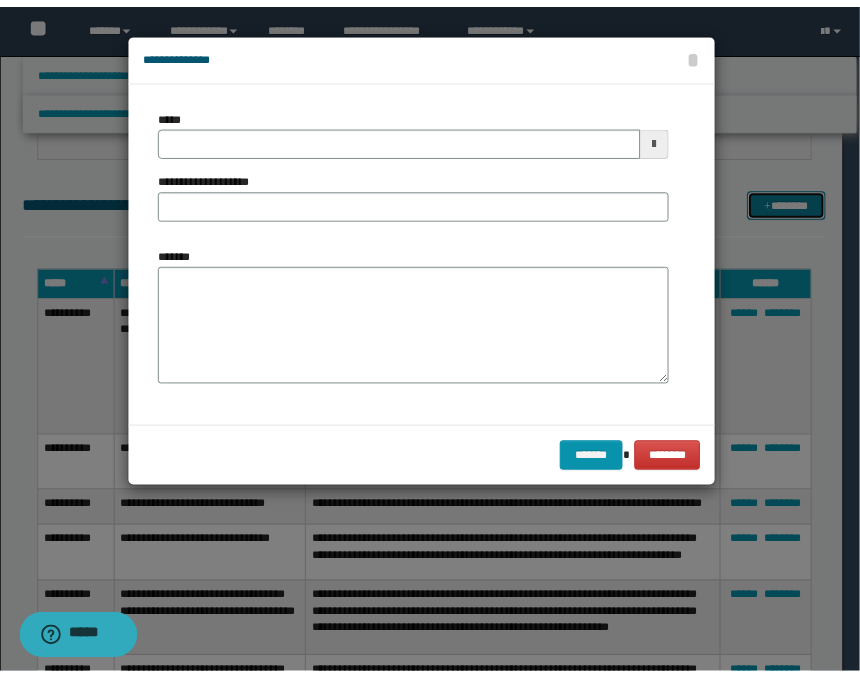scroll, scrollTop: 0, scrollLeft: 0, axis: both 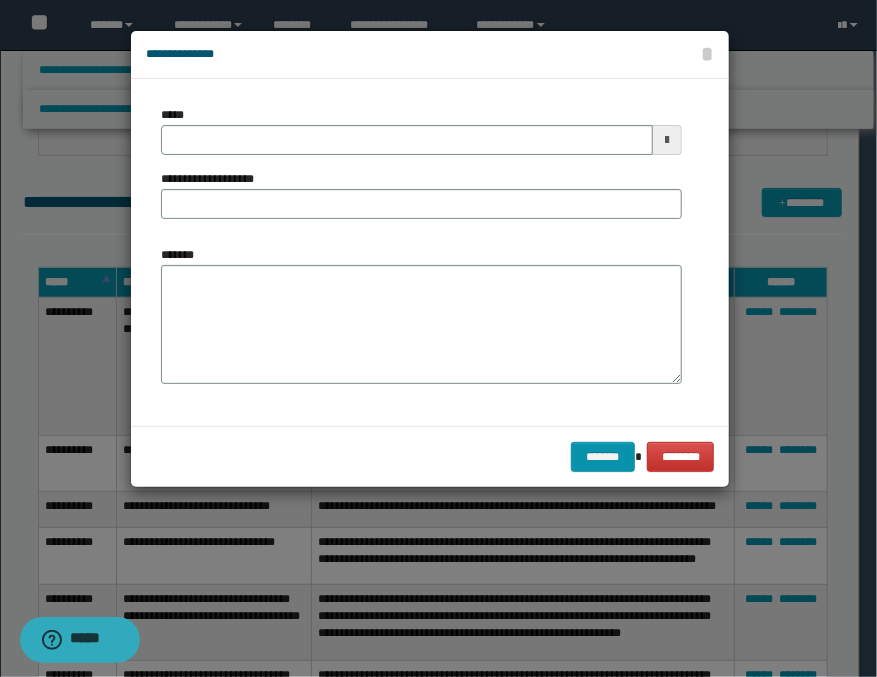 click at bounding box center [667, 140] 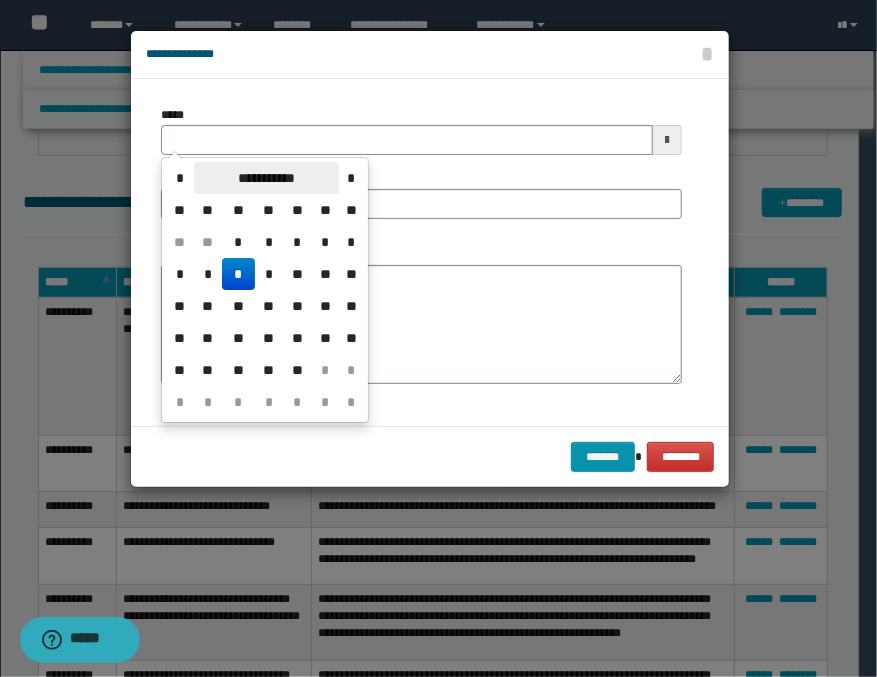 click on "**********" at bounding box center [266, 178] 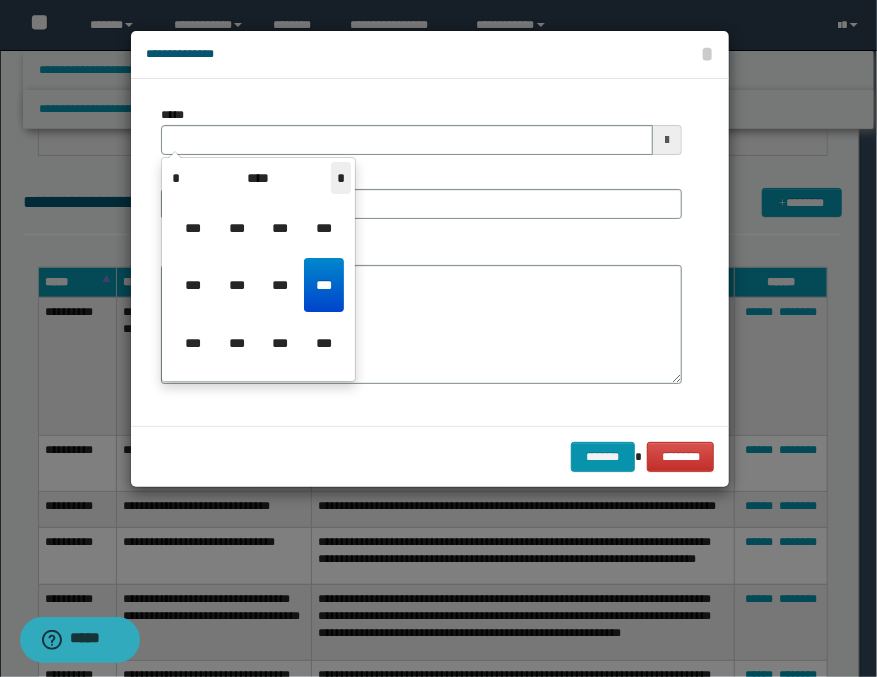 click on "*" at bounding box center [341, 178] 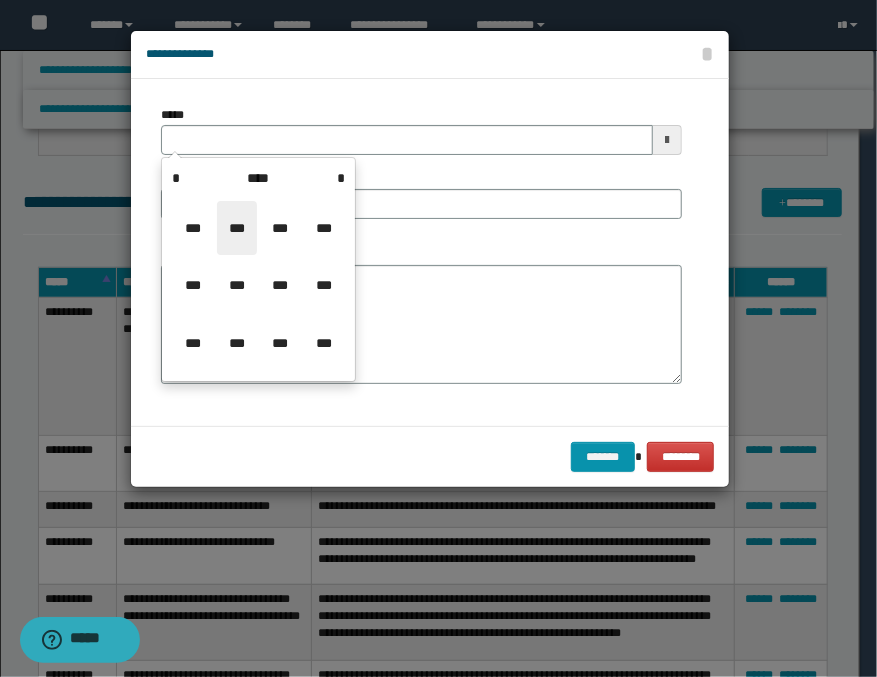 click on "***" at bounding box center [237, 228] 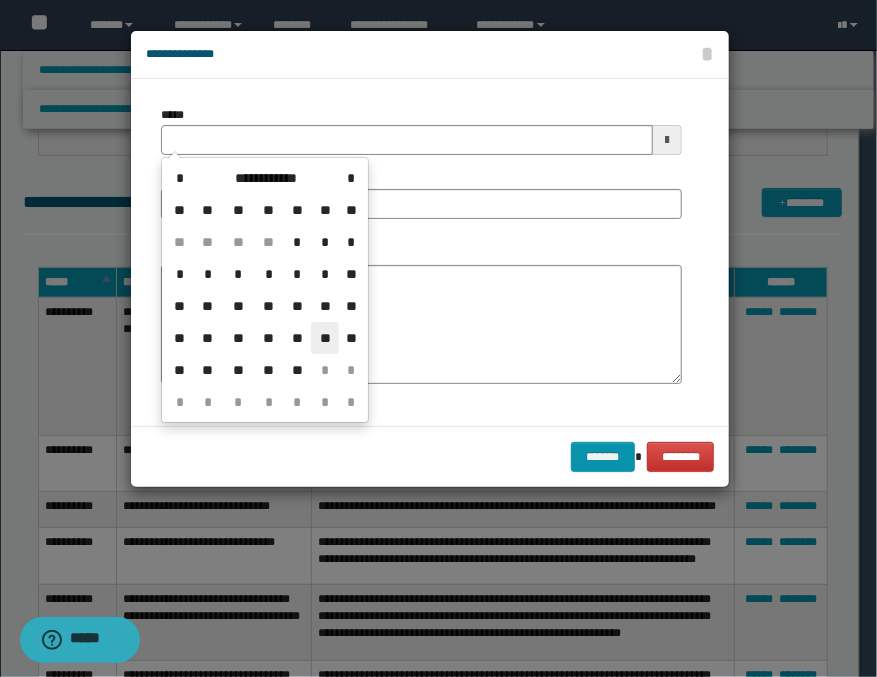 click on "**" at bounding box center [325, 338] 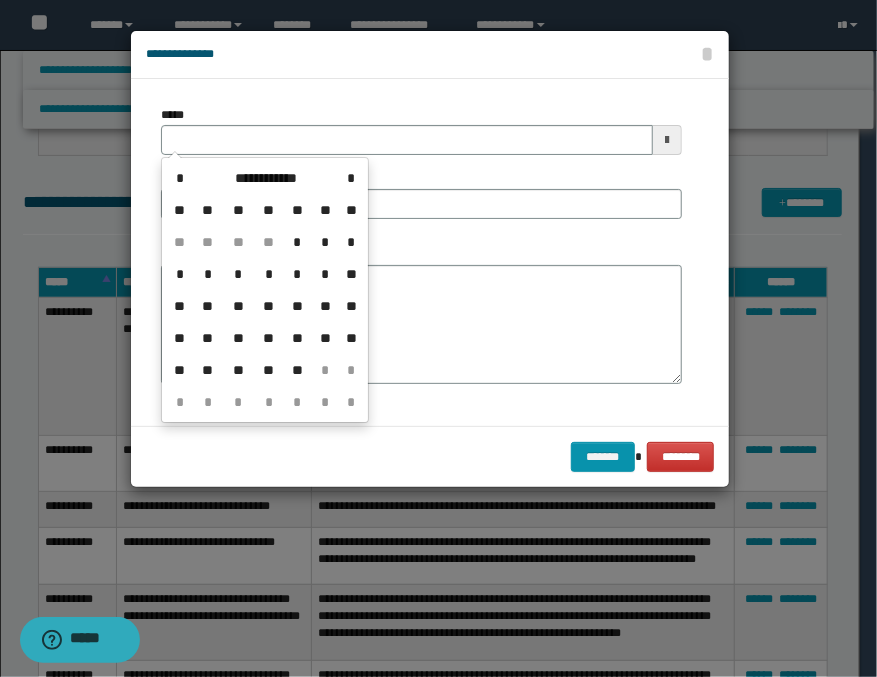 type on "**********" 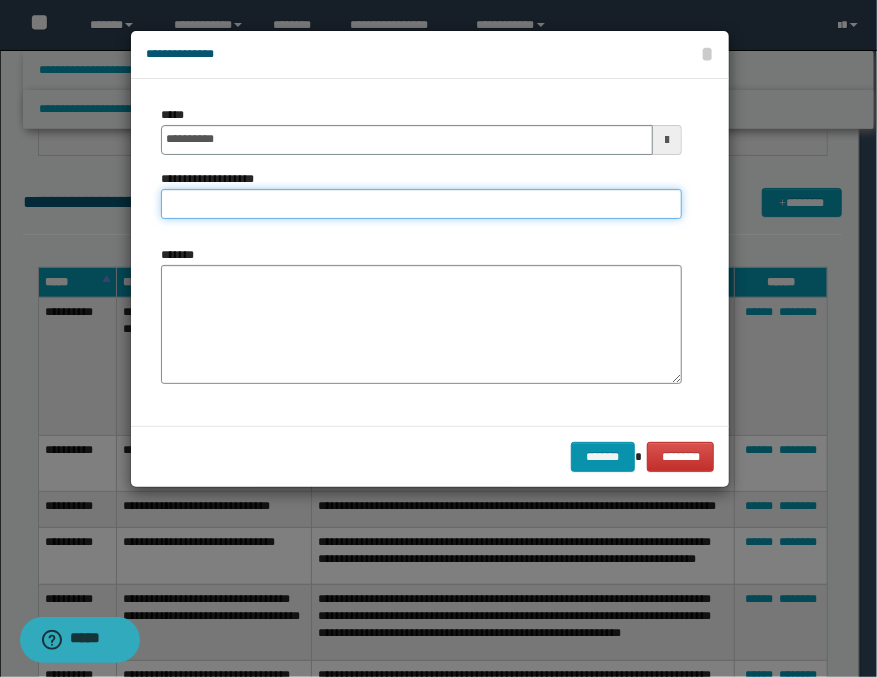 click on "**********" at bounding box center [421, 204] 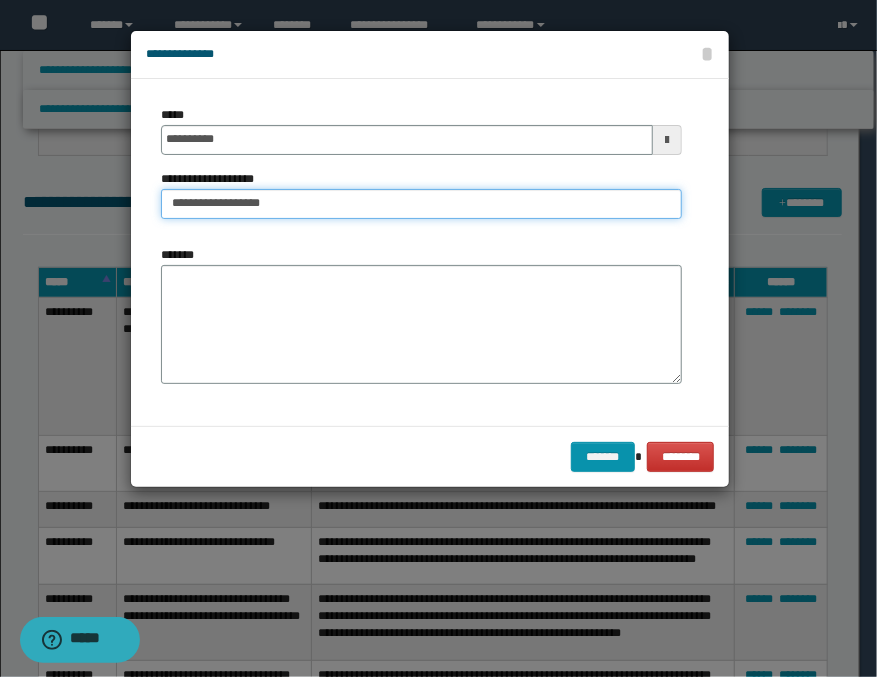 click on "**********" at bounding box center (421, 204) 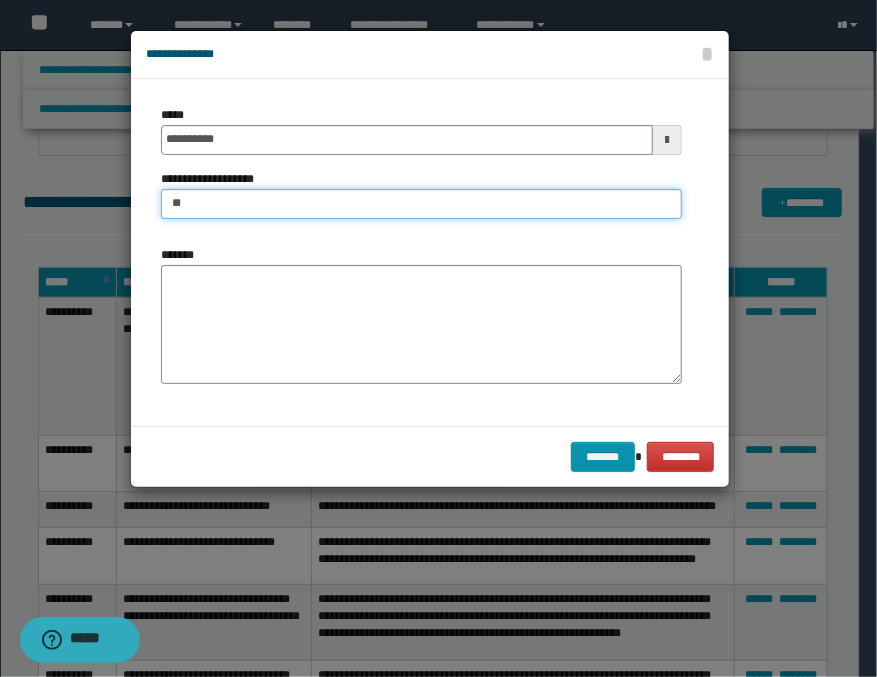 type on "*" 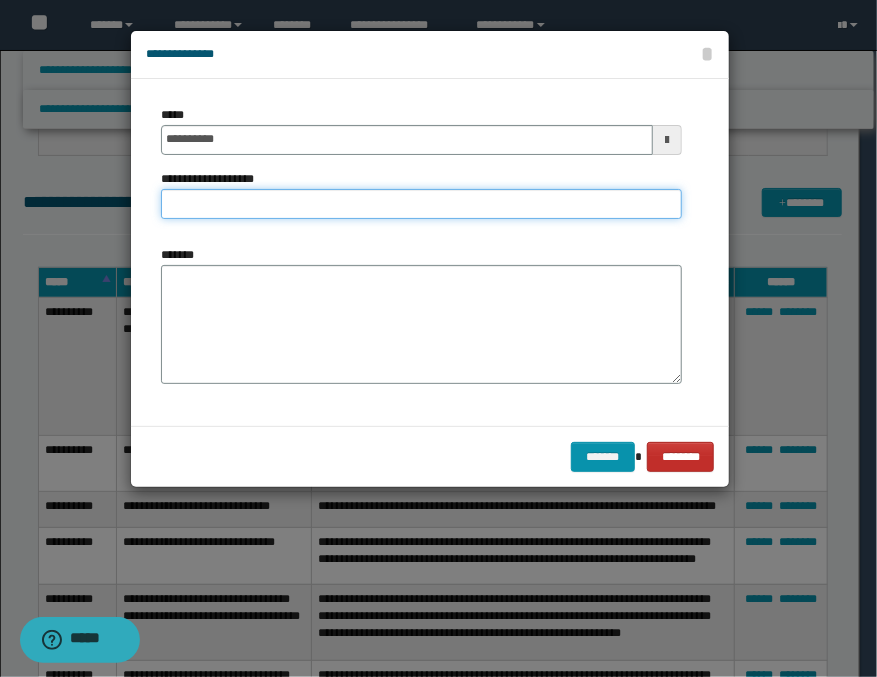 type 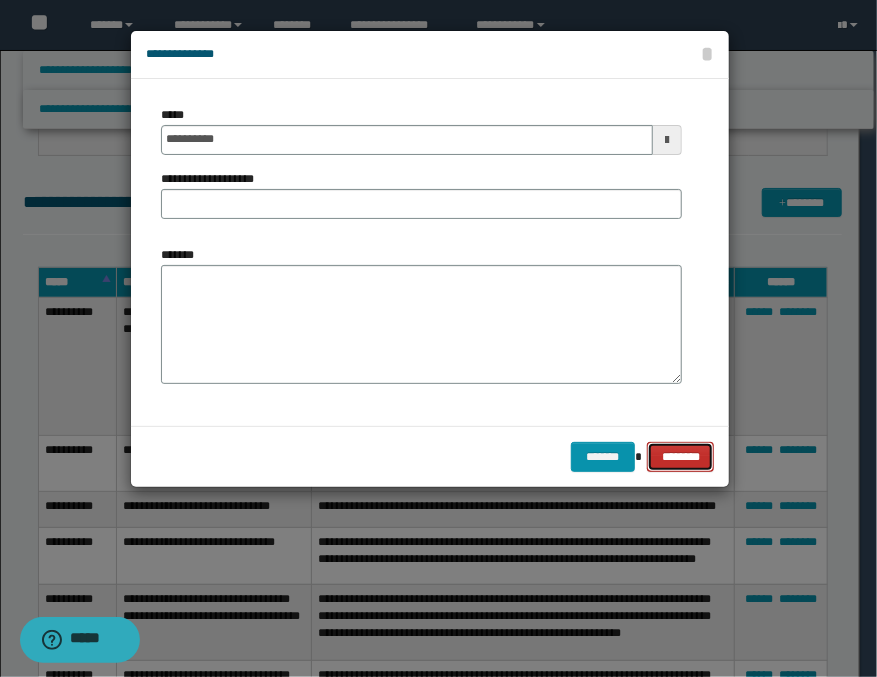 click on "********" at bounding box center [680, 457] 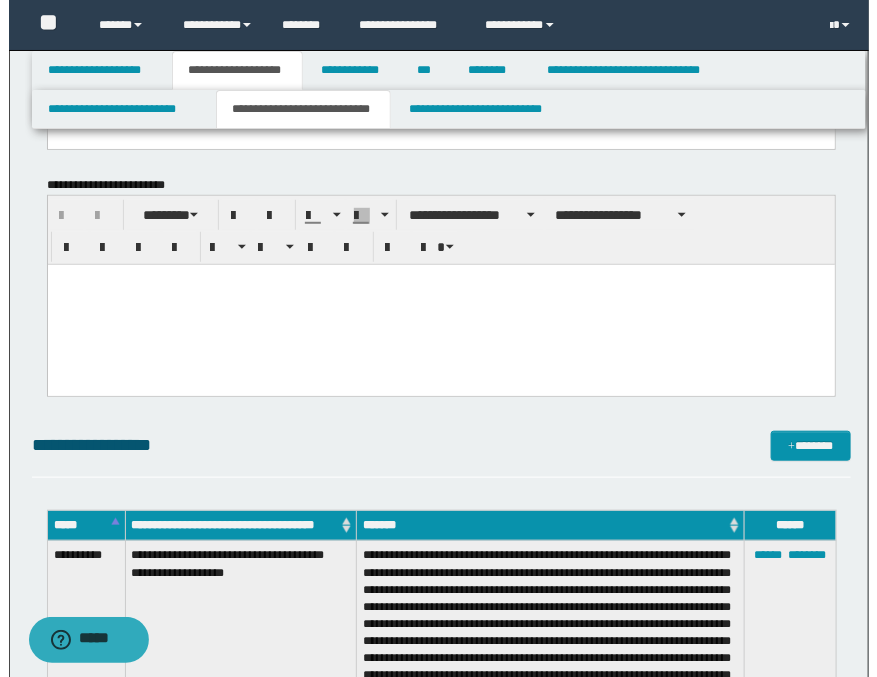 scroll, scrollTop: 222, scrollLeft: 0, axis: vertical 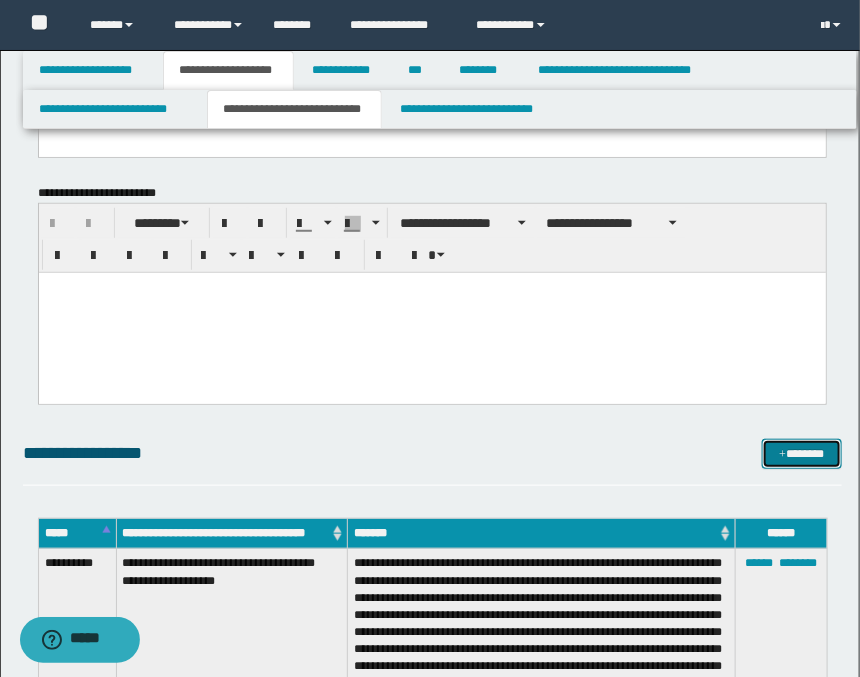 click on "*******" at bounding box center (802, 454) 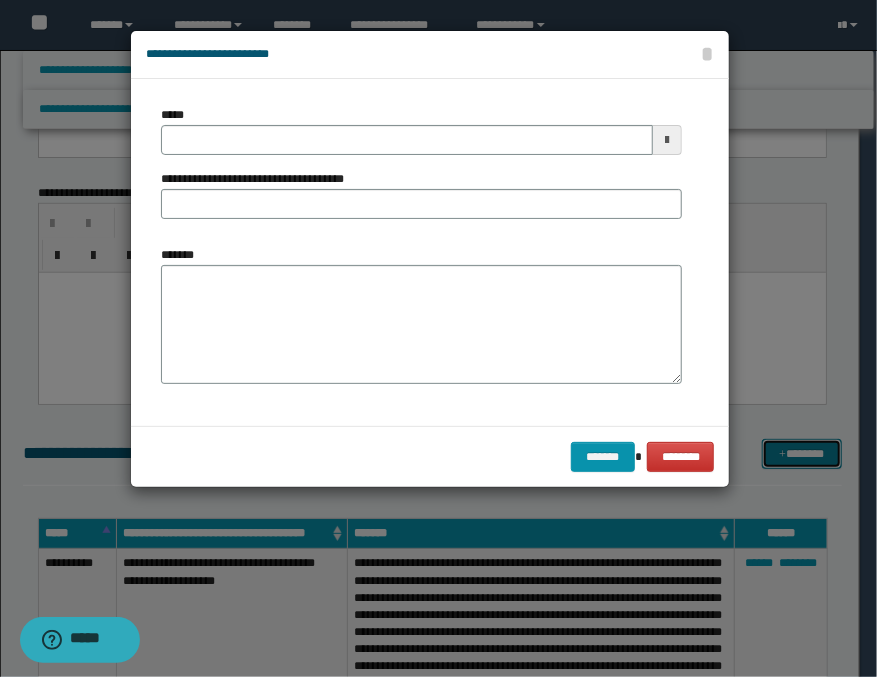 scroll, scrollTop: 0, scrollLeft: 0, axis: both 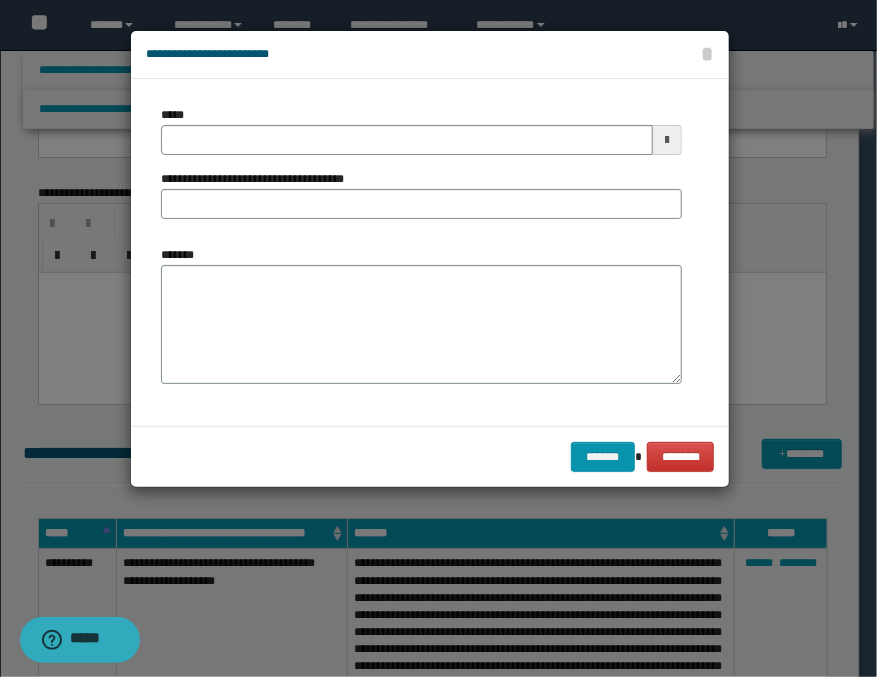 click at bounding box center [667, 140] 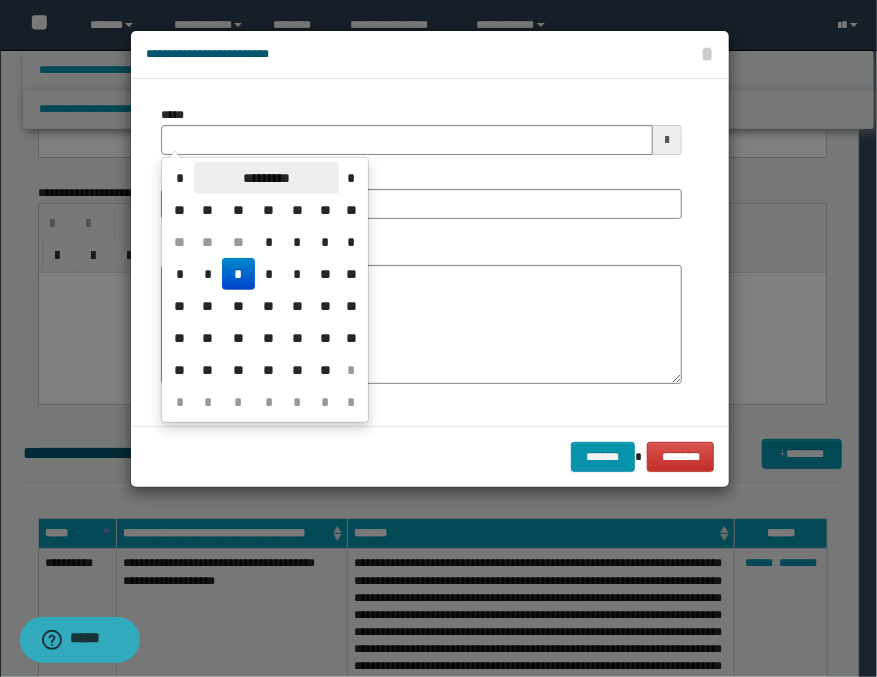 click on "*********" at bounding box center (266, 178) 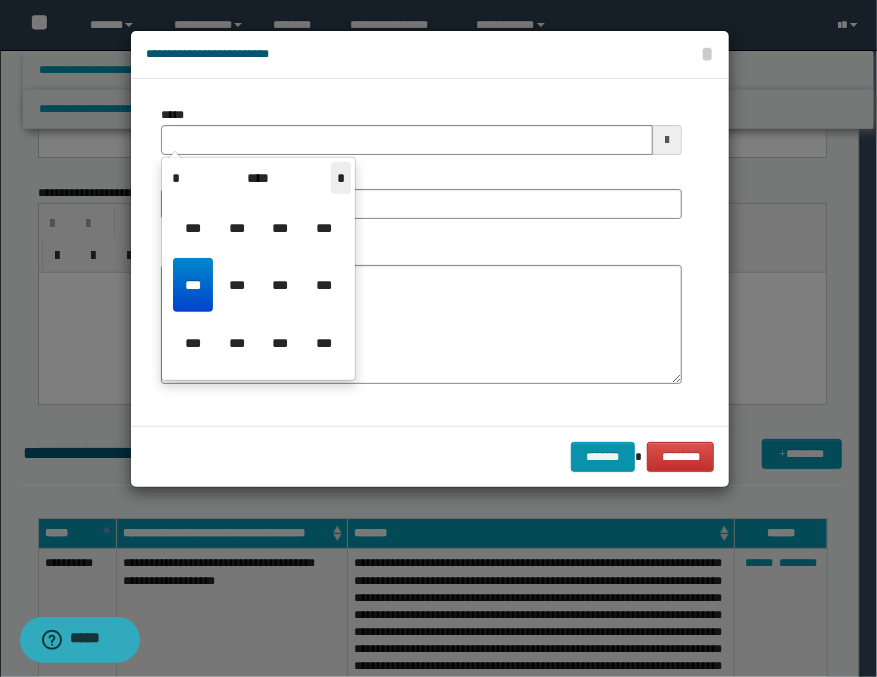 click on "*" at bounding box center (341, 178) 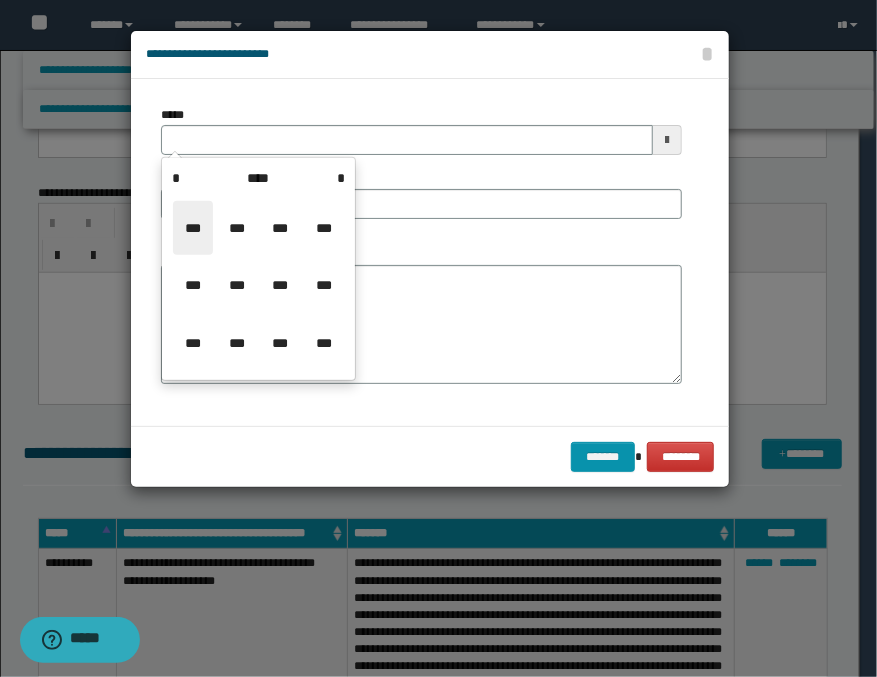 click on "***" at bounding box center (193, 228) 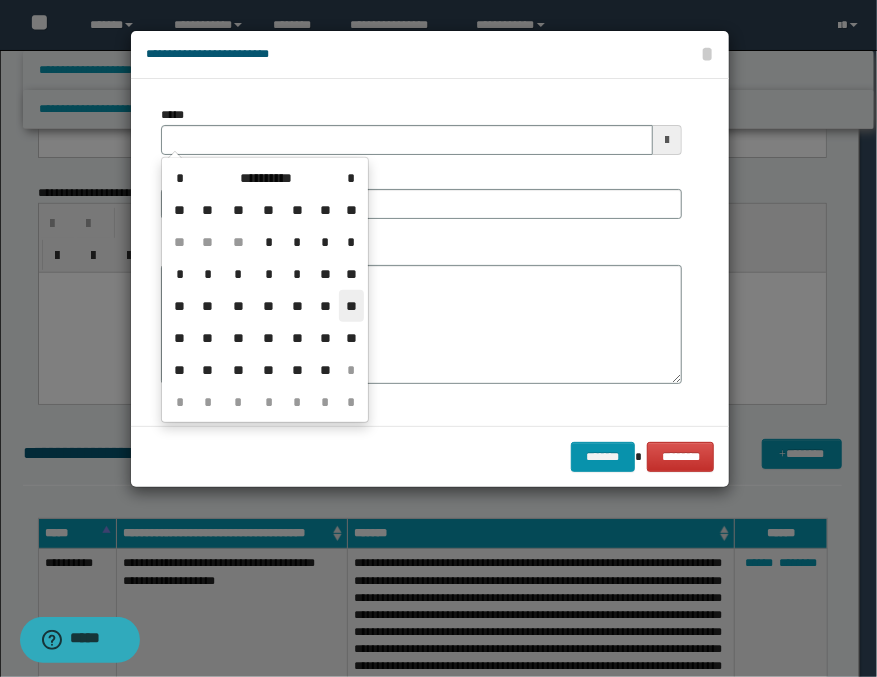 click on "**" at bounding box center [351, 306] 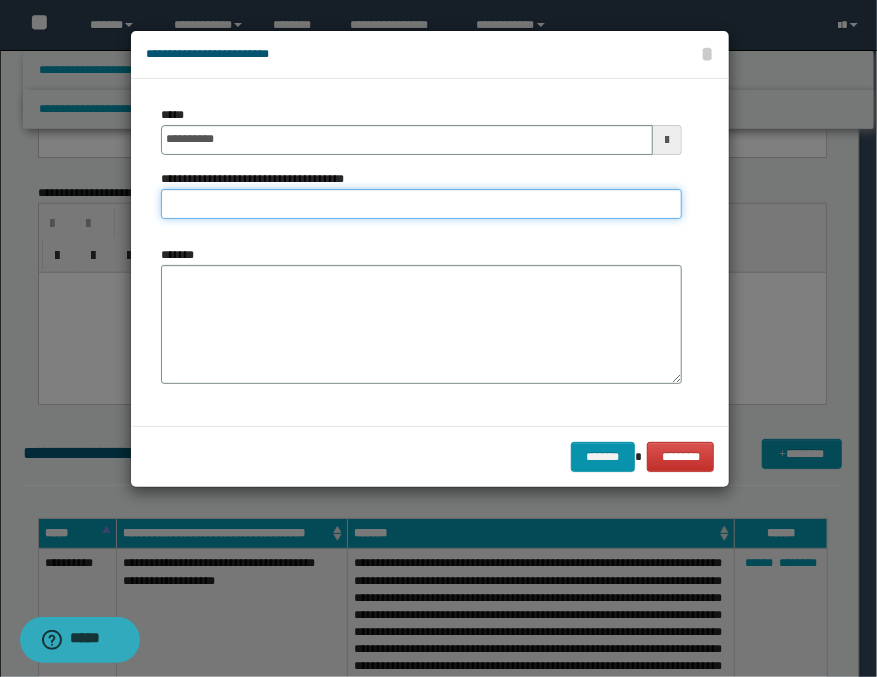 click on "**********" at bounding box center (421, 204) 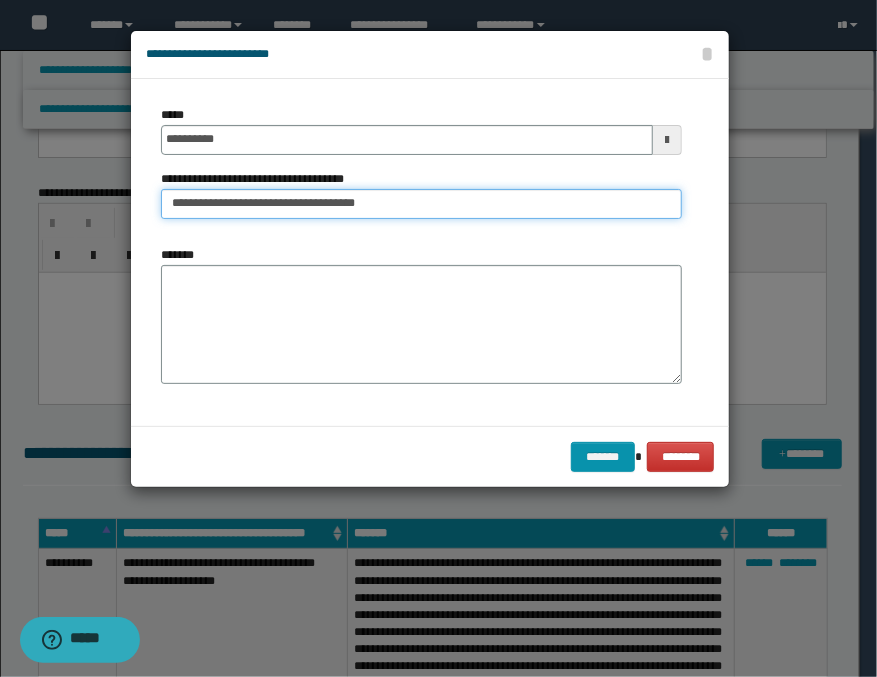 click on "**********" at bounding box center (421, 204) 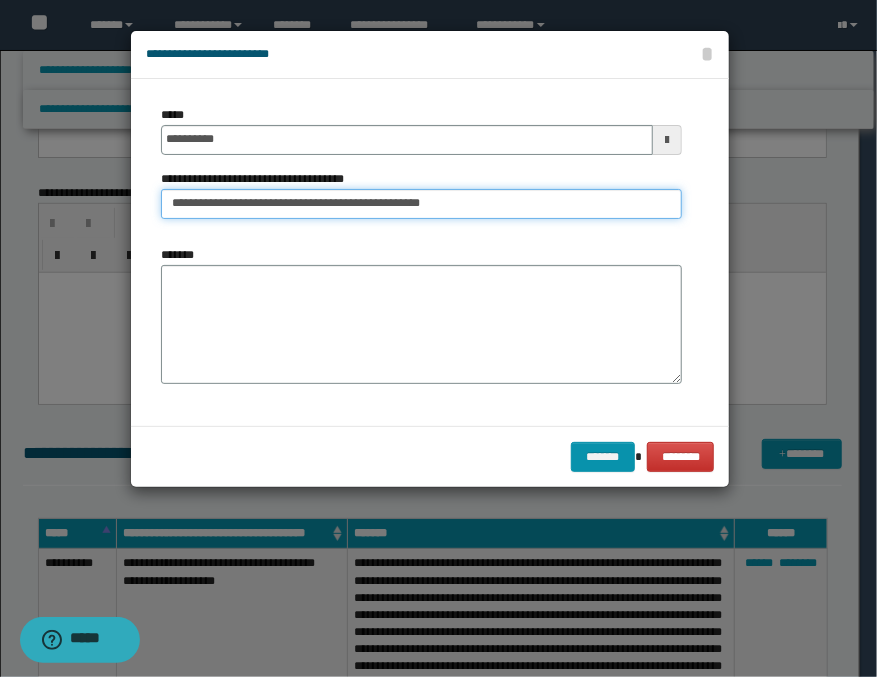 type on "**********" 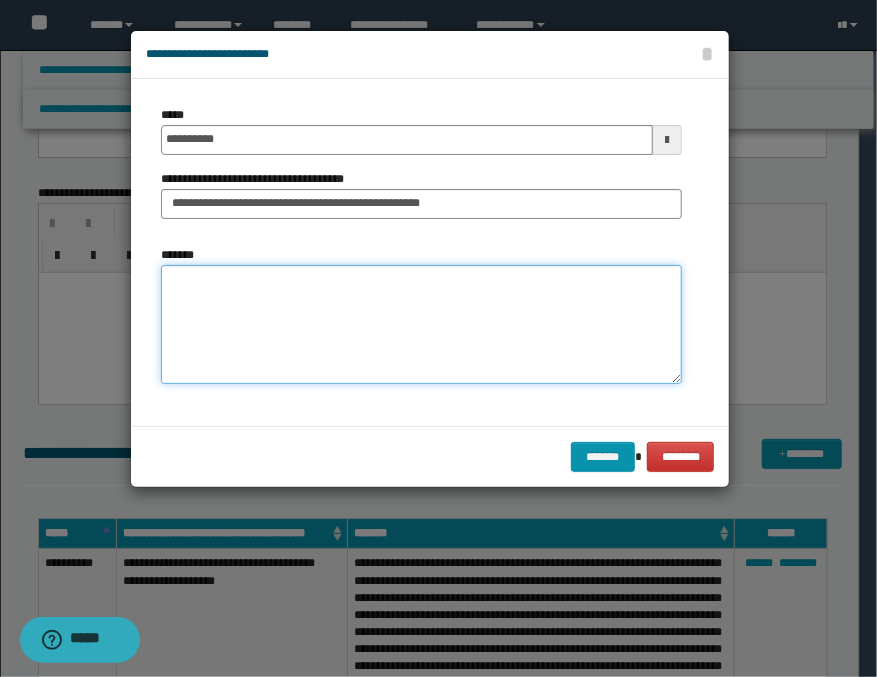 click on "*******" at bounding box center [421, 325] 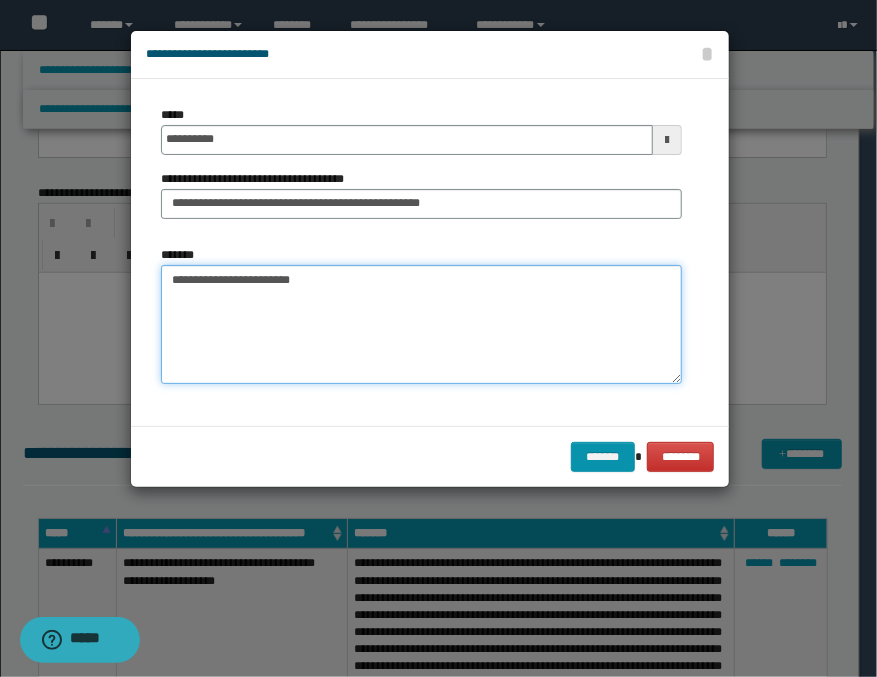 click on "**********" at bounding box center (421, 325) 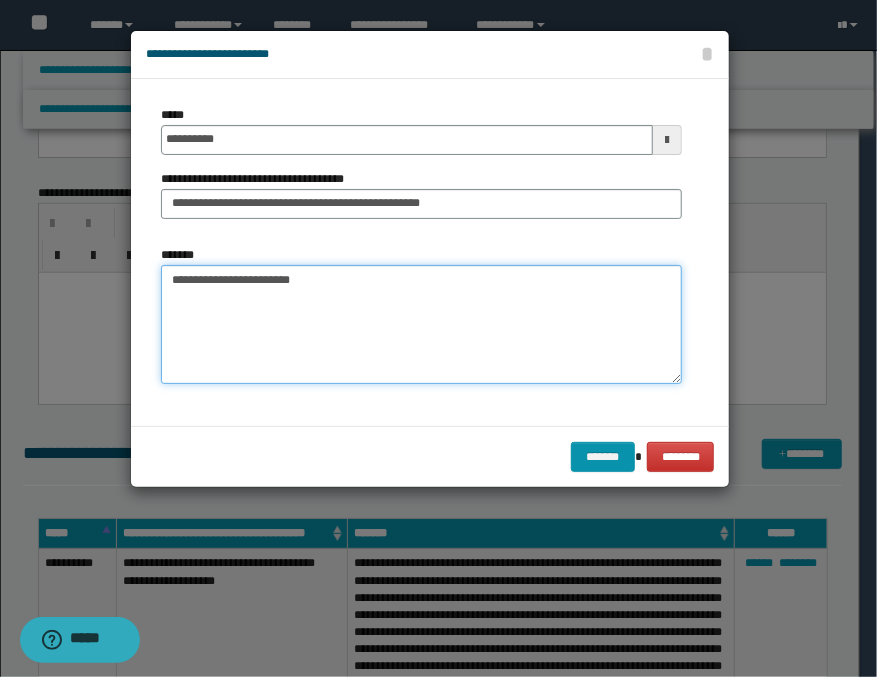 paste on "**********" 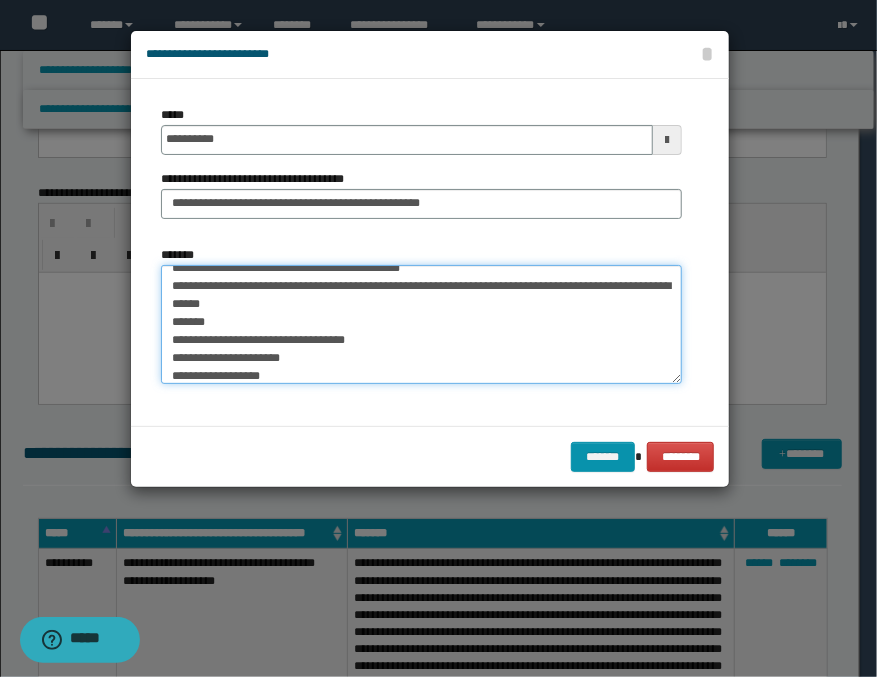 scroll, scrollTop: 0, scrollLeft: 0, axis: both 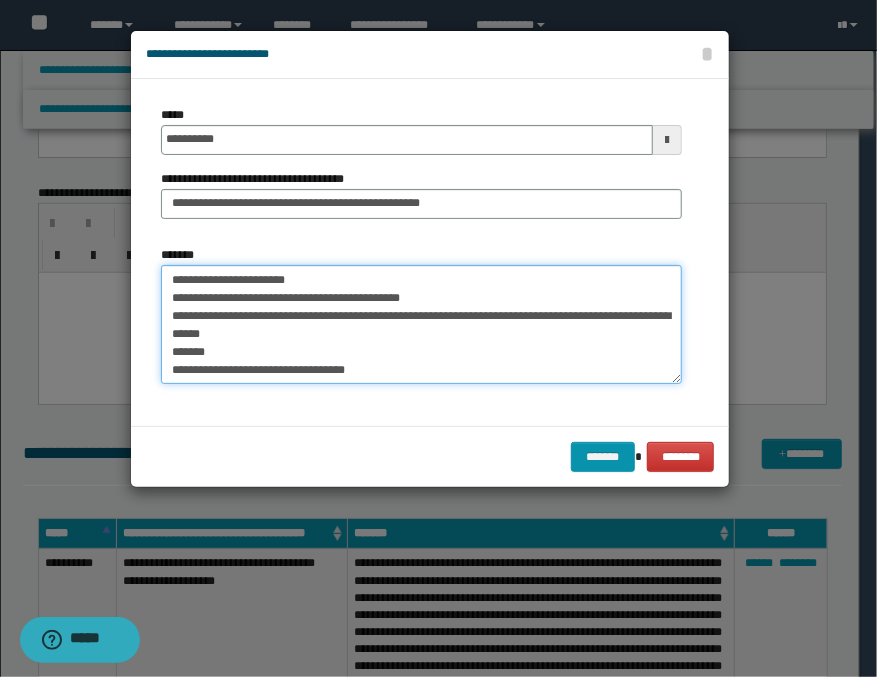 click on "**********" at bounding box center (421, 325) 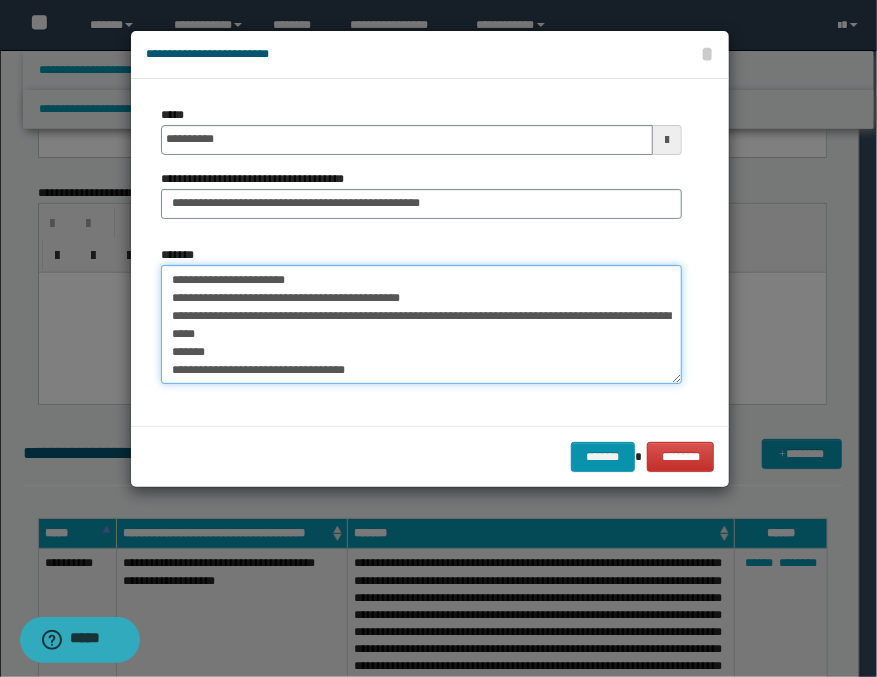 click on "**********" at bounding box center (421, 325) 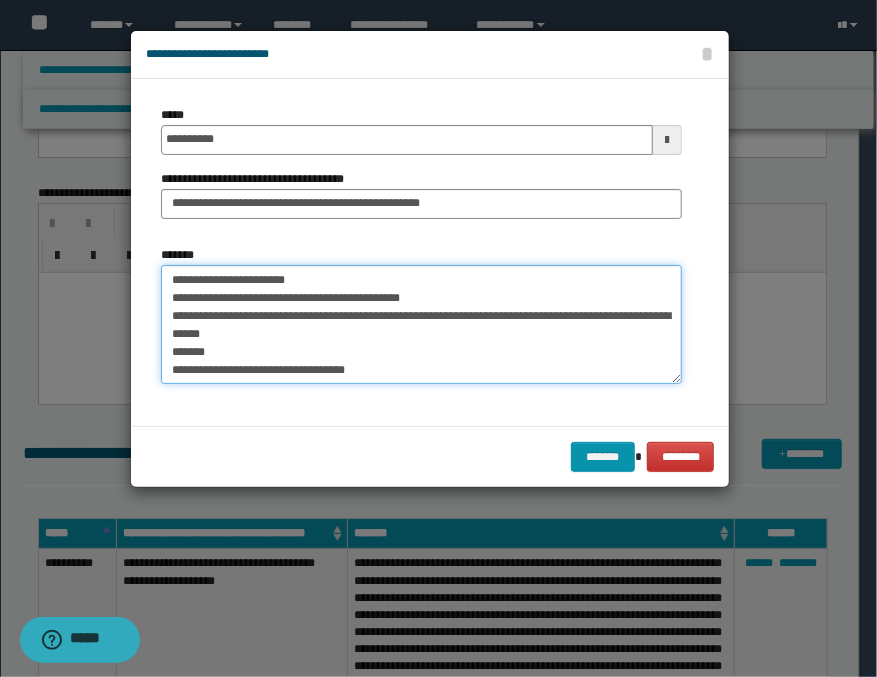 click on "**********" at bounding box center [421, 325] 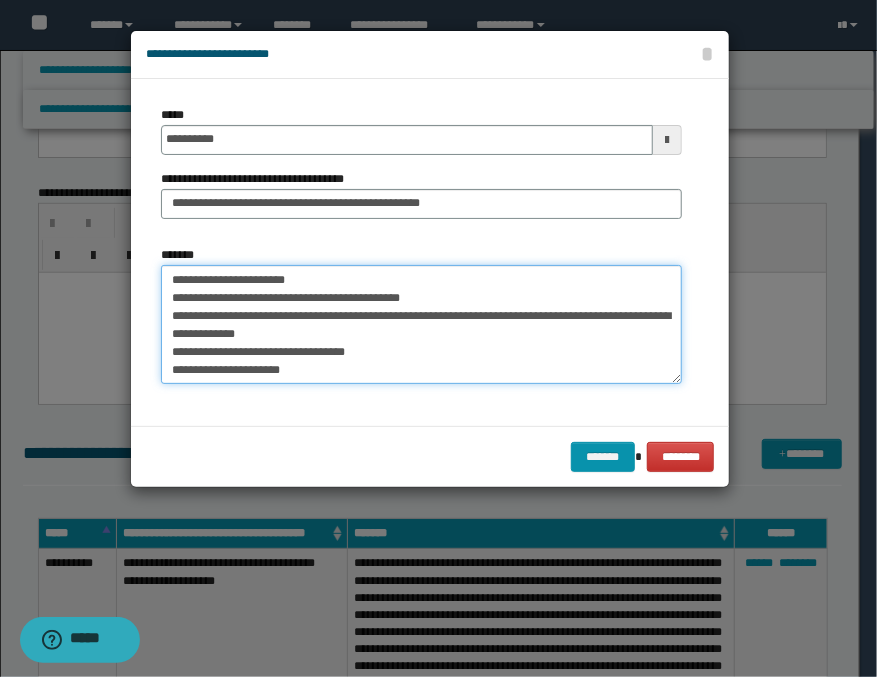 click on "**********" at bounding box center (421, 325) 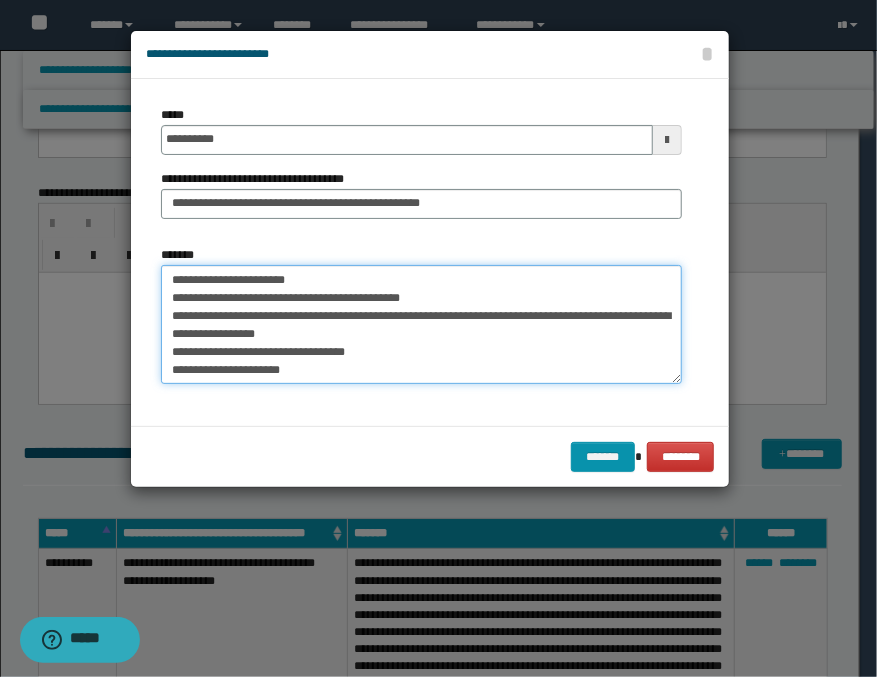 click on "**********" at bounding box center [421, 325] 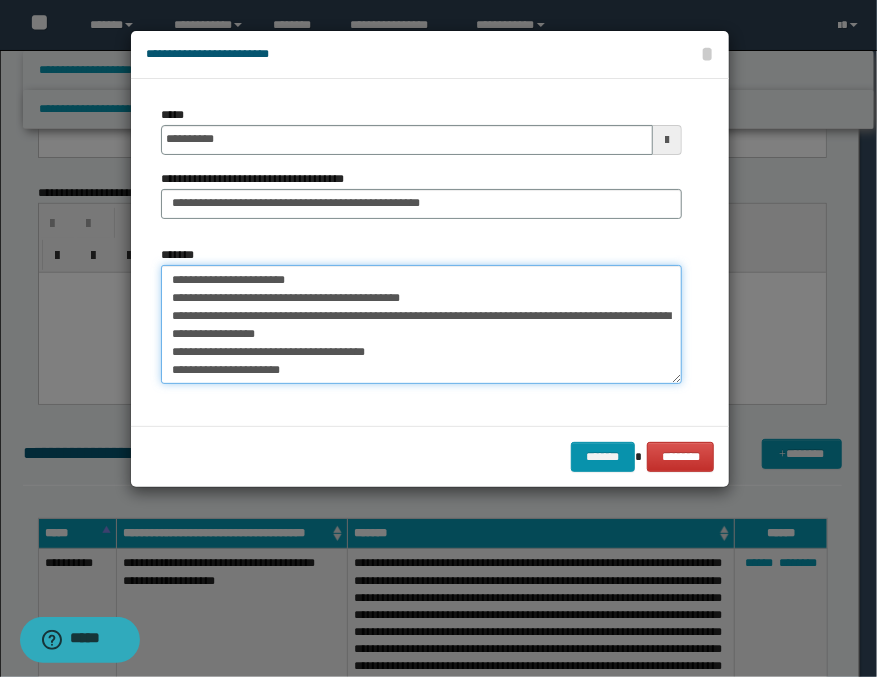 click on "**********" at bounding box center (421, 325) 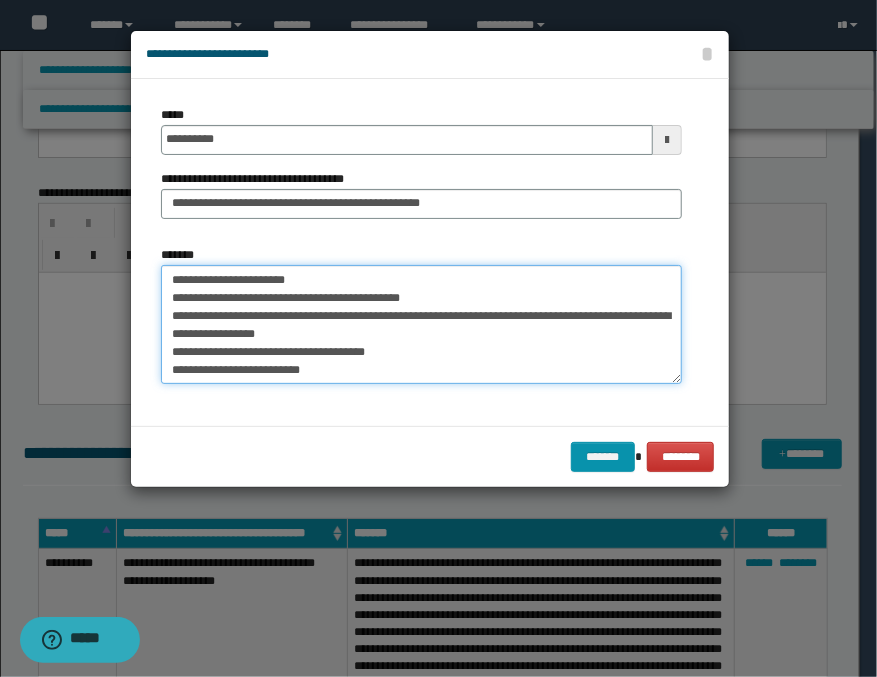 scroll, scrollTop: 17, scrollLeft: 0, axis: vertical 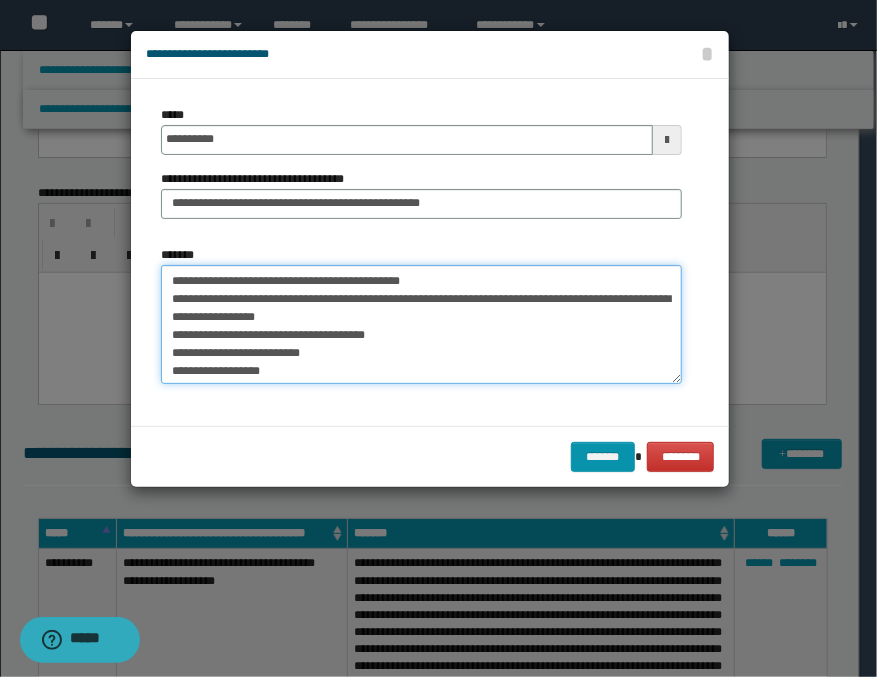 click on "**********" at bounding box center (421, 325) 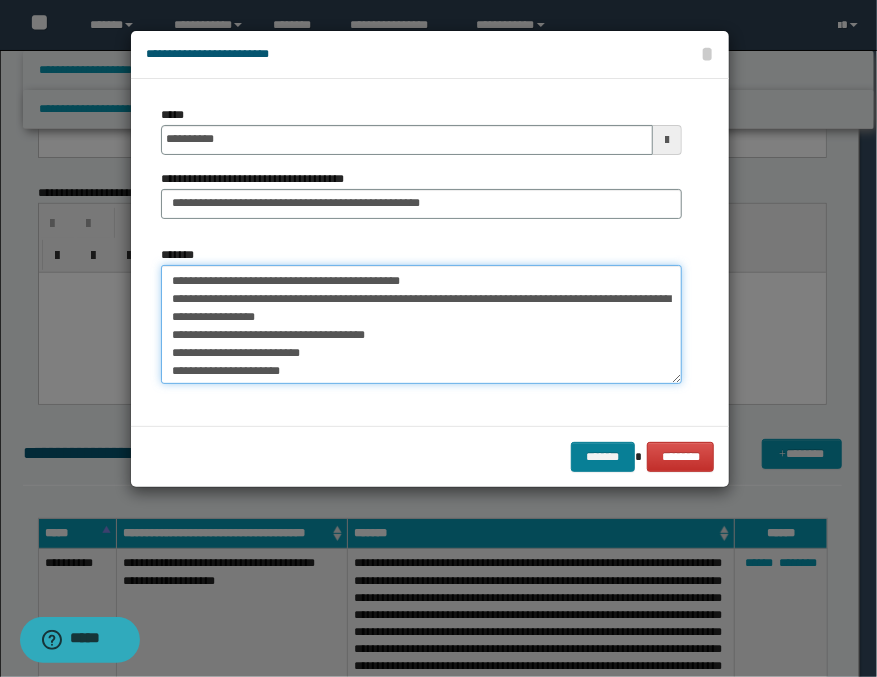 type on "**********" 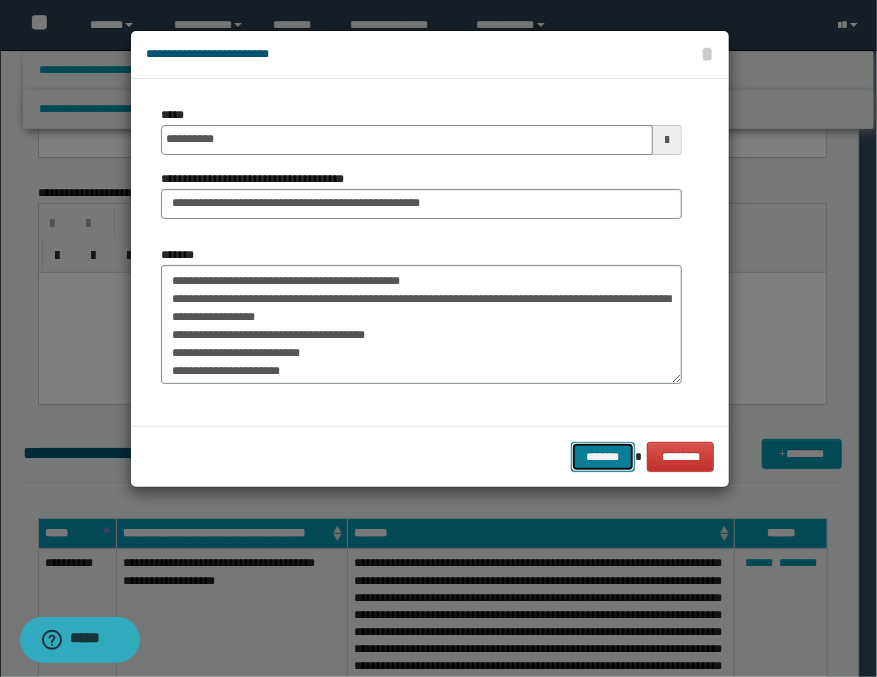 click on "*******" at bounding box center (603, 457) 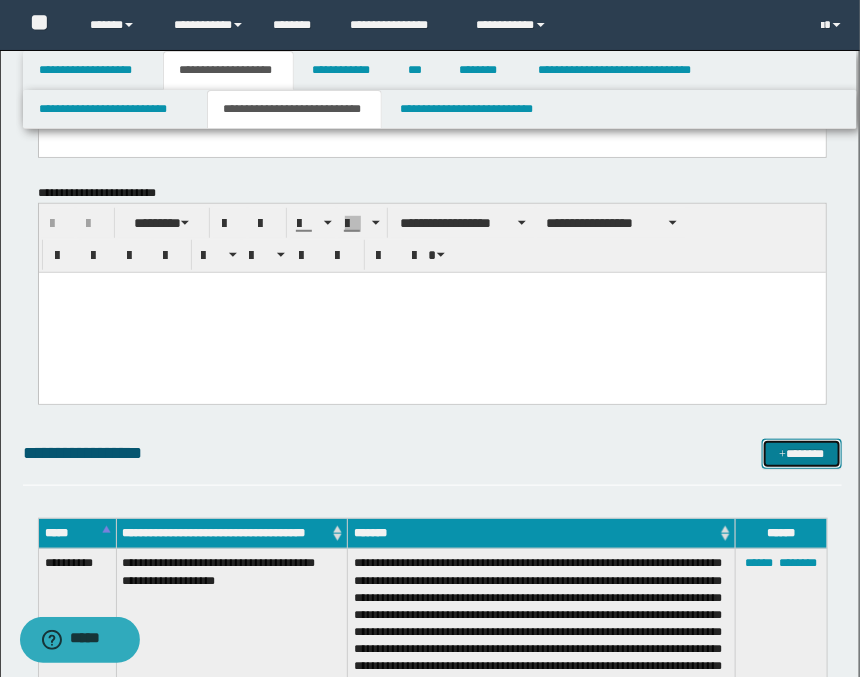 click on "*******" at bounding box center [802, 454] 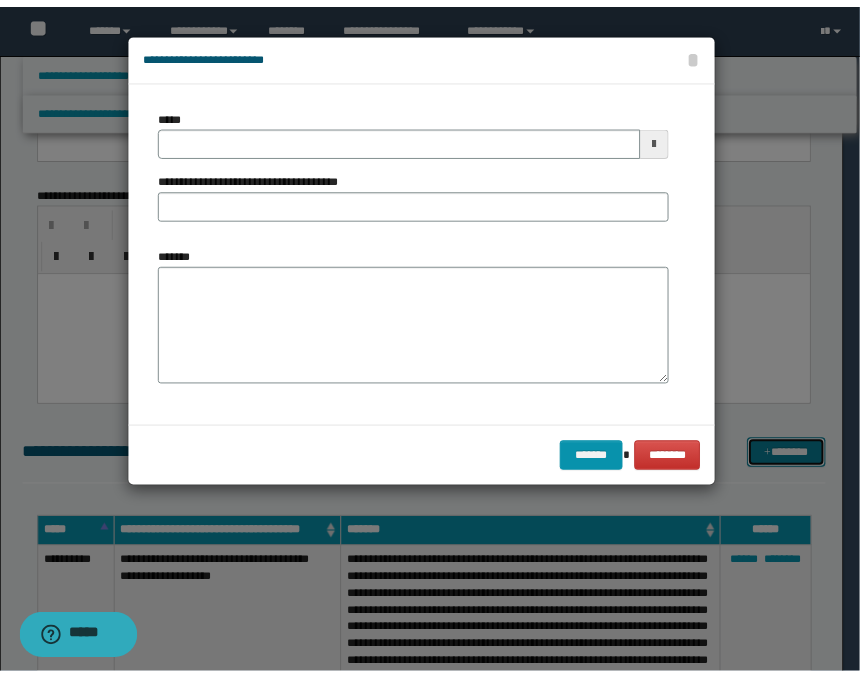 scroll, scrollTop: 0, scrollLeft: 0, axis: both 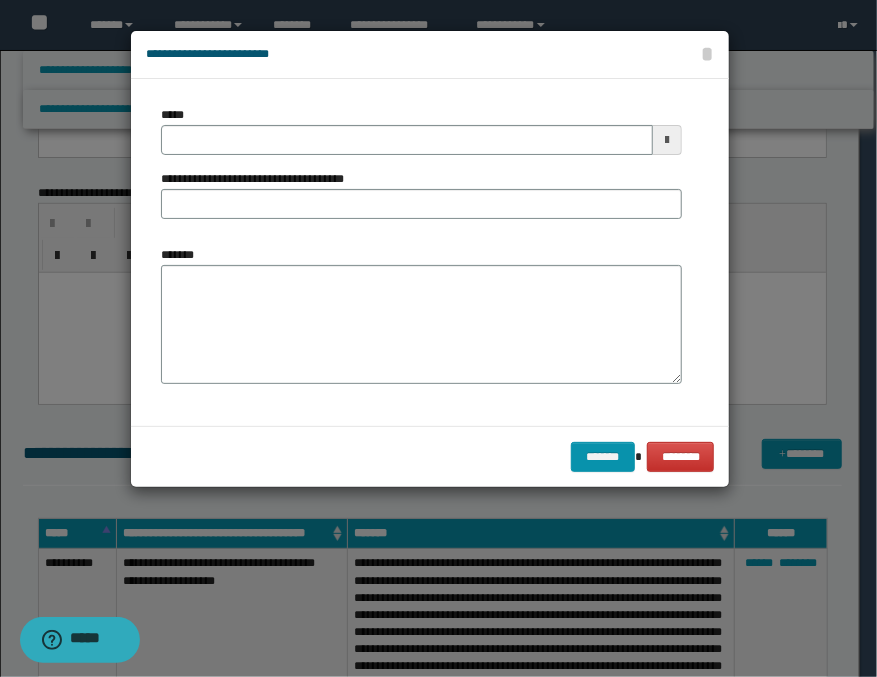 click at bounding box center [667, 140] 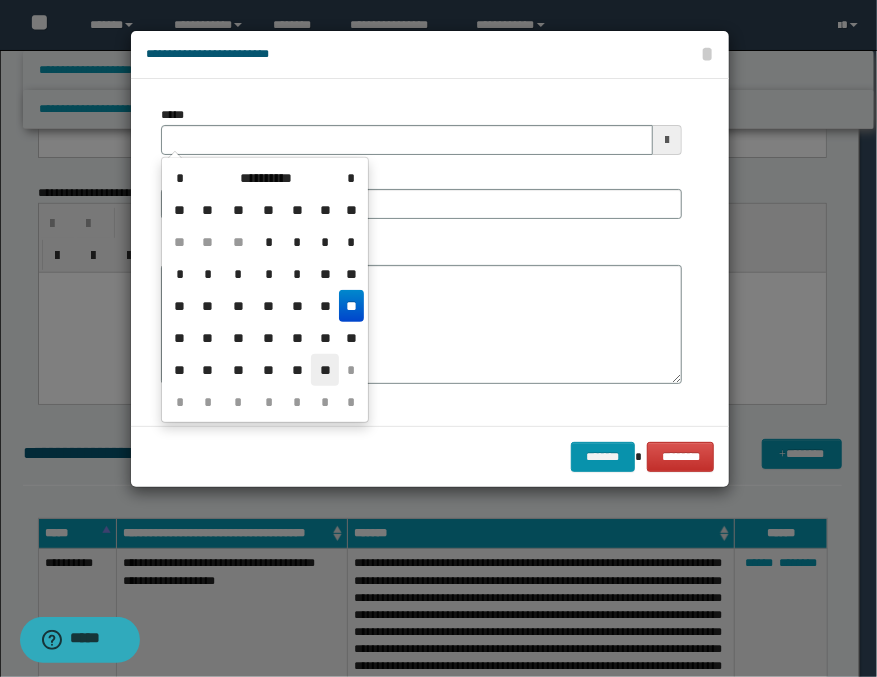 click on "**" at bounding box center (325, 370) 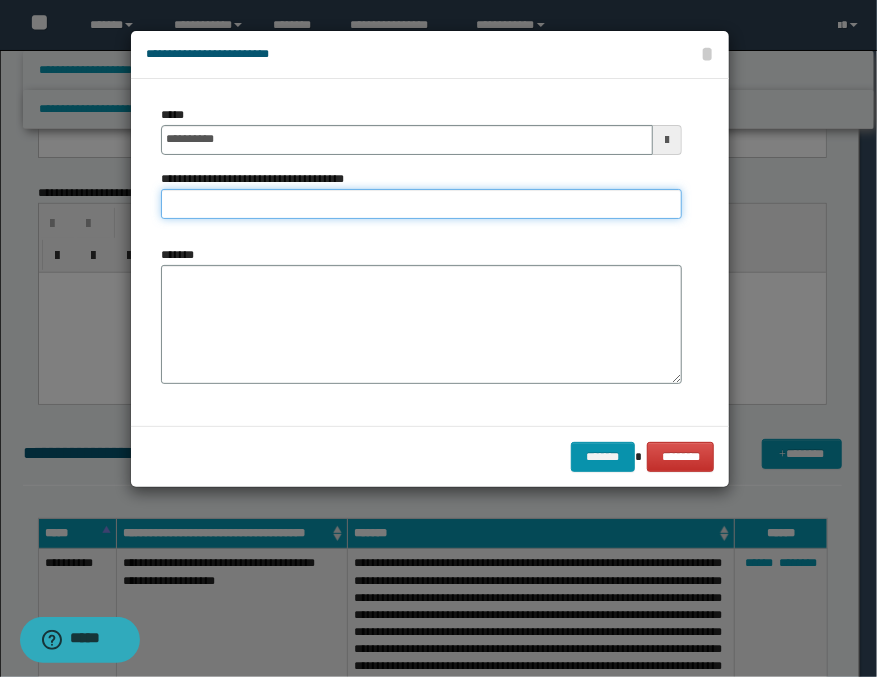 click on "**********" at bounding box center (421, 204) 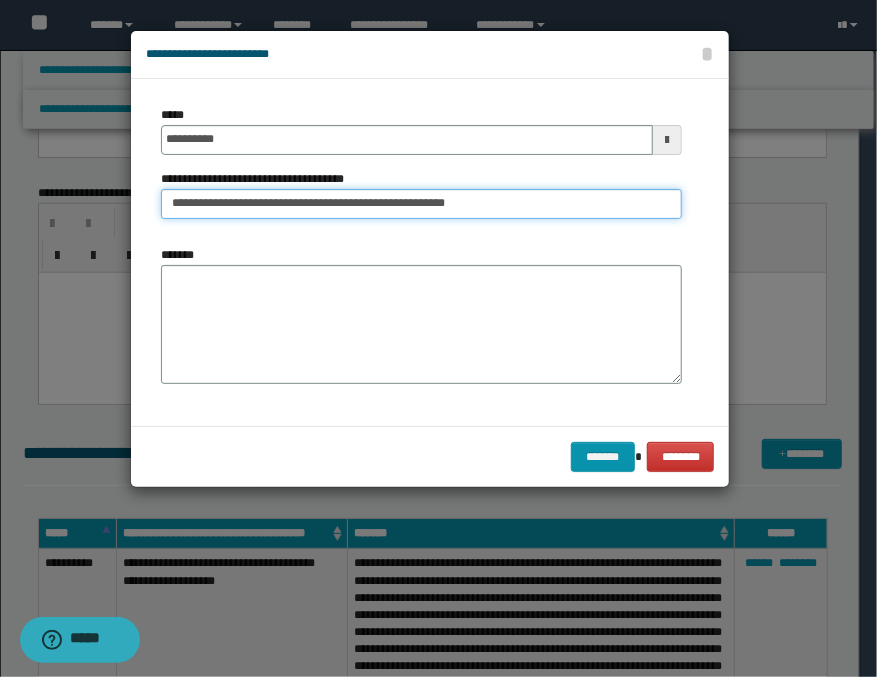 type on "**********" 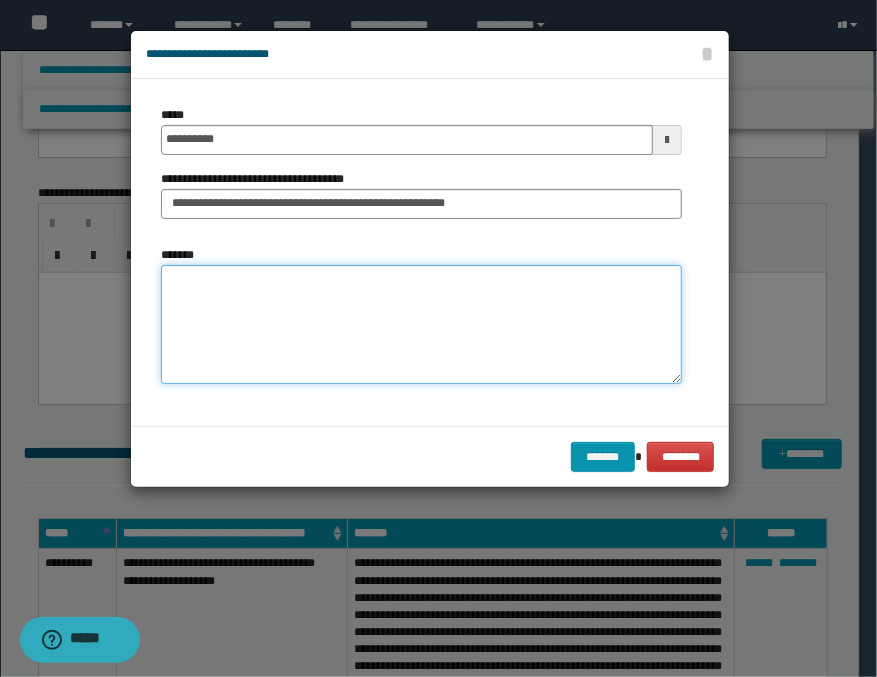 click on "*******" at bounding box center (421, 325) 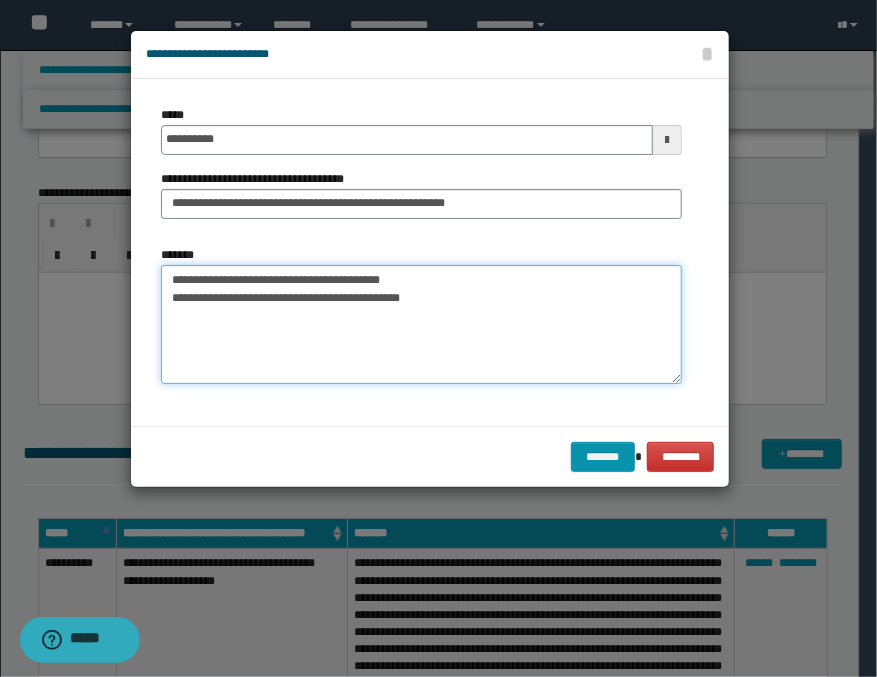 type on "**********" 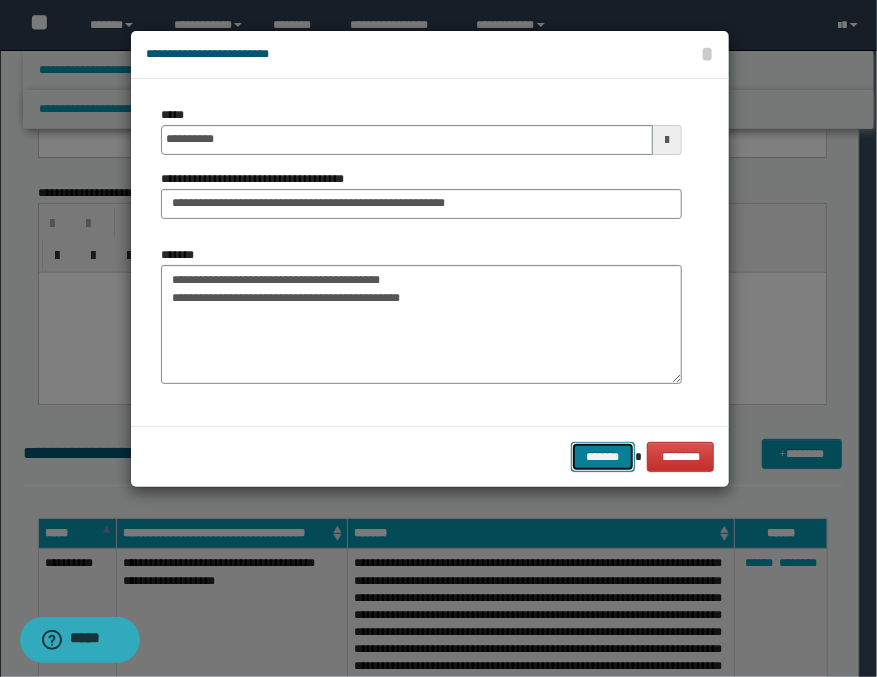 click on "*******" at bounding box center (603, 457) 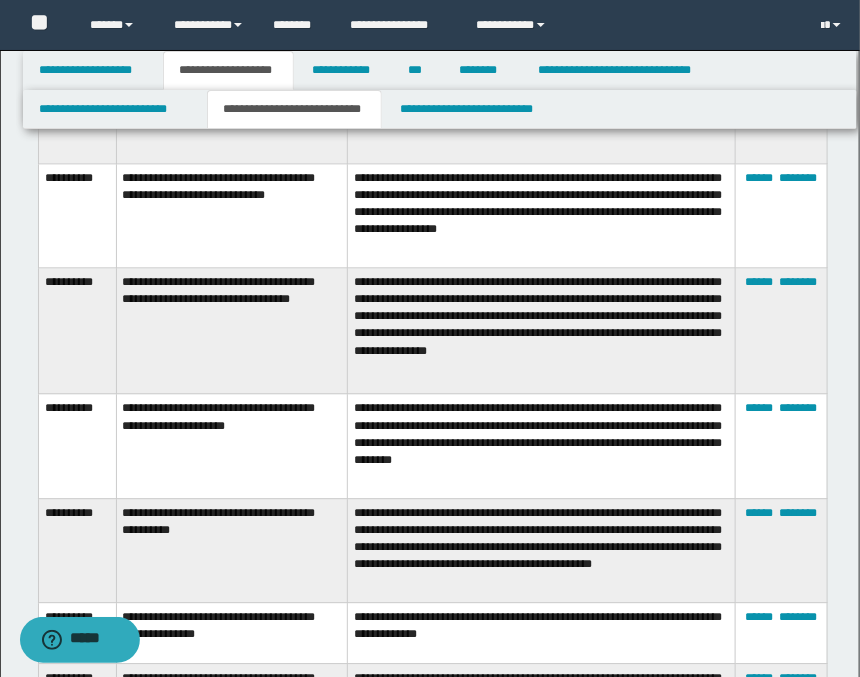 scroll, scrollTop: 1111, scrollLeft: 0, axis: vertical 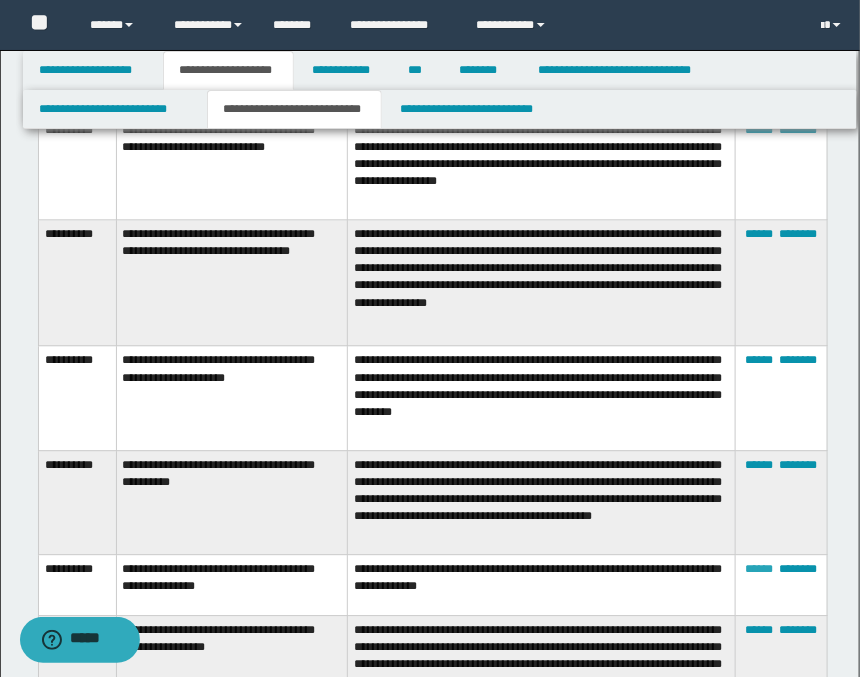 click on "******" at bounding box center [759, 569] 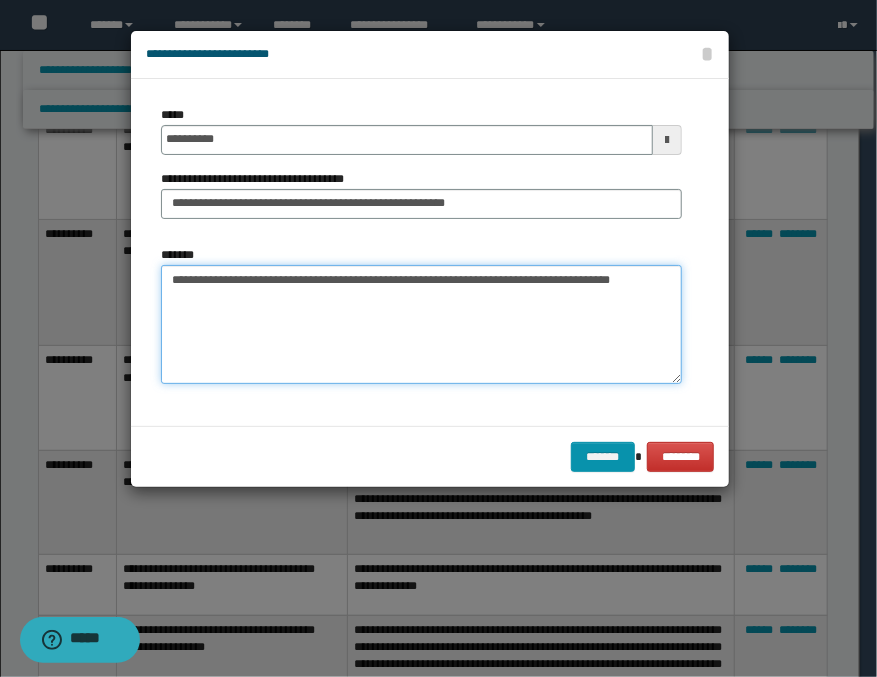 click on "**********" at bounding box center [421, 325] 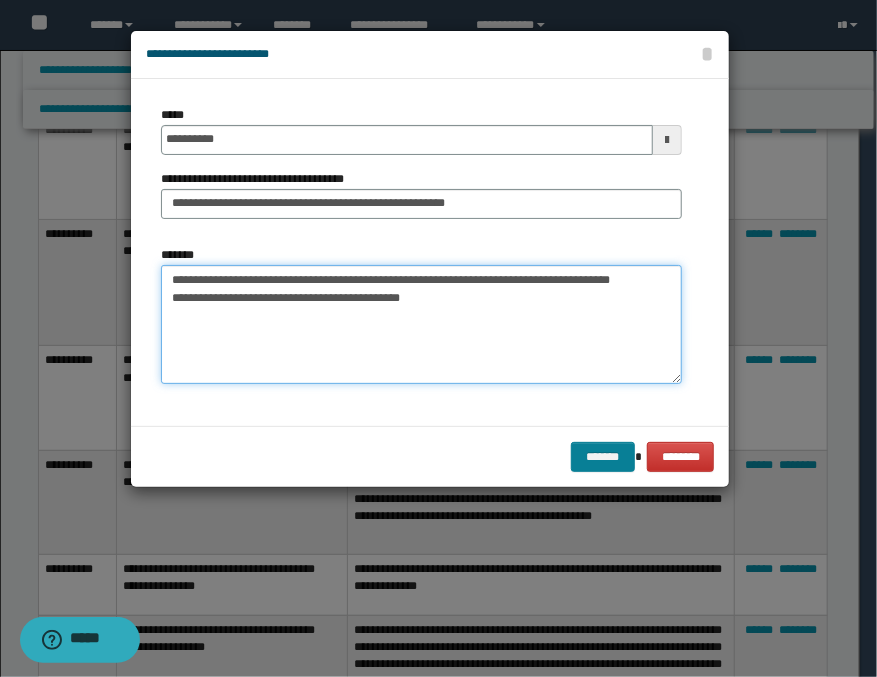 type on "**********" 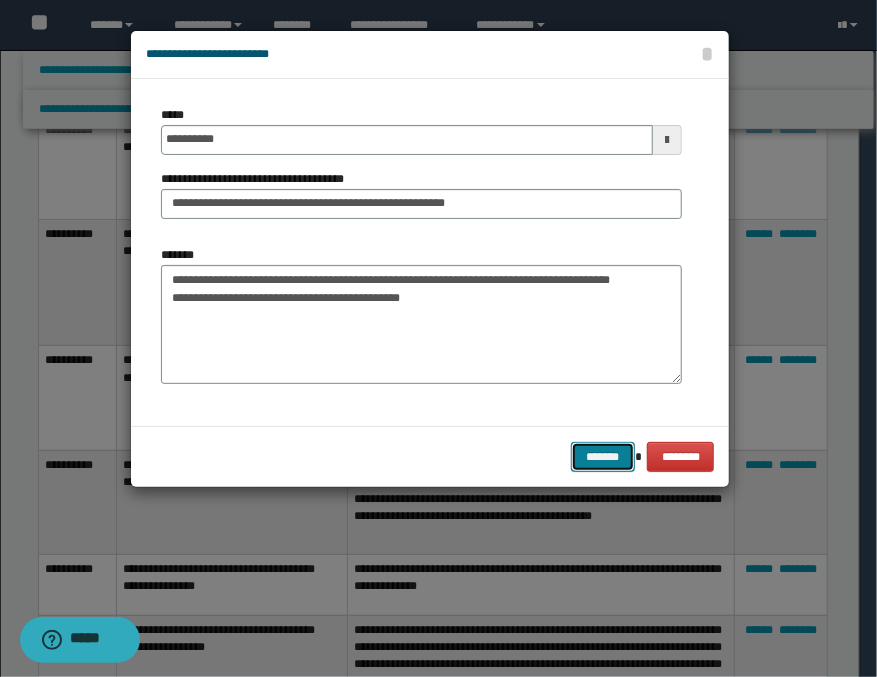 click on "*******" at bounding box center (603, 457) 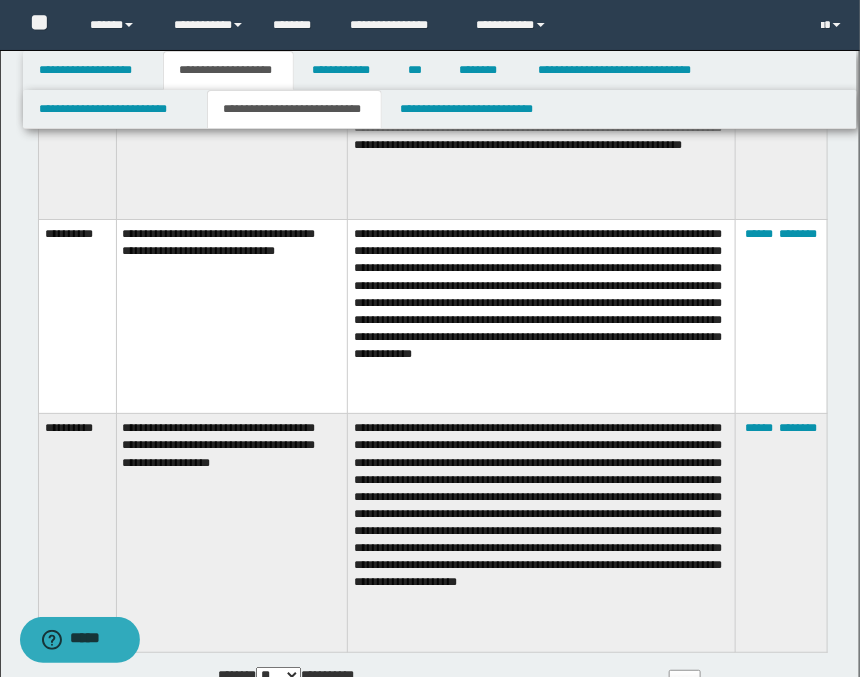 scroll, scrollTop: 1333, scrollLeft: 0, axis: vertical 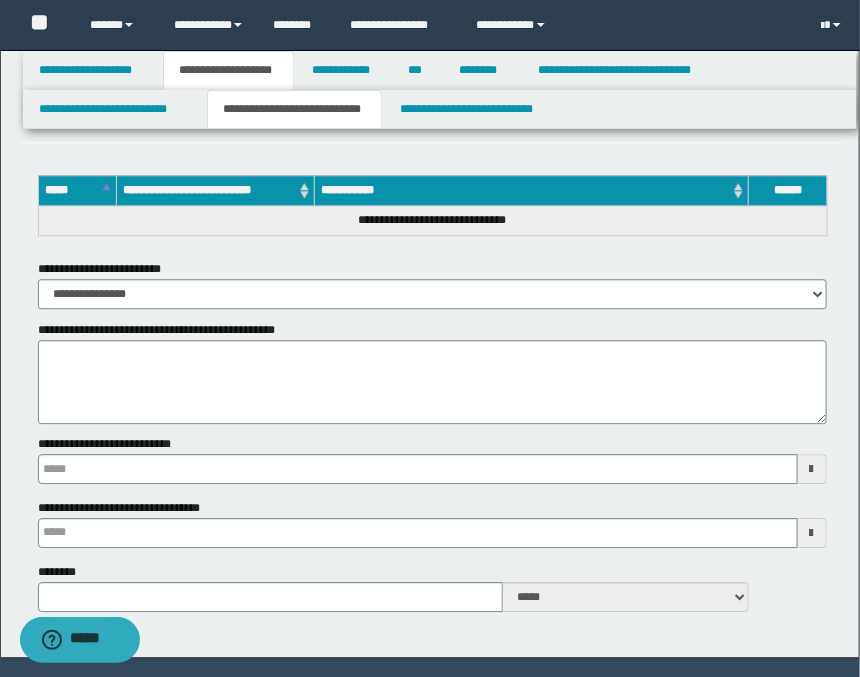 type 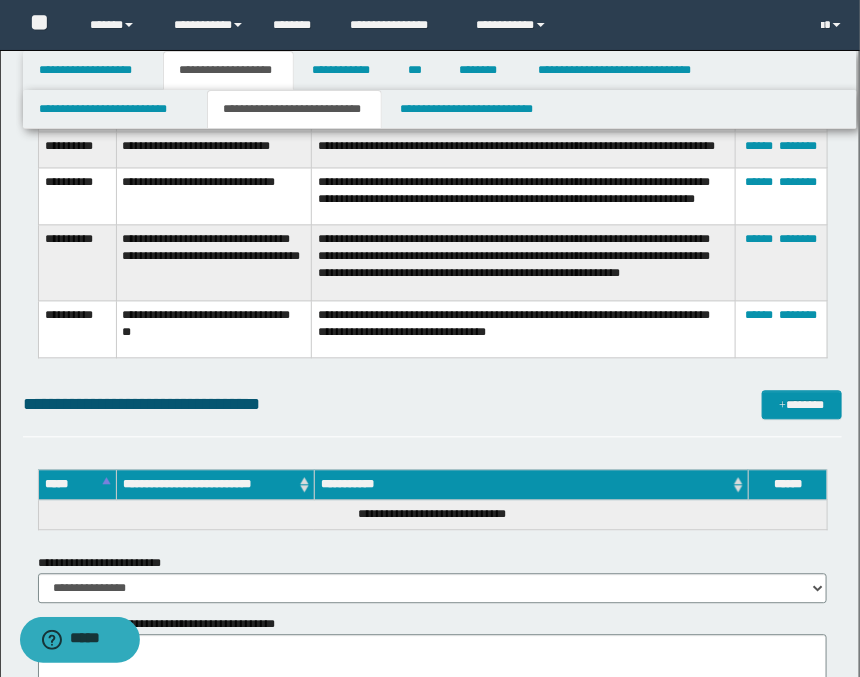 scroll, scrollTop: 2558, scrollLeft: 0, axis: vertical 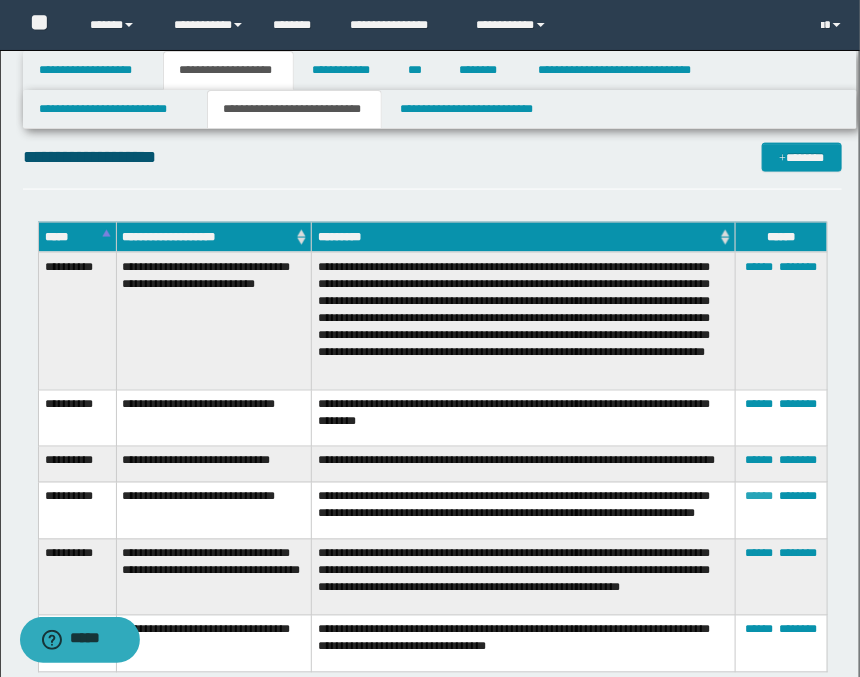 click on "******" at bounding box center (759, 497) 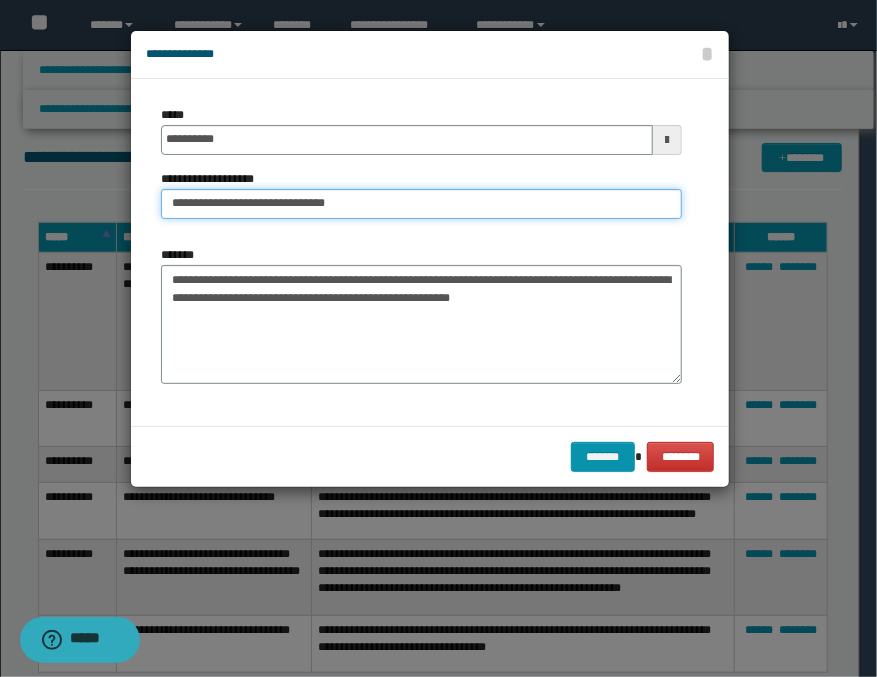 click on "**********" at bounding box center (421, 204) 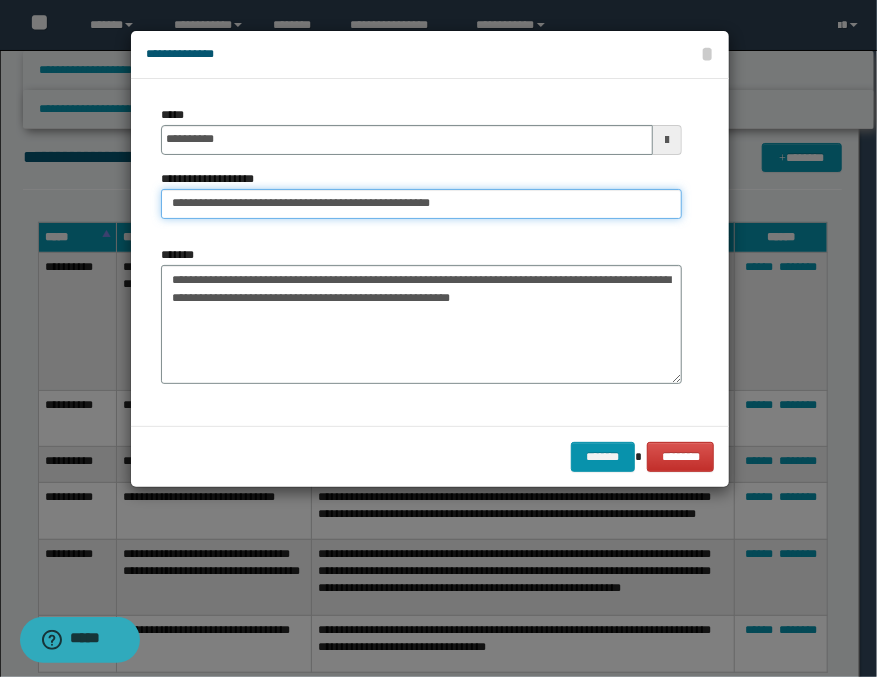 type on "**********" 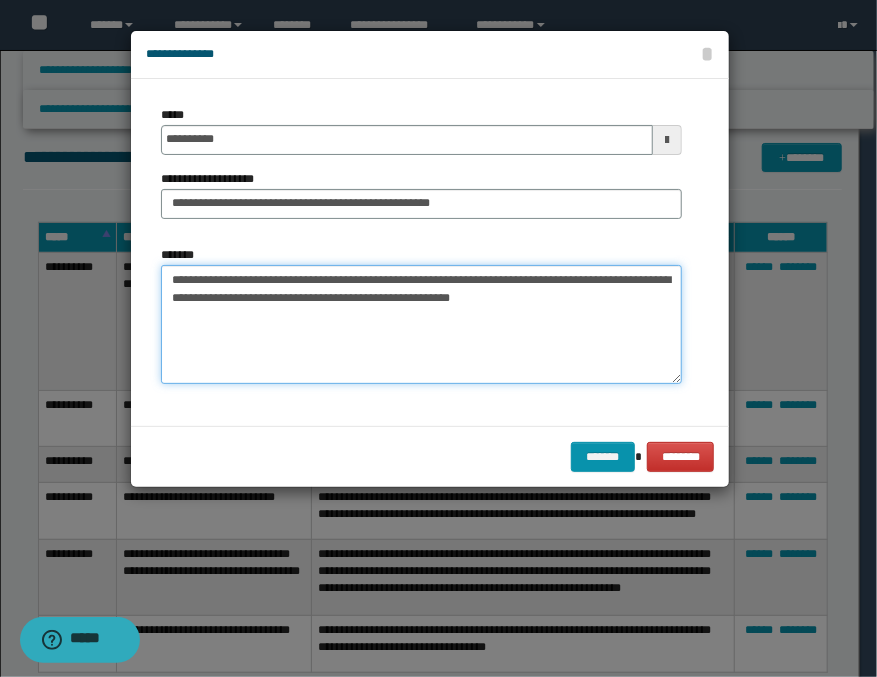 click on "**********" at bounding box center (421, 325) 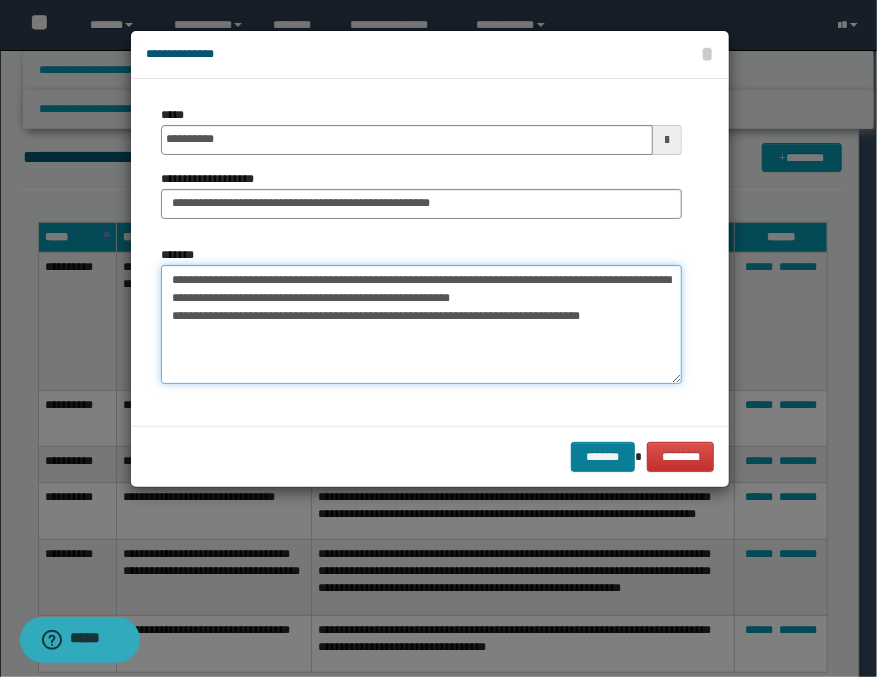 type on "**********" 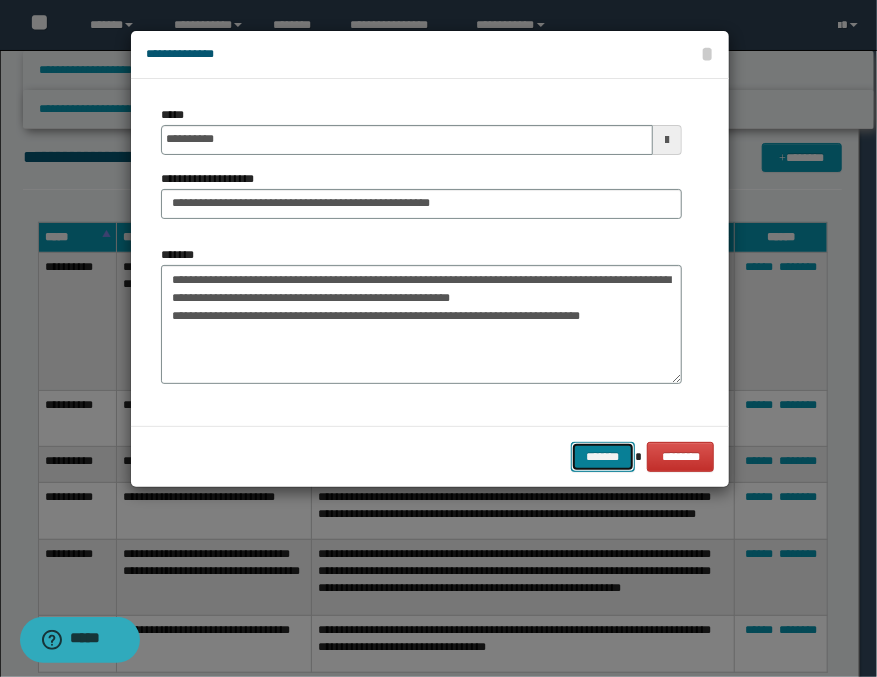 click on "*******" at bounding box center (603, 457) 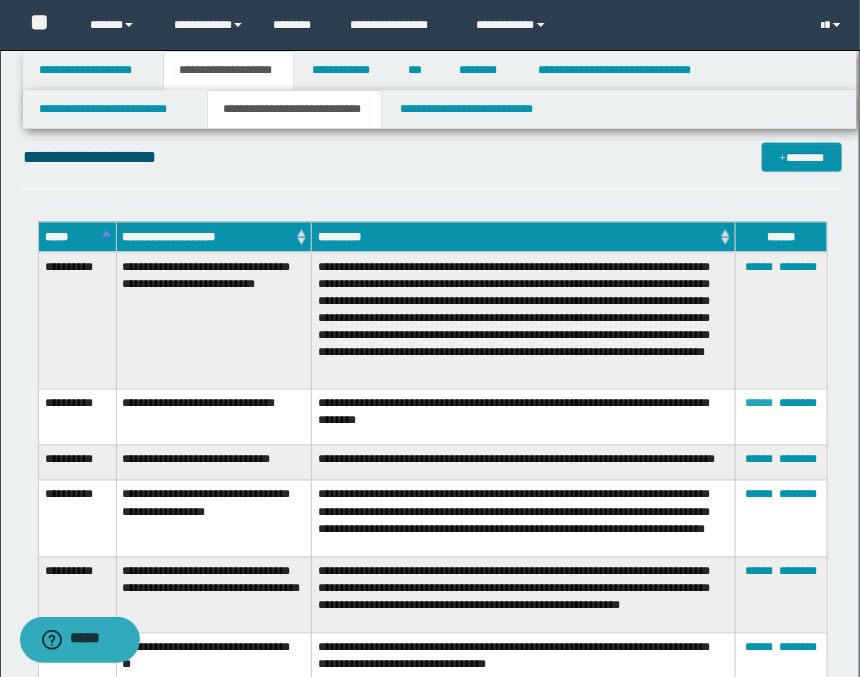 click on "******" at bounding box center [759, 404] 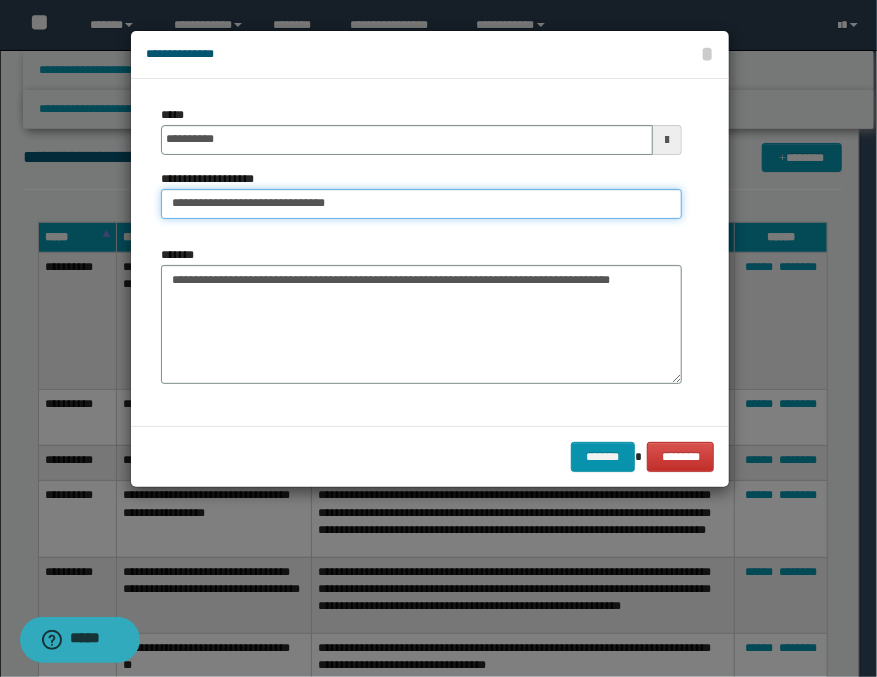 click on "**********" at bounding box center (421, 204) 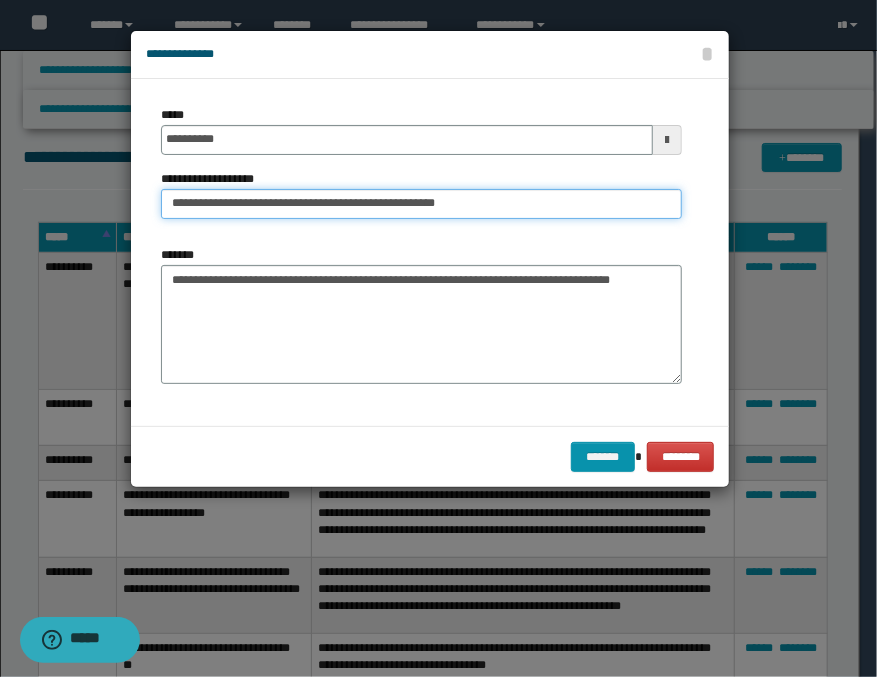type on "**********" 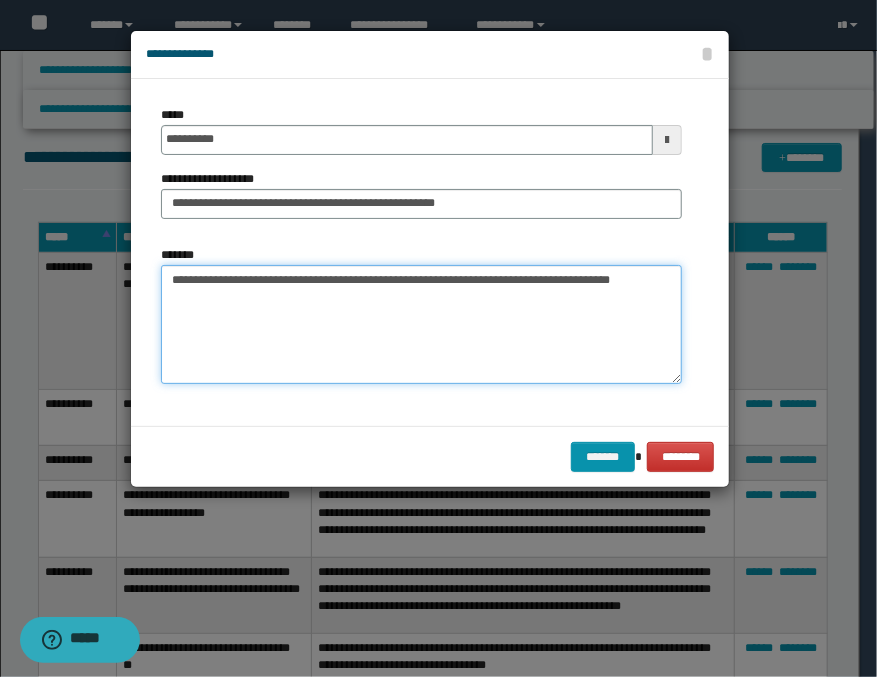 drag, startPoint x: 250, startPoint y: 308, endPoint x: 143, endPoint y: 280, distance: 110.60289 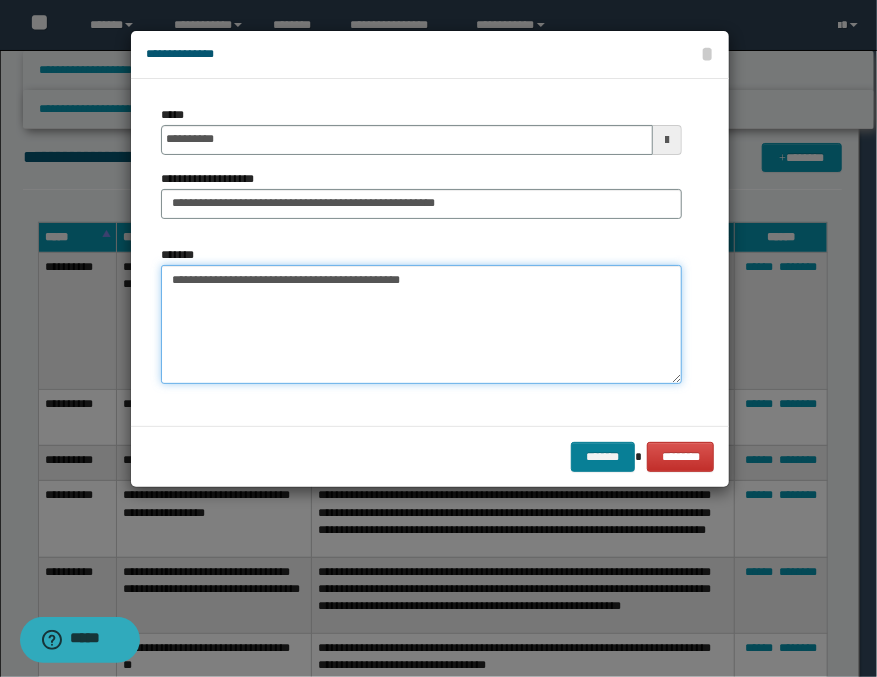 type on "**********" 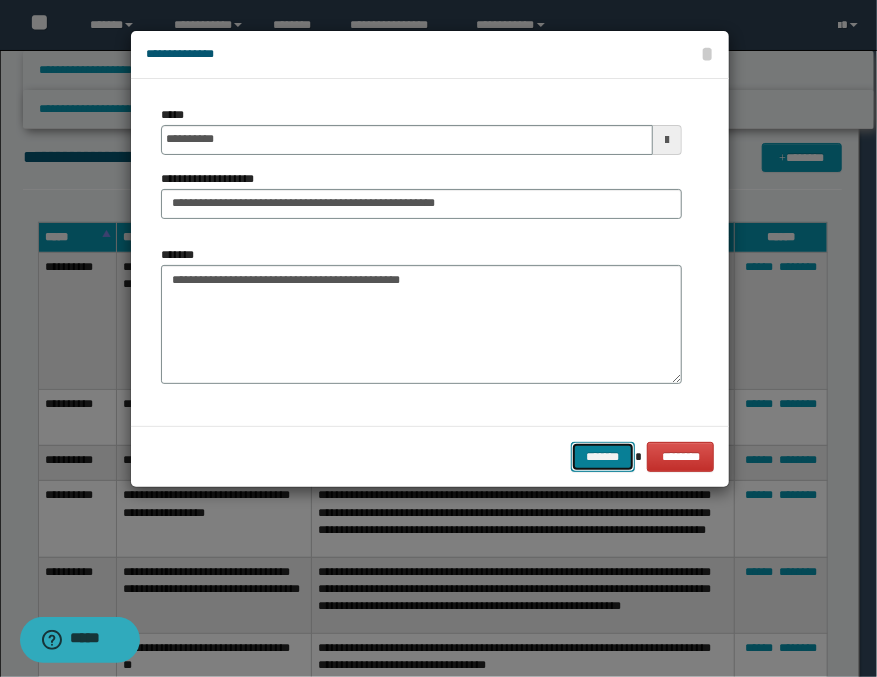 click on "*******" at bounding box center [603, 457] 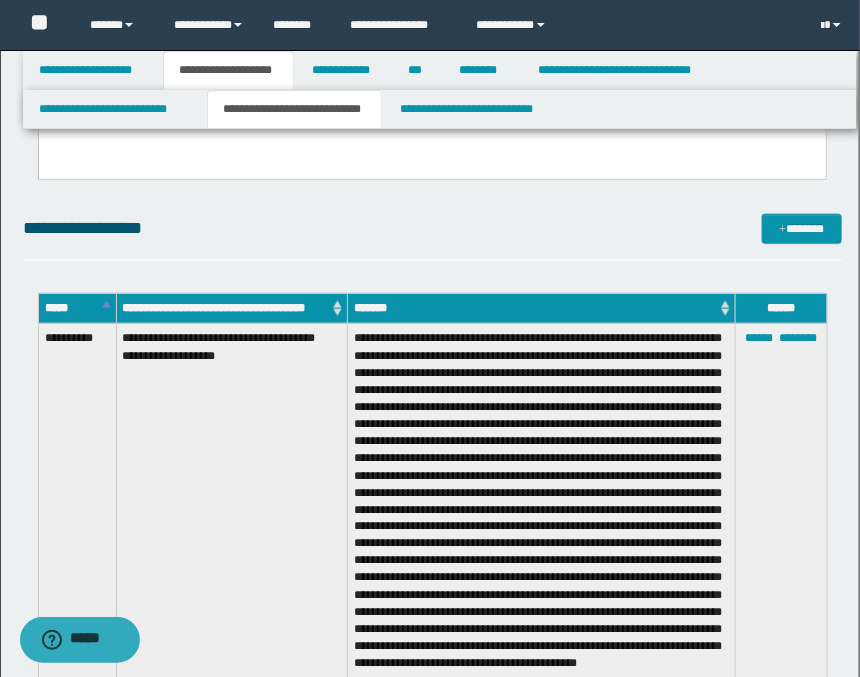 scroll, scrollTop: 0, scrollLeft: 0, axis: both 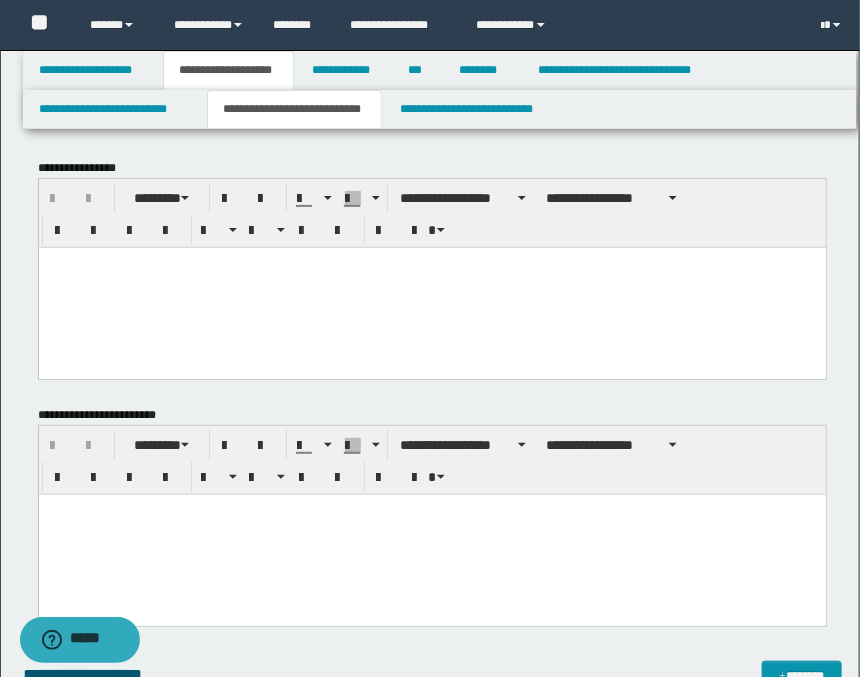 click at bounding box center [431, 287] 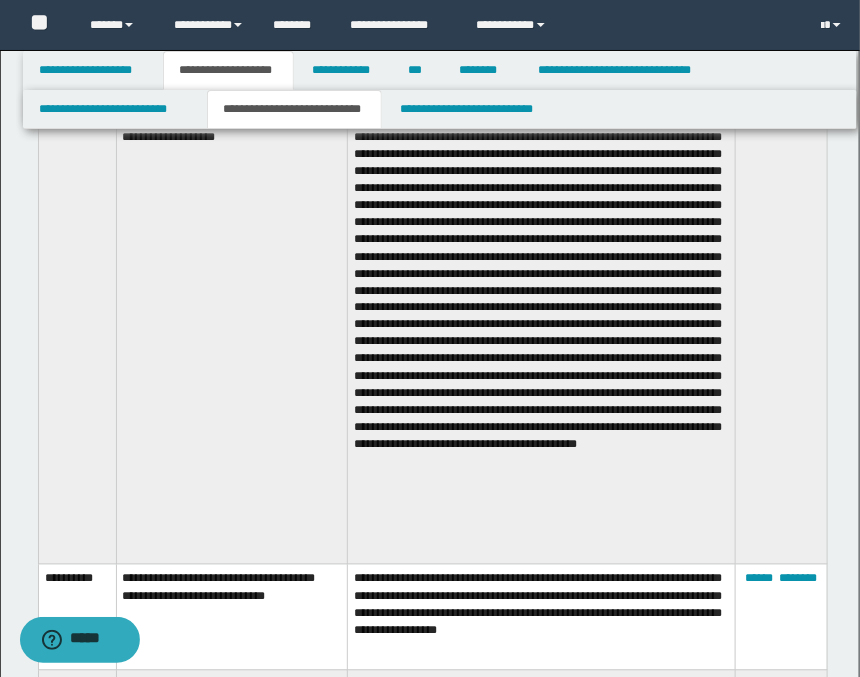 scroll, scrollTop: 444, scrollLeft: 0, axis: vertical 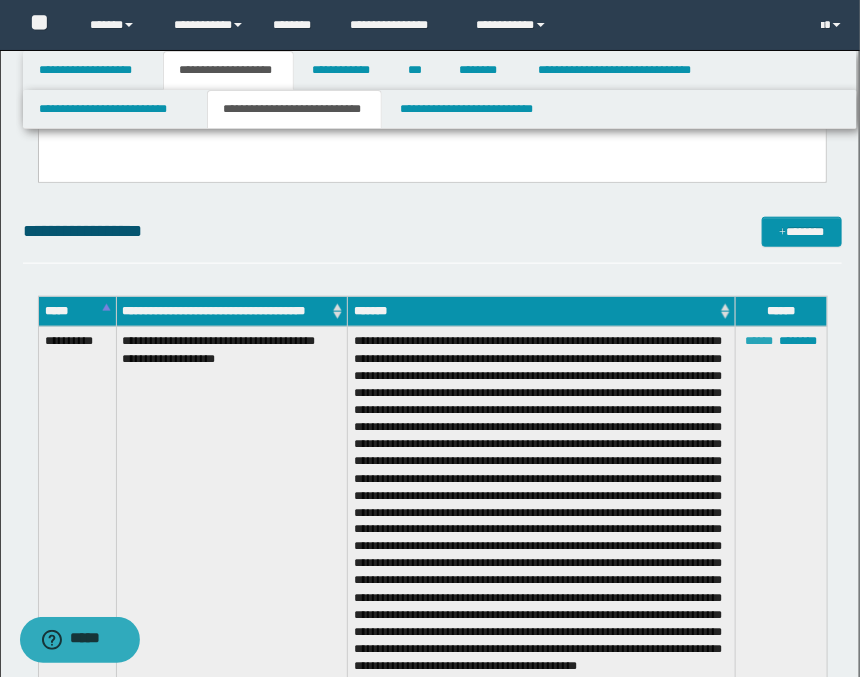 click on "******" at bounding box center (759, 341) 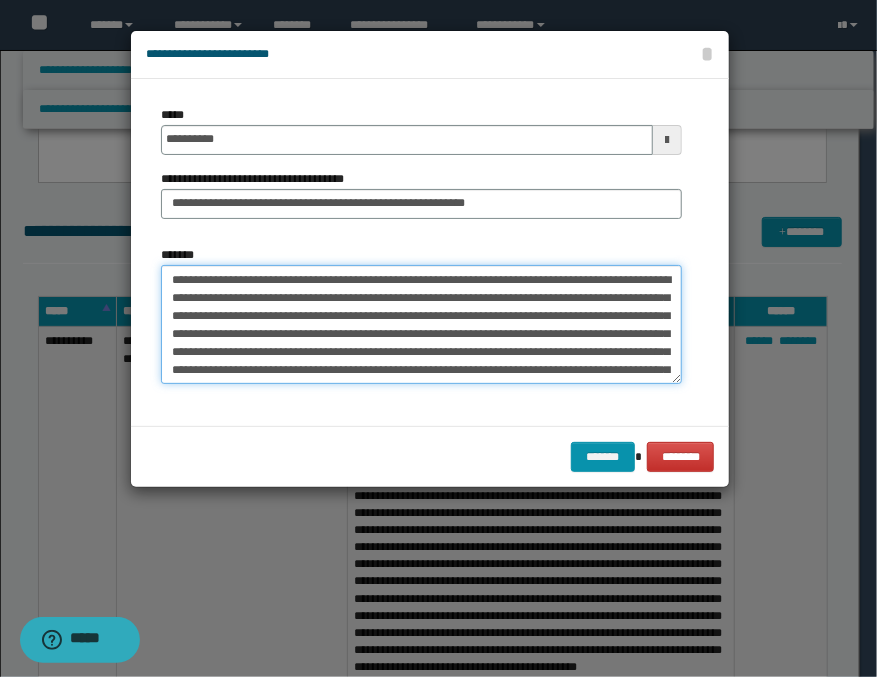 click on "*******" at bounding box center (421, 325) 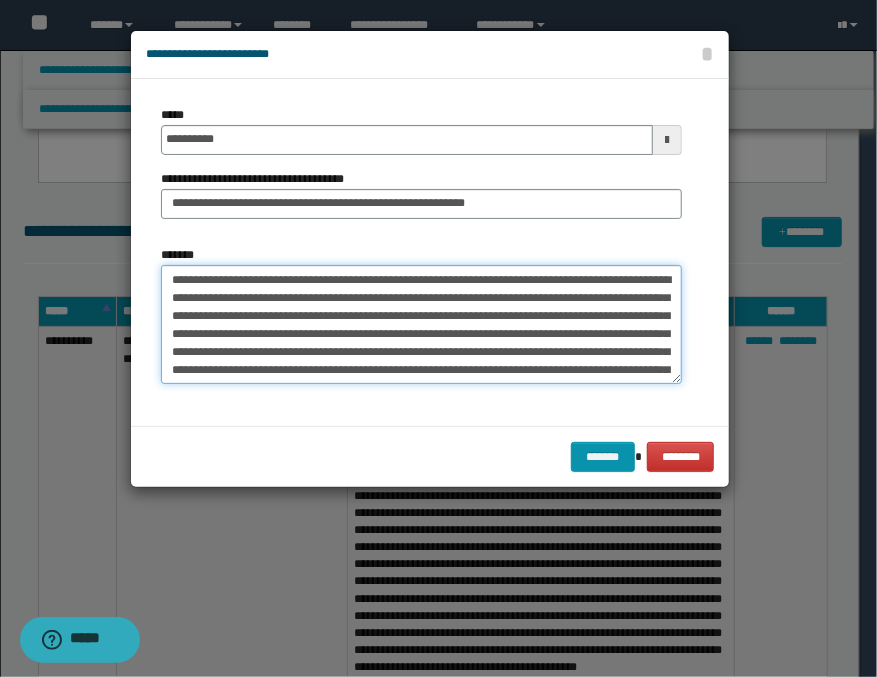 click on "*******" at bounding box center [421, 325] 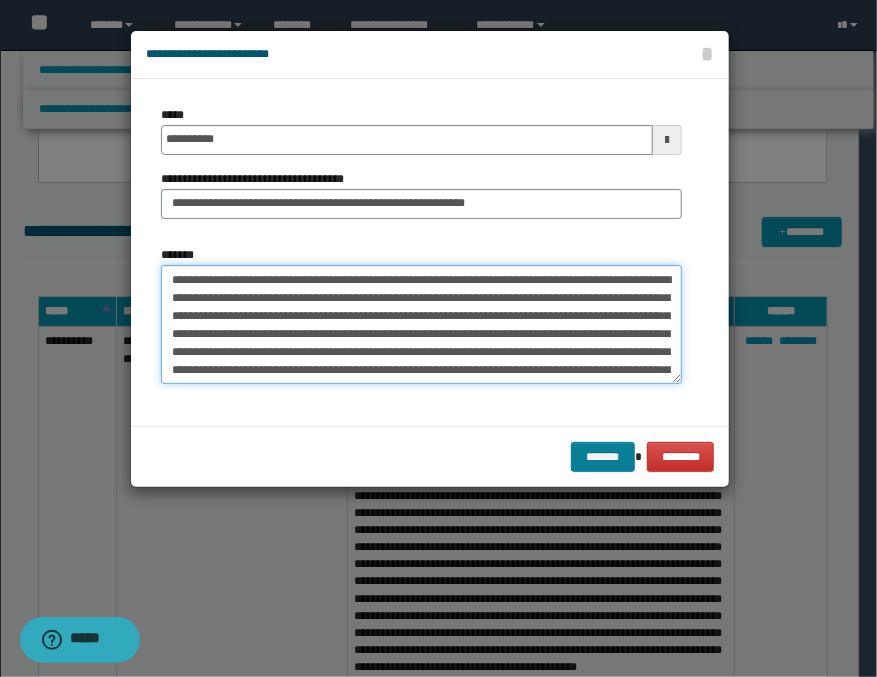 type on "**********" 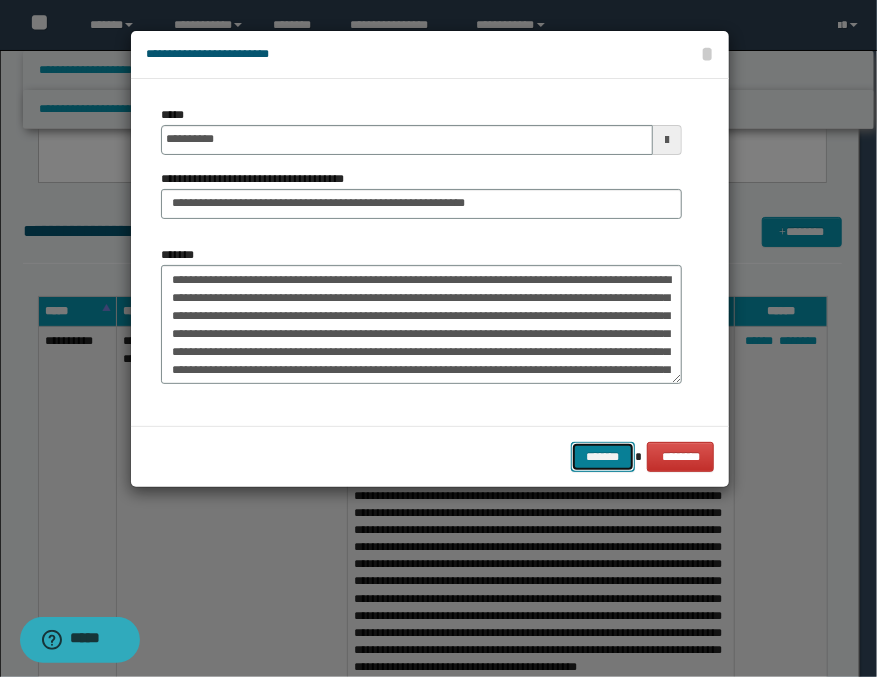 click on "*******" at bounding box center (603, 457) 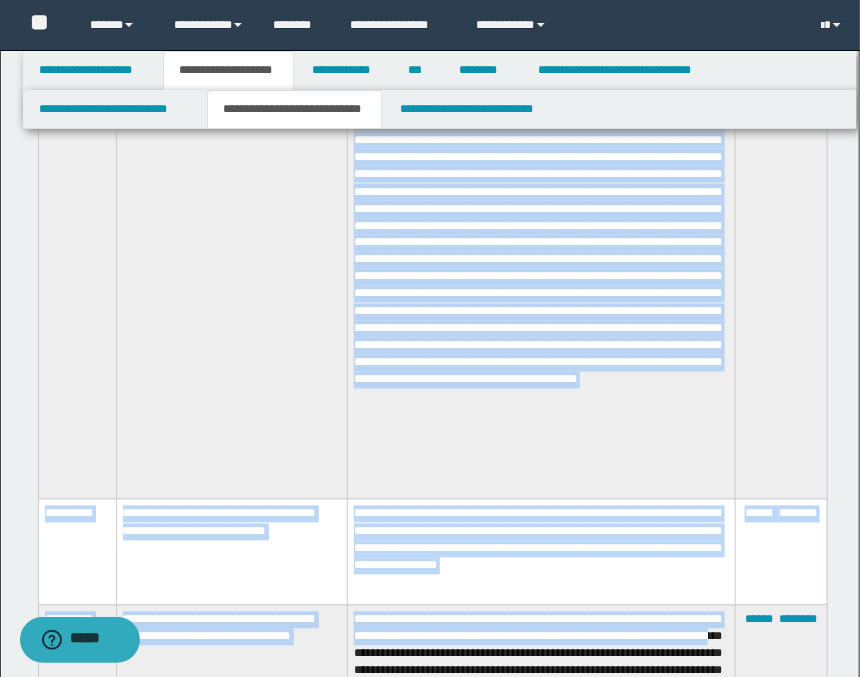 scroll, scrollTop: 736, scrollLeft: 0, axis: vertical 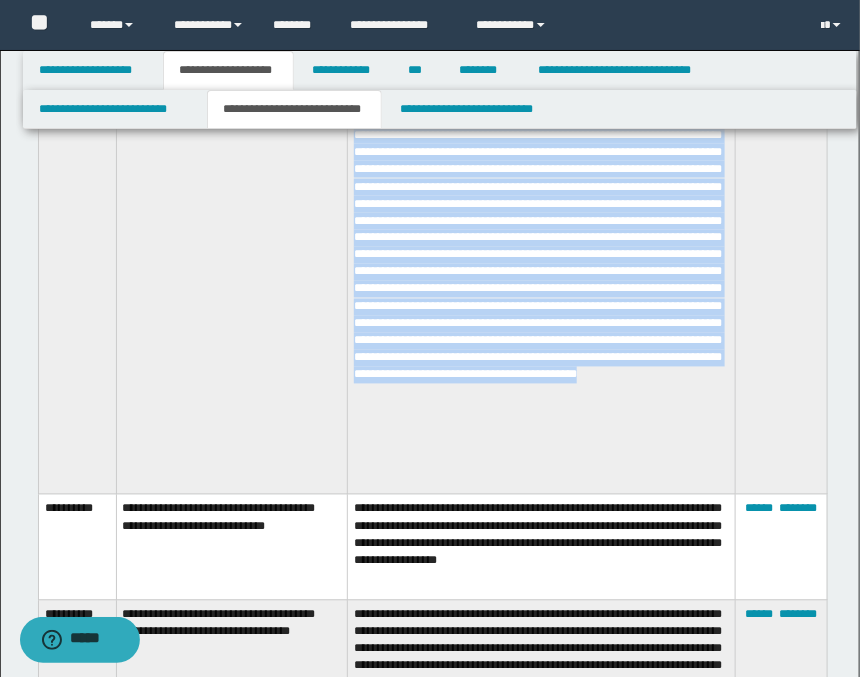 drag, startPoint x: 489, startPoint y: 376, endPoint x: 607, endPoint y: 489, distance: 163.37993 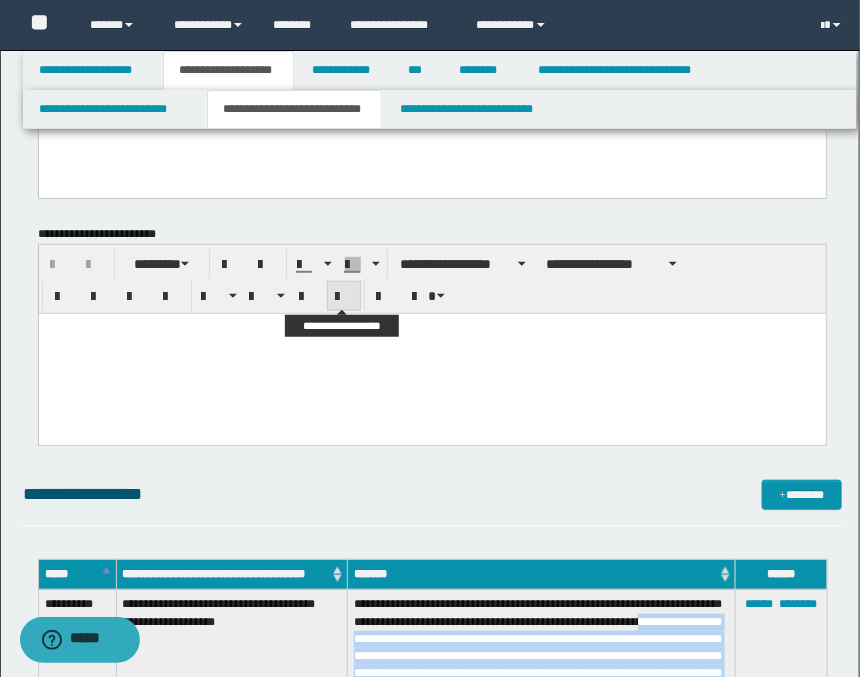 scroll, scrollTop: 70, scrollLeft: 0, axis: vertical 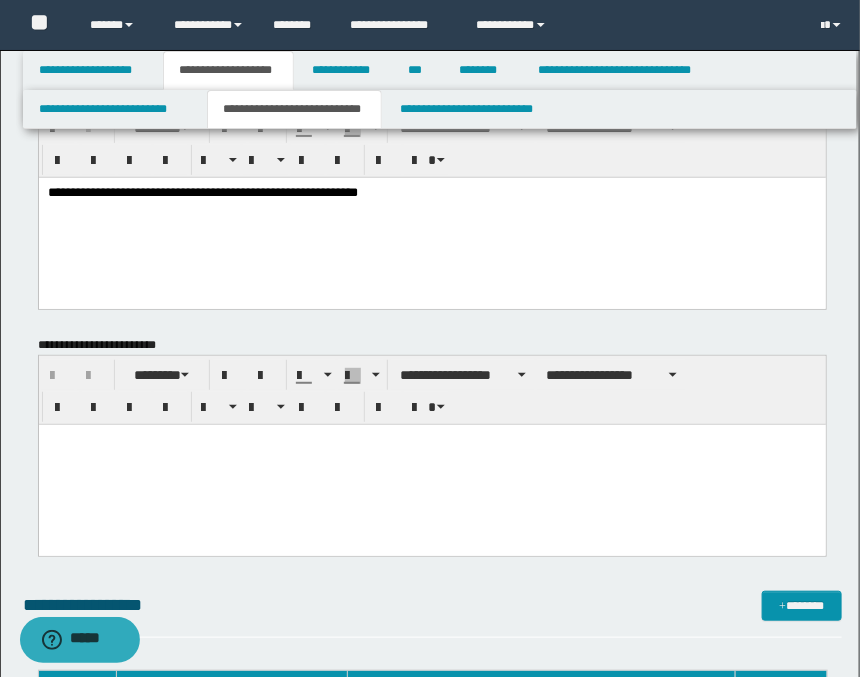 click on "**********" at bounding box center (431, 217) 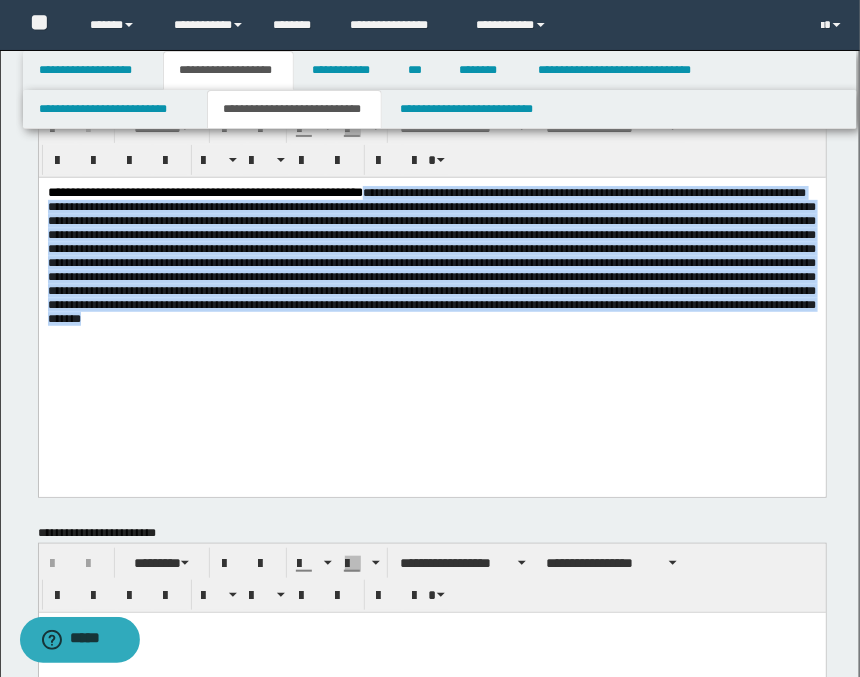 drag, startPoint x: 511, startPoint y: 191, endPoint x: 785, endPoint y: 367, distance: 325.65625 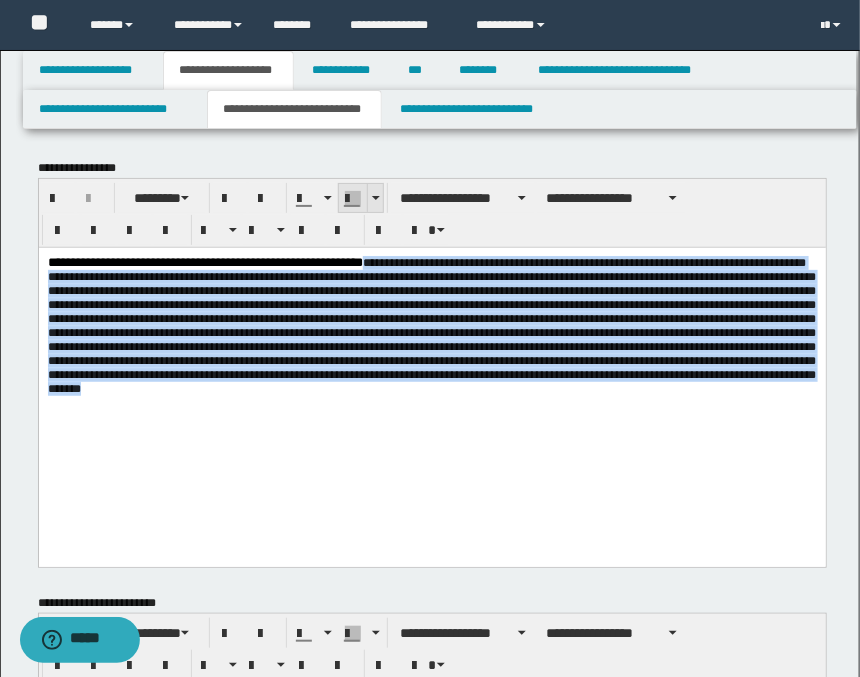 click at bounding box center [375, 198] 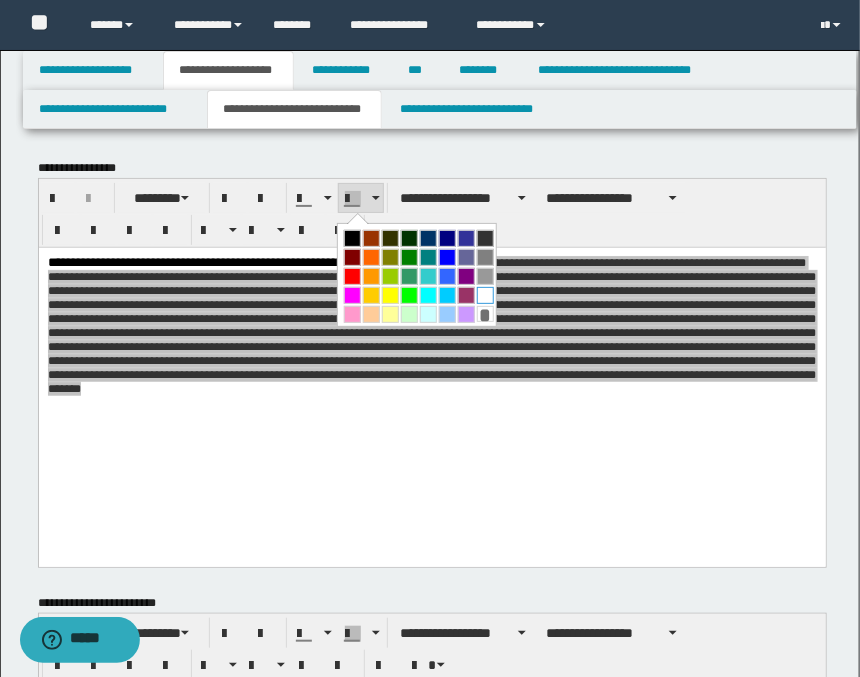 click at bounding box center [485, 295] 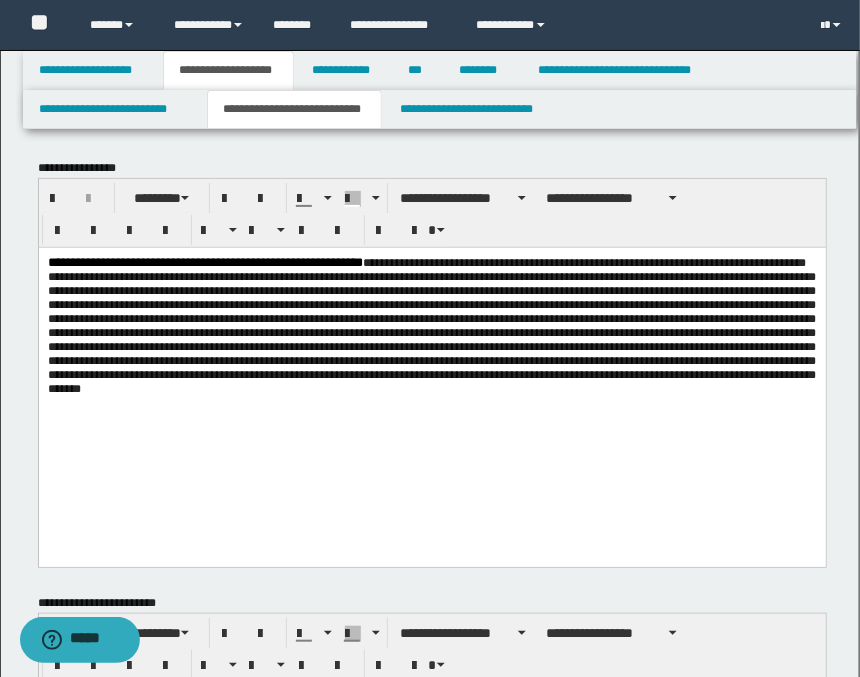 click on "**********" at bounding box center (431, 381) 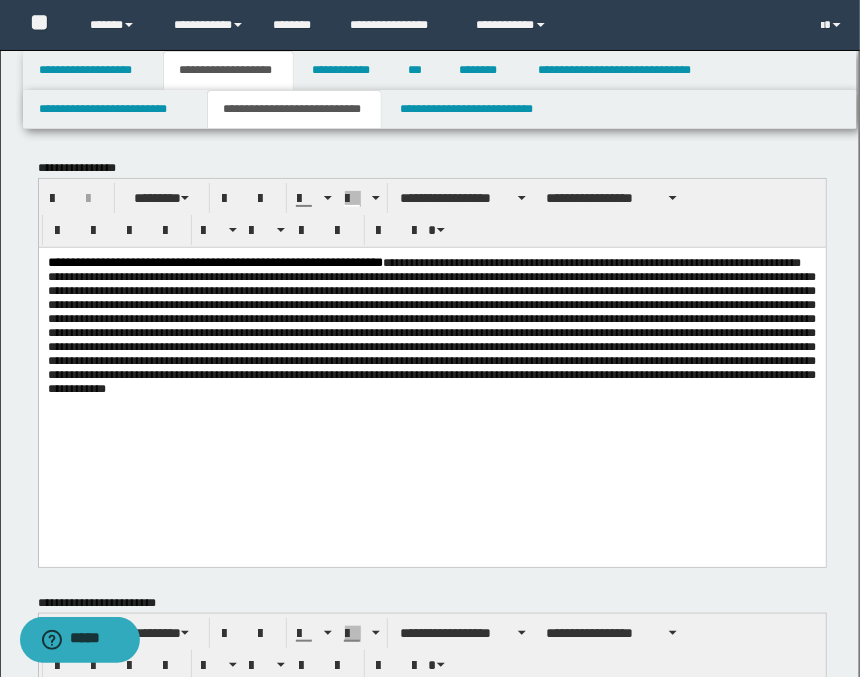 click at bounding box center (431, 325) 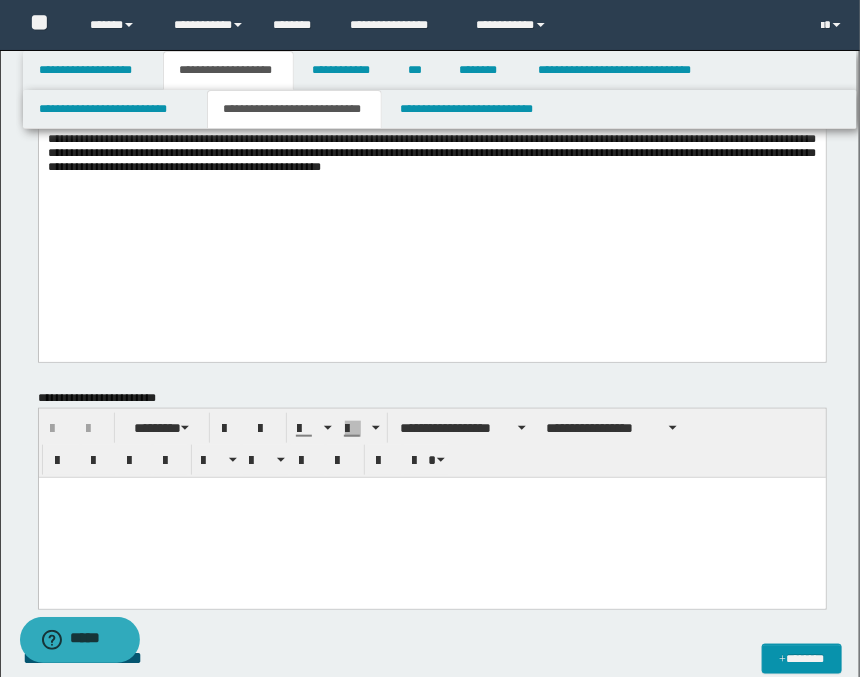 scroll, scrollTop: 0, scrollLeft: 0, axis: both 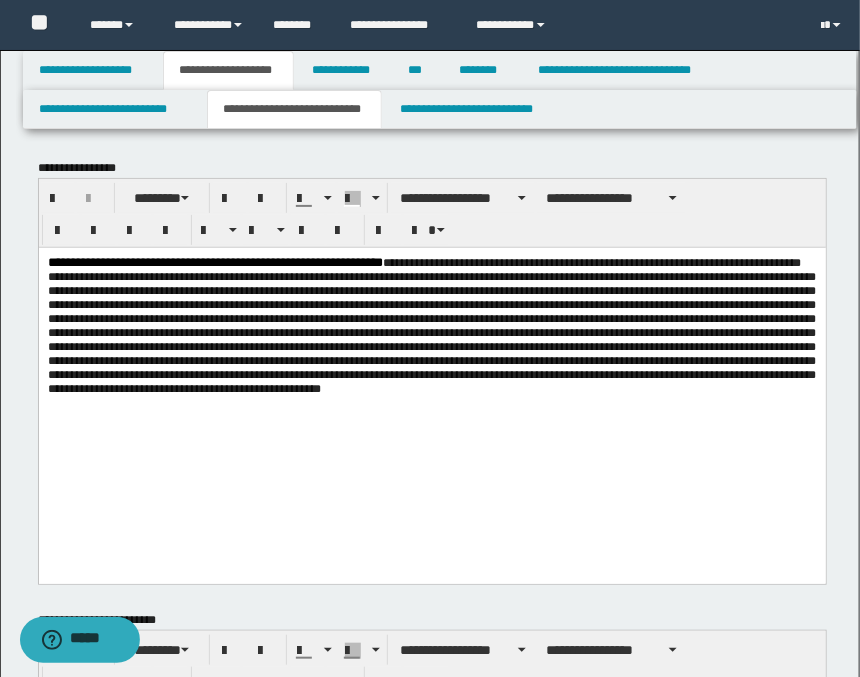 click at bounding box center [431, 325] 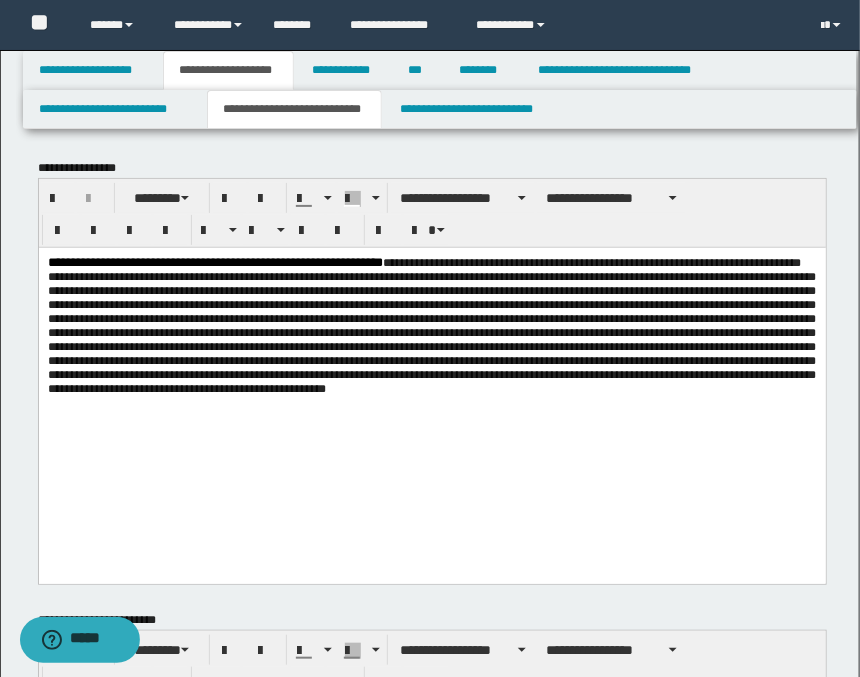 click on "**********" at bounding box center (432, 365) 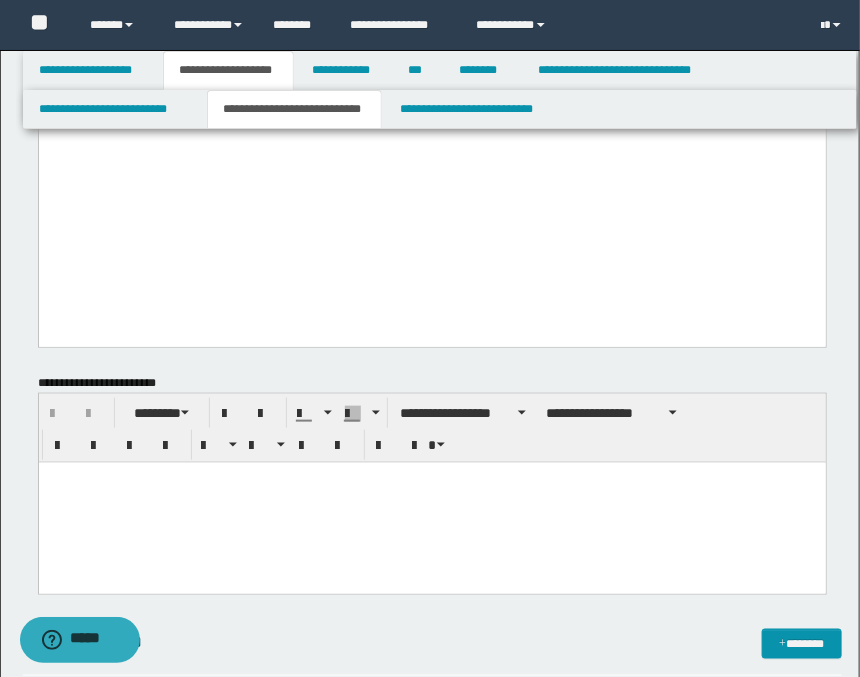 scroll, scrollTop: 555, scrollLeft: 0, axis: vertical 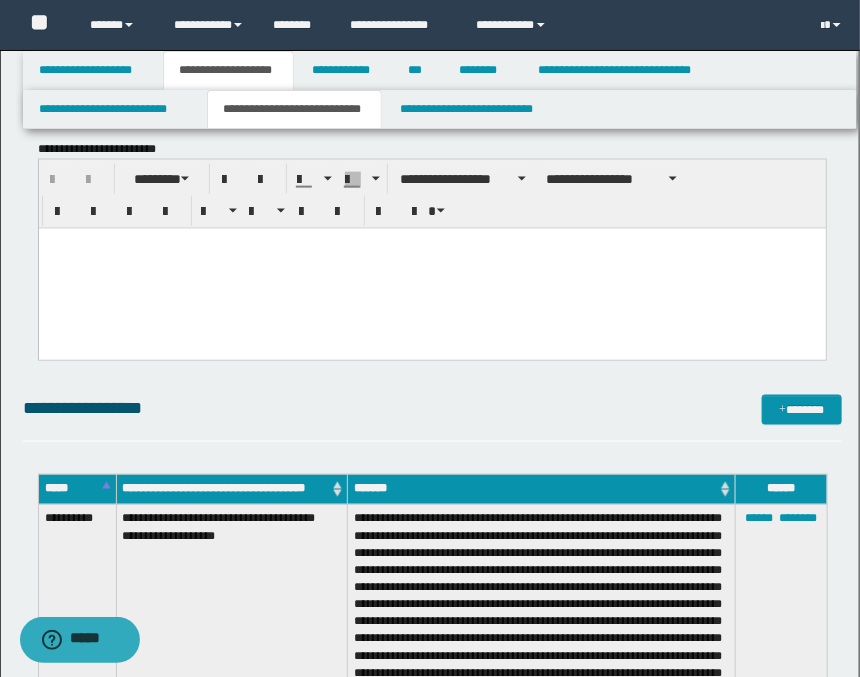 click at bounding box center [431, 268] 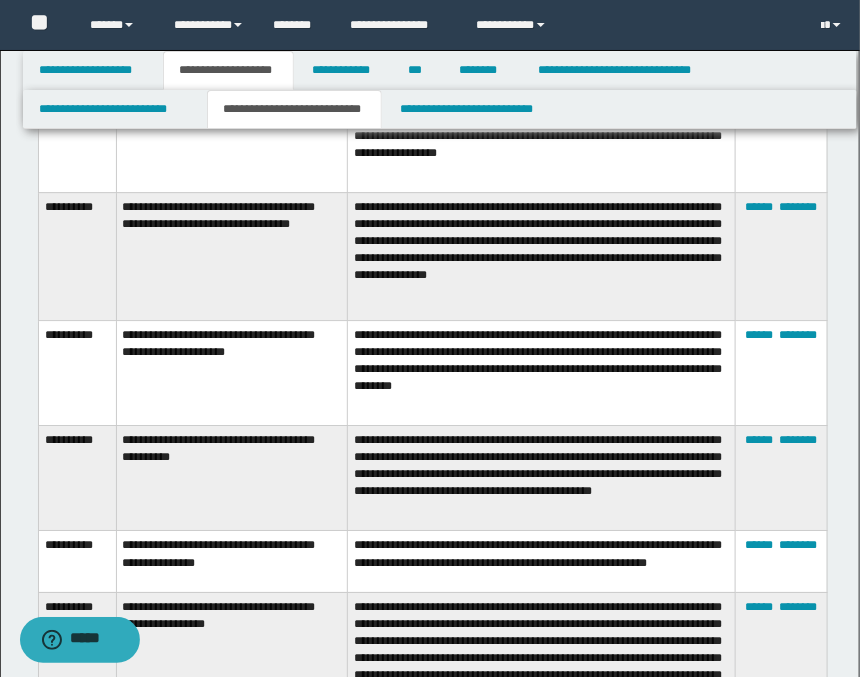 scroll, scrollTop: 1666, scrollLeft: 0, axis: vertical 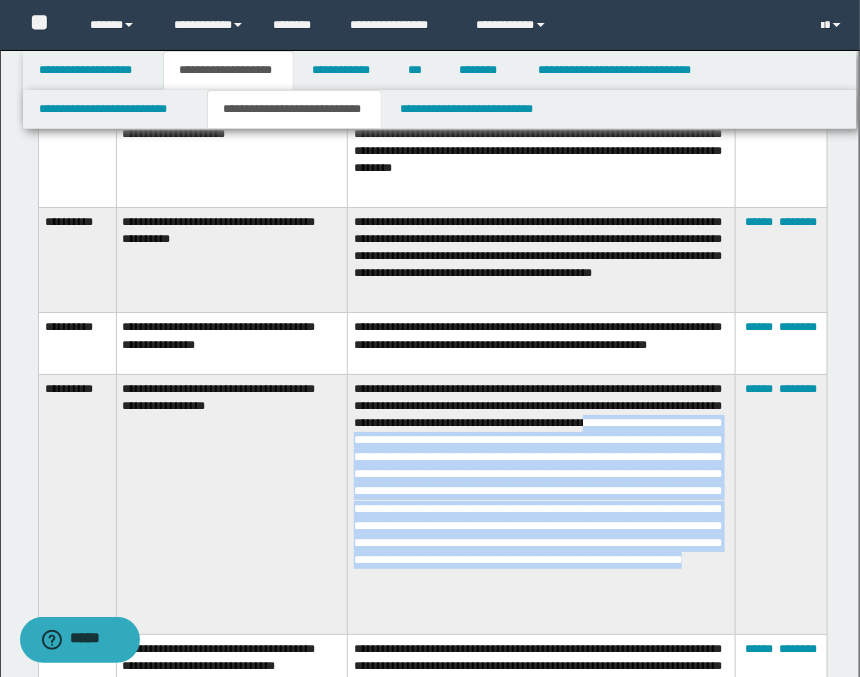 drag, startPoint x: 518, startPoint y: 443, endPoint x: 567, endPoint y: 630, distance: 193.31322 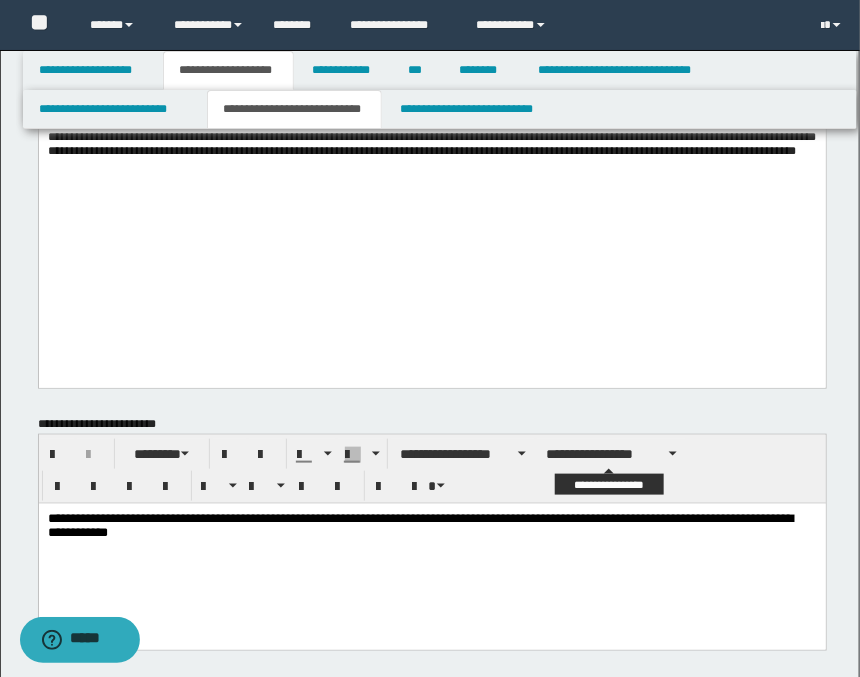 scroll, scrollTop: 333, scrollLeft: 0, axis: vertical 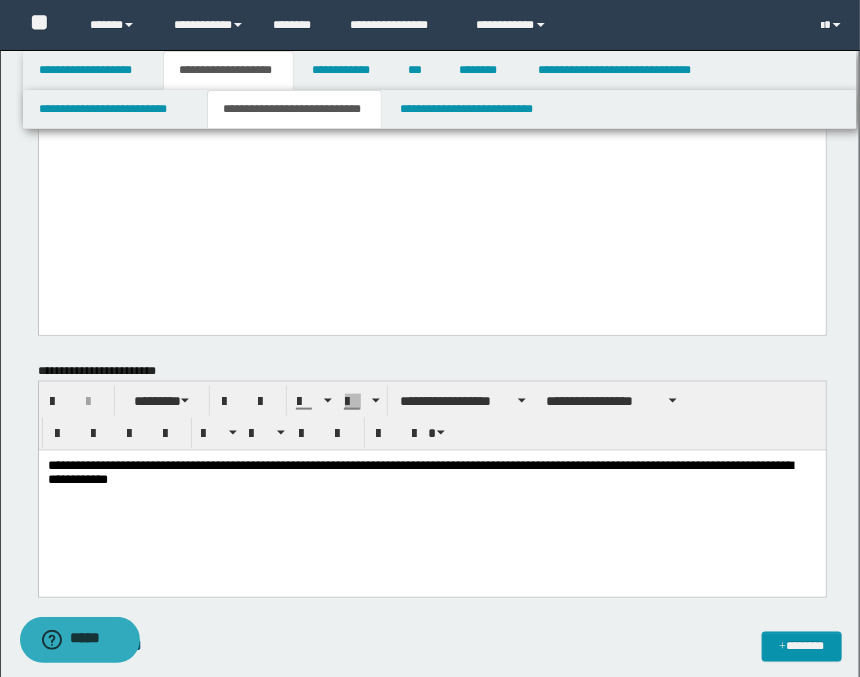 click on "**********" at bounding box center [431, 498] 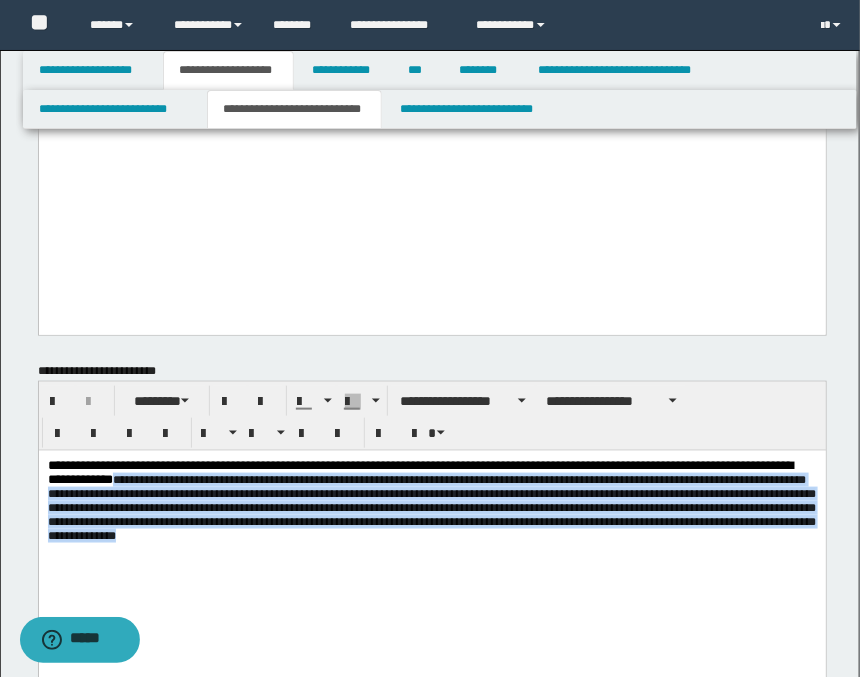 drag, startPoint x: 477, startPoint y: 482, endPoint x: 765, endPoint y: 575, distance: 302.64334 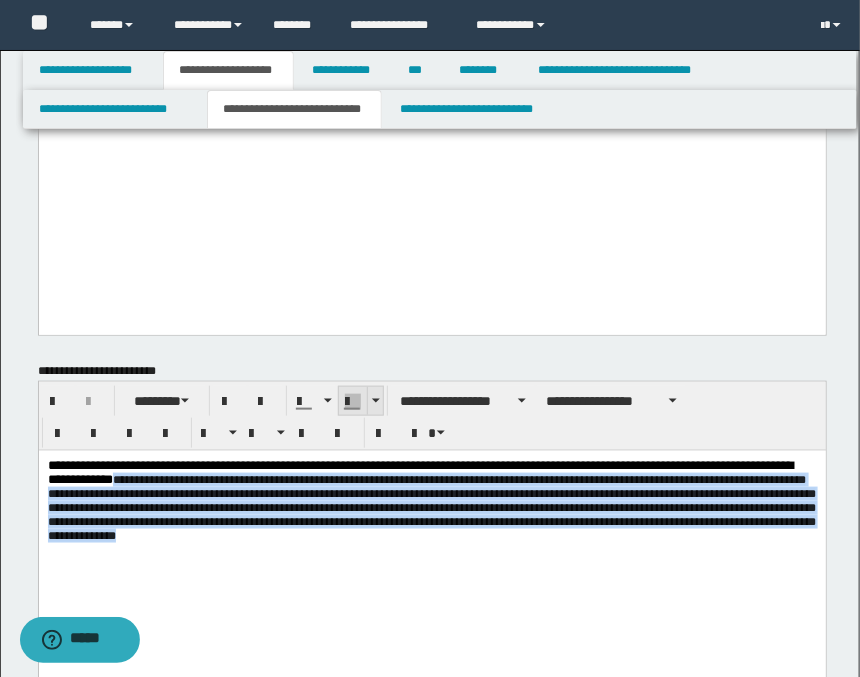 click at bounding box center [376, 401] 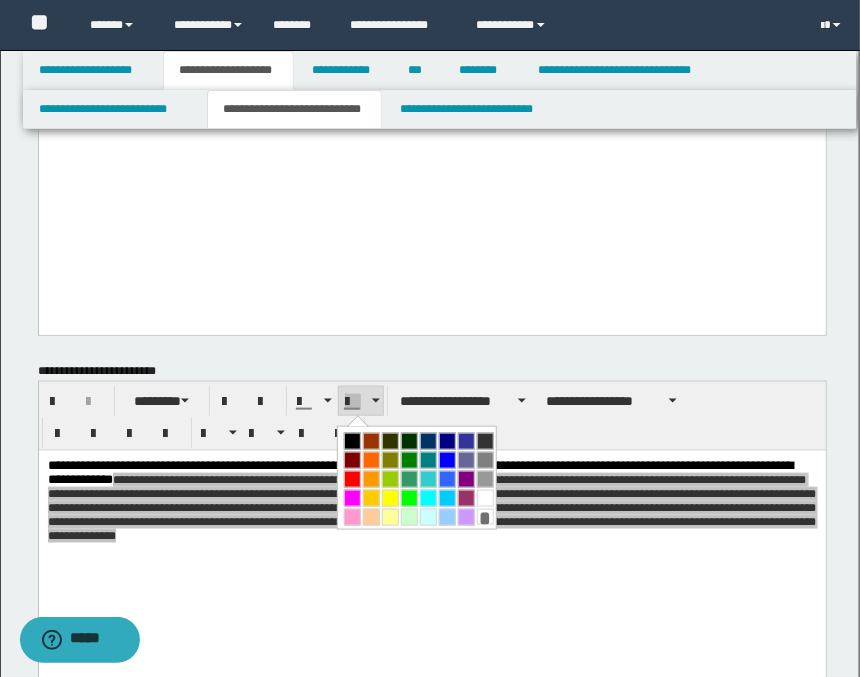 click at bounding box center (485, 498) 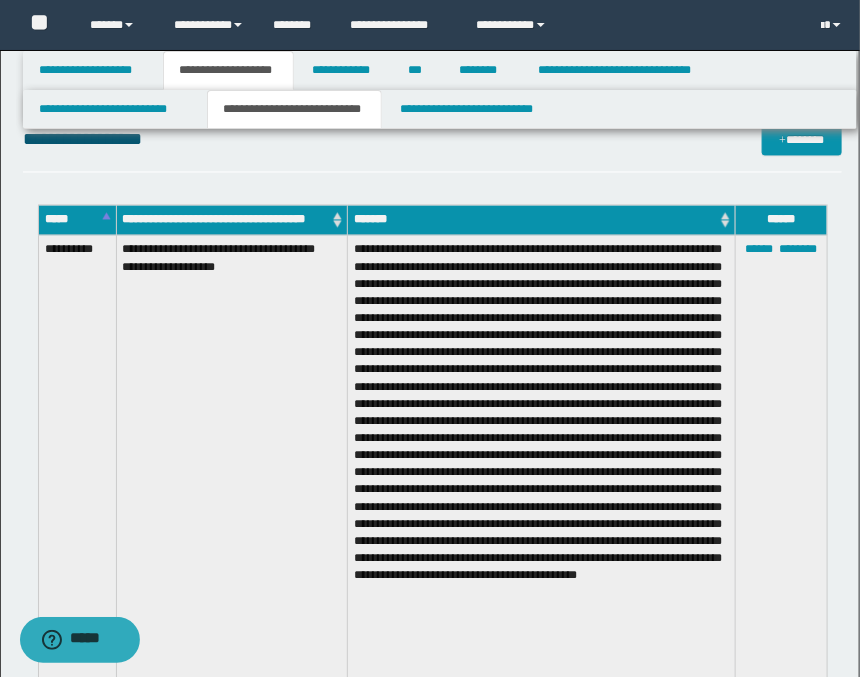 scroll, scrollTop: 369, scrollLeft: 0, axis: vertical 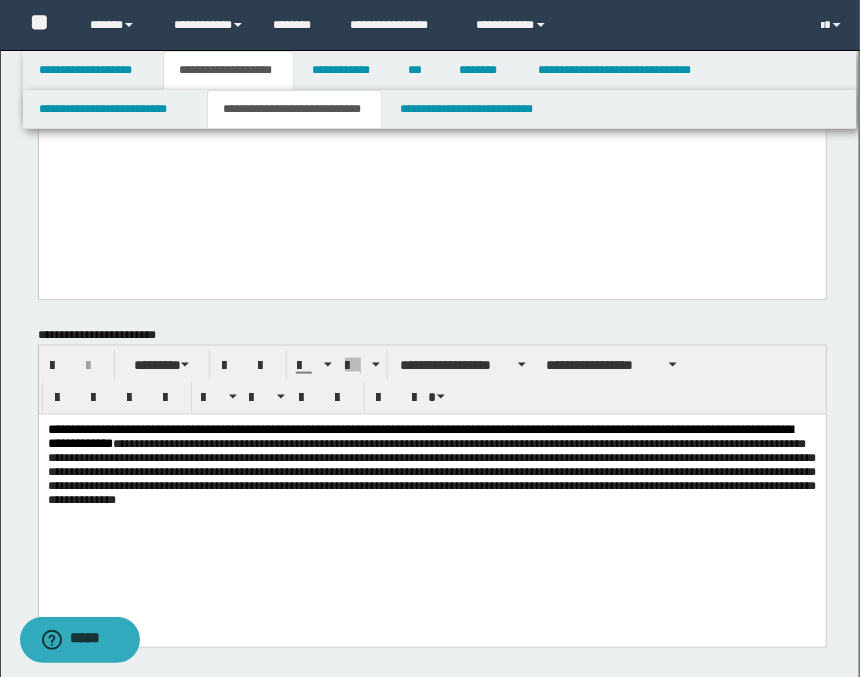 click on "**********" at bounding box center [432, 480] 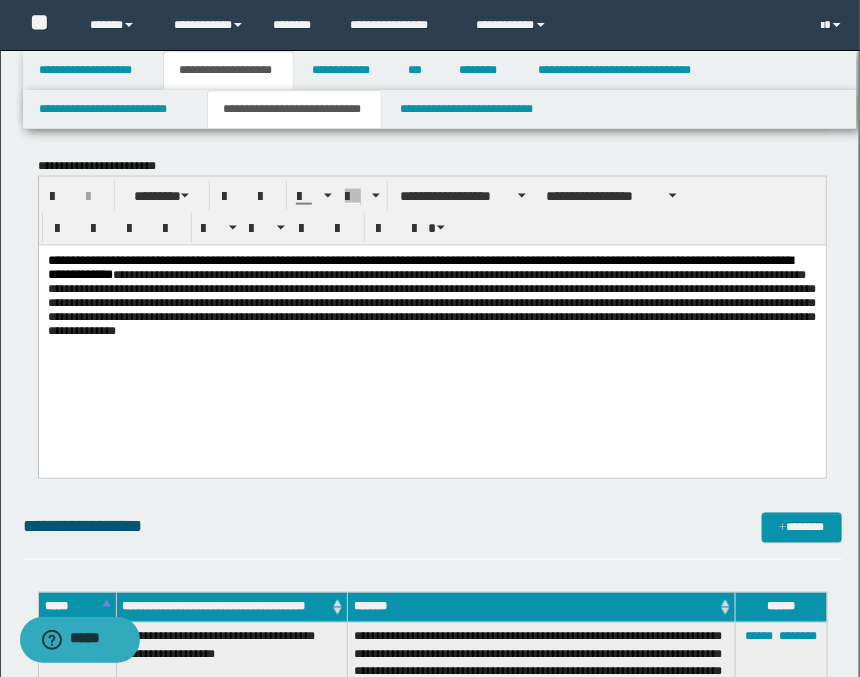 scroll, scrollTop: 555, scrollLeft: 0, axis: vertical 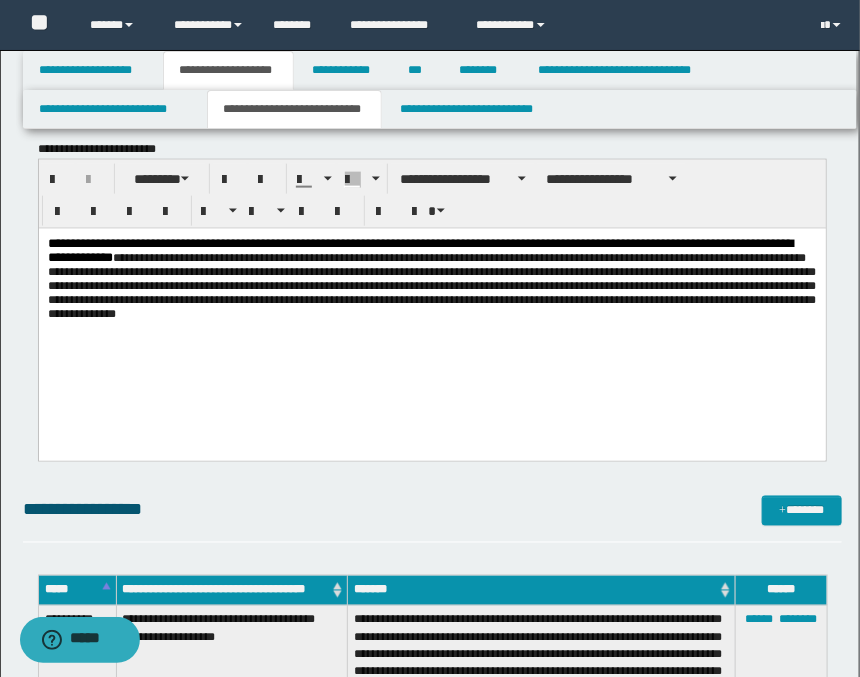 click on "**********" at bounding box center [431, 285] 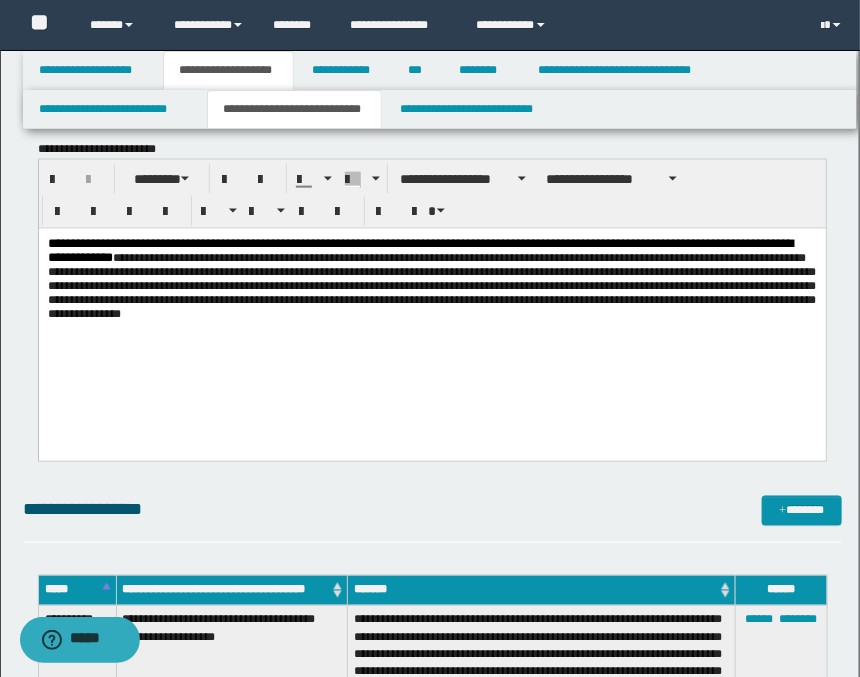 click on "**********" at bounding box center [431, 285] 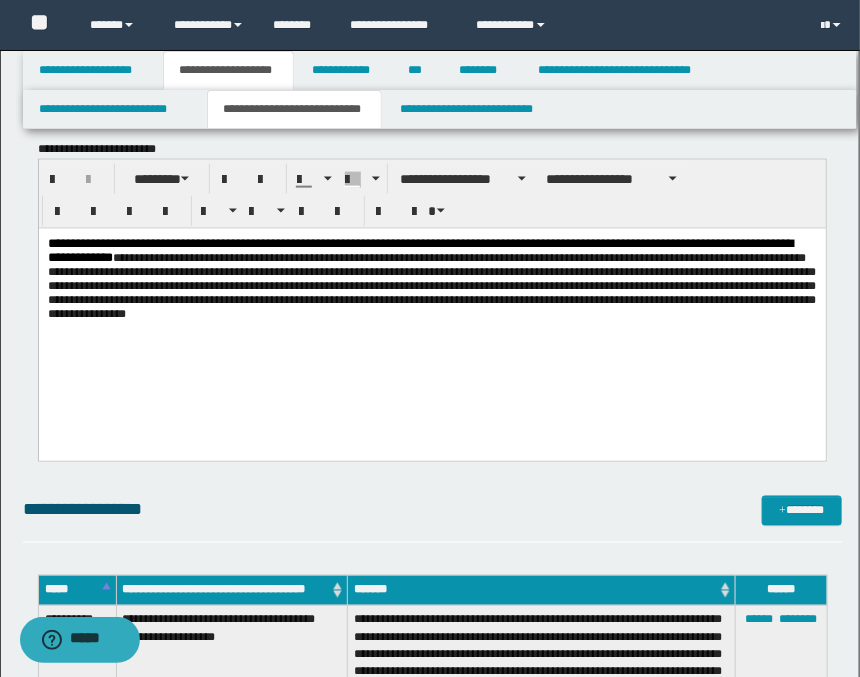click on "**********" at bounding box center (431, 285) 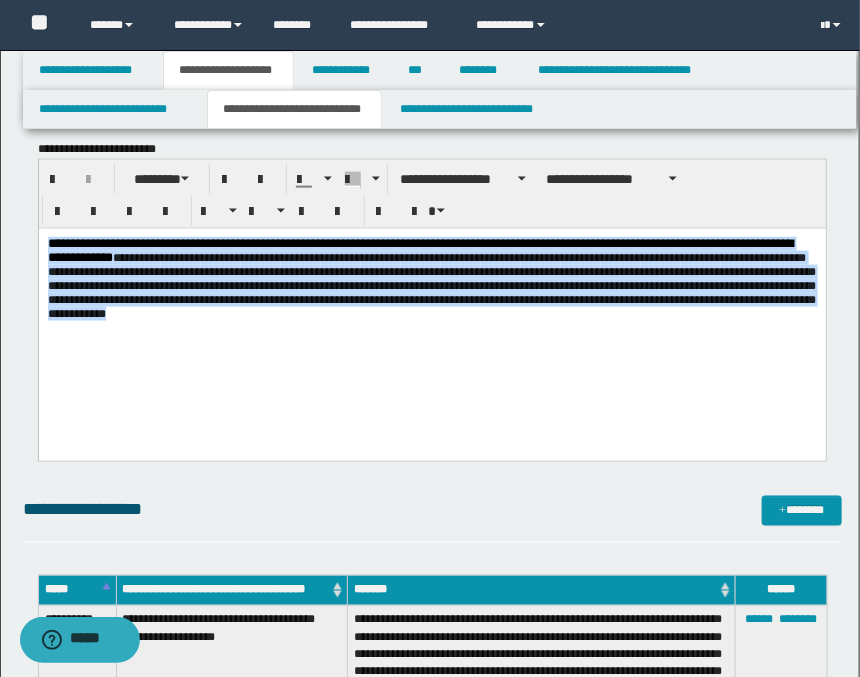 drag, startPoint x: 47, startPoint y: 241, endPoint x: 625, endPoint y: 327, distance: 584.3629 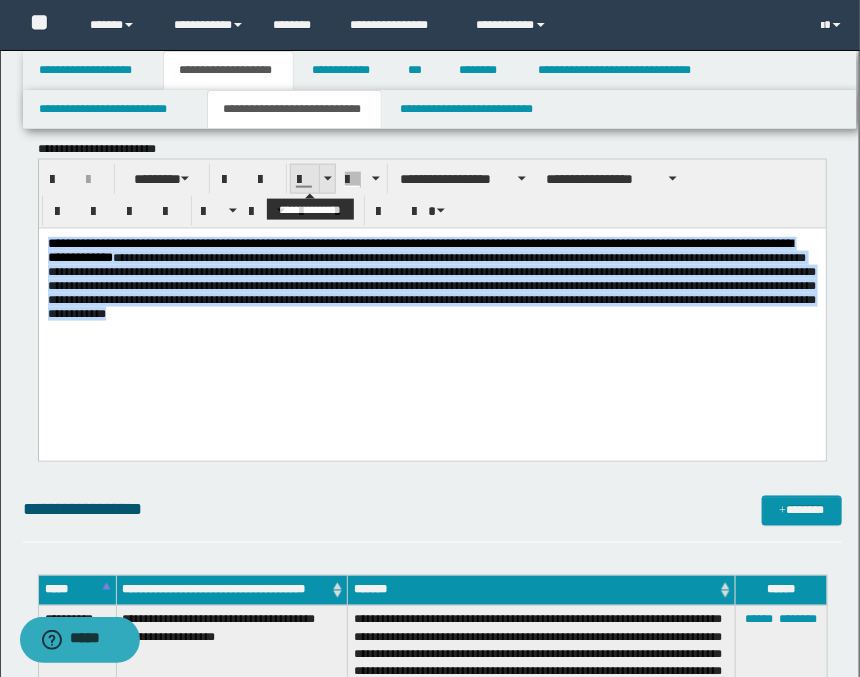 click at bounding box center (328, 179) 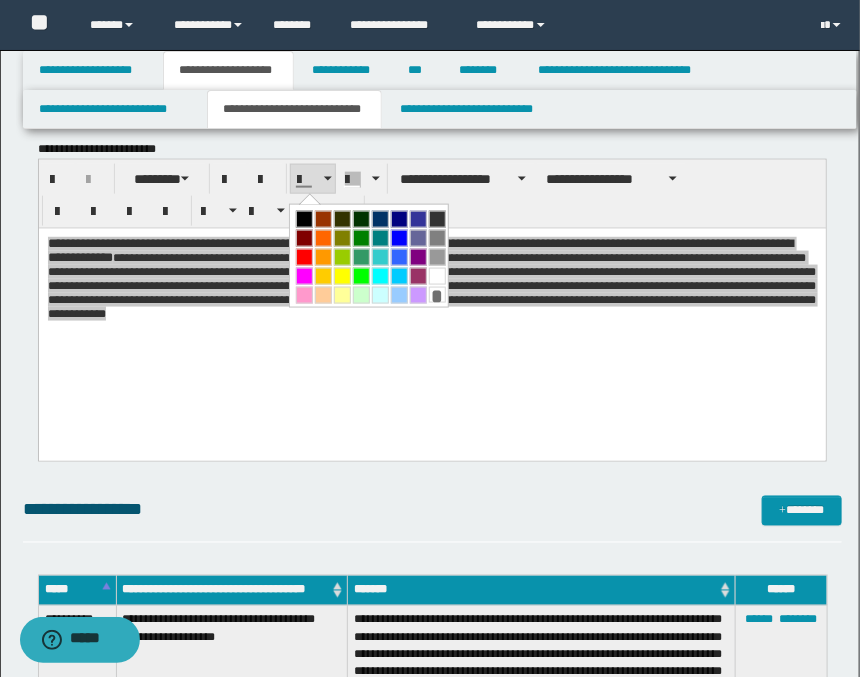 click at bounding box center [304, 219] 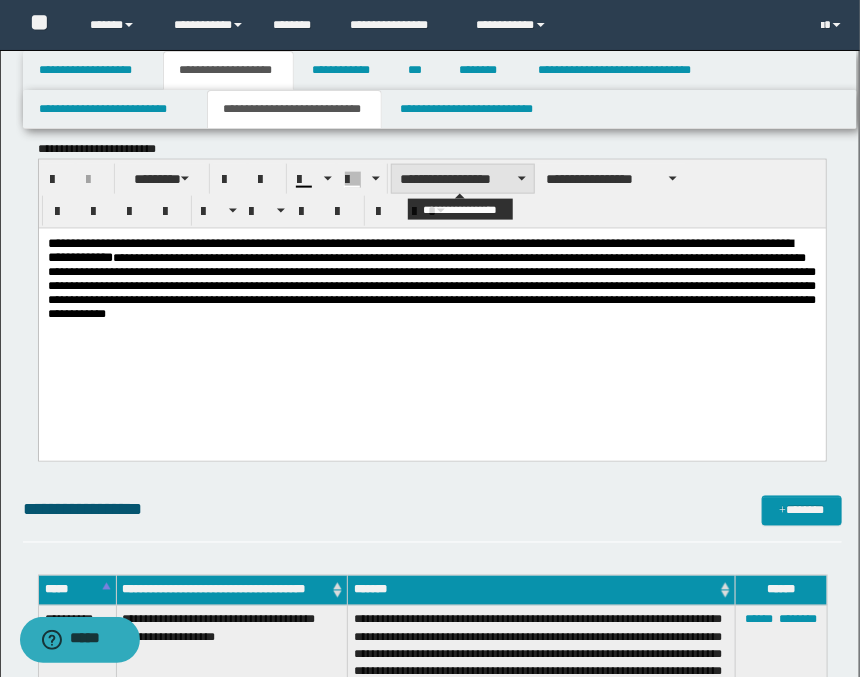 click on "**********" at bounding box center (463, 179) 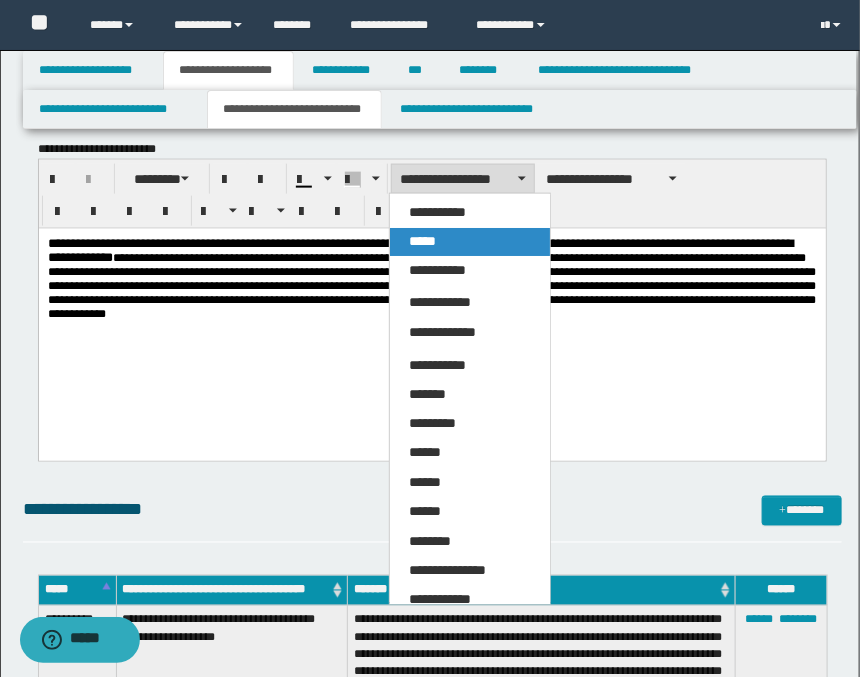 click on "*****" at bounding box center (423, 241) 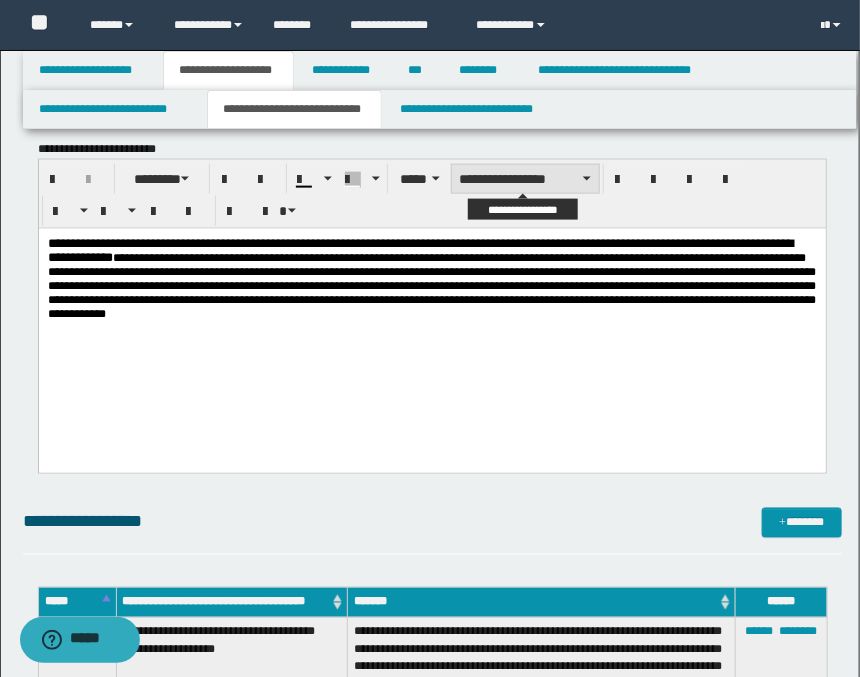 click on "**********" at bounding box center [525, 179] 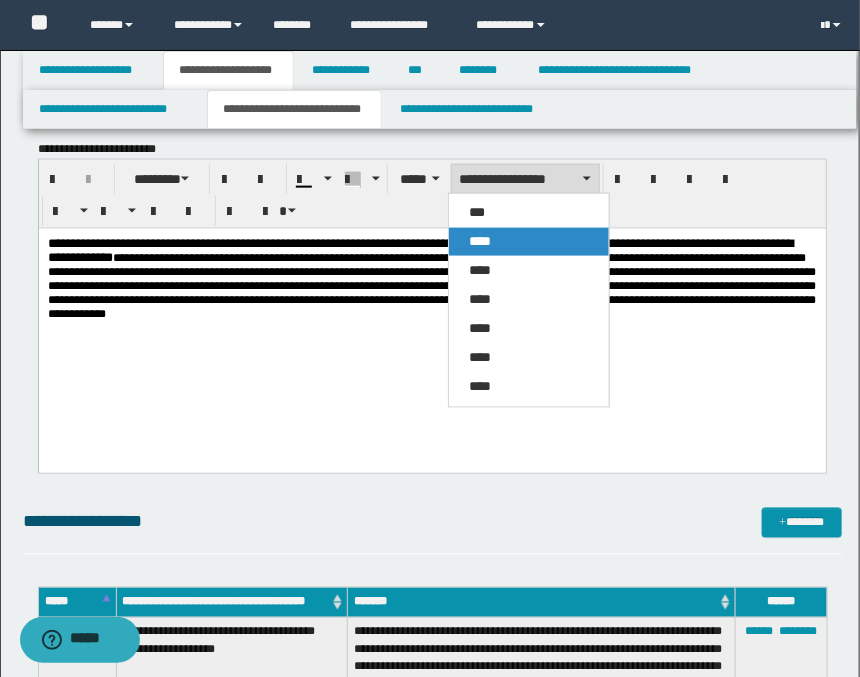 click on "****" at bounding box center (480, 241) 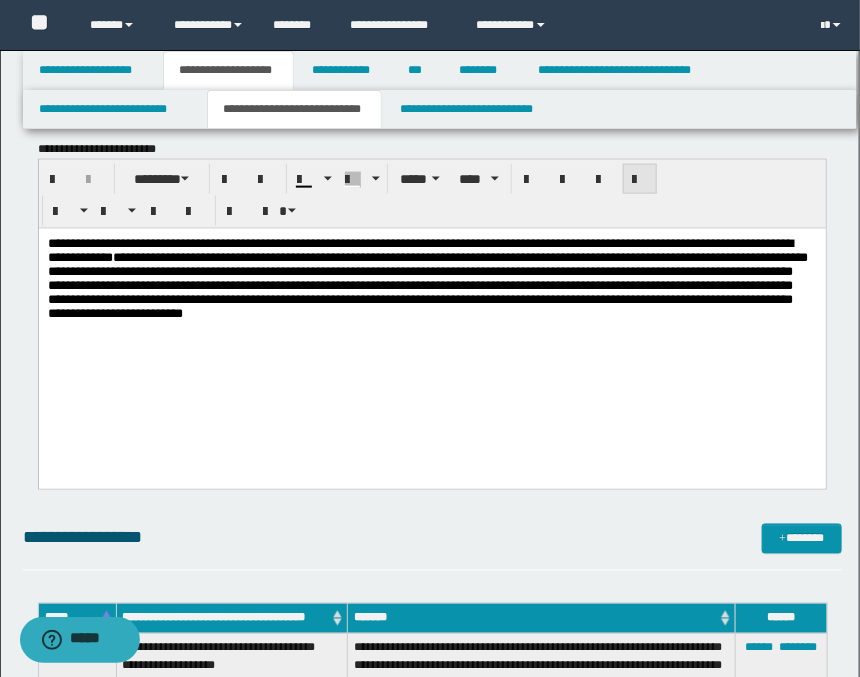 click at bounding box center [640, 180] 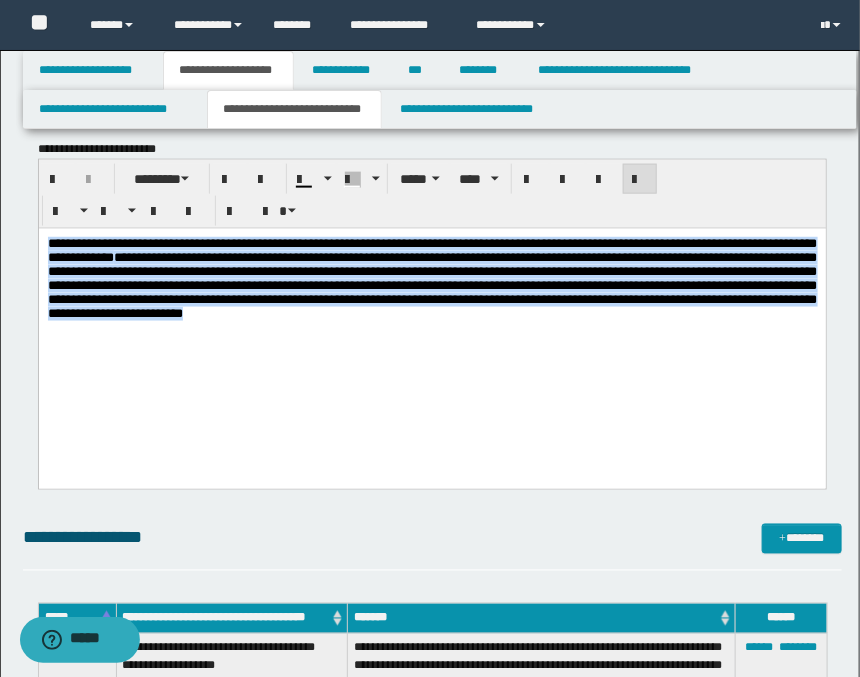 click on "**********" at bounding box center (431, 333) 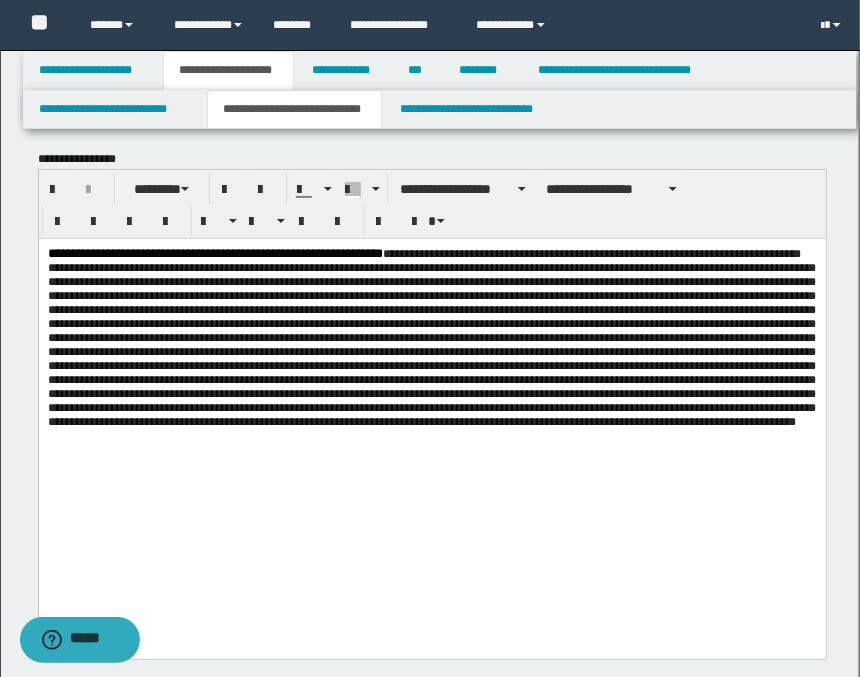 scroll, scrollTop: 0, scrollLeft: 0, axis: both 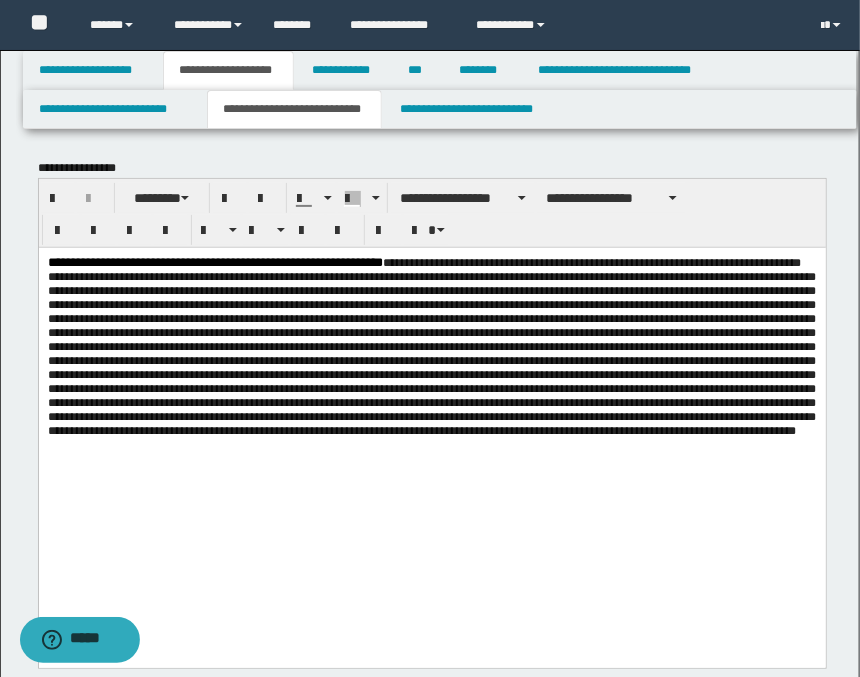 click at bounding box center (431, 346) 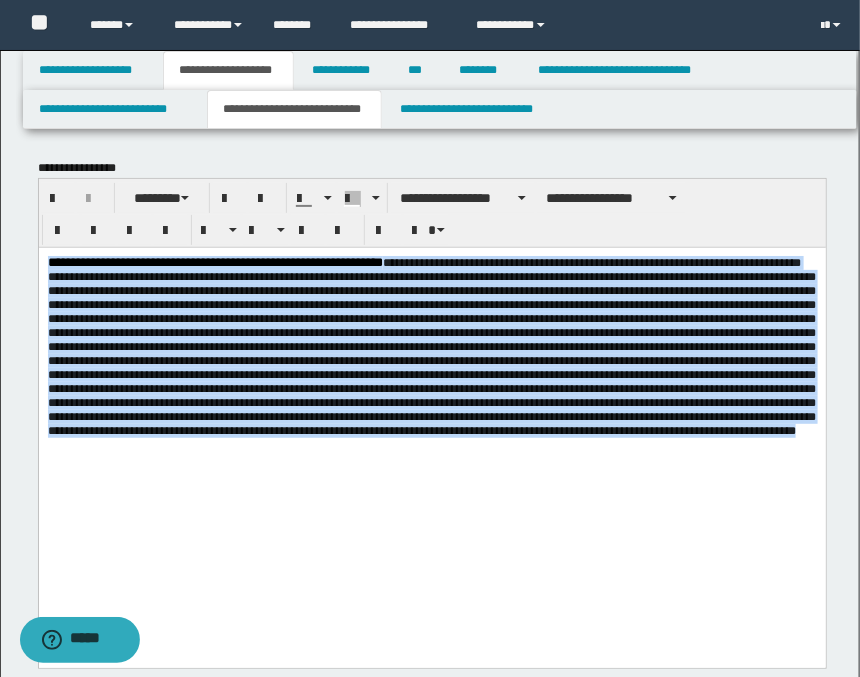 drag, startPoint x: 123, startPoint y: 549, endPoint x: 79, endPoint y: 253, distance: 299.2524 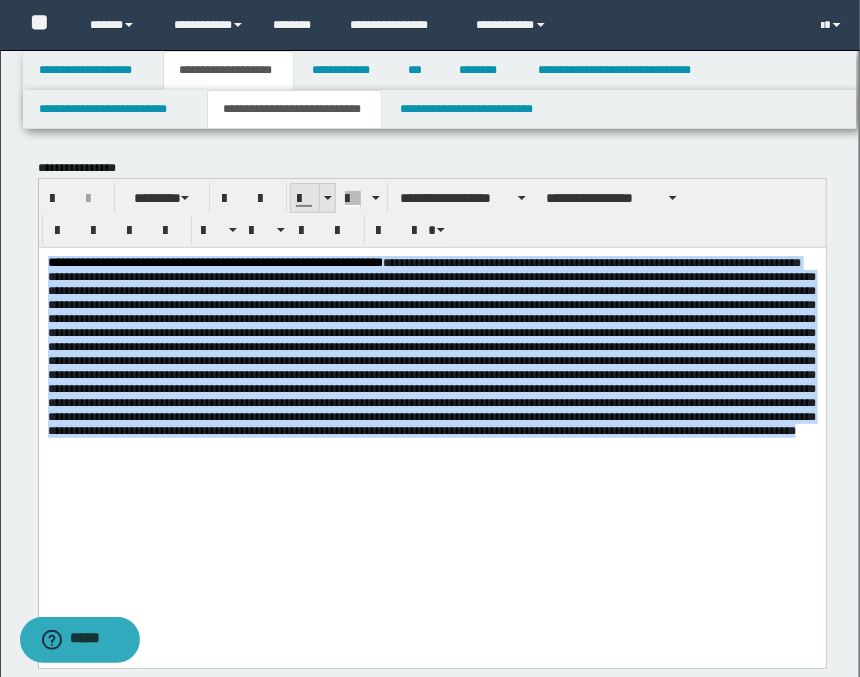 click at bounding box center [327, 198] 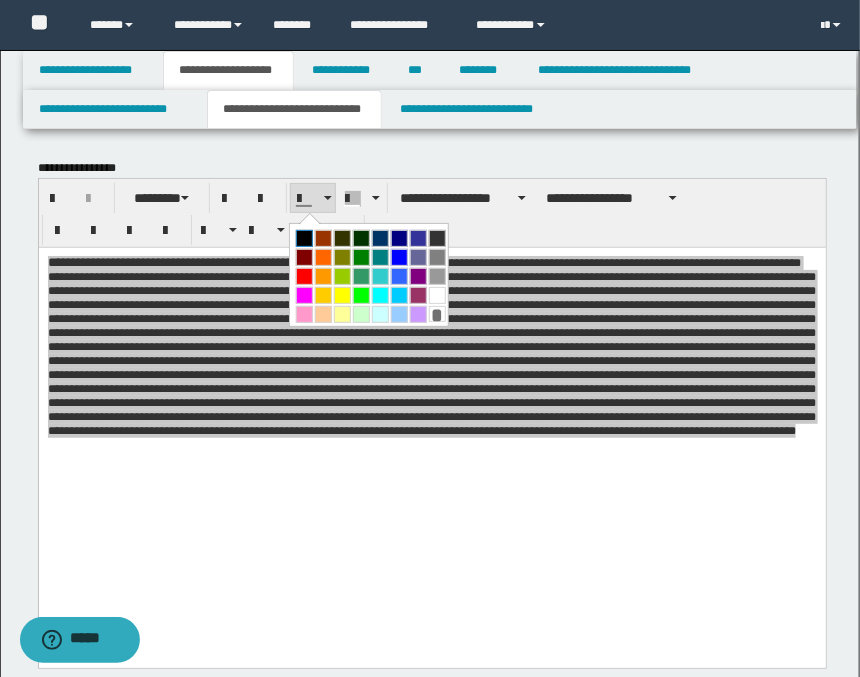 click at bounding box center [304, 238] 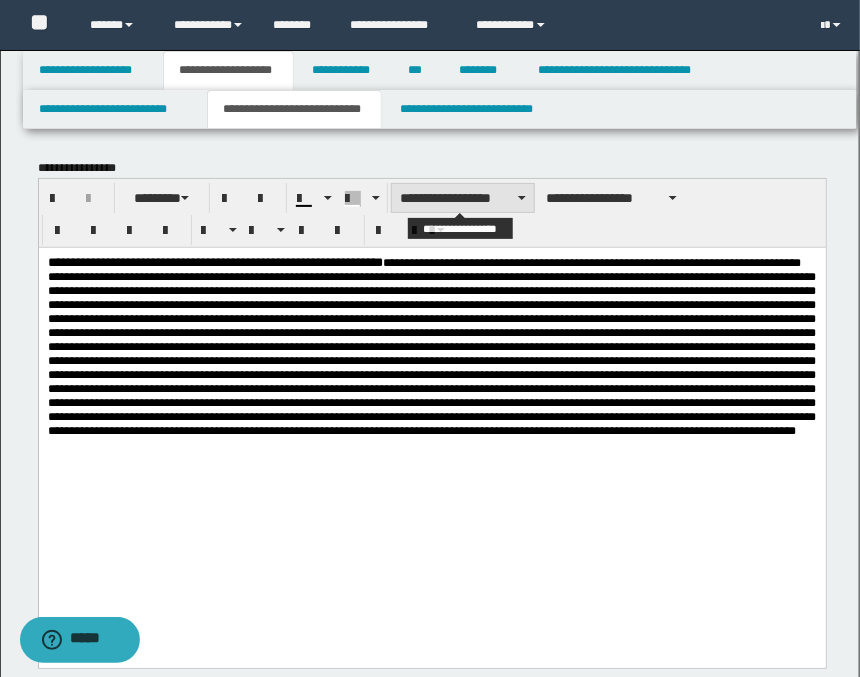 click on "**********" at bounding box center [463, 198] 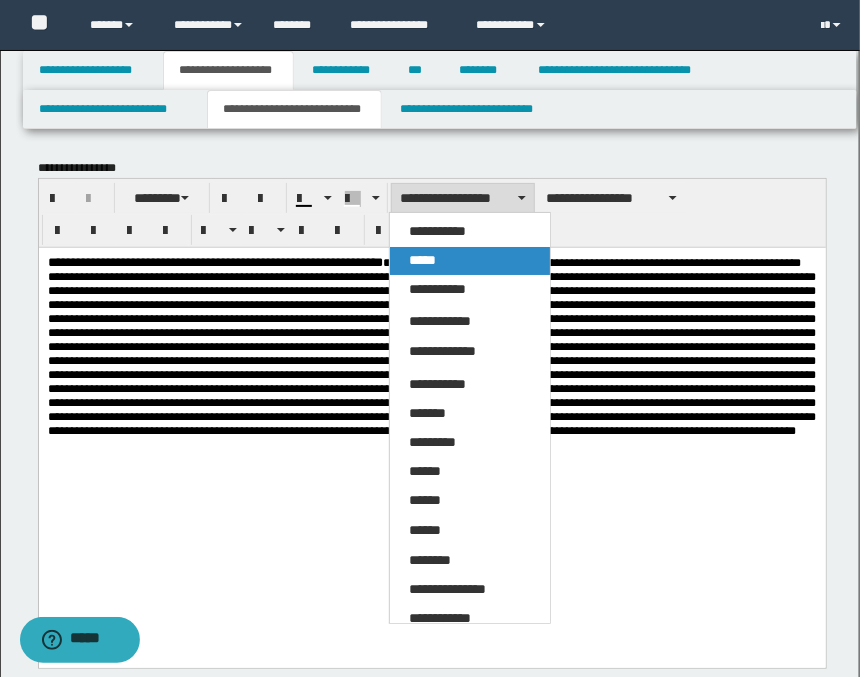 click on "*****" at bounding box center [470, 261] 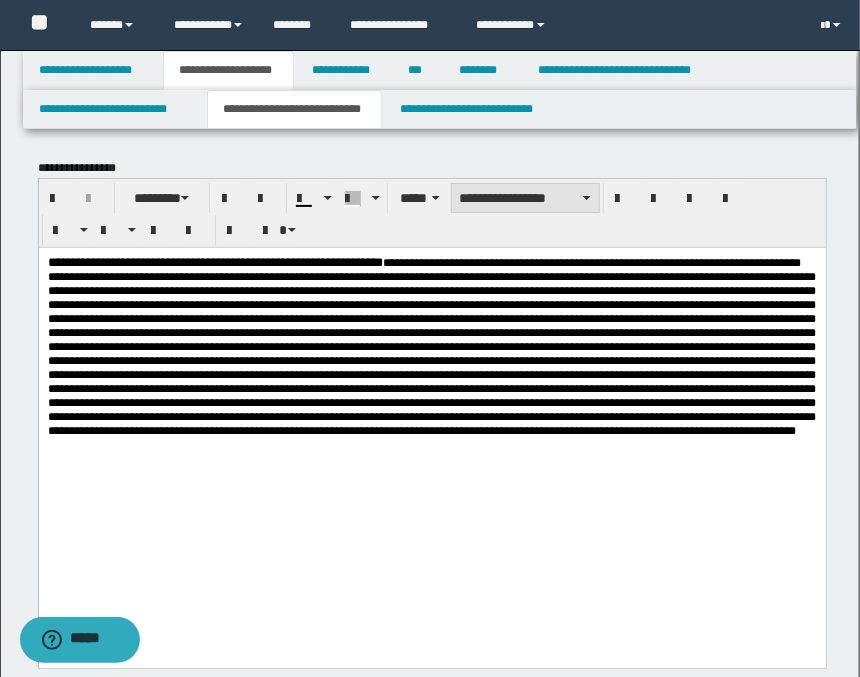 click on "**********" at bounding box center [525, 198] 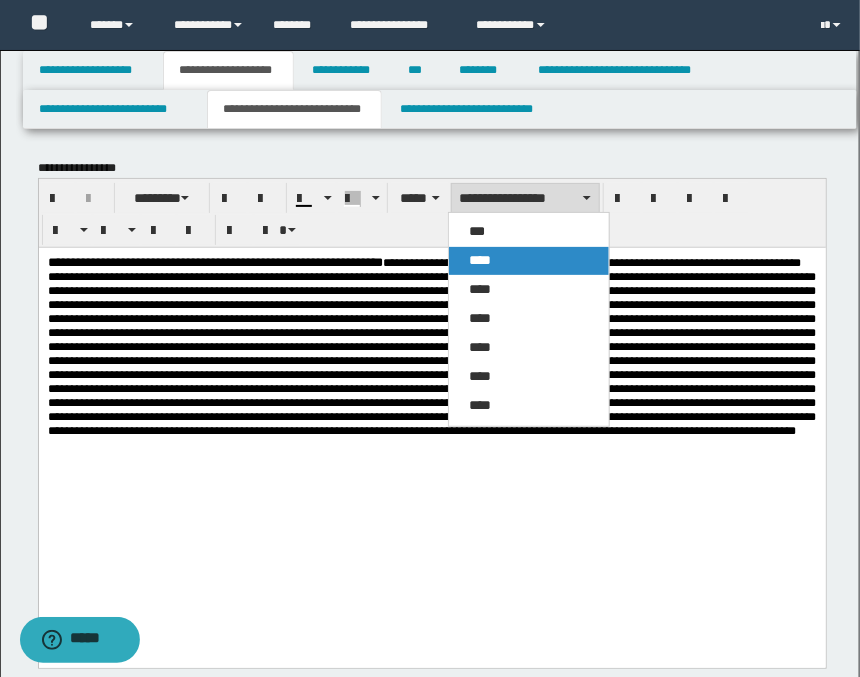 click on "****" at bounding box center (480, 260) 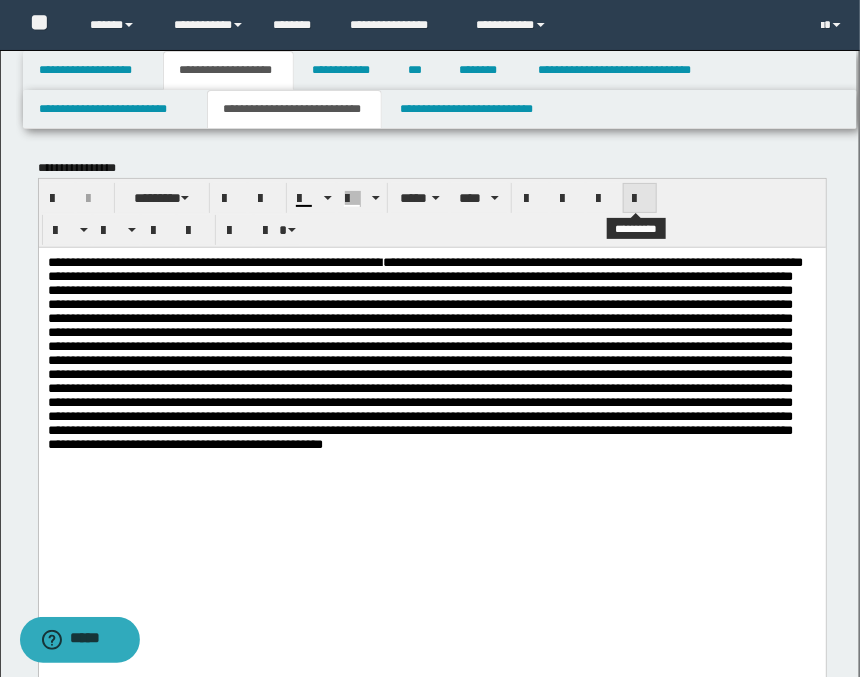 click at bounding box center [640, 199] 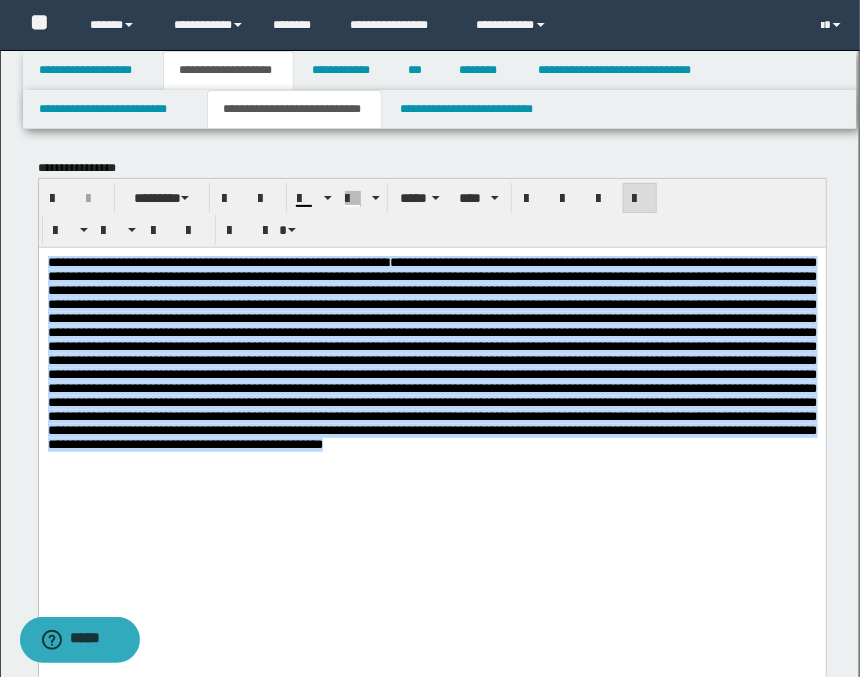 click on "**********" at bounding box center [431, 456] 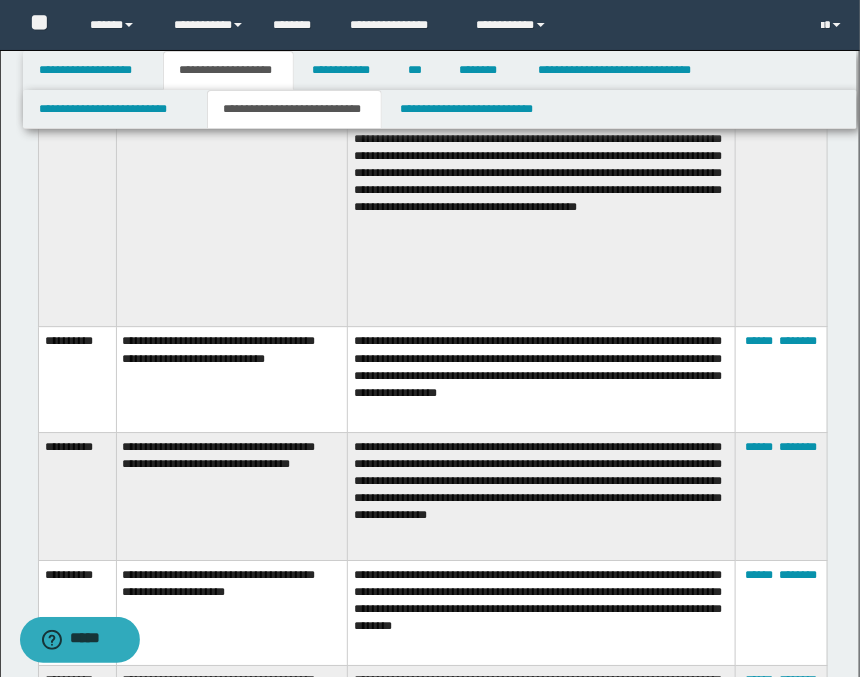 scroll, scrollTop: 1555, scrollLeft: 0, axis: vertical 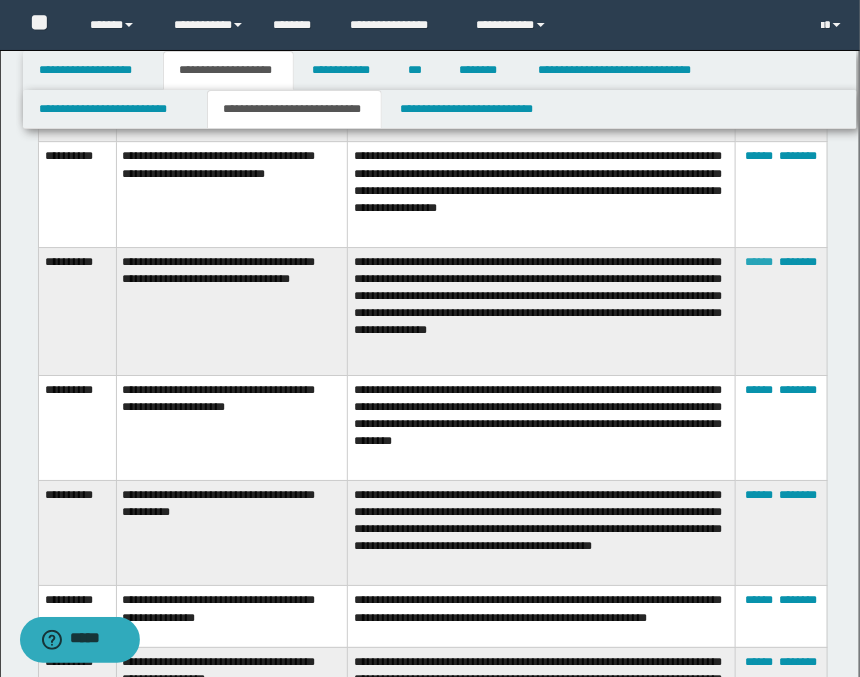 click on "******" at bounding box center [759, 262] 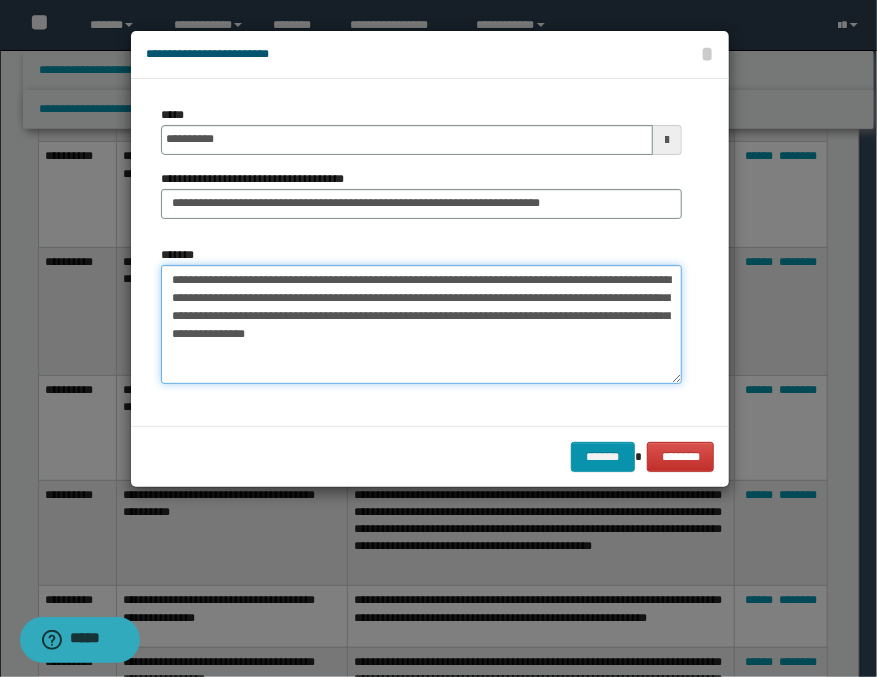click on "**********" at bounding box center [421, 325] 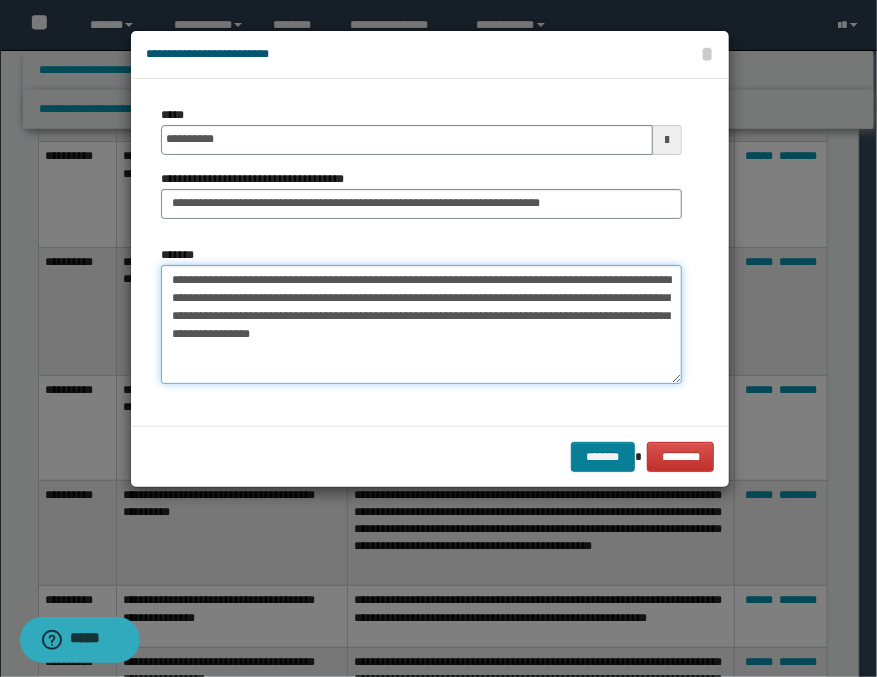 type on "**********" 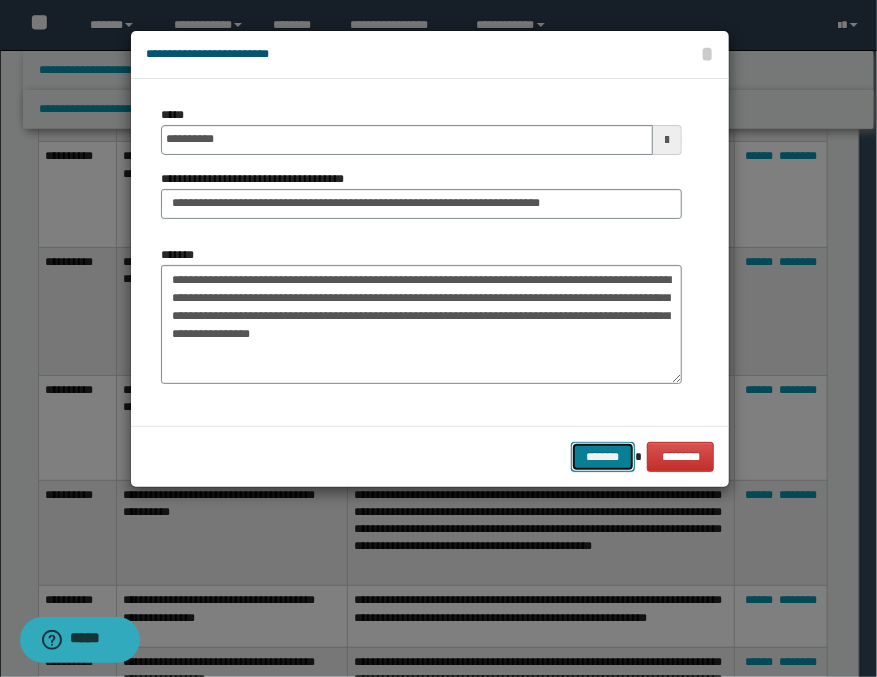 click on "*******" at bounding box center [603, 457] 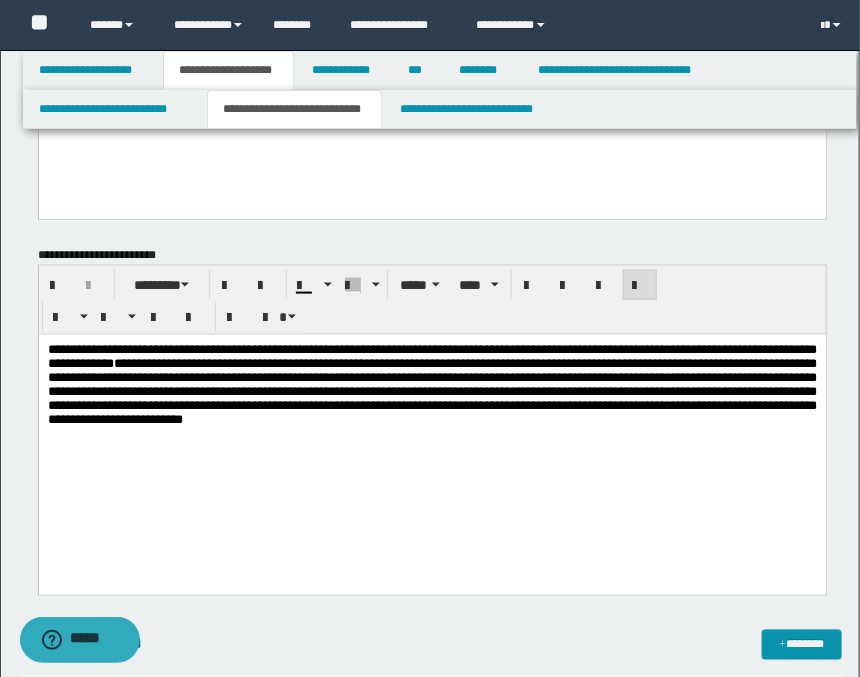 scroll, scrollTop: 444, scrollLeft: 0, axis: vertical 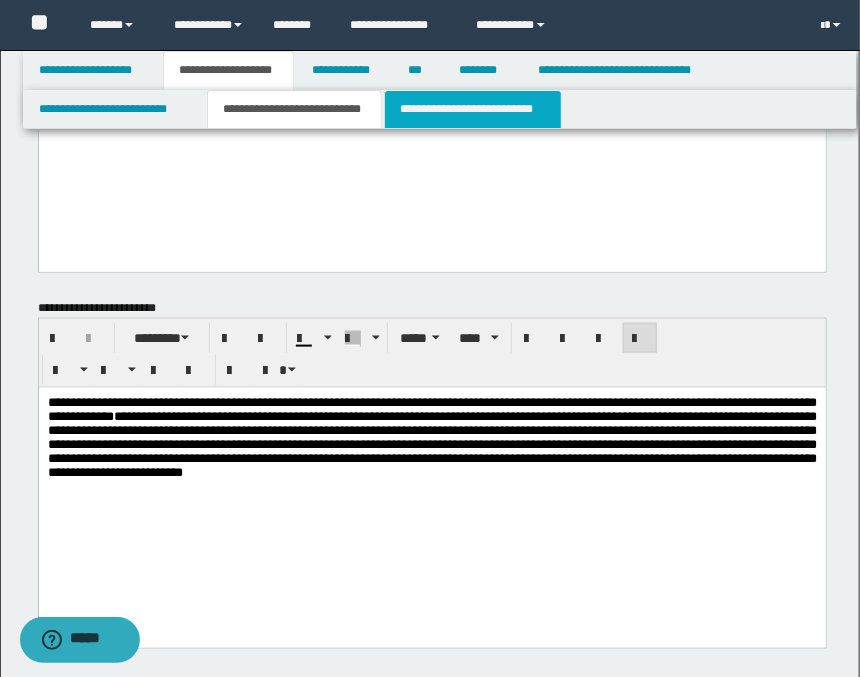 click on "**********" at bounding box center (472, 109) 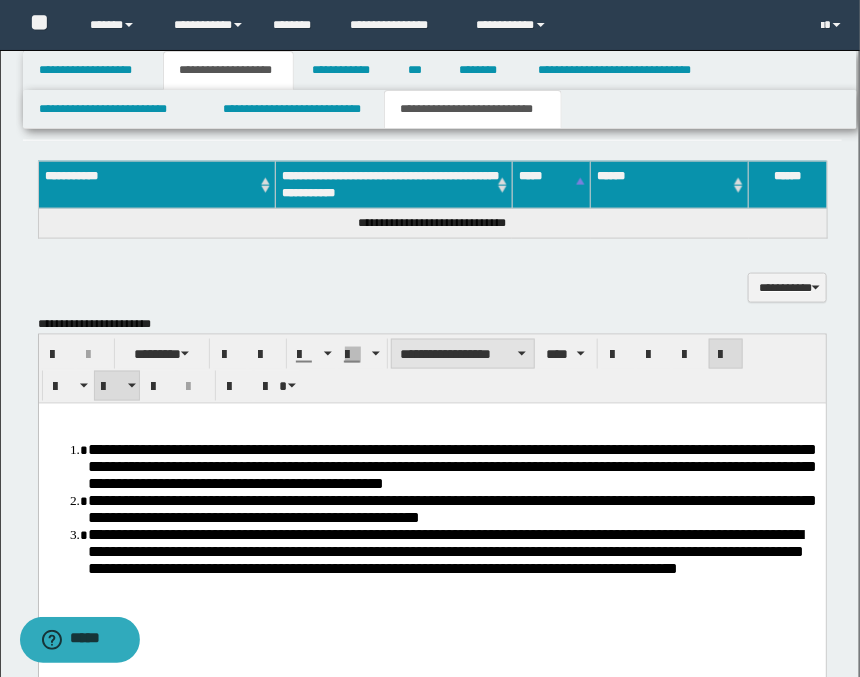 scroll, scrollTop: 333, scrollLeft: 0, axis: vertical 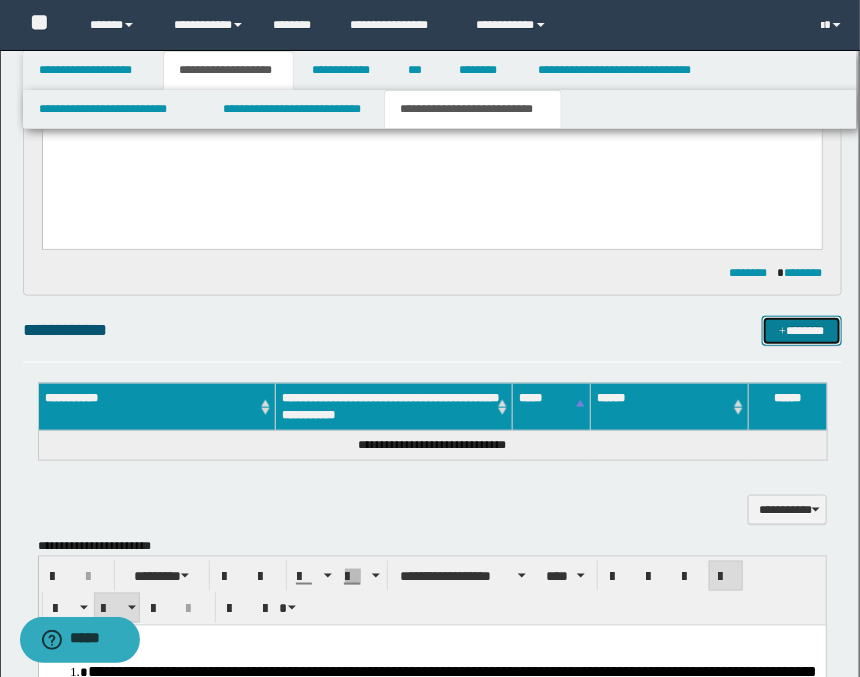 click on "*******" at bounding box center [802, 331] 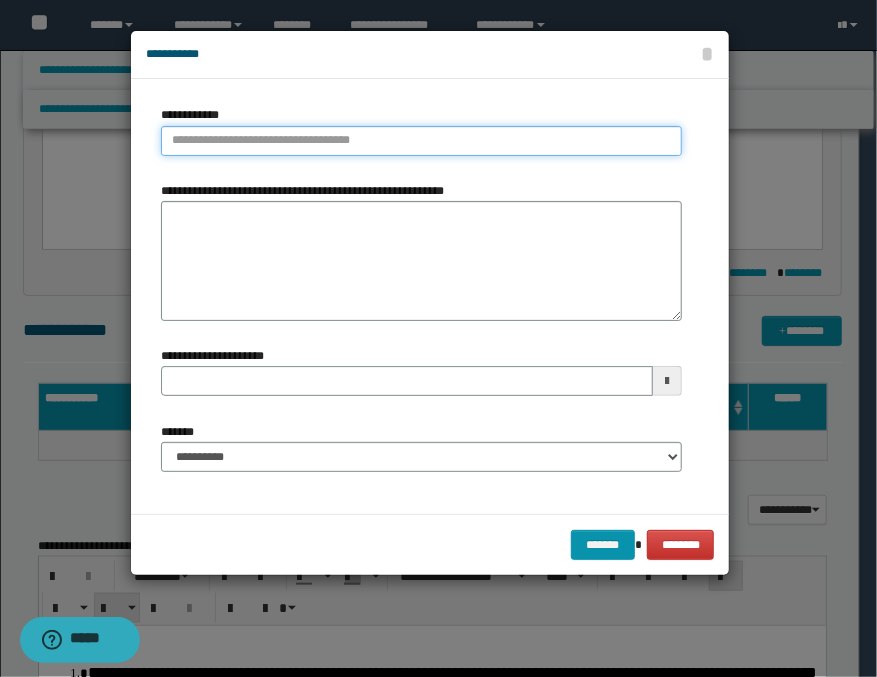 click on "**********" at bounding box center [421, 141] 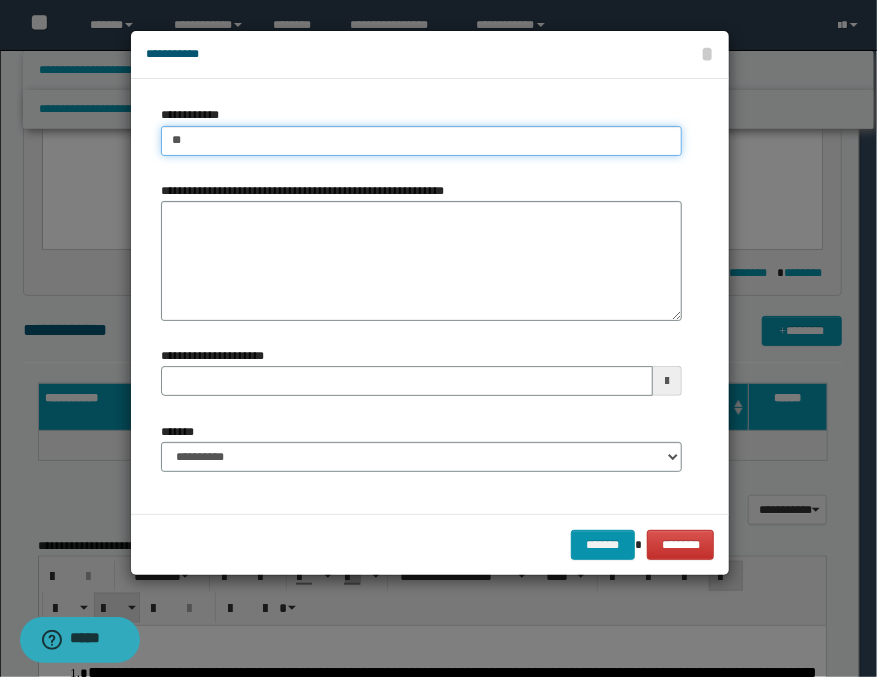 type on "***" 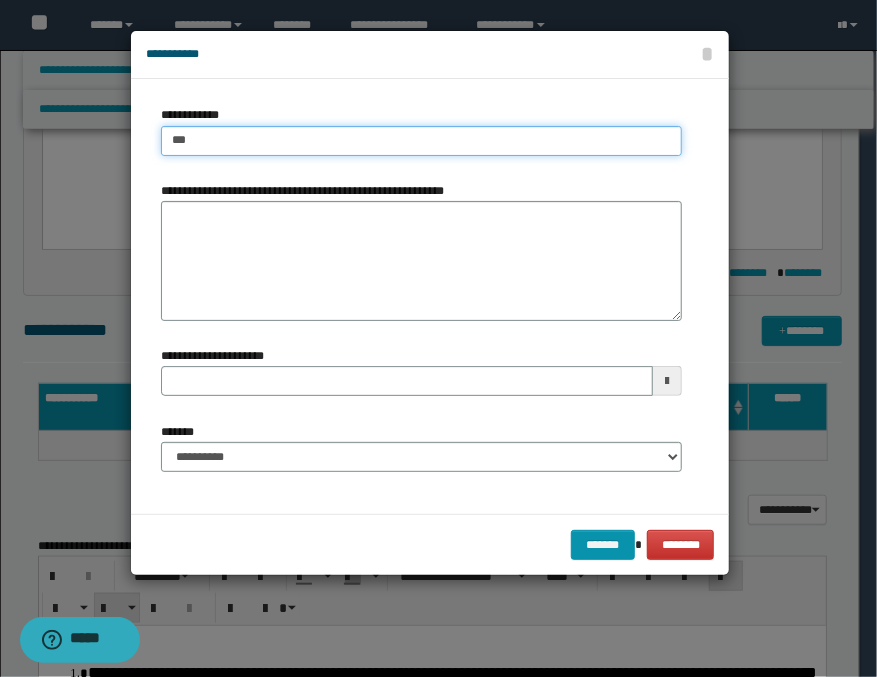 type on "***" 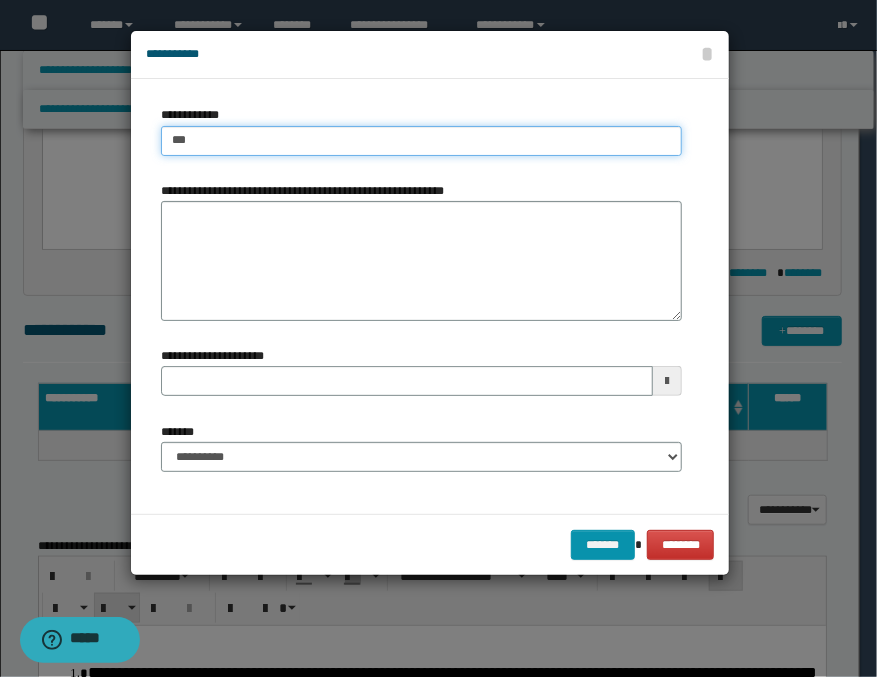 type 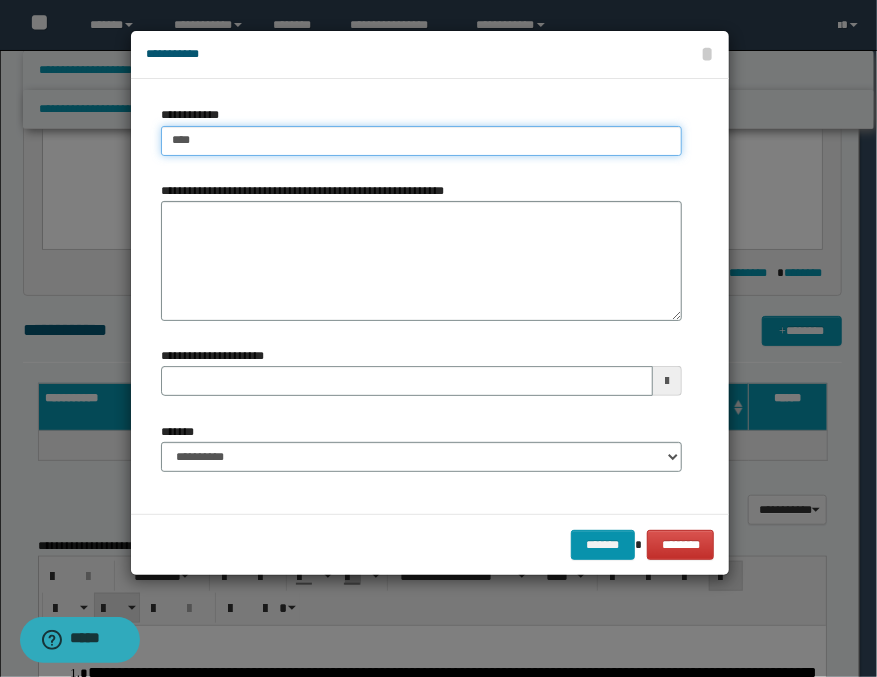 type on "****" 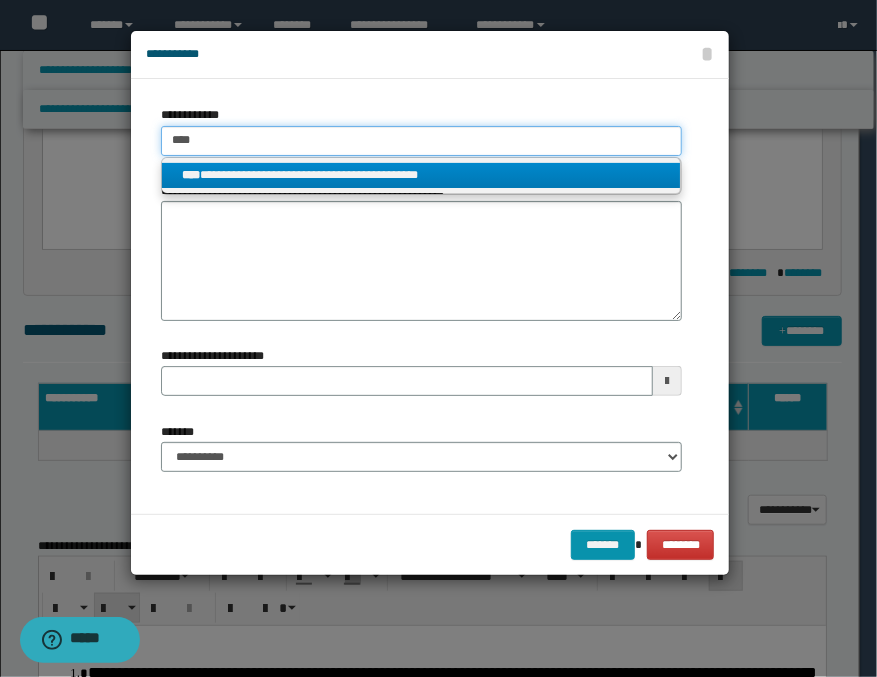 type on "****" 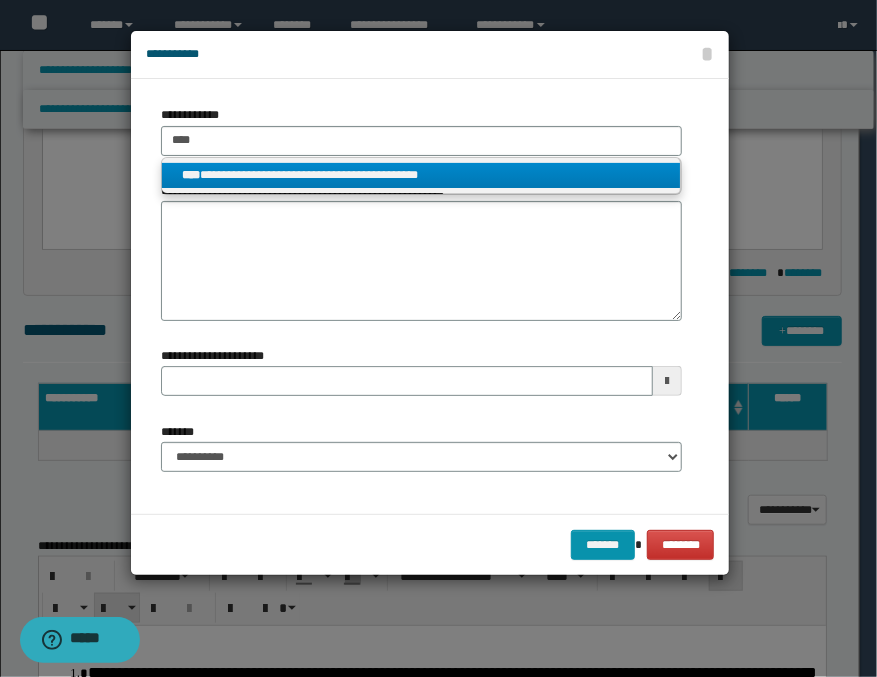 click on "**********" at bounding box center [421, 175] 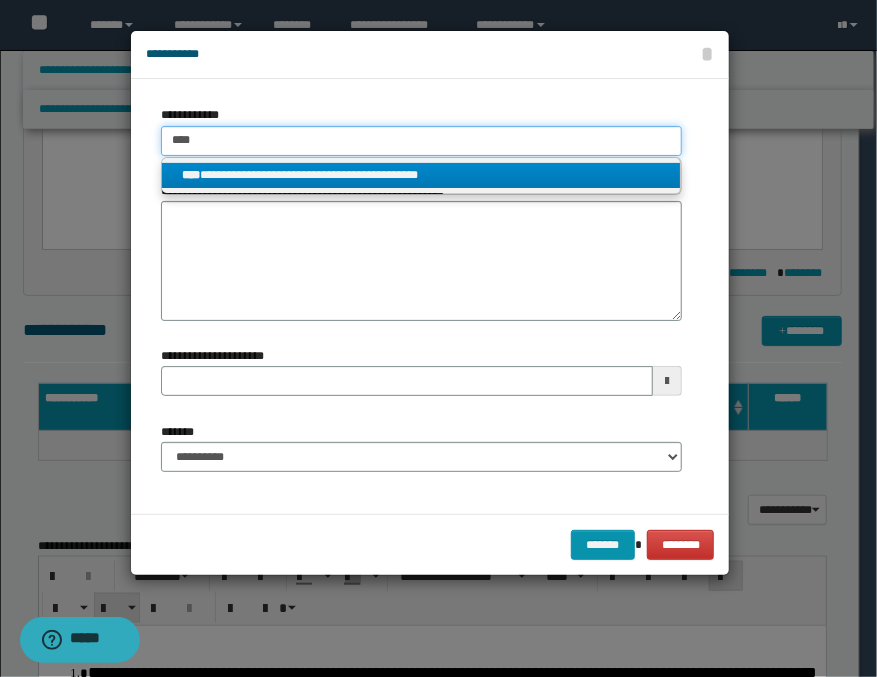 type 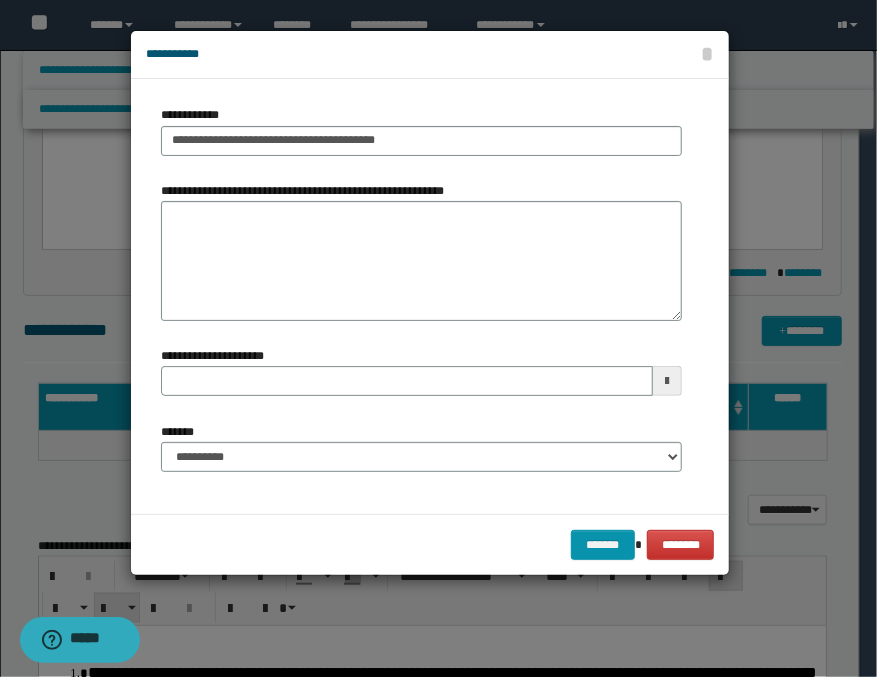 click at bounding box center [667, 381] 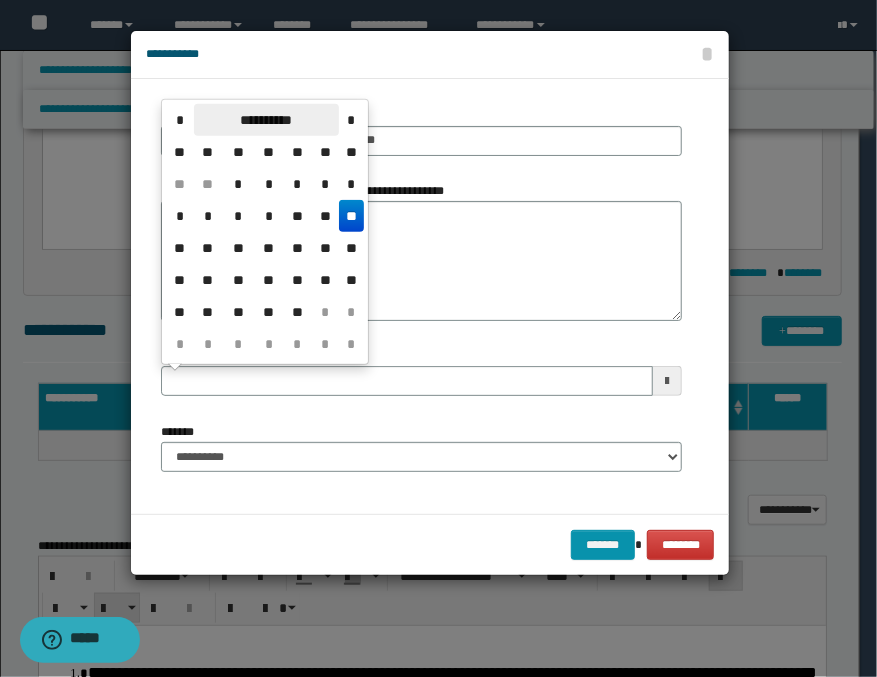 click on "**********" at bounding box center (266, 120) 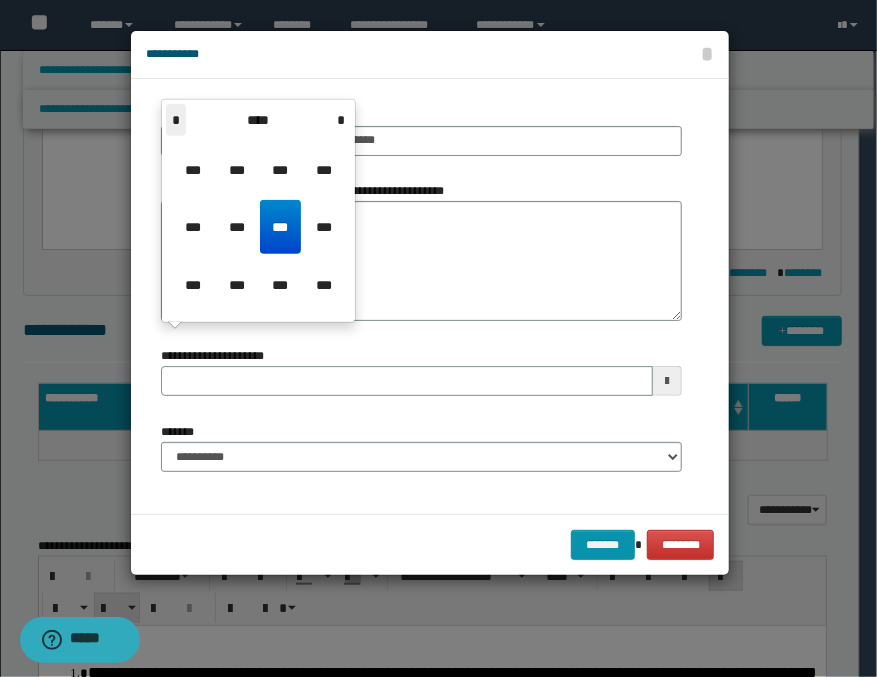 click on "*" at bounding box center (176, 120) 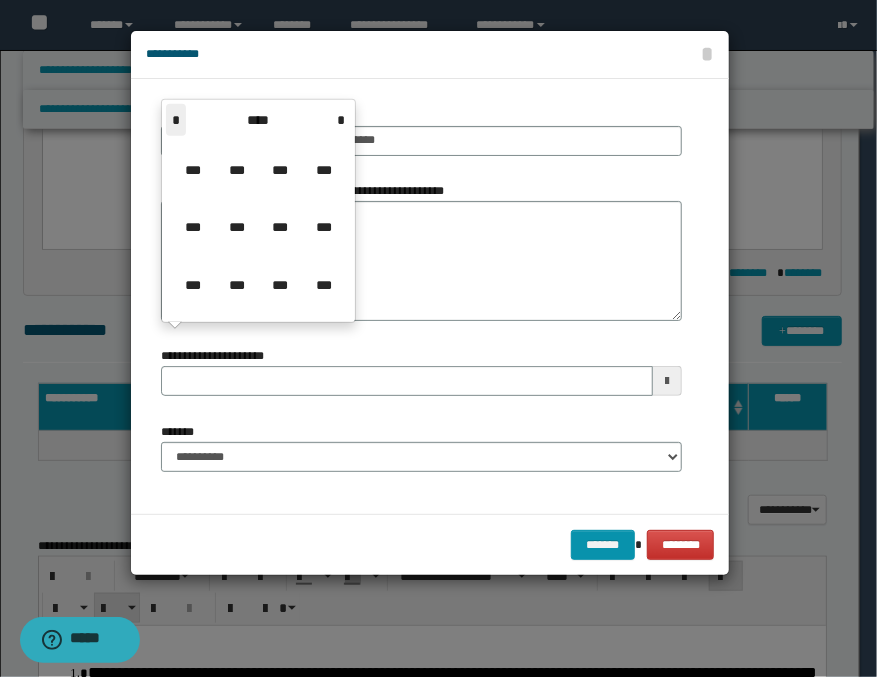 click on "*" at bounding box center (176, 120) 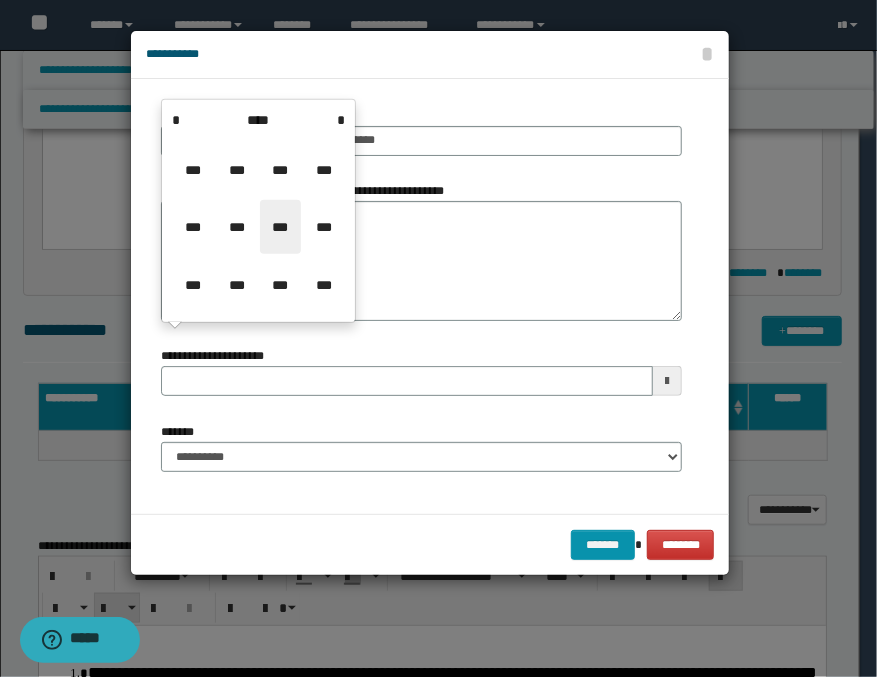 click on "***" at bounding box center [280, 227] 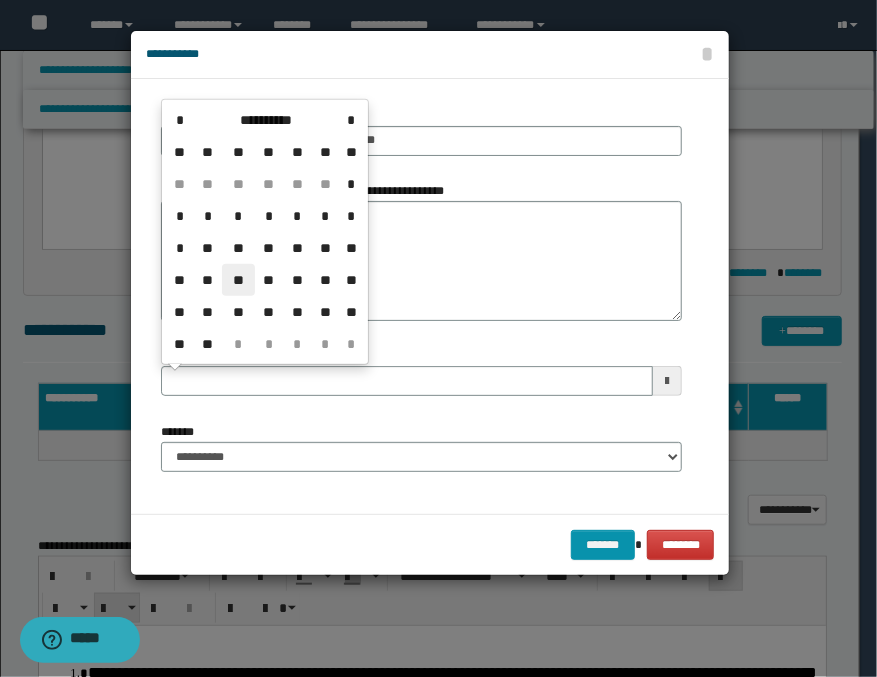 click on "**" at bounding box center (238, 280) 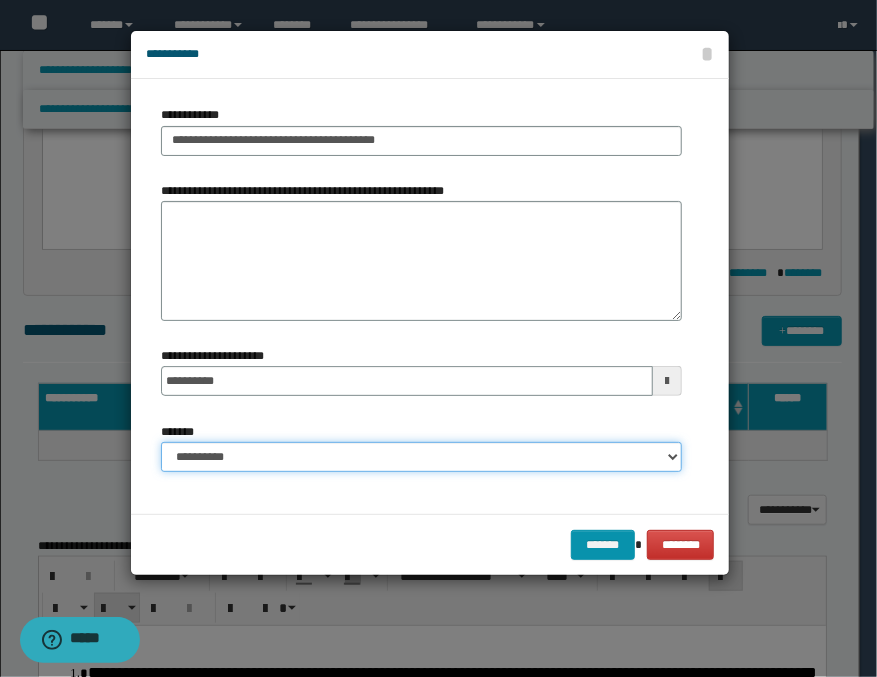 click on "**********" at bounding box center [421, 457] 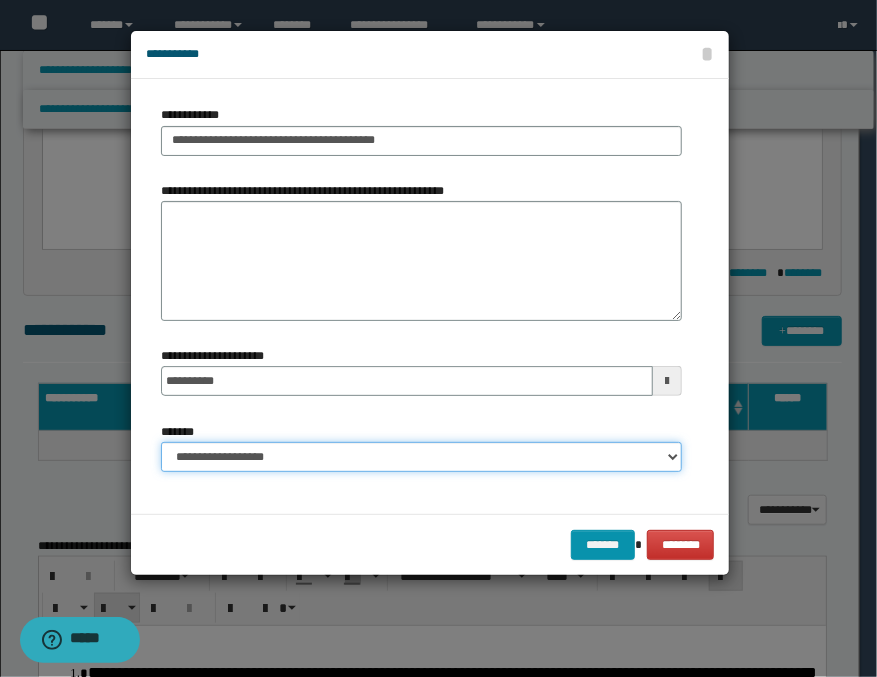 click on "**********" at bounding box center [421, 457] 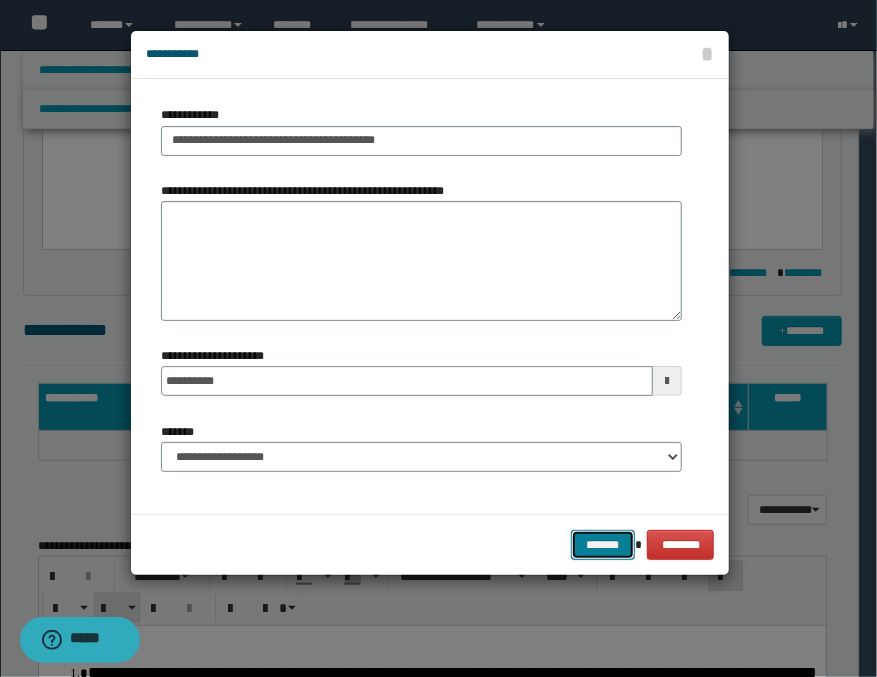 click on "*******" at bounding box center [603, 545] 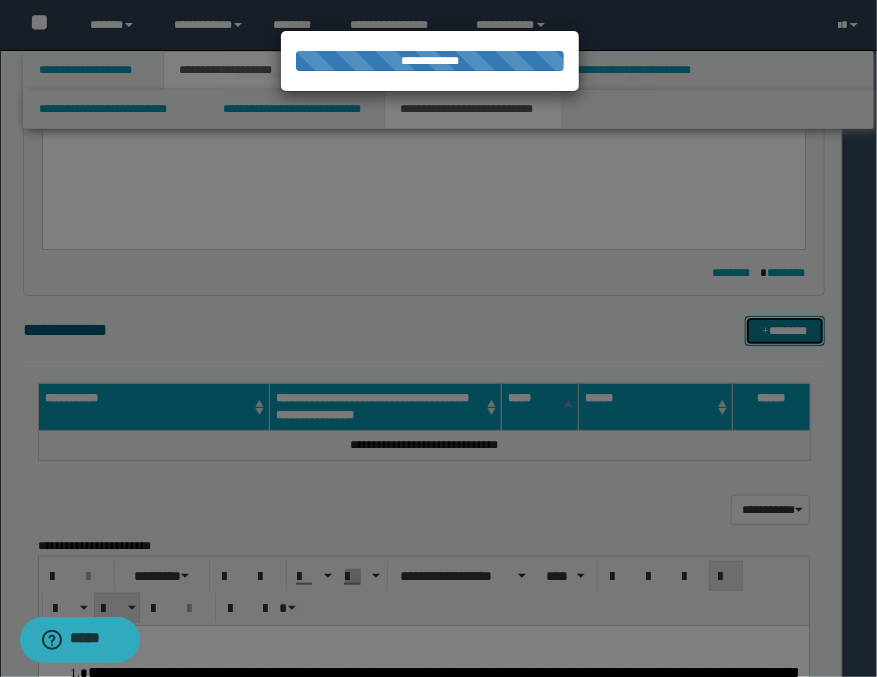 type 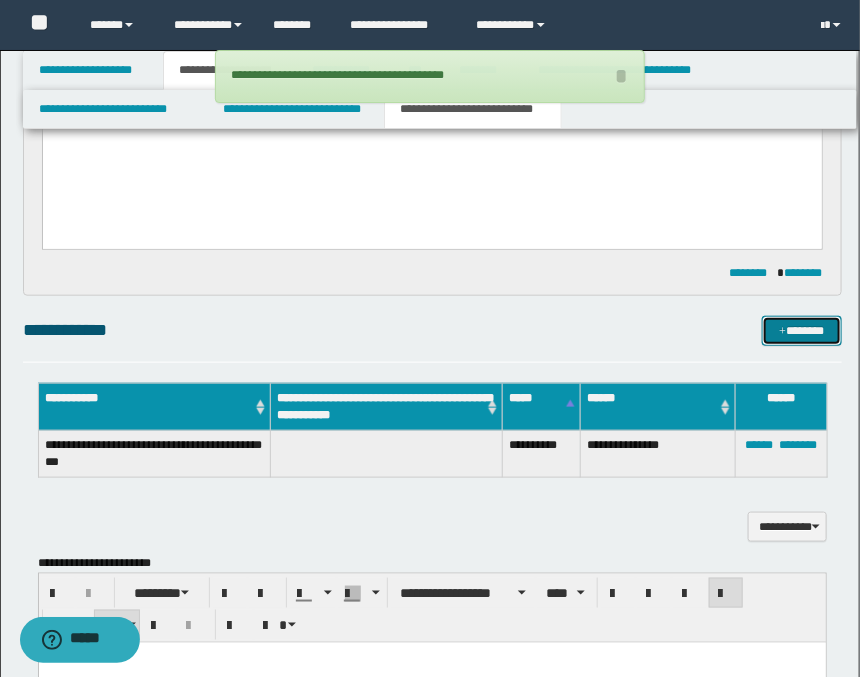 click on "*******" at bounding box center (802, 331) 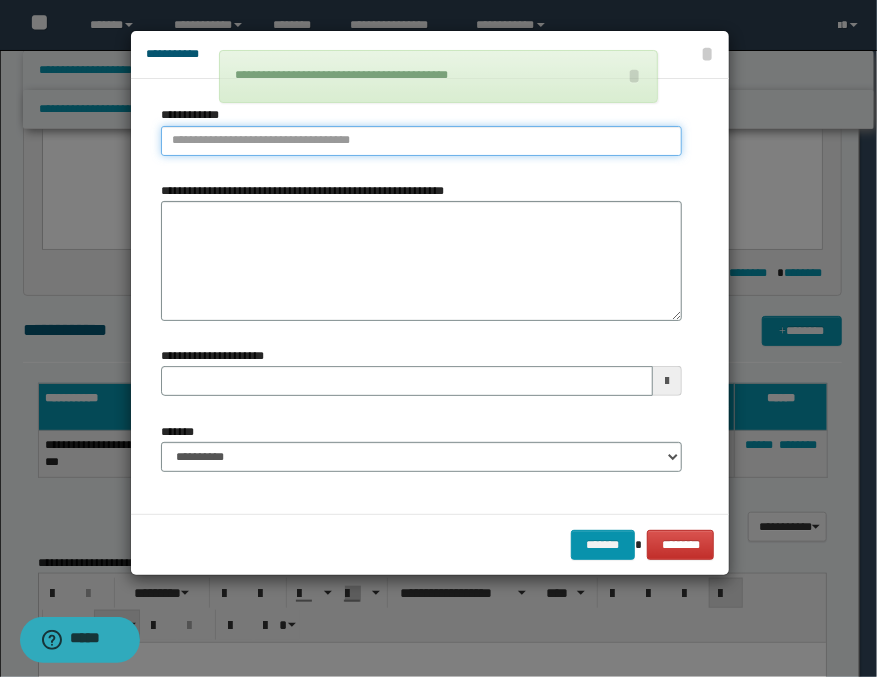 type on "**********" 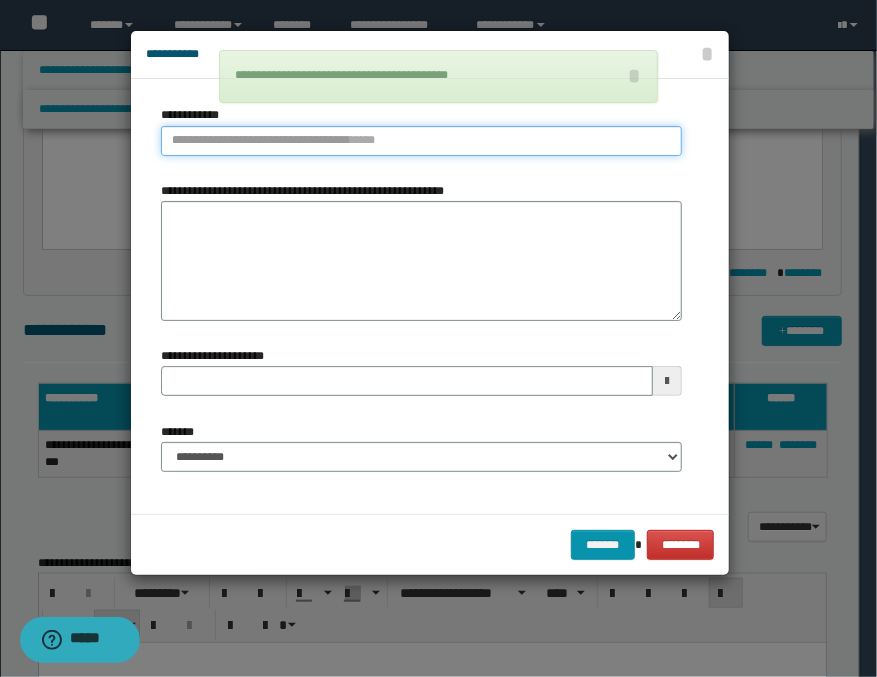 click on "**********" at bounding box center (421, 141) 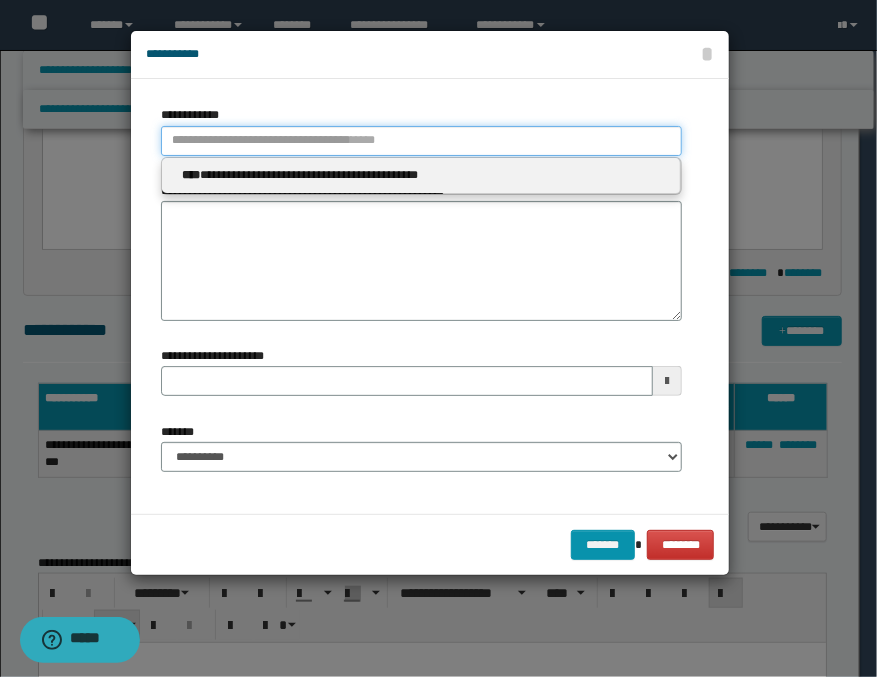 type 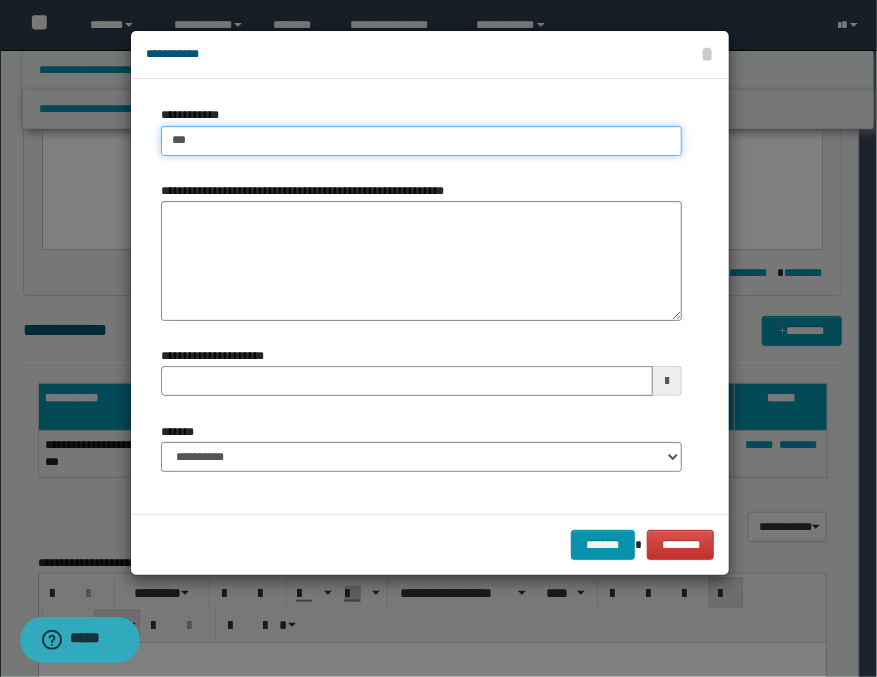 type on "****" 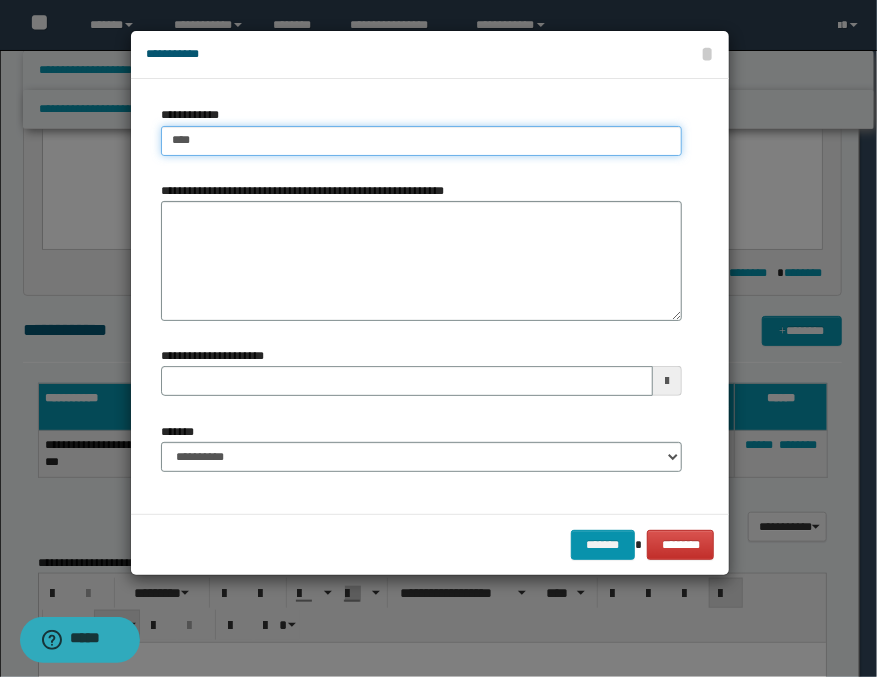 type on "****" 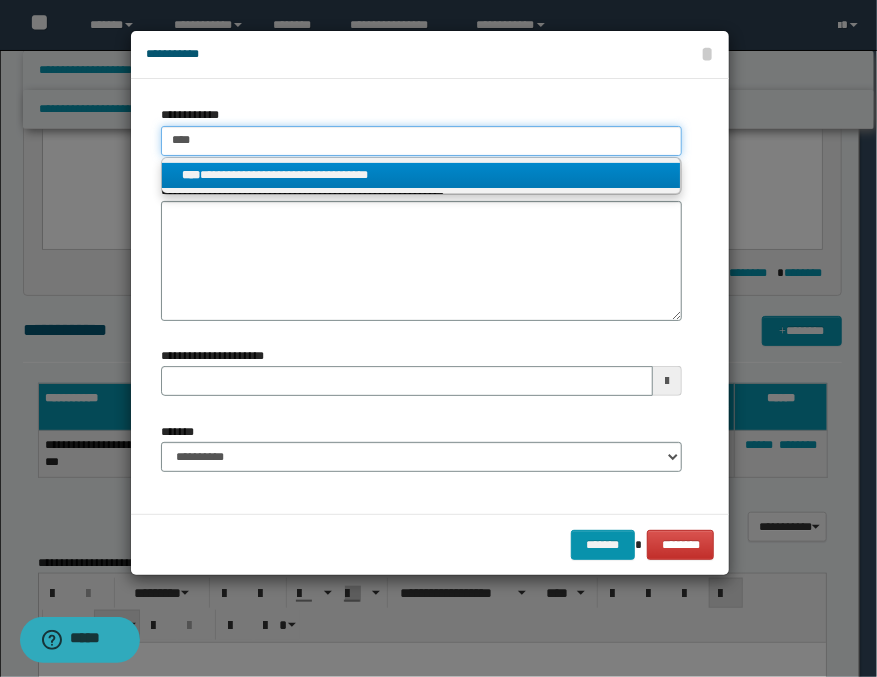 type on "****" 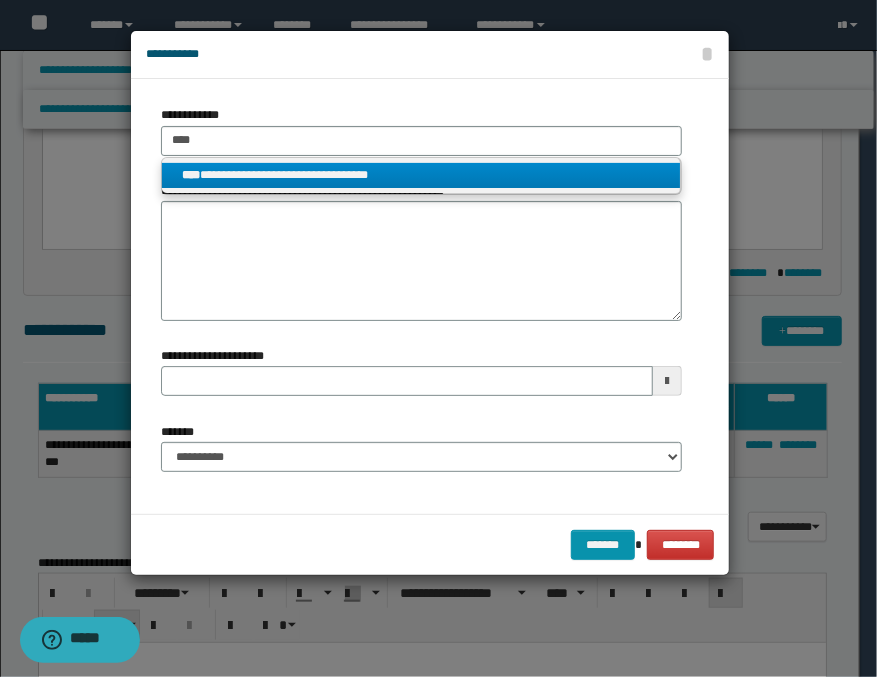 click on "**********" at bounding box center [421, 175] 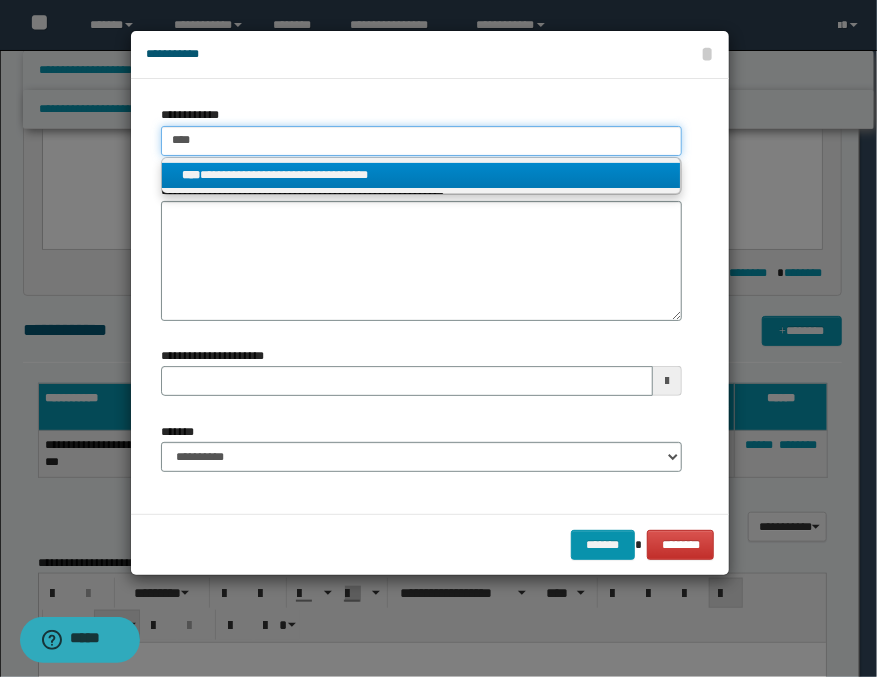 type 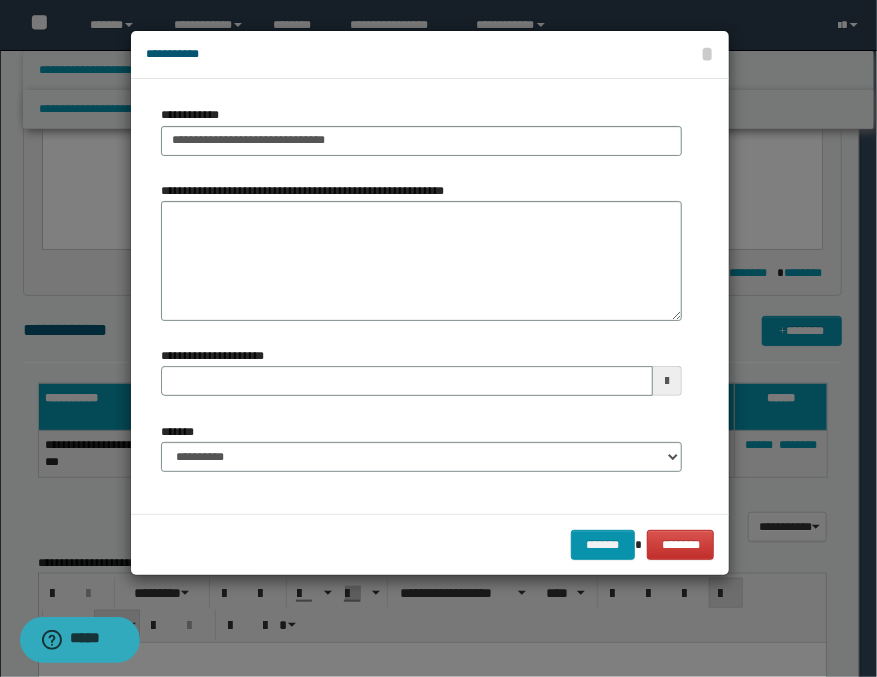 click at bounding box center (667, 381) 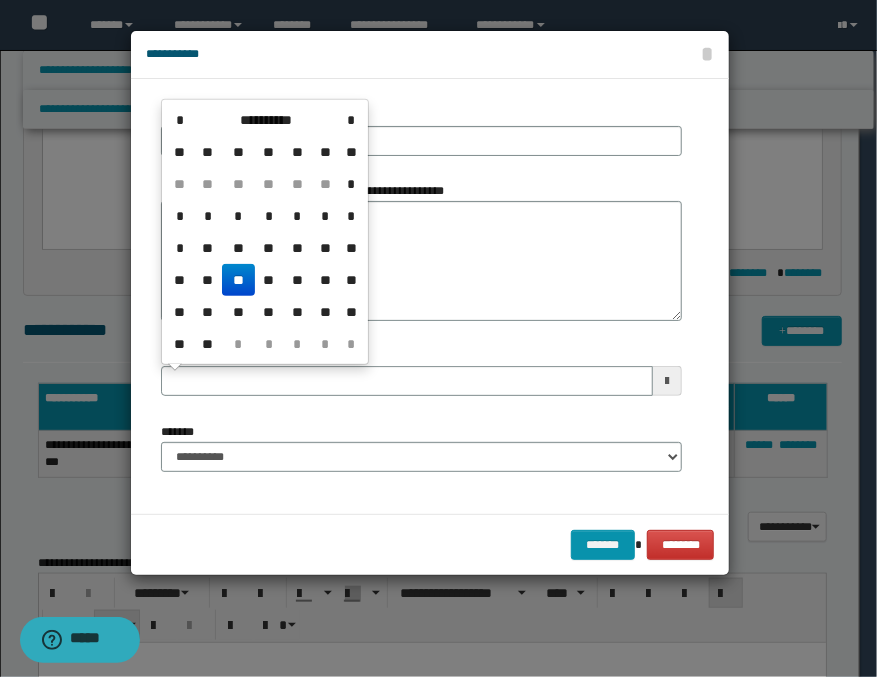 click on "**" at bounding box center (238, 280) 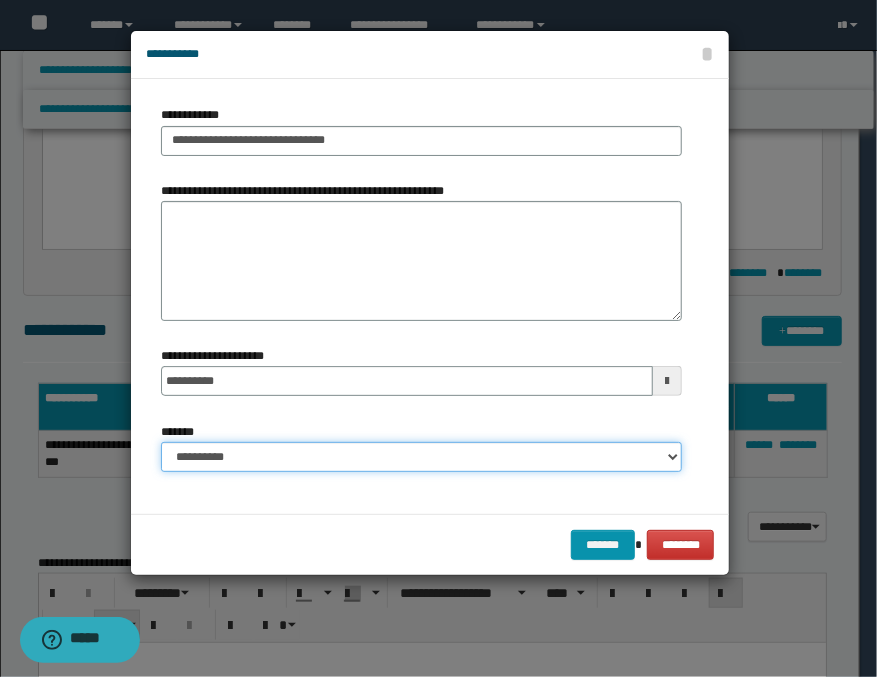 click on "**********" at bounding box center [421, 457] 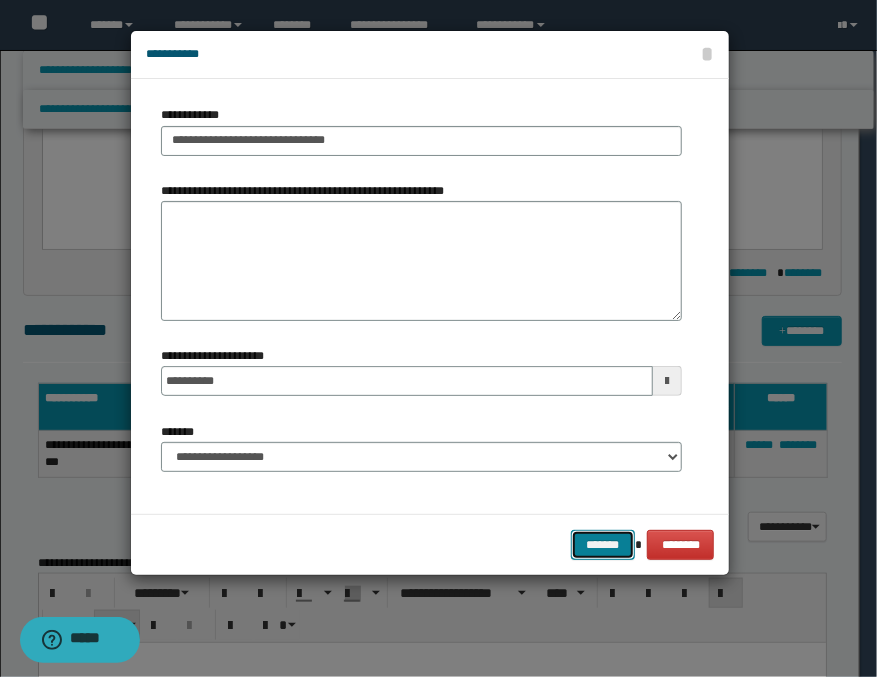 click on "*******" at bounding box center [603, 545] 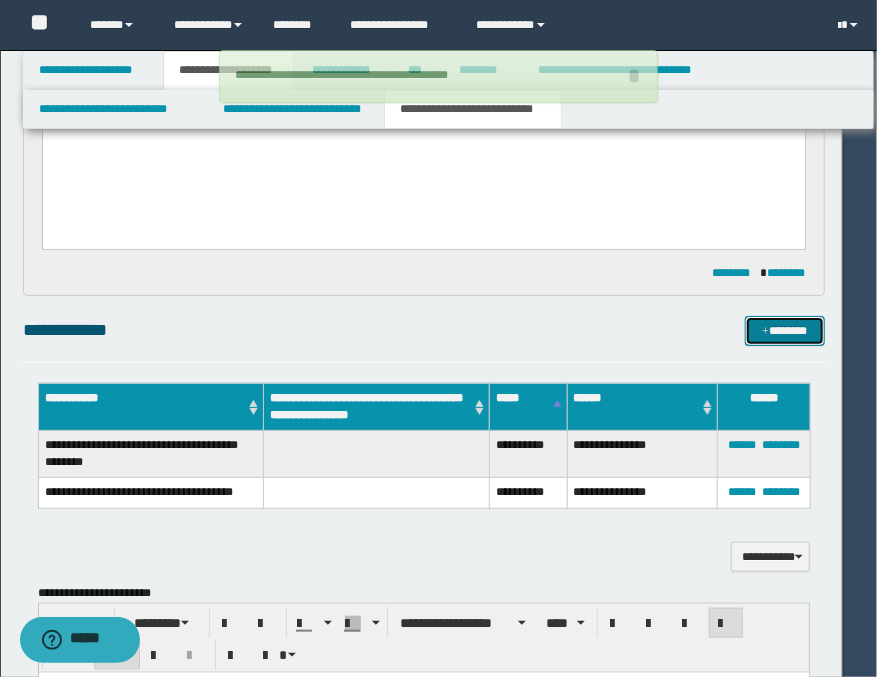 type 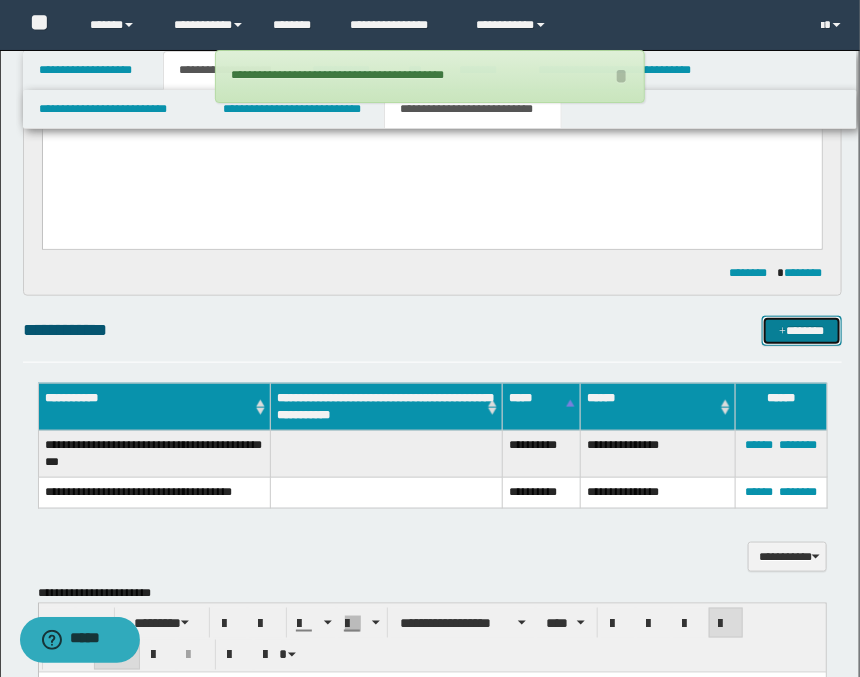 click on "*******" at bounding box center (802, 331) 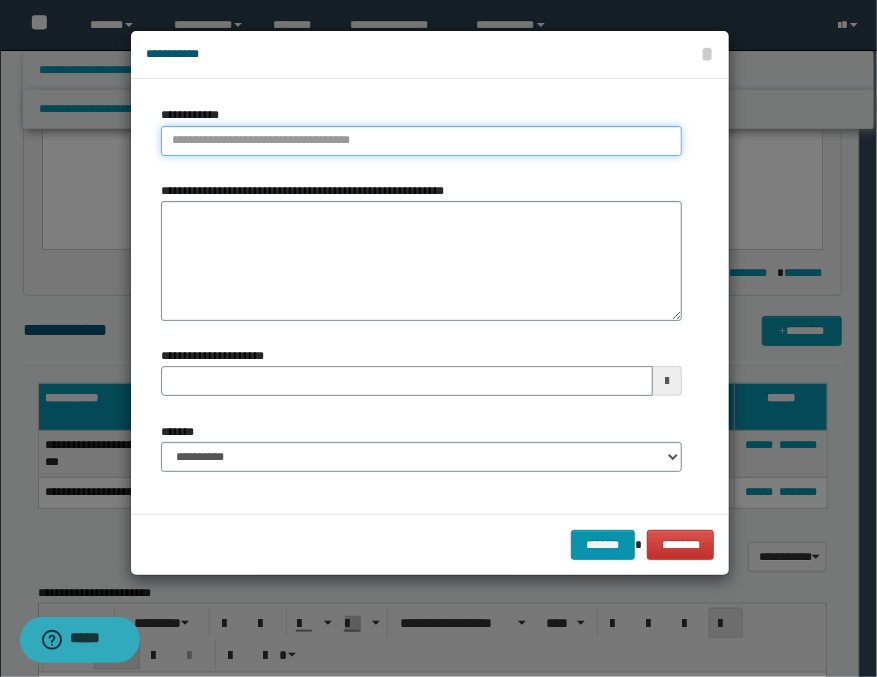 type on "**********" 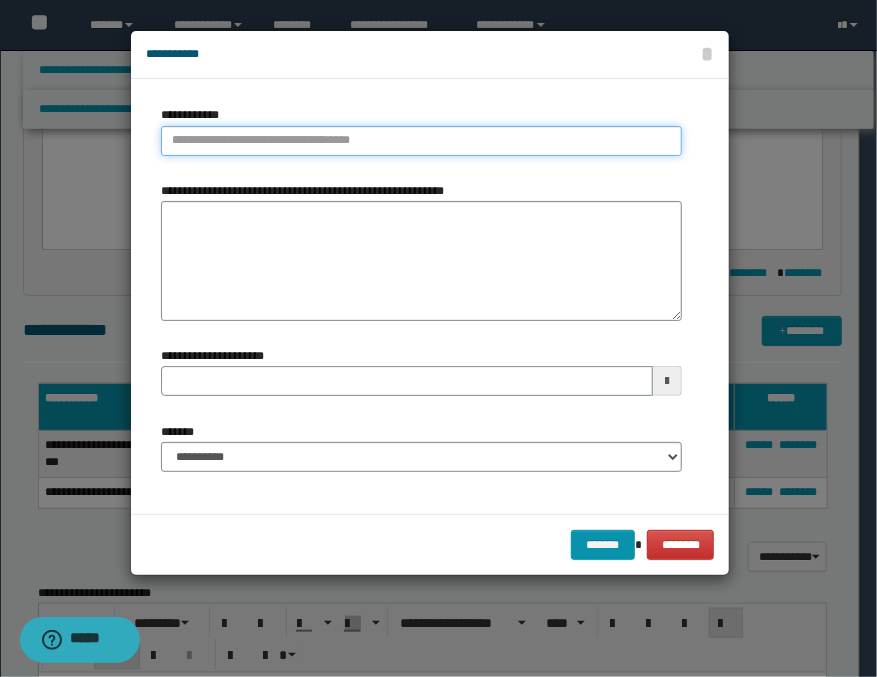click on "**********" at bounding box center [421, 141] 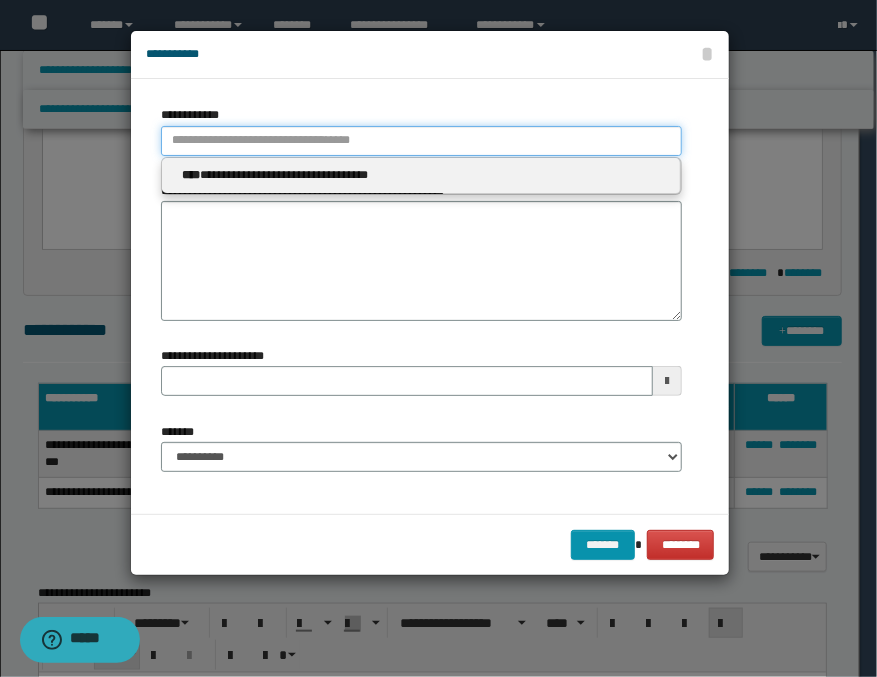 type 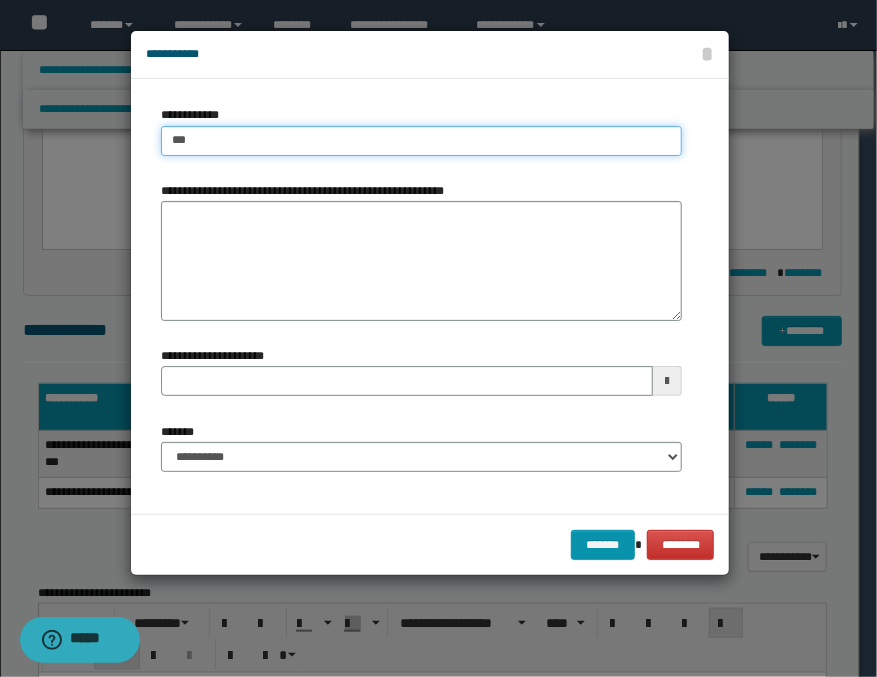 type on "****" 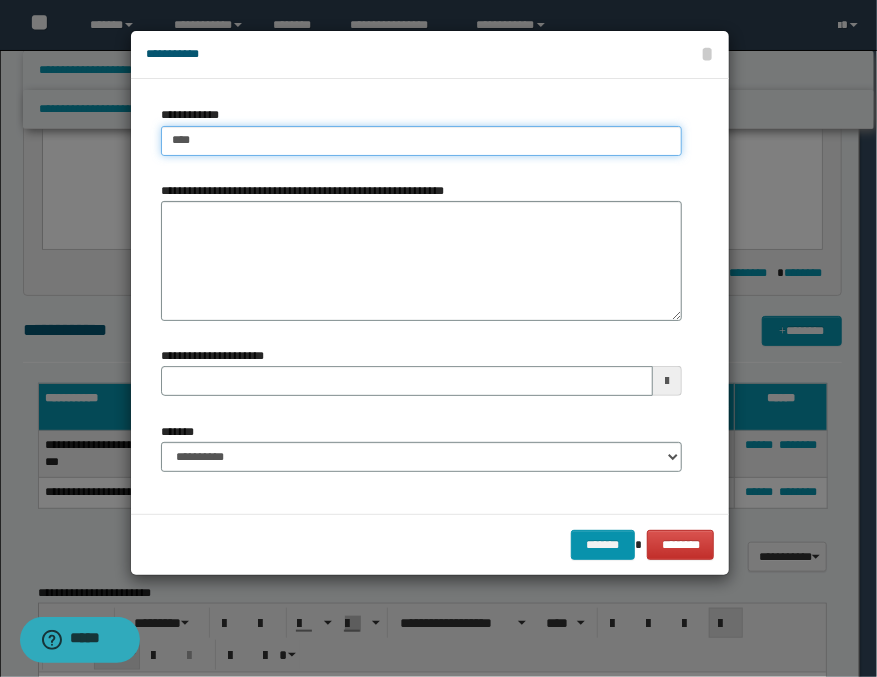 type on "****" 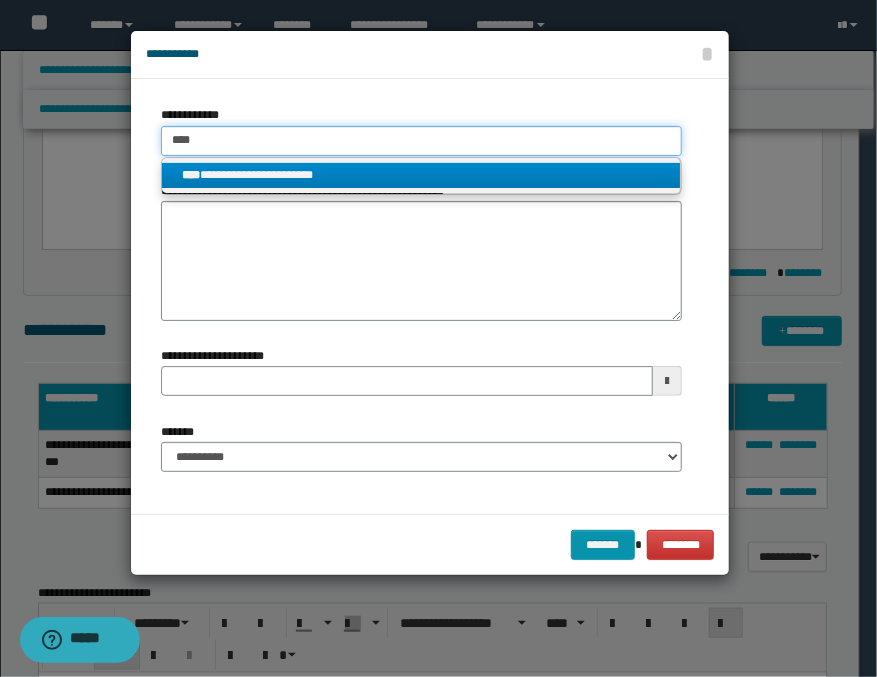 type on "****" 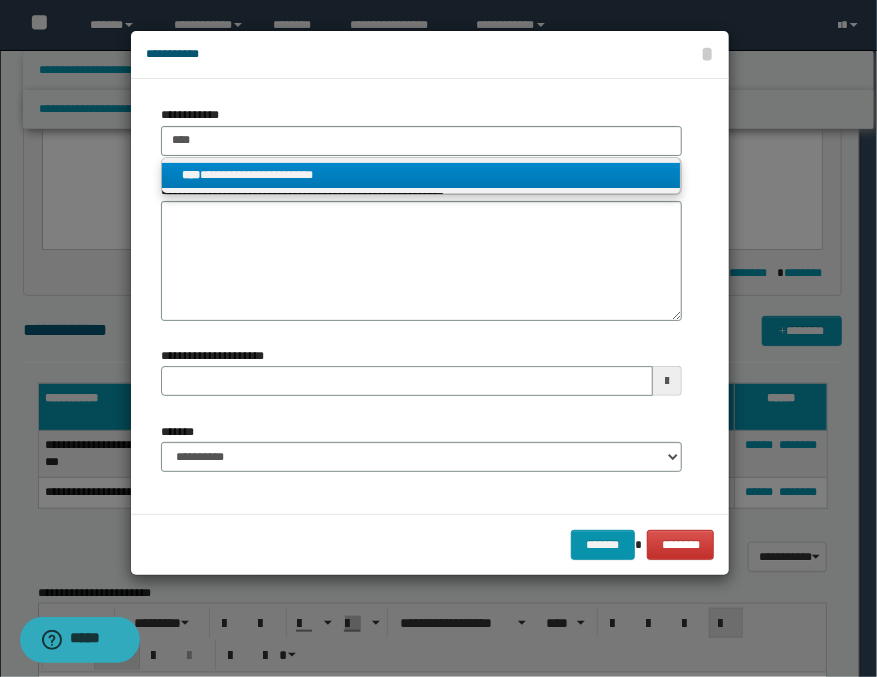 click on "**********" at bounding box center (421, 175) 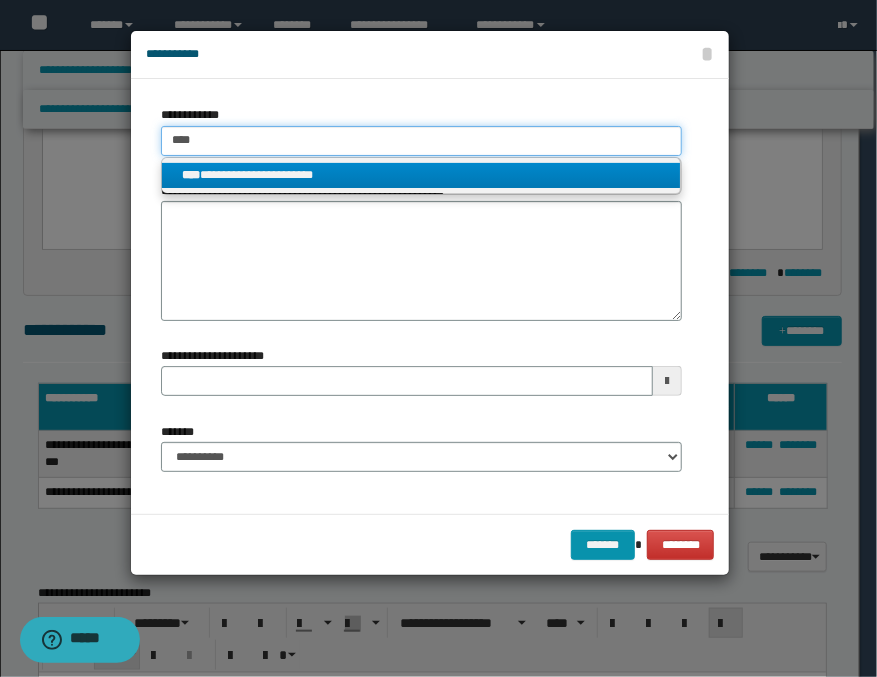 type 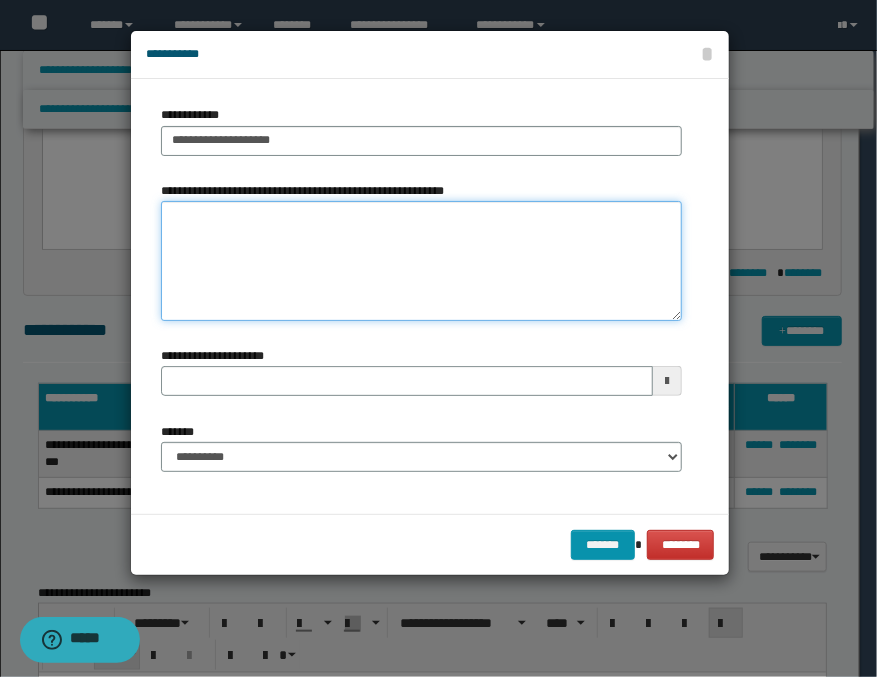 click on "**********" at bounding box center (421, 261) 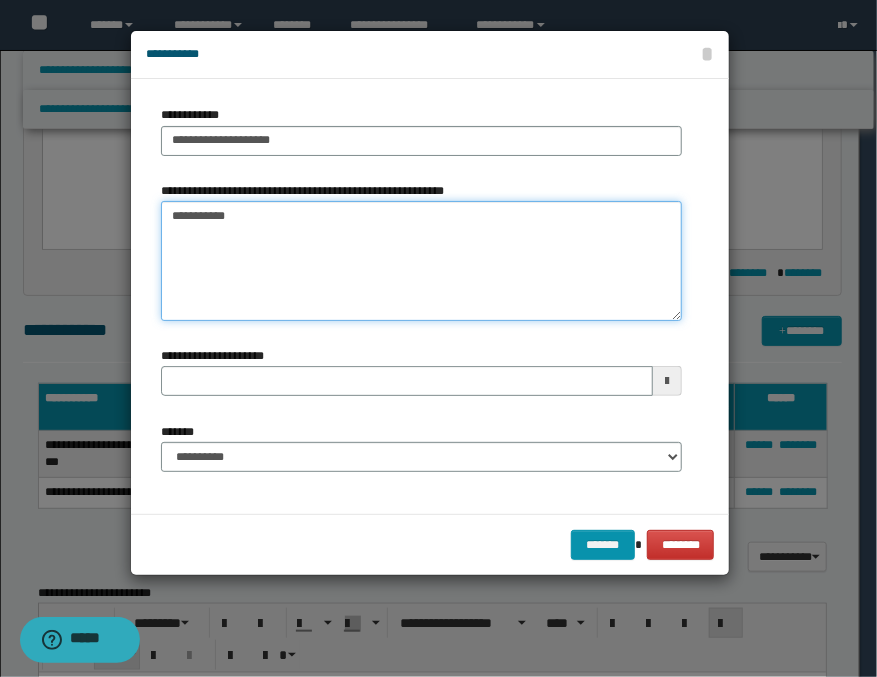 click on "**********" at bounding box center (421, 261) 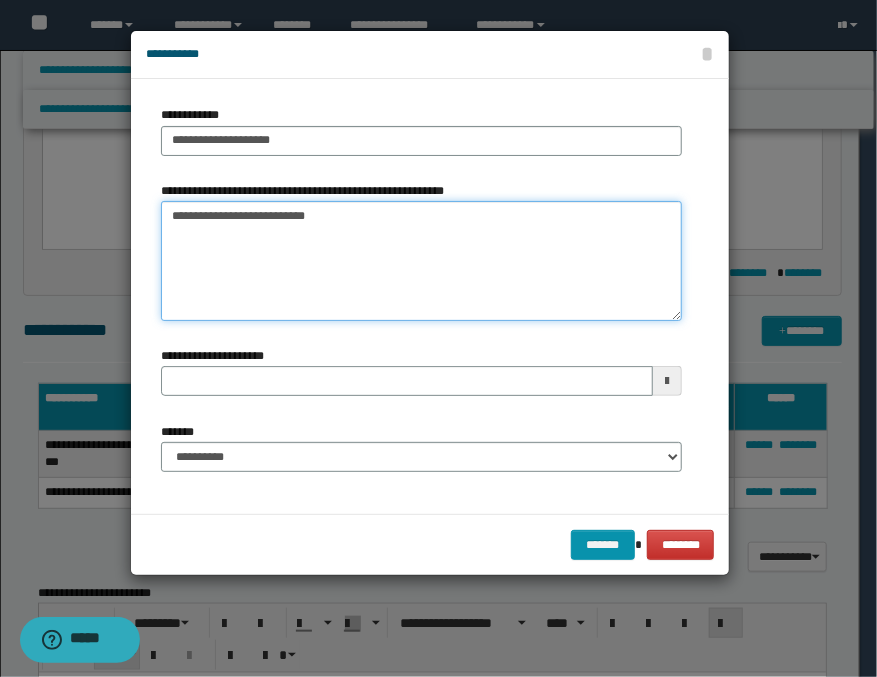 type on "**********" 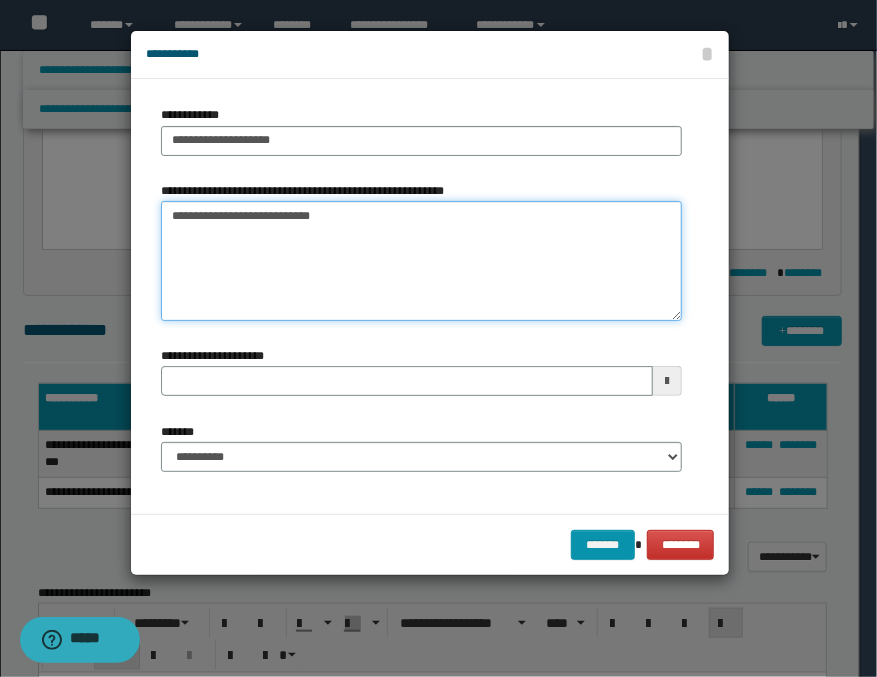 type 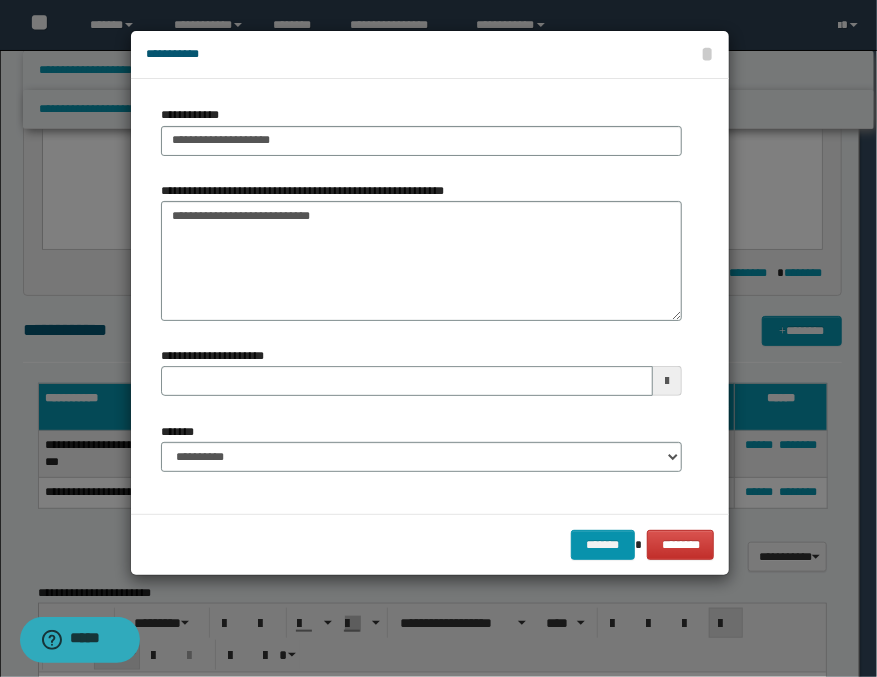 click at bounding box center [667, 381] 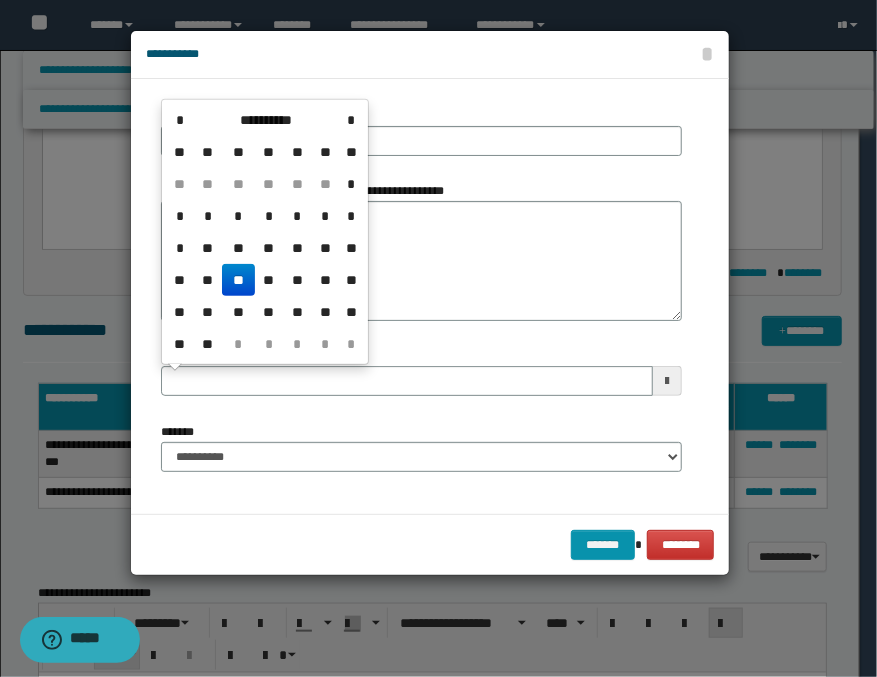 click on "**" at bounding box center (238, 280) 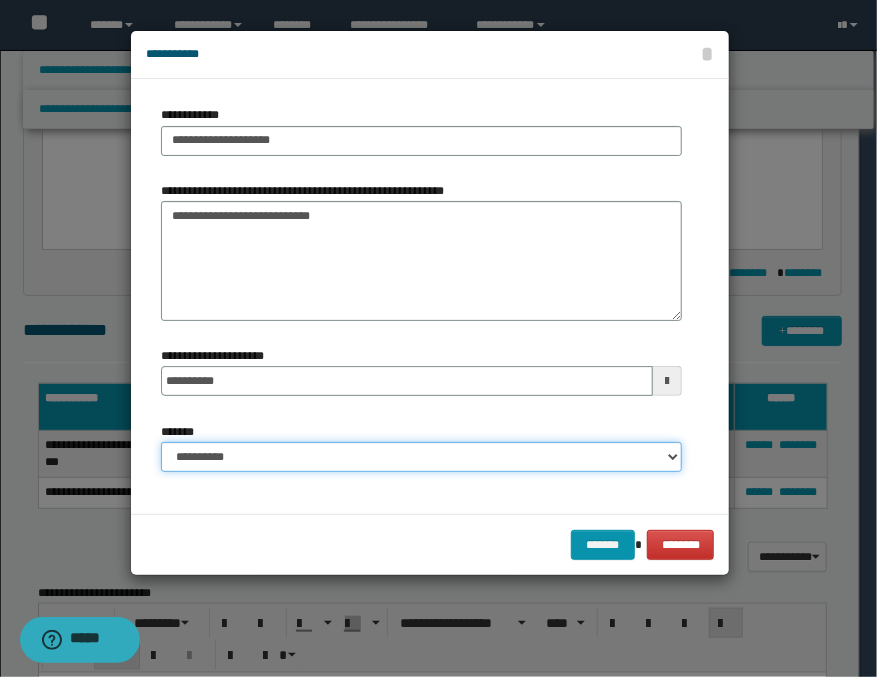 click on "**********" at bounding box center [421, 457] 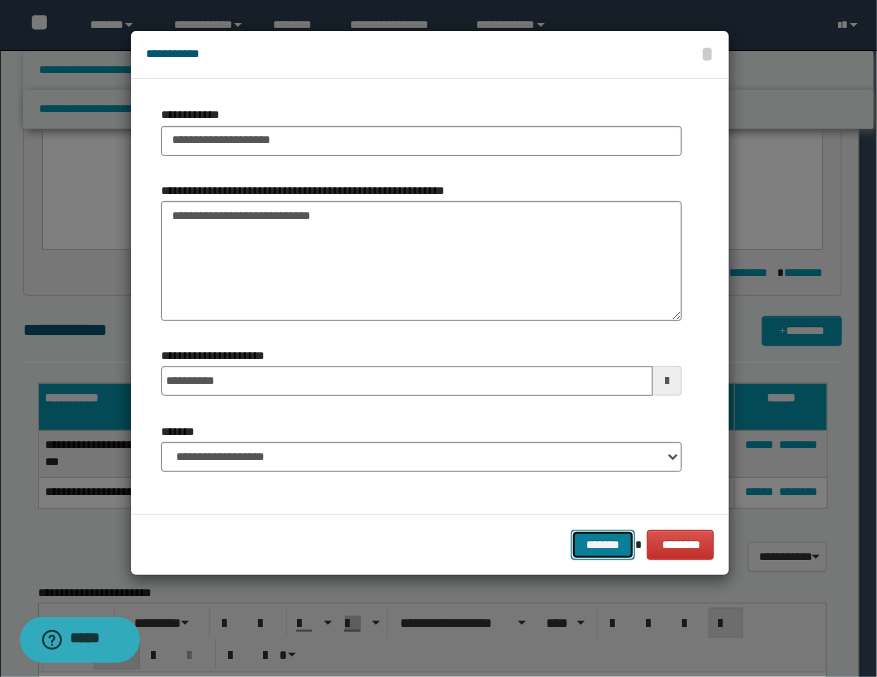 click on "*******" at bounding box center [603, 545] 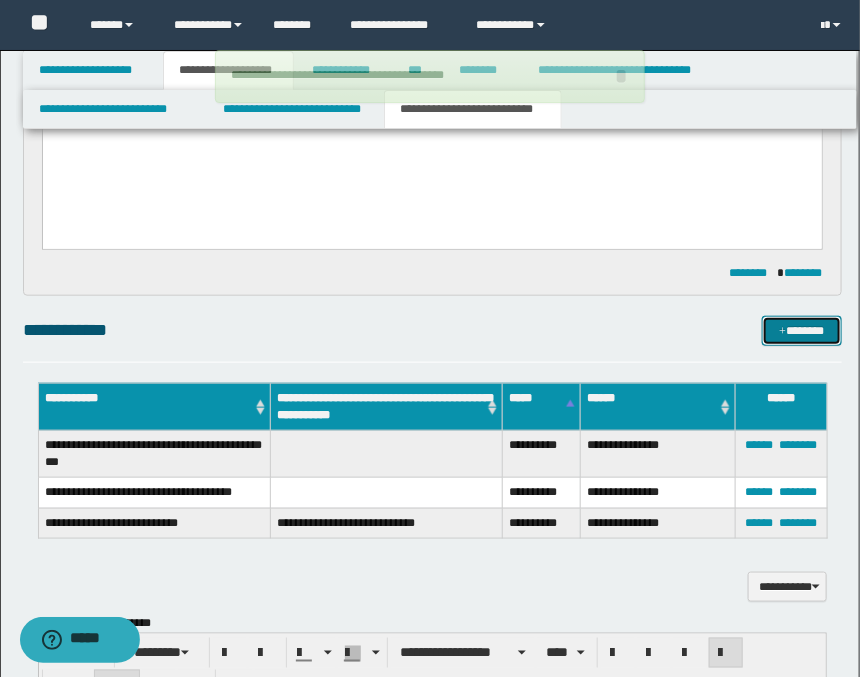 click on "*******" at bounding box center [802, 331] 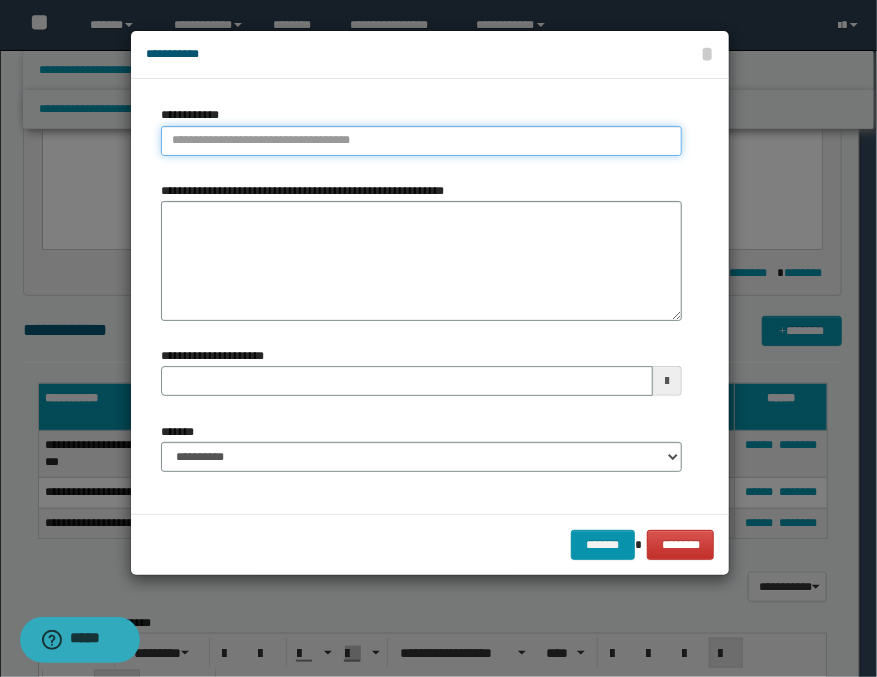 type on "**********" 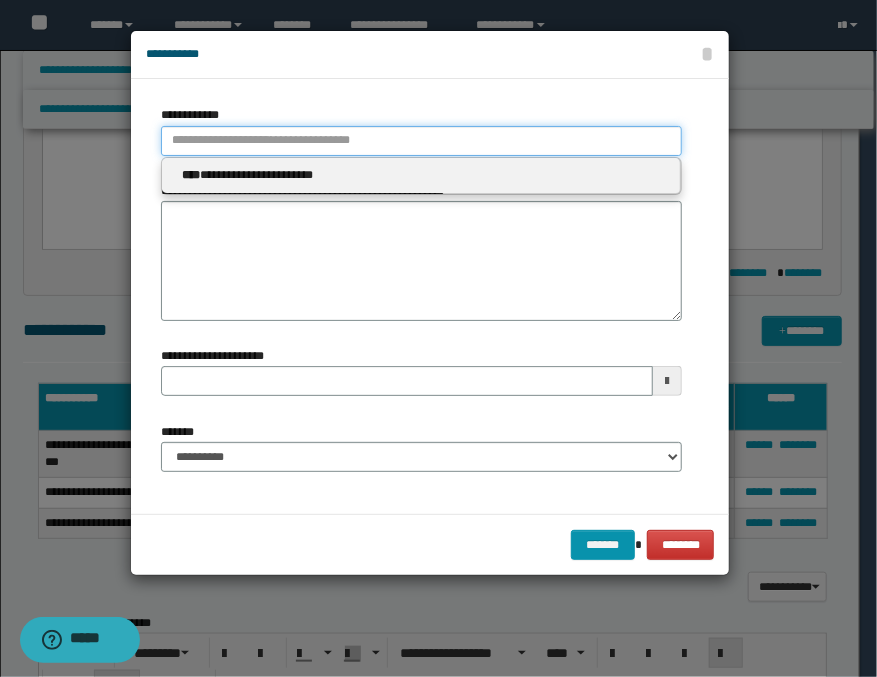 click on "**********" at bounding box center (421, 141) 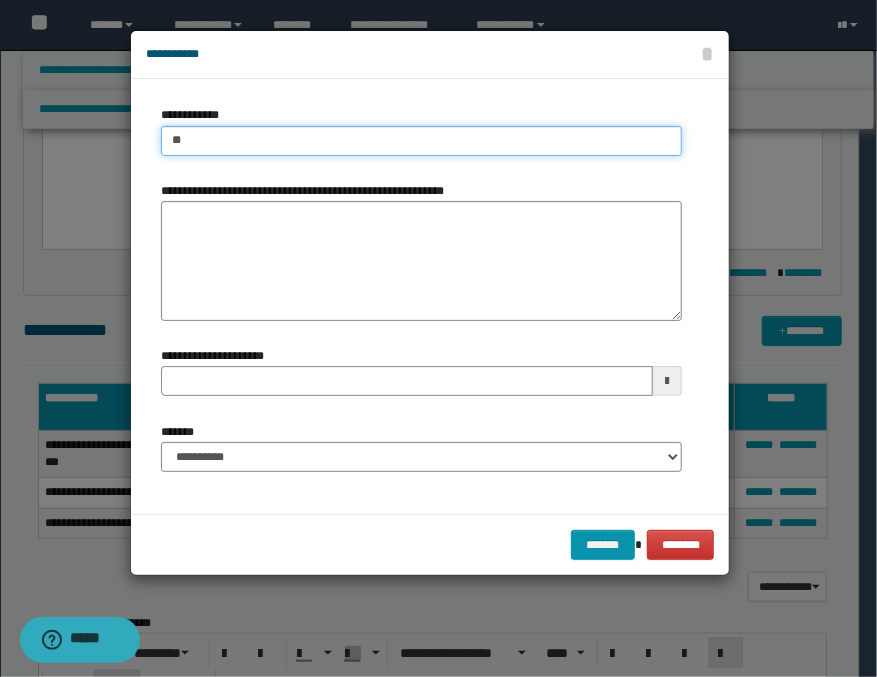 type on "***" 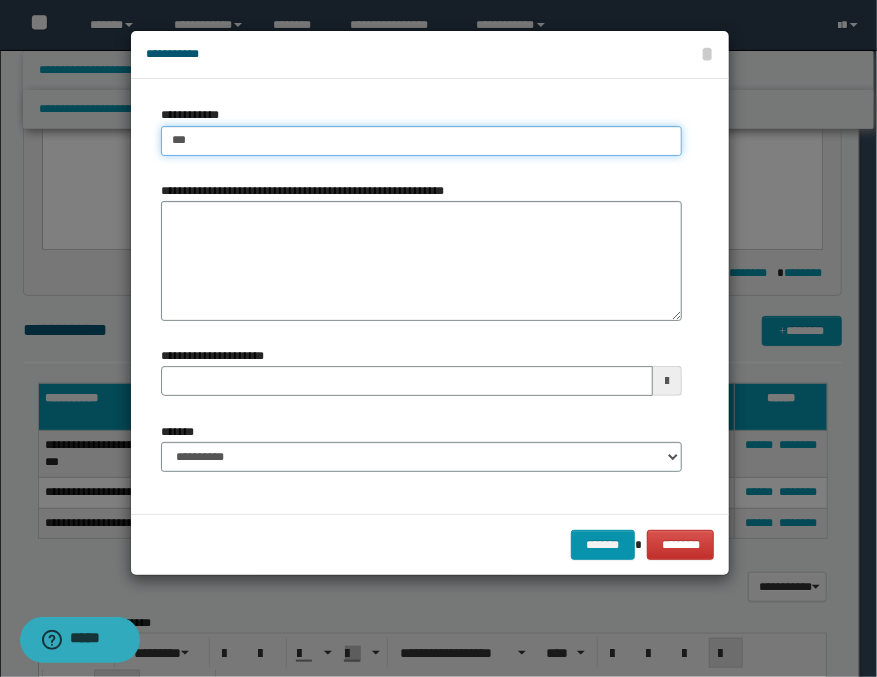 type on "***" 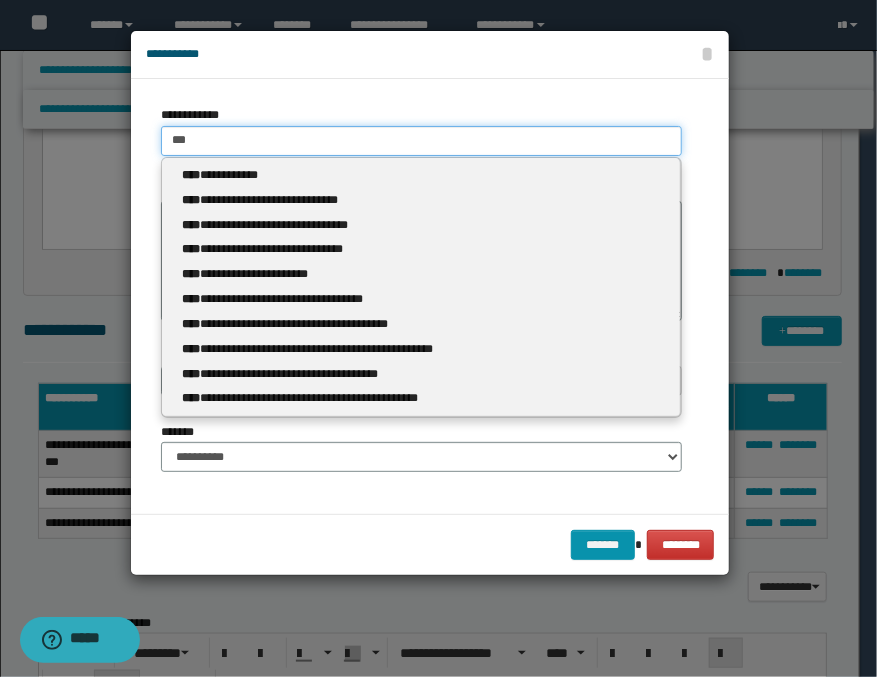 type 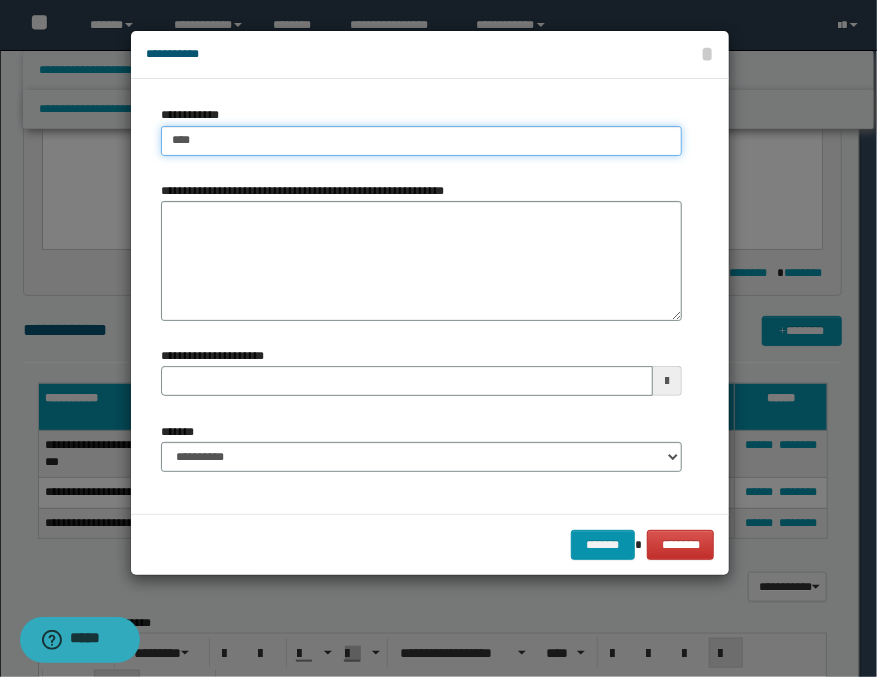 type on "****" 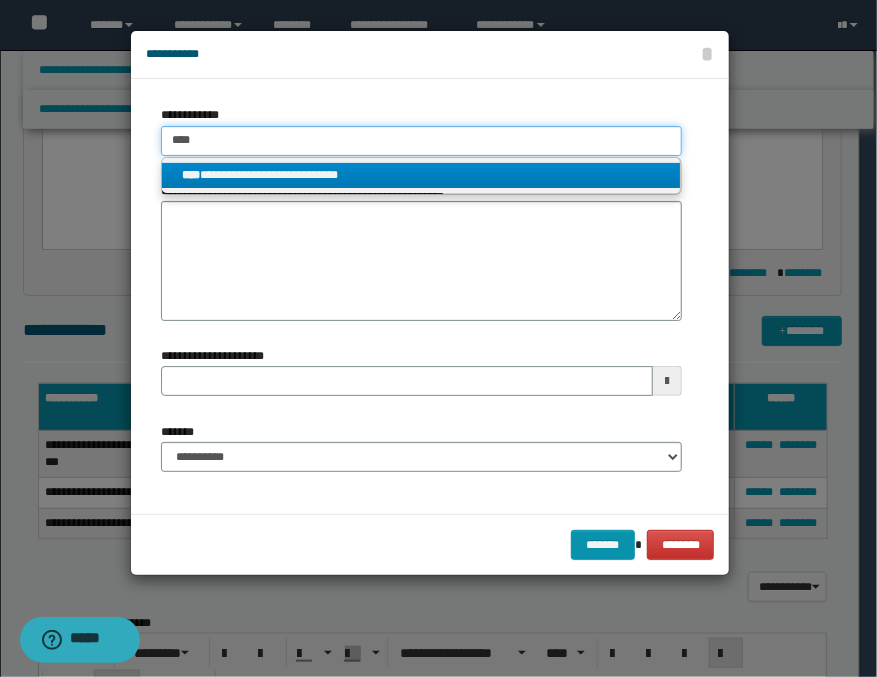 type on "****" 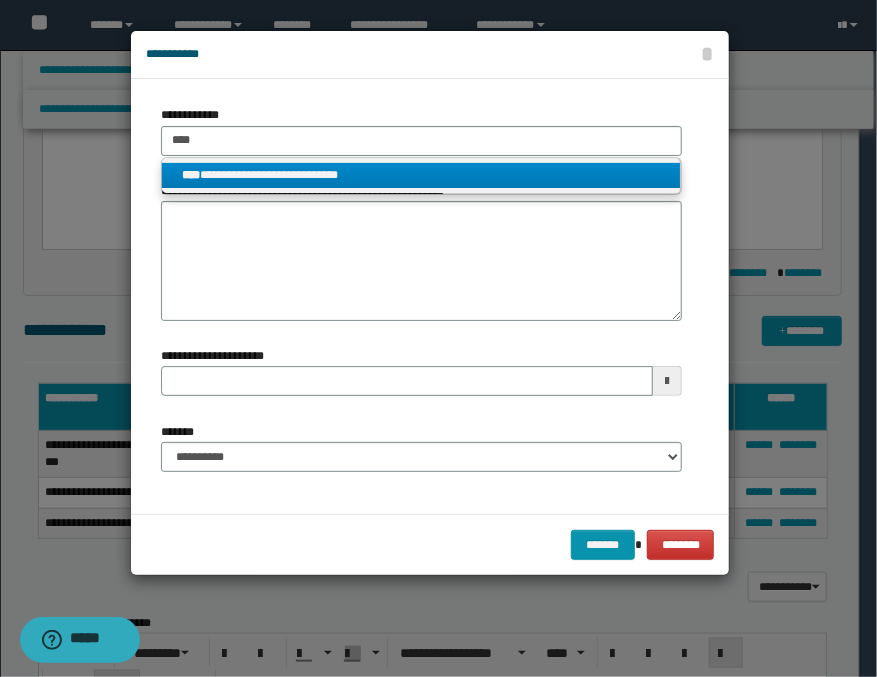 click on "**********" at bounding box center [421, 175] 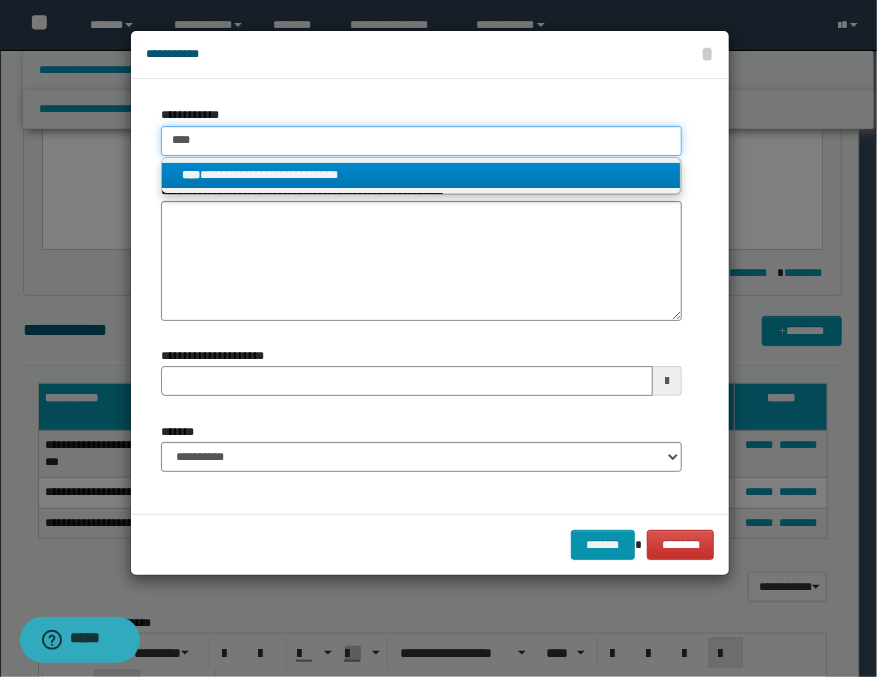 type 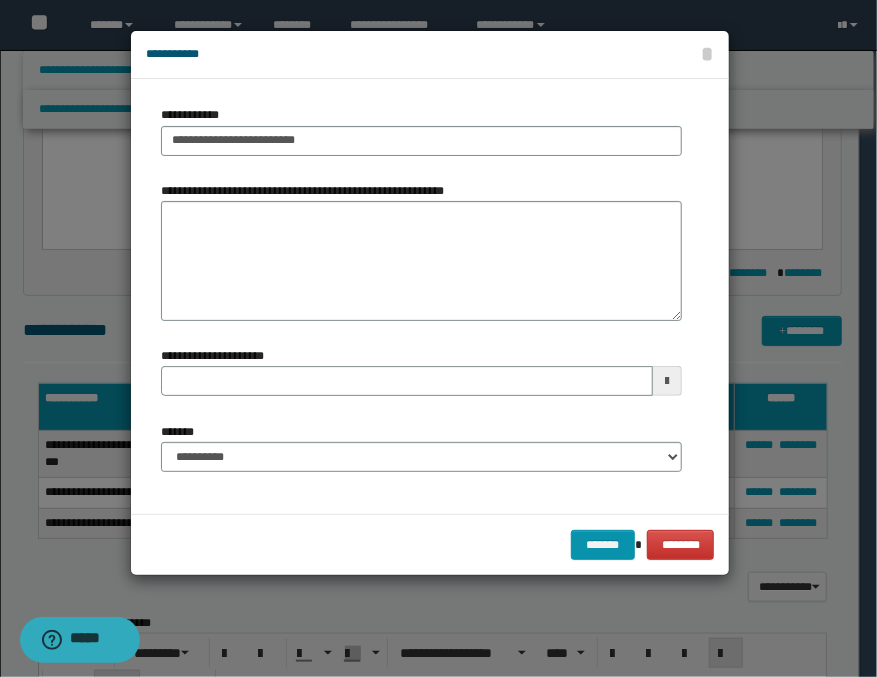 click at bounding box center [667, 381] 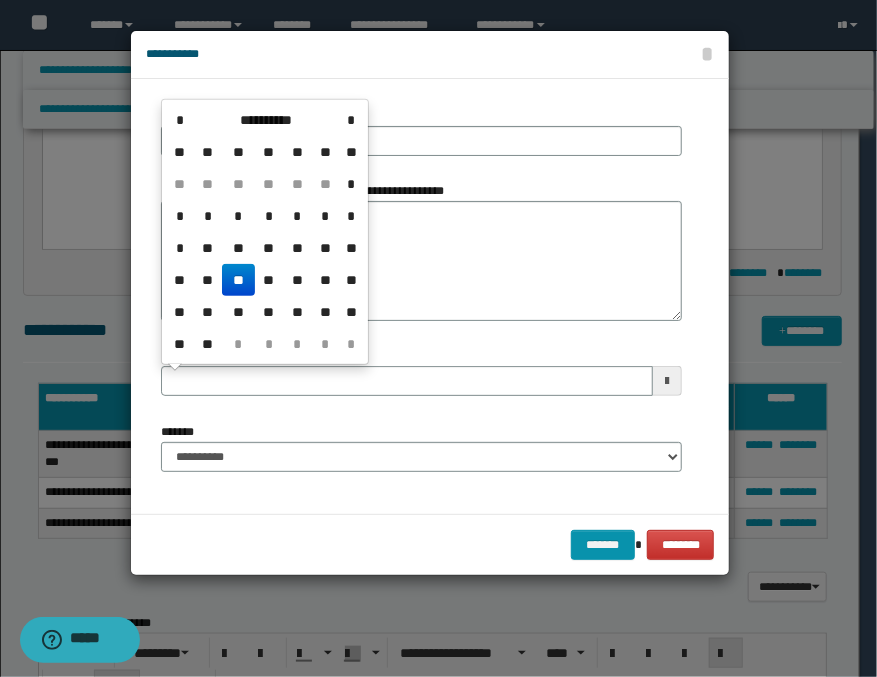 click on "**" at bounding box center (238, 280) 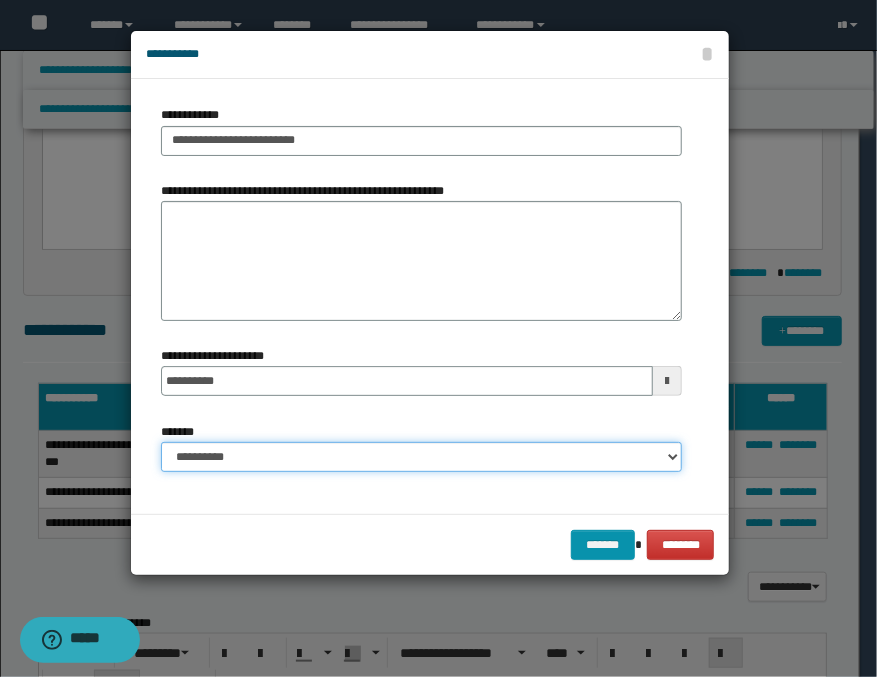 click on "**********" at bounding box center [421, 457] 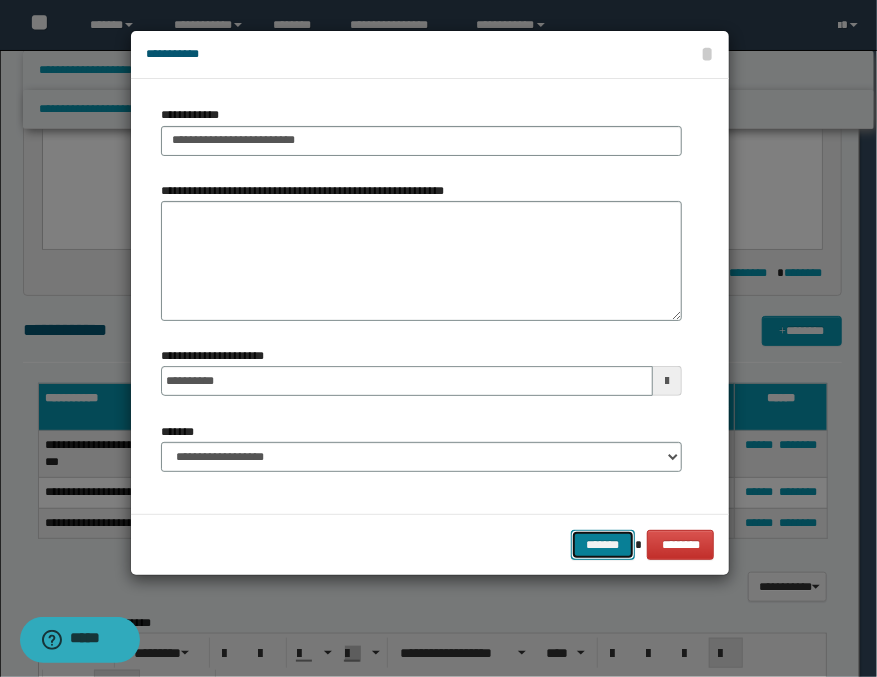 click on "*******" at bounding box center (603, 545) 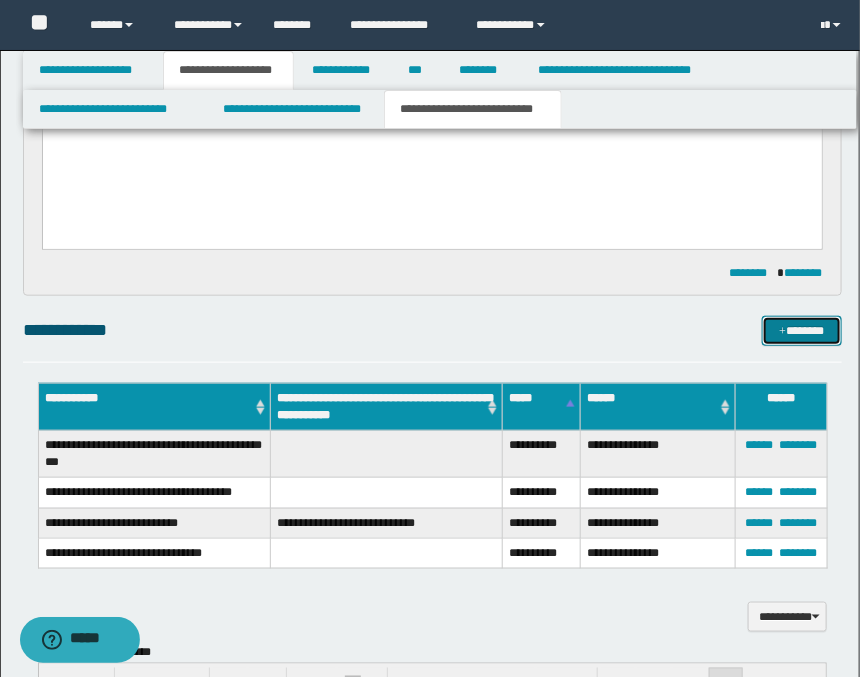 click on "*******" at bounding box center (802, 331) 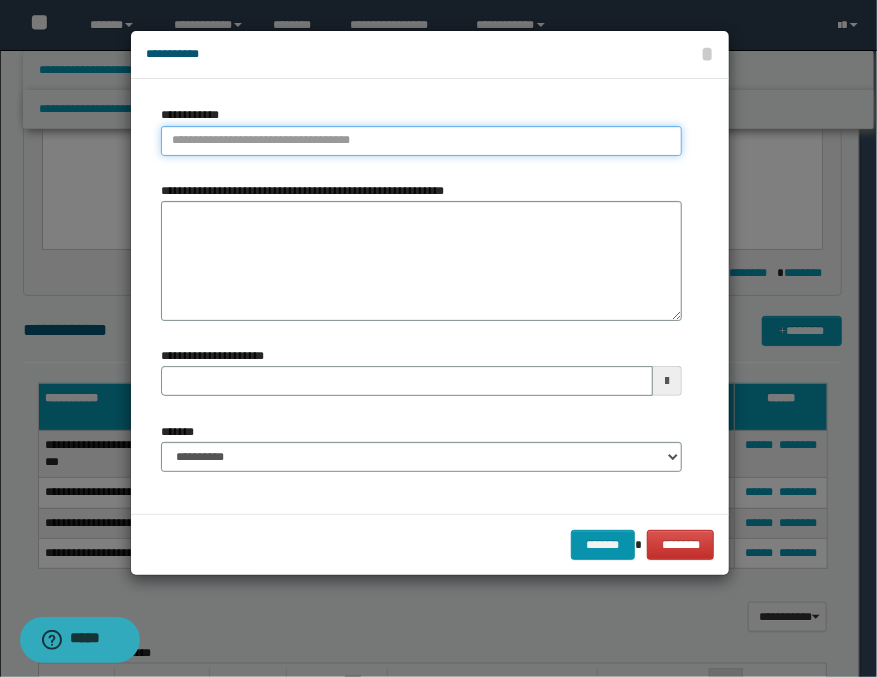 type on "**********" 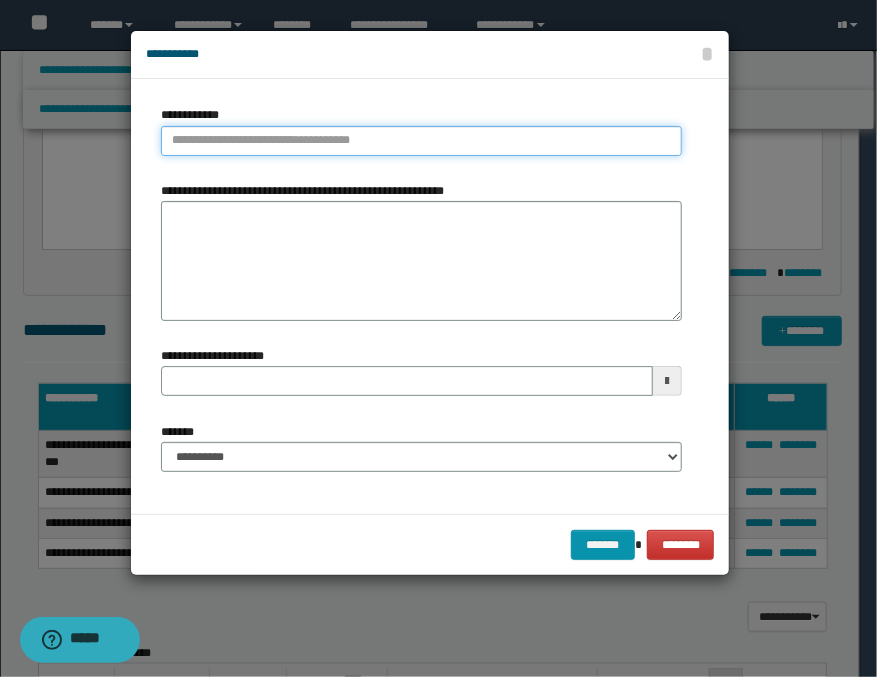click on "**********" at bounding box center (421, 141) 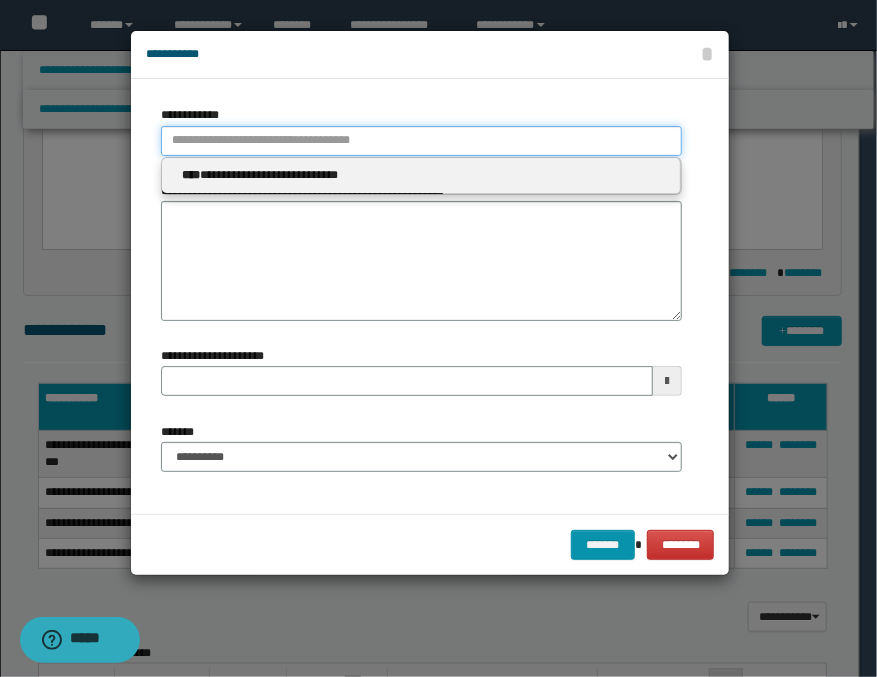 type 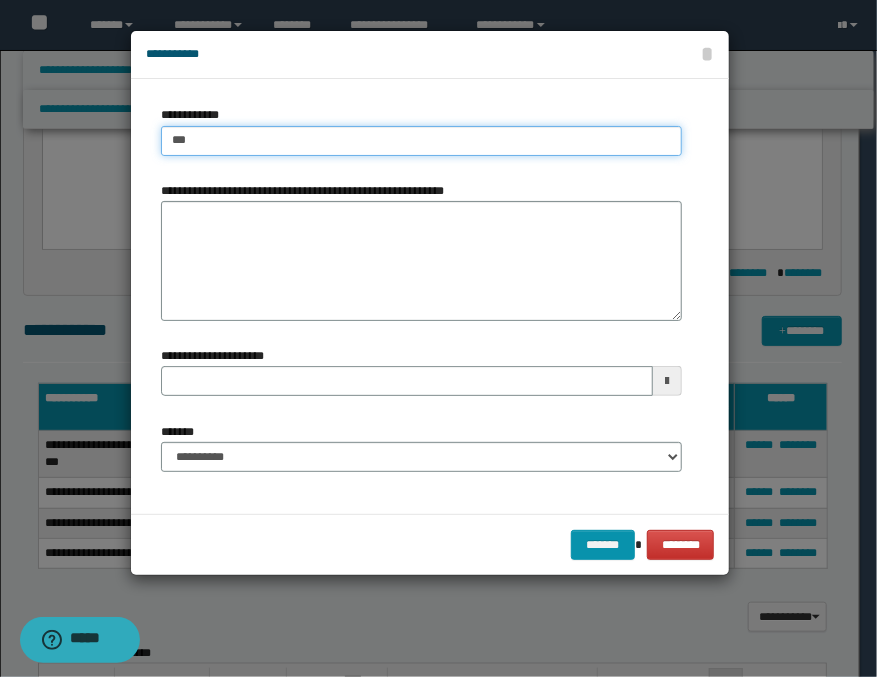 type on "****" 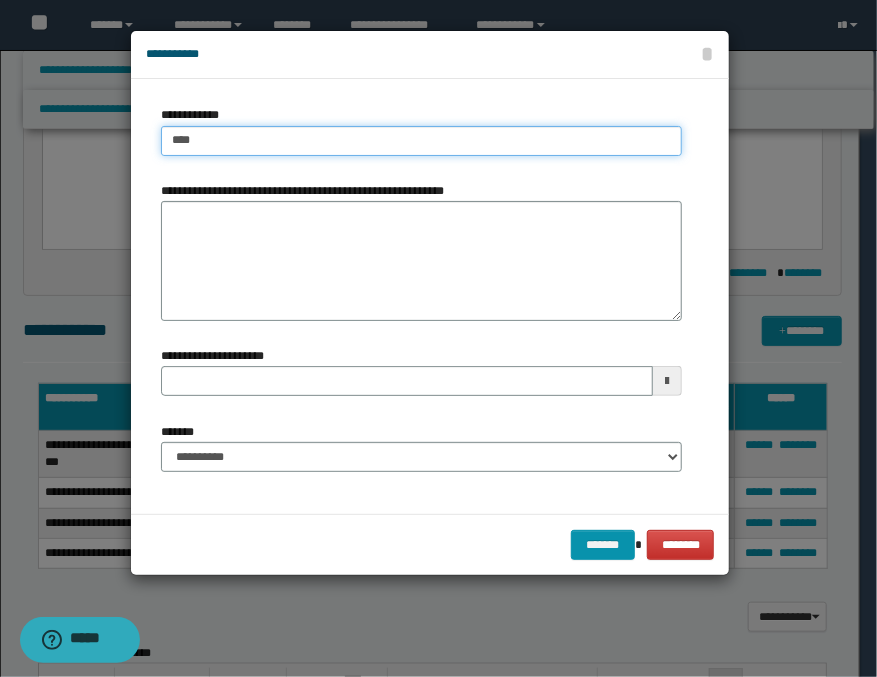 type on "****" 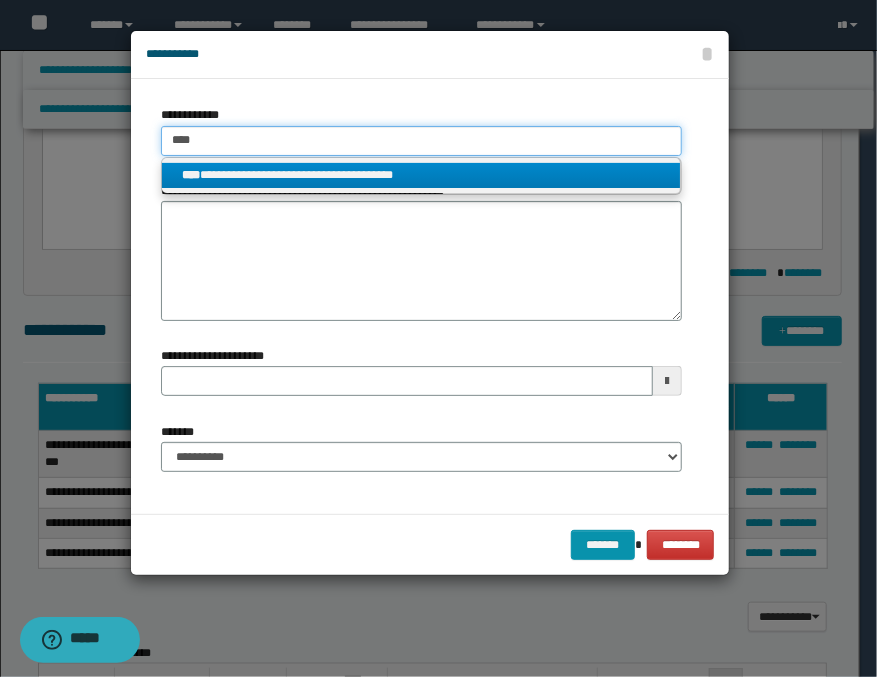 type on "****" 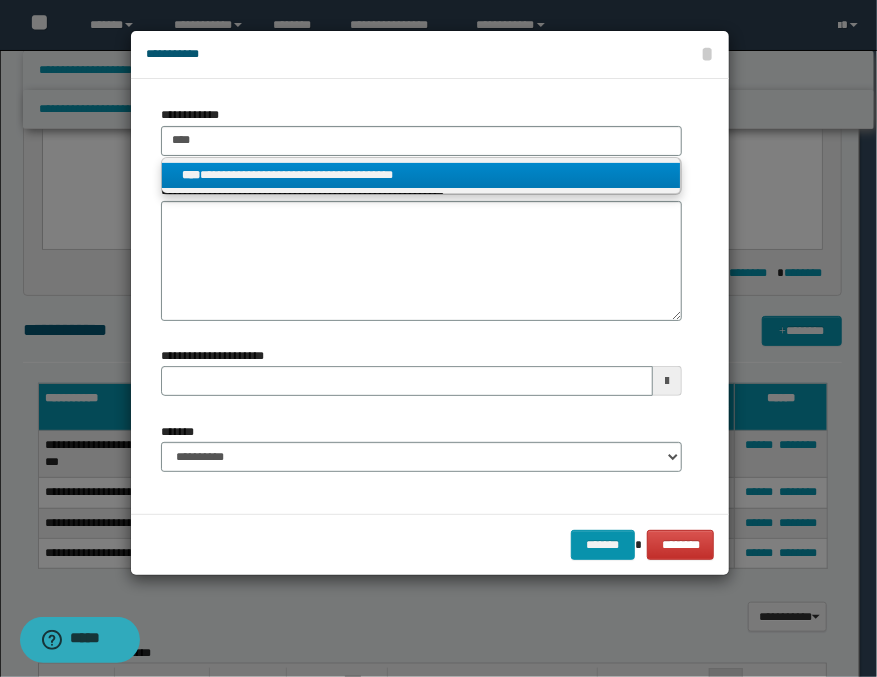 click on "**********" at bounding box center [421, 175] 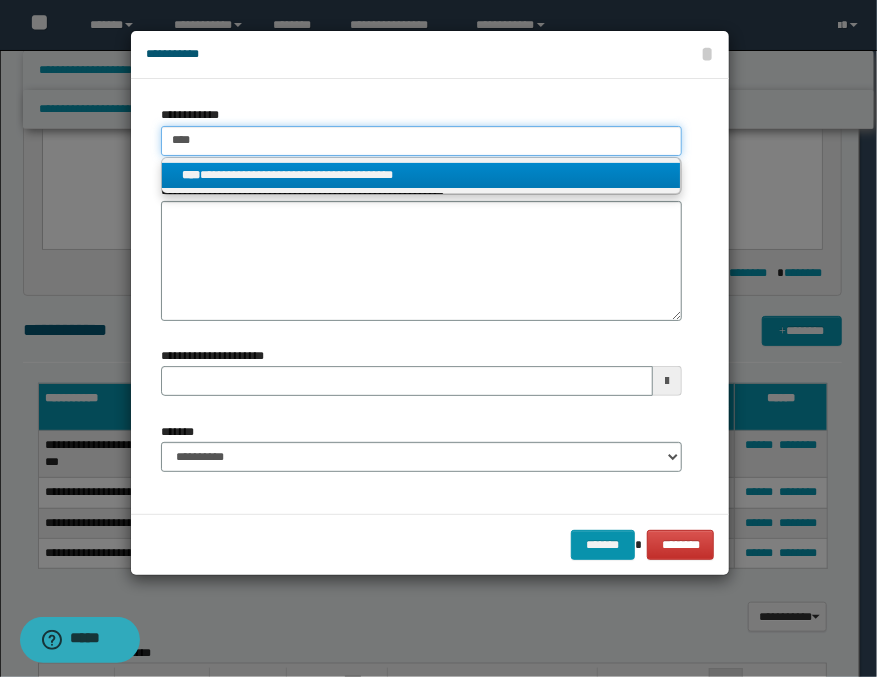 type 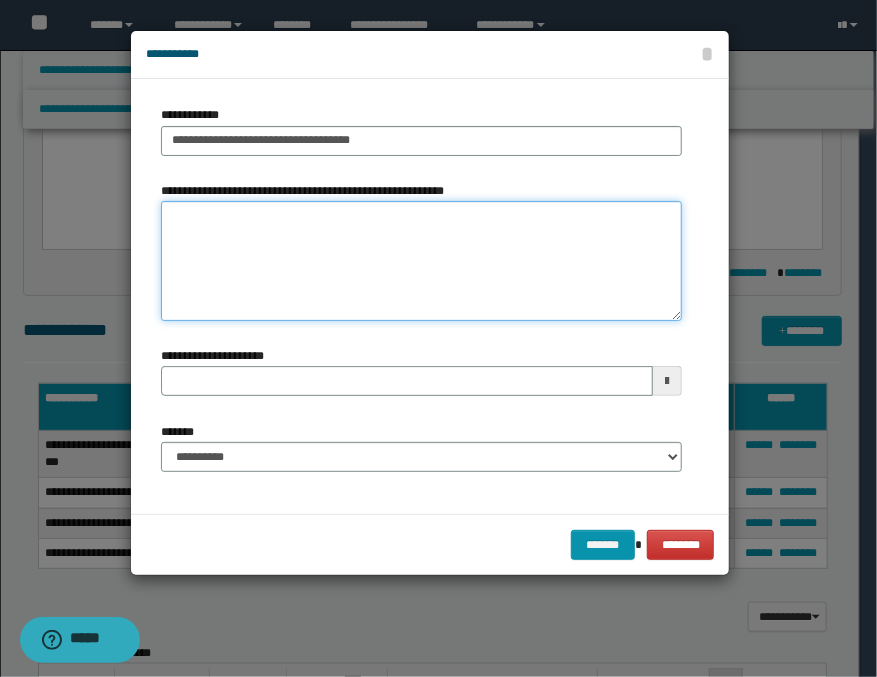 click on "**********" at bounding box center (421, 261) 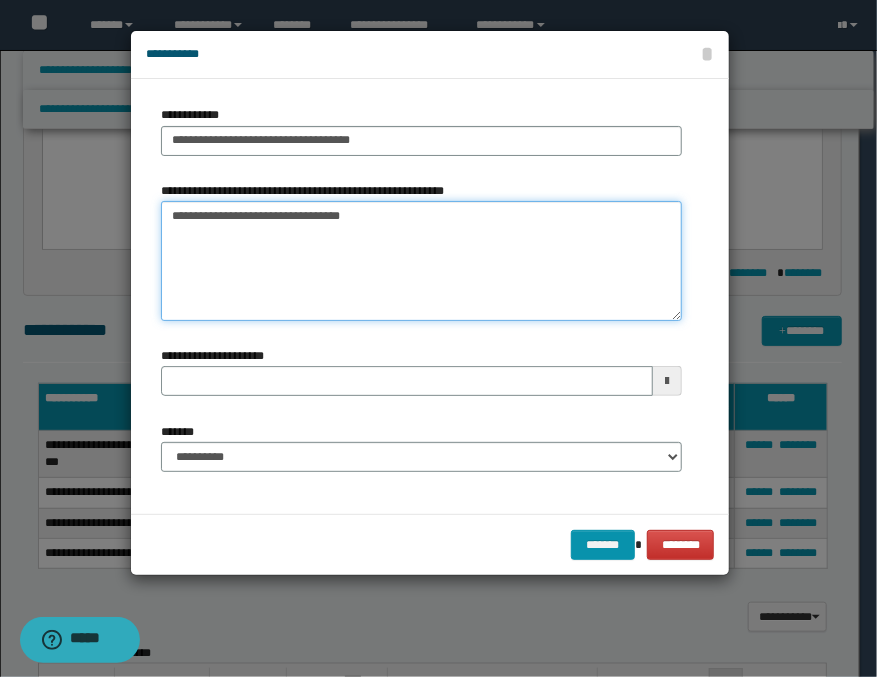 type on "**********" 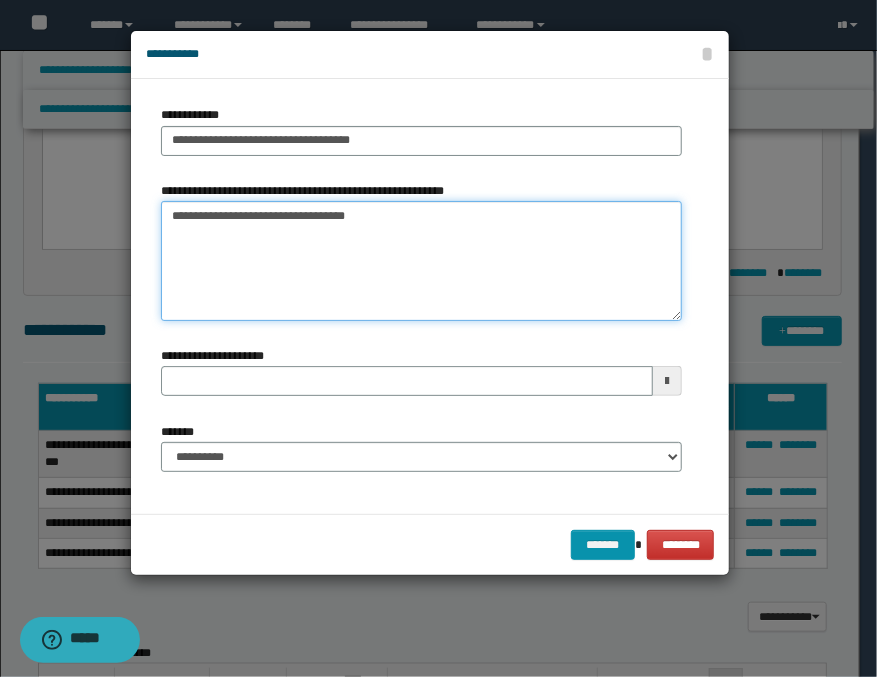type 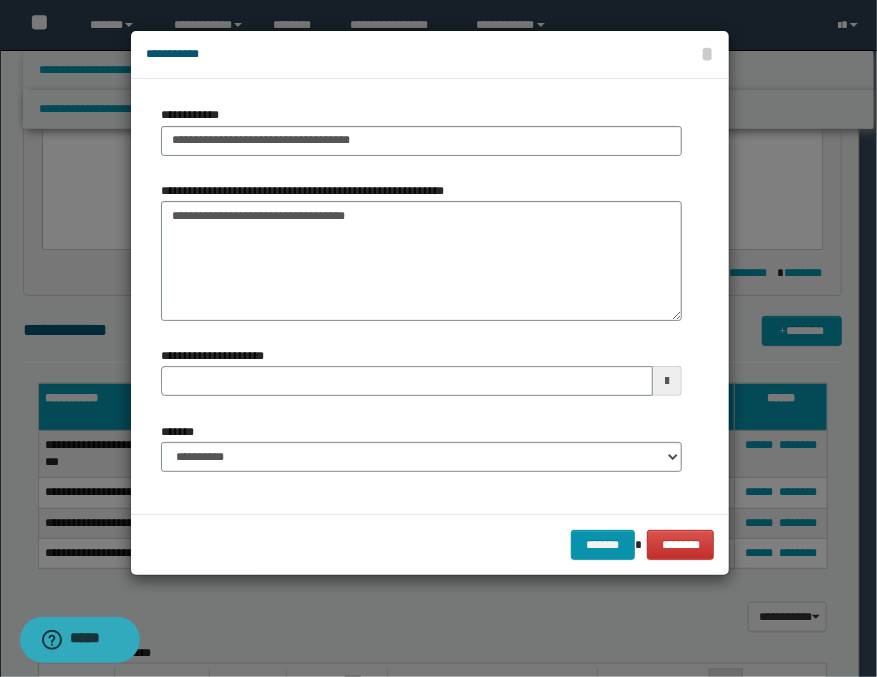 click at bounding box center (667, 381) 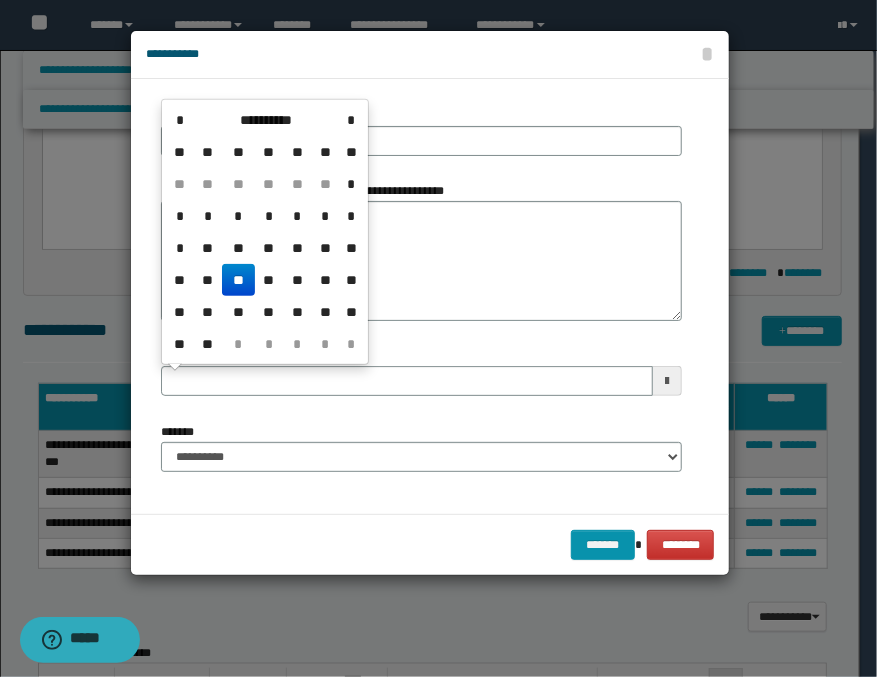 click on "**" at bounding box center [238, 280] 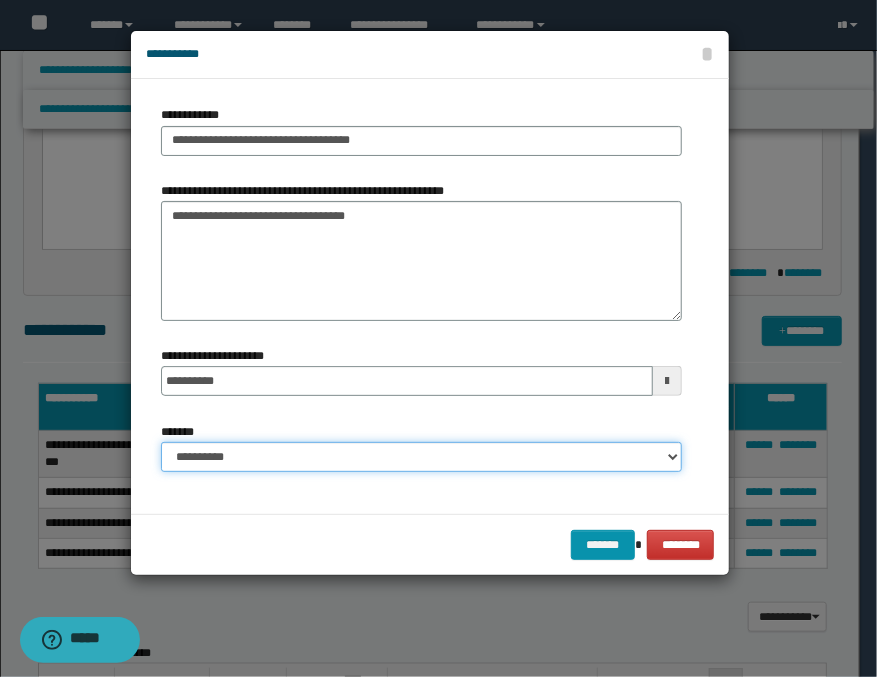 click on "**********" at bounding box center [421, 457] 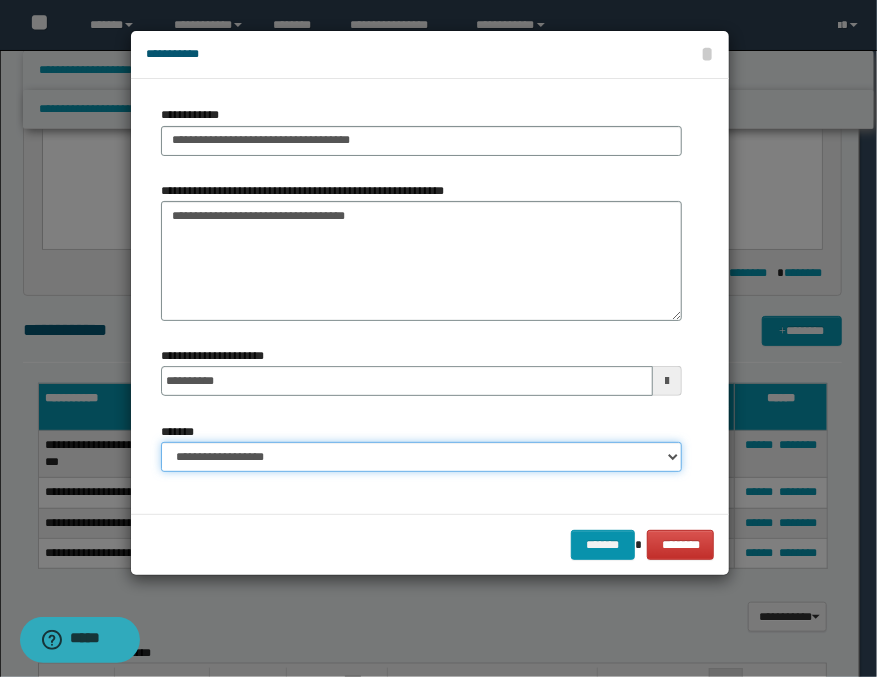 click on "**********" at bounding box center (421, 457) 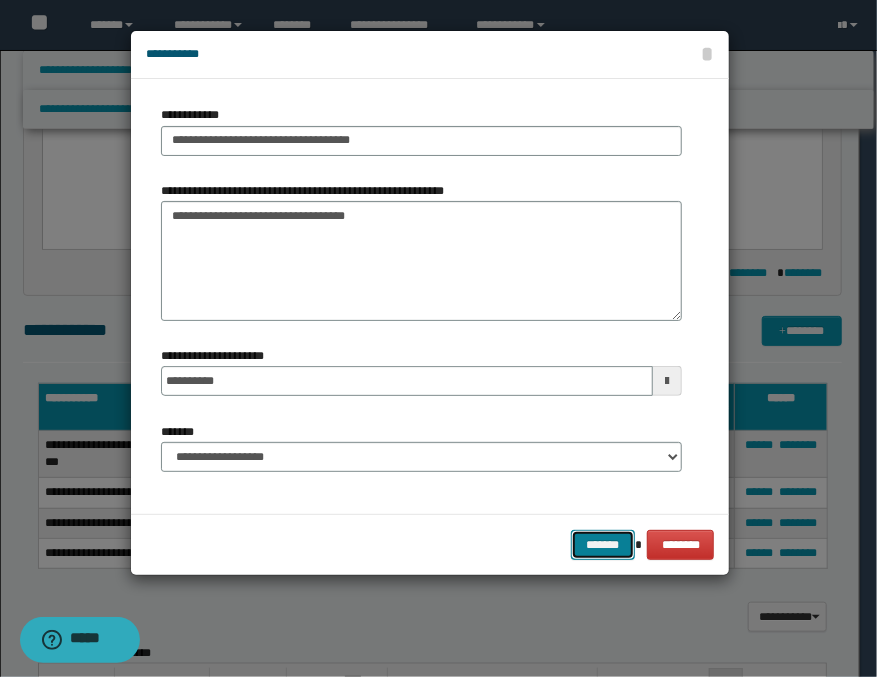 click on "*******" at bounding box center (603, 545) 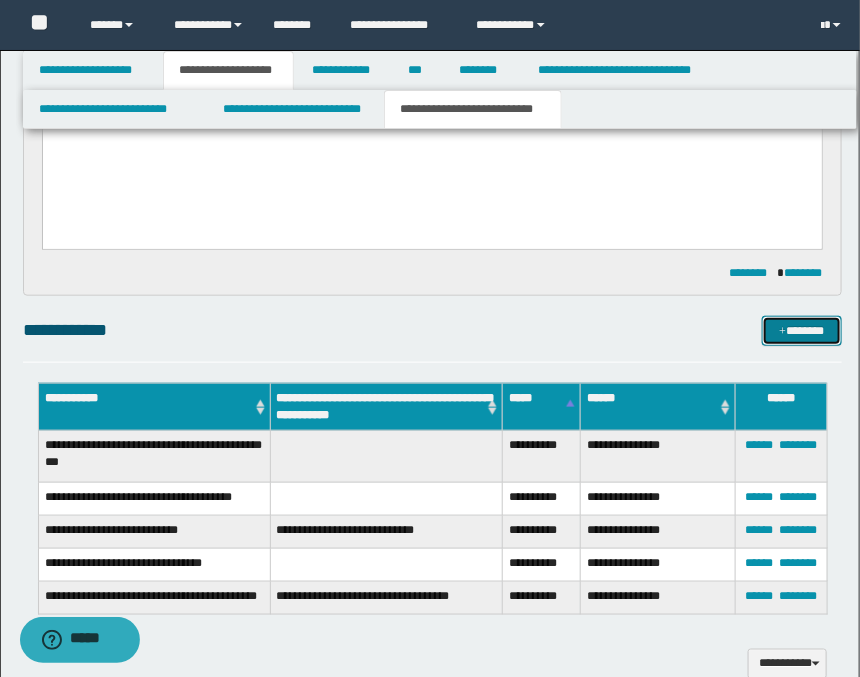 click on "*******" at bounding box center [802, 331] 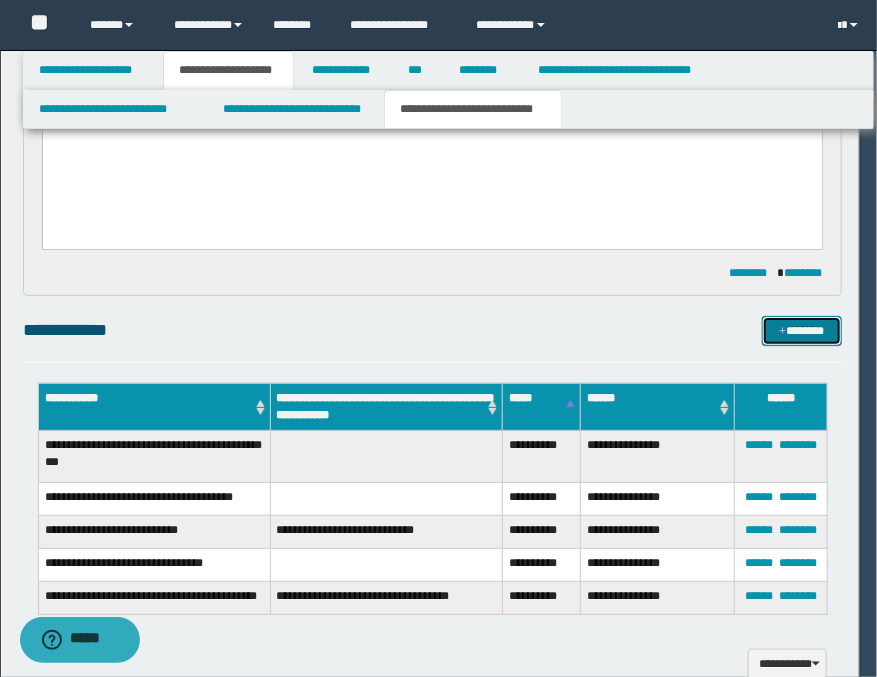 type 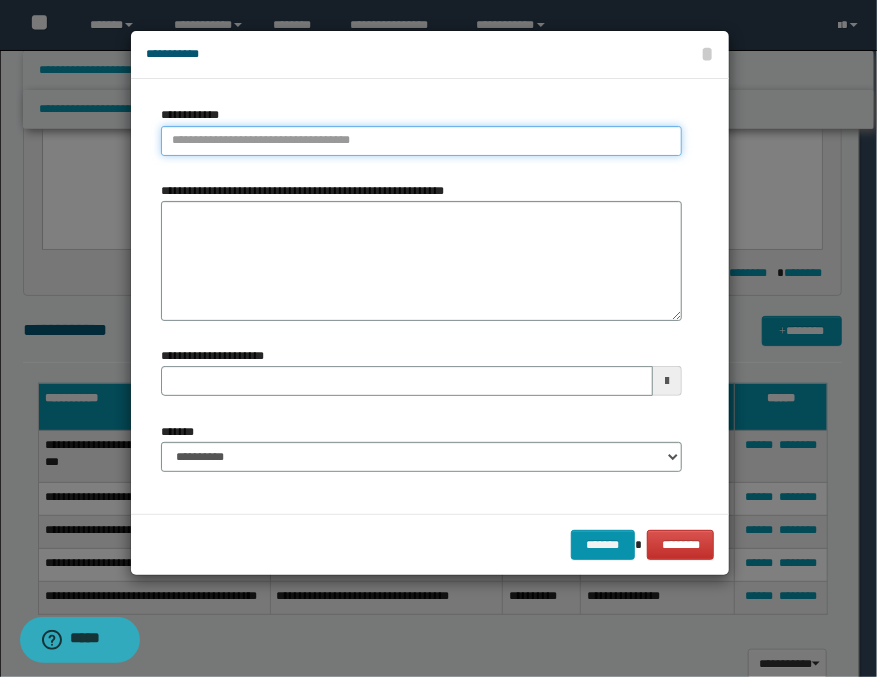 type on "**********" 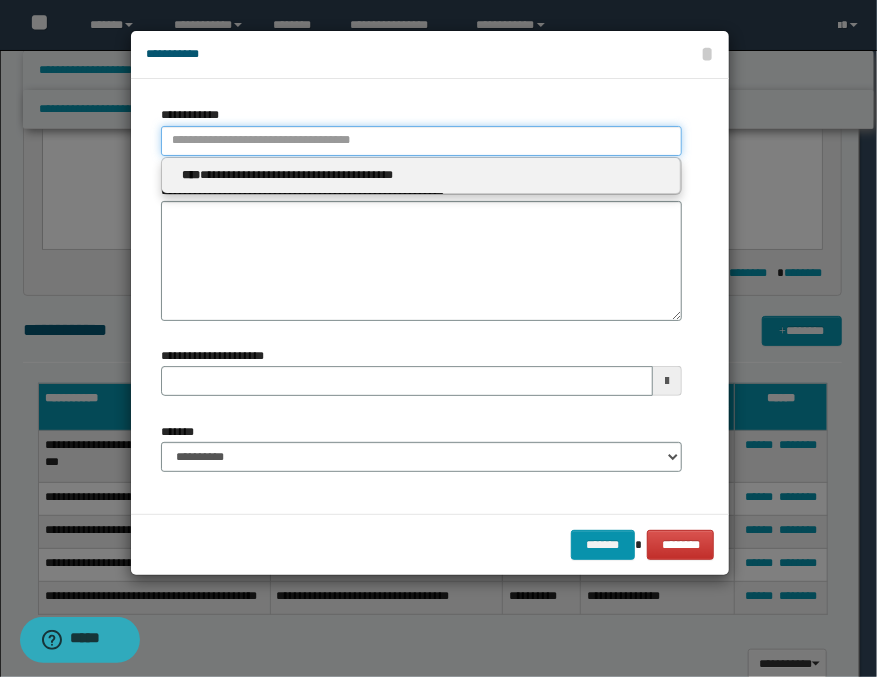 click on "**********" at bounding box center [421, 141] 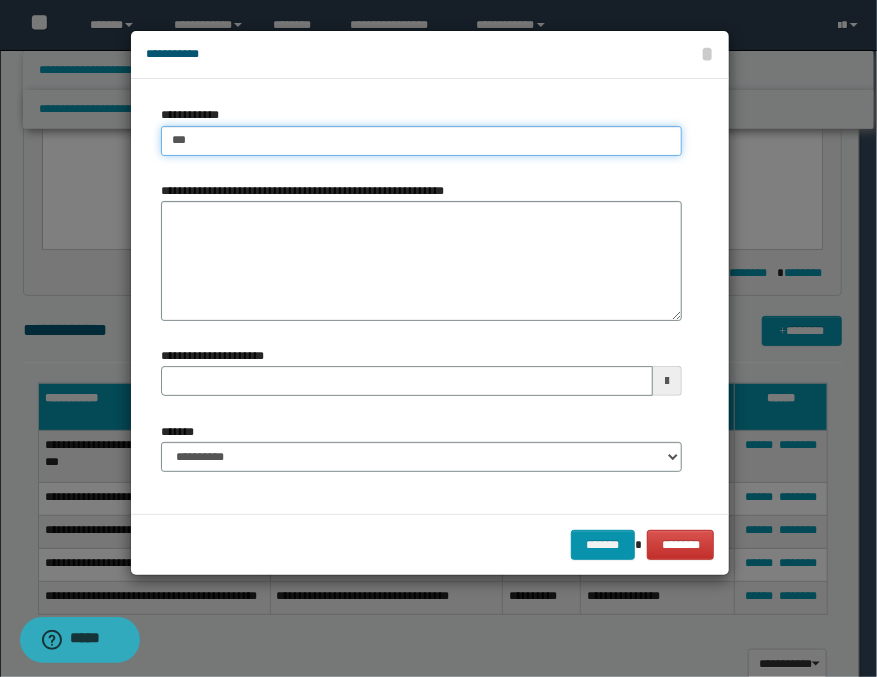 type on "****" 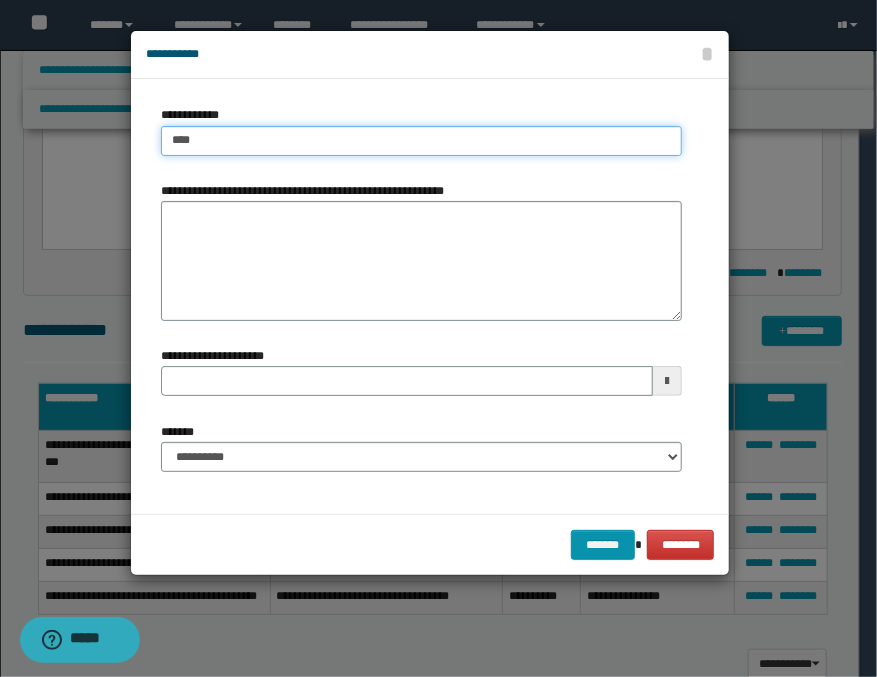 type on "****" 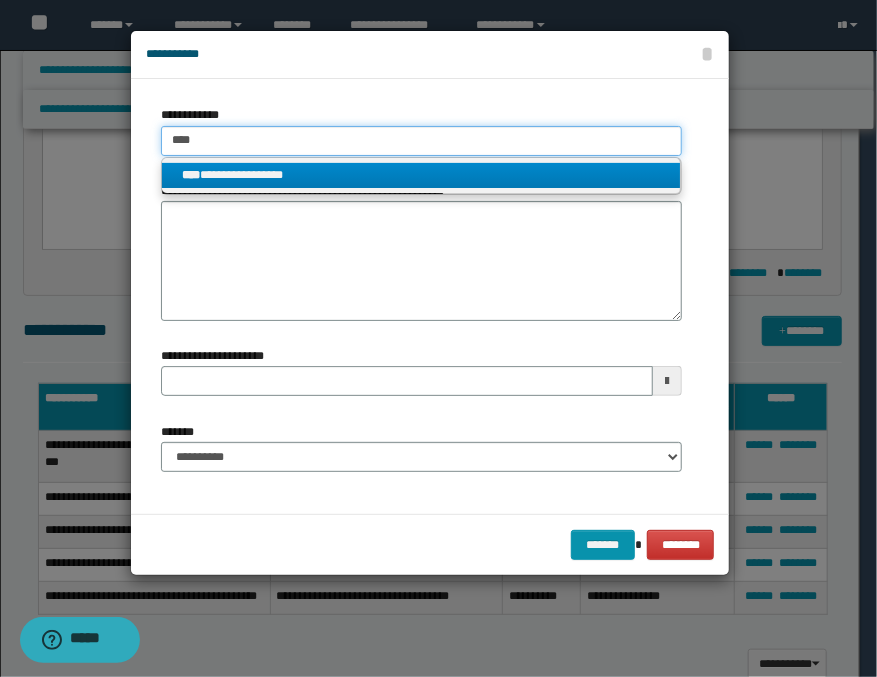 type on "****" 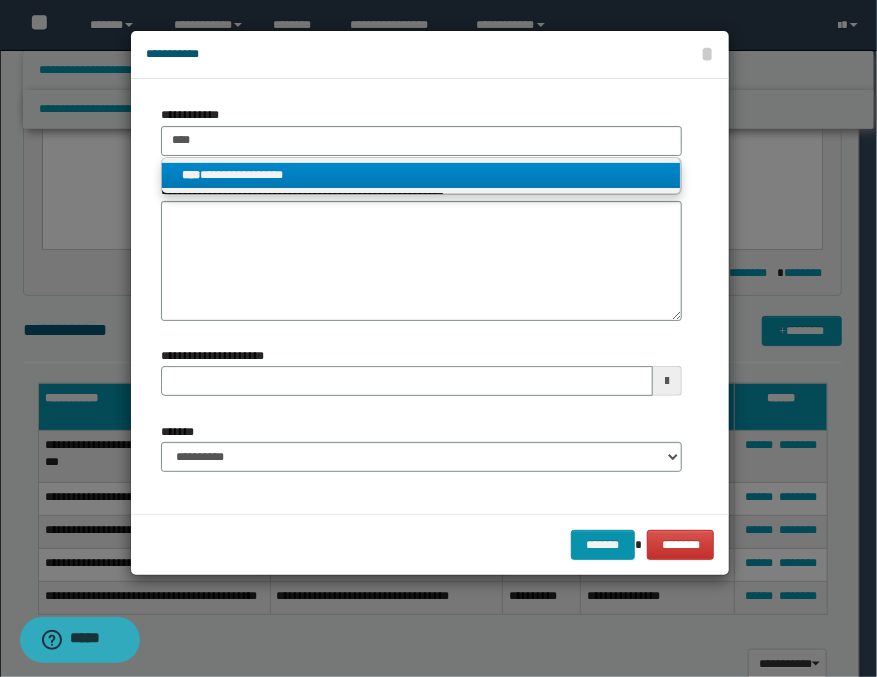 click on "**********" at bounding box center [421, 175] 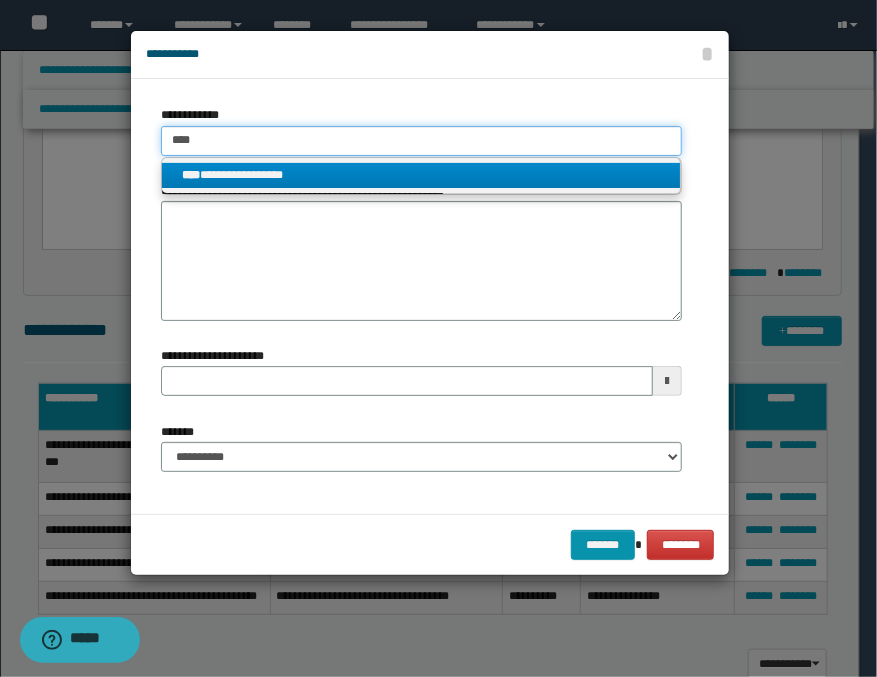 type 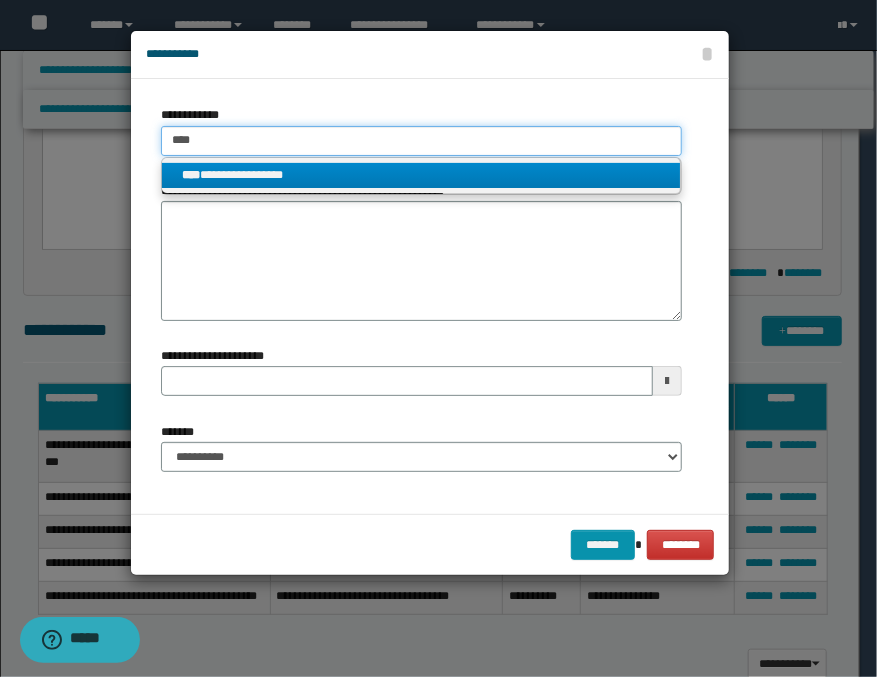 type on "**********" 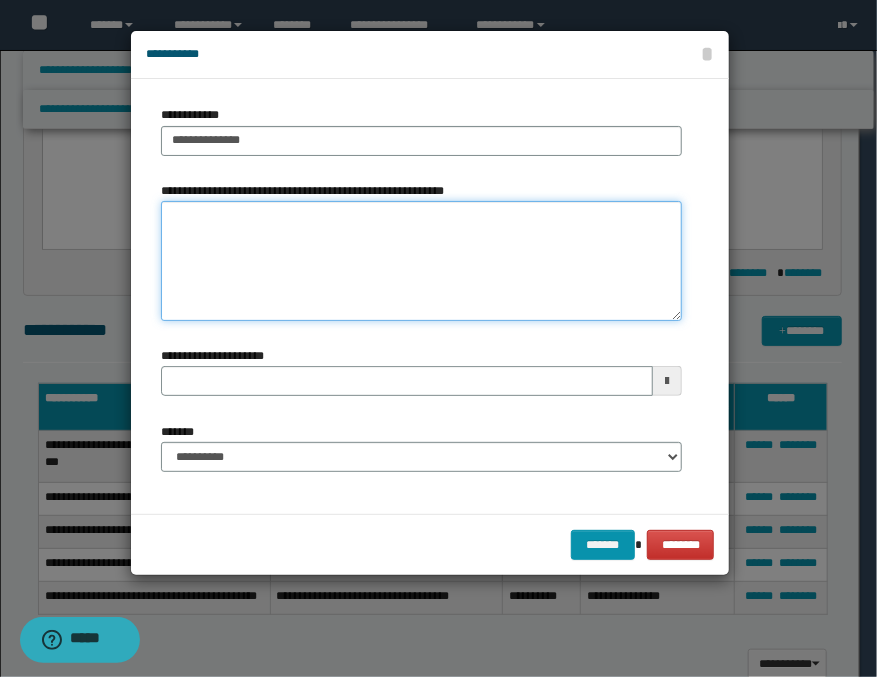 click on "**********" at bounding box center [421, 261] 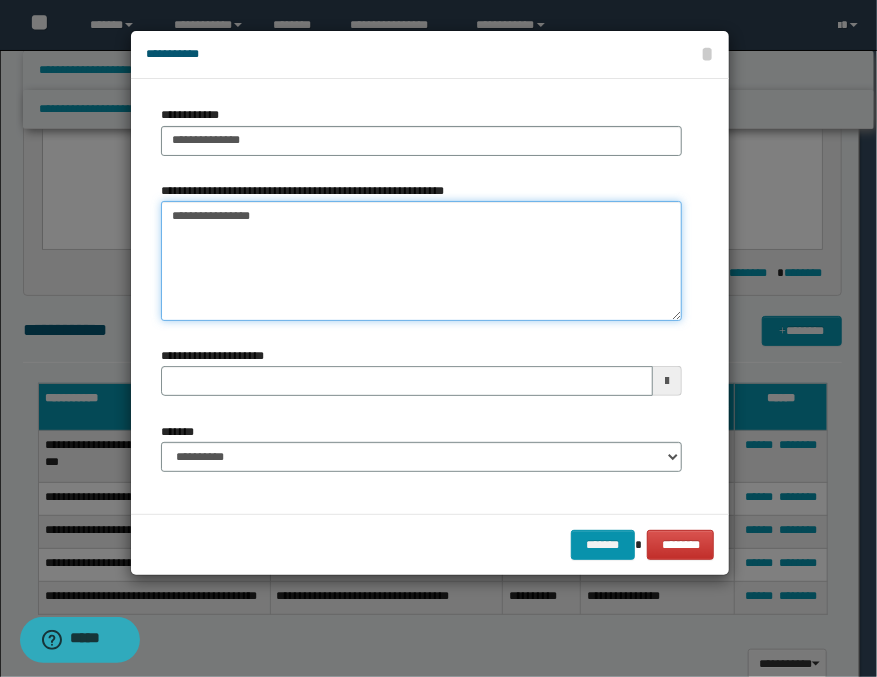 type on "**********" 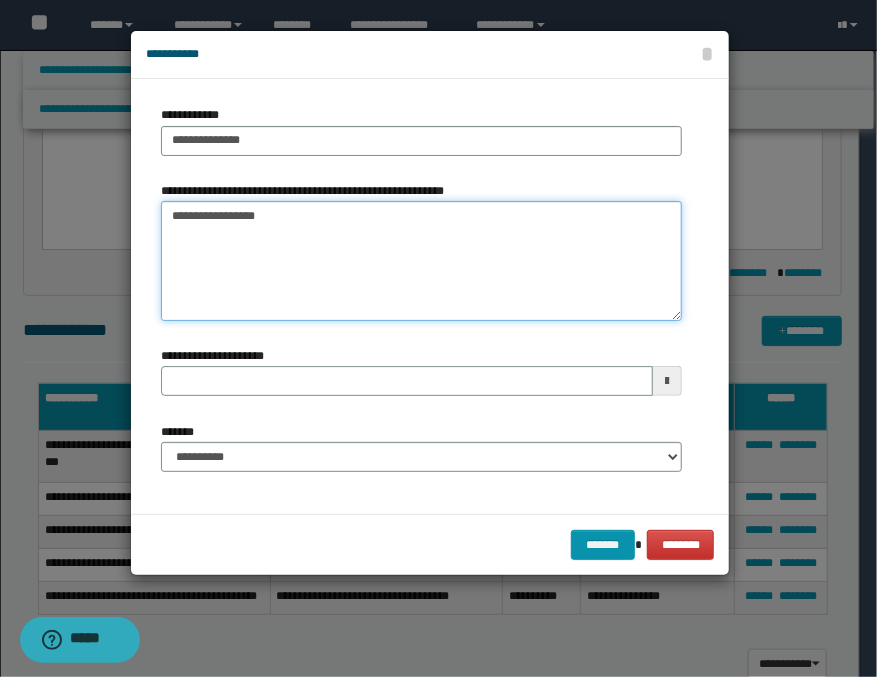 type 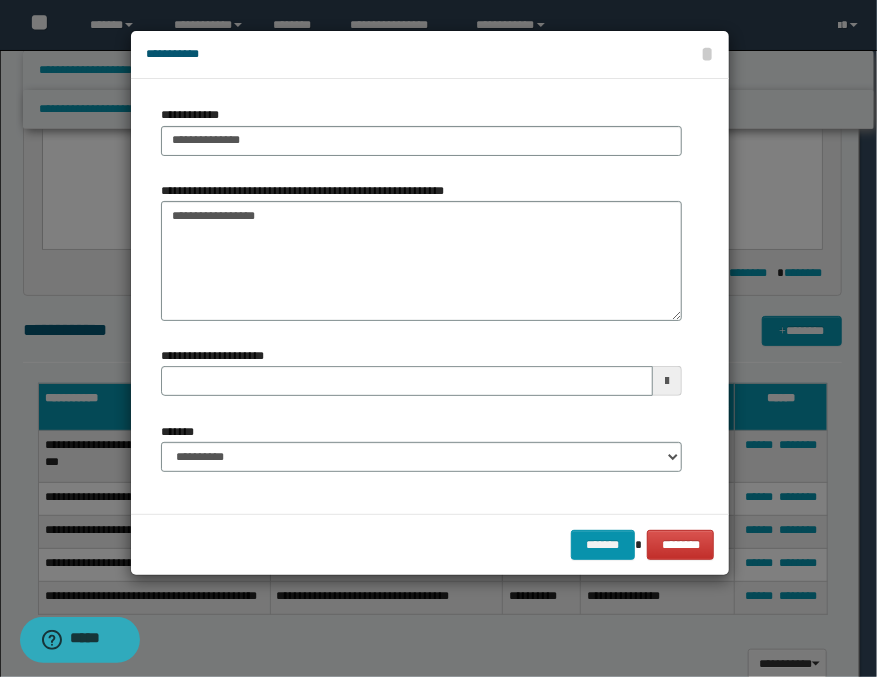click at bounding box center (667, 381) 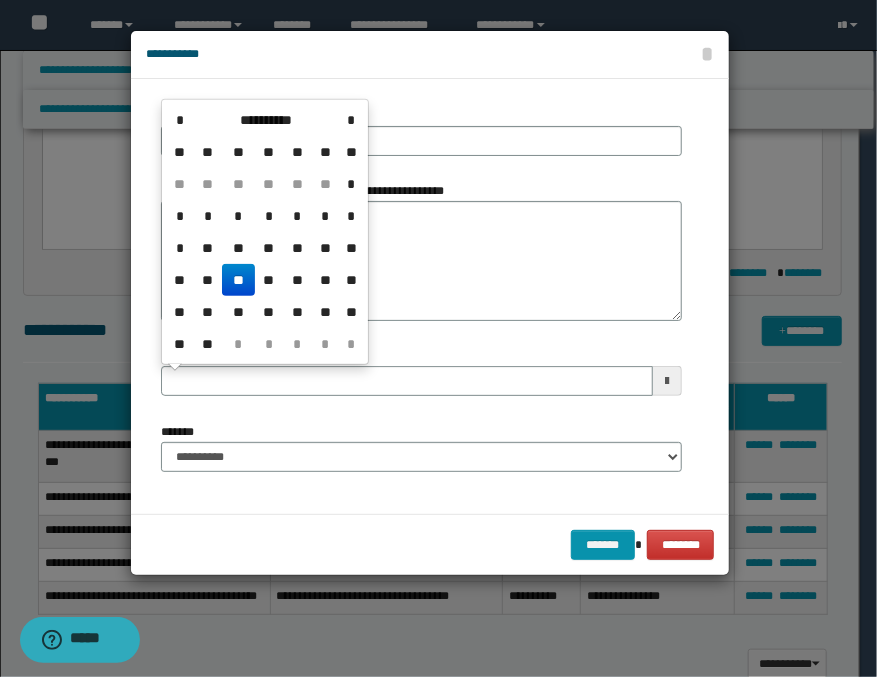 click on "**" at bounding box center (238, 280) 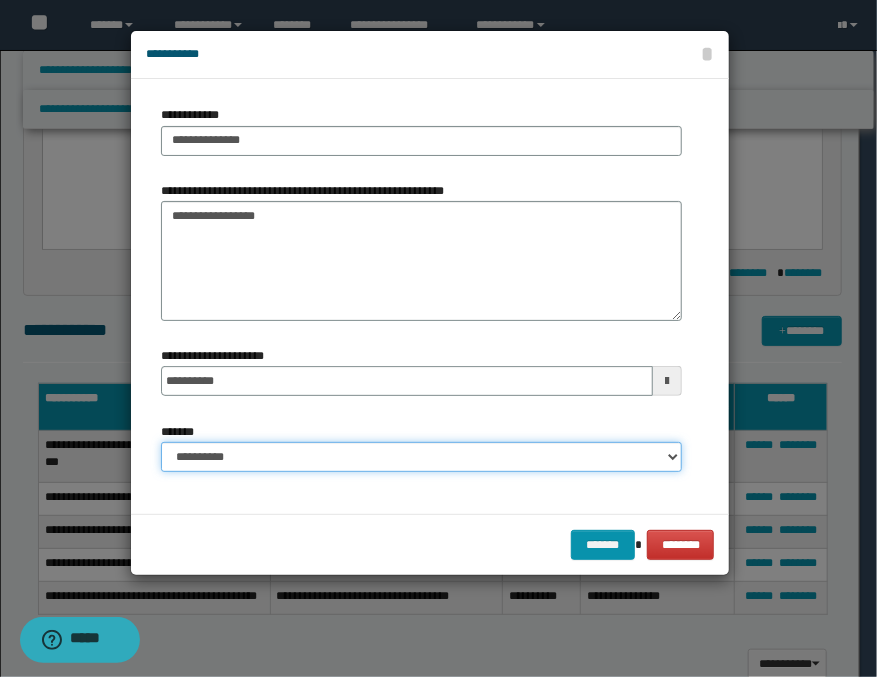 click on "**********" at bounding box center (421, 457) 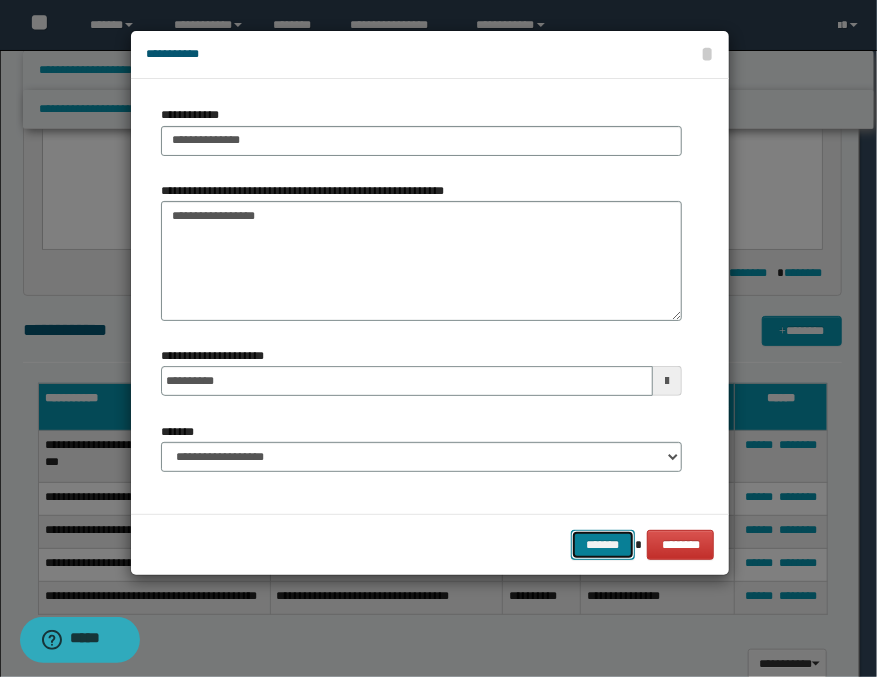 click on "*******" at bounding box center [603, 545] 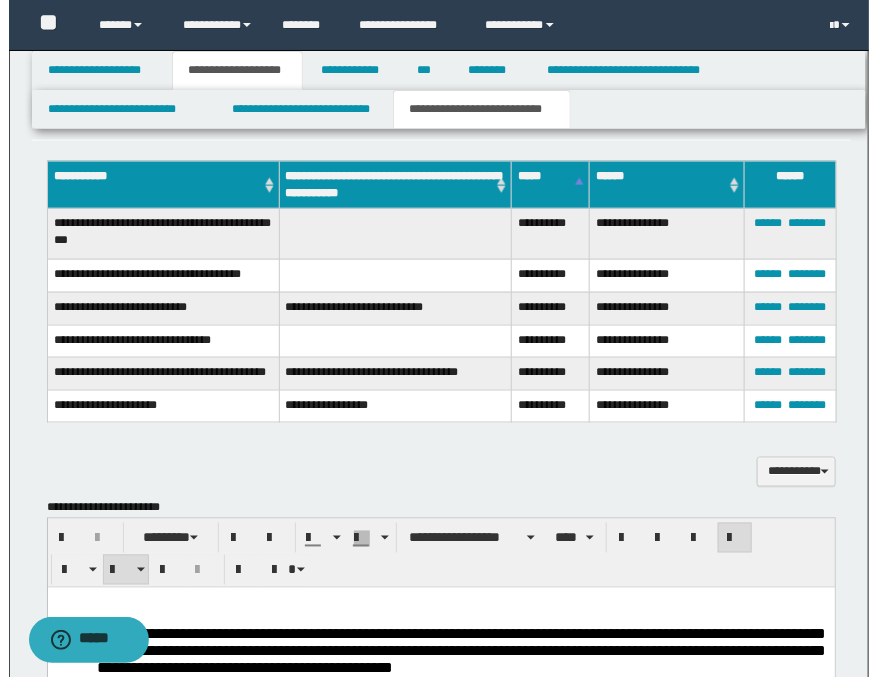scroll, scrollTop: 0, scrollLeft: 0, axis: both 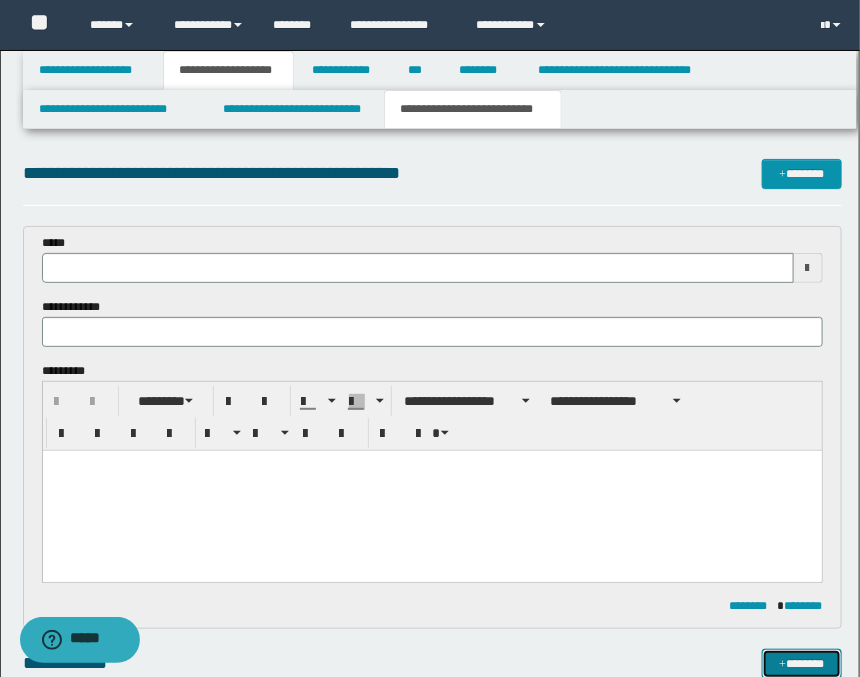 type 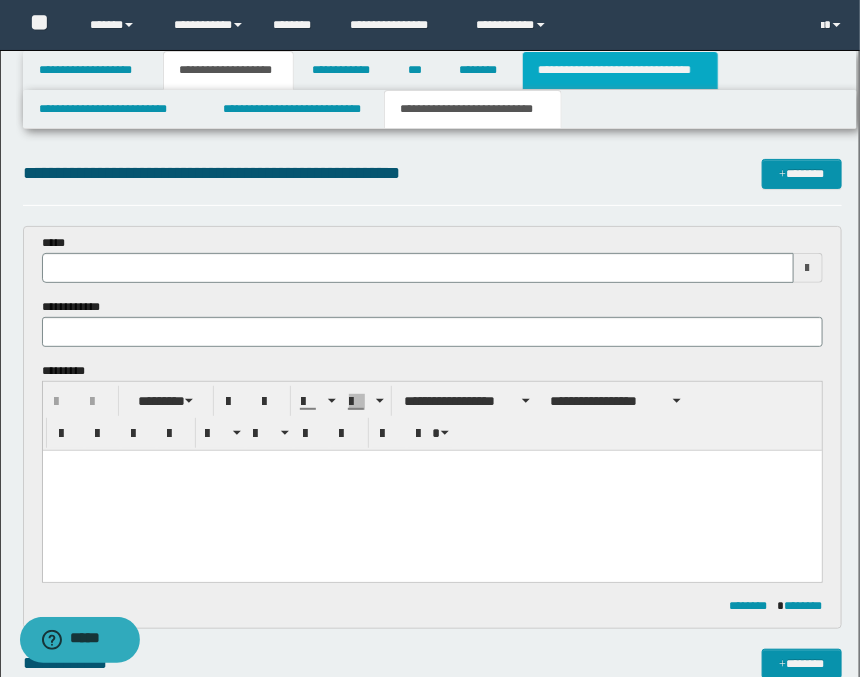 click on "**********" at bounding box center [620, 70] 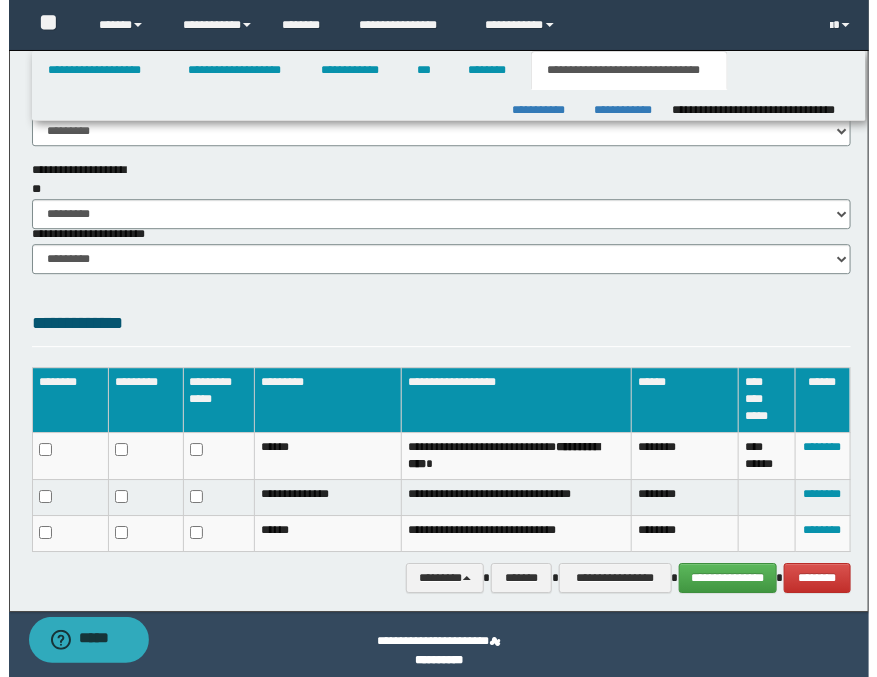 scroll, scrollTop: 1365, scrollLeft: 0, axis: vertical 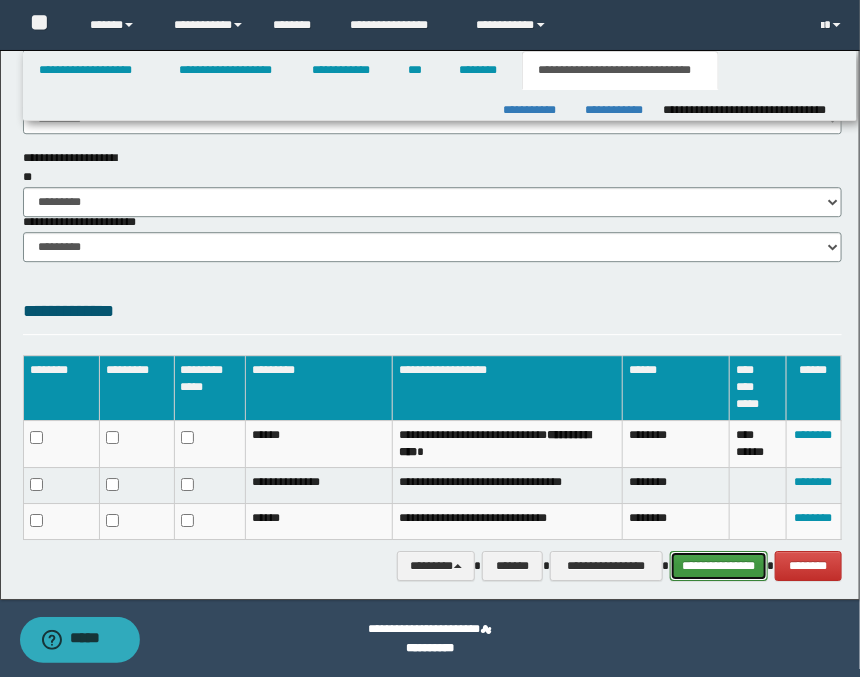 click on "**********" at bounding box center (719, 566) 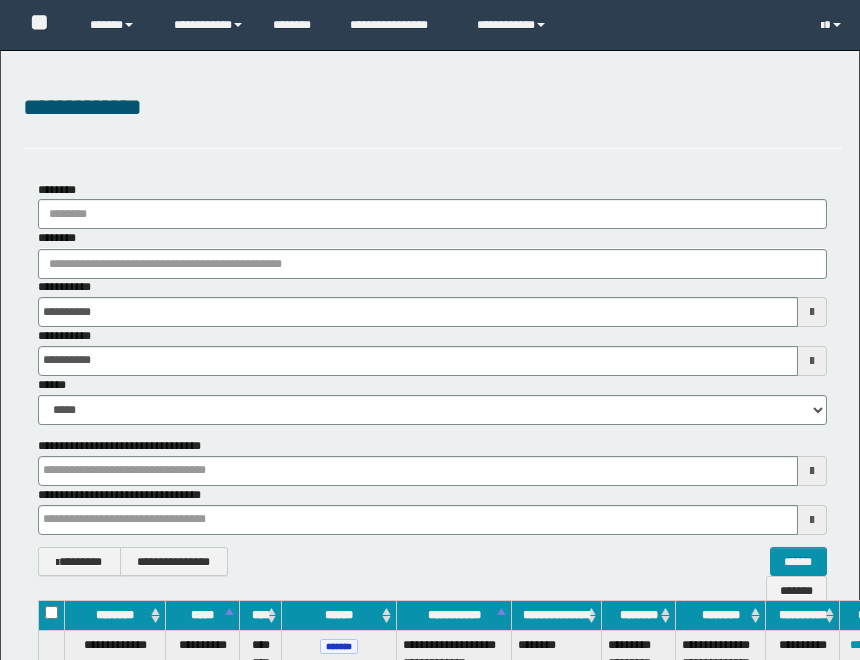 scroll, scrollTop: 849, scrollLeft: 0, axis: vertical 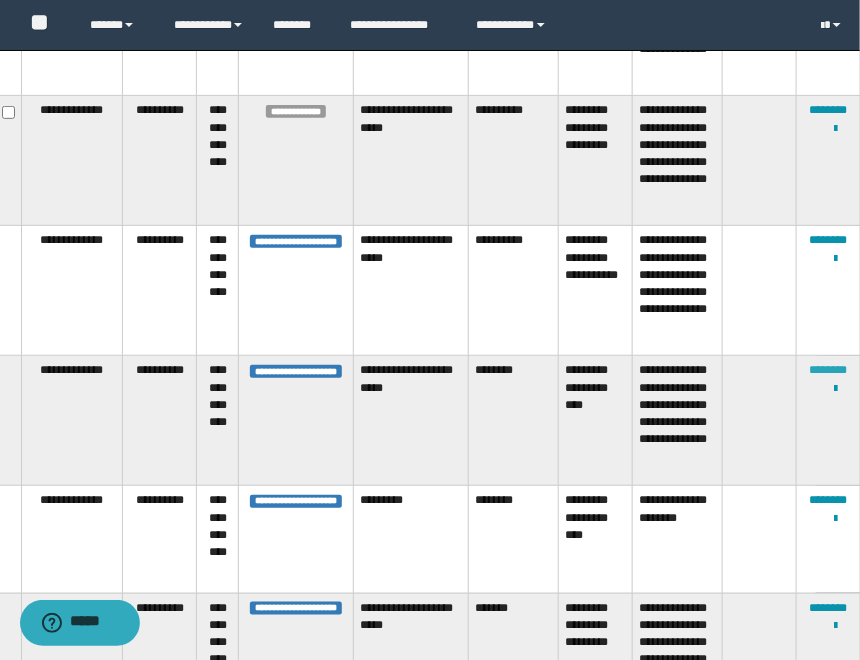 click on "********" at bounding box center [829, 370] 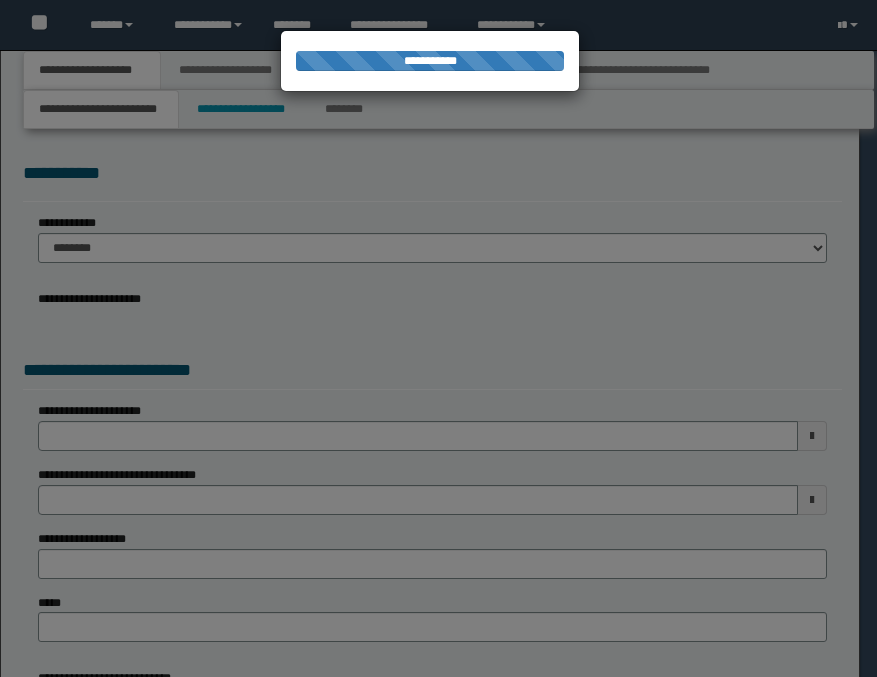 scroll, scrollTop: 0, scrollLeft: 0, axis: both 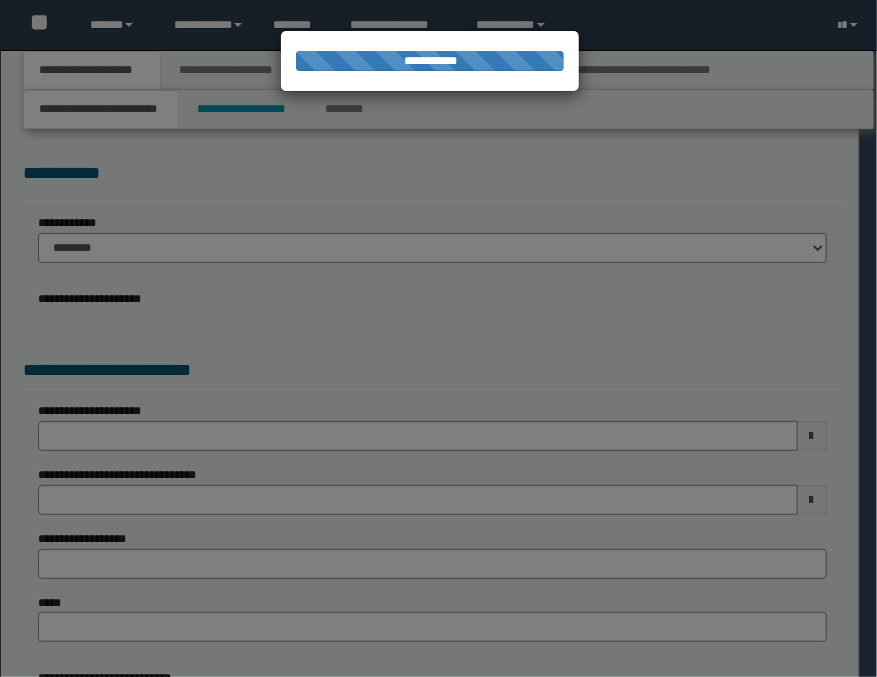 select on "*" 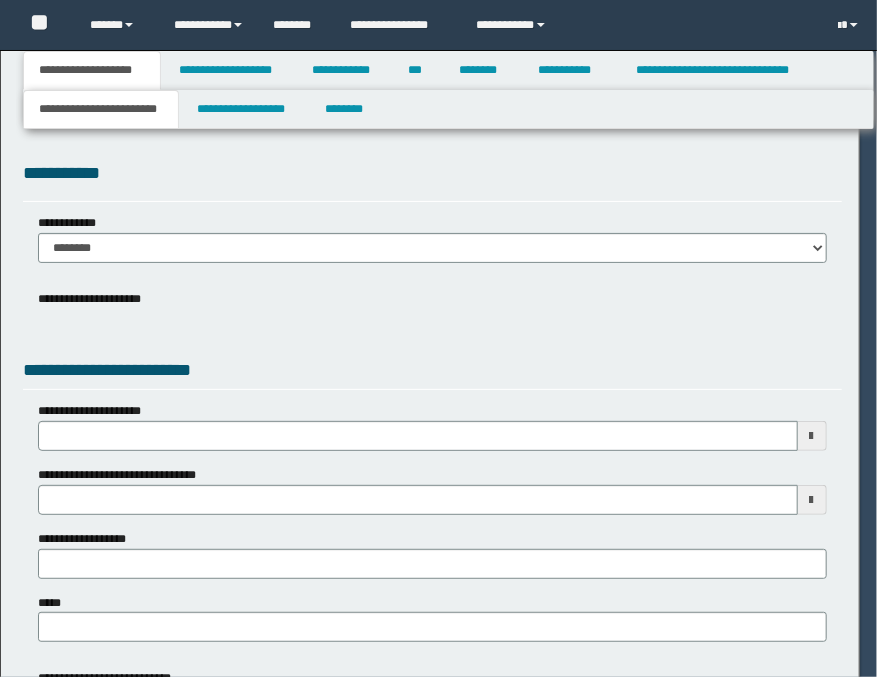 scroll, scrollTop: 0, scrollLeft: 0, axis: both 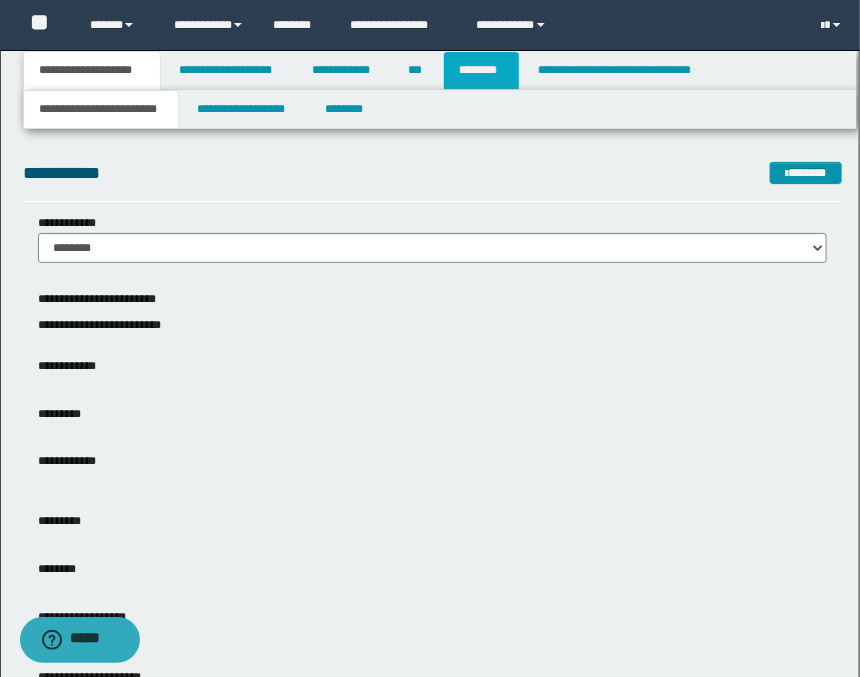 click on "********" at bounding box center (481, 70) 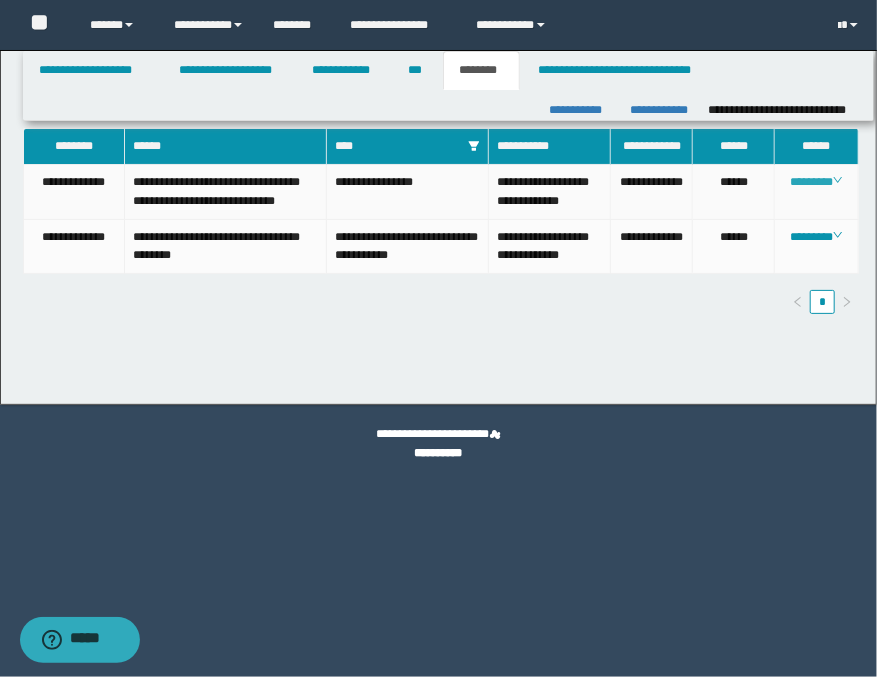 click on "********" at bounding box center [816, 182] 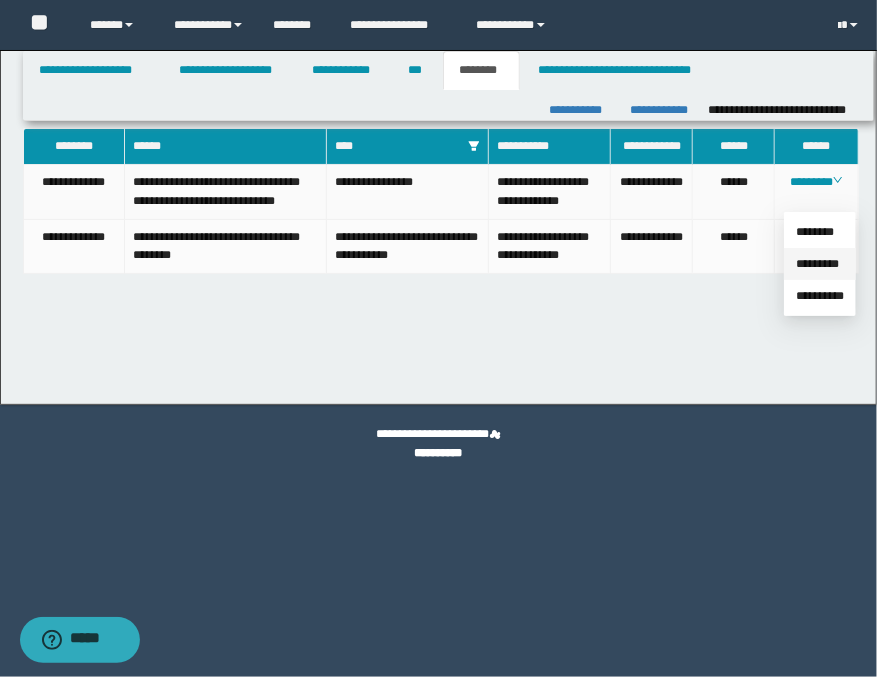 click on "*********" at bounding box center (817, 264) 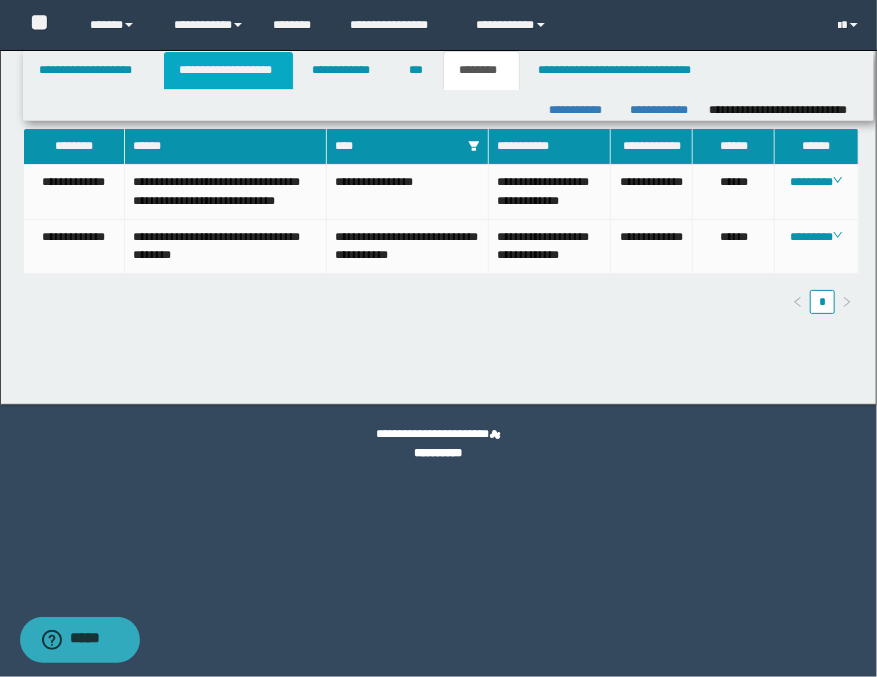 click on "**********" at bounding box center [228, 70] 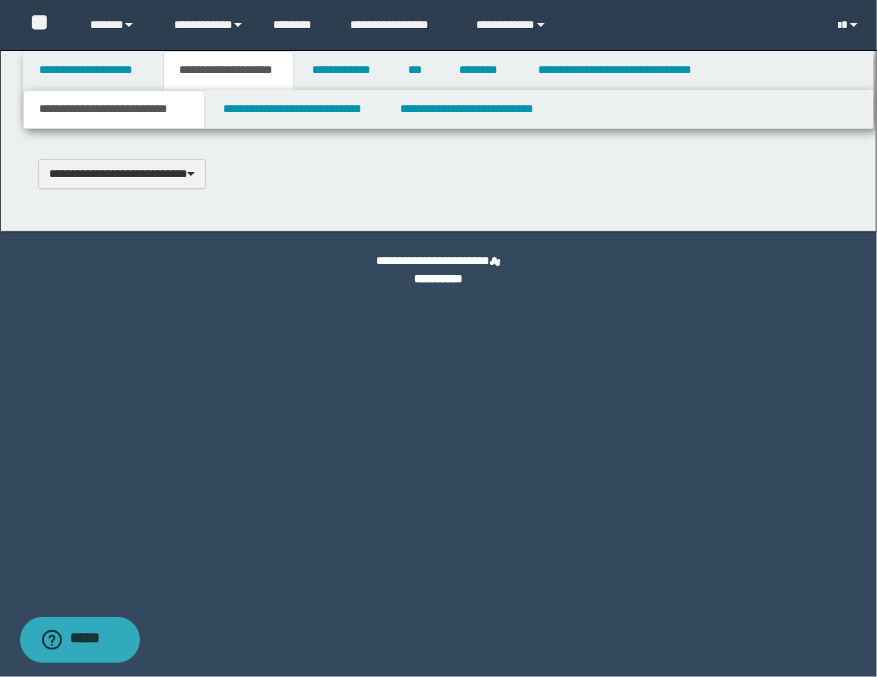 scroll, scrollTop: 0, scrollLeft: 0, axis: both 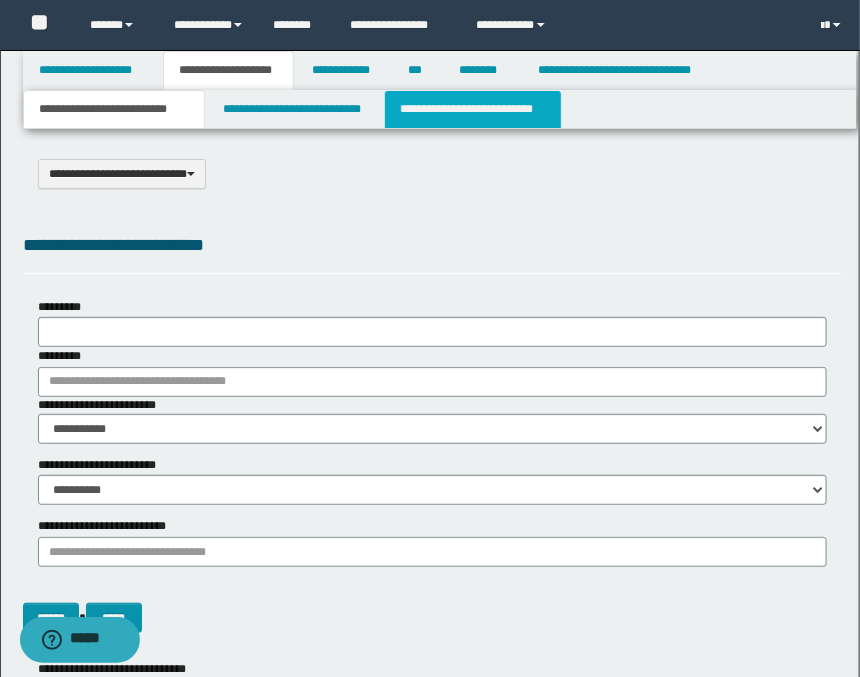 click on "**********" at bounding box center [472, 109] 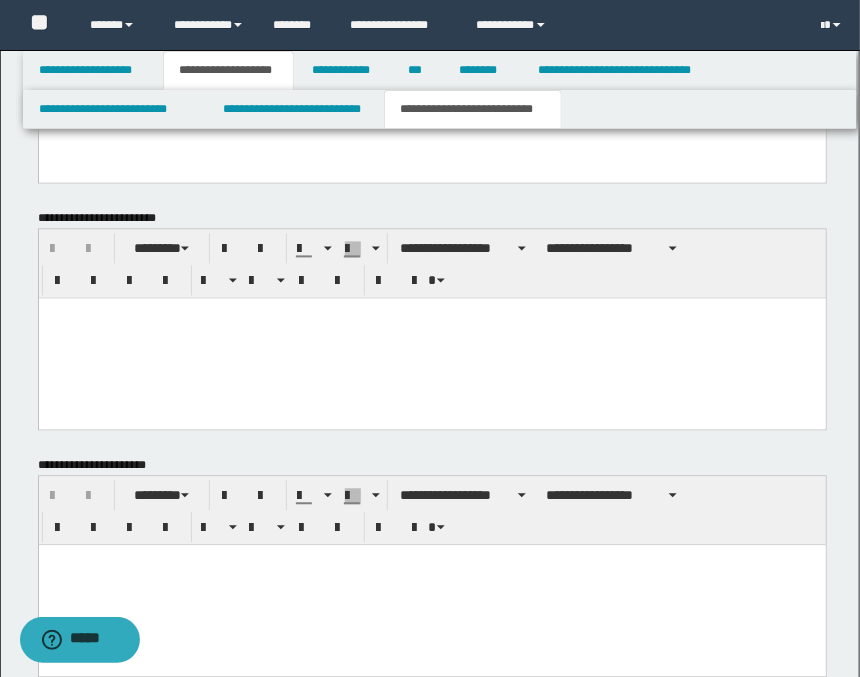 scroll, scrollTop: 1029, scrollLeft: 0, axis: vertical 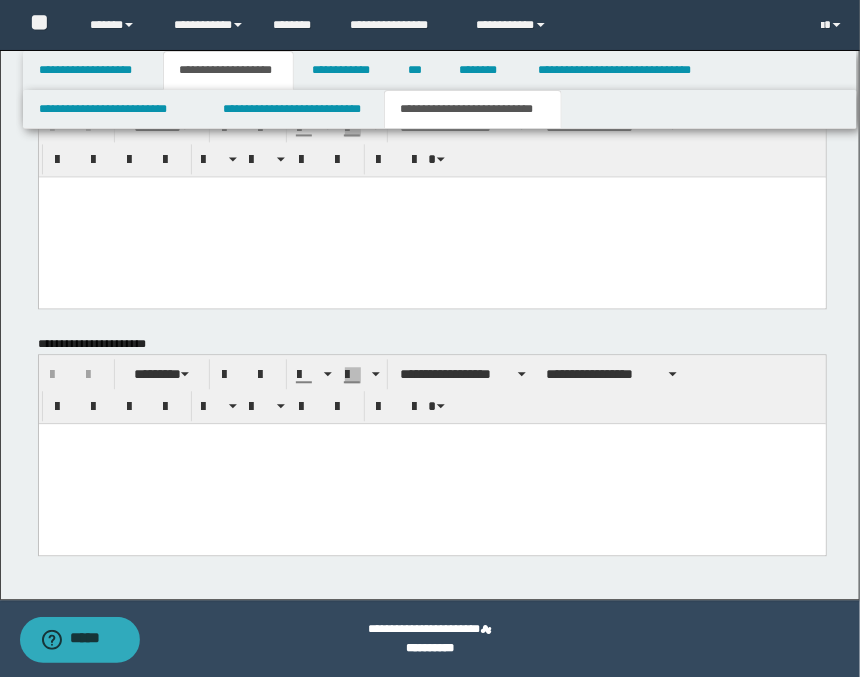click at bounding box center [431, 463] 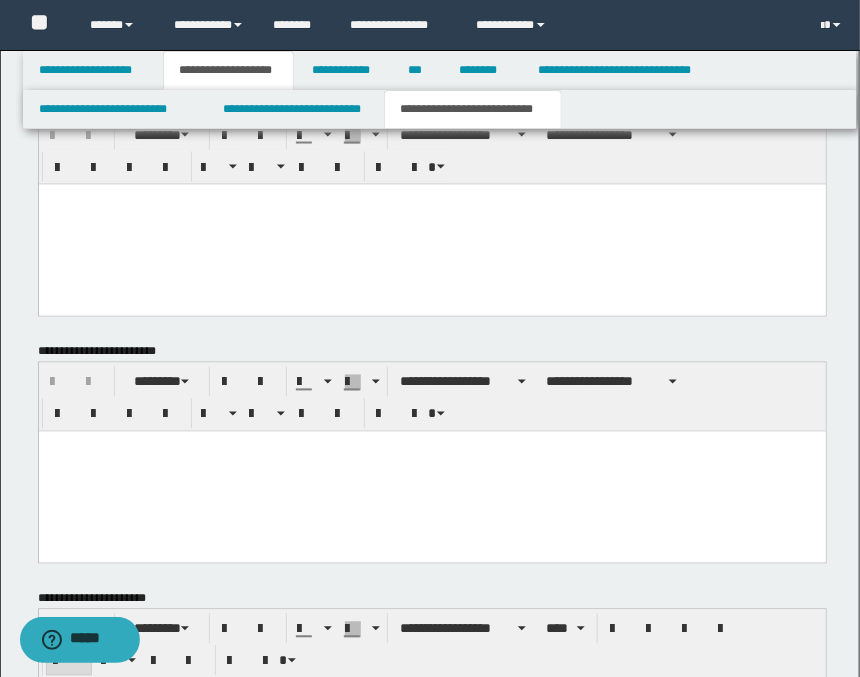 scroll, scrollTop: 584, scrollLeft: 0, axis: vertical 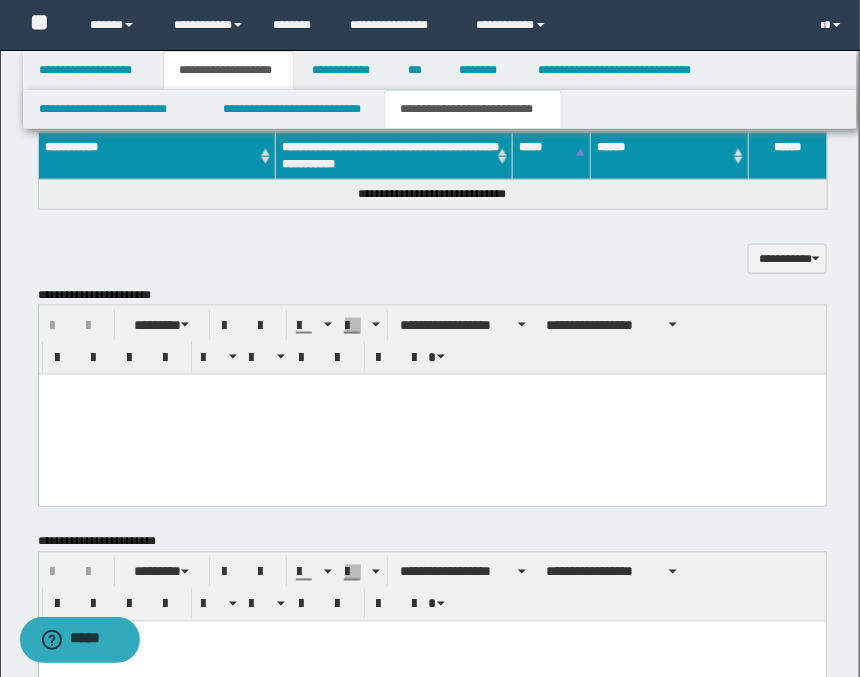 click at bounding box center [431, 414] 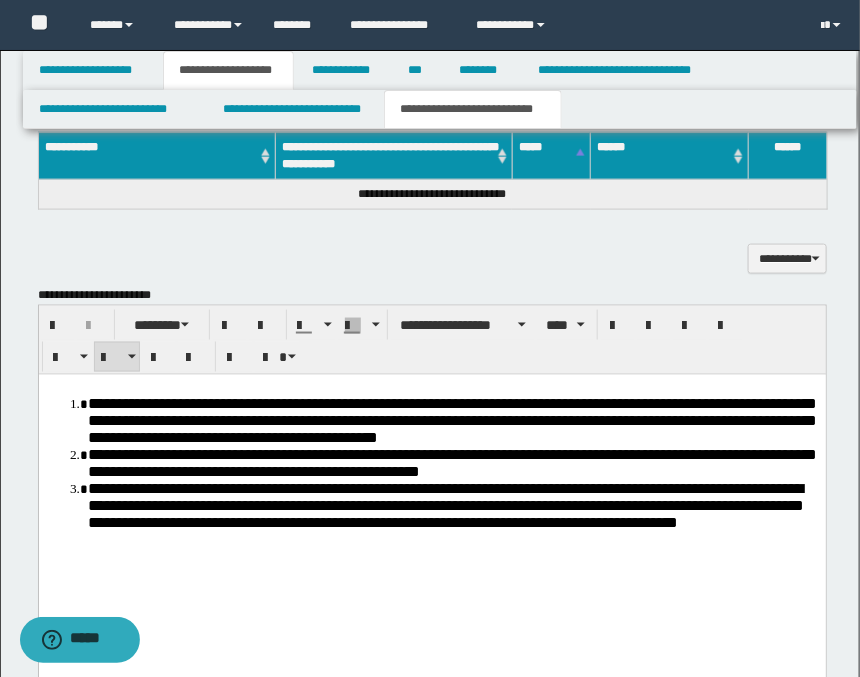 click on "**********" at bounding box center (451, 420) 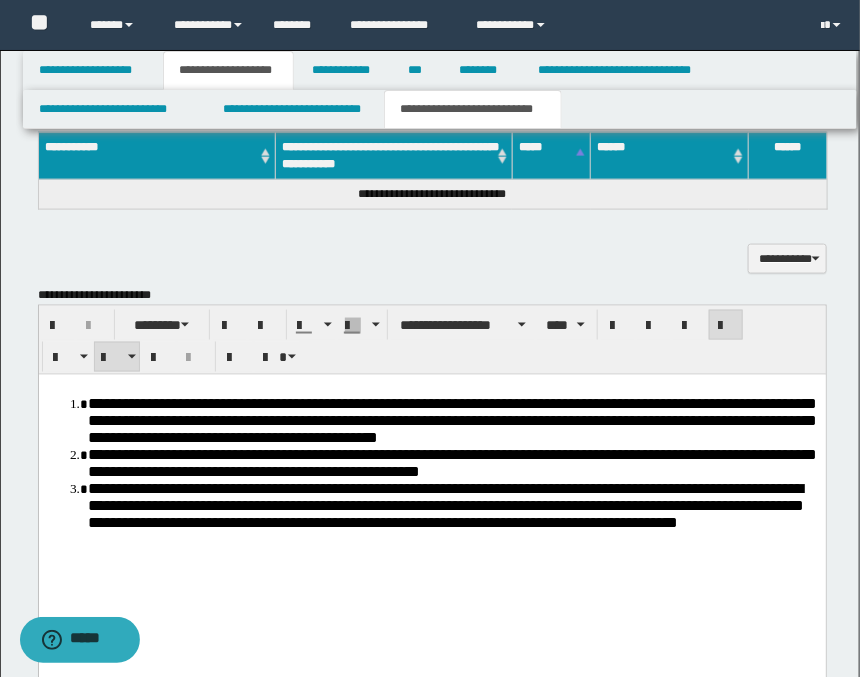 type 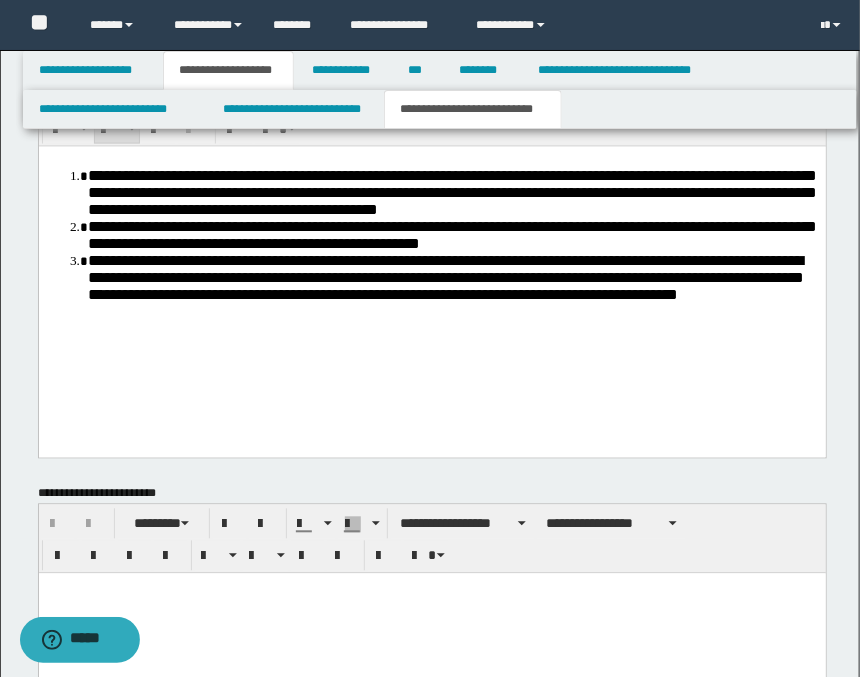 scroll, scrollTop: 1029, scrollLeft: 0, axis: vertical 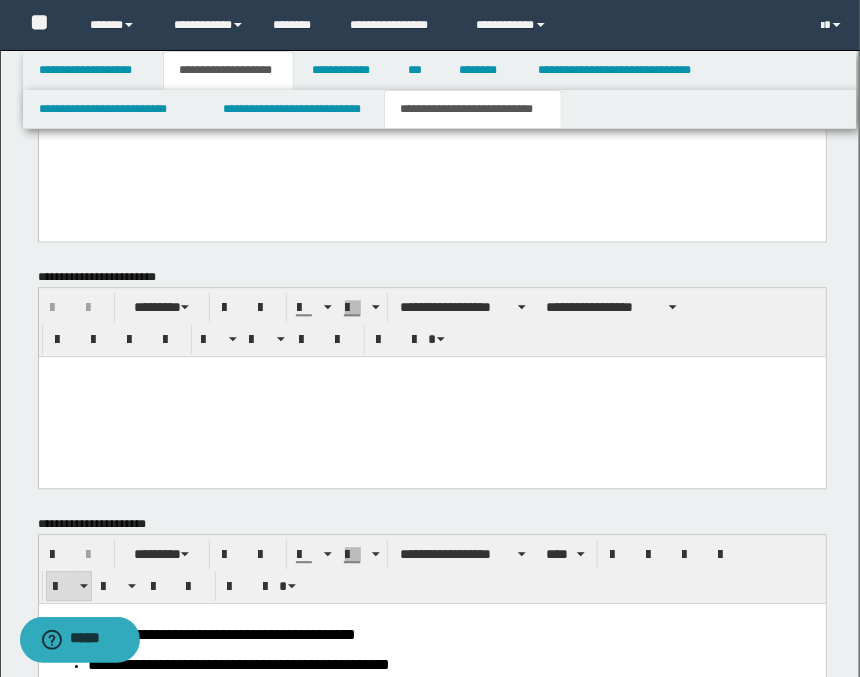 click at bounding box center (431, 396) 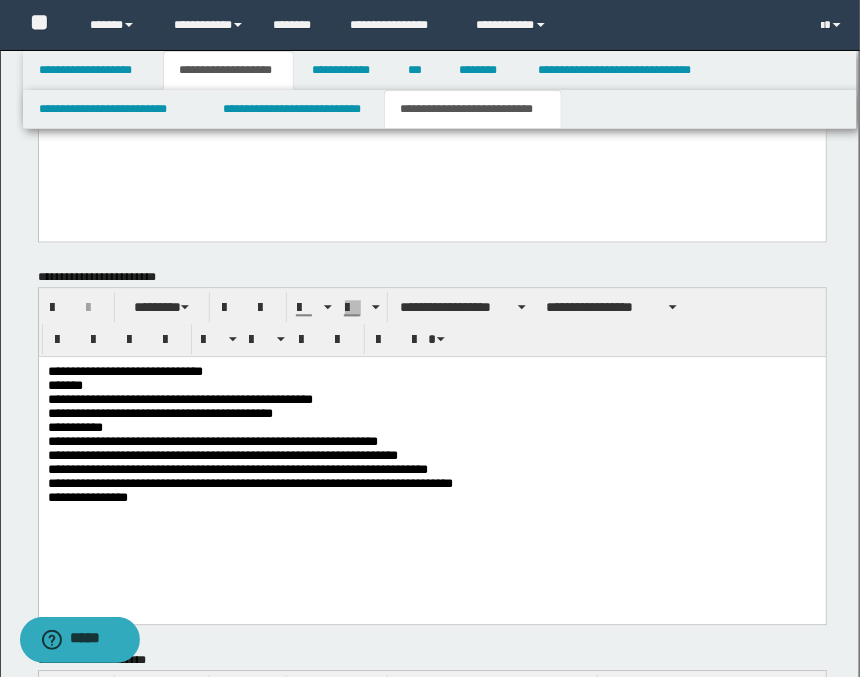 click on "**********" at bounding box center (432, 439) 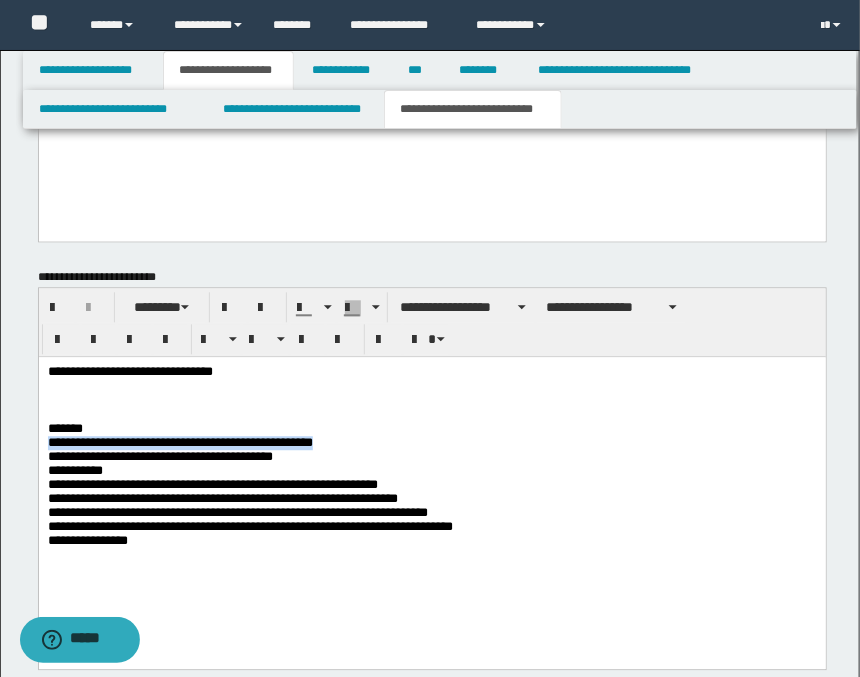 drag, startPoint x: 451, startPoint y: 450, endPoint x: 81, endPoint y: 421, distance: 371.13474 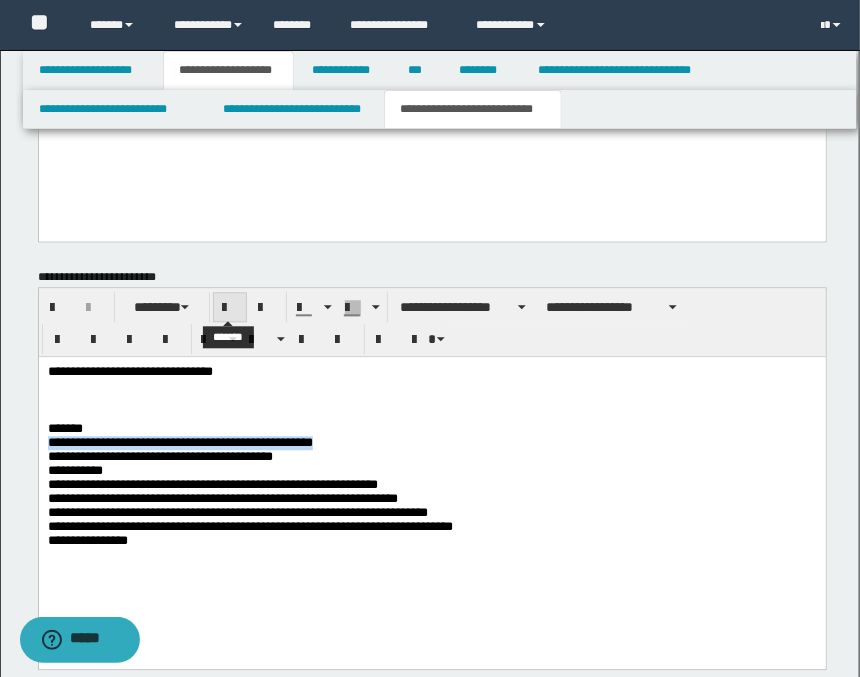 click at bounding box center (230, 308) 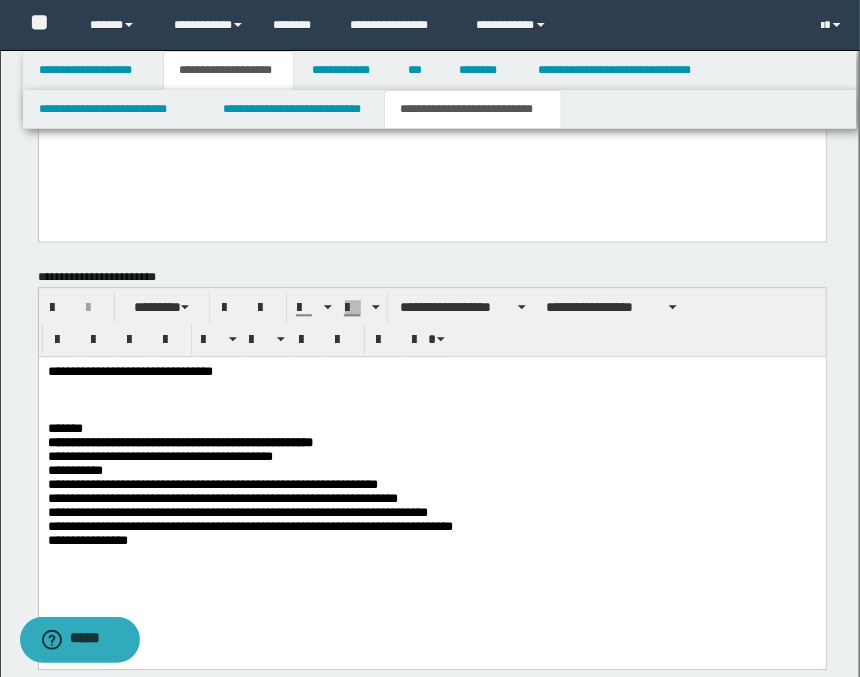 click on "**********" at bounding box center (432, 482) 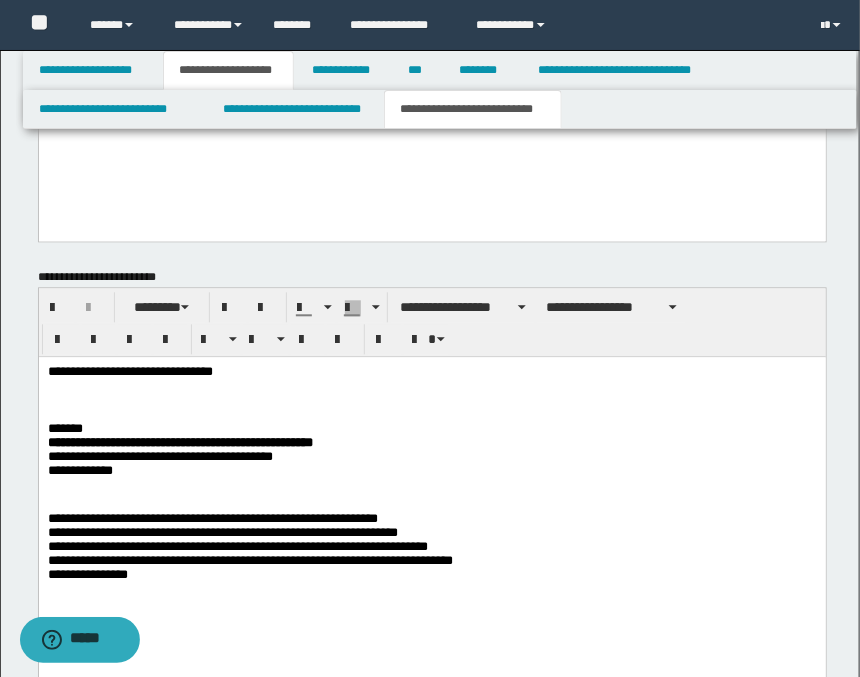 click on "**********" at bounding box center (432, 542) 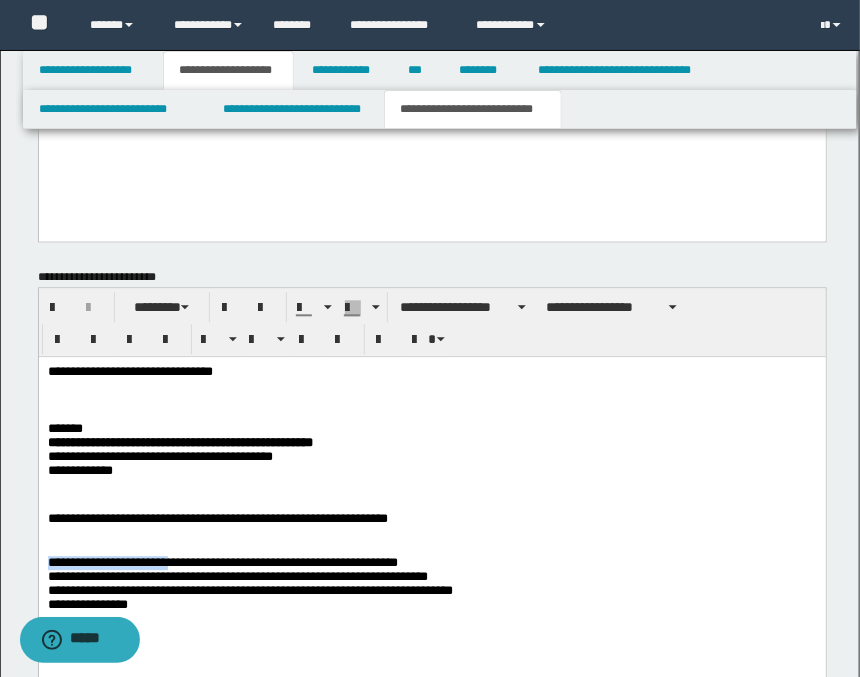 drag, startPoint x: 251, startPoint y: 572, endPoint x: 45, endPoint y: 571, distance: 206.00243 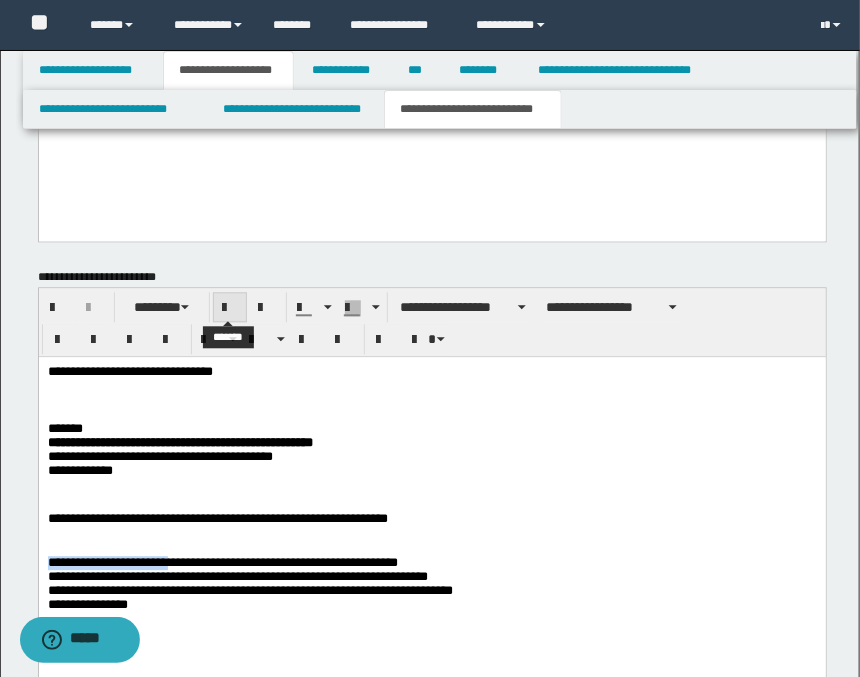 click at bounding box center [230, 308] 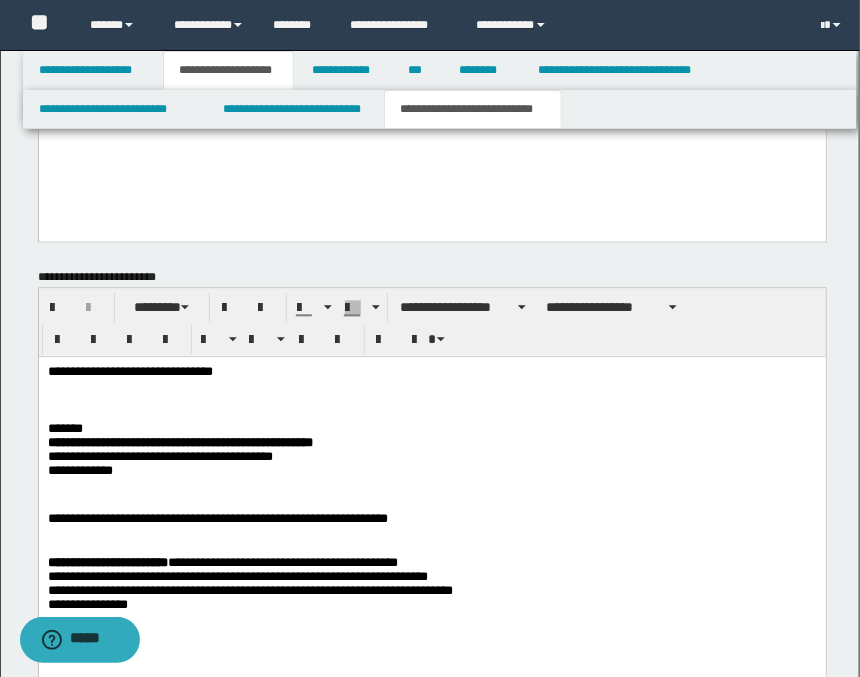 click on "**********" at bounding box center (432, 512) 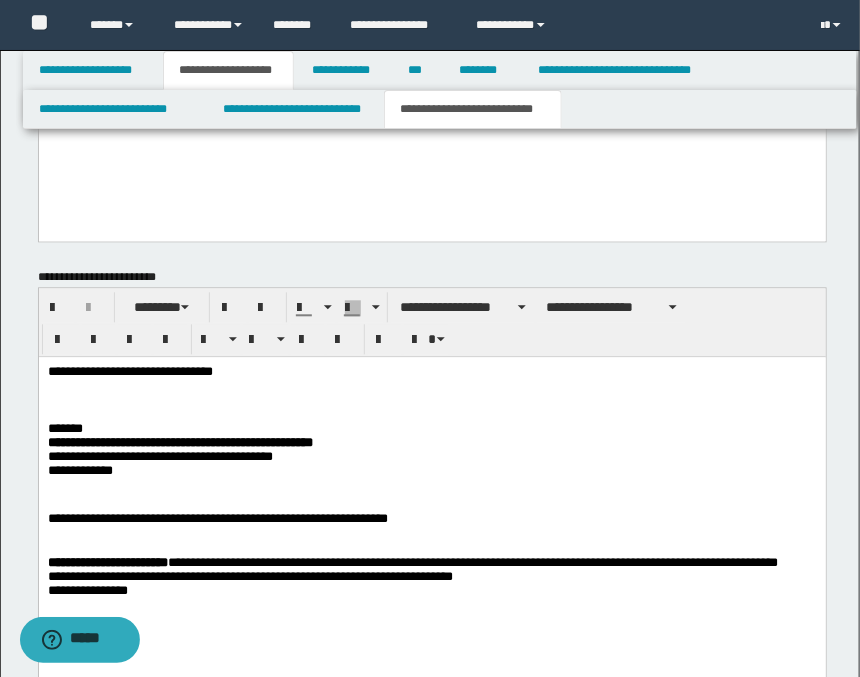 click on "**********" at bounding box center (432, 579) 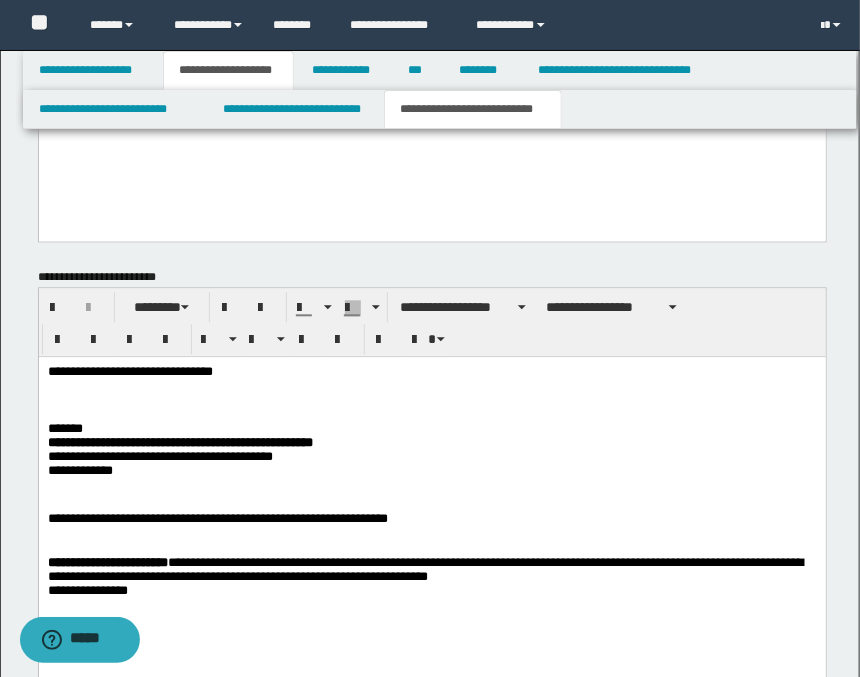click on "**********" at bounding box center [431, 507] 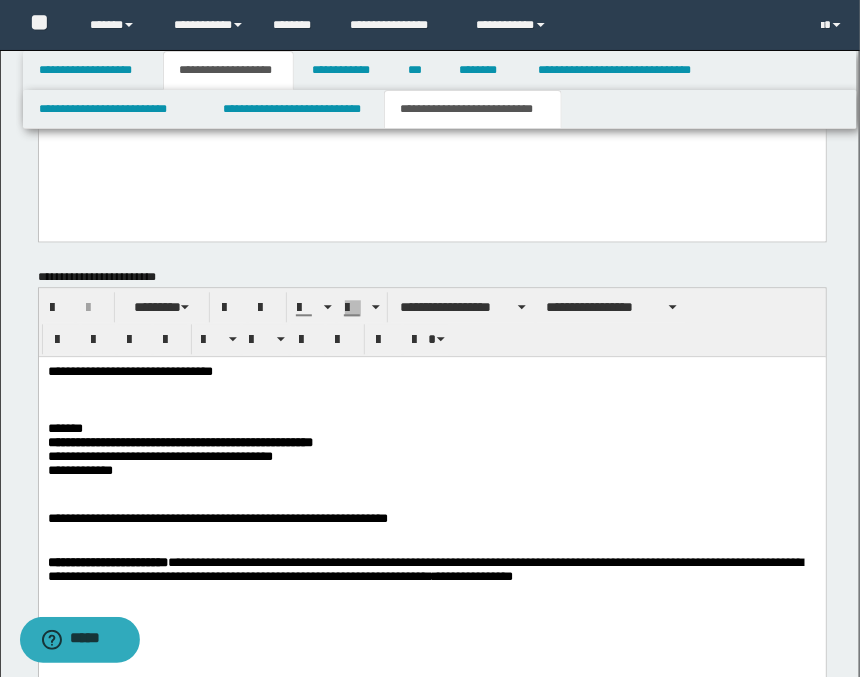 click on "**********" at bounding box center [432, 563] 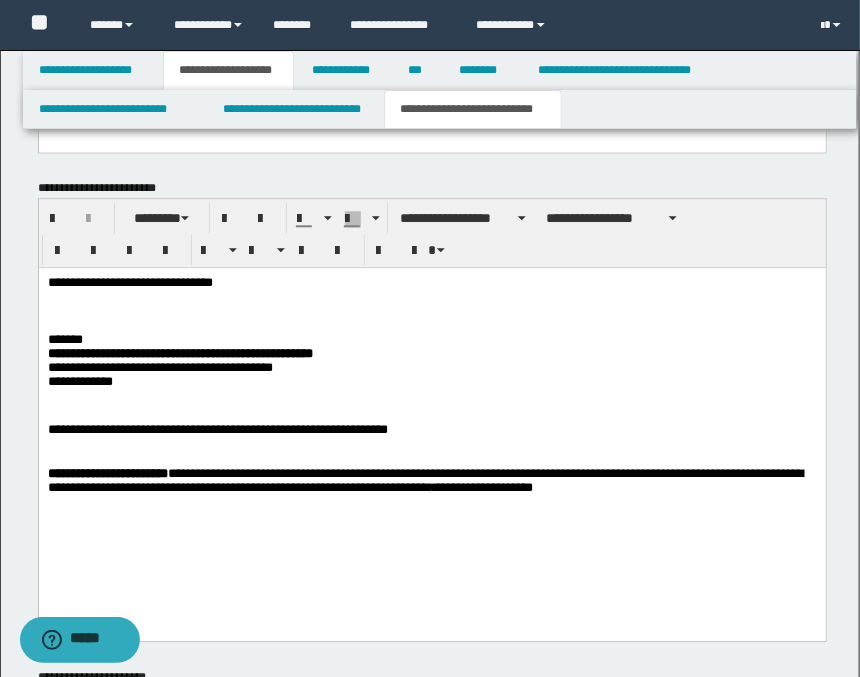scroll, scrollTop: 1362, scrollLeft: 0, axis: vertical 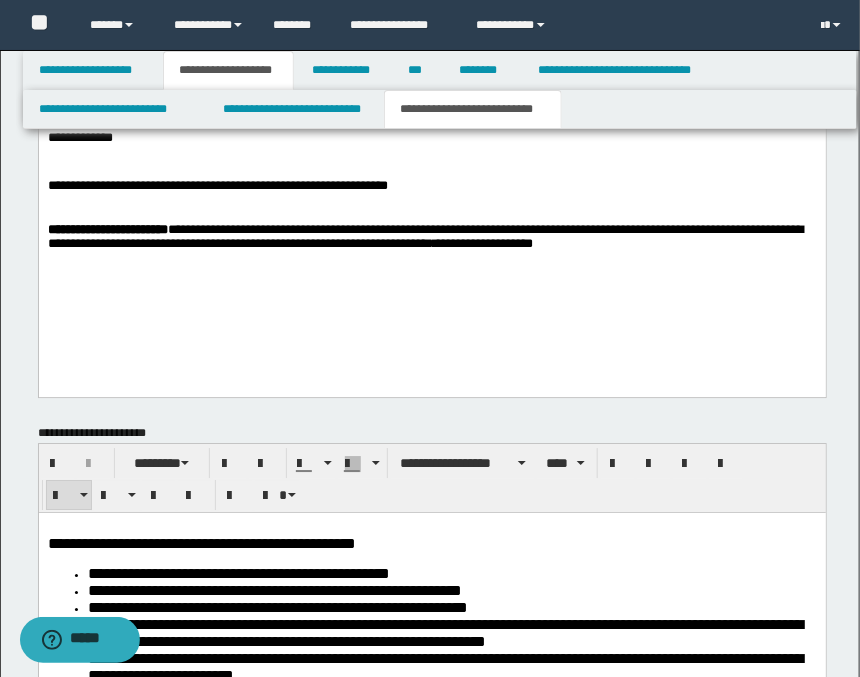 click on "**********" at bounding box center (431, 181) 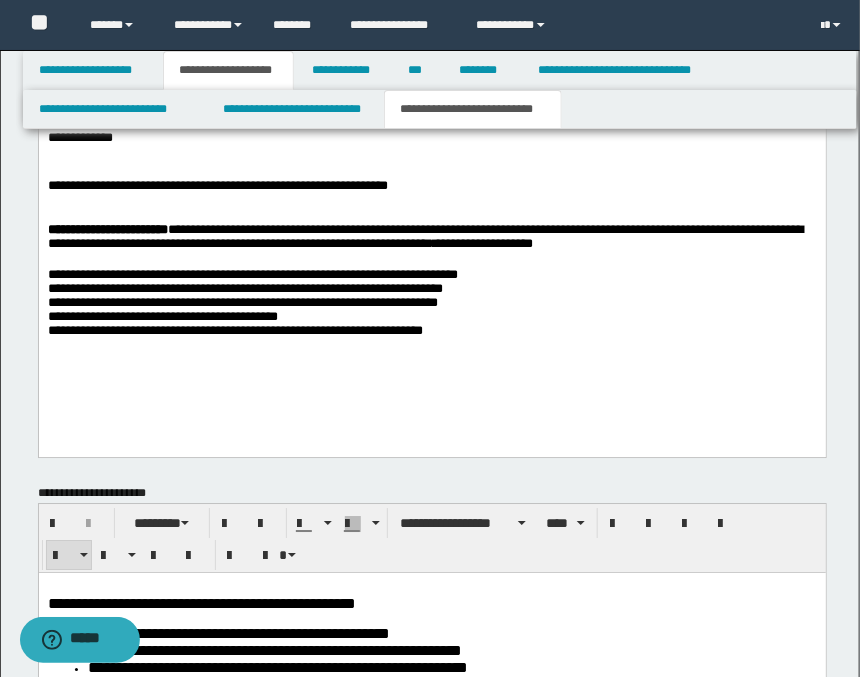 click on "**********" at bounding box center (431, 212) 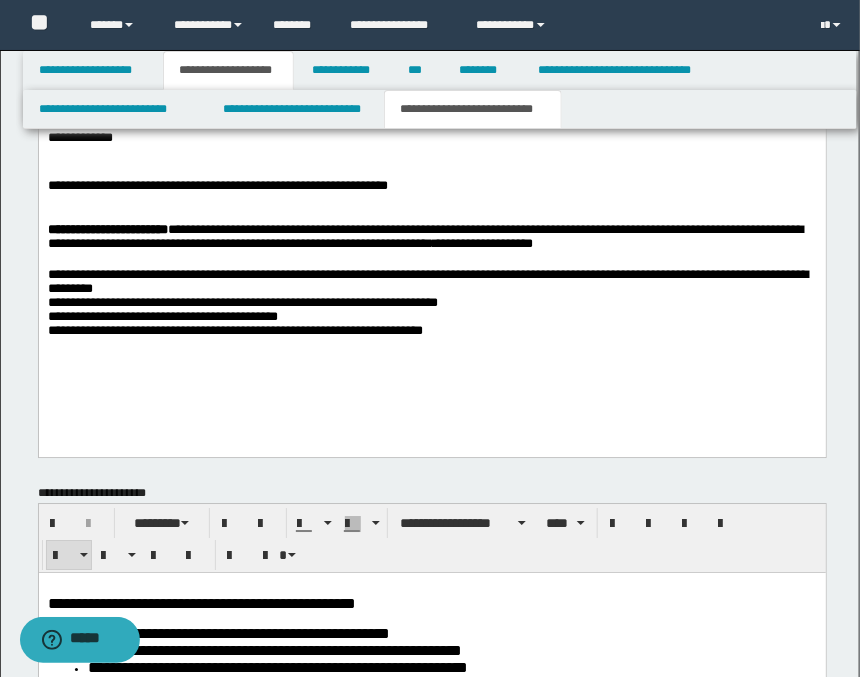 click on "**********" at bounding box center [432, 305] 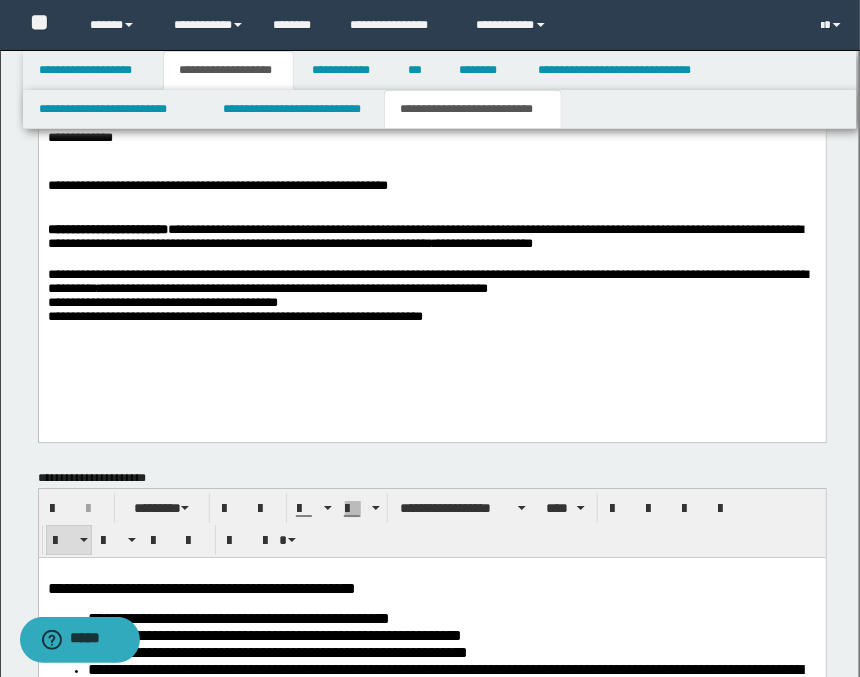 click on "**********" at bounding box center (431, 204) 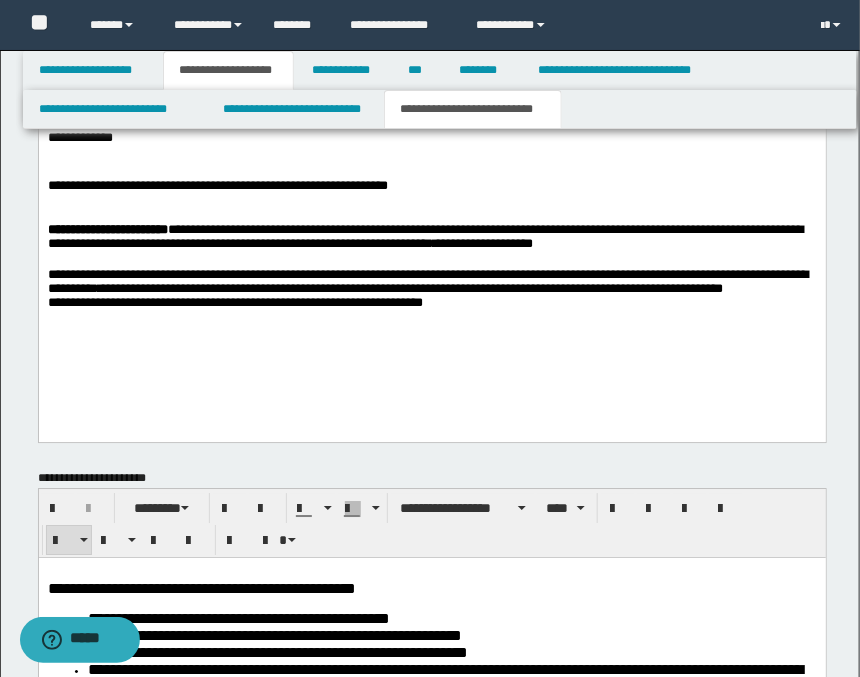 click on "**********" at bounding box center [432, 297] 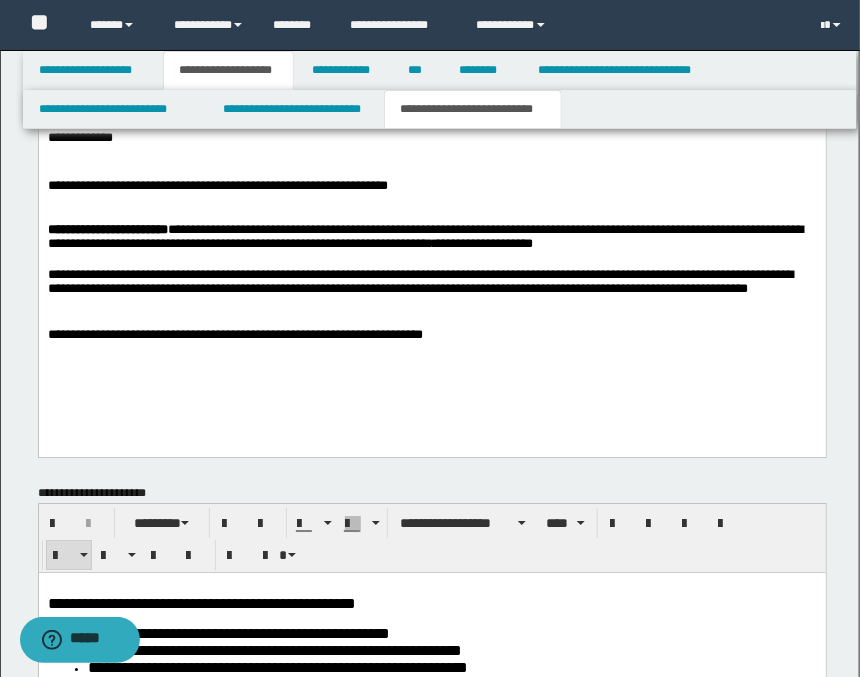 click on "**********" at bounding box center (432, 328) 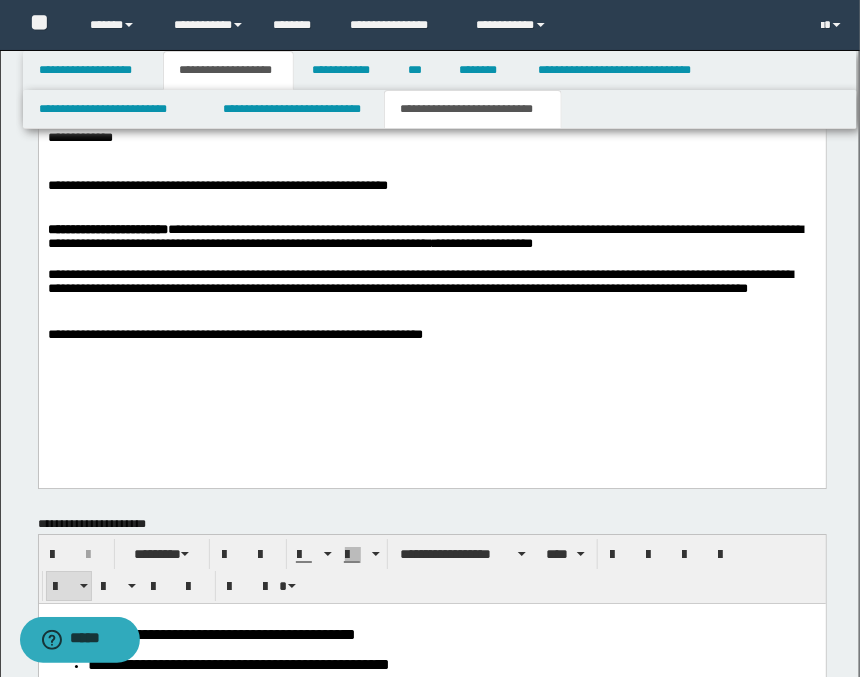 click at bounding box center [431, 364] 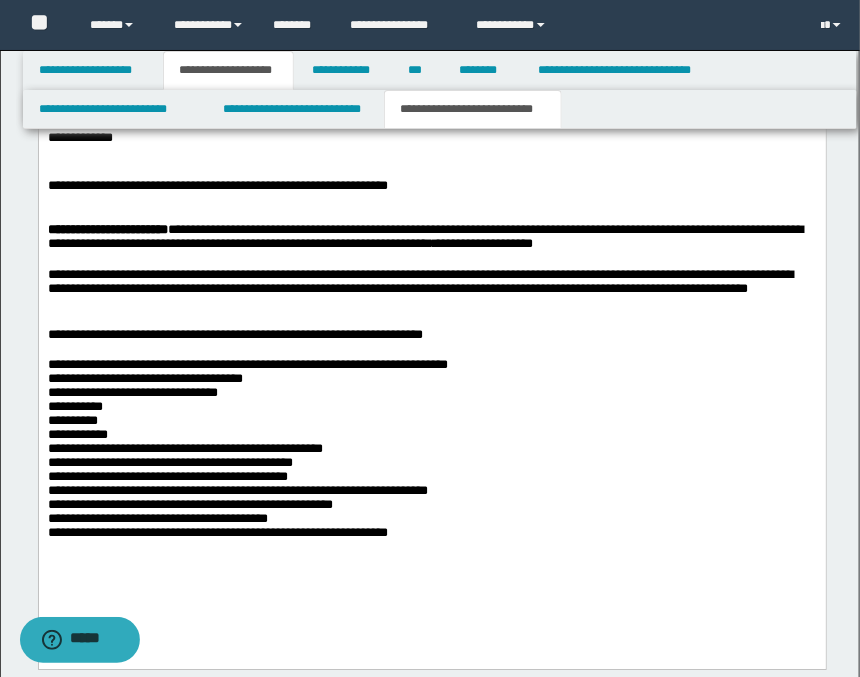 click on "**********" at bounding box center [432, 455] 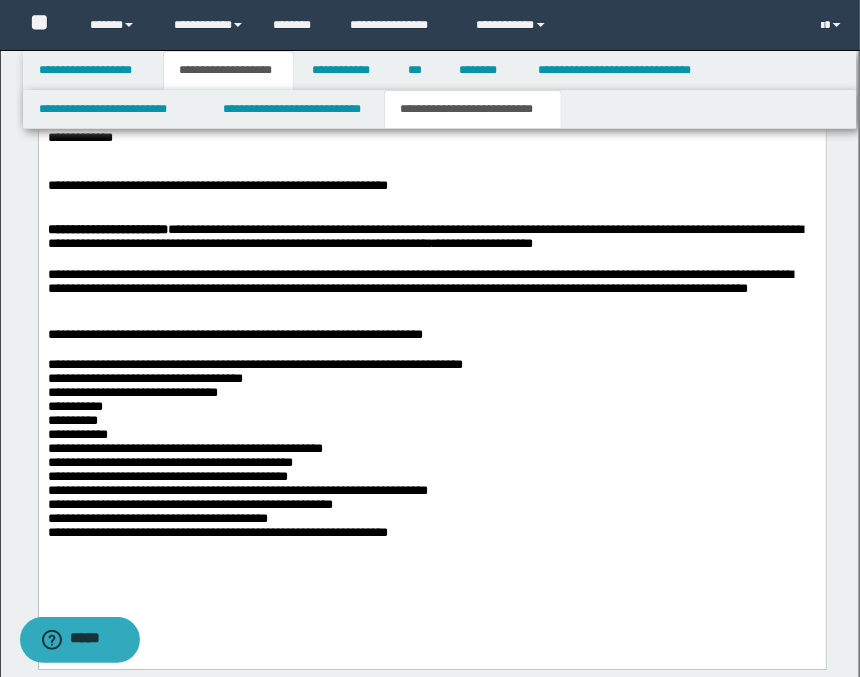 click on "**********" at bounding box center (432, 455) 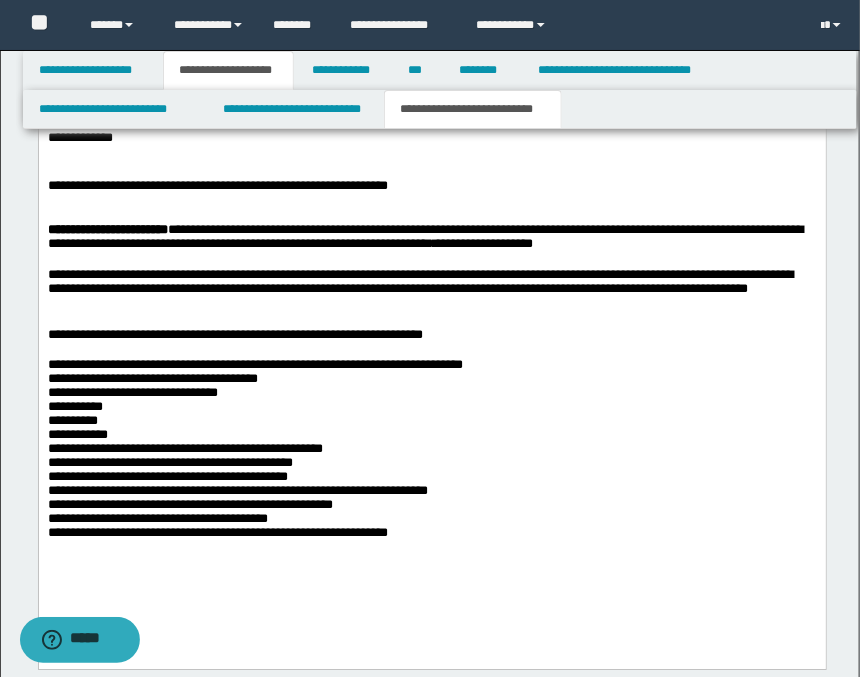 click on "**********" at bounding box center (431, 317) 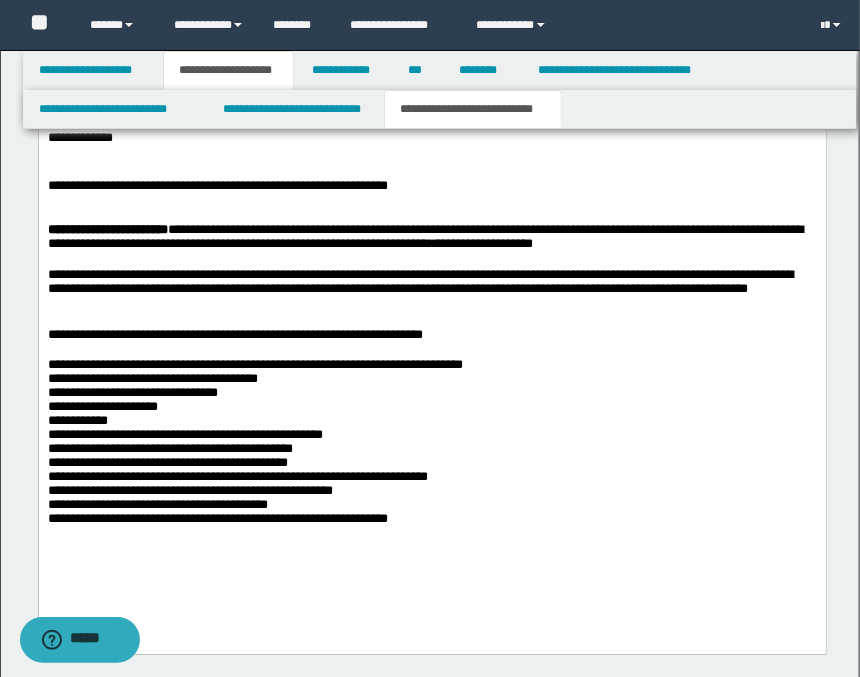 click on "**********" at bounding box center (432, 447) 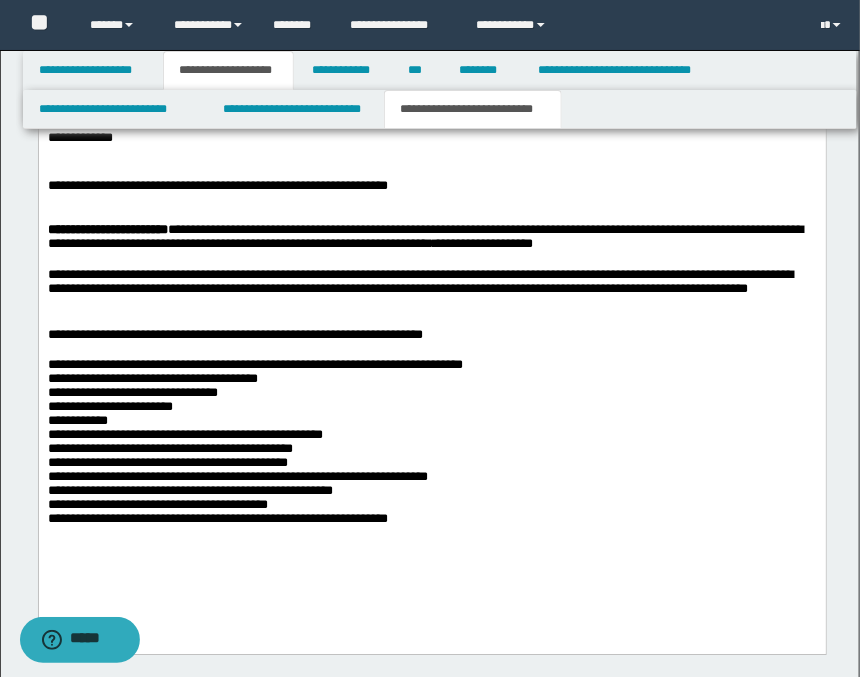 click on "**********" at bounding box center (431, 309) 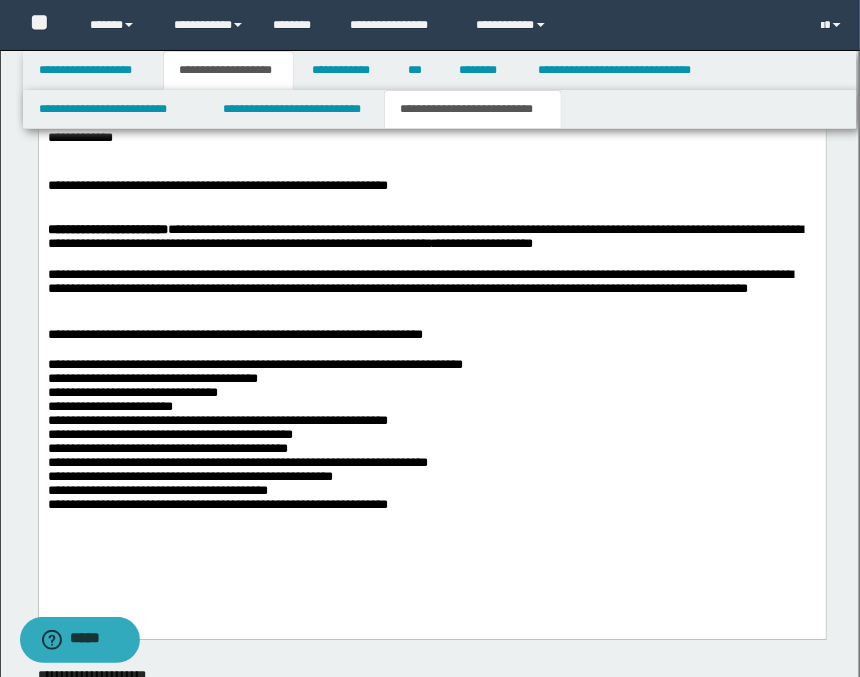 click on "**********" at bounding box center [432, 440] 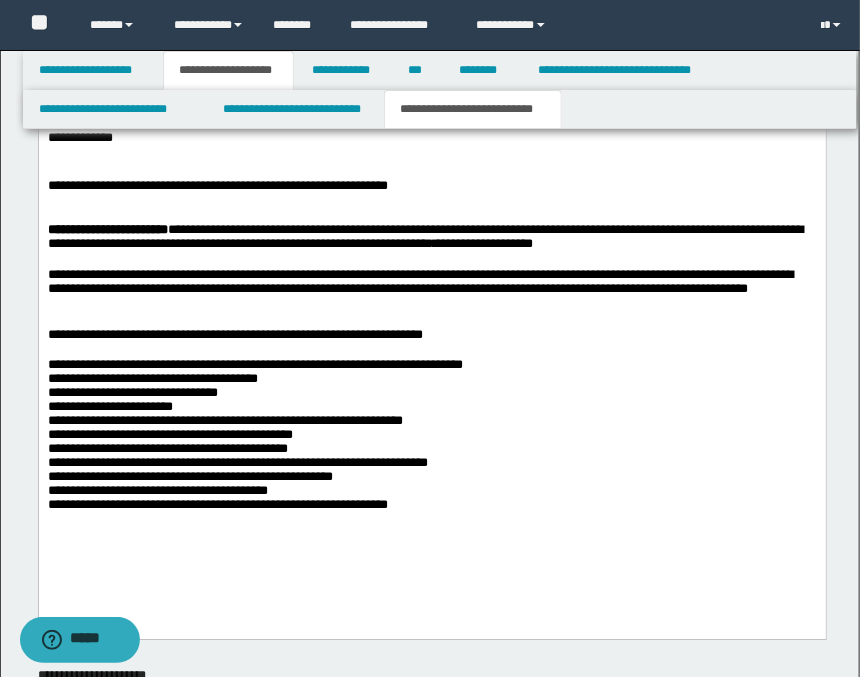 click on "**********" at bounding box center [432, 440] 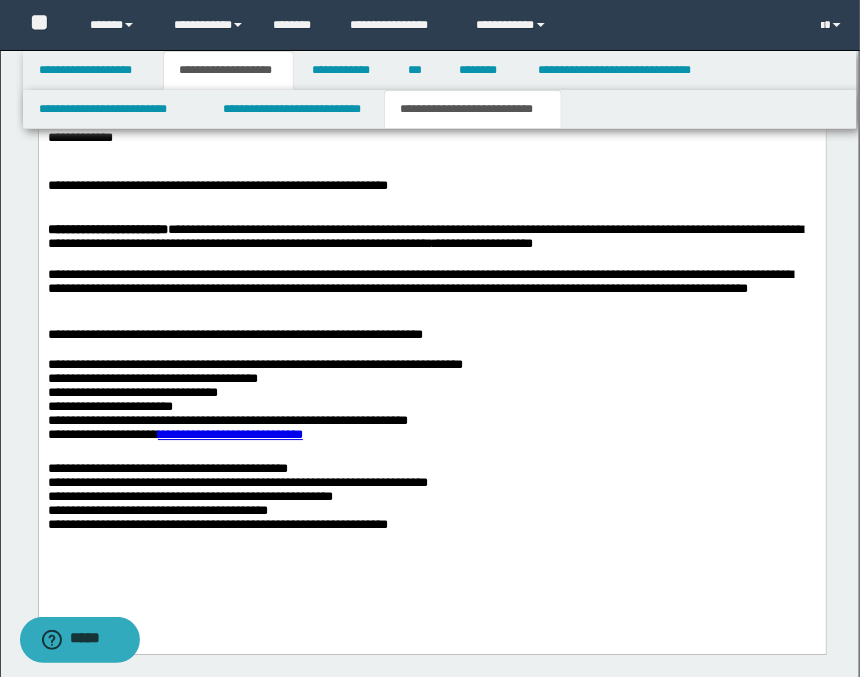 click on "**********" at bounding box center (432, 492) 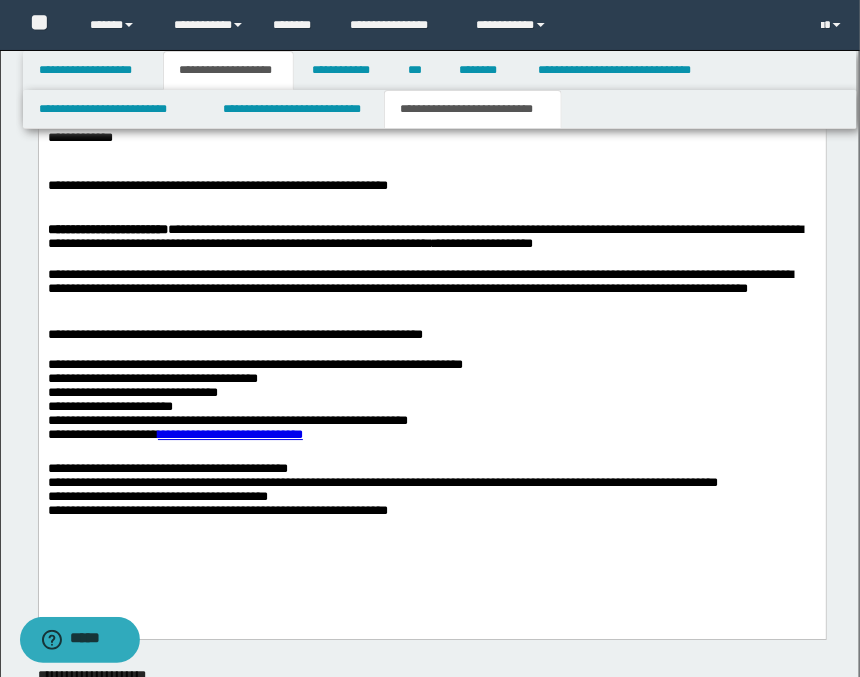 click on "**********" at bounding box center (432, 485) 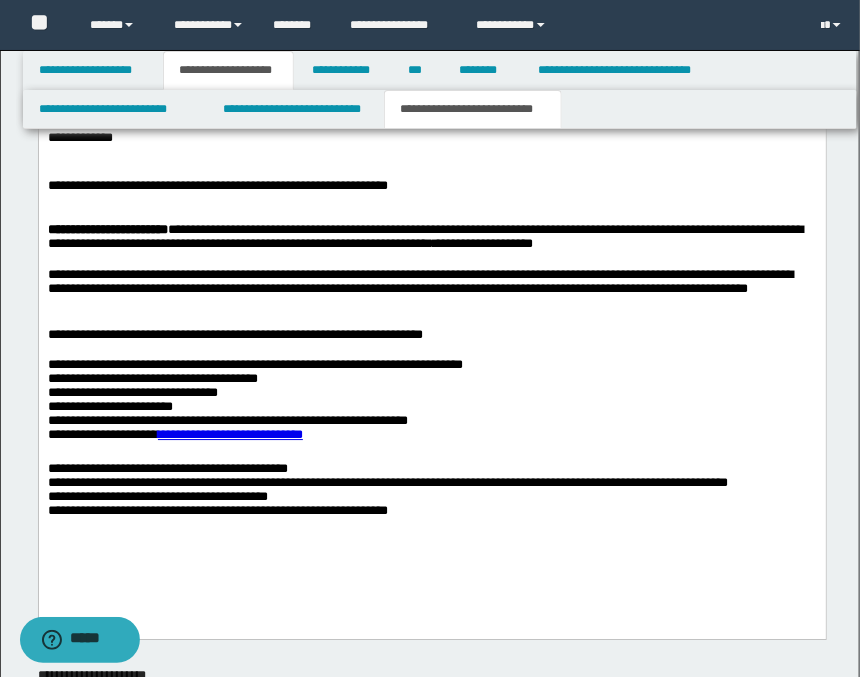 click on "**********" at bounding box center (432, 485) 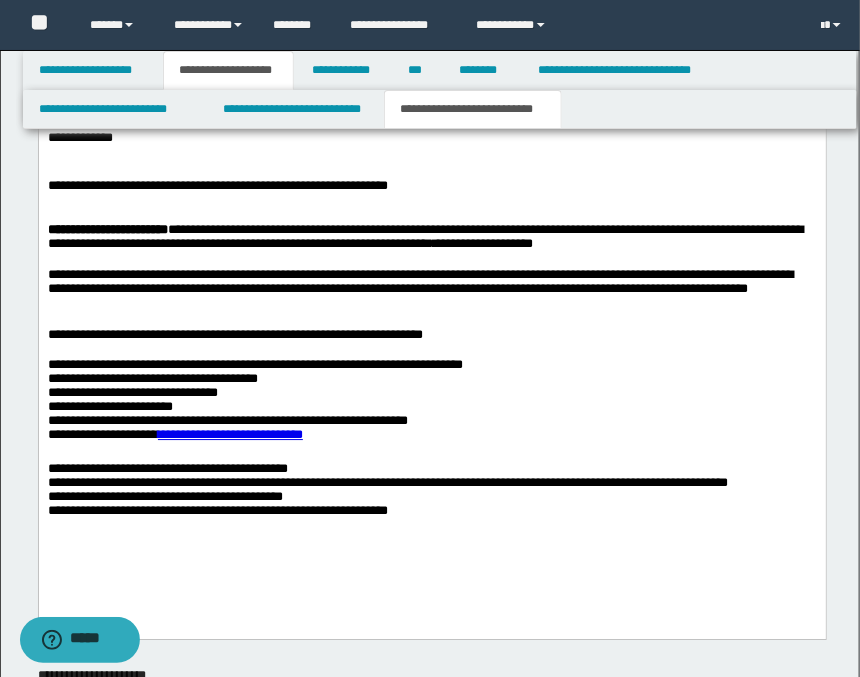 click on "**********" at bounding box center (432, 485) 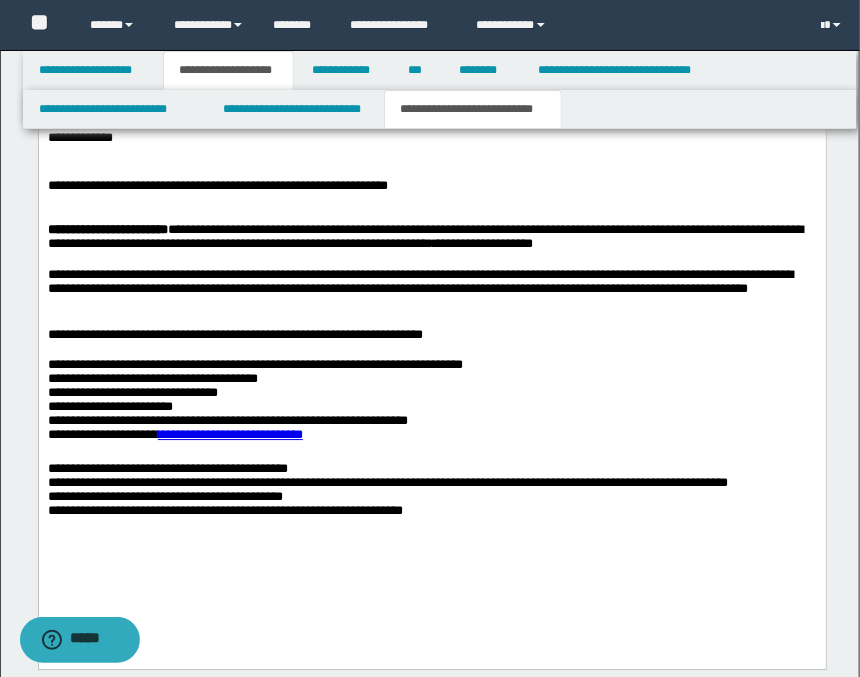 click on "**********" at bounding box center (431, 316) 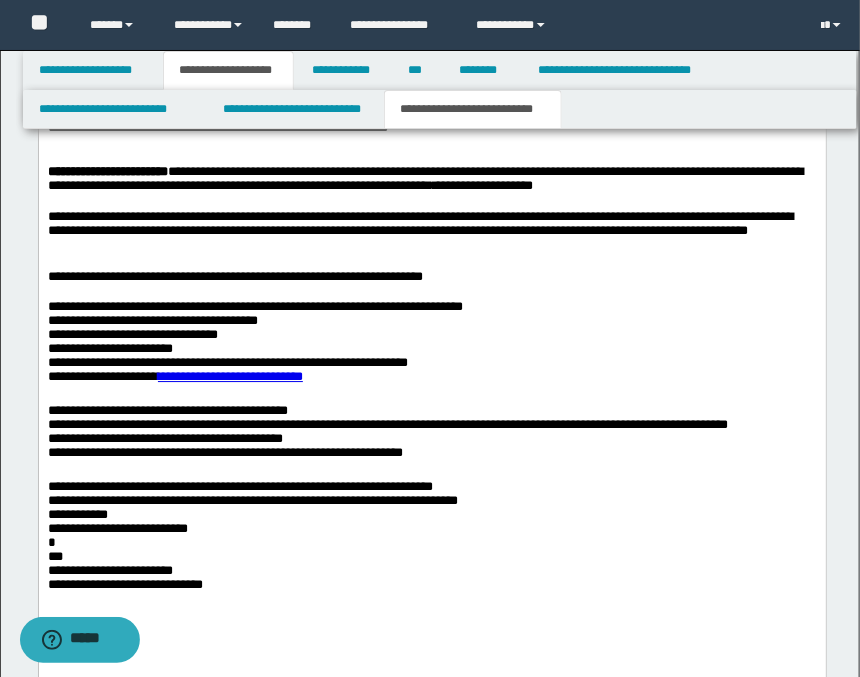 scroll, scrollTop: 1473, scrollLeft: 0, axis: vertical 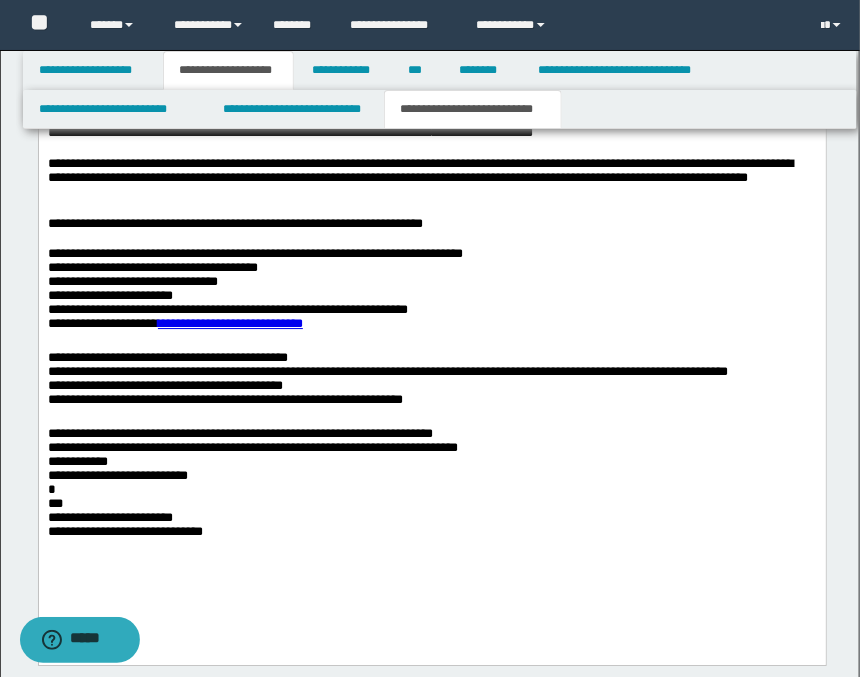 click on "**********" at bounding box center [432, 488] 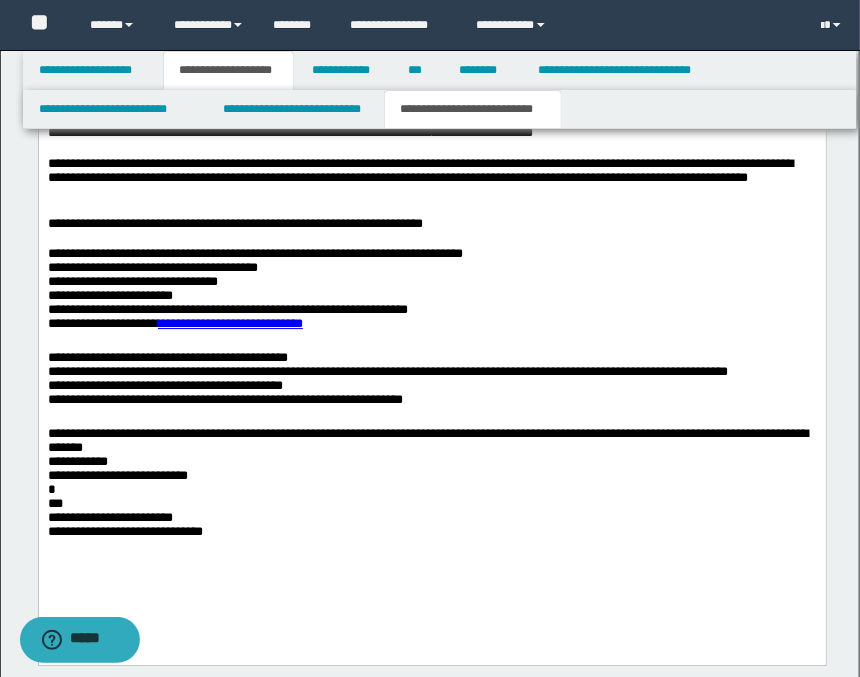 click on "**********" at bounding box center [432, 488] 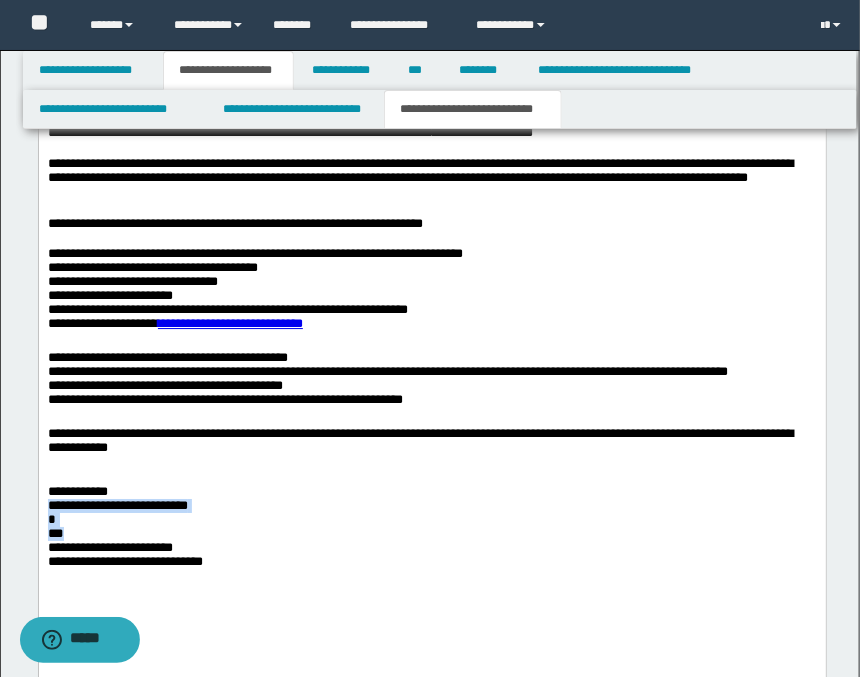 drag, startPoint x: 71, startPoint y: 547, endPoint x: 36, endPoint y: 517, distance: 46.09772 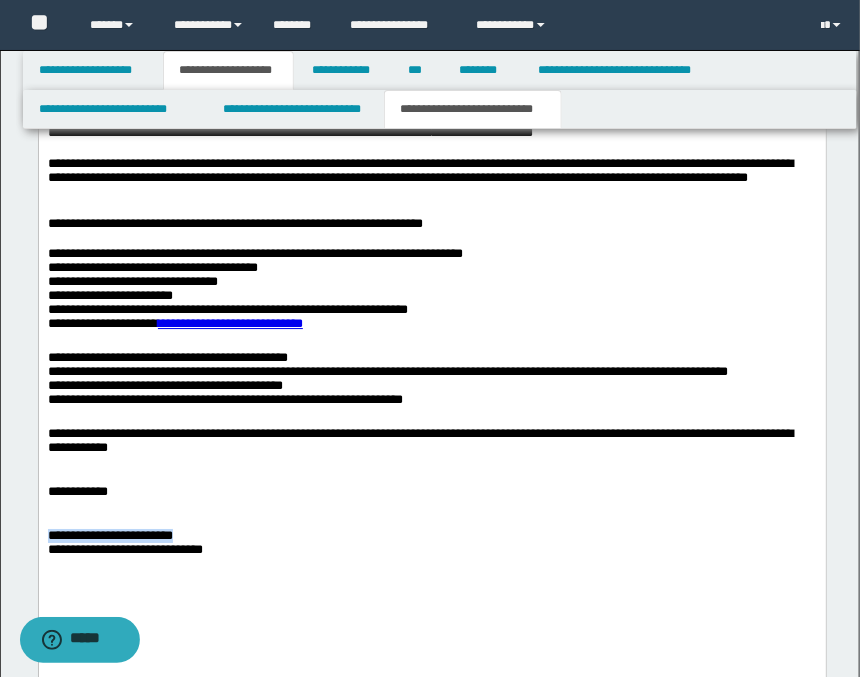 drag, startPoint x: 253, startPoint y: 545, endPoint x: 45, endPoint y: 551, distance: 208.08652 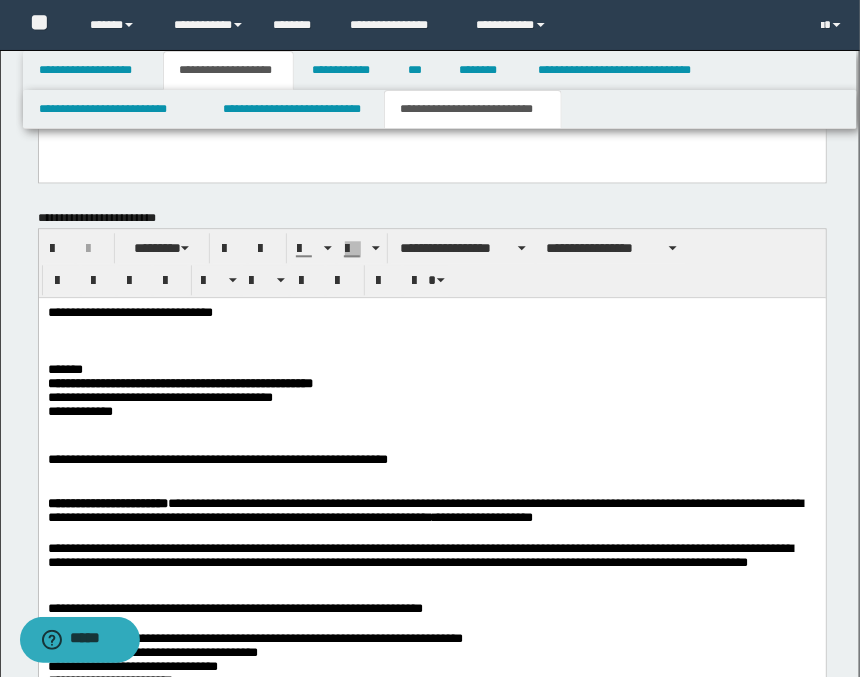 scroll, scrollTop: 1029, scrollLeft: 0, axis: vertical 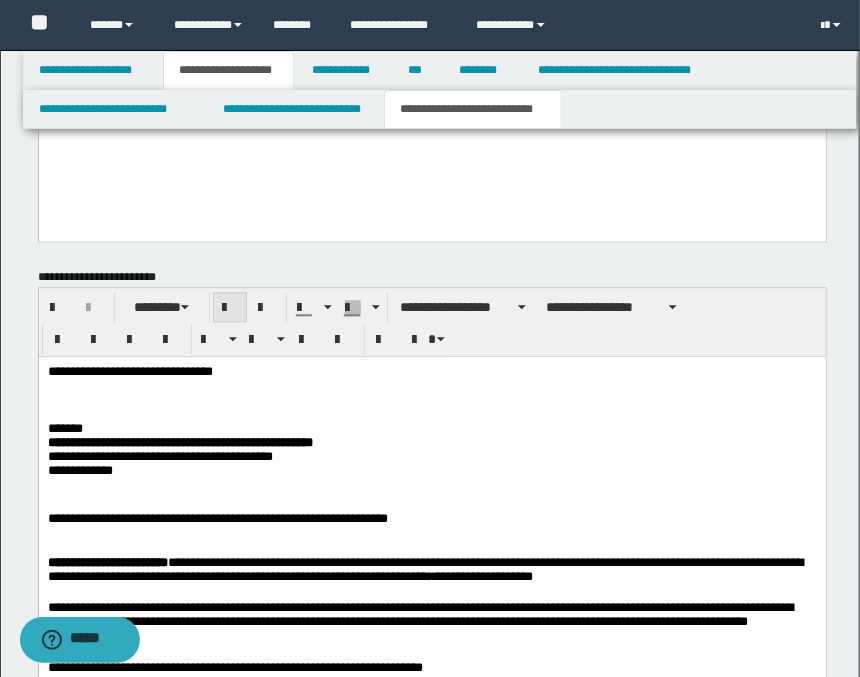 click at bounding box center (230, 308) 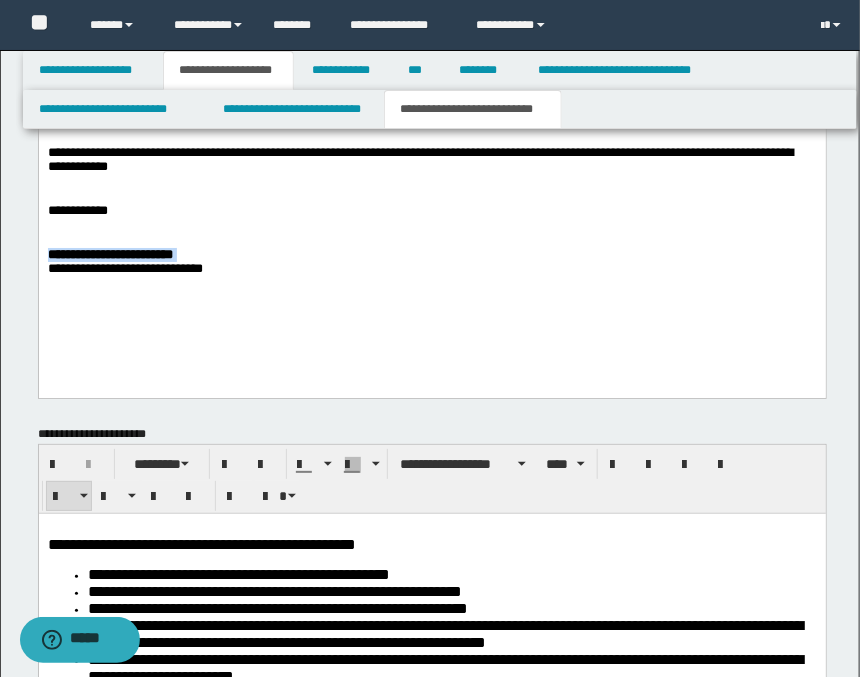 scroll, scrollTop: 1584, scrollLeft: 0, axis: vertical 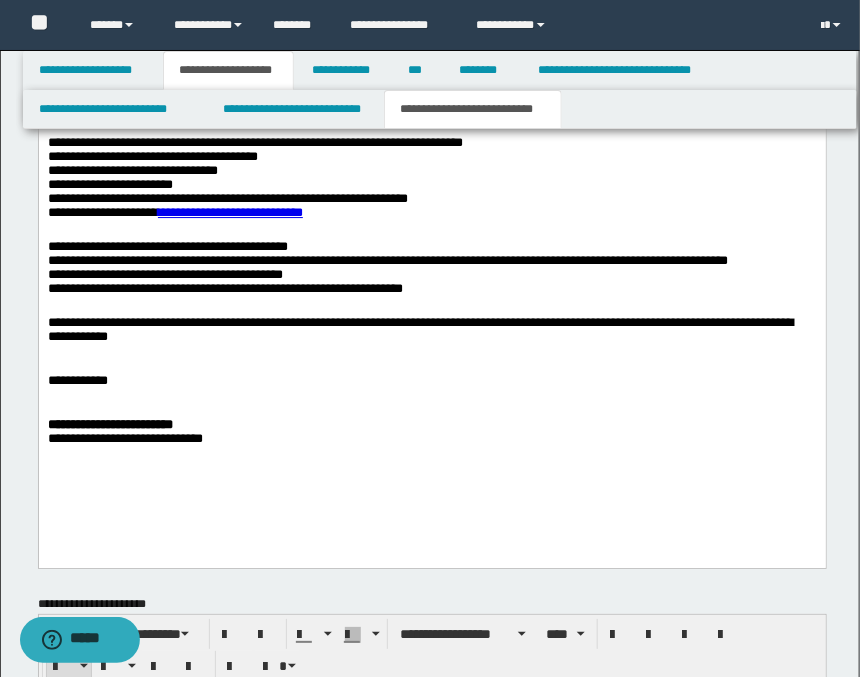 click on "**********" at bounding box center [432, 426] 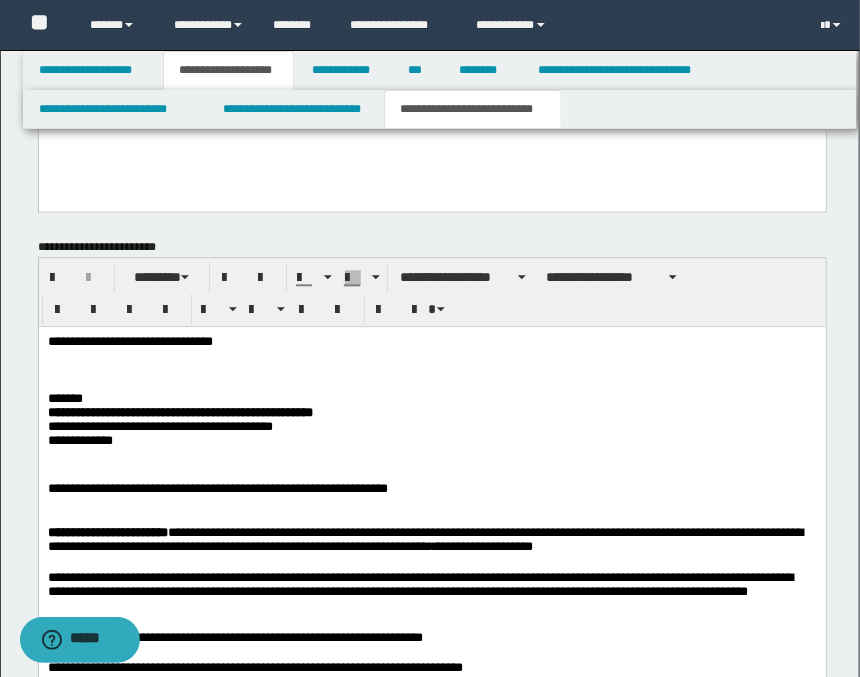 scroll, scrollTop: 1029, scrollLeft: 0, axis: vertical 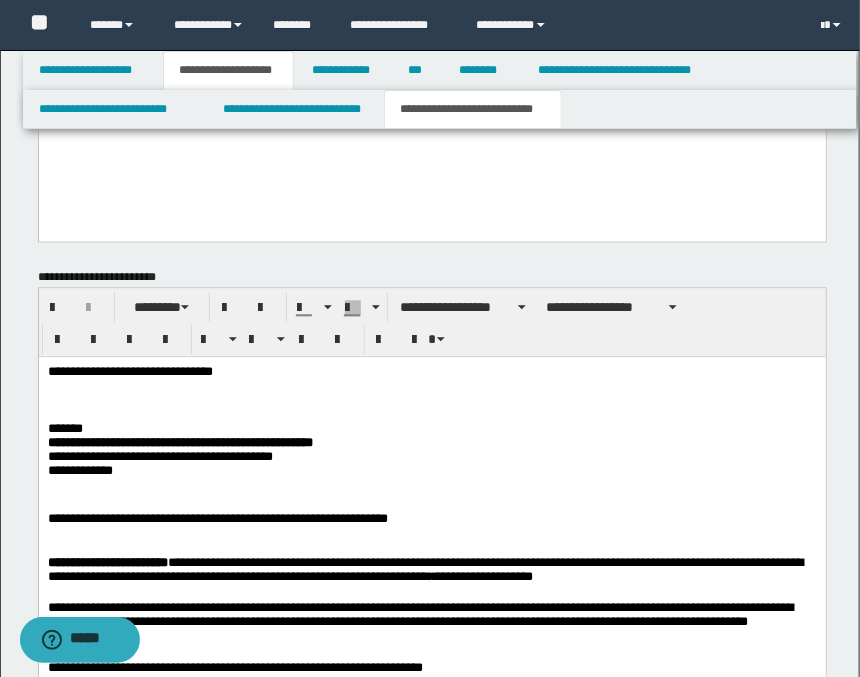 click at bounding box center [431, 386] 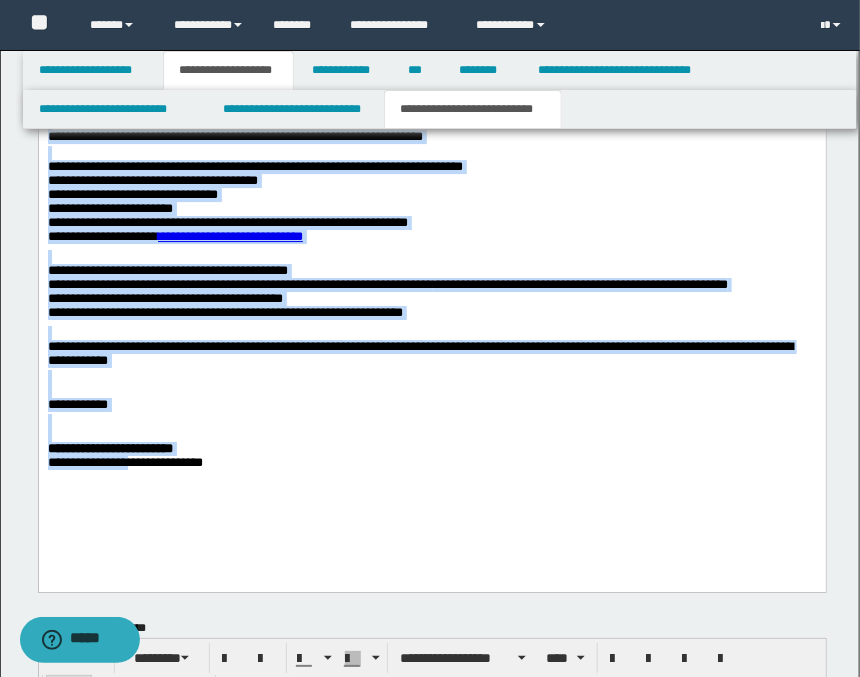 scroll, scrollTop: 1669, scrollLeft: 0, axis: vertical 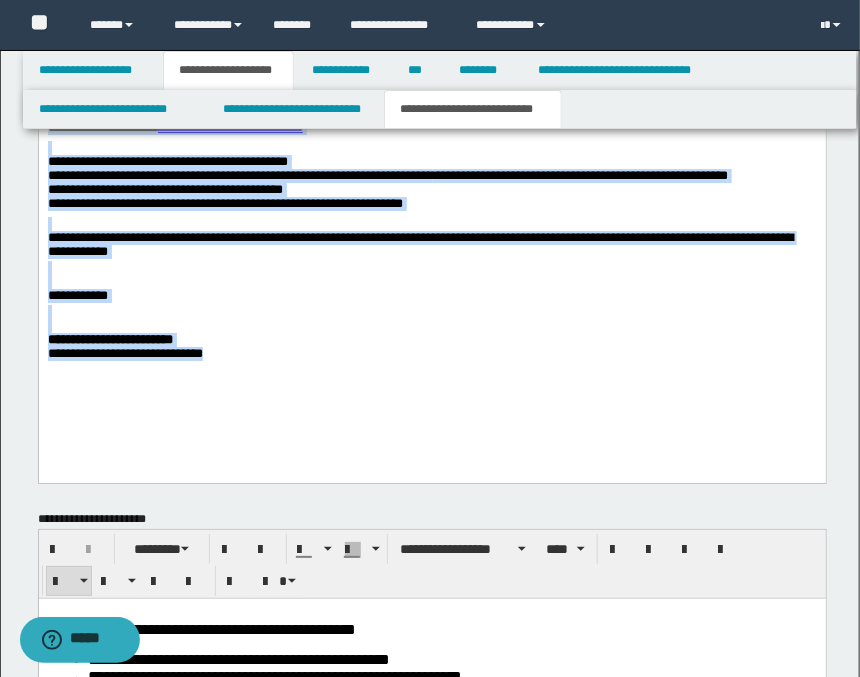 drag, startPoint x: 46, startPoint y: -272, endPoint x: 326, endPoint y: 463, distance: 786.52716 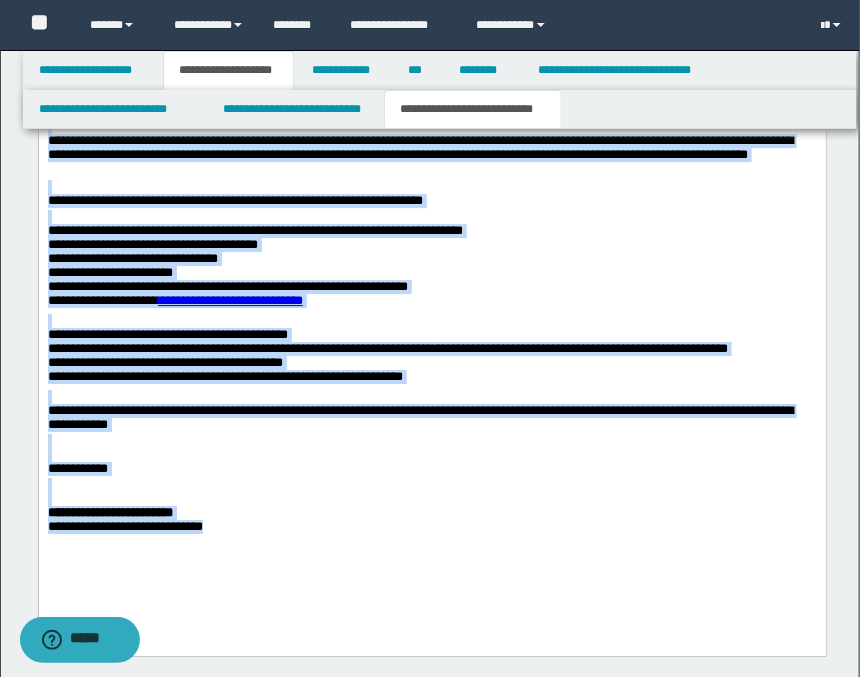 scroll, scrollTop: 1113, scrollLeft: 0, axis: vertical 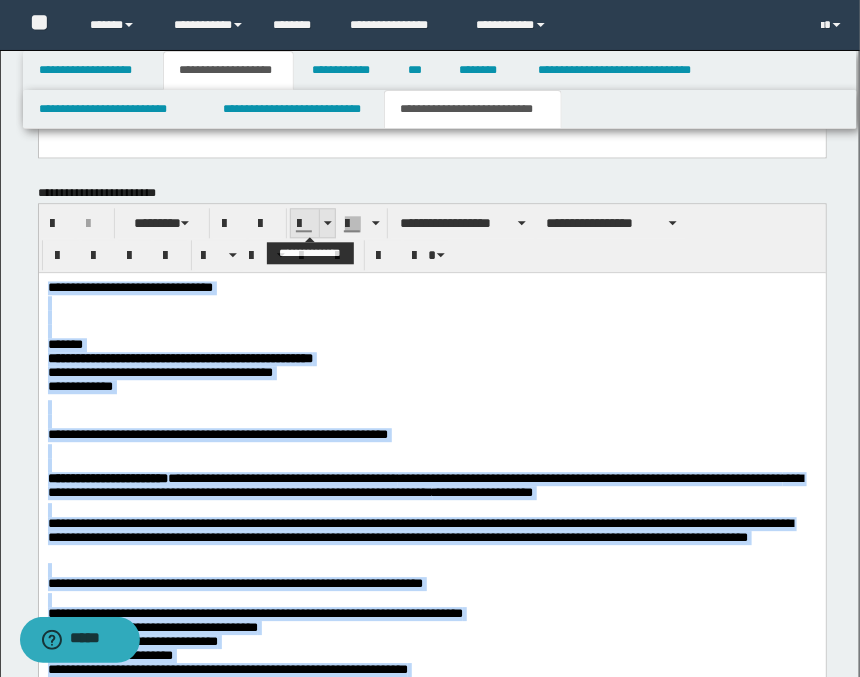 click at bounding box center (328, 223) 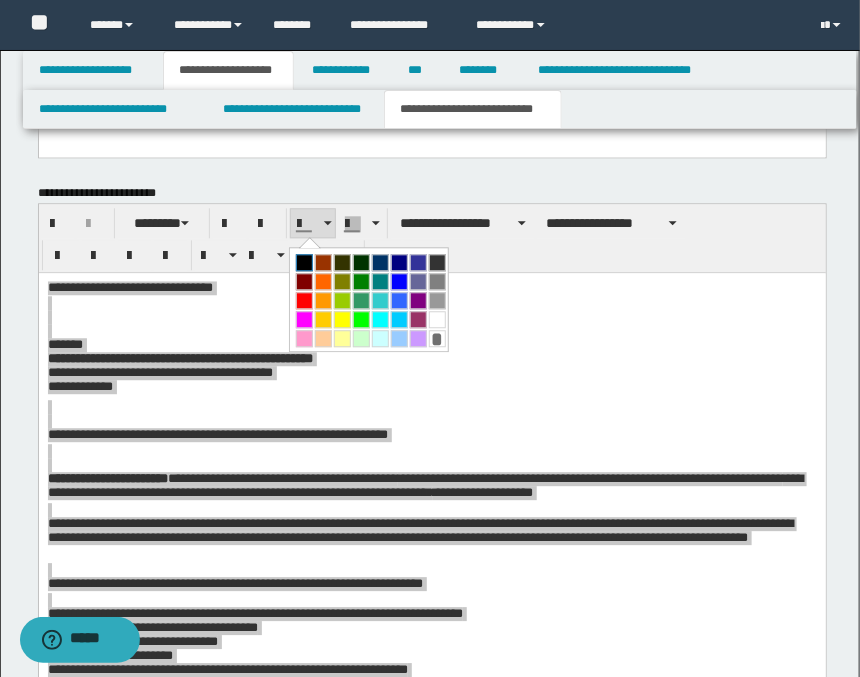 click at bounding box center (304, 262) 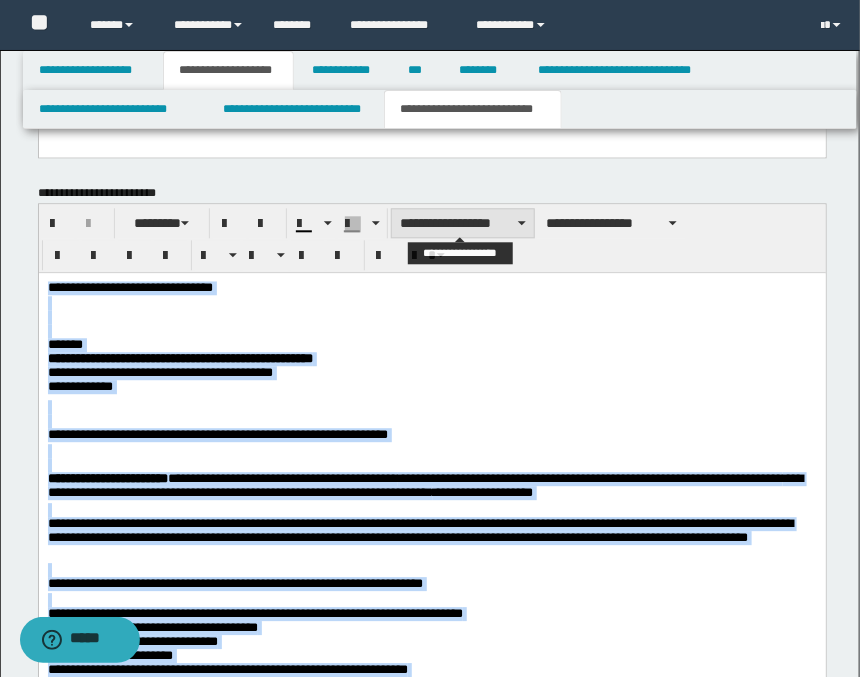 click on "**********" at bounding box center (463, 223) 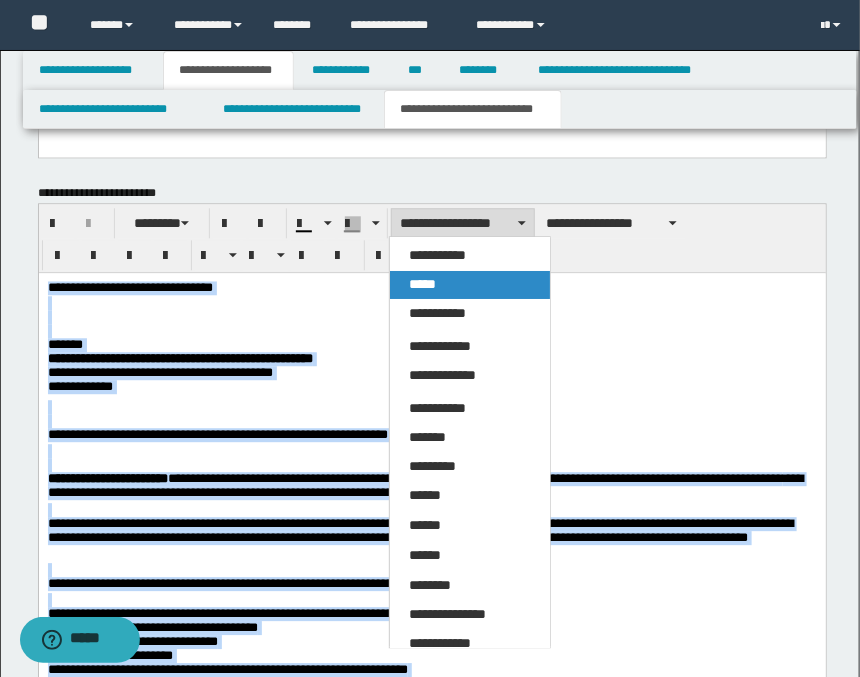 click on "*****" at bounding box center [423, 284] 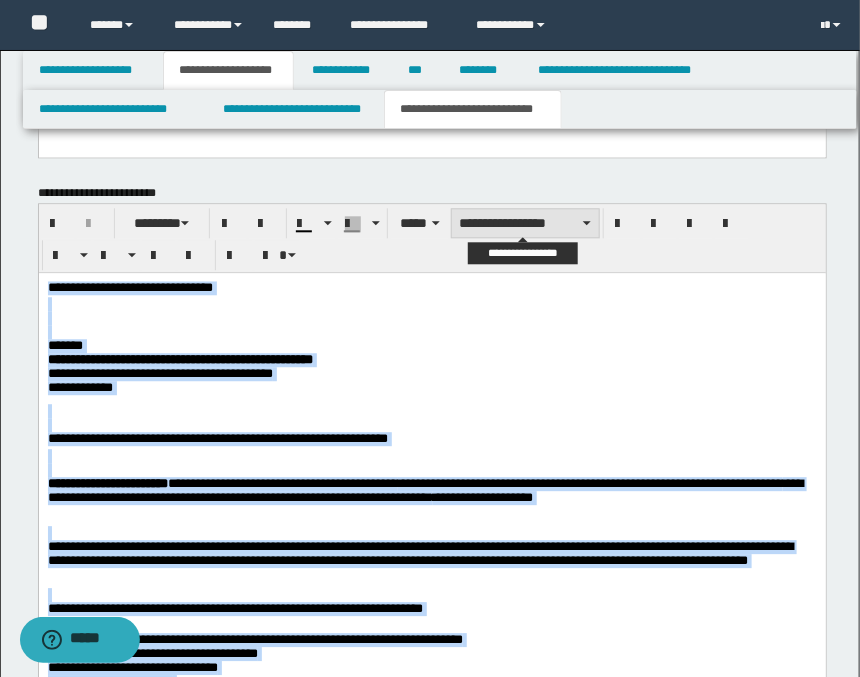 click on "**********" at bounding box center (525, 223) 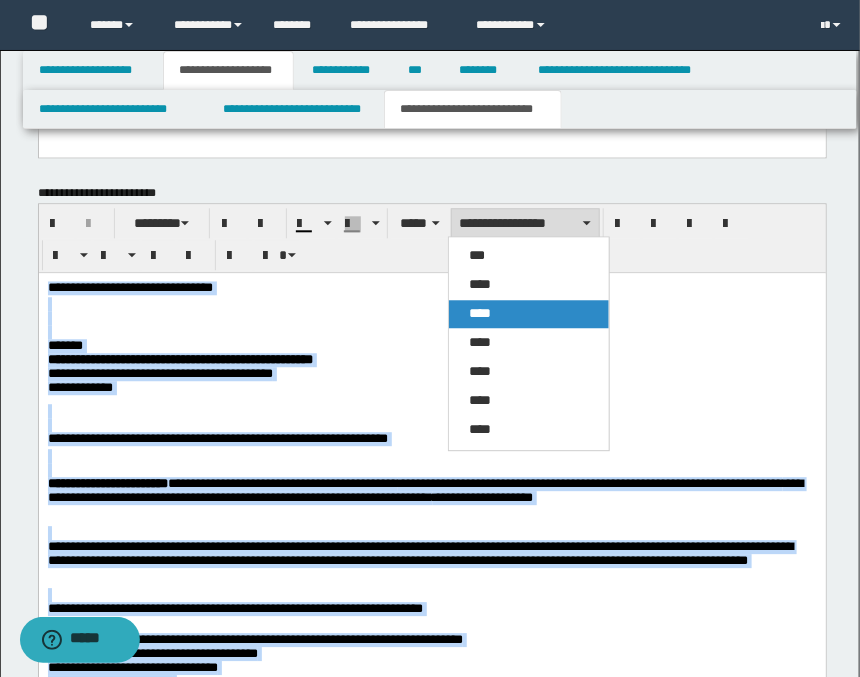drag, startPoint x: 488, startPoint y: 309, endPoint x: 450, endPoint y: 33, distance: 278.60367 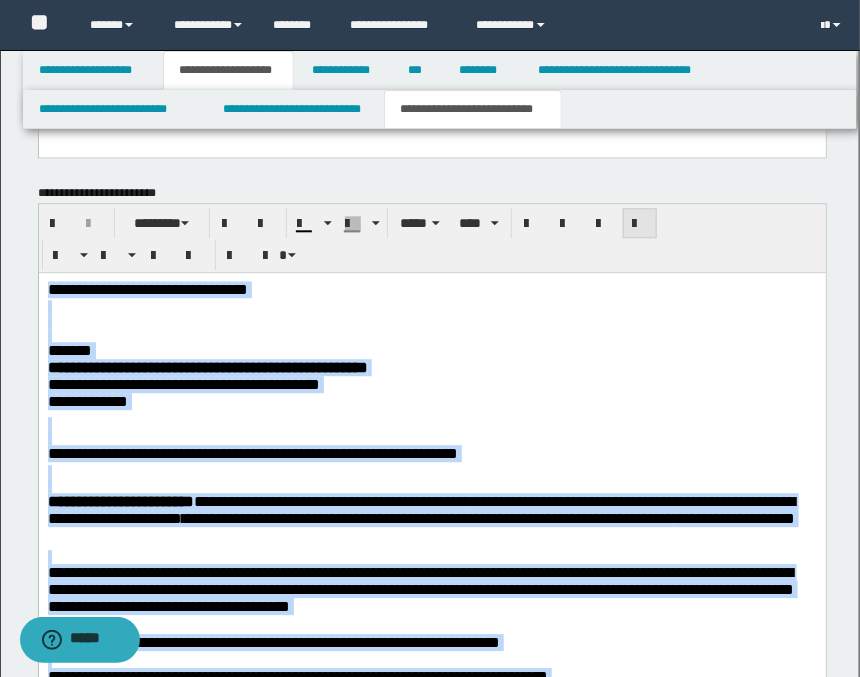 click at bounding box center (640, 224) 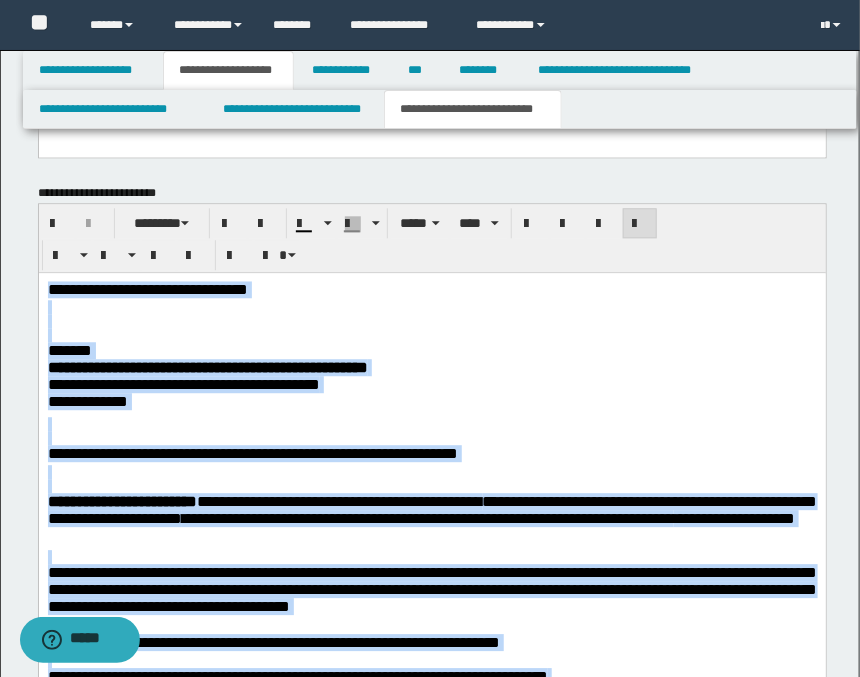 click on "**********" at bounding box center [432, 372] 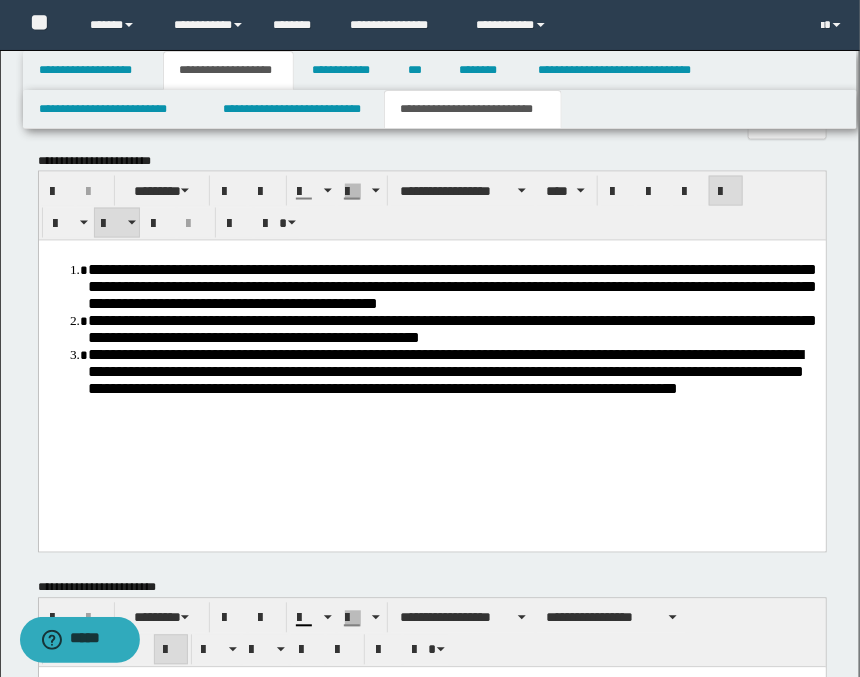 scroll, scrollTop: 447, scrollLeft: 0, axis: vertical 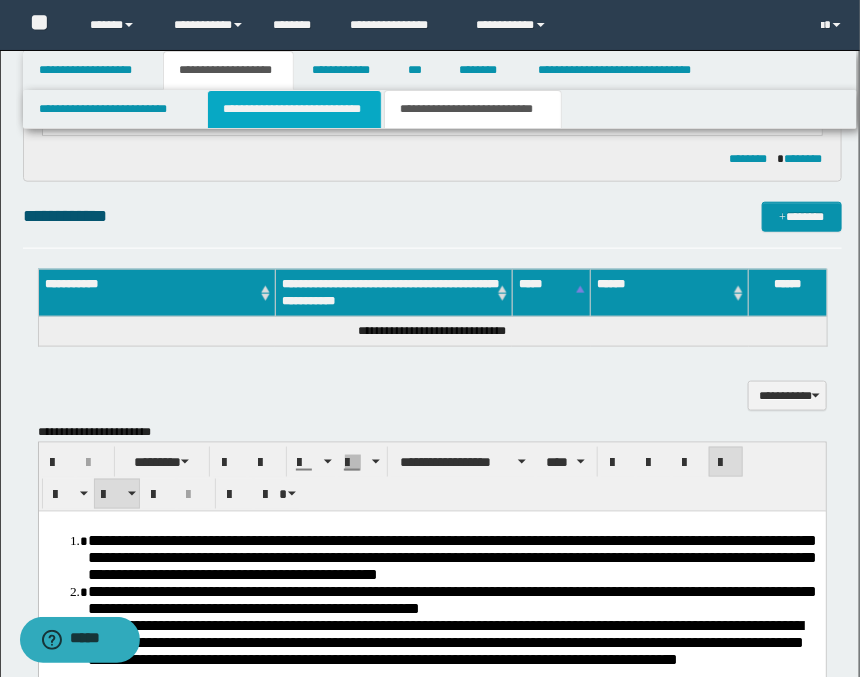 click on "**********" at bounding box center [294, 109] 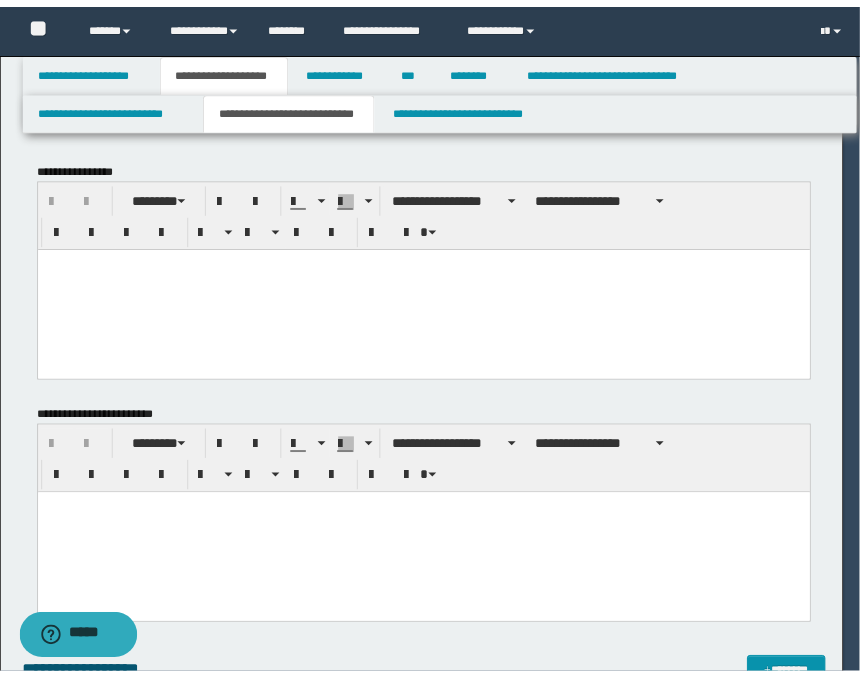 scroll, scrollTop: 0, scrollLeft: 0, axis: both 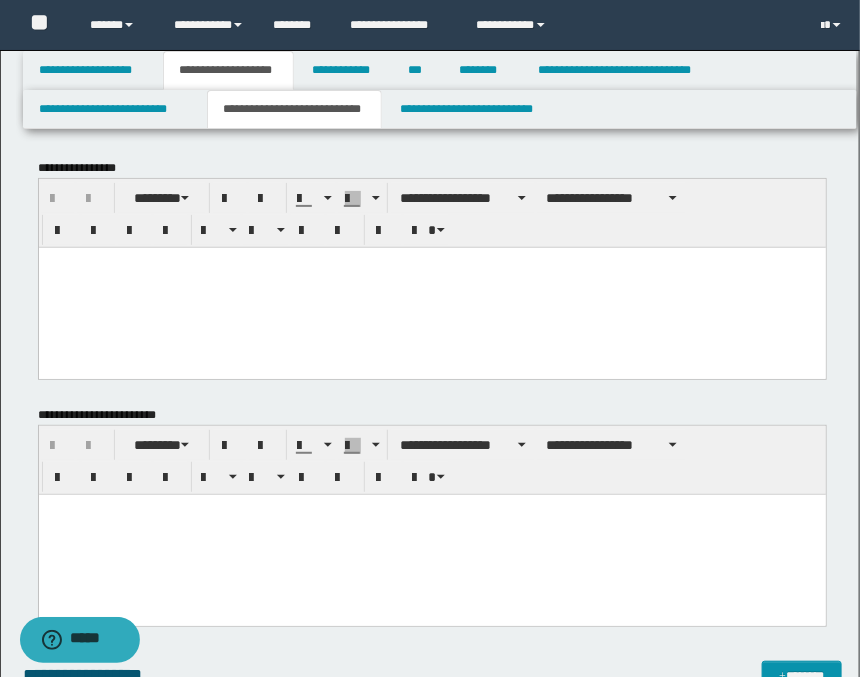 click at bounding box center [431, 287] 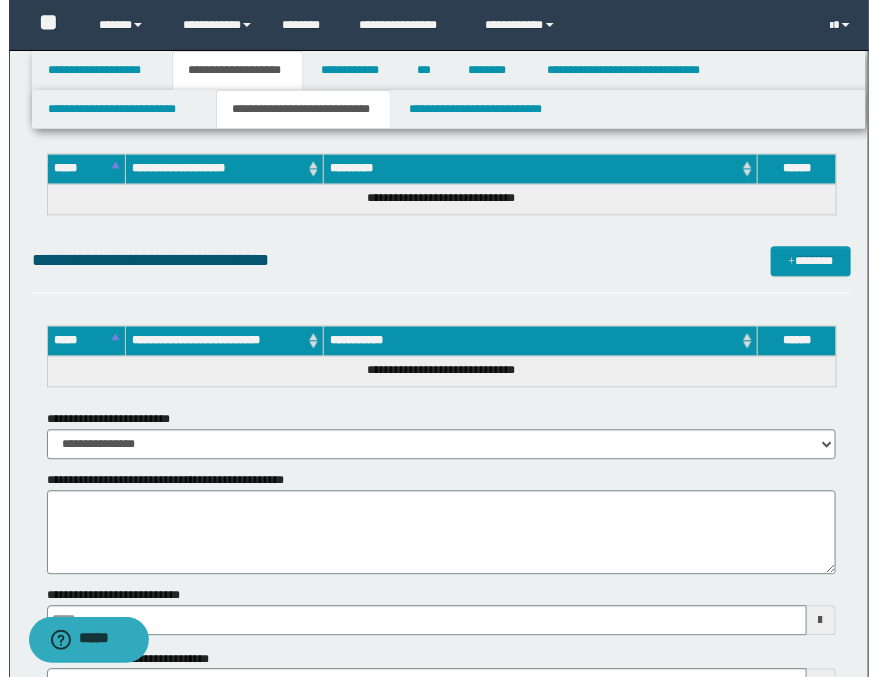 scroll, scrollTop: 1000, scrollLeft: 0, axis: vertical 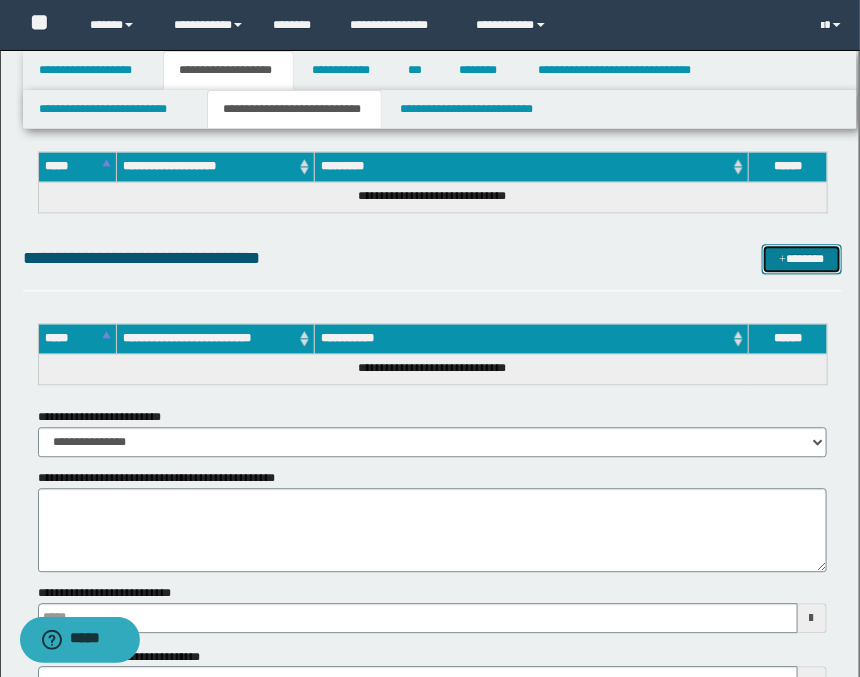 click on "*******" at bounding box center [802, 259] 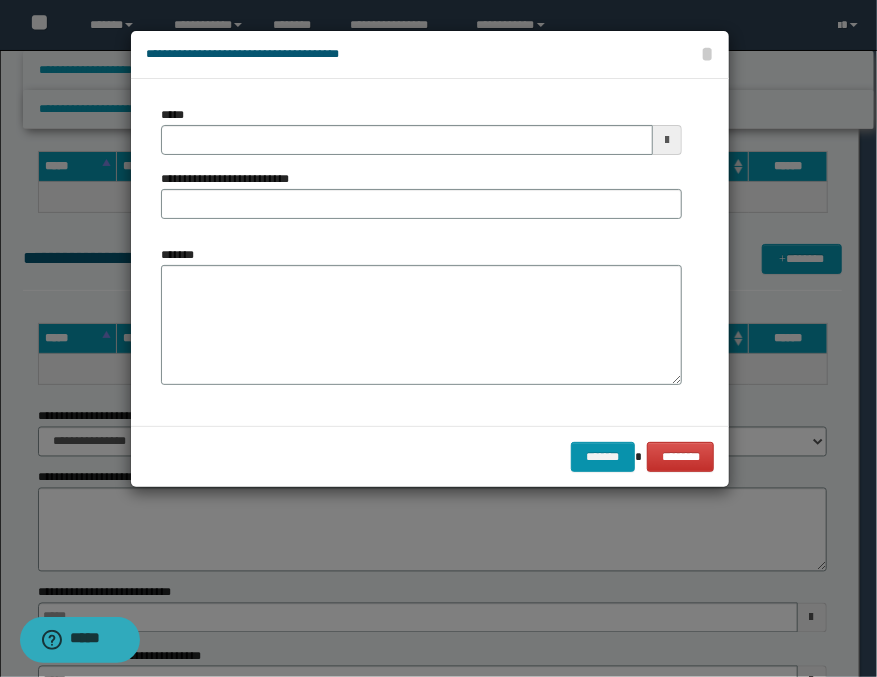 click at bounding box center (667, 140) 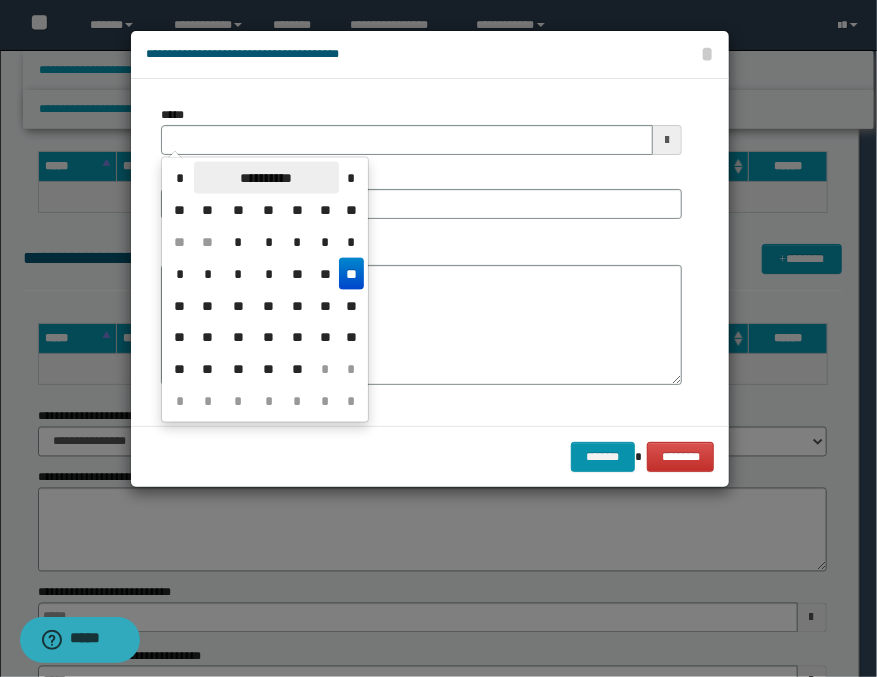 click on "**********" at bounding box center (266, 178) 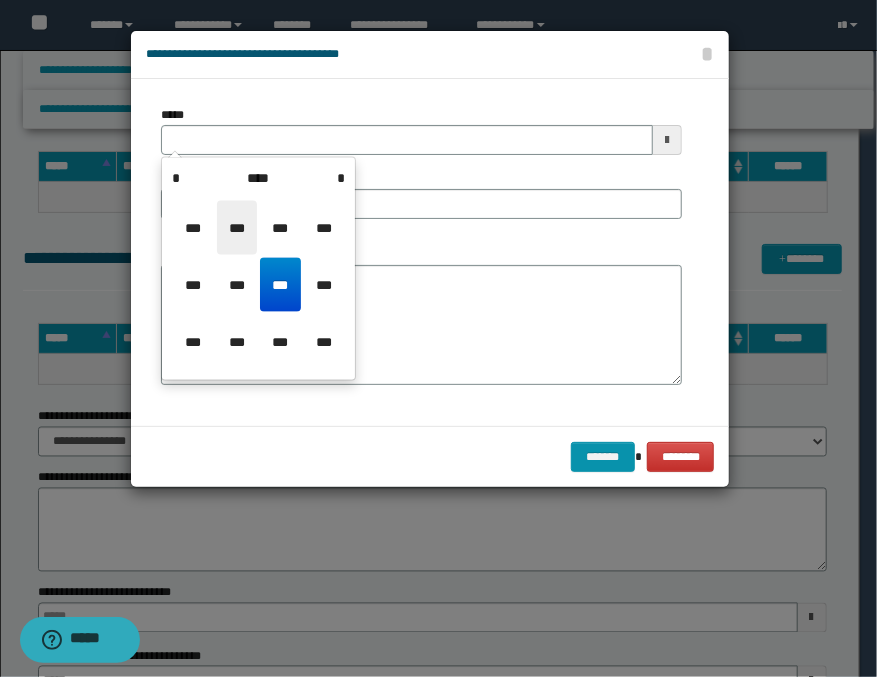 click on "***" at bounding box center [237, 228] 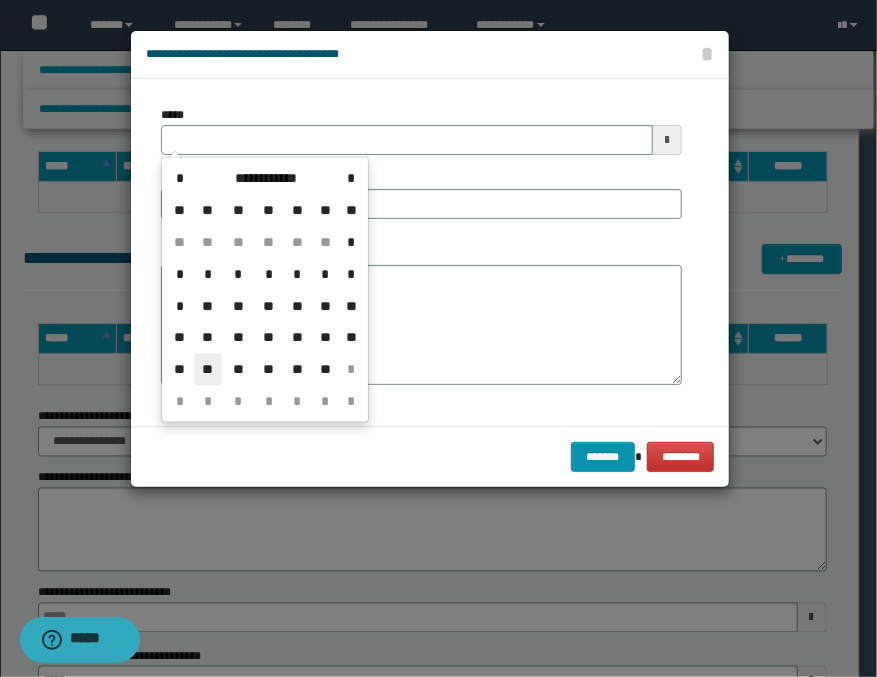 click on "**" at bounding box center [208, 370] 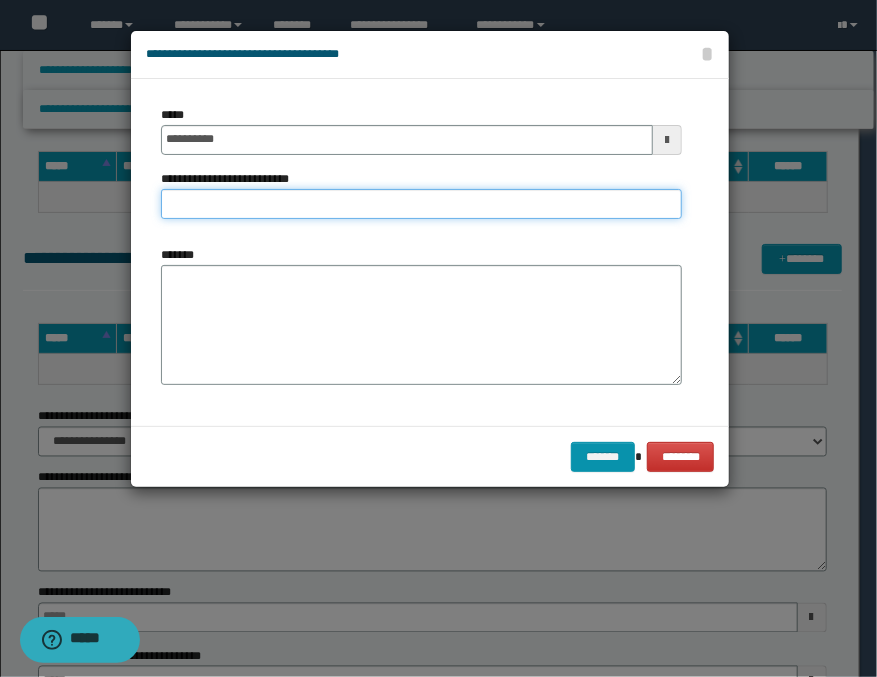 click on "**********" at bounding box center (421, 204) 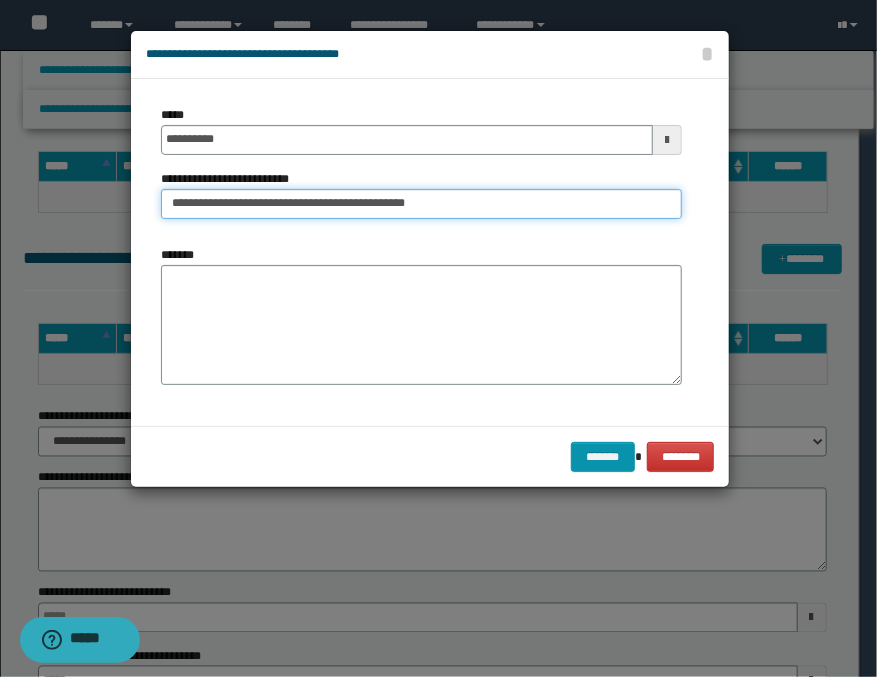 click on "**********" at bounding box center [421, 204] 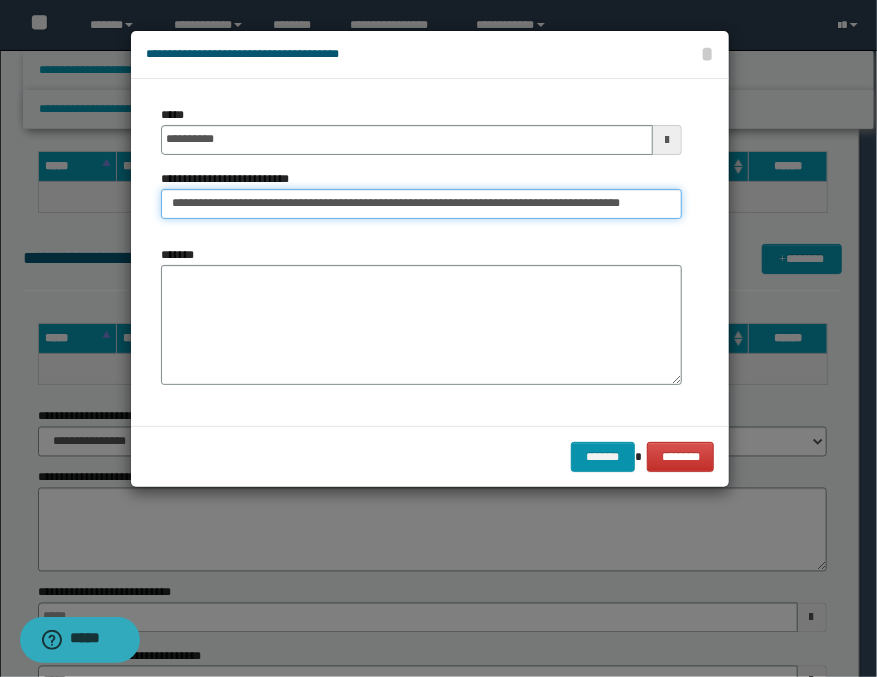 scroll, scrollTop: 0, scrollLeft: 99, axis: horizontal 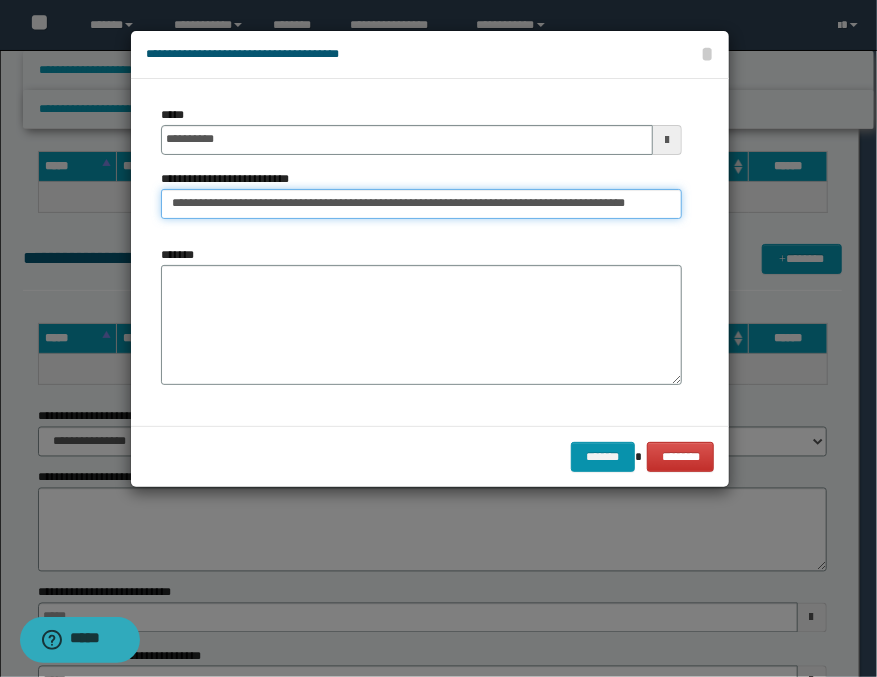 type on "**********" 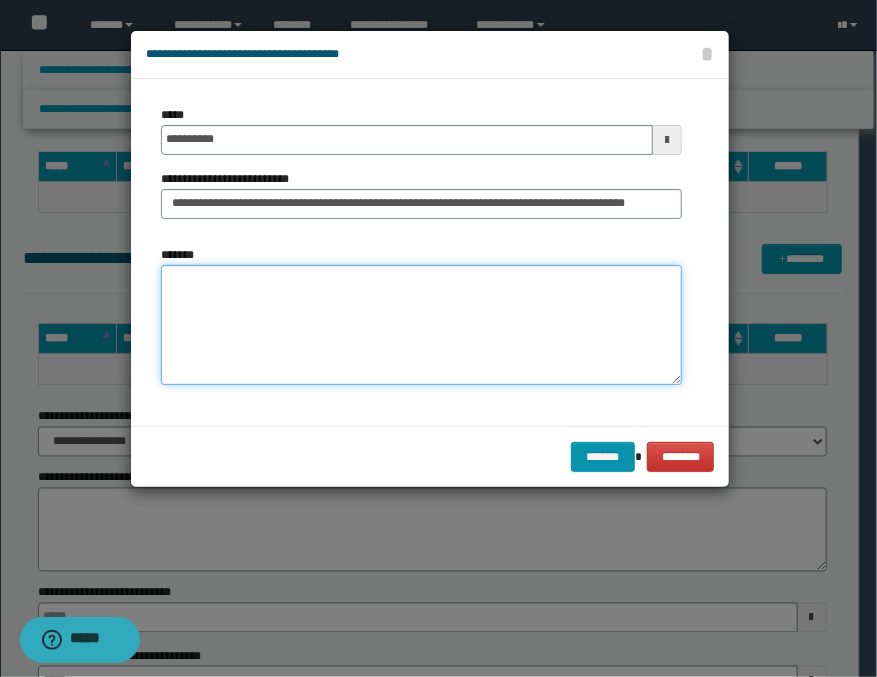 click on "*******" at bounding box center [421, 325] 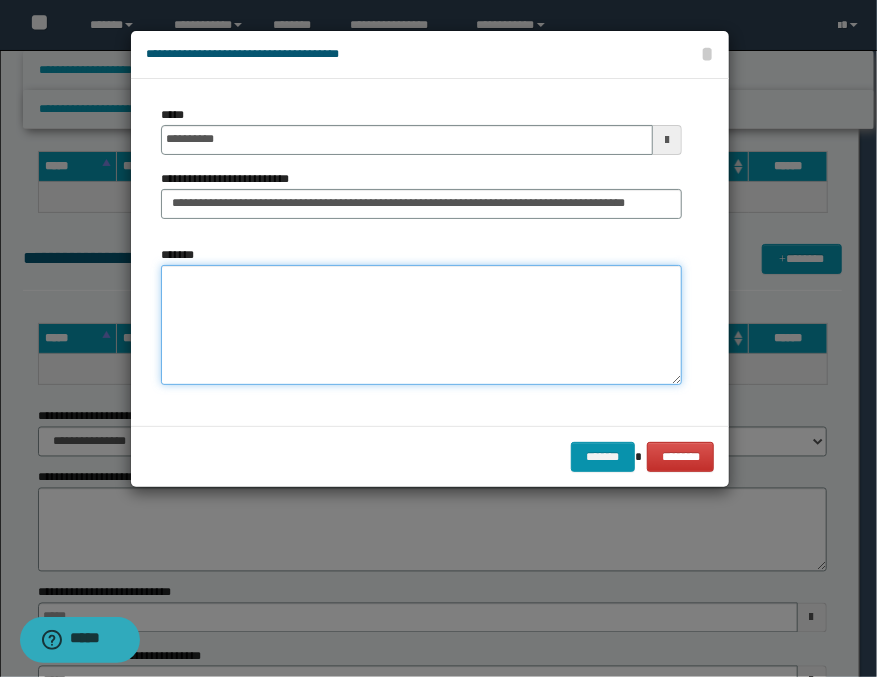click on "*******" at bounding box center (421, 325) 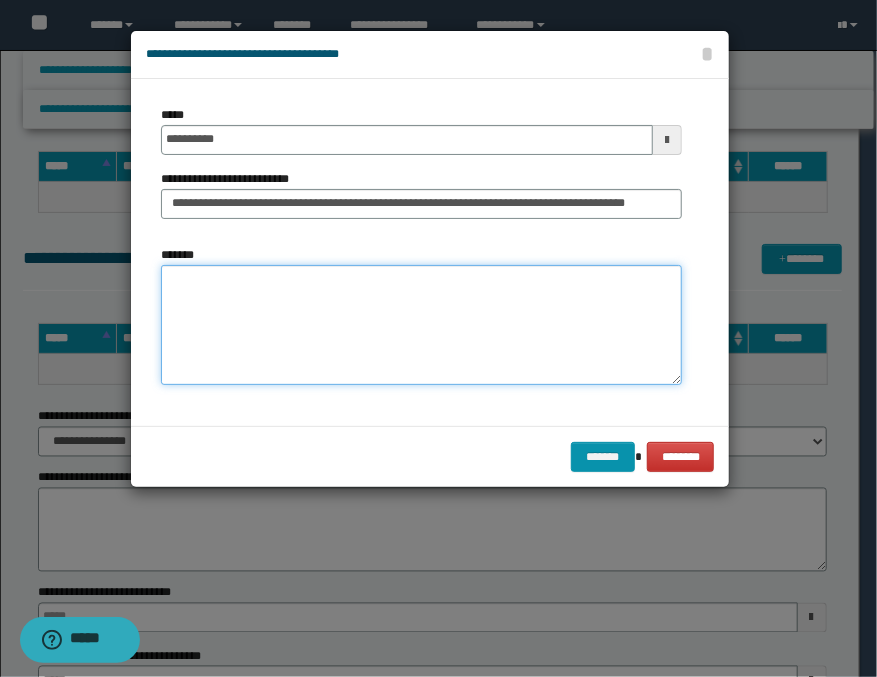 paste on "**********" 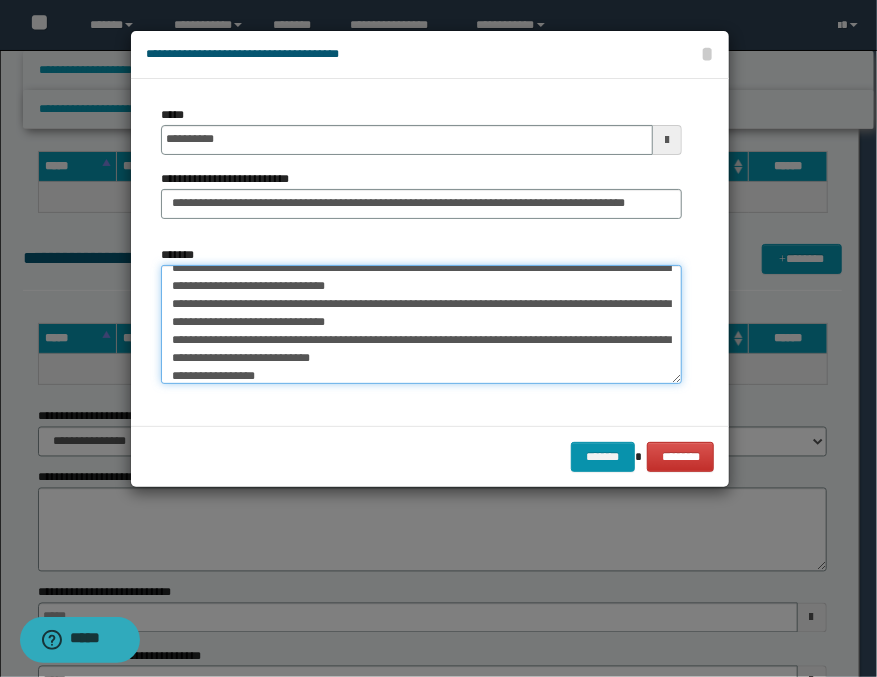 scroll, scrollTop: 0, scrollLeft: 0, axis: both 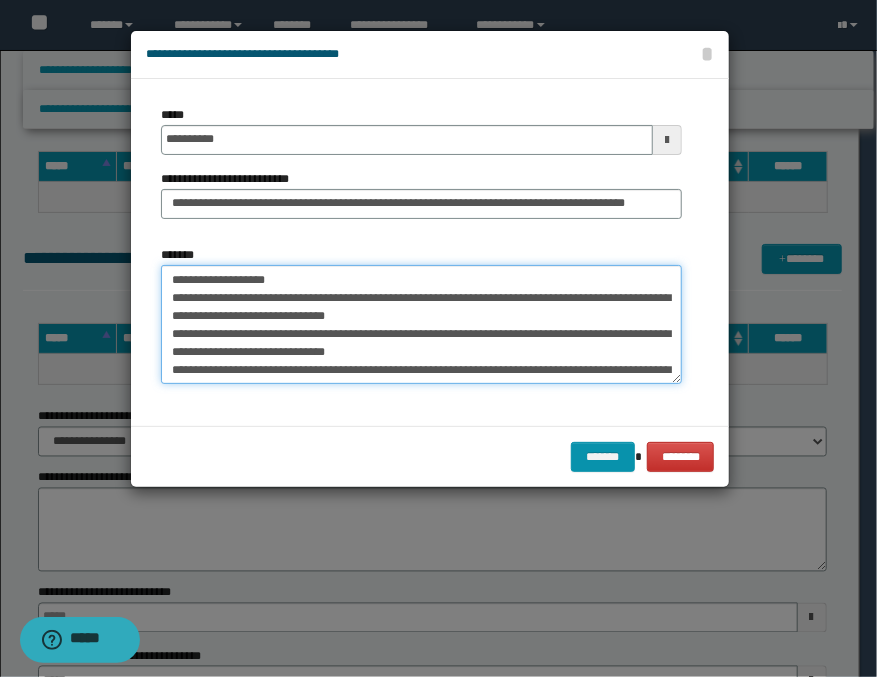 click on "**********" at bounding box center [421, 325] 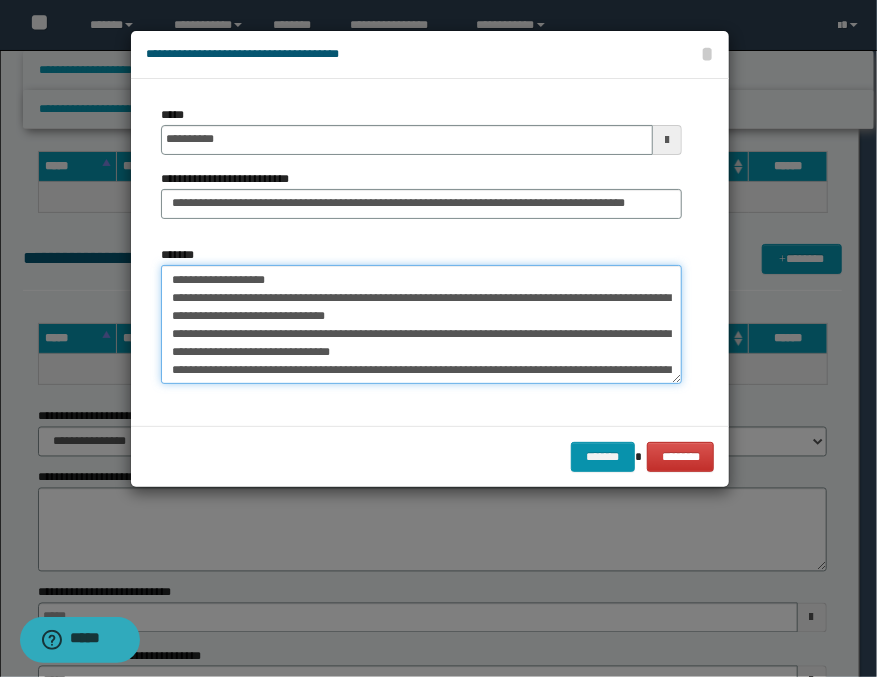 click on "**********" at bounding box center (421, 325) 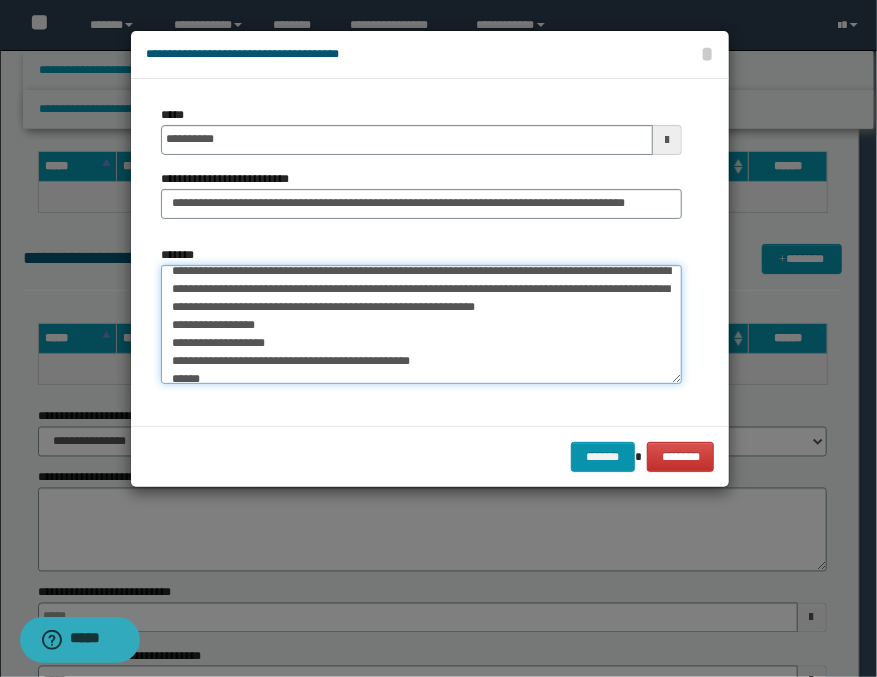 scroll, scrollTop: 89, scrollLeft: 0, axis: vertical 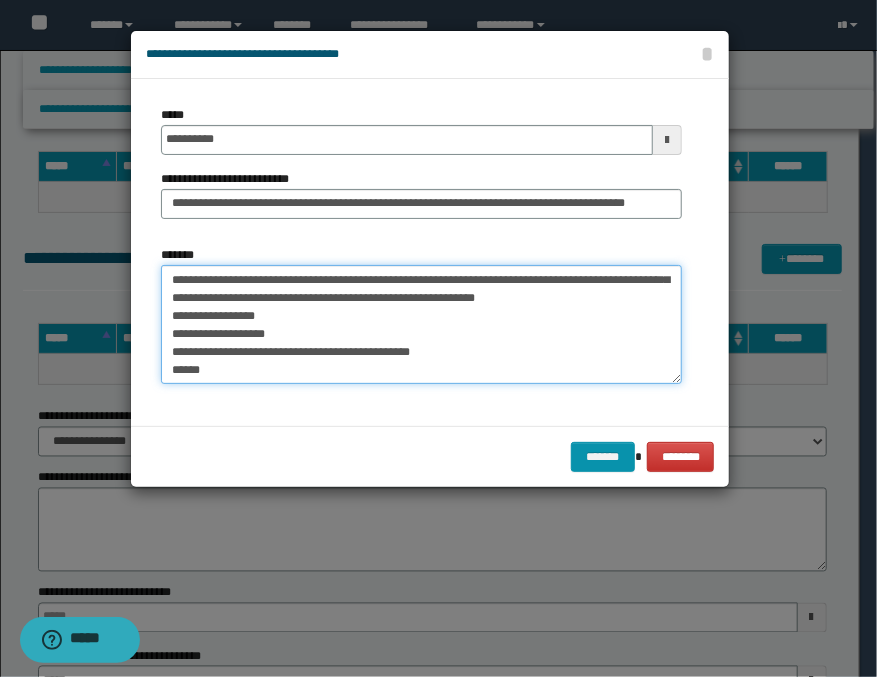 click on "**********" at bounding box center [421, 325] 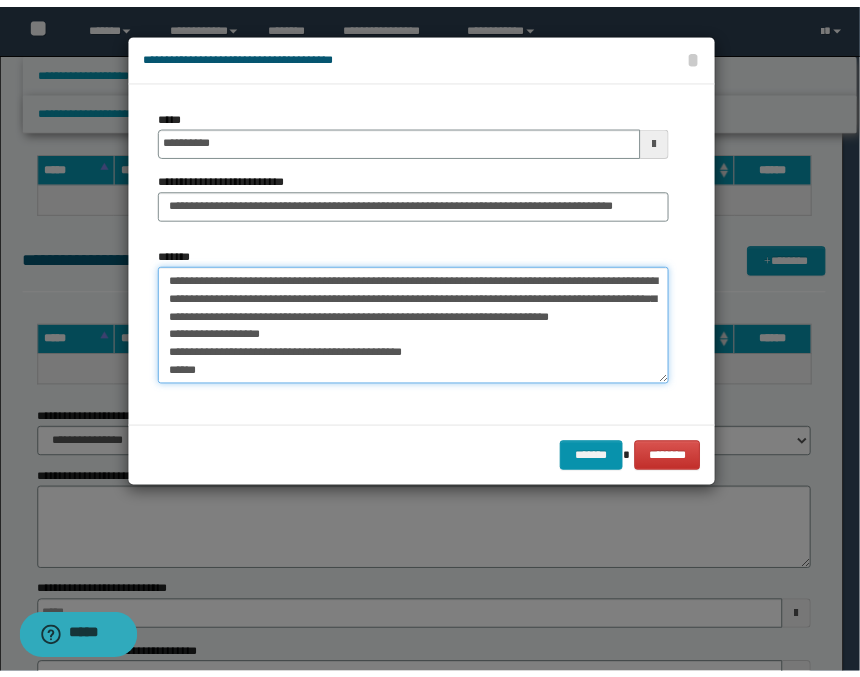 scroll, scrollTop: 72, scrollLeft: 0, axis: vertical 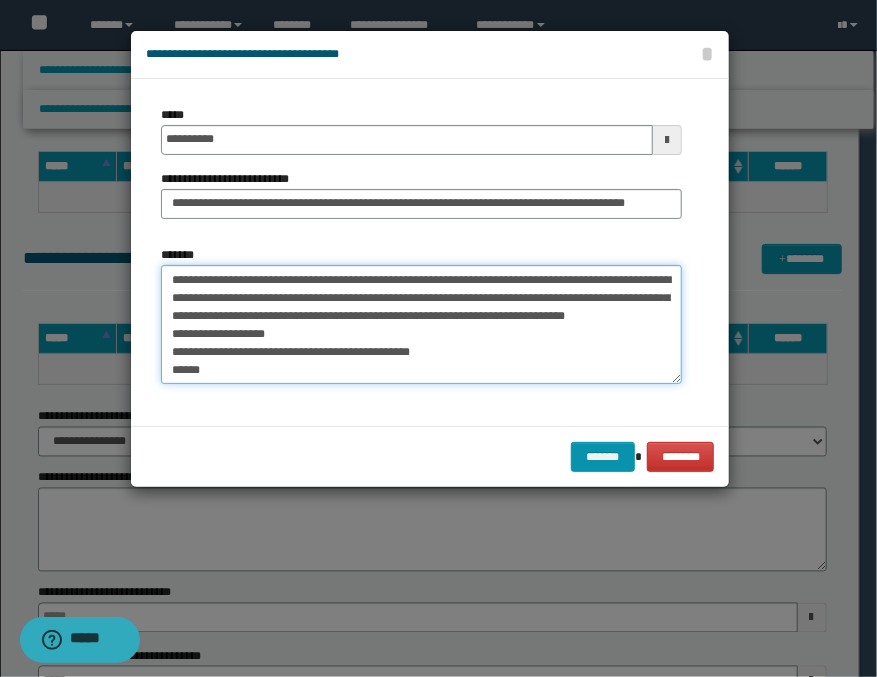 click on "**********" at bounding box center [421, 325] 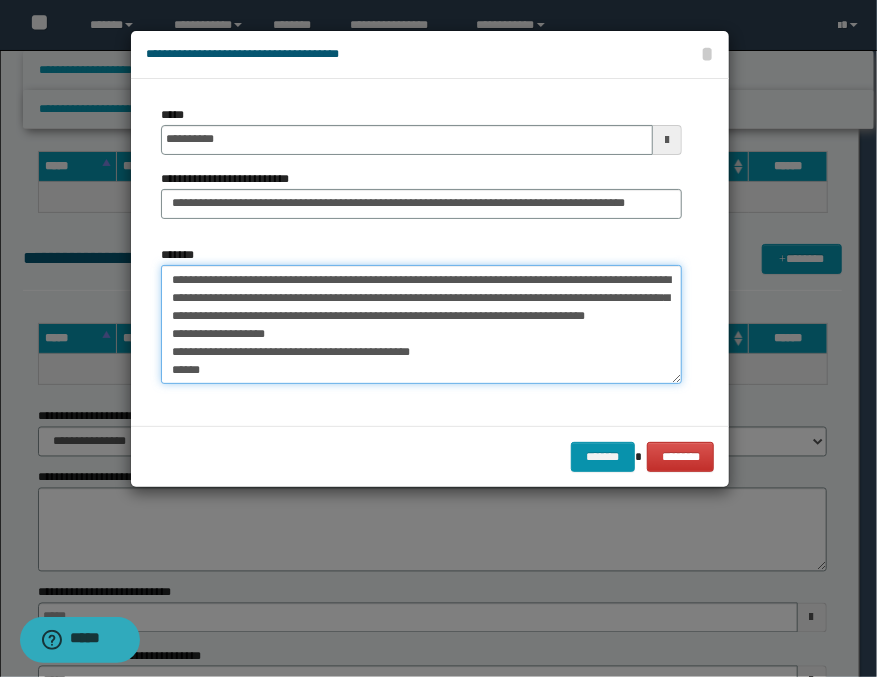 click on "**********" at bounding box center [421, 325] 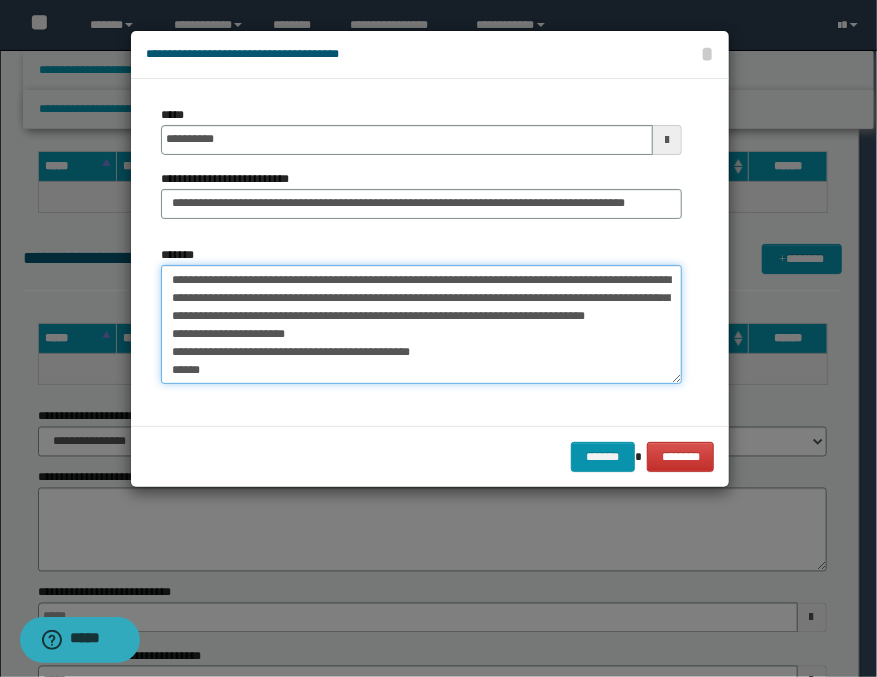 click on "**********" at bounding box center (421, 325) 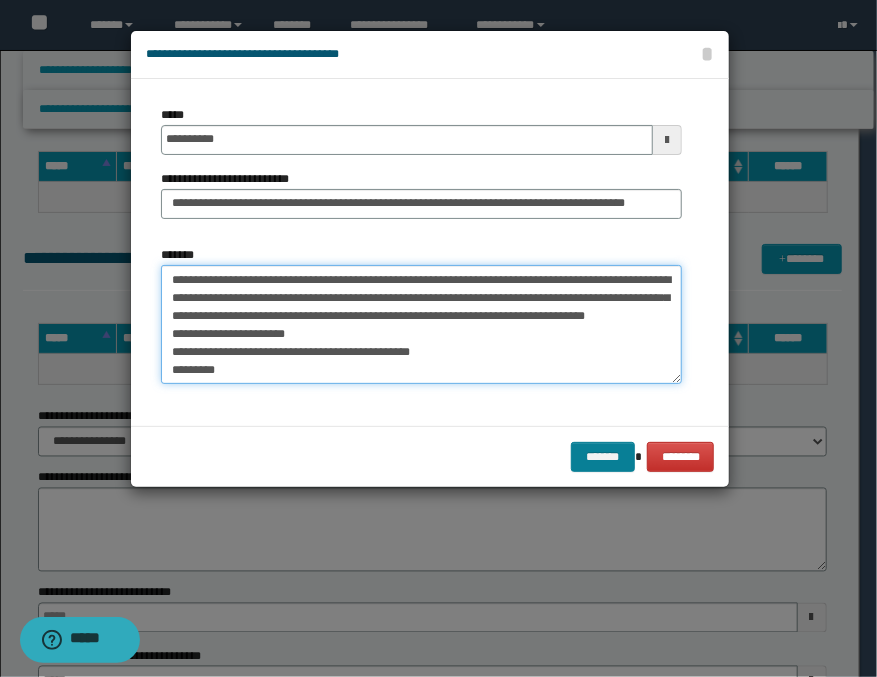 type on "**********" 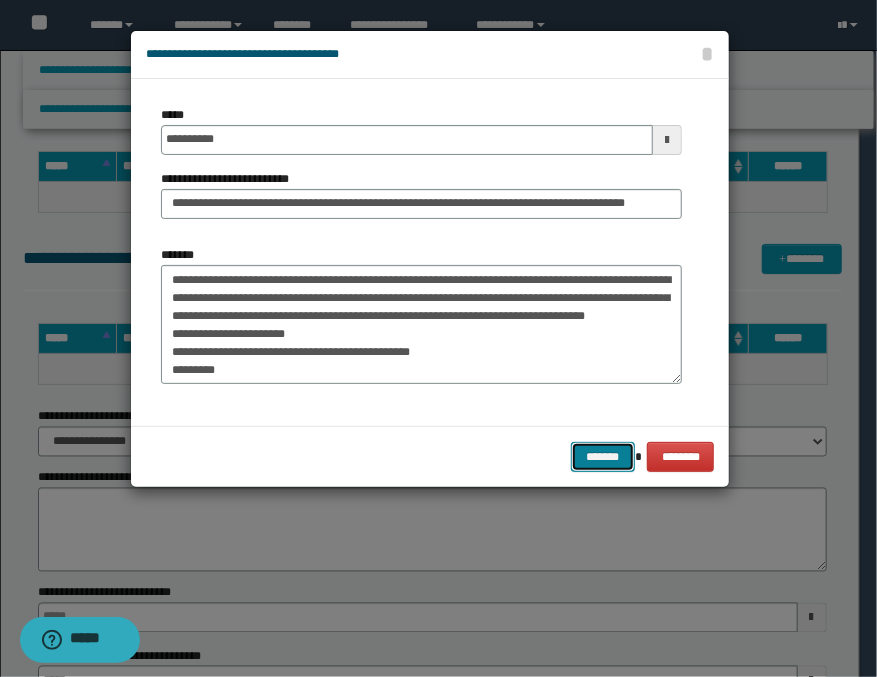 click on "*******" at bounding box center (603, 457) 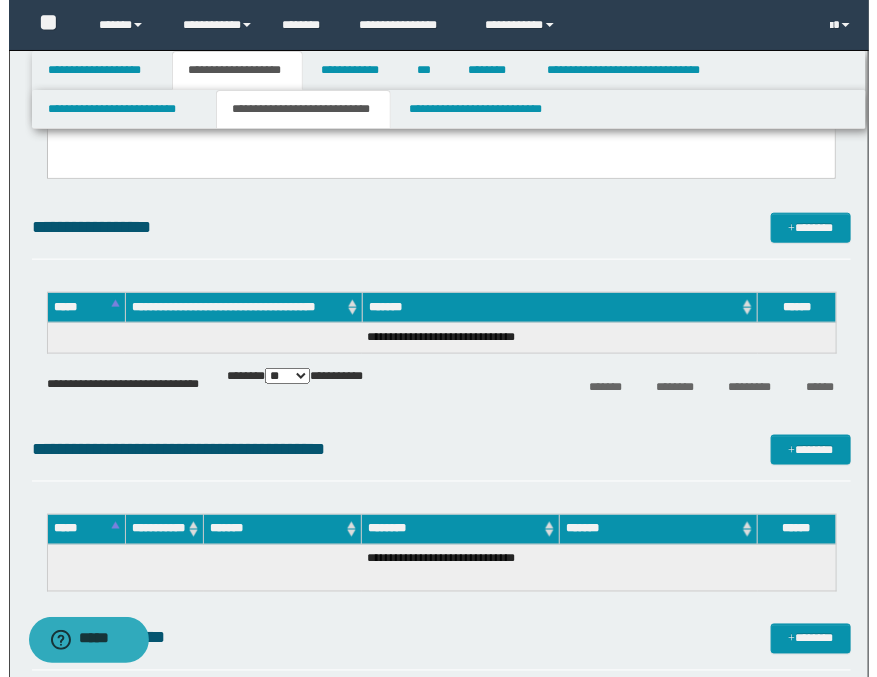 scroll, scrollTop: 444, scrollLeft: 0, axis: vertical 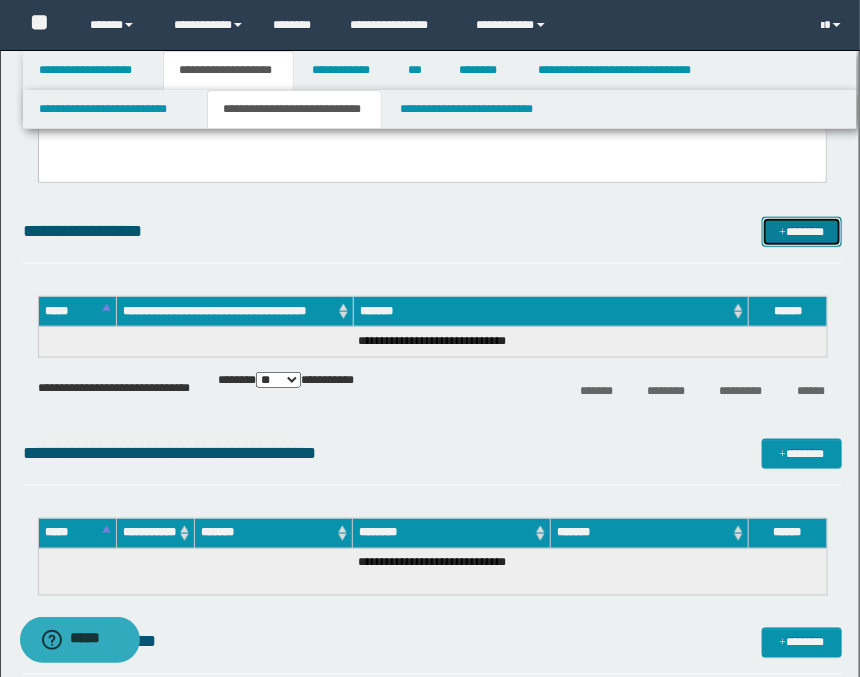 click on "*******" at bounding box center [802, 232] 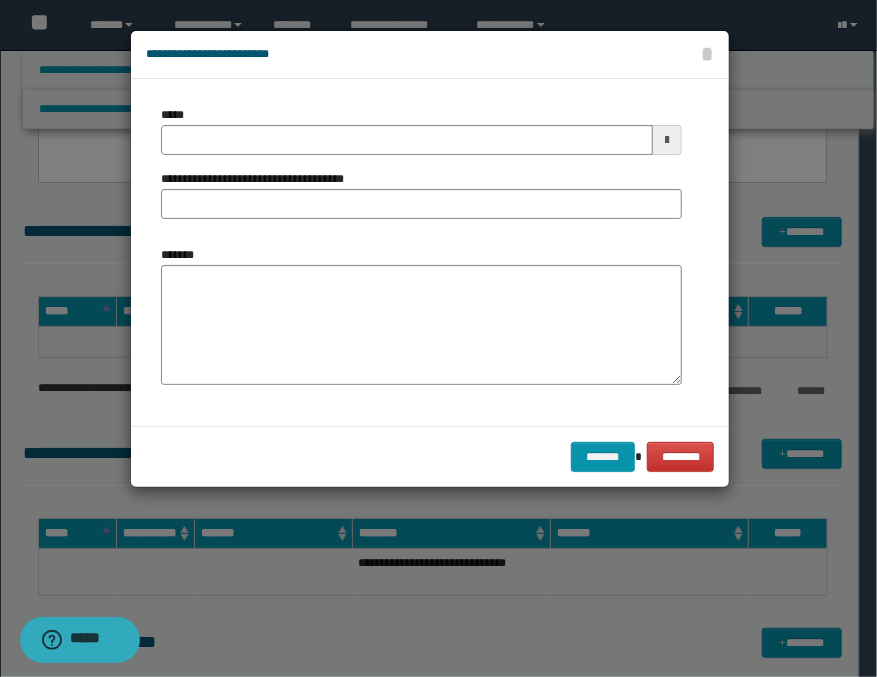 click at bounding box center (667, 140) 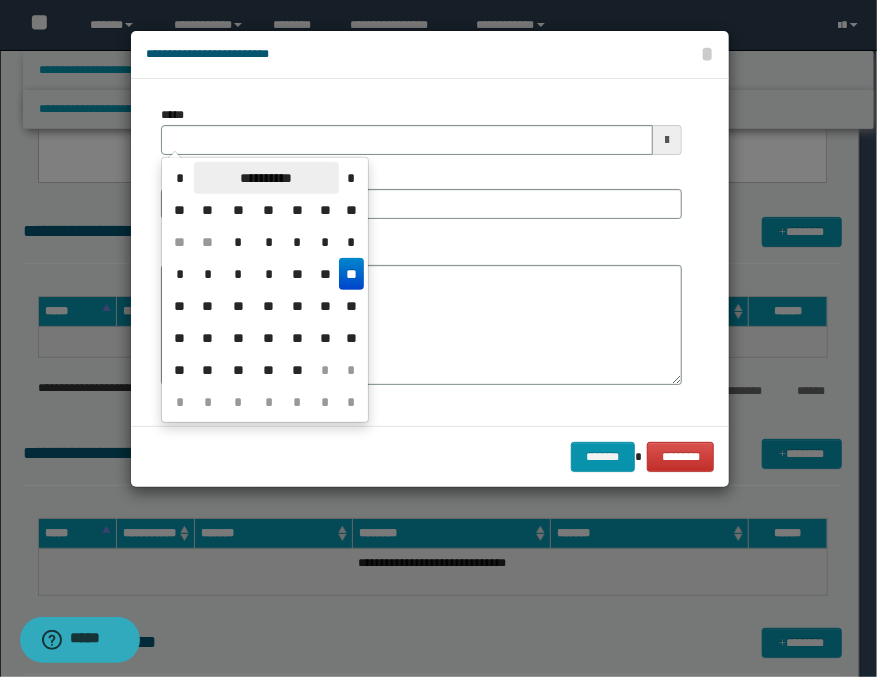 click on "**********" at bounding box center [266, 178] 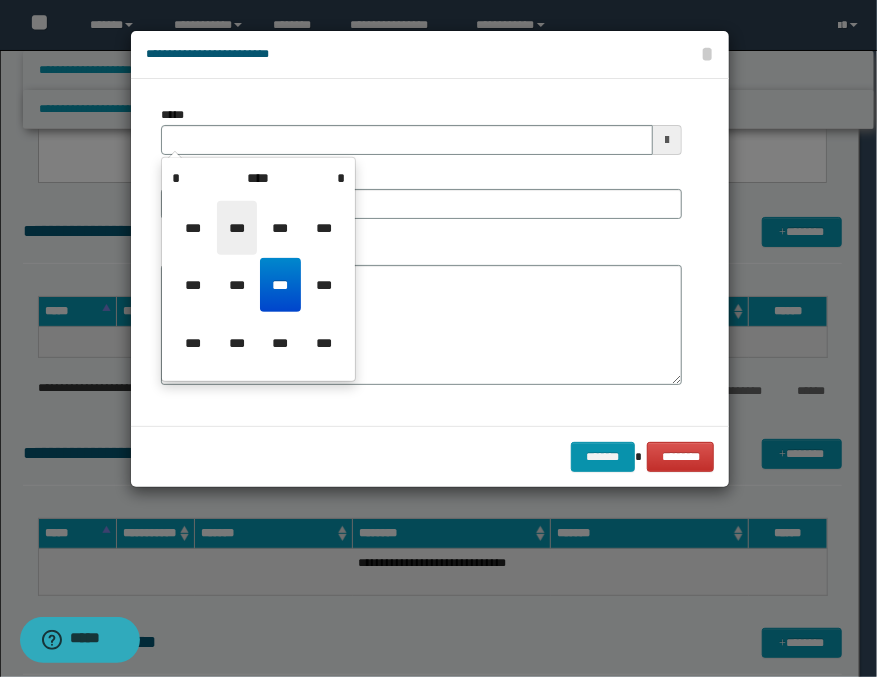 click on "***" at bounding box center [237, 228] 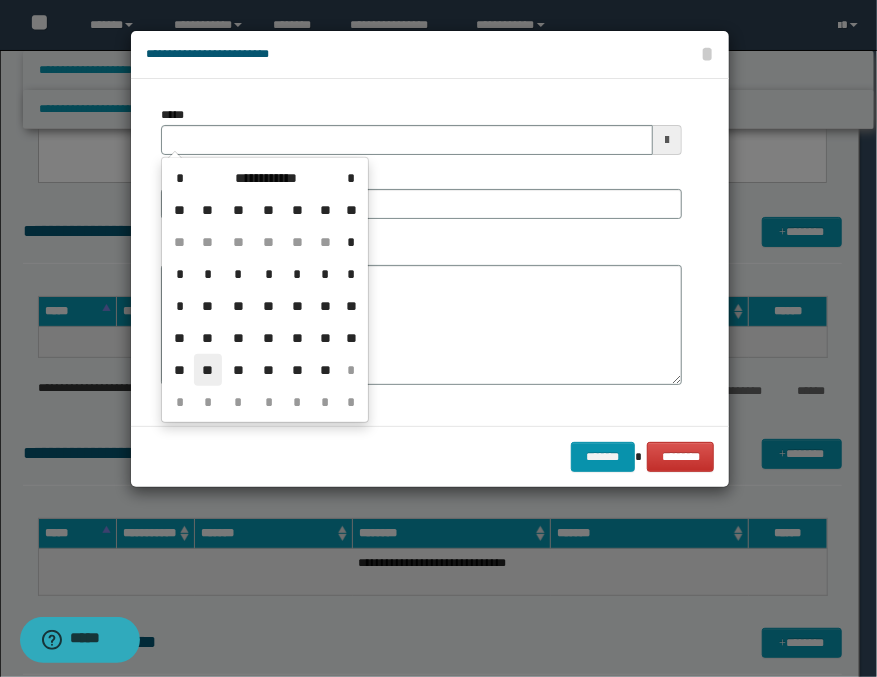 drag, startPoint x: 208, startPoint y: 373, endPoint x: 207, endPoint y: 293, distance: 80.00625 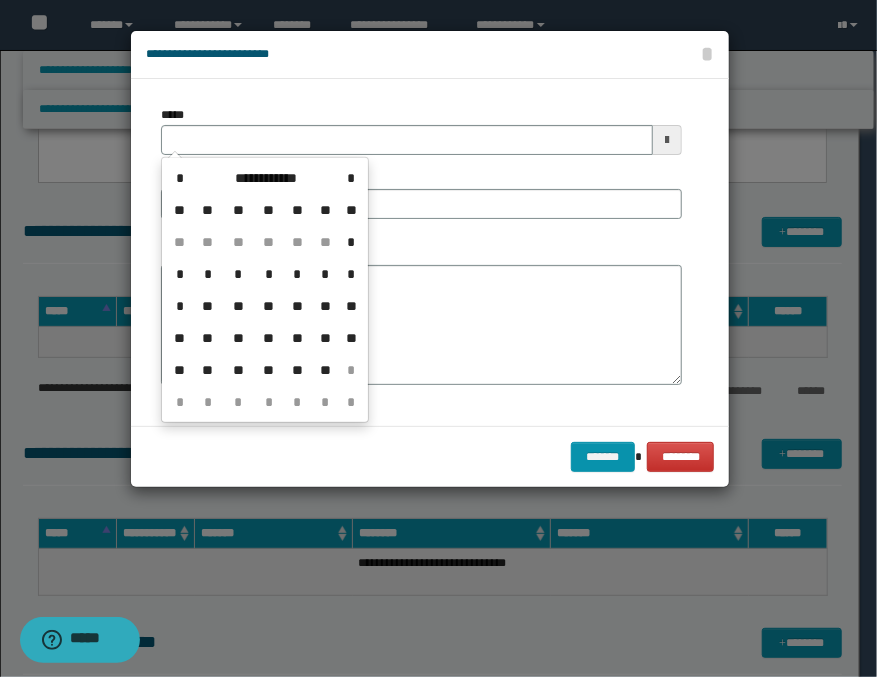 type on "**********" 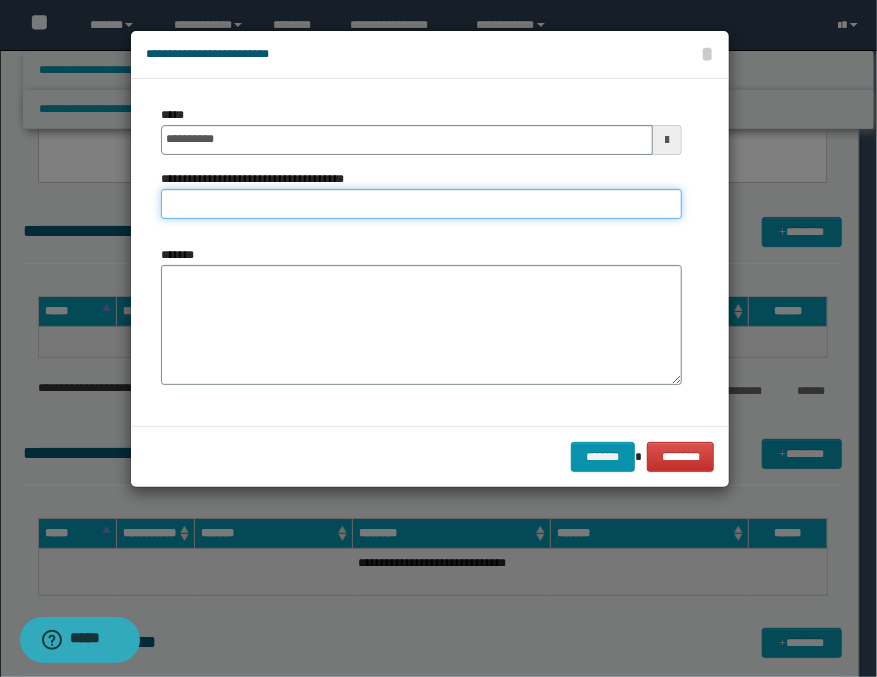 click on "**********" at bounding box center [421, 204] 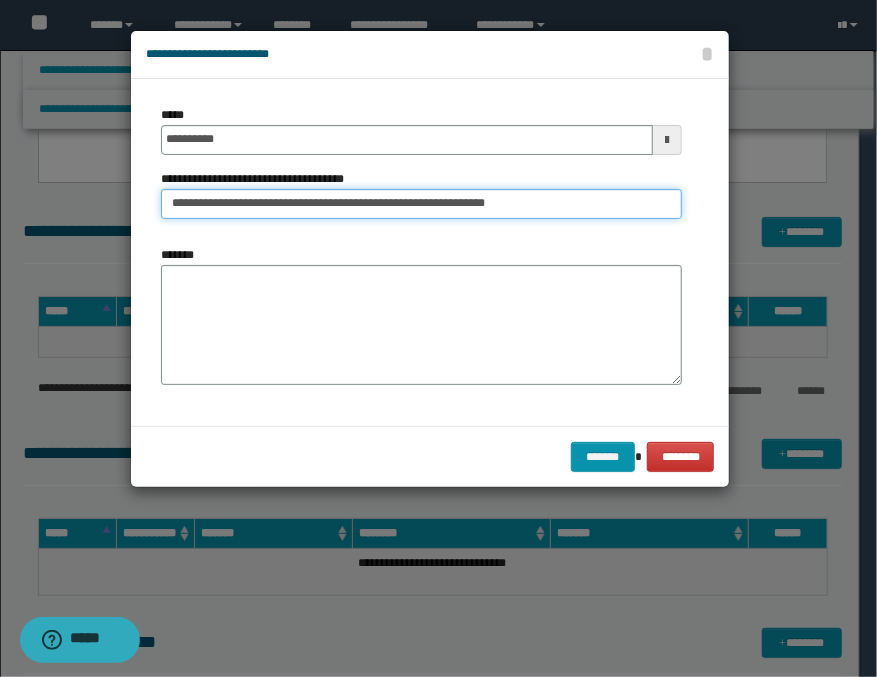type on "**********" 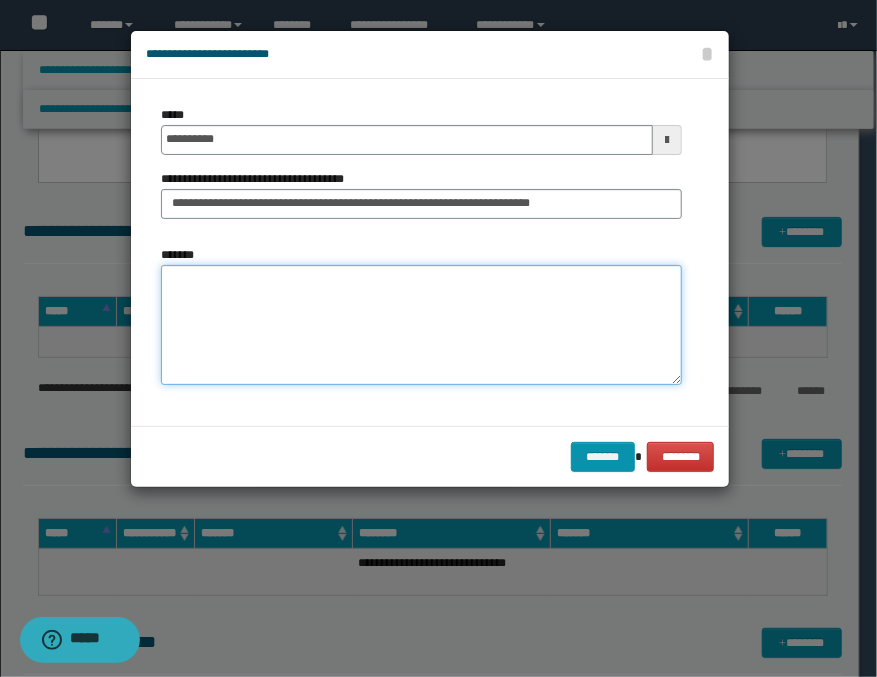 click on "*******" at bounding box center [421, 325] 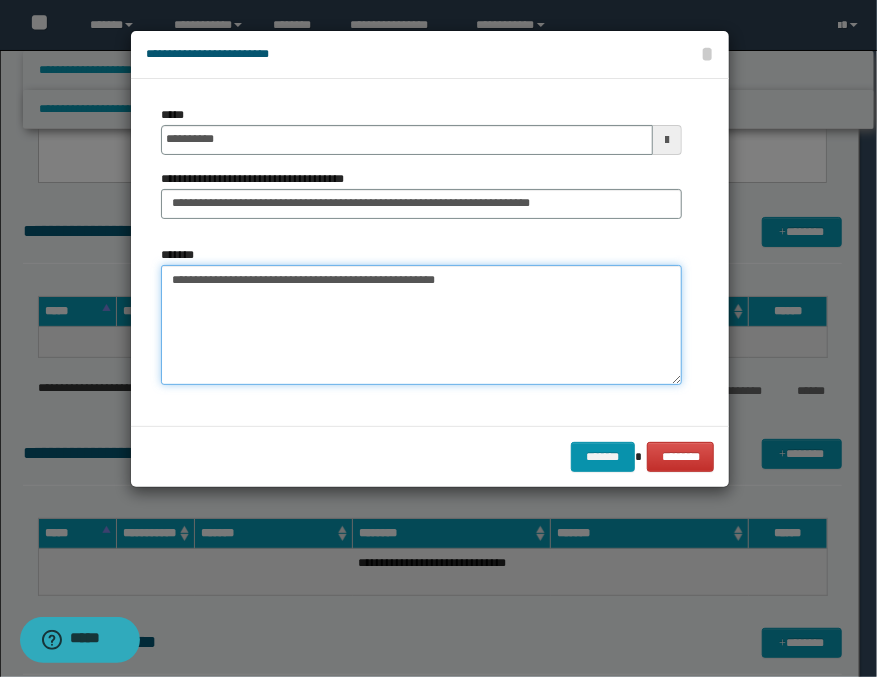 click on "**********" at bounding box center [421, 325] 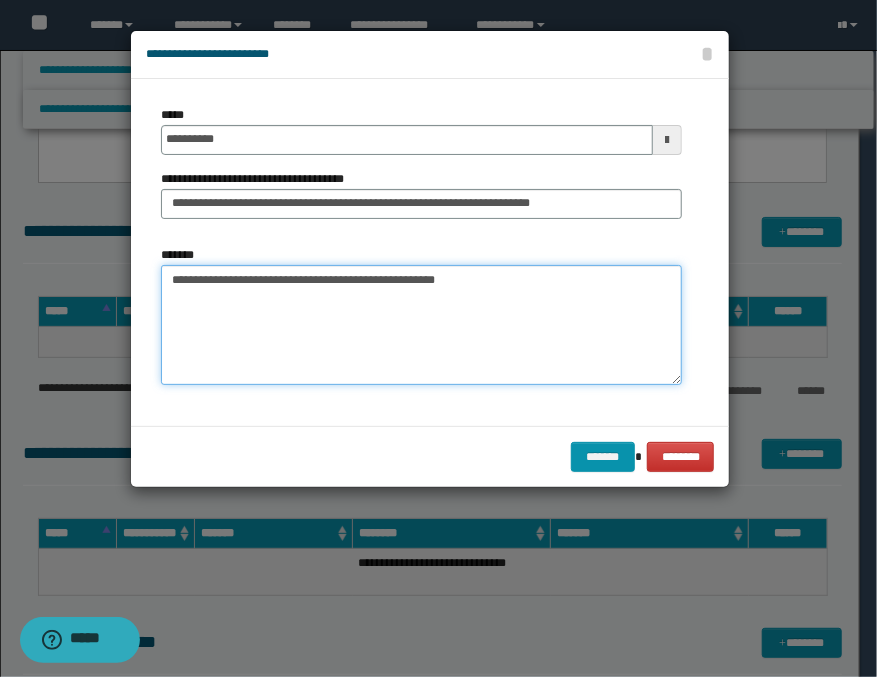 paste on "**********" 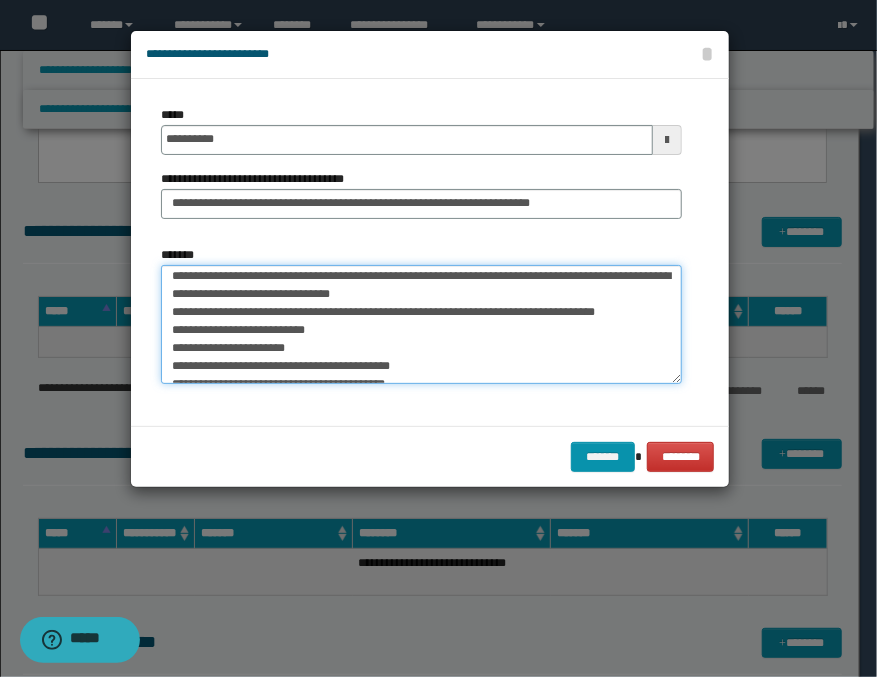 scroll, scrollTop: 0, scrollLeft: 0, axis: both 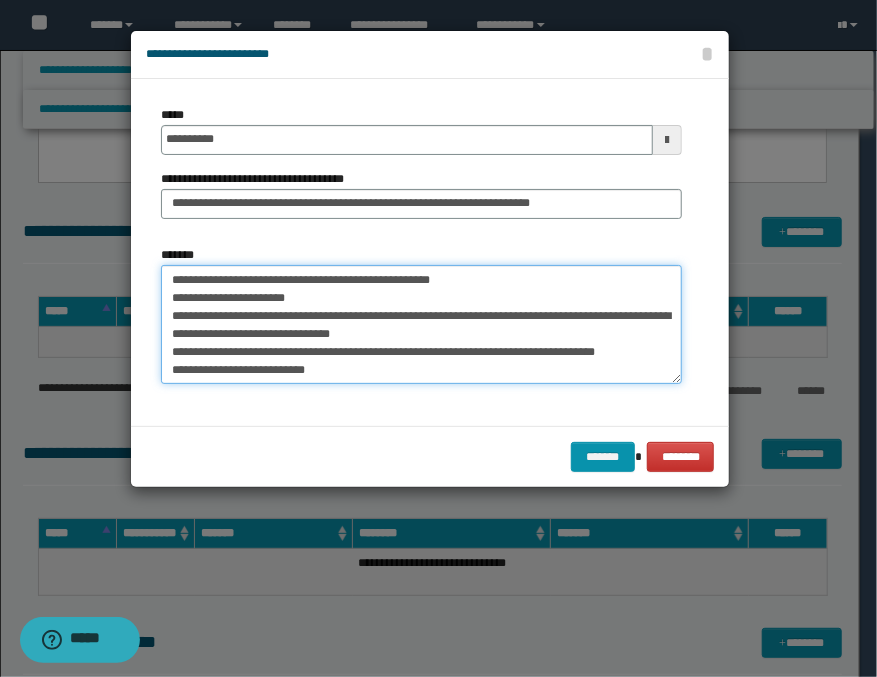 click on "**********" at bounding box center [421, 325] 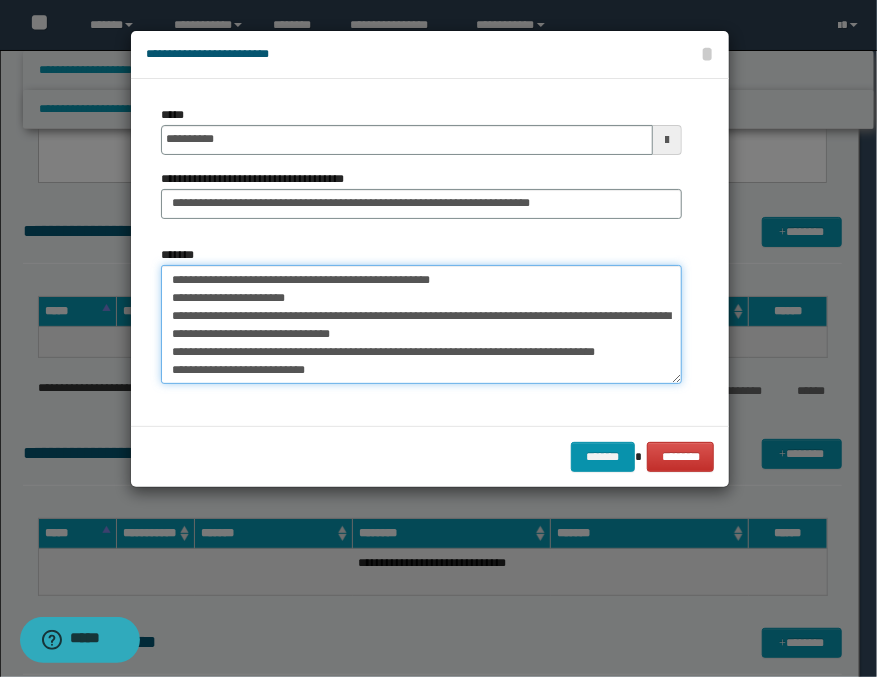 click on "**********" at bounding box center (421, 325) 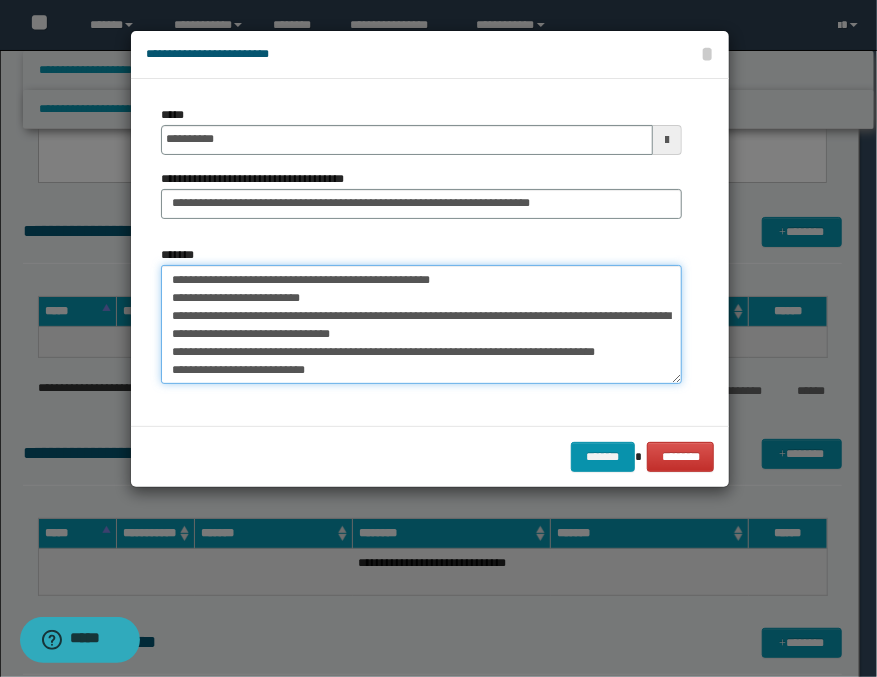 click on "**********" at bounding box center (421, 325) 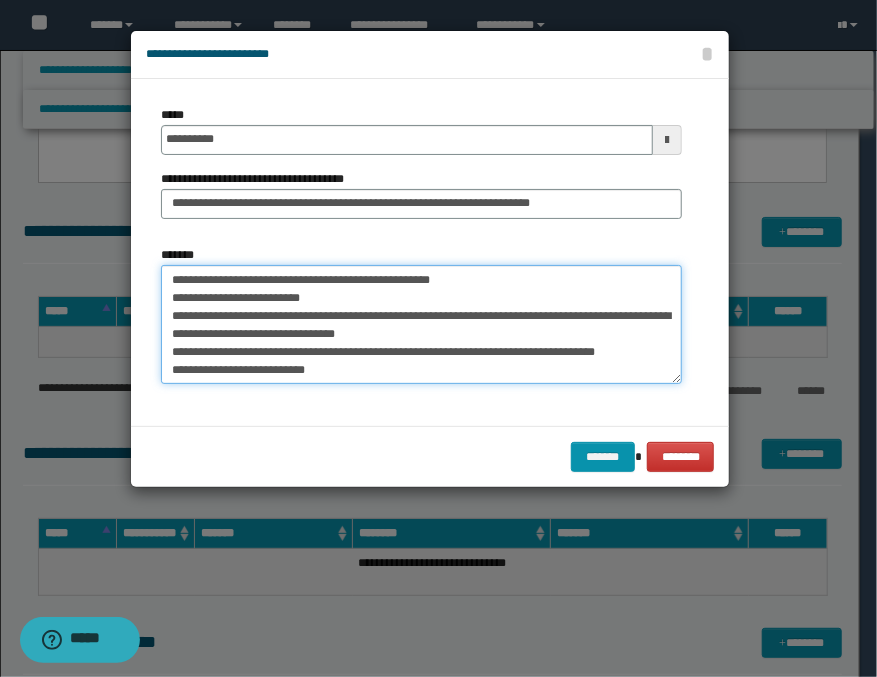 click on "**********" at bounding box center (421, 325) 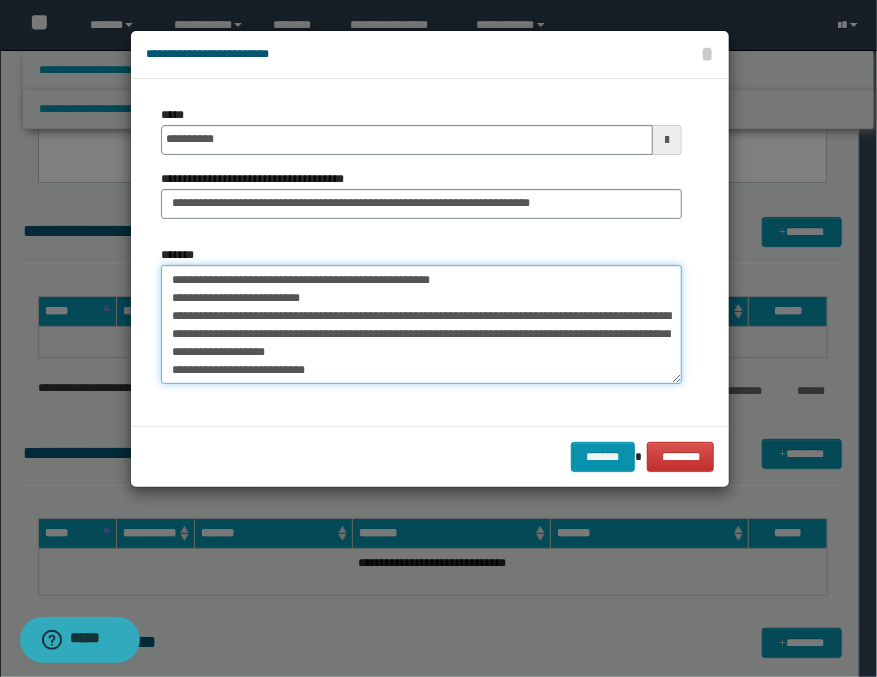 click on "**********" at bounding box center (421, 325) 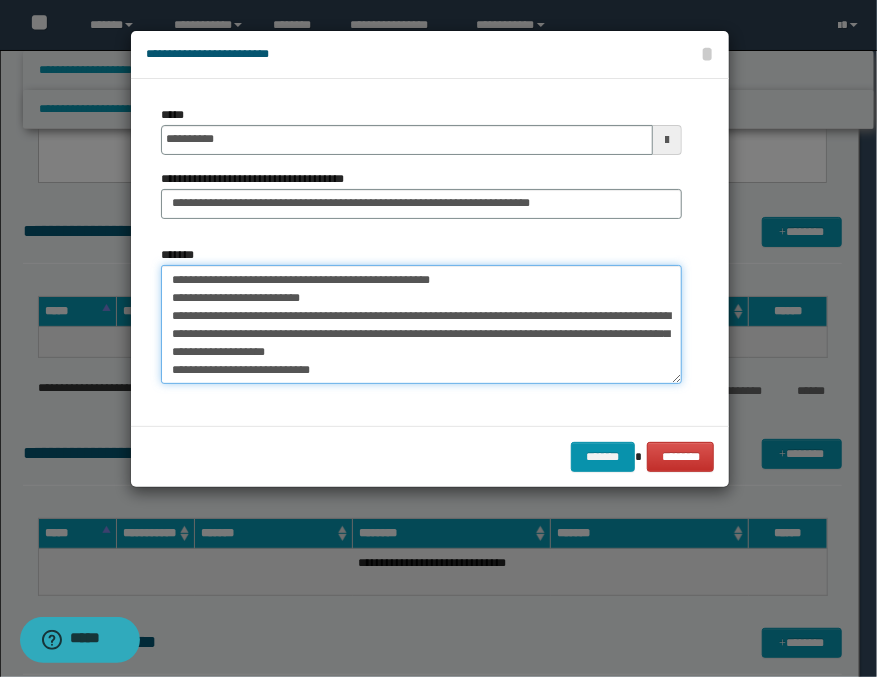 scroll, scrollTop: 44, scrollLeft: 0, axis: vertical 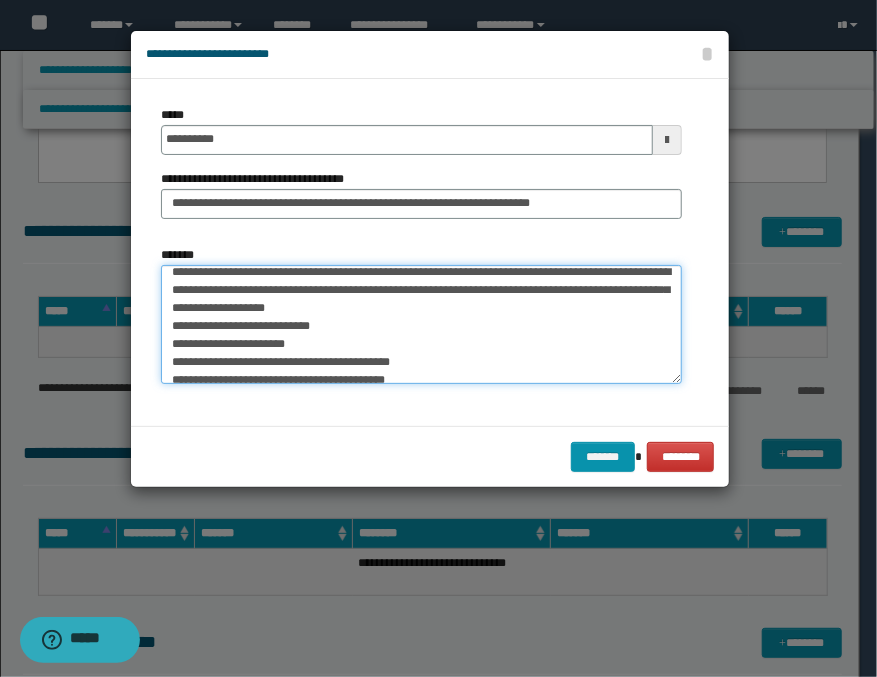 click on "**********" at bounding box center [421, 325] 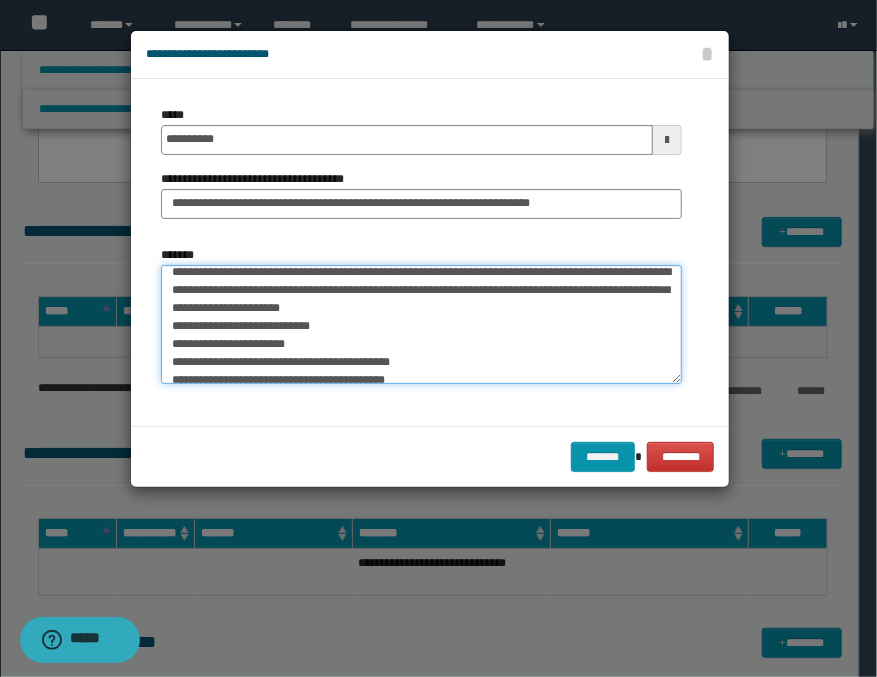 click on "**********" at bounding box center [421, 325] 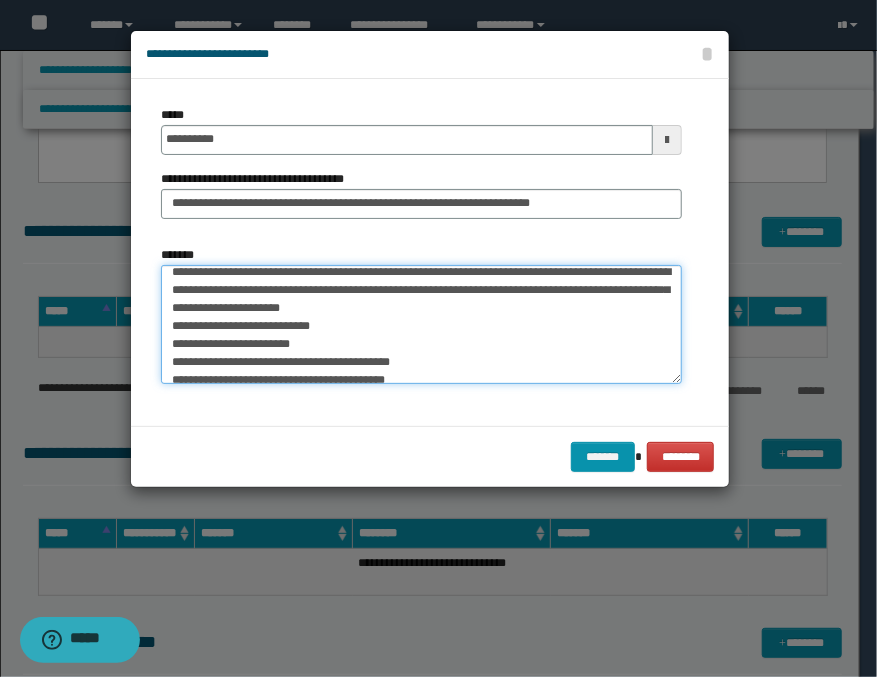 click on "**********" at bounding box center [421, 325] 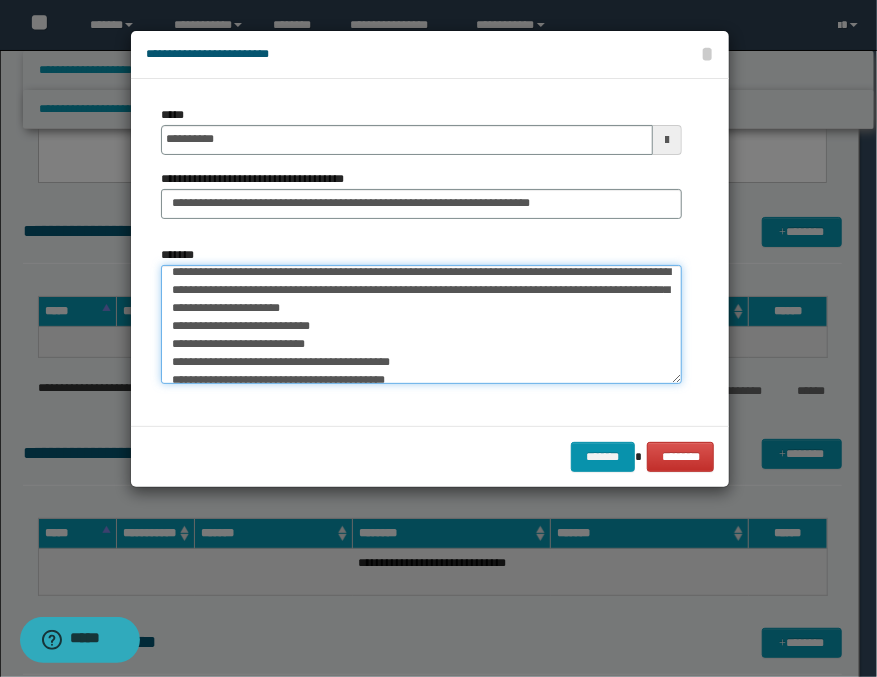 click on "**********" at bounding box center [421, 325] 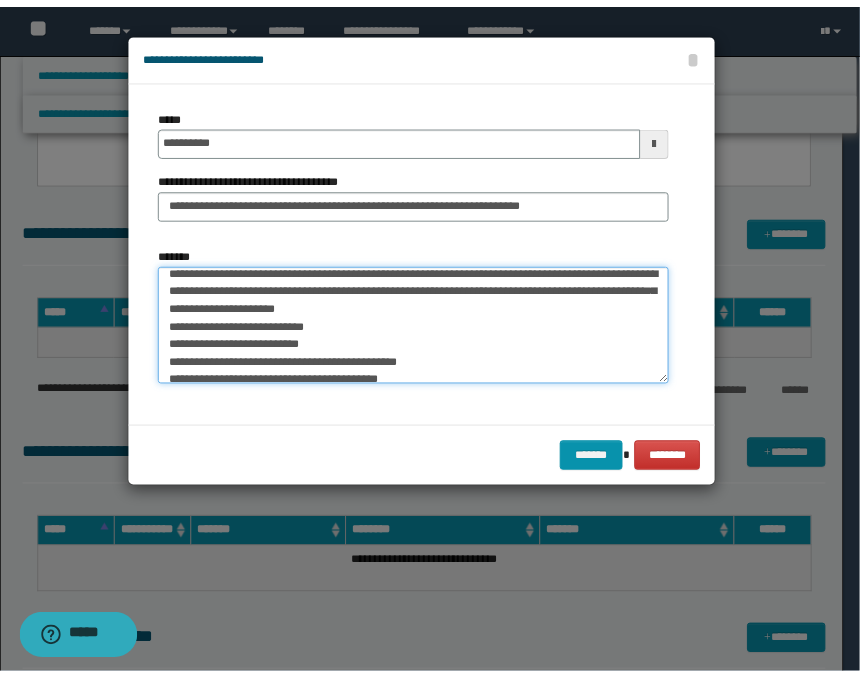 scroll, scrollTop: 72, scrollLeft: 0, axis: vertical 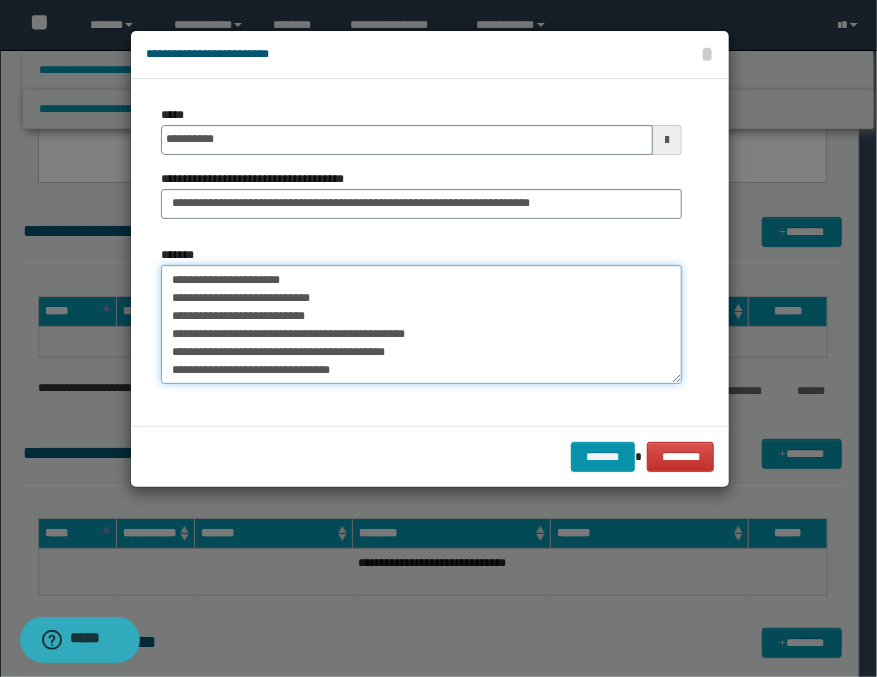 click on "**********" at bounding box center (421, 325) 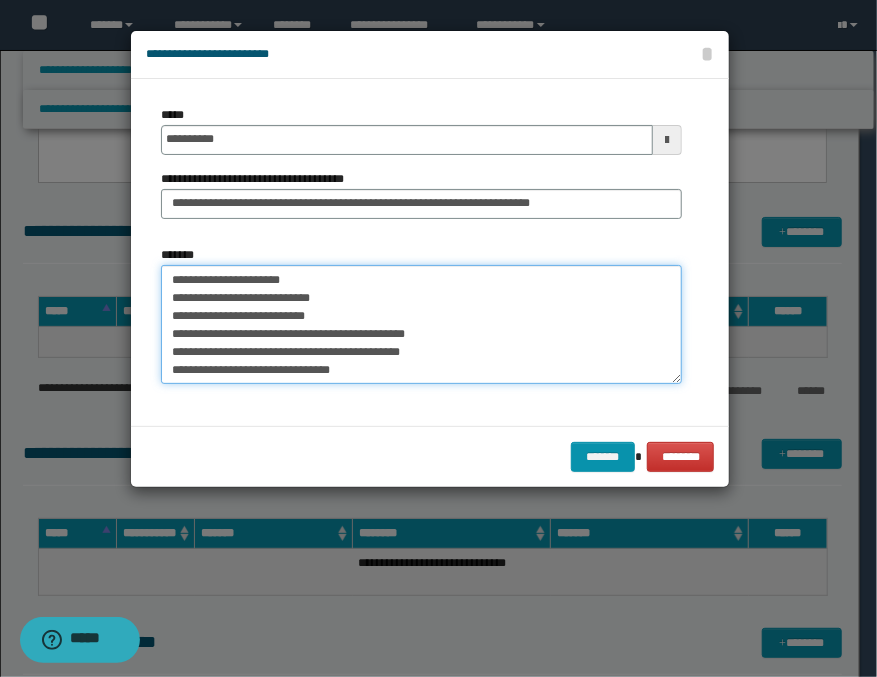 click on "**********" at bounding box center (421, 325) 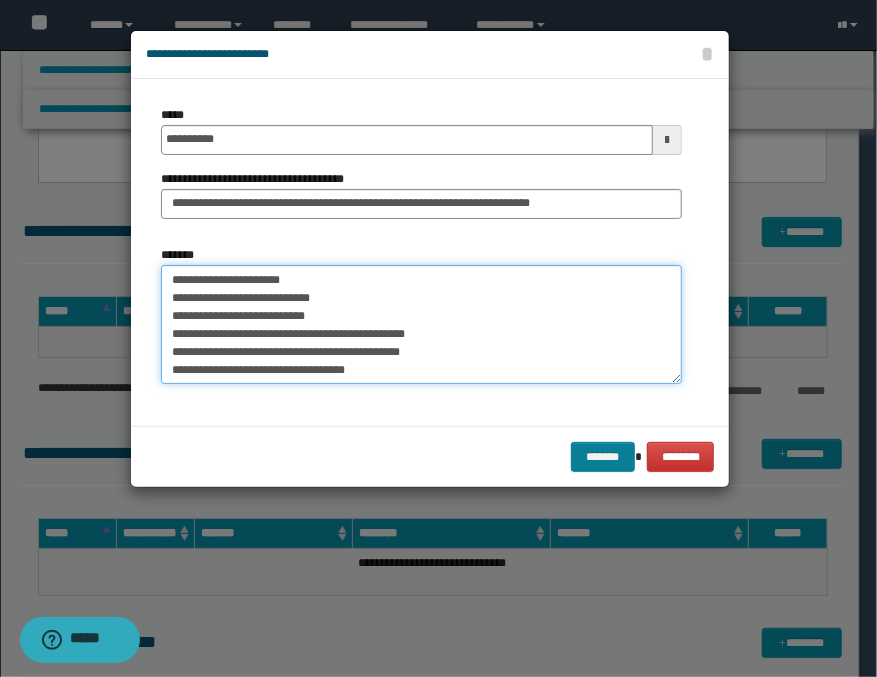 type on "**********" 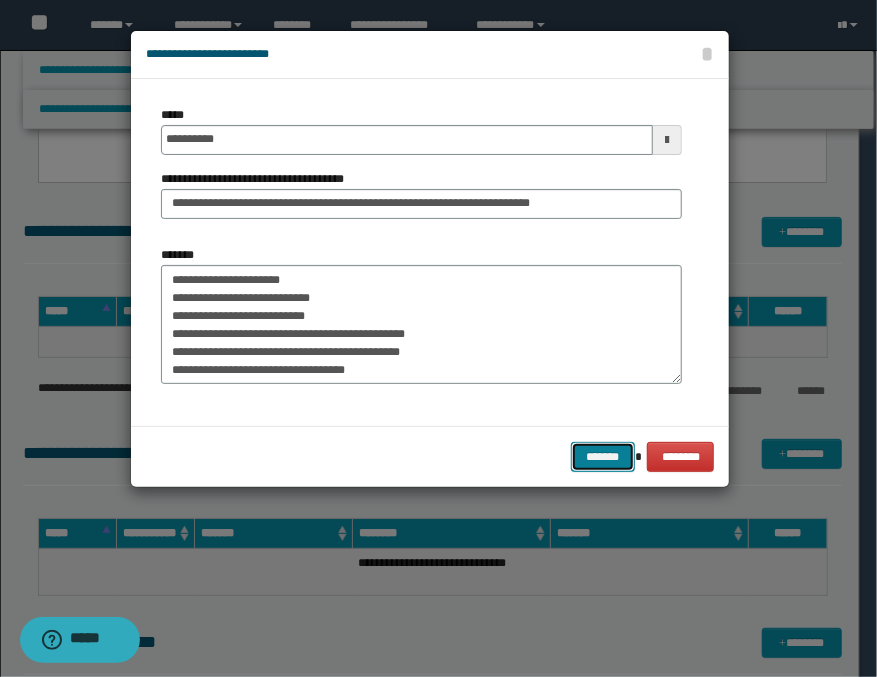 click on "*******" at bounding box center [603, 457] 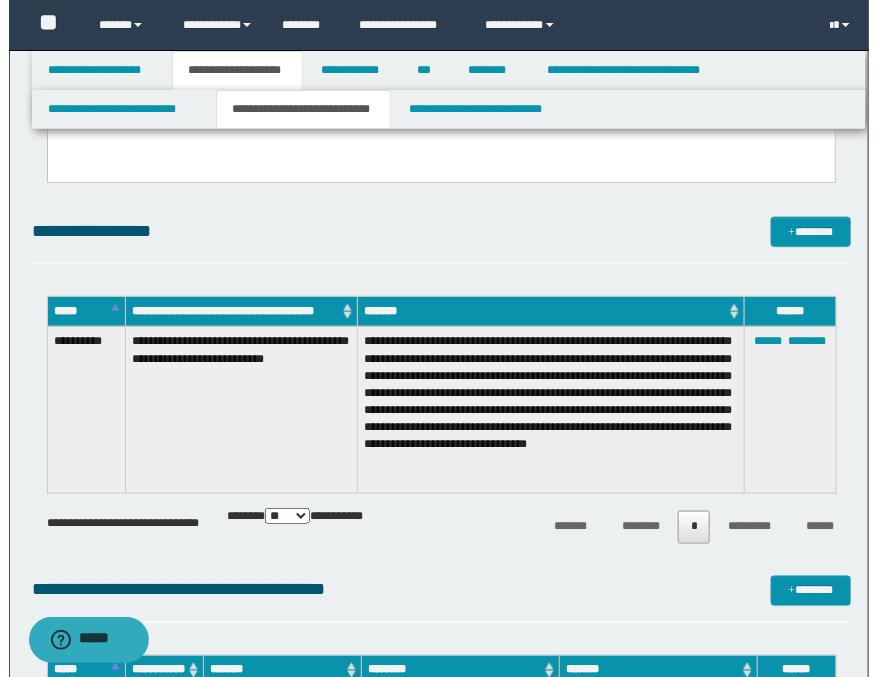 scroll, scrollTop: 1000, scrollLeft: 0, axis: vertical 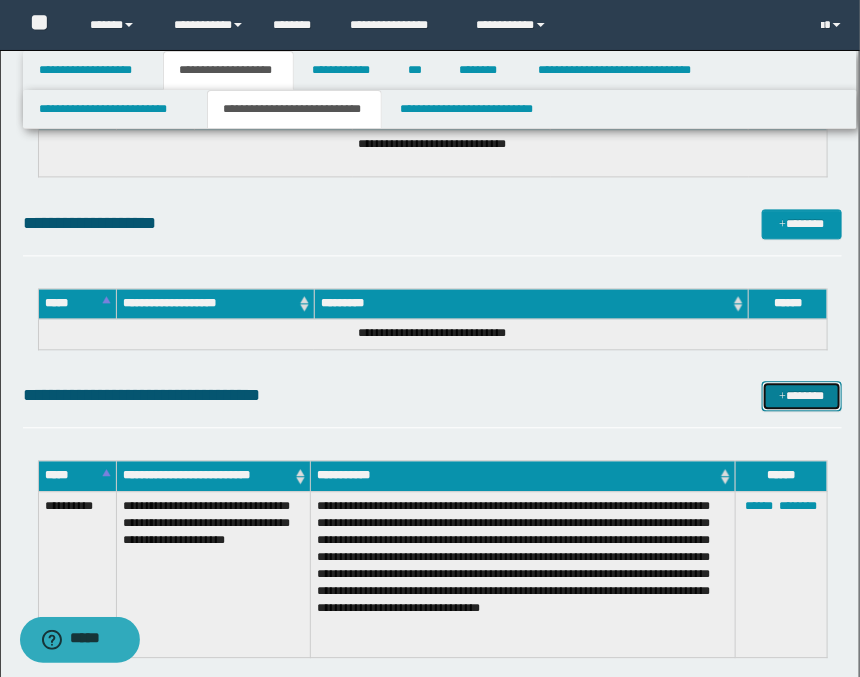 click on "*******" at bounding box center [802, 396] 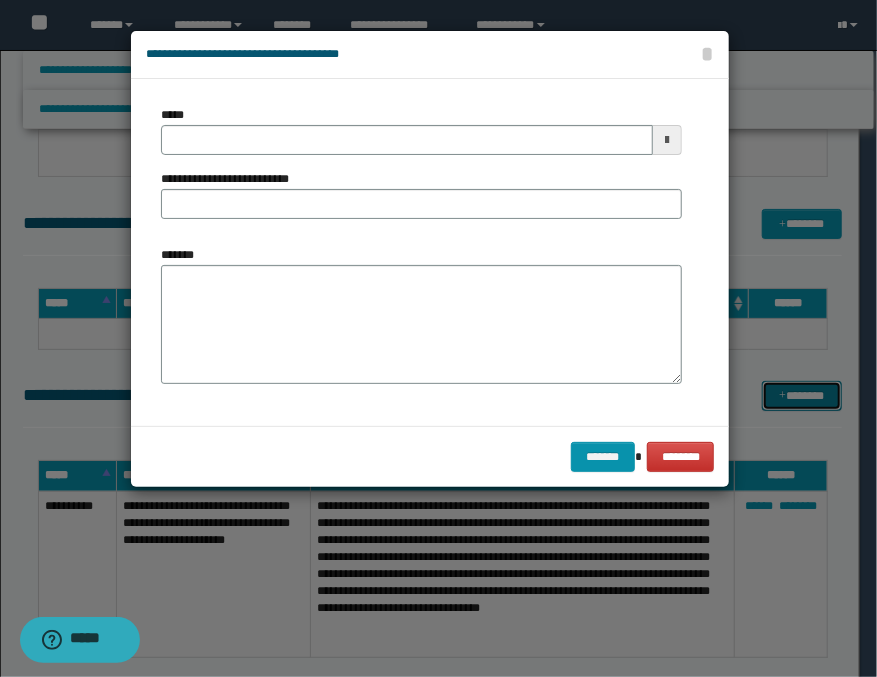 scroll, scrollTop: 0, scrollLeft: 0, axis: both 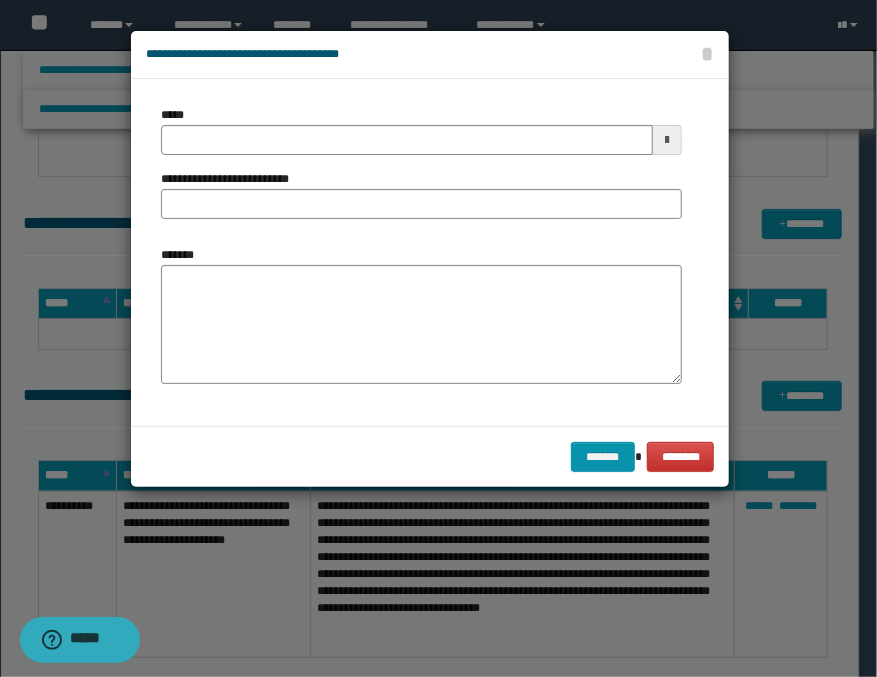 click at bounding box center [667, 140] 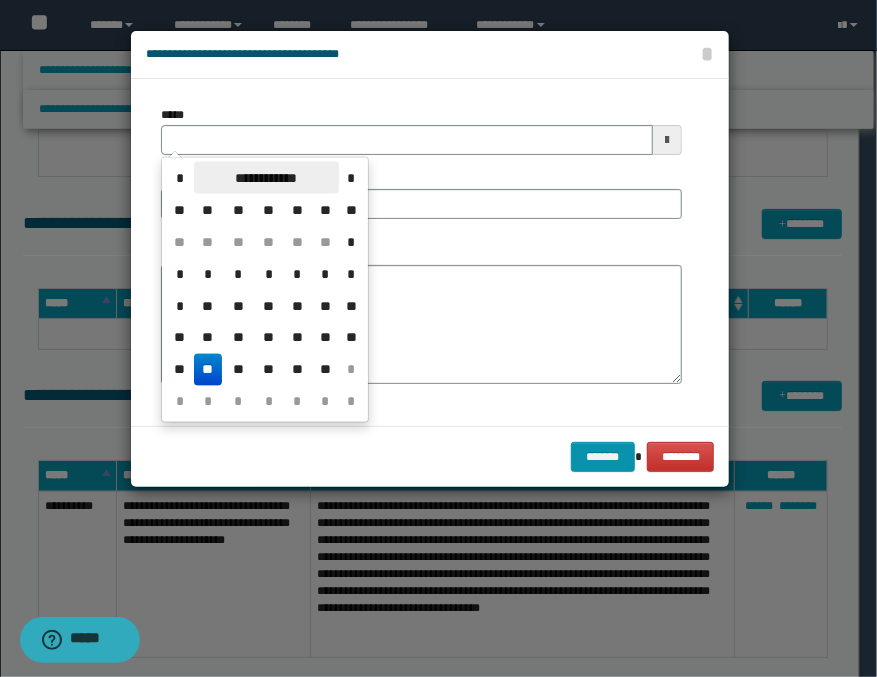 click on "**********" at bounding box center (266, 178) 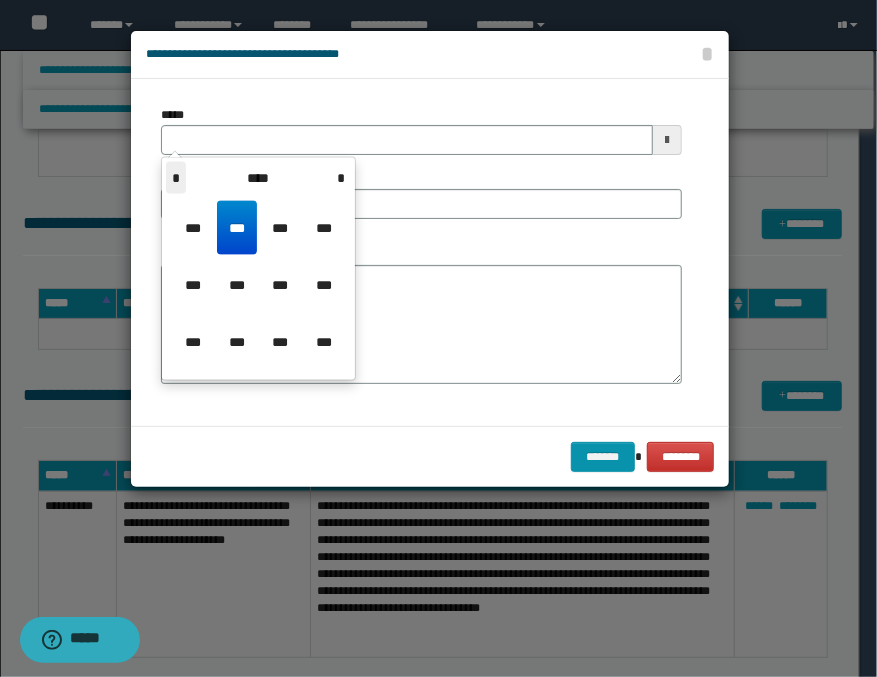 click on "*" at bounding box center (176, 178) 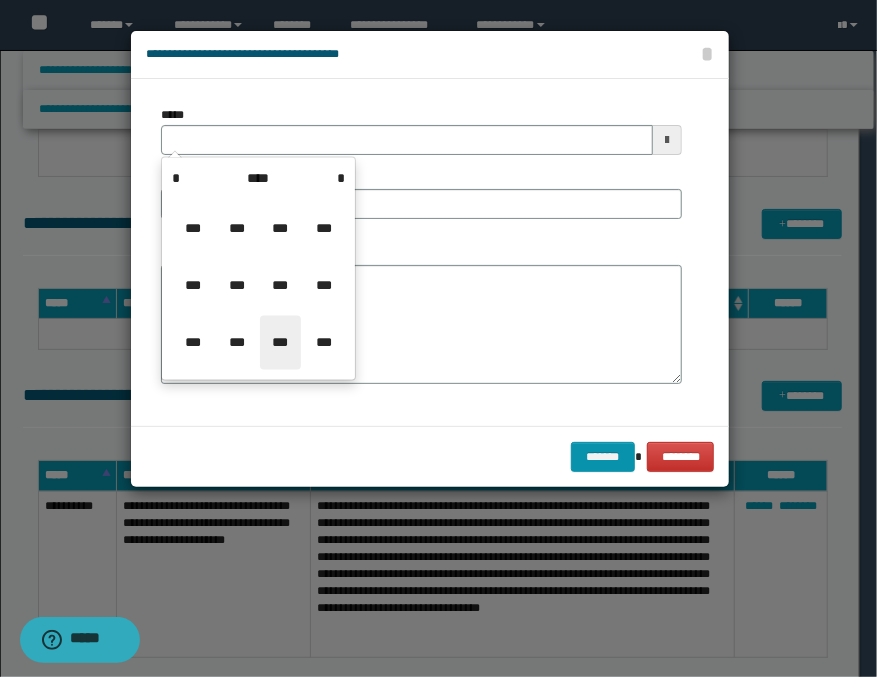 click on "***" at bounding box center (280, 343) 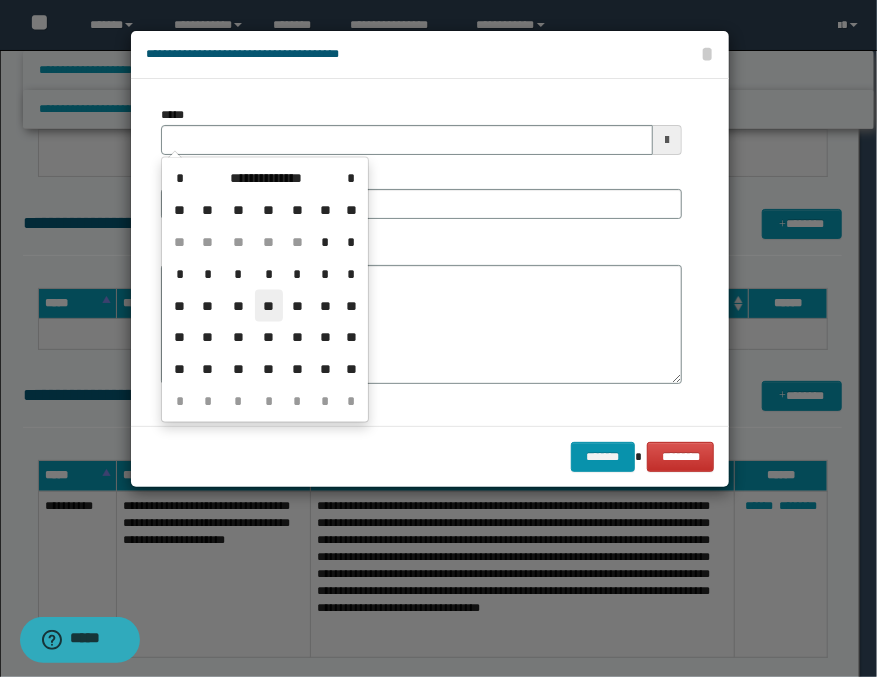 click on "**" at bounding box center [269, 306] 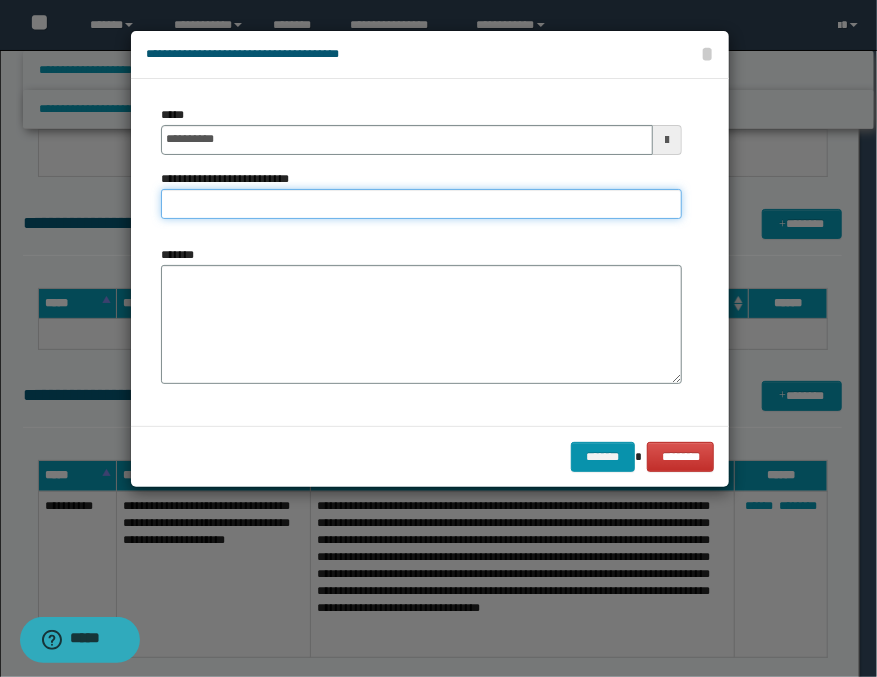 click on "**********" at bounding box center (421, 204) 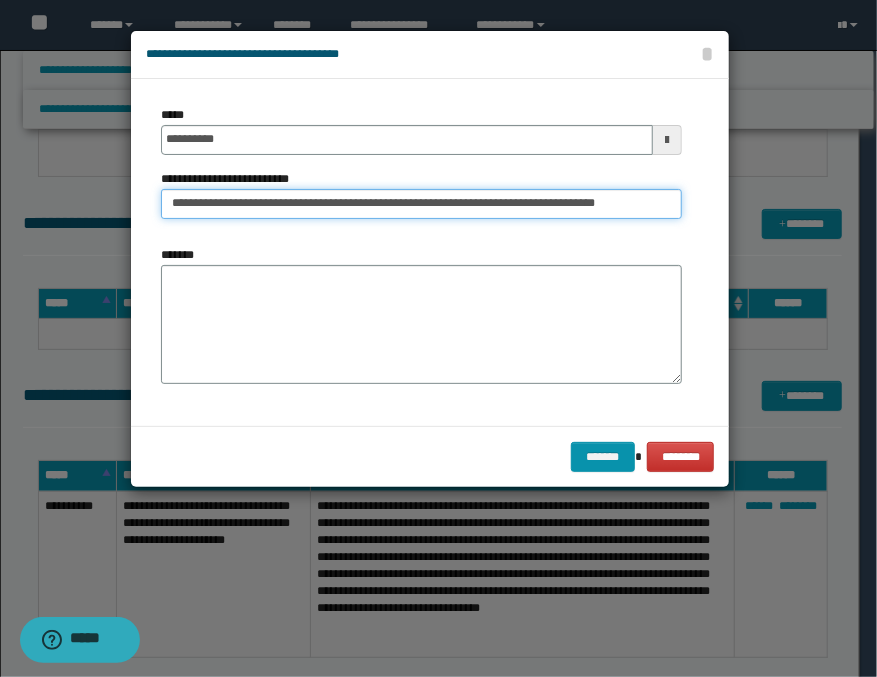 scroll, scrollTop: 0, scrollLeft: 64, axis: horizontal 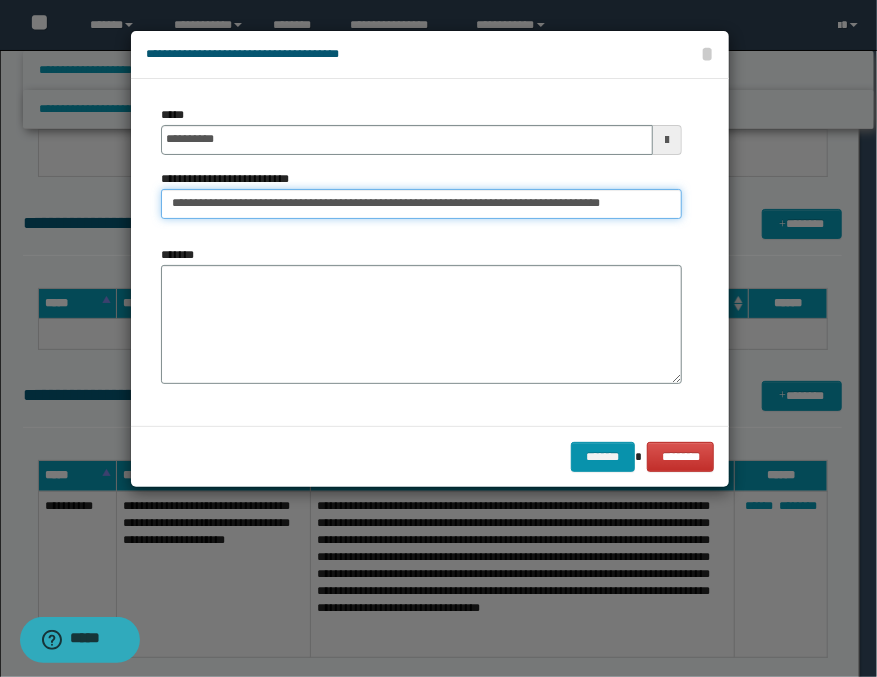 type on "**********" 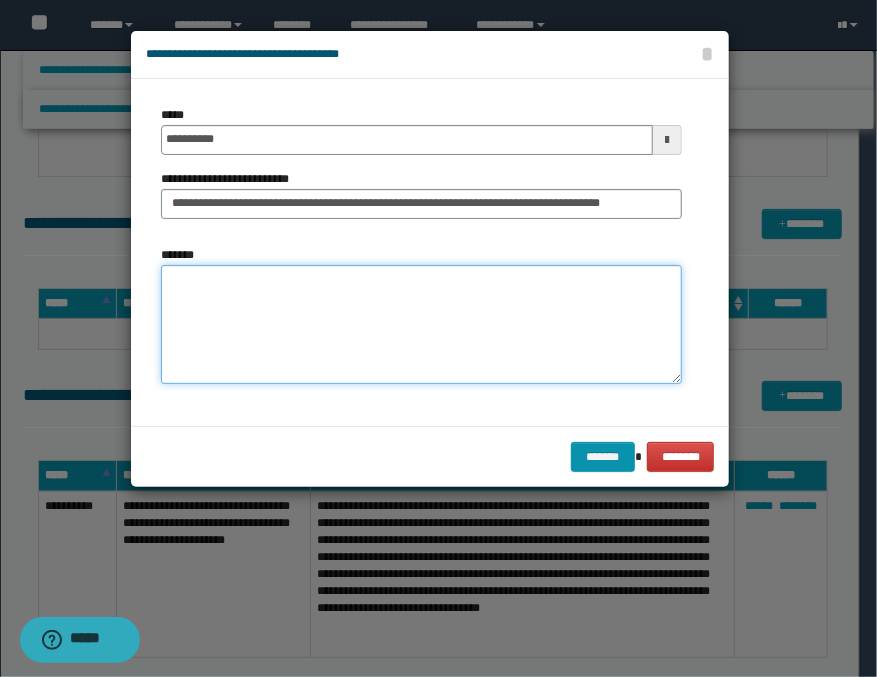 click on "*******" at bounding box center (421, 325) 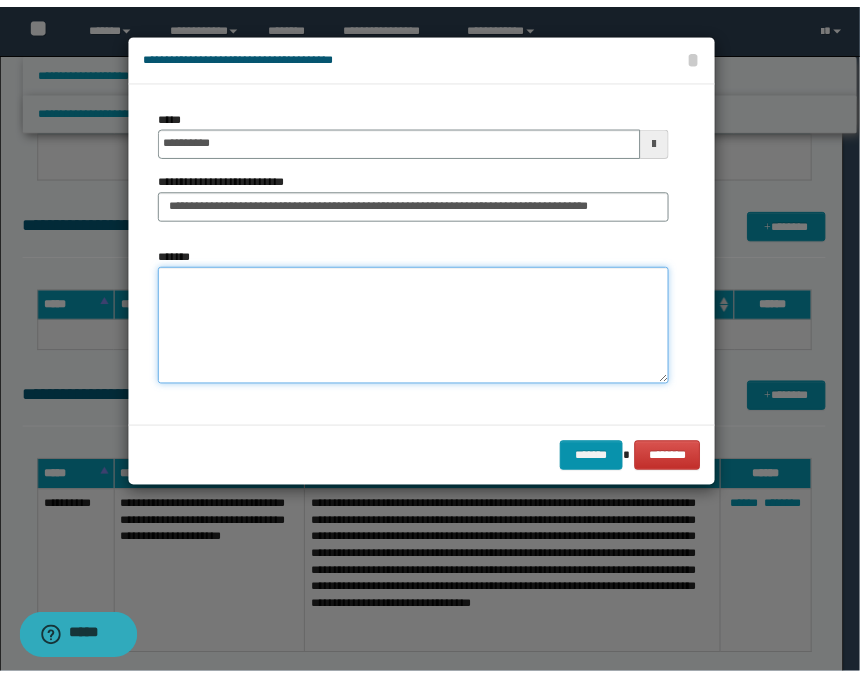 scroll, scrollTop: 0, scrollLeft: 0, axis: both 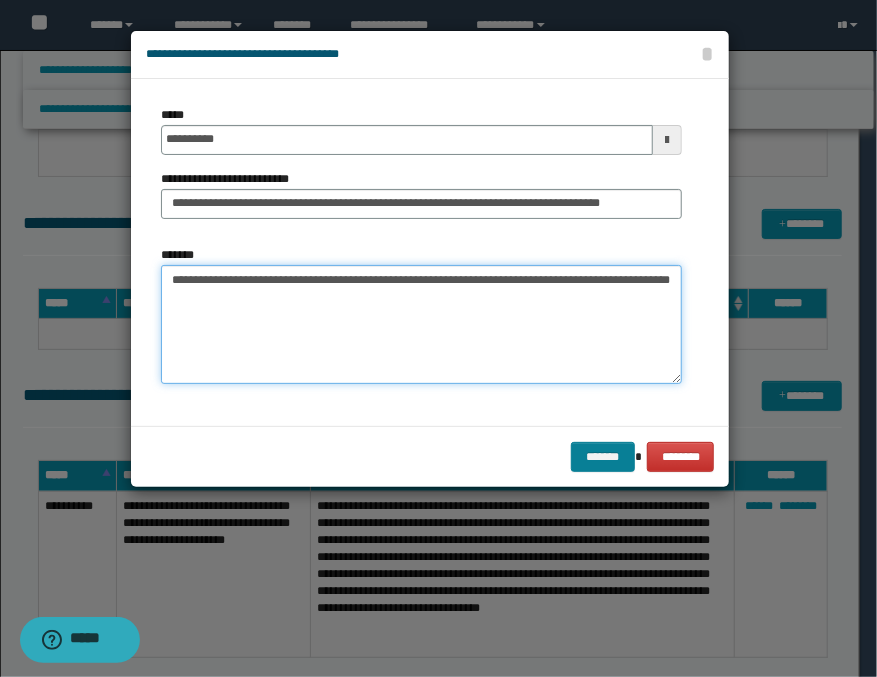 type on "**********" 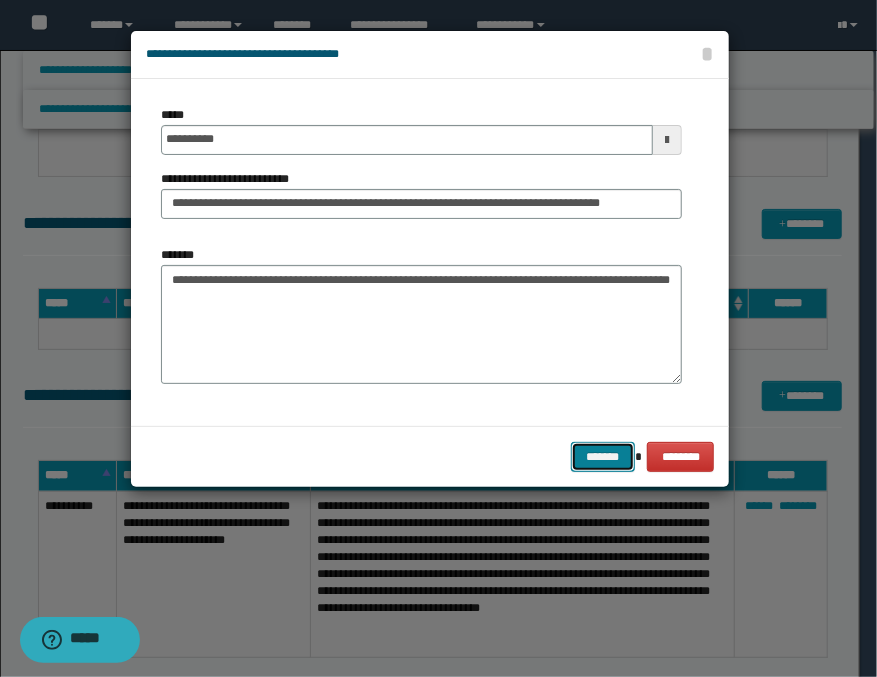 click on "*******" at bounding box center (603, 457) 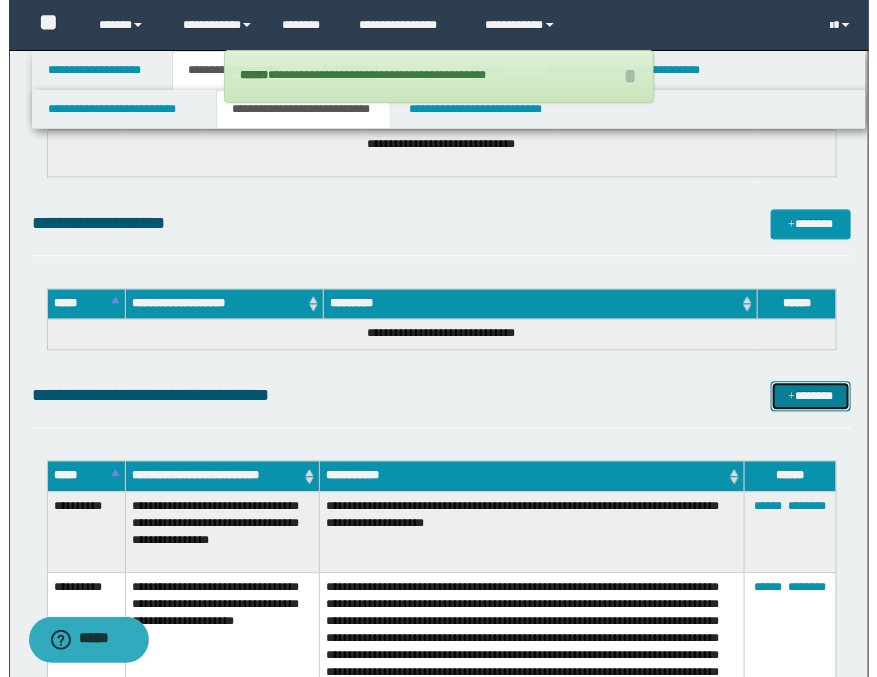 scroll, scrollTop: 444, scrollLeft: 0, axis: vertical 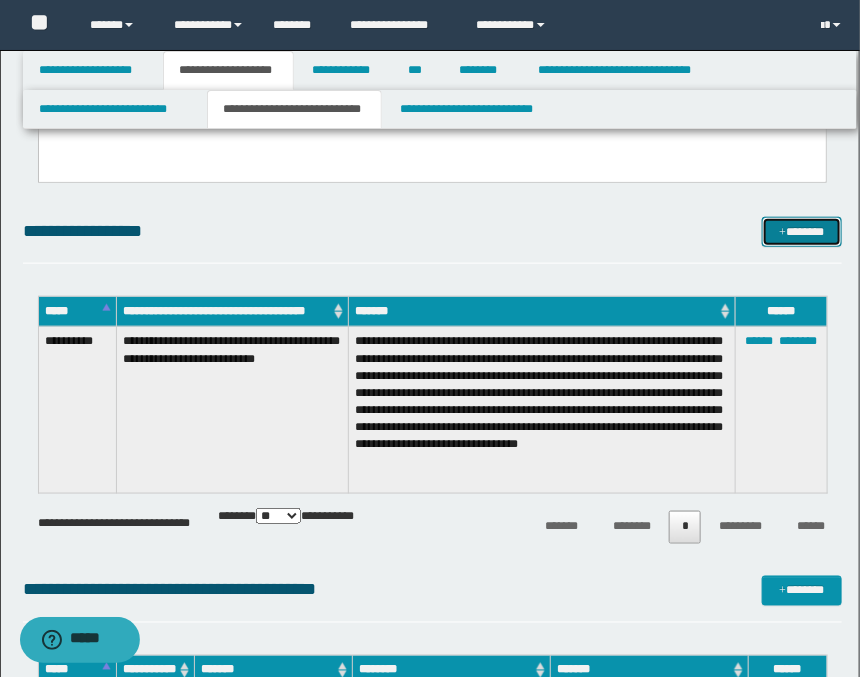 click on "*******" at bounding box center [802, 232] 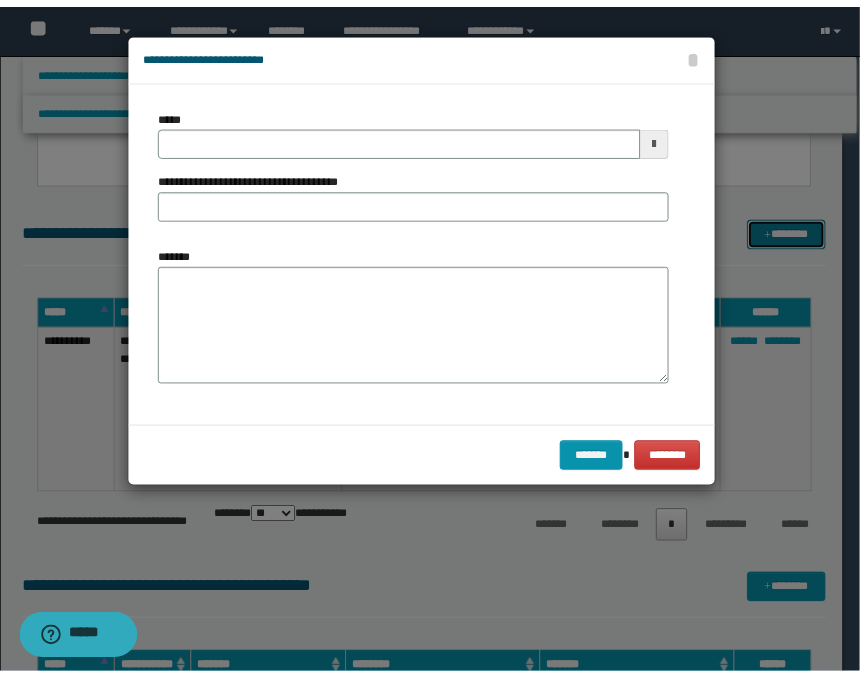 scroll, scrollTop: 0, scrollLeft: 0, axis: both 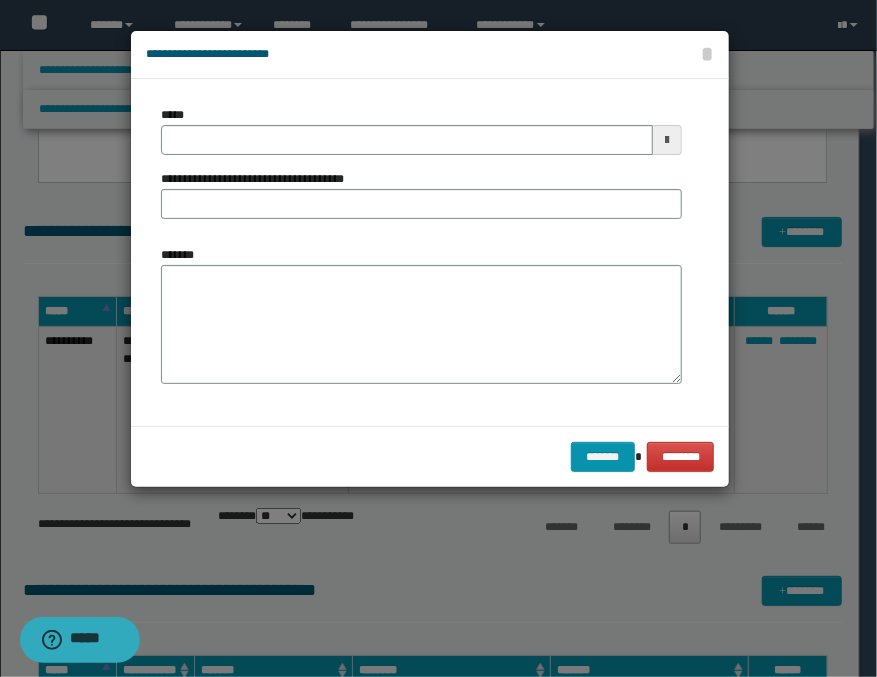 click at bounding box center [667, 140] 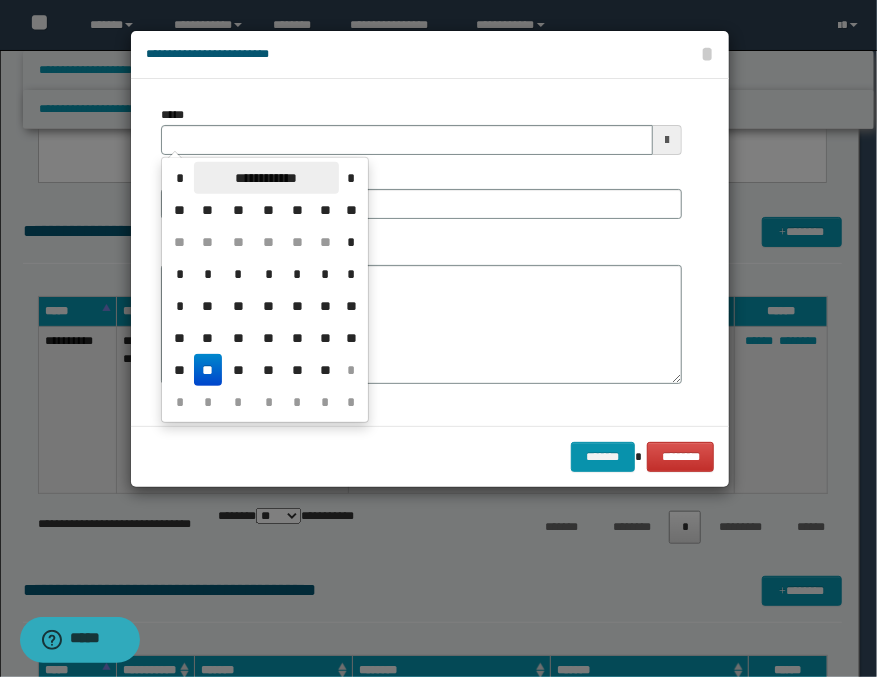 click on "**********" at bounding box center (266, 178) 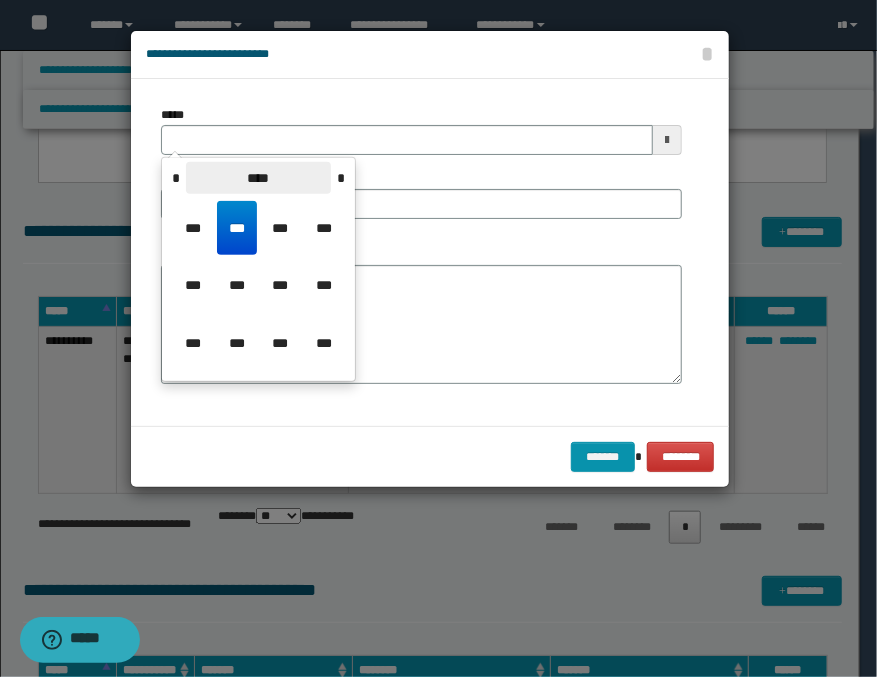 click on "****" at bounding box center [258, 178] 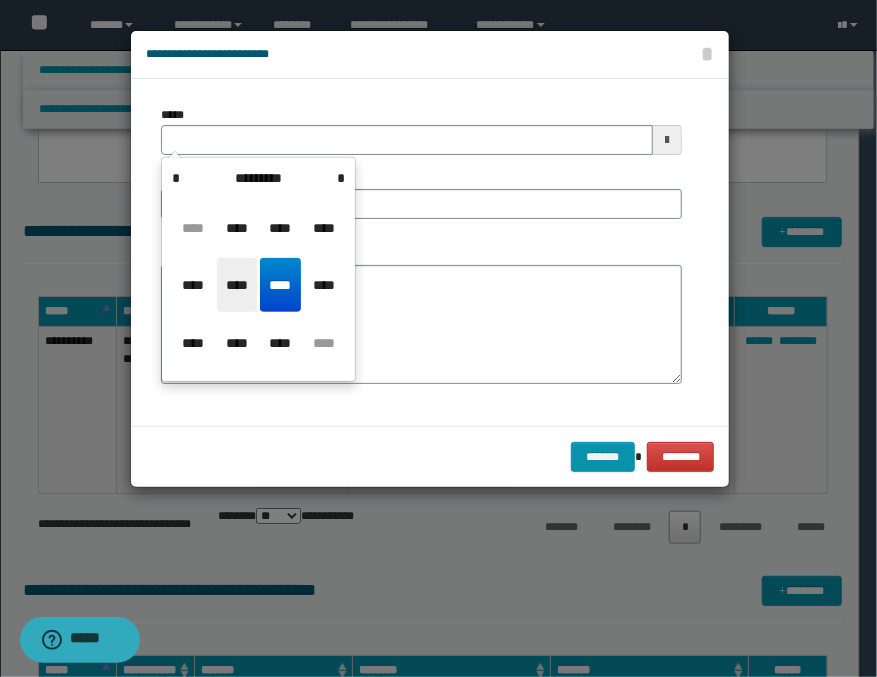 click on "****" at bounding box center [237, 285] 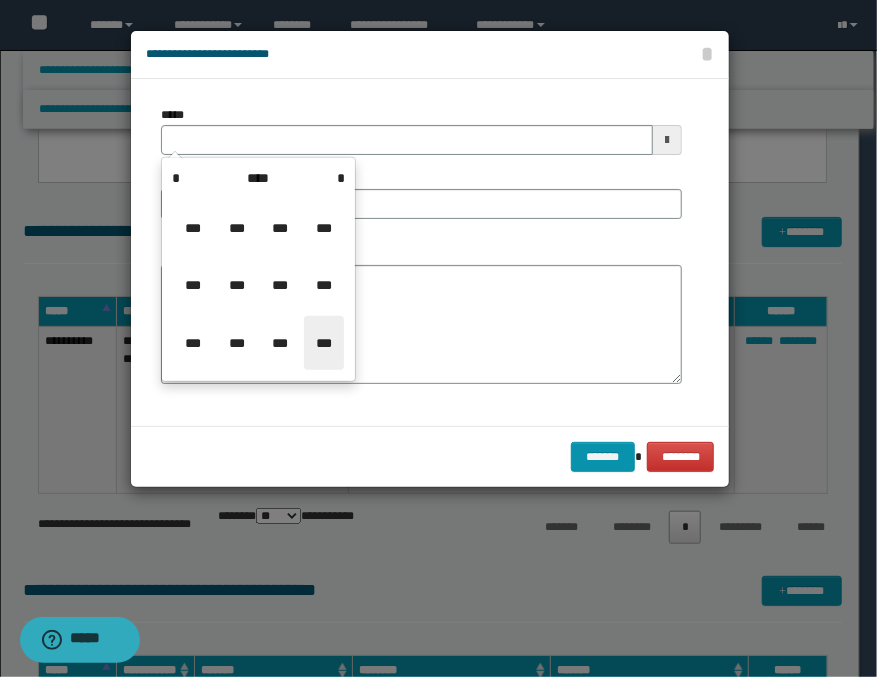 click on "***" at bounding box center [324, 343] 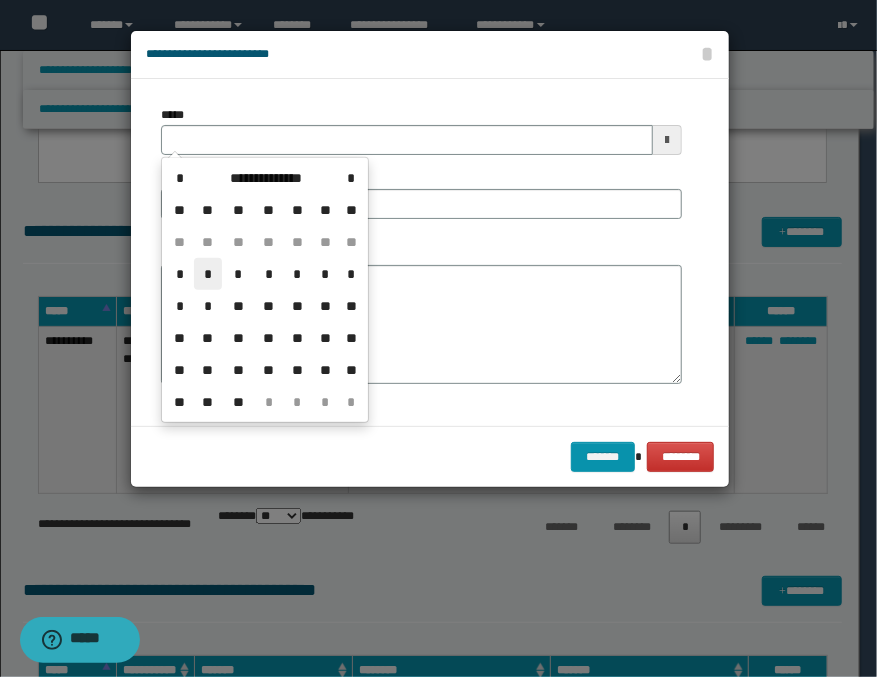 click on "*" at bounding box center [208, 274] 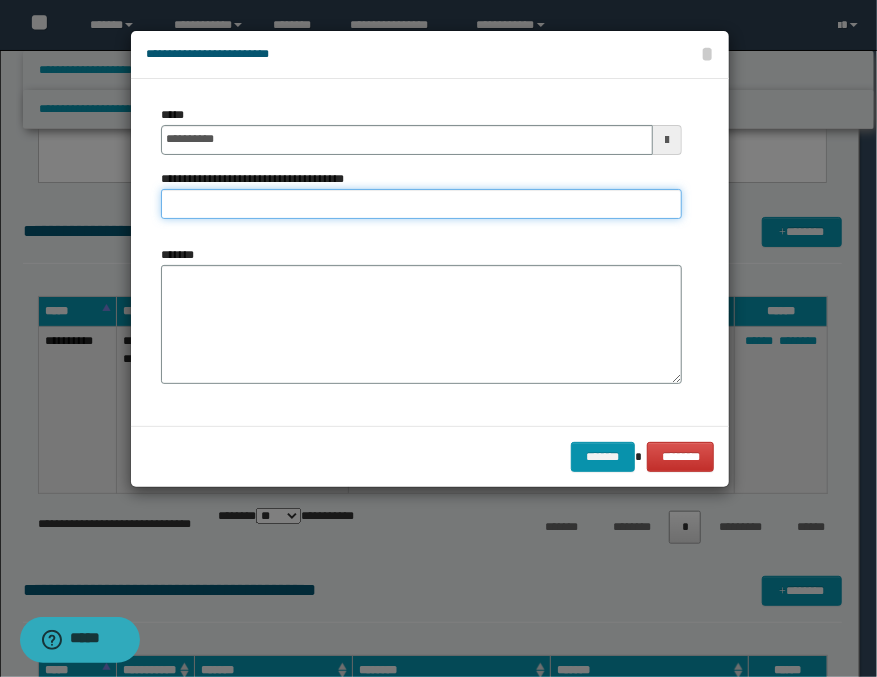 click on "**********" at bounding box center (421, 204) 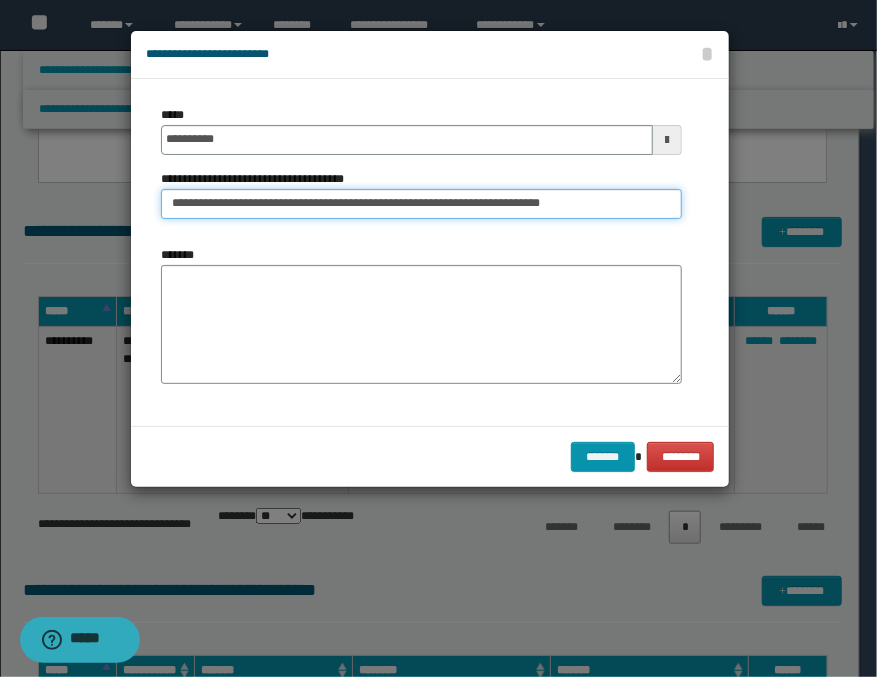 type on "**********" 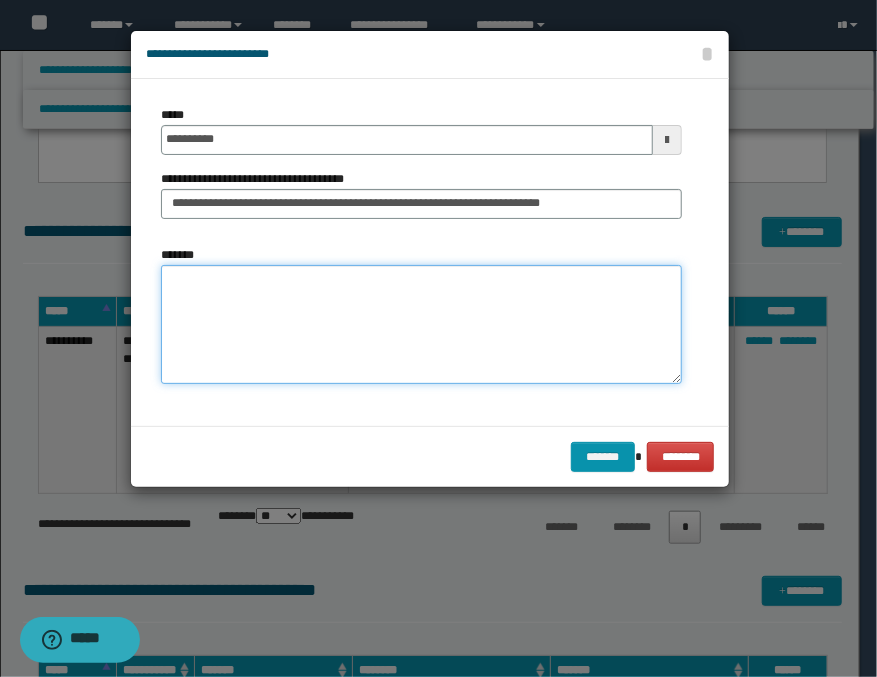 click on "*******" at bounding box center (421, 325) 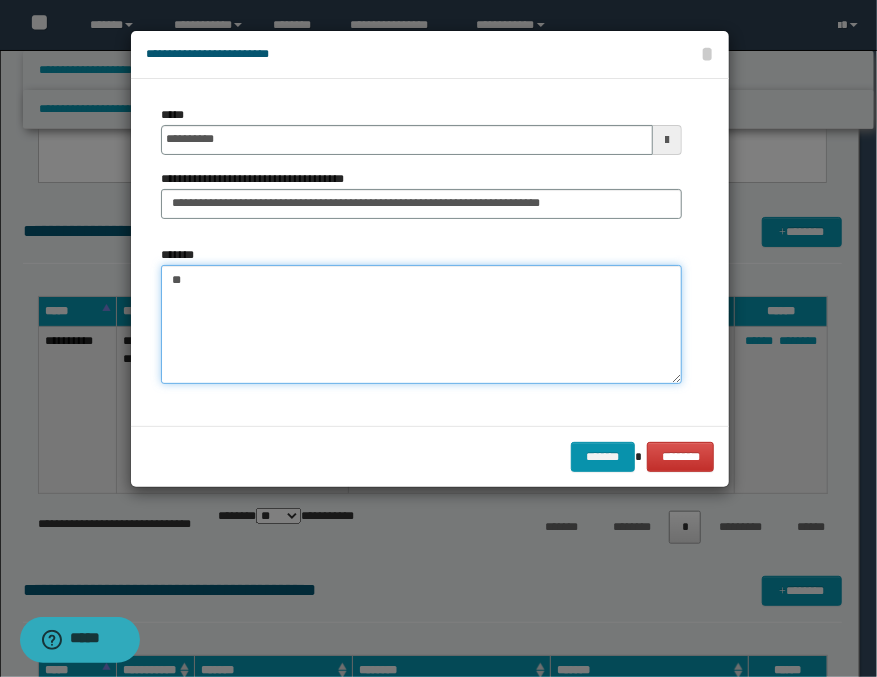 type on "*" 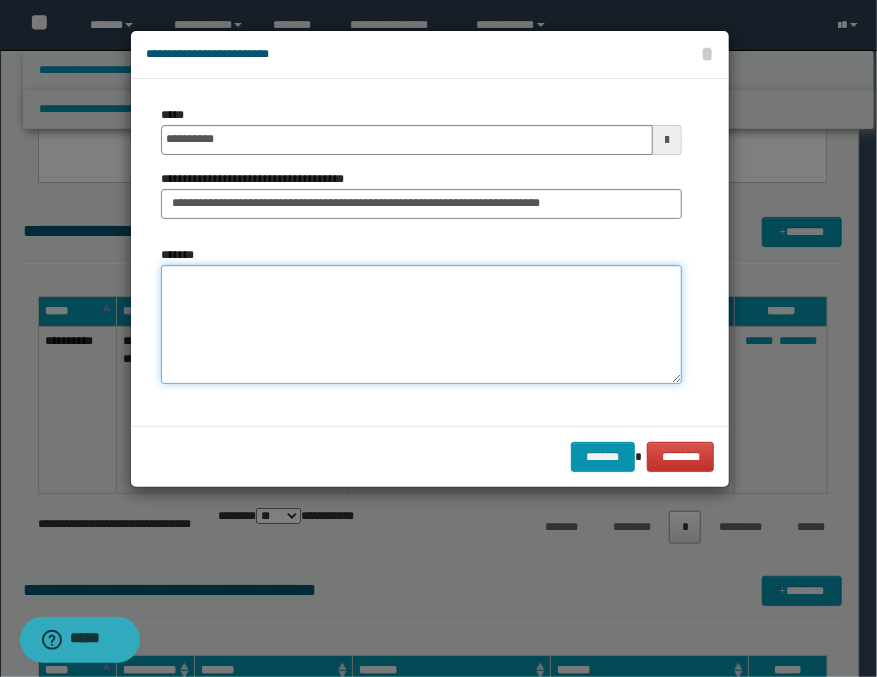 paste on "**********" 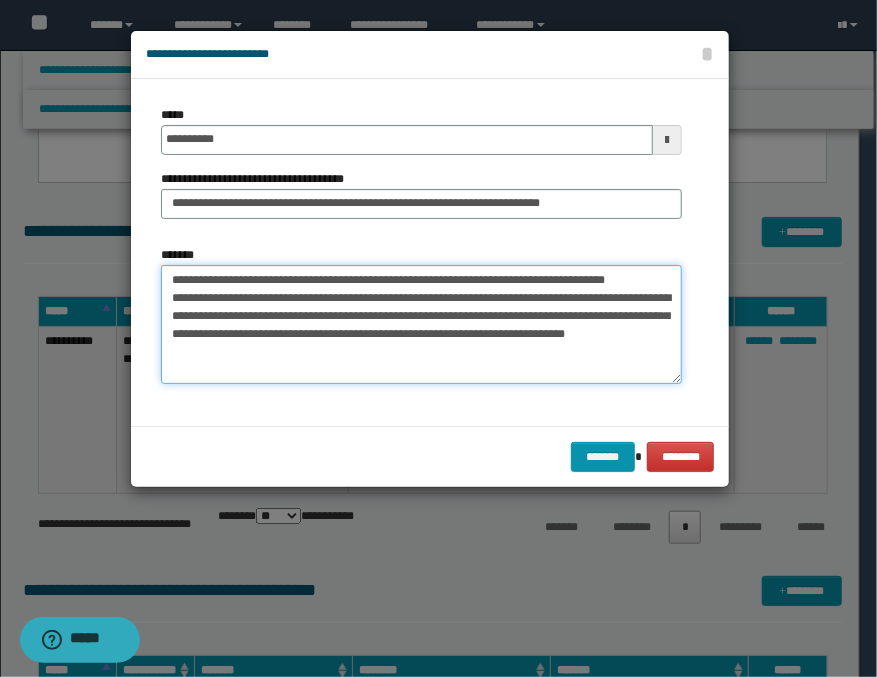 click on "**********" at bounding box center (421, 325) 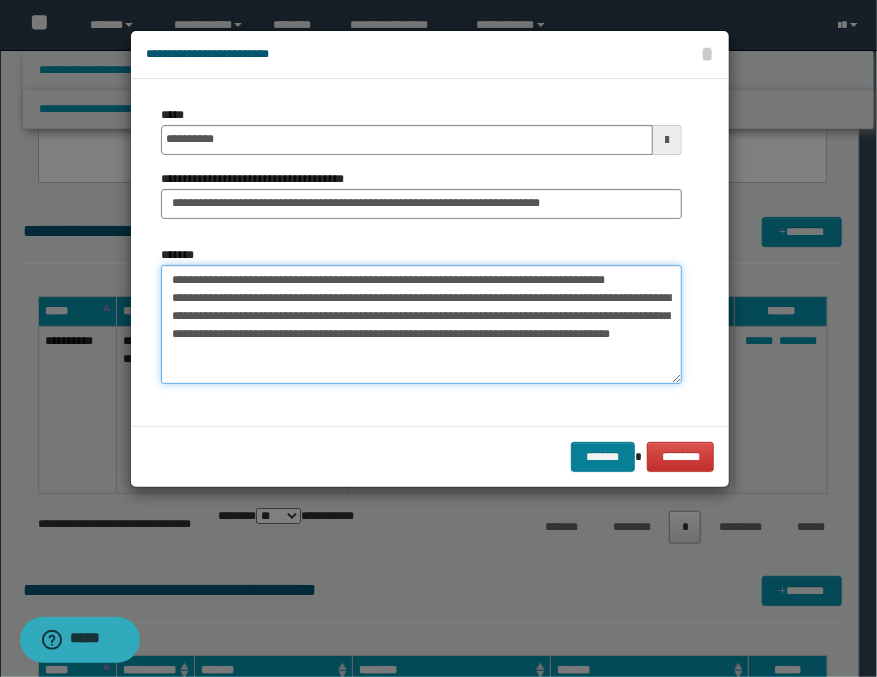 type on "**********" 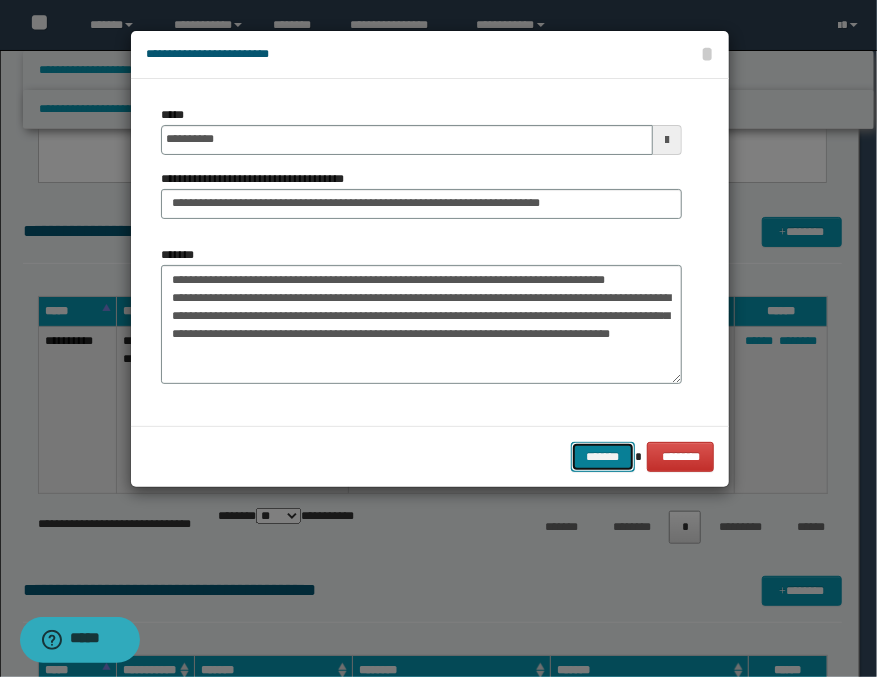 click on "*******" at bounding box center [603, 457] 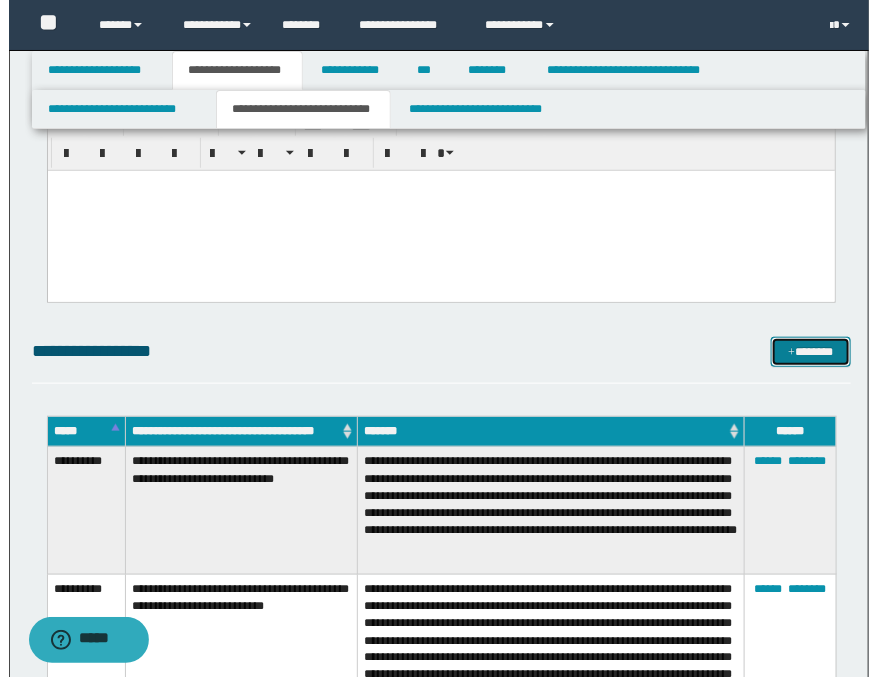 scroll, scrollTop: 444, scrollLeft: 0, axis: vertical 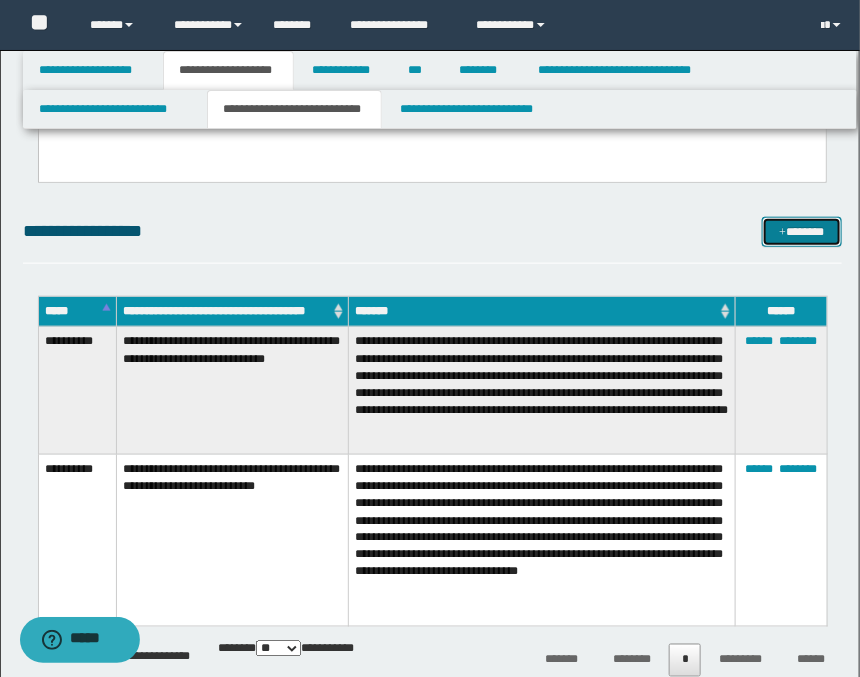 click on "*******" at bounding box center [802, 232] 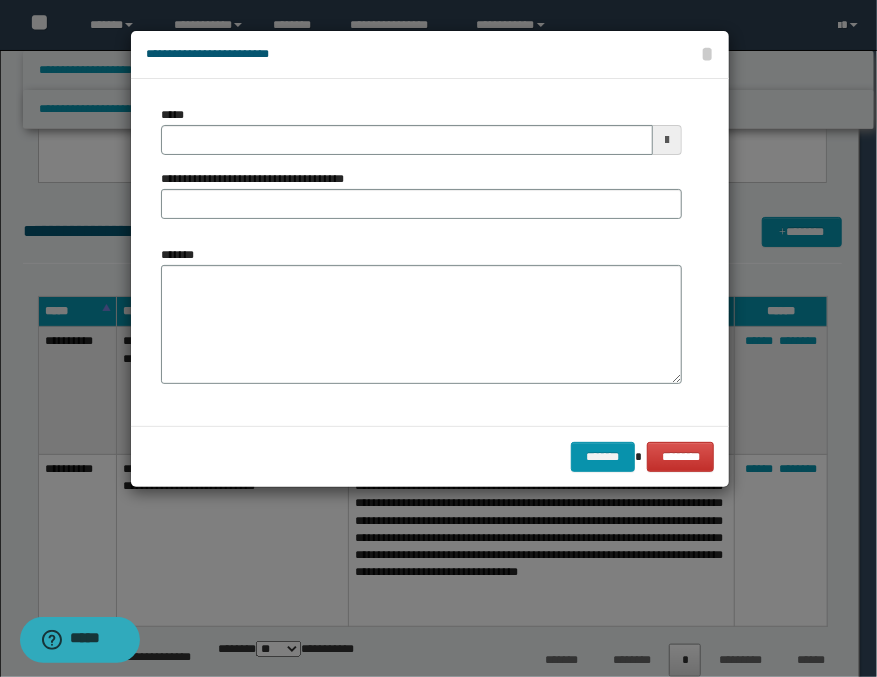 click at bounding box center (667, 140) 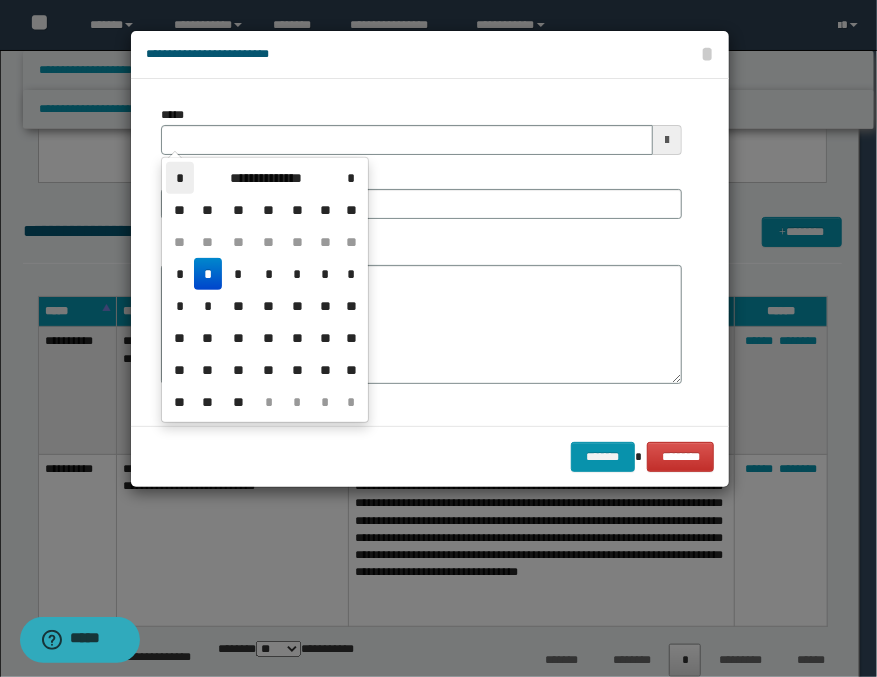 click on "*" at bounding box center [180, 178] 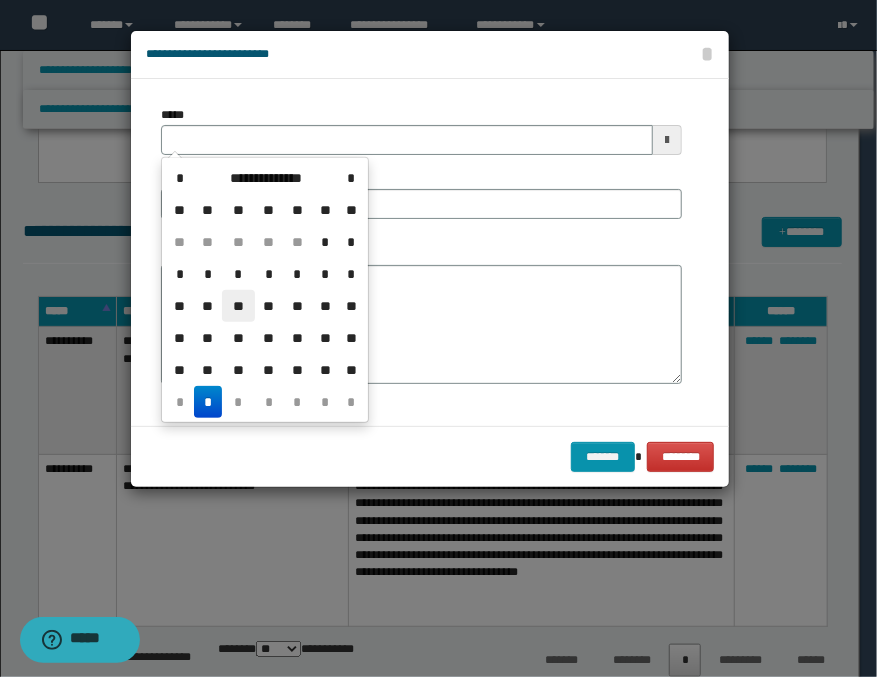 click on "**" at bounding box center (238, 306) 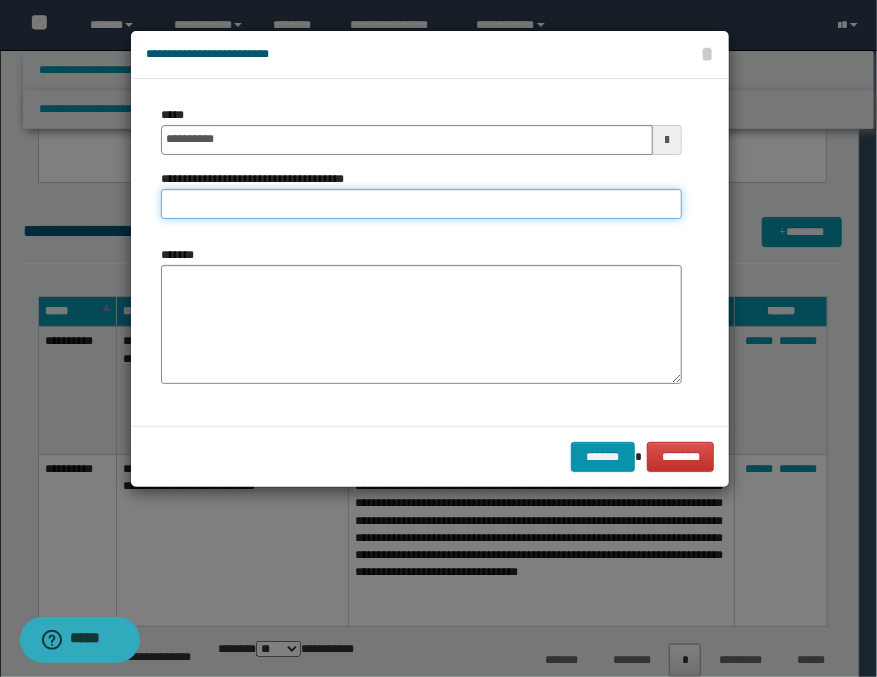 click on "**********" at bounding box center [421, 204] 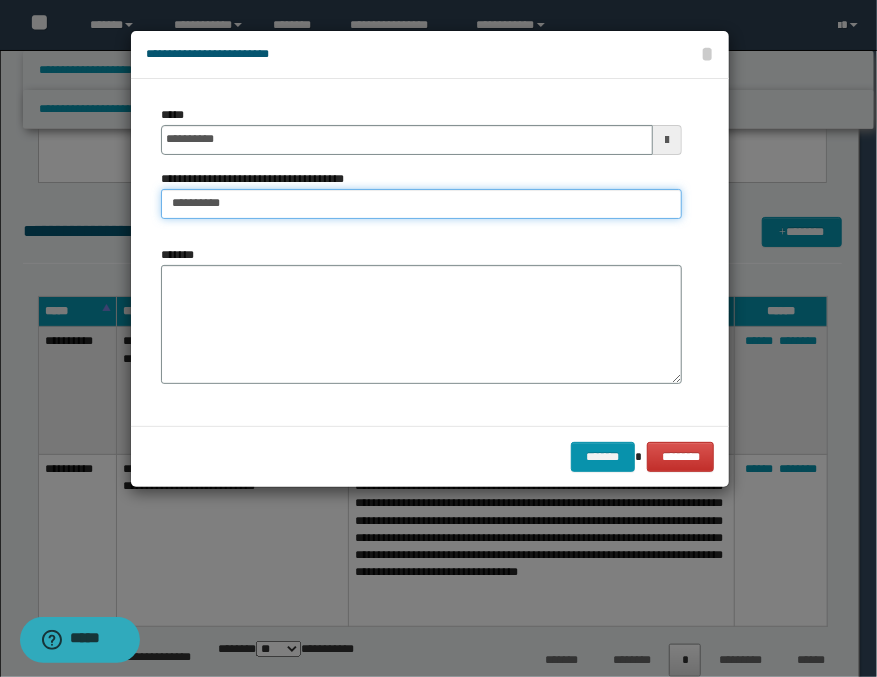 click on "**********" at bounding box center [421, 204] 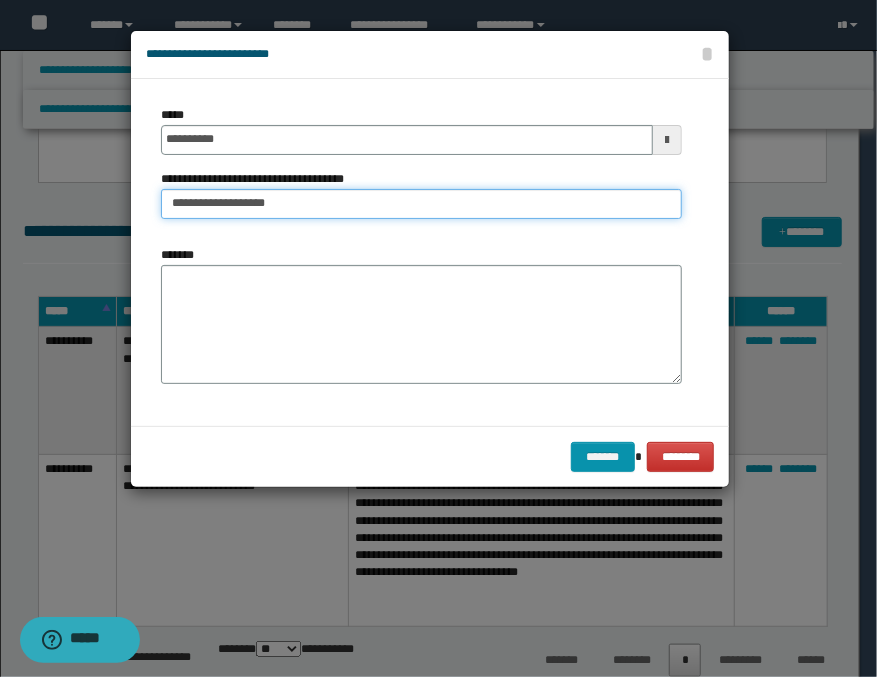 type on "**********" 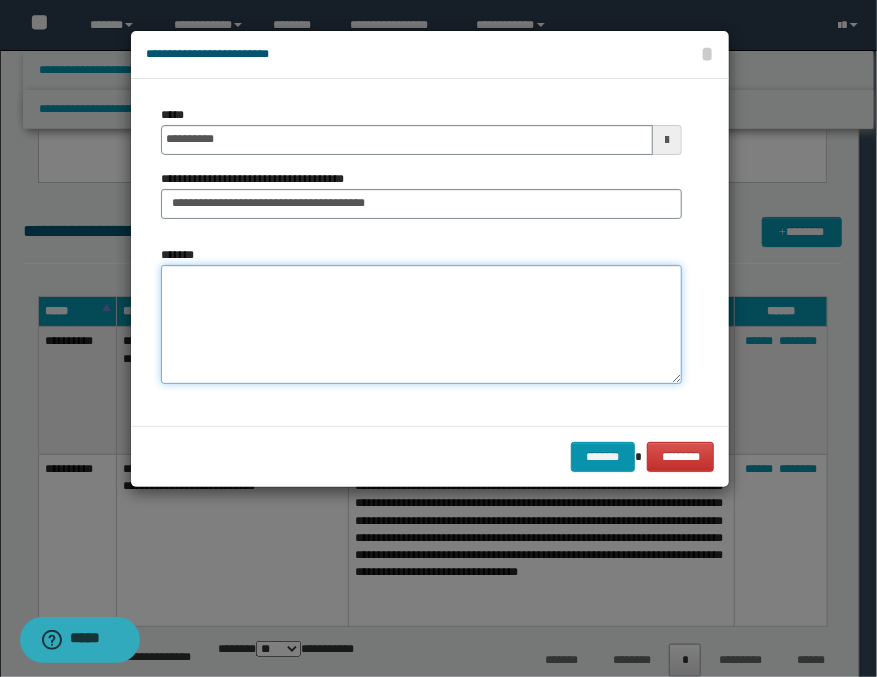 click on "*******" at bounding box center (421, 325) 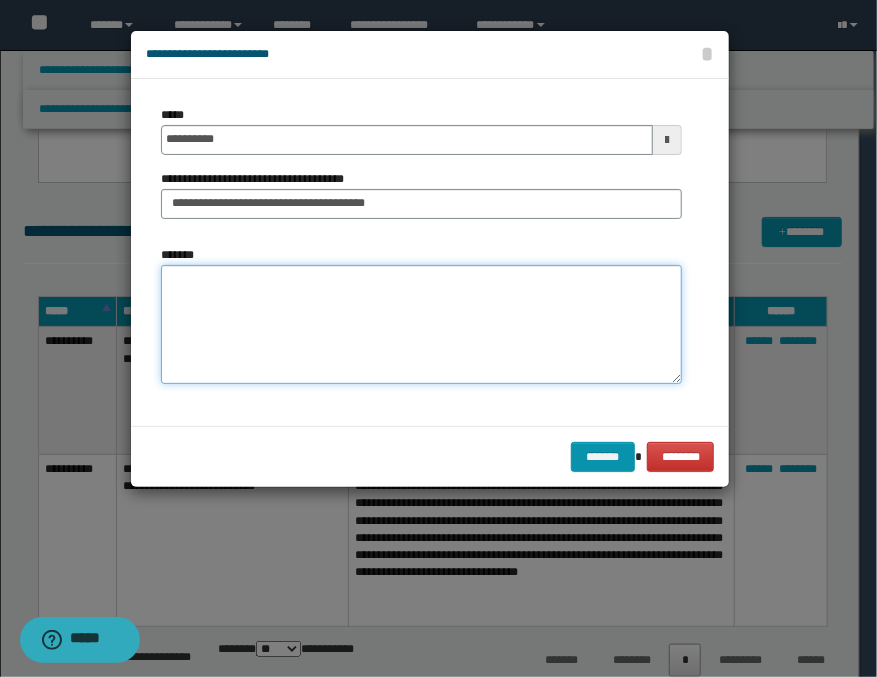 paste on "**********" 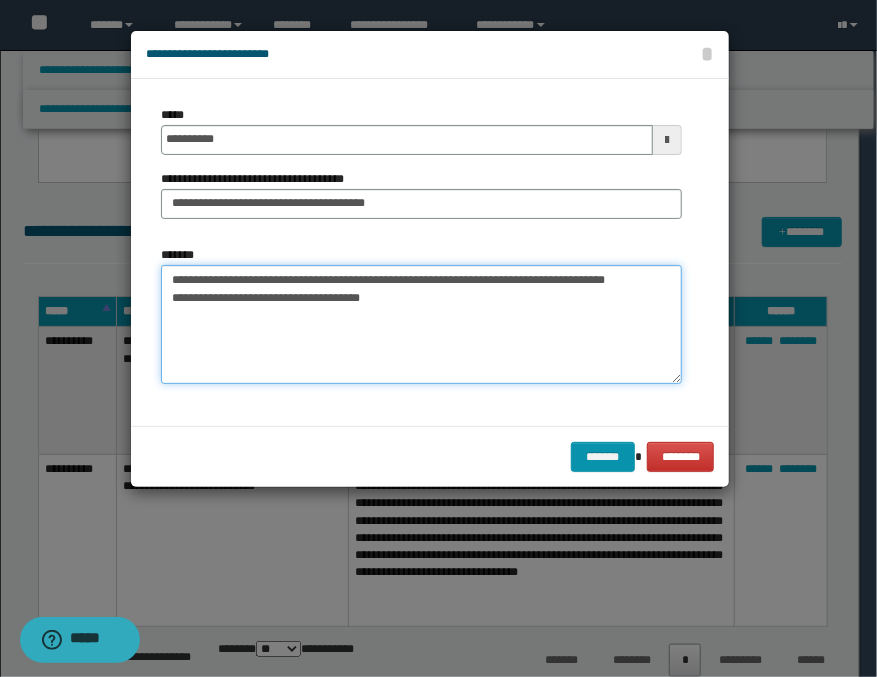 click on "**********" at bounding box center (421, 325) 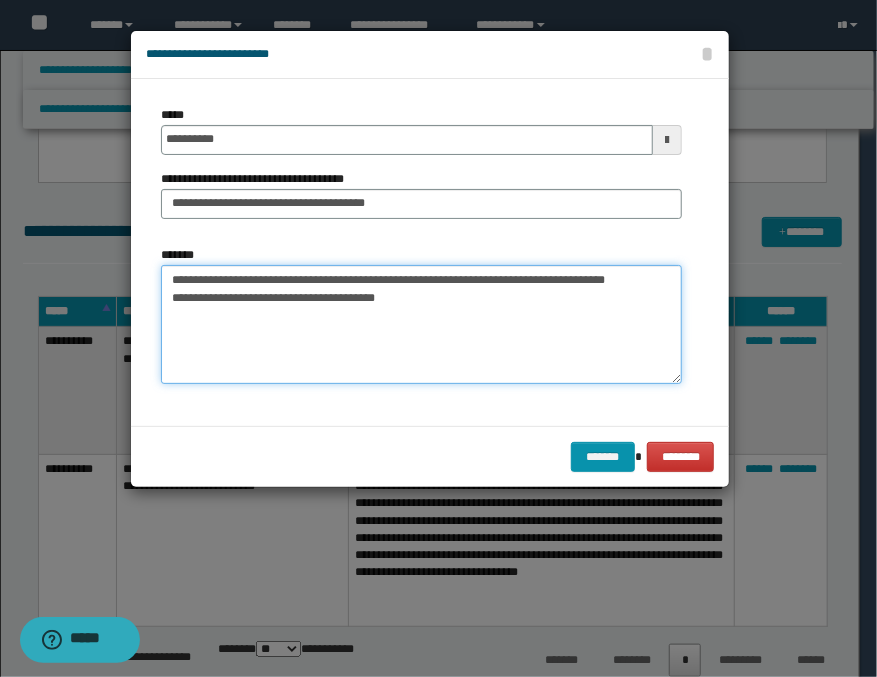 click on "**********" at bounding box center (421, 325) 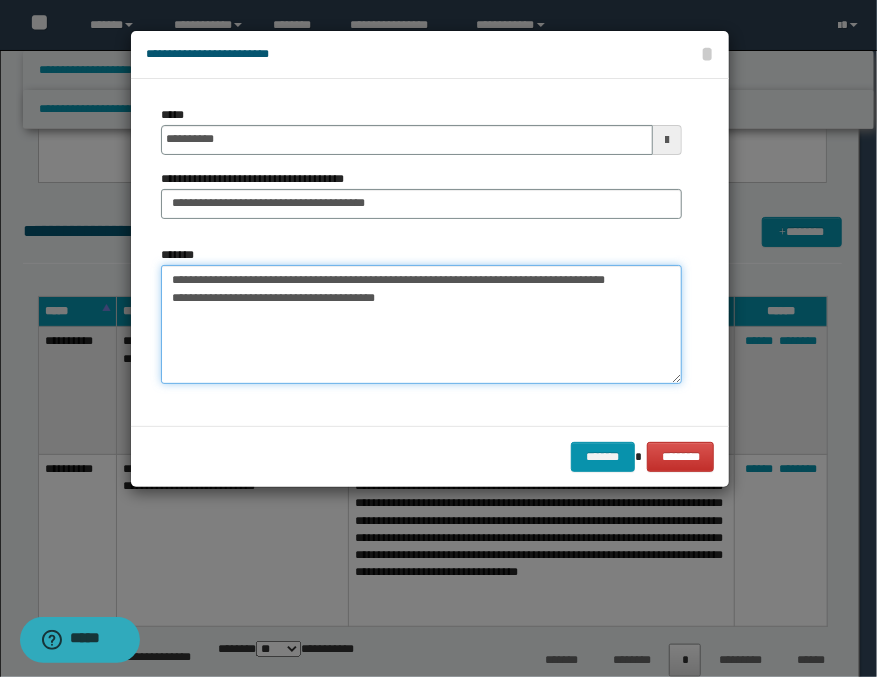 paste on "**********" 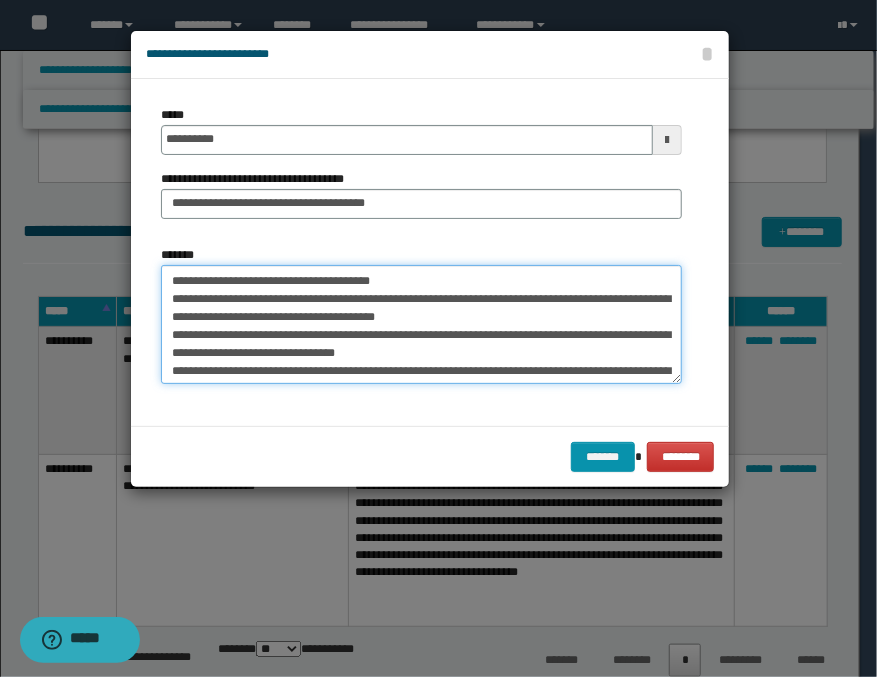 scroll, scrollTop: 0, scrollLeft: 0, axis: both 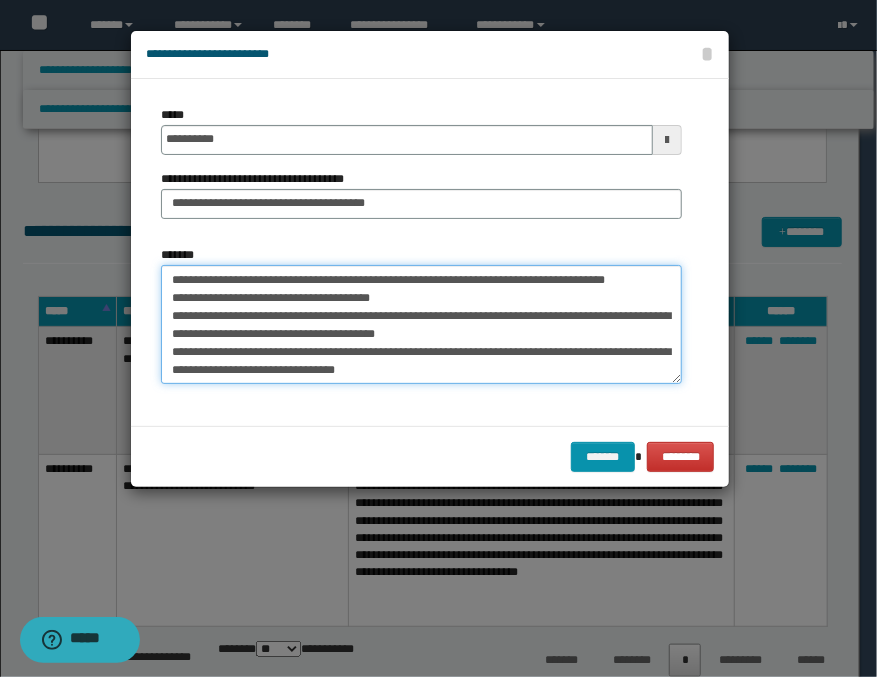 click on "**********" at bounding box center (421, 325) 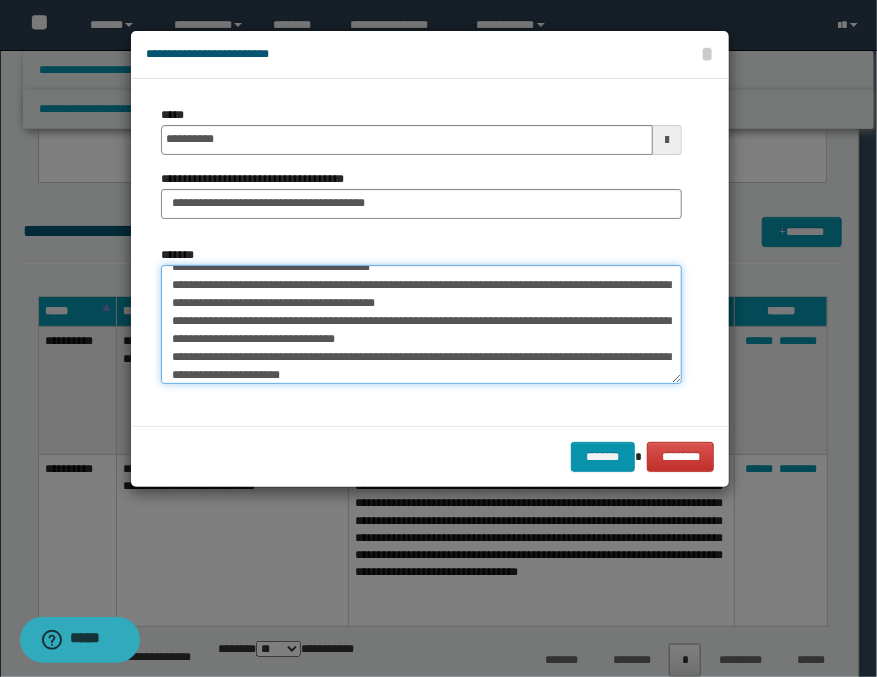 scroll, scrollTop: 54, scrollLeft: 0, axis: vertical 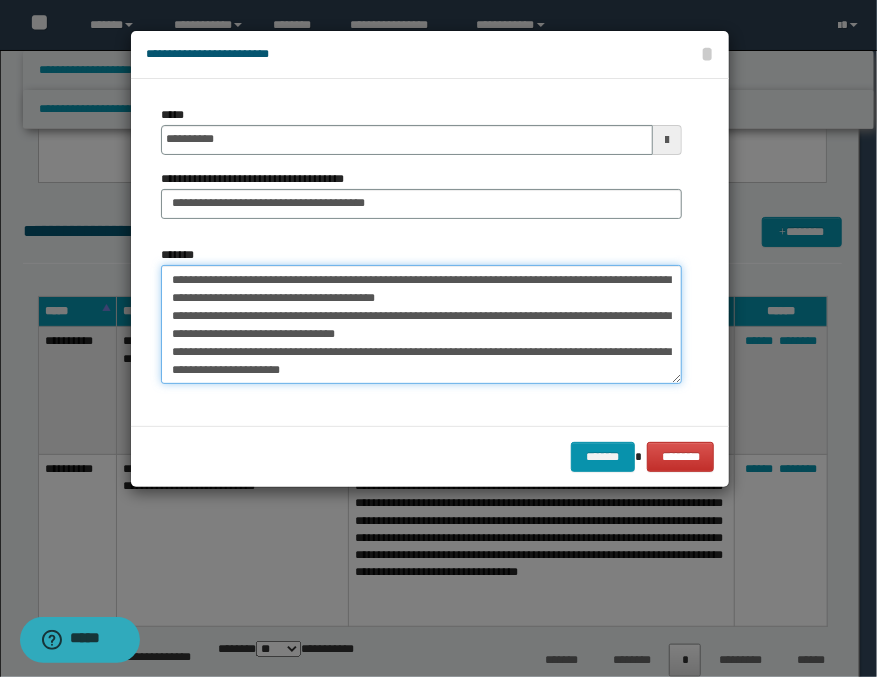 drag, startPoint x: 171, startPoint y: 335, endPoint x: 424, endPoint y: 382, distance: 257.32858 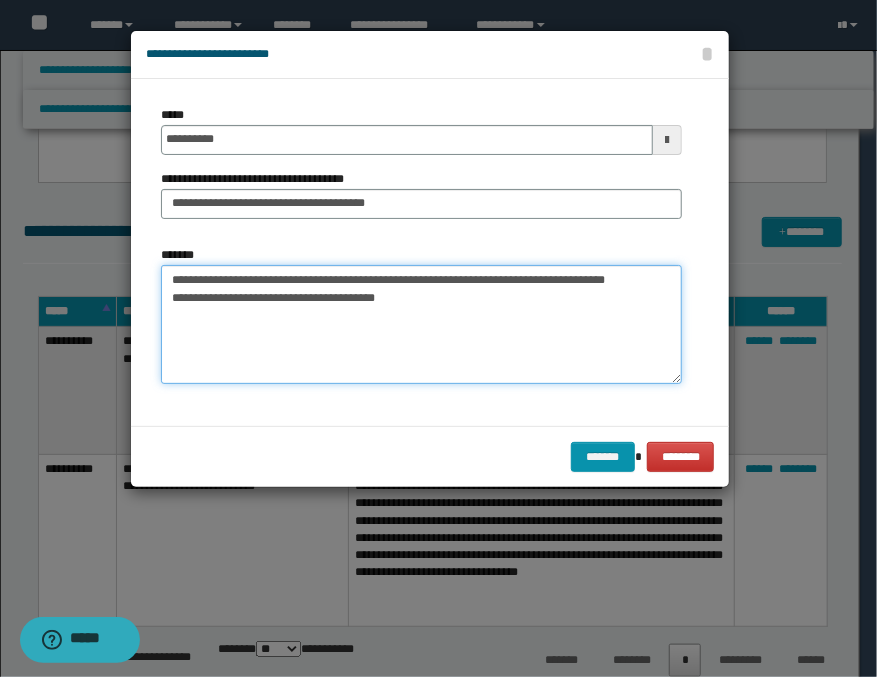 scroll, scrollTop: 0, scrollLeft: 0, axis: both 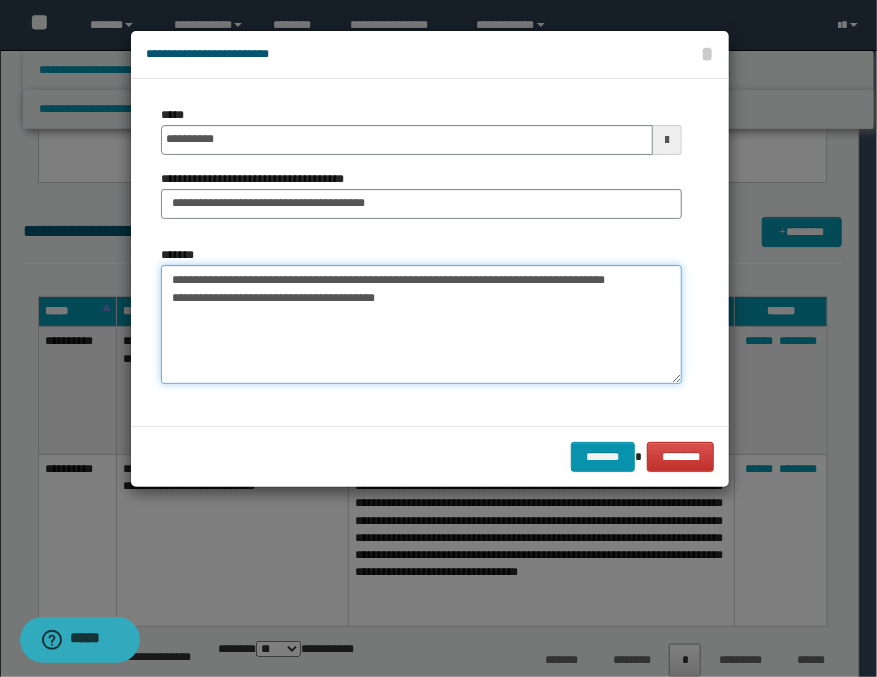 click on "**********" at bounding box center [421, 325] 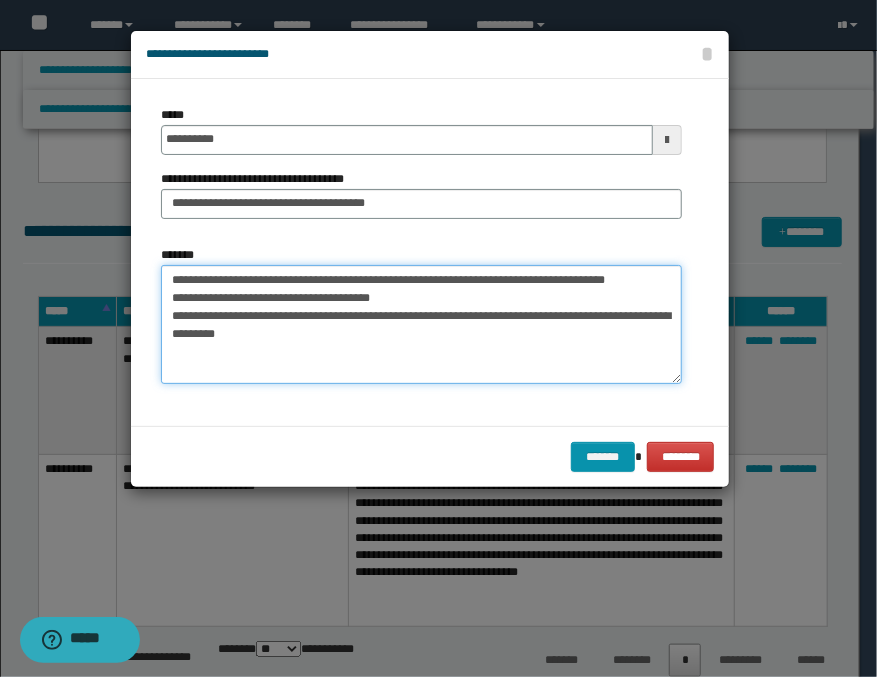 click on "**********" at bounding box center (421, 325) 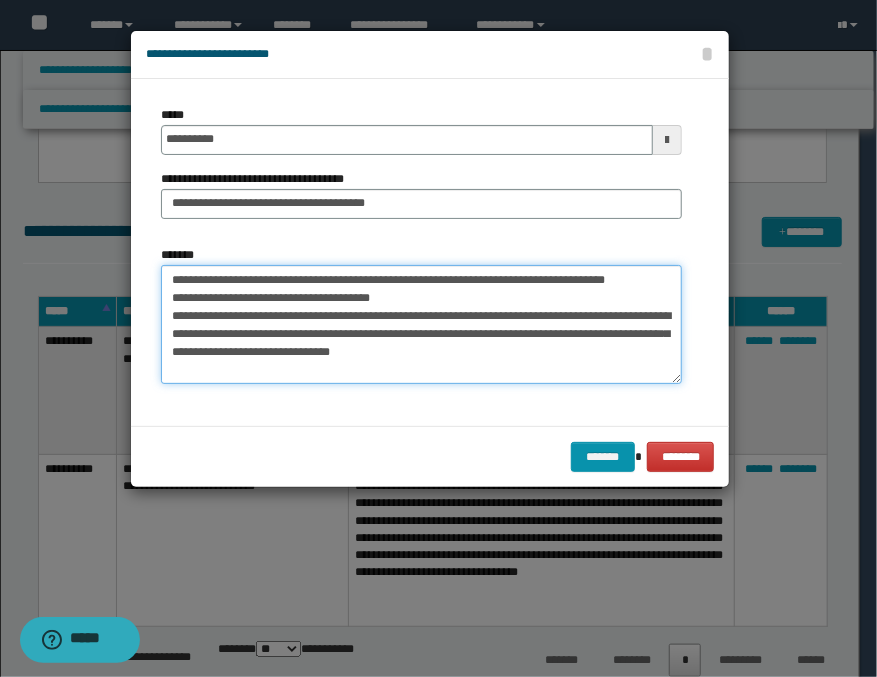 scroll, scrollTop: 12, scrollLeft: 0, axis: vertical 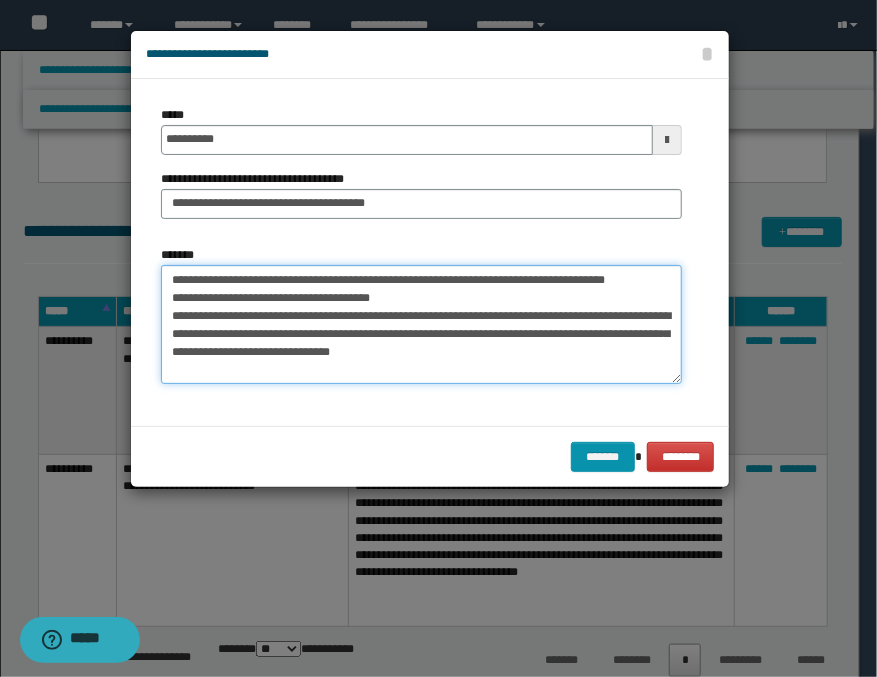 click on "**********" at bounding box center [421, 325] 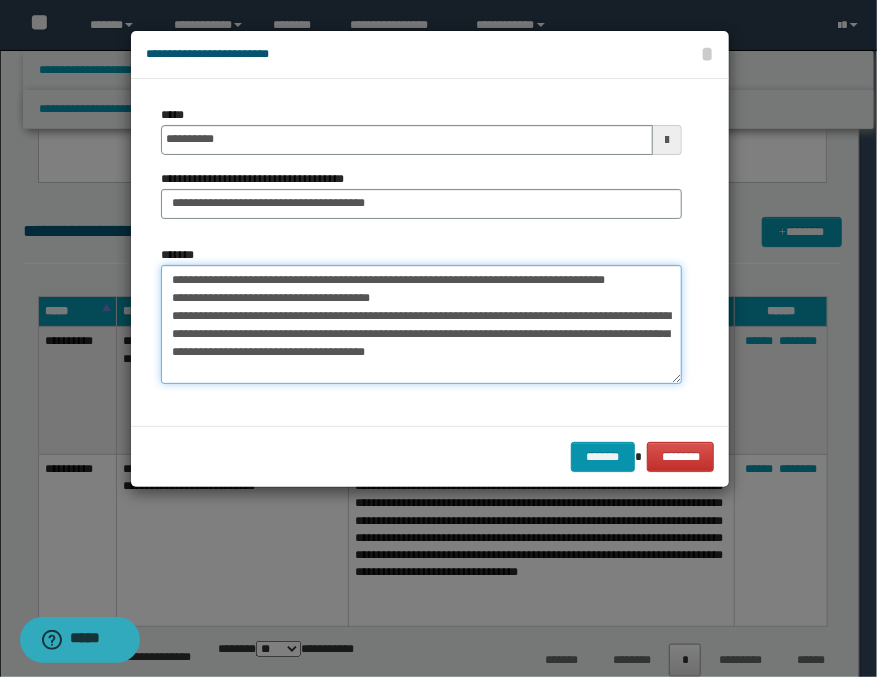 click on "**********" at bounding box center [421, 325] 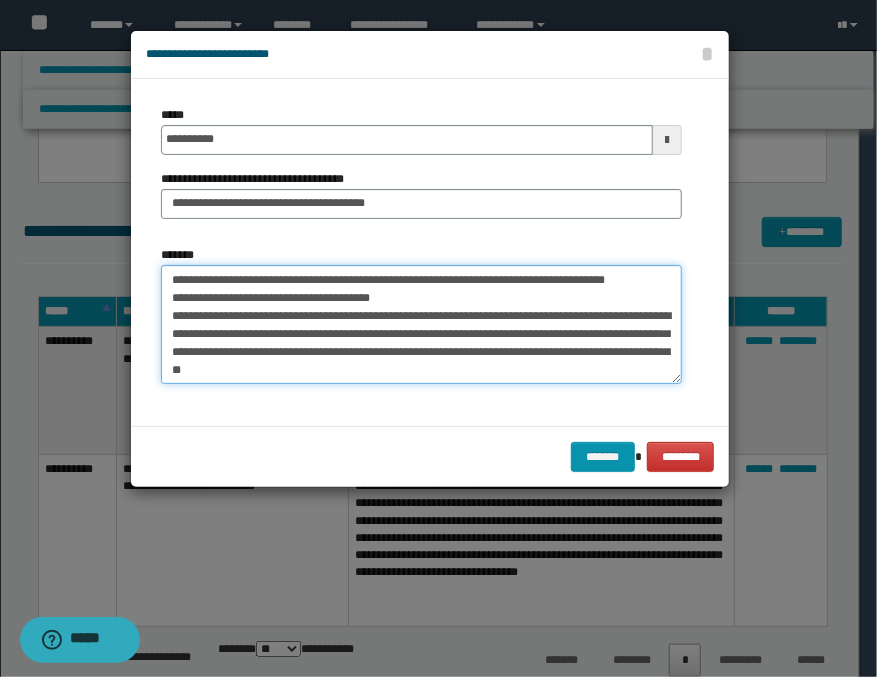 scroll, scrollTop: 30, scrollLeft: 0, axis: vertical 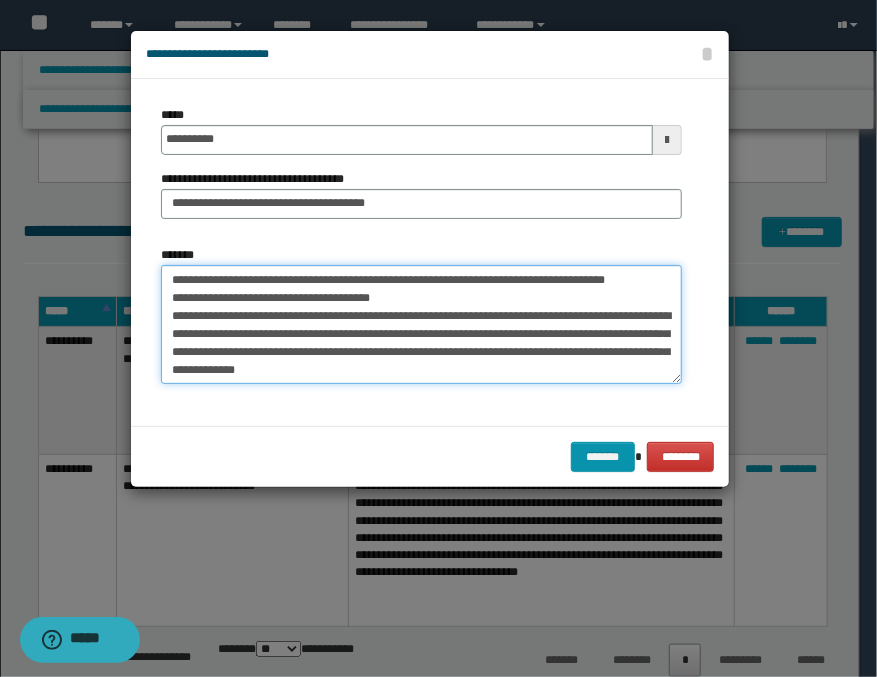 click on "**********" at bounding box center [421, 325] 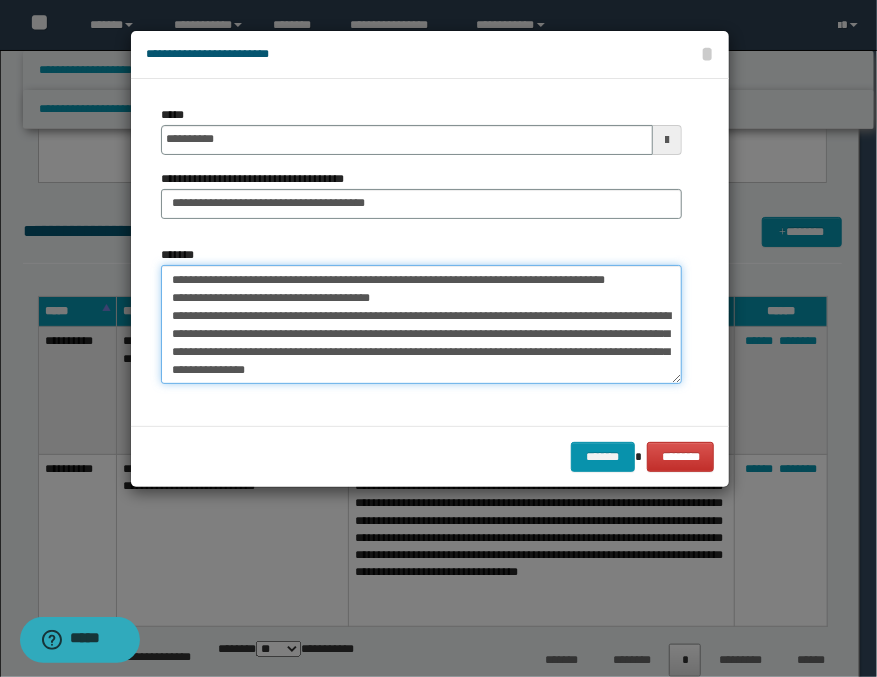 click on "**********" at bounding box center [421, 325] 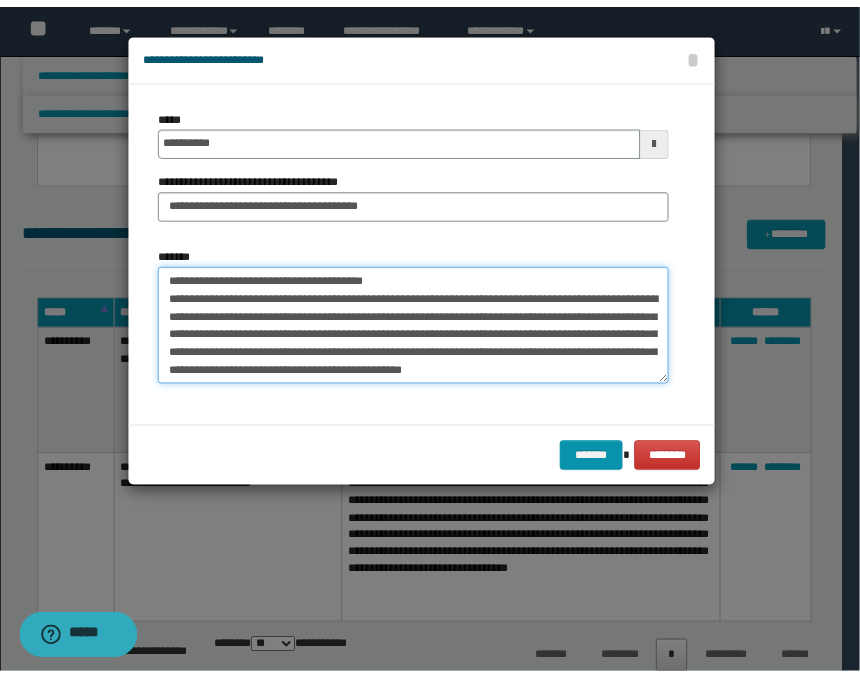 scroll, scrollTop: 66, scrollLeft: 0, axis: vertical 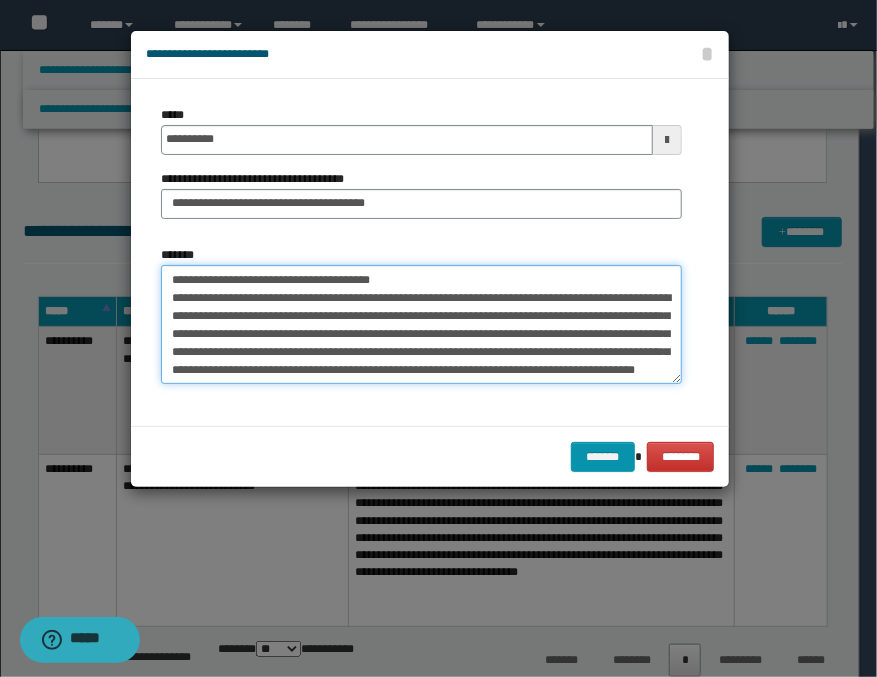 click on "**********" at bounding box center [421, 325] 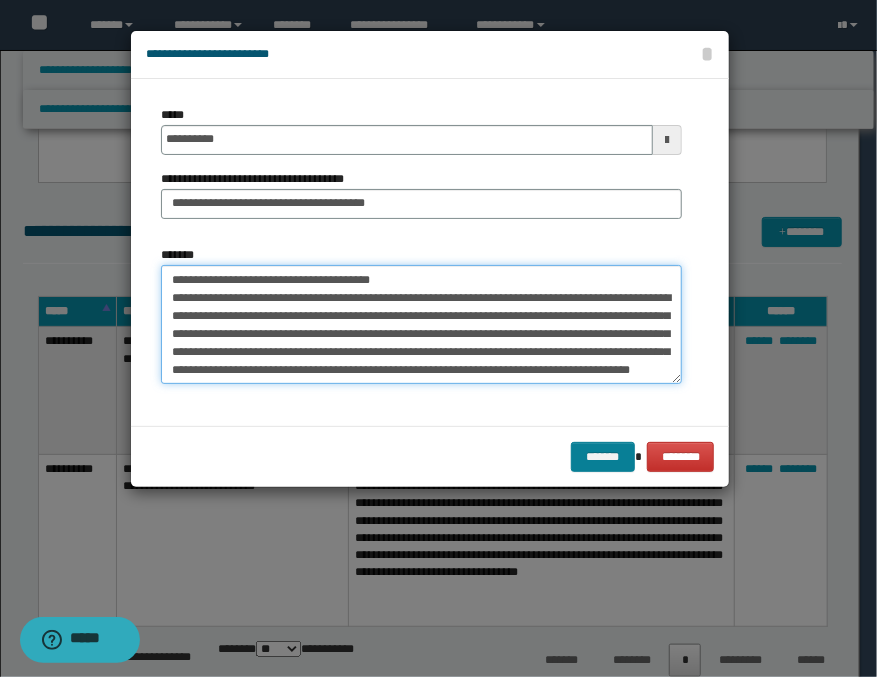 type on "**********" 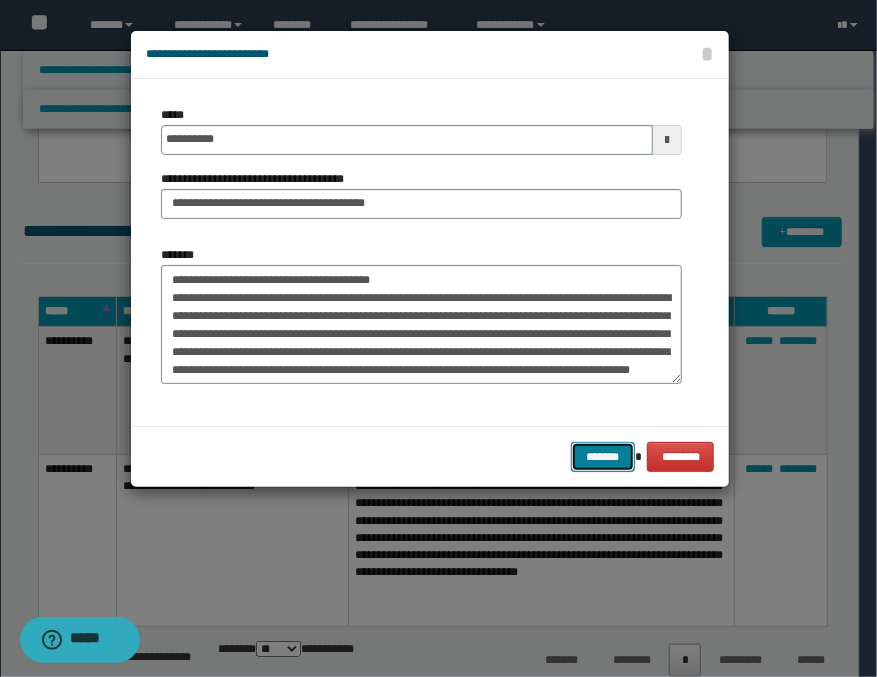 click on "*******" at bounding box center (603, 457) 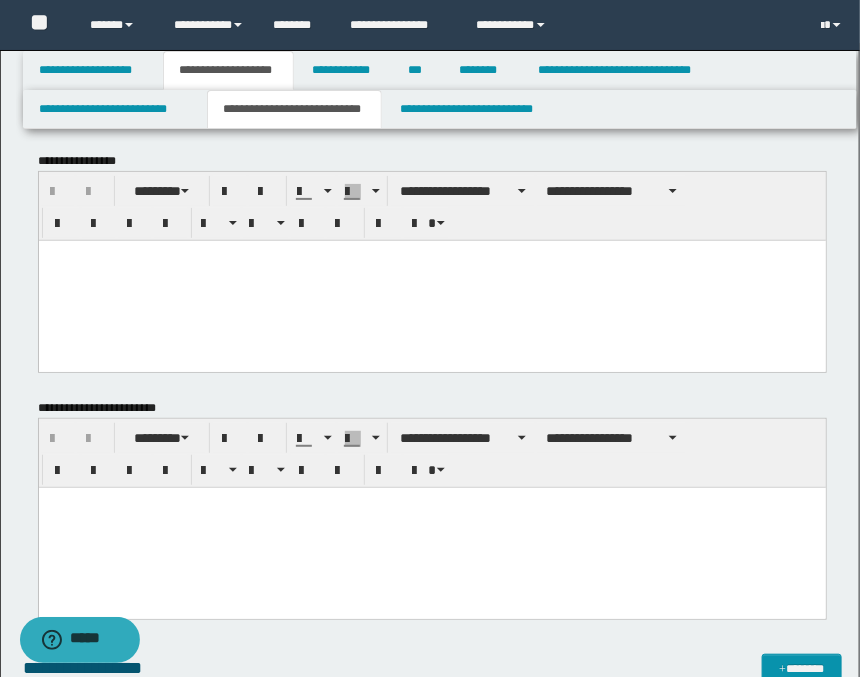 scroll, scrollTop: 0, scrollLeft: 0, axis: both 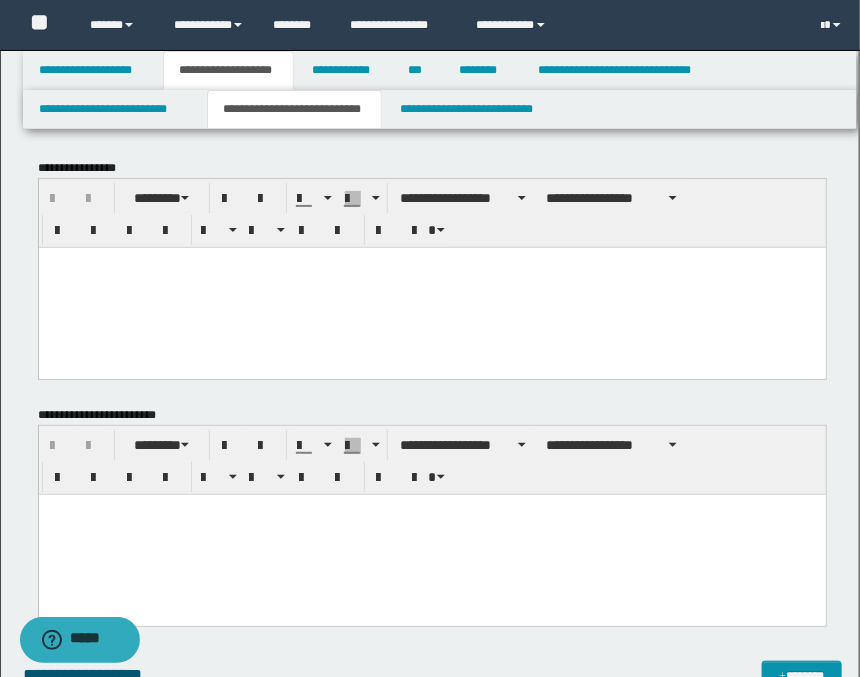 click at bounding box center [431, 287] 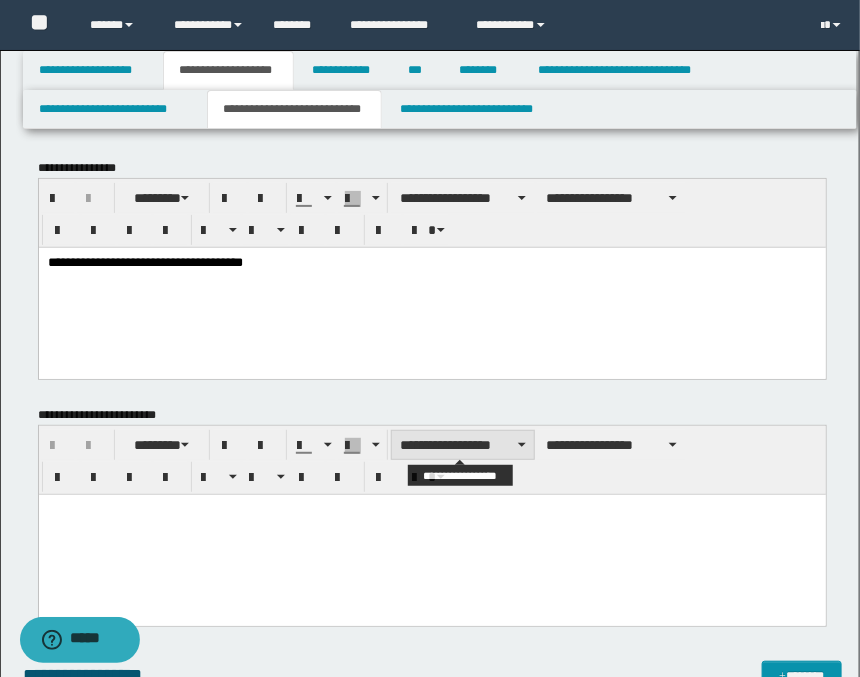 scroll, scrollTop: 444, scrollLeft: 0, axis: vertical 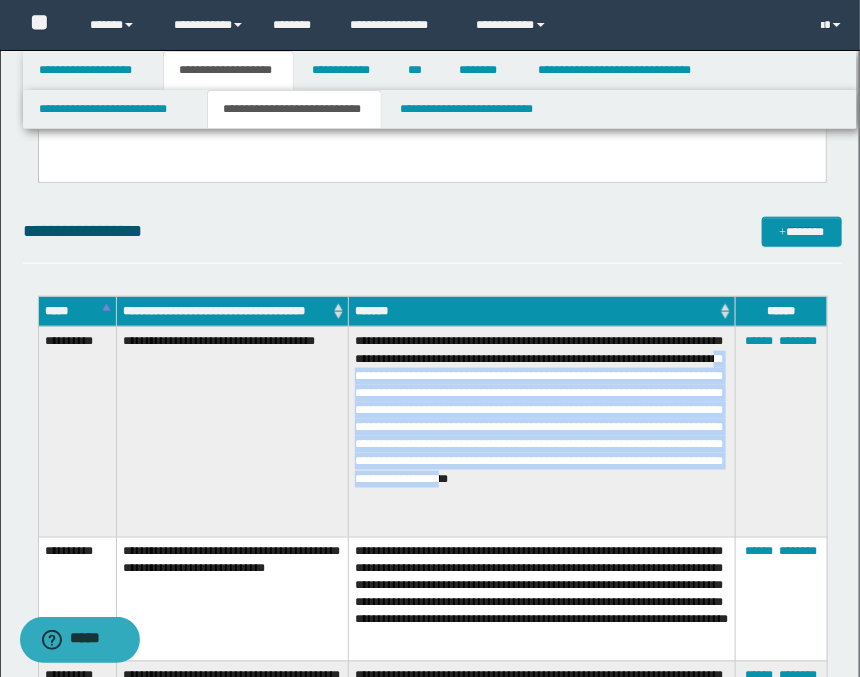 drag, startPoint x: 552, startPoint y: 376, endPoint x: 677, endPoint y: 513, distance: 185.45619 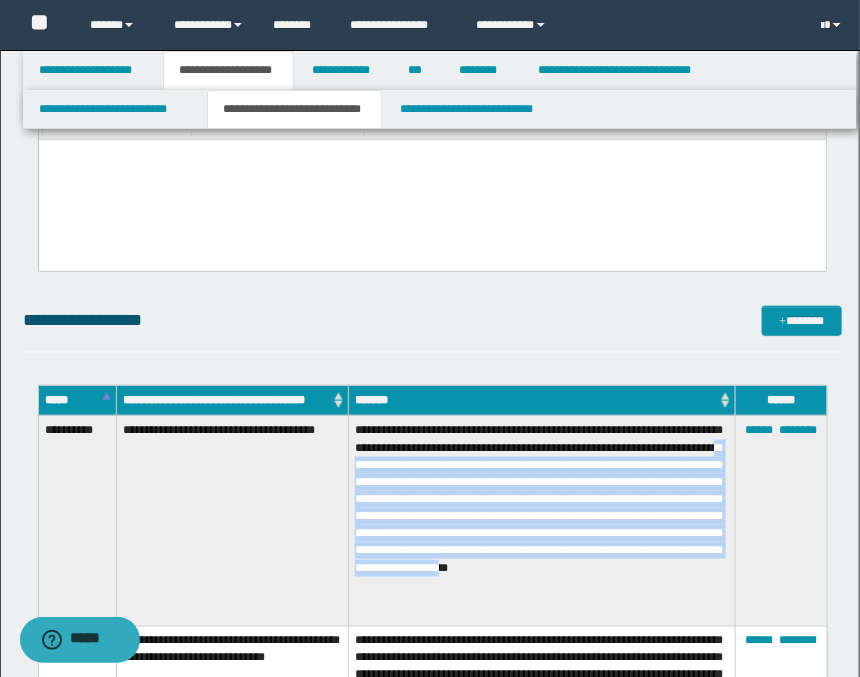 scroll, scrollTop: 111, scrollLeft: 0, axis: vertical 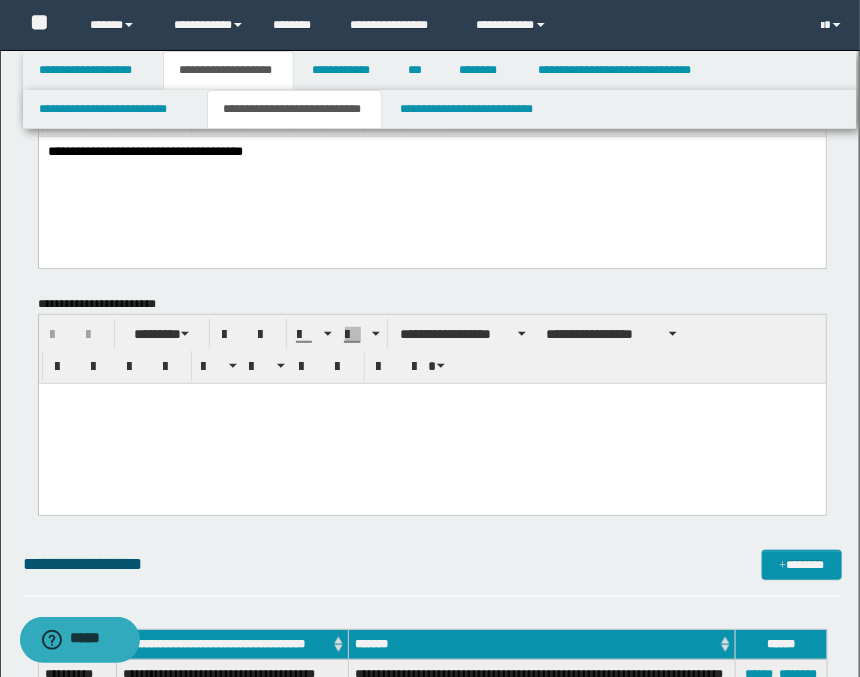 click on "**********" at bounding box center [431, 176] 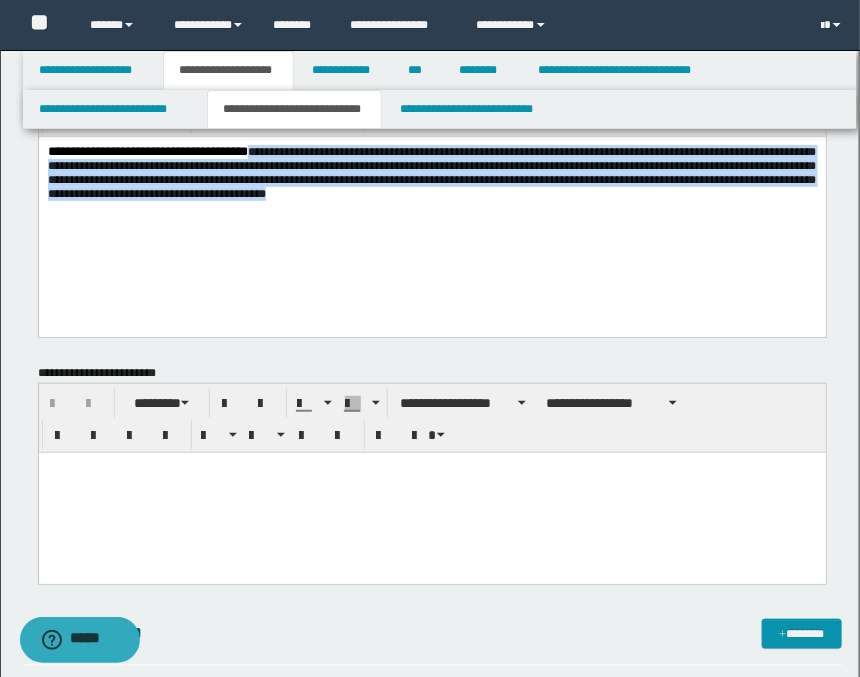 drag, startPoint x: 341, startPoint y: 150, endPoint x: 327, endPoint y: 231, distance: 82.20097 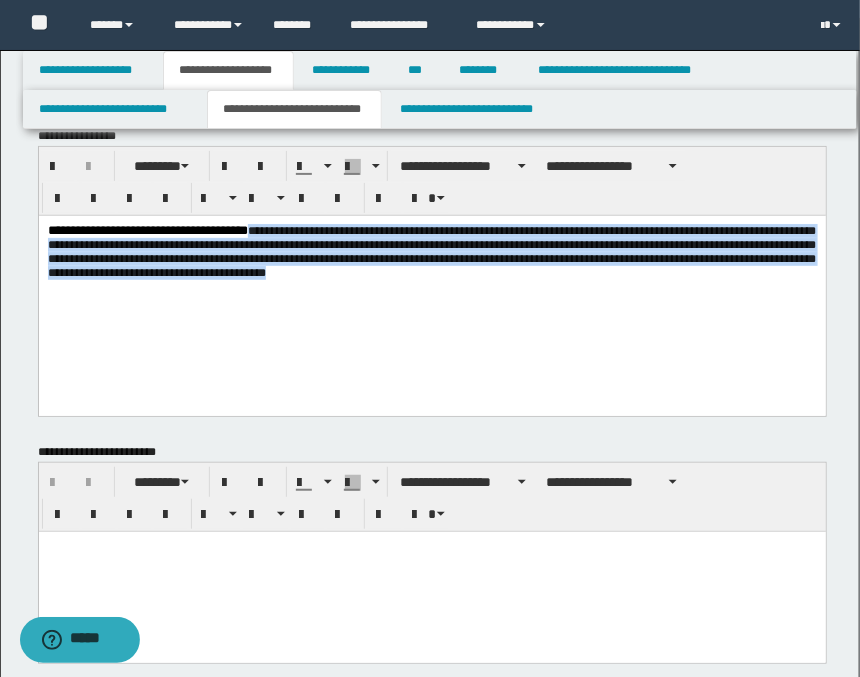 scroll, scrollTop: 0, scrollLeft: 0, axis: both 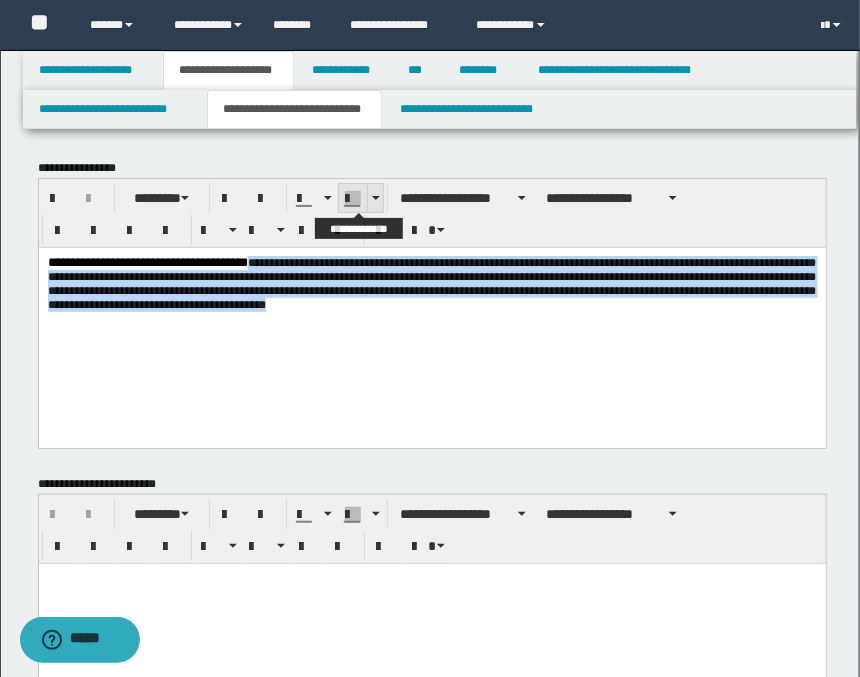 click at bounding box center (375, 198) 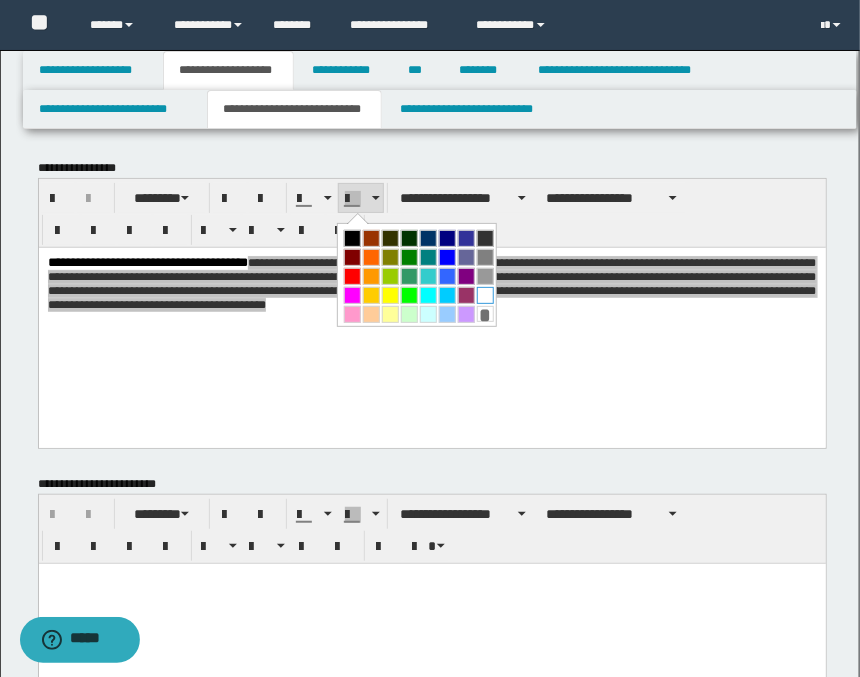 click at bounding box center (485, 295) 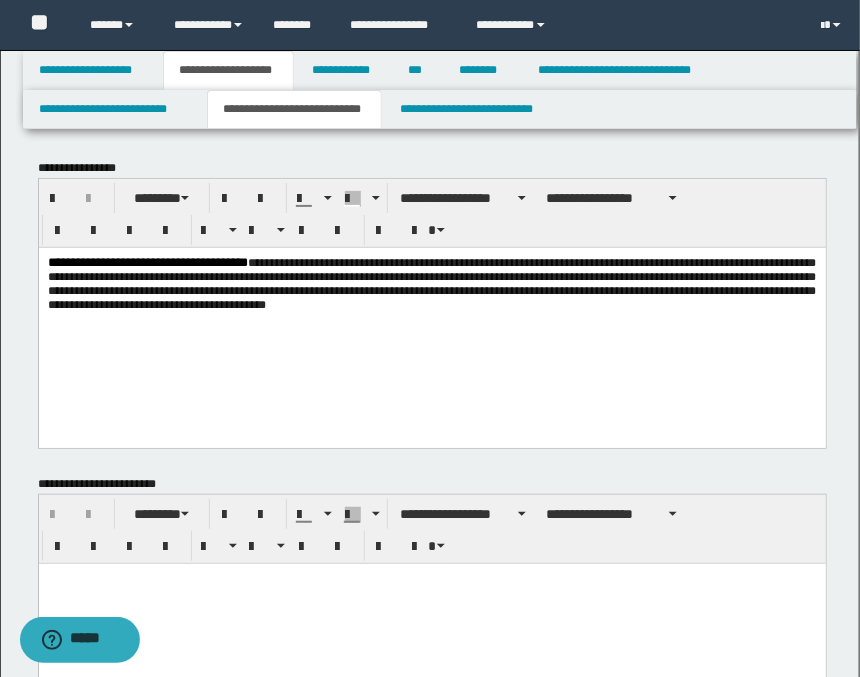 click on "**********" at bounding box center (431, 322) 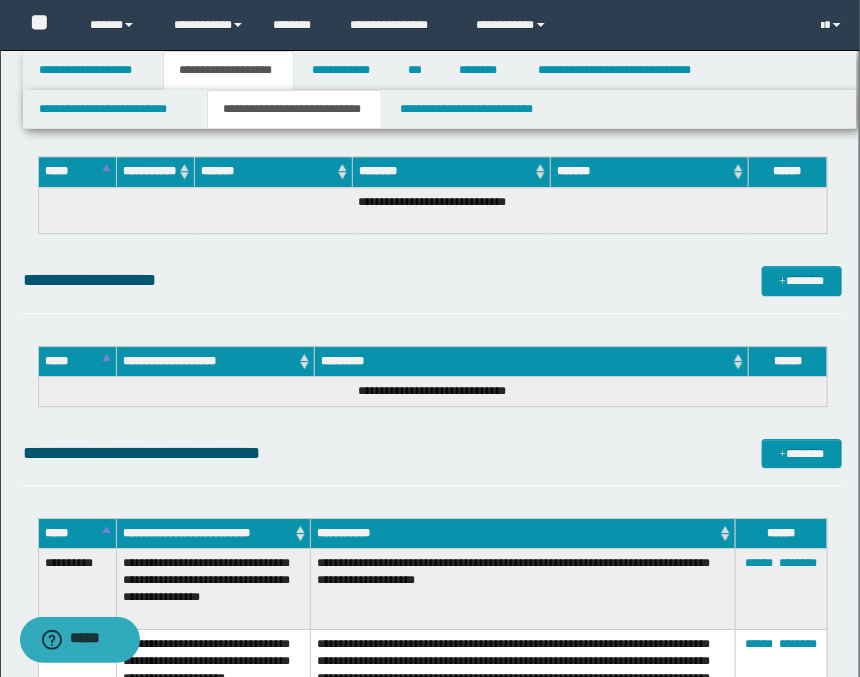 scroll, scrollTop: 1555, scrollLeft: 0, axis: vertical 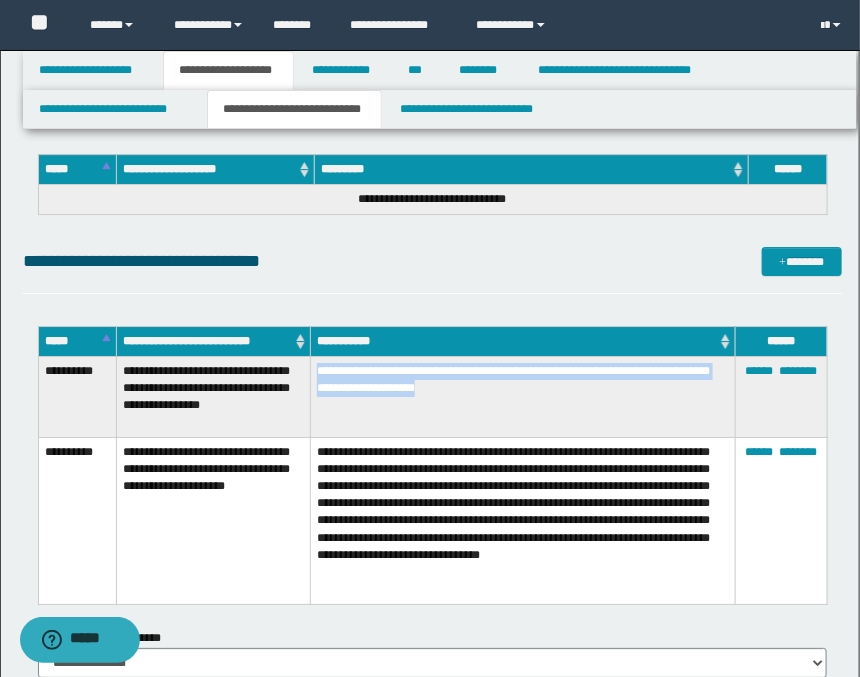 drag, startPoint x: 553, startPoint y: 389, endPoint x: 313, endPoint y: 372, distance: 240.60133 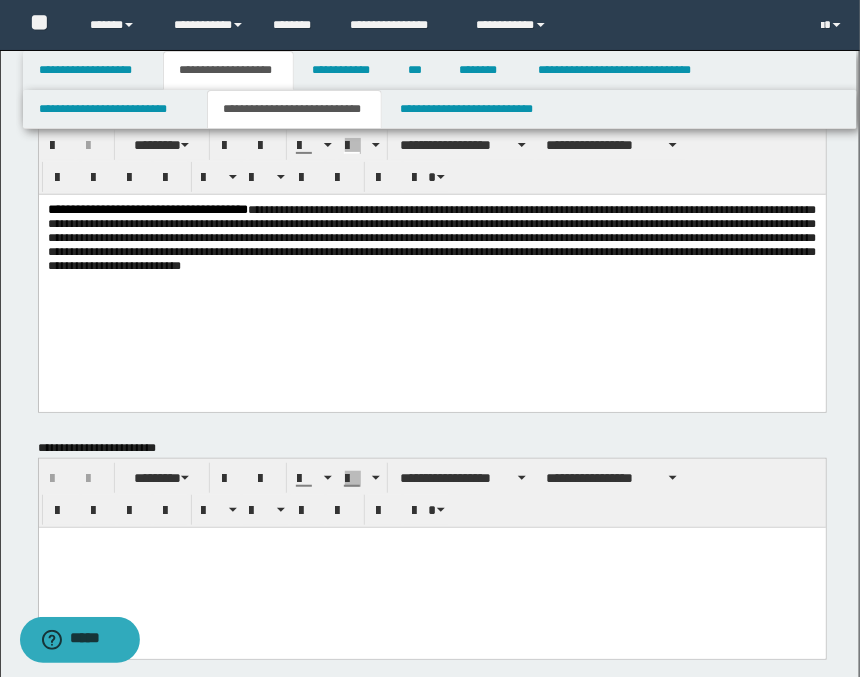 scroll, scrollTop: 0, scrollLeft: 0, axis: both 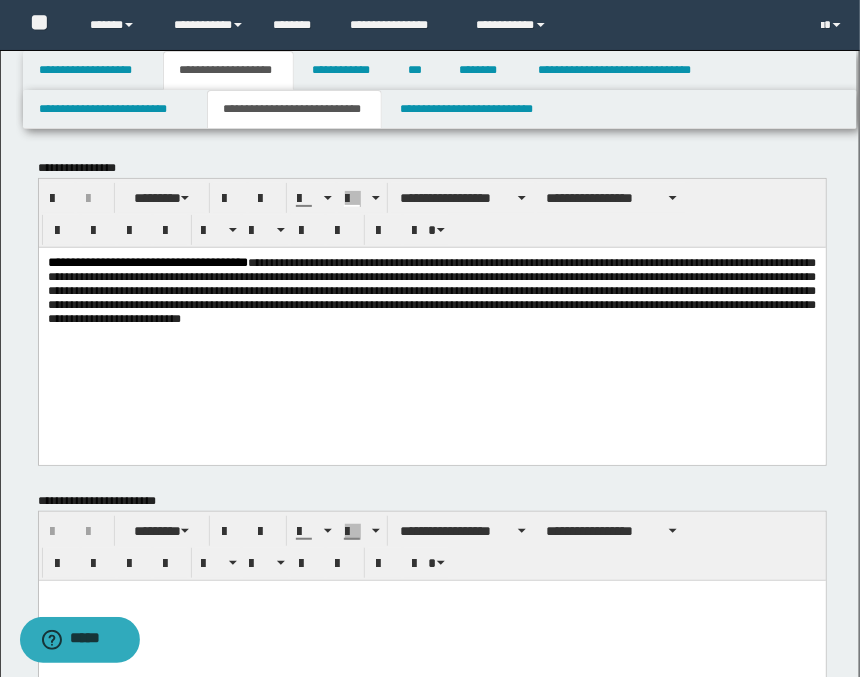 click on "**********" at bounding box center (432, 305) 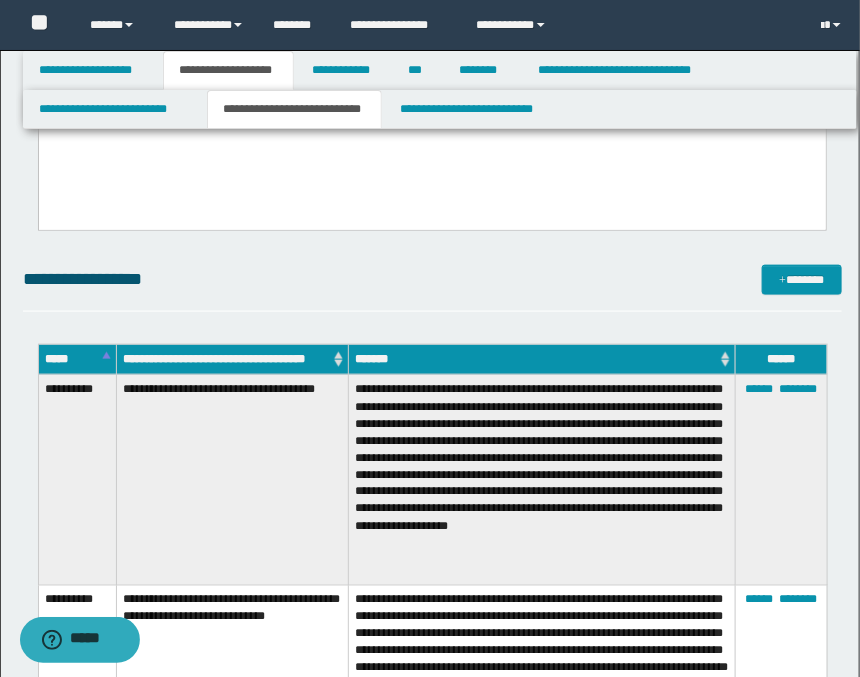 scroll, scrollTop: 111, scrollLeft: 0, axis: vertical 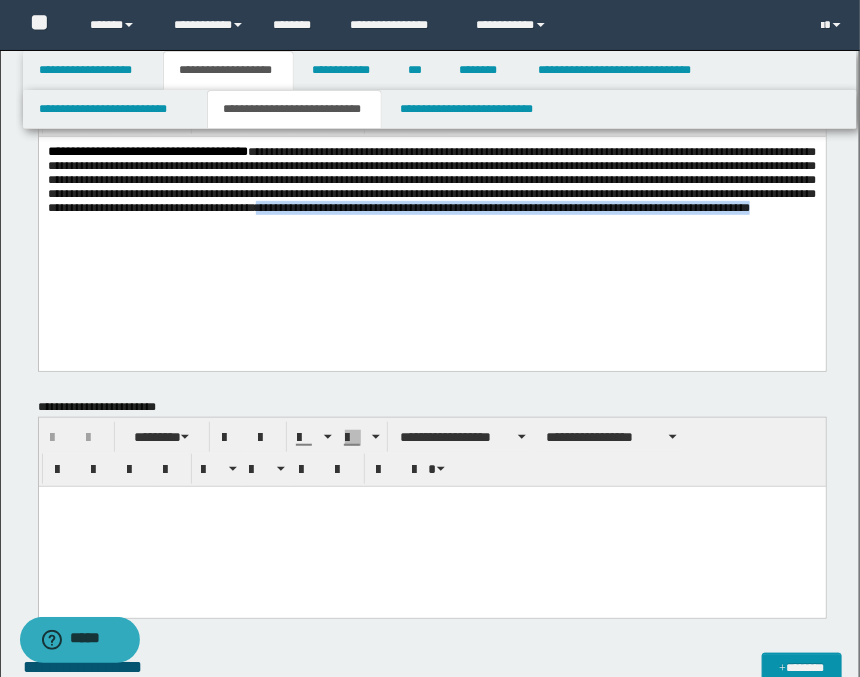 drag, startPoint x: 488, startPoint y: 234, endPoint x: 477, endPoint y: 270, distance: 37.64306 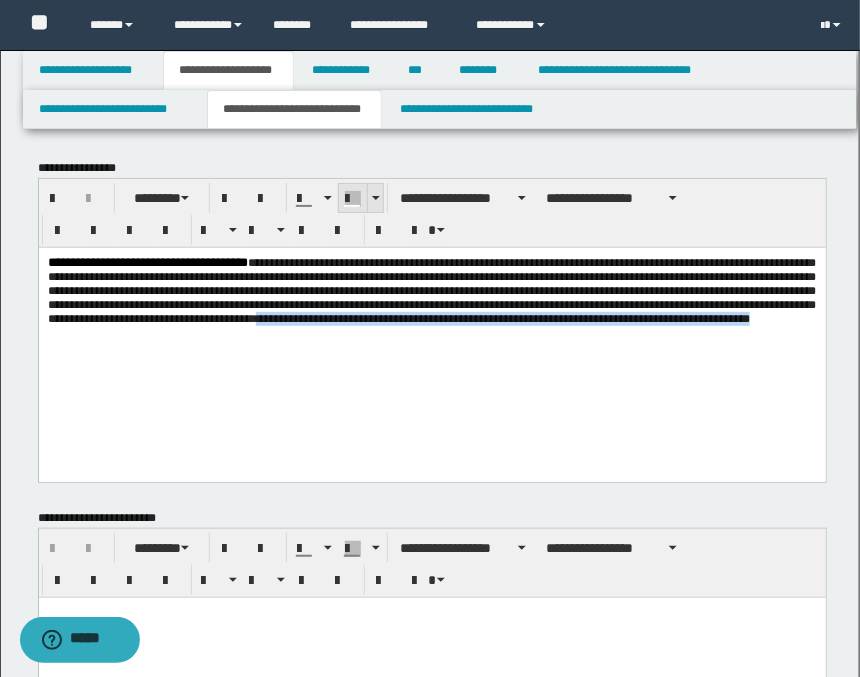 click at bounding box center [376, 198] 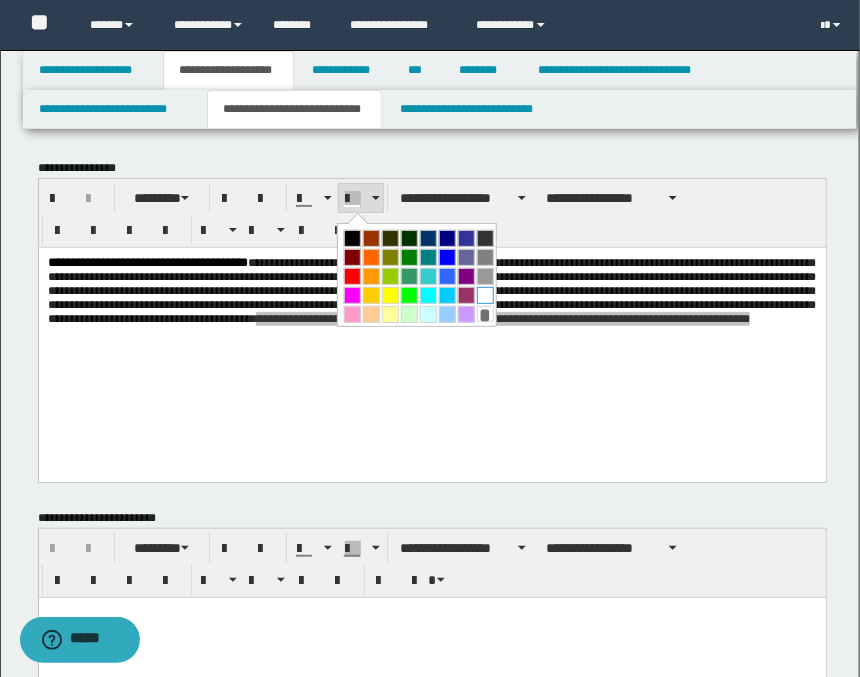 click at bounding box center (485, 295) 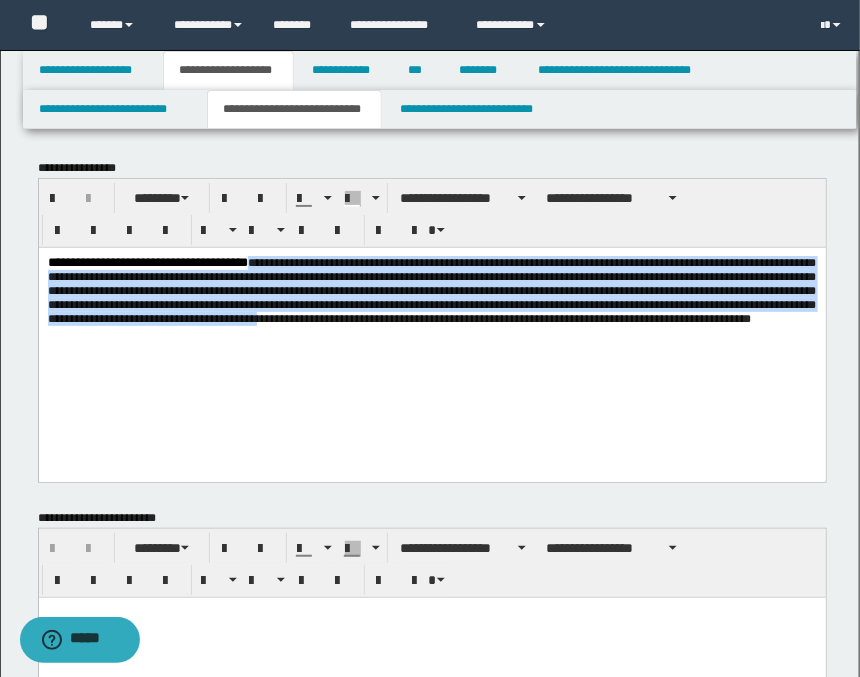 click on "**********" at bounding box center (431, 339) 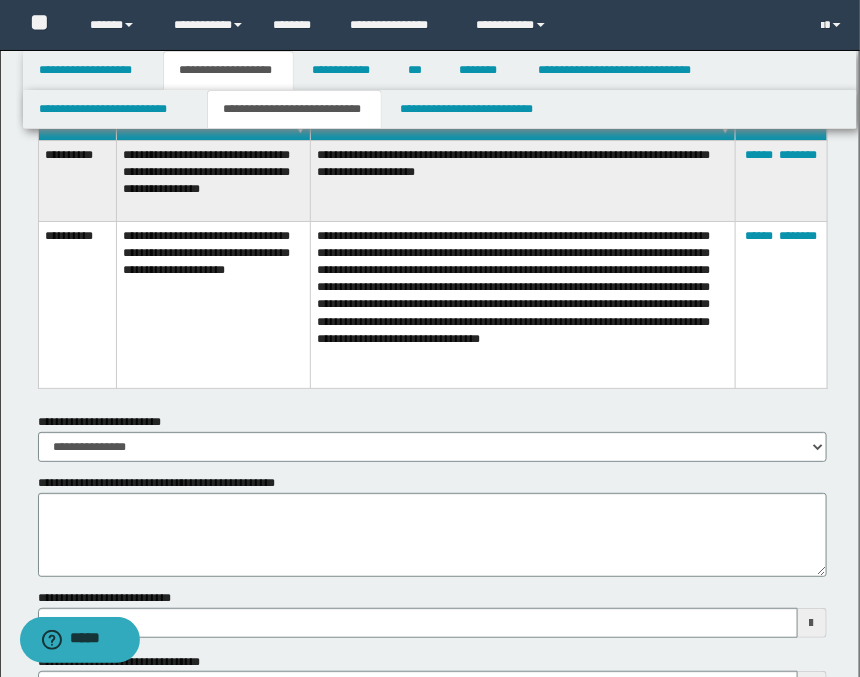 scroll, scrollTop: 1777, scrollLeft: 0, axis: vertical 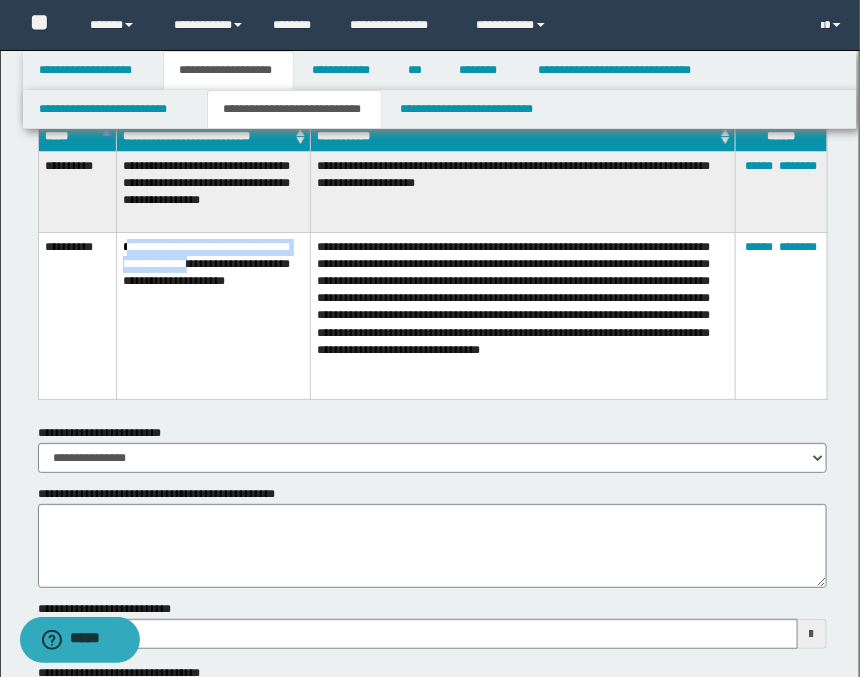 drag, startPoint x: 126, startPoint y: 241, endPoint x: 120, endPoint y: 273, distance: 32.55764 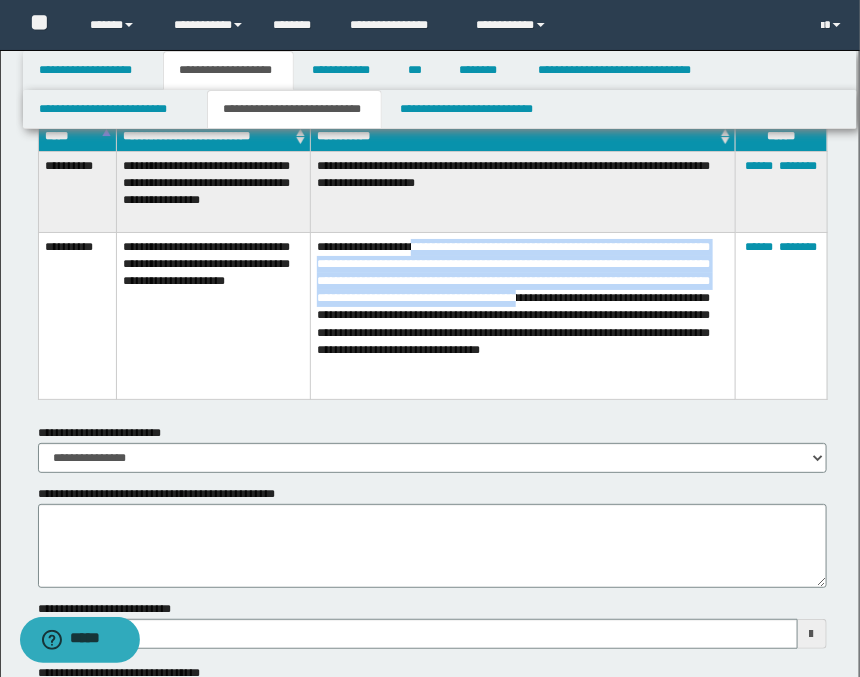 drag, startPoint x: 434, startPoint y: 243, endPoint x: 515, endPoint y: 316, distance: 109.041275 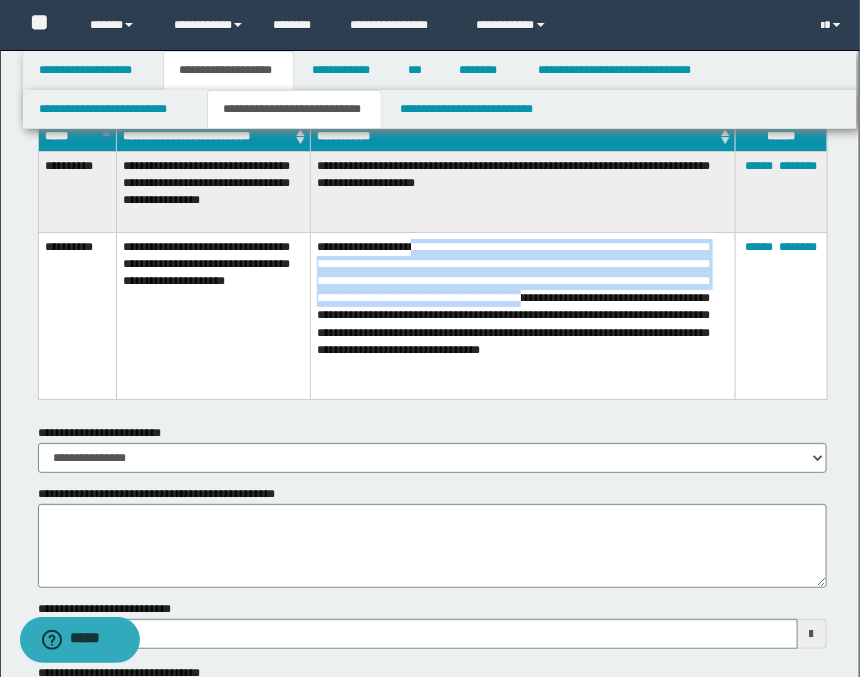 copy on "**********" 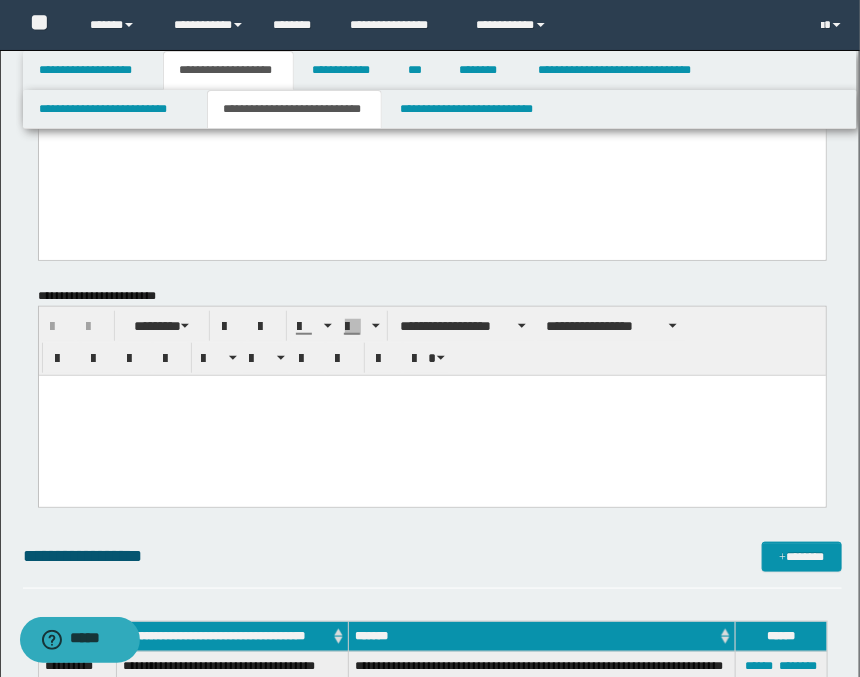 scroll, scrollTop: 111, scrollLeft: 0, axis: vertical 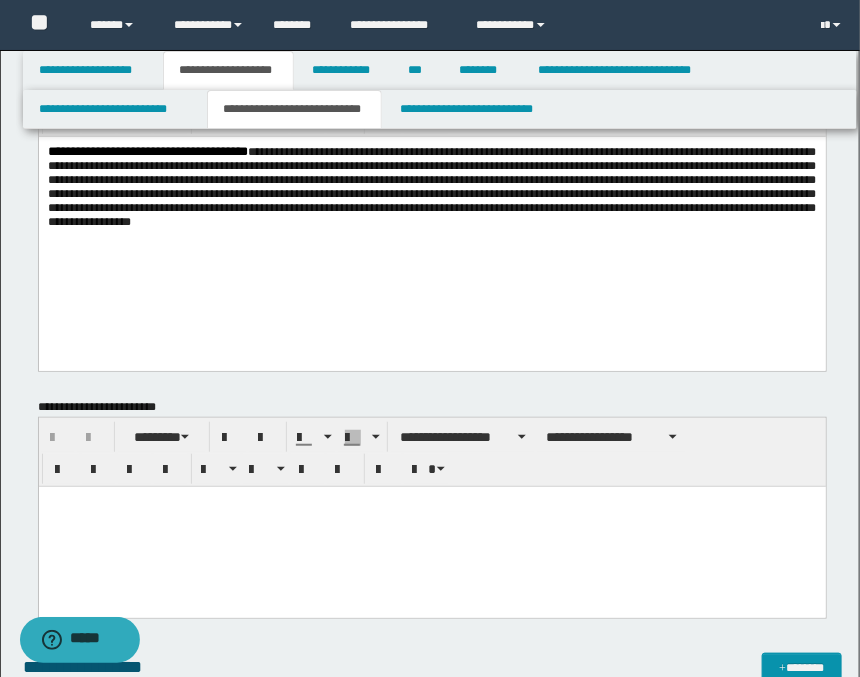 click on "**********" at bounding box center (431, 228) 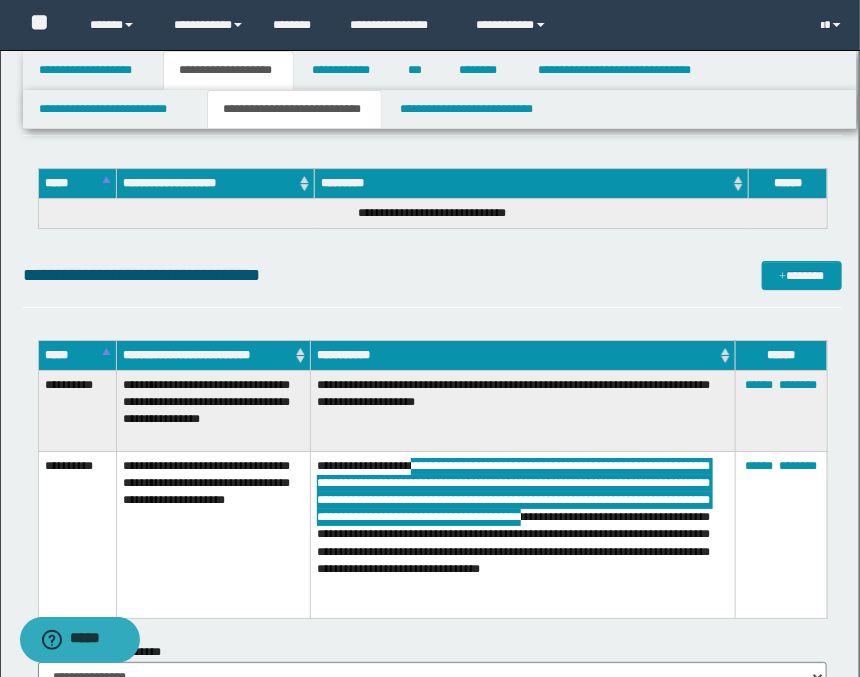 scroll, scrollTop: 1888, scrollLeft: 0, axis: vertical 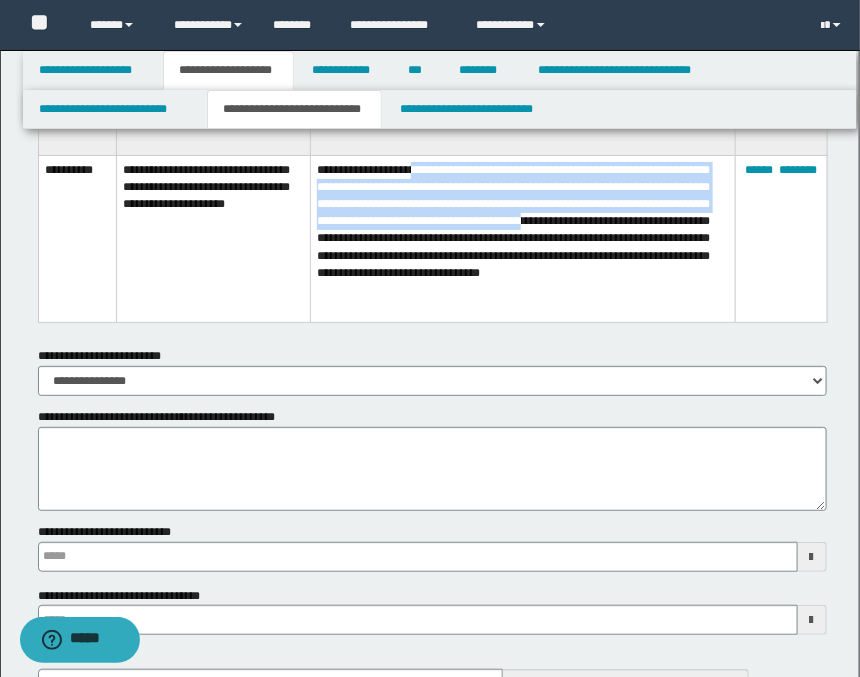 click on "**********" at bounding box center [523, 238] 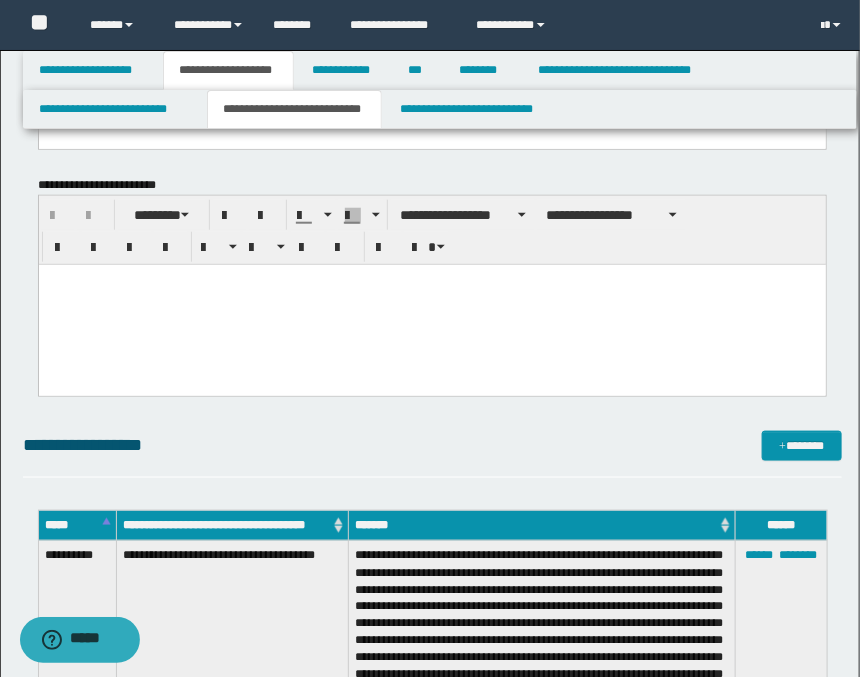 scroll, scrollTop: 0, scrollLeft: 0, axis: both 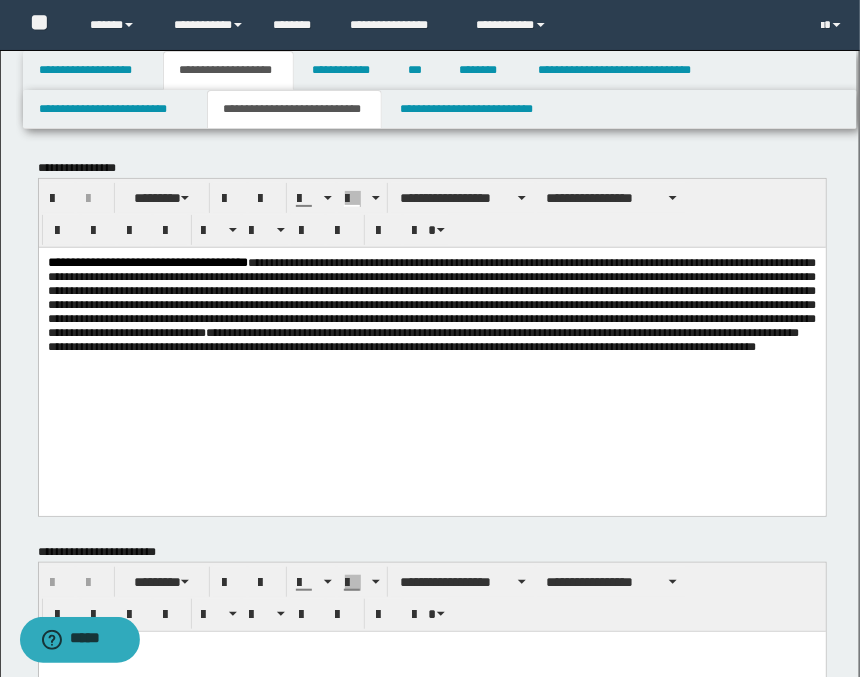 click on "**********" at bounding box center (431, 356) 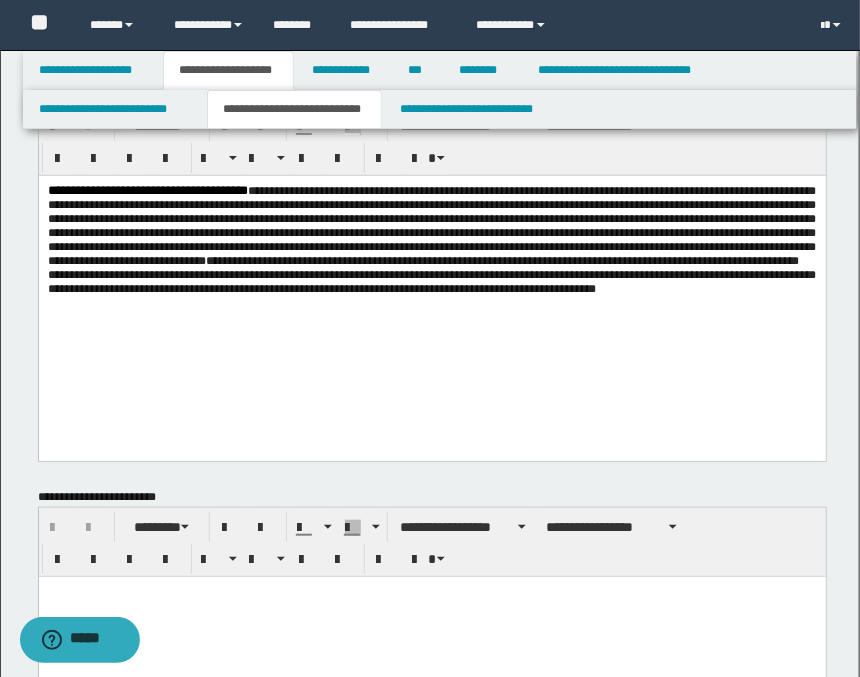 scroll, scrollTop: 222, scrollLeft: 0, axis: vertical 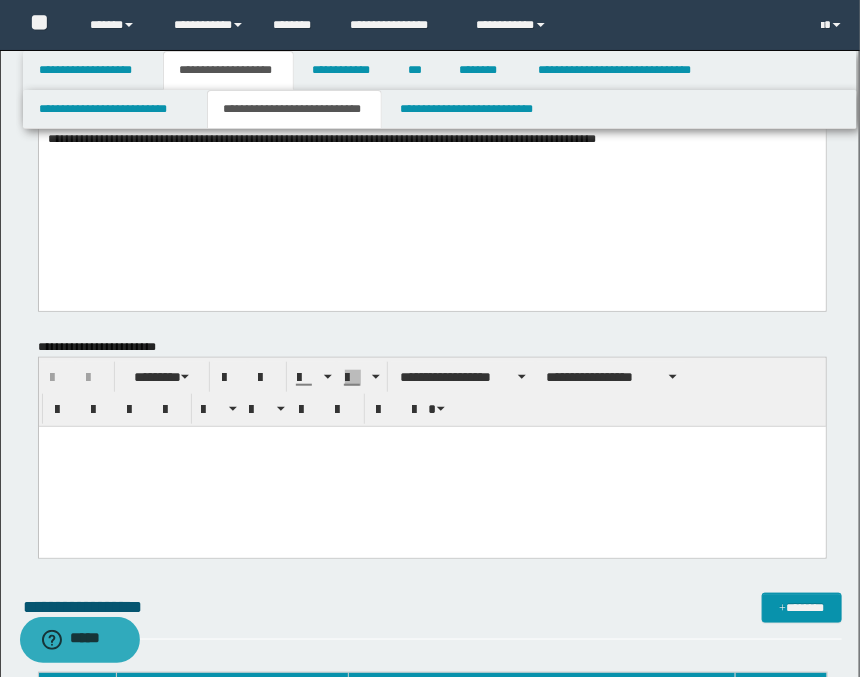click at bounding box center (431, 466) 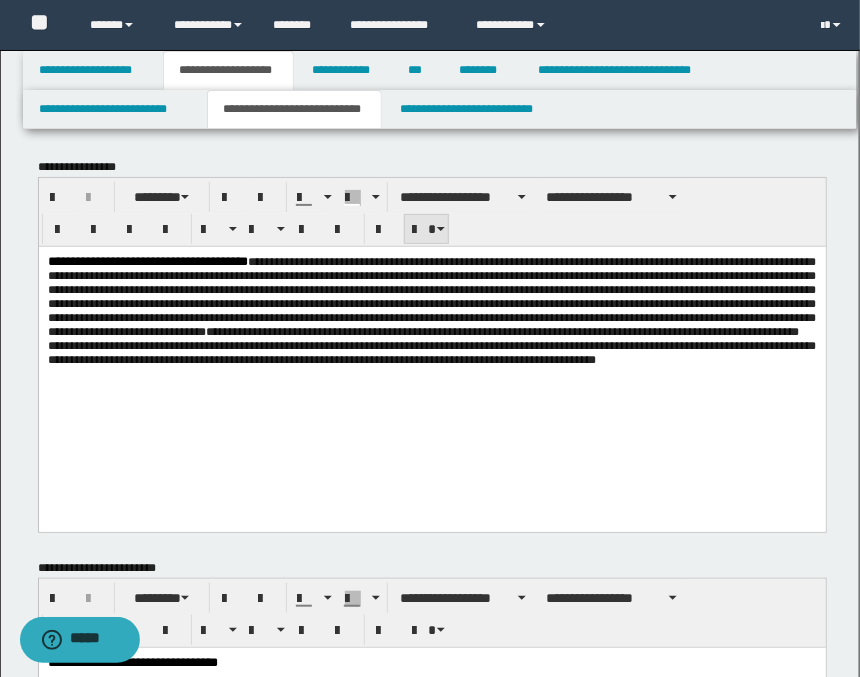 scroll, scrollTop: 0, scrollLeft: 0, axis: both 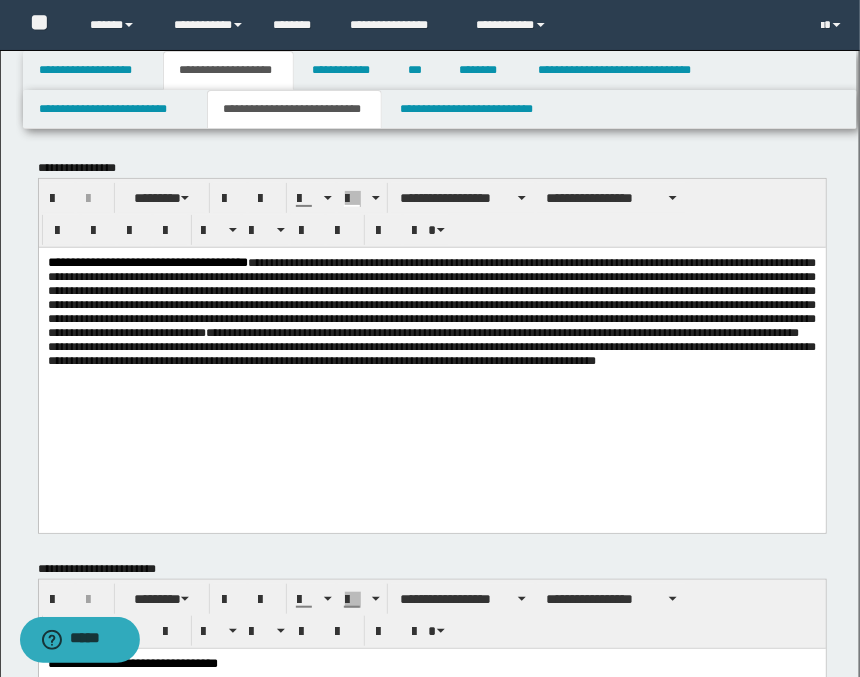 click on "**********" at bounding box center (432, 339) 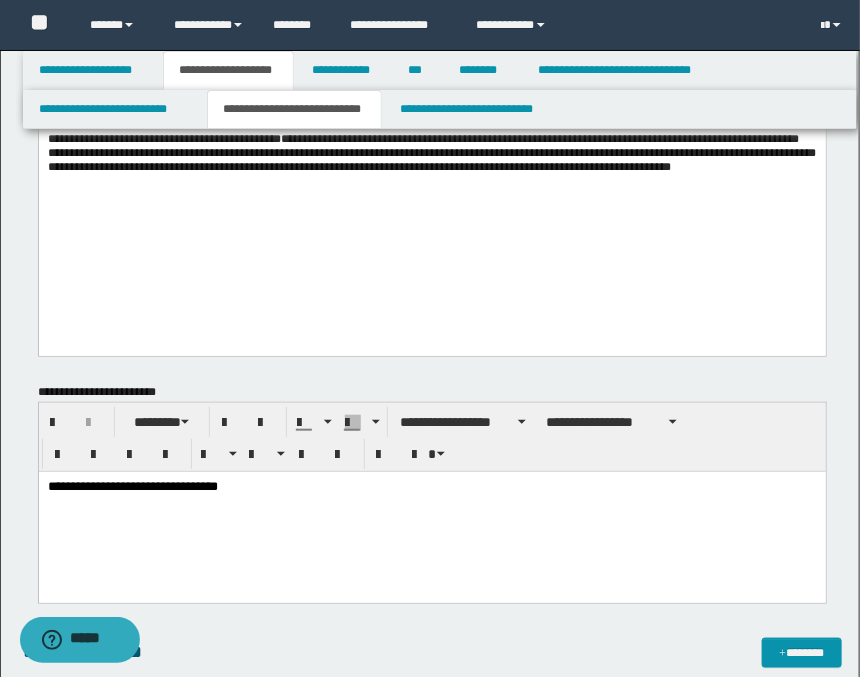 scroll, scrollTop: 333, scrollLeft: 0, axis: vertical 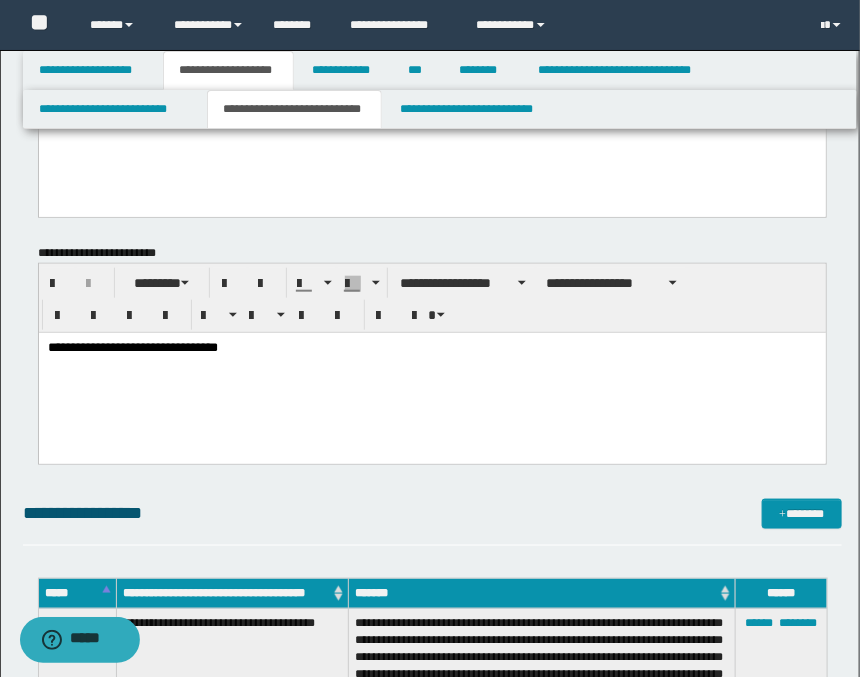 click on "**********" at bounding box center (431, 372) 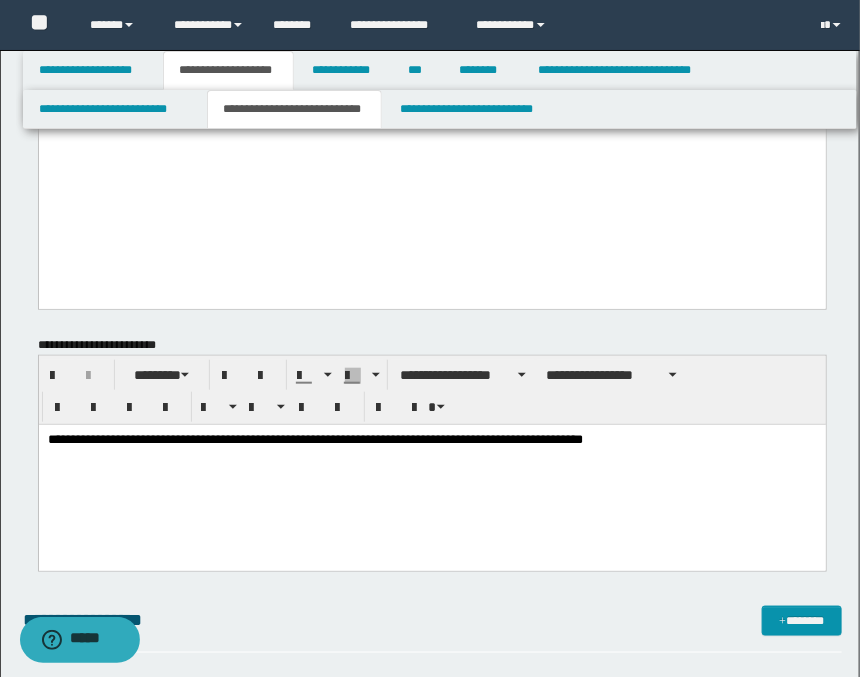 scroll, scrollTop: 0, scrollLeft: 0, axis: both 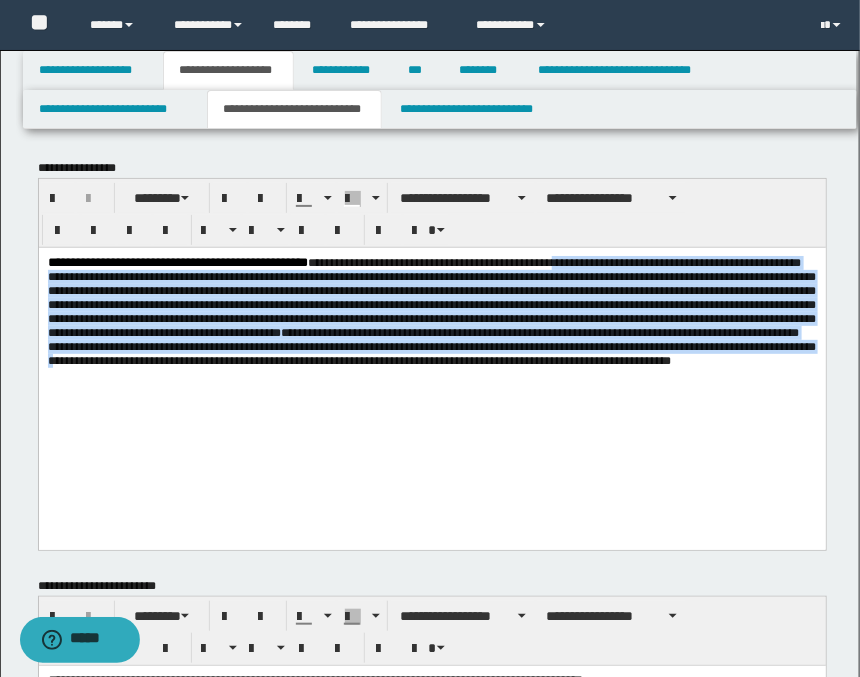 drag, startPoint x: 717, startPoint y: 260, endPoint x: 120, endPoint y: 412, distance: 616.04626 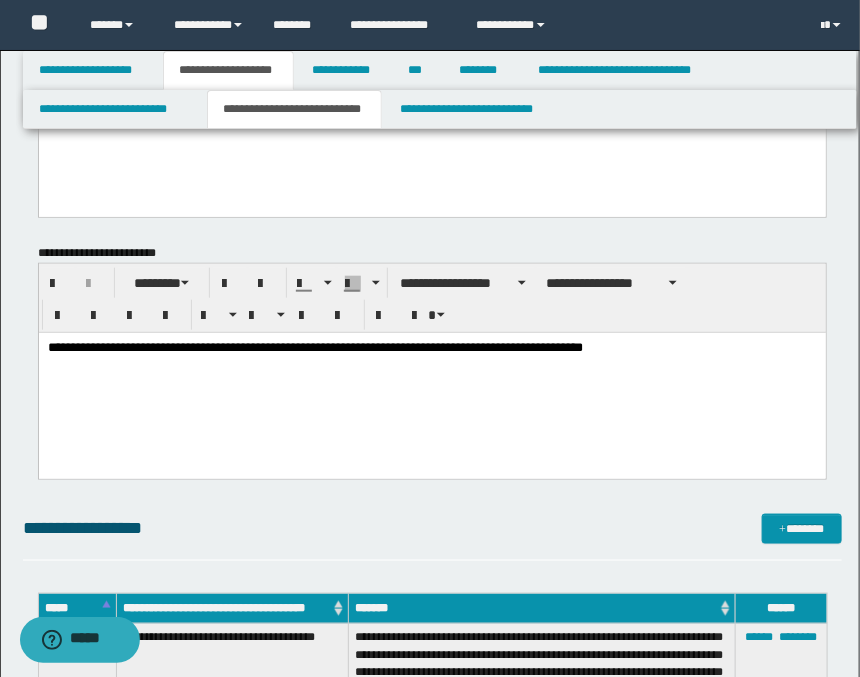 click on "**********" at bounding box center (431, 380) 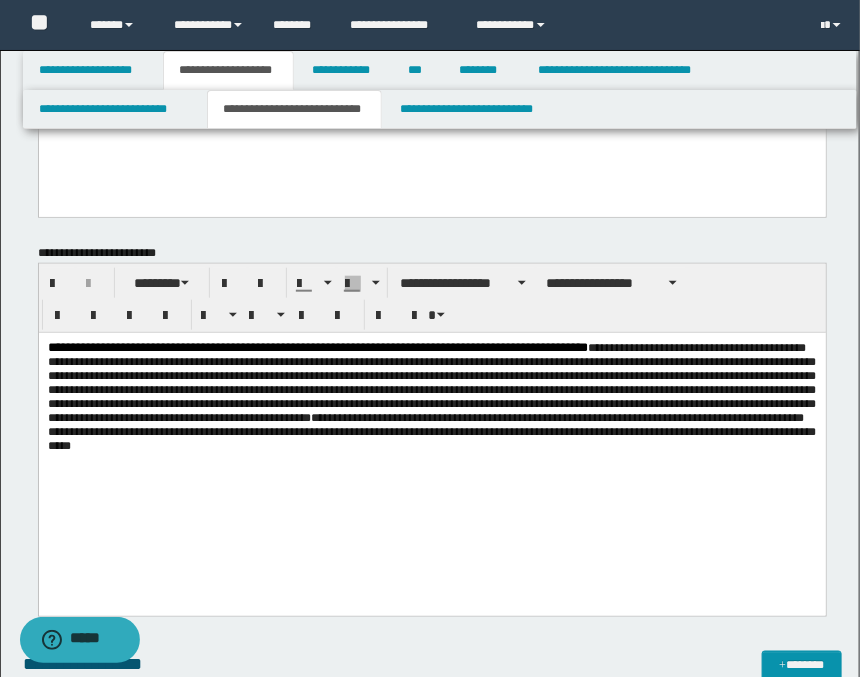 click on "**********" at bounding box center [431, 382] 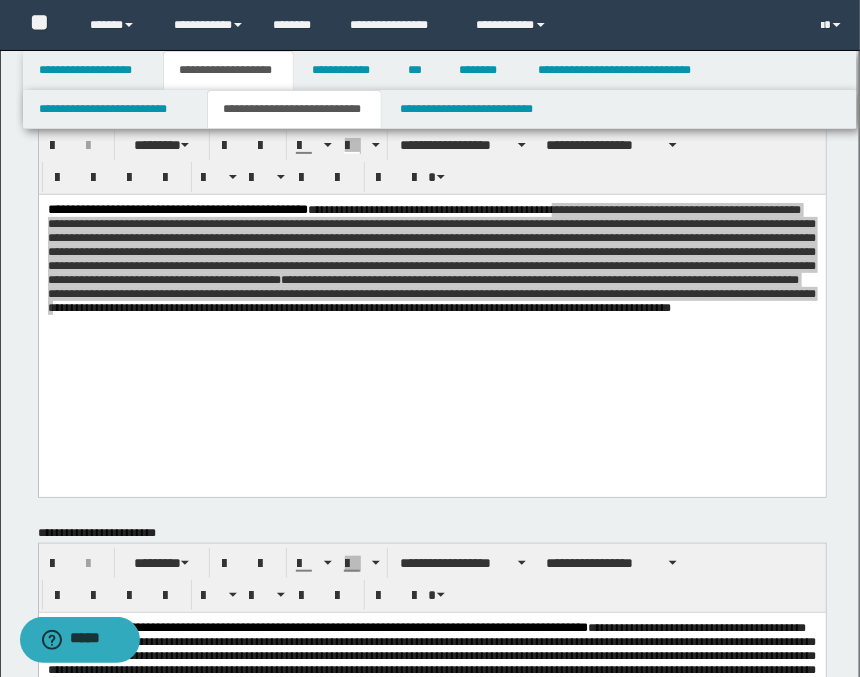 scroll, scrollTop: 0, scrollLeft: 0, axis: both 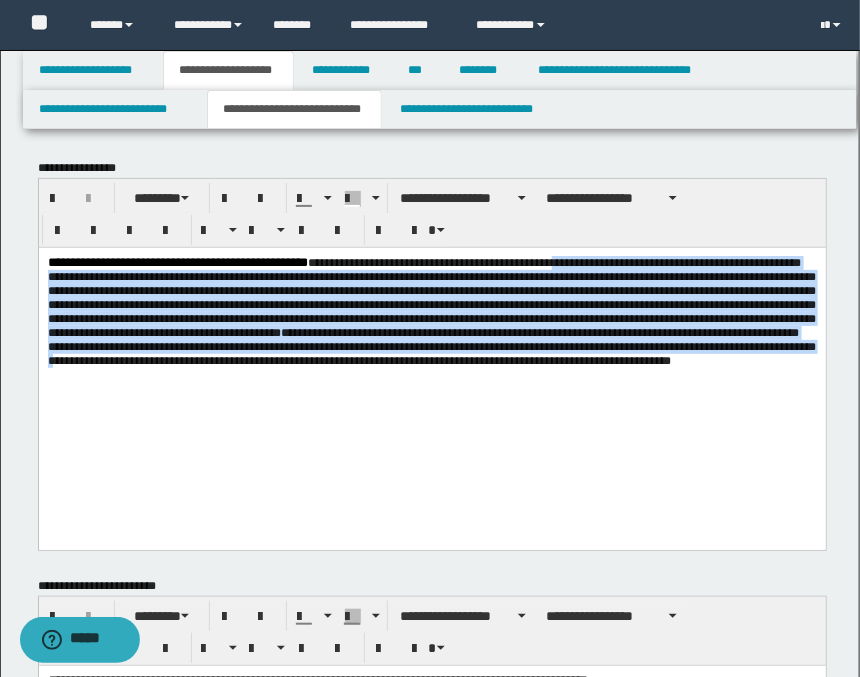 click on "**********" at bounding box center [432, 348] 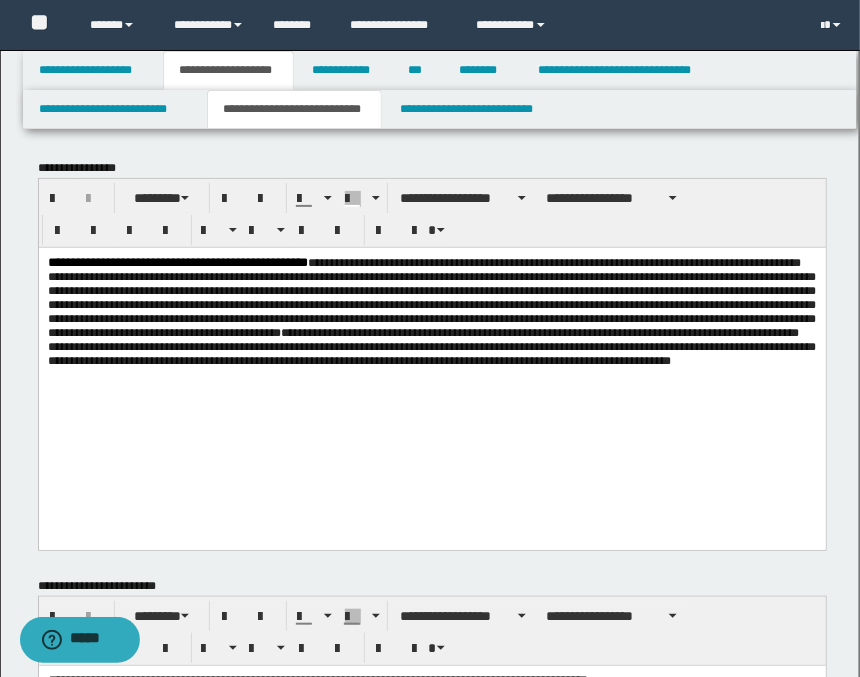 click on "**********" at bounding box center [431, 311] 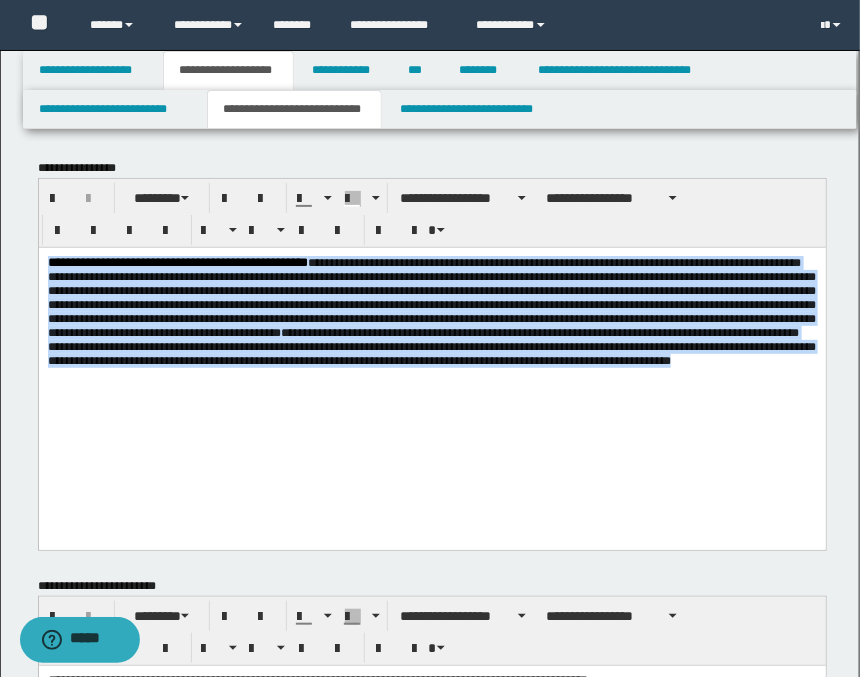 drag, startPoint x: 91, startPoint y: 437, endPoint x: 44, endPoint y: 512, distance: 88.50989 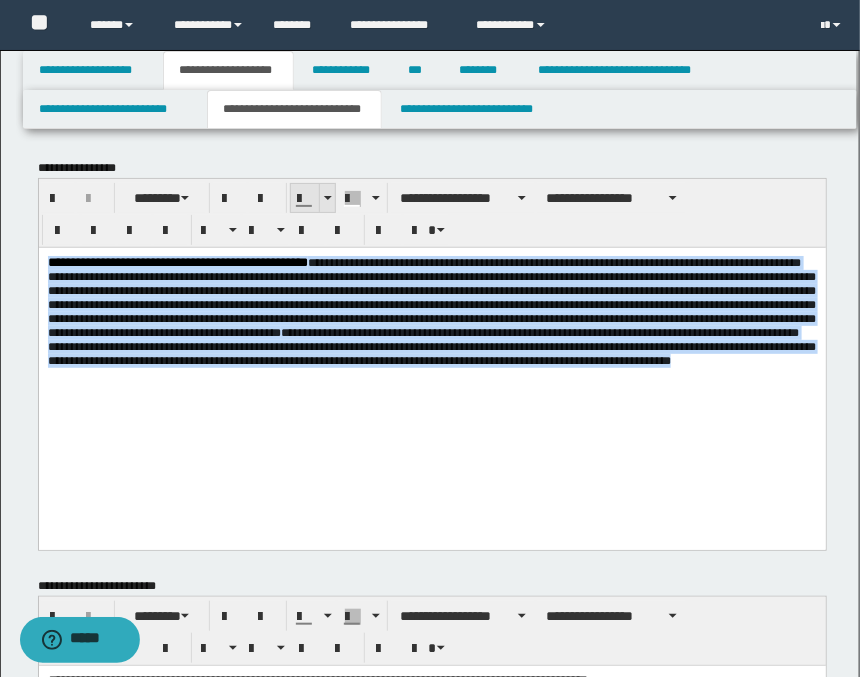 click at bounding box center [327, 198] 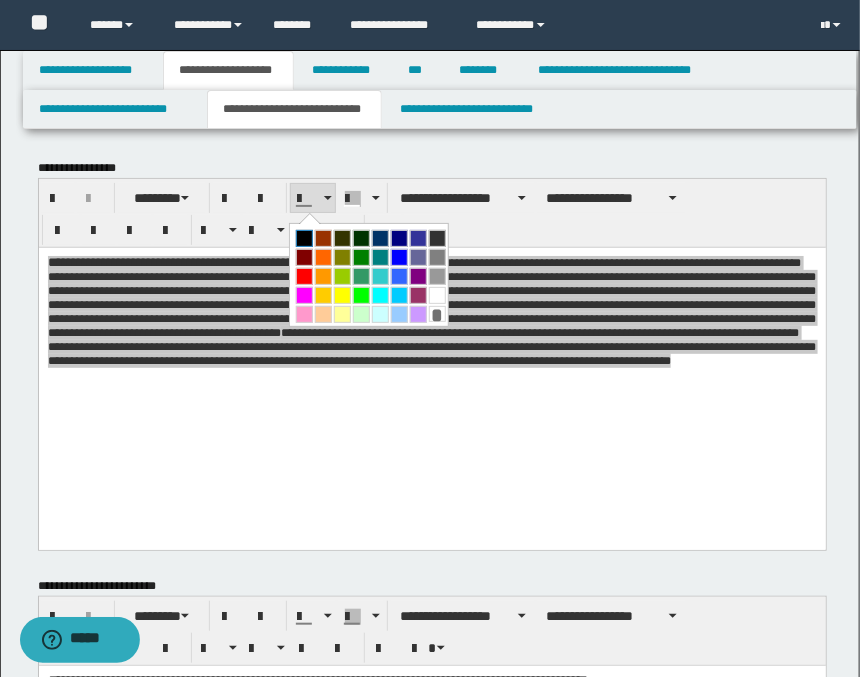 drag, startPoint x: 303, startPoint y: 238, endPoint x: 328, endPoint y: 227, distance: 27.313 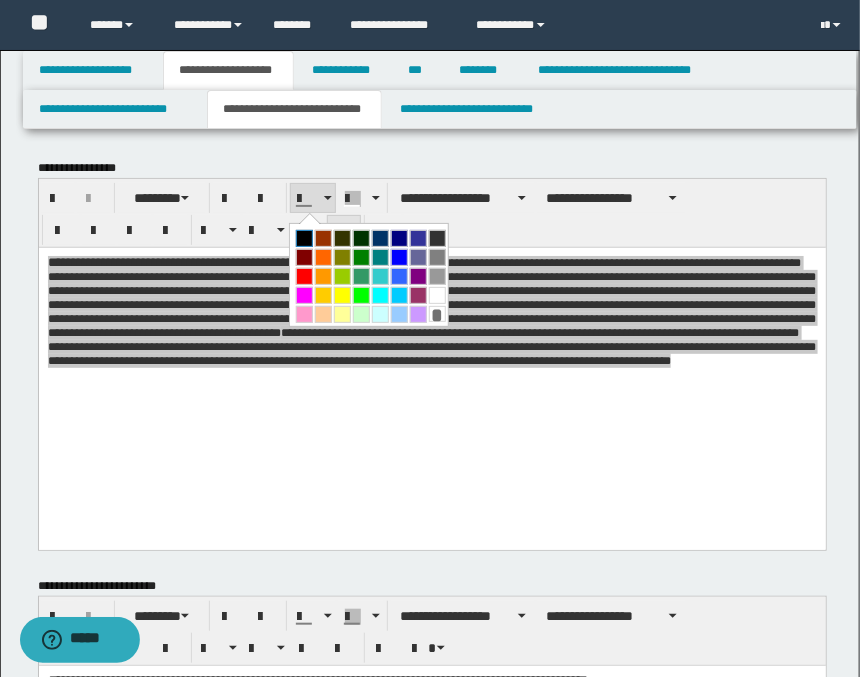 click at bounding box center (304, 238) 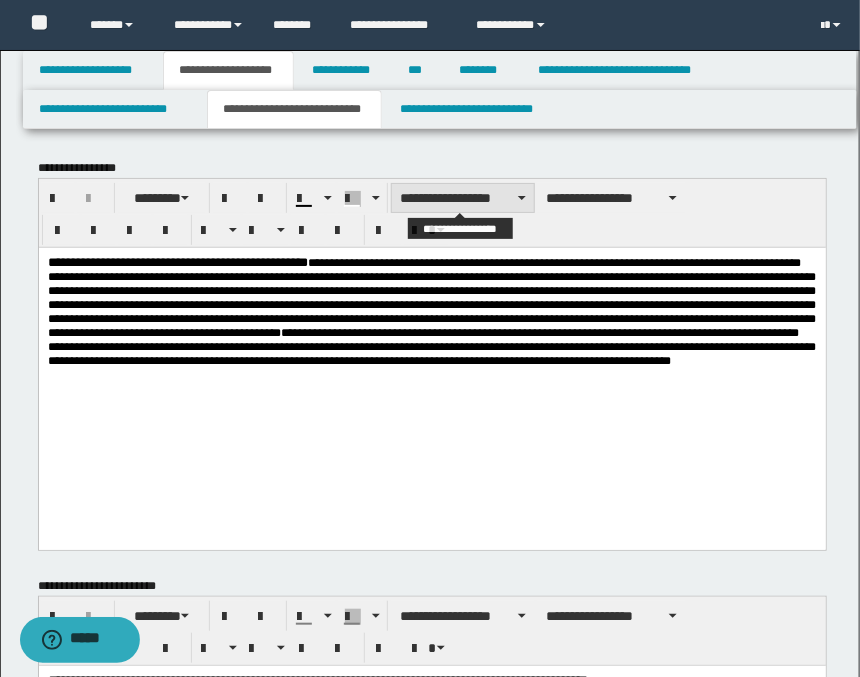 click on "**********" at bounding box center (463, 198) 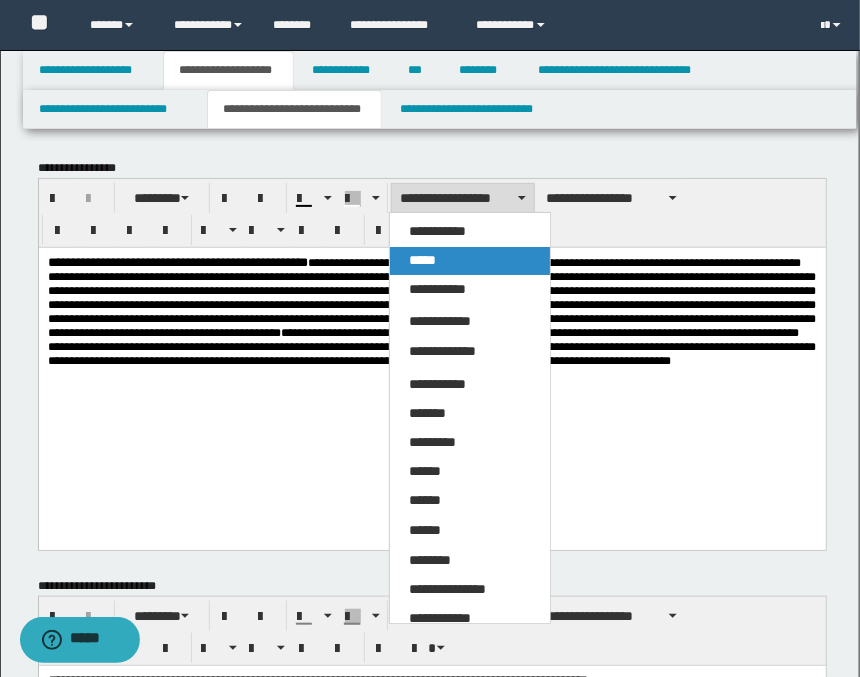 click on "*****" at bounding box center (423, 260) 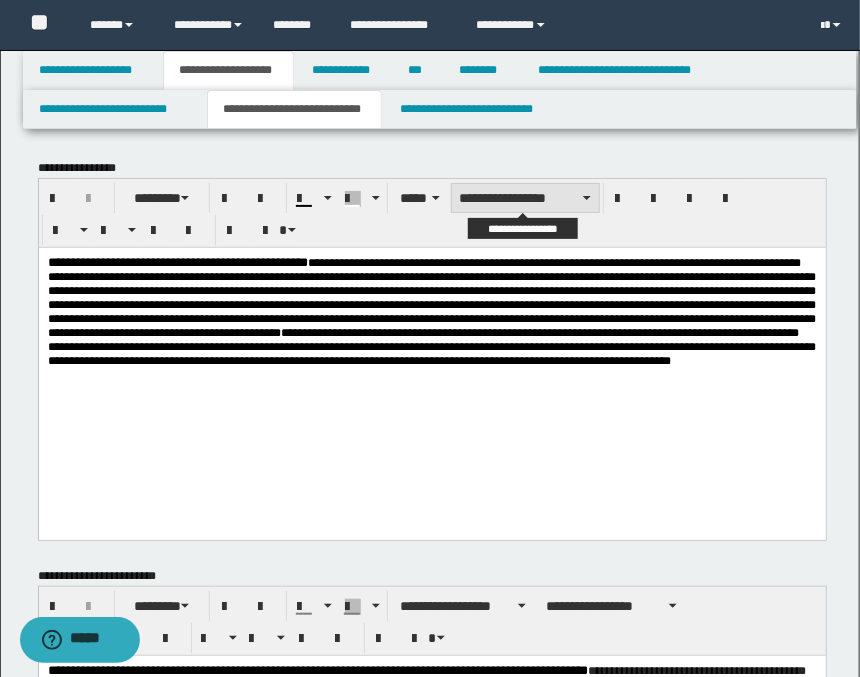 click on "**********" at bounding box center (525, 198) 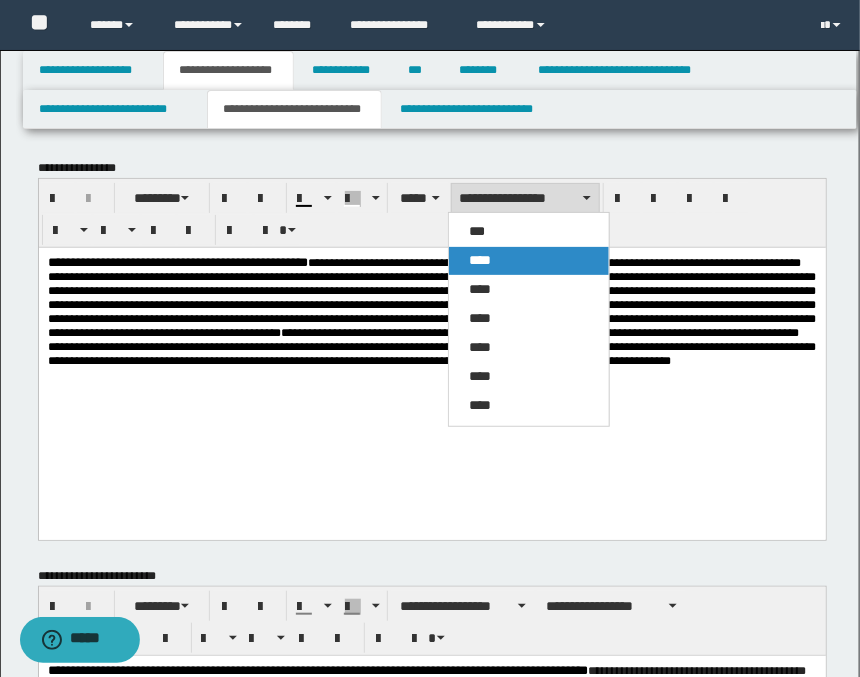 drag, startPoint x: 449, startPoint y: 14, endPoint x: 487, endPoint y: 262, distance: 250.8944 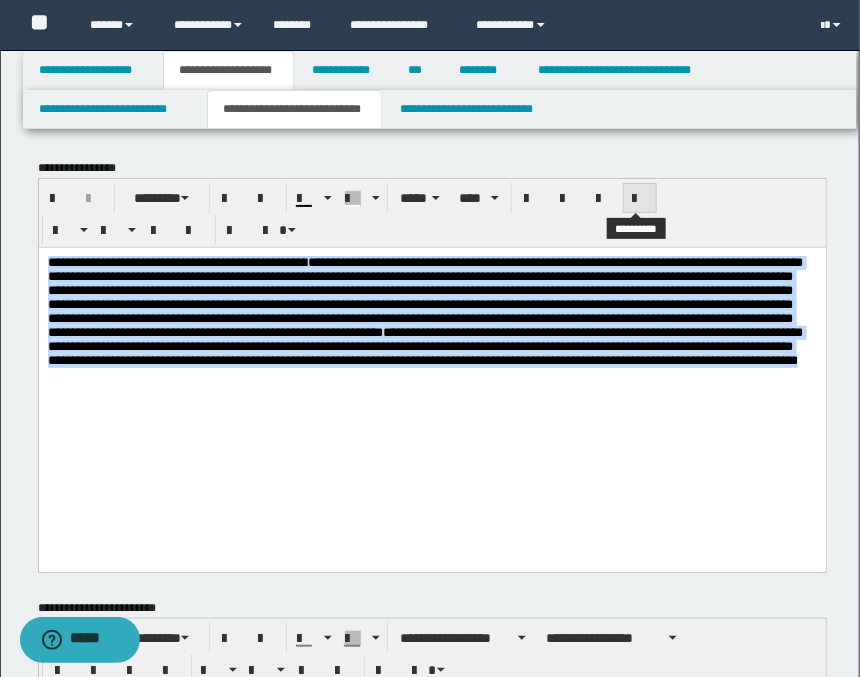 click at bounding box center (640, 199) 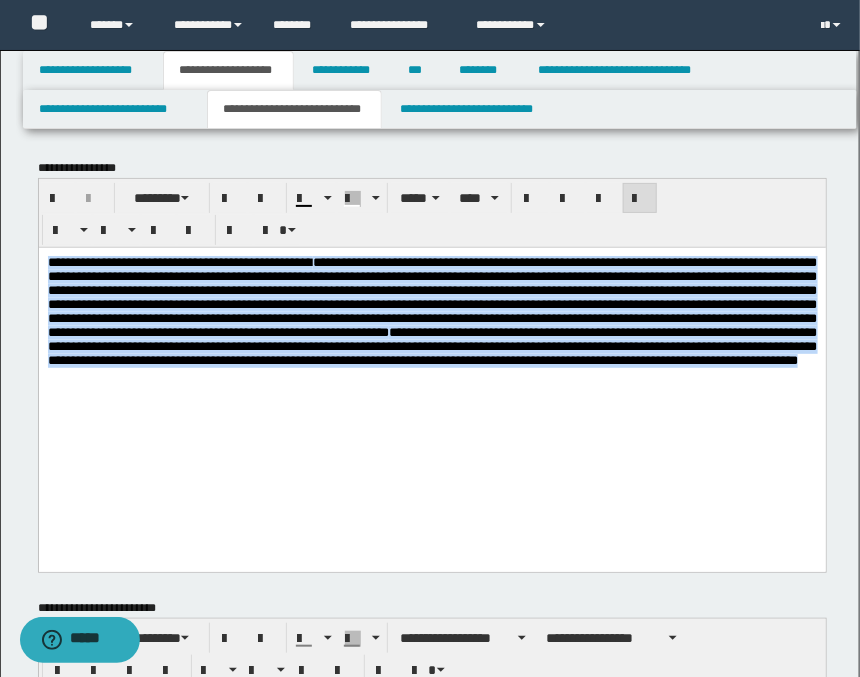 click on "**********" at bounding box center (431, 384) 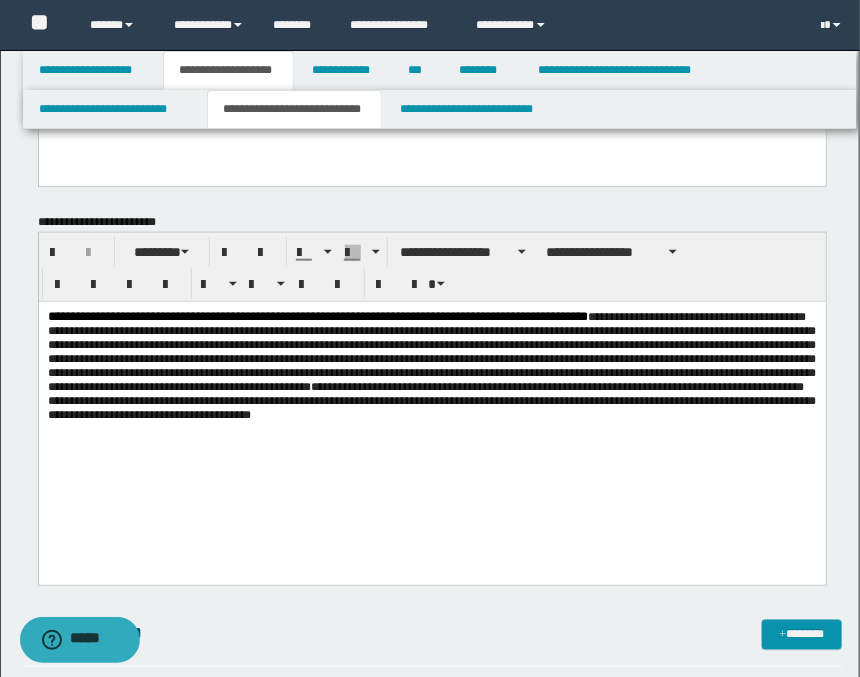 scroll, scrollTop: 333, scrollLeft: 0, axis: vertical 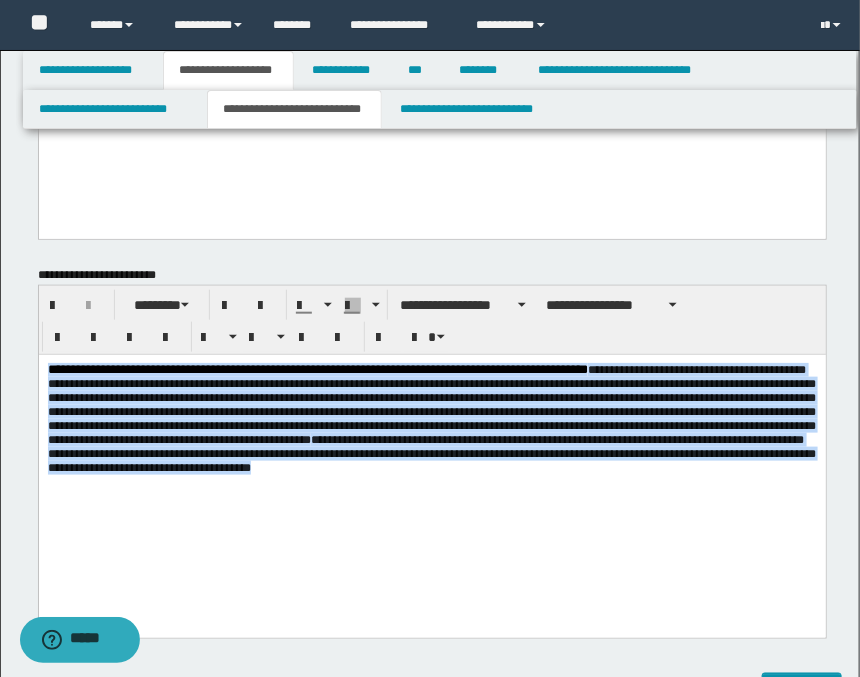 drag, startPoint x: 369, startPoint y: 530, endPoint x: 18, endPoint y: 368, distance: 386.58118 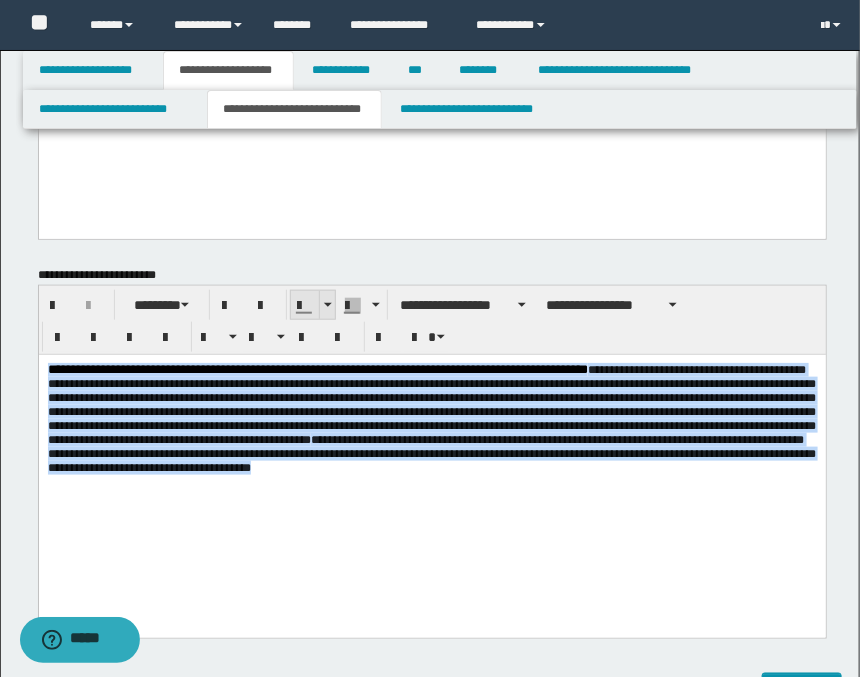 click at bounding box center (328, 305) 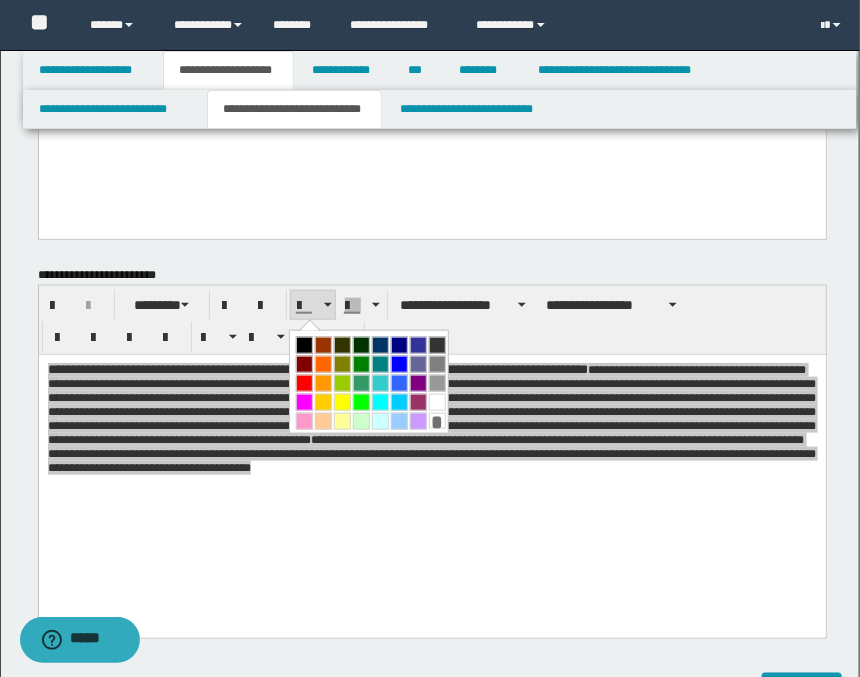 click at bounding box center (304, 345) 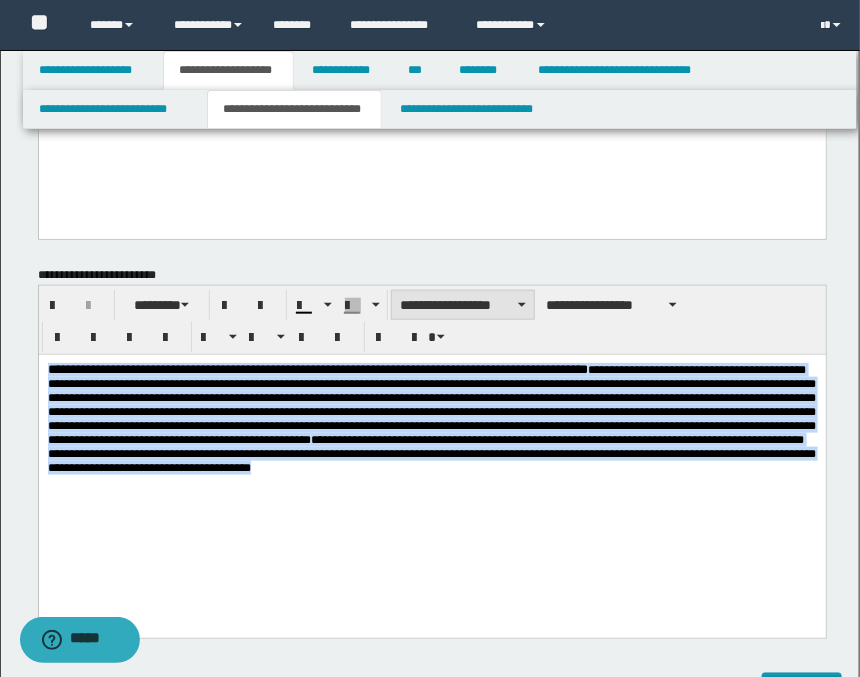 click on "**********" at bounding box center (463, 305) 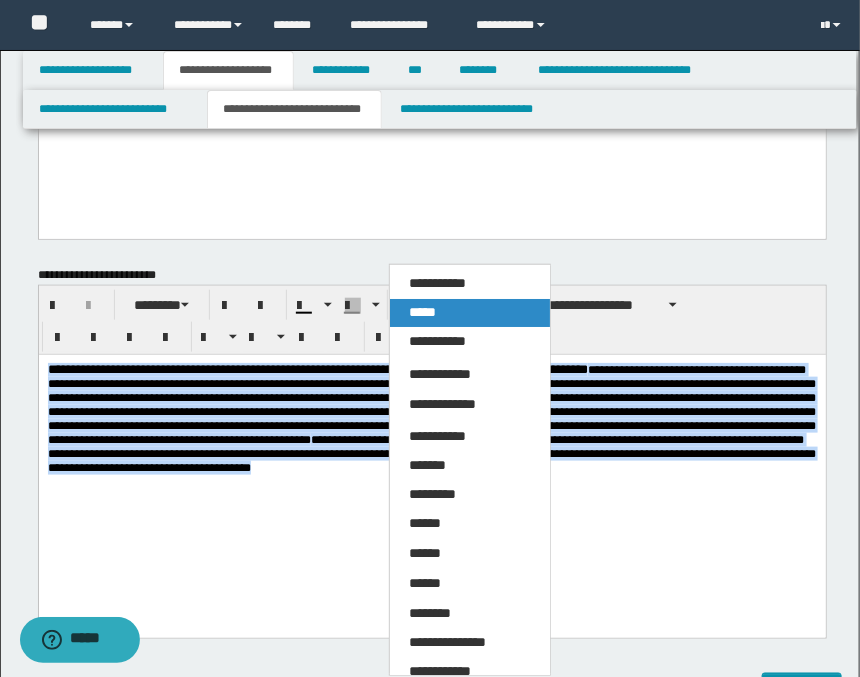 click on "*****" at bounding box center [423, 312] 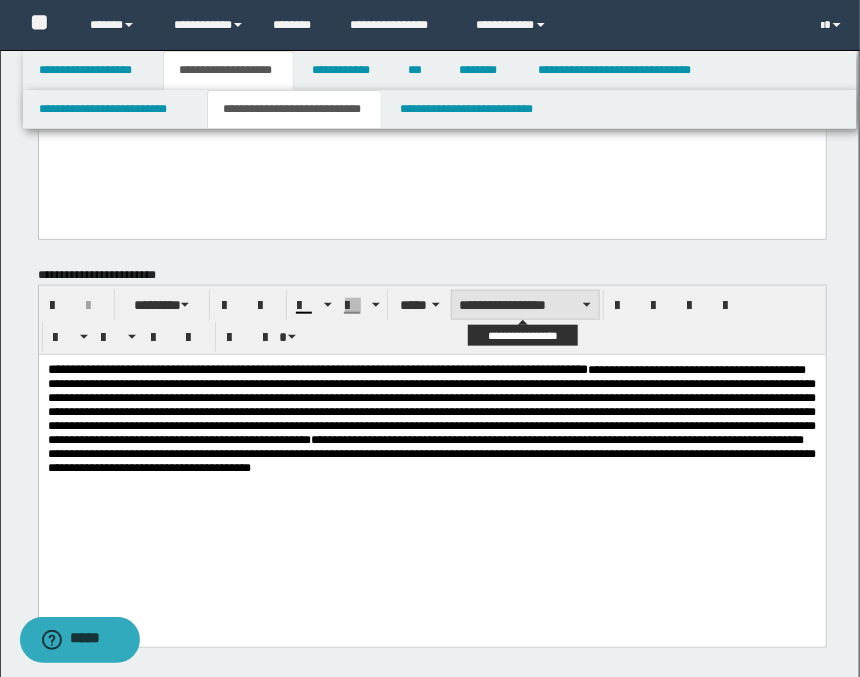 click on "**********" at bounding box center [525, 305] 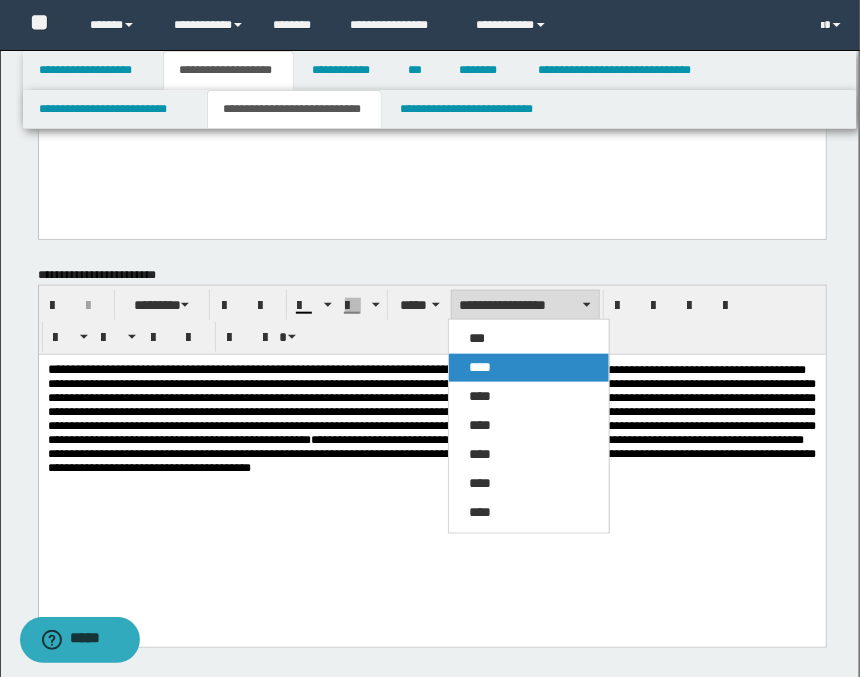 click on "****" at bounding box center (480, 367) 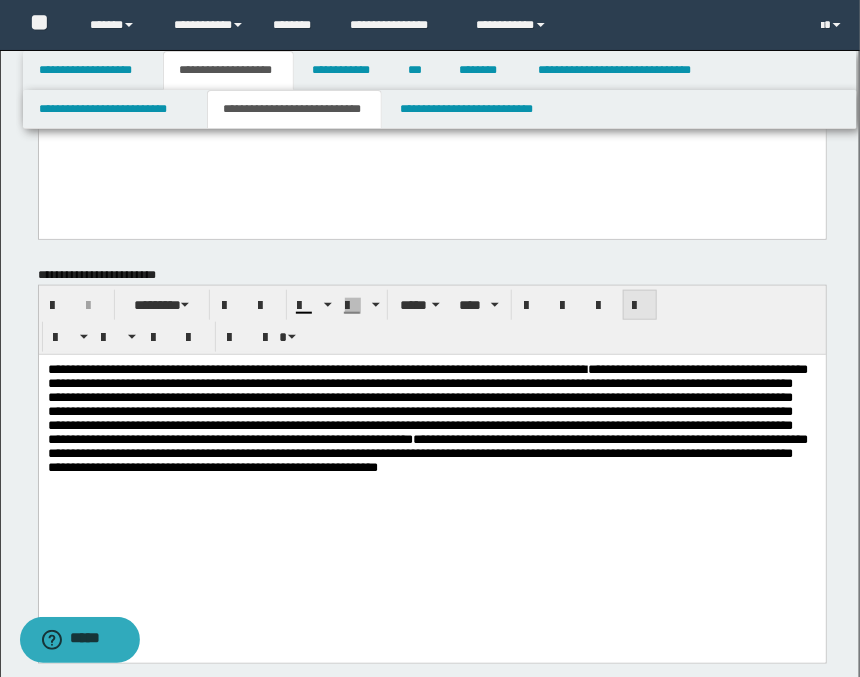 click at bounding box center (640, 306) 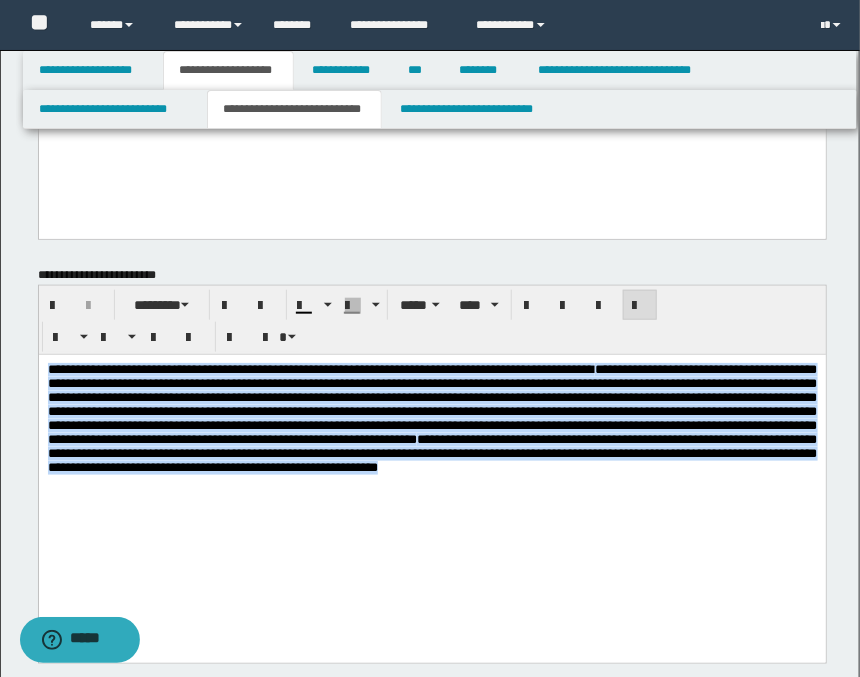 click on "**********" at bounding box center (431, 483) 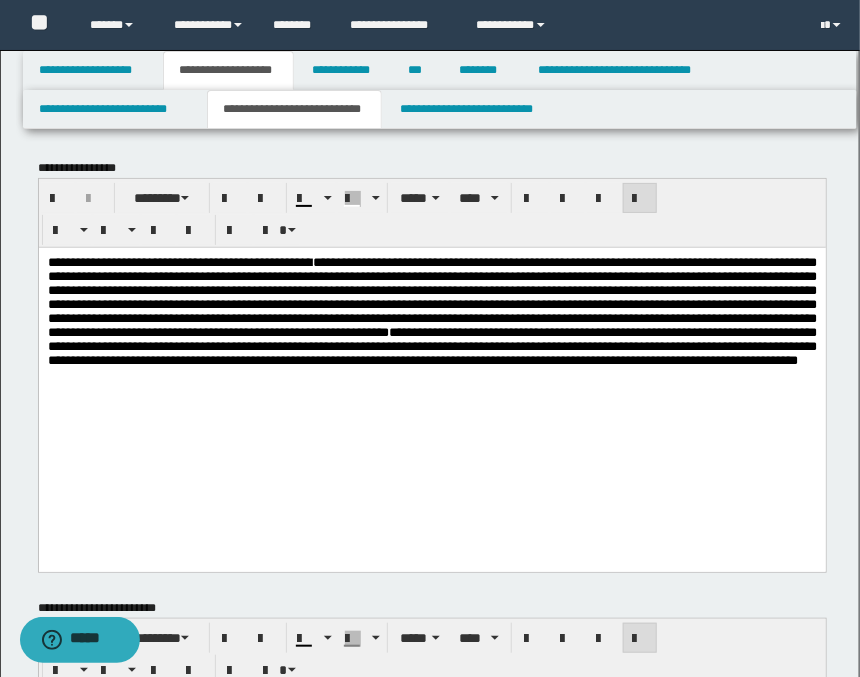 scroll, scrollTop: 0, scrollLeft: 0, axis: both 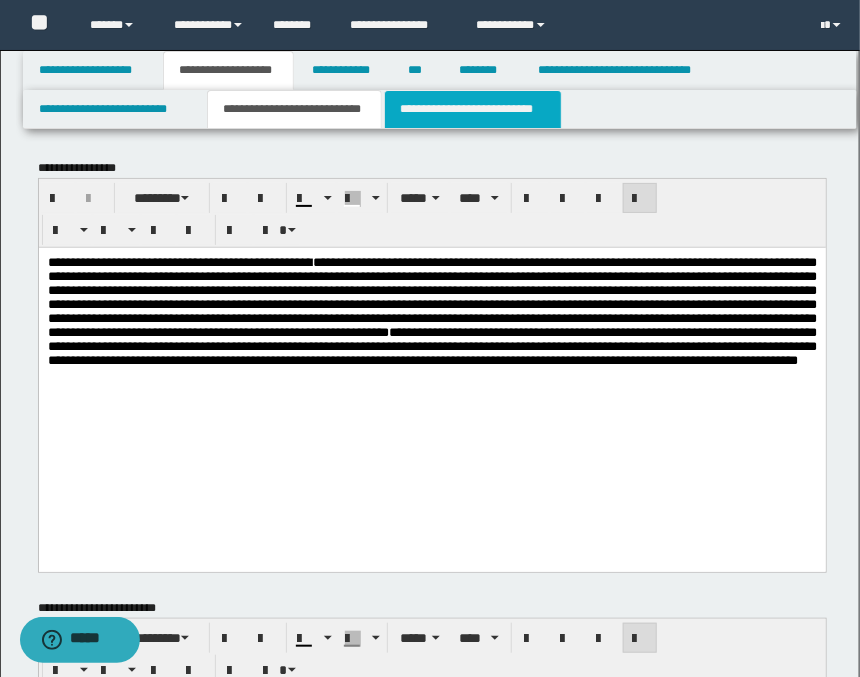 click on "**********" at bounding box center (472, 109) 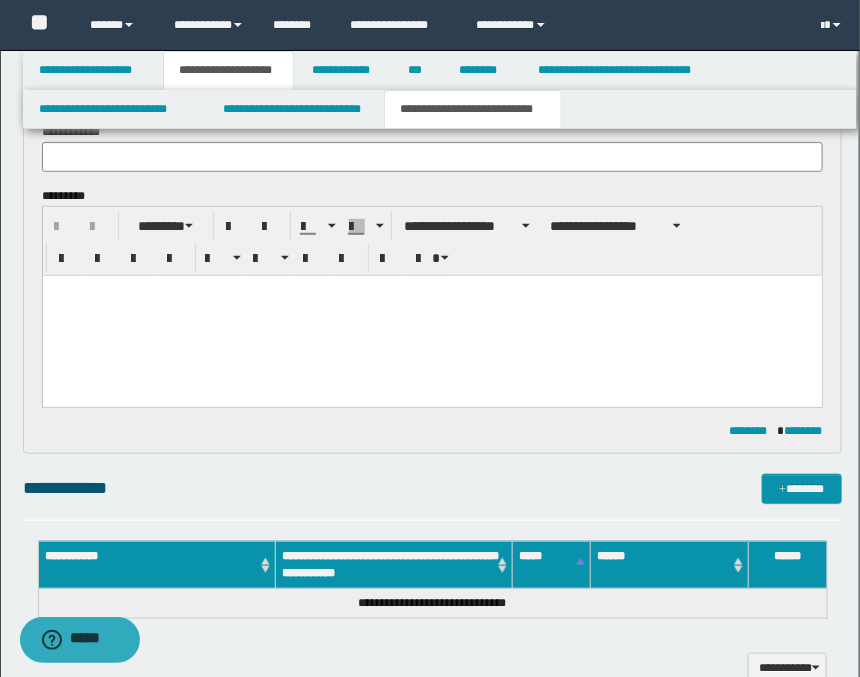 scroll, scrollTop: 333, scrollLeft: 0, axis: vertical 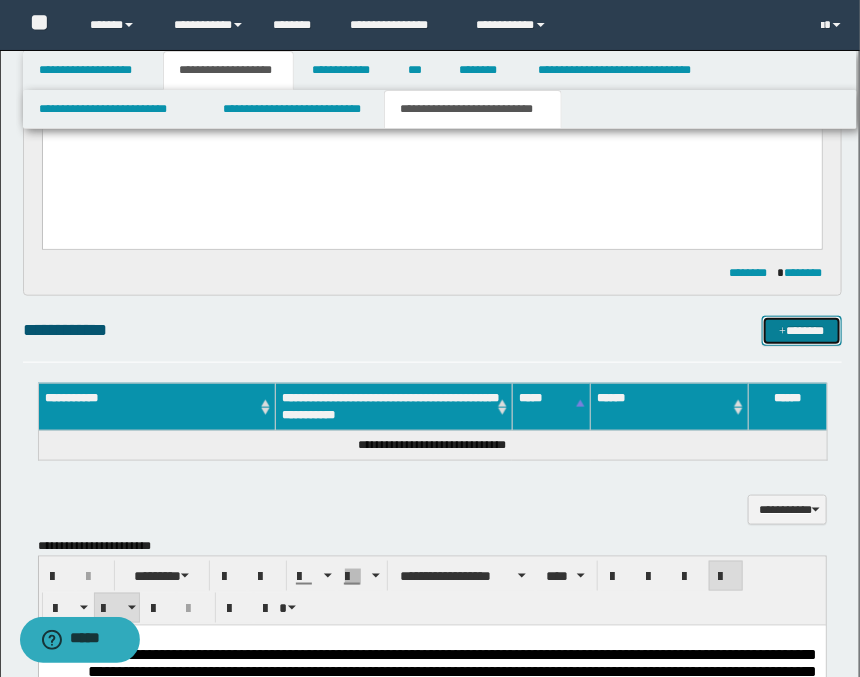 click on "*******" at bounding box center [802, 331] 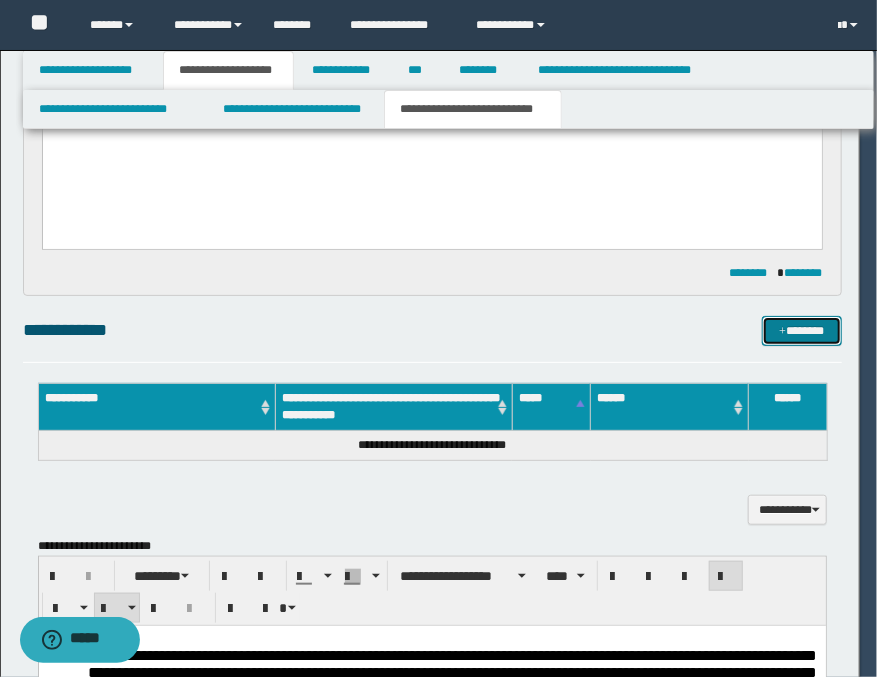 type 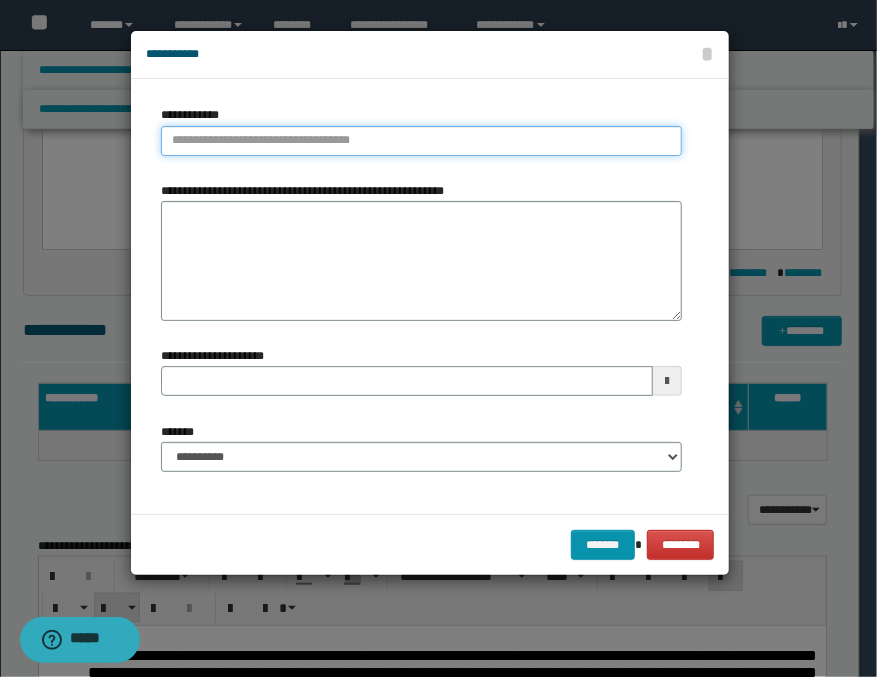 click on "**********" at bounding box center [421, 141] 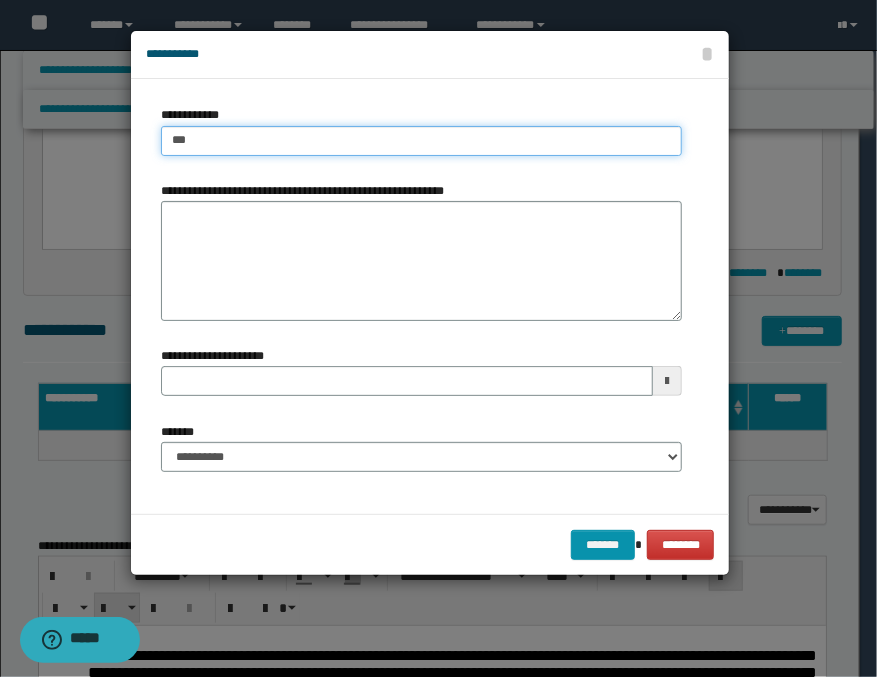 type on "****" 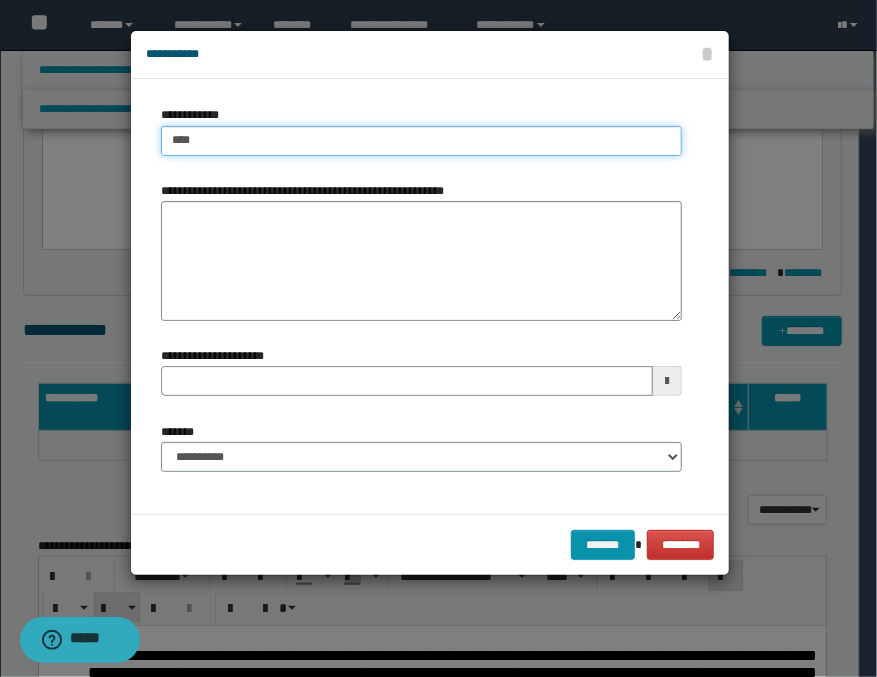type on "****" 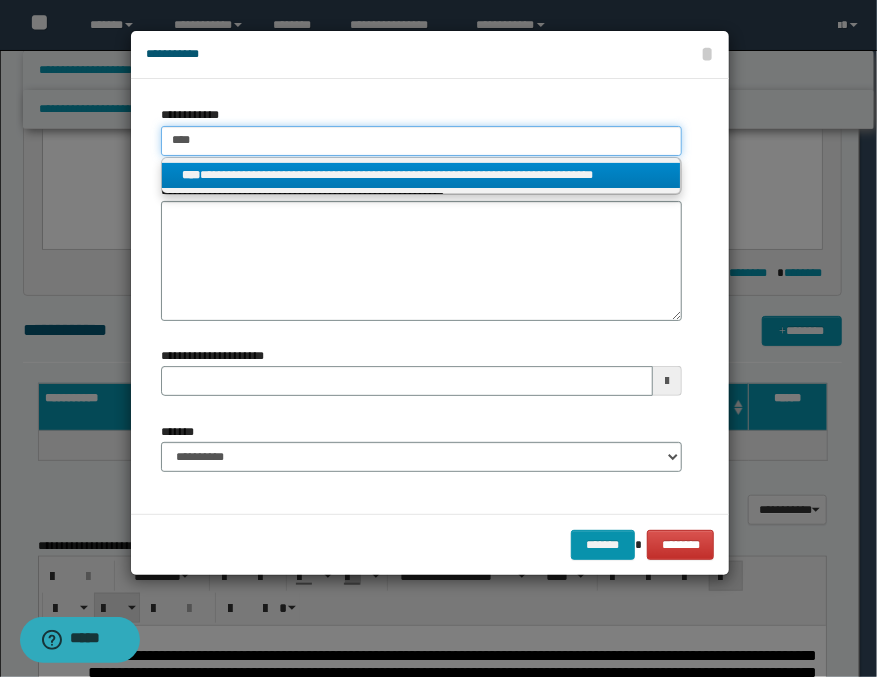 type on "****" 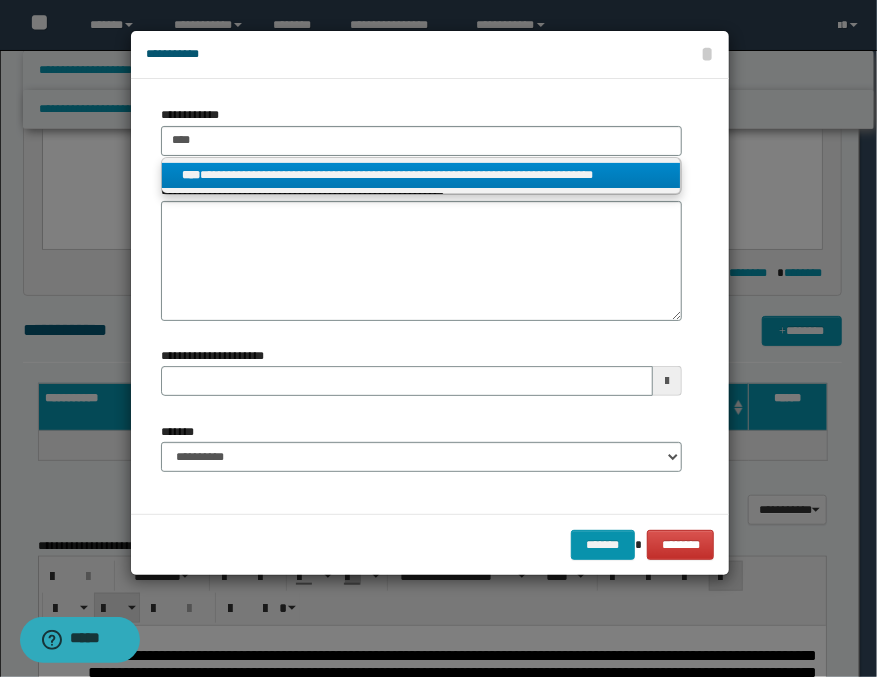 click on "**********" at bounding box center (421, 175) 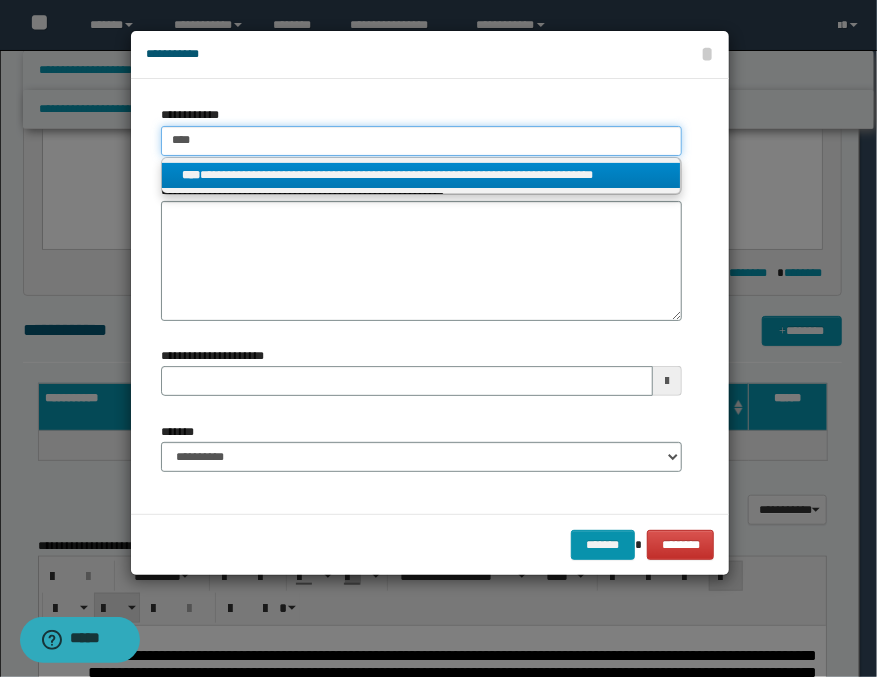 type 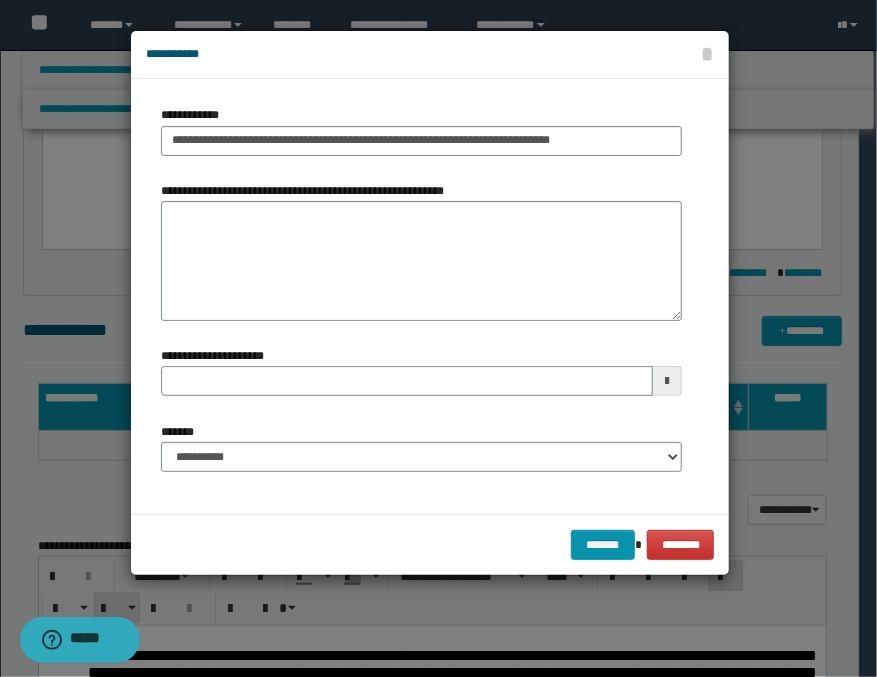 click at bounding box center [667, 381] 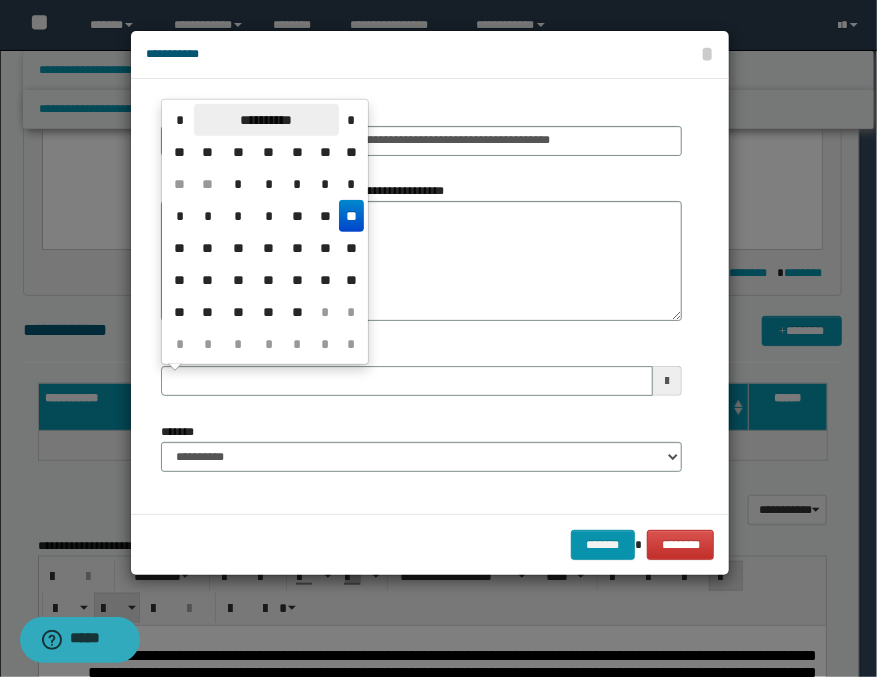 click on "**********" at bounding box center (266, 120) 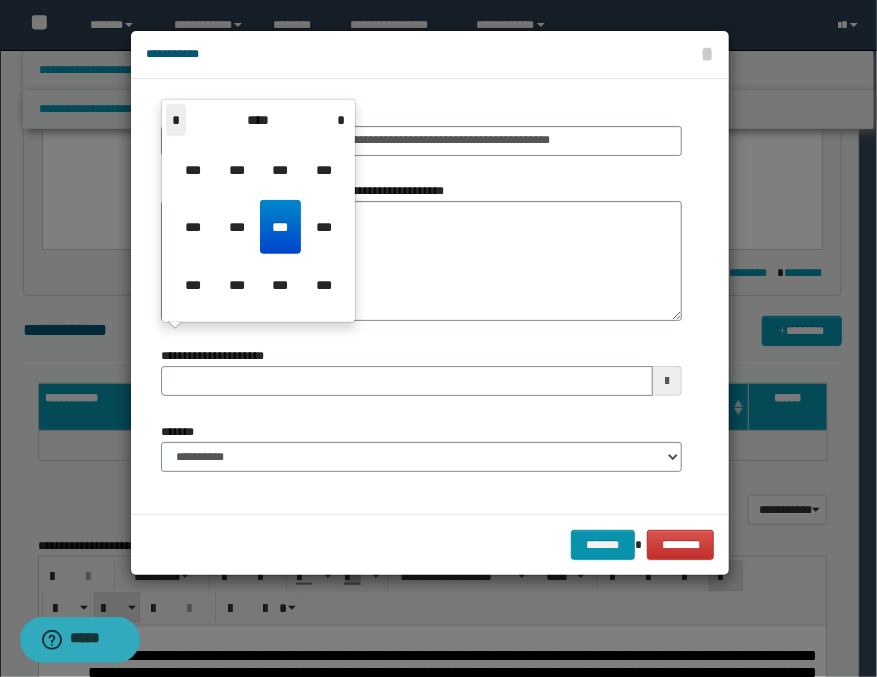 click on "*" at bounding box center (176, 120) 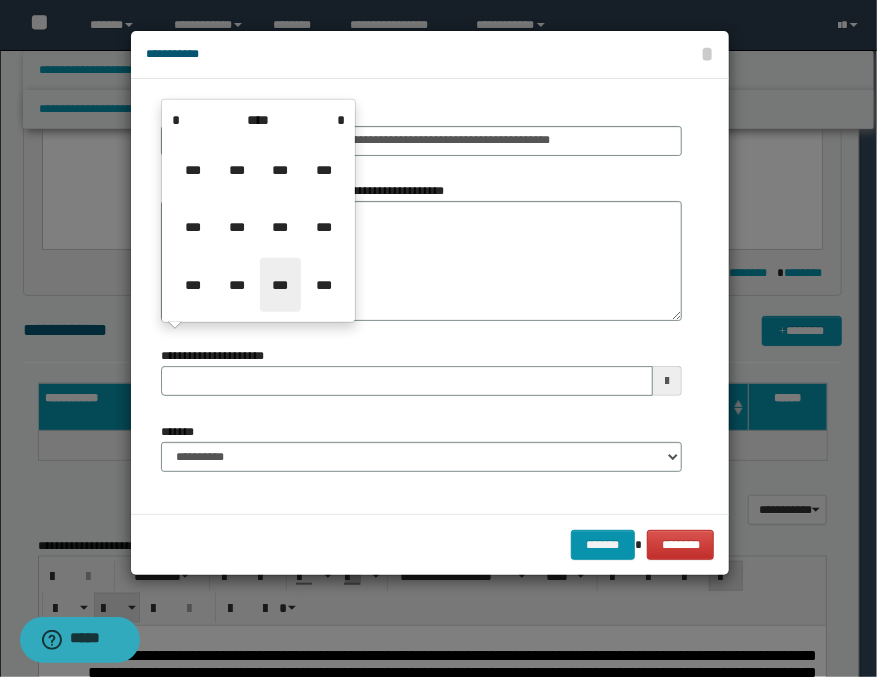 click on "***" at bounding box center [280, 285] 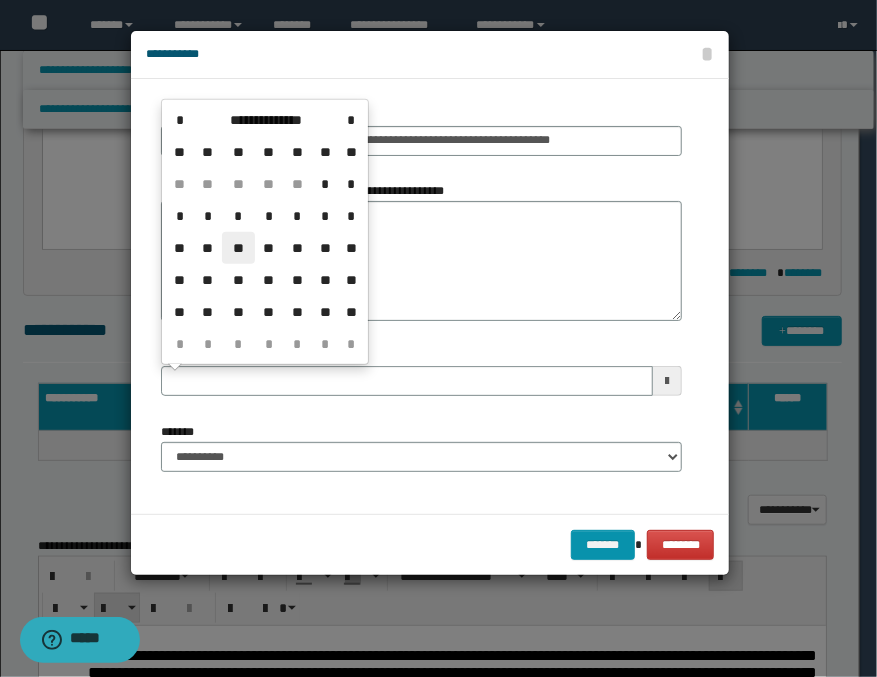 click on "**" at bounding box center (238, 248) 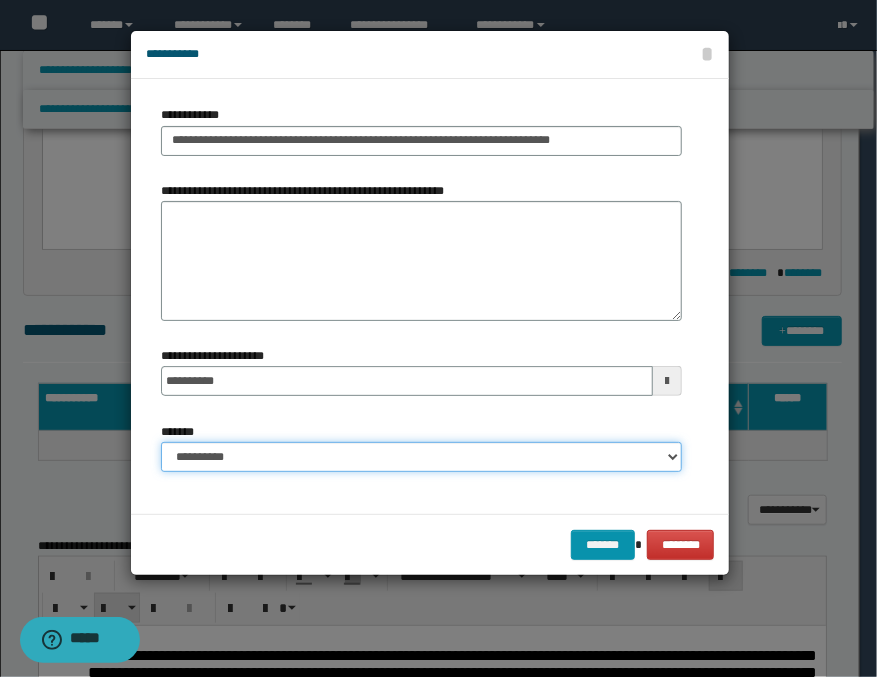 click on "**********" at bounding box center (421, 457) 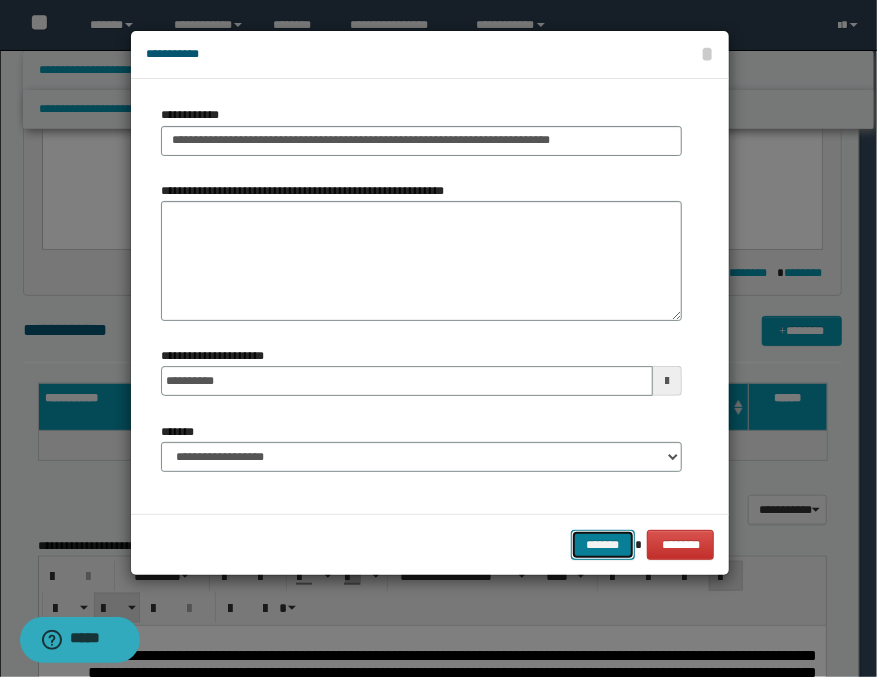 click on "*******" at bounding box center [603, 545] 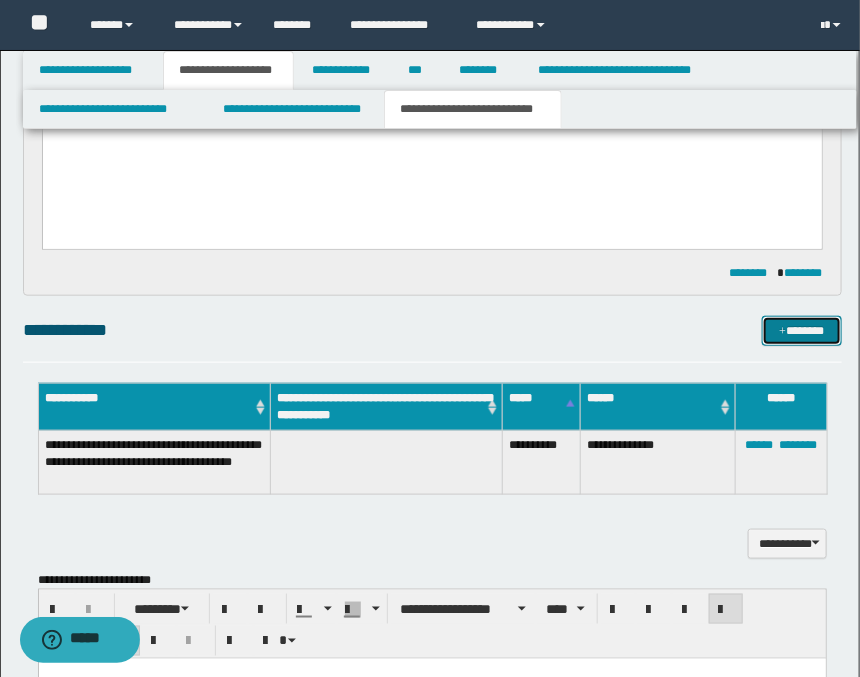 click on "*******" at bounding box center [802, 331] 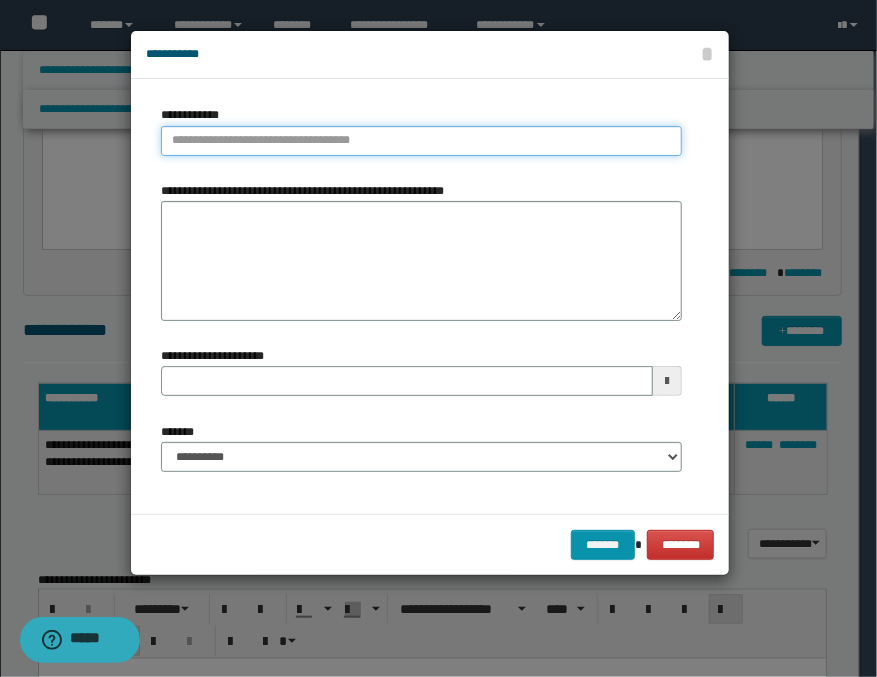 type on "**********" 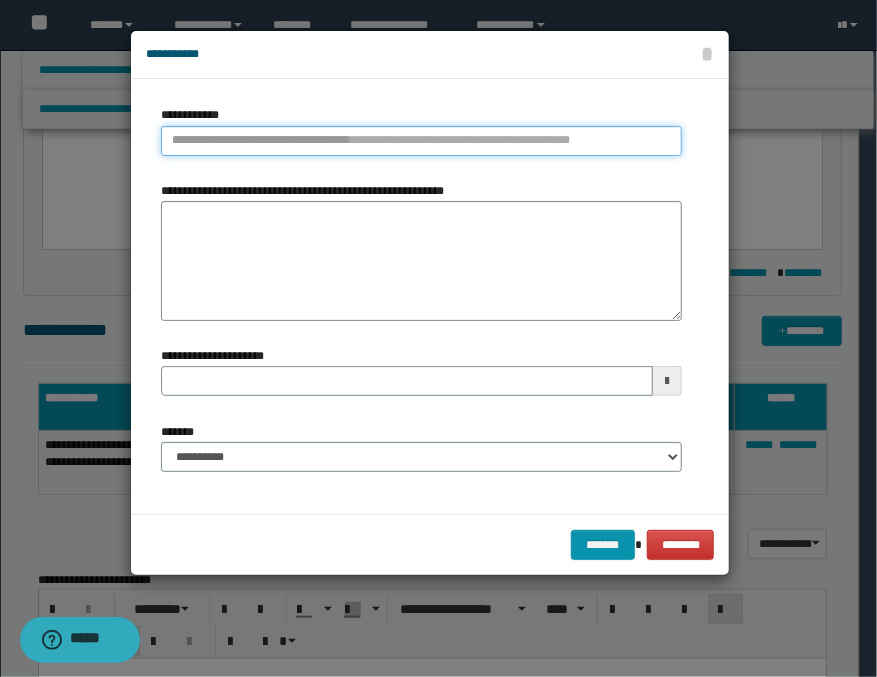 click on "**********" at bounding box center [421, 141] 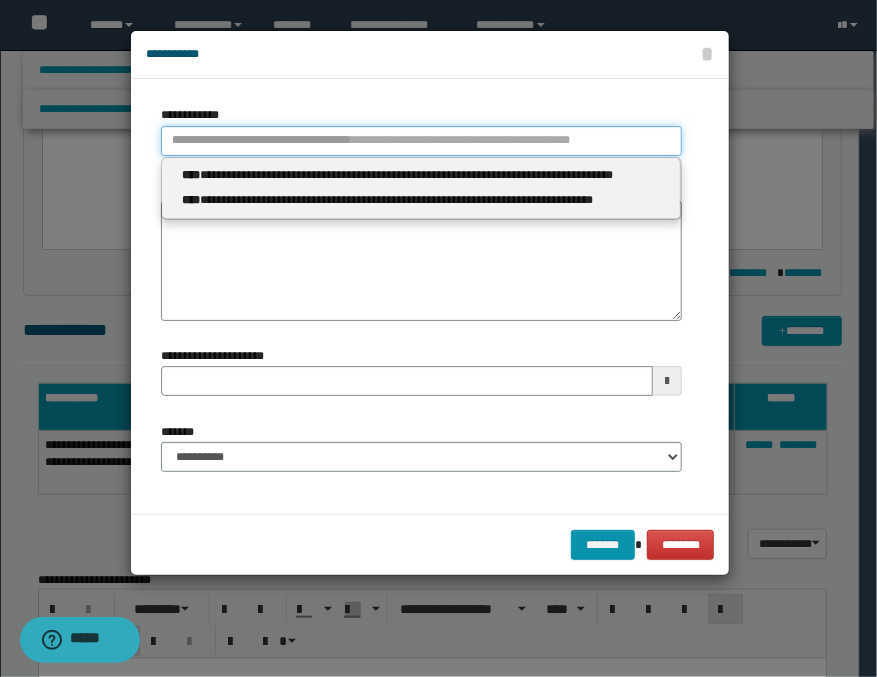 type 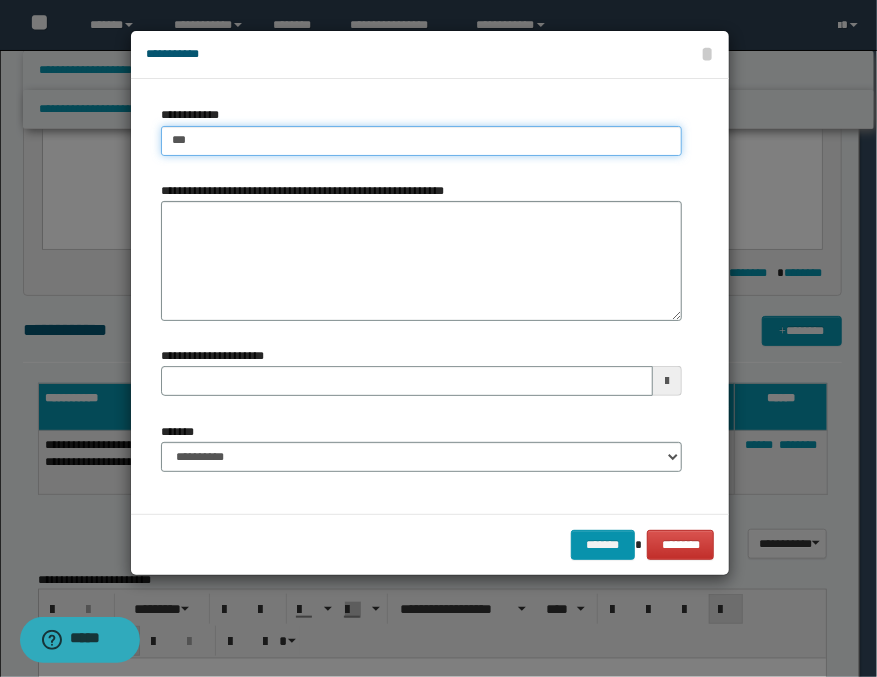 type on "****" 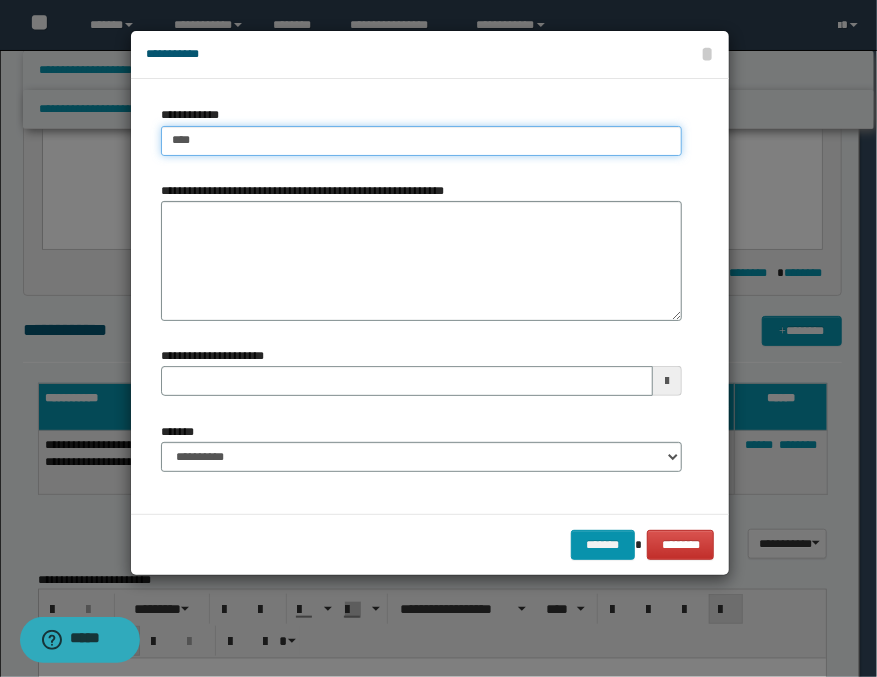 type on "****" 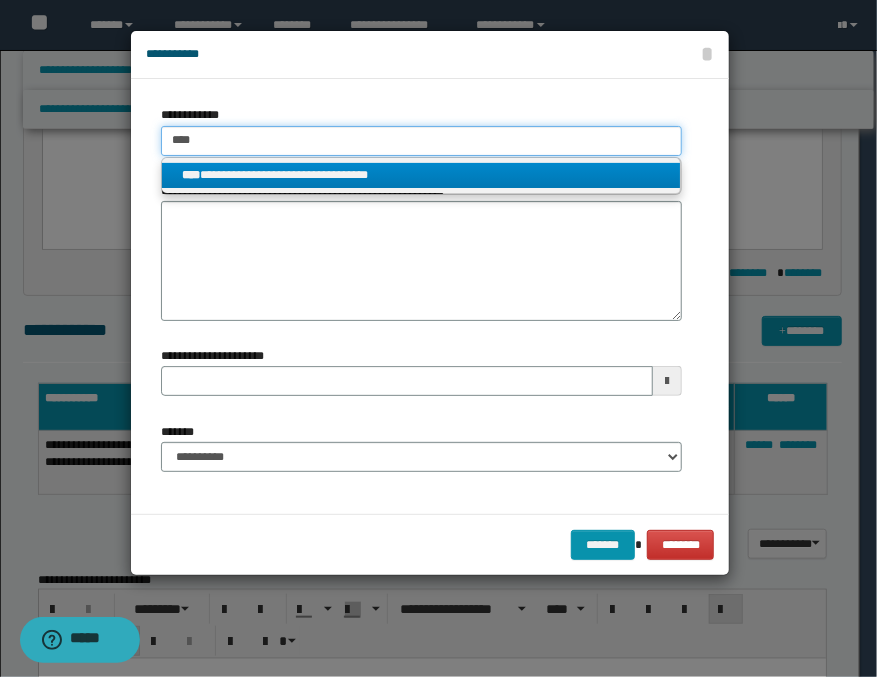 type on "****" 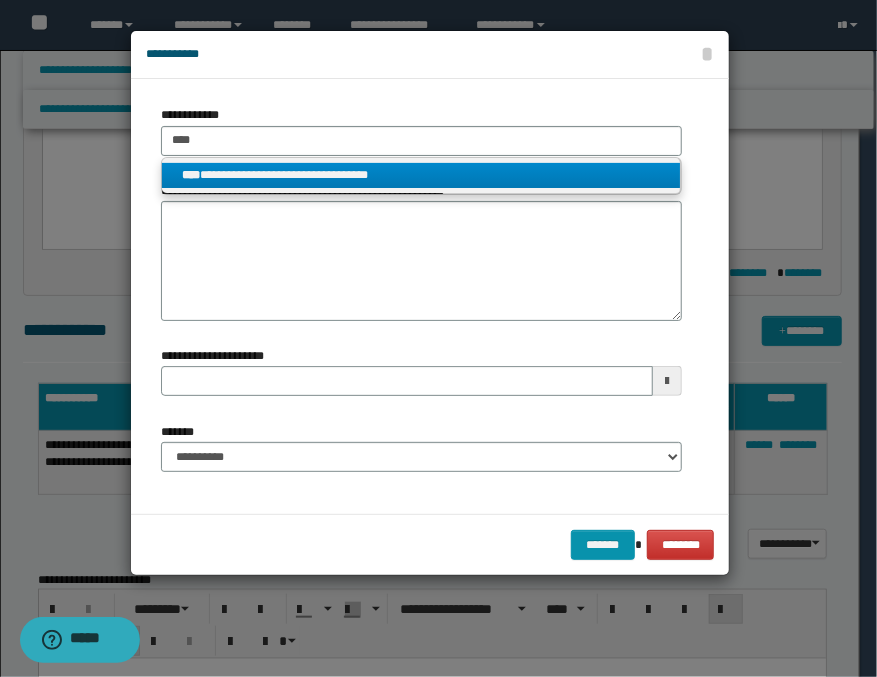 click on "**********" at bounding box center [421, 175] 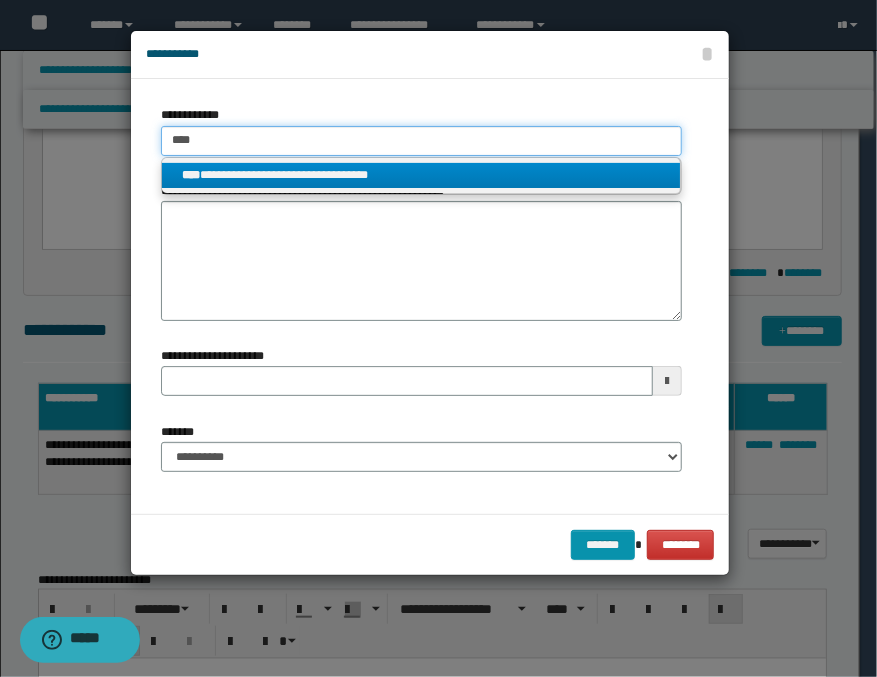 type 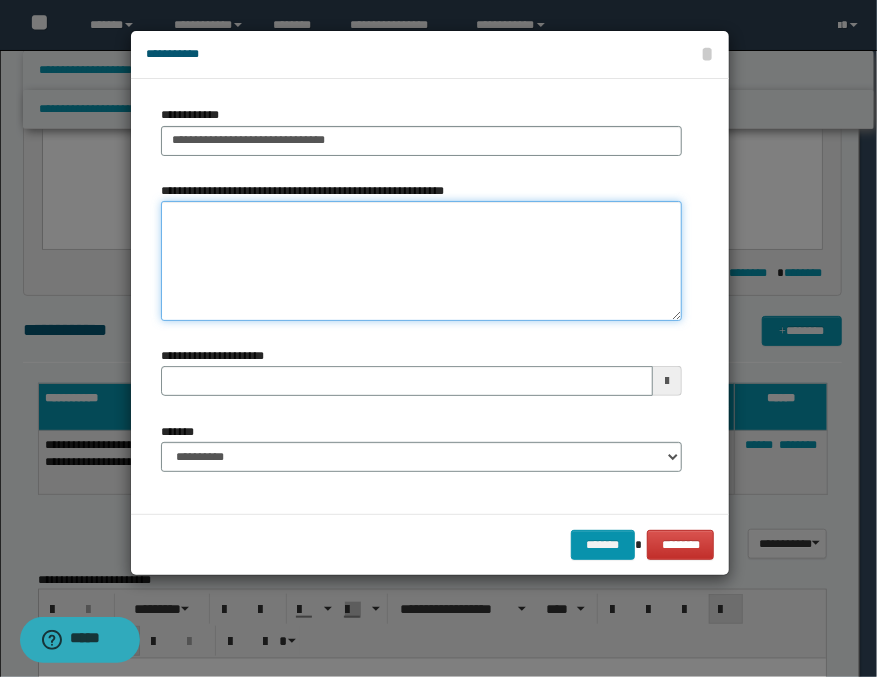 click on "**********" at bounding box center (421, 261) 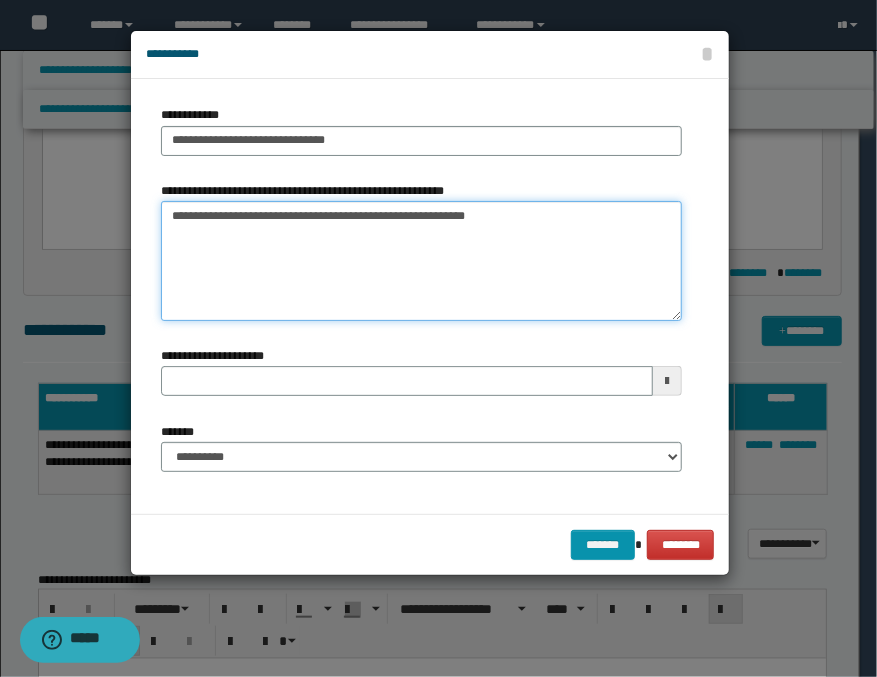 type on "**********" 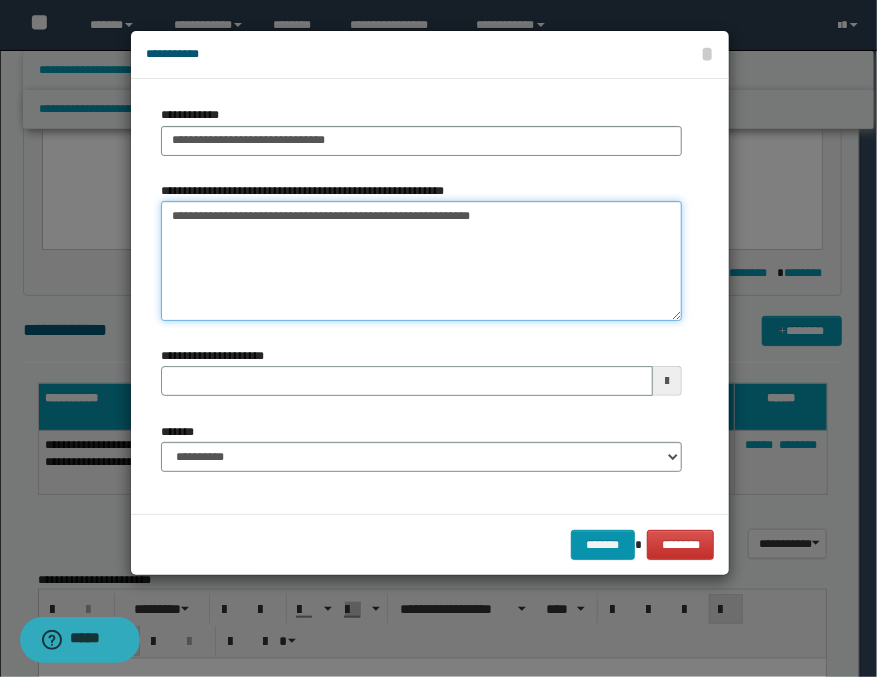 type 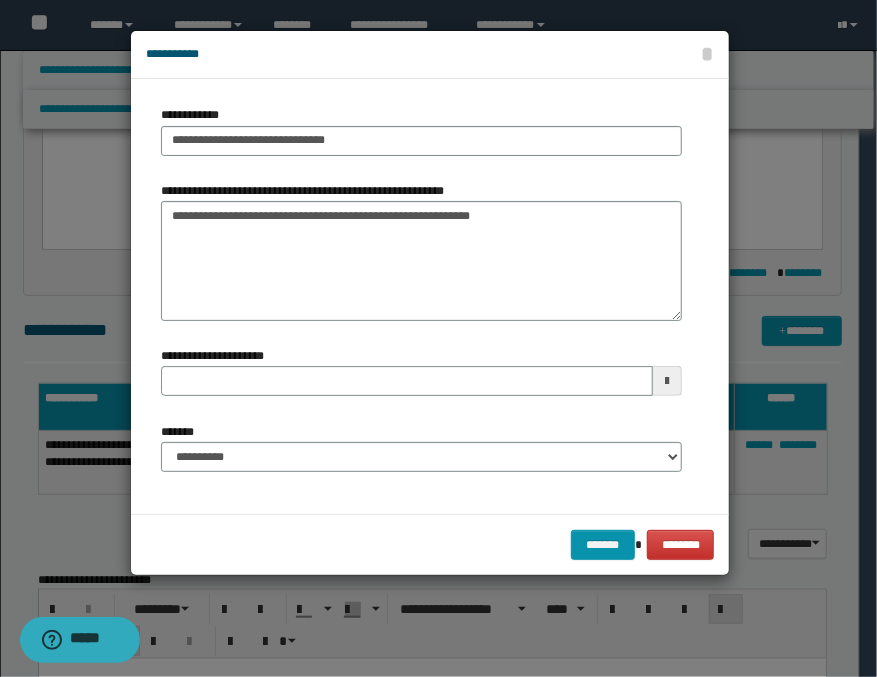 click at bounding box center [667, 381] 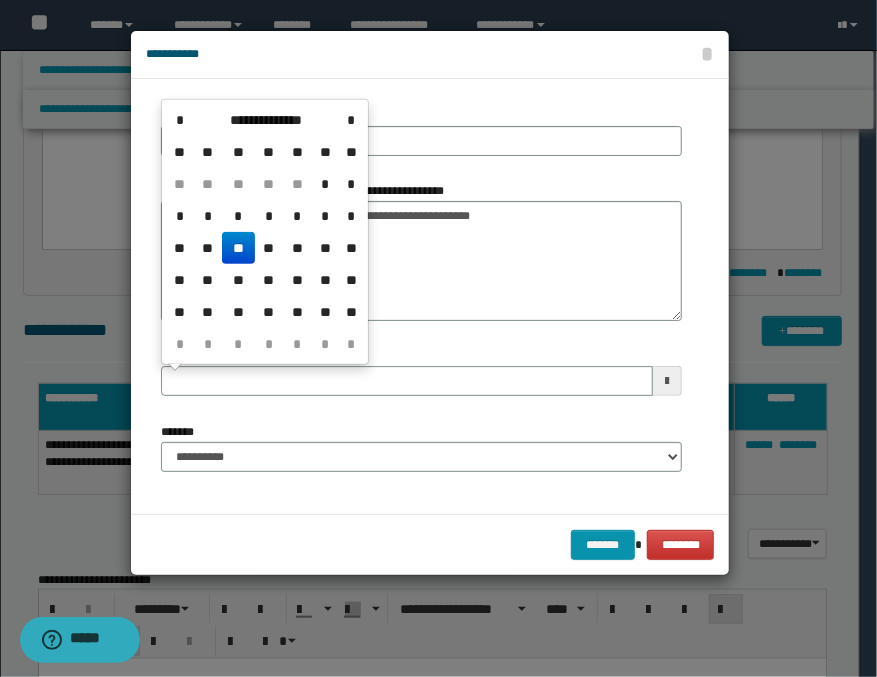 click on "**" at bounding box center [238, 248] 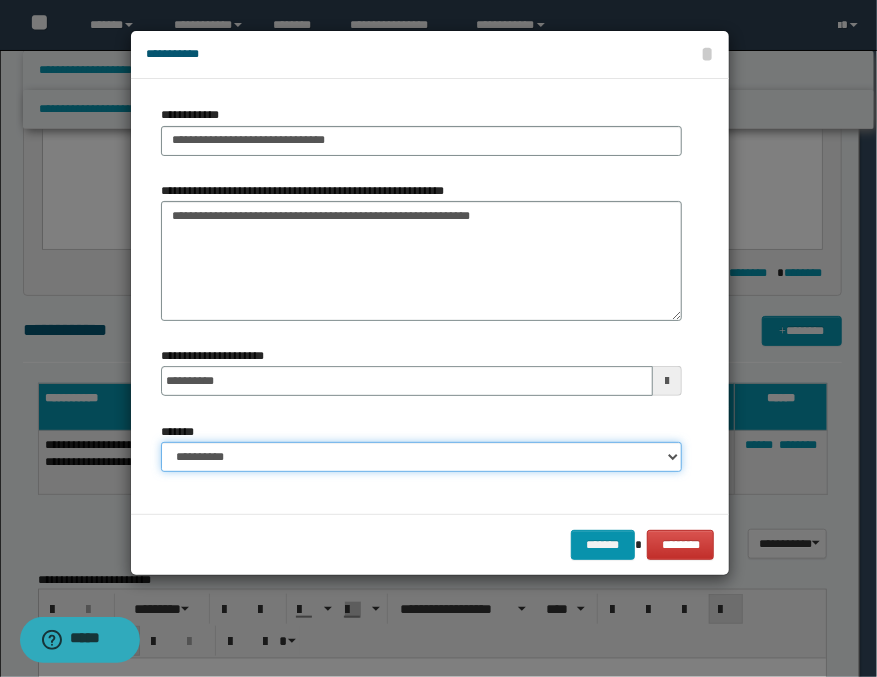 click on "**********" at bounding box center [421, 457] 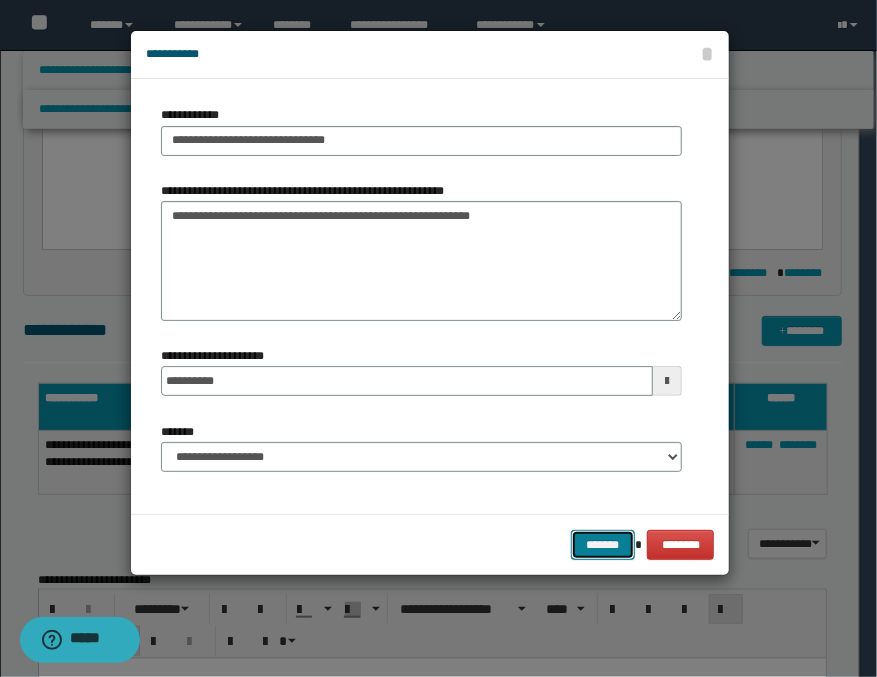 click on "*******" at bounding box center [603, 545] 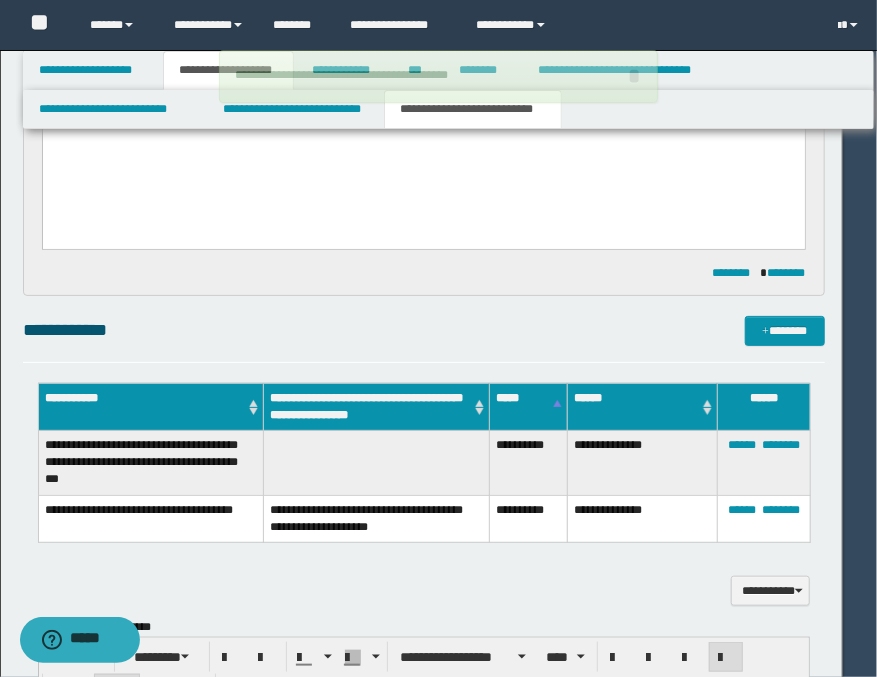type 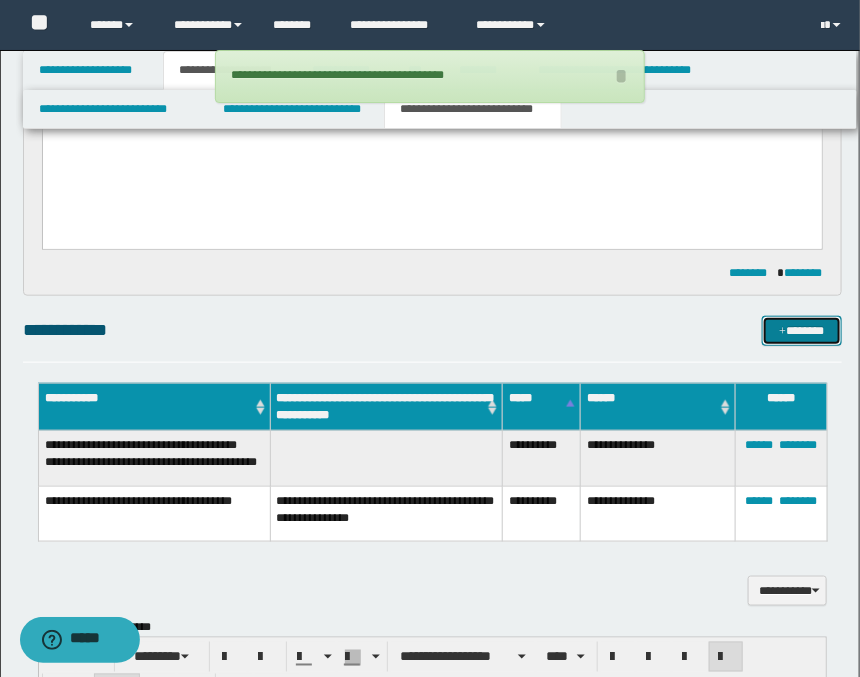 click on "*******" at bounding box center [802, 331] 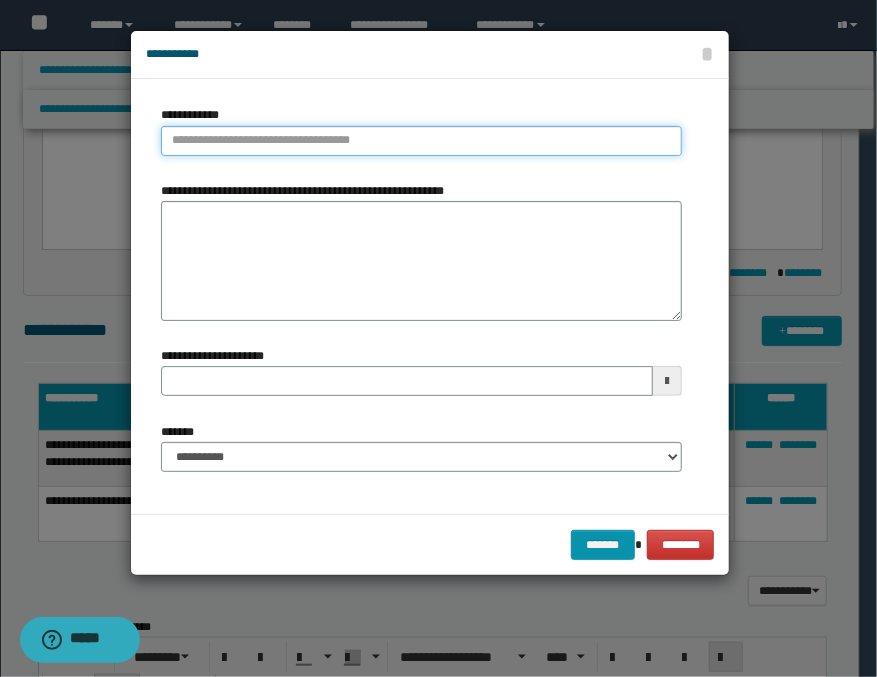 type on "**********" 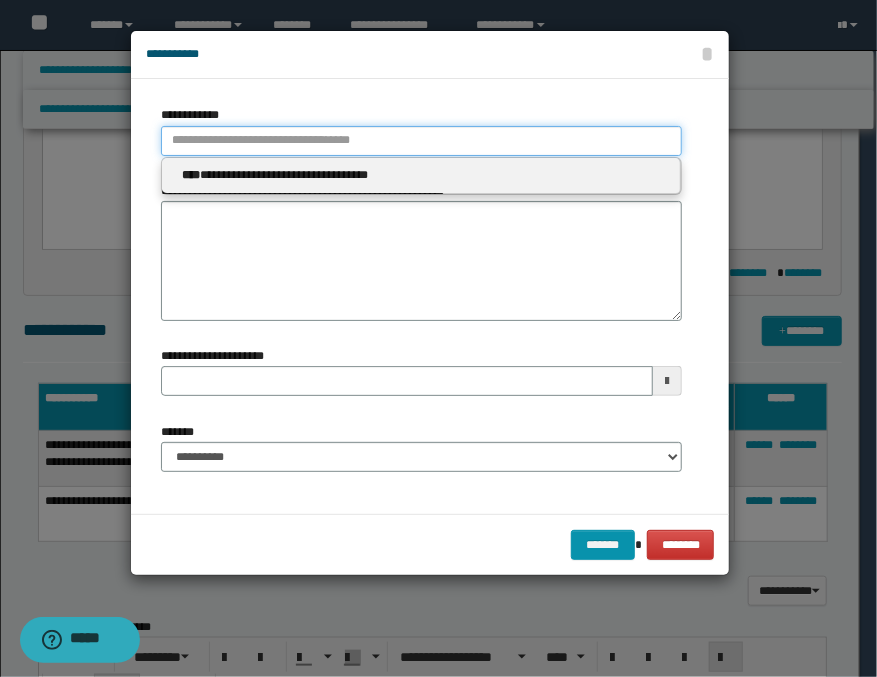 click on "**********" at bounding box center [421, 141] 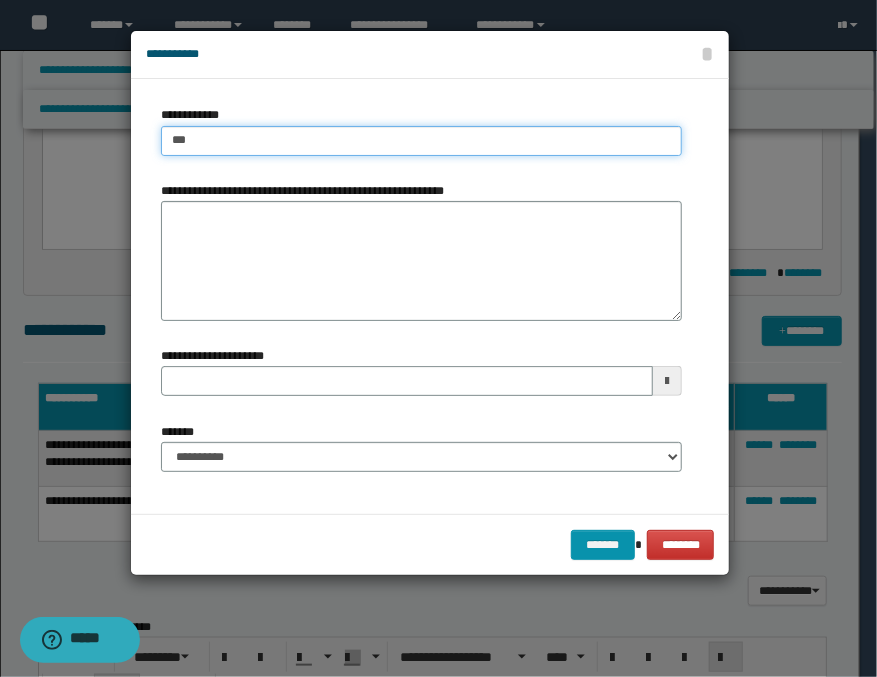 type on "****" 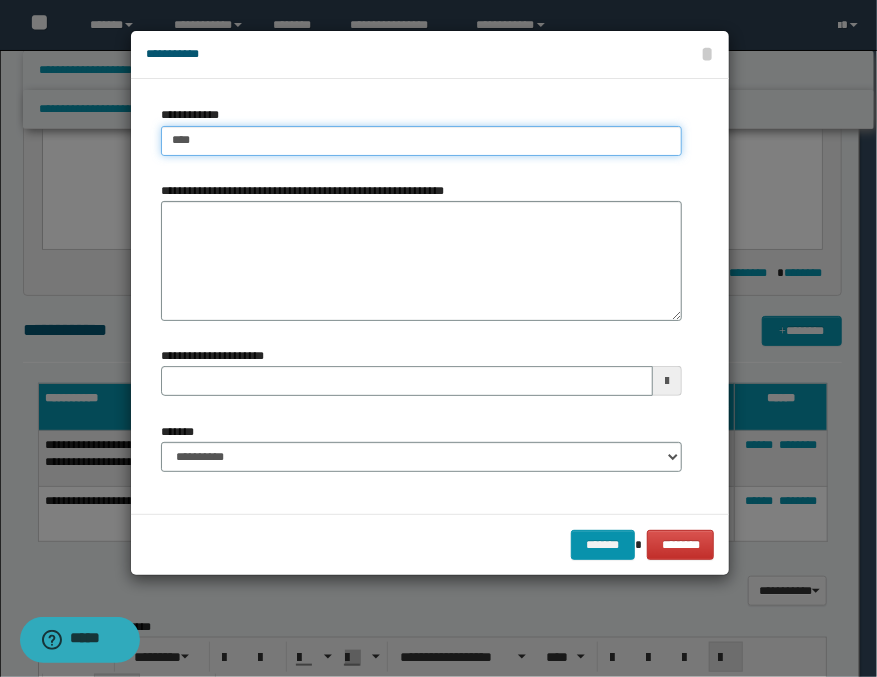 type on "****" 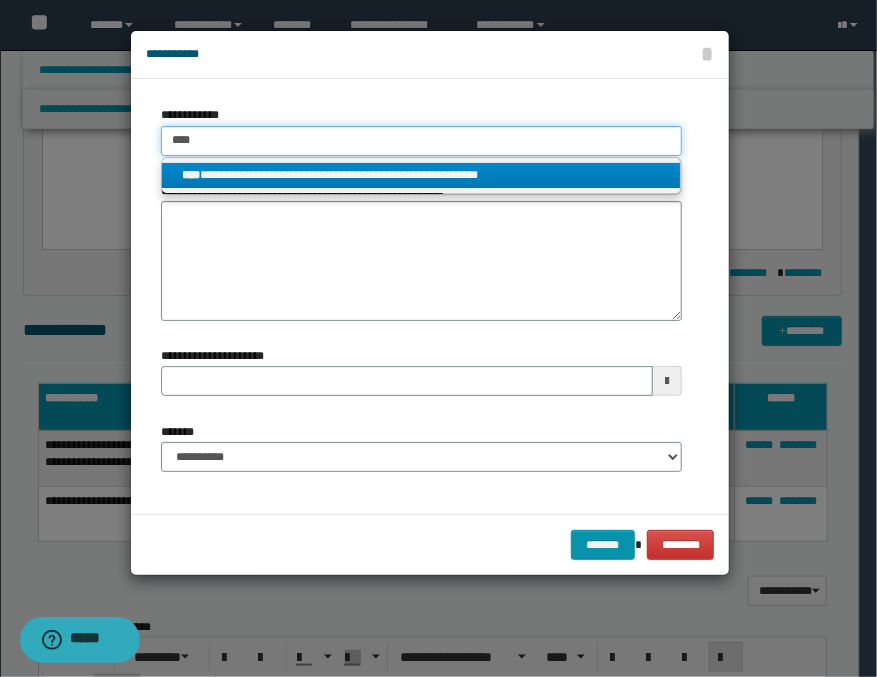 type on "****" 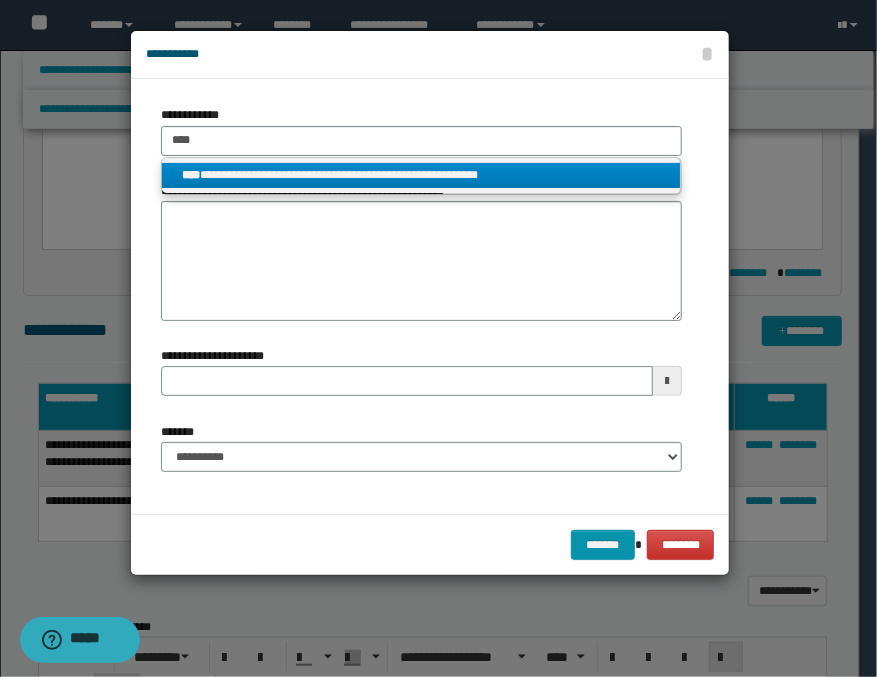 click on "**********" at bounding box center (421, 175) 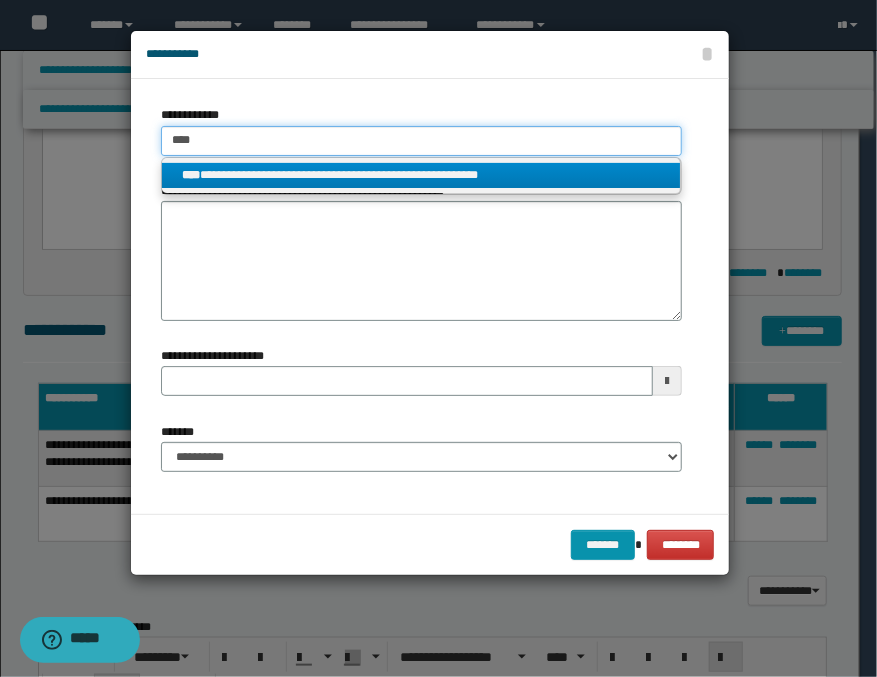 type 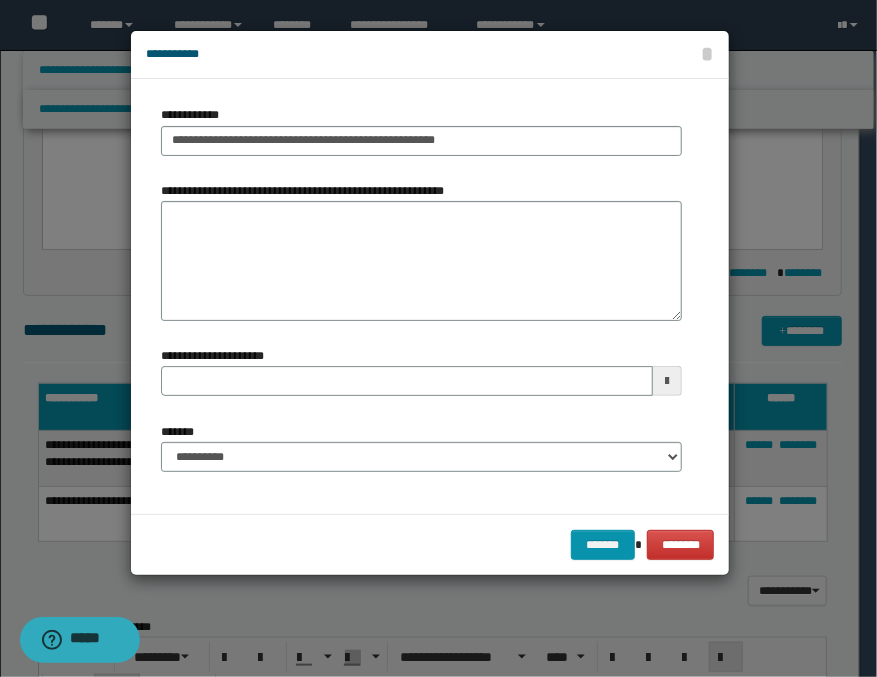 click at bounding box center (667, 381) 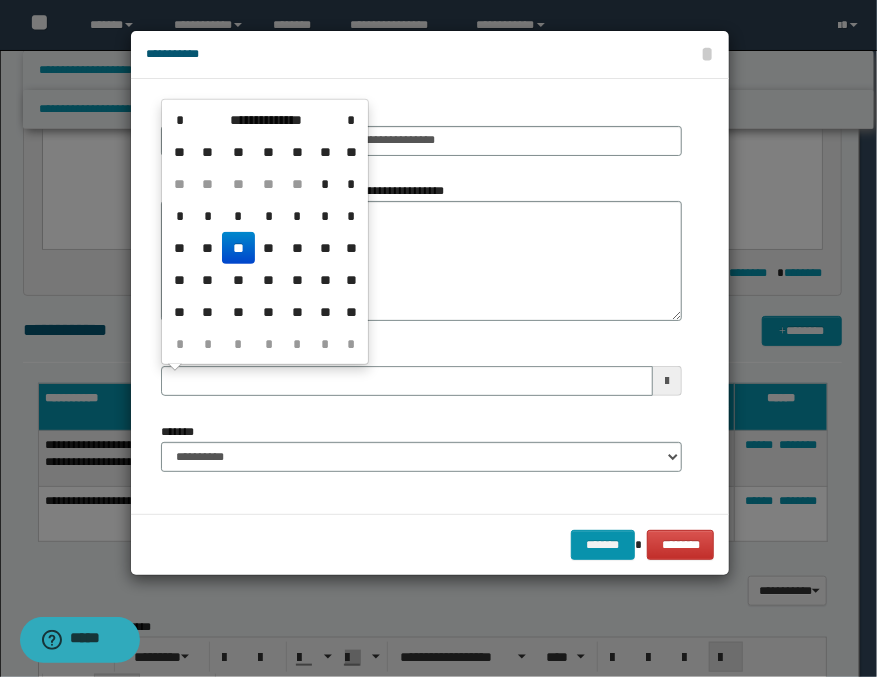 click on "**" at bounding box center [238, 248] 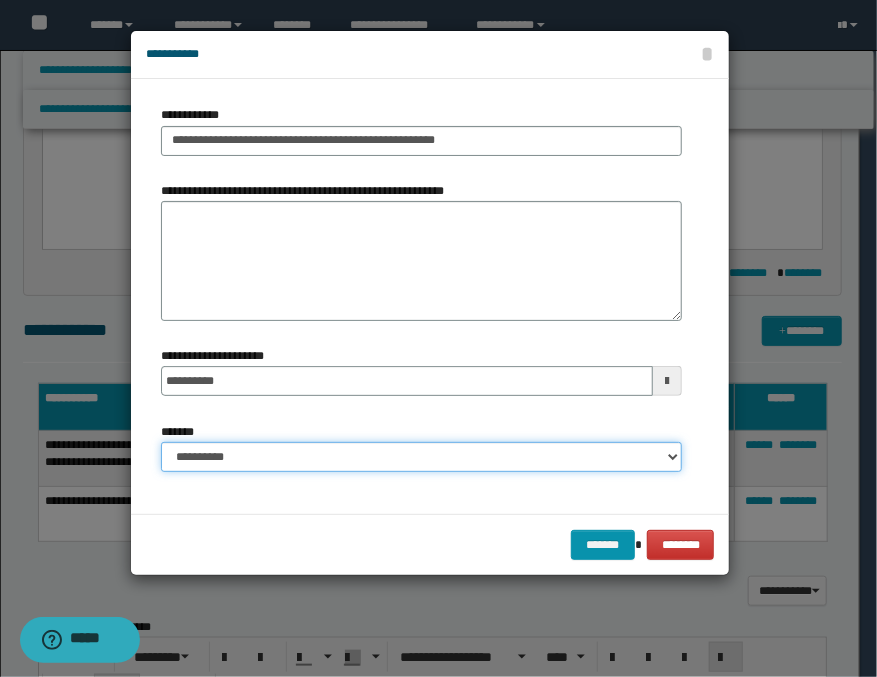 click on "**********" at bounding box center (421, 457) 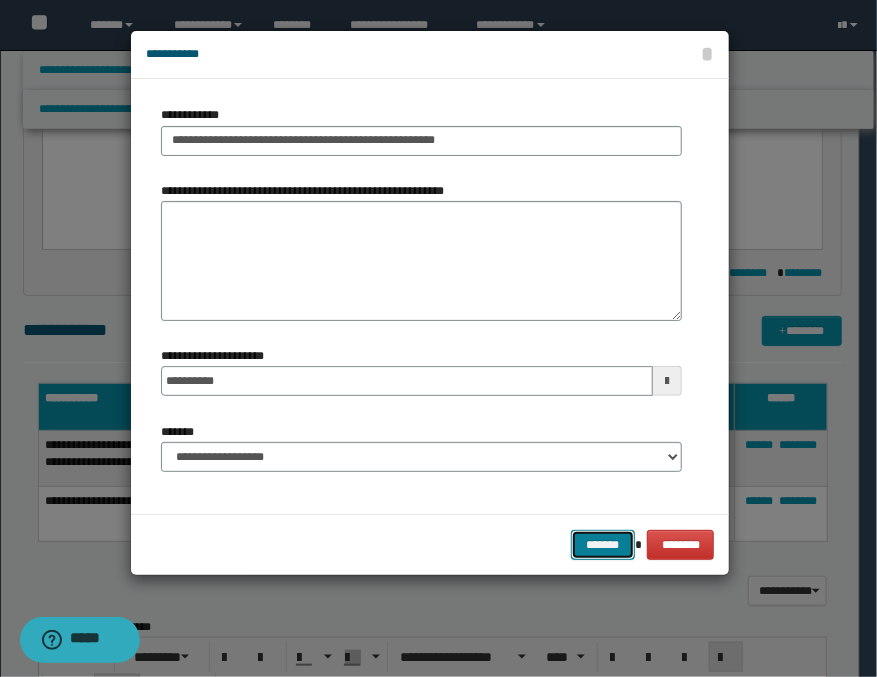 click on "*******" at bounding box center (603, 545) 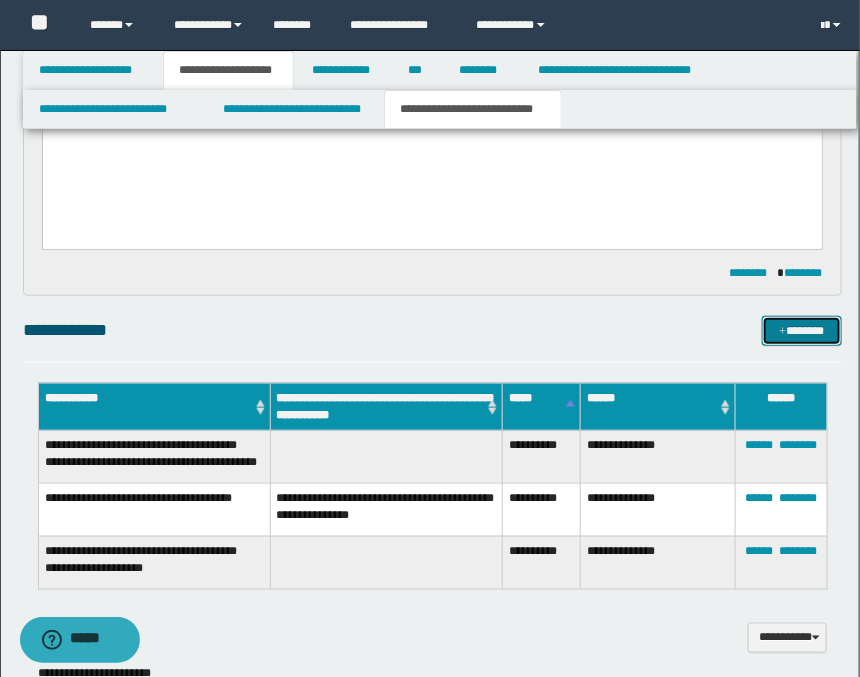 click on "*******" at bounding box center [802, 331] 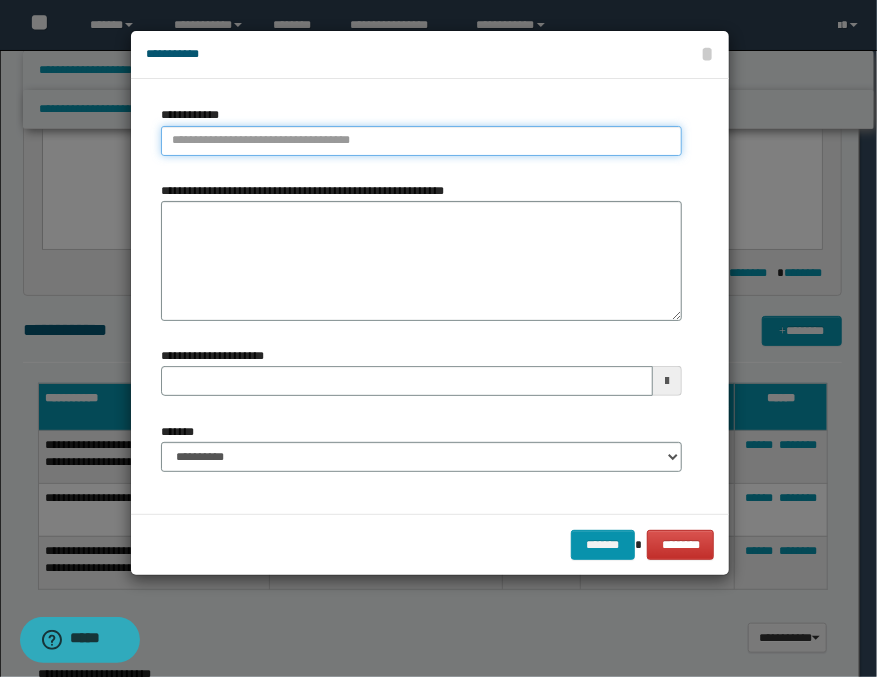 type on "**********" 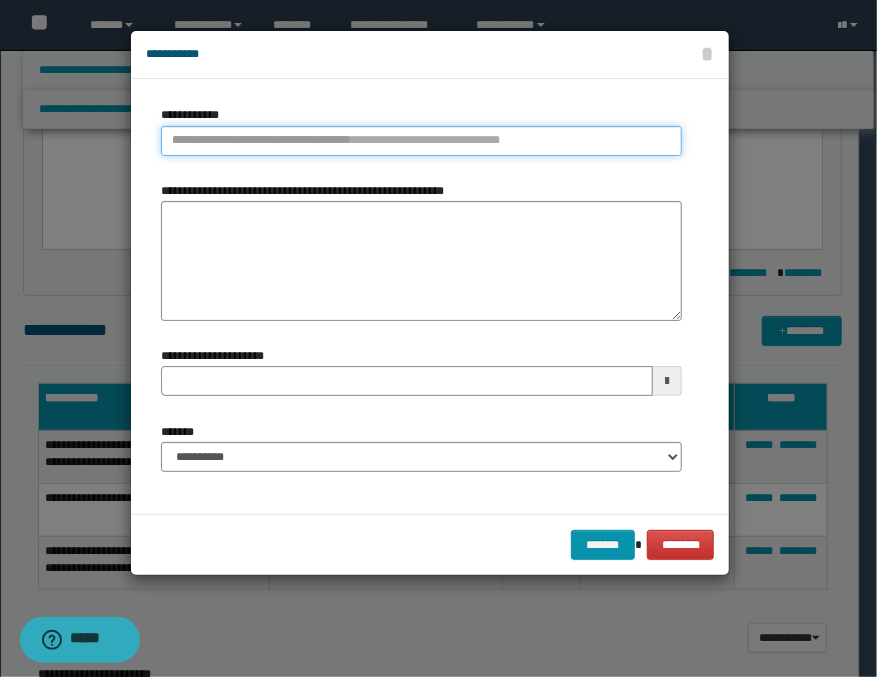 click on "**********" at bounding box center (421, 141) 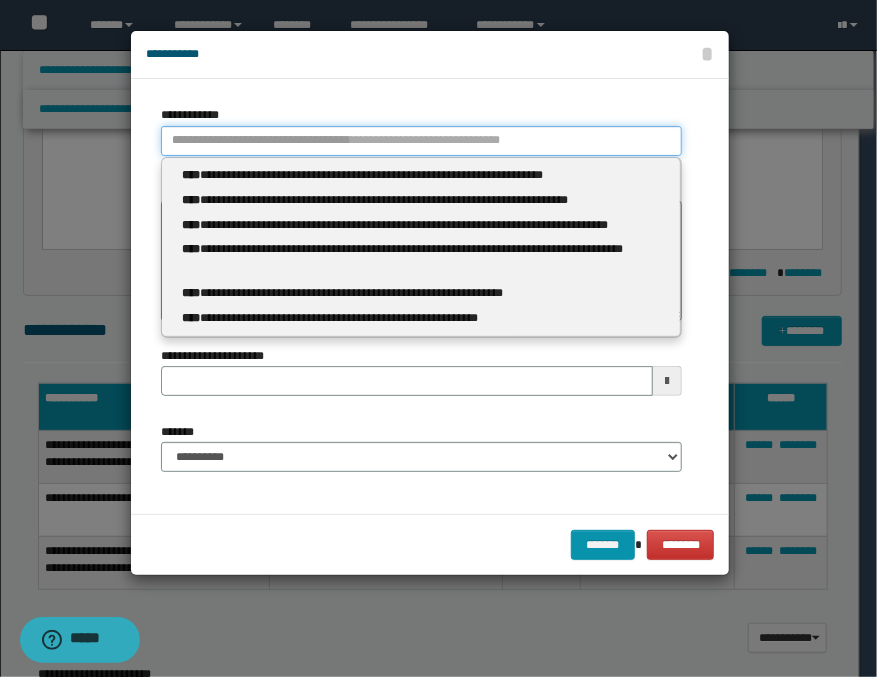 type 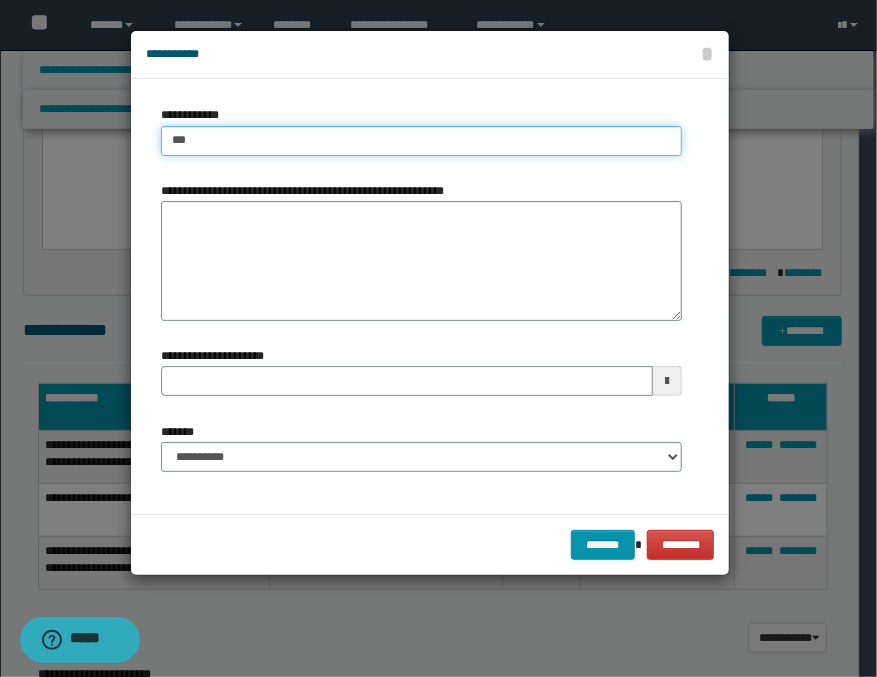 type on "****" 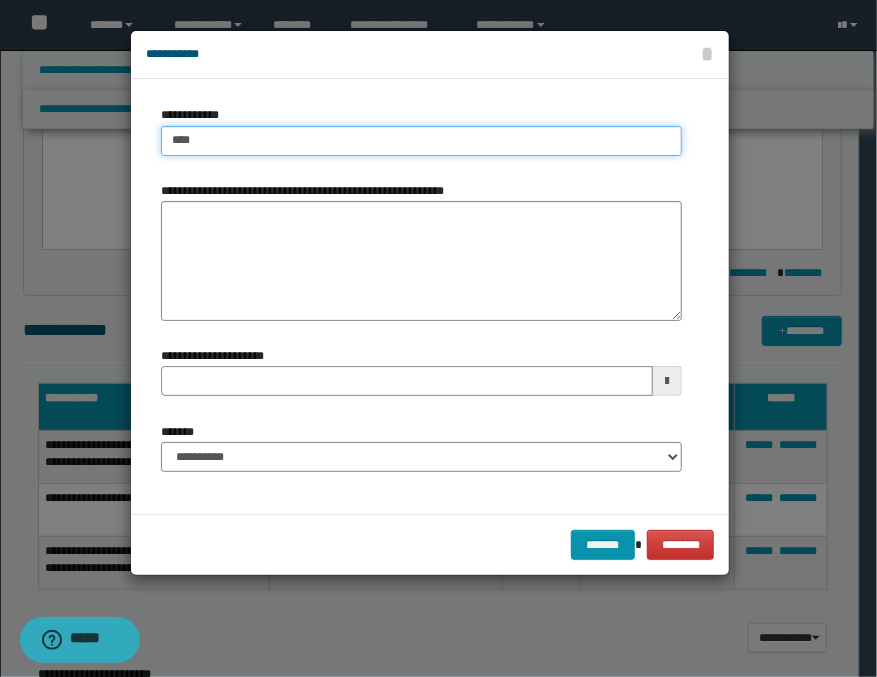 type on "****" 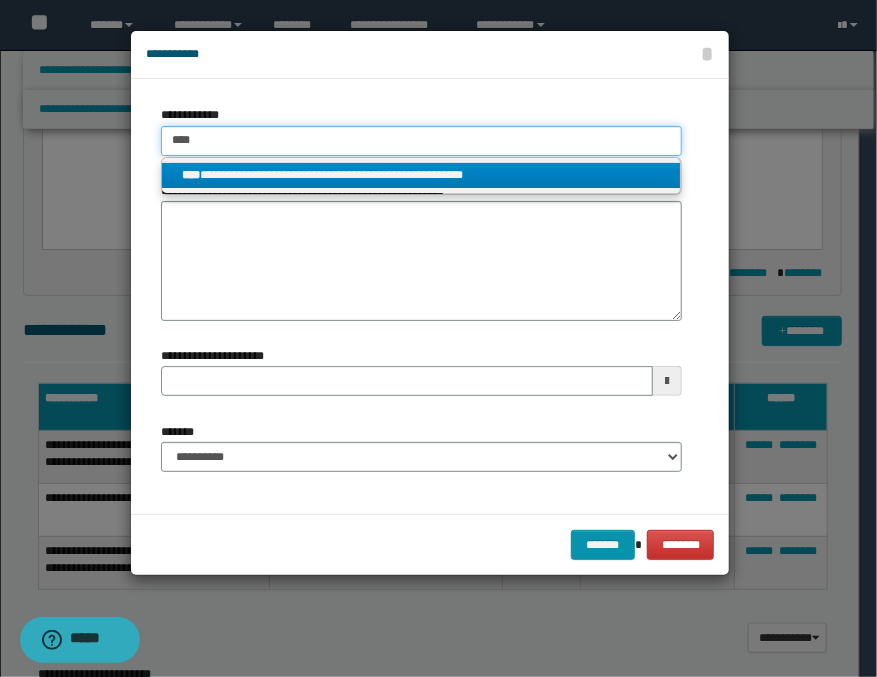 type on "****" 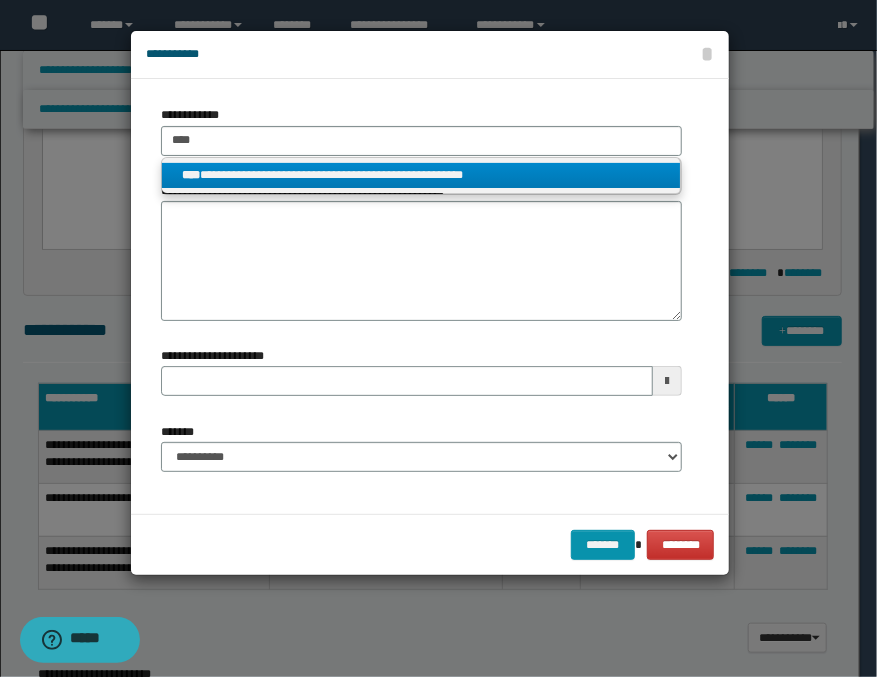 click on "**********" at bounding box center [421, 175] 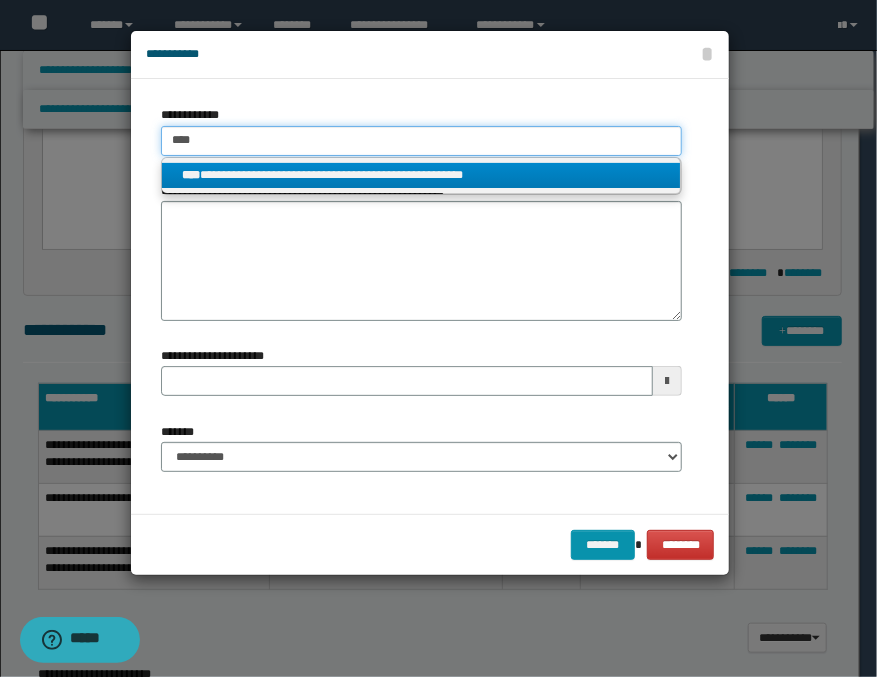 type 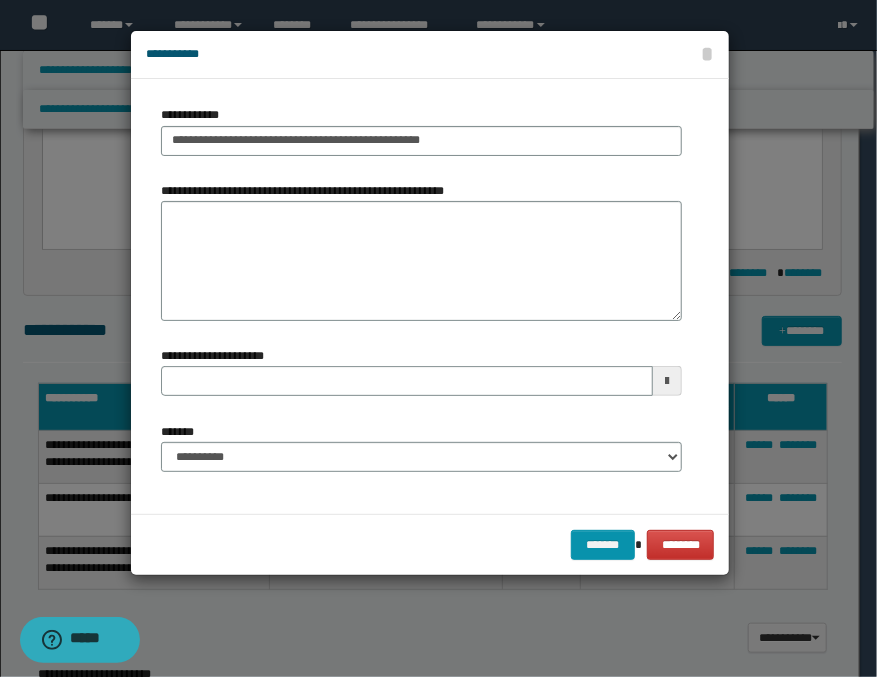 click at bounding box center [667, 381] 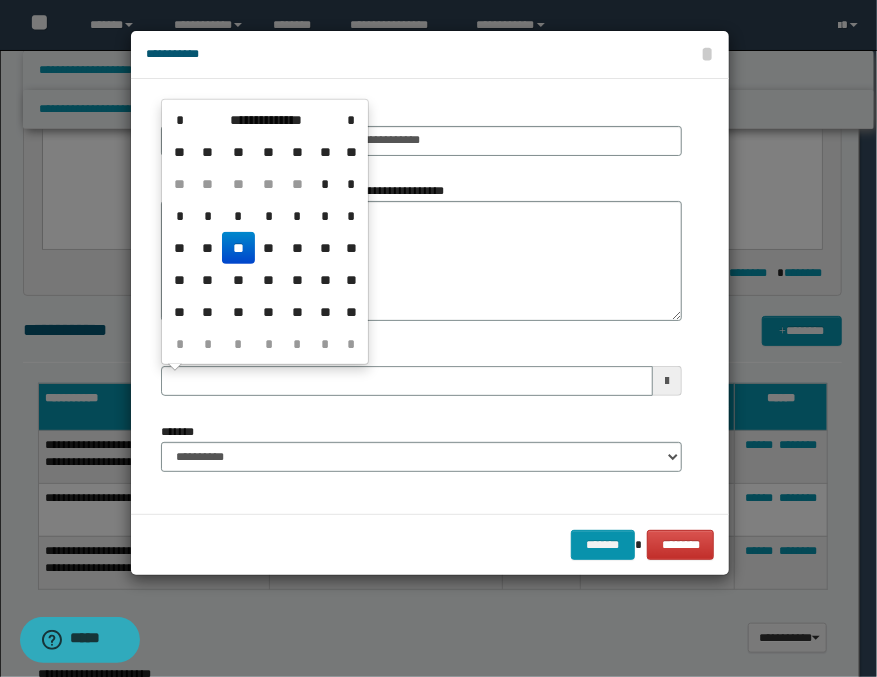 click on "**" at bounding box center [238, 248] 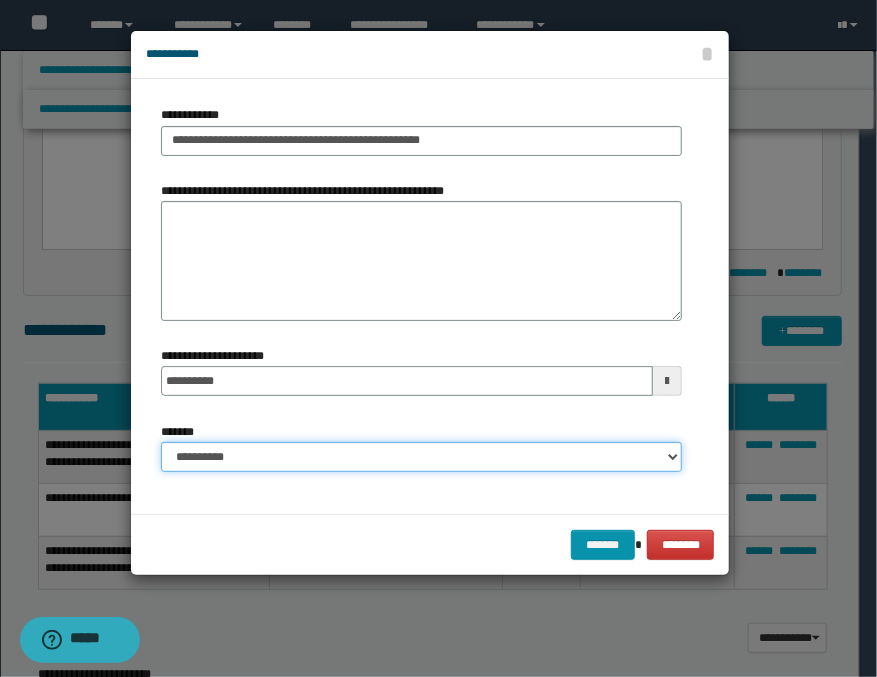 click on "**********" at bounding box center [421, 457] 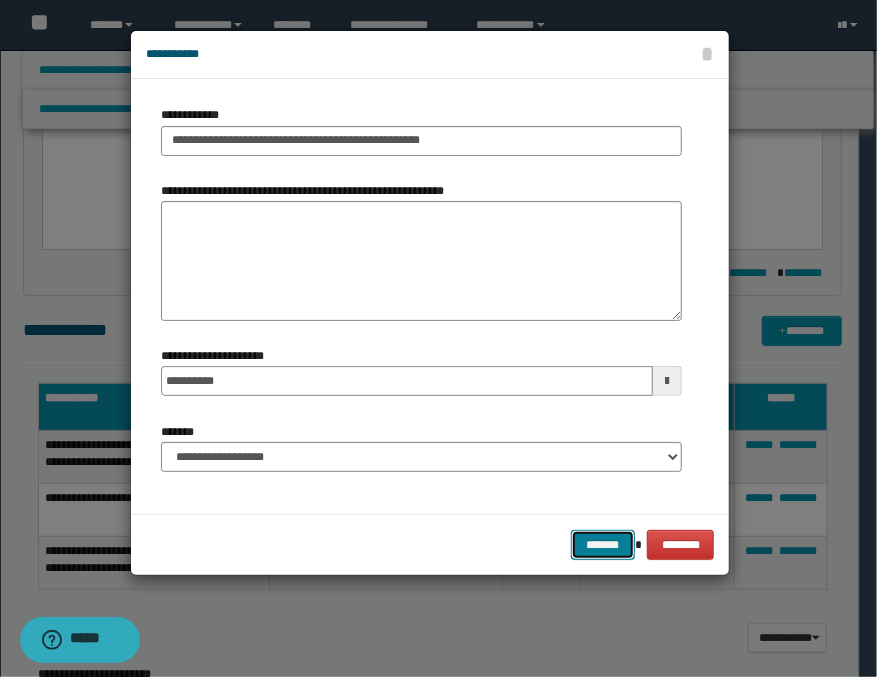 click on "*******" at bounding box center [603, 545] 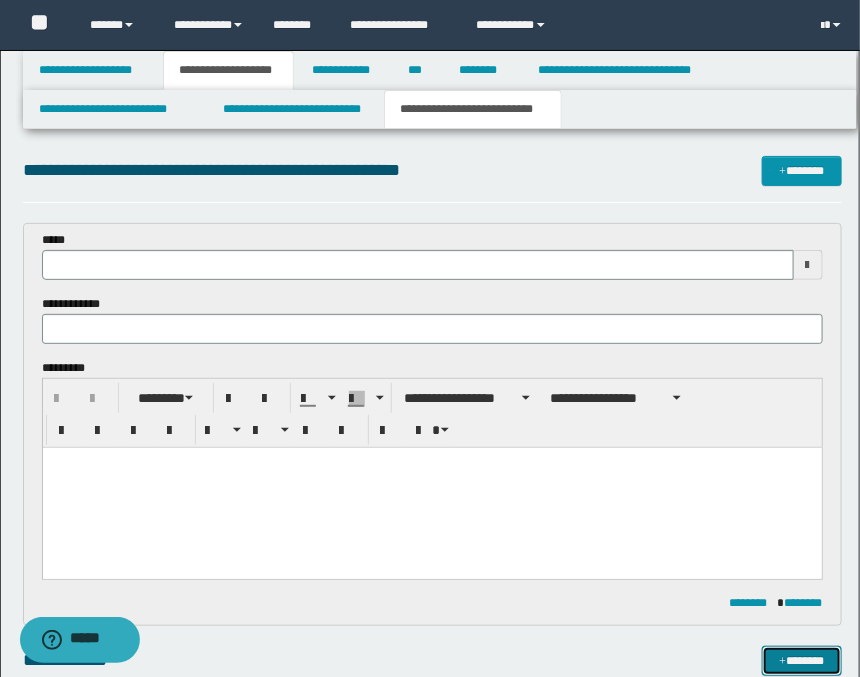 scroll, scrollTop: 0, scrollLeft: 0, axis: both 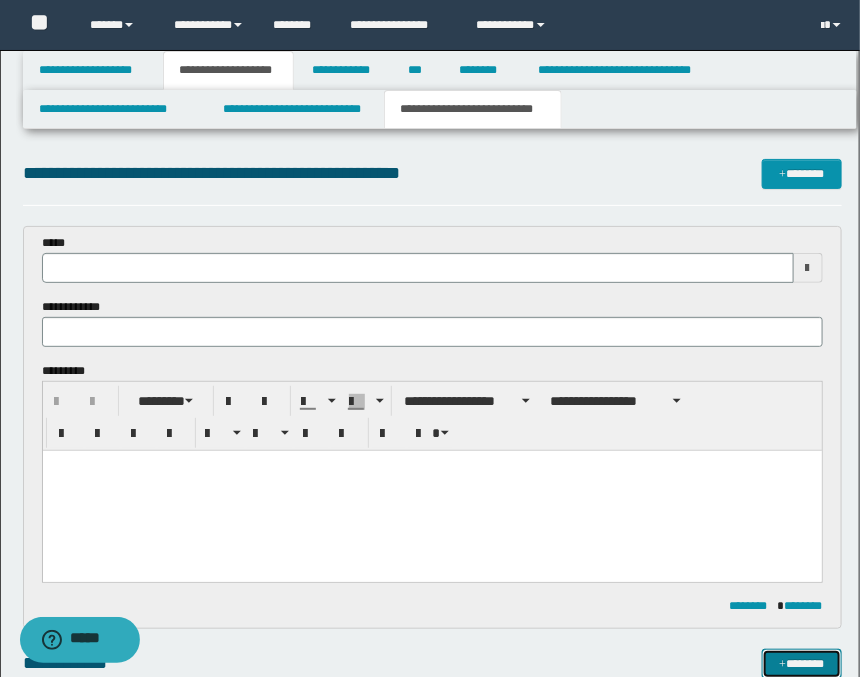 type 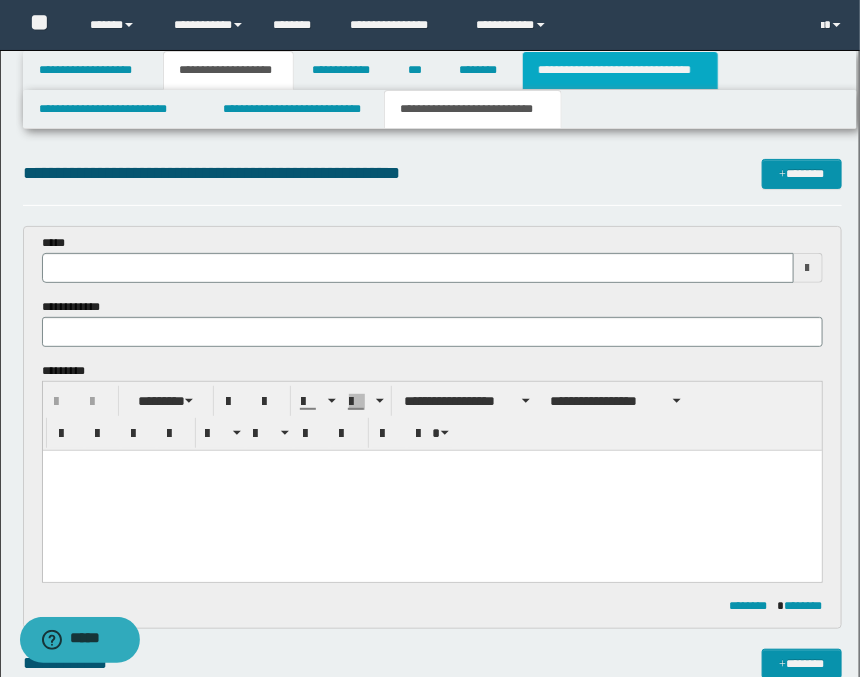 click on "**********" at bounding box center [620, 70] 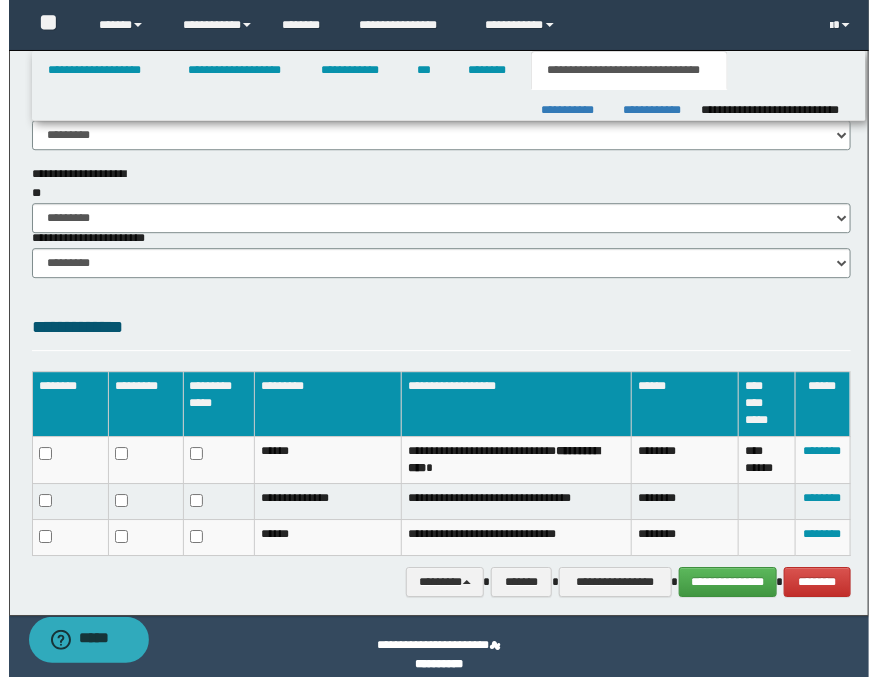 scroll, scrollTop: 1365, scrollLeft: 0, axis: vertical 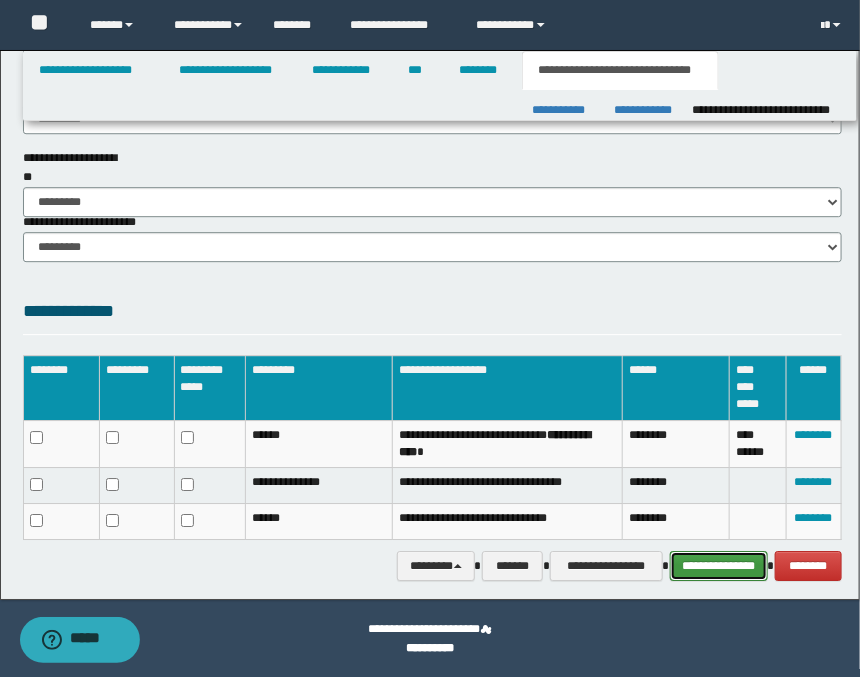 click on "**********" at bounding box center (719, 566) 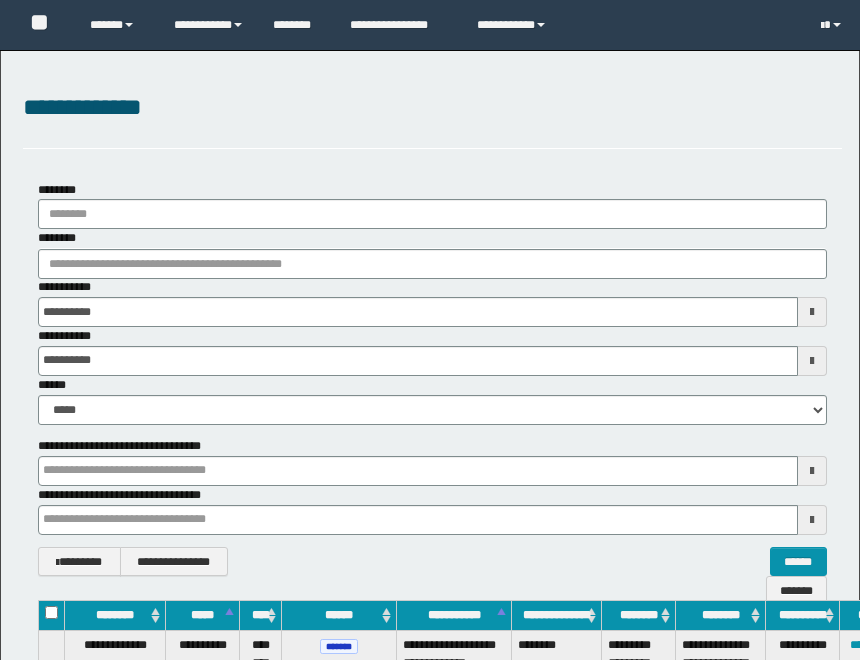 scroll, scrollTop: 2072, scrollLeft: 43, axis: both 